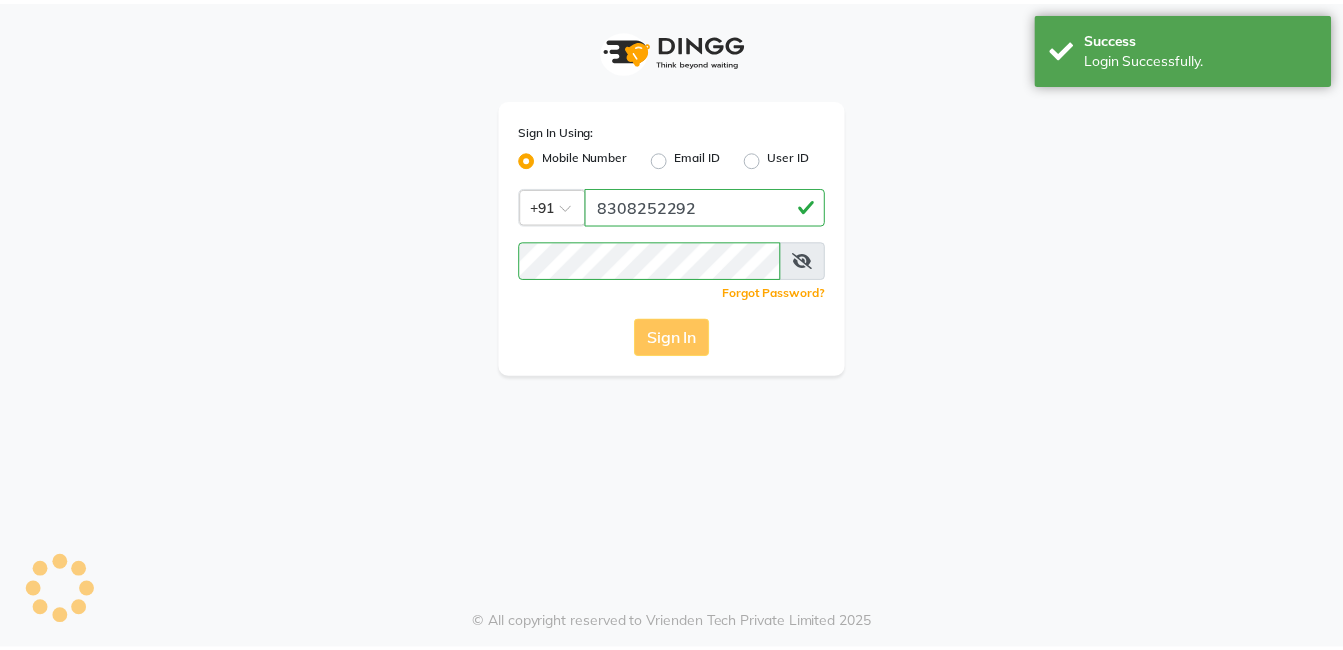scroll, scrollTop: 0, scrollLeft: 0, axis: both 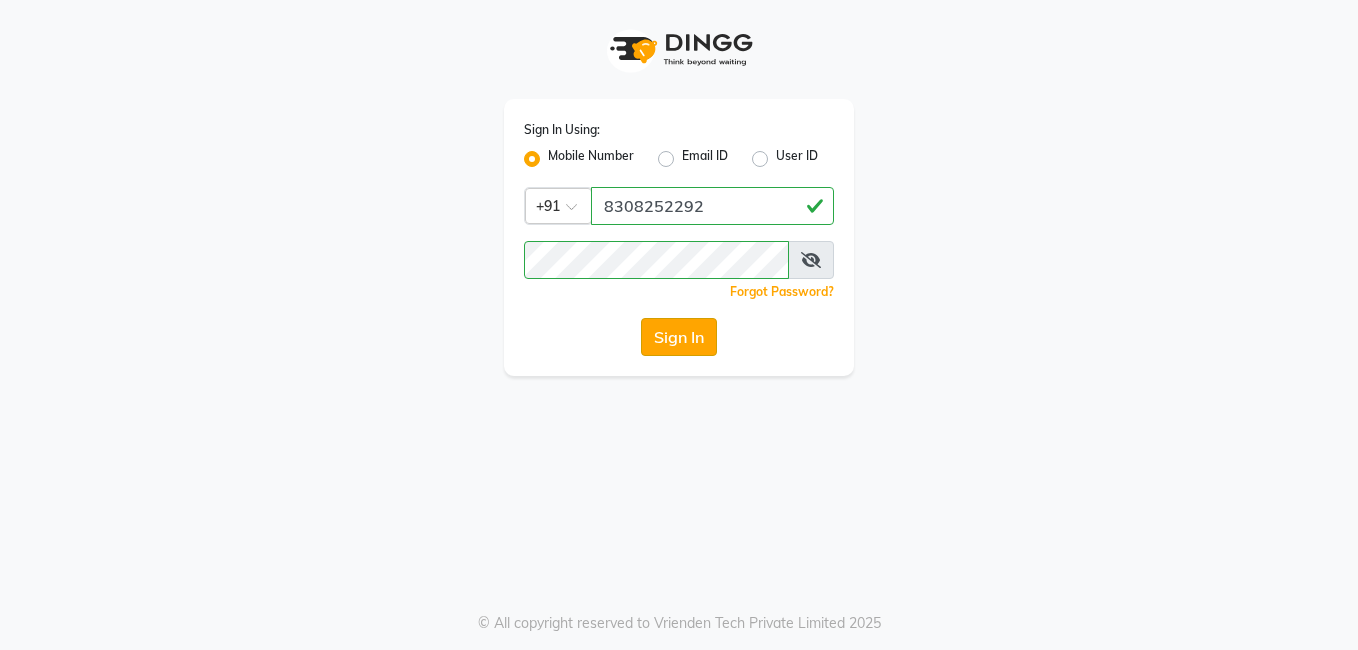 click on "Sign In" 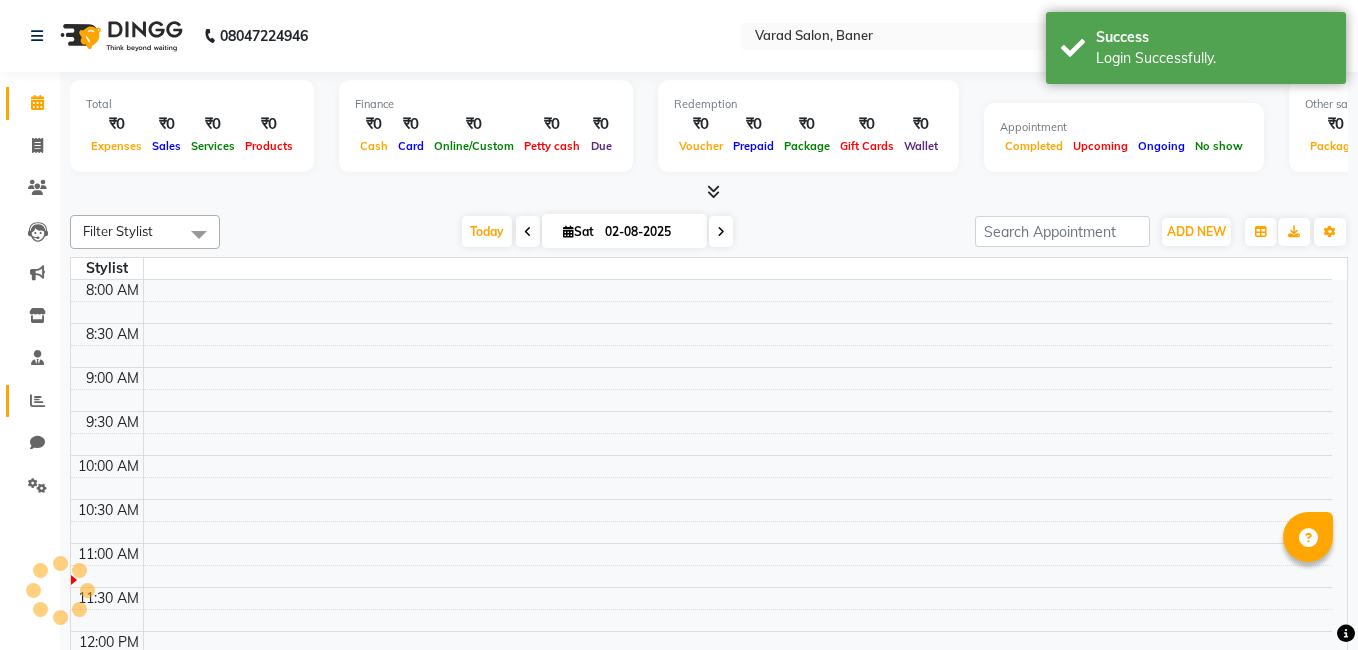 select on "en" 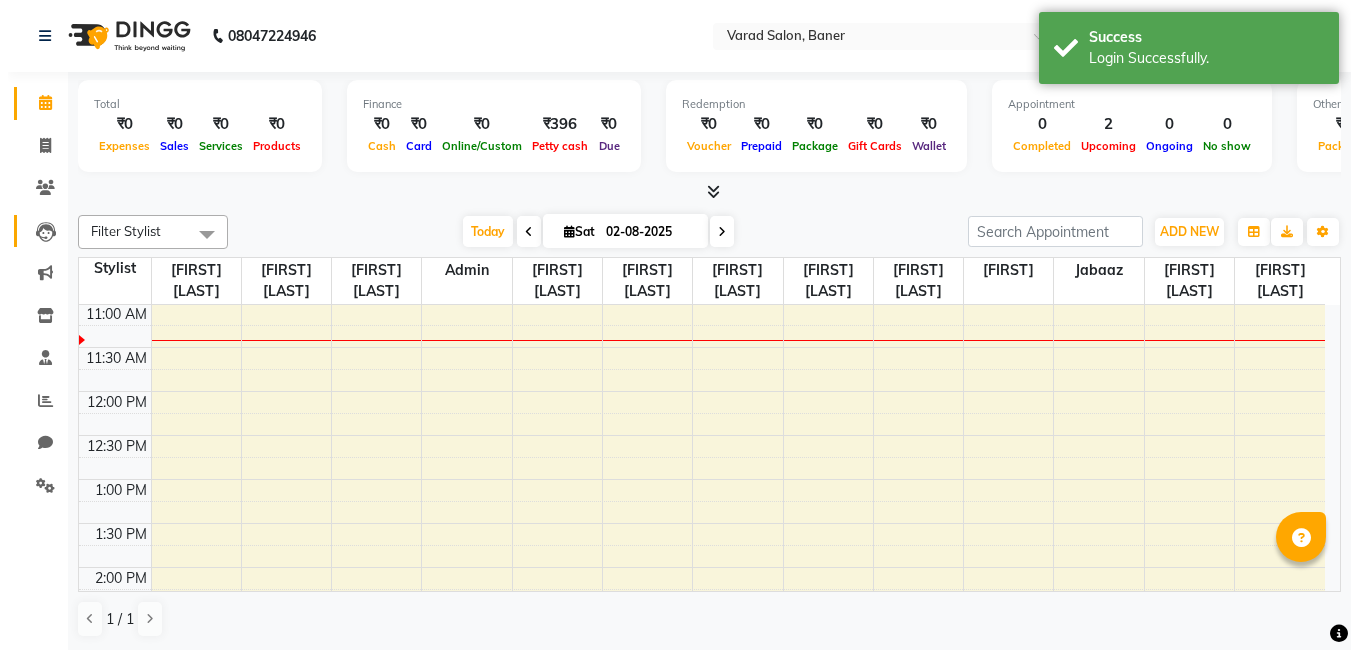 scroll, scrollTop: 0, scrollLeft: 0, axis: both 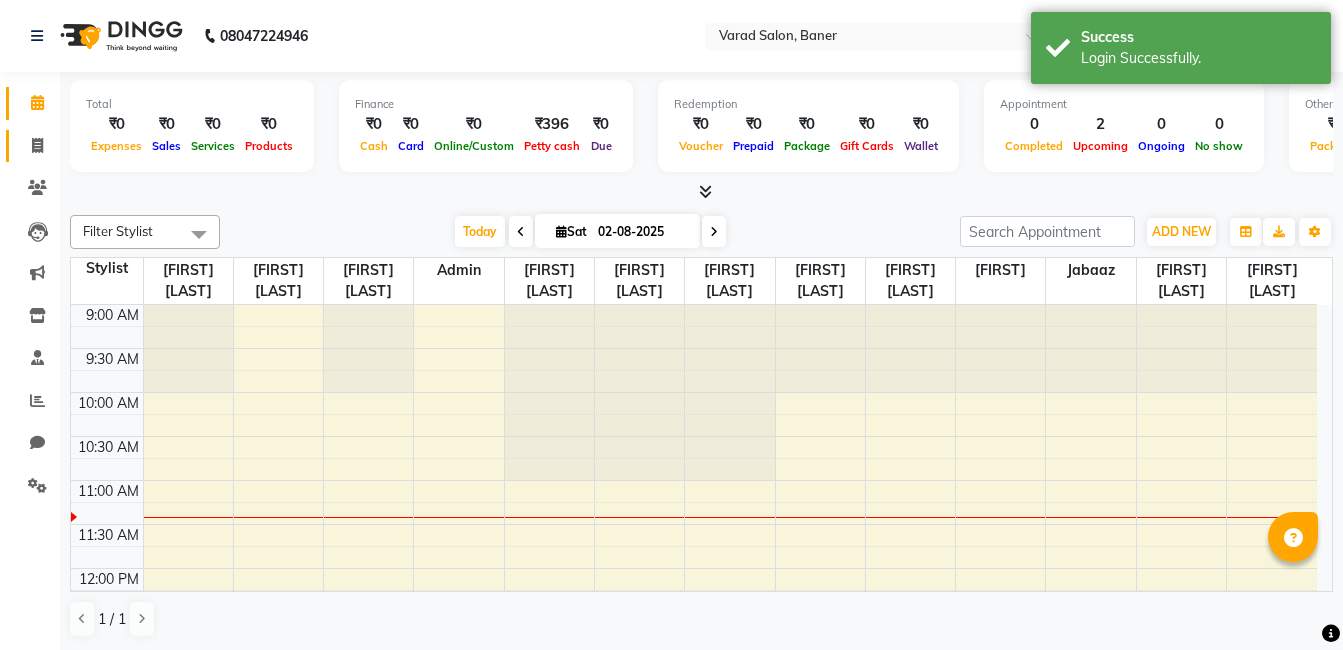 click 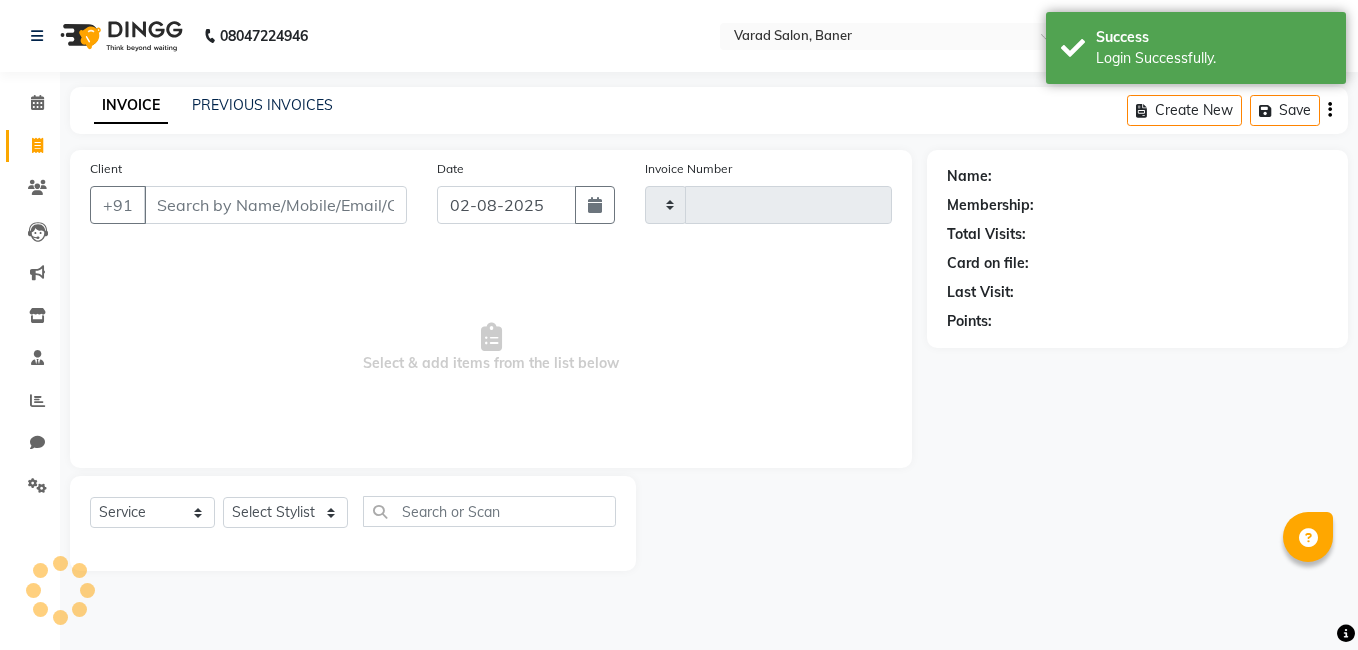 type on "2683" 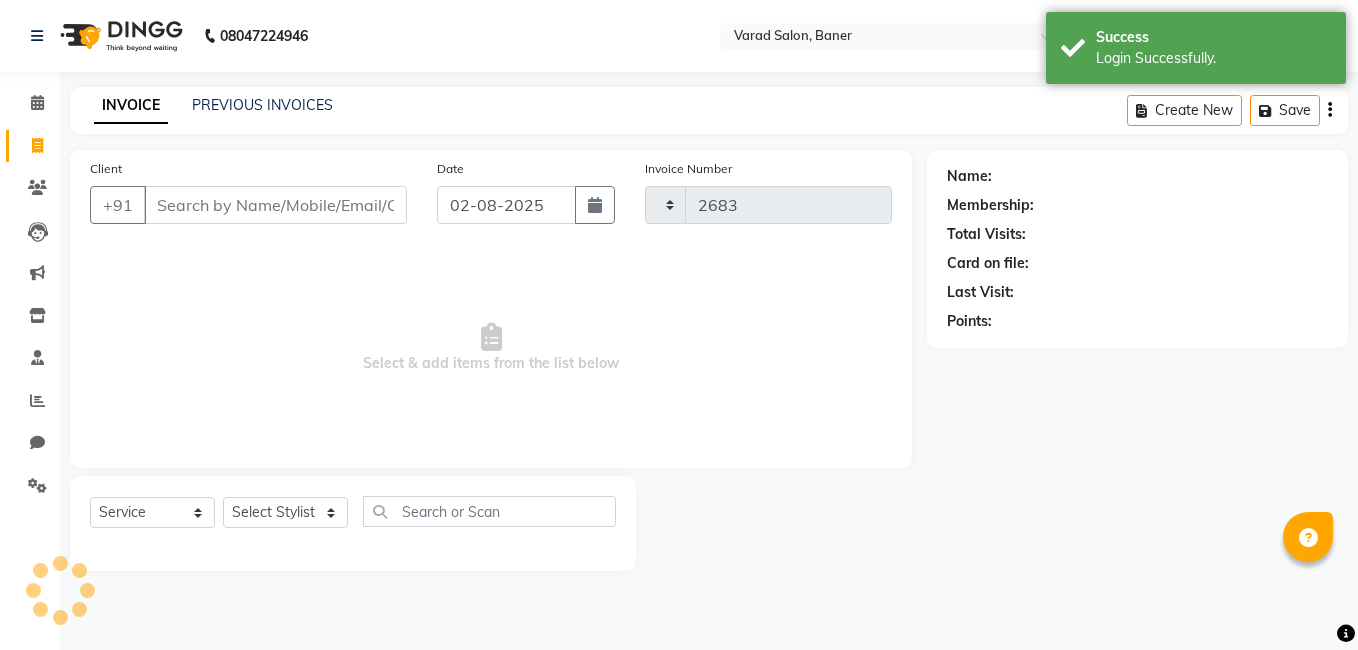 select on "7115" 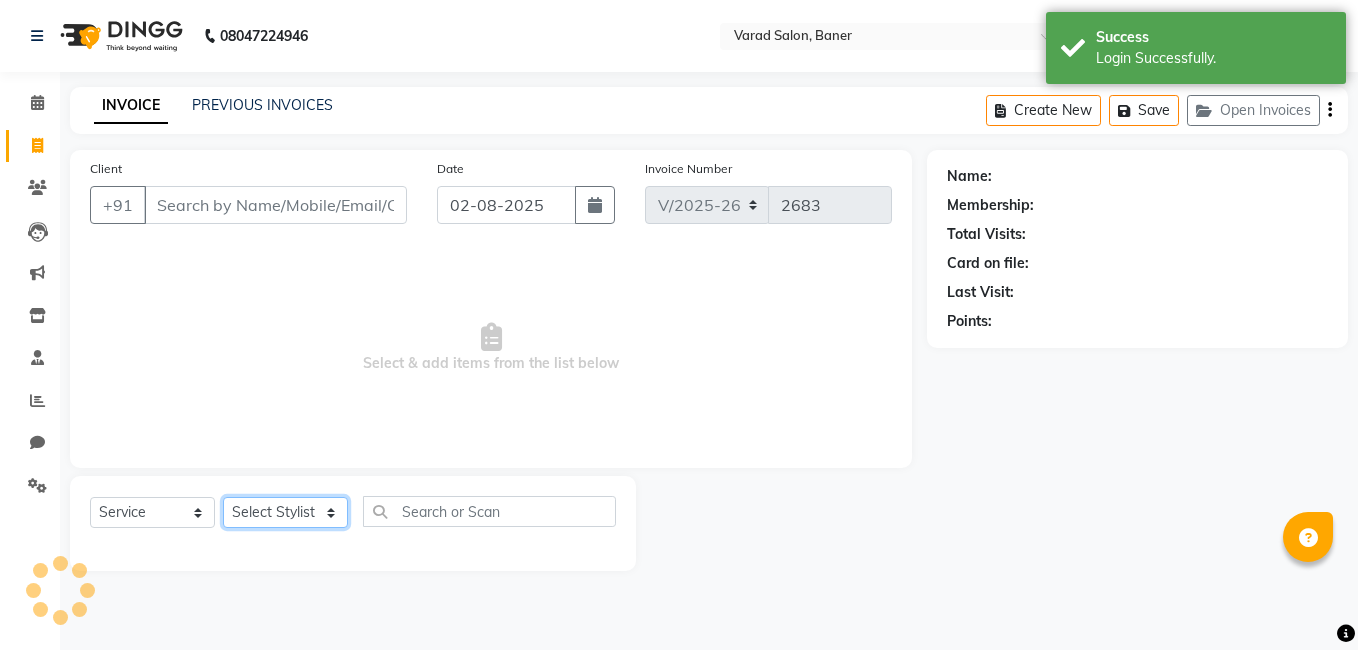 click on "Select Stylist" 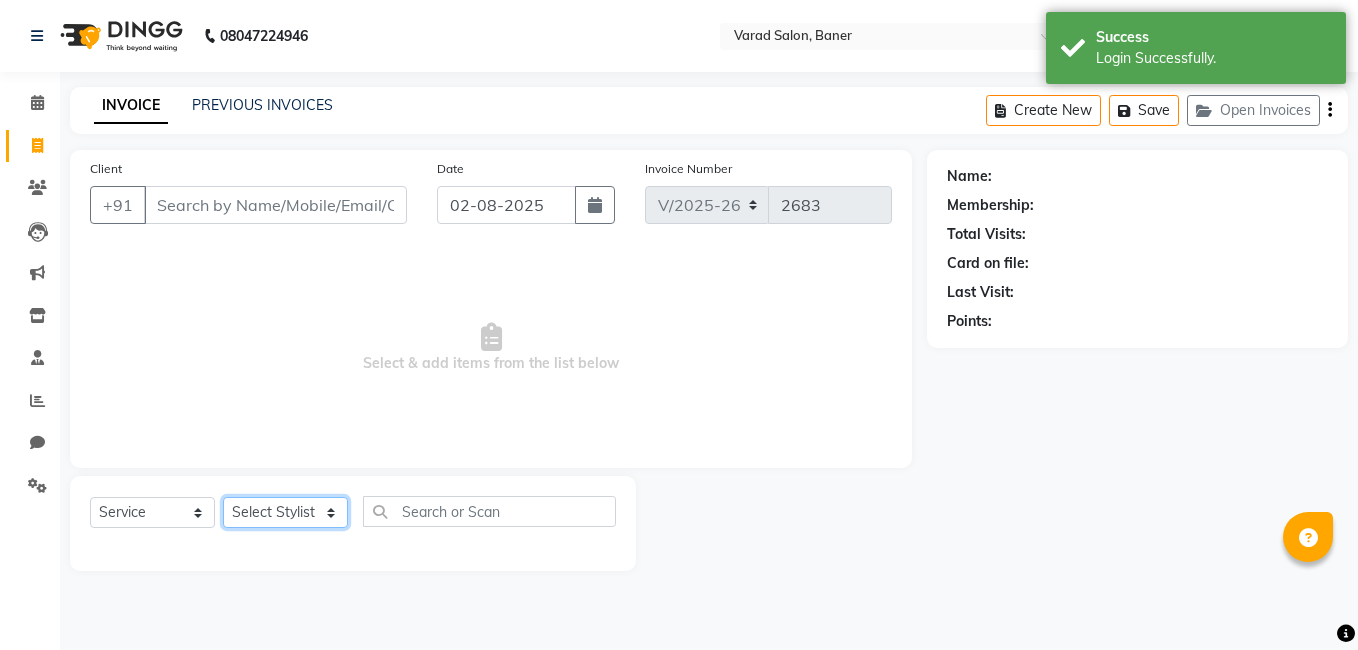 click on "Select Stylist" 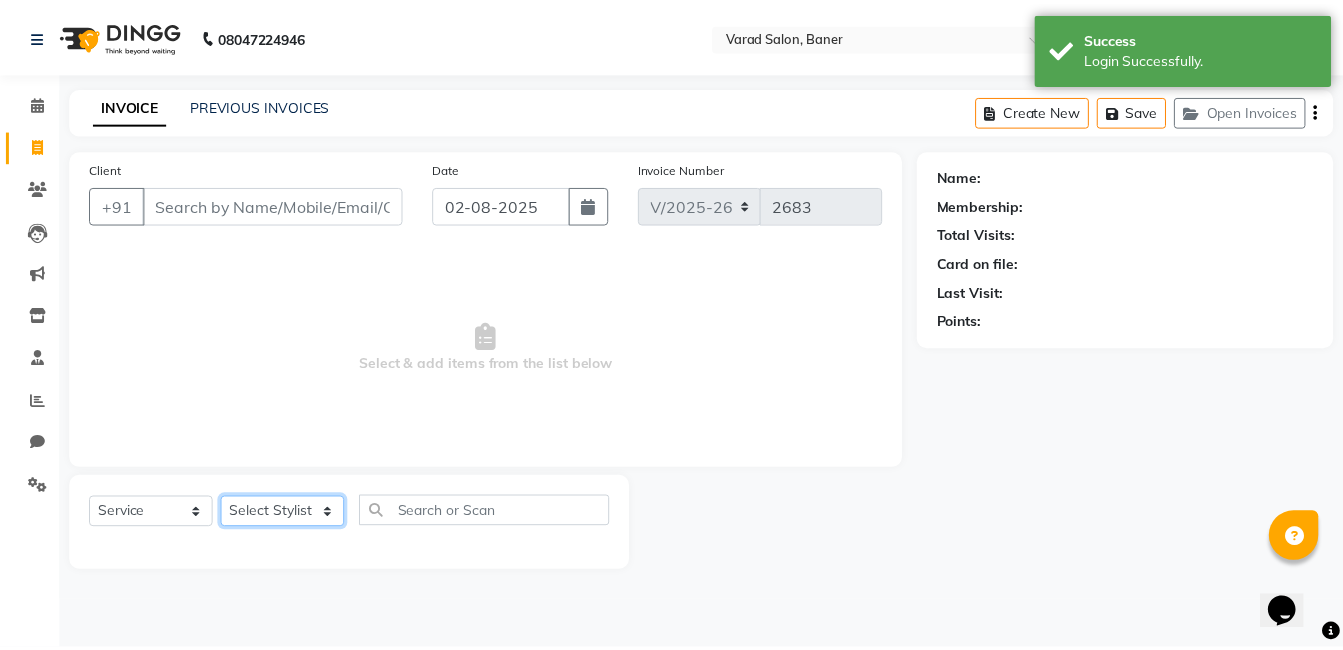 scroll, scrollTop: 0, scrollLeft: 0, axis: both 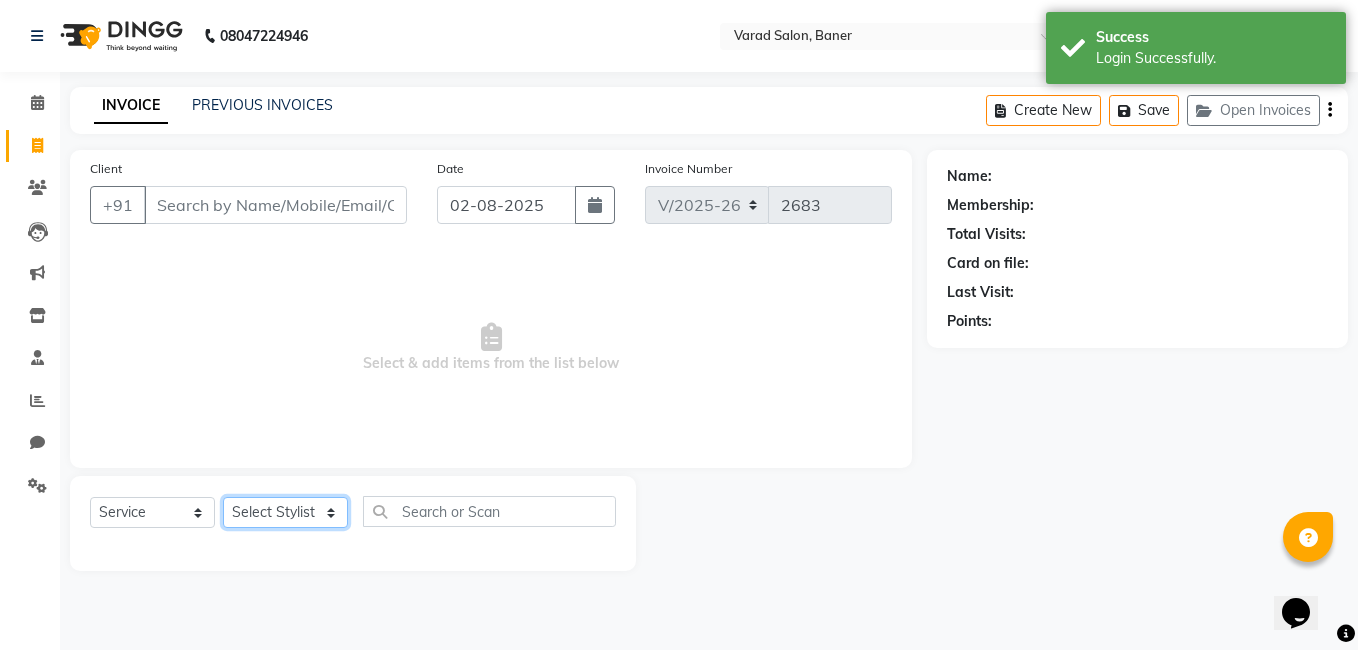click on "Select Stylist" 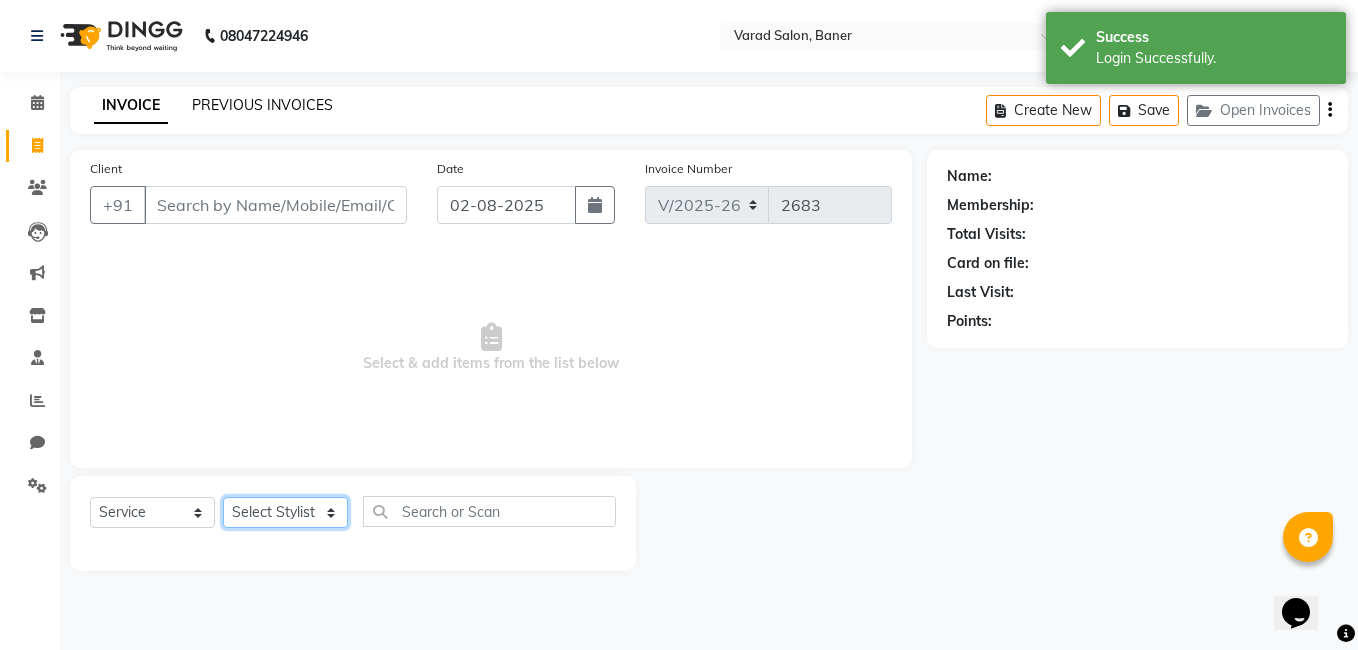 select on "60263" 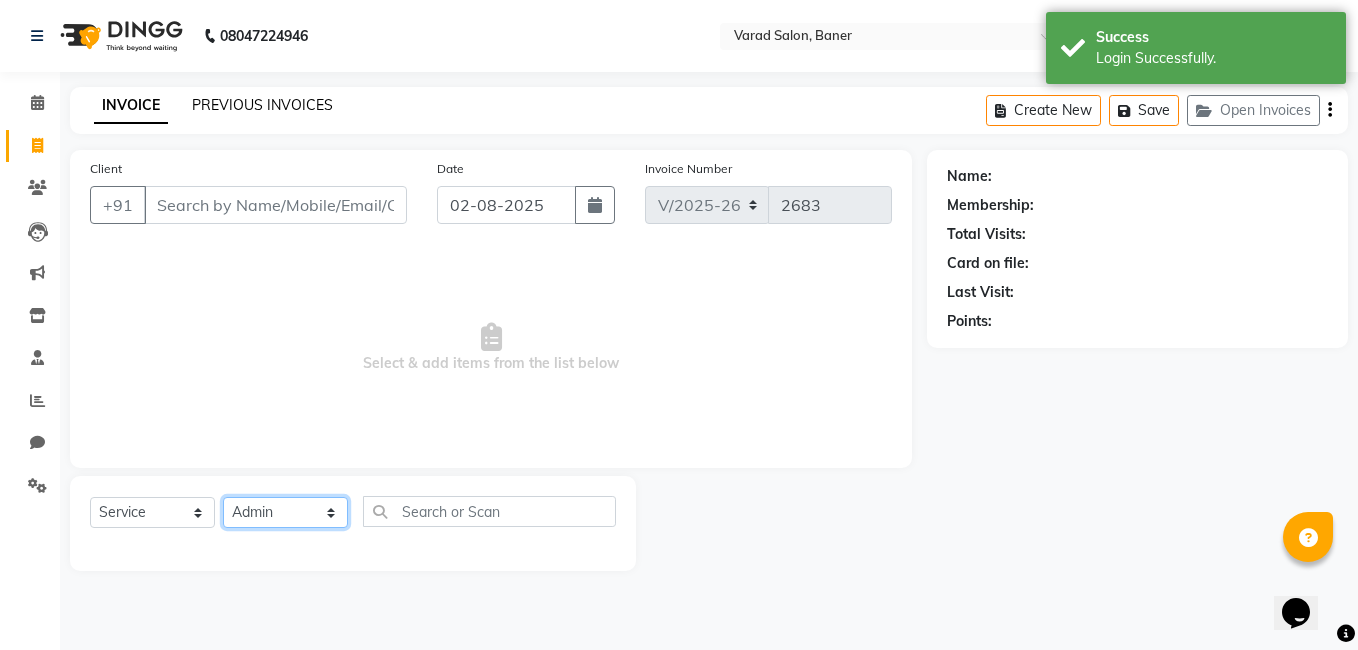 click on "Select Stylist Admin Asif qureshi Deepali Munde Dipali Jivane Jabaaz Karishma Khot  Kshitija Kumar  Palash Das Prem patode Rahul chhapchhade Rupesh sangale Santosh Kadam Swapnil jadhav" 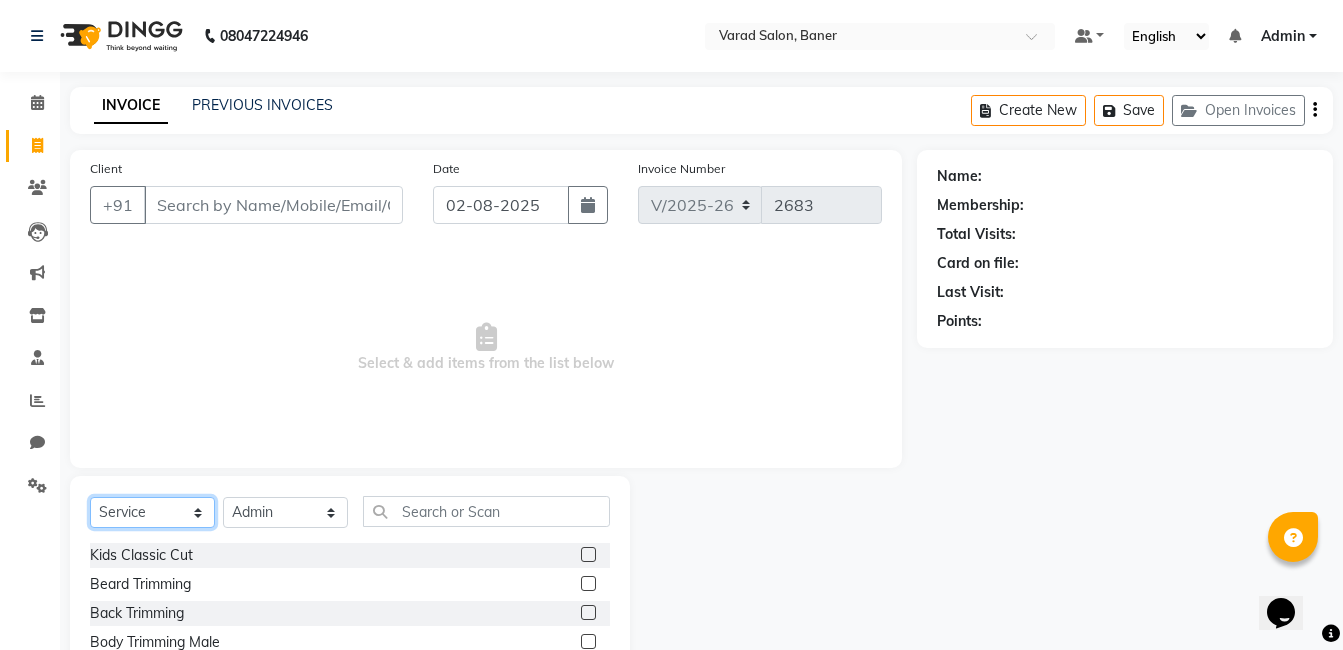 click on "Select  Service  Product  Membership  Package Voucher Prepaid Gift Card" 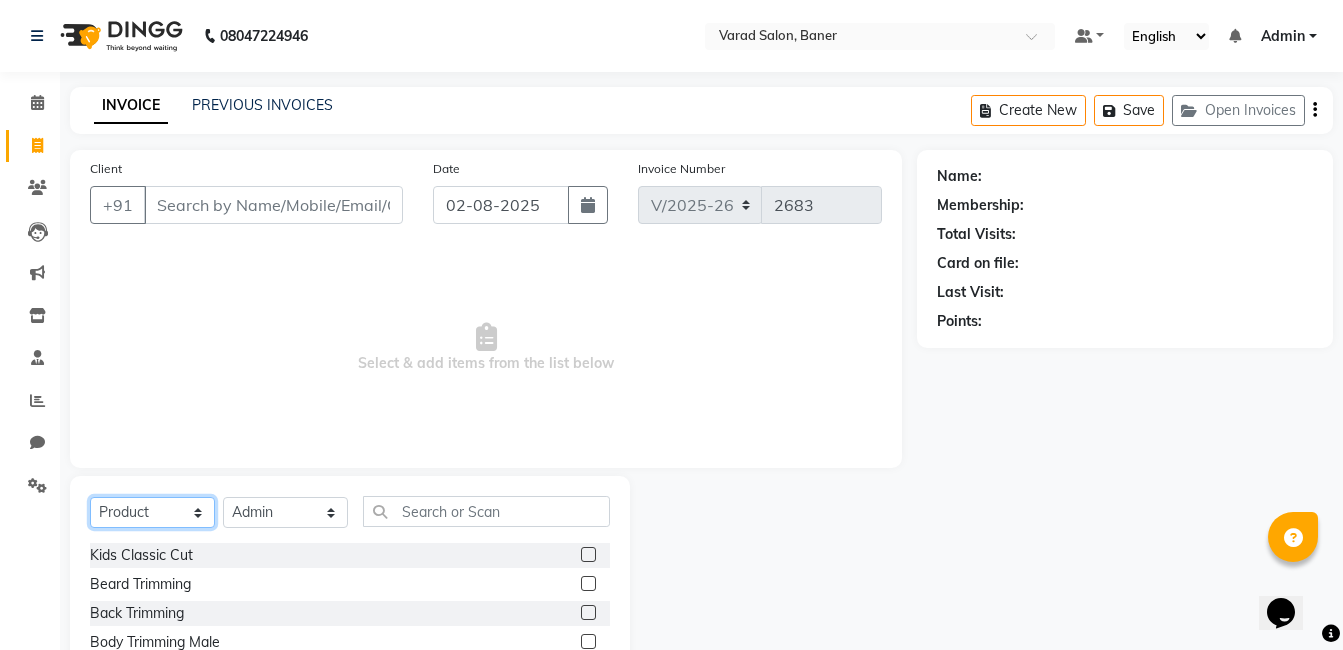 click on "Select  Service  Product  Membership  Package Voucher Prepaid Gift Card" 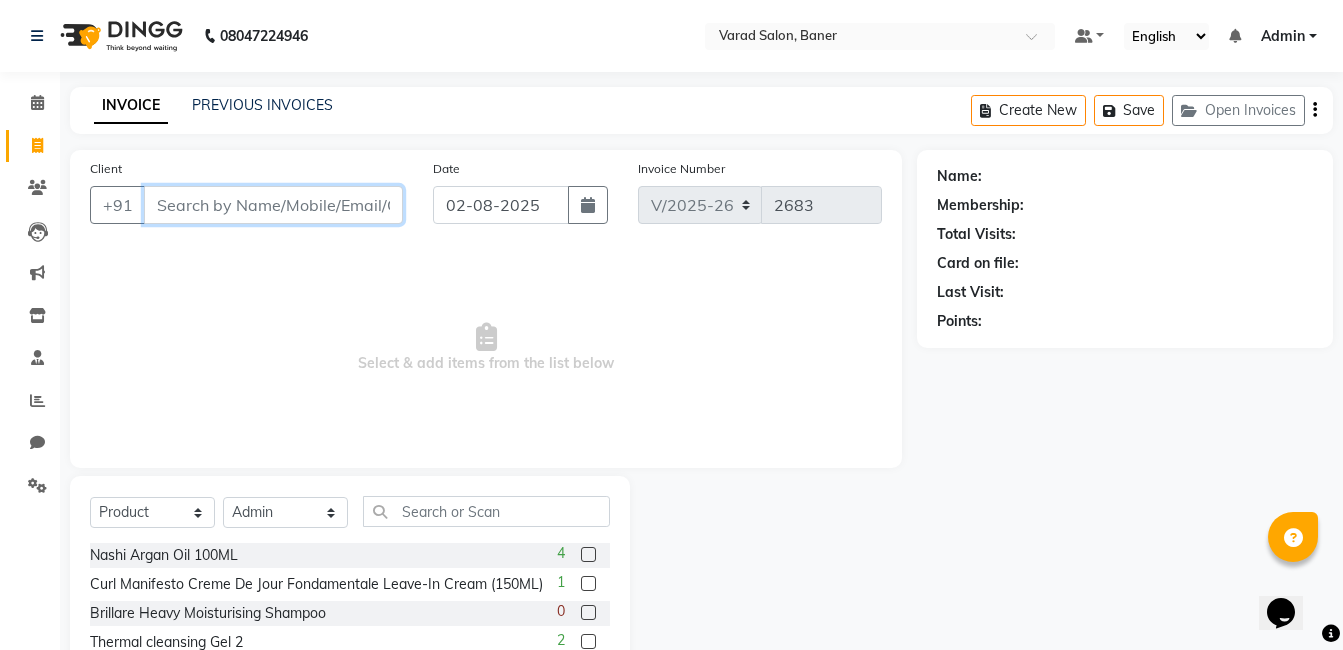 click on "Client" at bounding box center (273, 205) 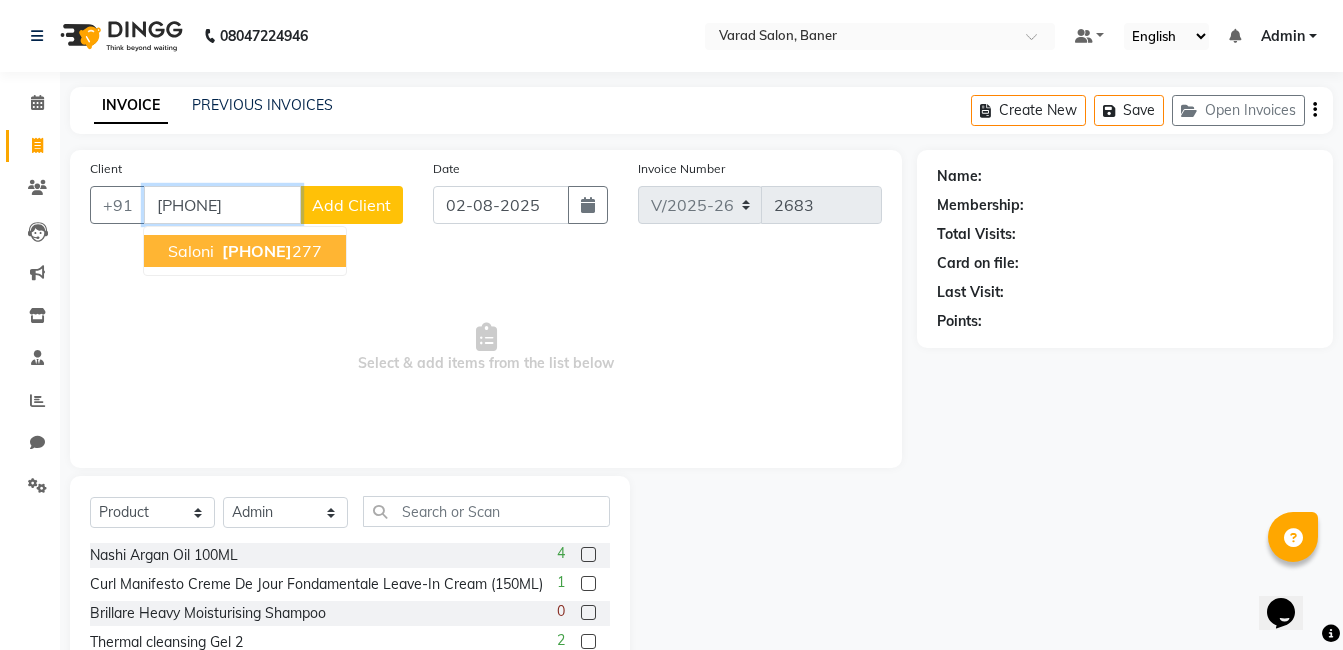 click on "9829266" at bounding box center [257, 251] 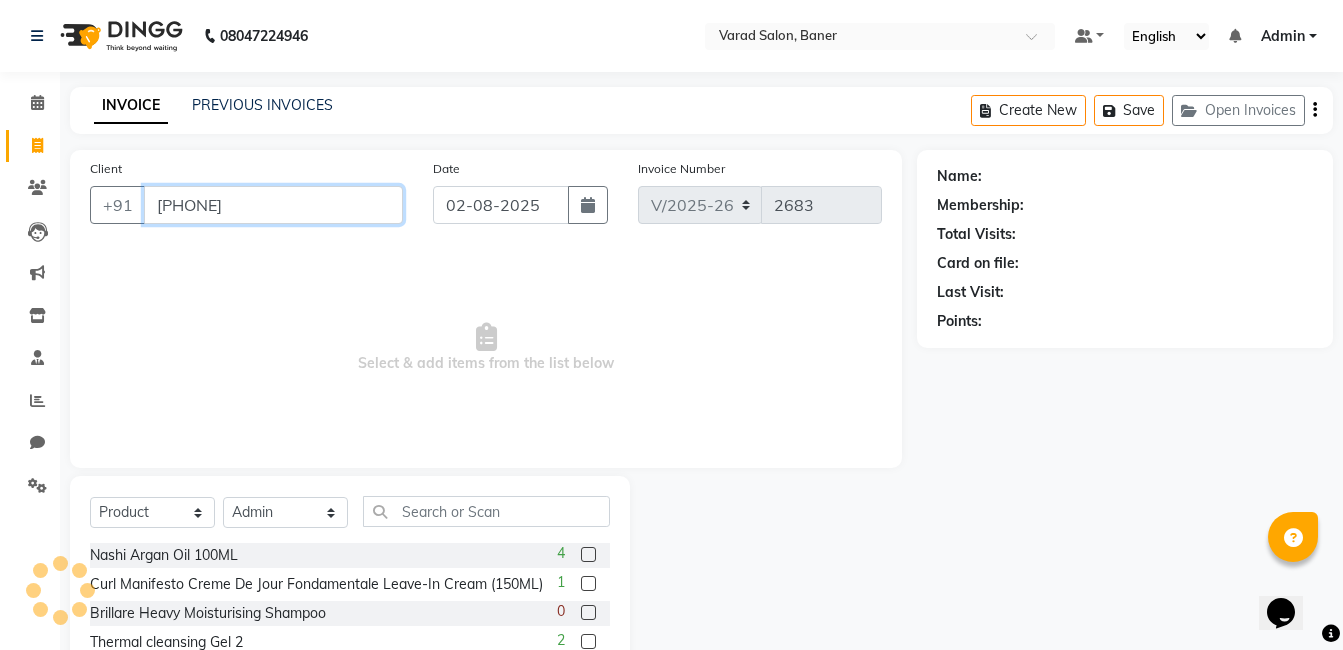 type on "9829266277" 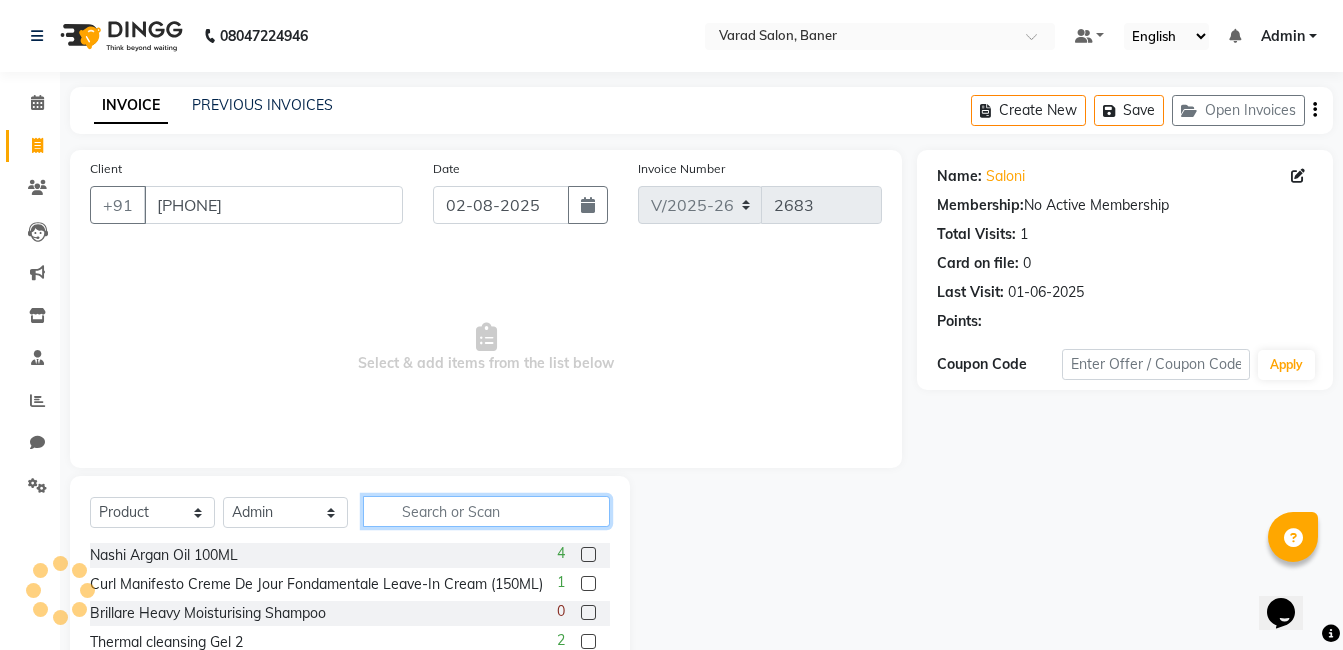 click 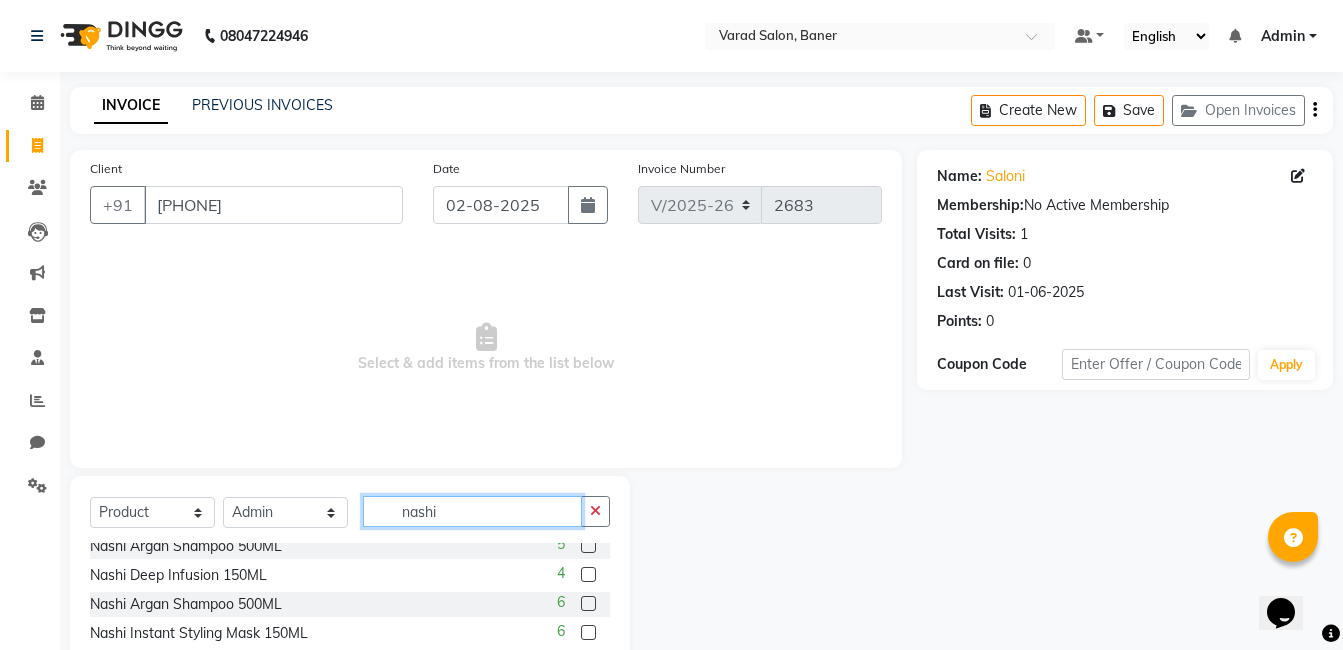 scroll, scrollTop: 177, scrollLeft: 0, axis: vertical 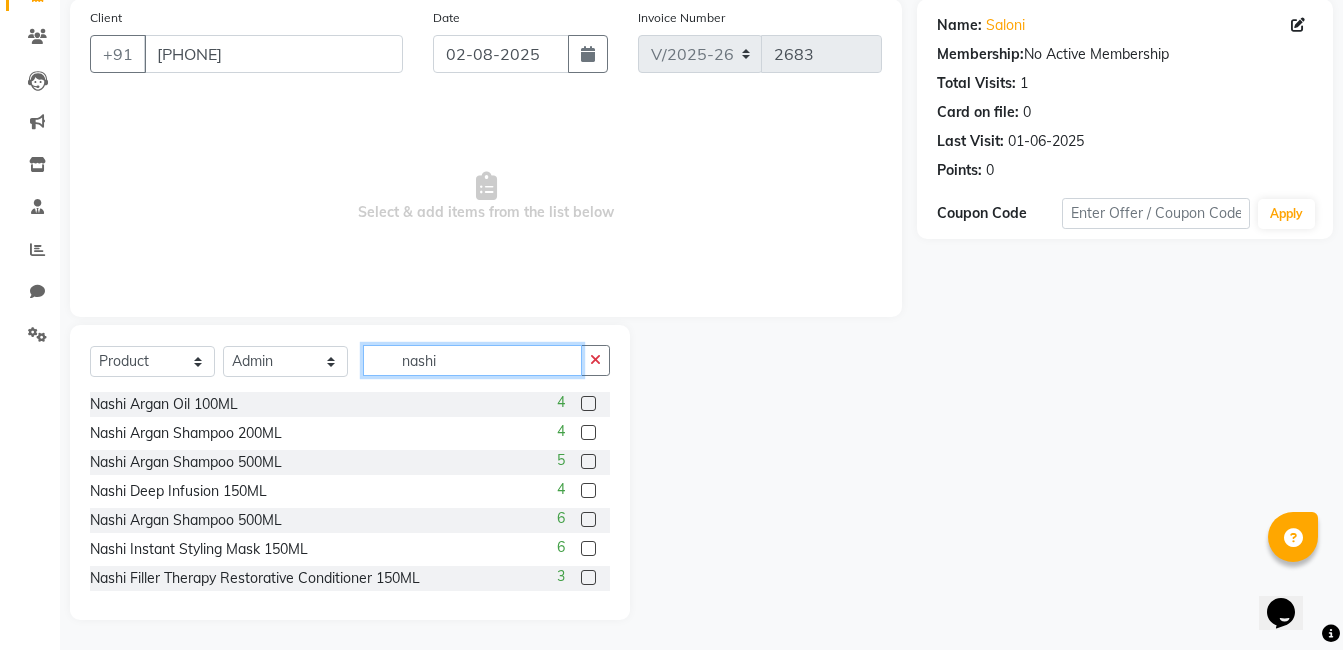 type on "nashi" 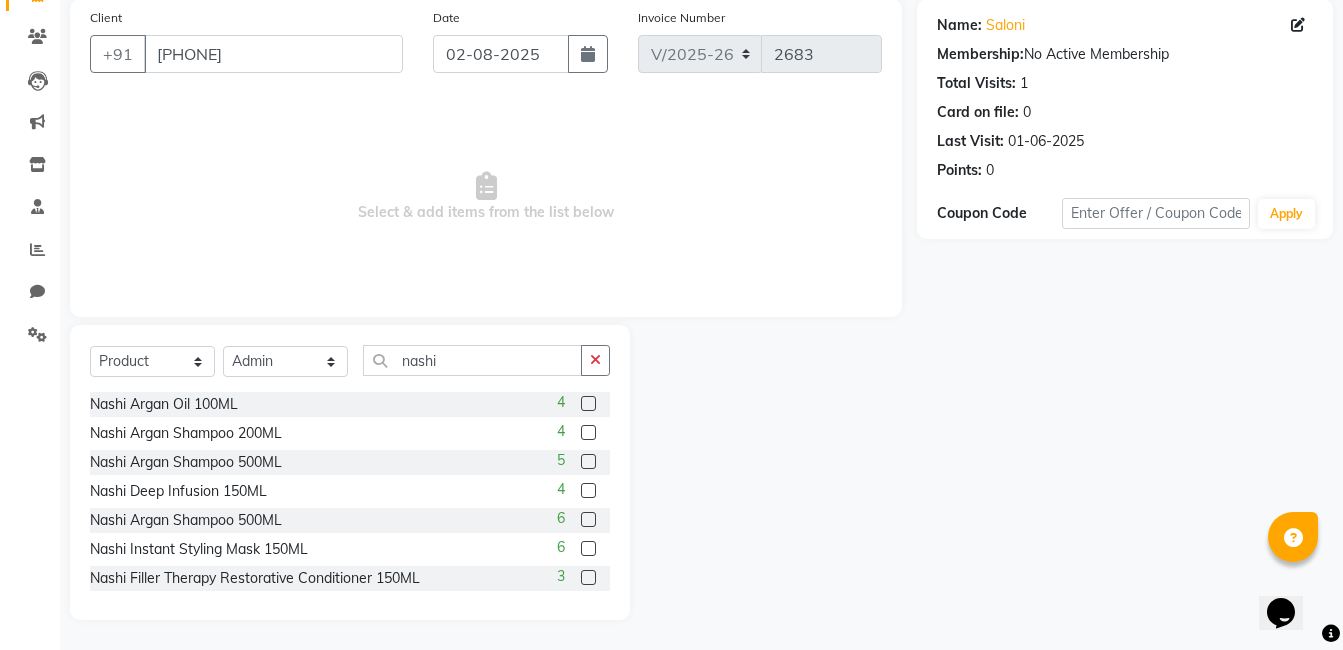 click 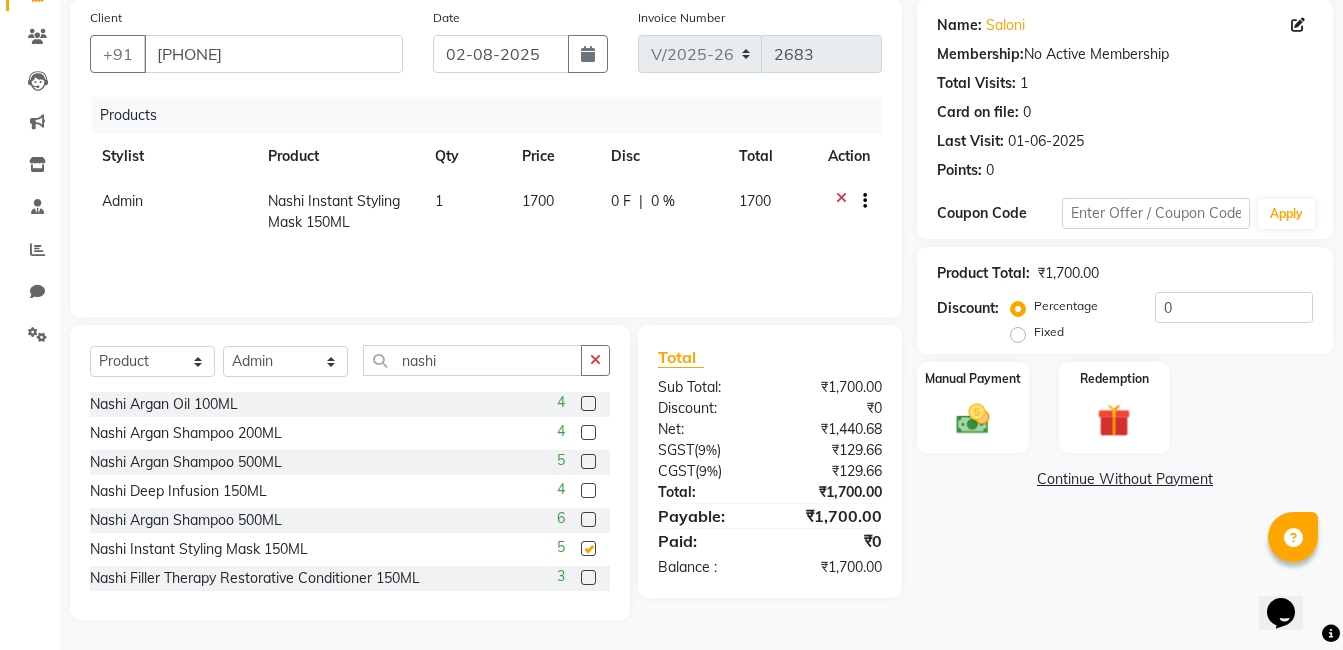 checkbox on "false" 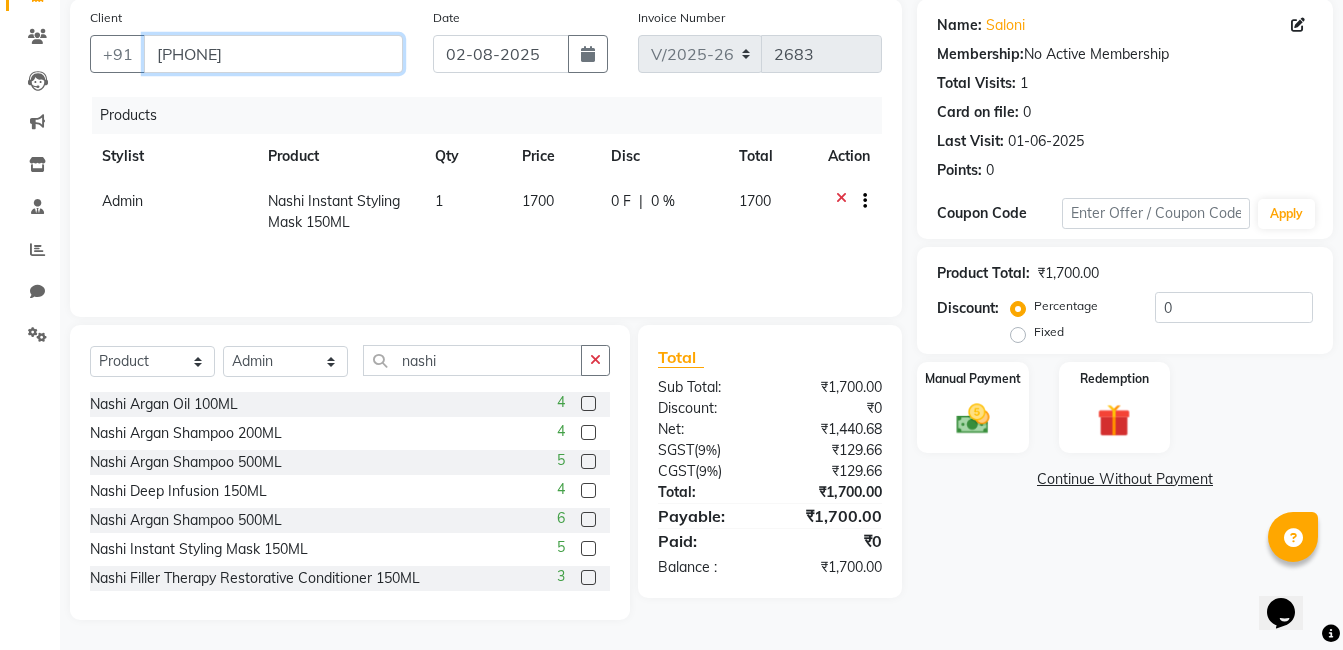 click on "9829266277" at bounding box center (273, 54) 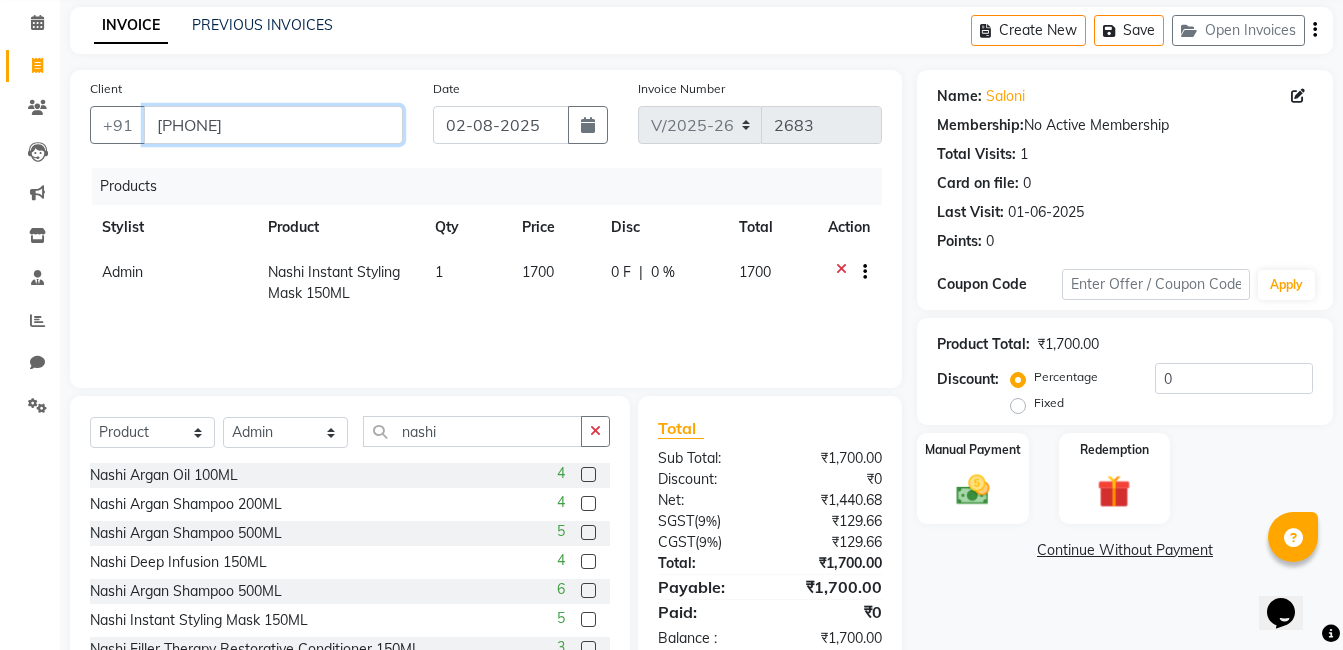 scroll, scrollTop: 0, scrollLeft: 0, axis: both 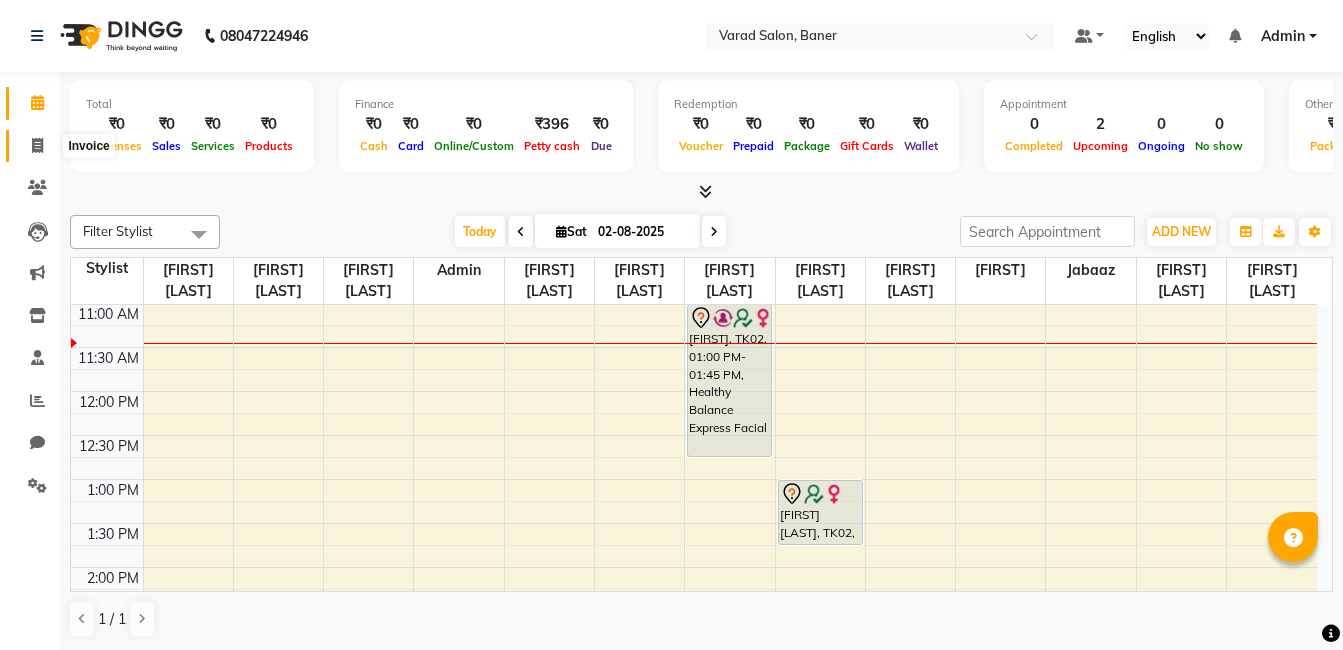click 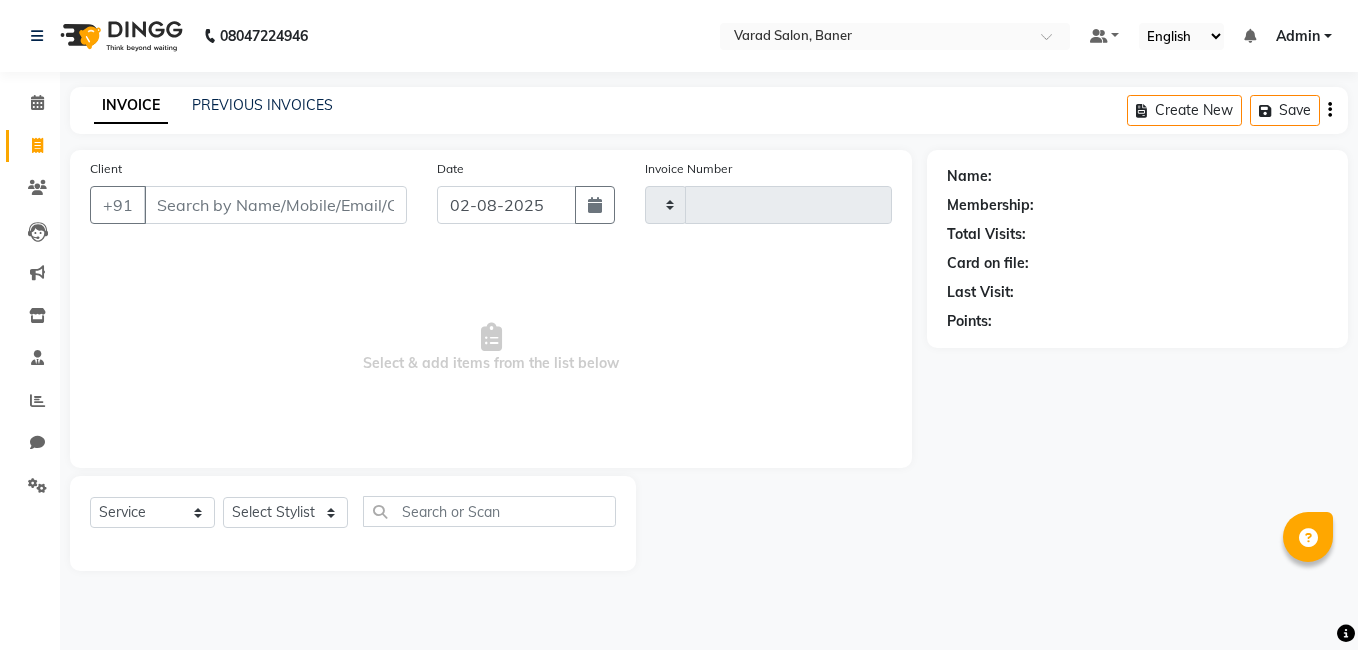 type on "2683" 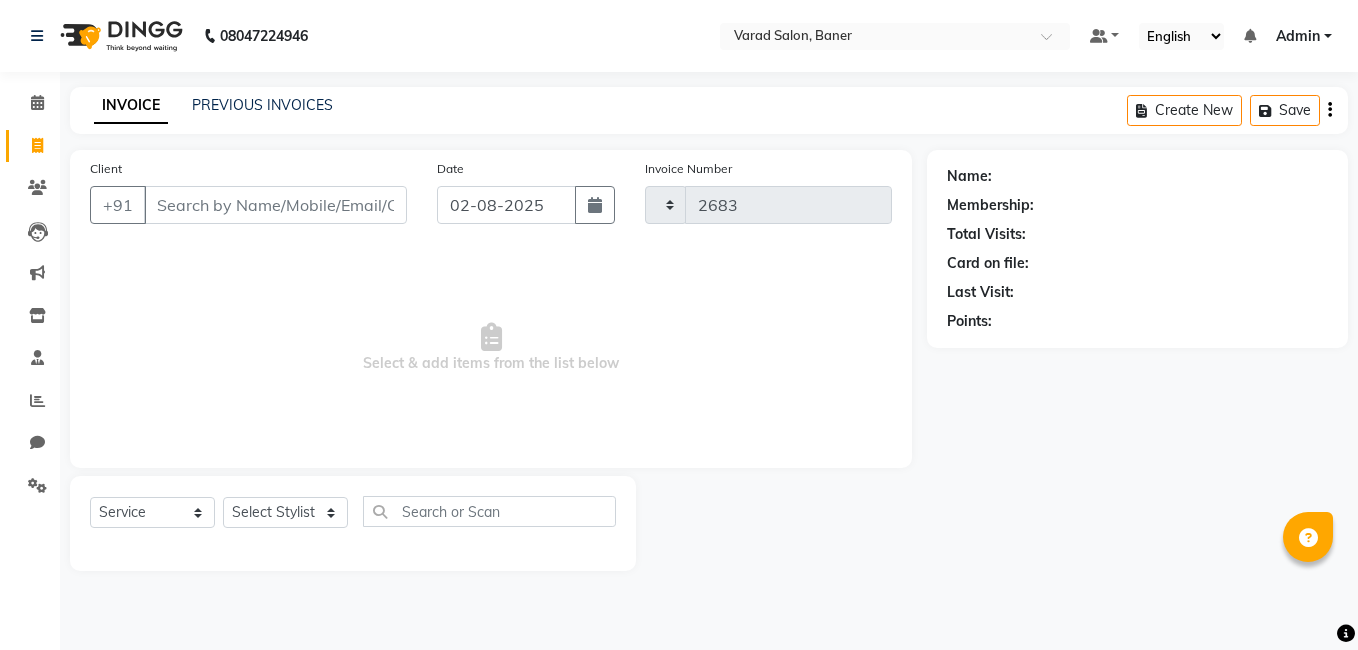 select on "7115" 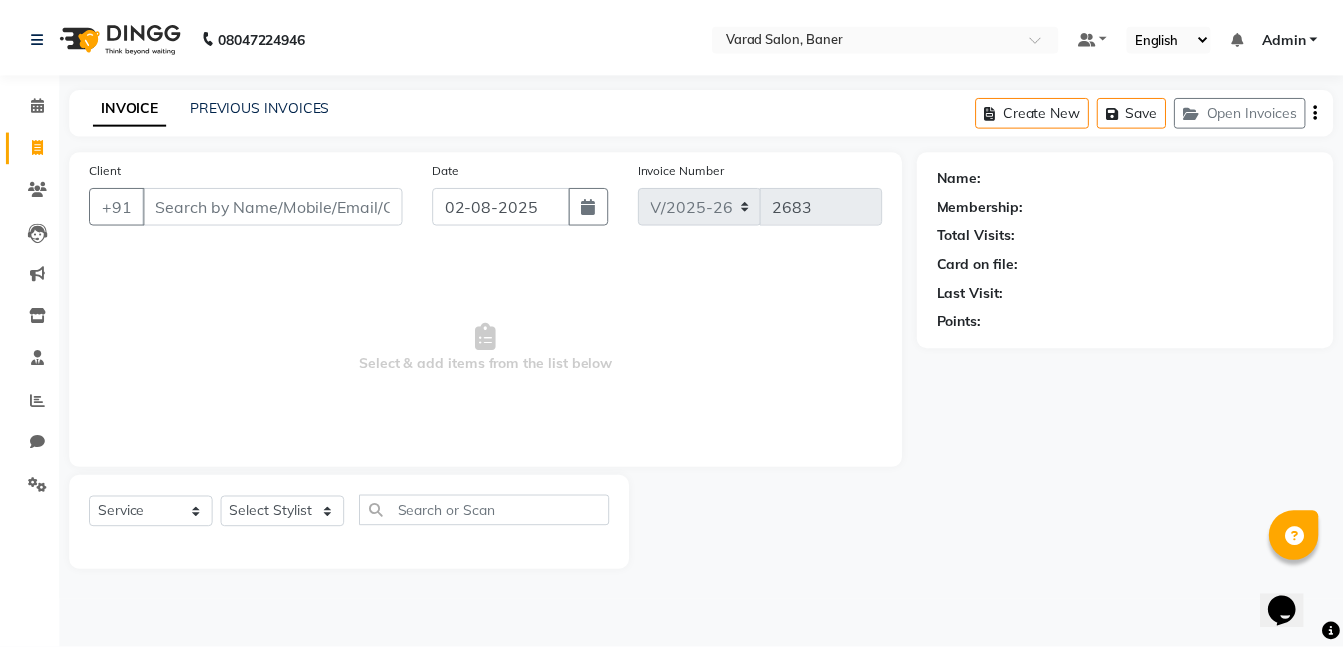scroll, scrollTop: 0, scrollLeft: 0, axis: both 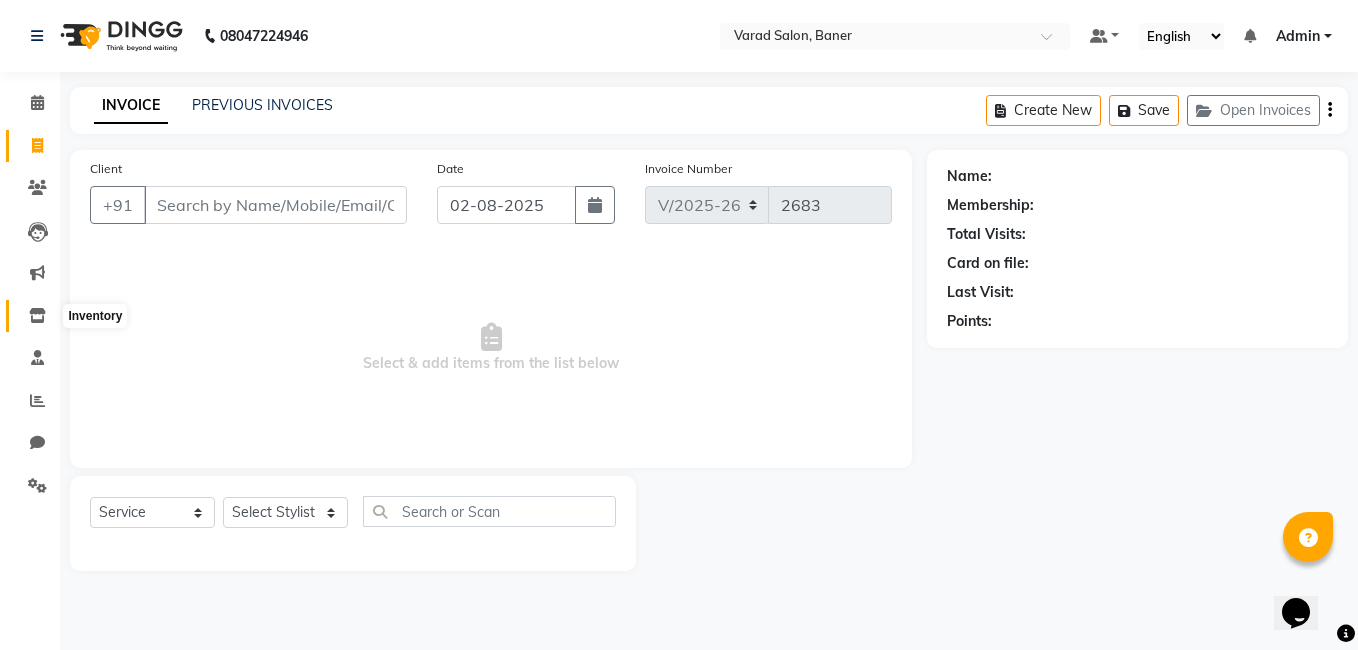 click 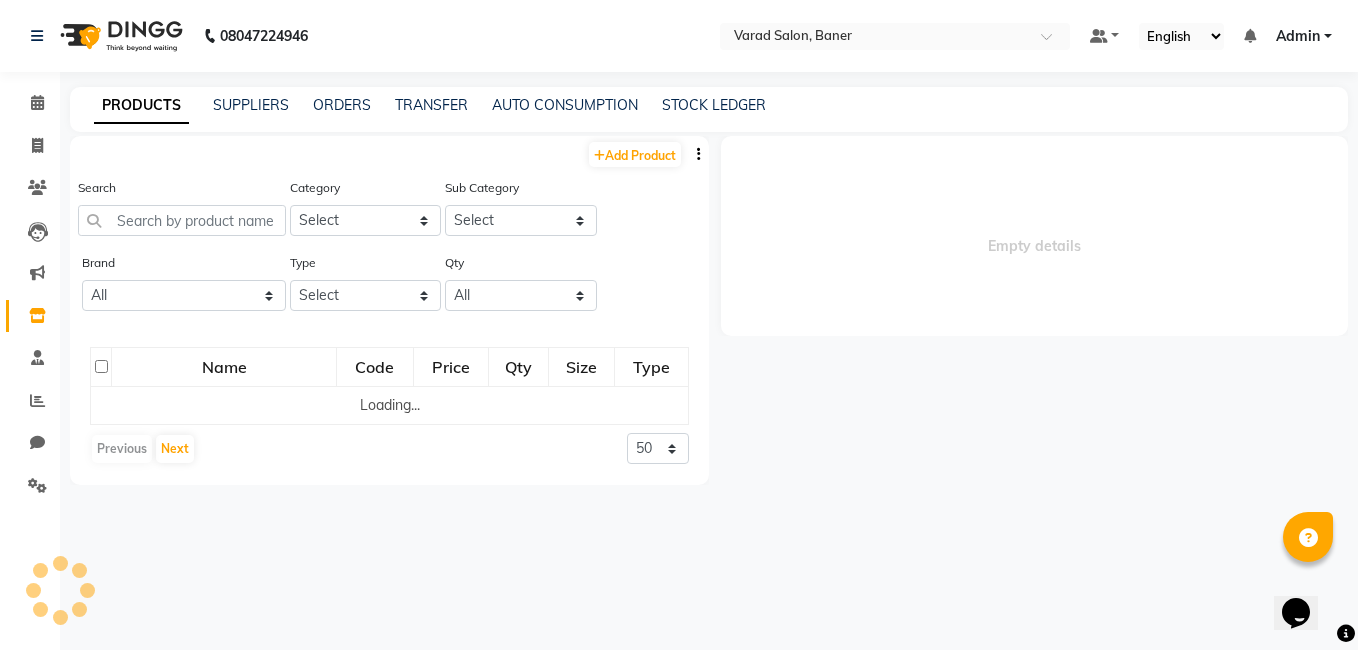 select 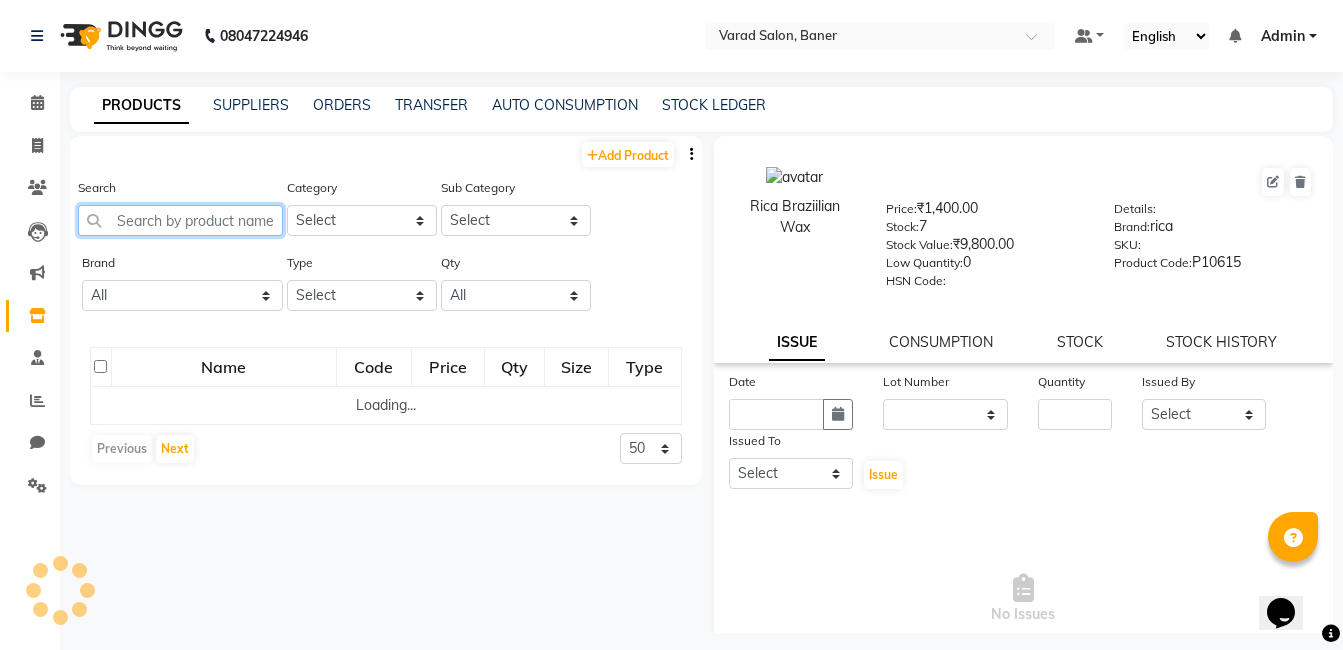 click 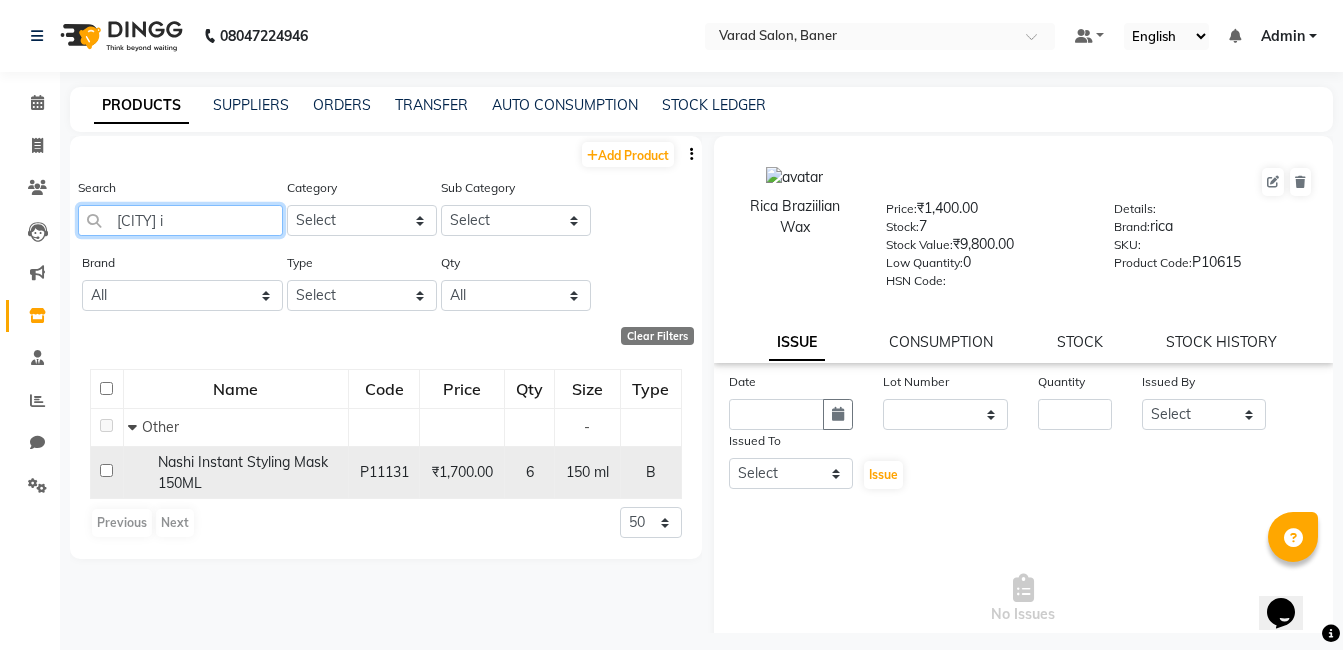 type on "nashi in" 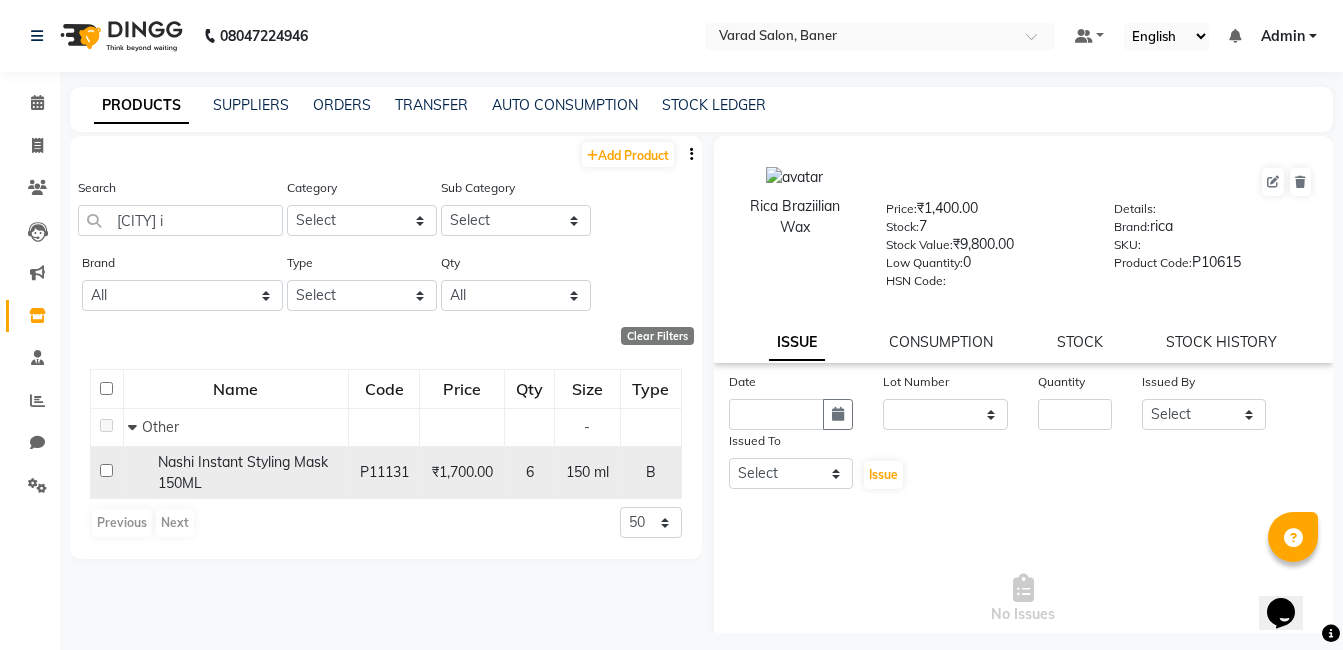 click on "Nashi Instant Styling Mask 150ML" 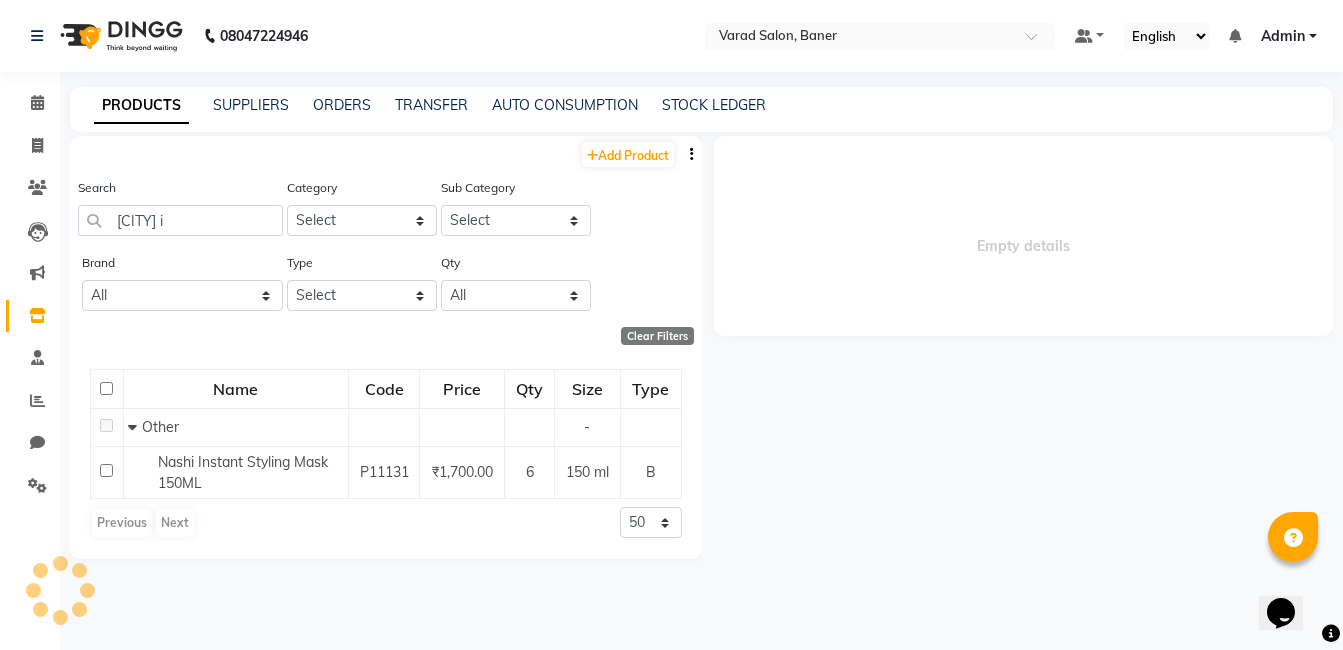 select 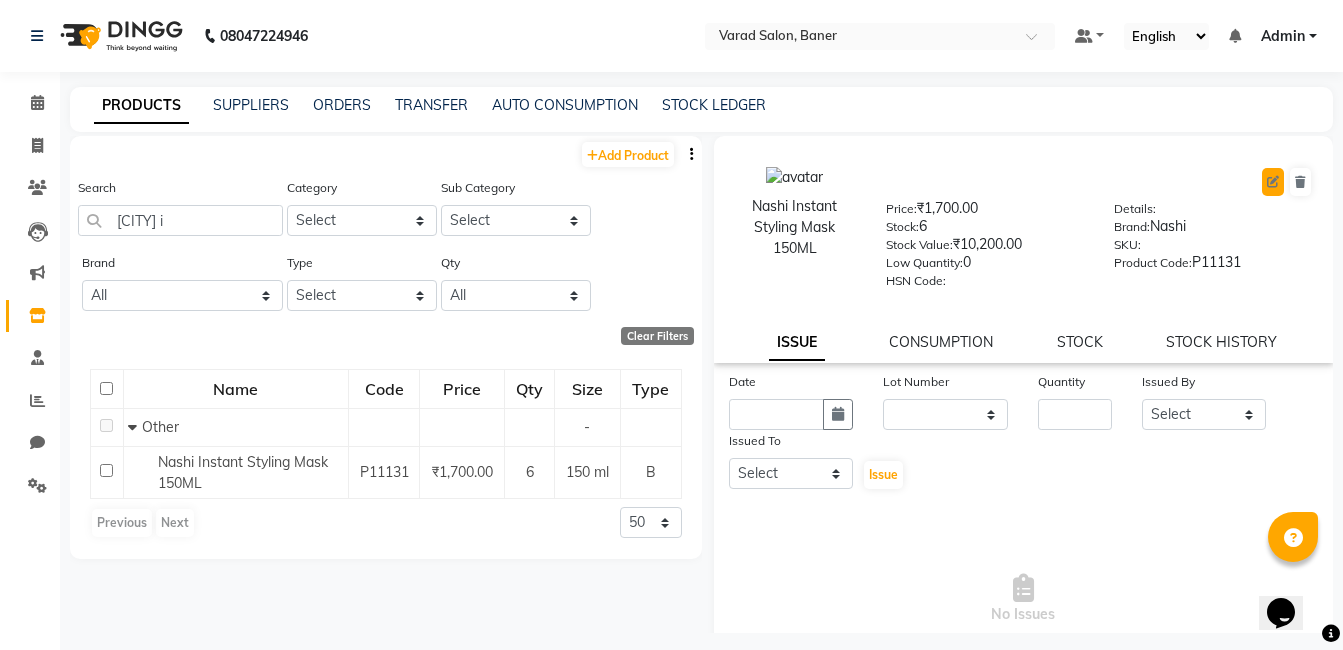 click 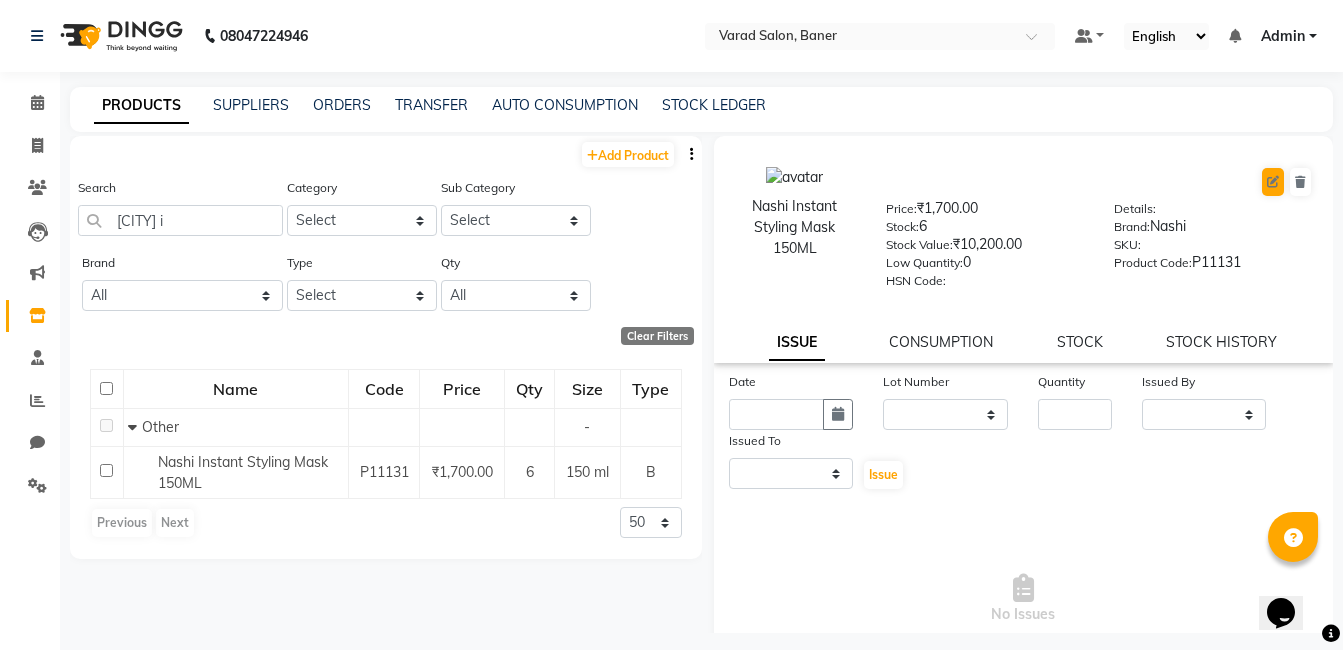 select on "true" 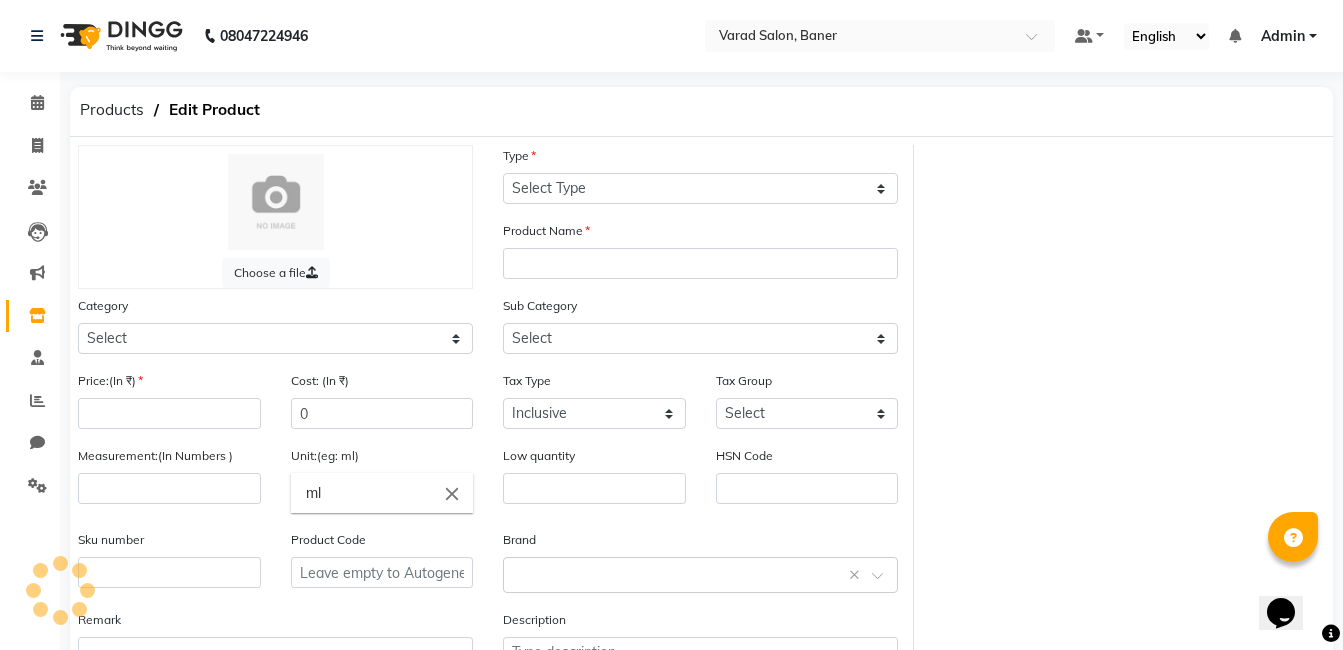 select on "B" 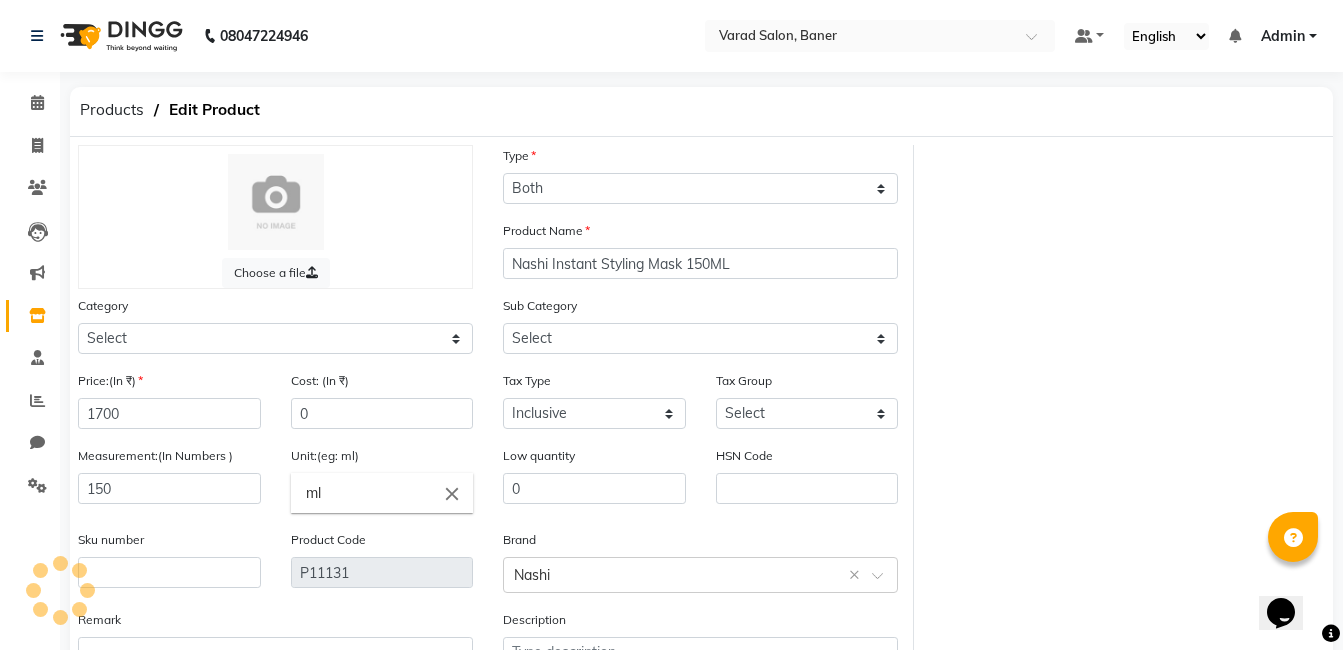 select on "1200601000" 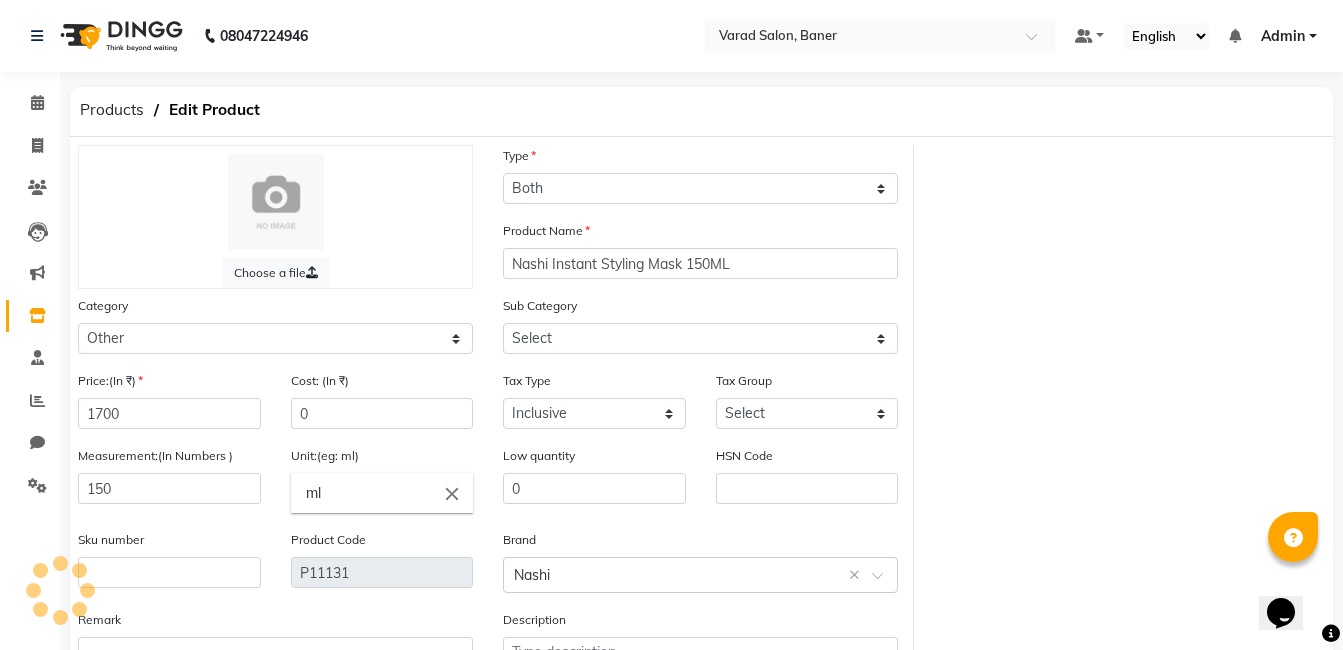 select on "1200601002" 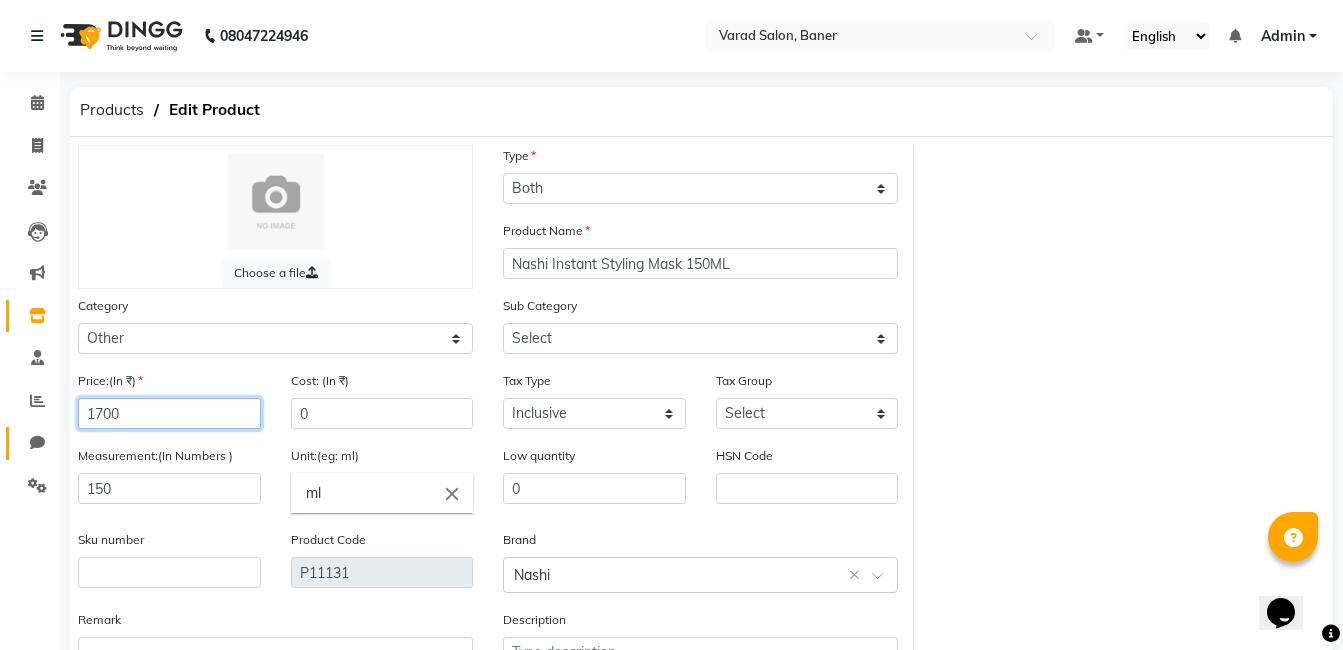 drag, startPoint x: 160, startPoint y: 406, endPoint x: 45, endPoint y: 430, distance: 117.47766 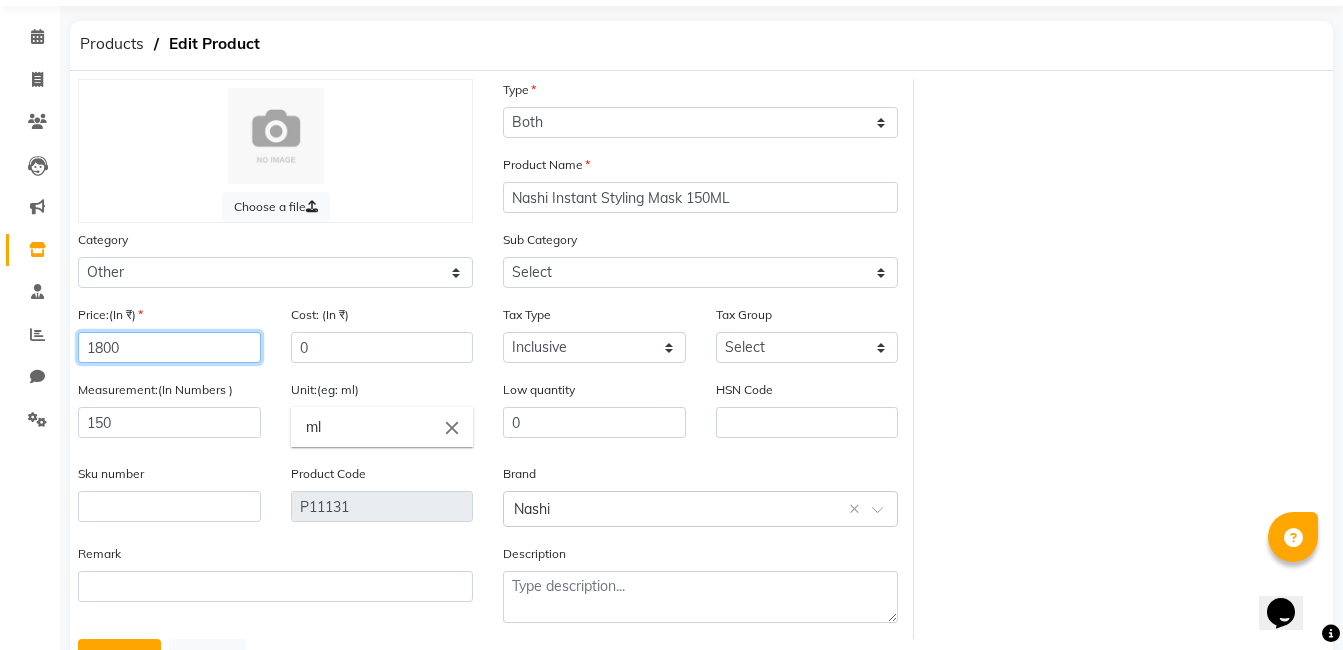 scroll, scrollTop: 151, scrollLeft: 0, axis: vertical 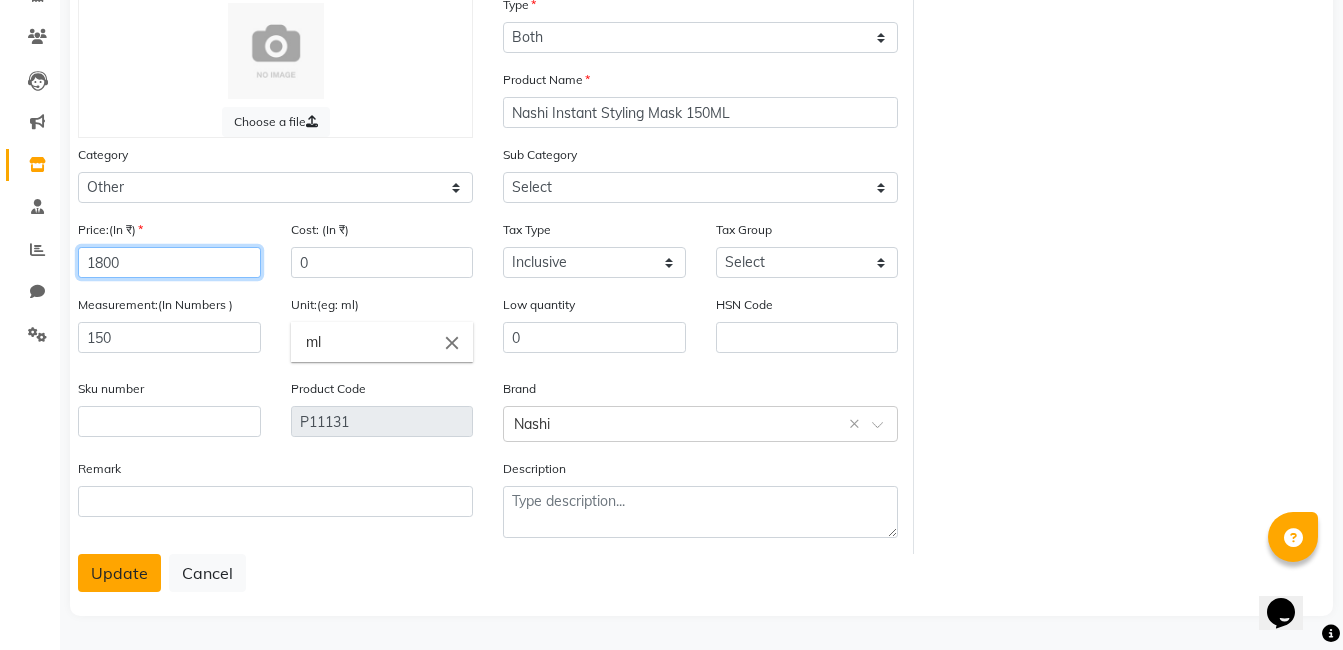 type on "1800" 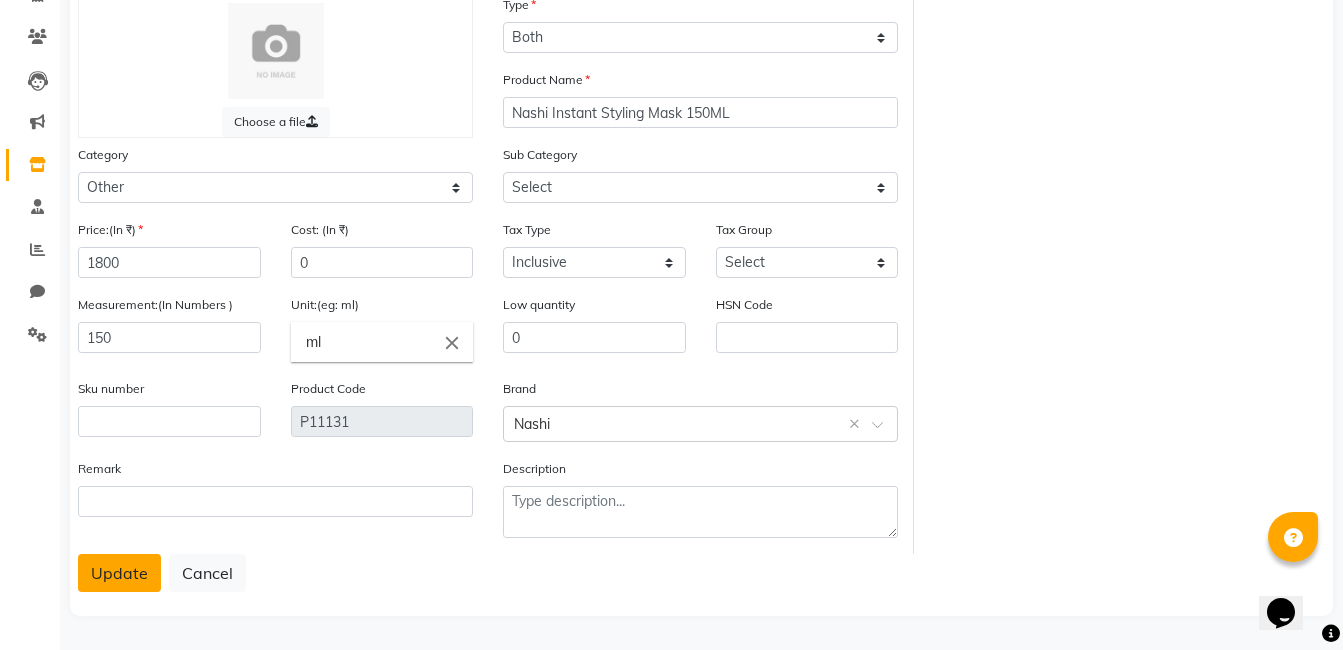 click on "Update" 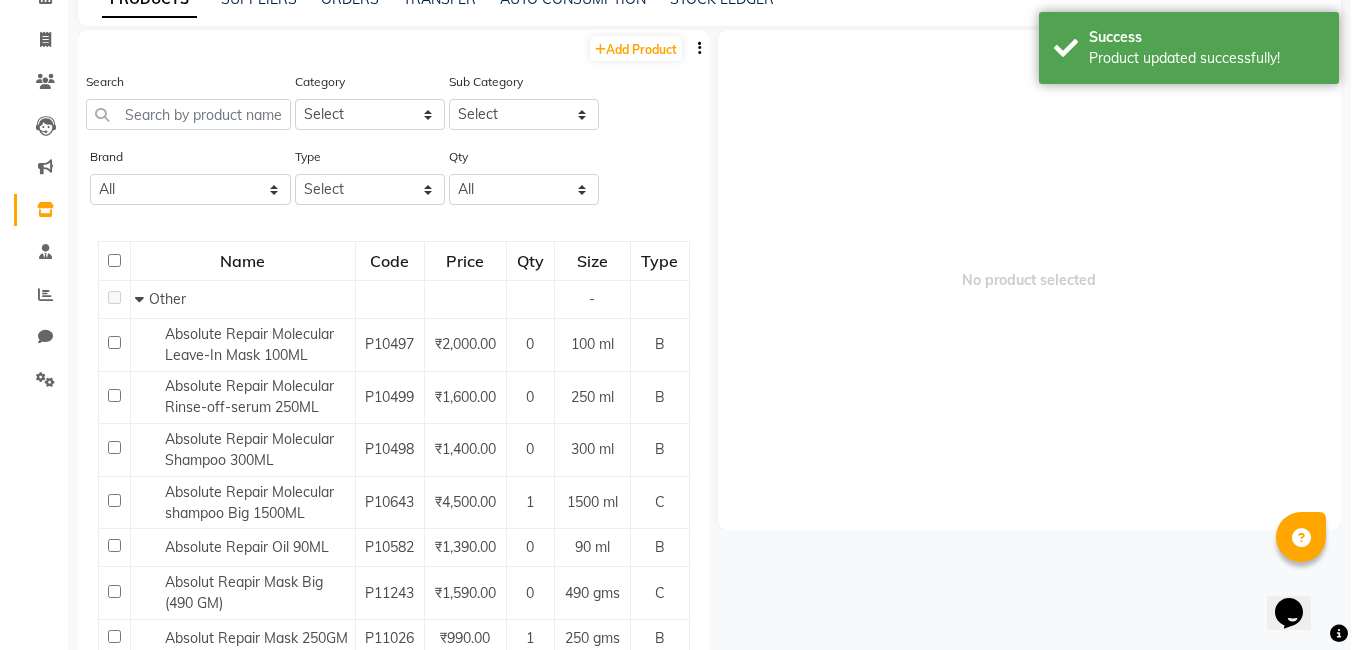 scroll, scrollTop: 0, scrollLeft: 0, axis: both 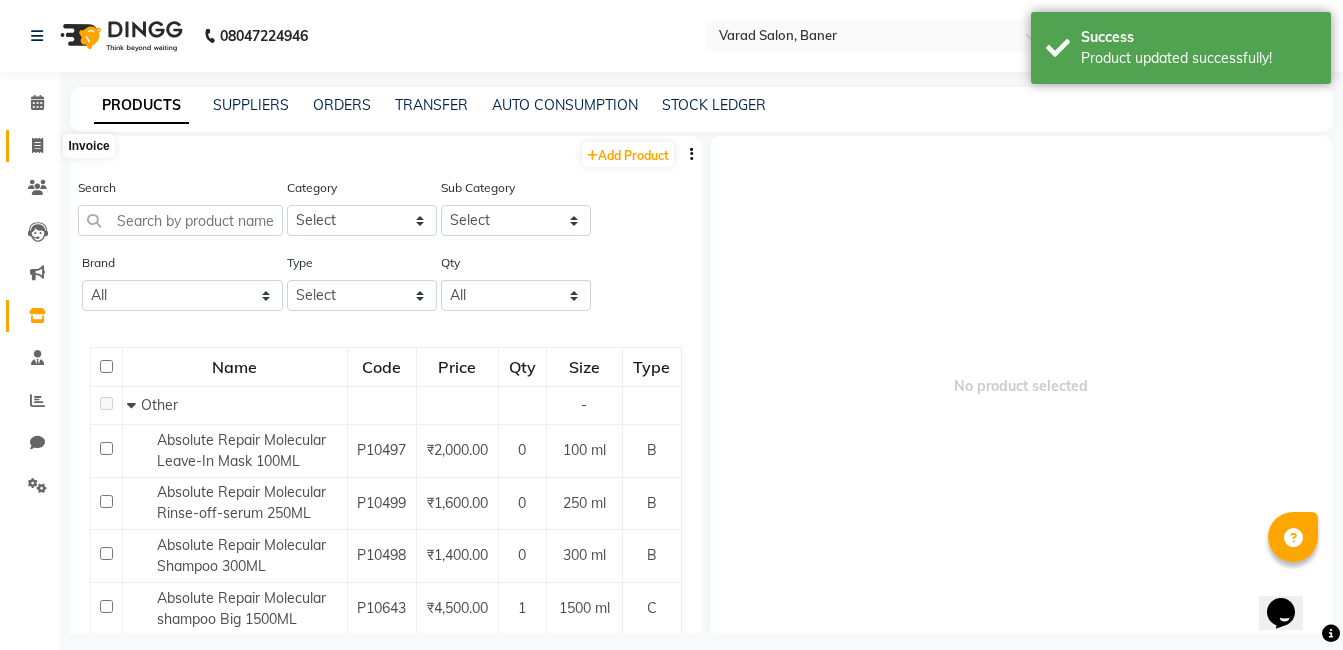 drag, startPoint x: 41, startPoint y: 137, endPoint x: 88, endPoint y: 70, distance: 81.84131 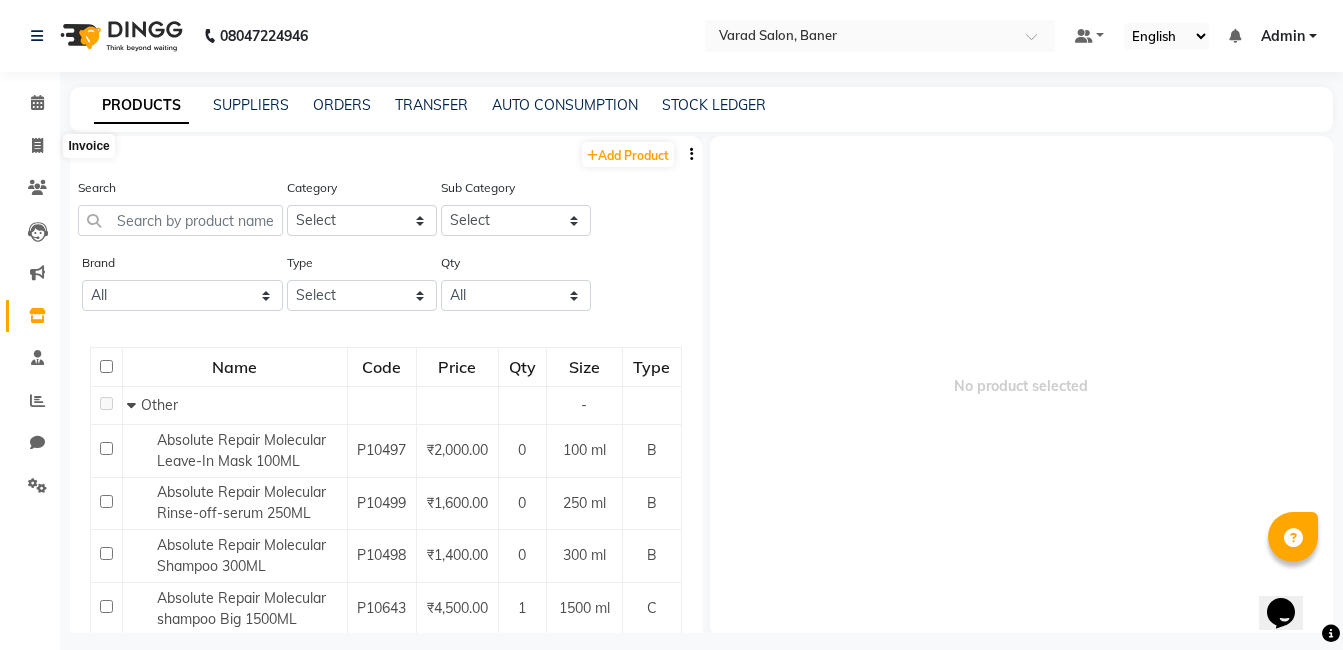 select on "service" 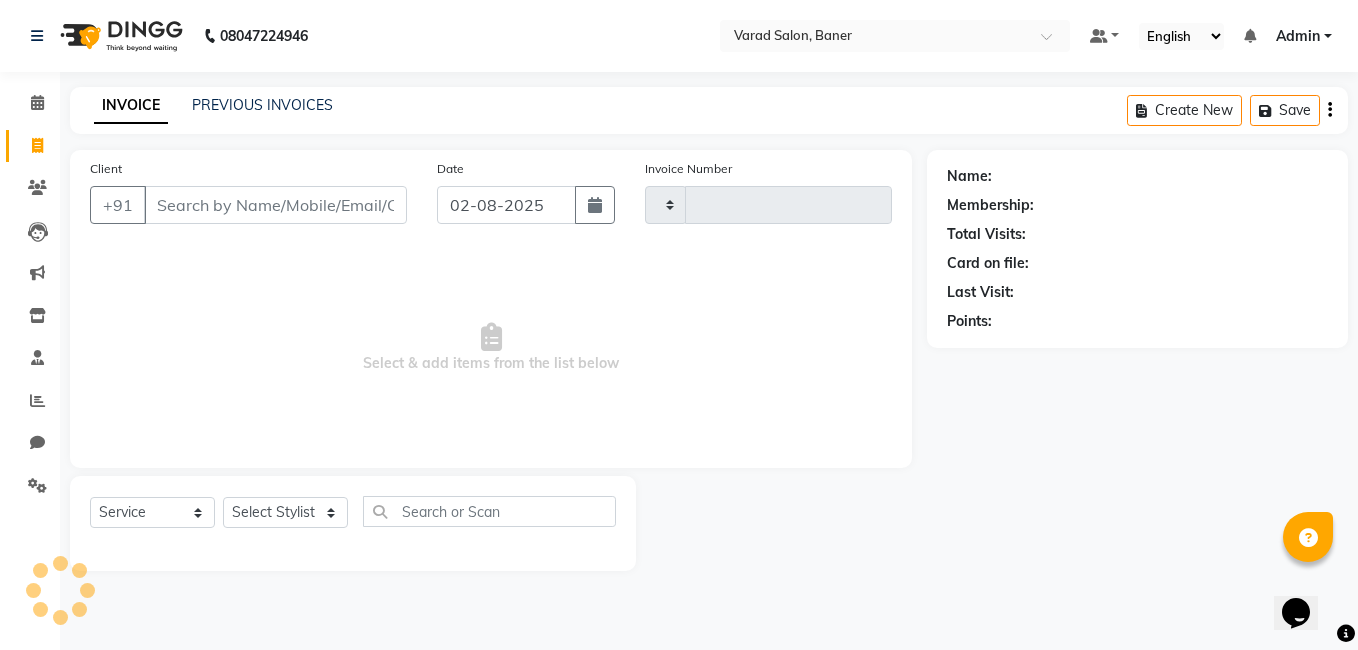 type on "2683" 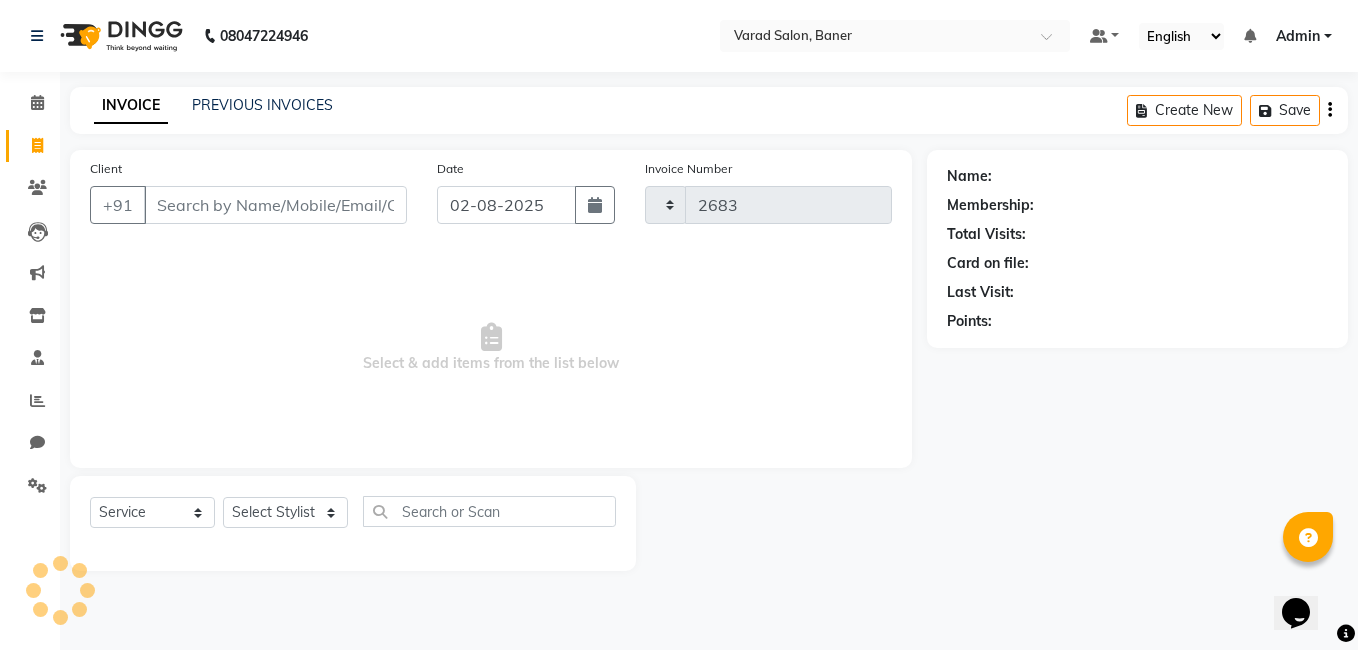 select on "7115" 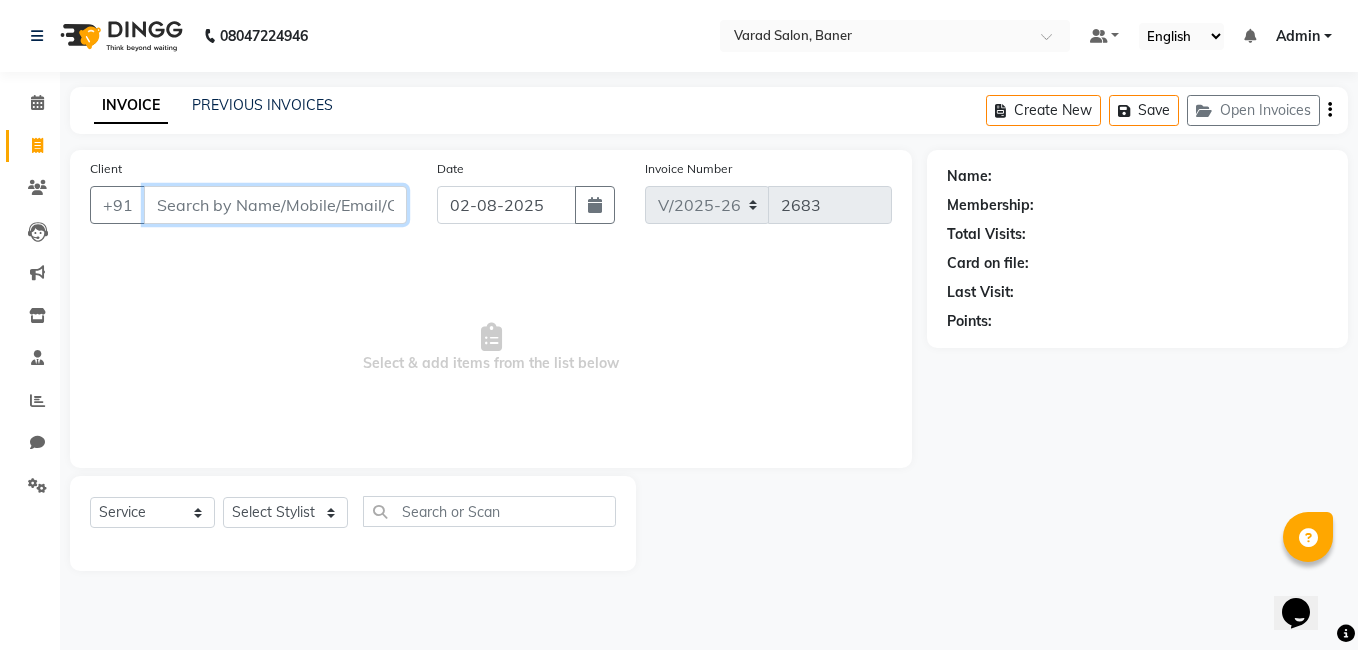 click on "Client" at bounding box center (275, 205) 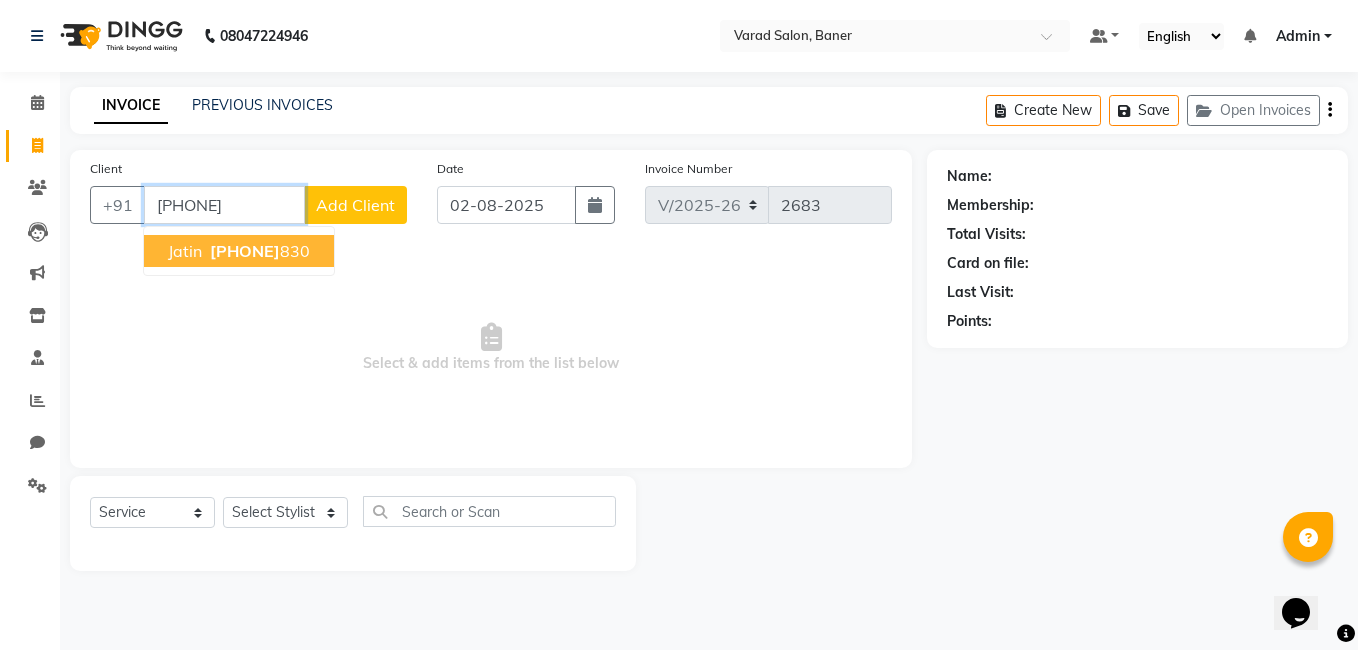 click on "8889913" at bounding box center [245, 251] 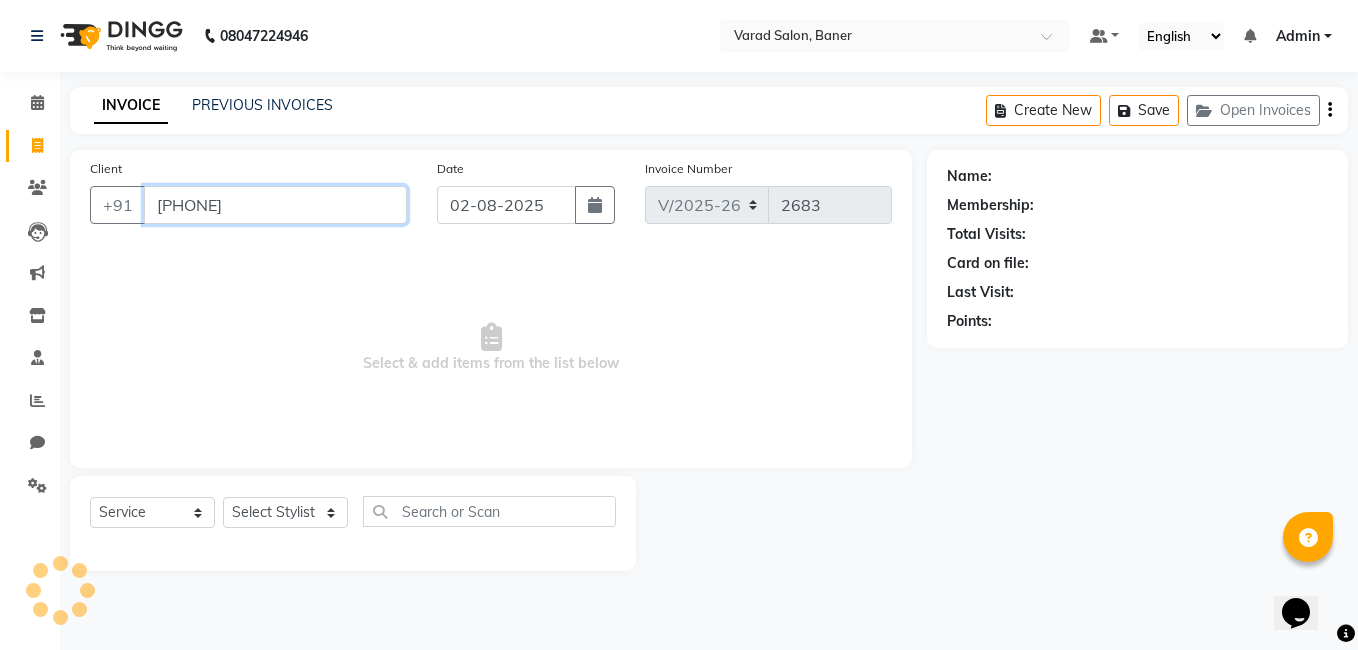 type on "8889913830" 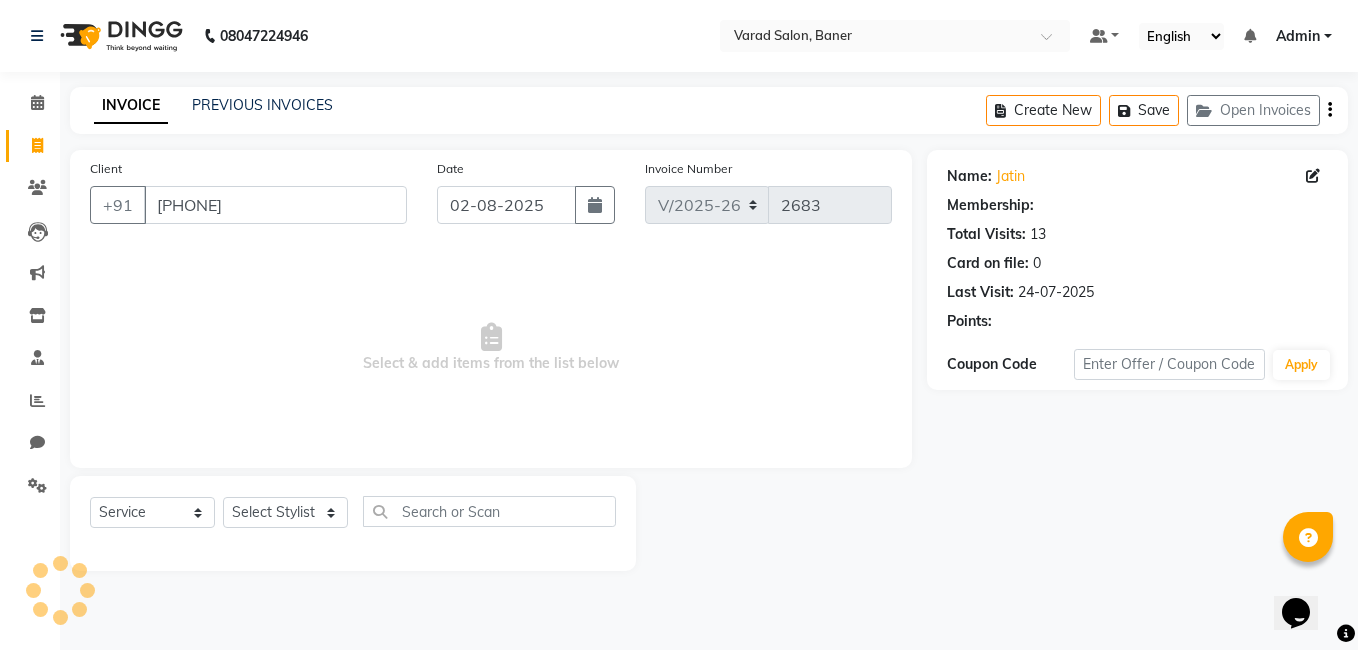 select on "1: Object" 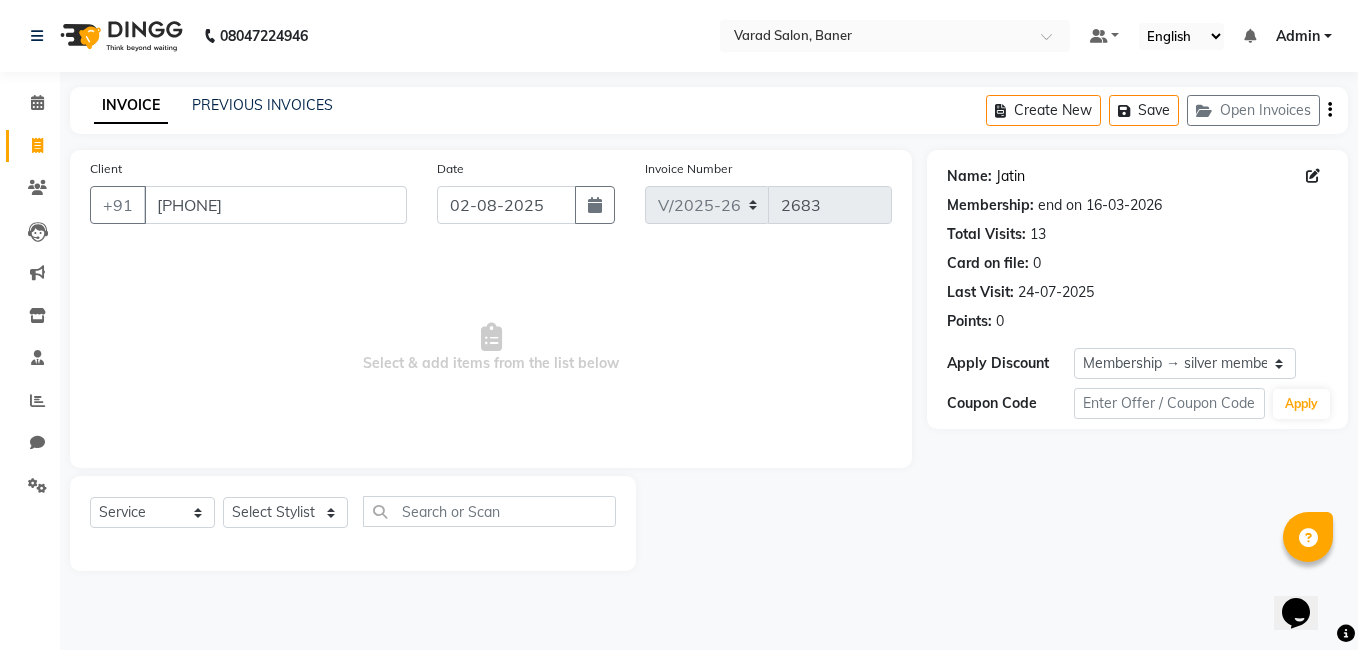 click on "Jatin" 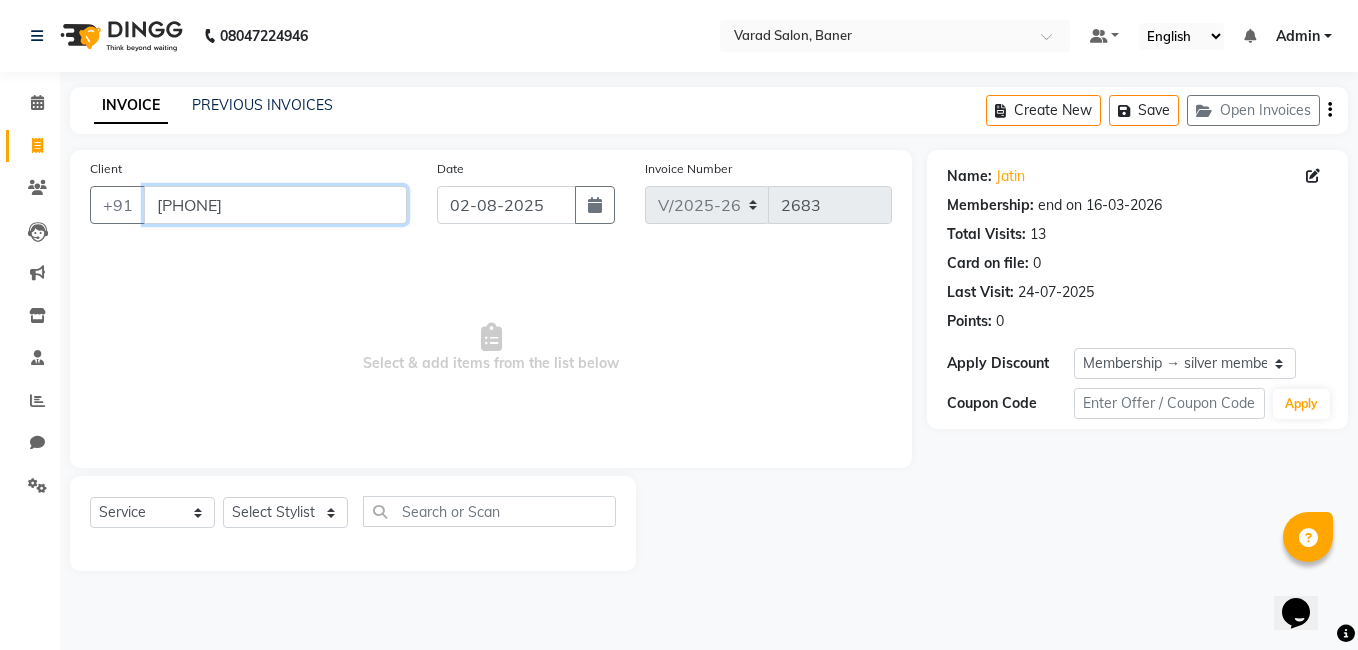 click on "8889913830" at bounding box center (275, 205) 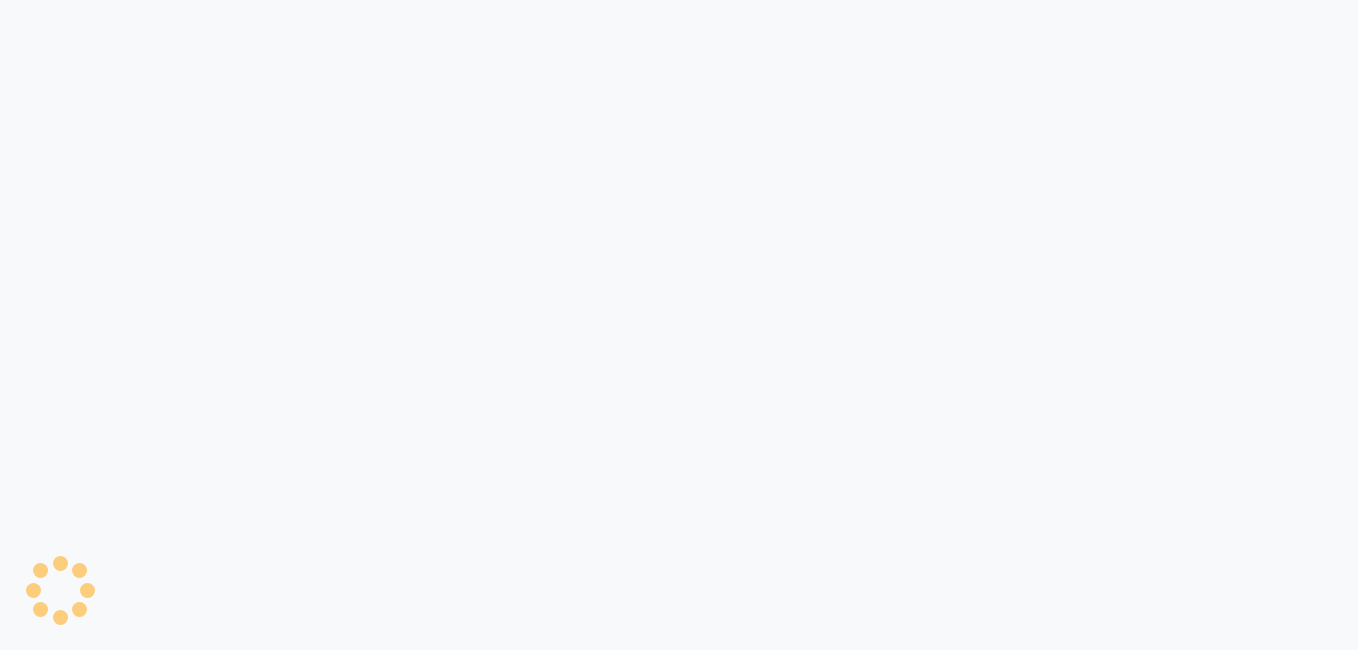 scroll, scrollTop: 0, scrollLeft: 0, axis: both 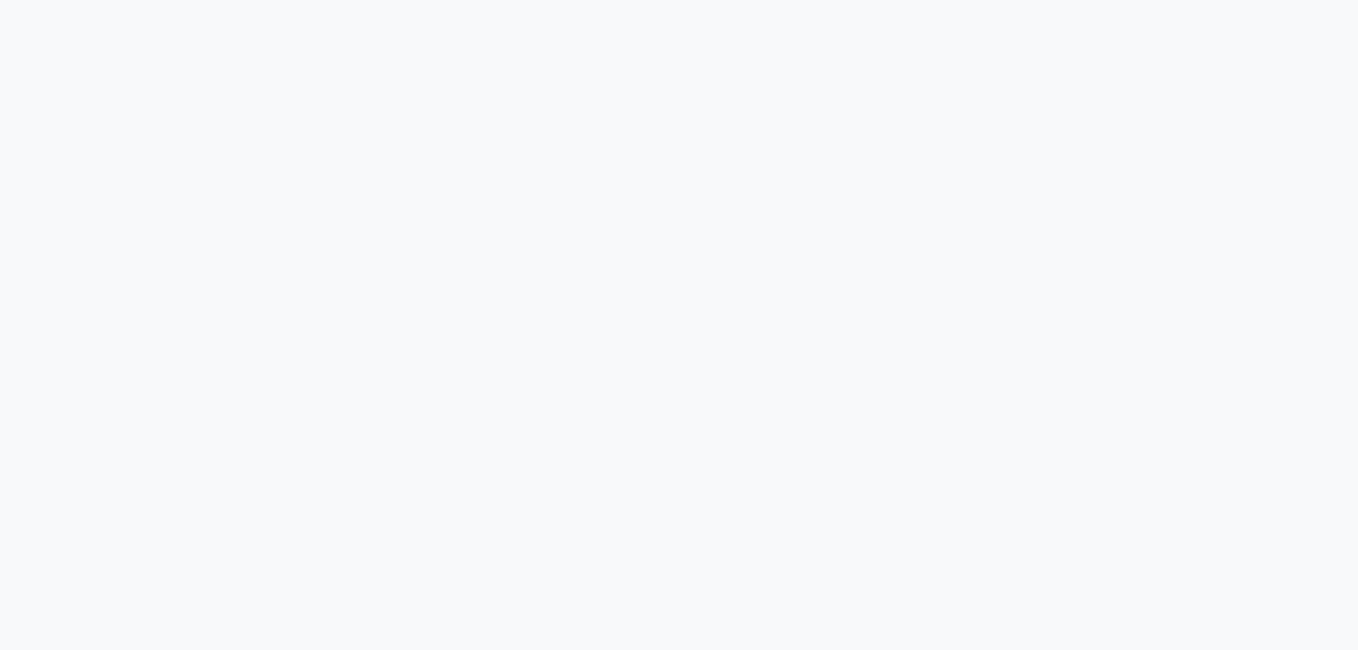 select on "service" 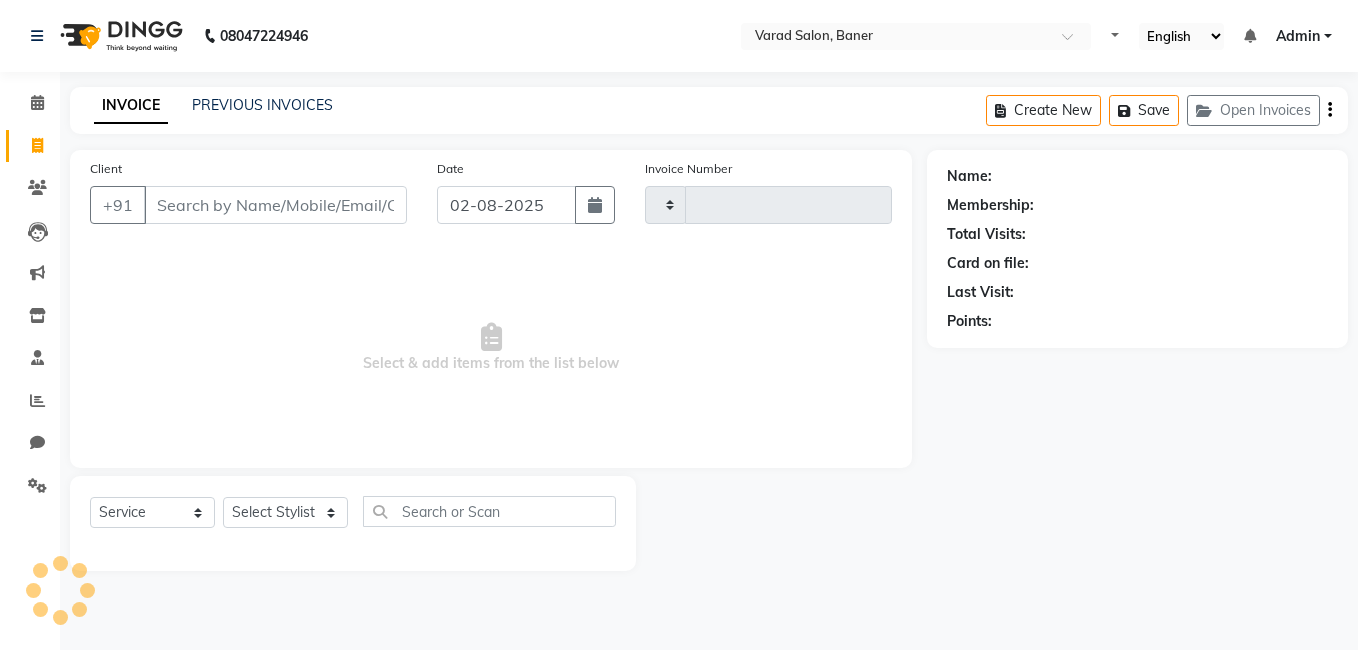select on "en" 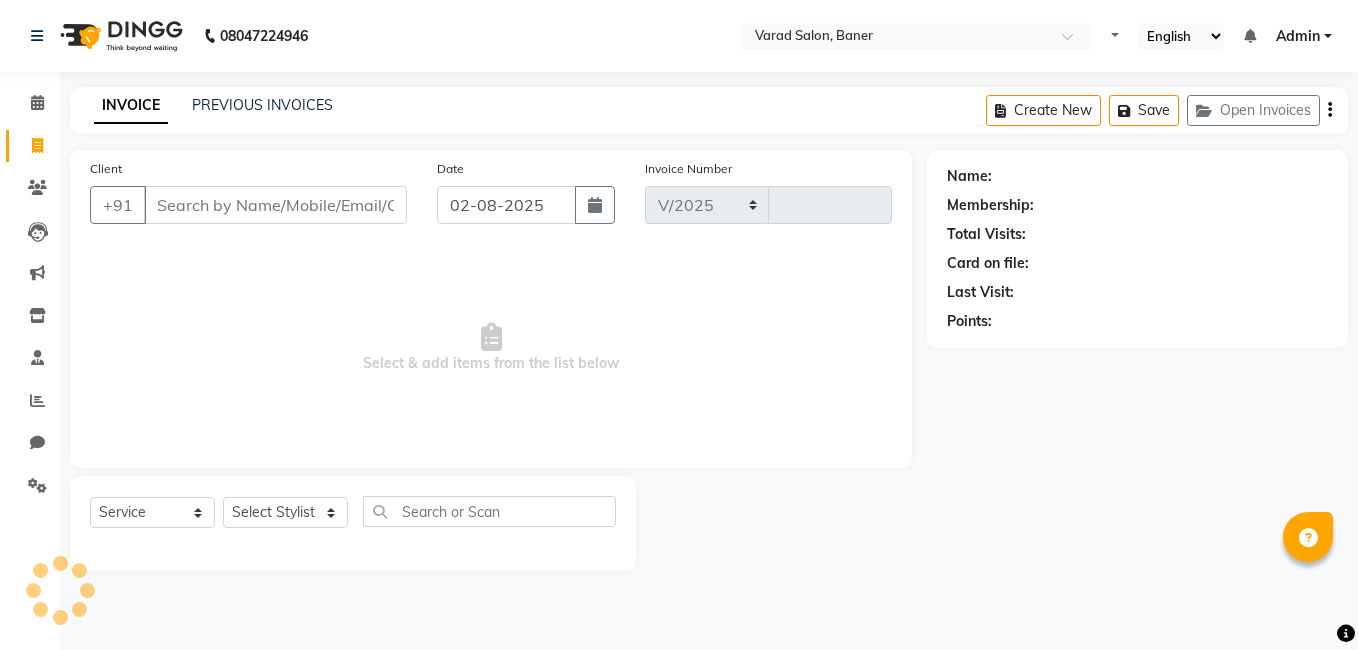 select on "7115" 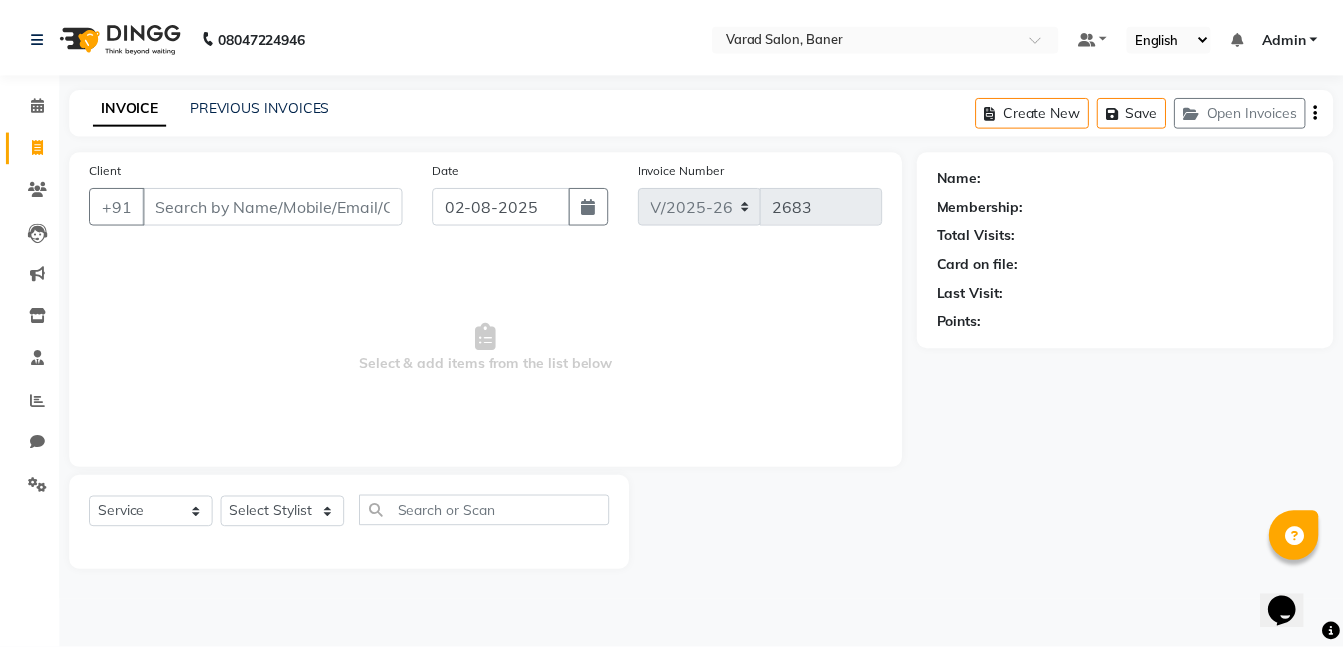scroll, scrollTop: 0, scrollLeft: 0, axis: both 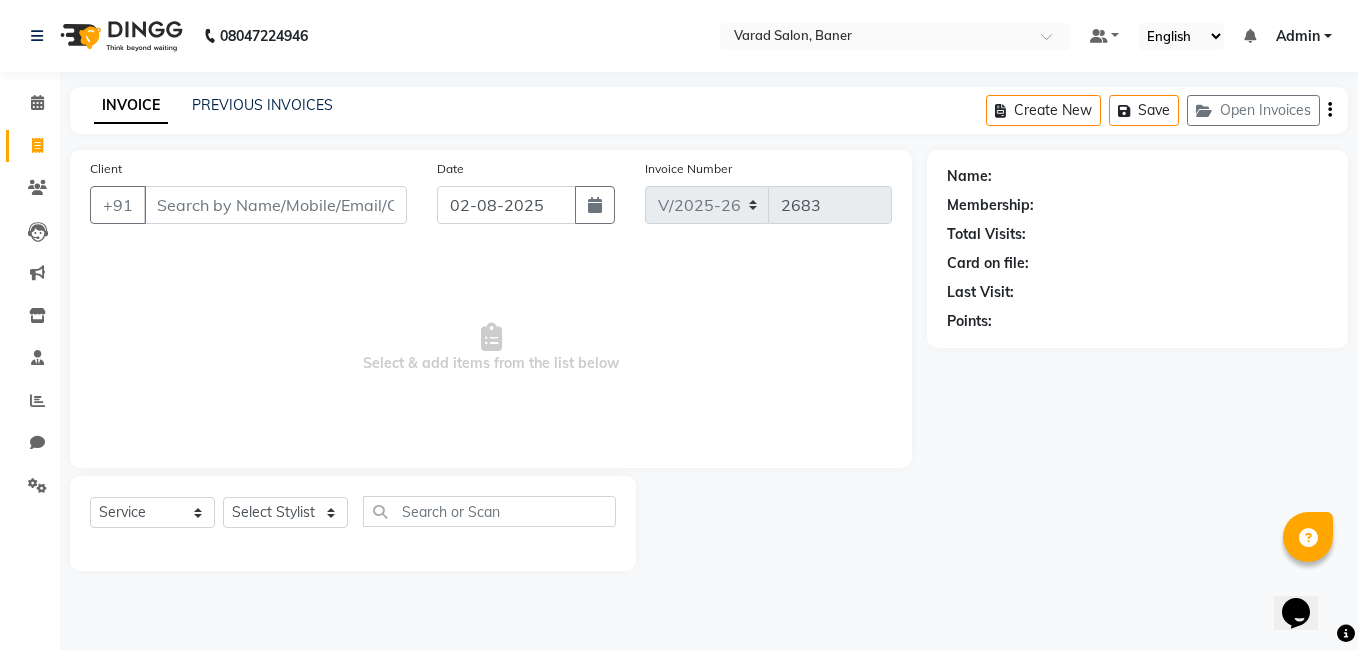 click on "Client" at bounding box center (275, 205) 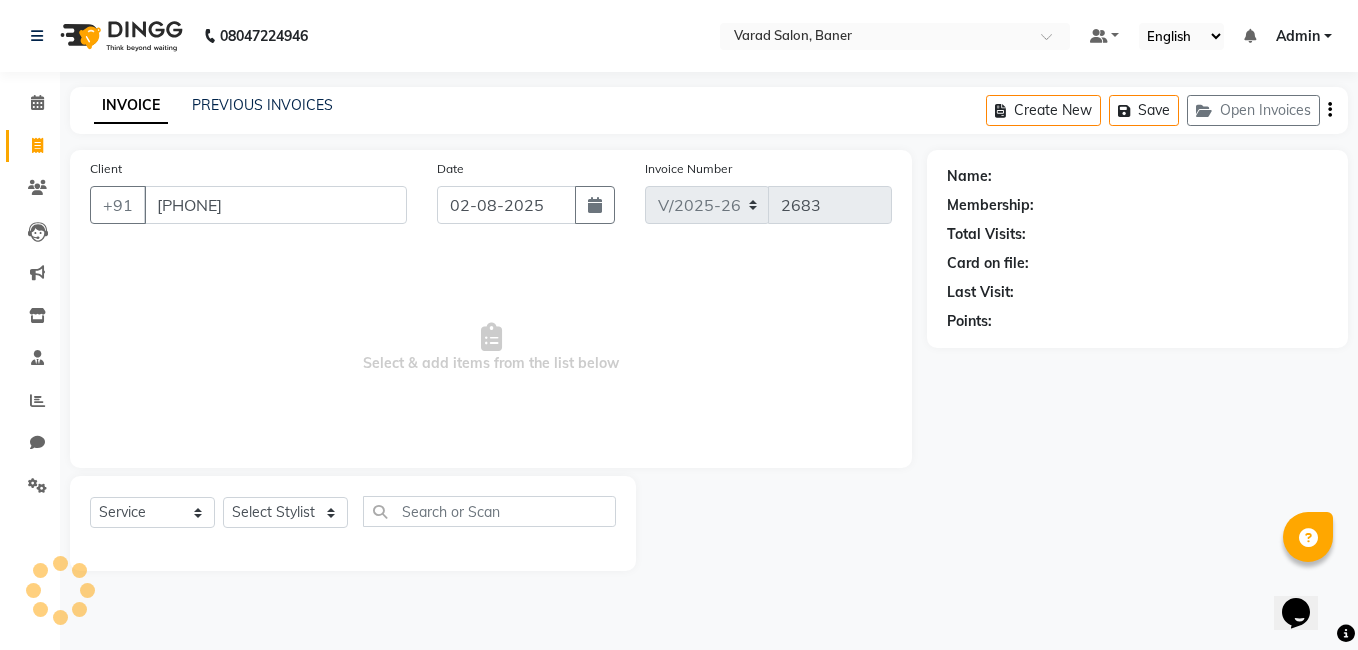 type on "[PHONE]" 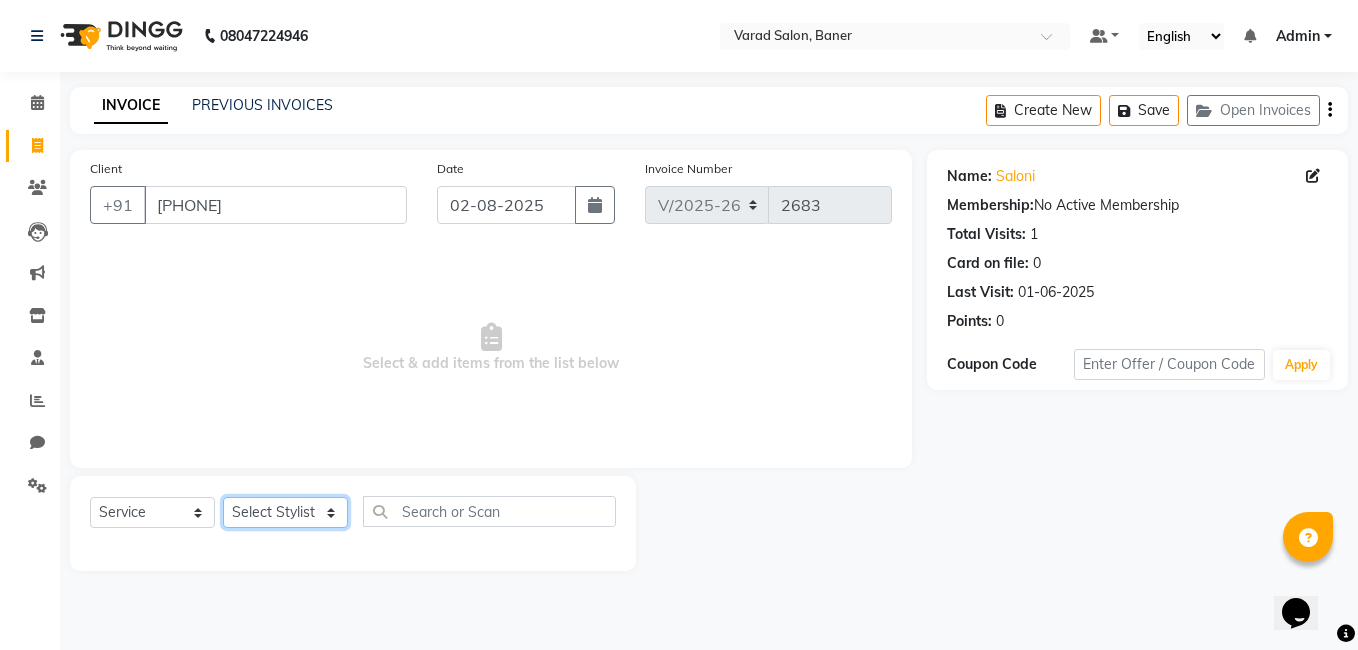 click on "Select Stylist Admin [FIRST] [LAST] [FIRST] [LAST] [FIRST] [LAST] [FIRST] [LAST] [FIRST] [LAST] [FIRST] [LAST] [FIRST] [LAST] [FIRST] [LAST] [FIRST] [LAST] [FIRST] [LAST] [FIRST] [LAST] [FIRST] [LAST]" 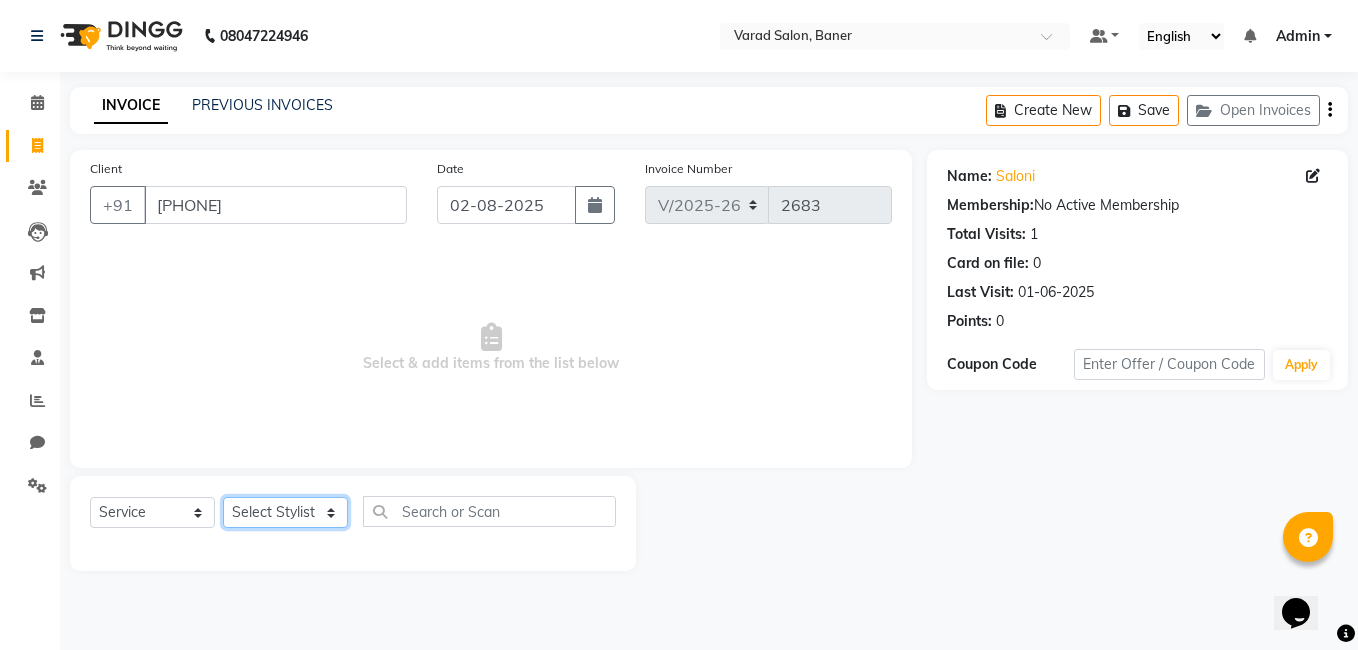 select on "60263" 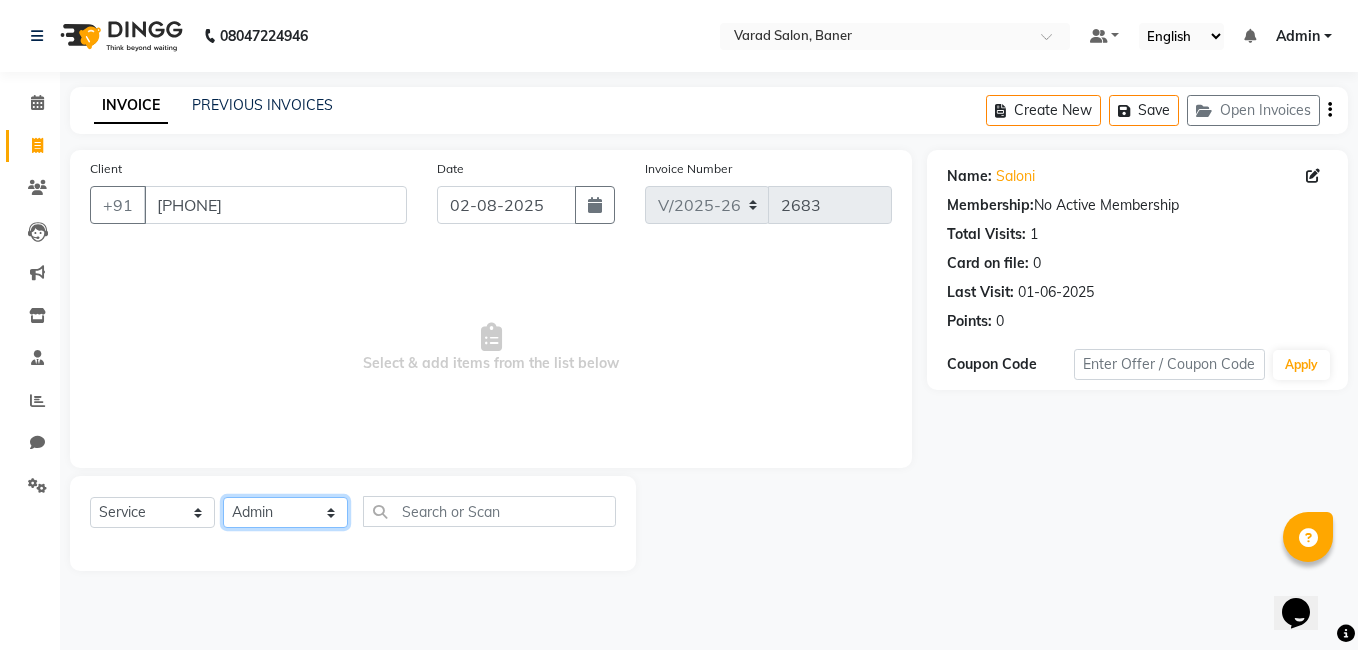 click on "Select Stylist Admin Asif qureshi Deepali Munde Dipali Jivane Jabaaz Karishma Khot  Kshitija Kumar  Palash Das Prem patode Rahul chhapchhade Rupesh sangale Santosh Kadam Swapnil jadhav" 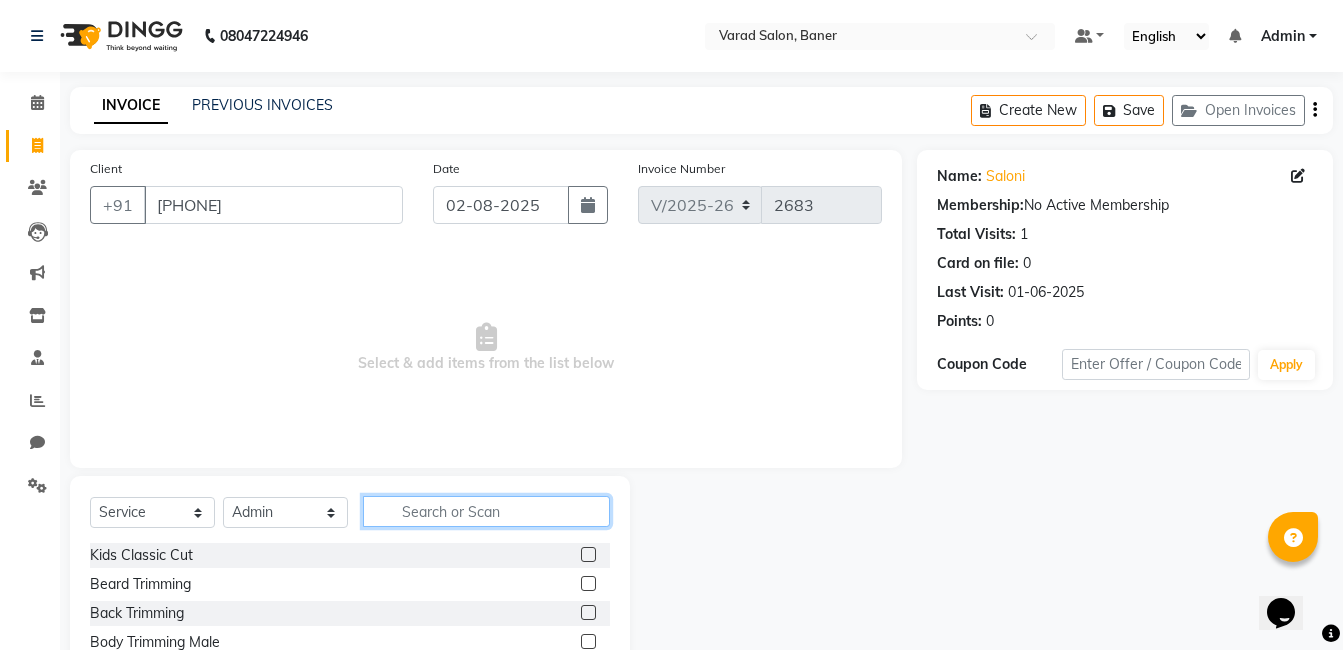 click 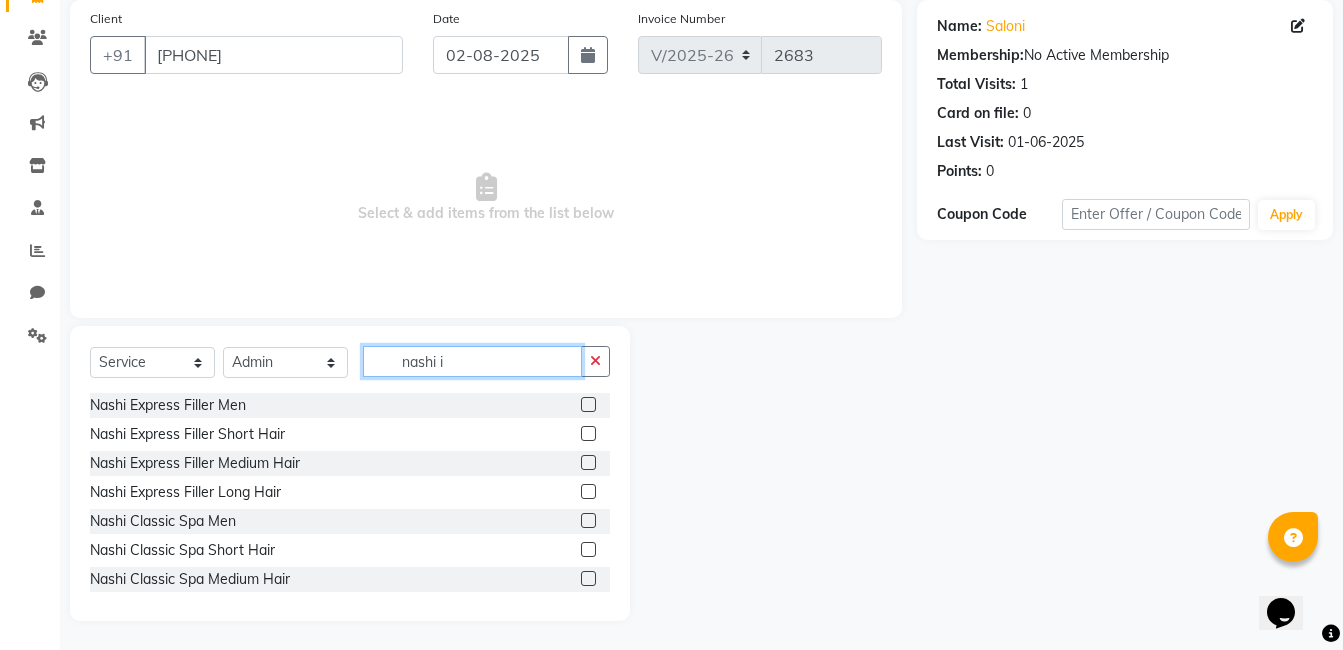scroll, scrollTop: 151, scrollLeft: 0, axis: vertical 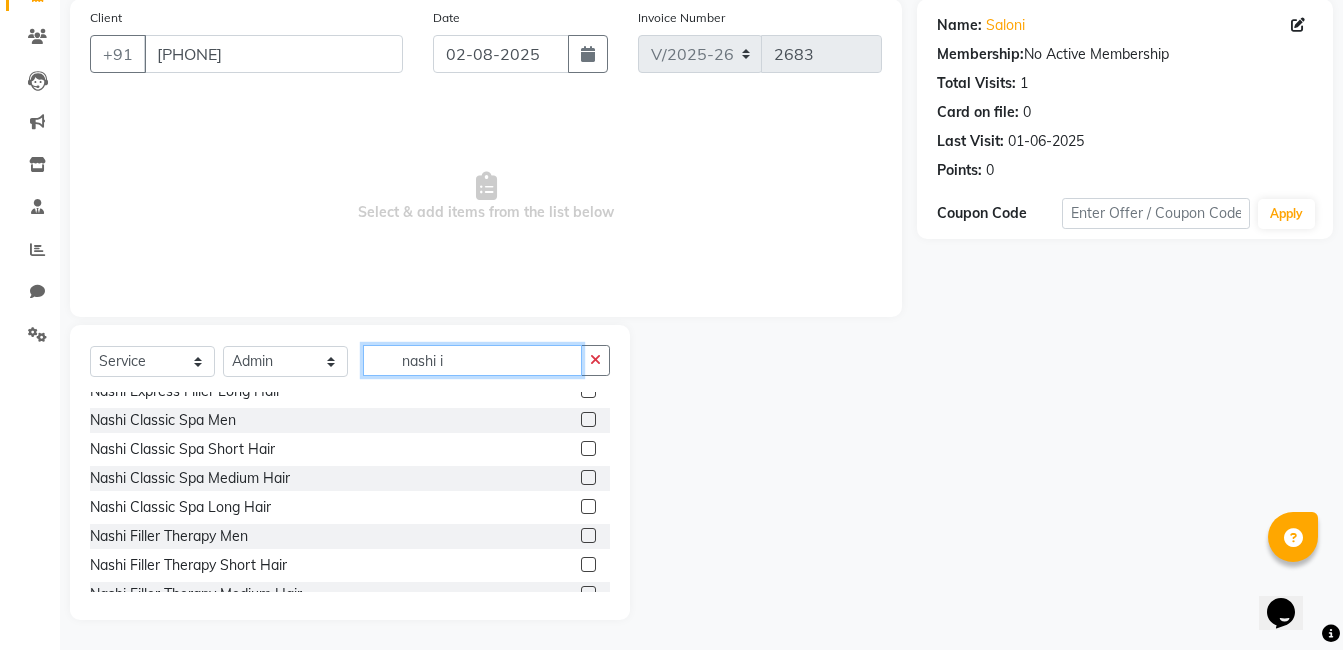 type on "nashi i" 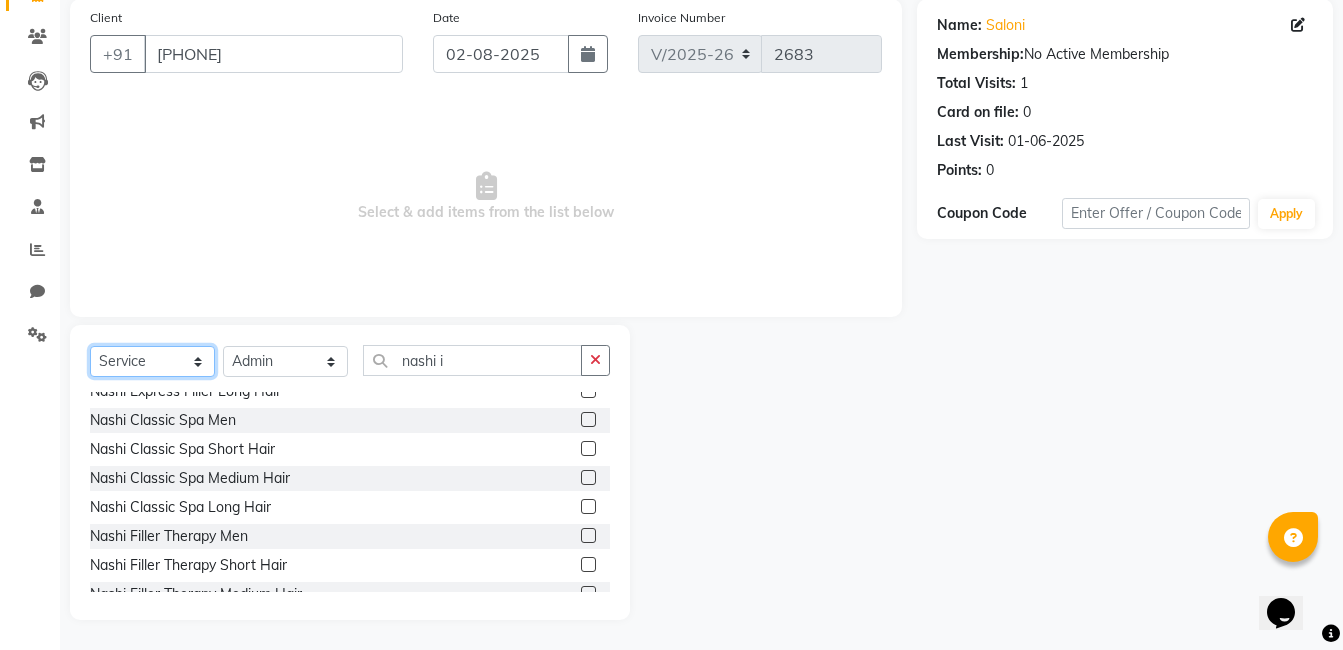 click on "Select  Service  Product  Membership  Package Voucher Prepaid Gift Card" 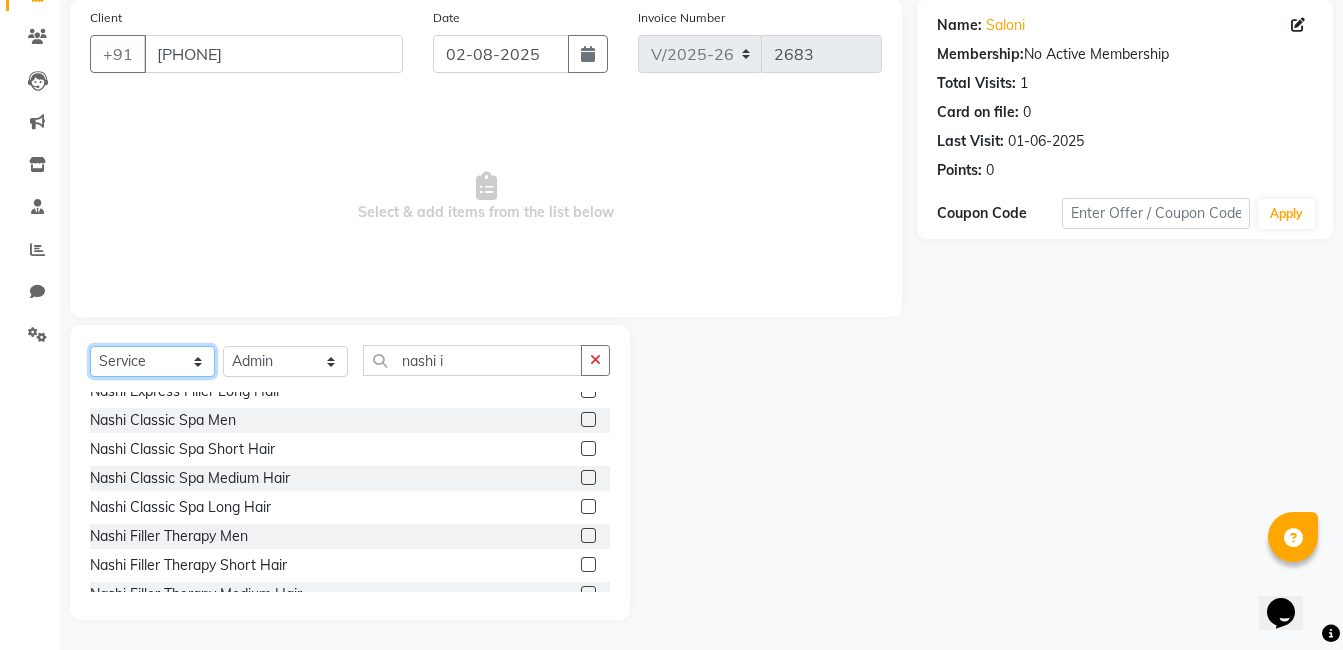 select on "product" 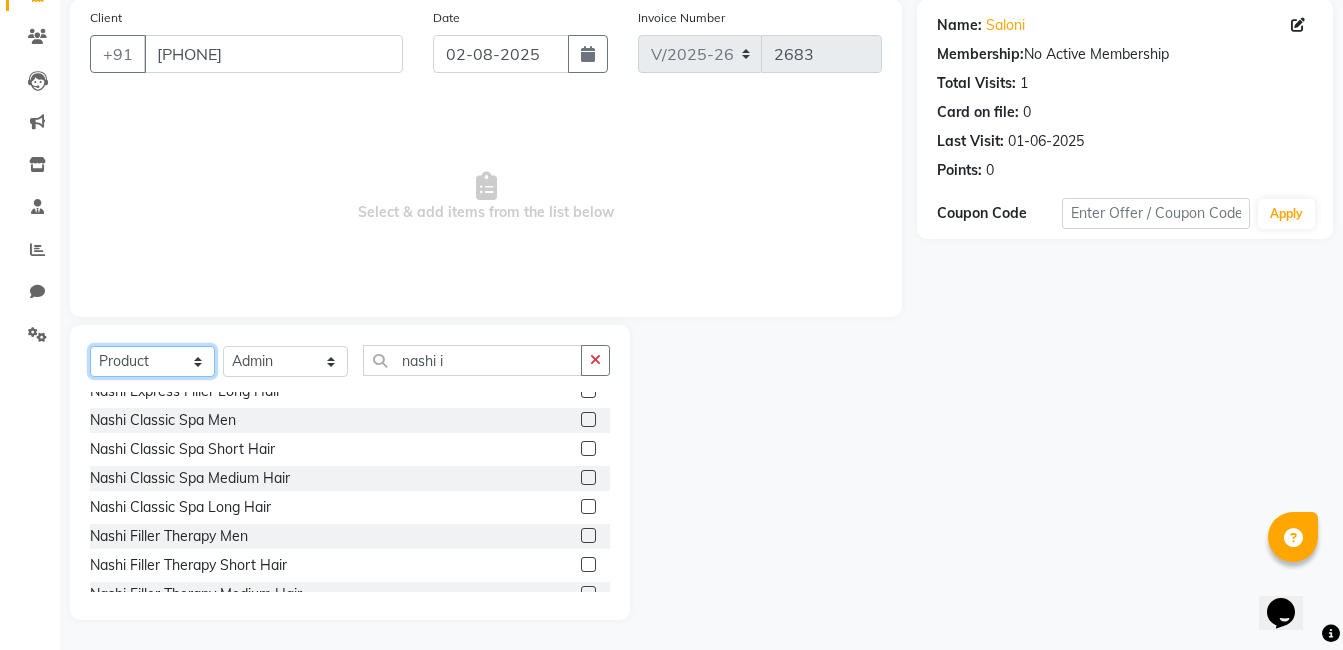 click on "Select  Service  Product  Membership  Package Voucher Prepaid Gift Card" 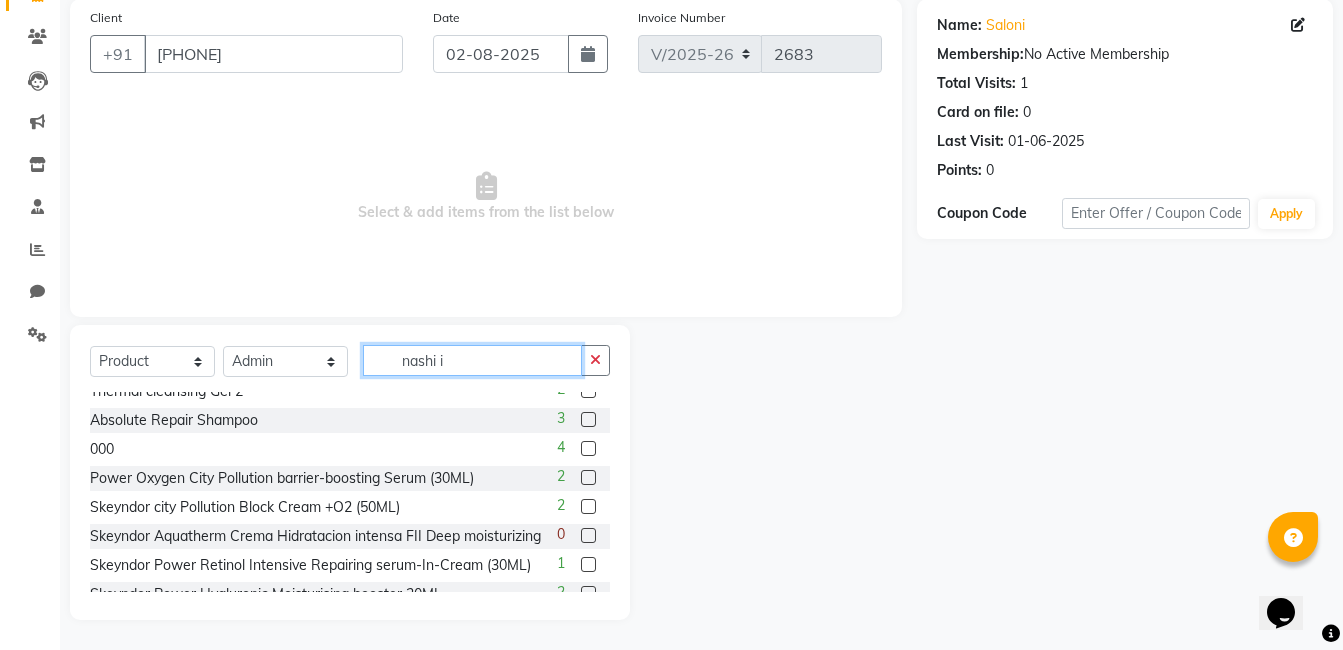 click on "nashi i" 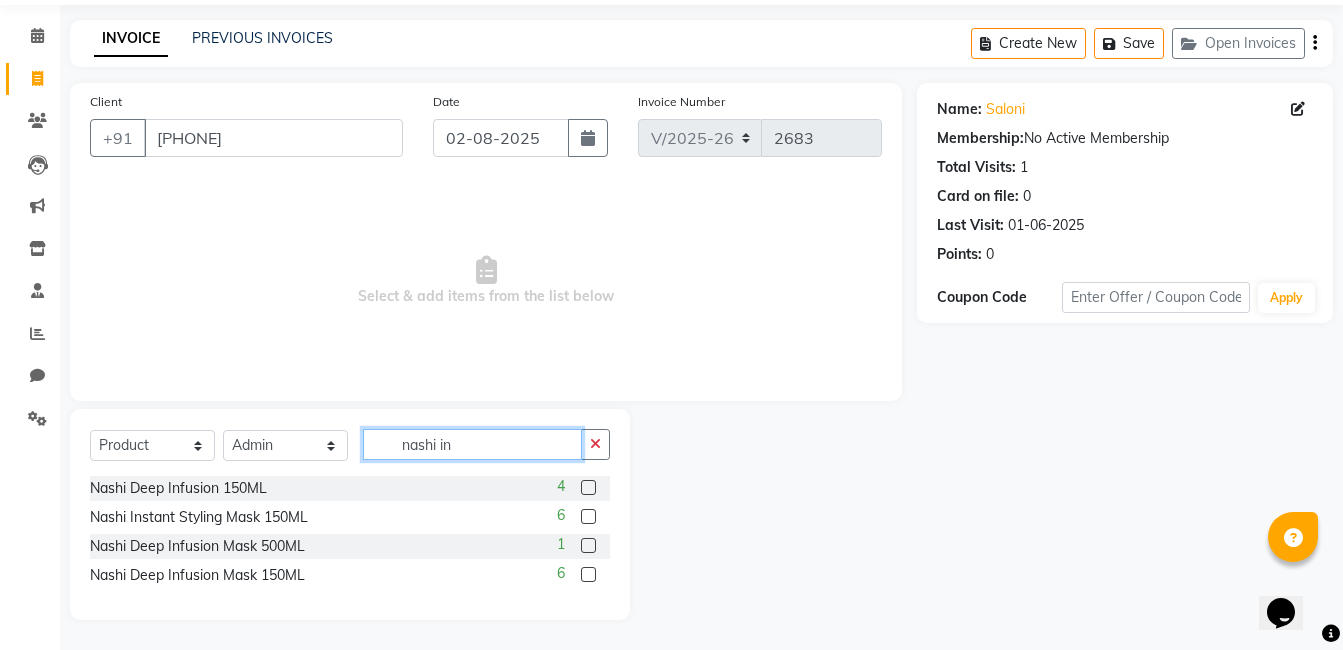 scroll, scrollTop: 67, scrollLeft: 0, axis: vertical 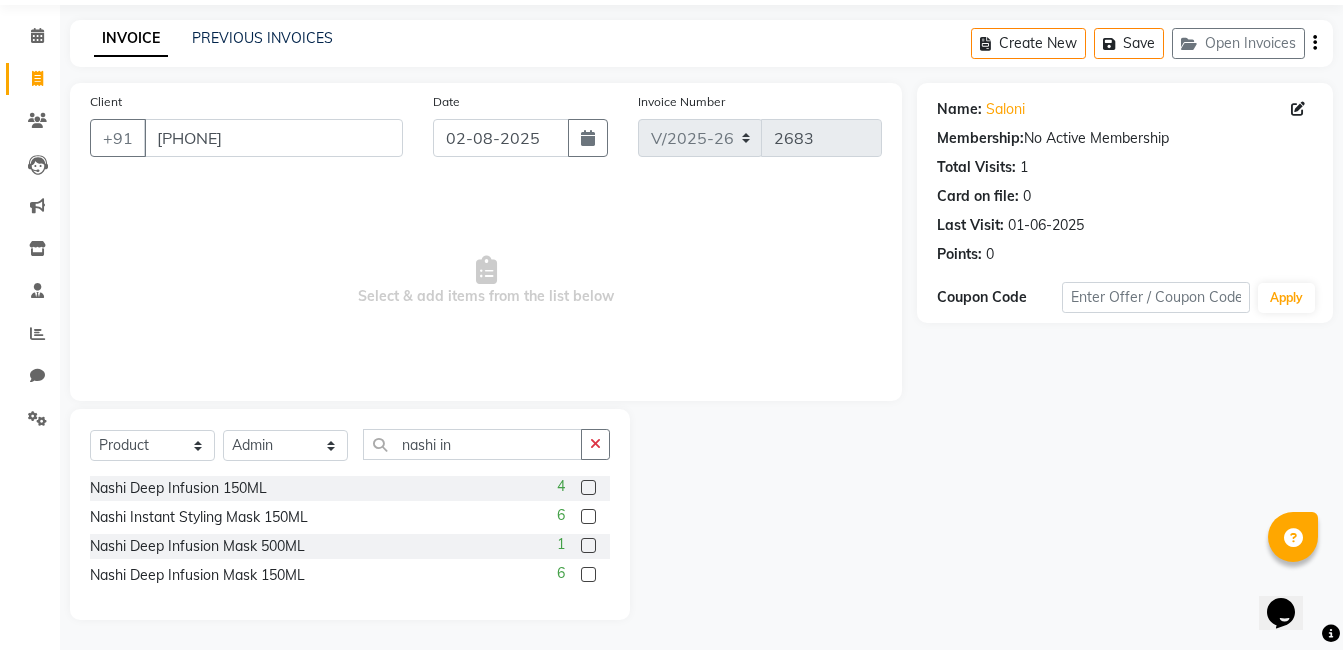 click 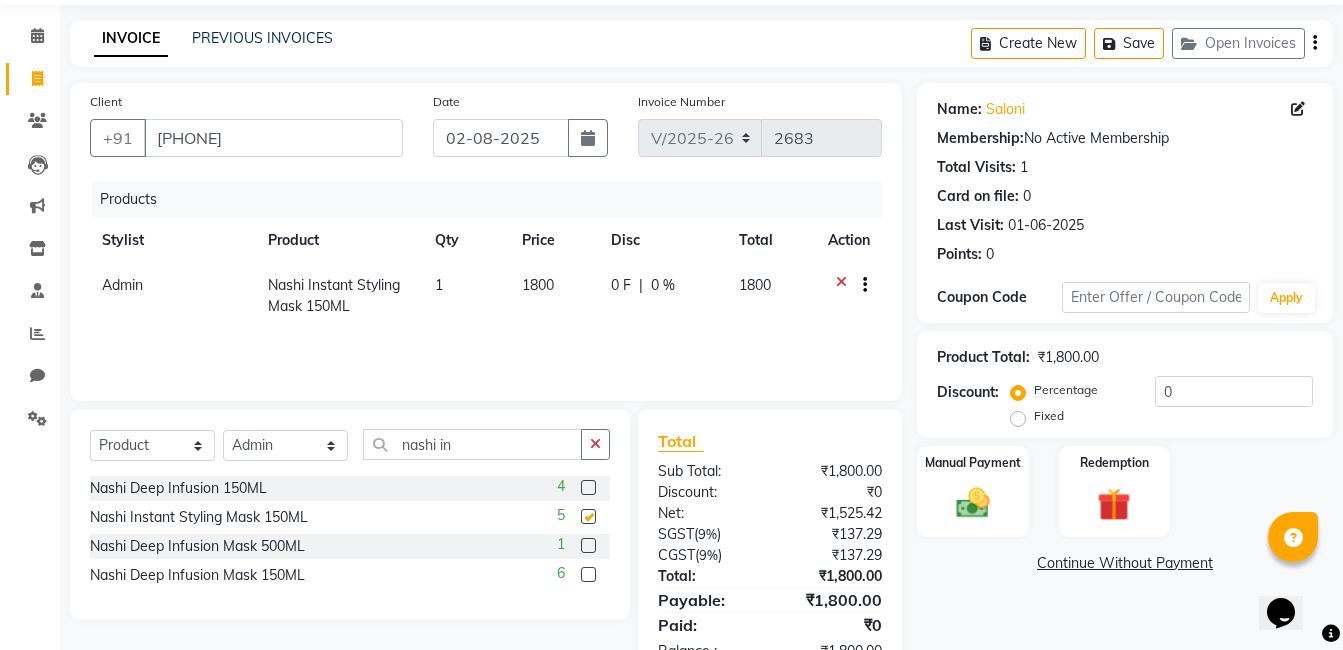 checkbox on "false" 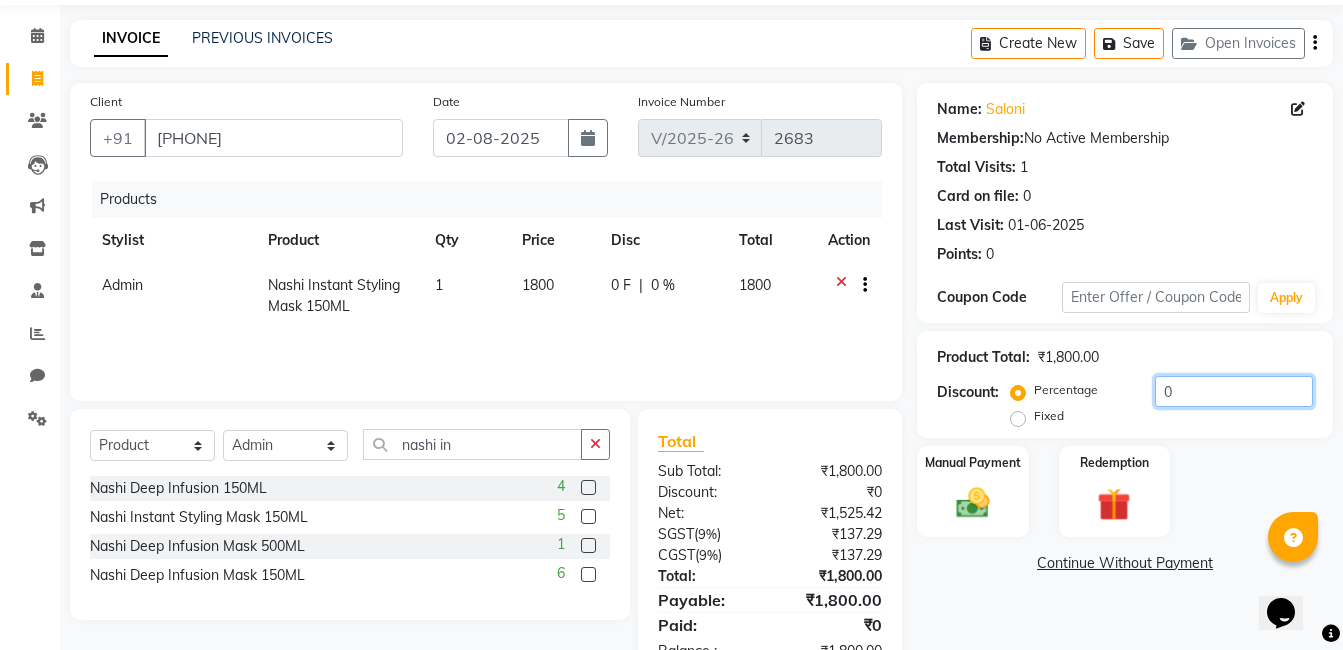 drag, startPoint x: 1211, startPoint y: 390, endPoint x: 1066, endPoint y: 391, distance: 145.00345 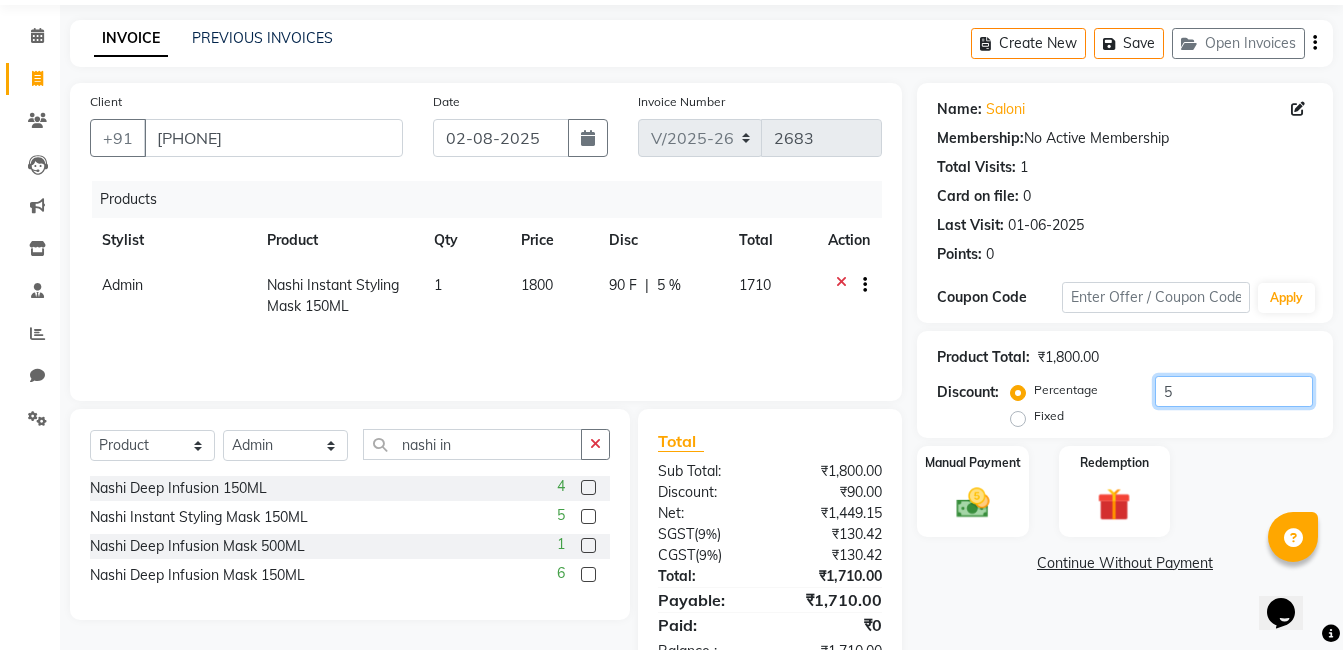 type on "5" 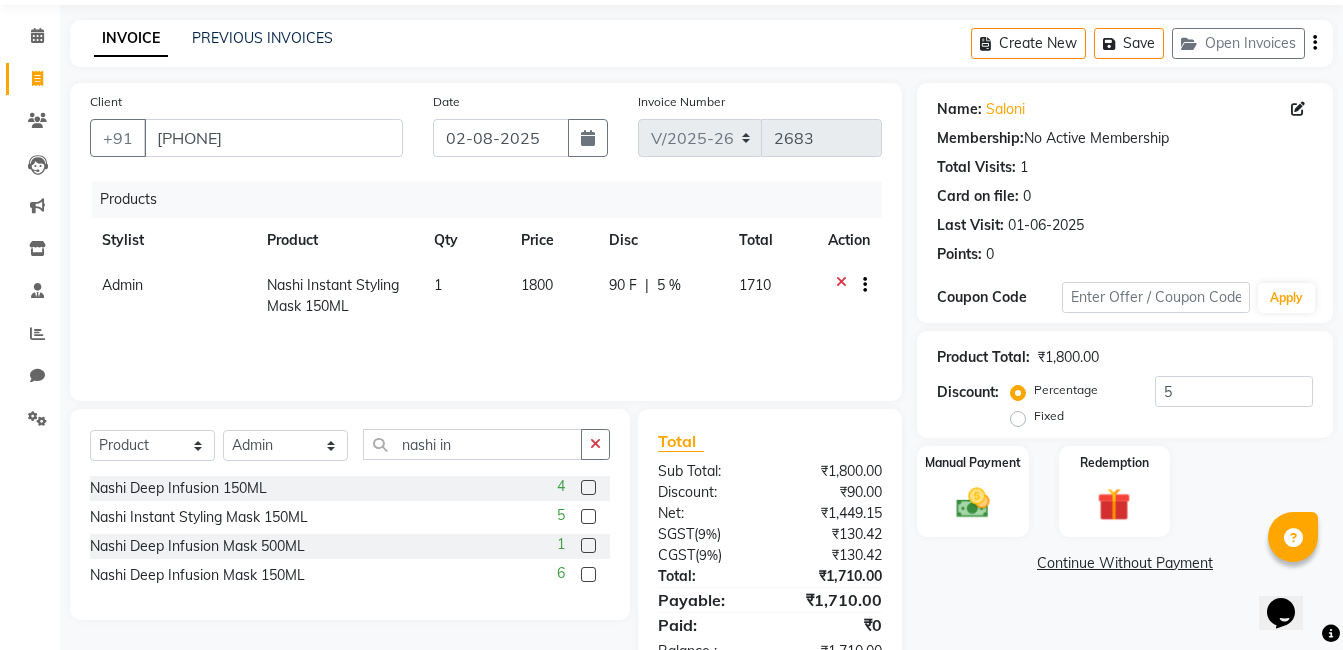 click on "Name: Saloni  Membership:  No Active Membership  Total Visits:  1 Card on file:  0 Last Visit:   01-06-2025 Points:   0  Coupon Code Apply Product Total:  ₹1,800.00  Discount:  Percentage   Fixed  5 Manual Payment Redemption  Continue Without Payment" 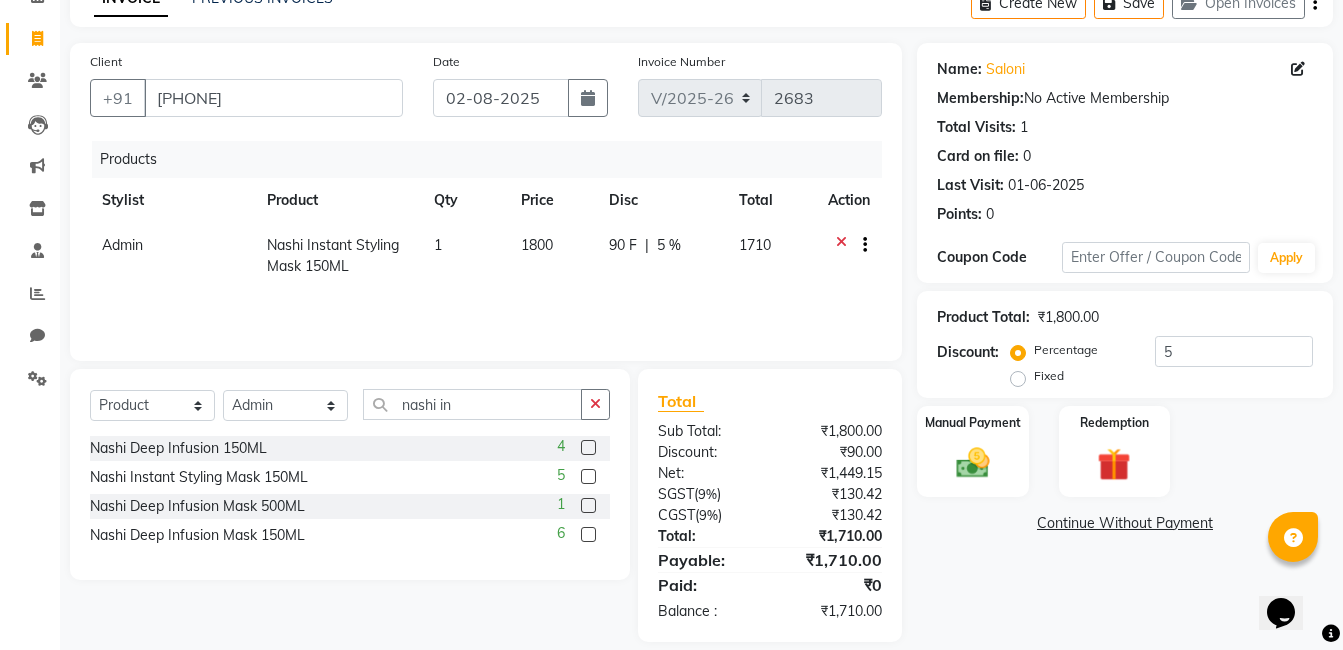 scroll, scrollTop: 129, scrollLeft: 0, axis: vertical 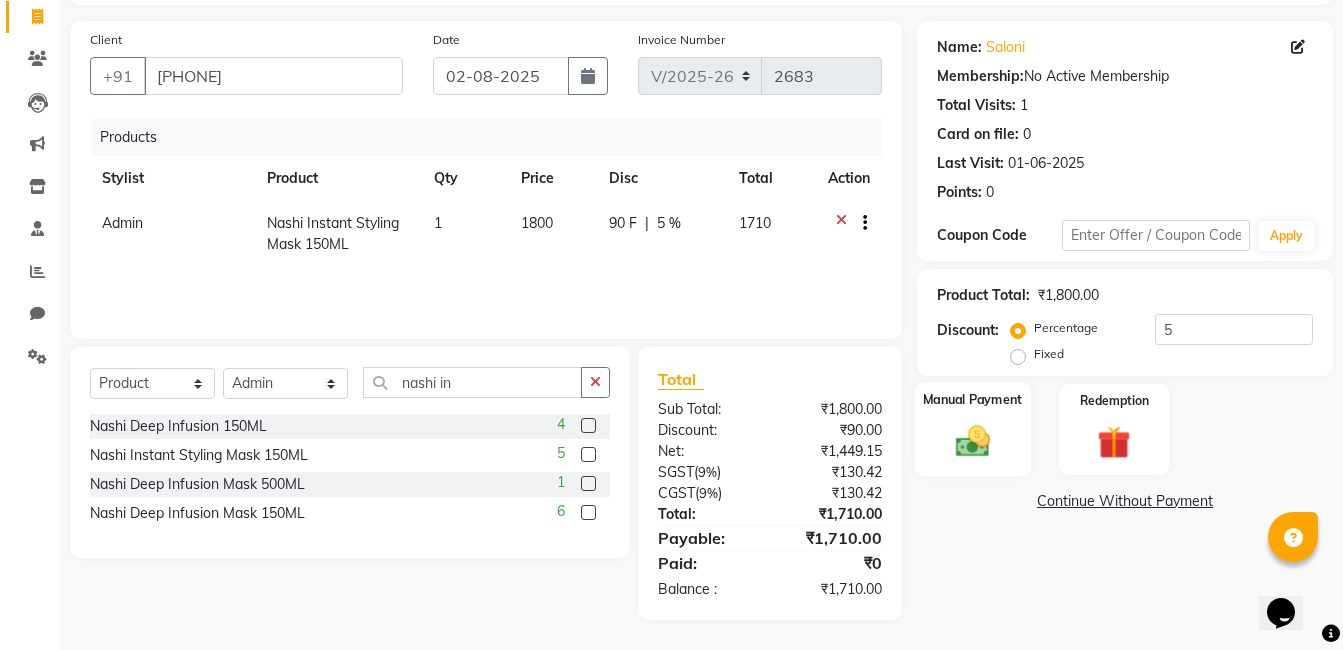 click 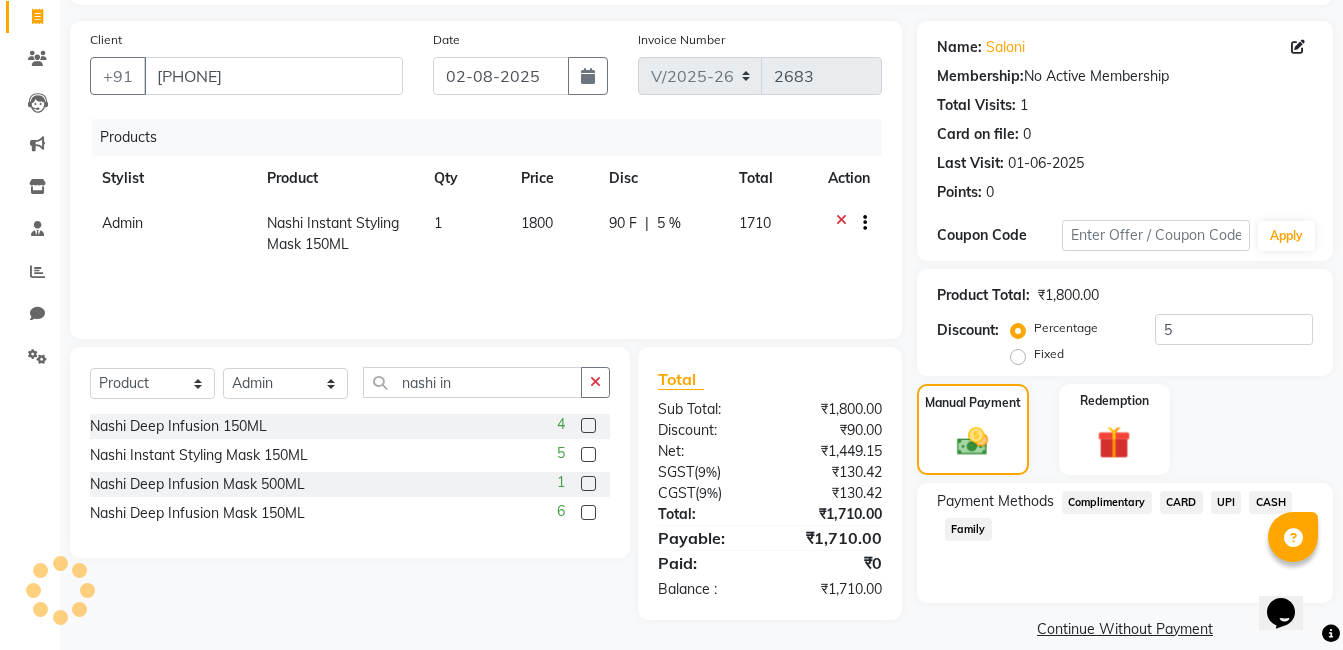 click on "UPI" 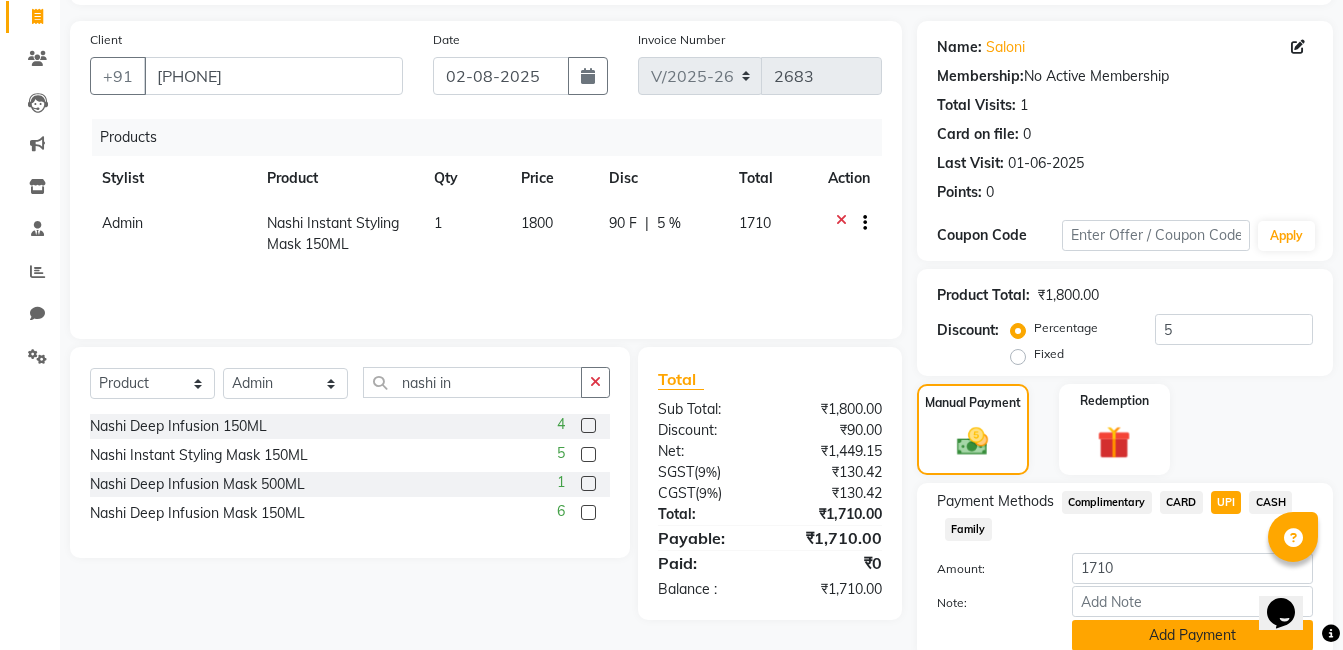 click on "Add Payment" 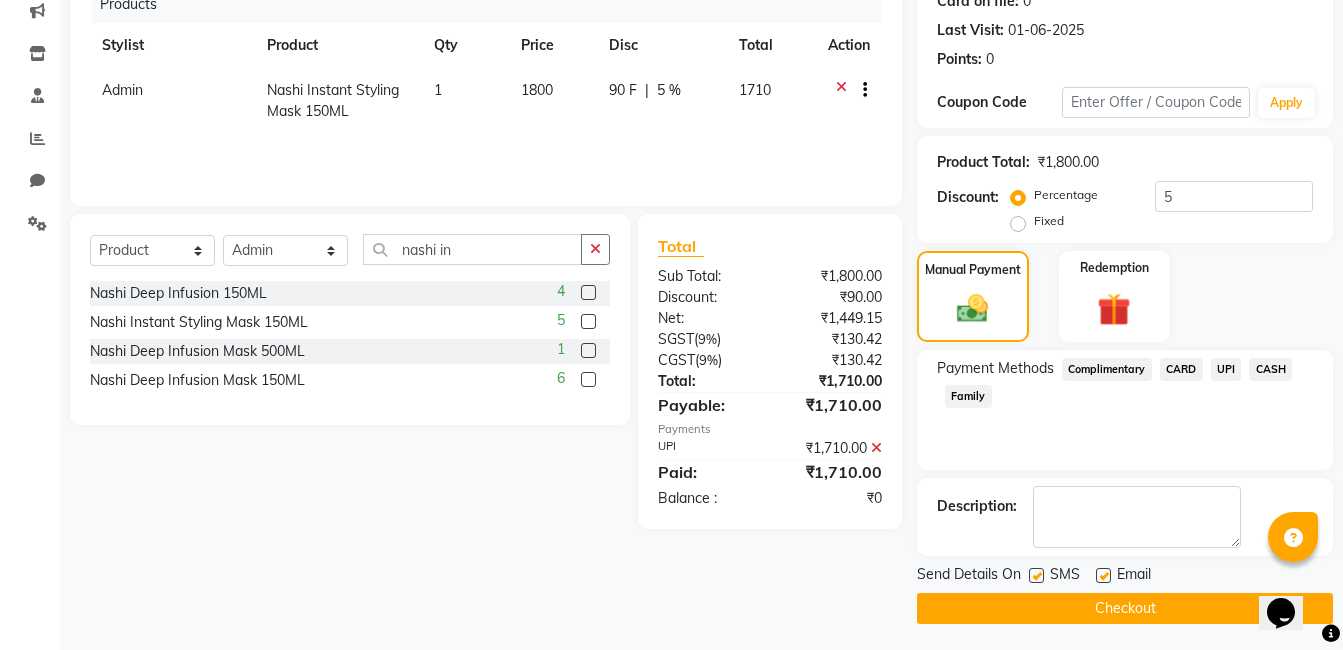 scroll, scrollTop: 266, scrollLeft: 0, axis: vertical 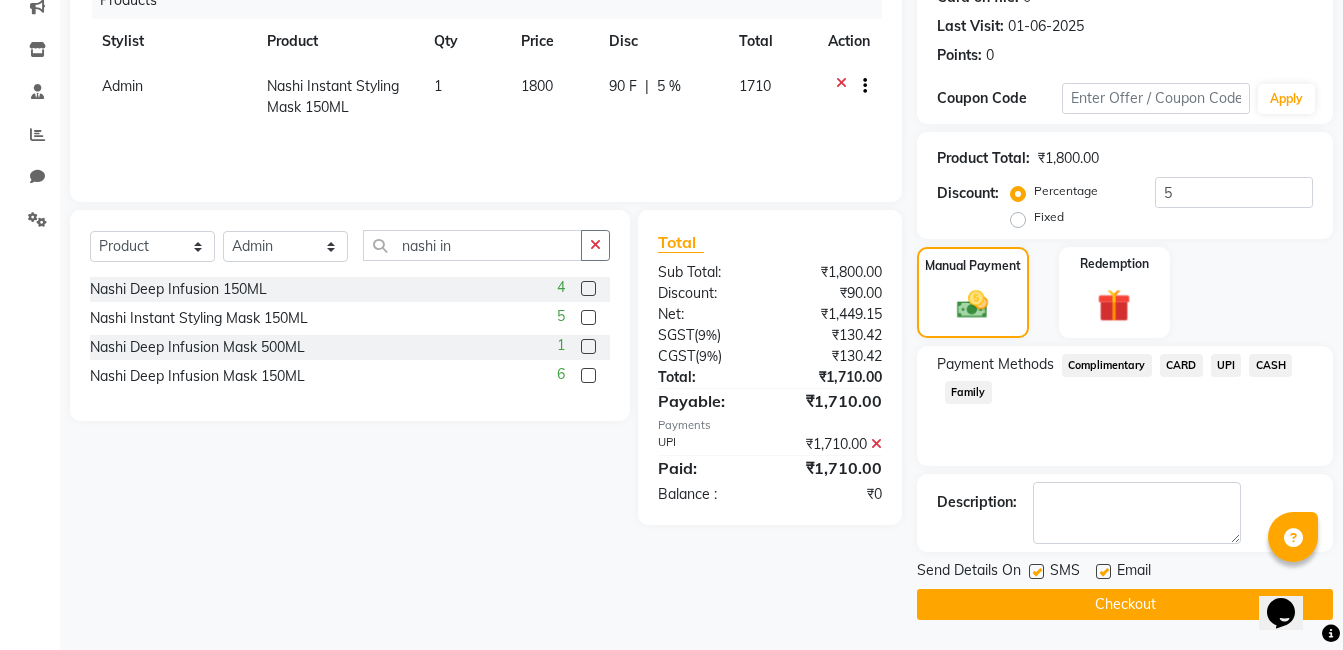click on "Checkout" 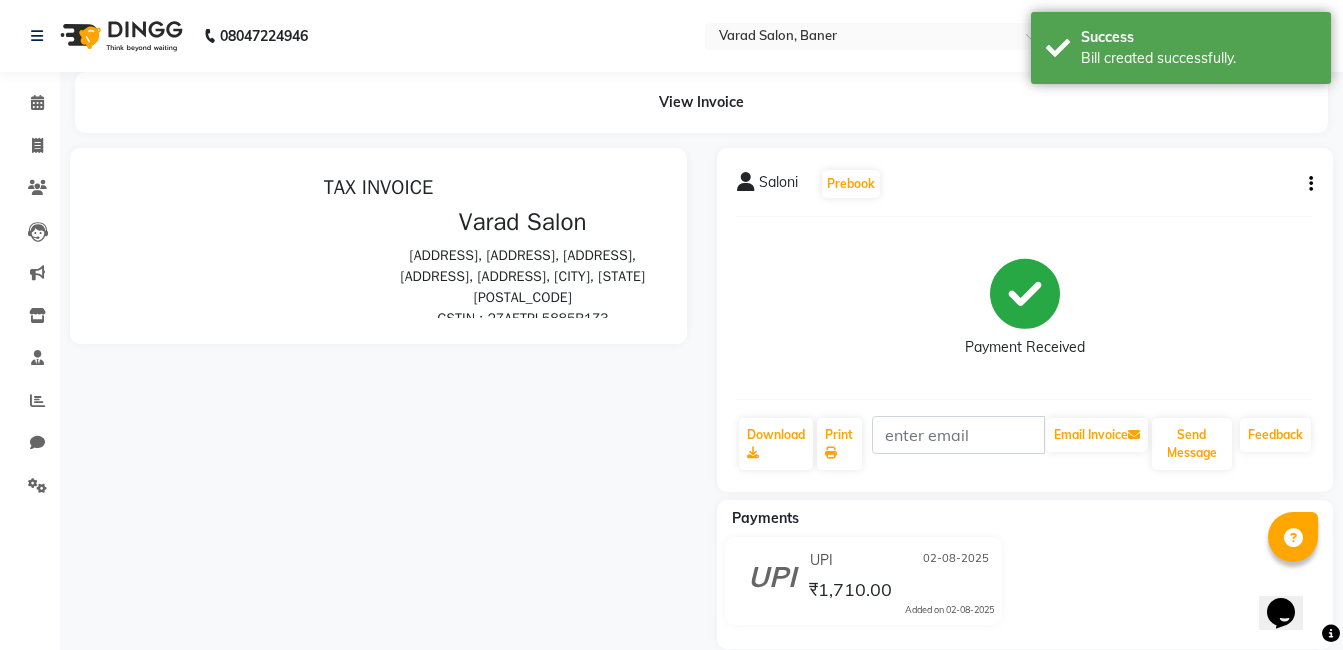scroll, scrollTop: 0, scrollLeft: 0, axis: both 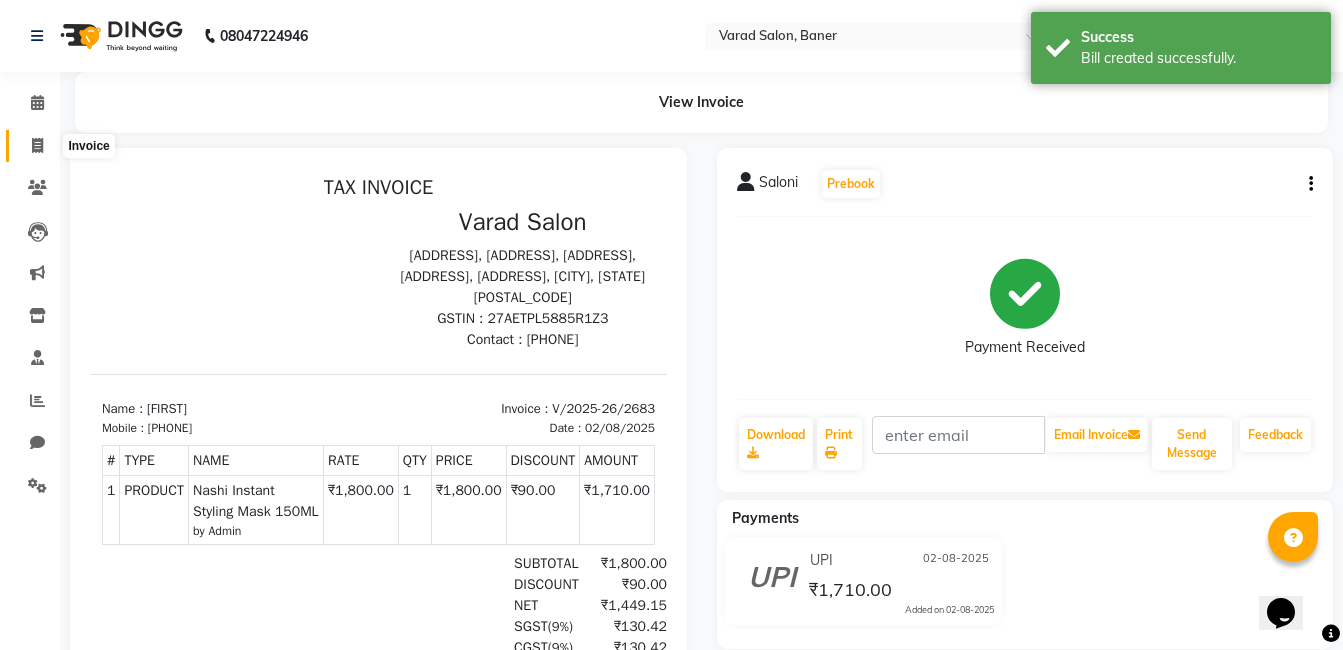 drag, startPoint x: 34, startPoint y: 144, endPoint x: 23, endPoint y: 144, distance: 11 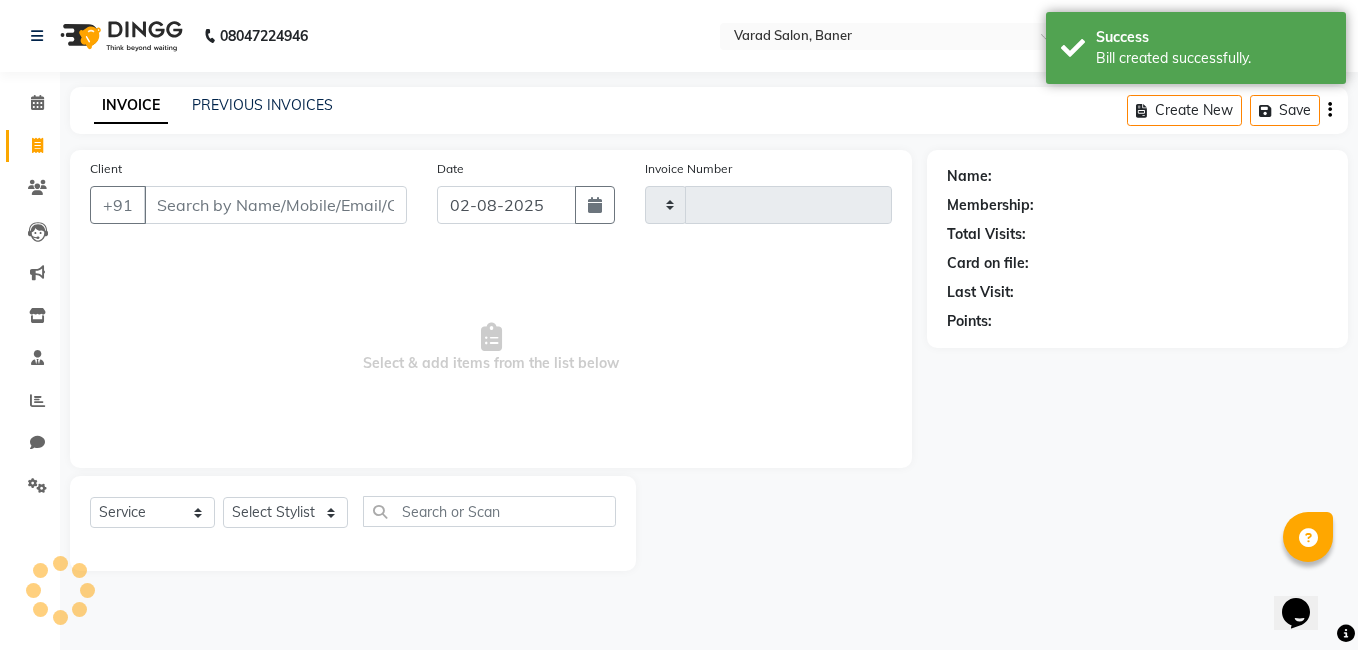 type on "2684" 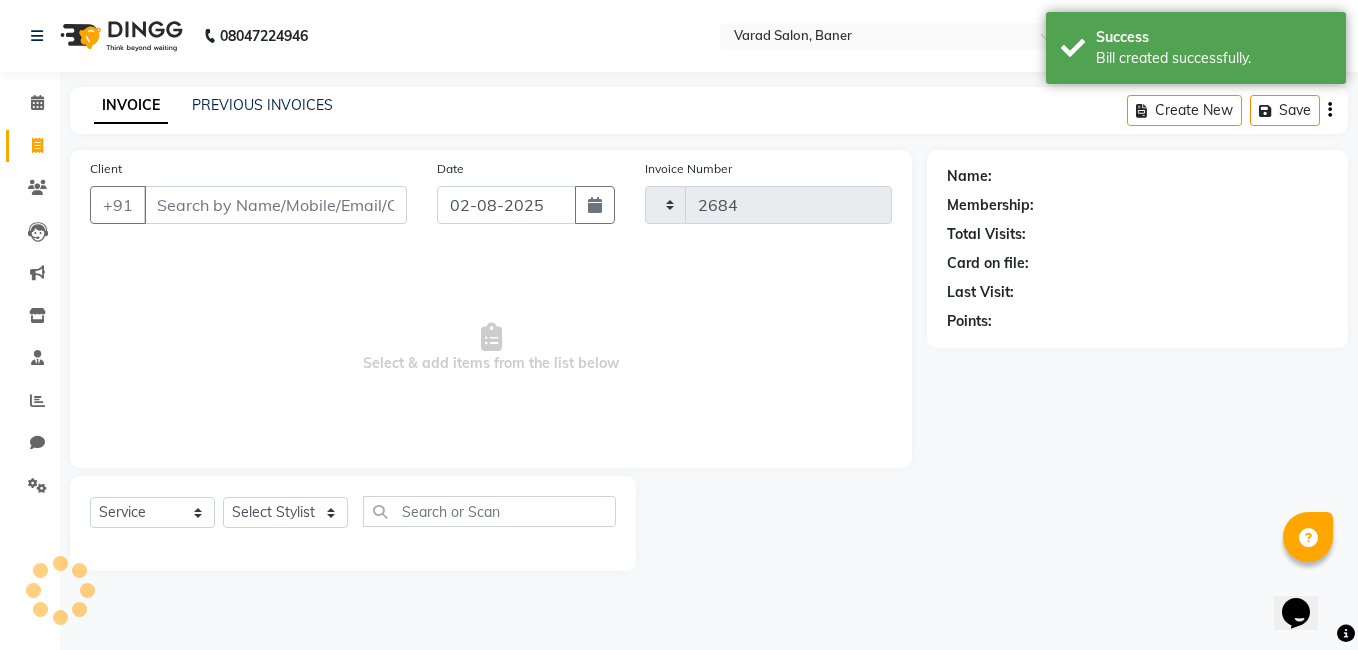 select on "7115" 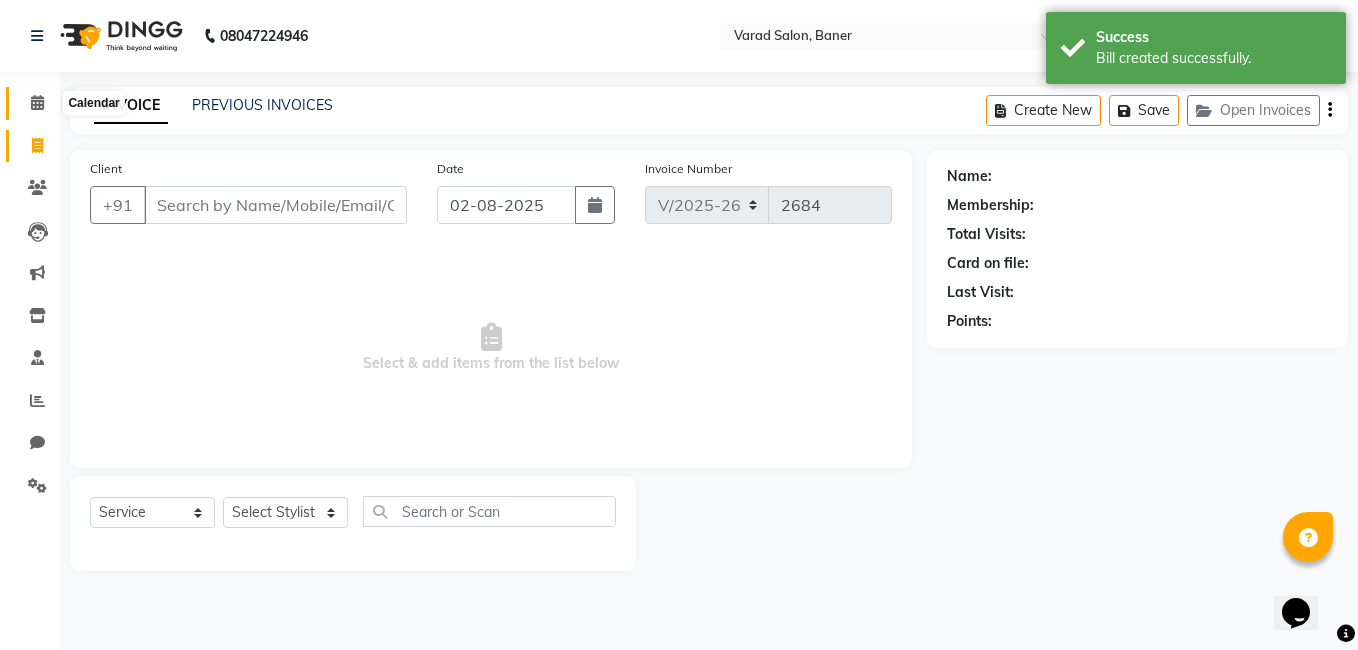 click 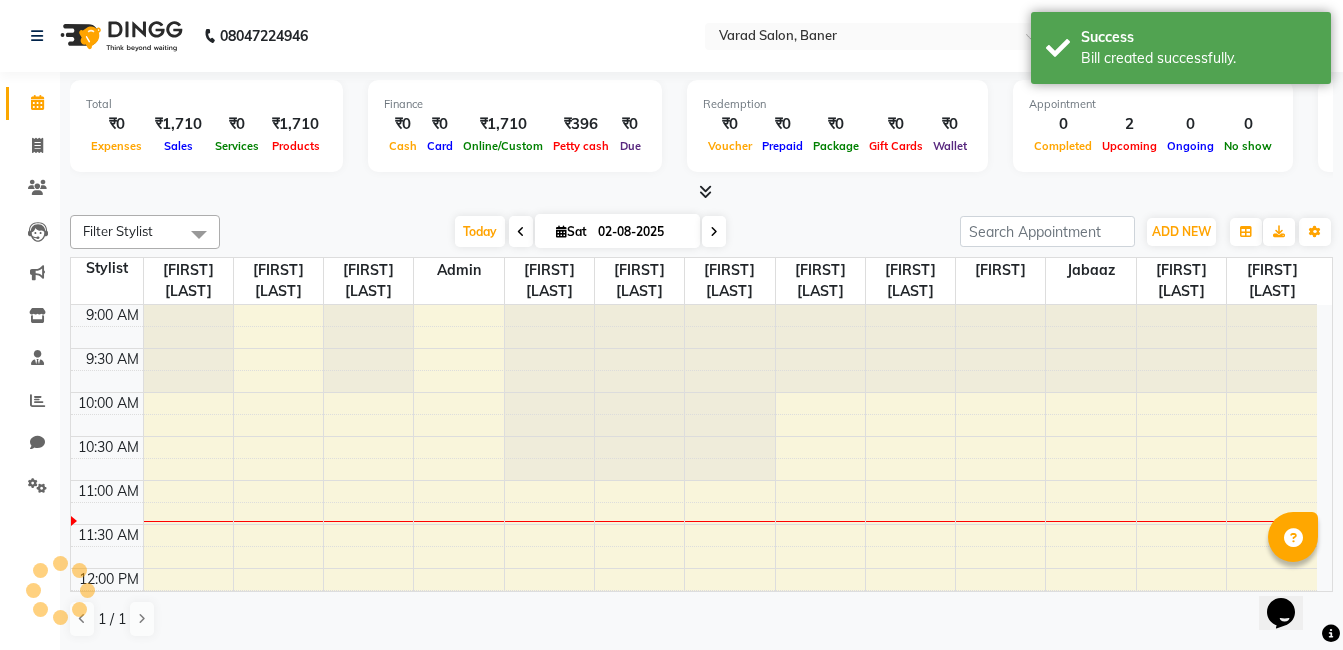 scroll, scrollTop: 0, scrollLeft: 0, axis: both 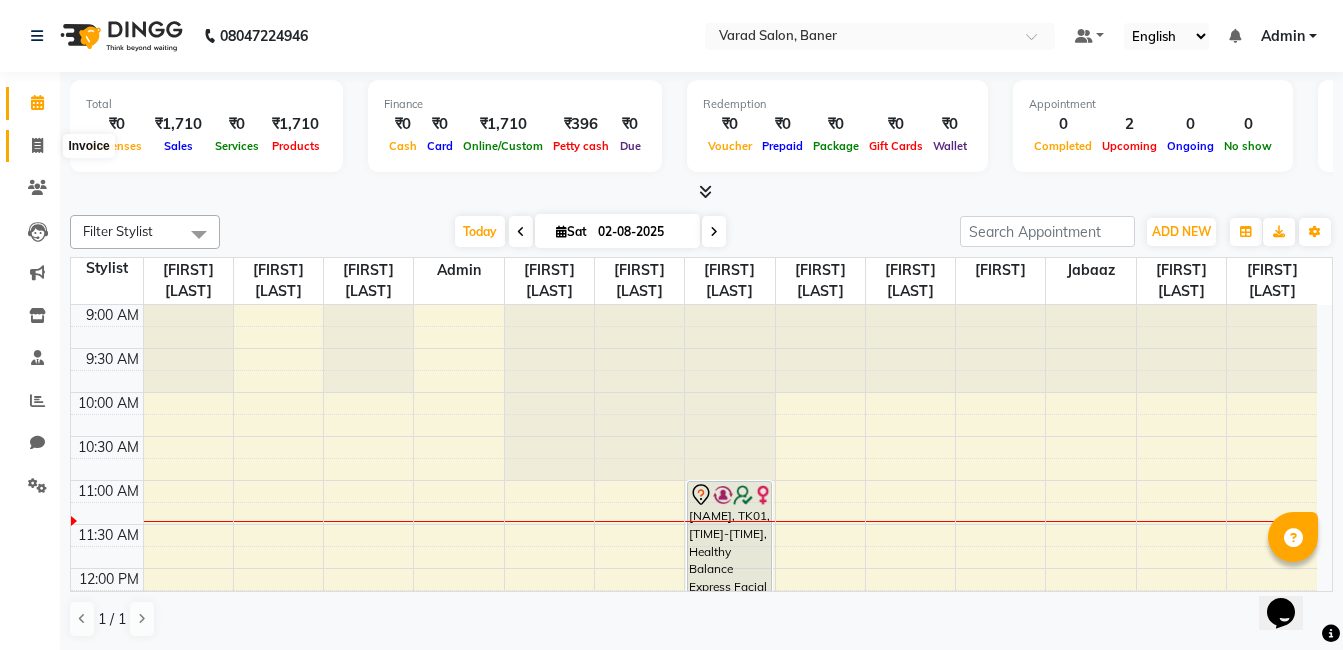 click 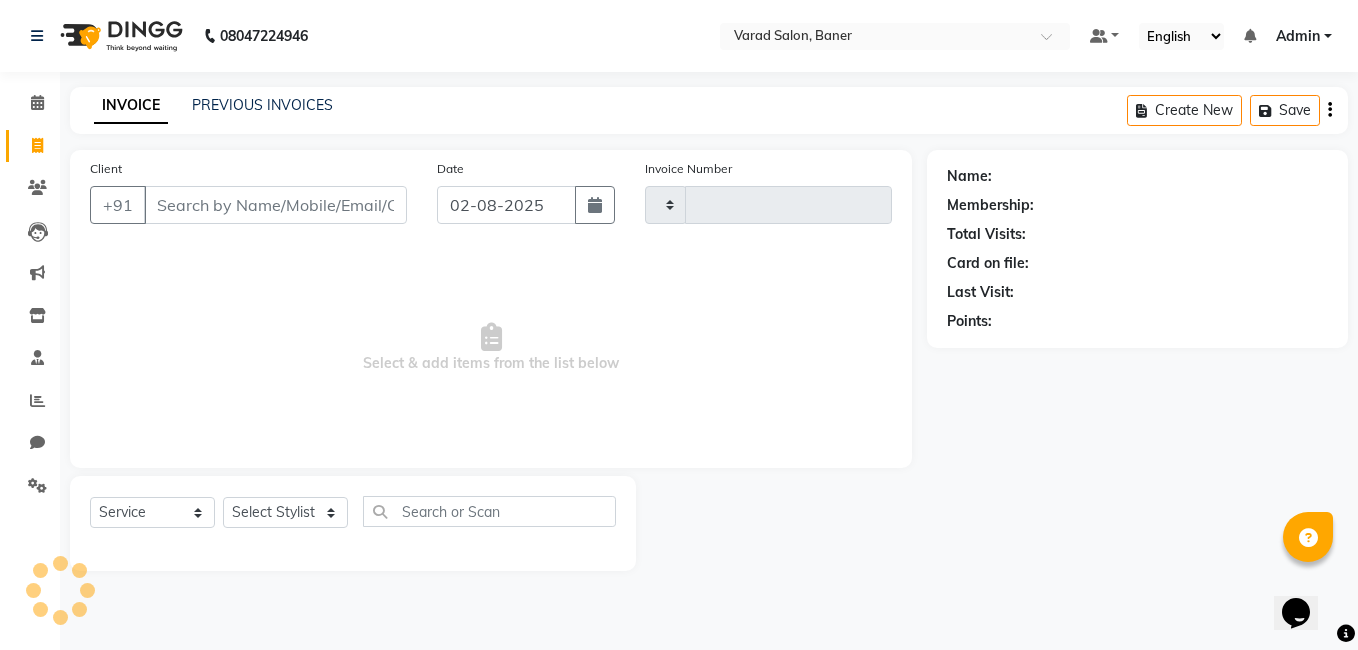 type on "2684" 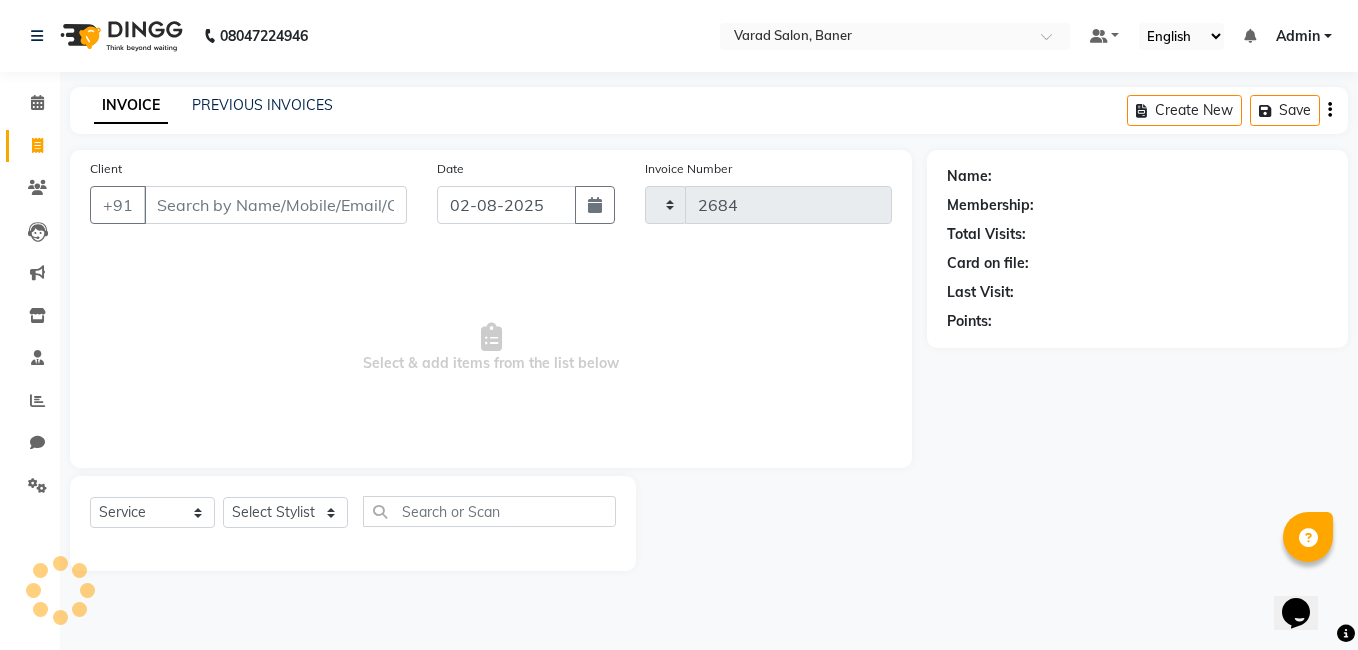select on "7115" 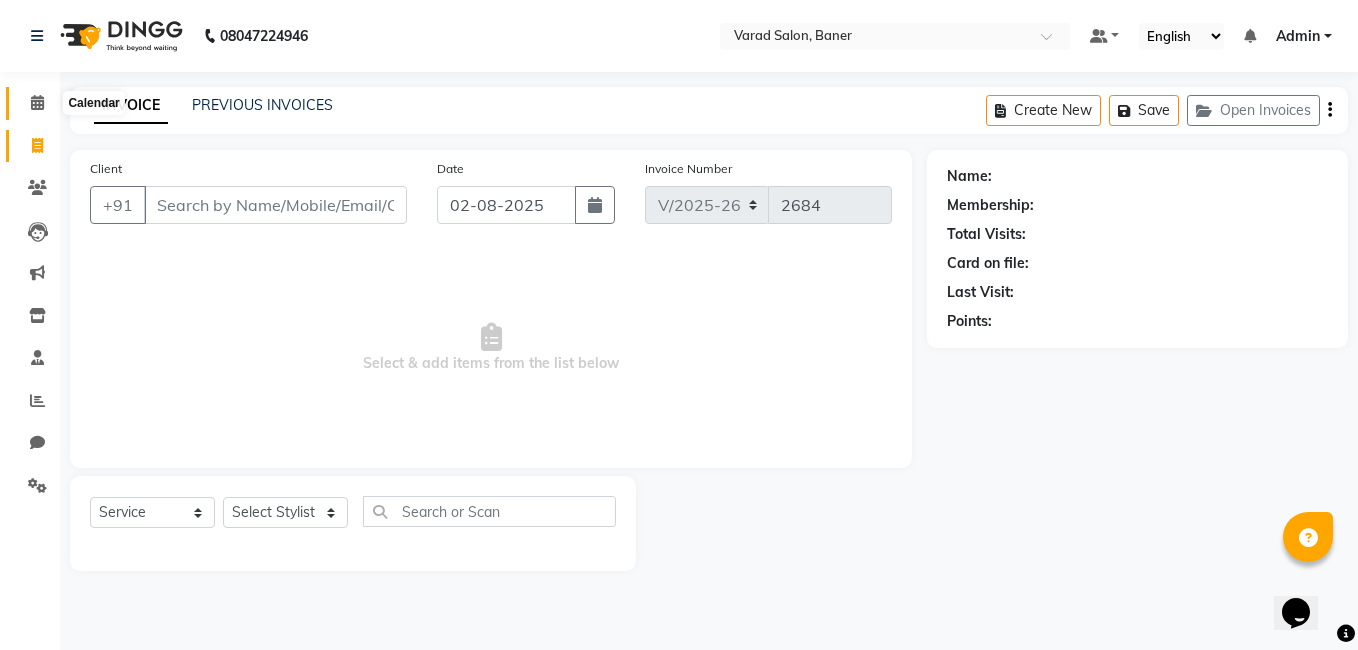 click 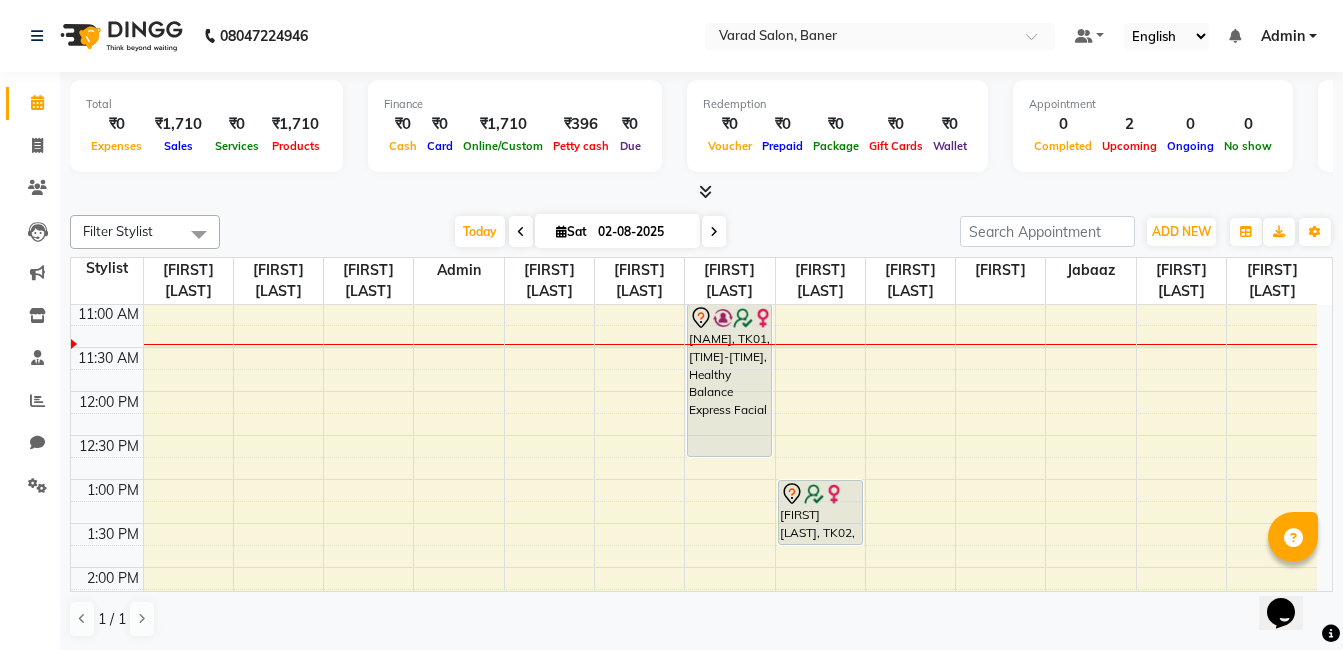 scroll, scrollTop: 0, scrollLeft: 0, axis: both 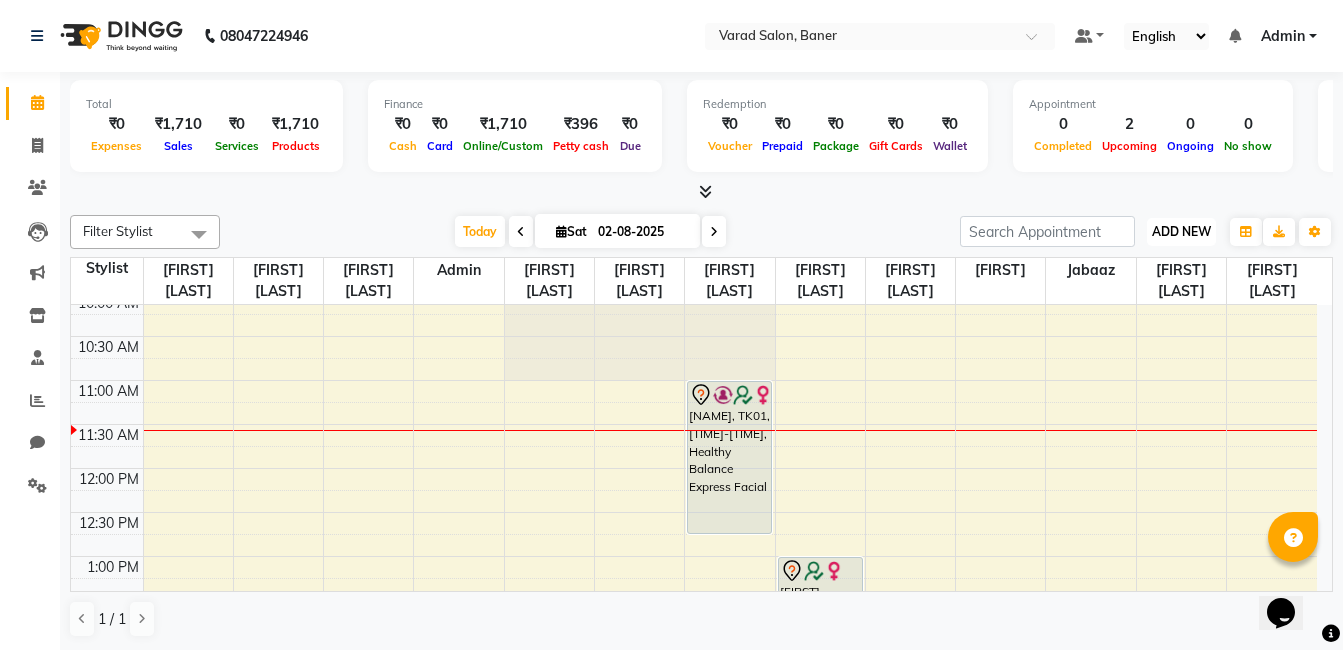 click on "ADD NEW Toggle Dropdown" at bounding box center [1181, 232] 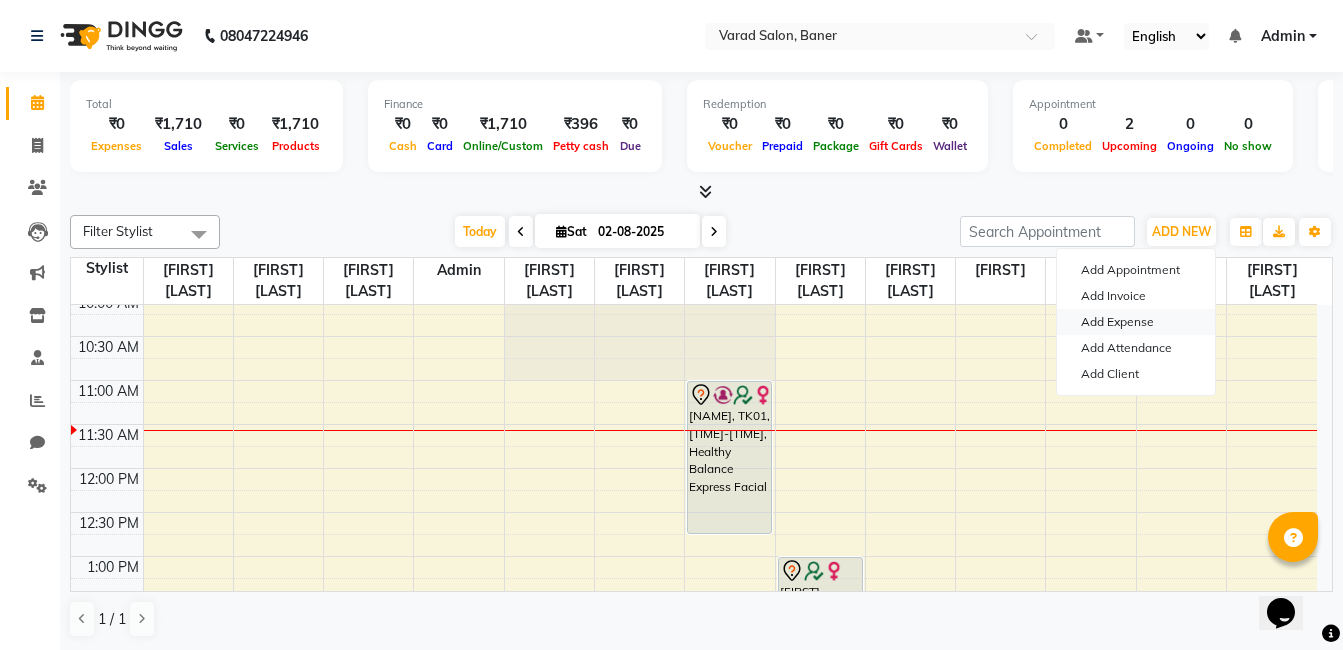 click on "Add Expense" at bounding box center (1136, 322) 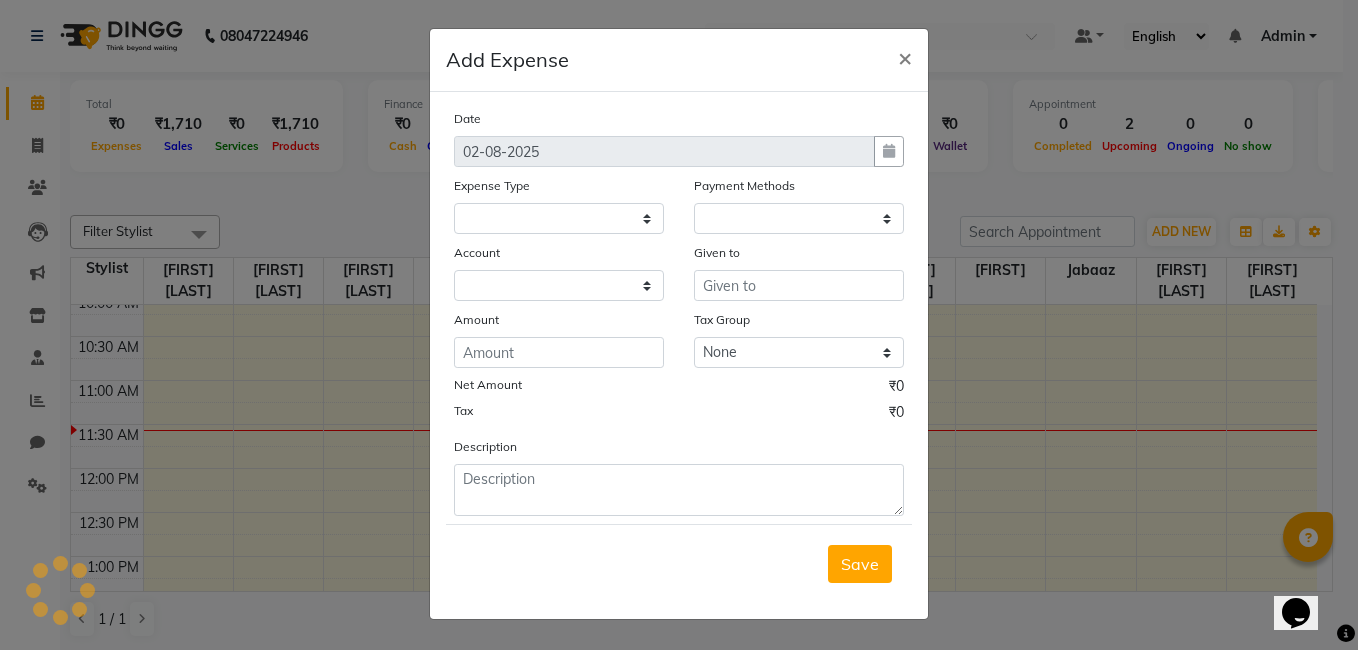 select 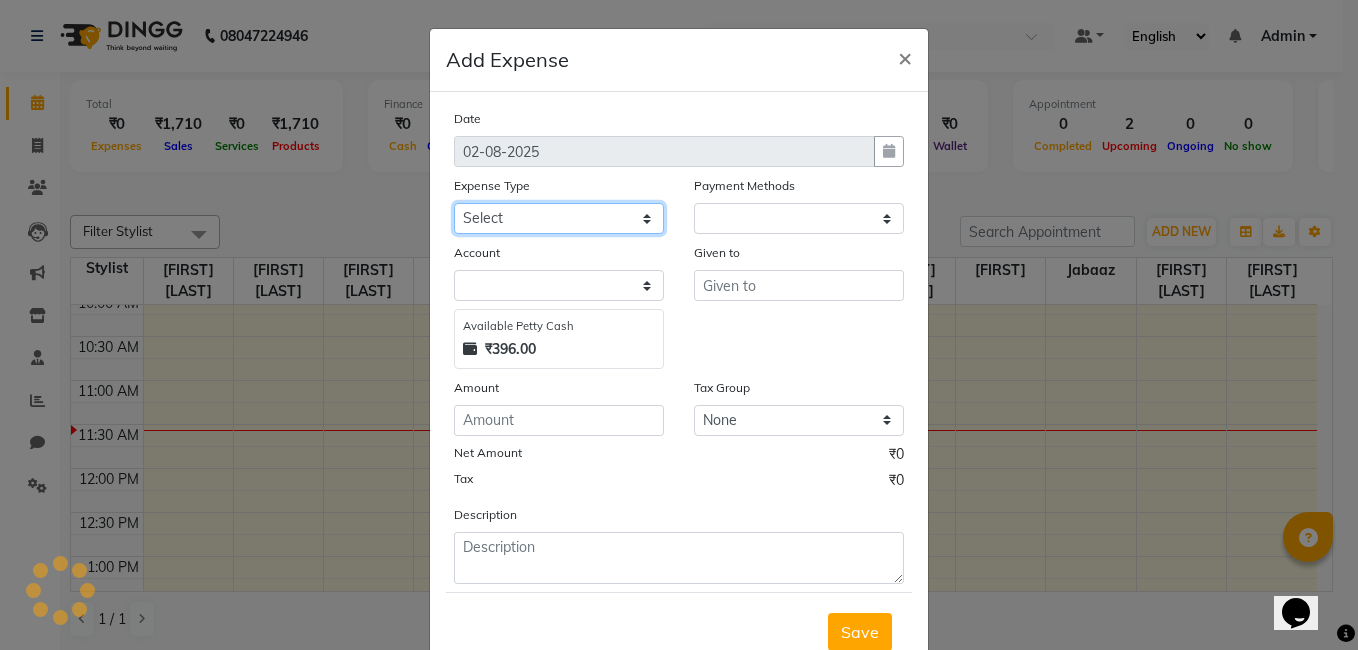 click on "Select Advance Salary Amezon parcel Bank charges birthday cake BLINKIT Car maintenance  Cash transfer to bank Client Snacks Clinical charges clint snaks Equipment flower pot Fuel Govt fee Hand Over To Pavan Sir Incentive Insurance International purchase kacharawala Laundry Loan Repayment Maintenance Marketing milk Miscellaneous Other Pantry portar Product puja saman Rent room deposit Salary salon products Staff Snacks Staff Tip staff welfare Tea & Refreshment Utilities" 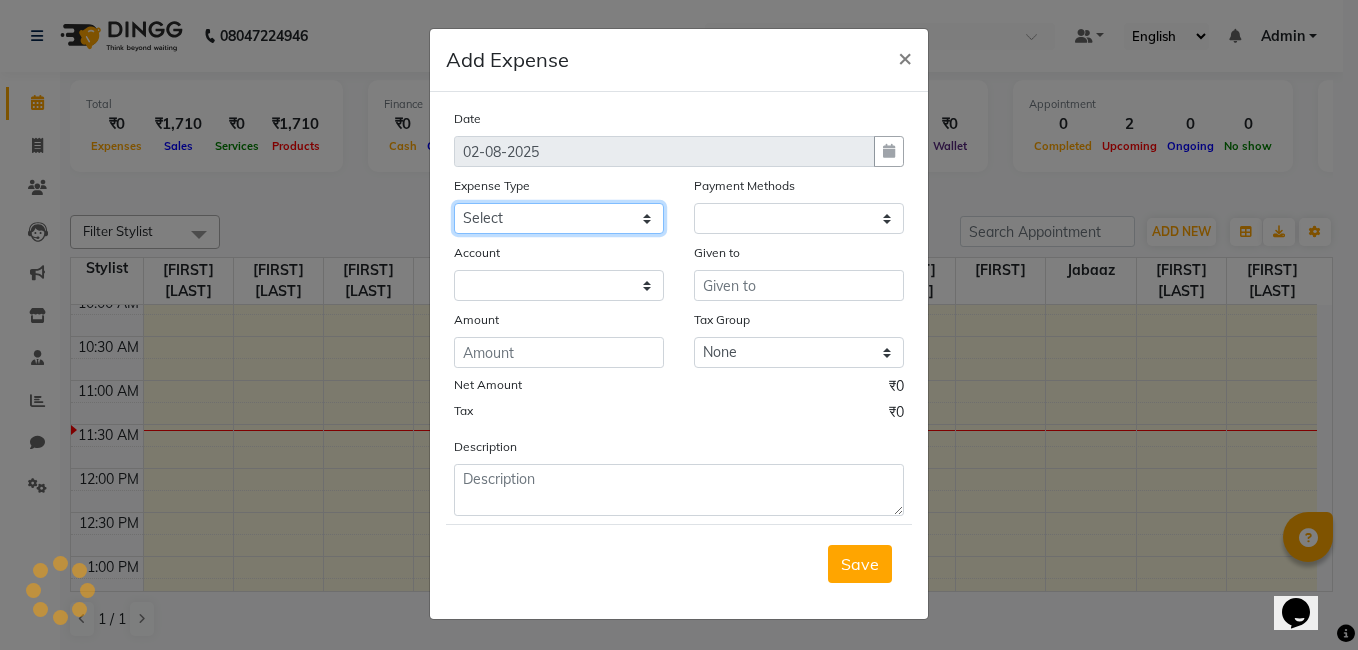 select on "1" 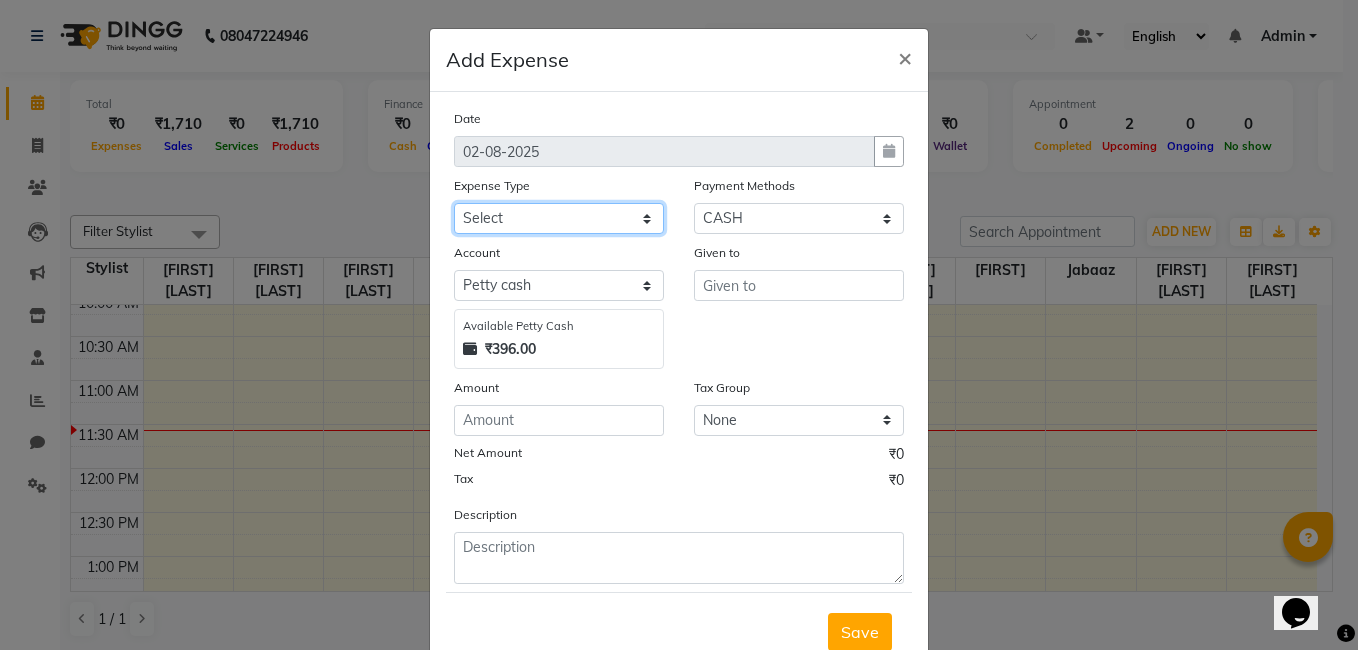 select on "18217" 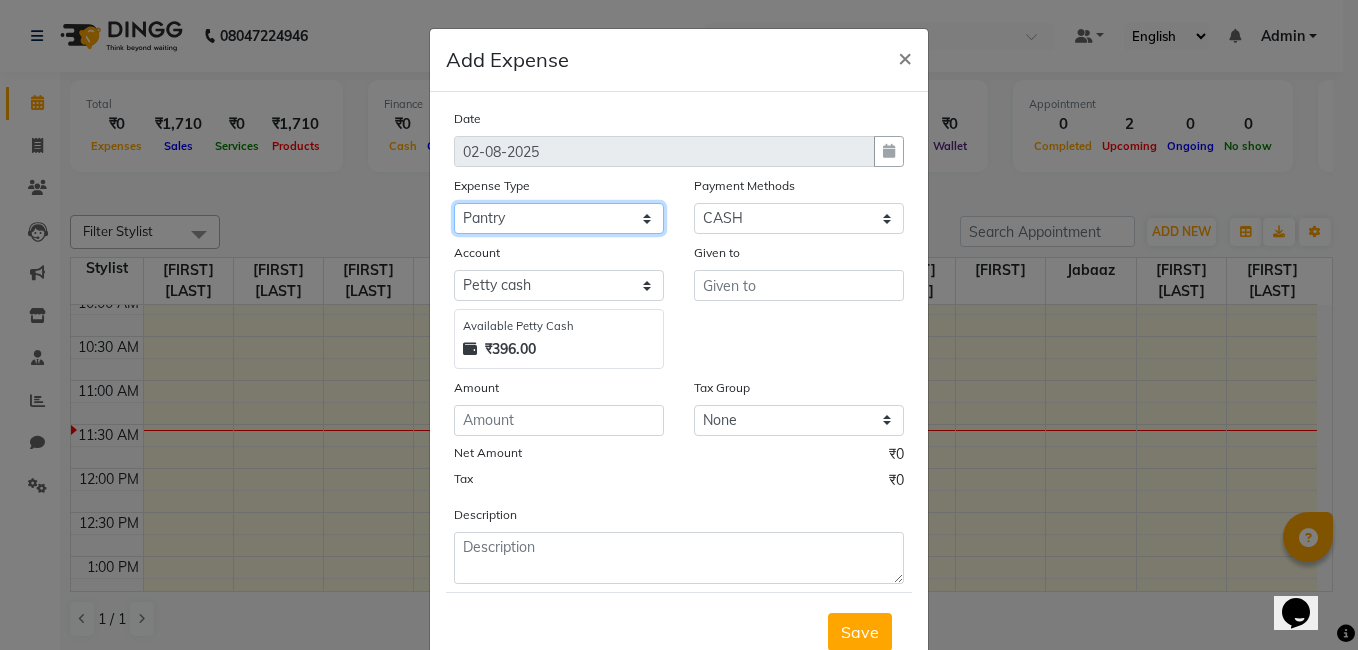 click on "Select Advance Salary Amezon parcel Bank charges birthday cake BLINKIT Car maintenance  Cash transfer to bank Client Snacks Clinical charges clint snaks Equipment flower pot Fuel Govt fee Hand Over To Pavan Sir Incentive Insurance International purchase kacharawala Laundry Loan Repayment Maintenance Marketing milk Miscellaneous Other Pantry portar Product puja saman Rent room deposit Salary salon products Staff Snacks Staff Tip staff welfare Tea & Refreshment Utilities" 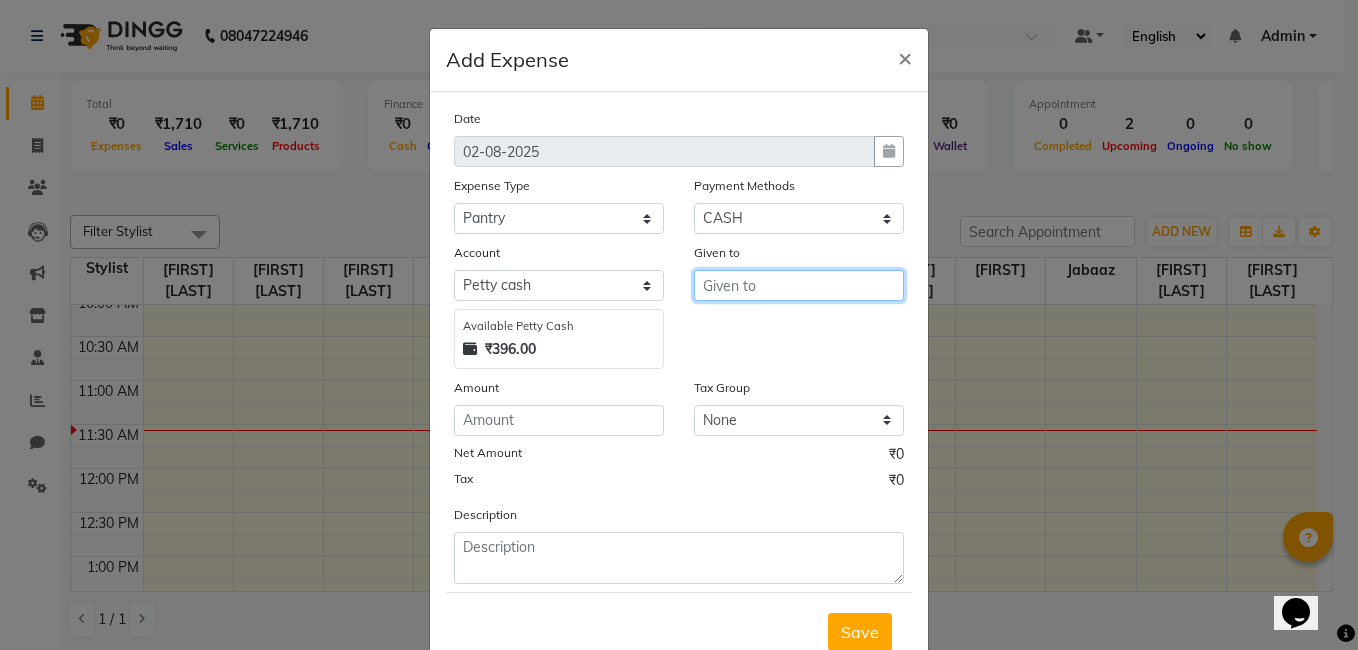 click at bounding box center (799, 285) 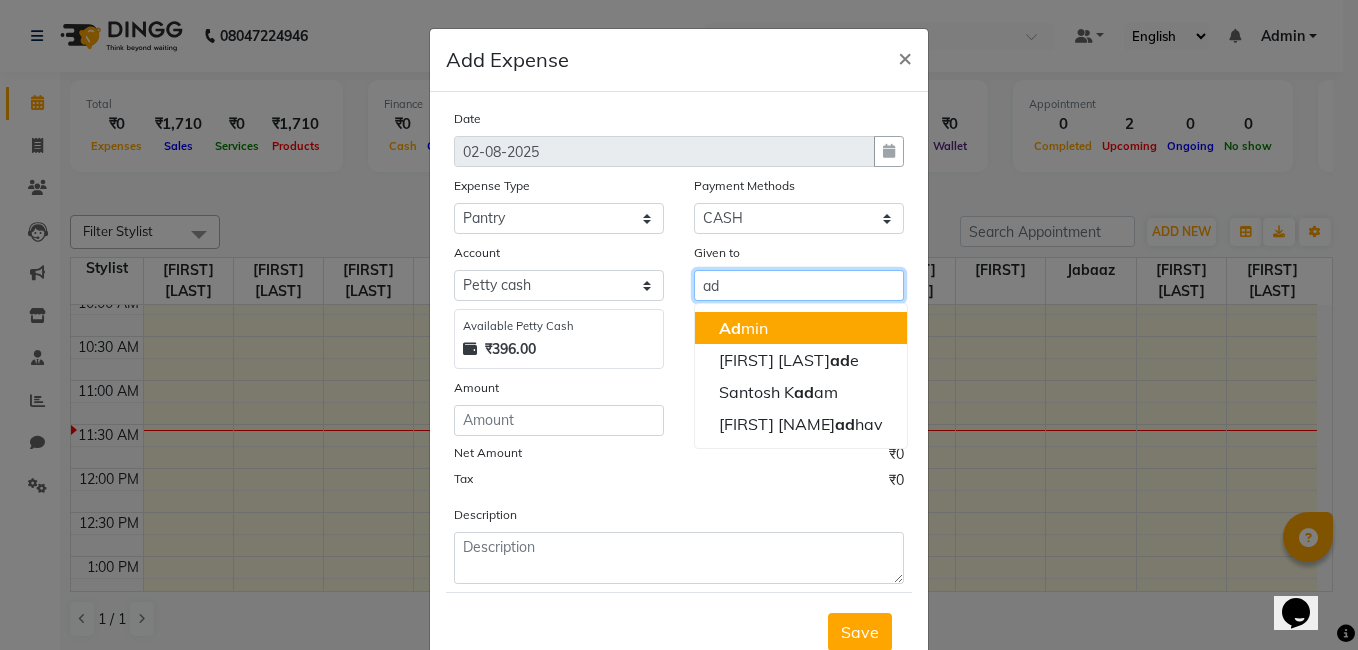 click on "Ad min" at bounding box center (743, 328) 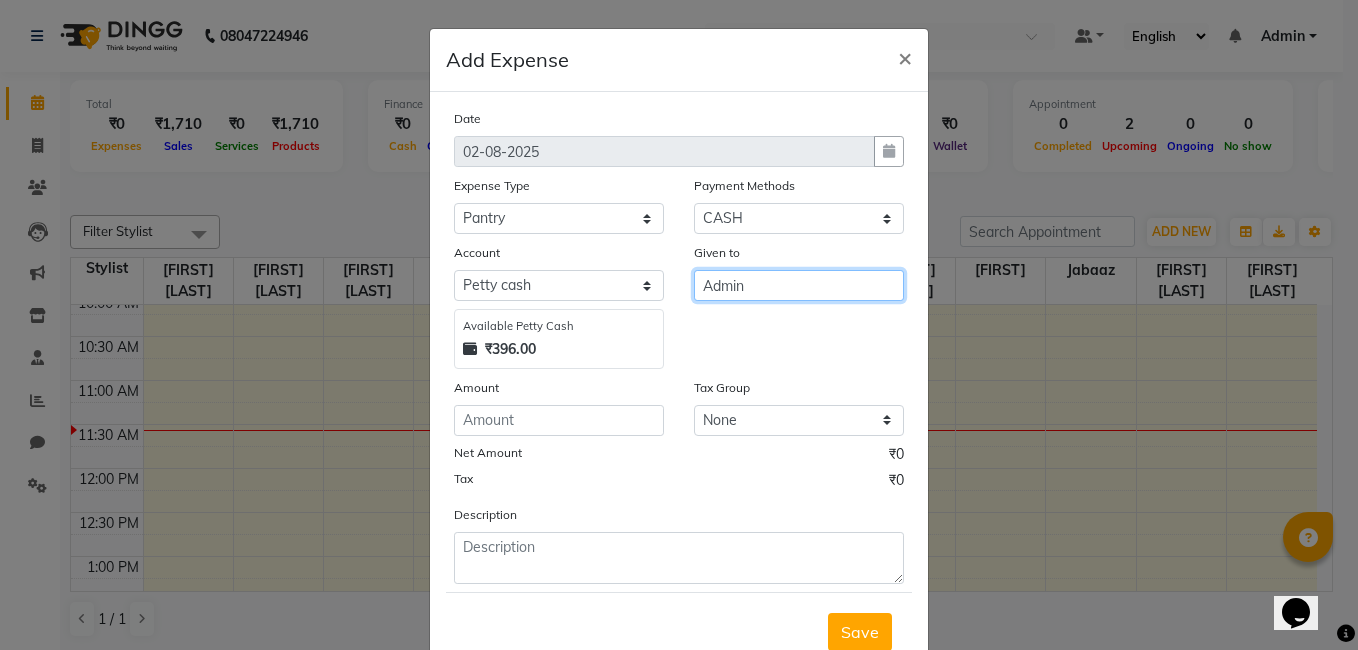 type on "Admin" 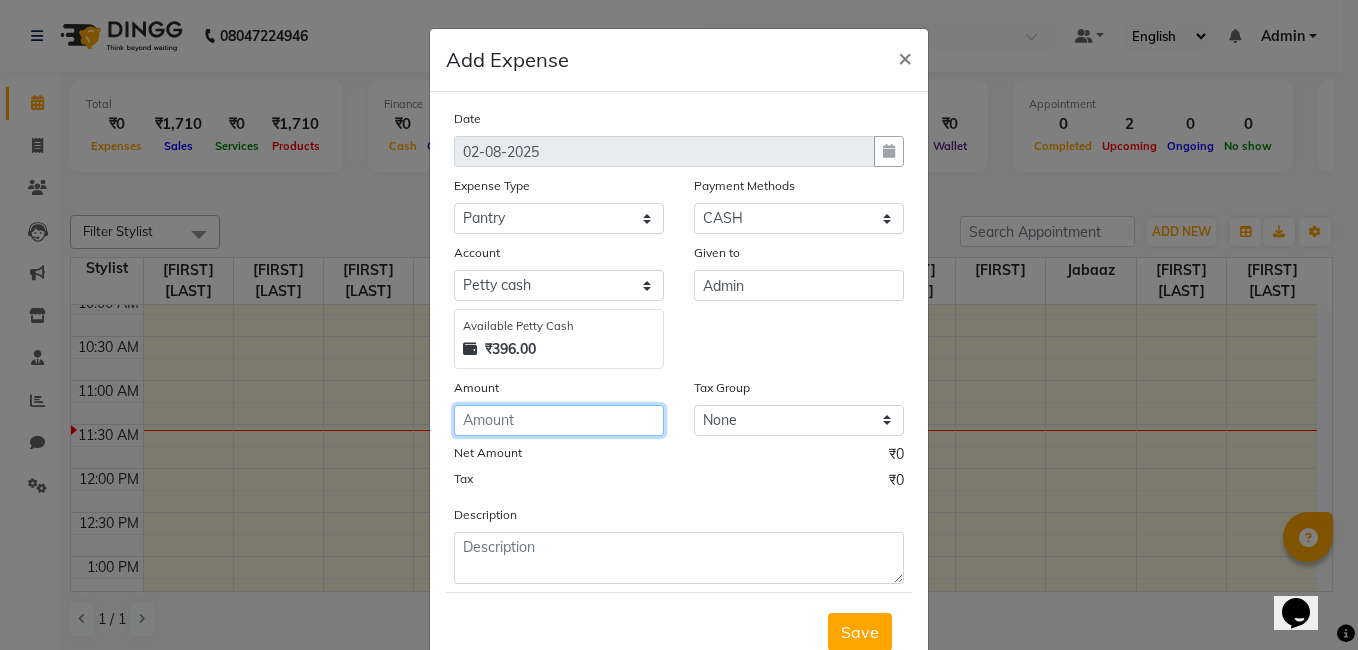 click 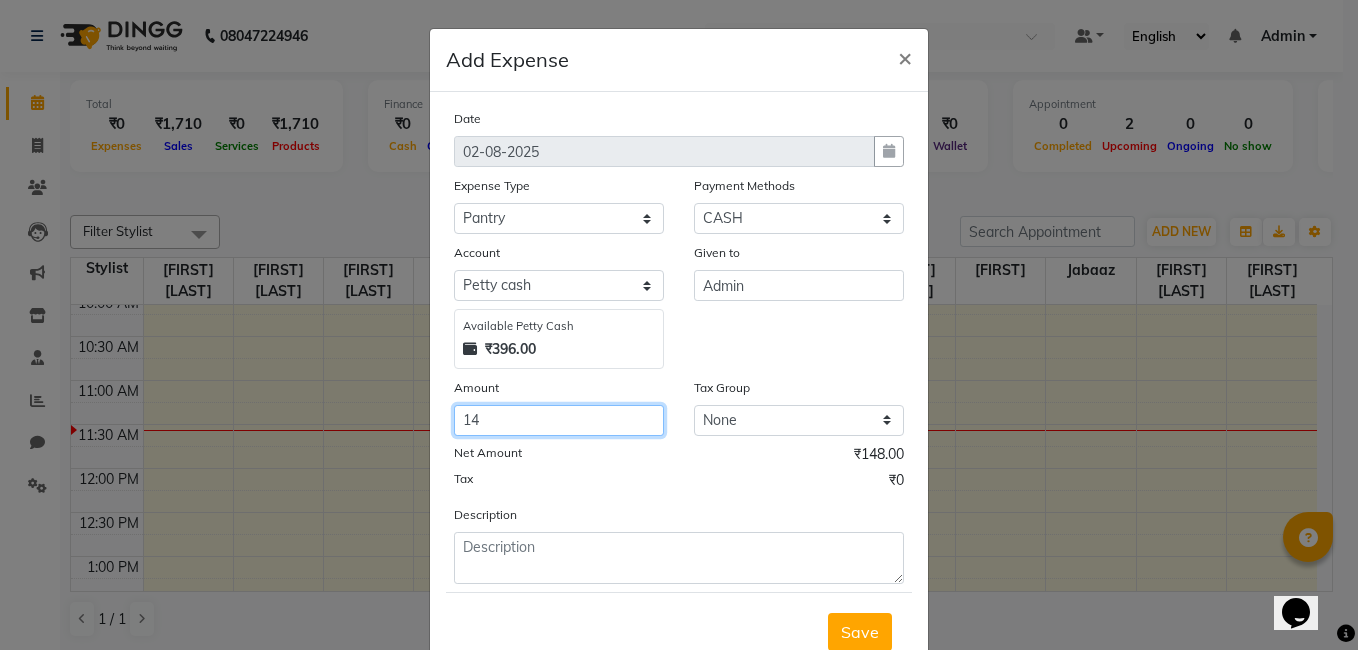 type on "1" 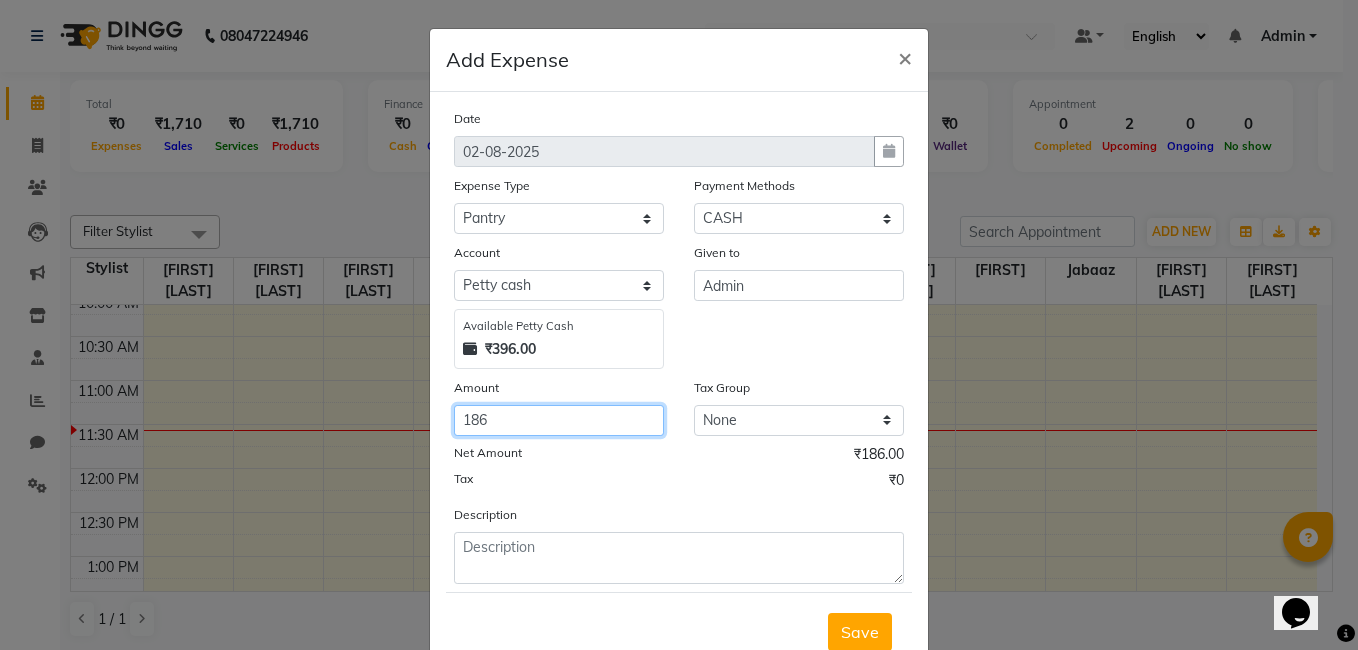 type on "186" 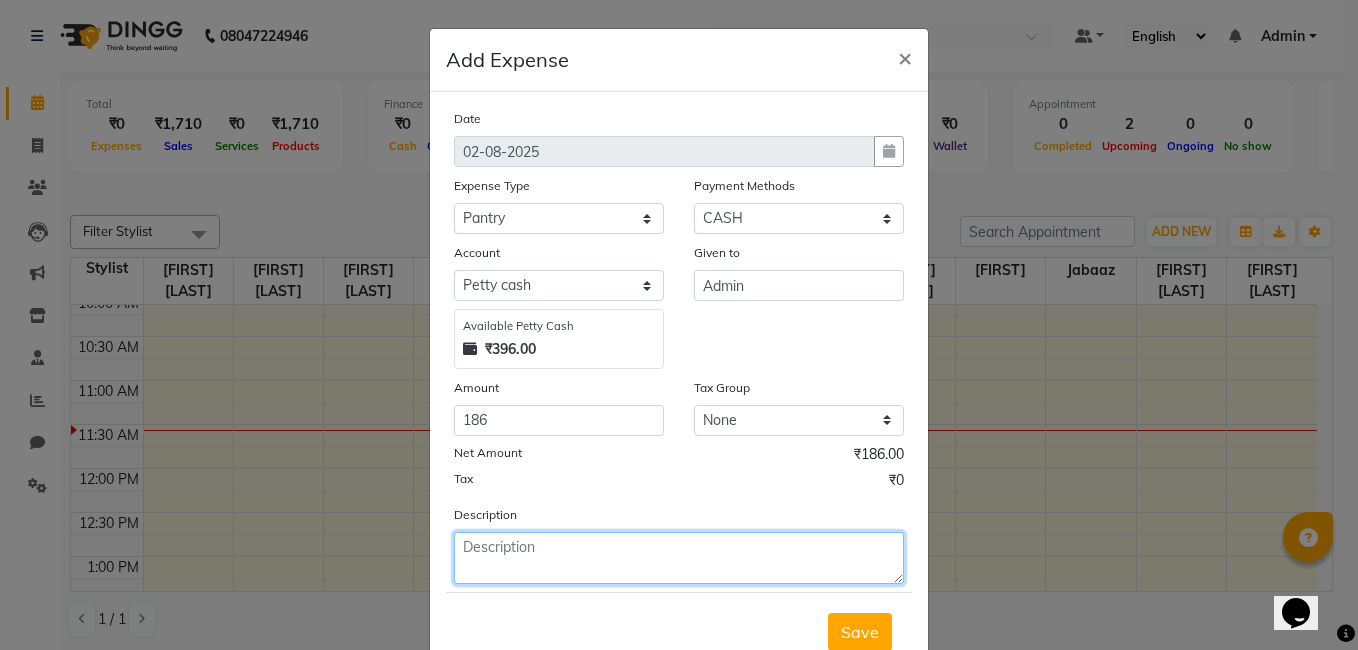 click 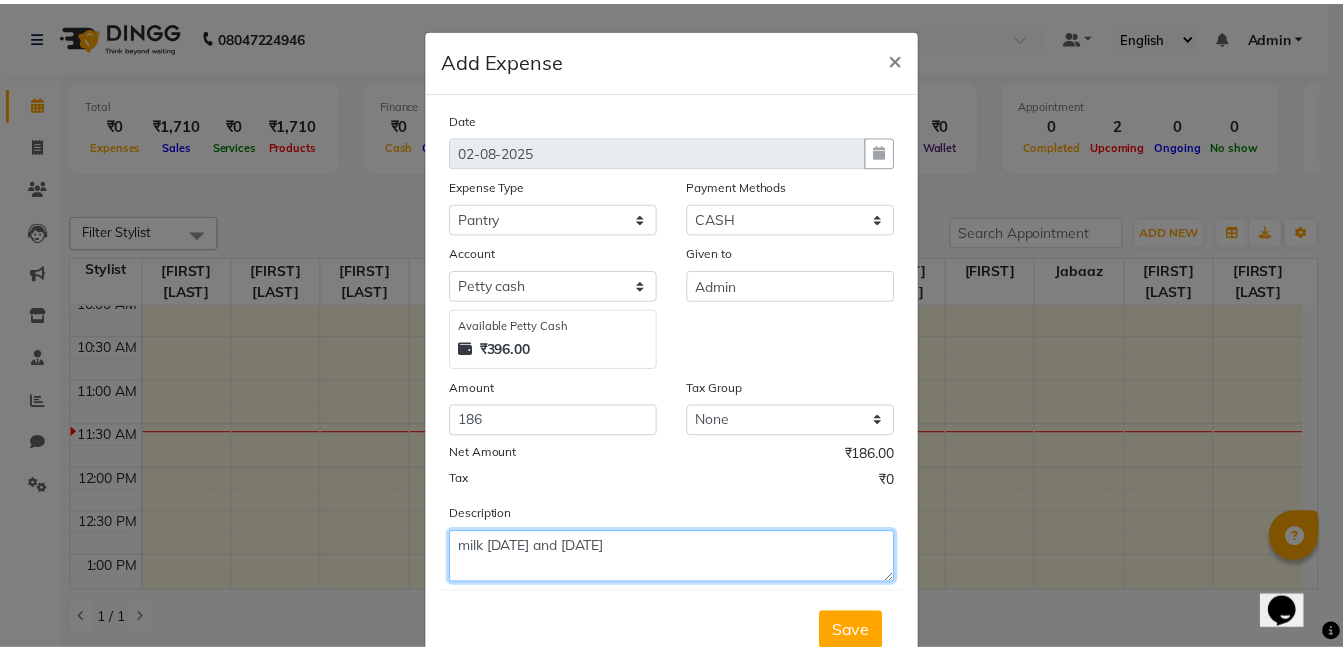 scroll, scrollTop: 66, scrollLeft: 0, axis: vertical 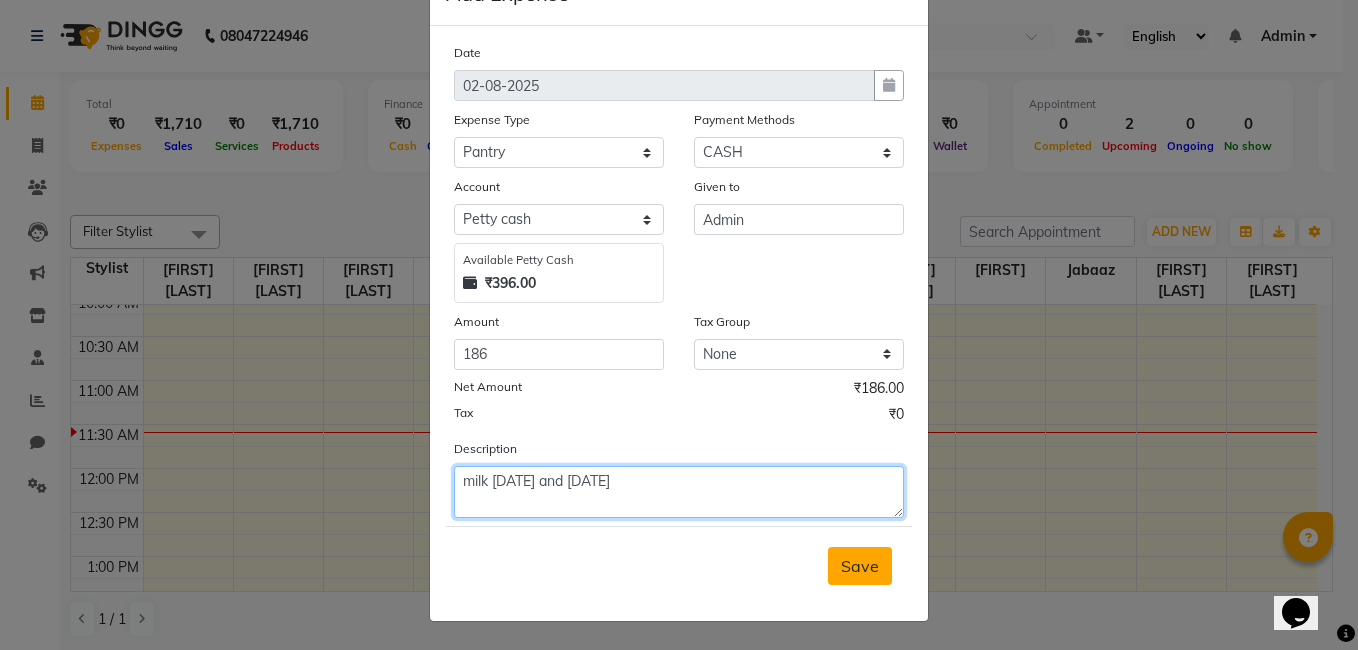 type on "milk 1-8-2025 and 2-8-2025" 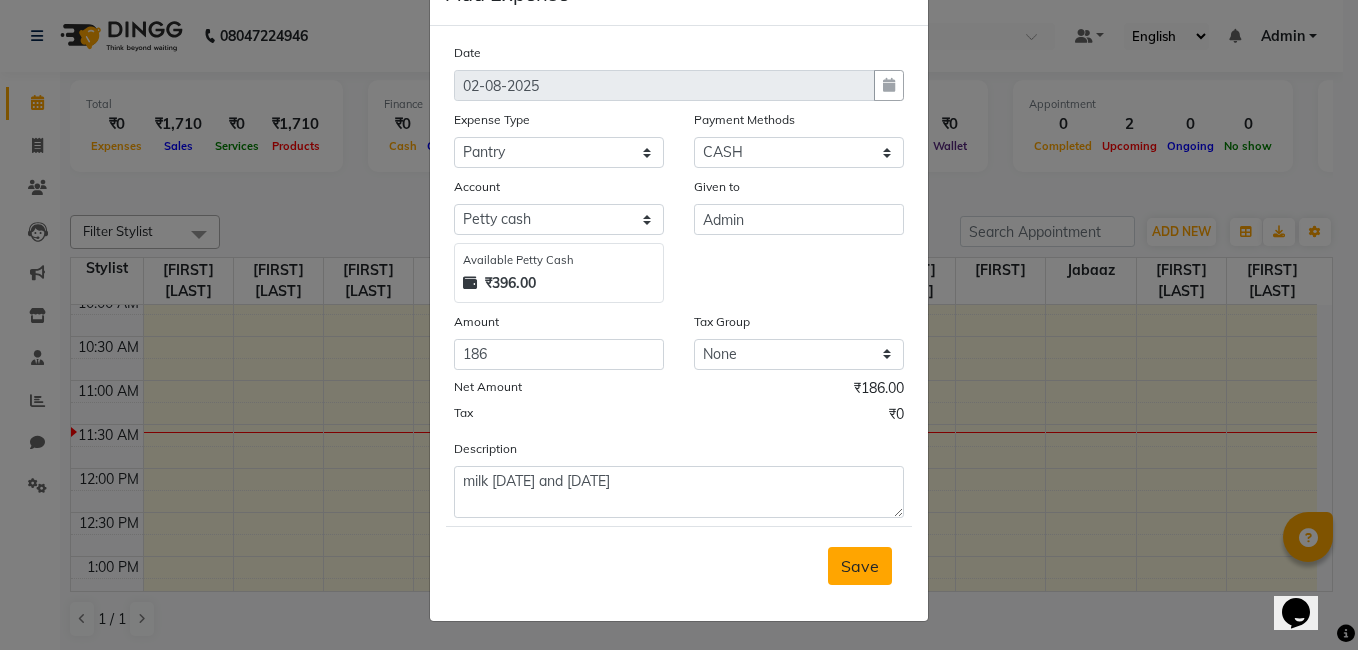 click on "Save" at bounding box center (860, 566) 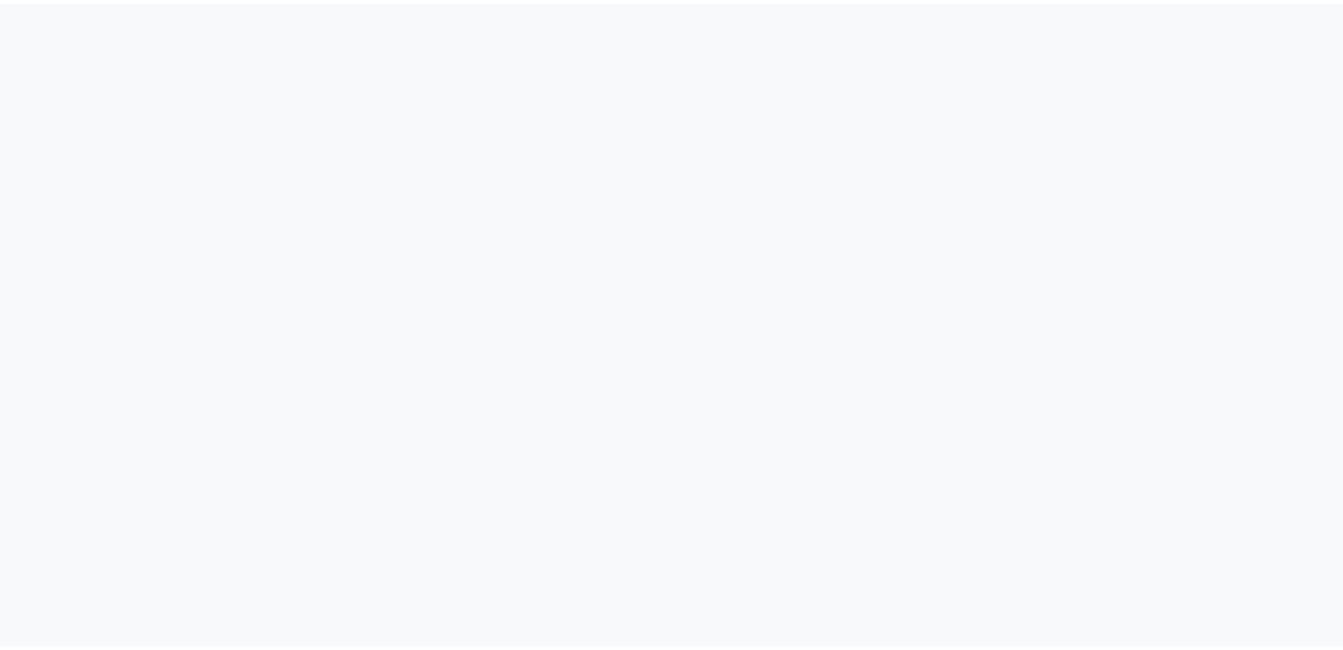 scroll, scrollTop: 0, scrollLeft: 0, axis: both 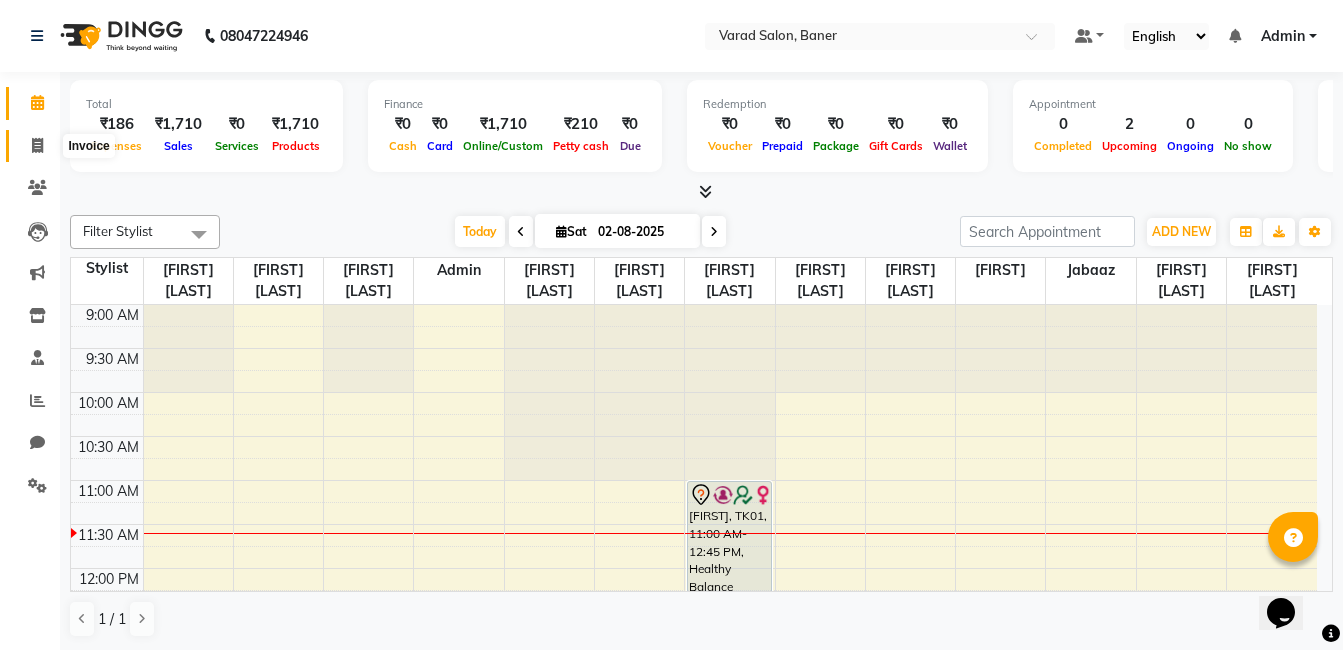 click 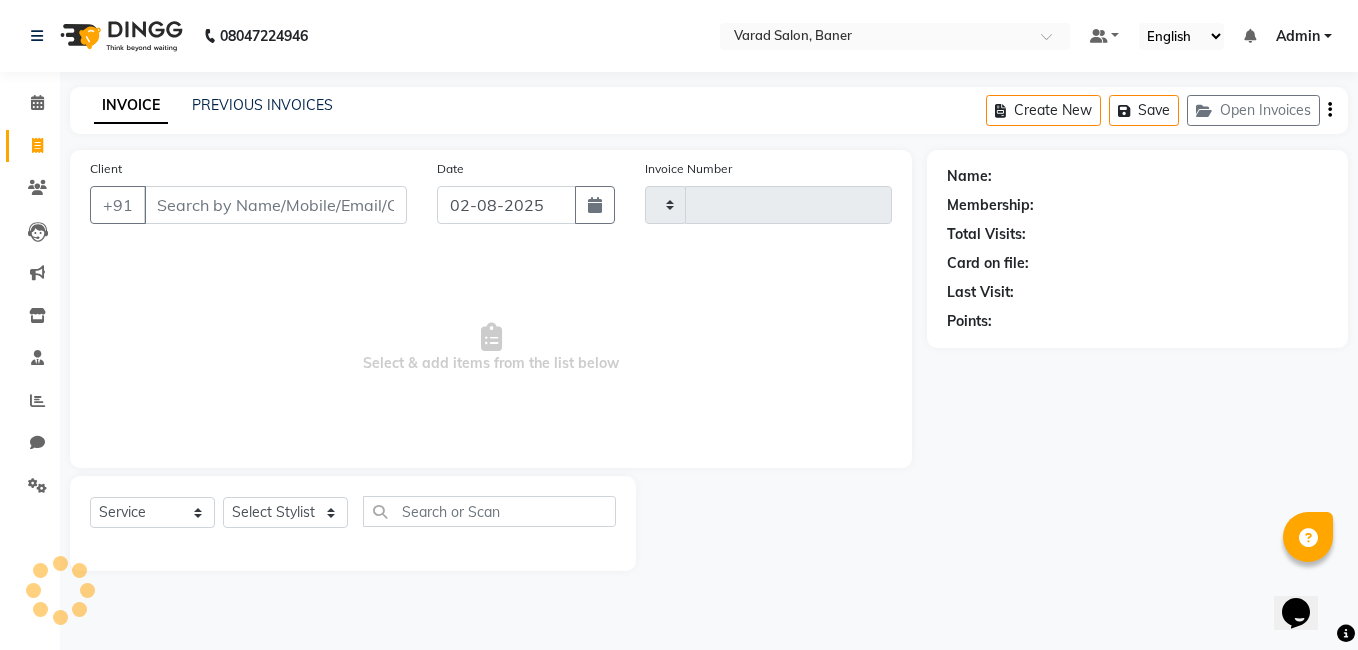 type on "2684" 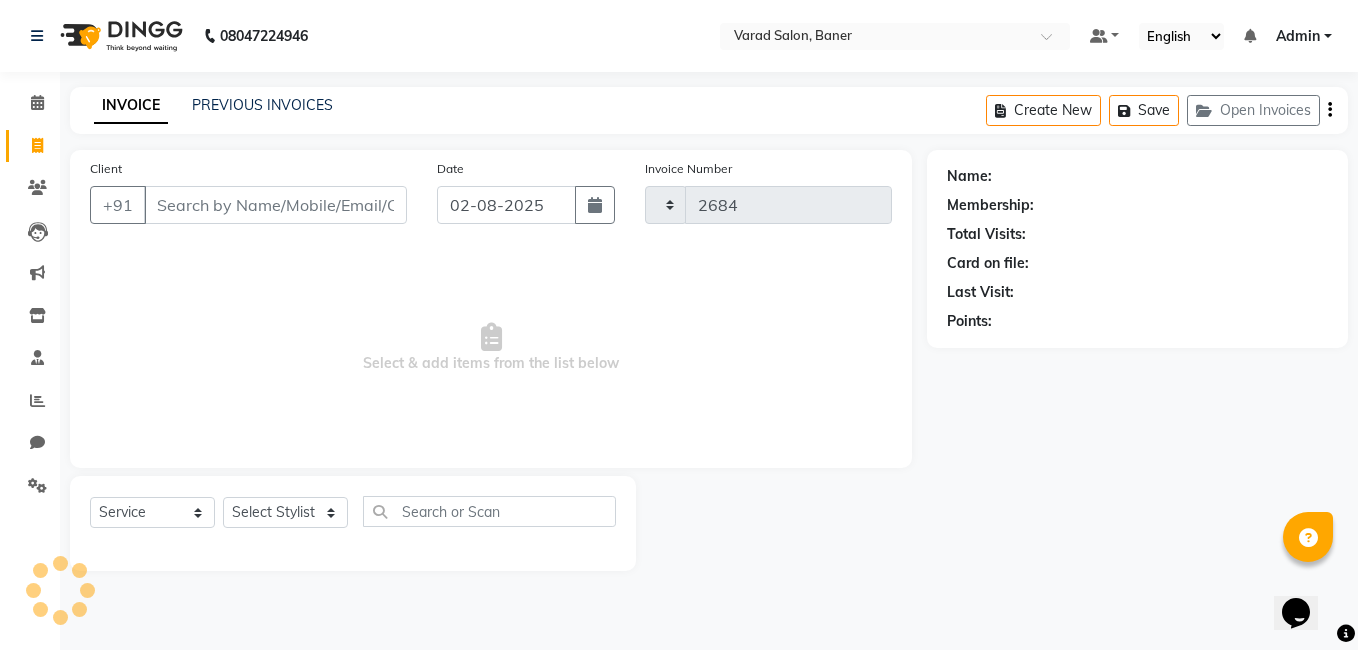 select on "7115" 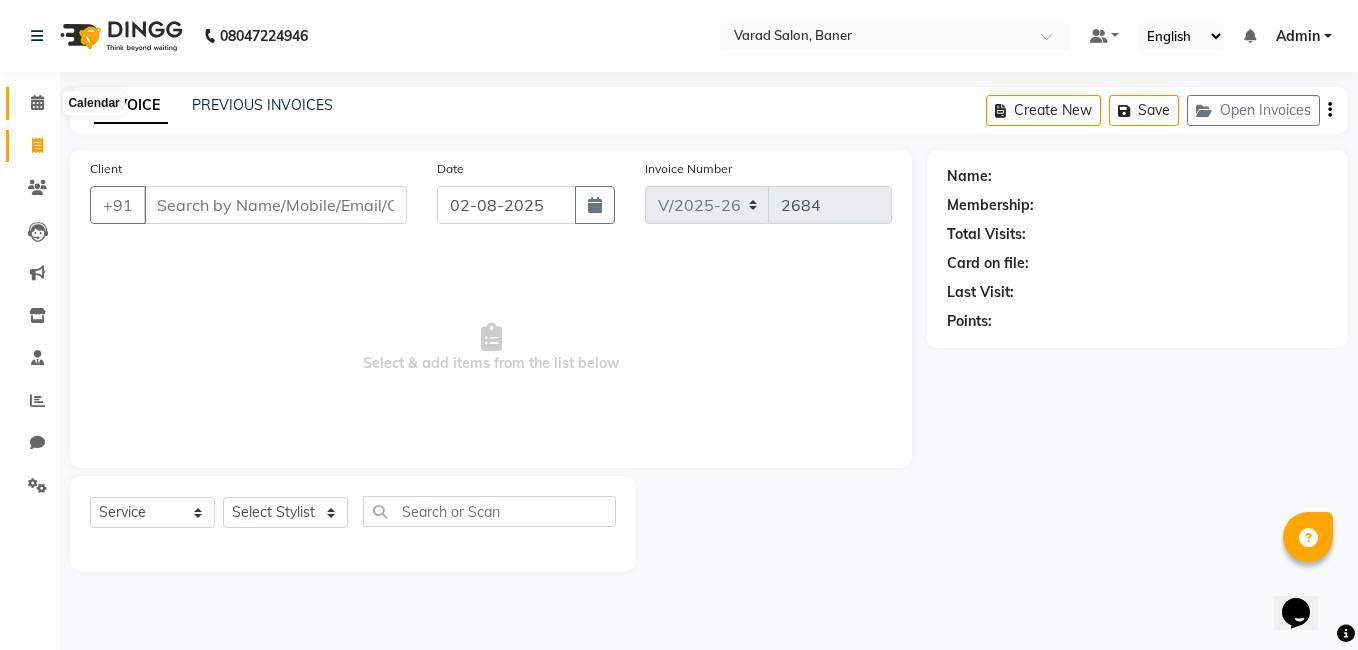 click 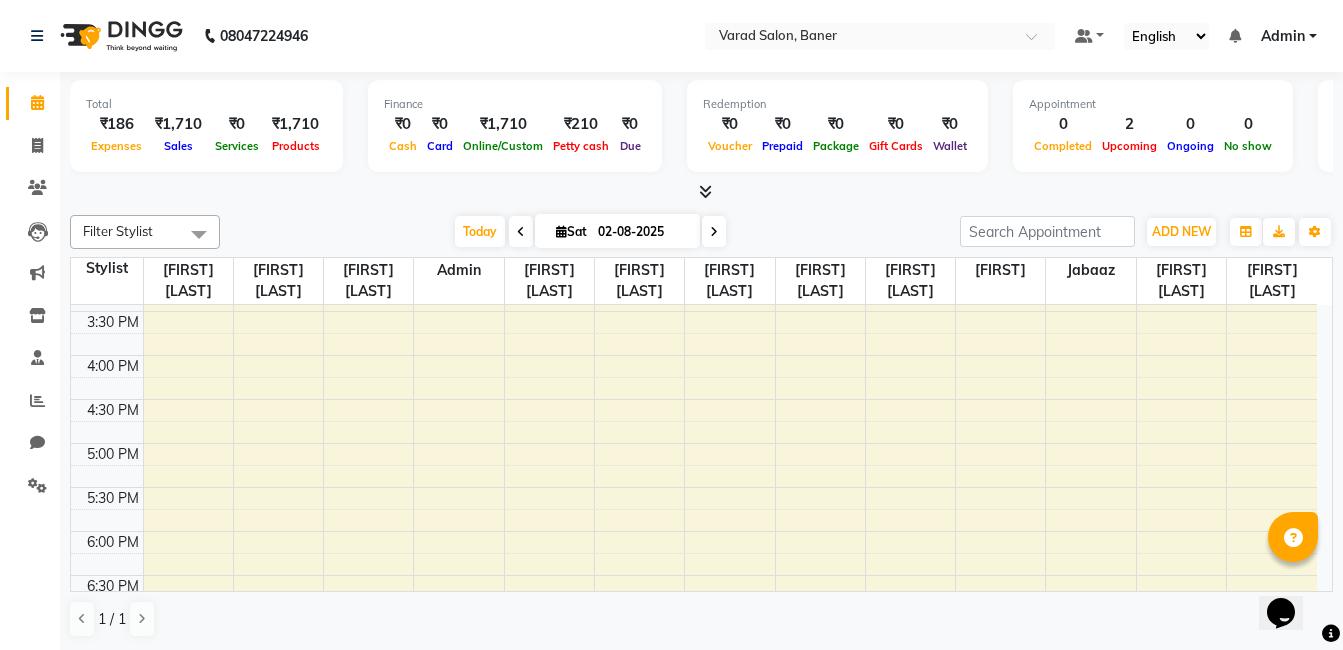 scroll, scrollTop: 600, scrollLeft: 0, axis: vertical 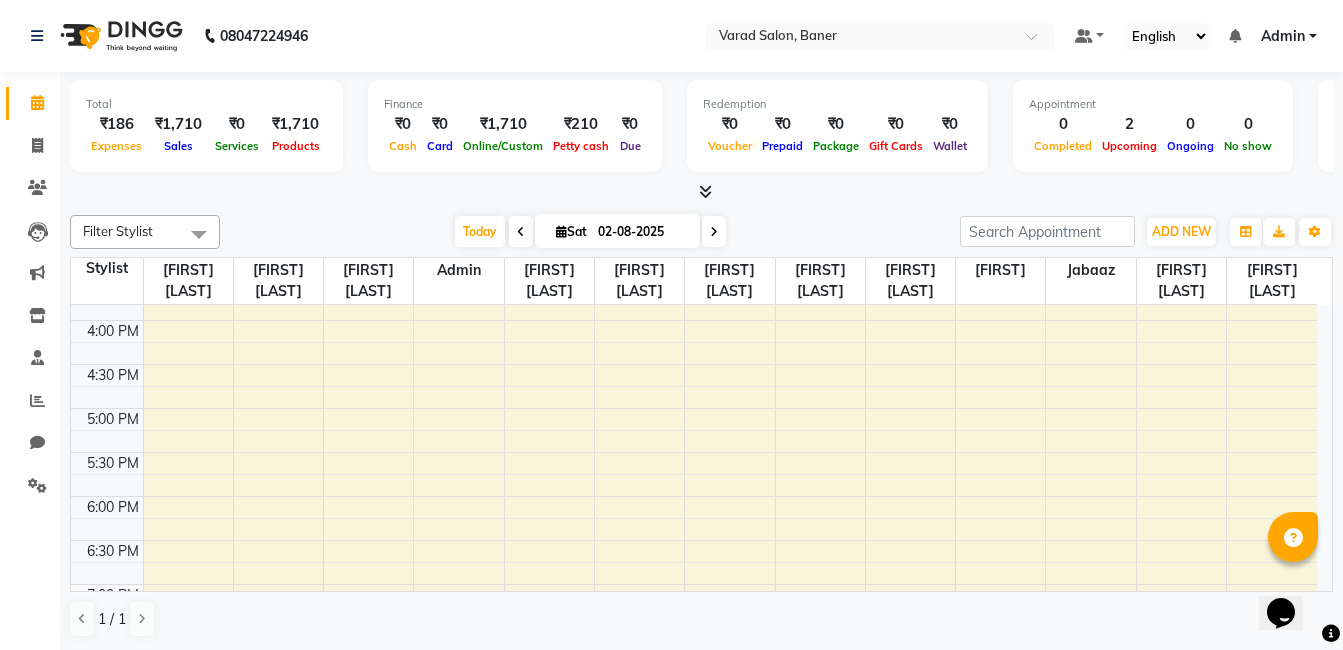 click on "9:00 AM 9:30 AM 10:00 AM 10:30 AM 11:00 AM 11:30 AM 12:00 PM 12:30 PM 1:00 PM 1:30 PM 2:00 PM 2:30 PM 3:00 PM 3:30 PM 4:00 PM 4:30 PM 5:00 PM 5:30 PM 6:00 PM 6:30 PM 7:00 PM 7:30 PM 8:00 PM 8:30 PM 9:00 PM 9:30 PM             shewta, TK01, 11:00 AM-12:45 PM, Healthy Balance Express Facial             Rhutika Doke, TK02, 01:00 PM-01:45 PM, Healthy Balance Express Facial" at bounding box center [694, 276] 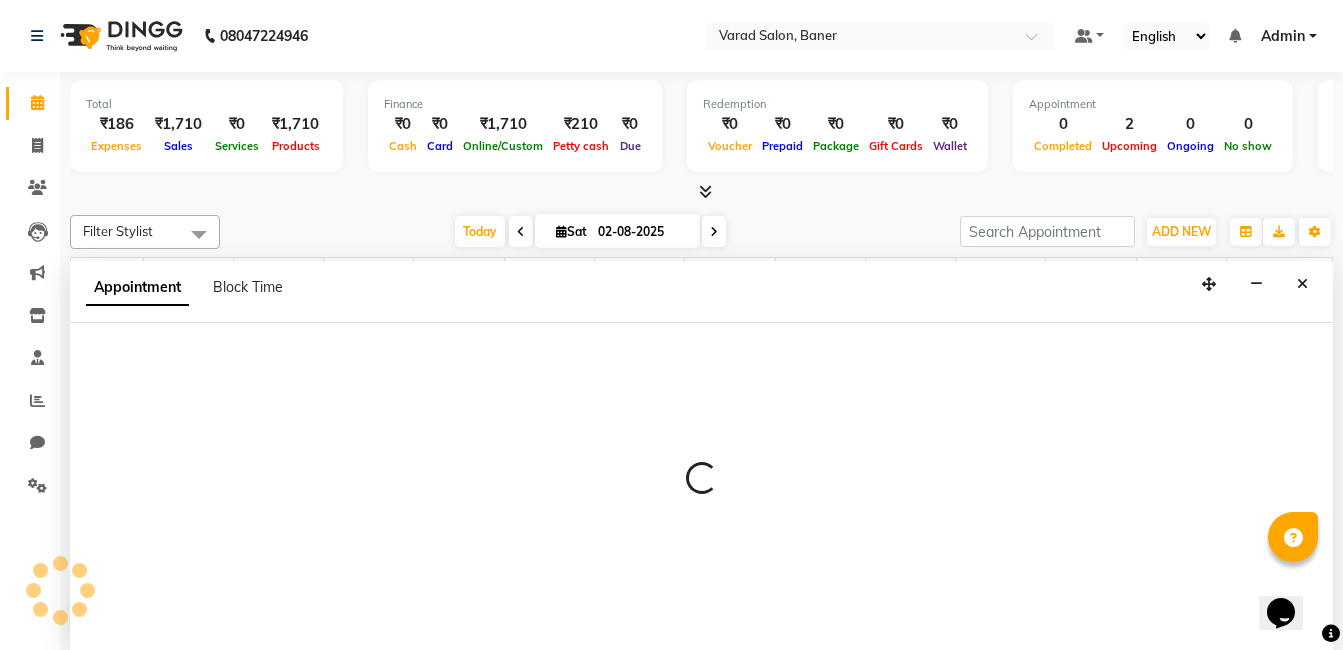 scroll, scrollTop: 1, scrollLeft: 0, axis: vertical 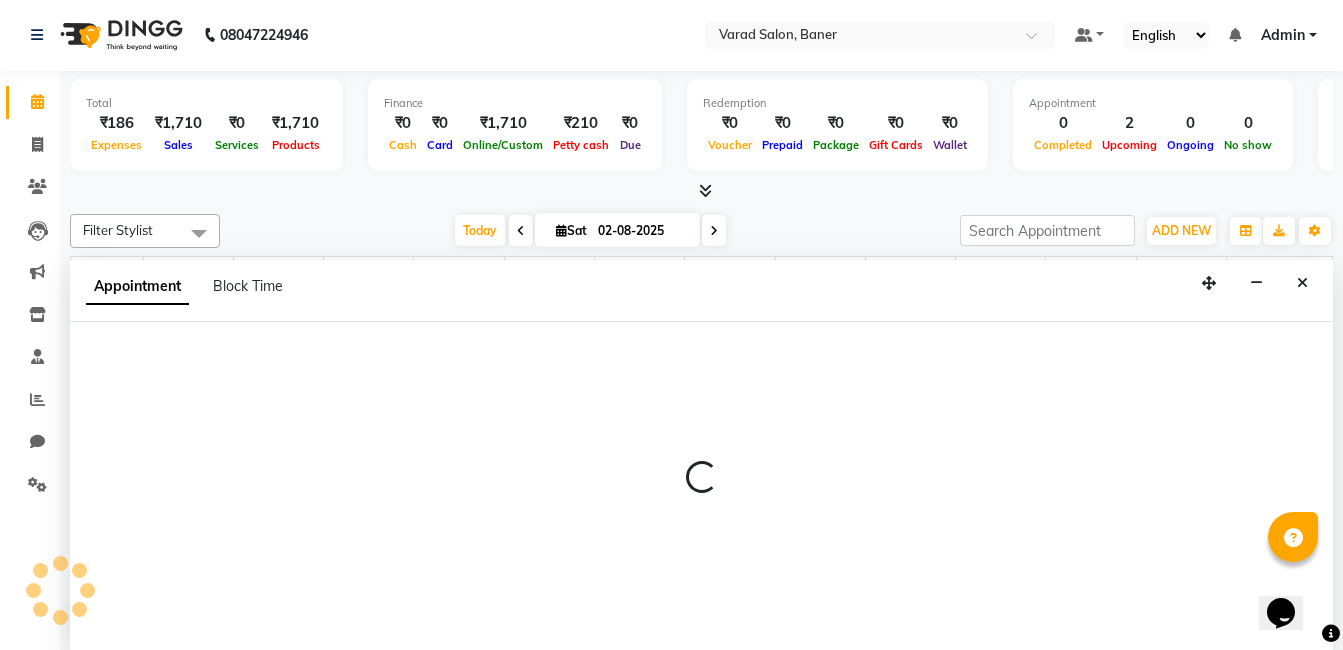 select on "60263" 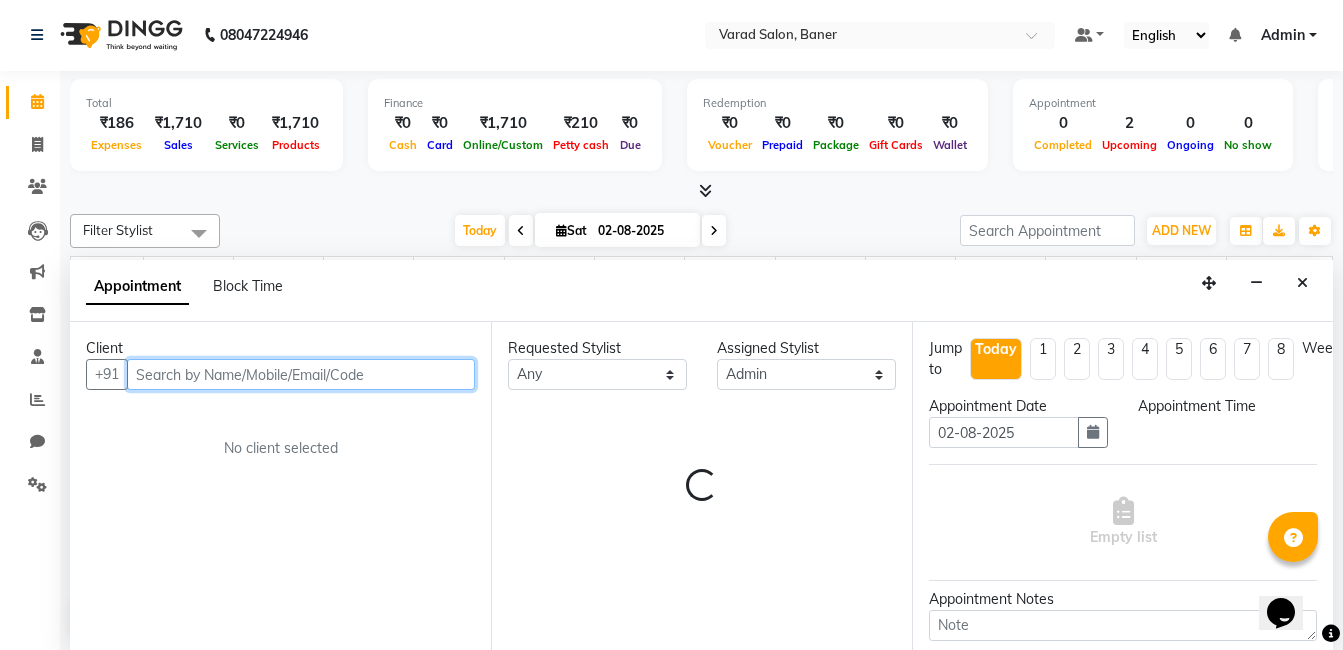 select on "960" 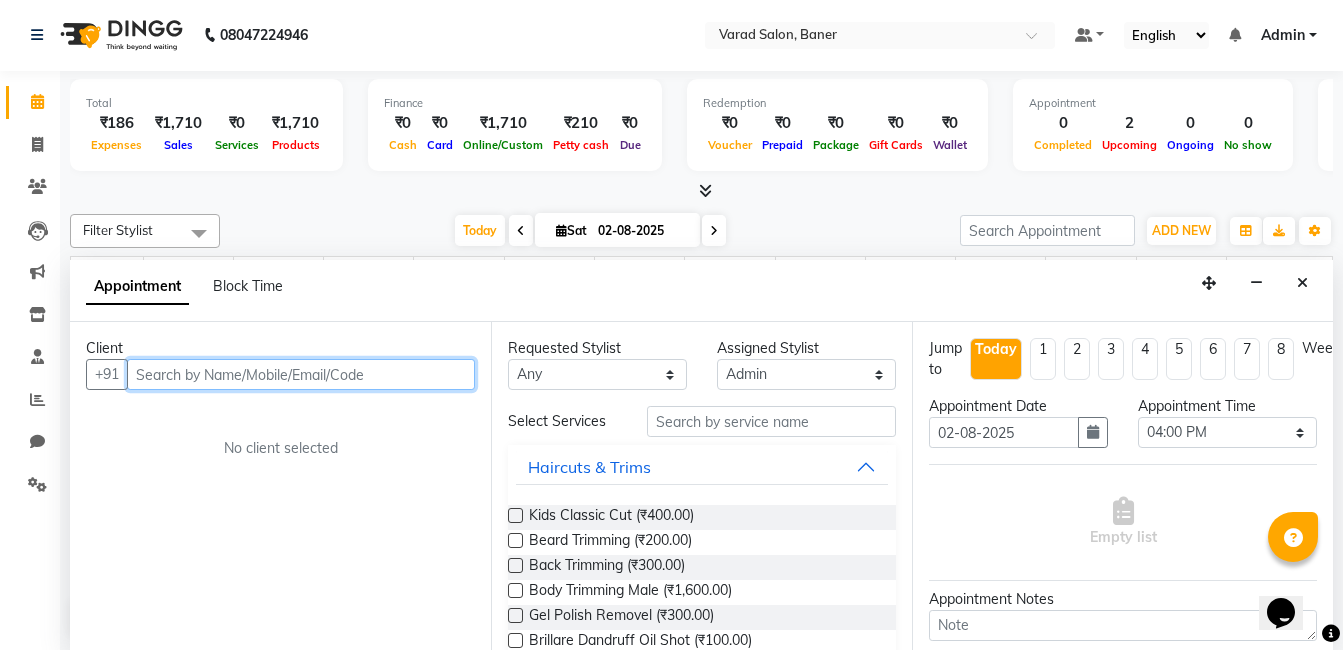 click at bounding box center (301, 374) 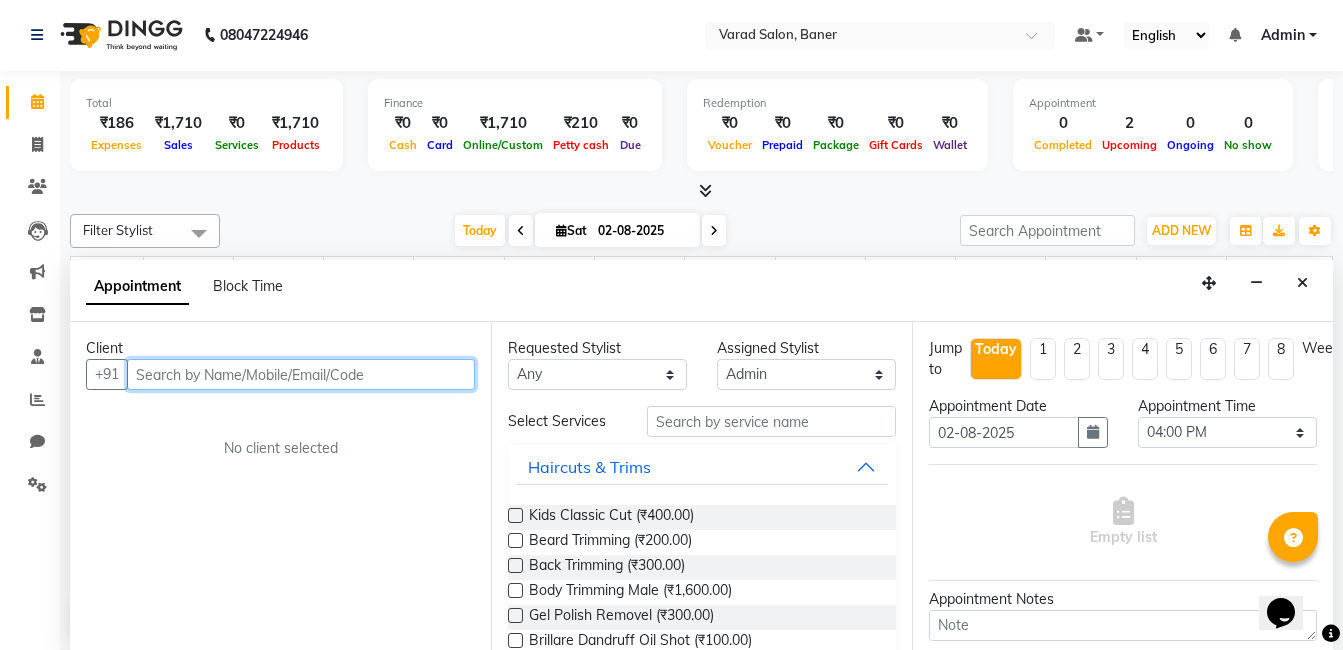 click at bounding box center (301, 374) 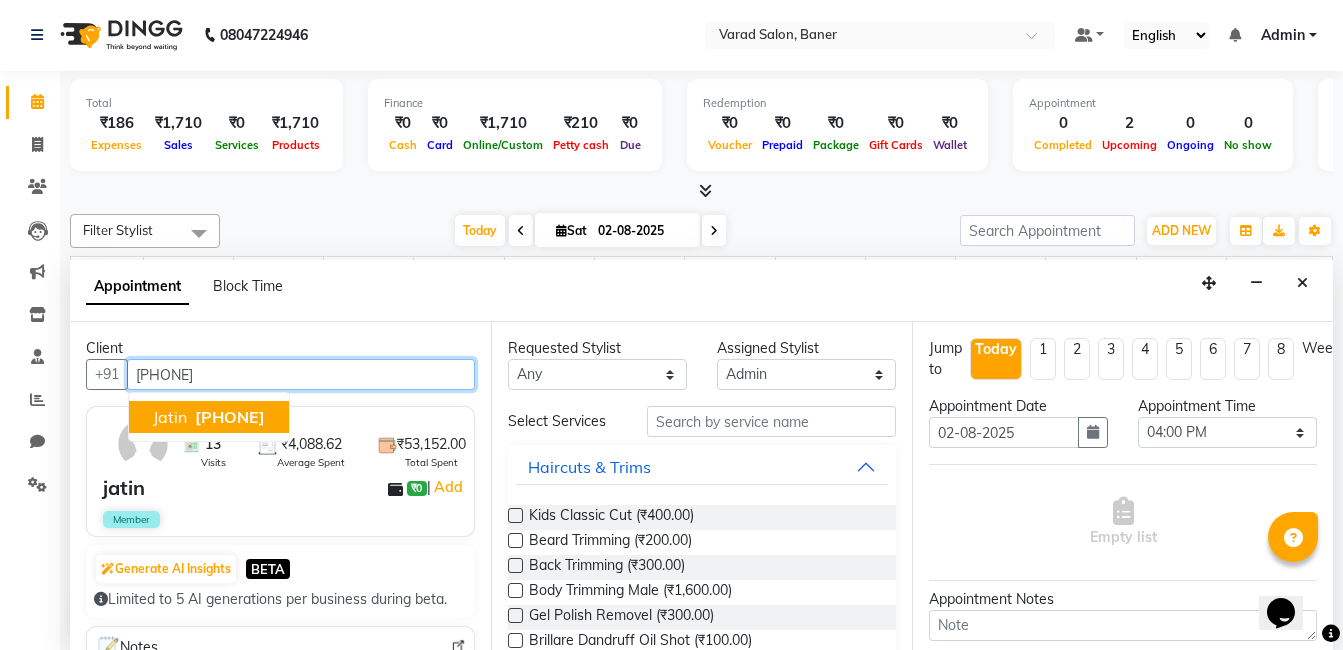 click on "jatin   8889913830" at bounding box center [209, 417] 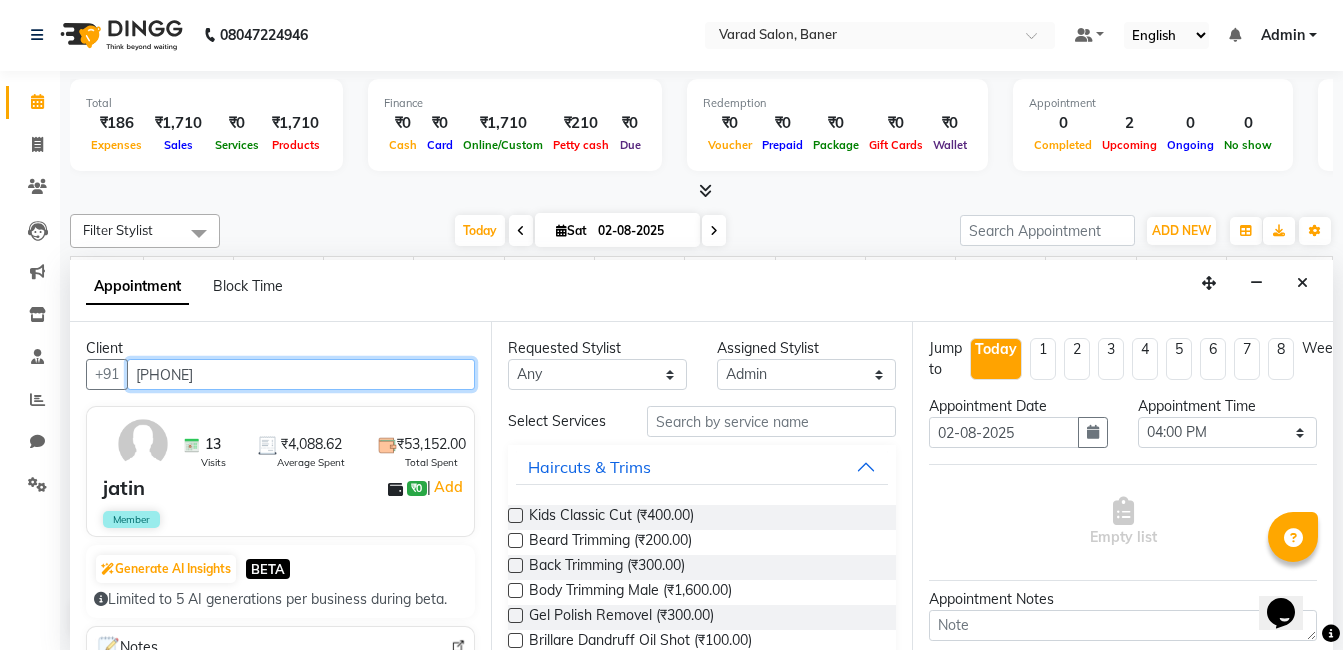 type on "8889913830" 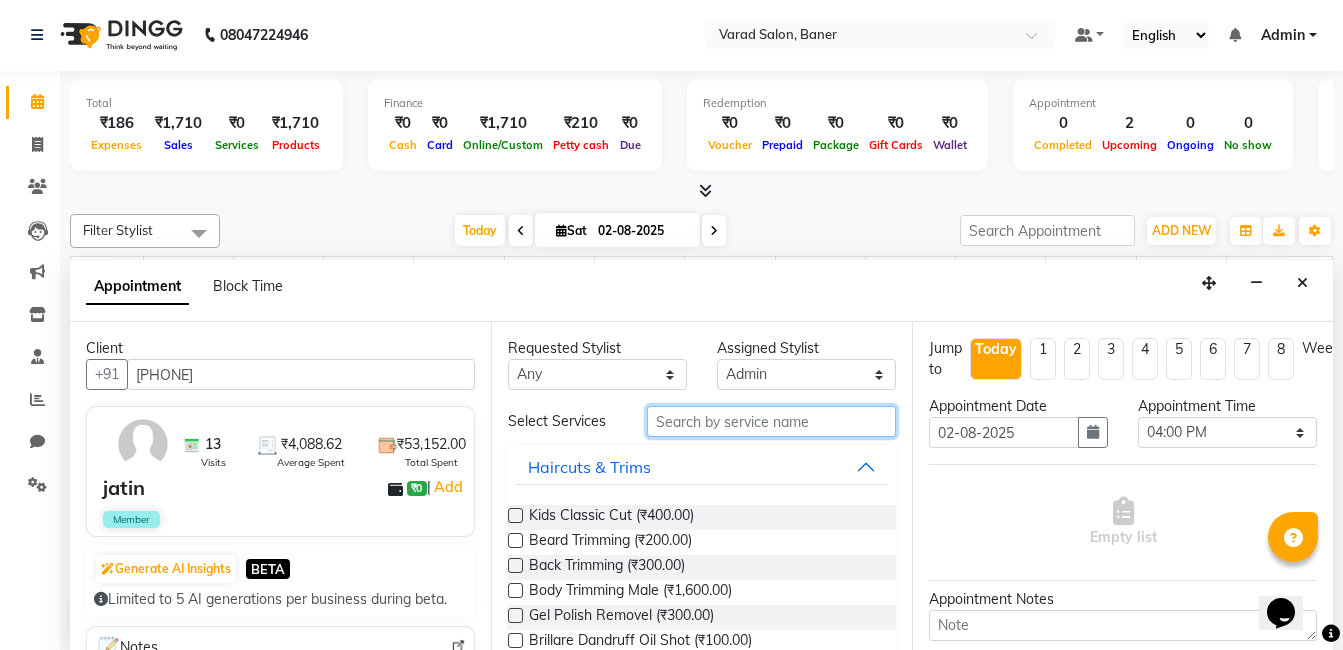 click at bounding box center [771, 421] 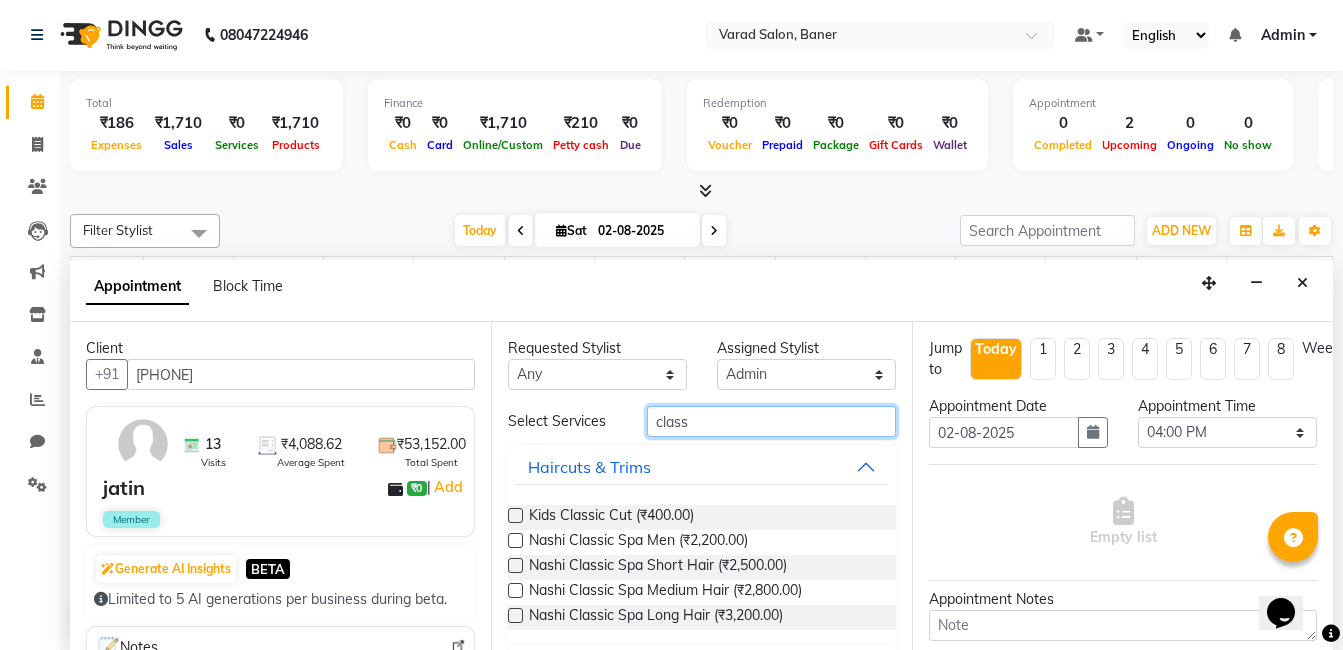 type on "class" 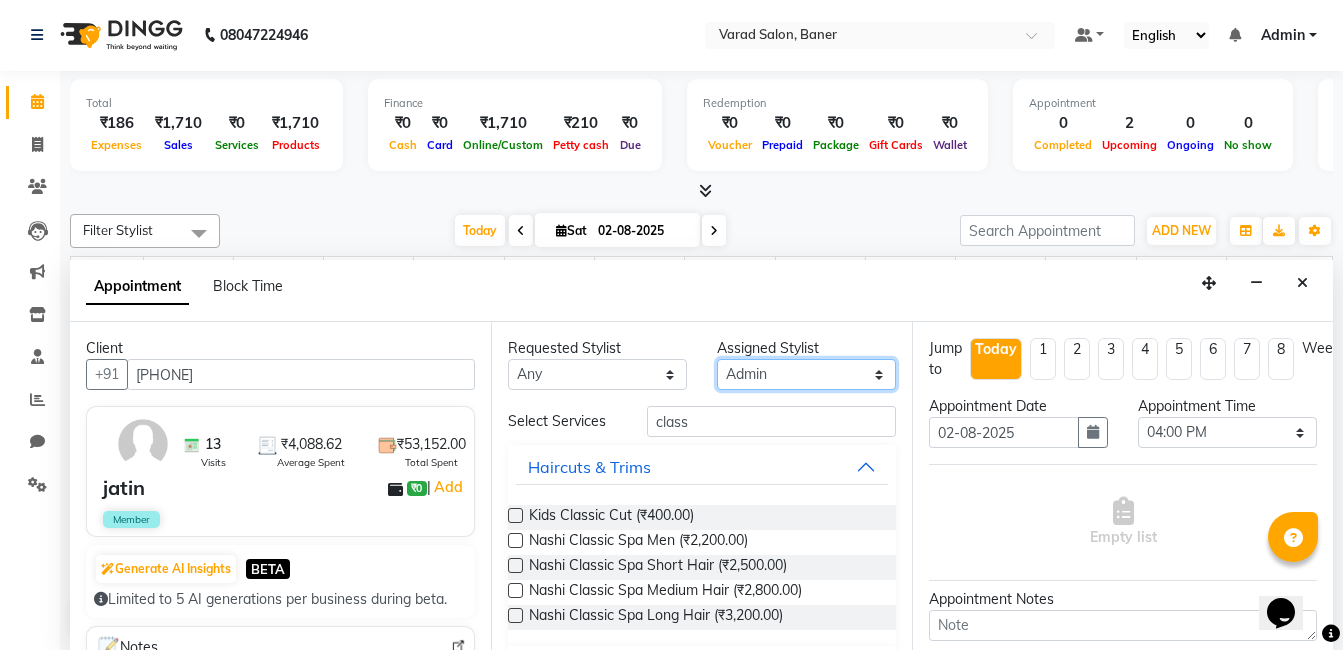 click on "Select Admin Asif qureshi Deepali Munde Dipali Jivane Jabaaz Karishma Khot  Kshitija Palash Das Prem patode Rahul chhapchhade Rupesh sangale Santosh Kadam Swapnil jadhav" at bounding box center (806, 374) 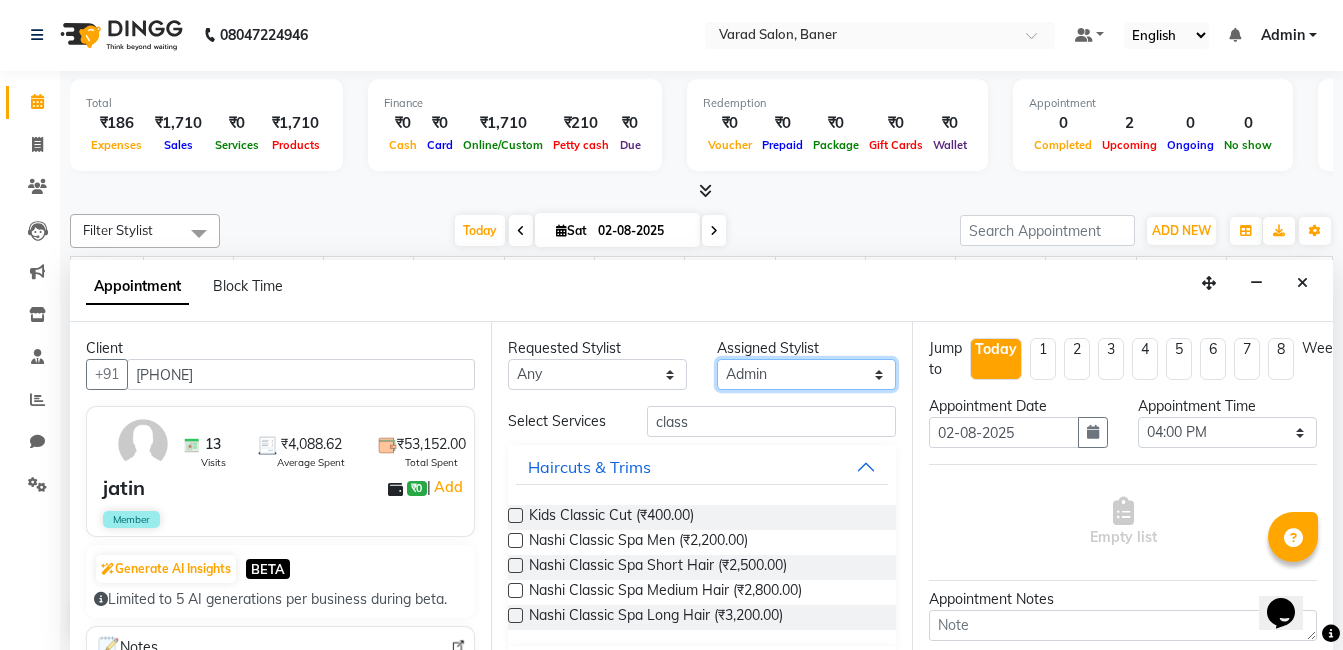 select on "69598" 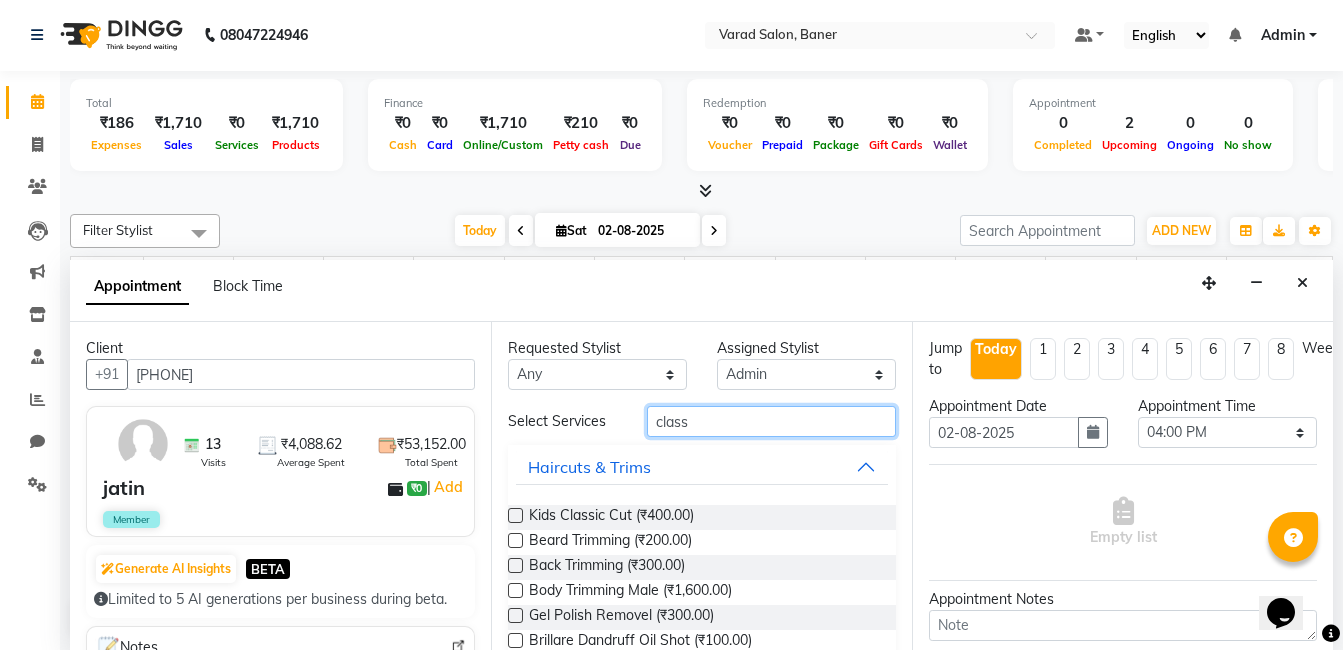 click on "class" at bounding box center [771, 421] 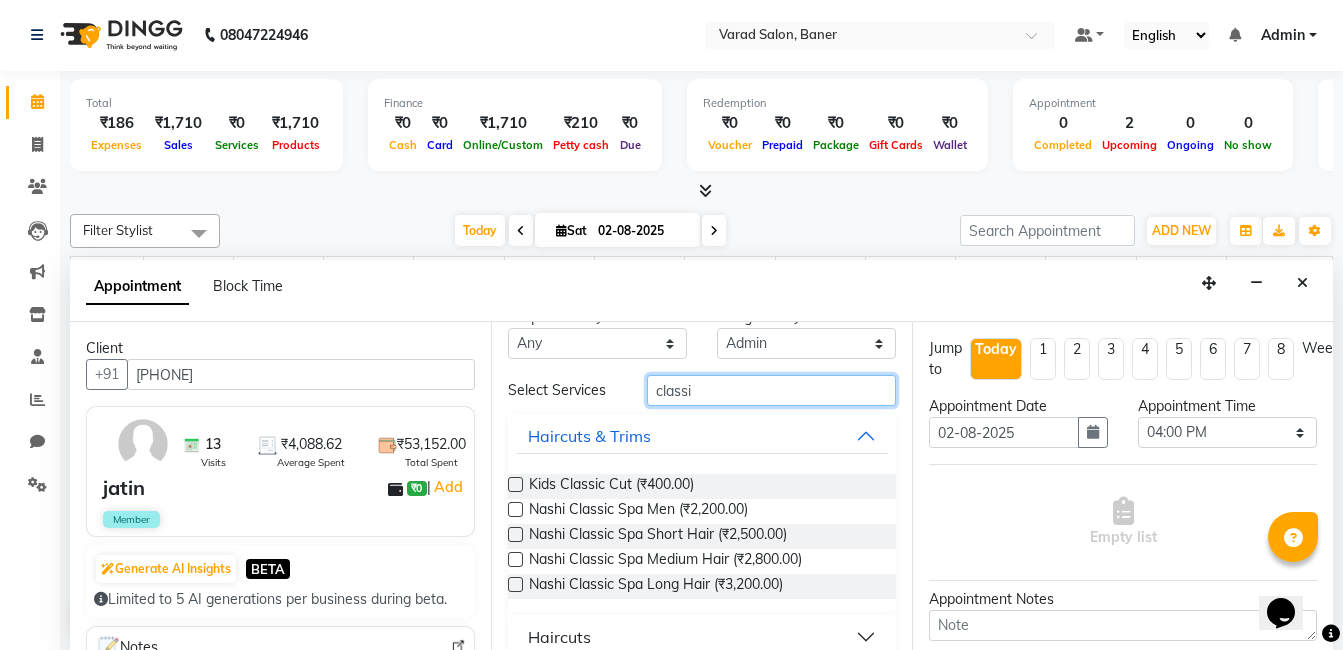 scroll, scrollTop: 56, scrollLeft: 0, axis: vertical 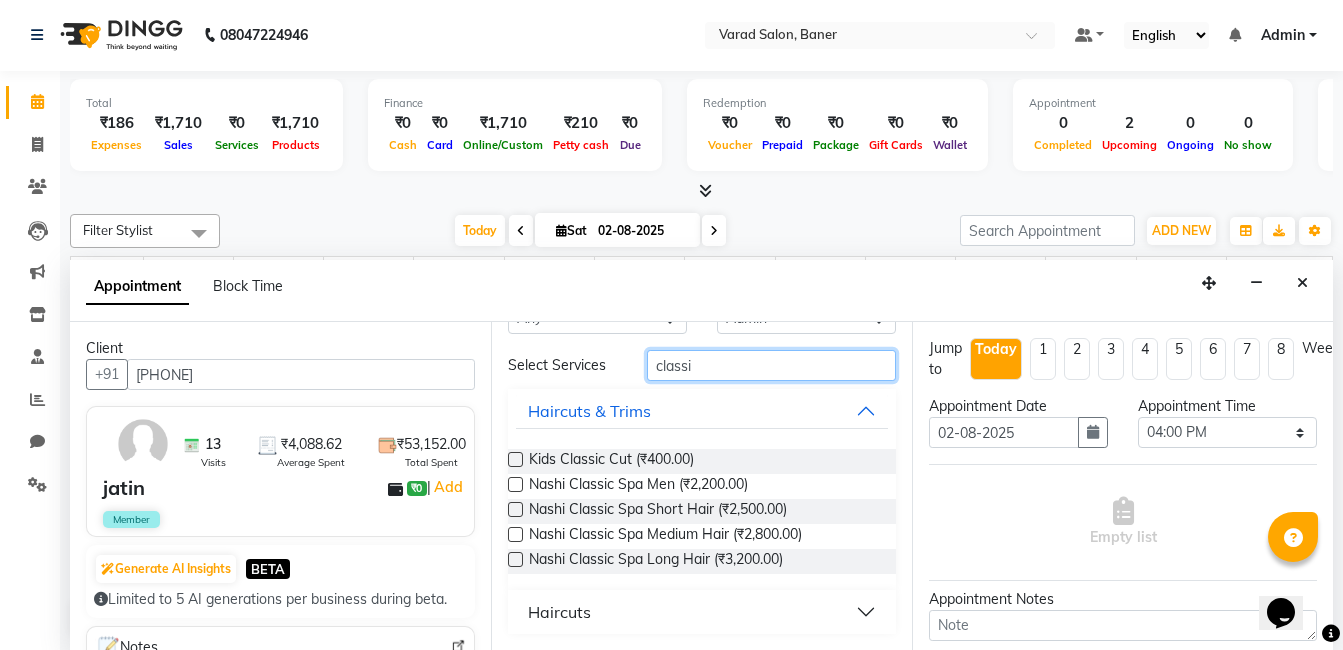 type on "classi" 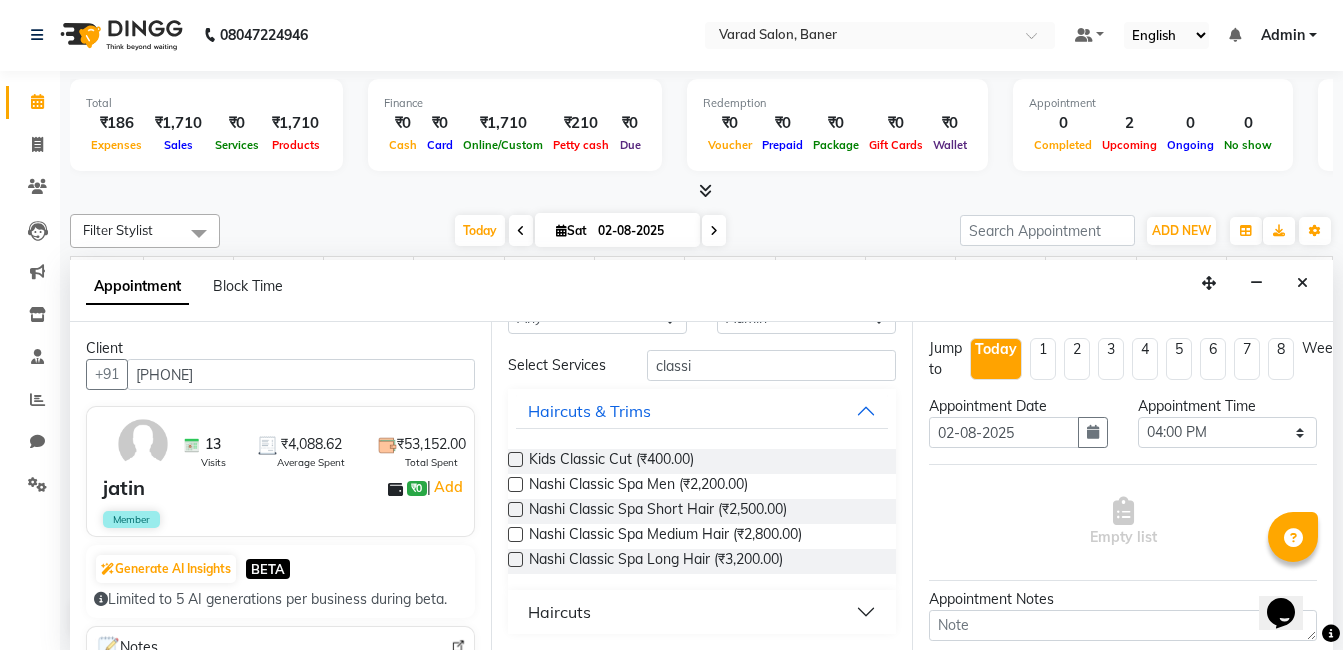 click on "Haircuts" at bounding box center (702, 612) 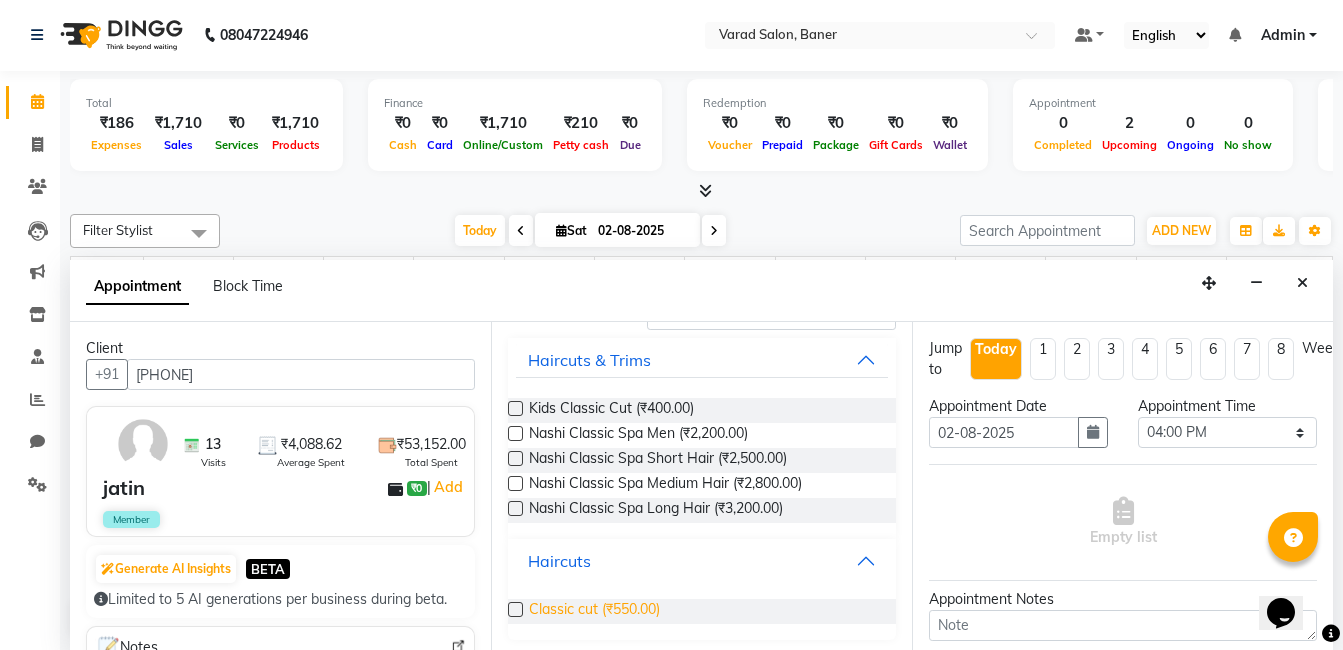 scroll, scrollTop: 109, scrollLeft: 0, axis: vertical 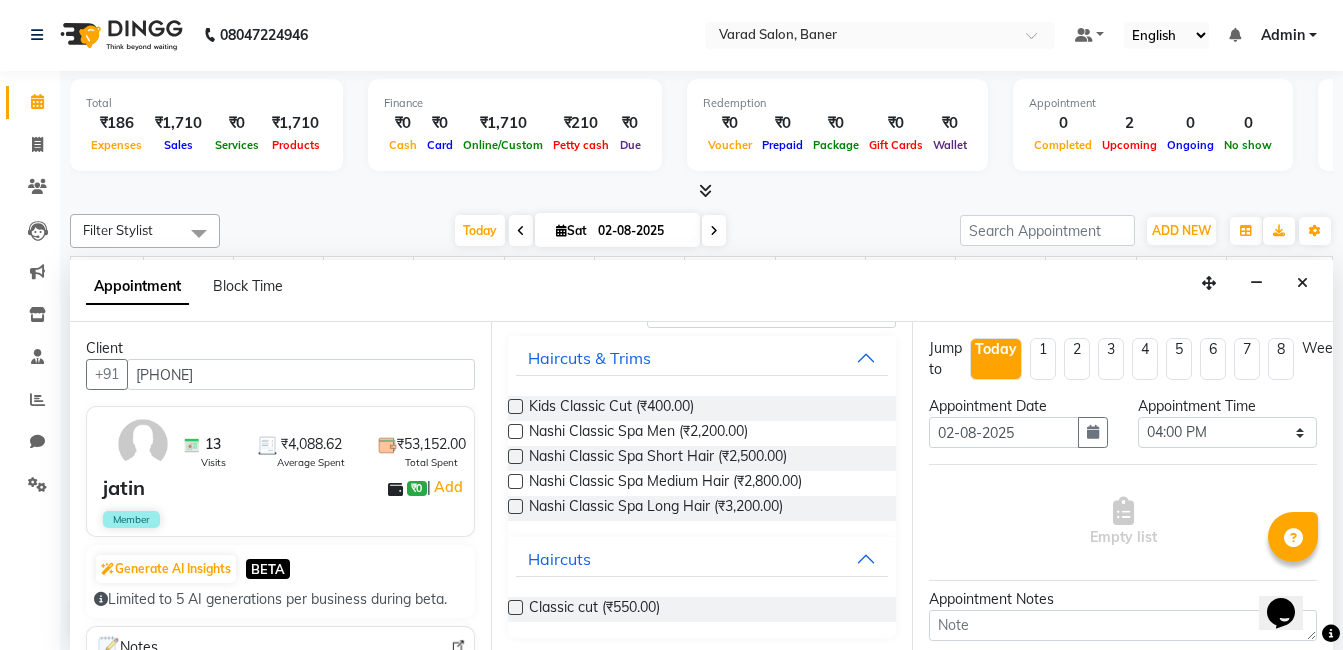 click at bounding box center (515, 607) 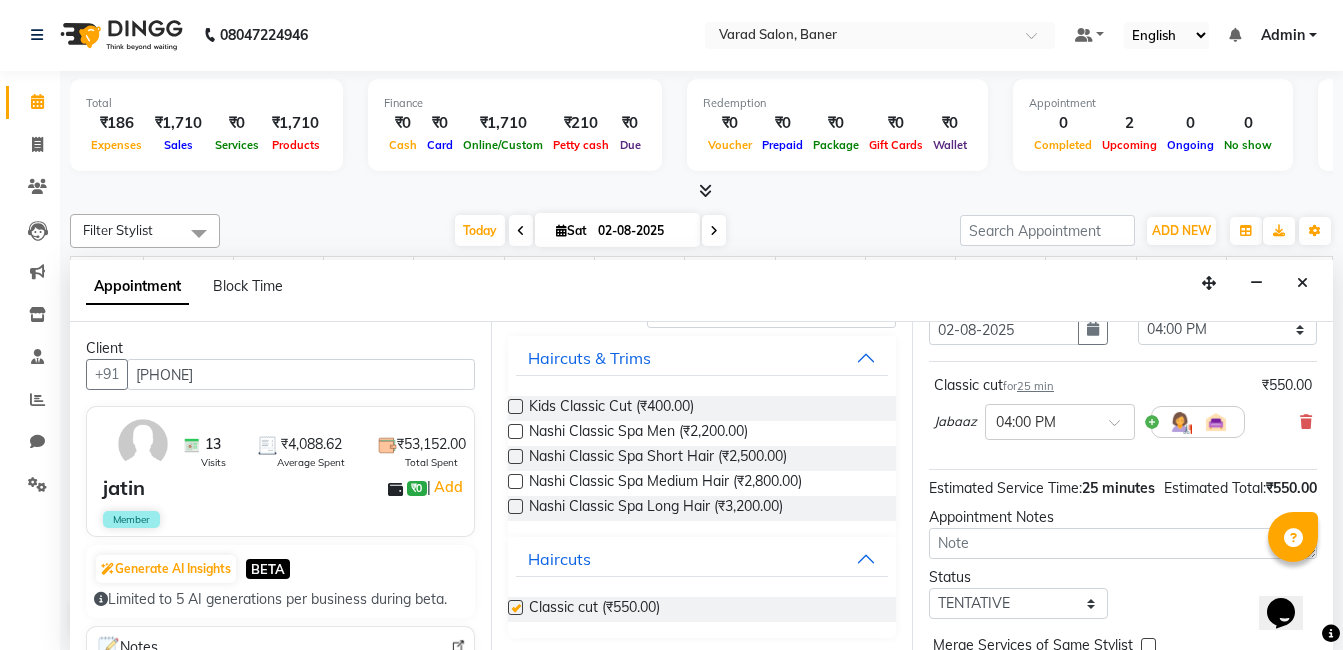 checkbox on "false" 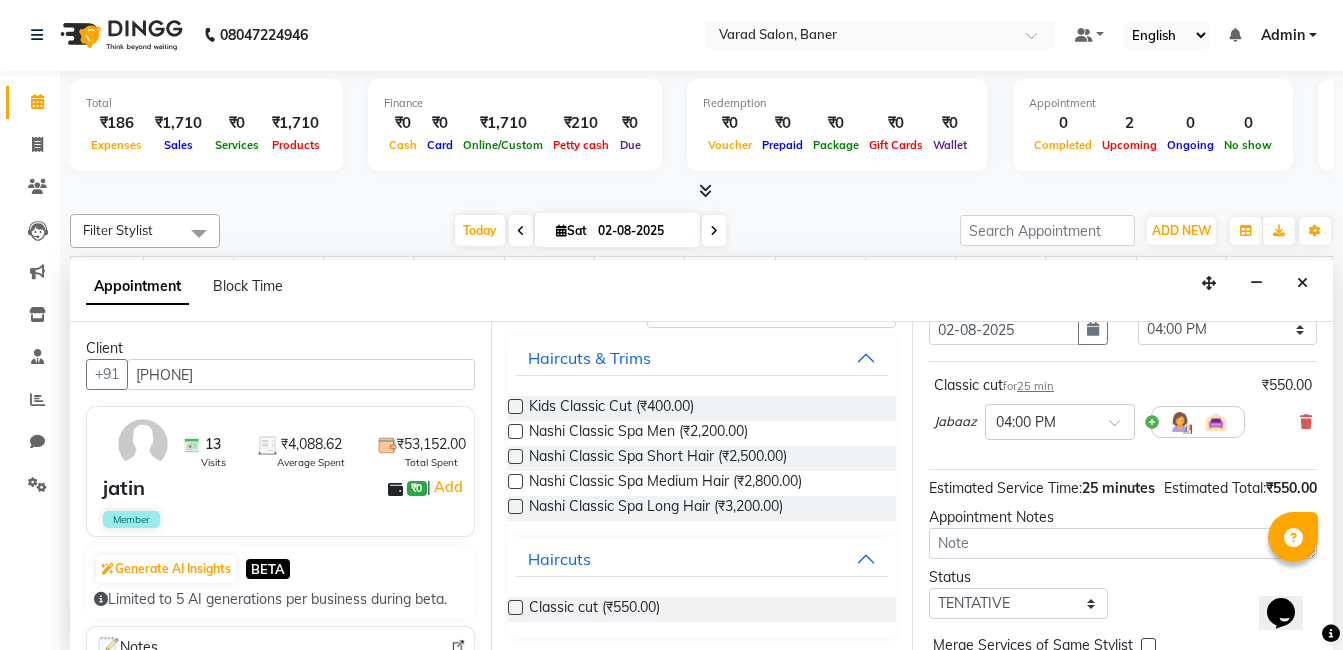 scroll, scrollTop: 234, scrollLeft: 0, axis: vertical 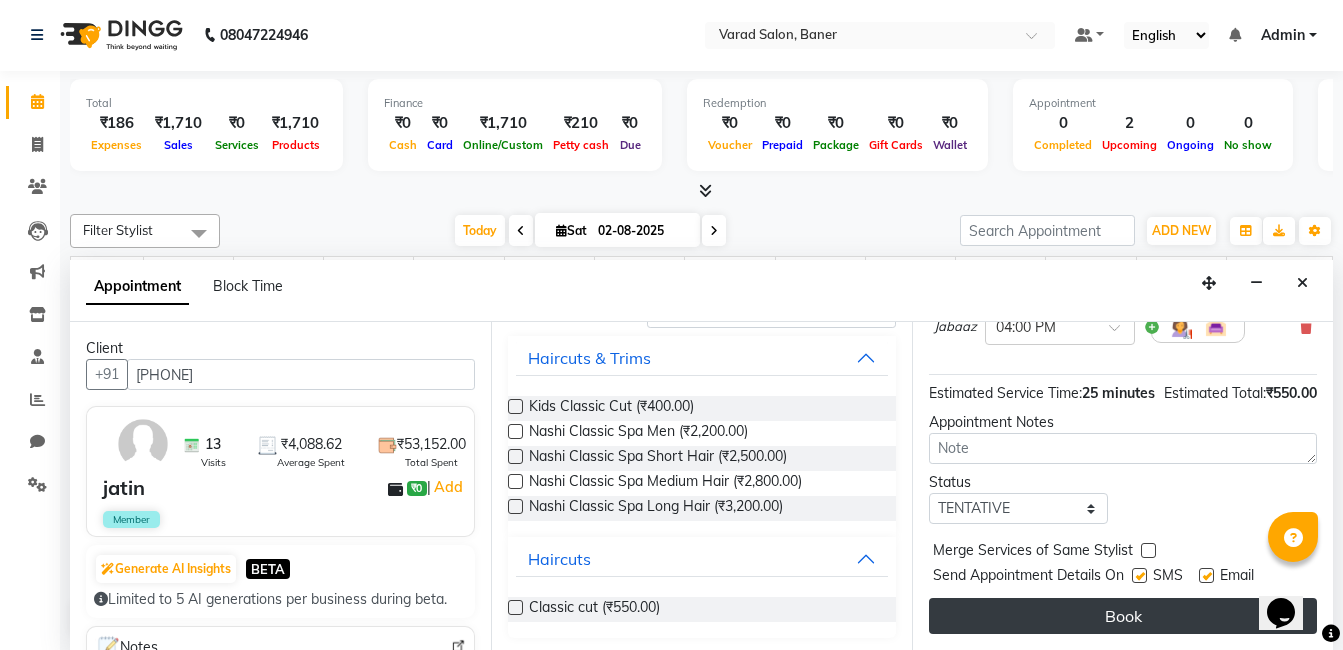 click on "Book" at bounding box center [1123, 616] 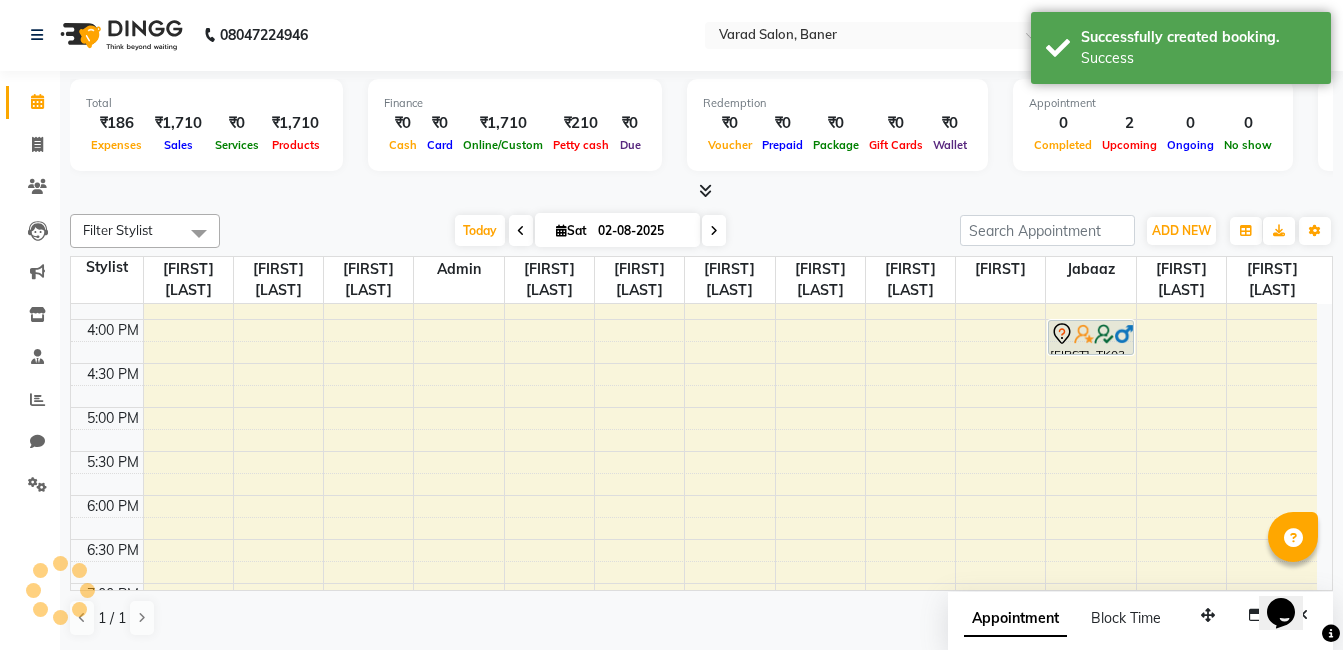 scroll, scrollTop: 0, scrollLeft: 0, axis: both 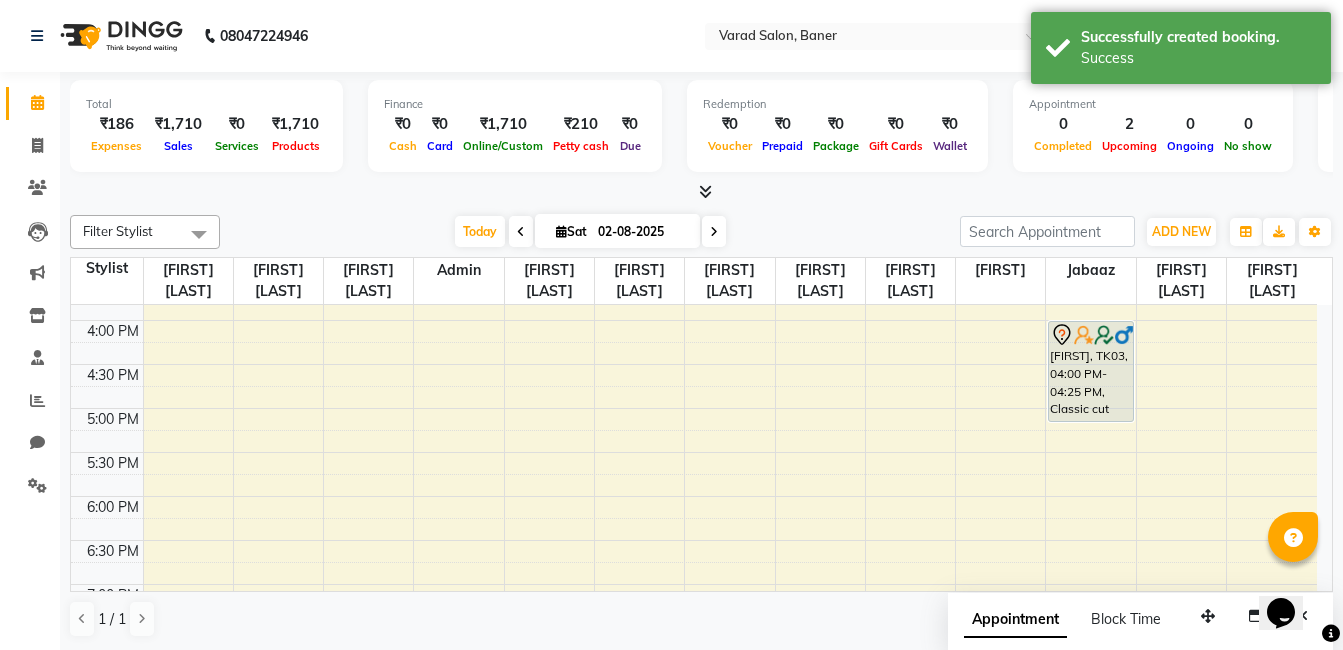 drag, startPoint x: 1085, startPoint y: 375, endPoint x: 1085, endPoint y: 431, distance: 56 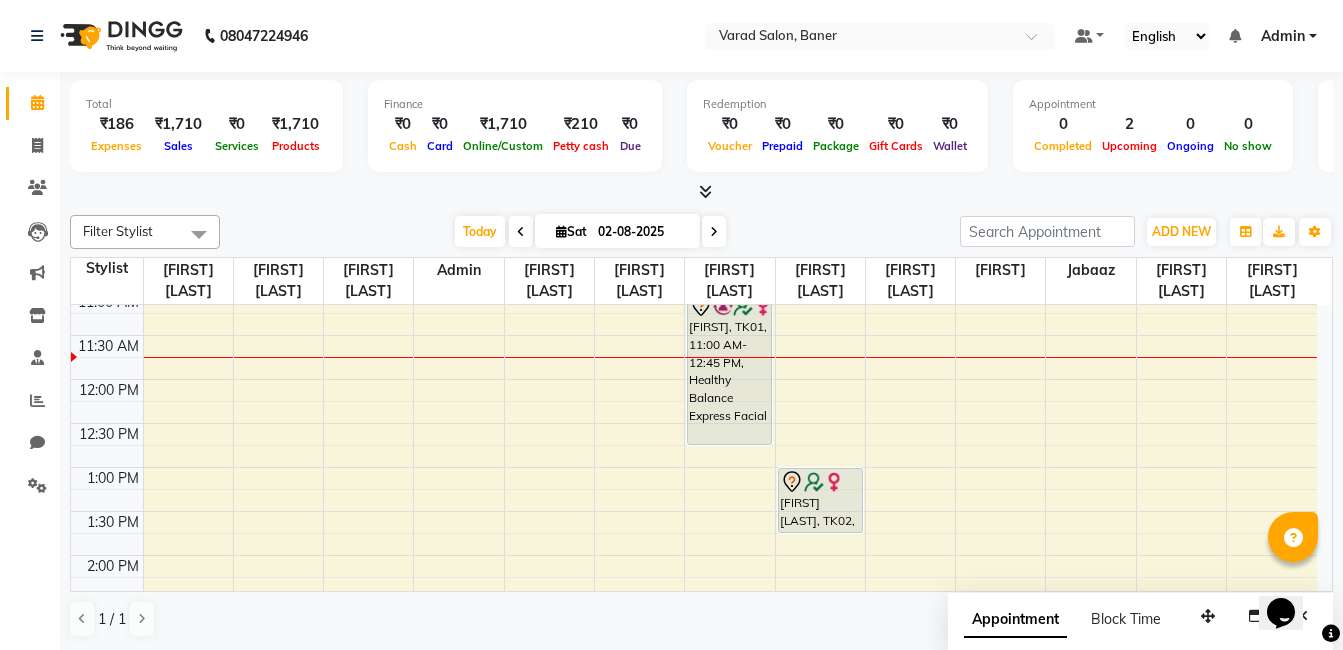 scroll, scrollTop: 200, scrollLeft: 0, axis: vertical 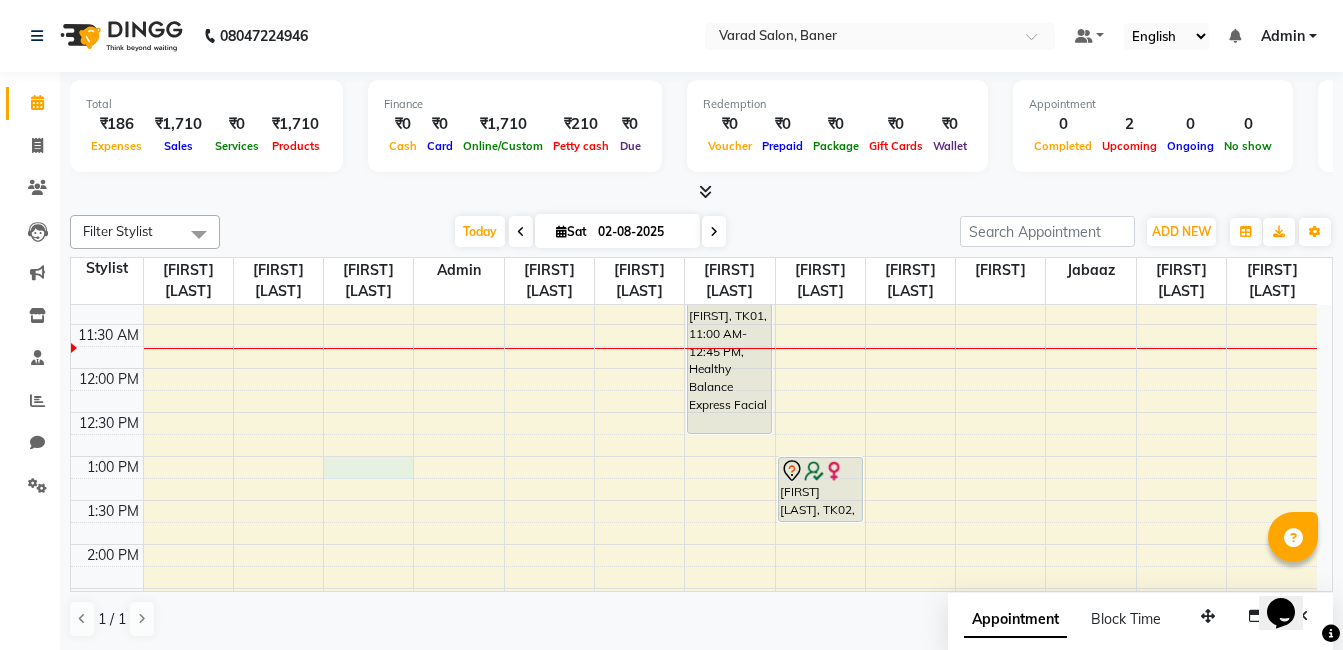 click on "9:00 AM 9:30 AM 10:00 AM 10:30 AM 11:00 AM 11:30 AM 12:00 PM 12:30 PM 1:00 PM 1:30 PM 2:00 PM 2:30 PM 3:00 PM 3:30 PM 4:00 PM 4:30 PM 5:00 PM 5:30 PM 6:00 PM 6:30 PM 7:00 PM 7:30 PM 8:00 PM 8:30 PM 9:00 PM 9:30 PM             shewta, TK01, 11:00 AM-12:45 PM, Healthy Balance Express Facial             Rhutika Doke, TK02, 01:00 PM-01:45 PM, Healthy Balance Express Facial             jatin, TK03, 04:00 PM-05:10 PM, Classic cut" at bounding box center (694, 676) 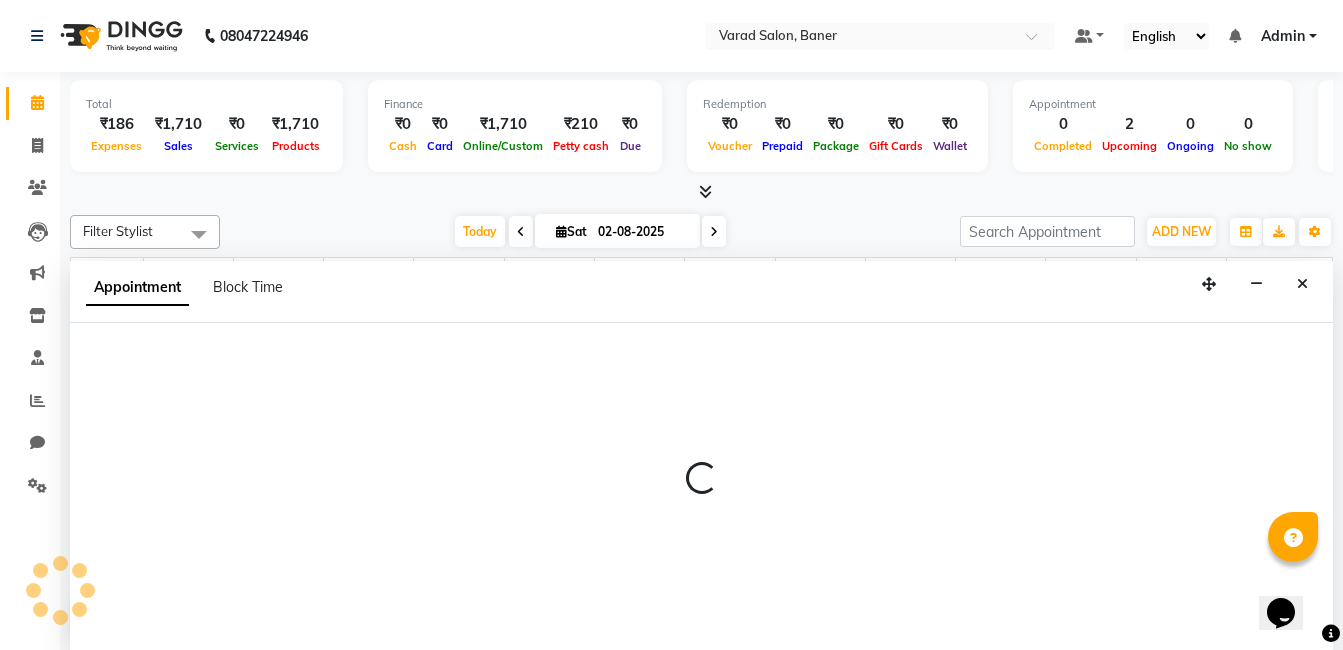 scroll, scrollTop: 1, scrollLeft: 0, axis: vertical 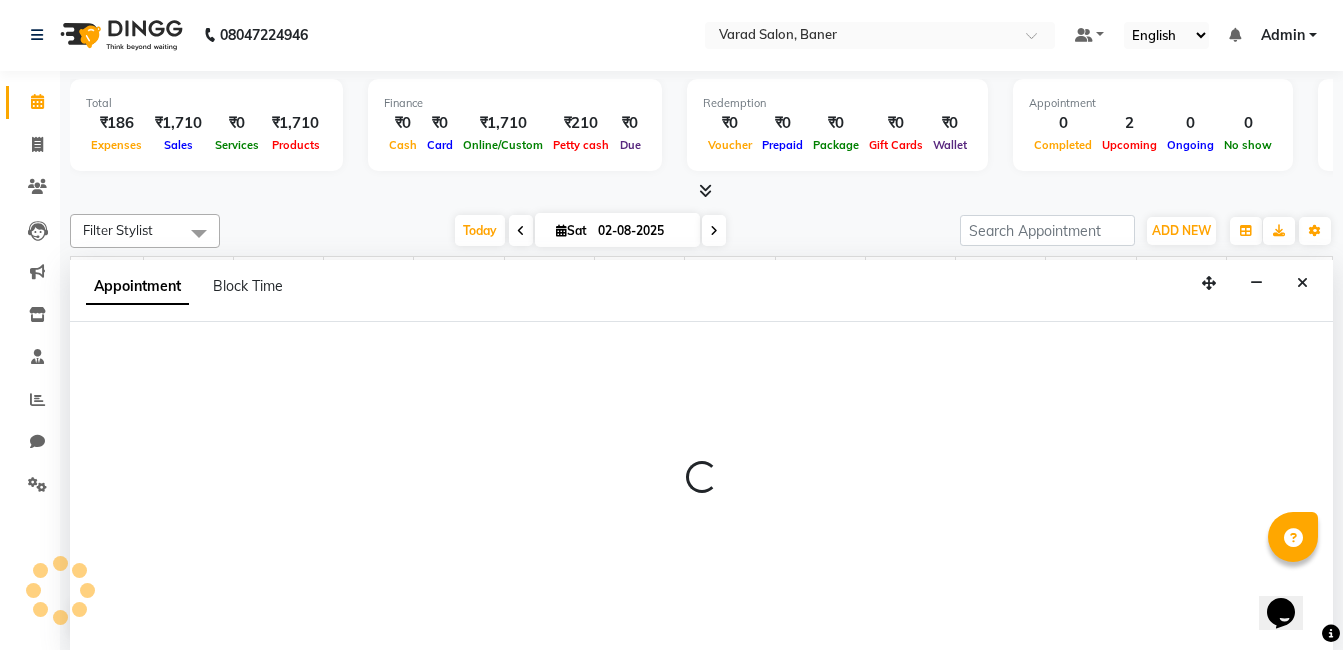 select on "60259" 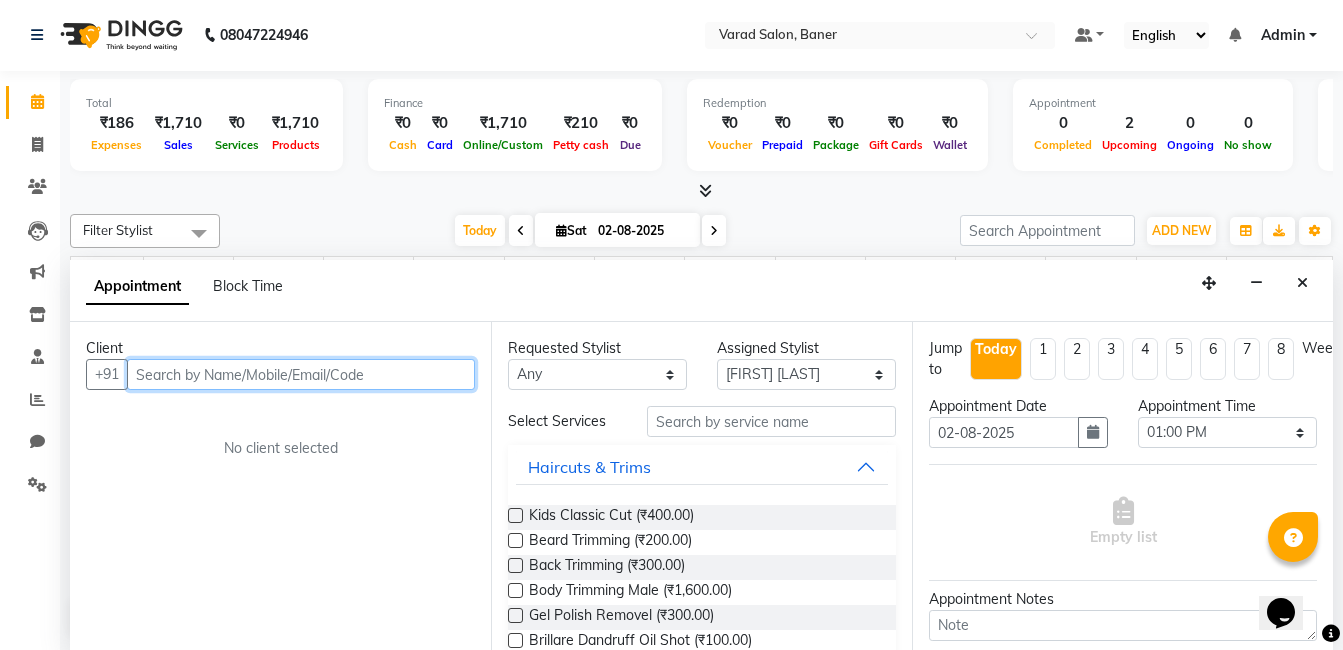 click at bounding box center [301, 374] 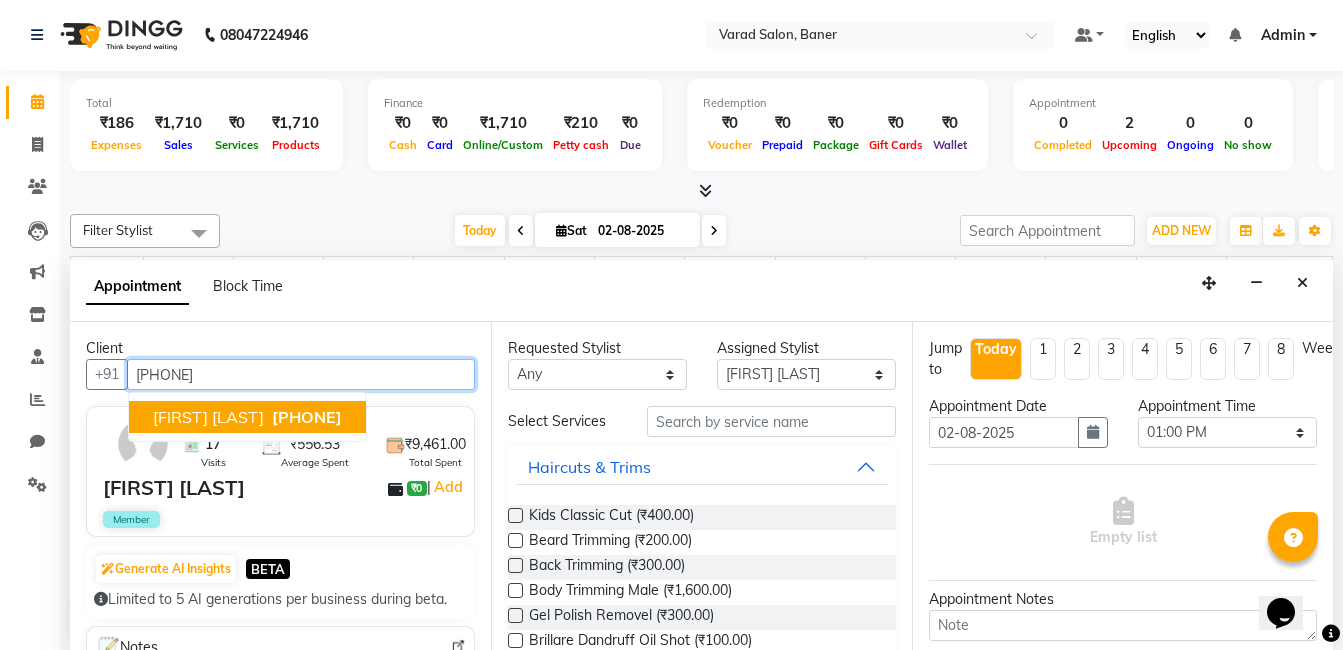click on "Aakash Vishwakarma   7087525923" at bounding box center [247, 417] 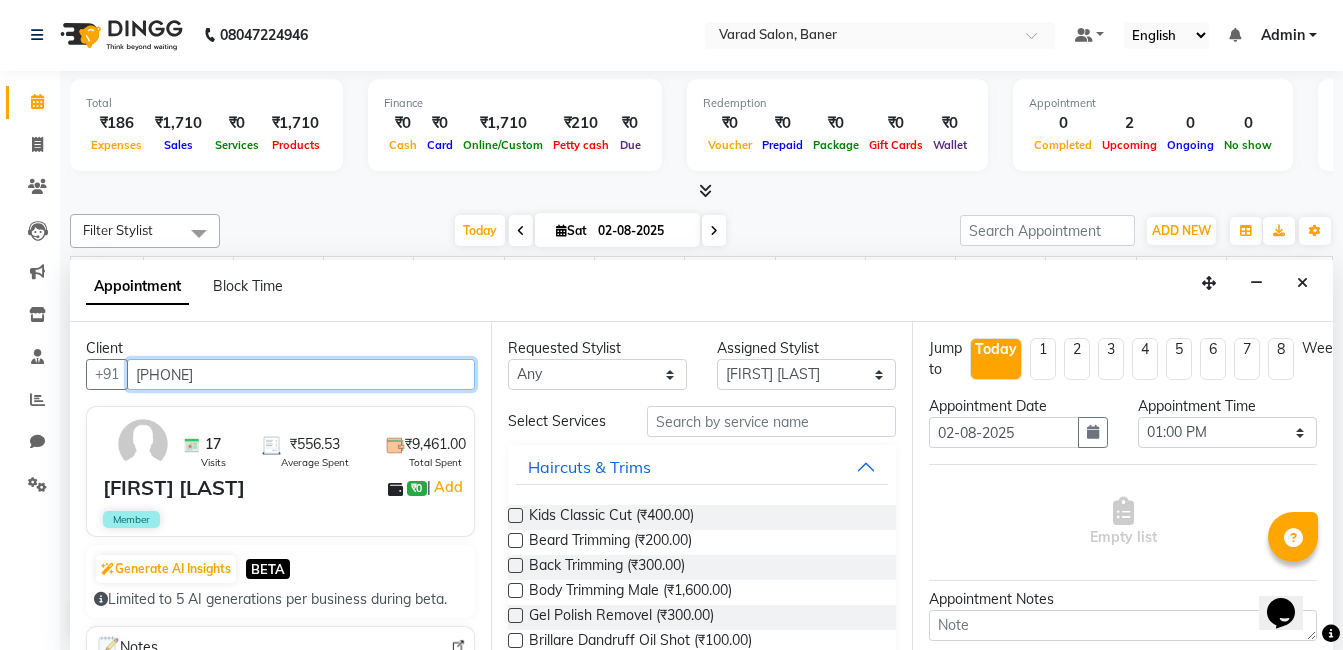 type on "7087525923" 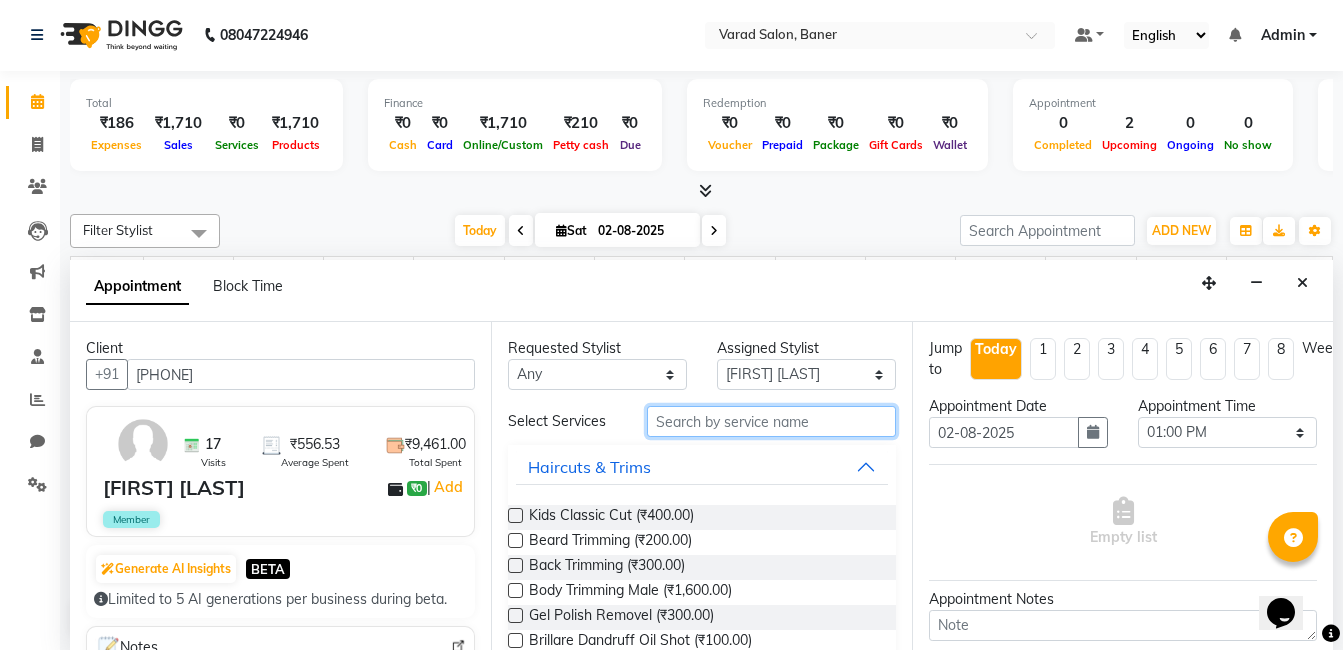 click at bounding box center (771, 421) 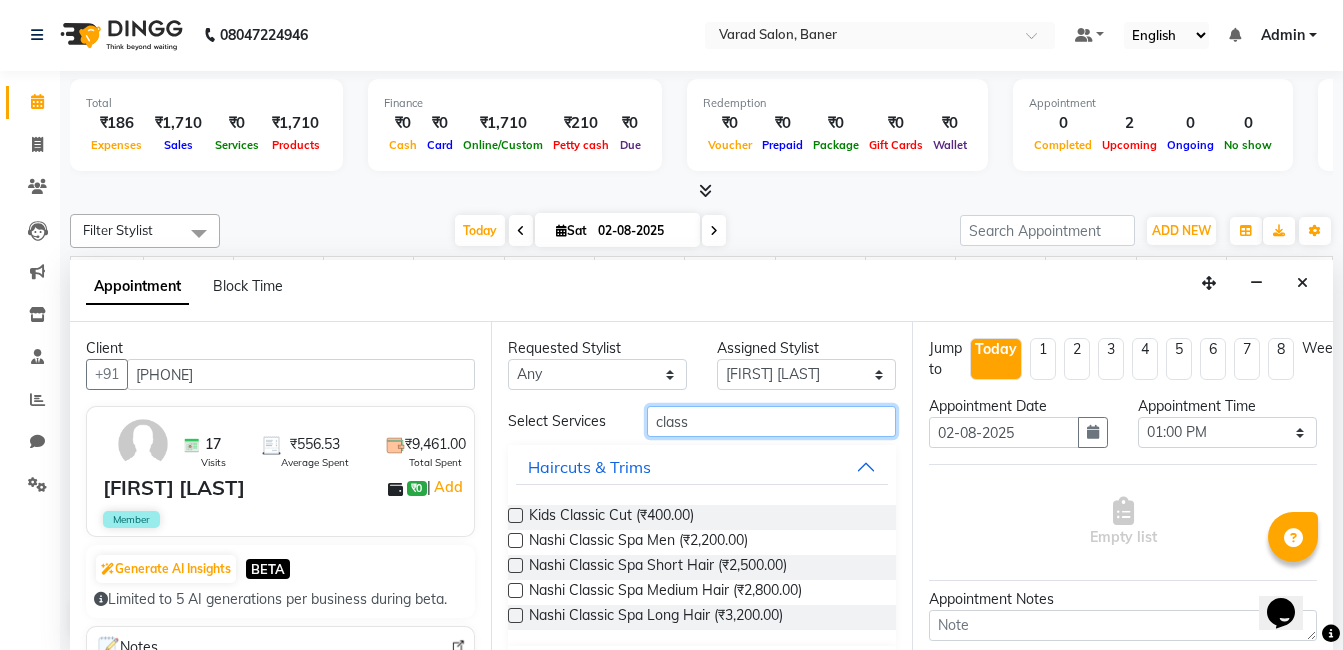 scroll, scrollTop: 56, scrollLeft: 0, axis: vertical 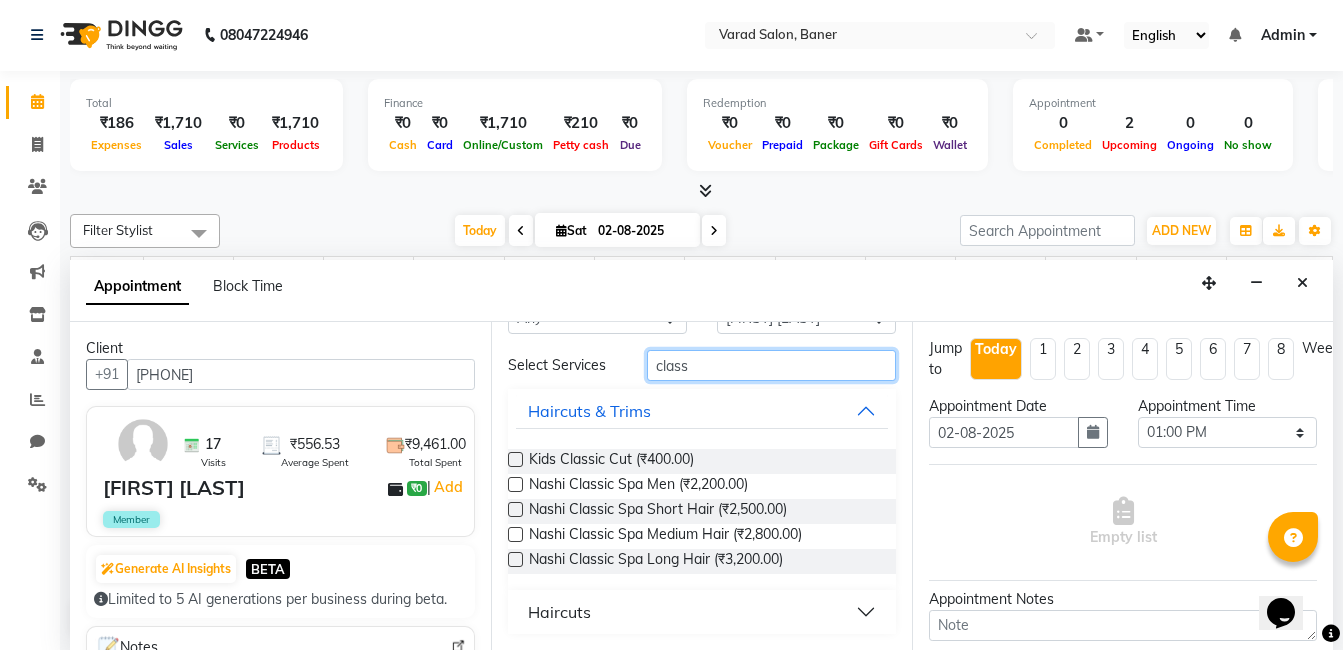 type on "class" 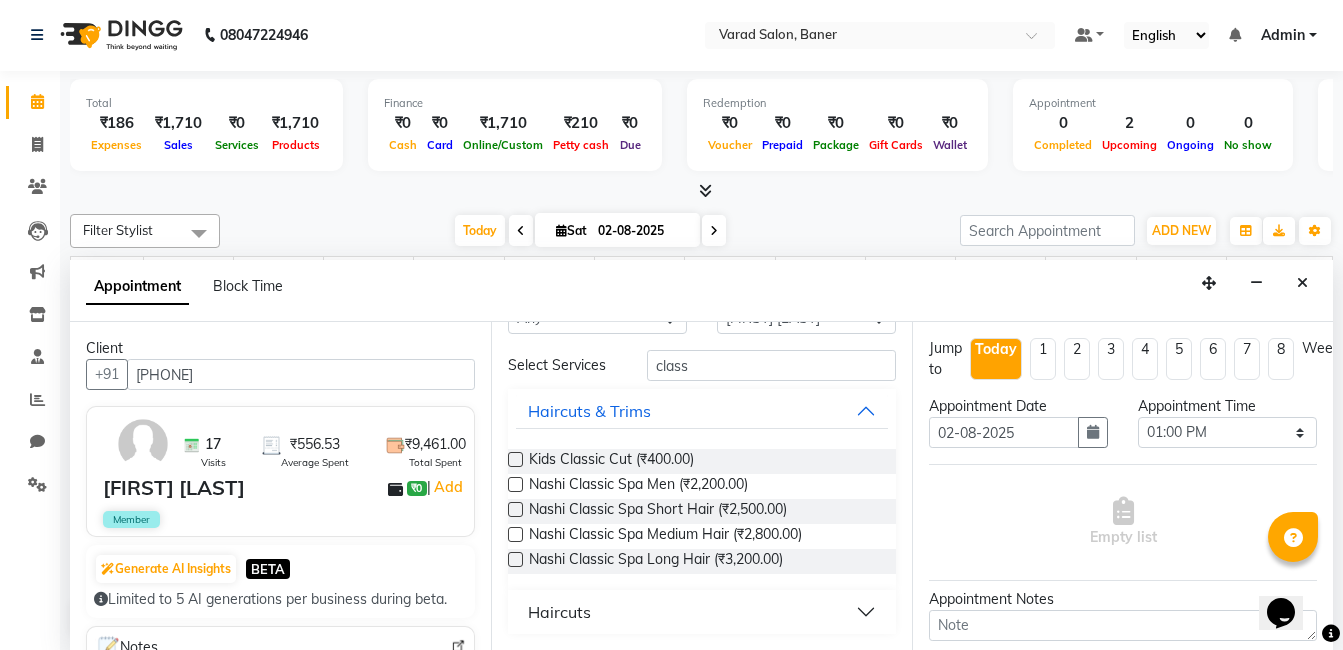 click on "Haircuts" at bounding box center (702, 612) 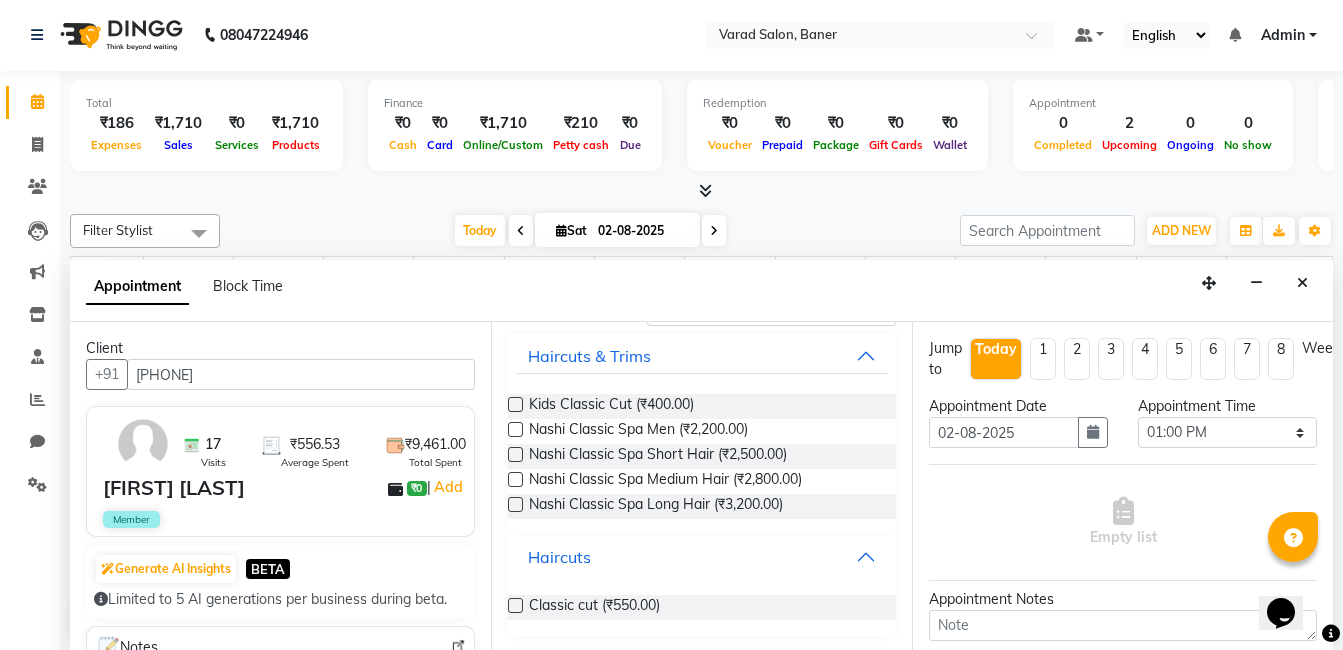 scroll, scrollTop: 112, scrollLeft: 0, axis: vertical 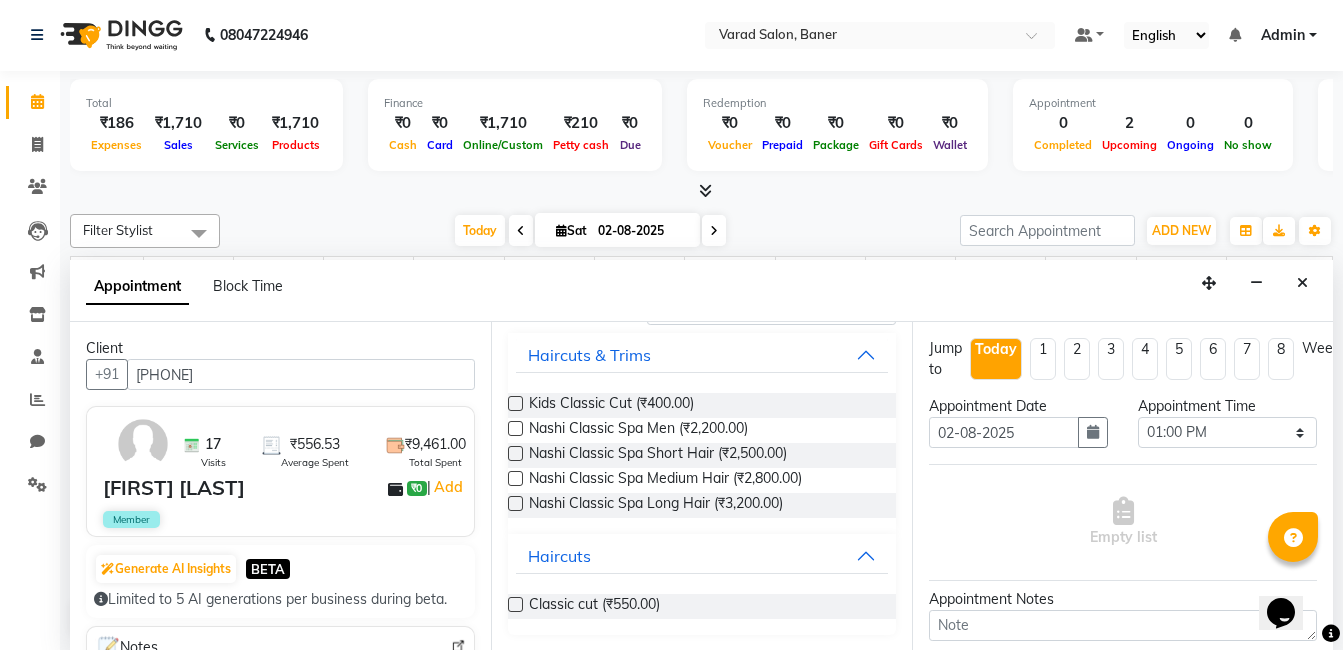 click at bounding box center (515, 604) 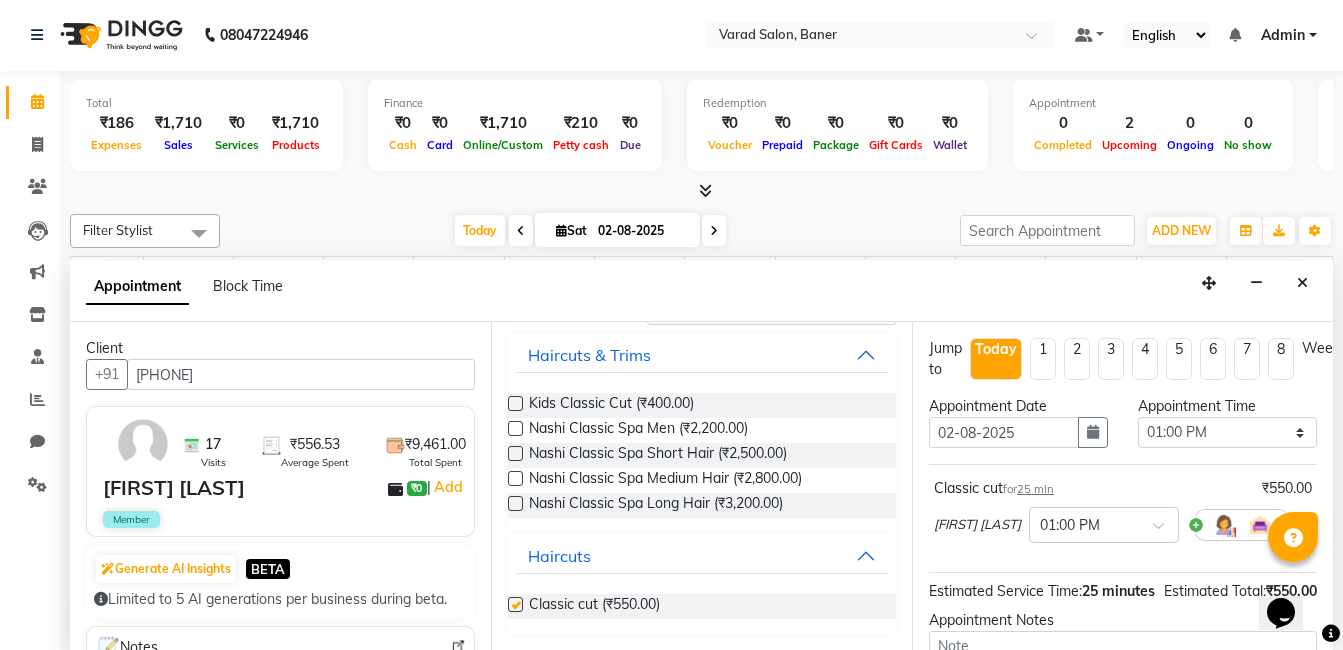 checkbox on "false" 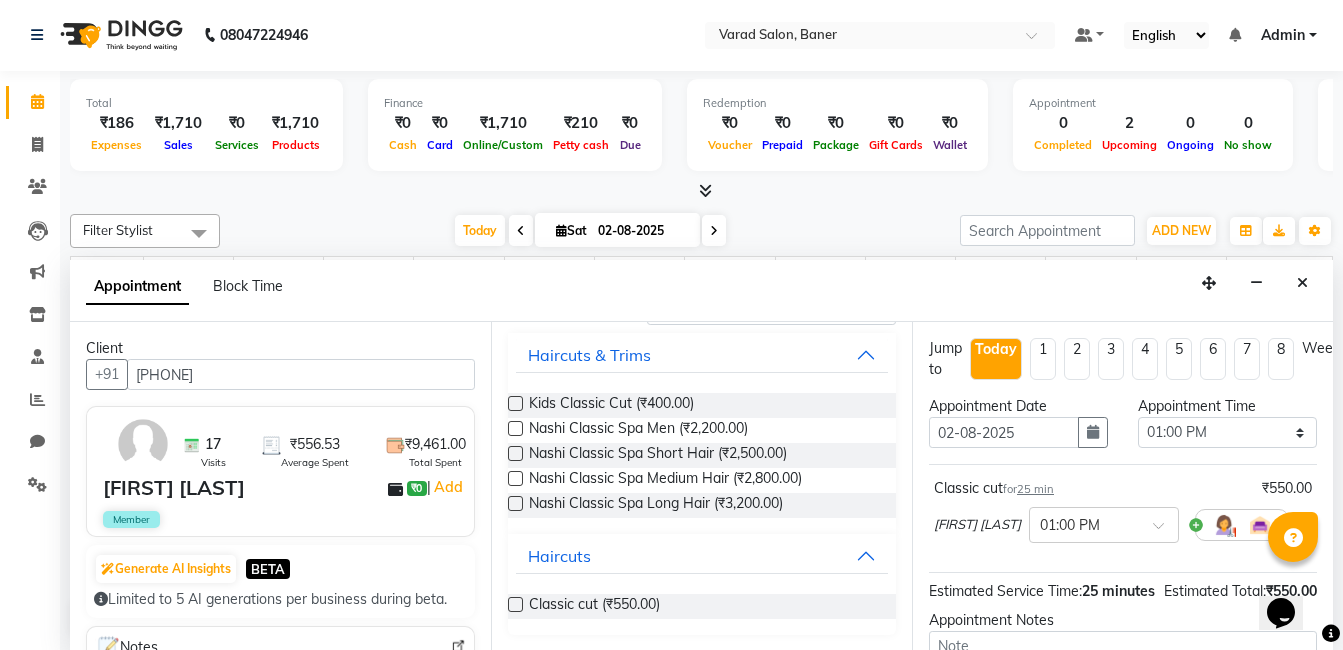 scroll, scrollTop: 237, scrollLeft: 0, axis: vertical 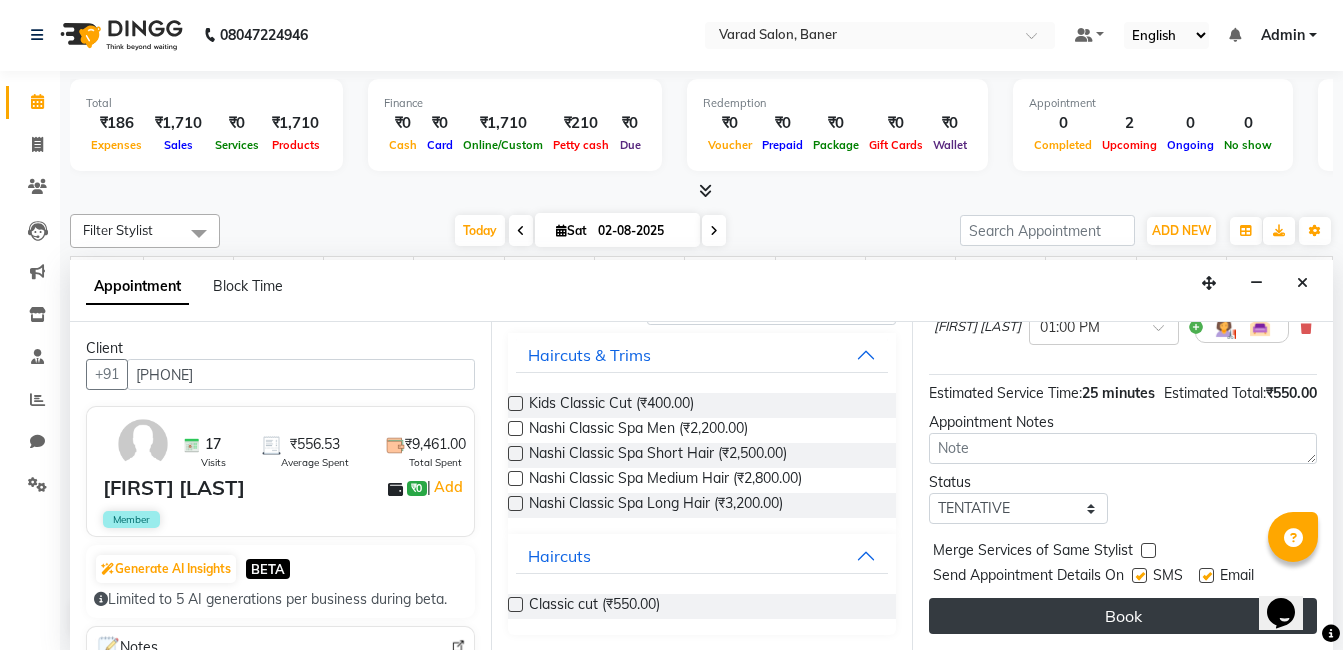 click on "Book" at bounding box center [1123, 616] 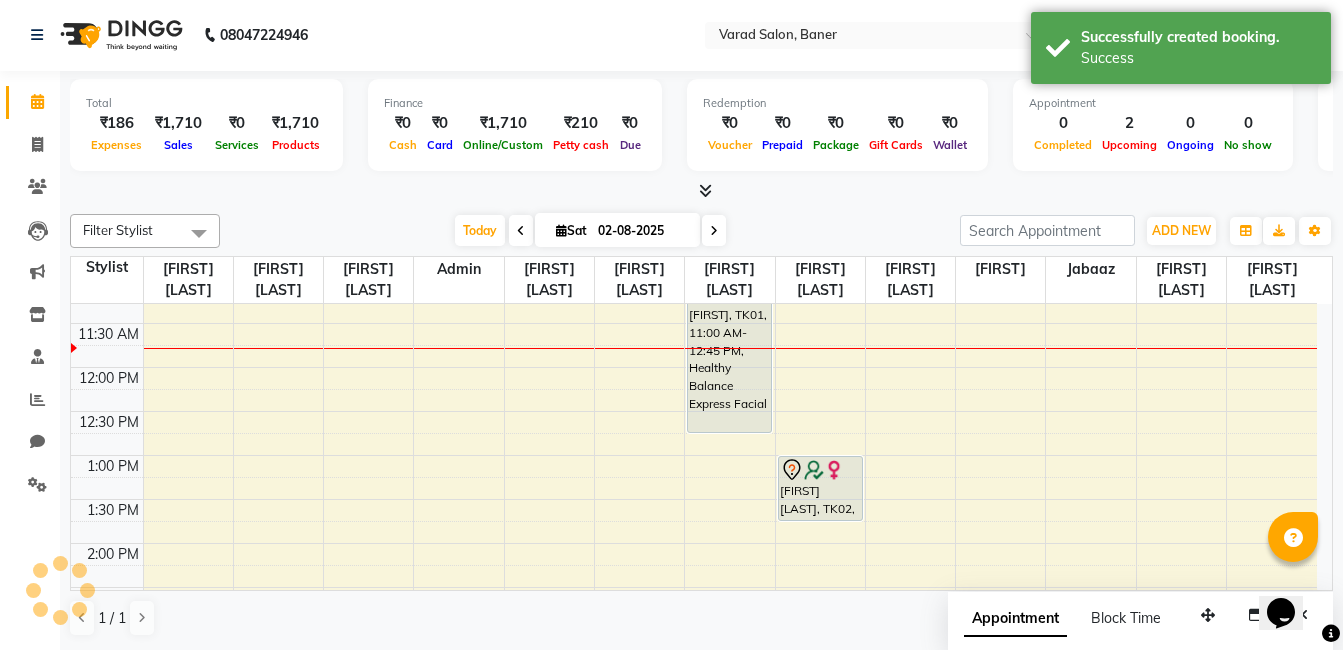 scroll, scrollTop: 0, scrollLeft: 0, axis: both 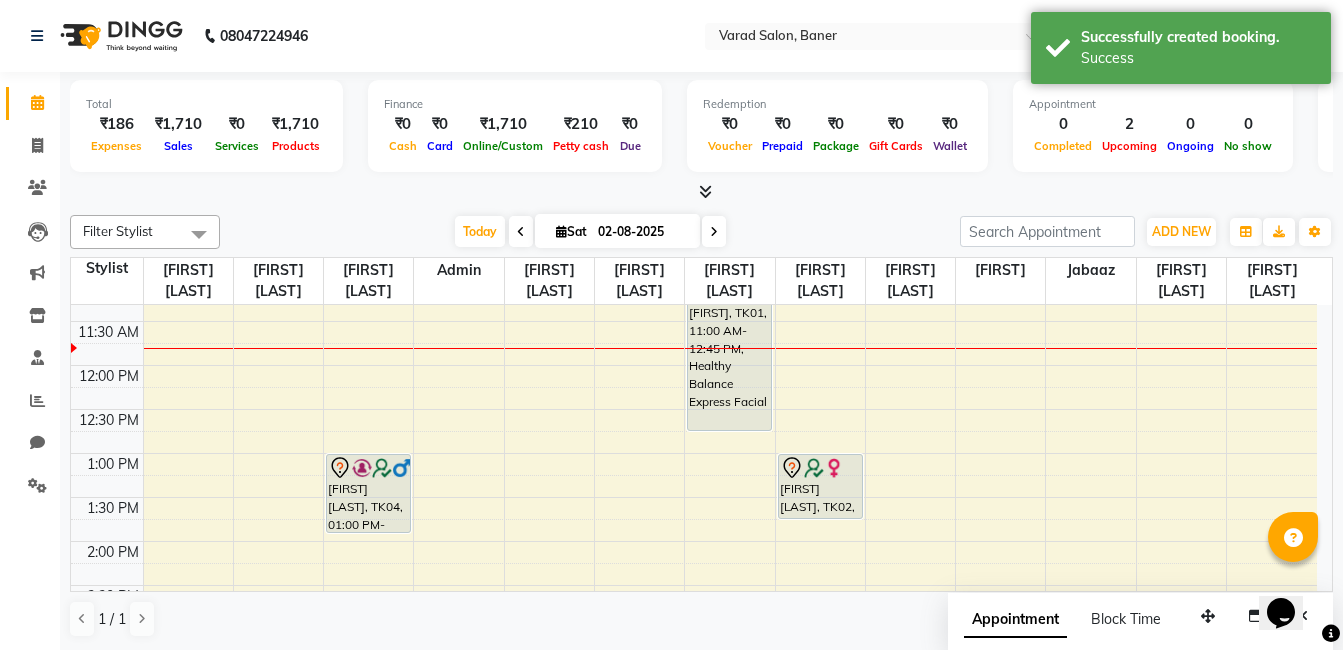 drag, startPoint x: 363, startPoint y: 510, endPoint x: 358, endPoint y: 551, distance: 41.303753 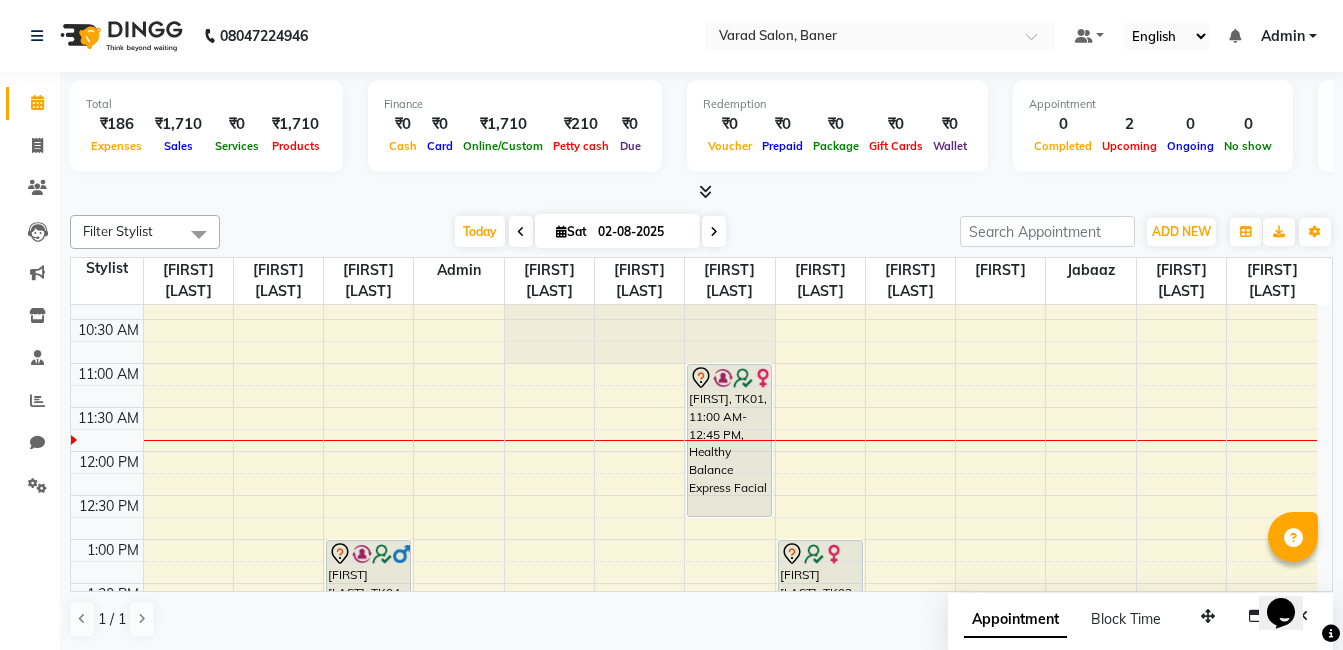 scroll, scrollTop: 100, scrollLeft: 0, axis: vertical 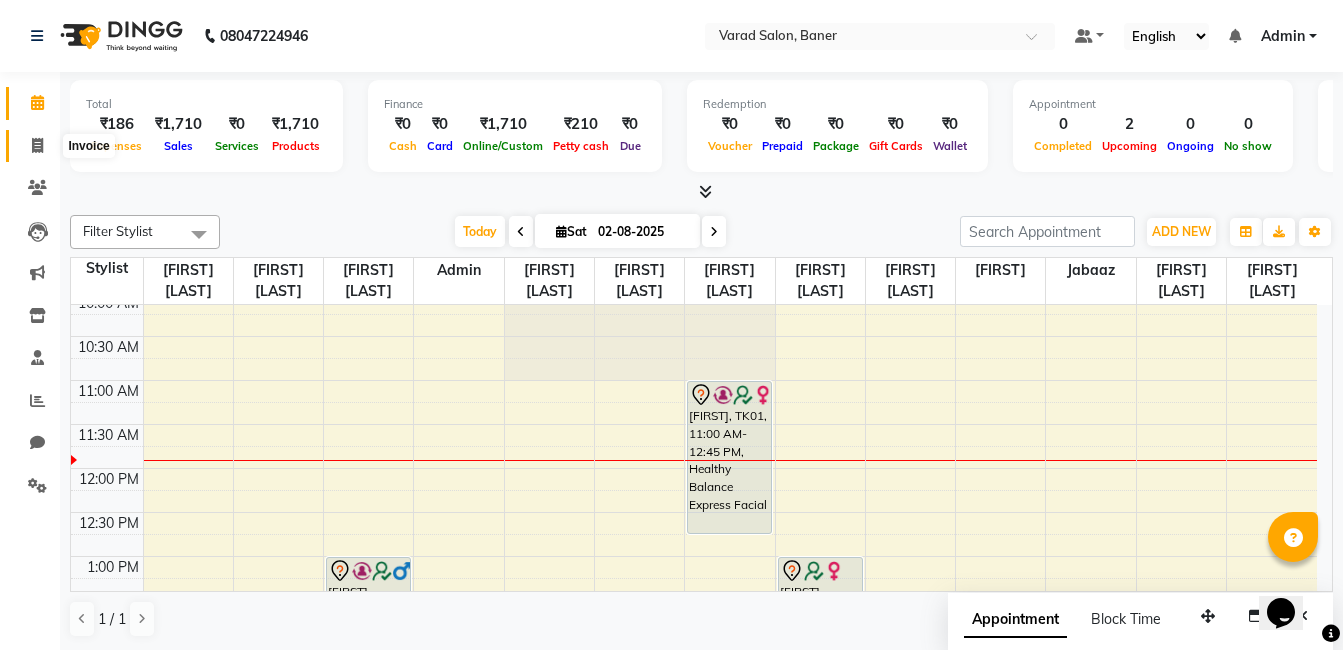 click 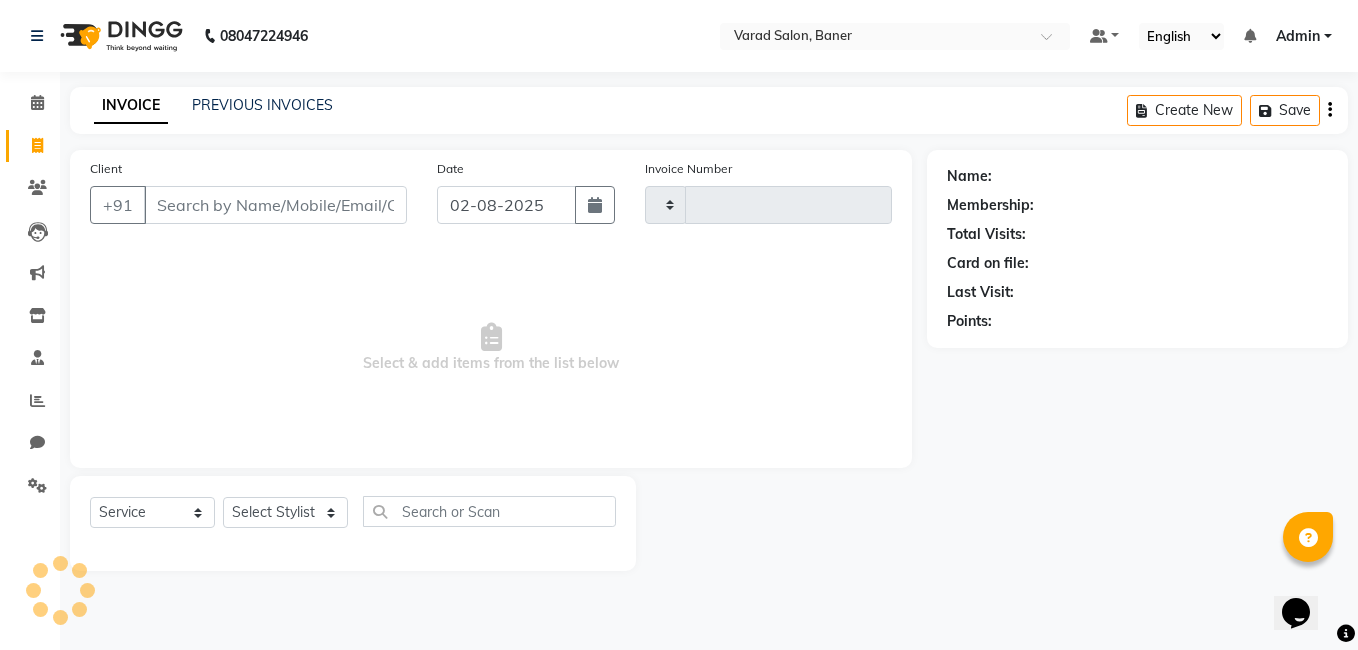 type on "2684" 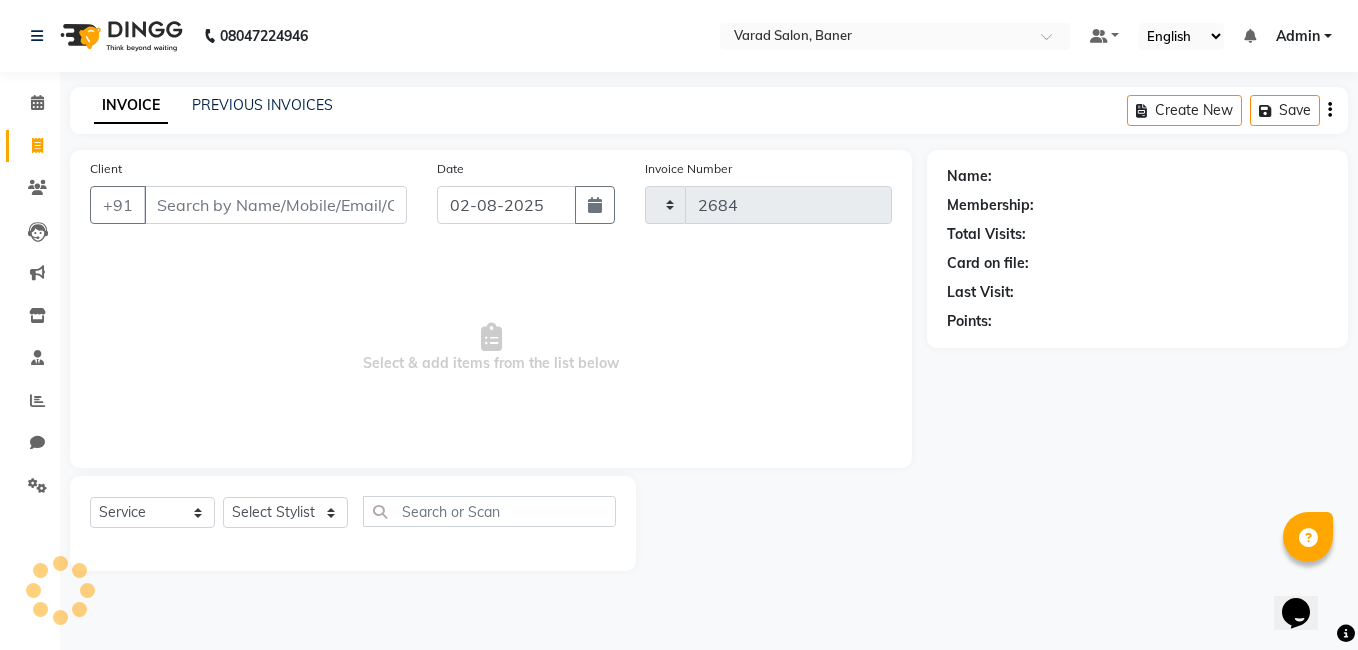 select on "7115" 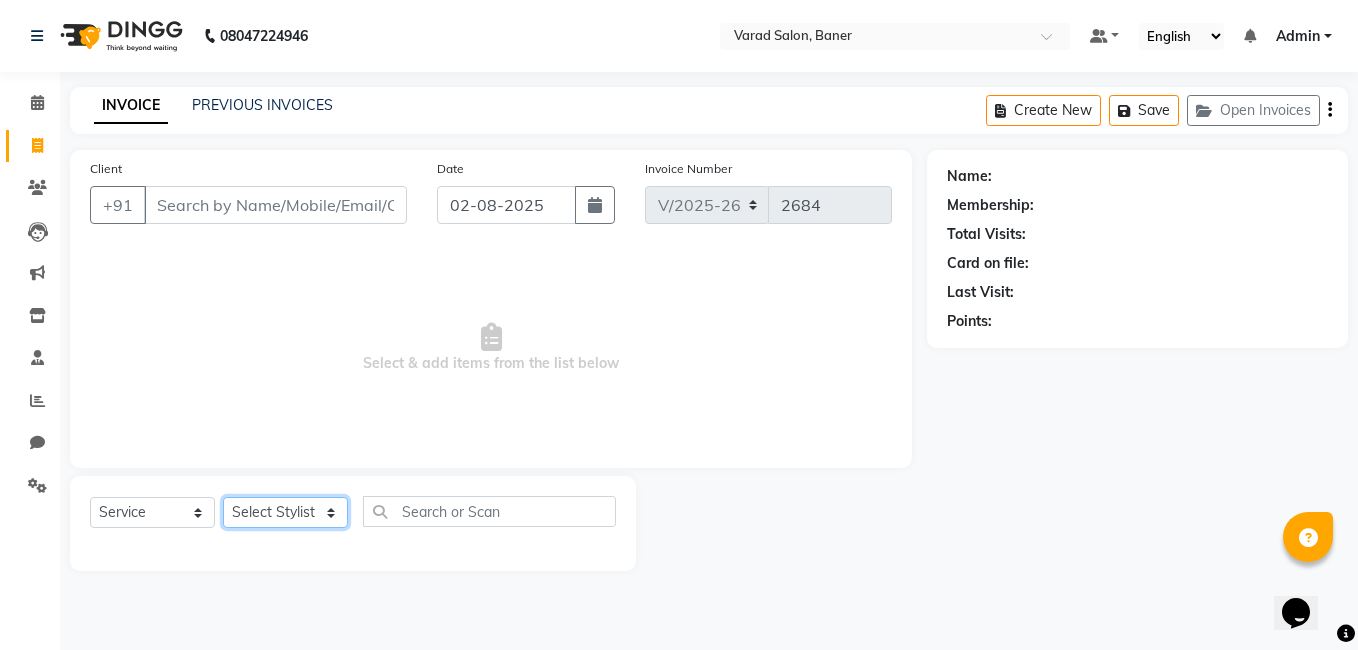 click on "Select Stylist" 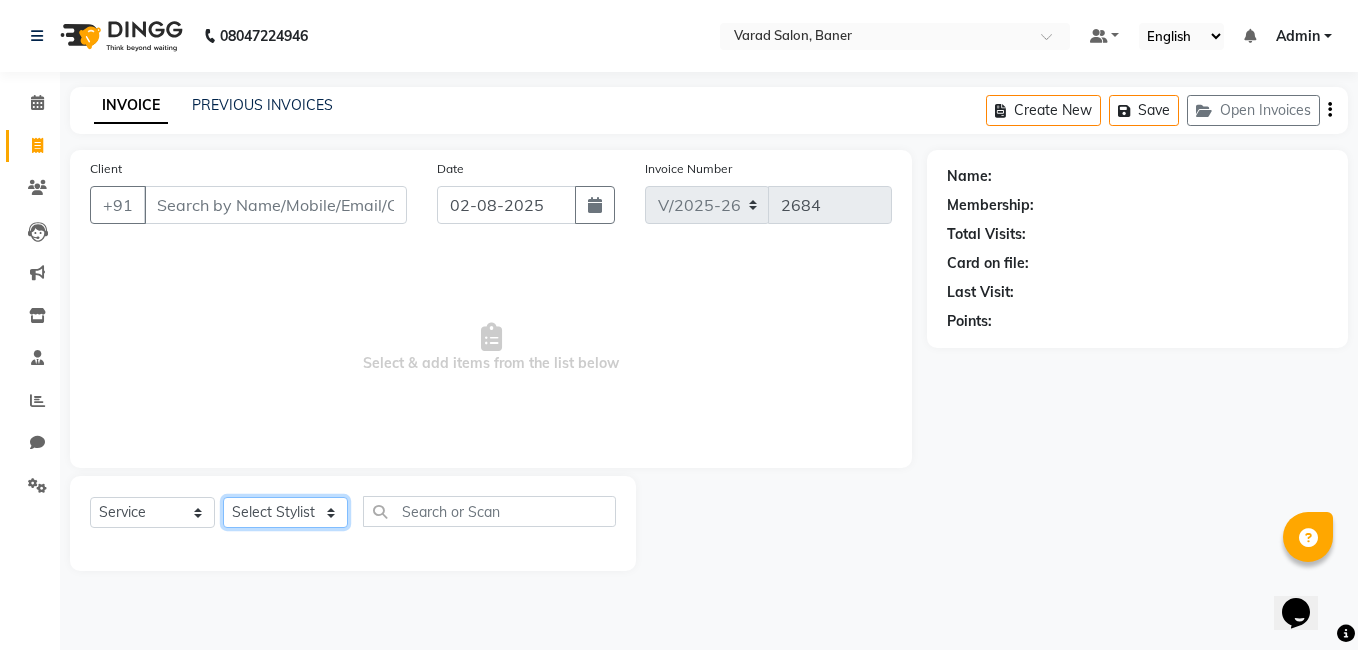 select on "69598" 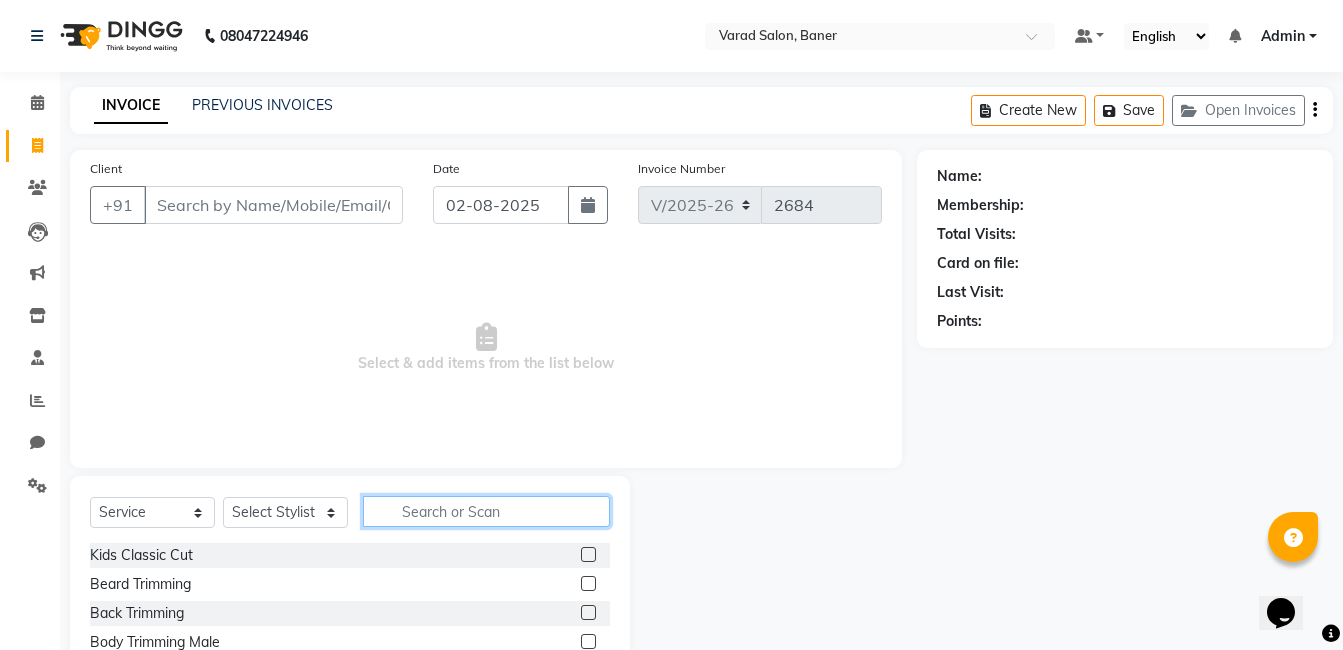 click 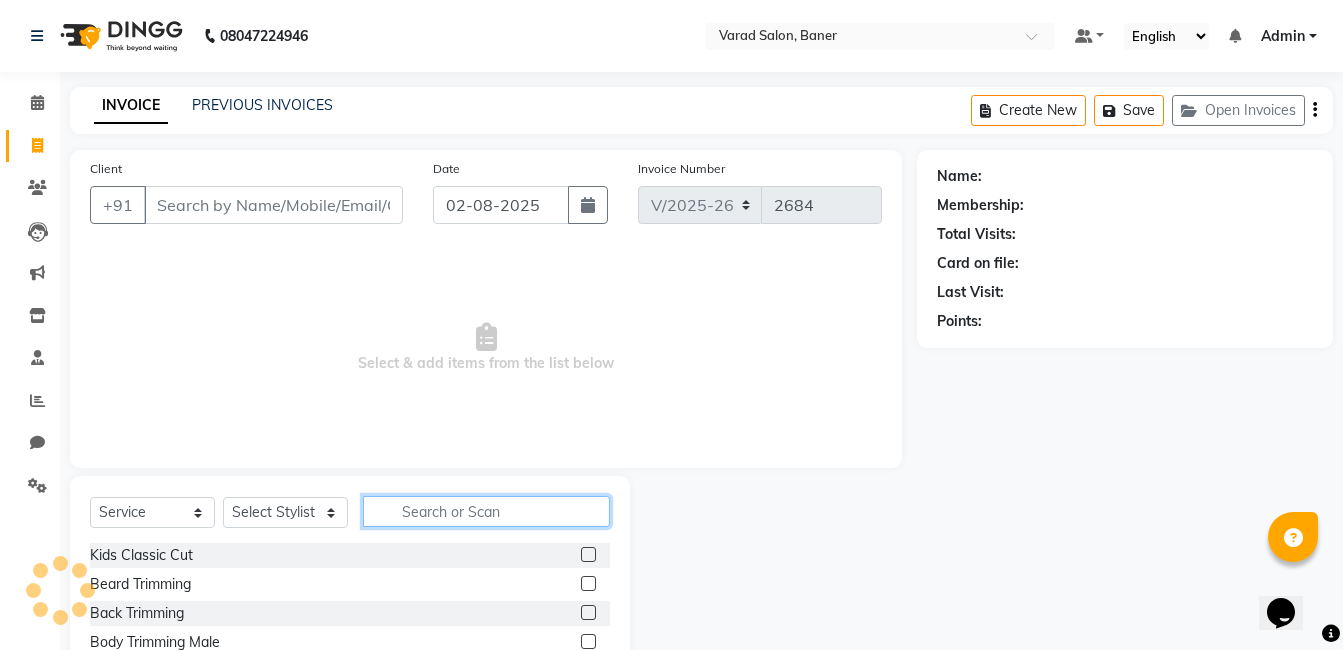 click 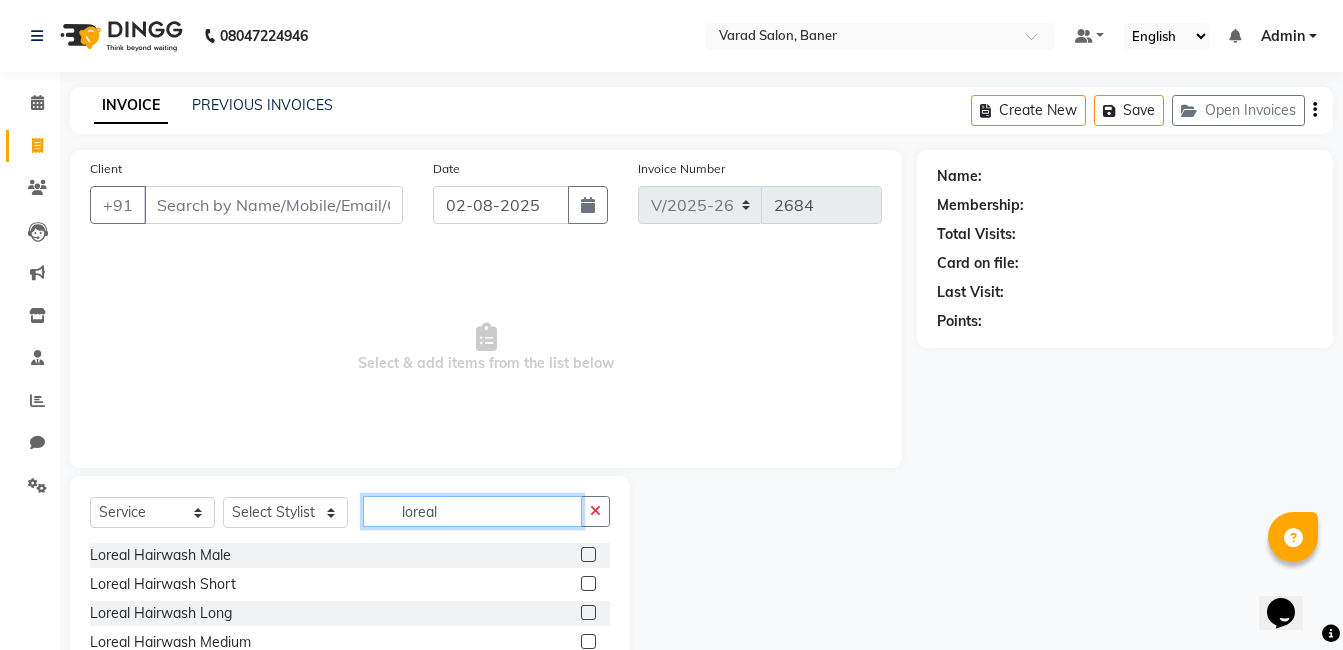 scroll, scrollTop: 96, scrollLeft: 0, axis: vertical 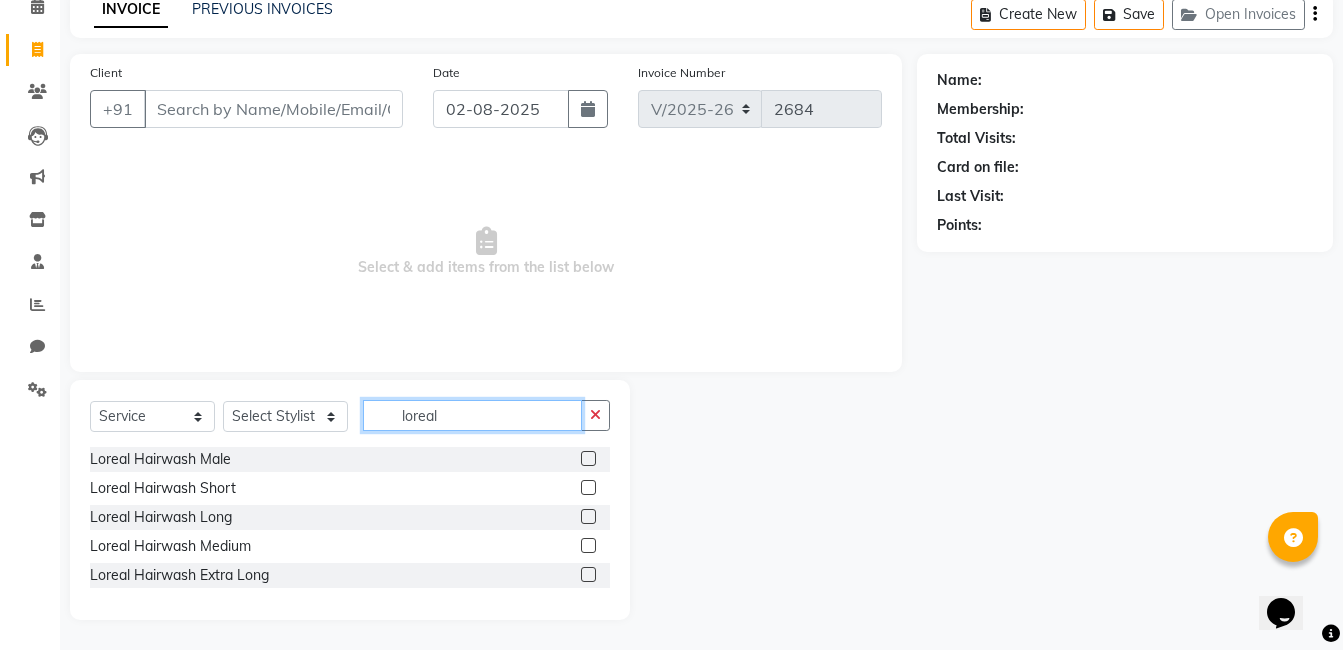 type on "loreal" 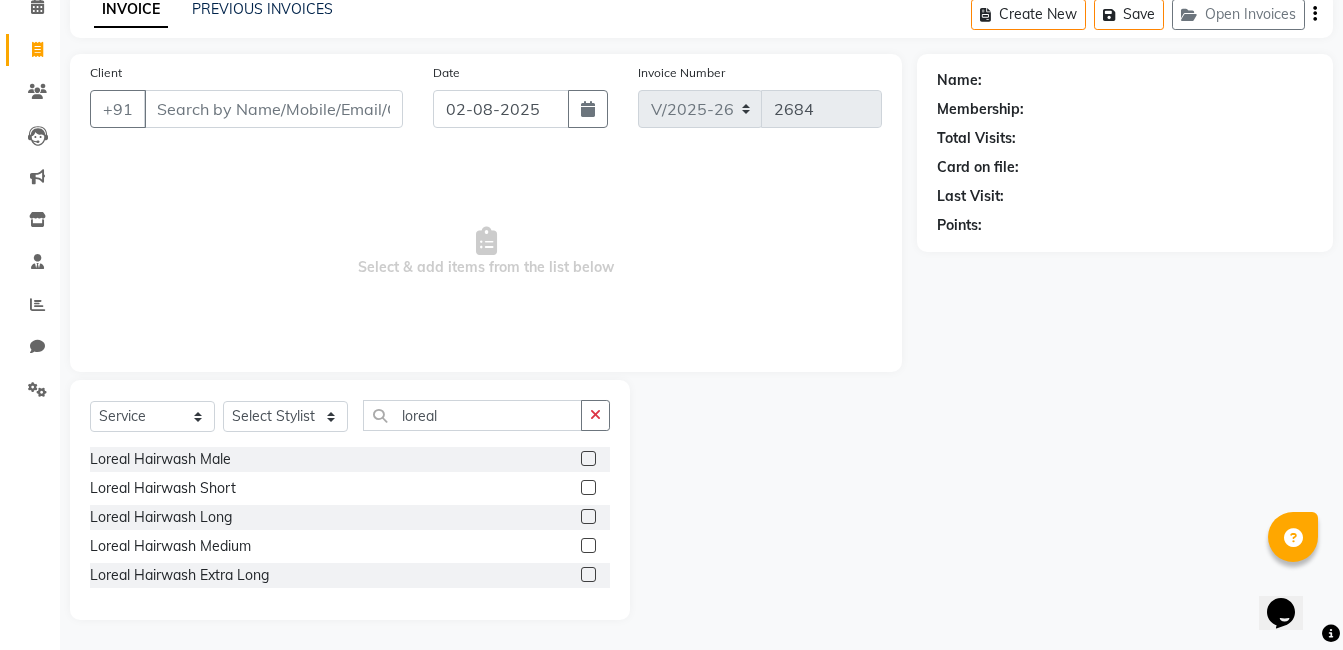 click 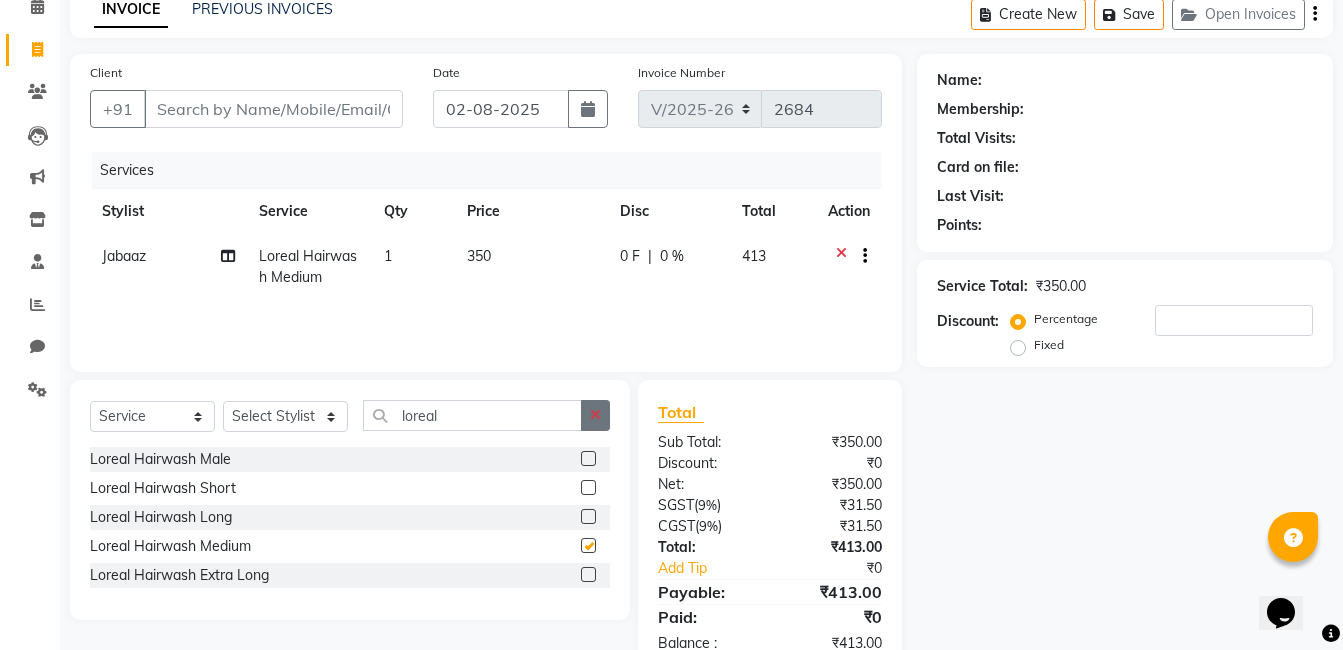 checkbox on "false" 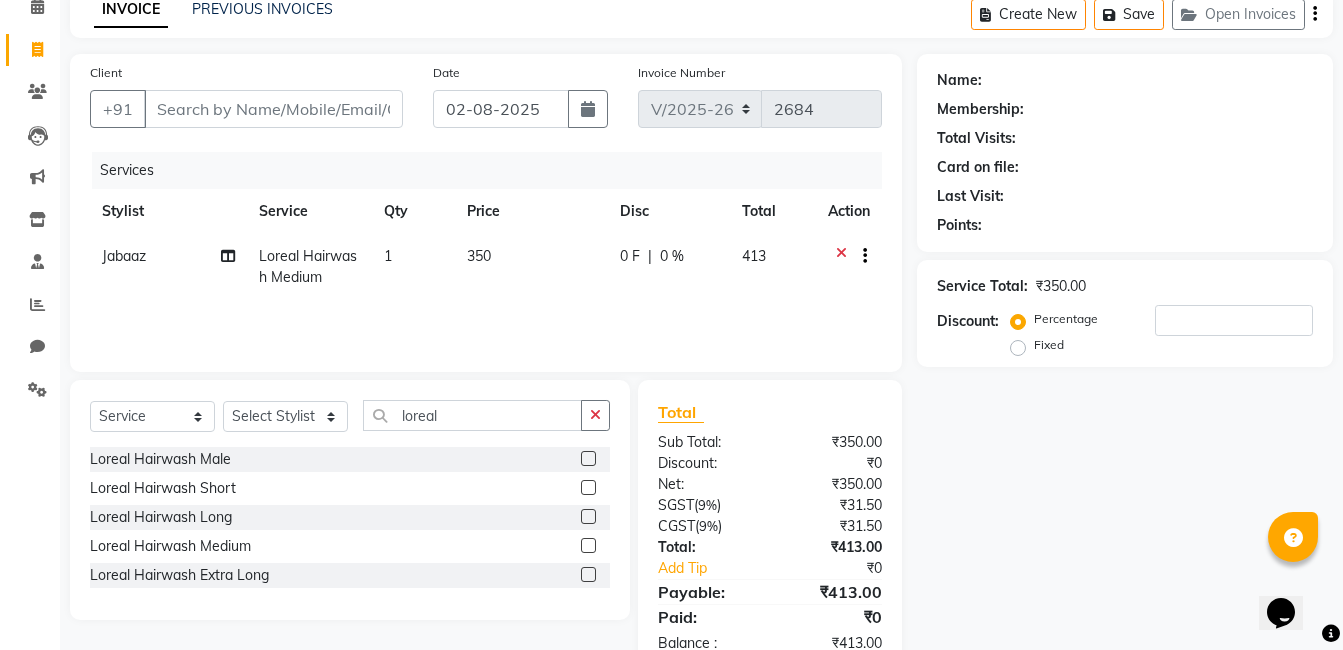 drag, startPoint x: 595, startPoint y: 418, endPoint x: 493, endPoint y: 412, distance: 102.176315 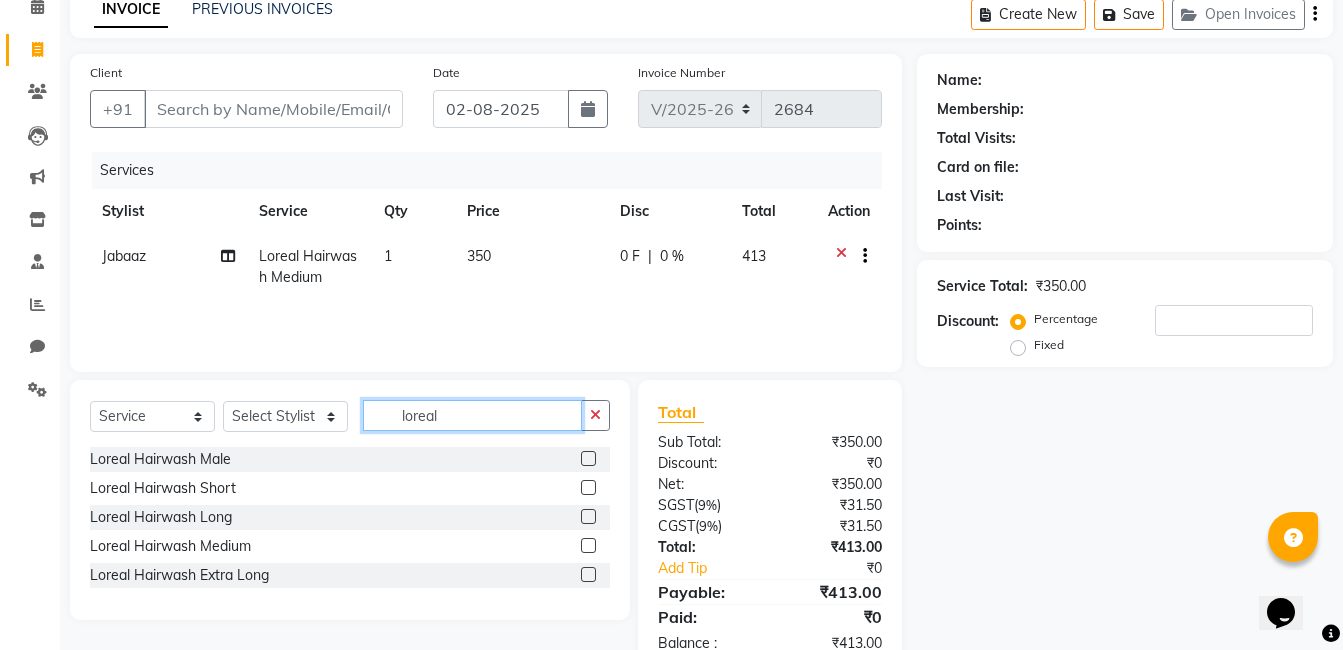 type 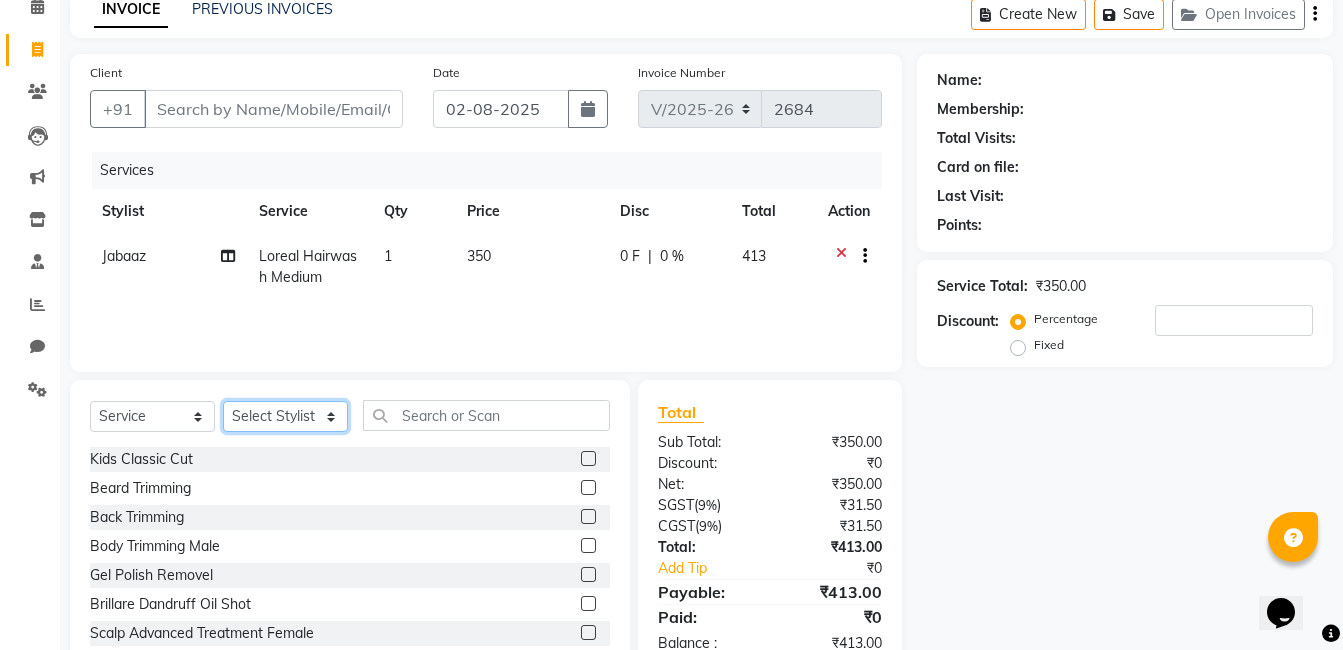 click on "Select Stylist Admin [FIRST] [LAST] [FIRST] [LAST] [FIRST] [LAST] [FIRST] [LAST] [FIRST] [LAST] [FIRST] [LAST] [FIRST] [LAST] [FIRST] [LAST] [FIRST] [LAST] [FIRST] [LAST] [FIRST] [LAST]" 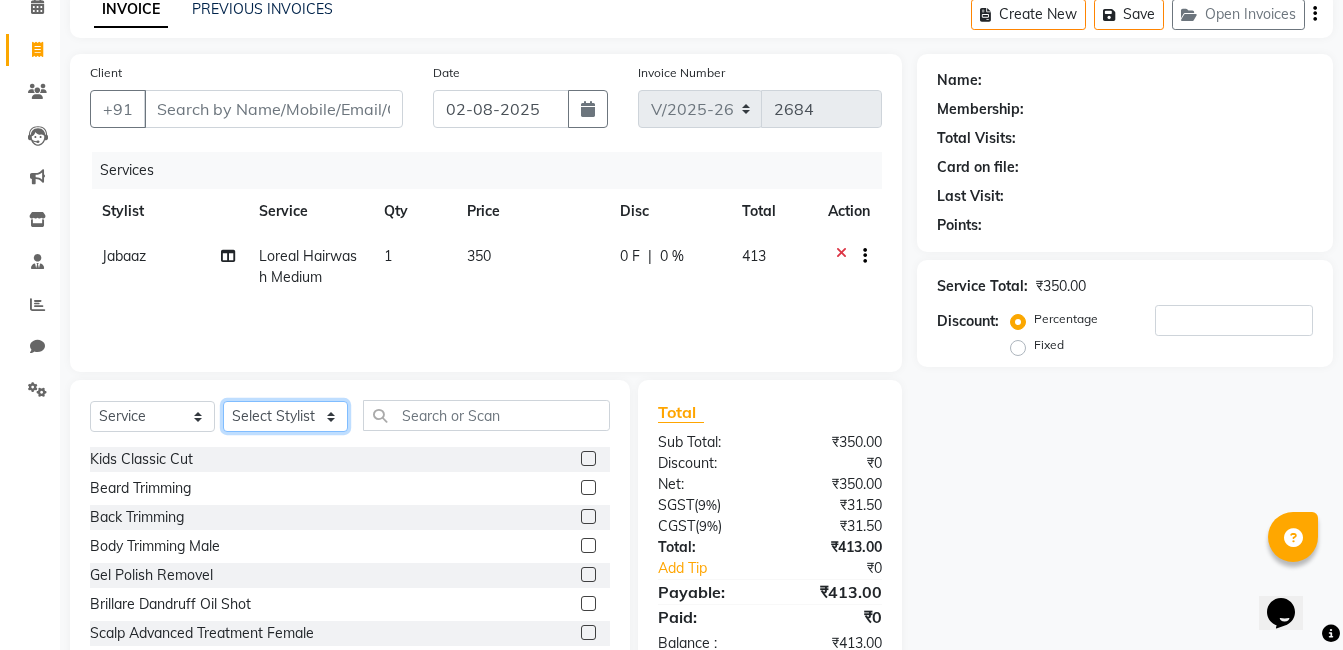 select on "60256" 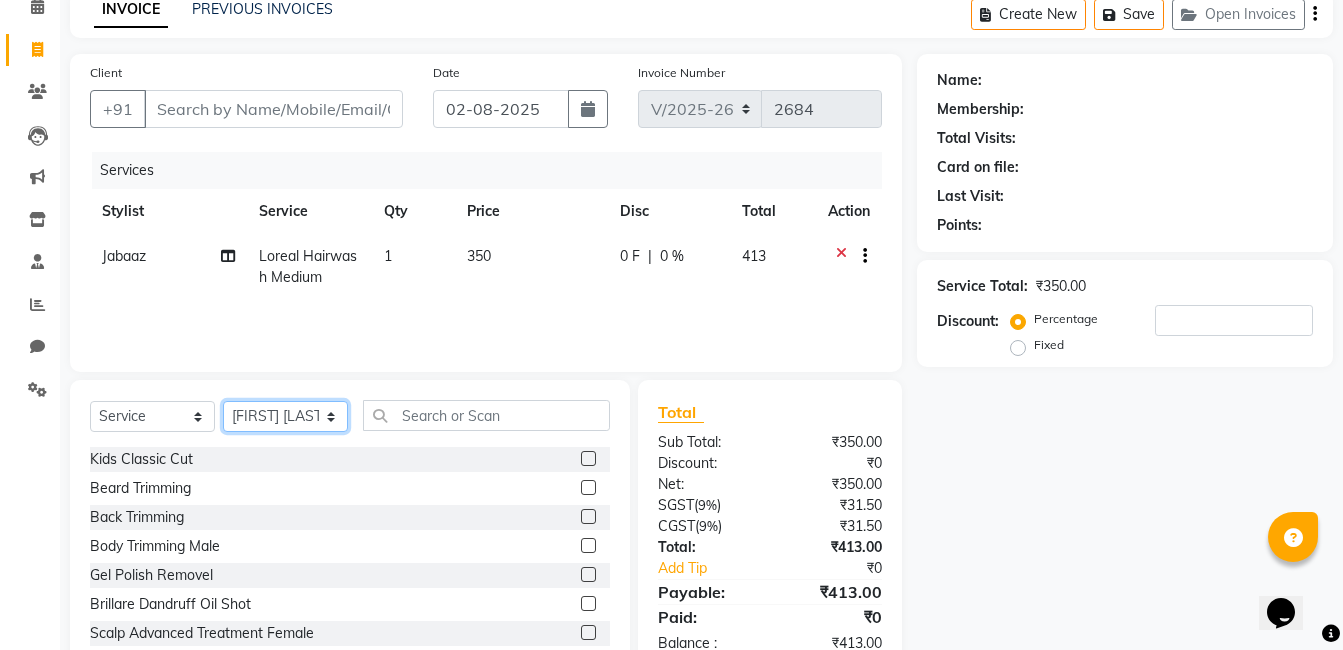 click on "Select Stylist Admin [FIRST] [LAST] [FIRST] [LAST] [FIRST] [LAST] [FIRST] [LAST] [FIRST] [LAST] [FIRST] [LAST] [FIRST] [LAST] [FIRST] [LAST] [FIRST] [LAST] [FIRST] [LAST] [FIRST] [LAST]" 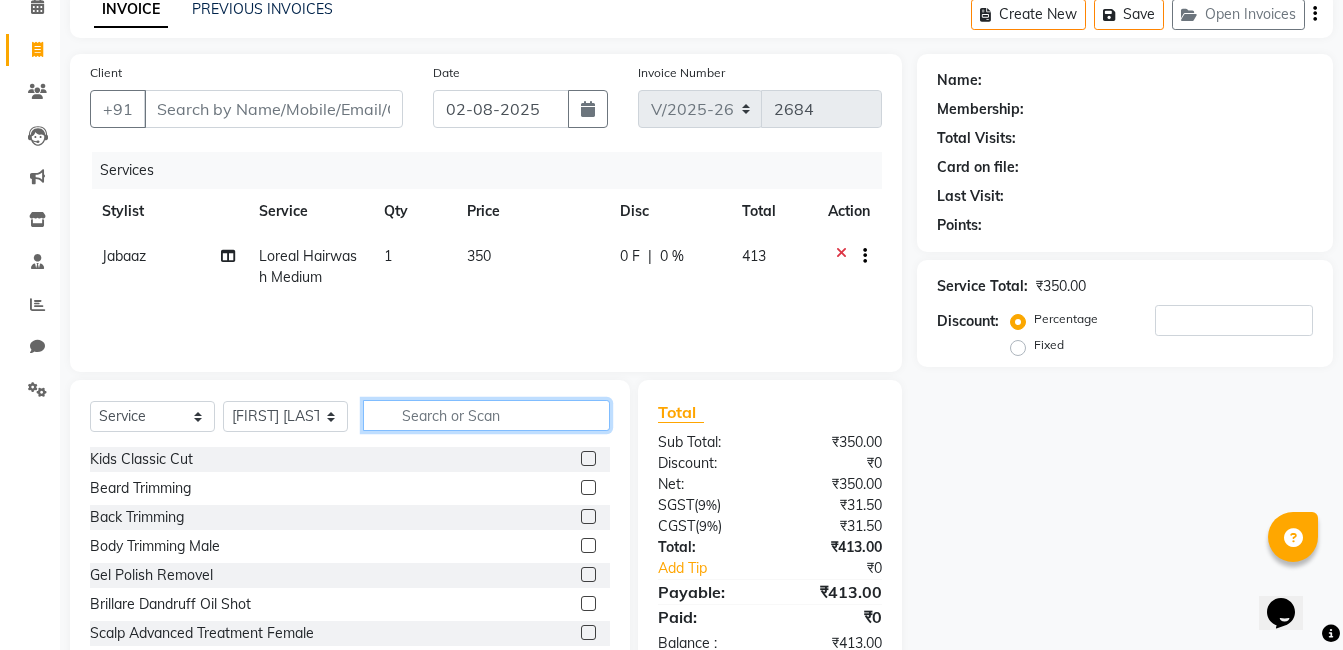 click 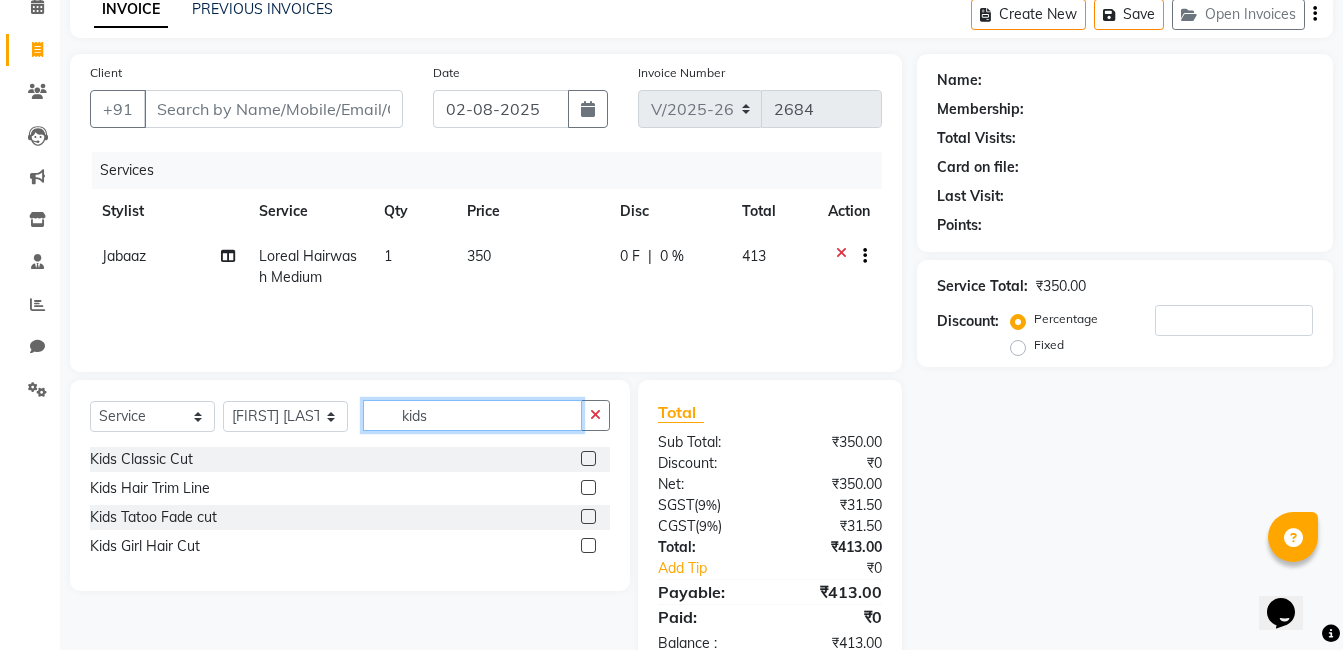 type on "kids" 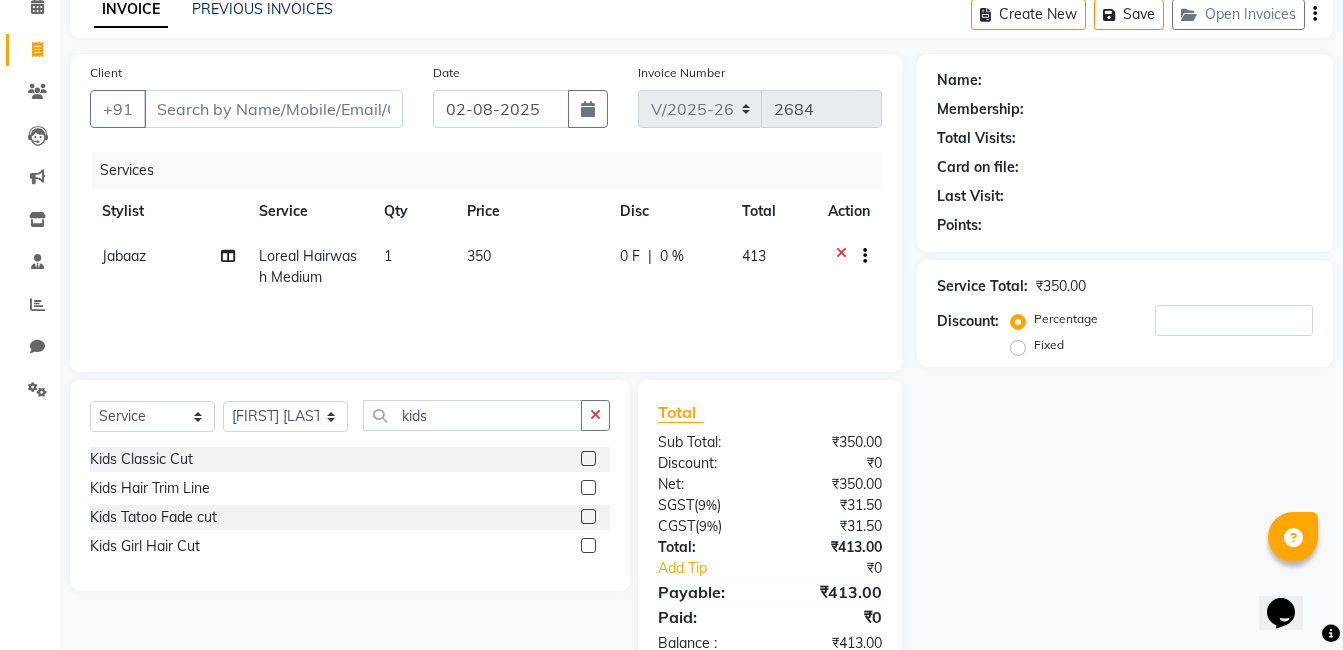 click 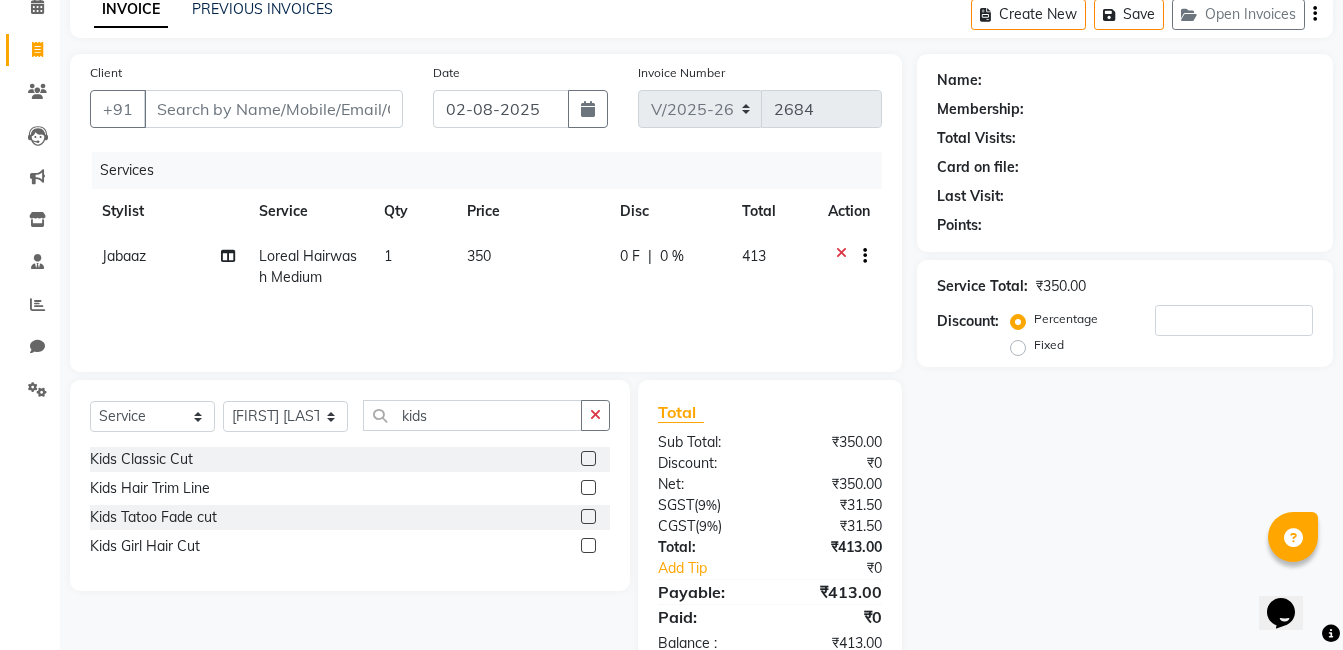 click 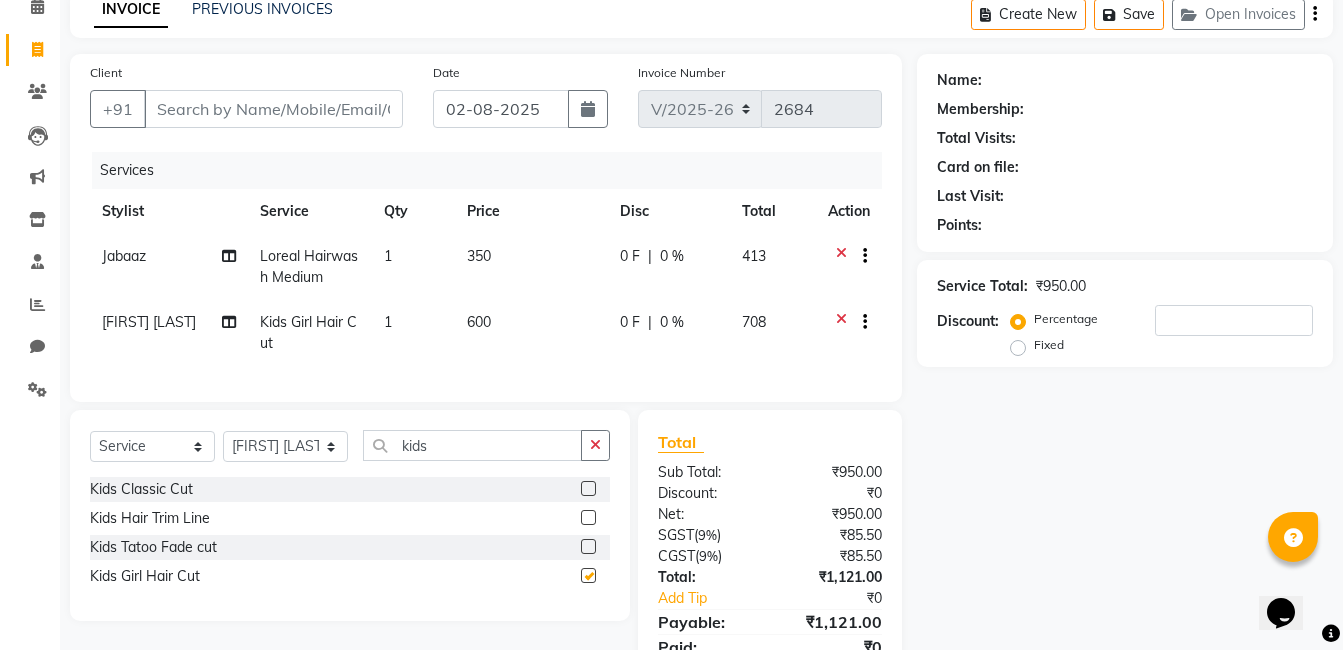 checkbox on "false" 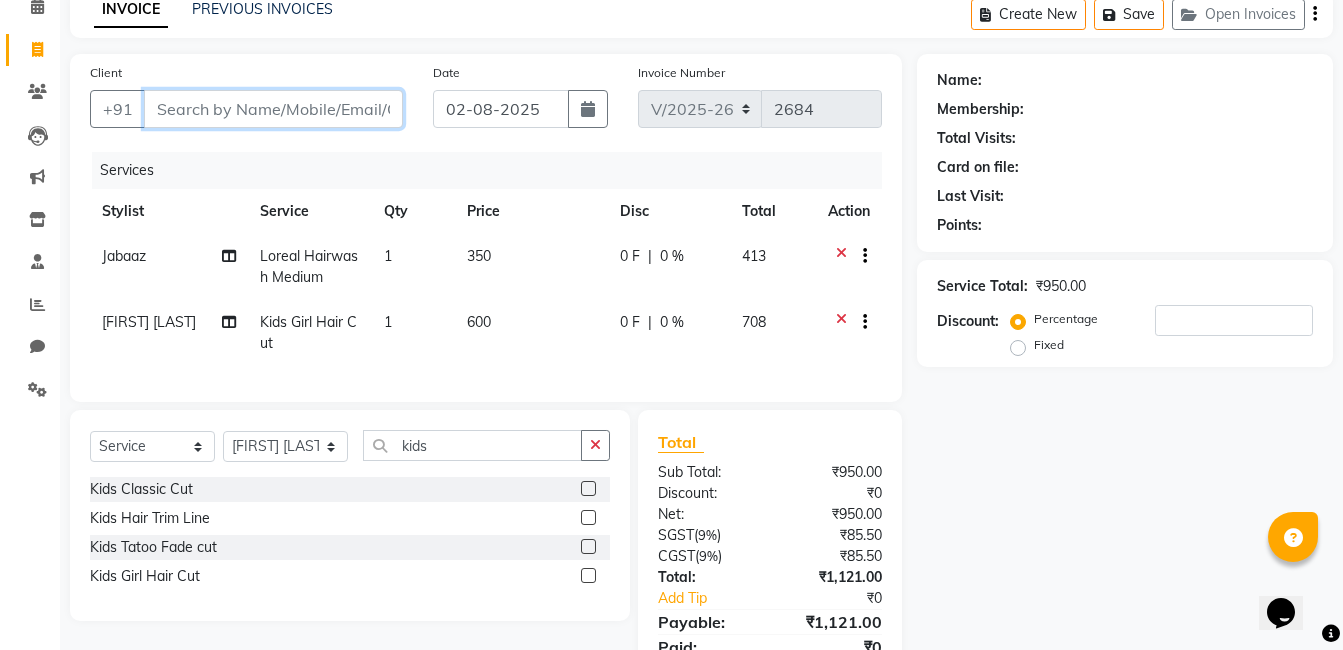 click on "Client" at bounding box center [273, 109] 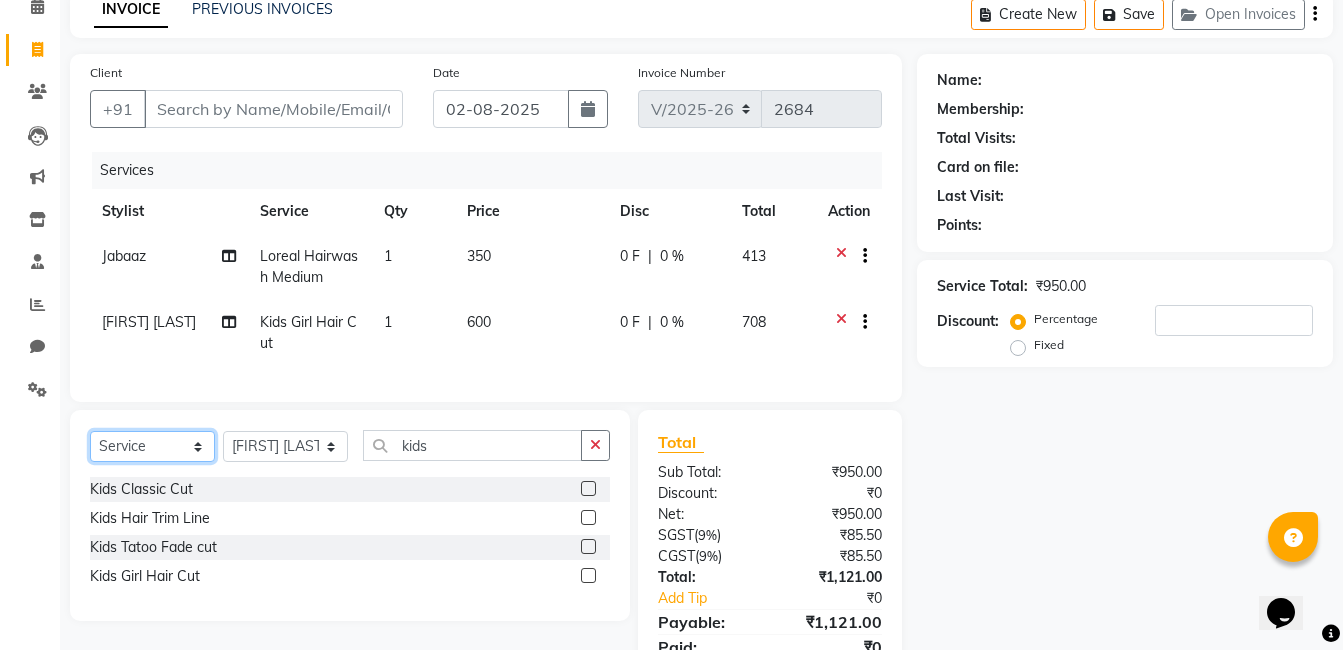 click on "Select  Service  Product  Membership  Package Voucher Prepaid Gift Card" 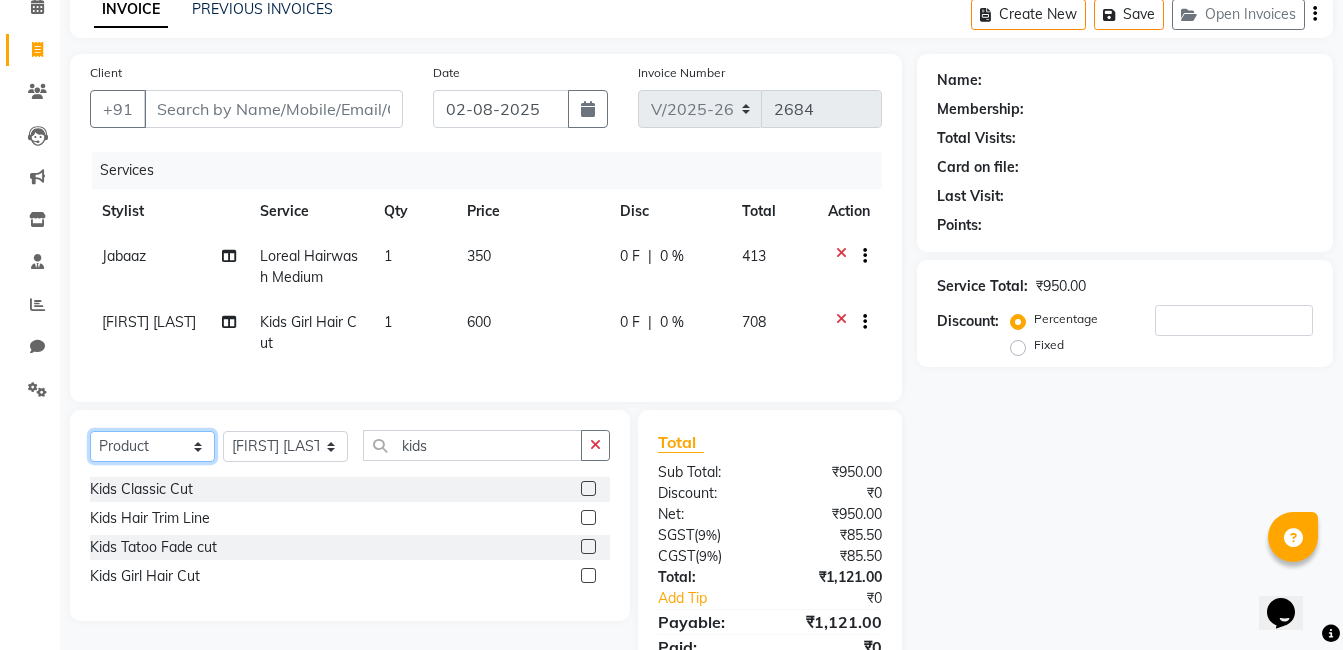 click on "Select  Service  Product  Membership  Package Voucher Prepaid Gift Card" 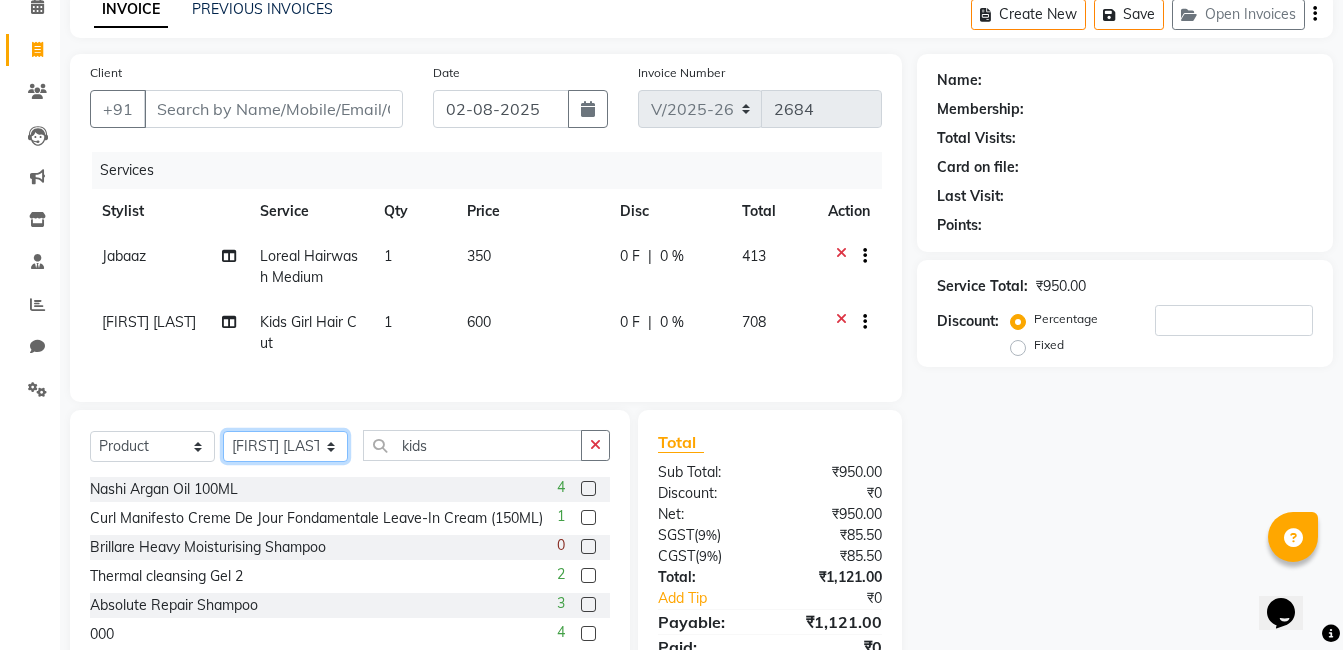 click on "Select Stylist Admin [FIRST] [LAST] [FIRST] [LAST] [FIRST] [LAST] [FIRST] [LAST] [FIRST] [LAST] [FIRST] [LAST] [FIRST] [LAST] [FIRST] [LAST] [FIRST] [LAST] [FIRST] [LAST] [FIRST] [LAST]" 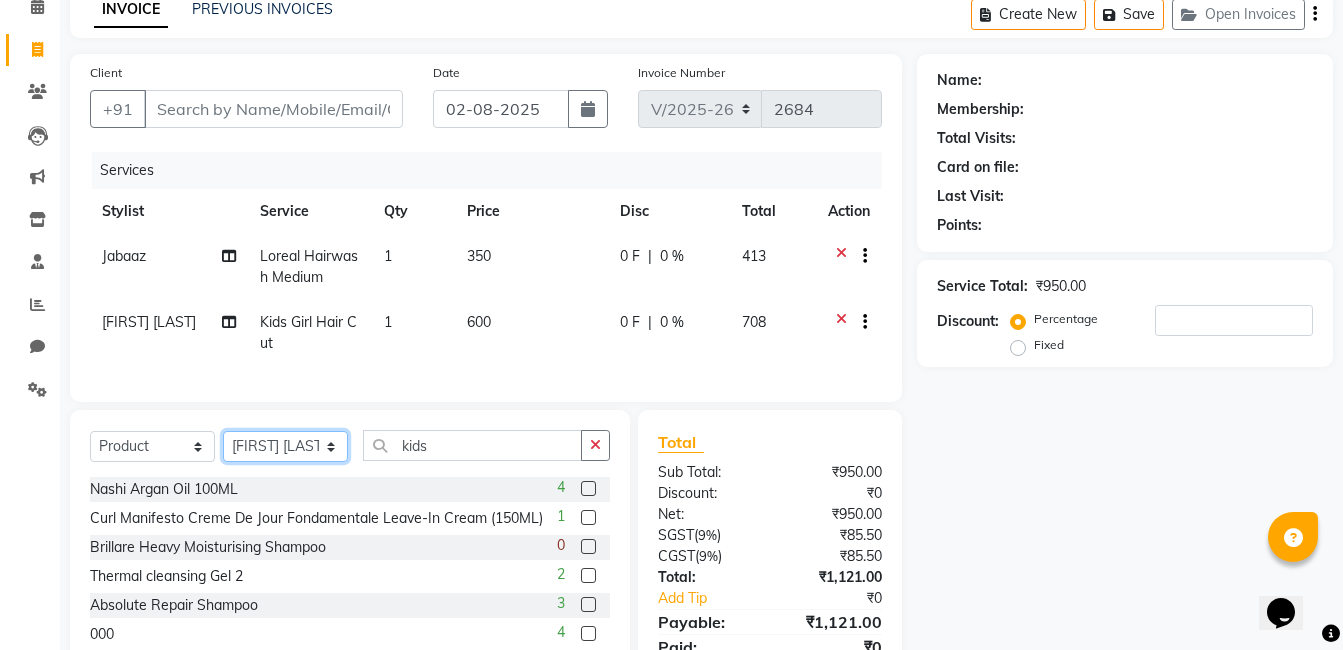 select on "69598" 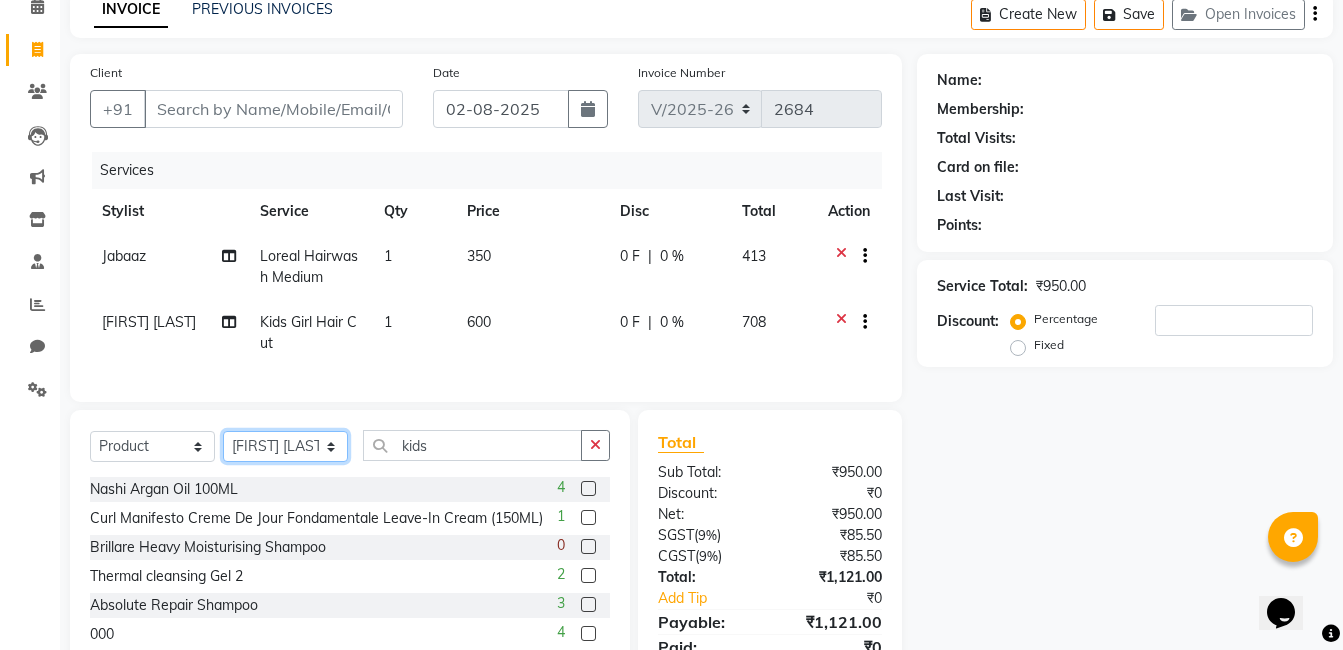 click on "Select Stylist Admin [FIRST] [LAST] [FIRST] [LAST] [FIRST] [LAST] [FIRST] [LAST] [FIRST] [LAST] [FIRST] [LAST] [FIRST] [LAST] [FIRST] [LAST] [FIRST] [LAST] [FIRST] [LAST] [FIRST] [LAST]" 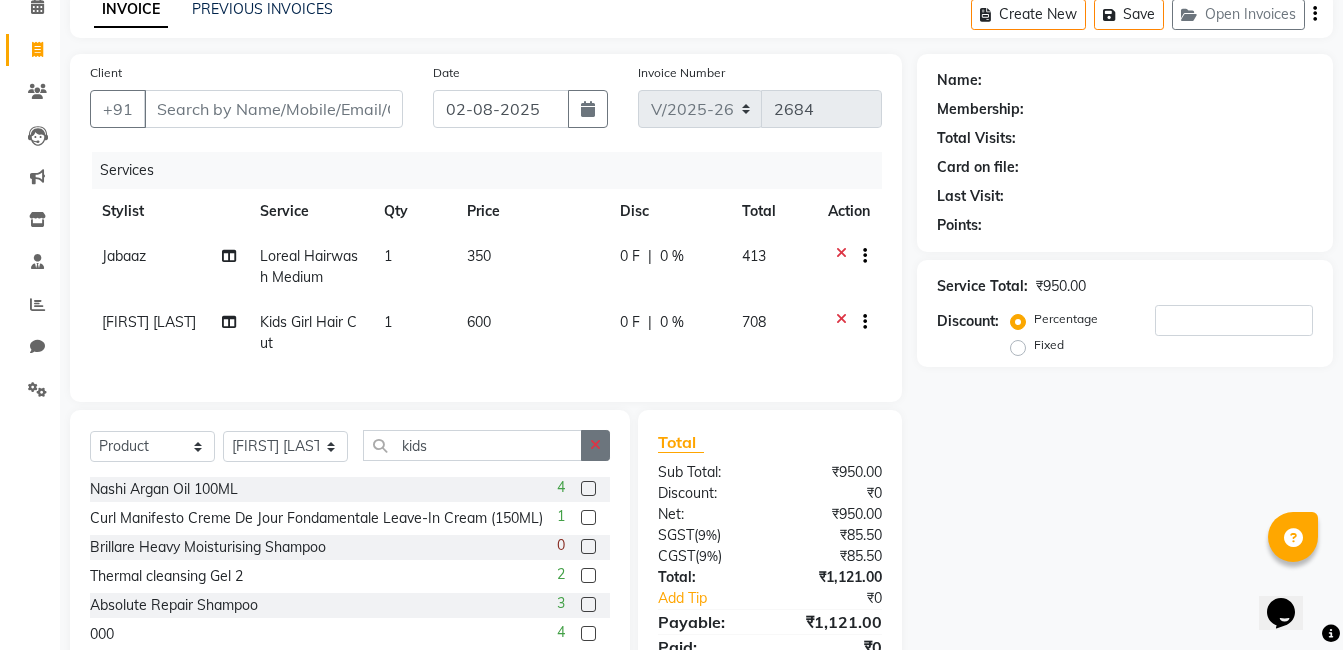 drag, startPoint x: 605, startPoint y: 465, endPoint x: 549, endPoint y: 464, distance: 56.008926 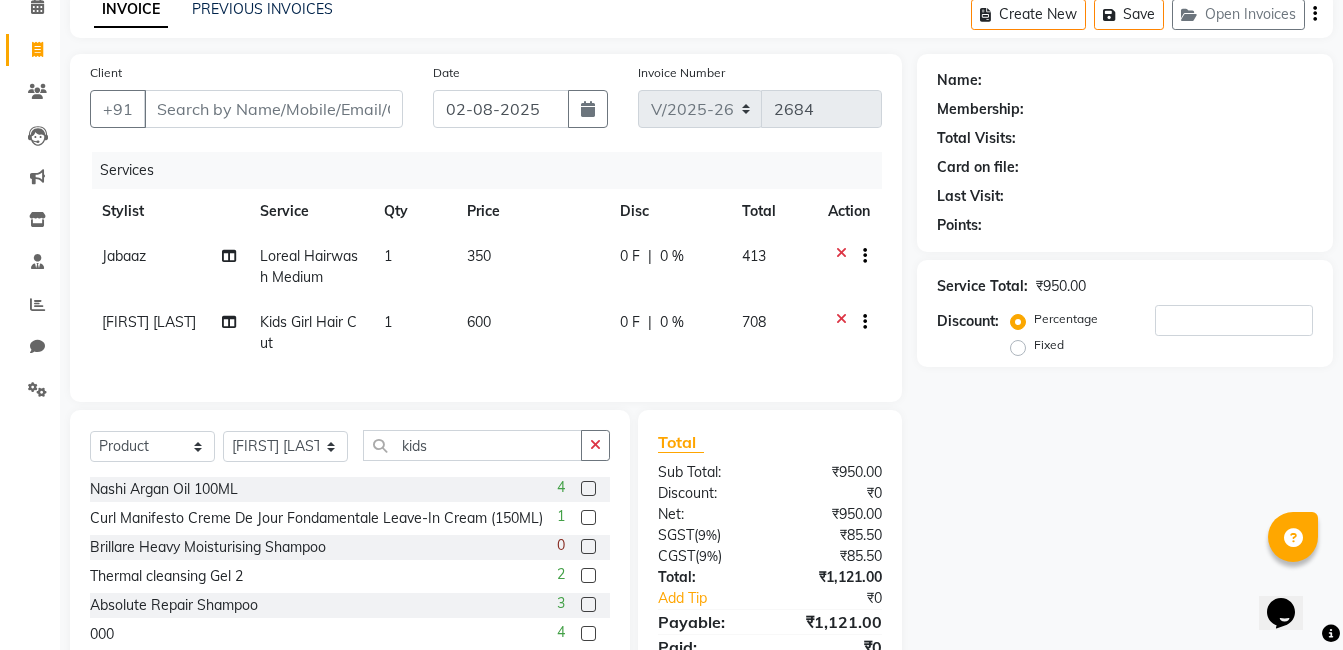 click 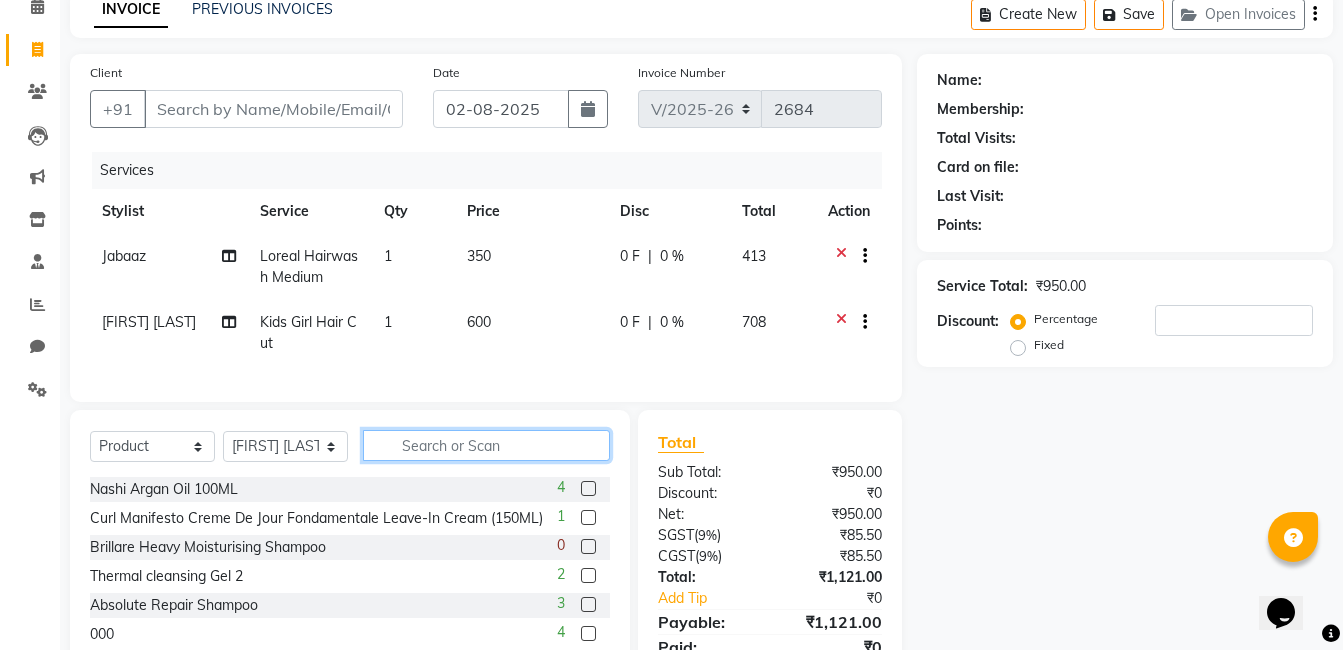 click 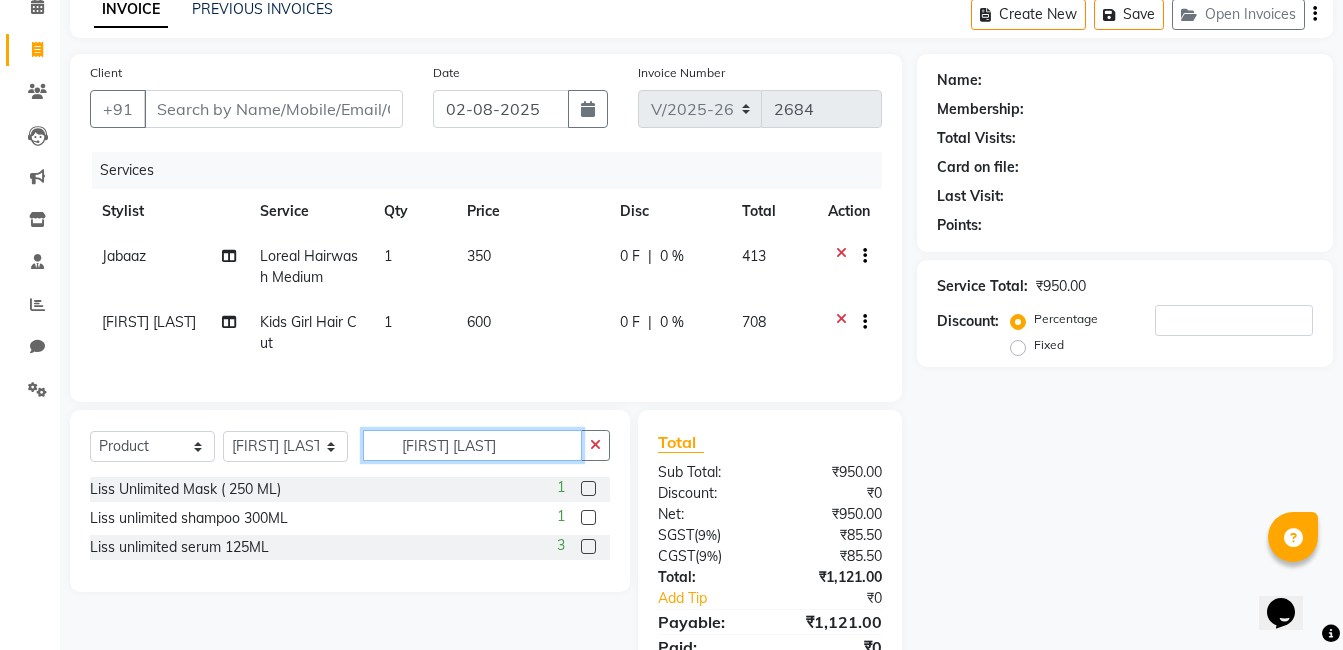 type on "liss un" 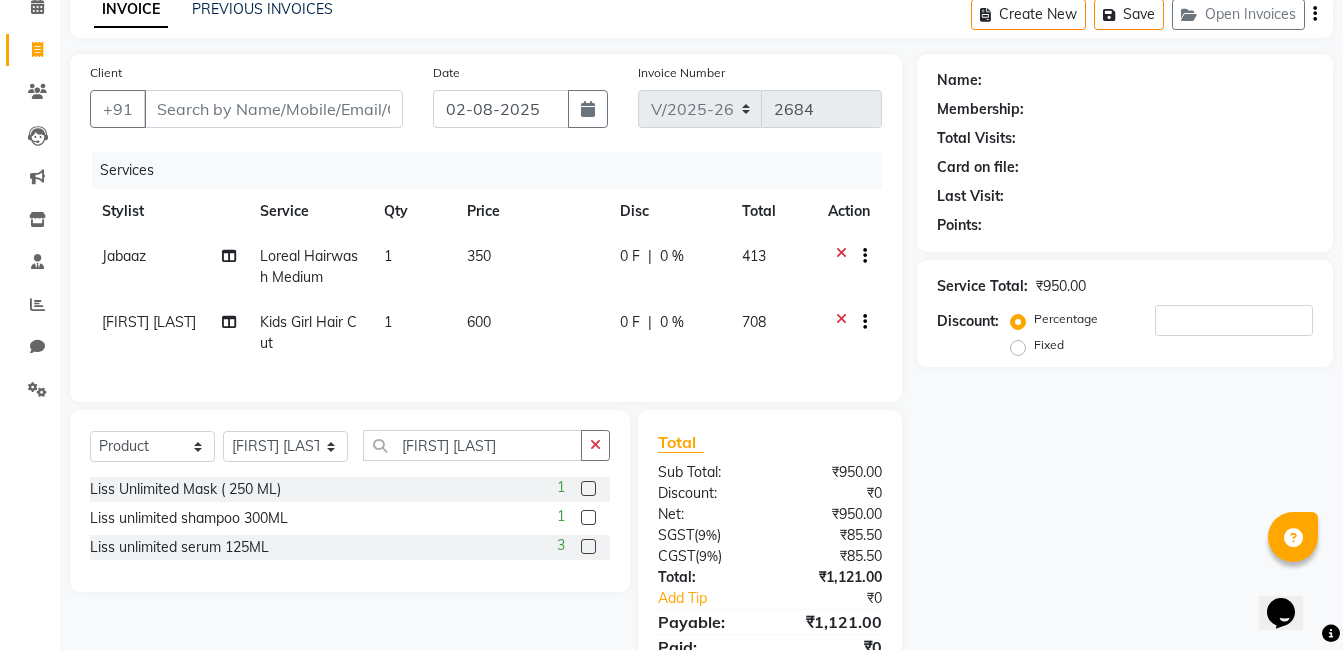 click 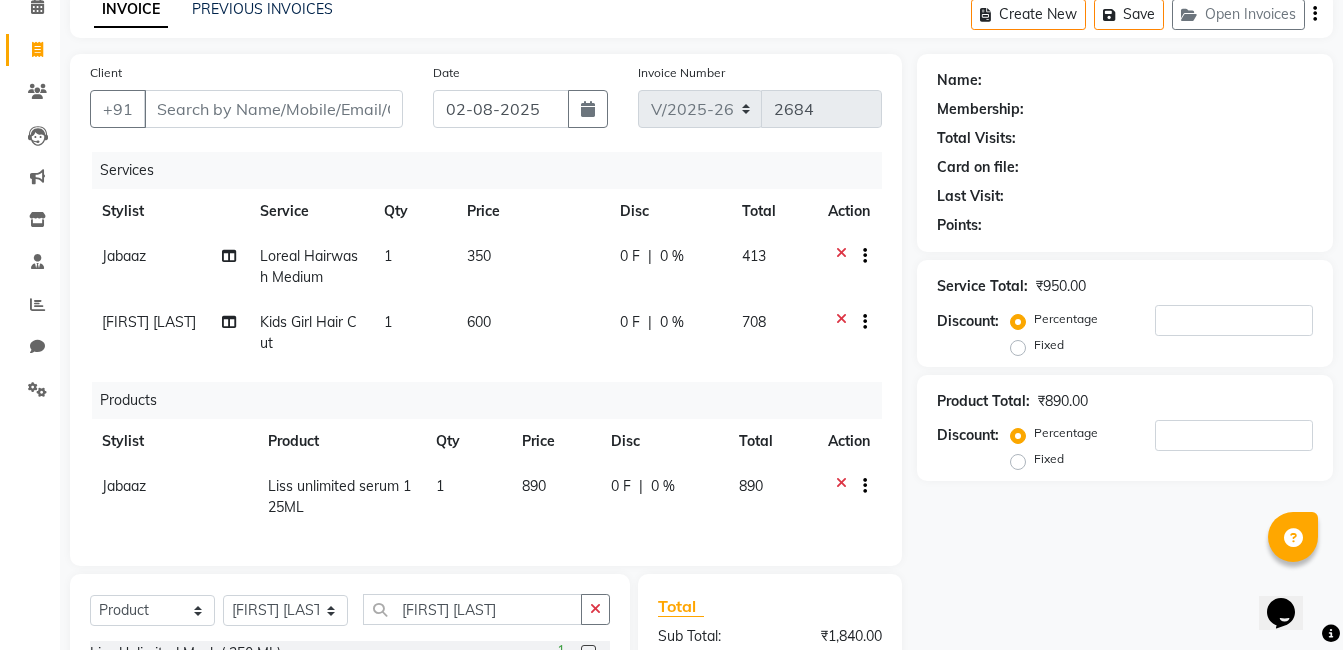 checkbox on "false" 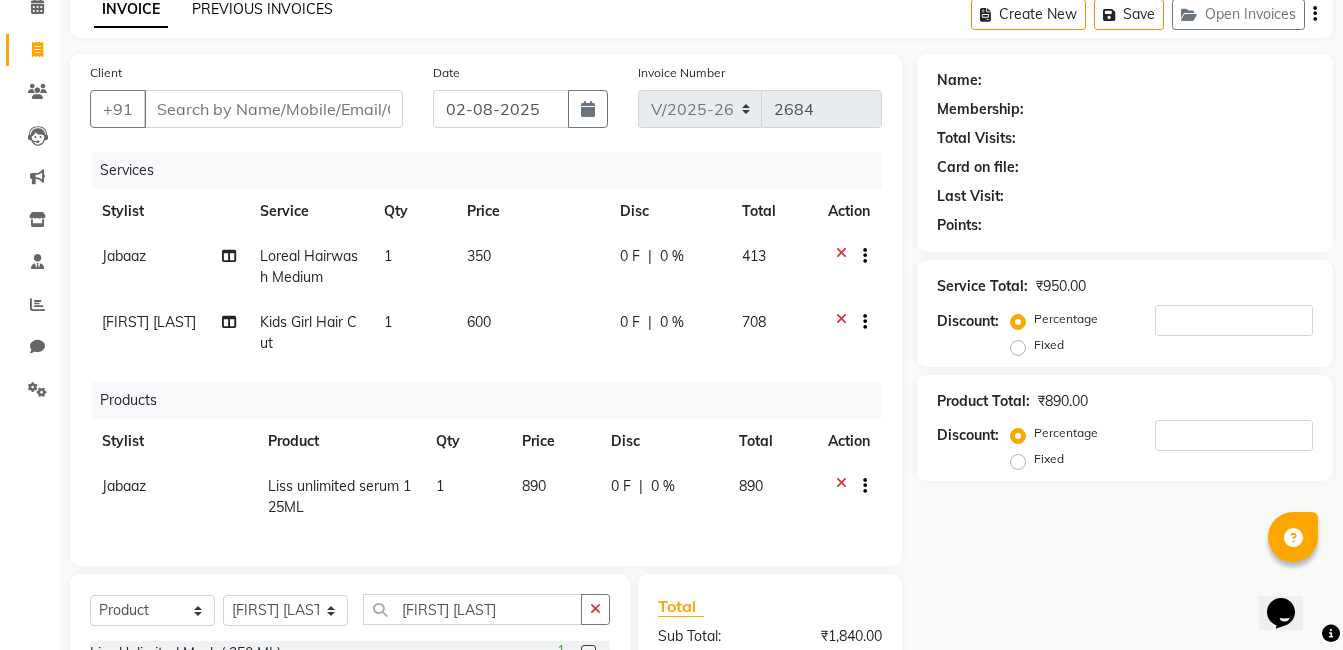 scroll, scrollTop: 0, scrollLeft: 0, axis: both 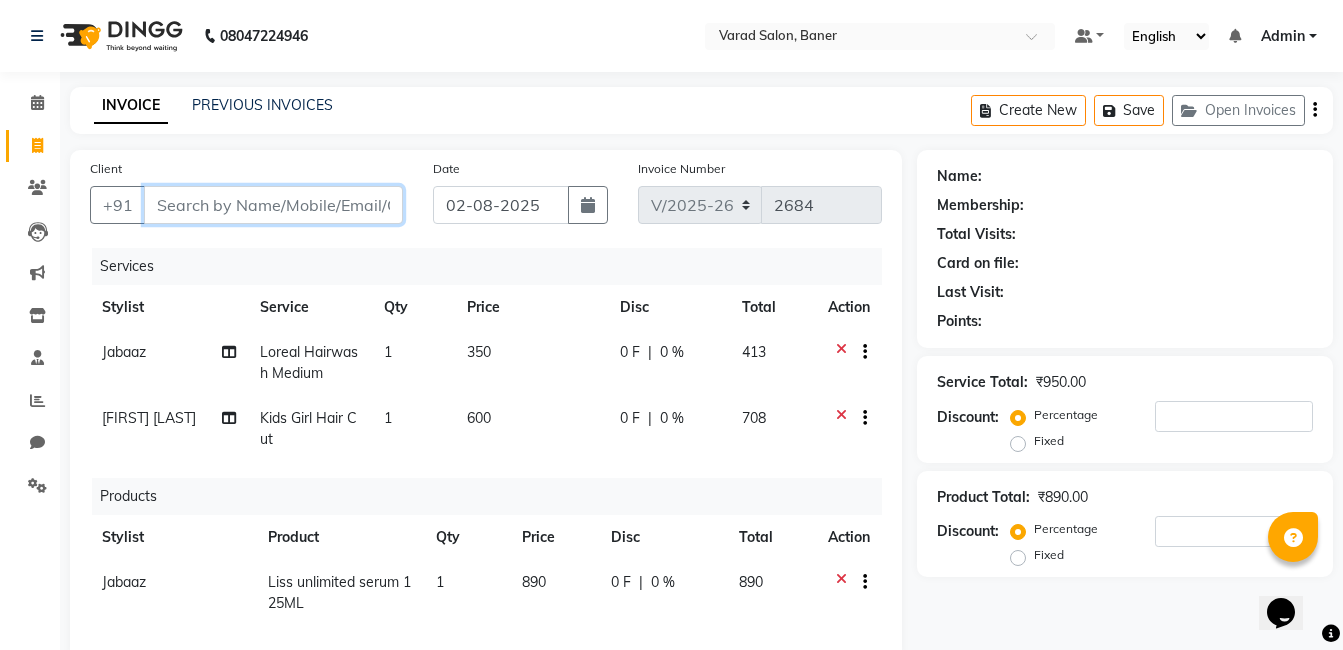 click on "Client" at bounding box center (273, 205) 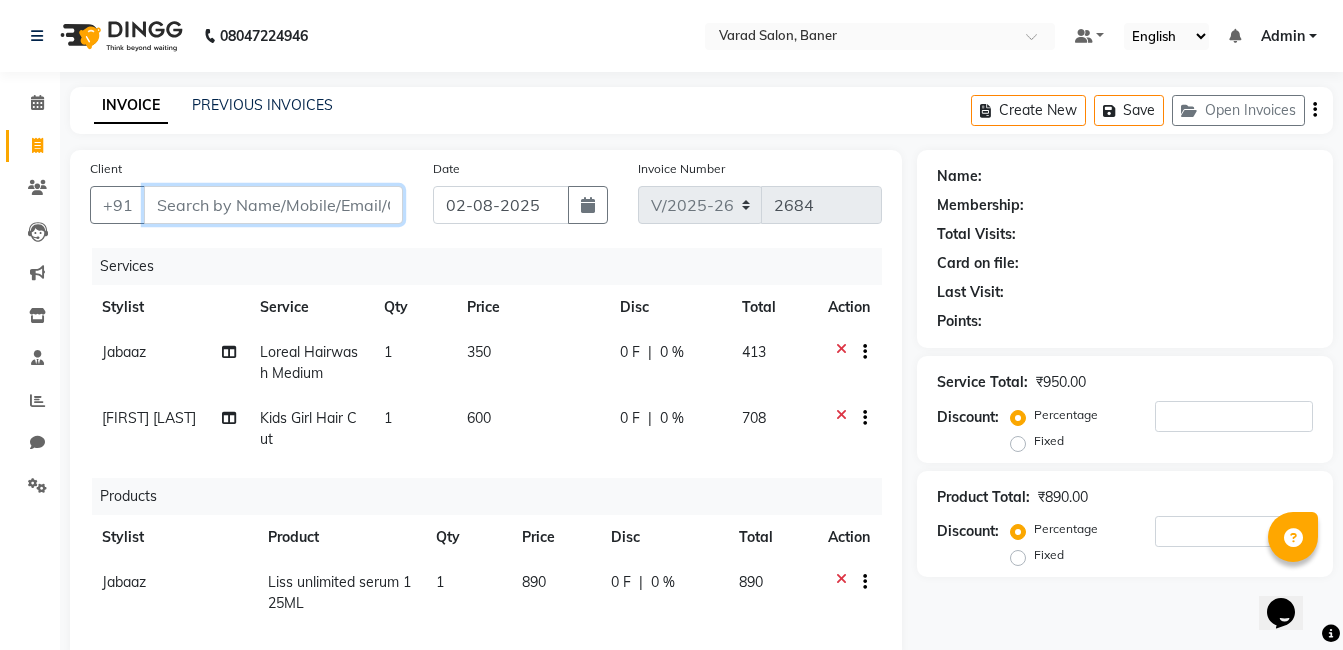 type on "9" 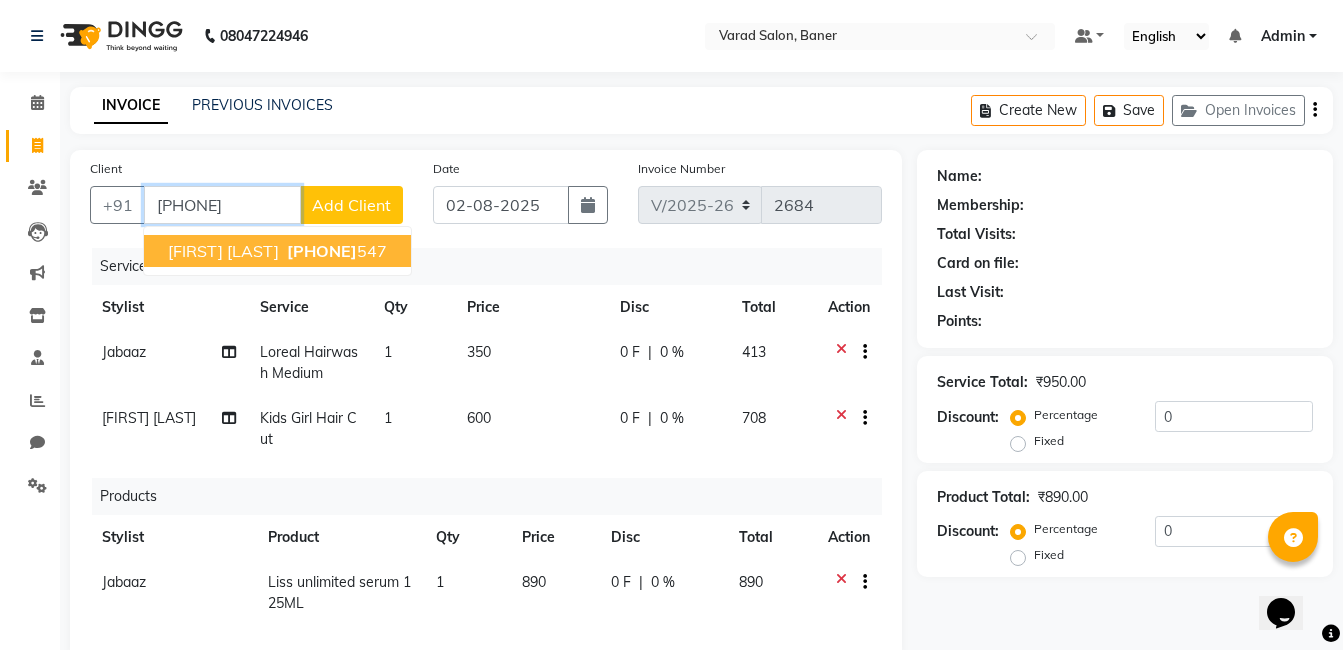 click on "9099350" at bounding box center (322, 251) 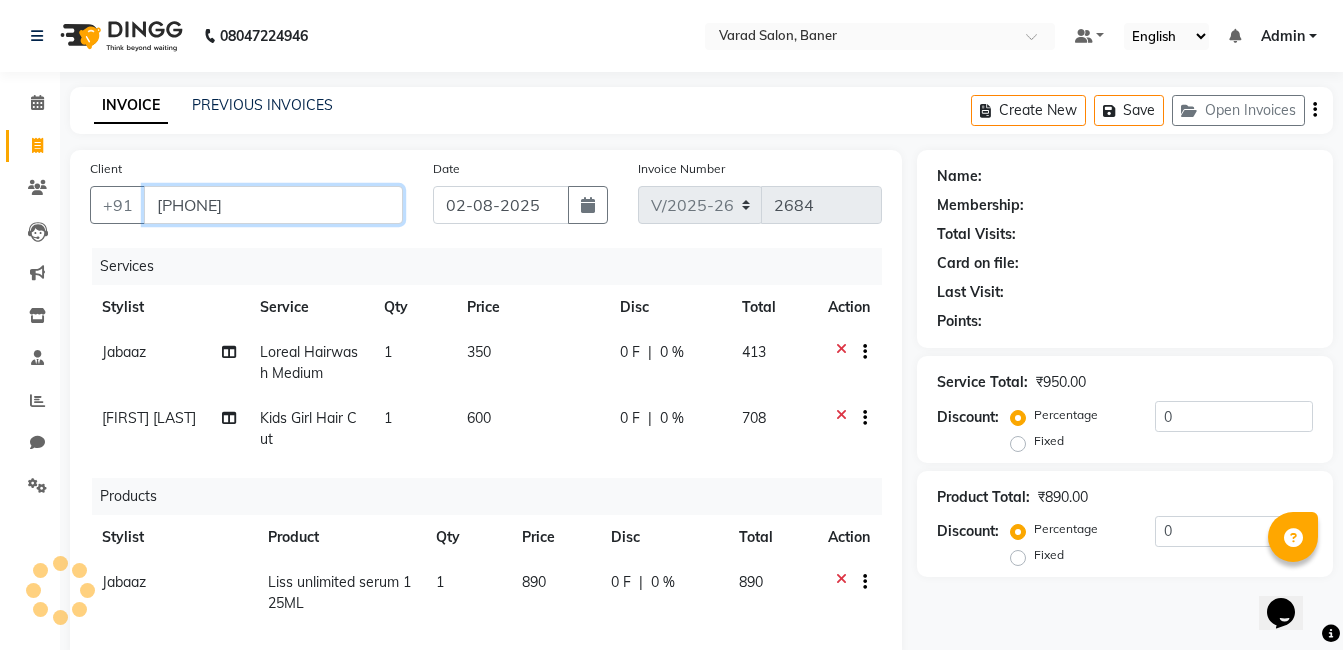 type on "9099350547" 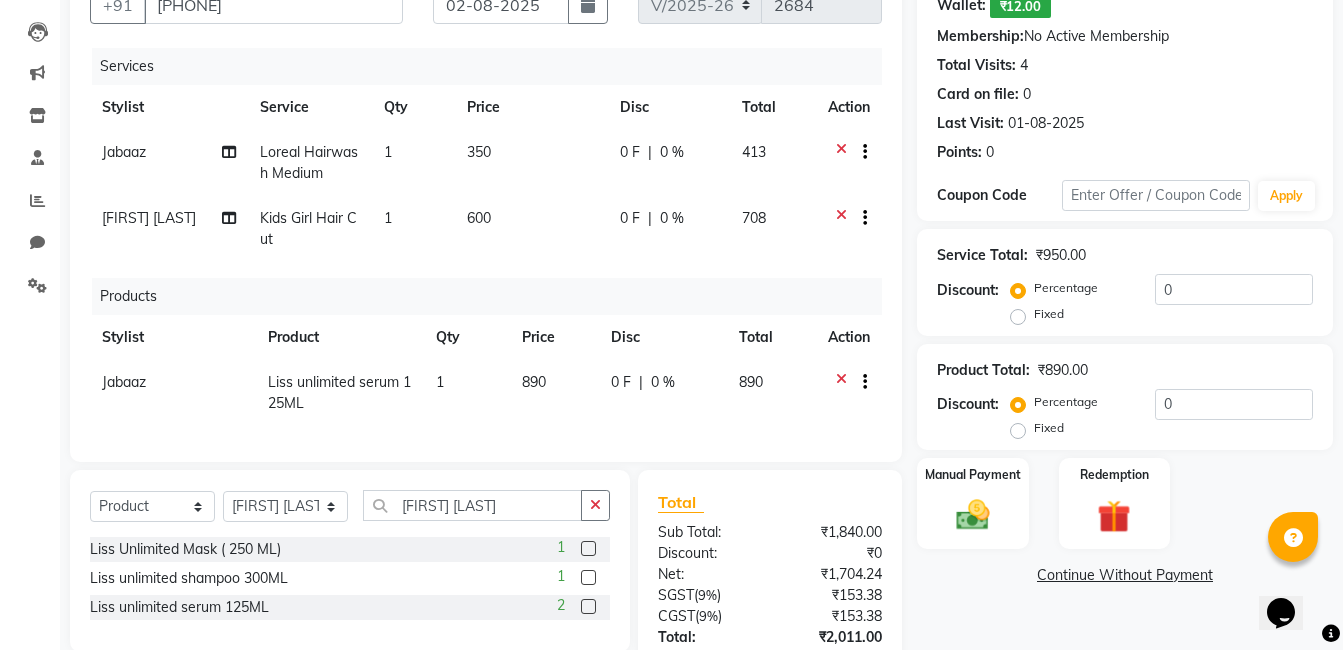 scroll, scrollTop: 359, scrollLeft: 0, axis: vertical 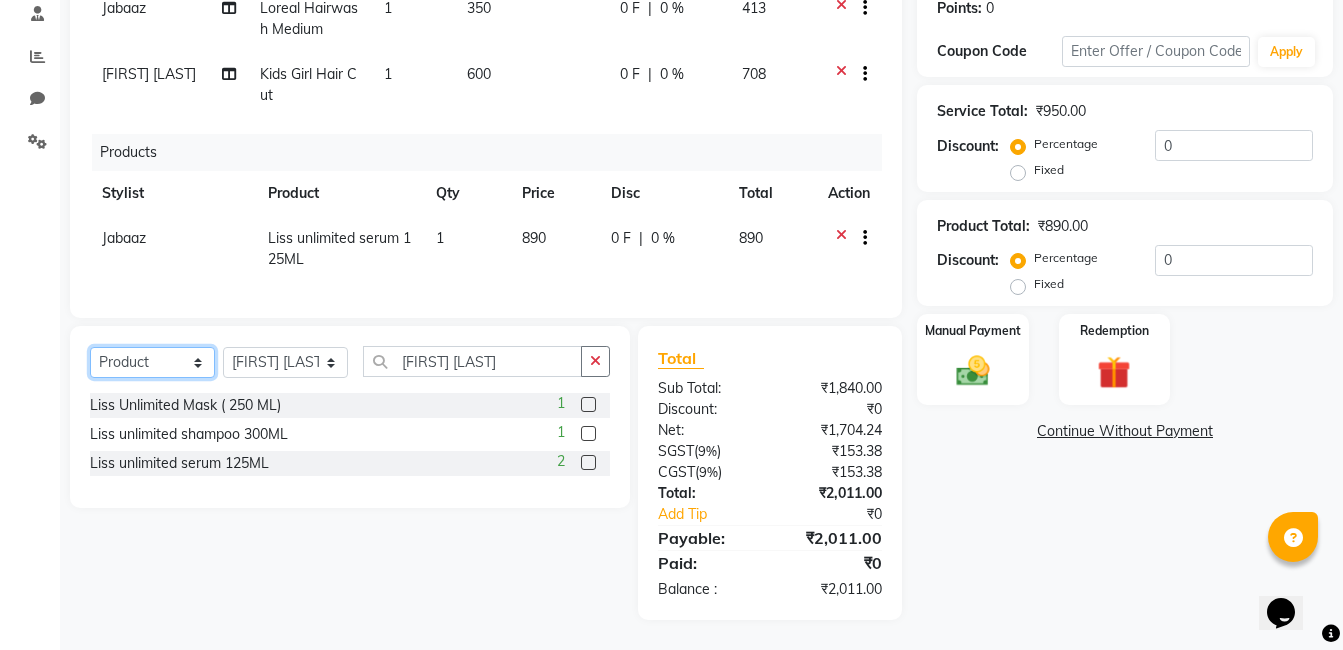 click on "Select  Service  Product  Membership  Package Voucher Prepaid Gift Card" 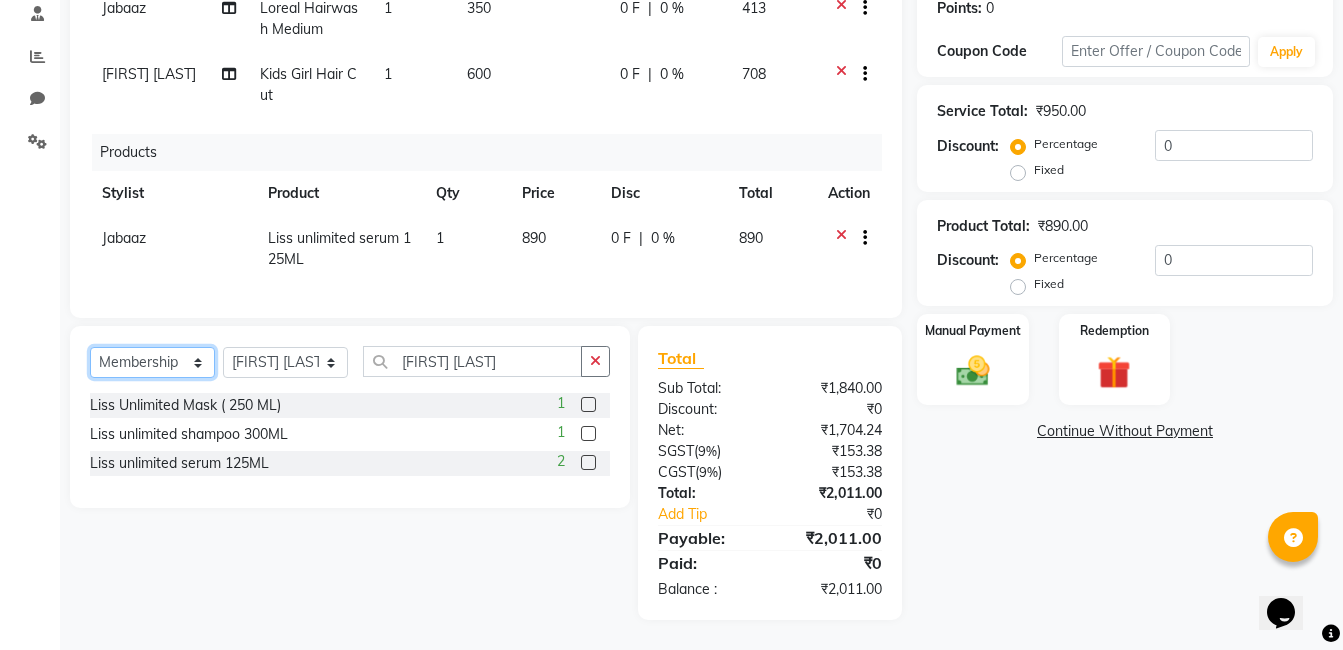 click on "Select  Service  Product  Membership  Package Voucher Prepaid Gift Card" 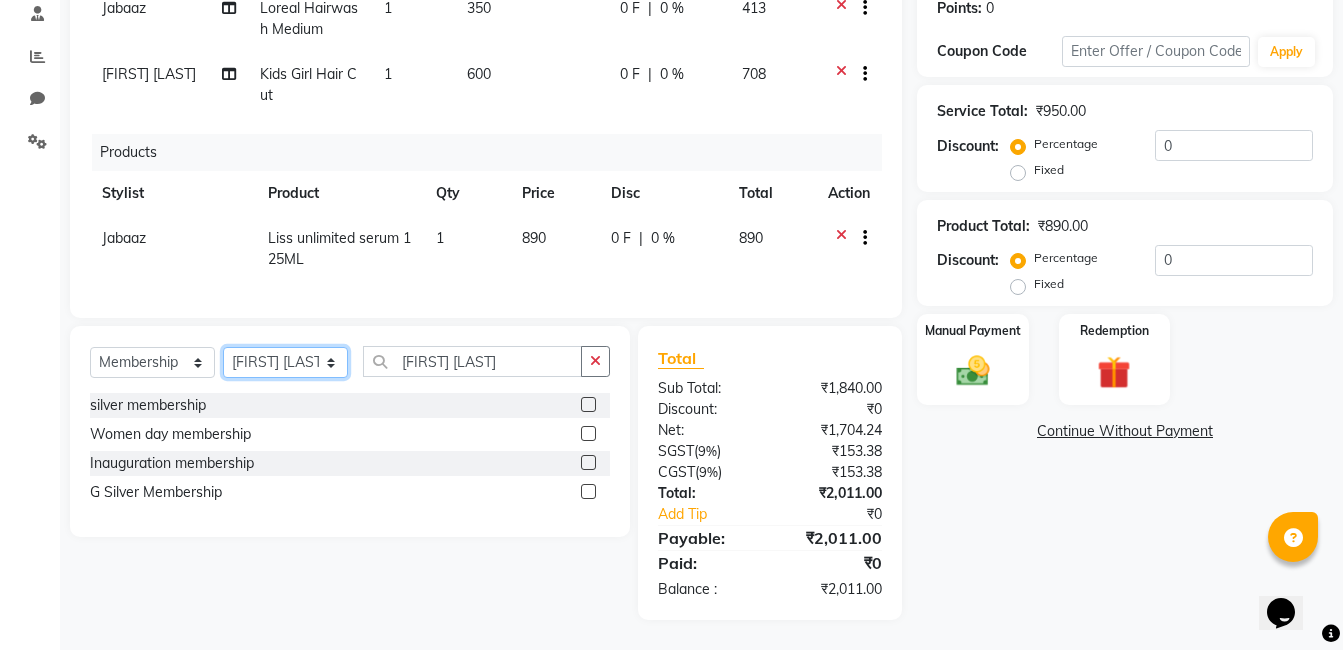 click on "Select Stylist Admin [NAME] [LAST] [LAST] [LAST] [LAST] [LAST] [LAST] [LAST] [LAST] [LAST] [LAST]" 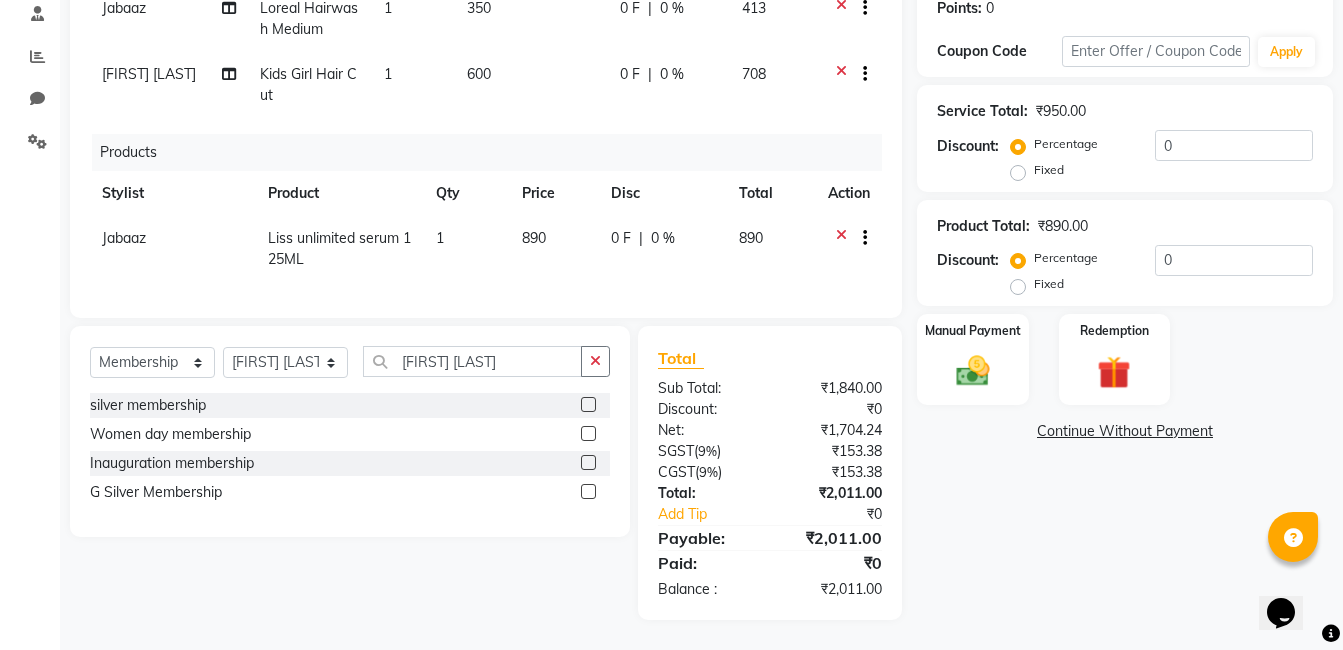 click 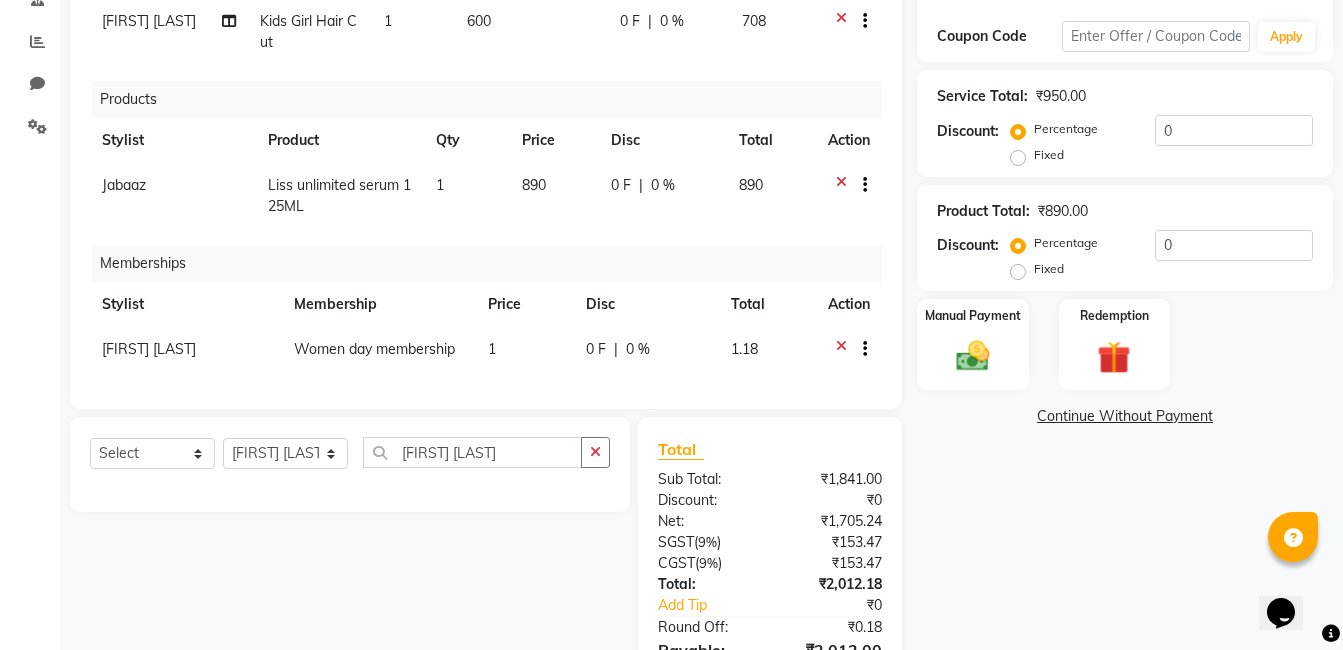 scroll, scrollTop: 56, scrollLeft: 0, axis: vertical 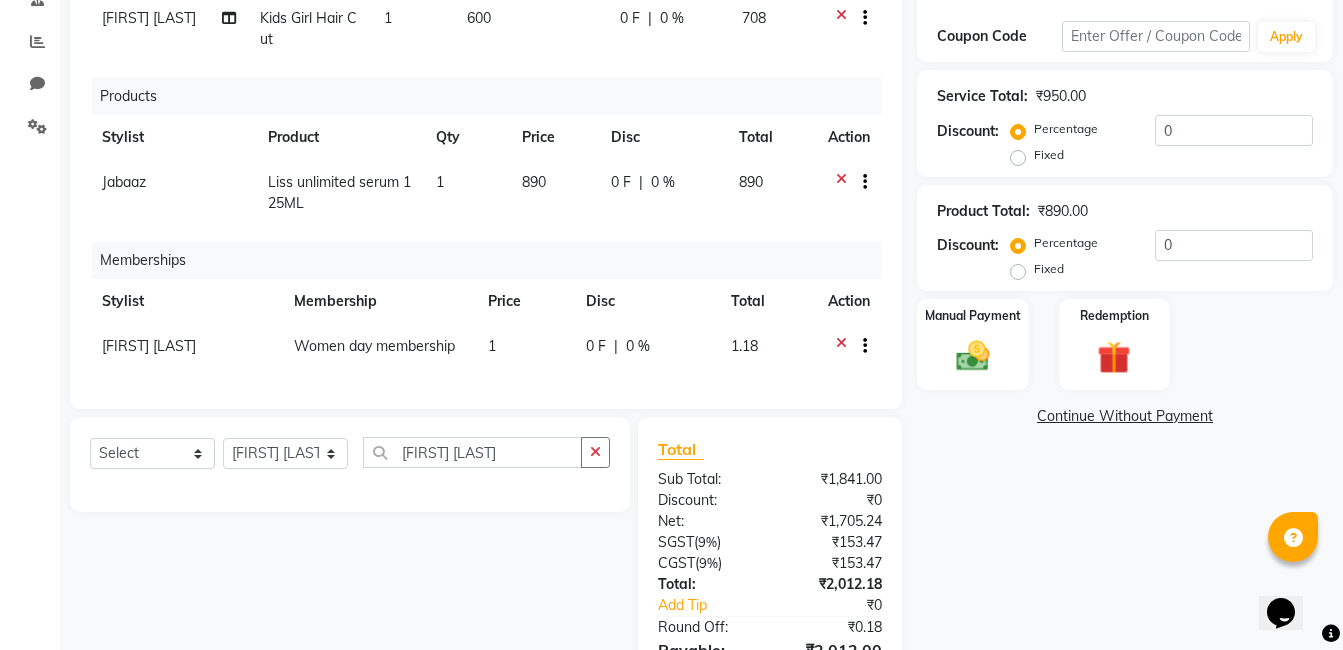 click 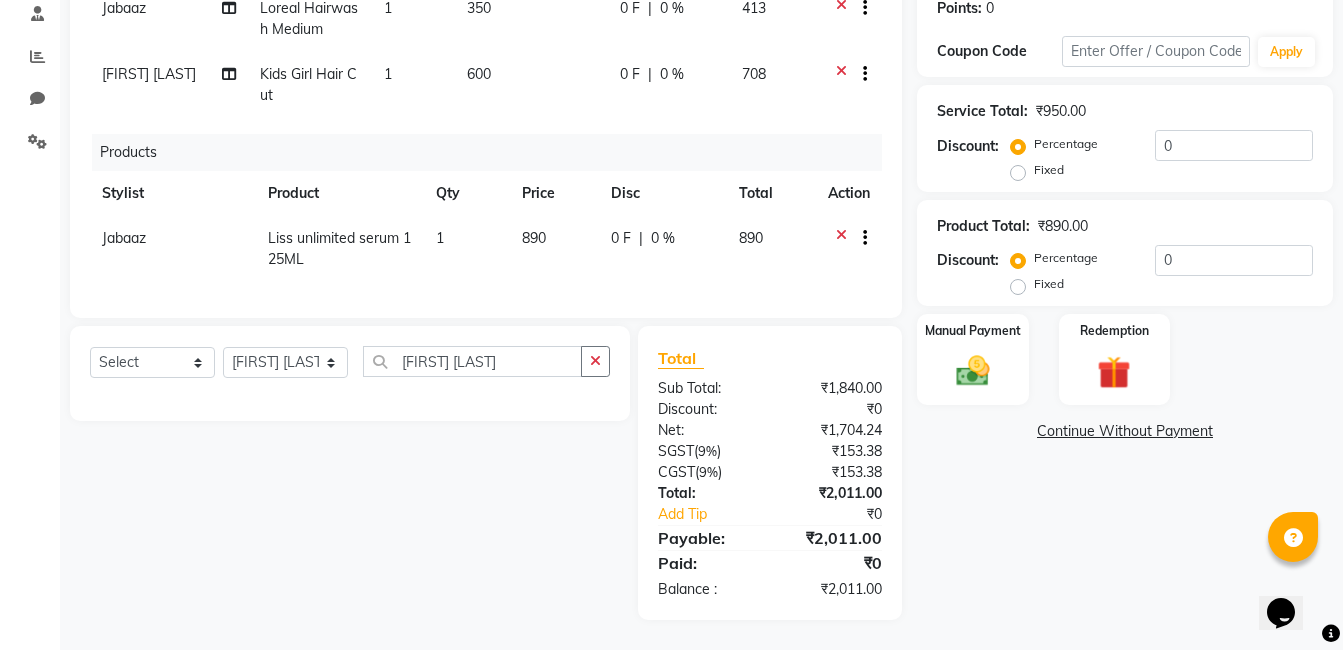 scroll, scrollTop: 344, scrollLeft: 0, axis: vertical 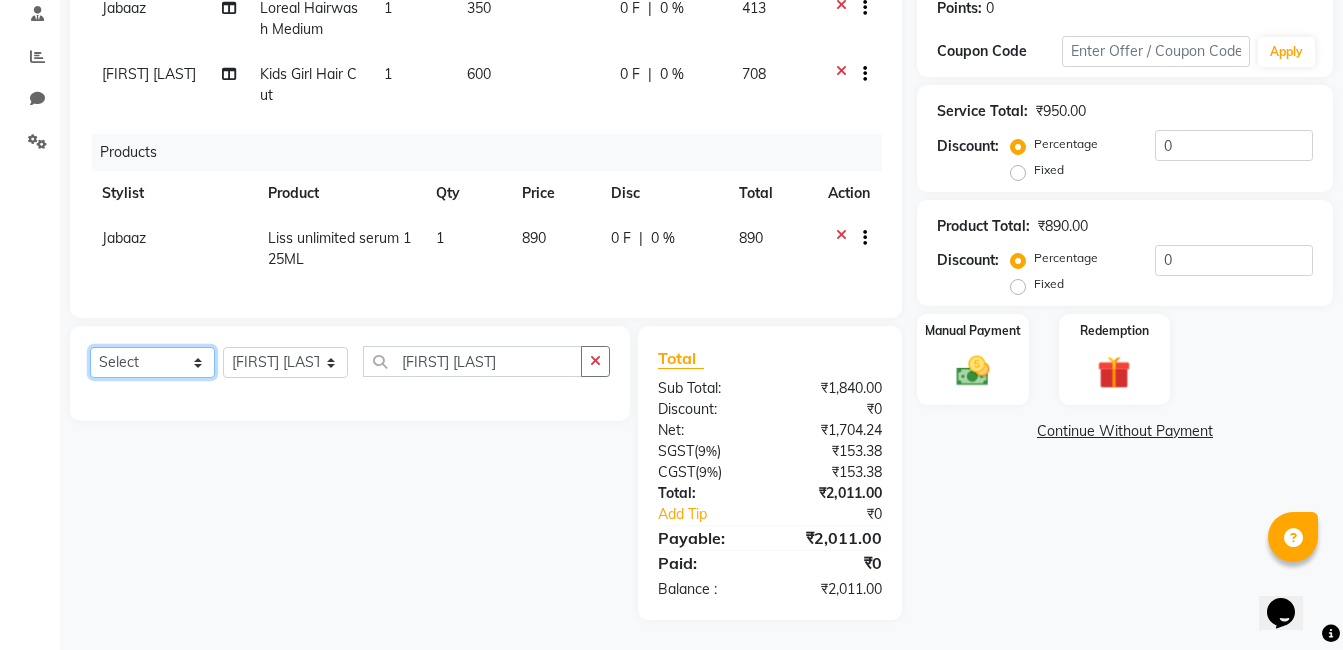 click on "Select  Service  Product  Membership  Package Voucher Prepaid Gift Card" 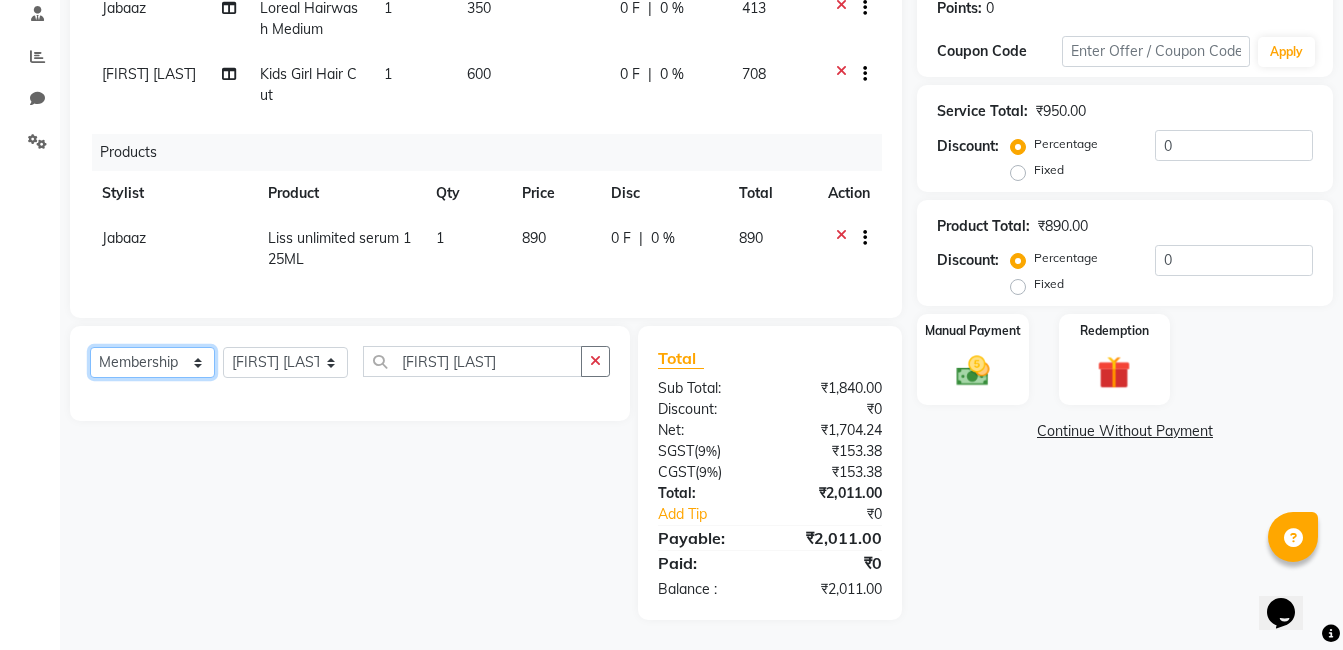 click on "Select  Service  Product  Membership  Package Voucher Prepaid Gift Card" 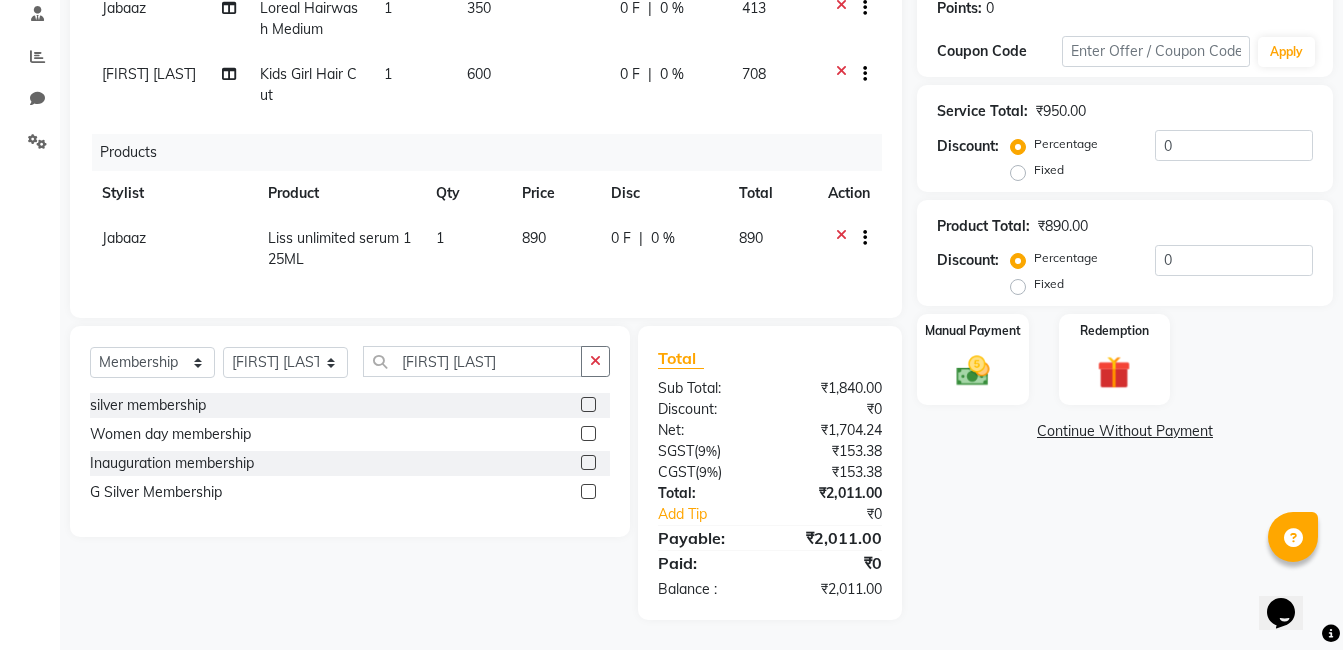 click 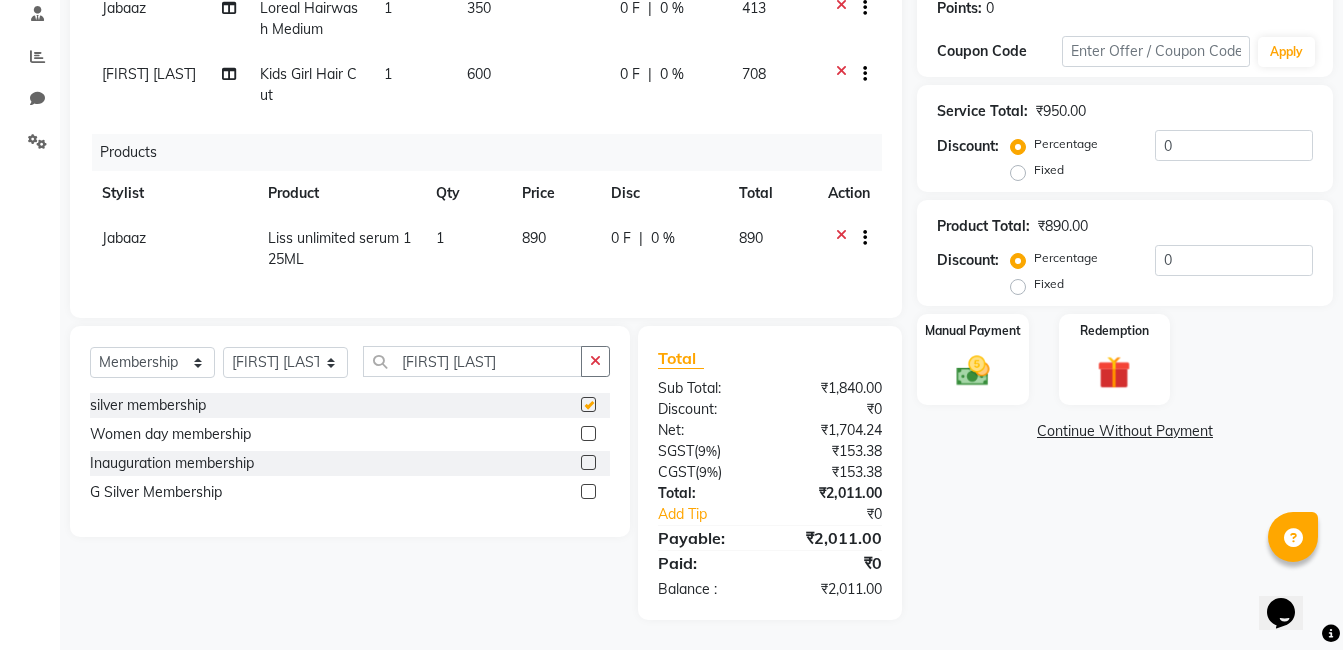 select on "select" 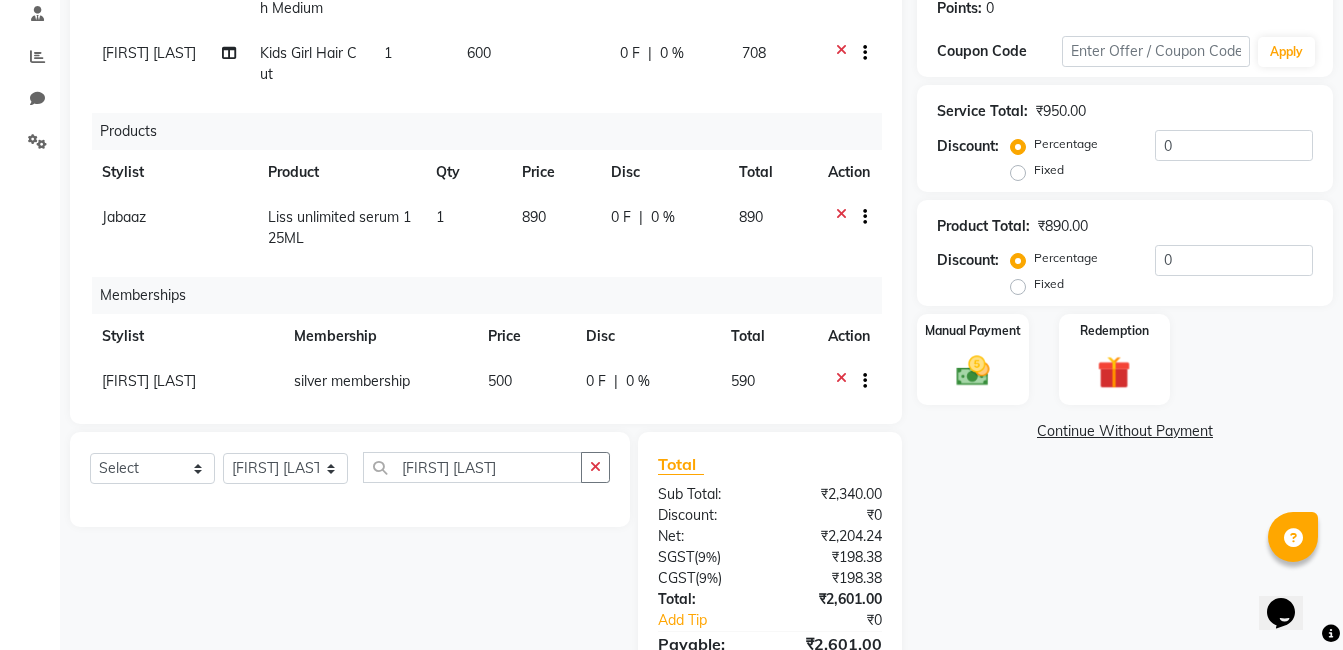 scroll, scrollTop: 56, scrollLeft: 0, axis: vertical 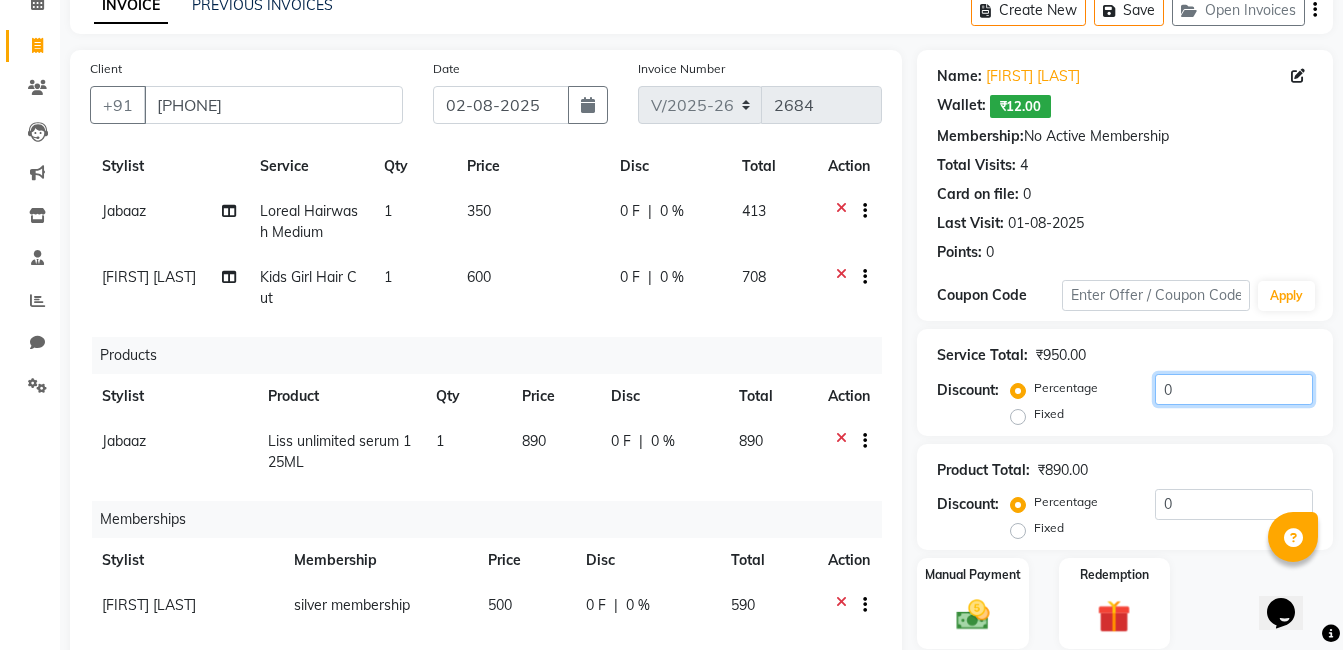 drag, startPoint x: 1185, startPoint y: 395, endPoint x: 1118, endPoint y: 413, distance: 69.375786 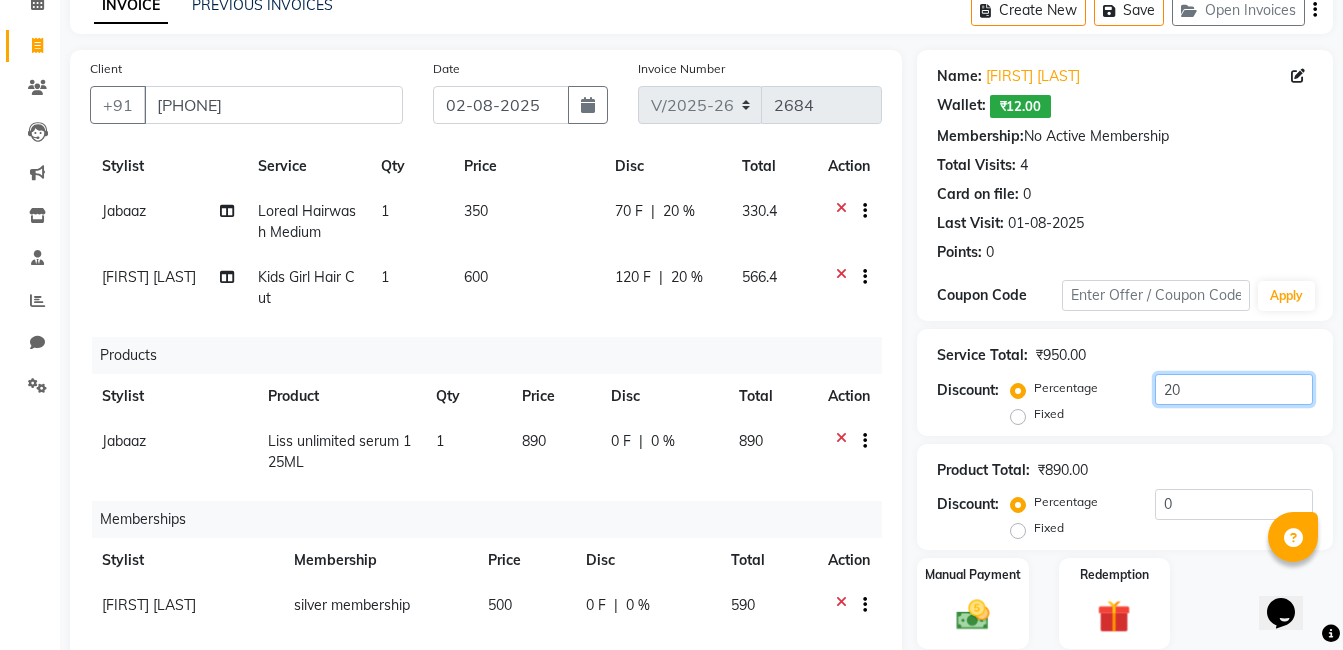 scroll, scrollTop: 400, scrollLeft: 0, axis: vertical 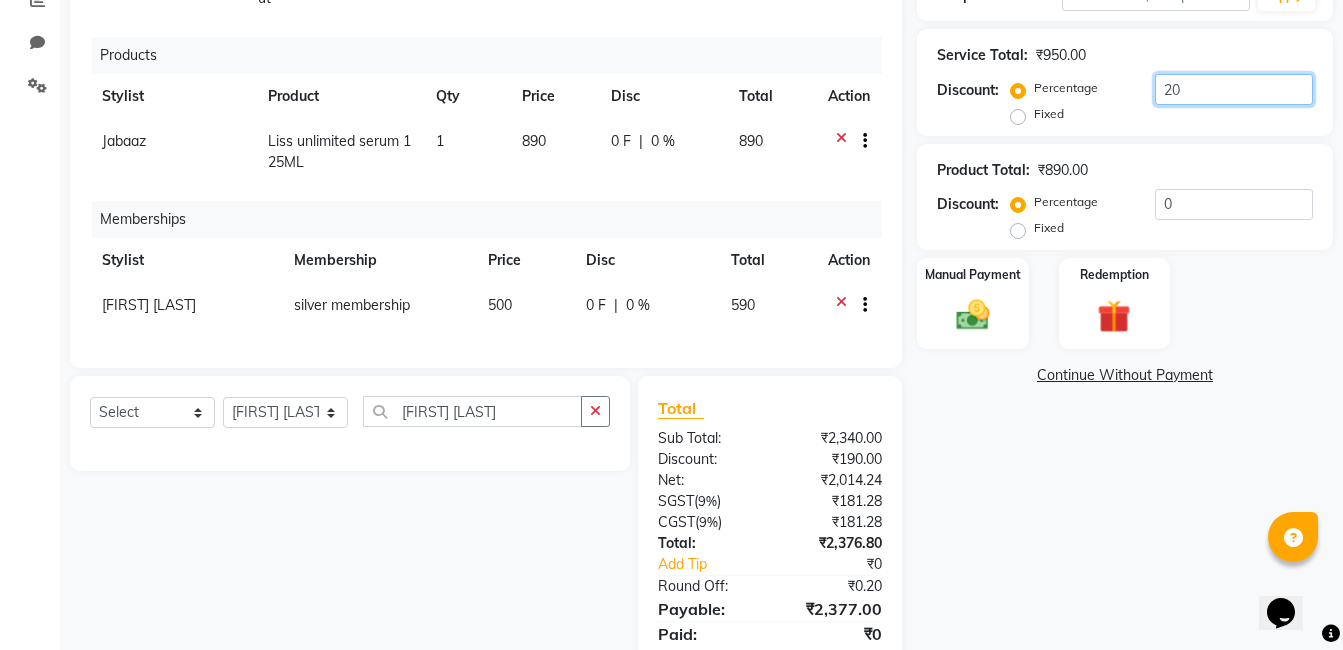 type on "20" 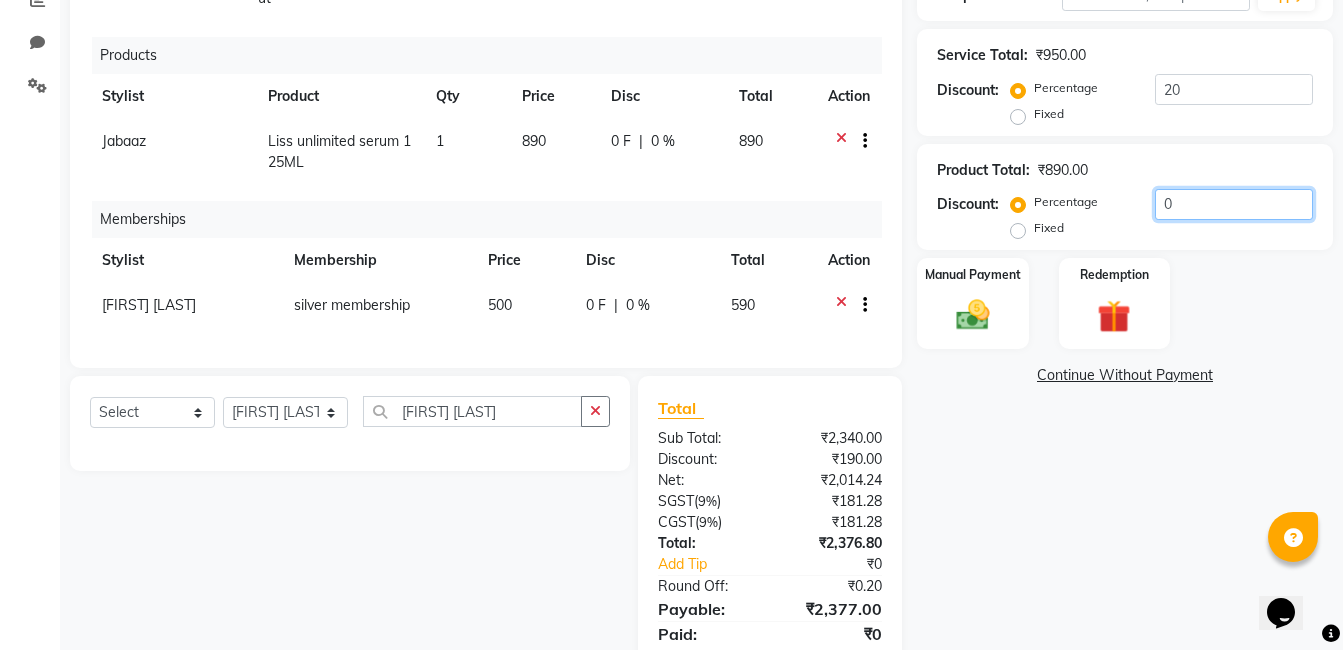 drag, startPoint x: 1219, startPoint y: 203, endPoint x: 1137, endPoint y: 205, distance: 82.02438 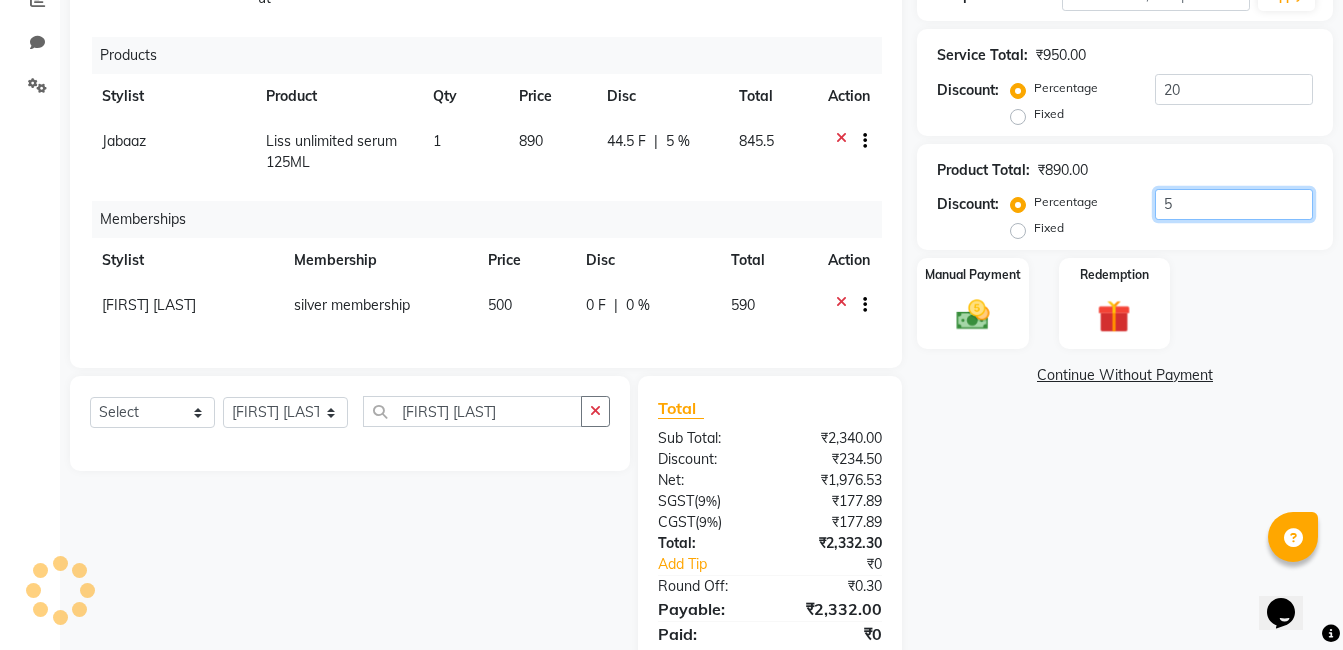 type on "5" 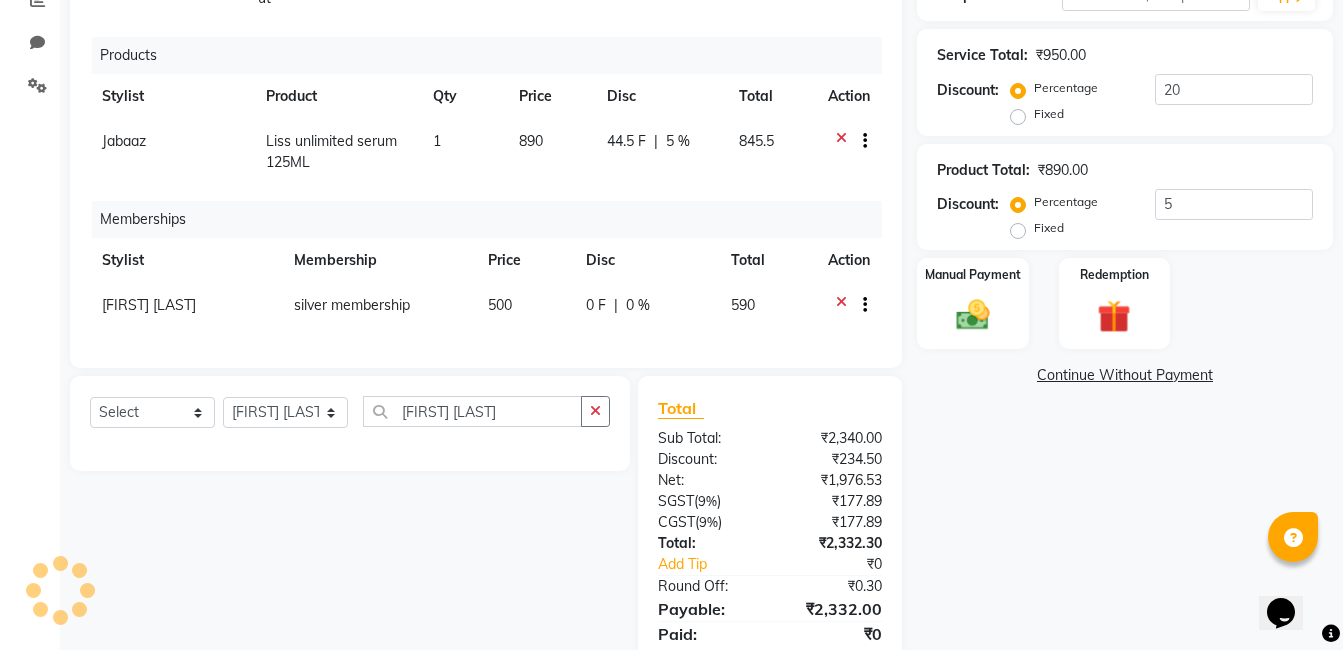 click on "Name: Vaishali Khothari   Wallet:   ₹12.00  Membership:  No Active Membership  Total Visits:  4 Card on file:  0 Last Visit:   01-08-2025 Points:   0  Coupon Code Apply Service Total:  ₹950.00  Discount:  Percentage   Fixed  20 Product Total:  ₹890.00  Discount:  Percentage   Fixed  5 Manual Payment Redemption  Continue Without Payment" 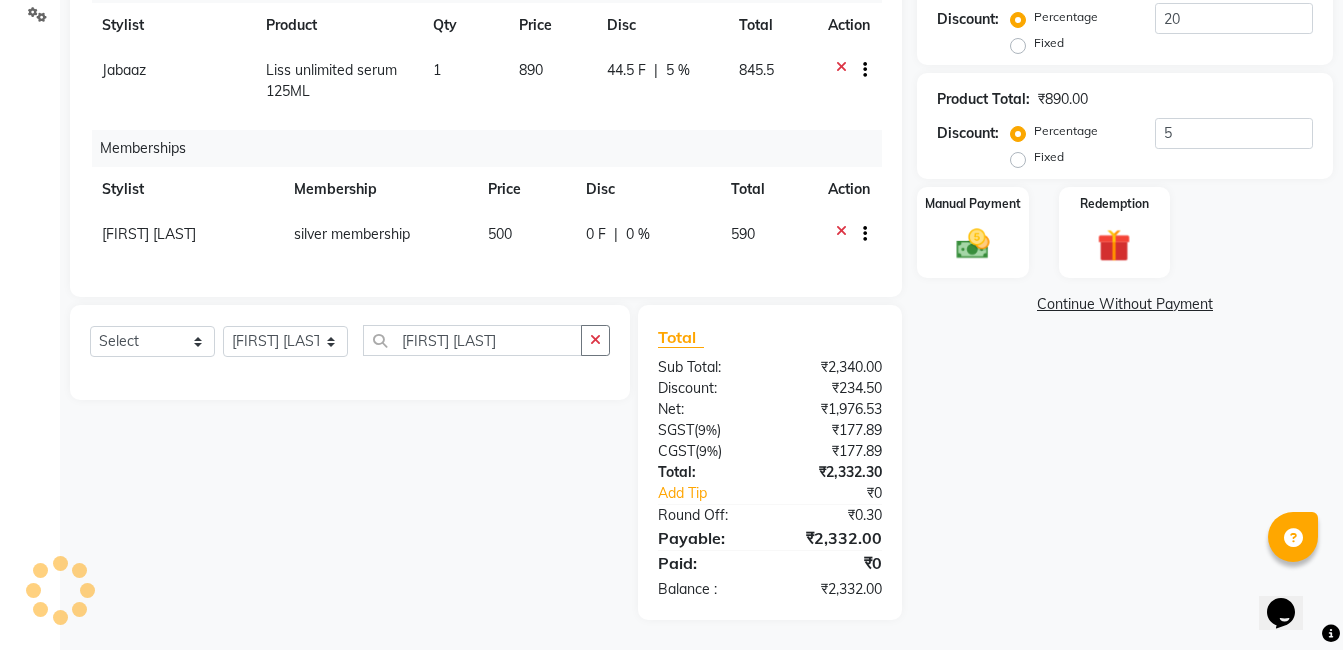 scroll, scrollTop: 371, scrollLeft: 0, axis: vertical 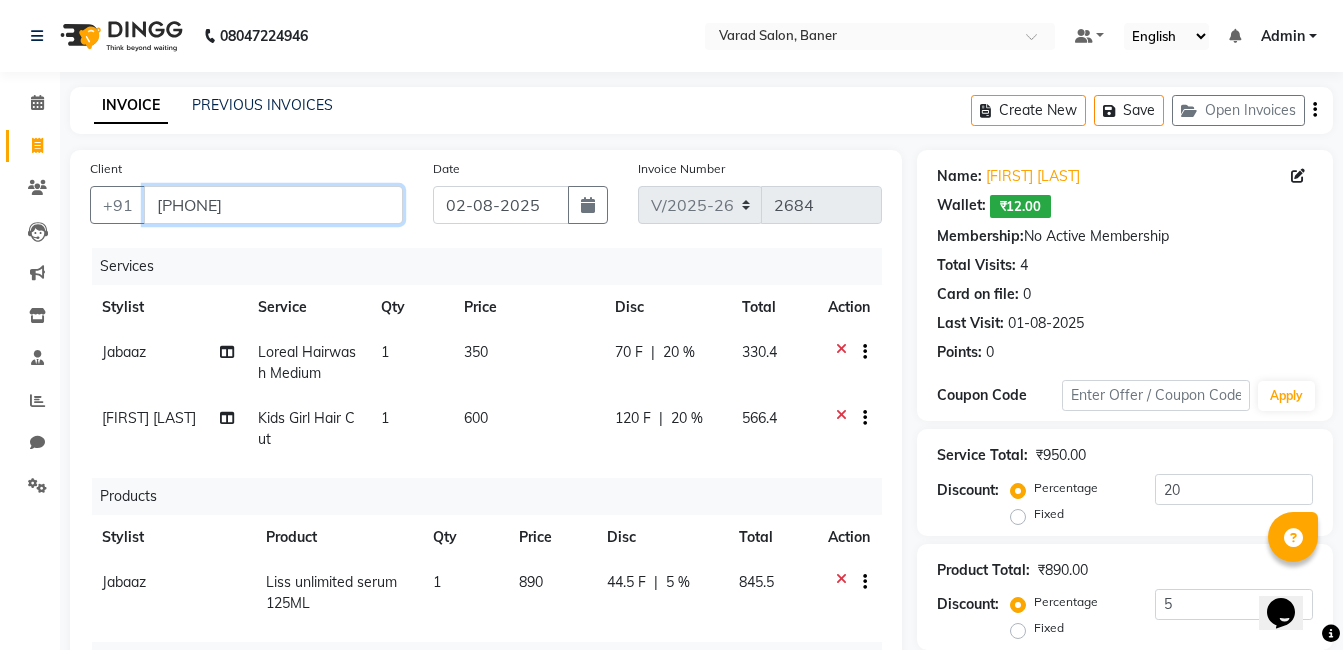 click on "9099350547" at bounding box center [273, 205] 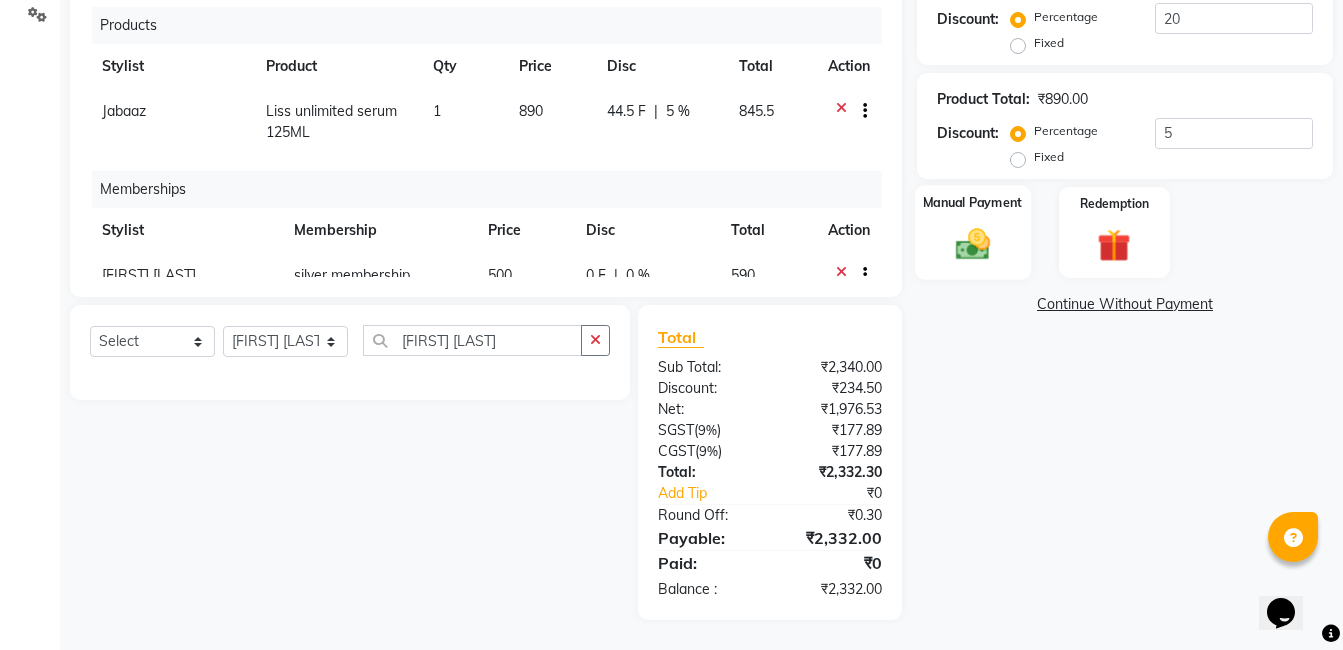 click 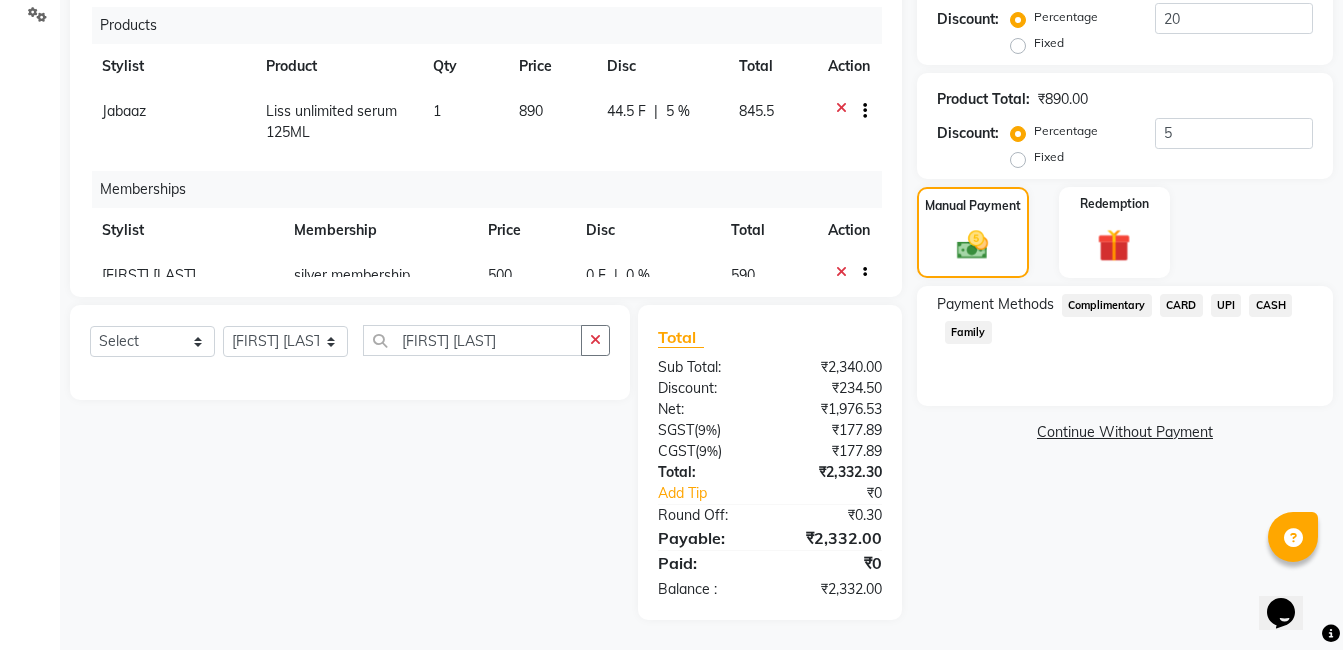 drag, startPoint x: 1268, startPoint y: 300, endPoint x: 1264, endPoint y: 320, distance: 20.396078 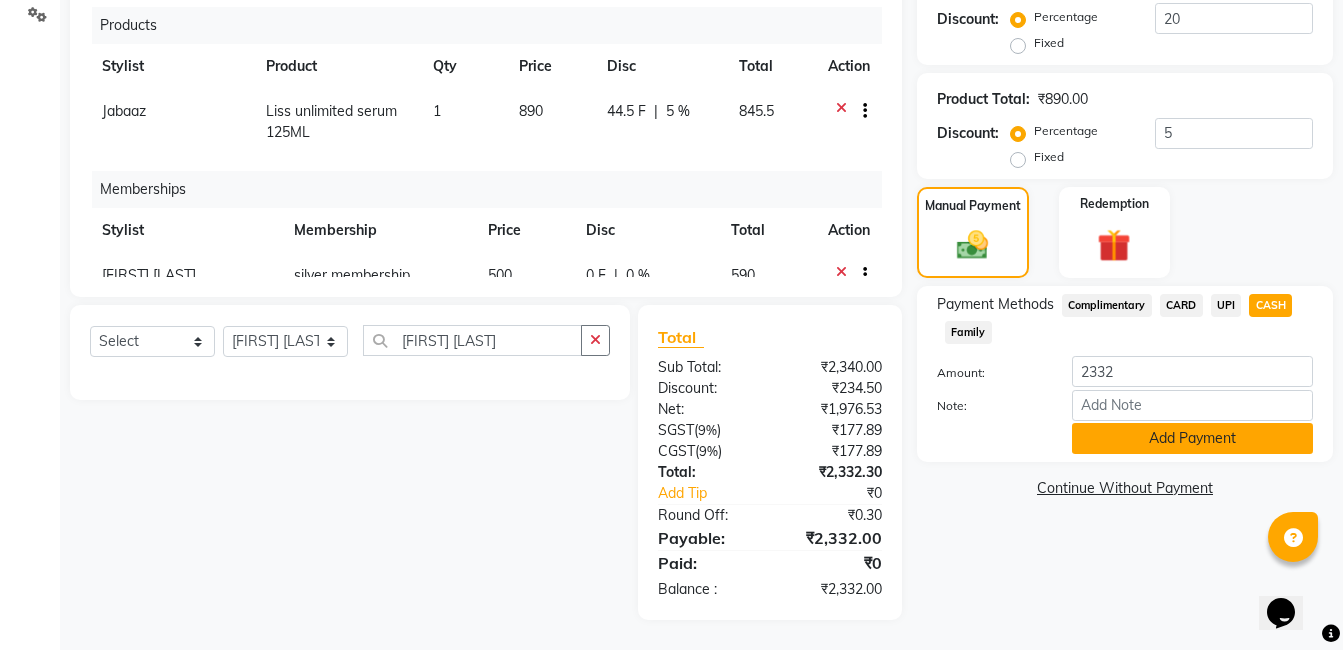 click on "Add Payment" 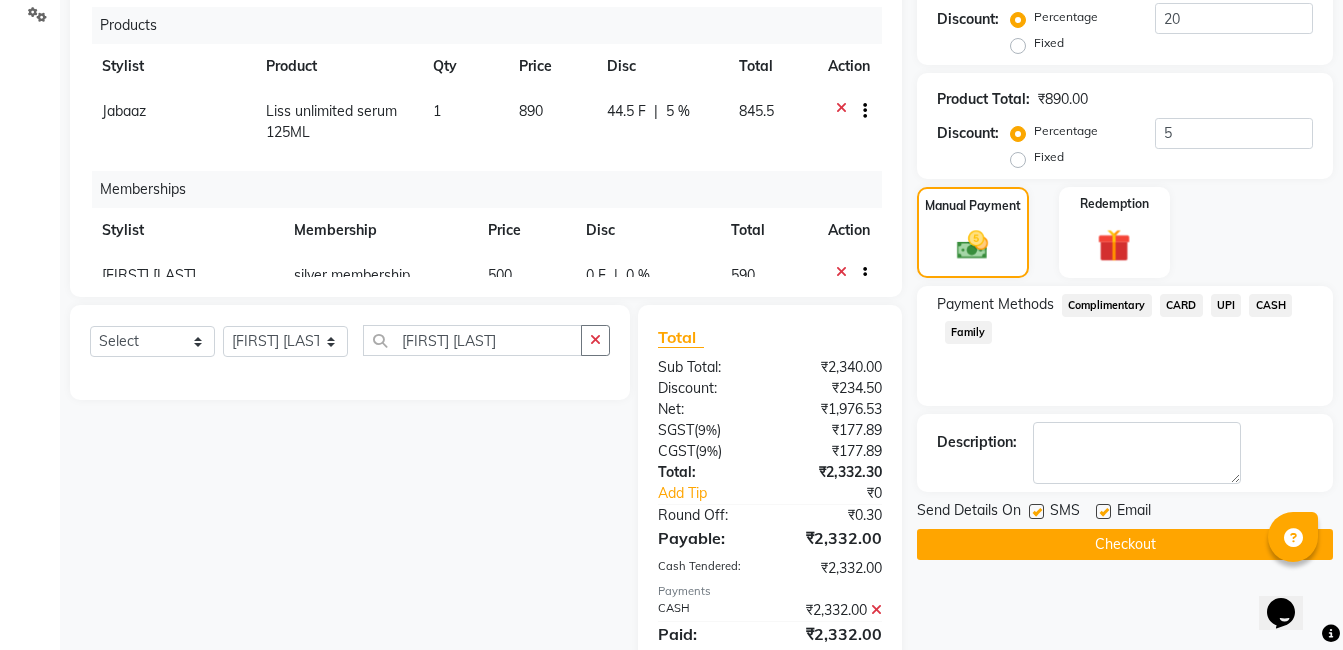 scroll, scrollTop: 542, scrollLeft: 0, axis: vertical 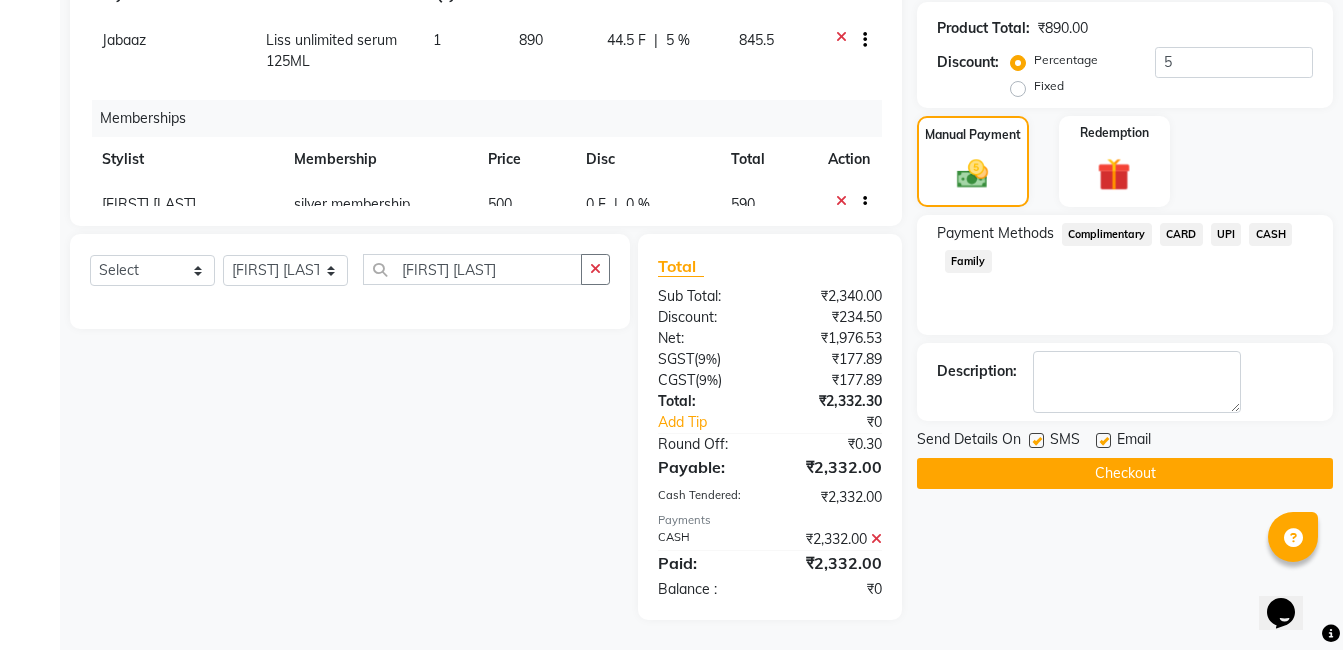 click on "Checkout" 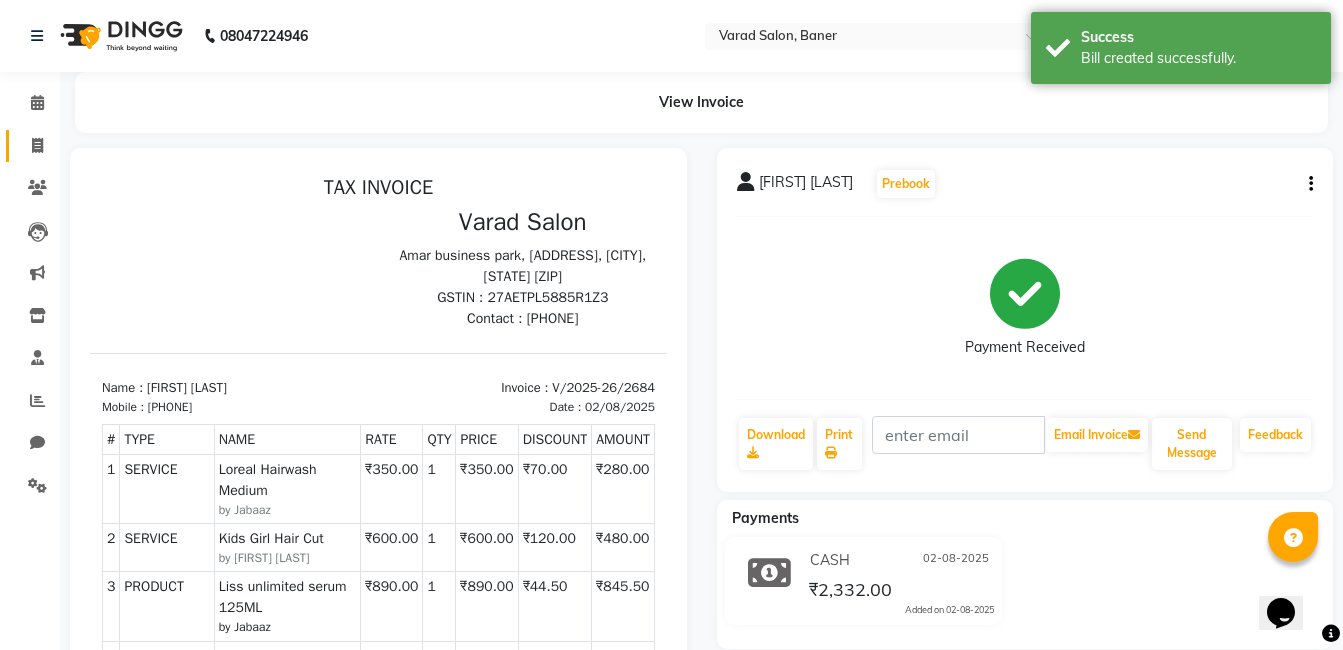 scroll, scrollTop: 0, scrollLeft: 0, axis: both 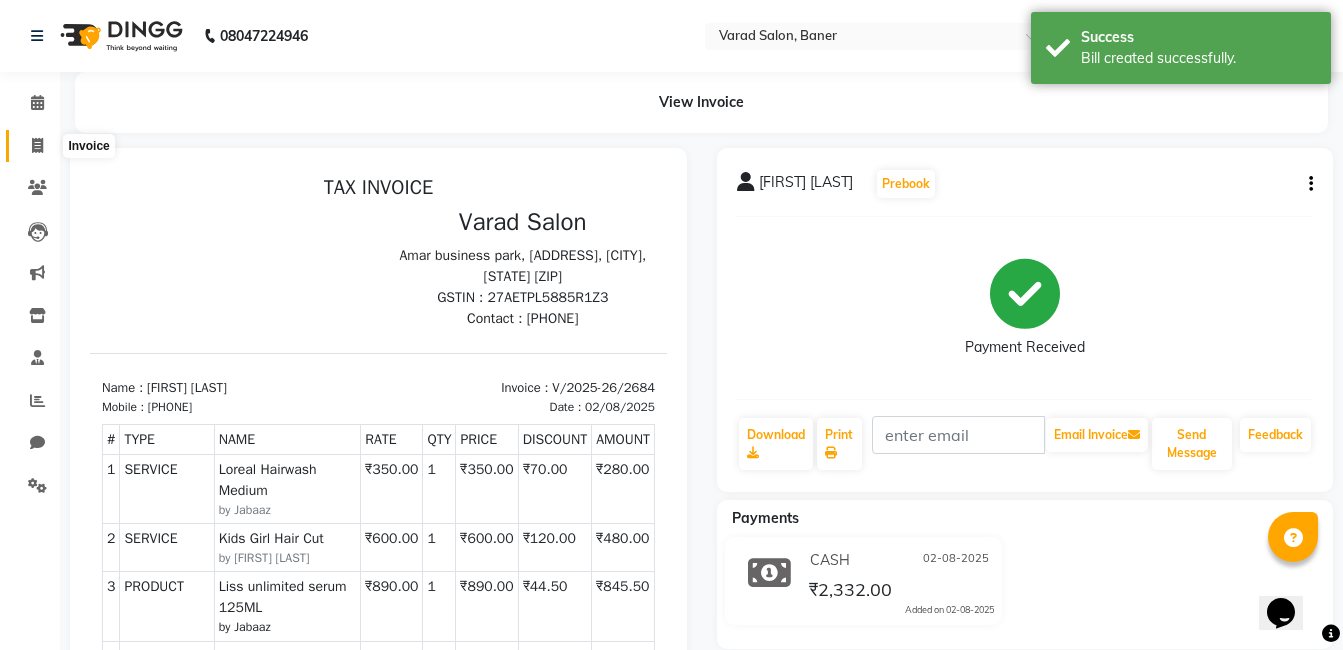 click 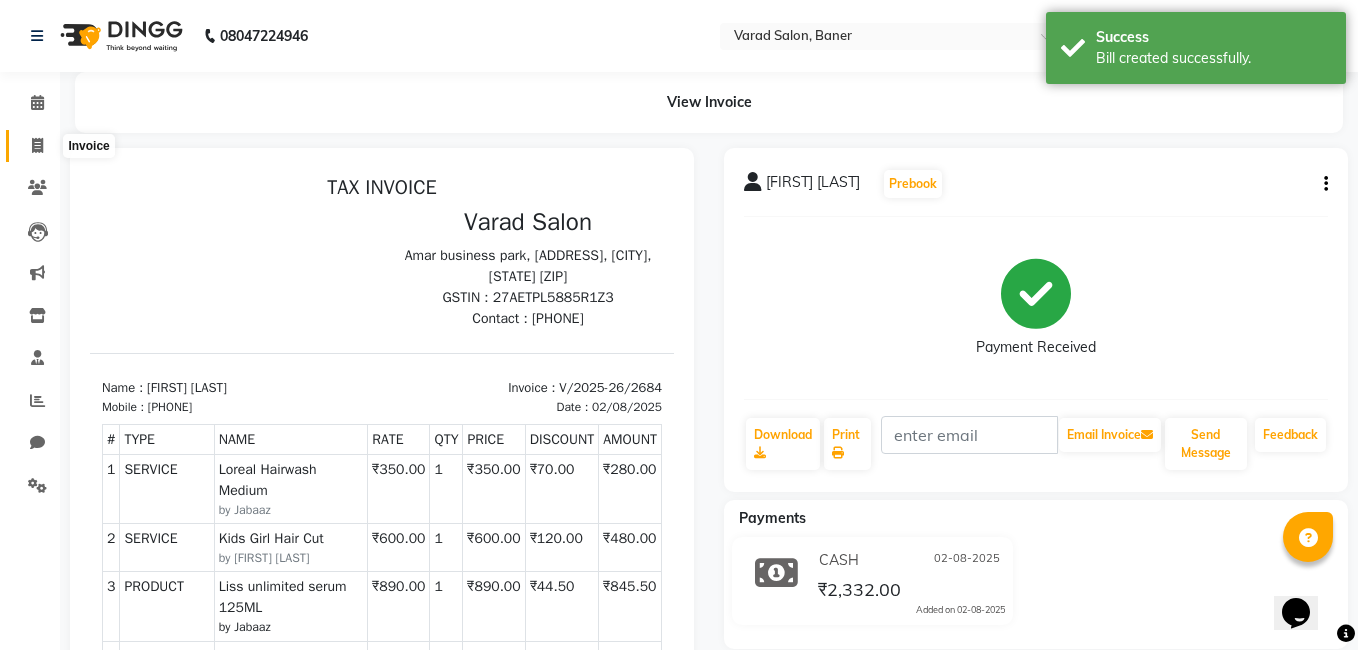 select on "service" 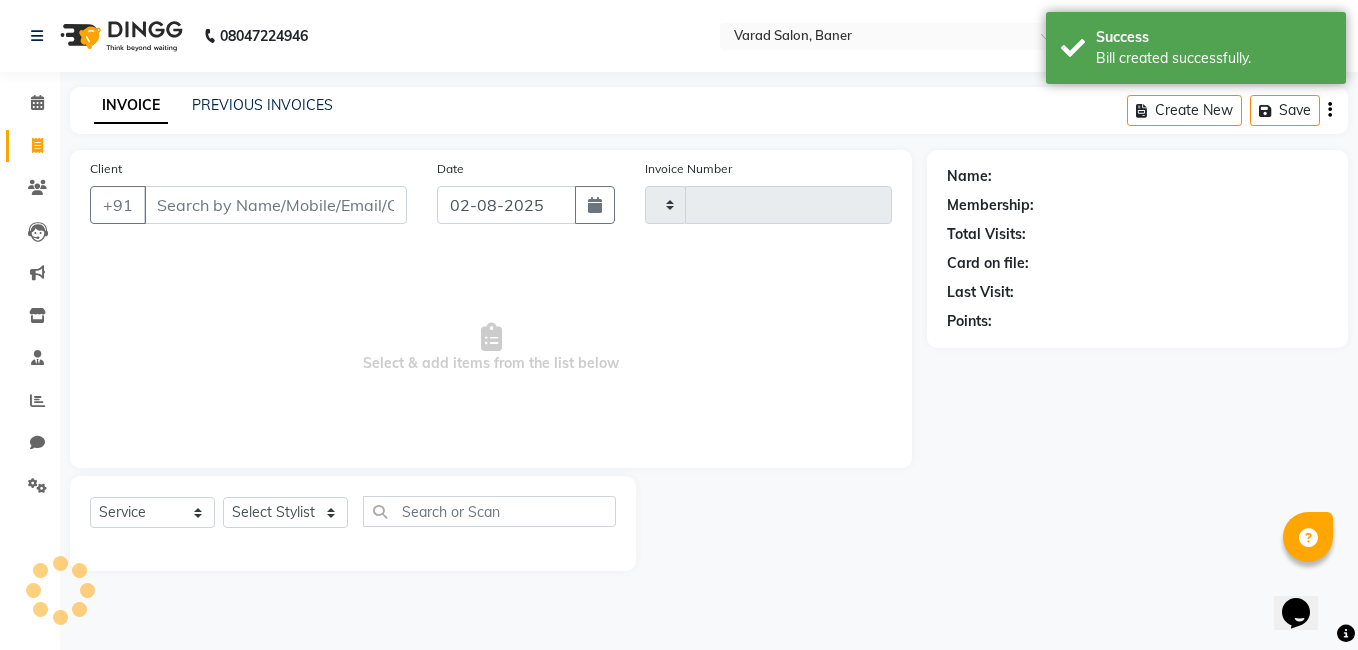 type on "2685" 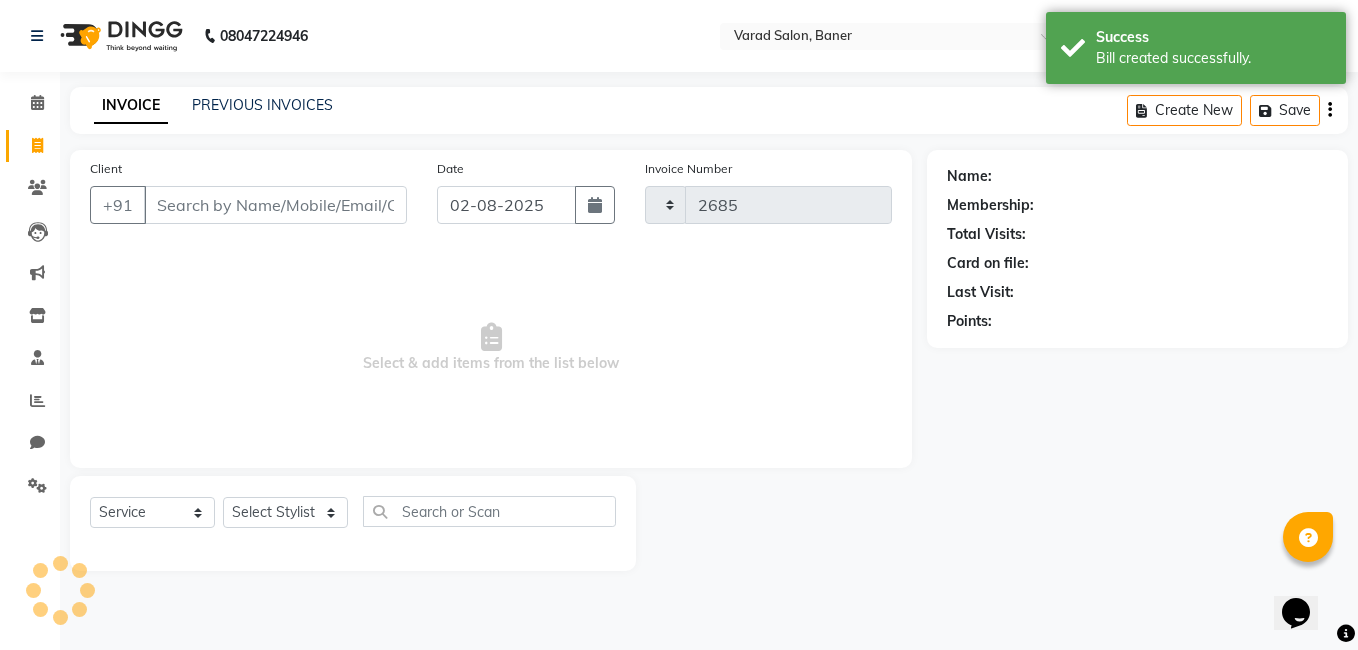 select on "7115" 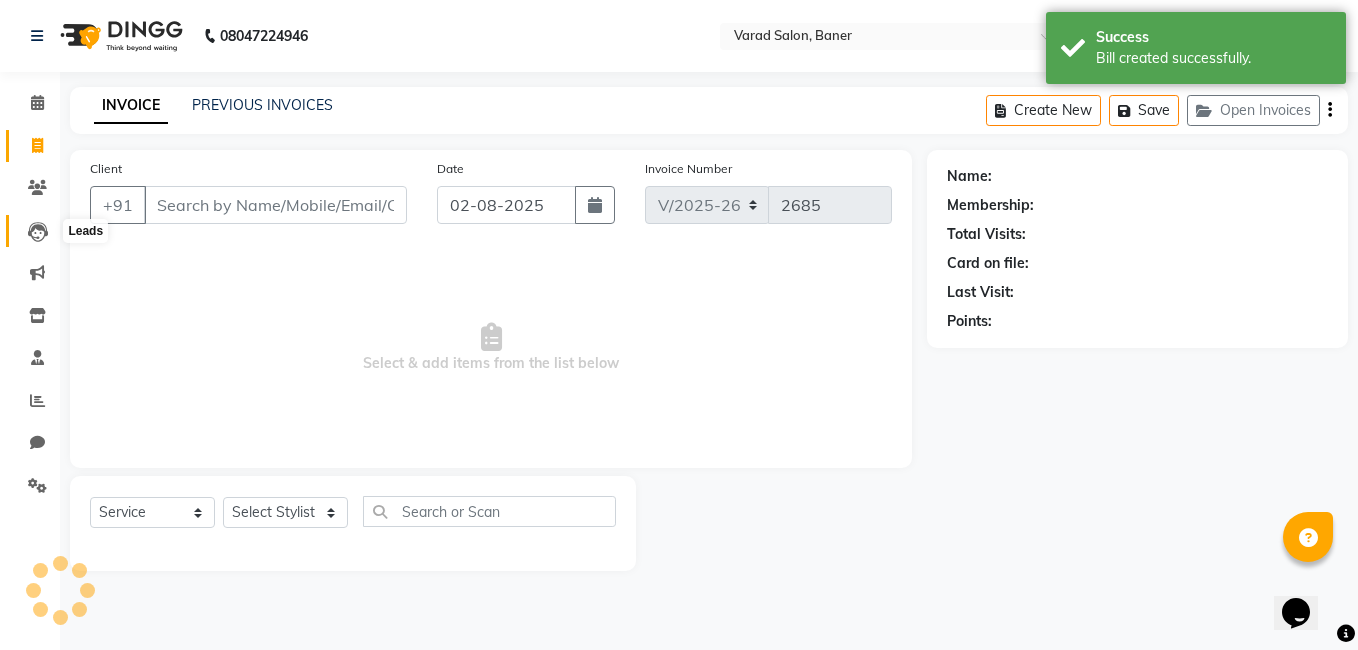 click 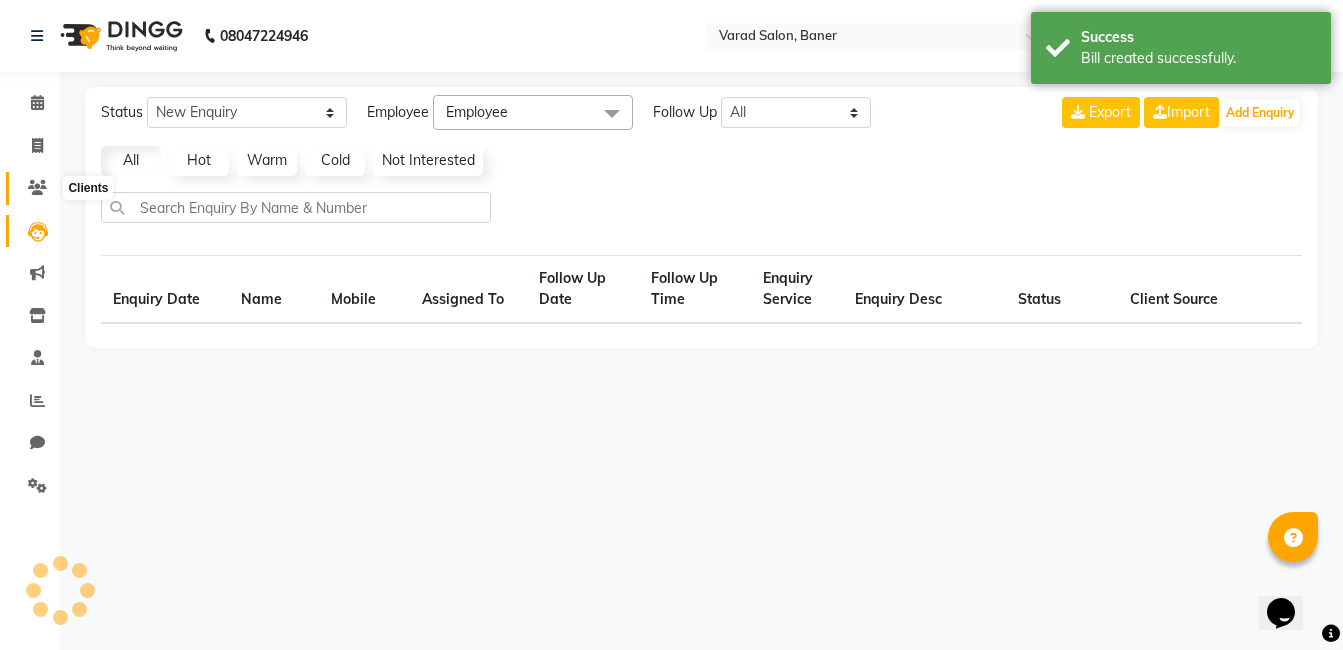 select on "10" 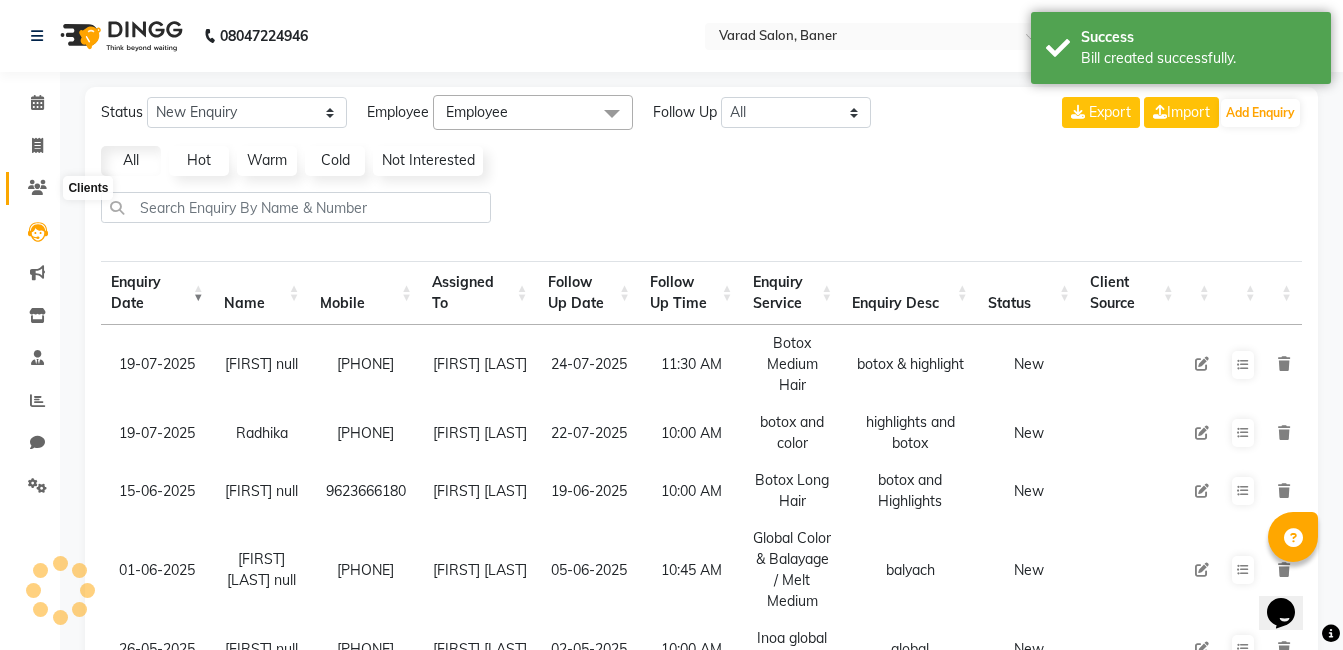 click 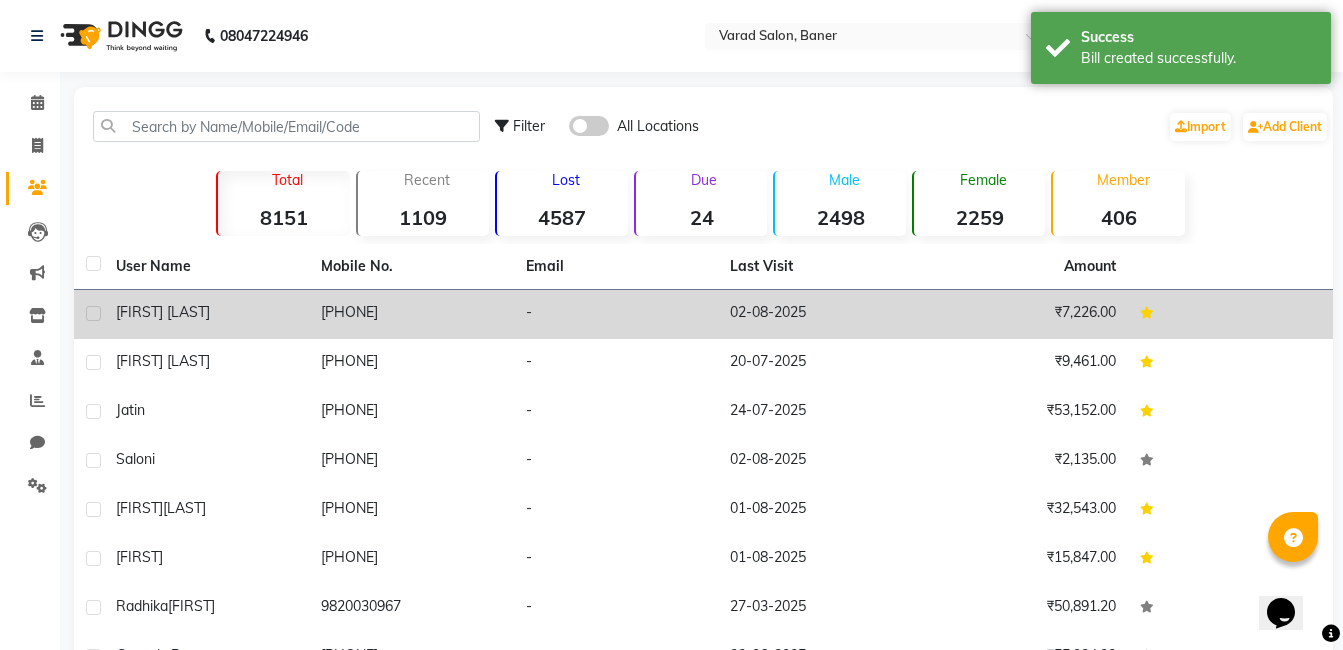 click on "9099350547" 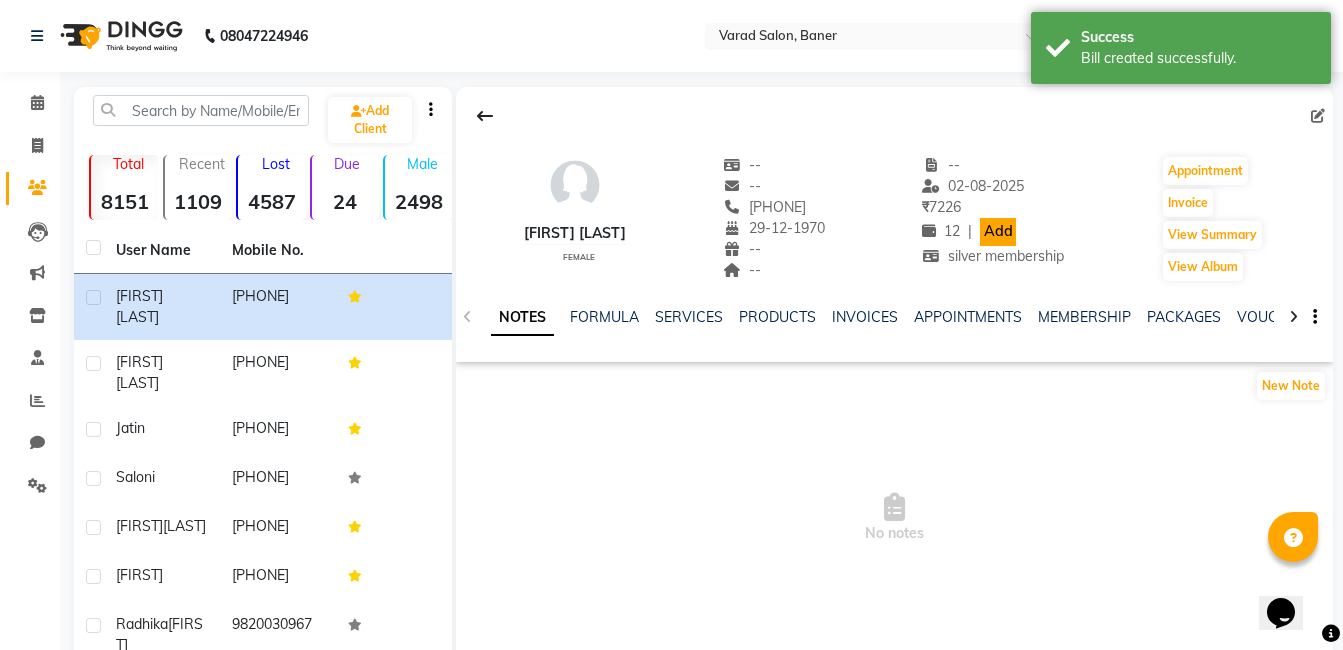 click on "Add" 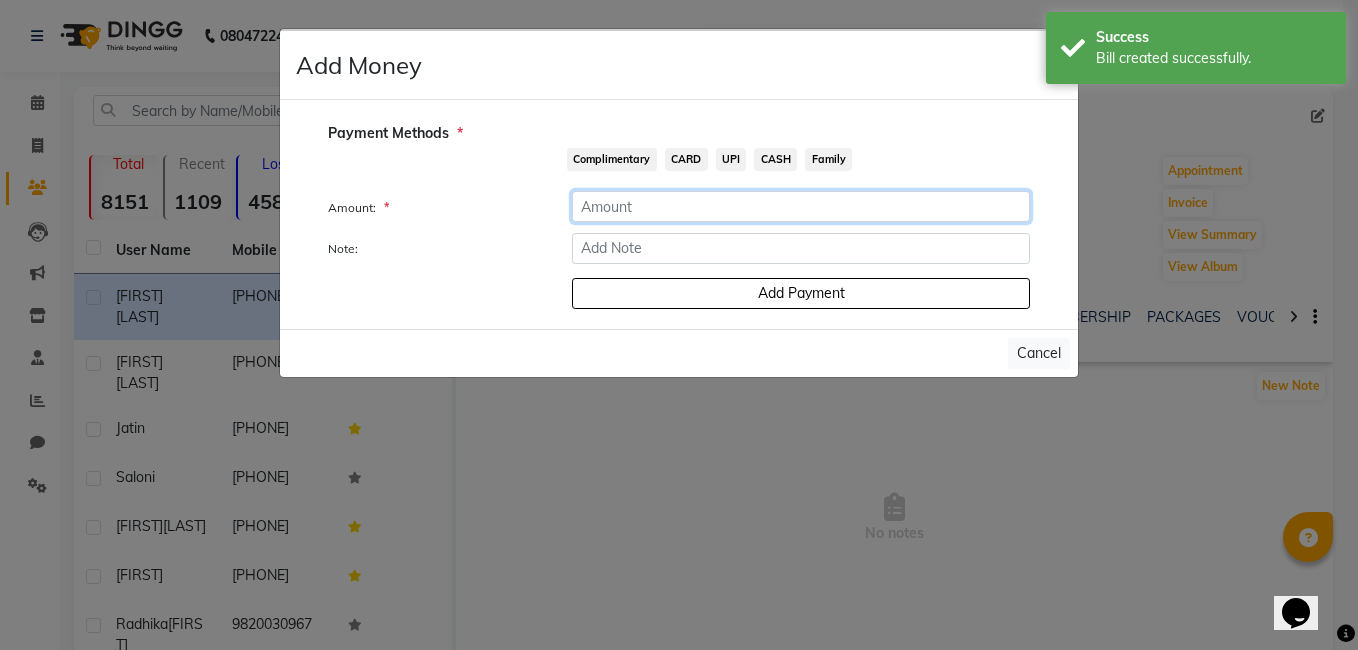 click 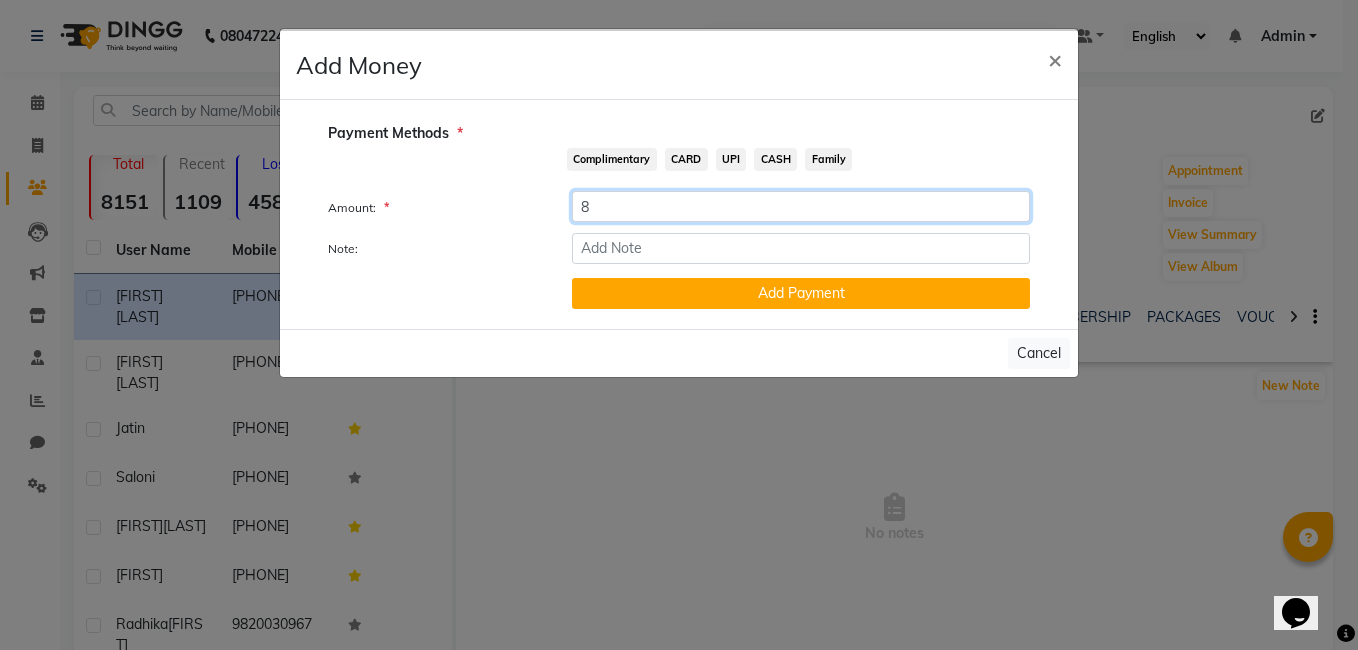 type on "8" 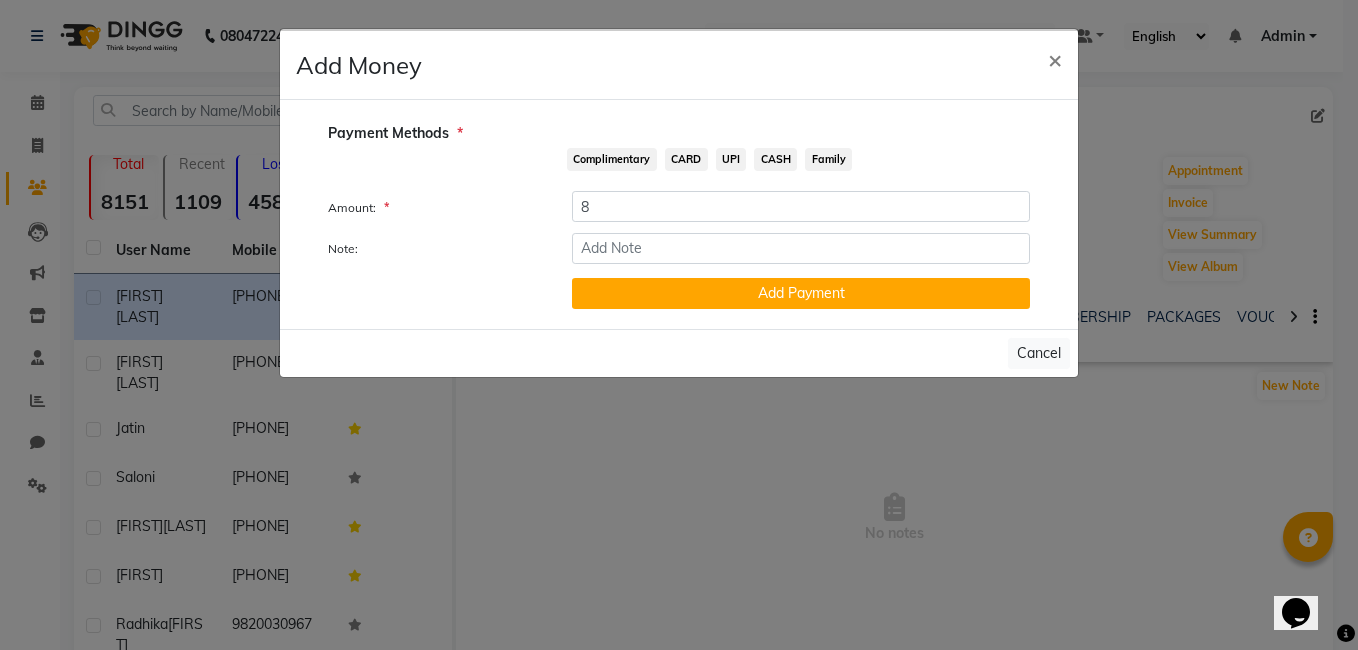 click on "CASH" 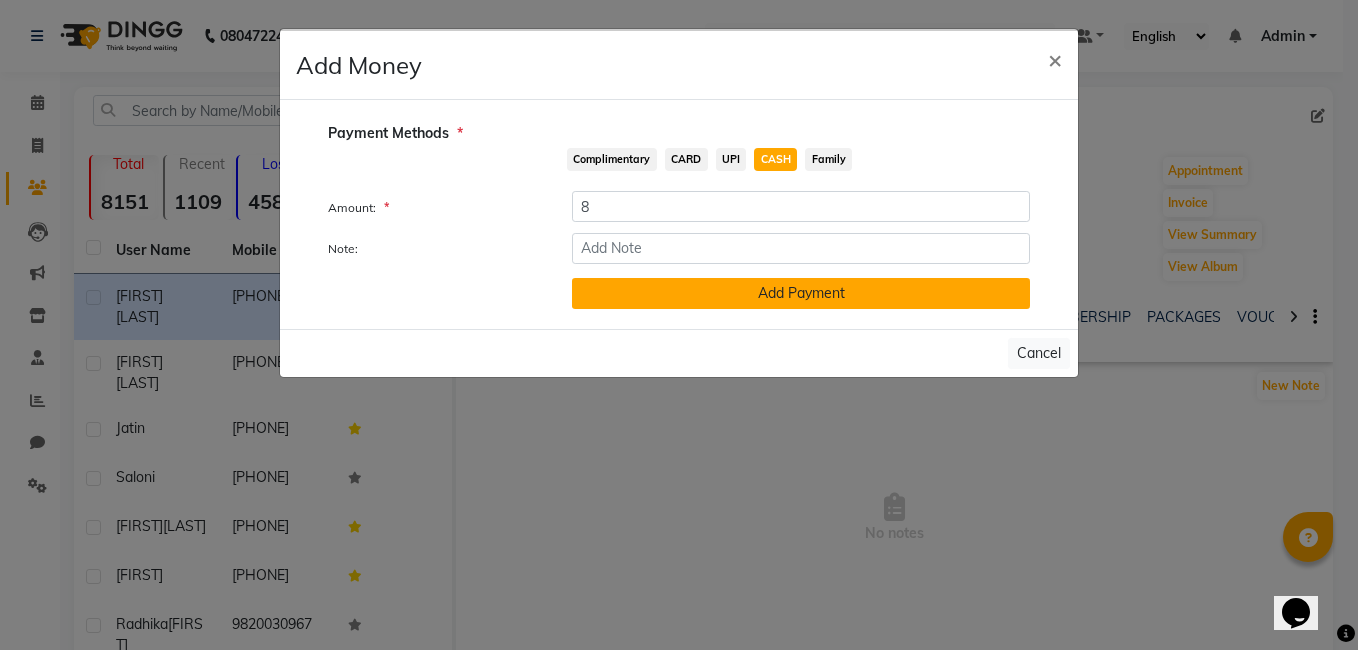 click on "Add Payment" 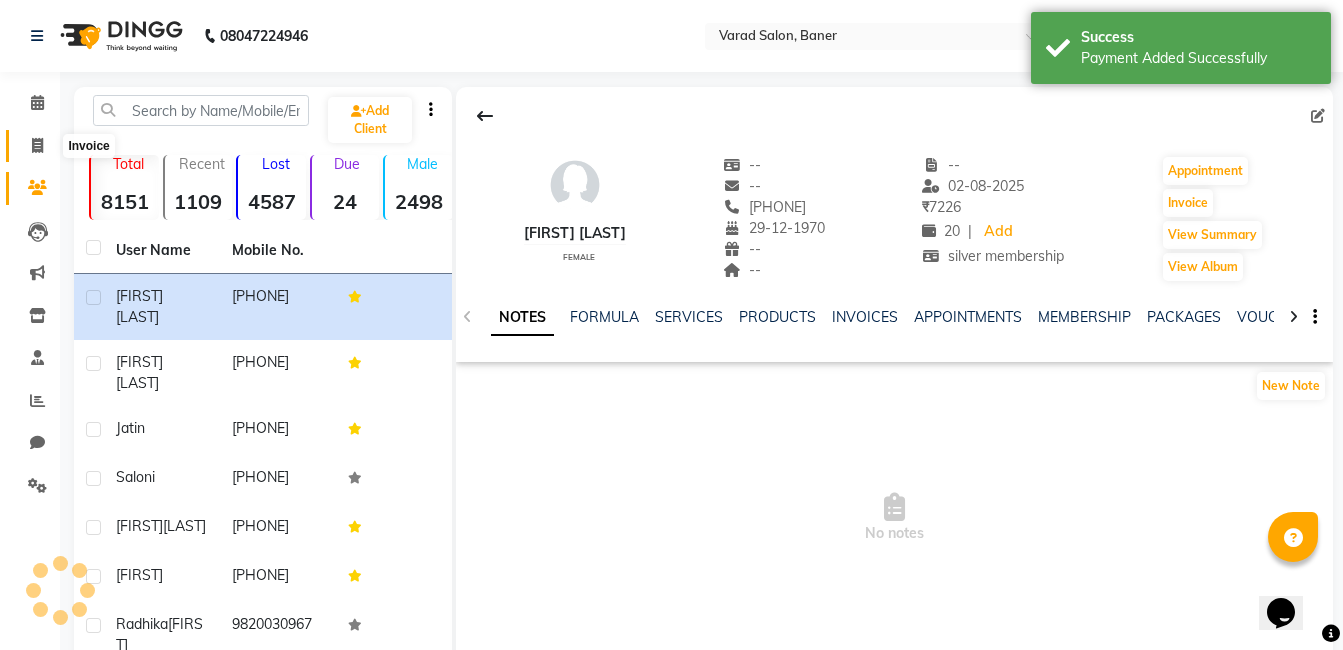 click 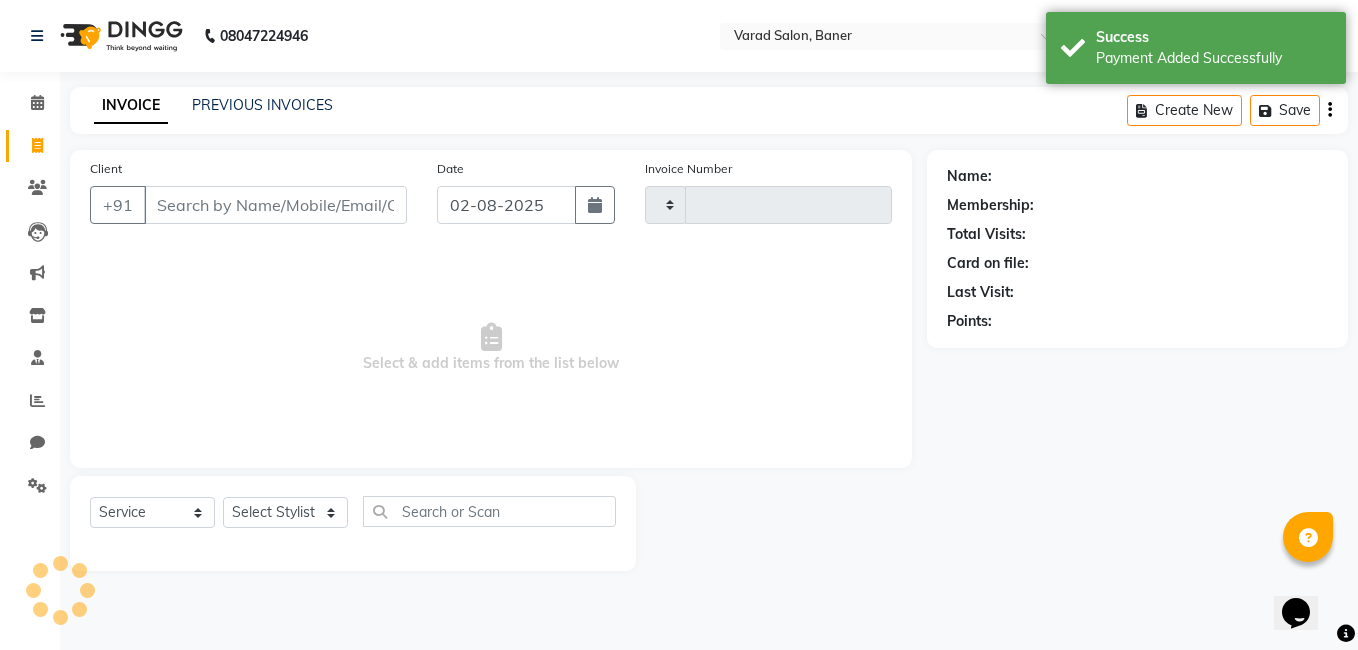 type on "2685" 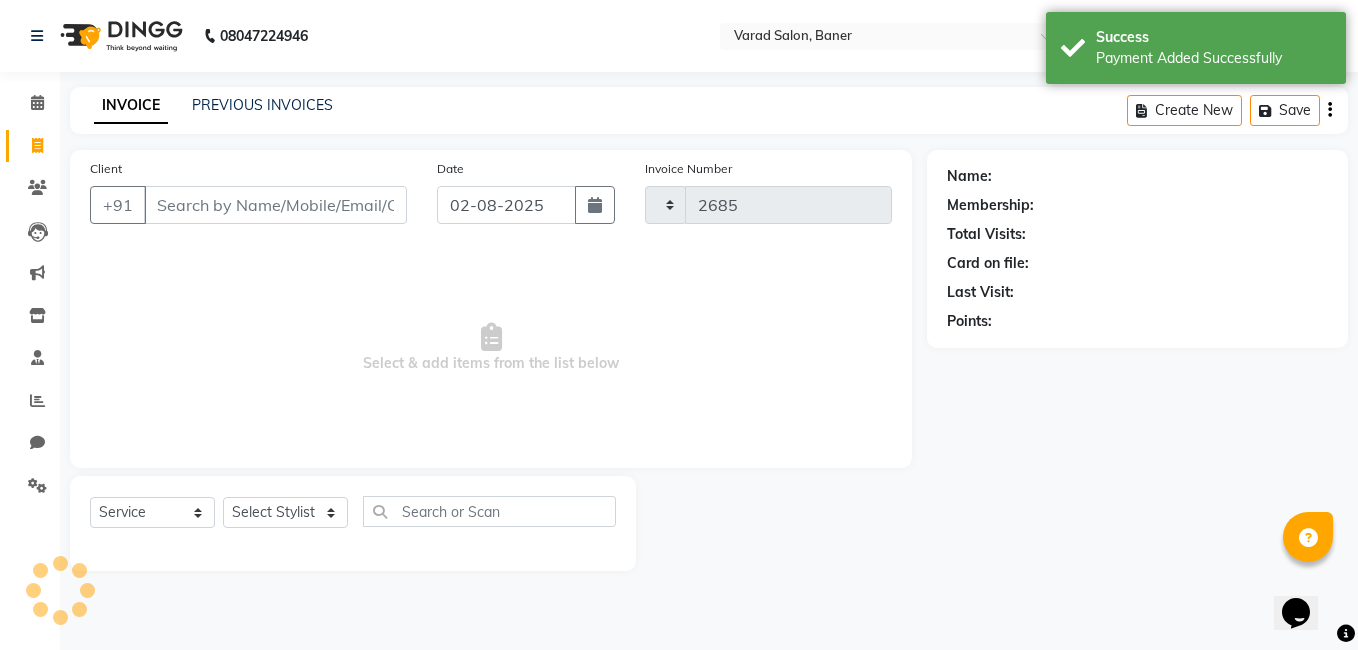 select on "7115" 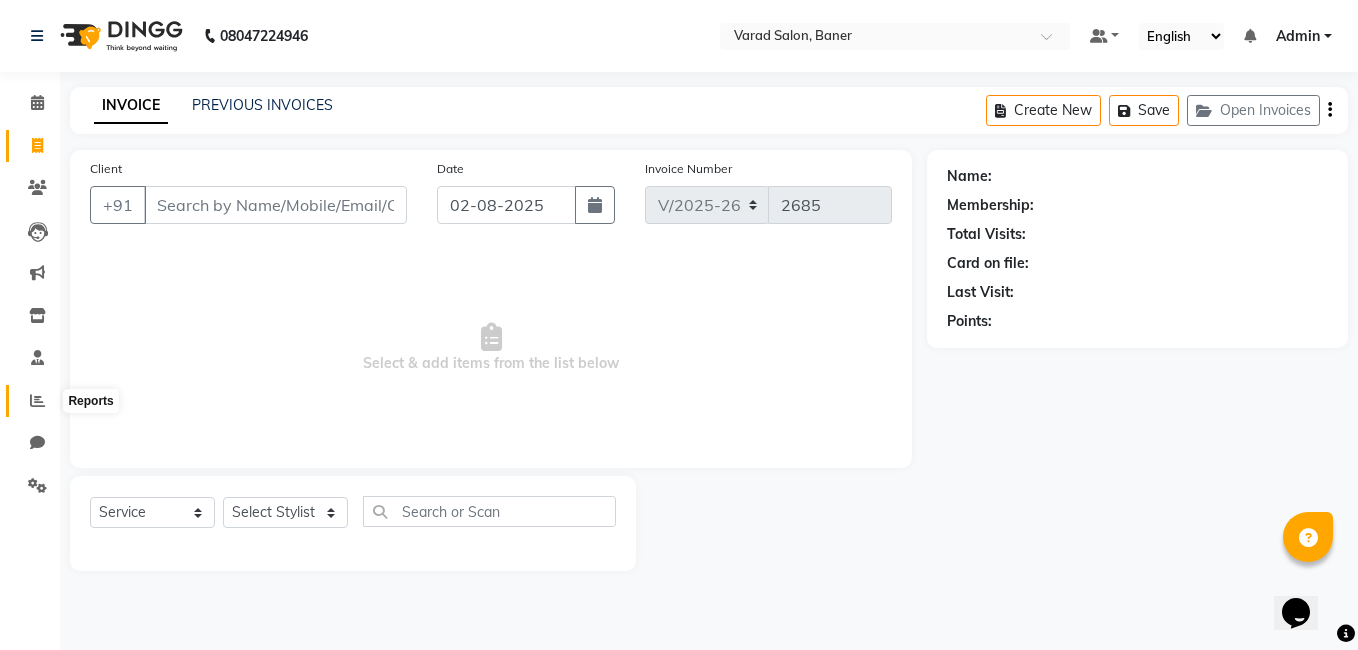 click 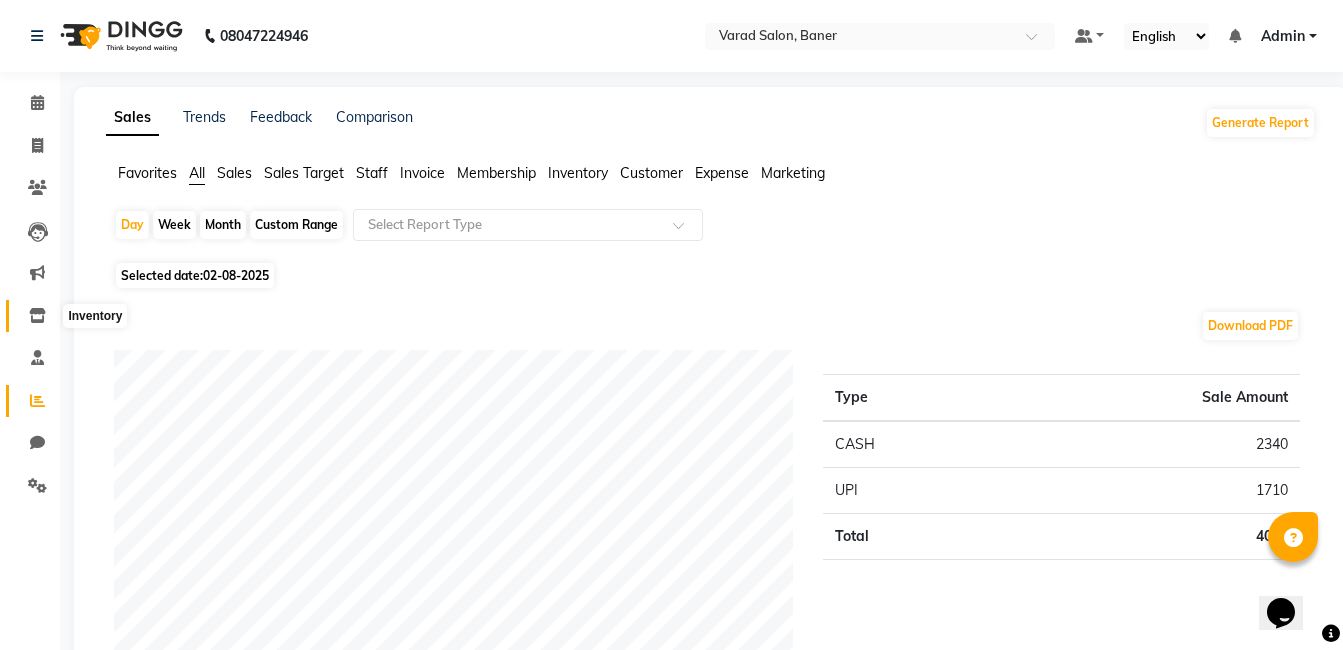 click 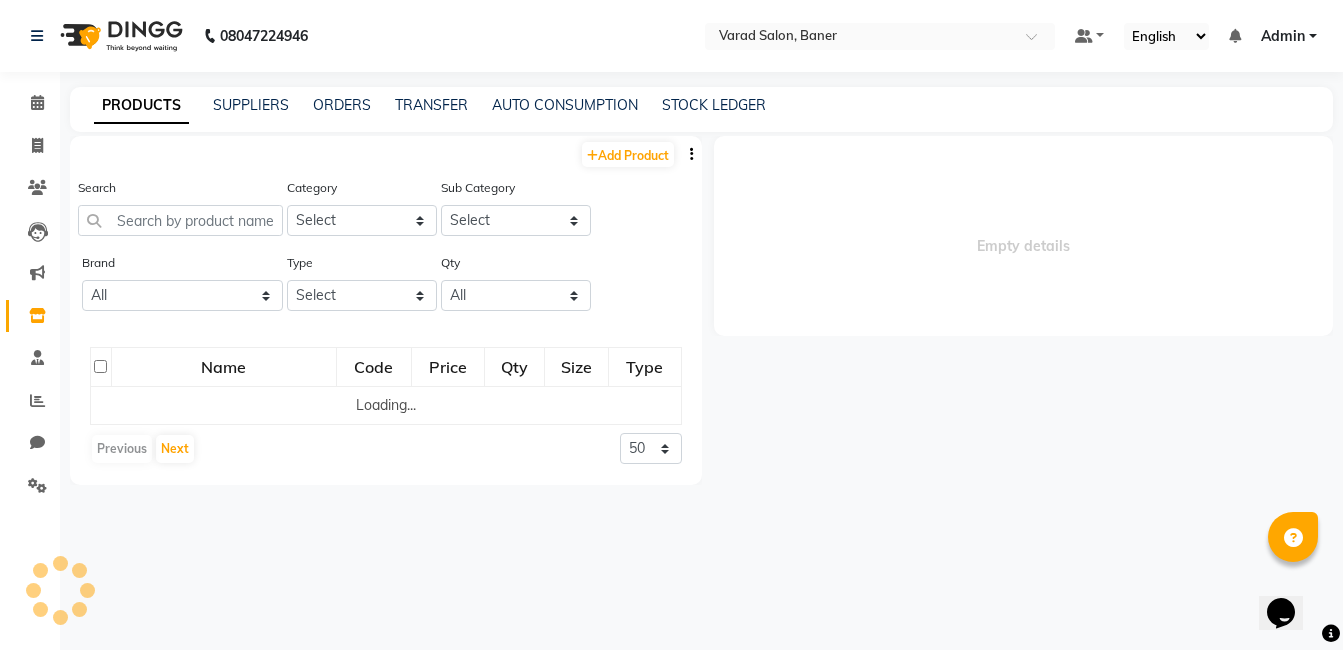 select 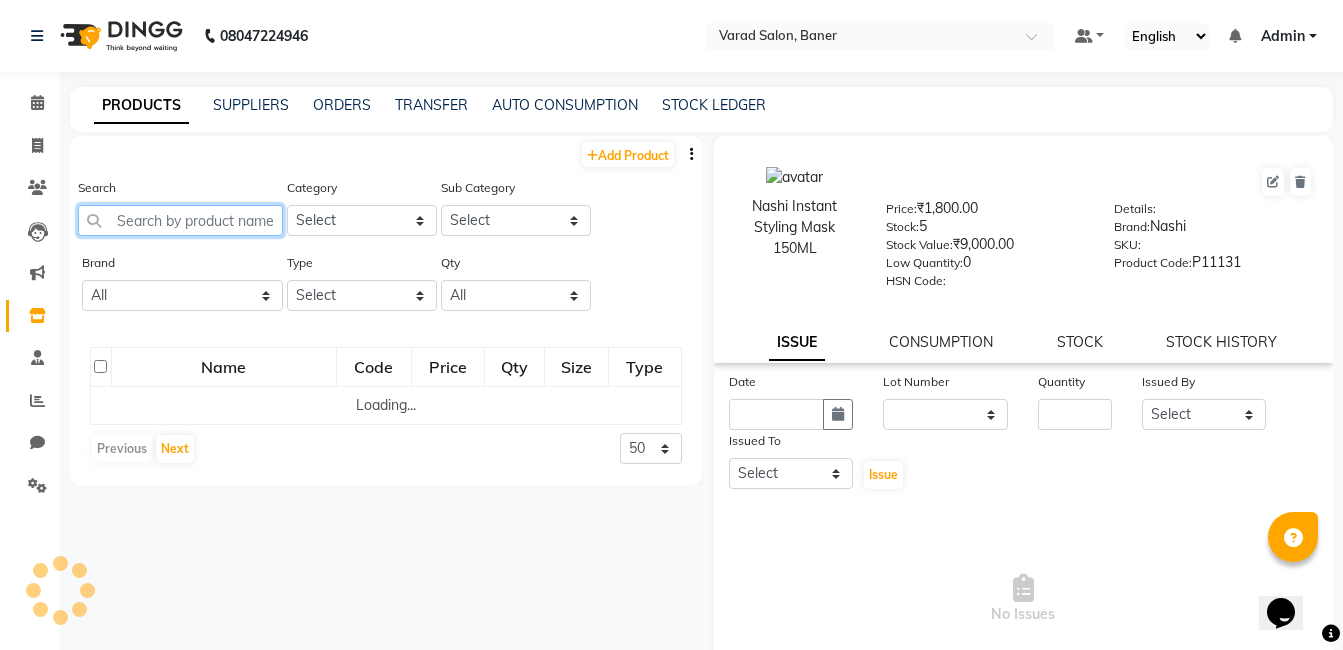 click 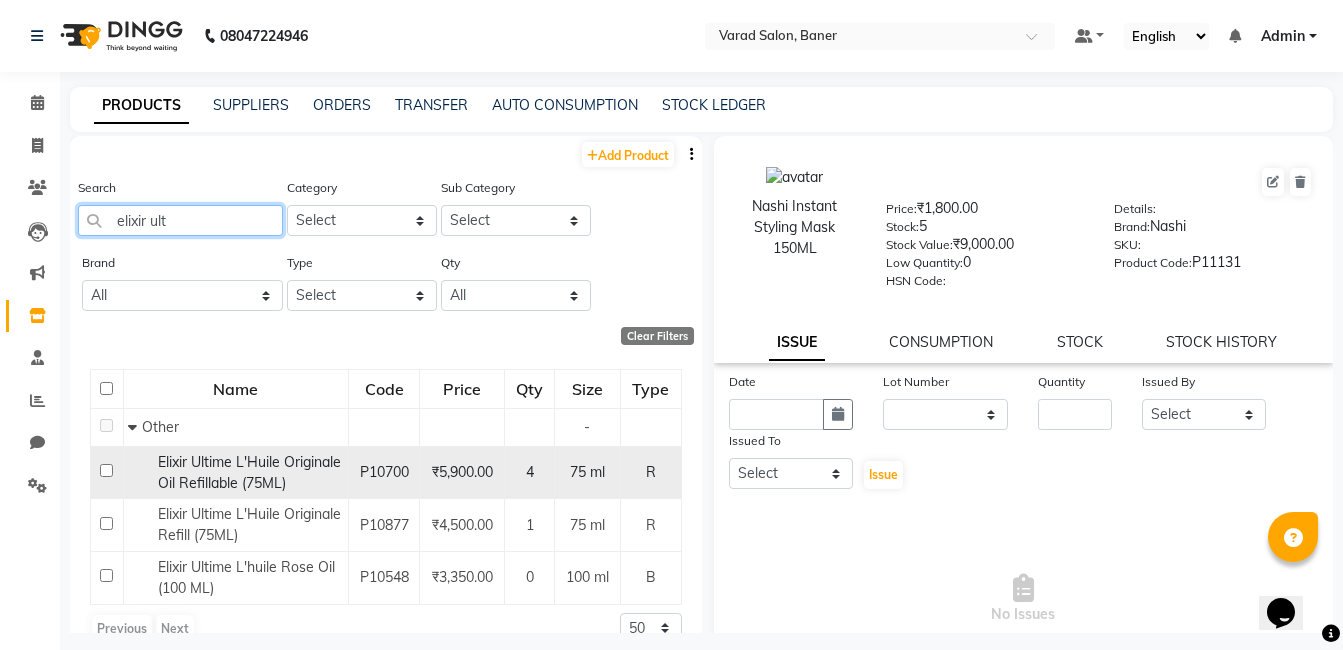 type on "elixir ult" 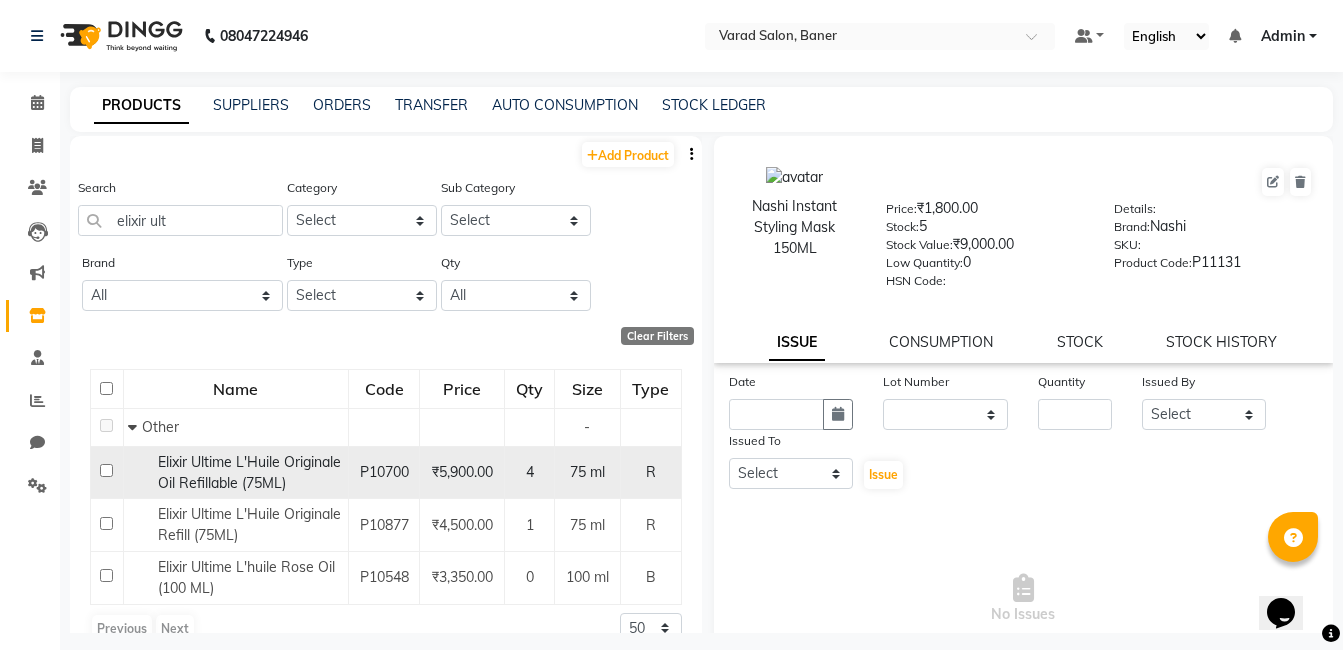 click on "Elixir Ultime L'Huile Originale Oil Refillable (75ML)" 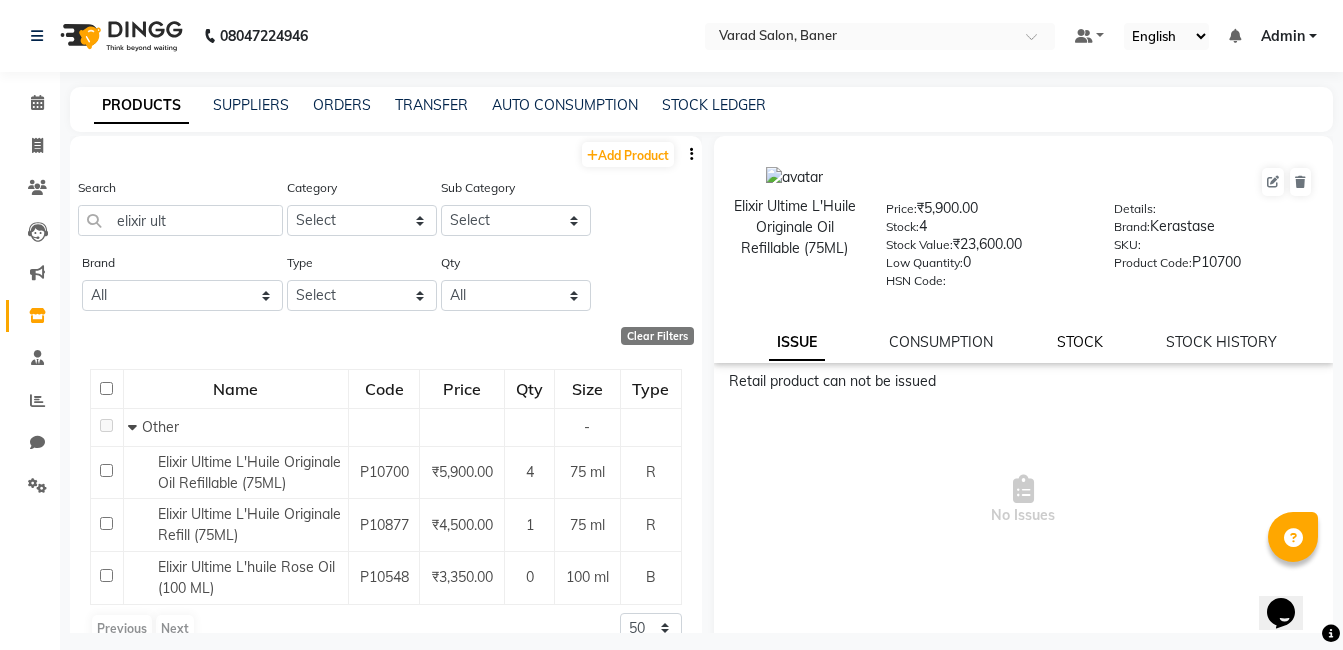 click on "STOCK" 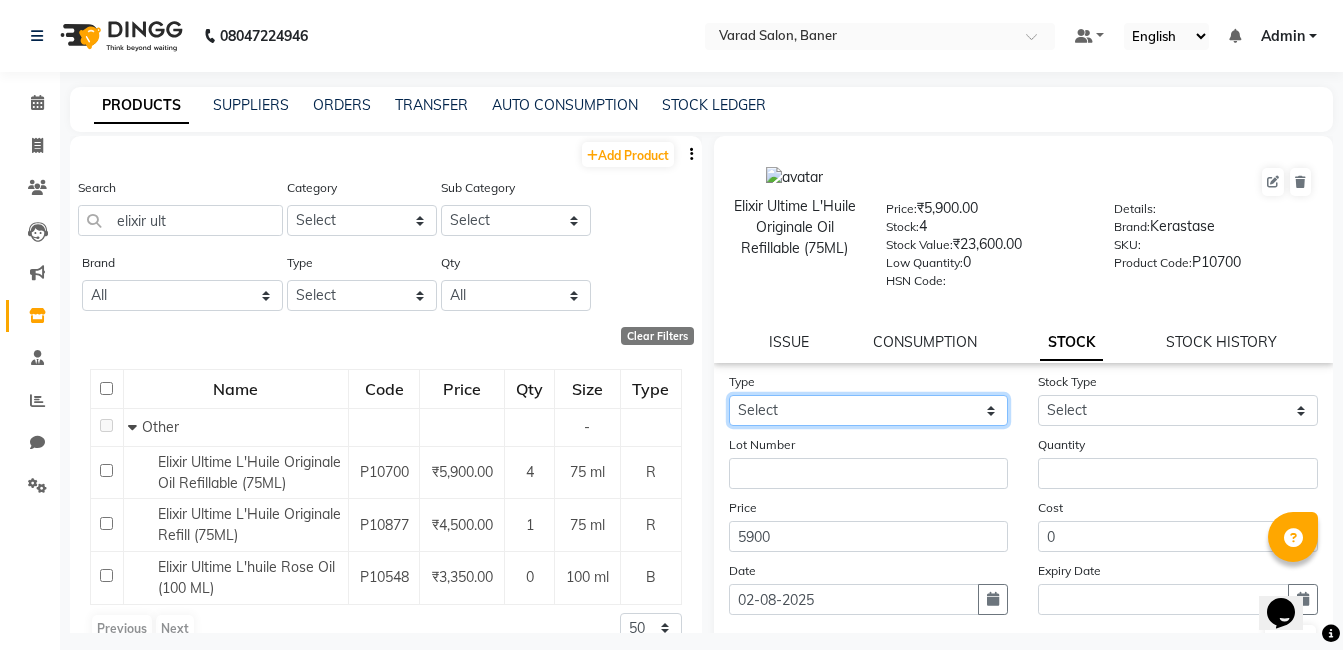 drag, startPoint x: 899, startPoint y: 413, endPoint x: 899, endPoint y: 427, distance: 14 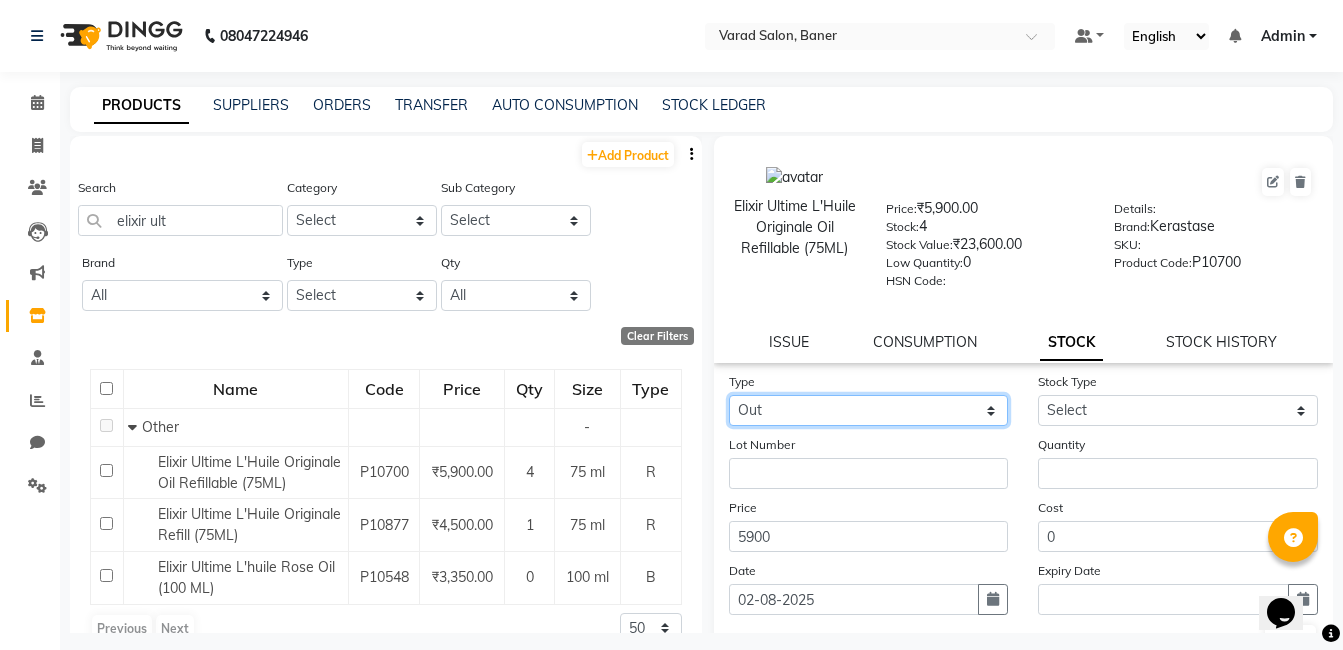 click on "Select In Out" 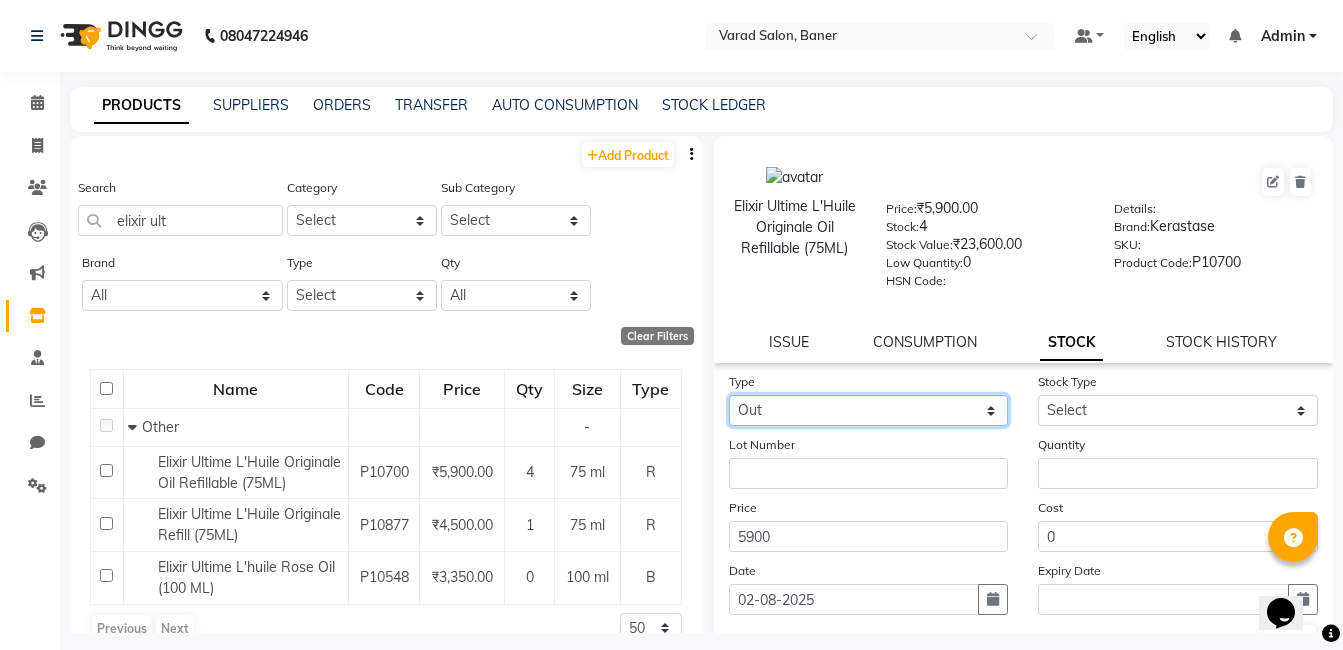 select 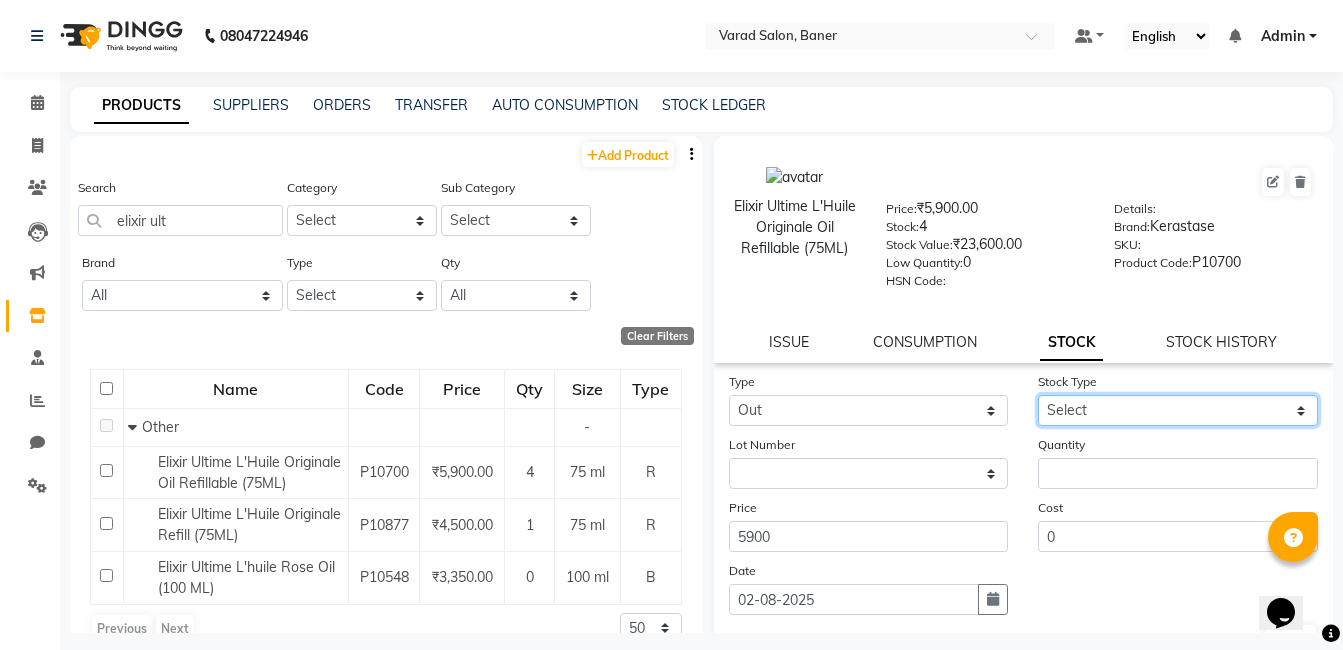 click on "Select Internal Use Damaged Expired Adjustment Return Other" 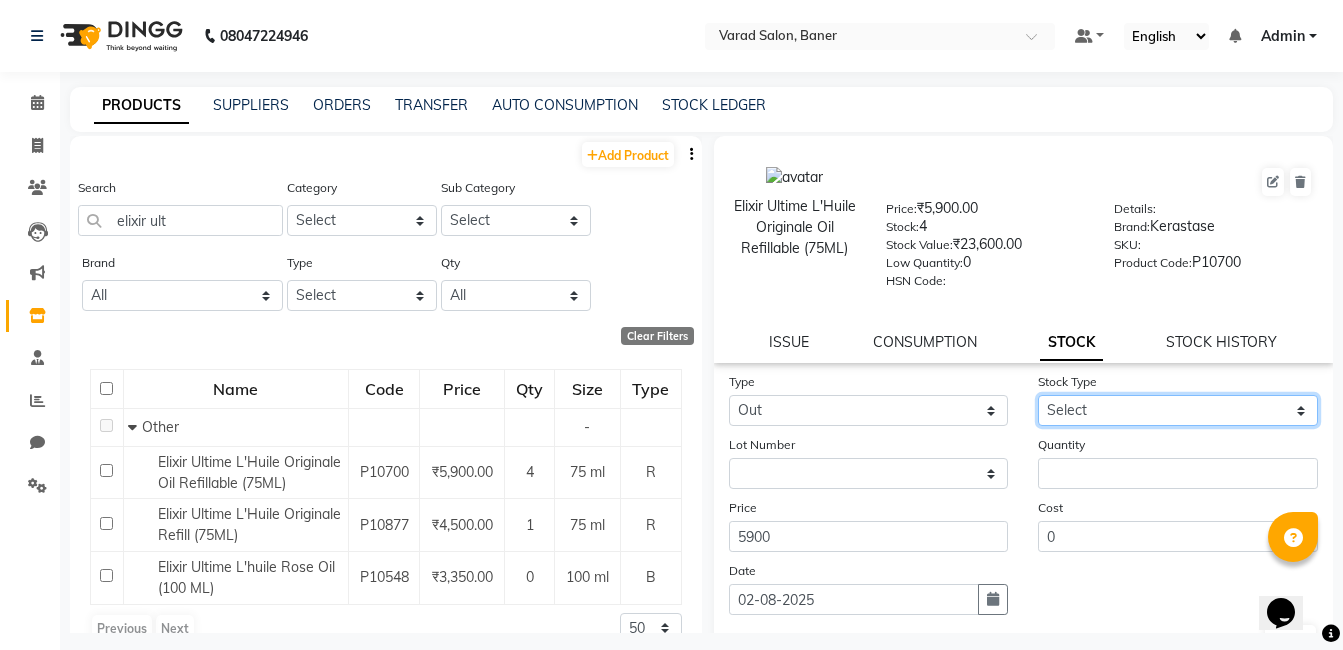 select on "internal use" 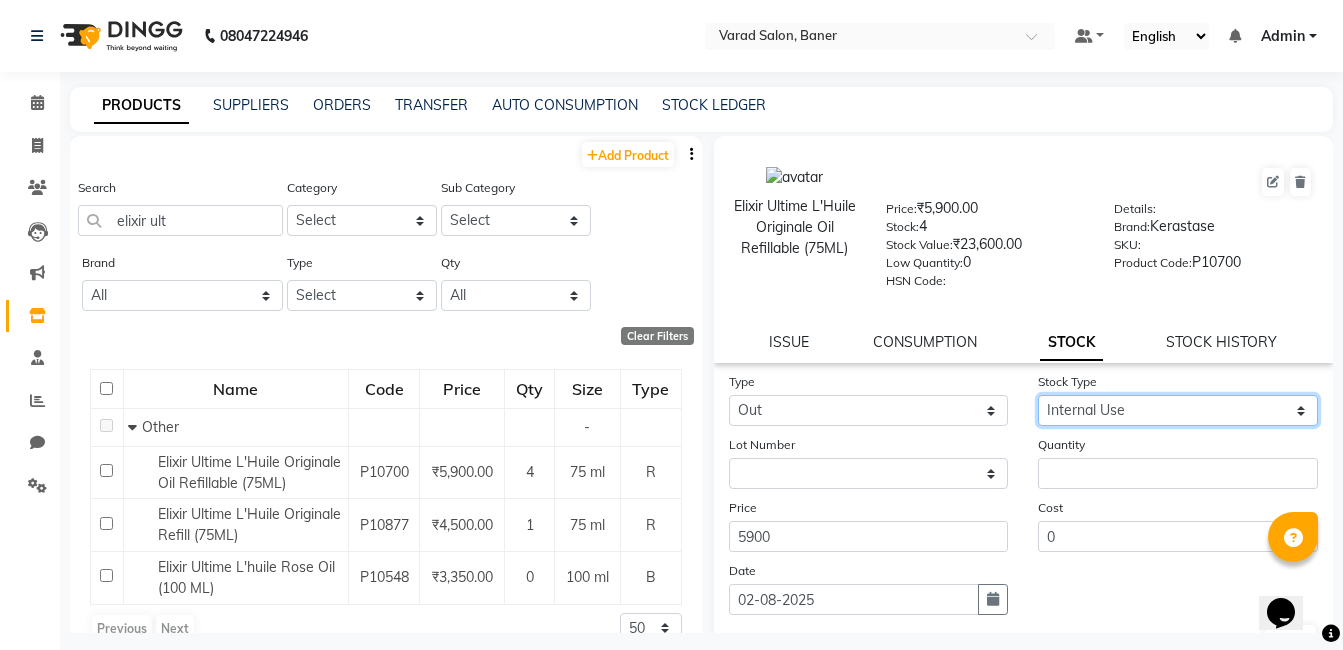 click on "Select Internal Use Damaged Expired Adjustment Return Other" 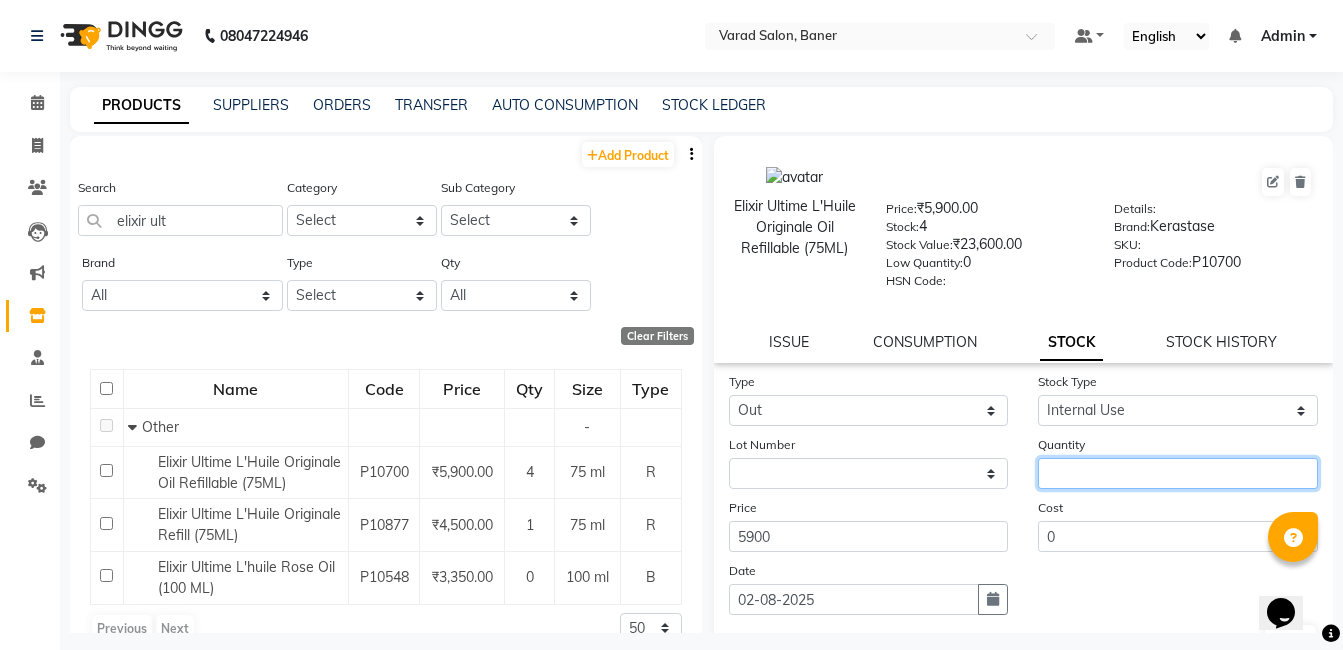 click 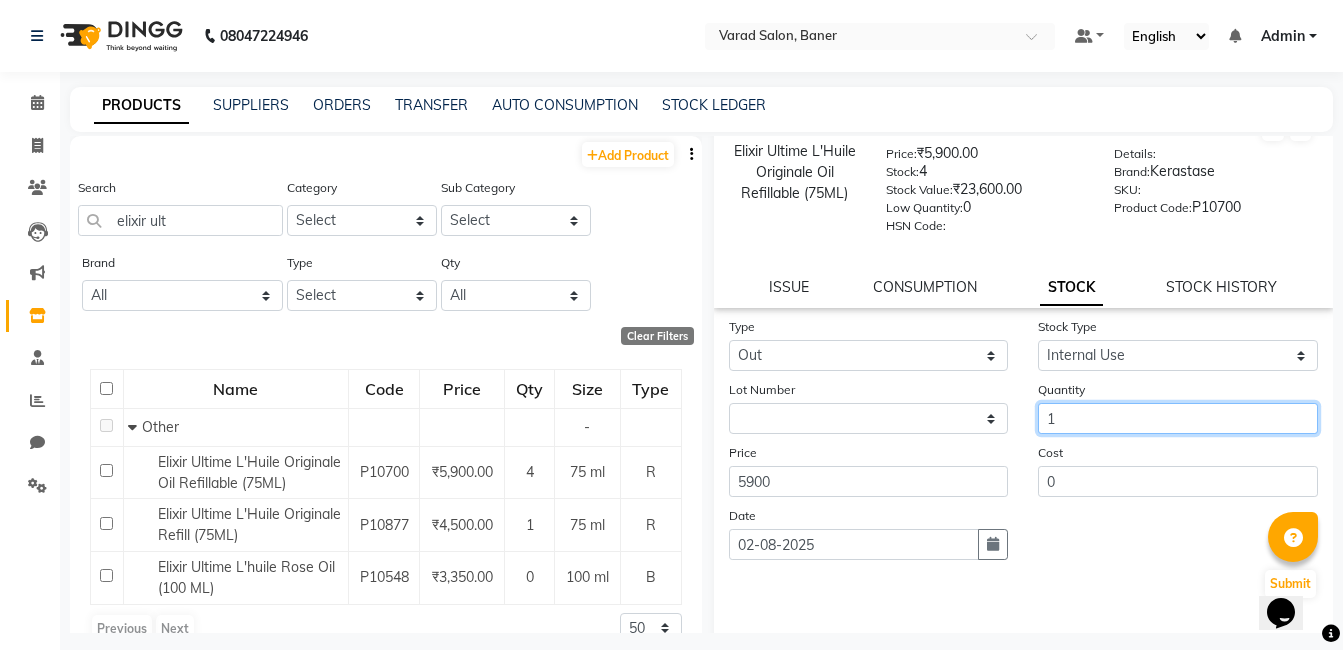 scroll, scrollTop: 138, scrollLeft: 0, axis: vertical 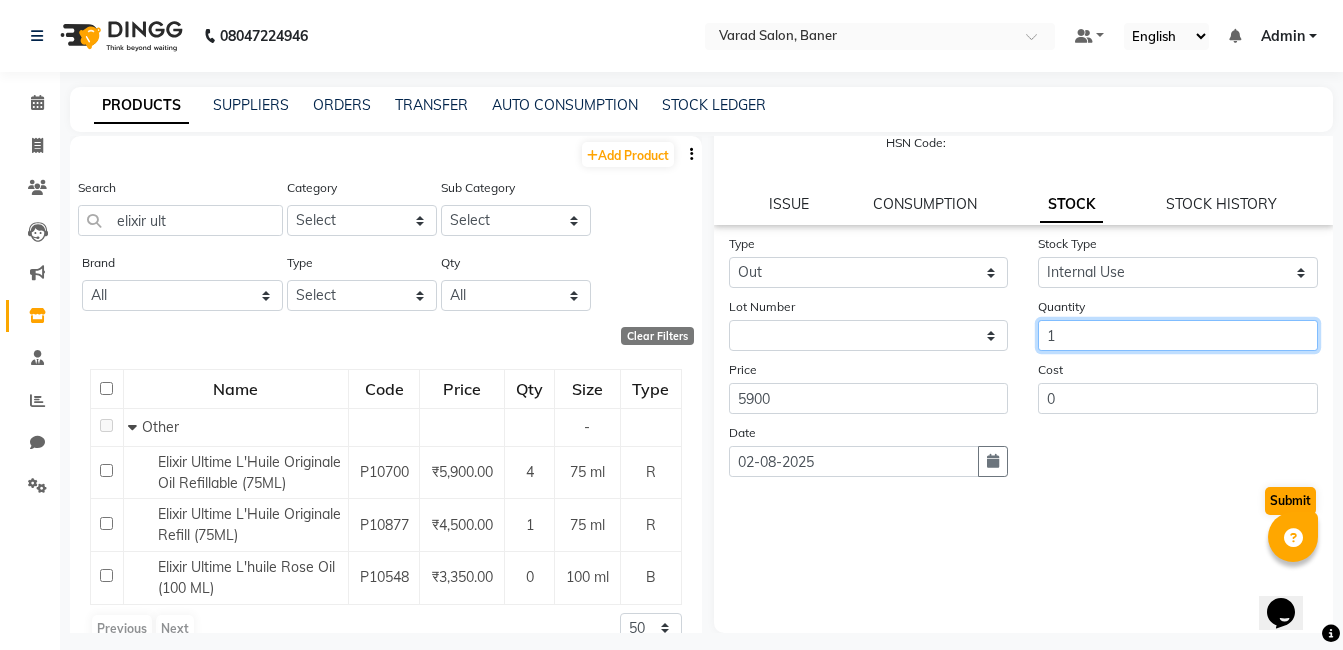 type on "1" 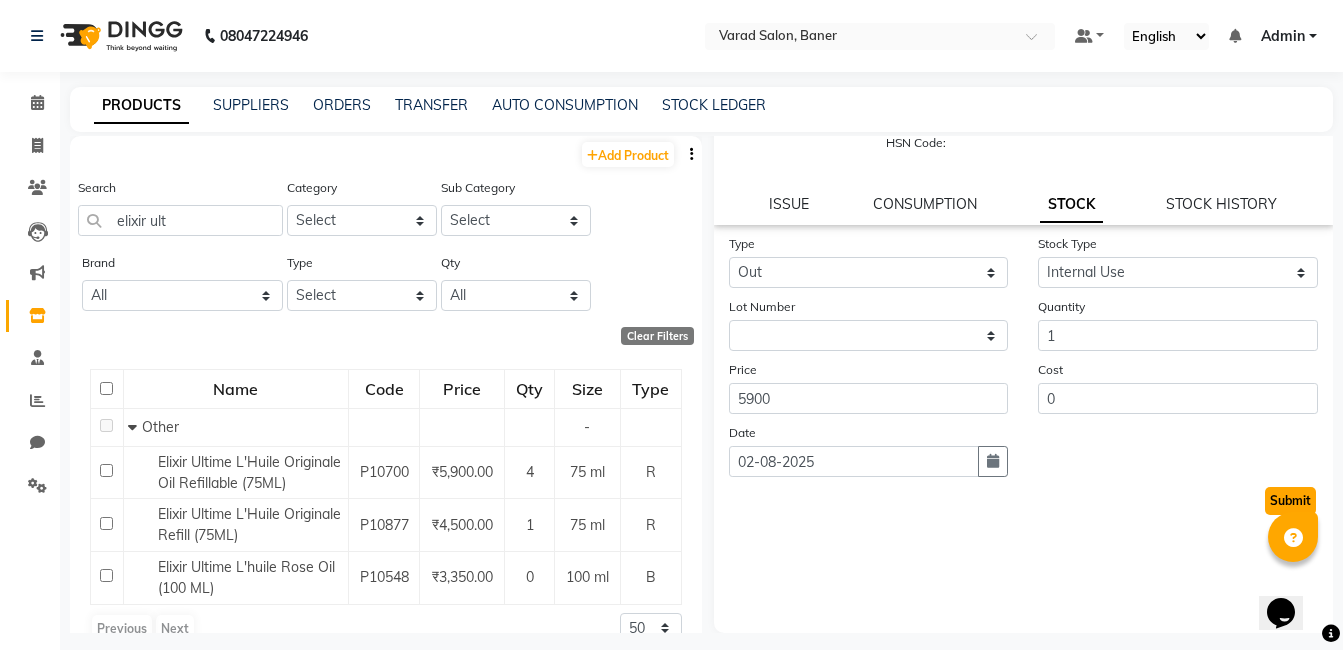 click on "Submit" 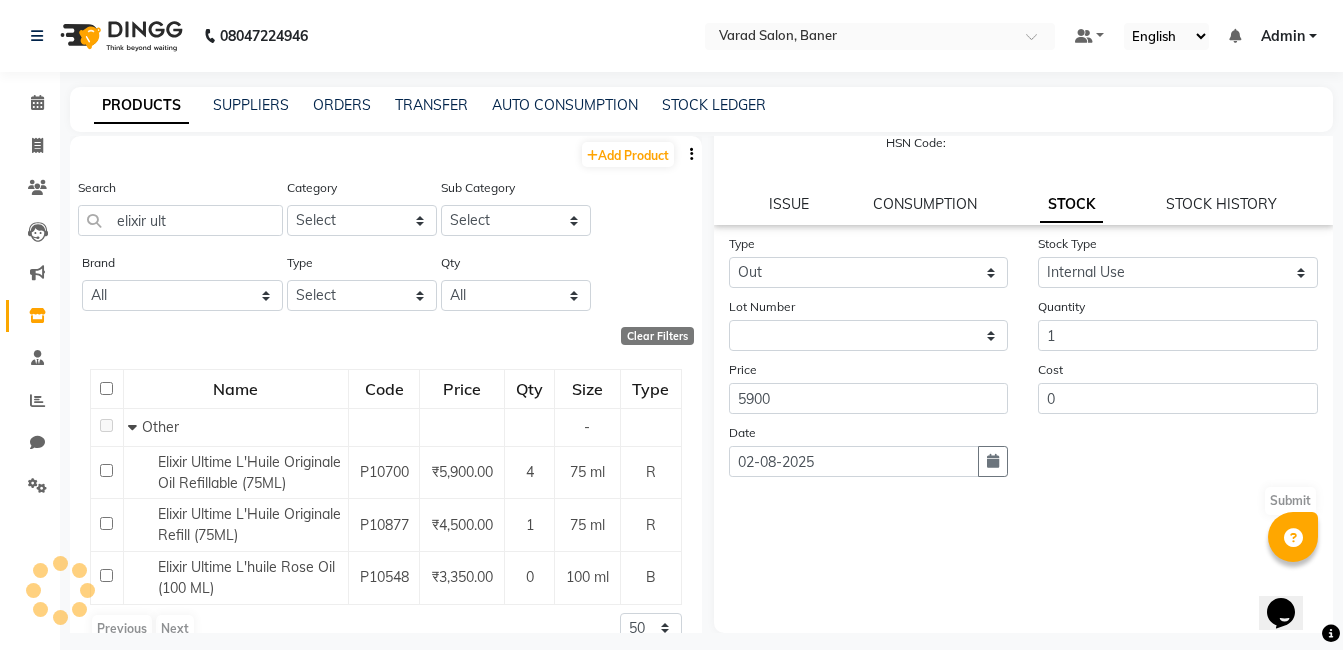 scroll, scrollTop: 0, scrollLeft: 0, axis: both 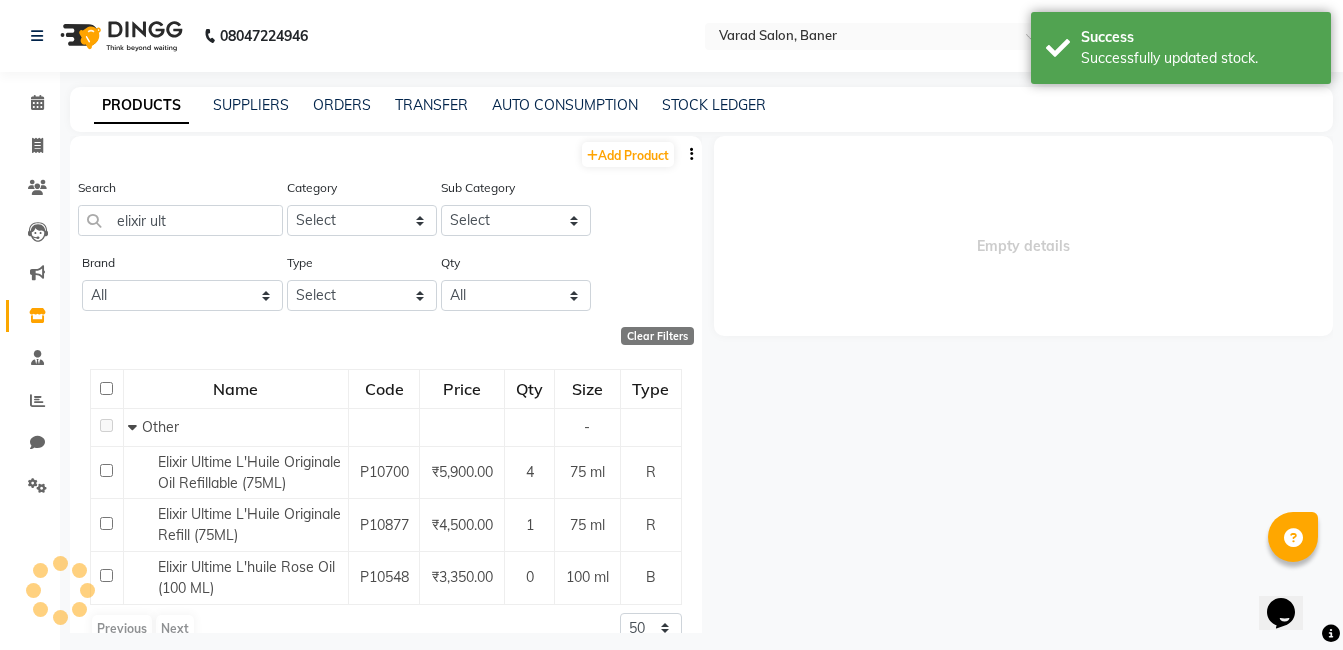 select 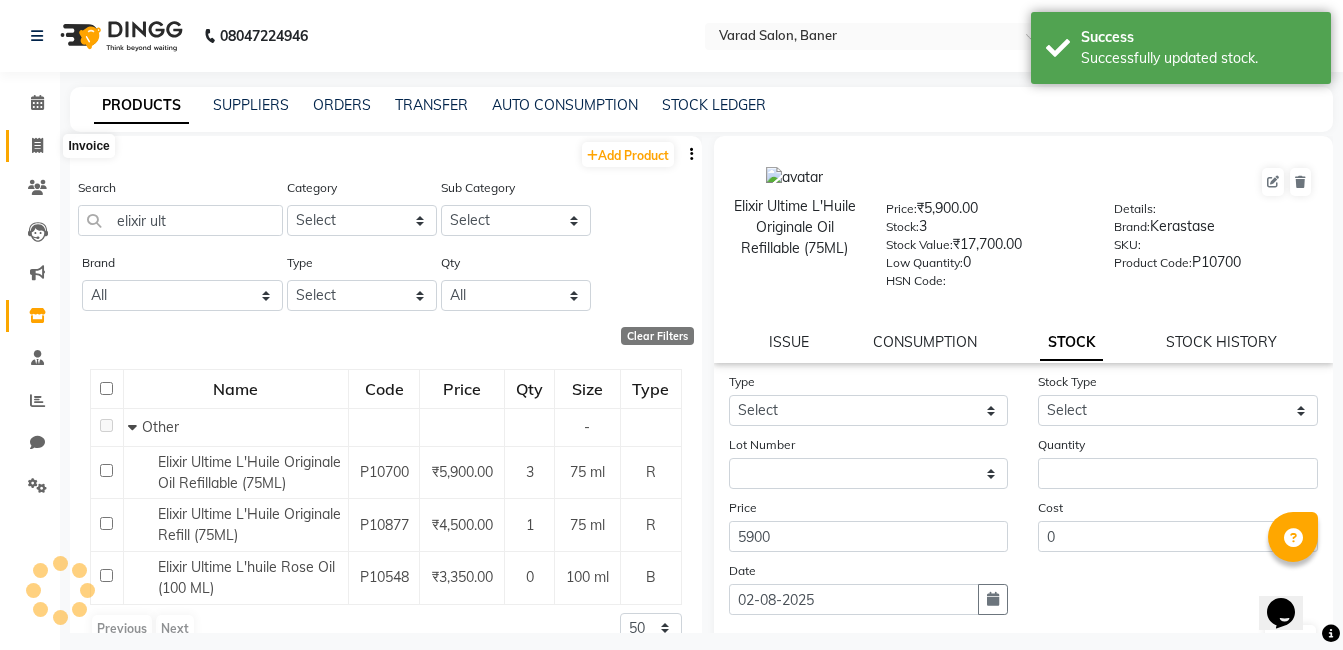 click 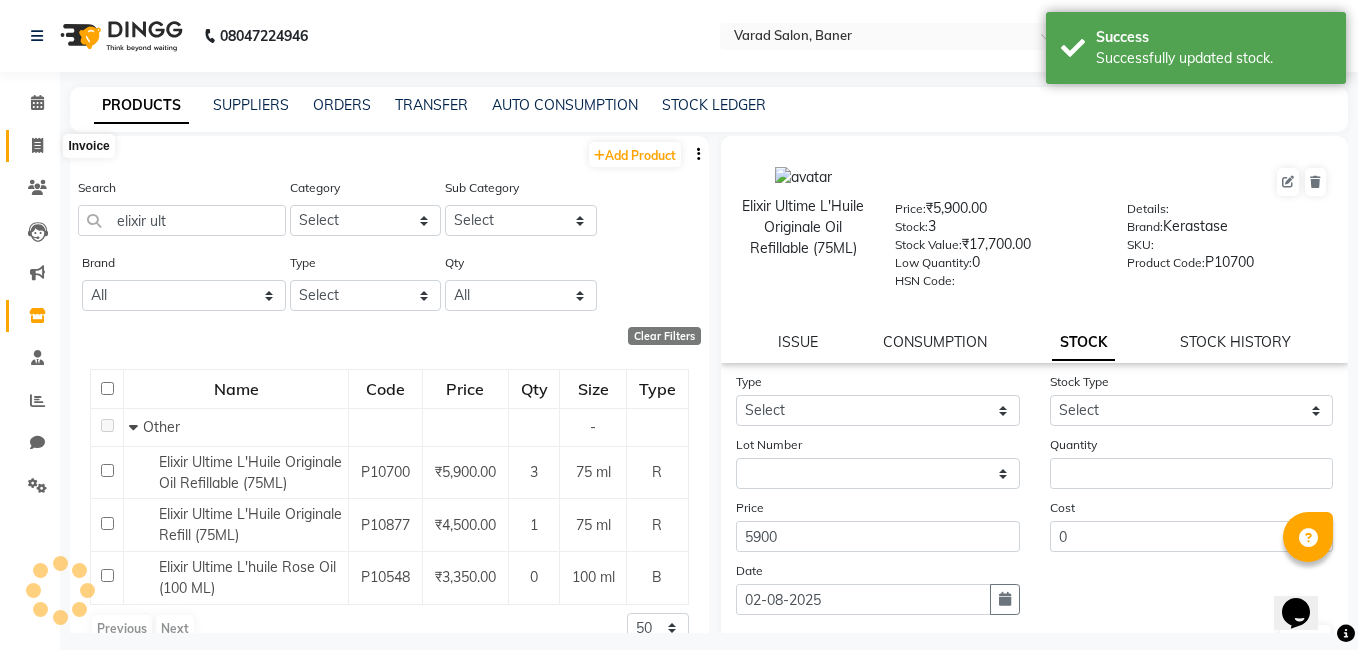 select on "service" 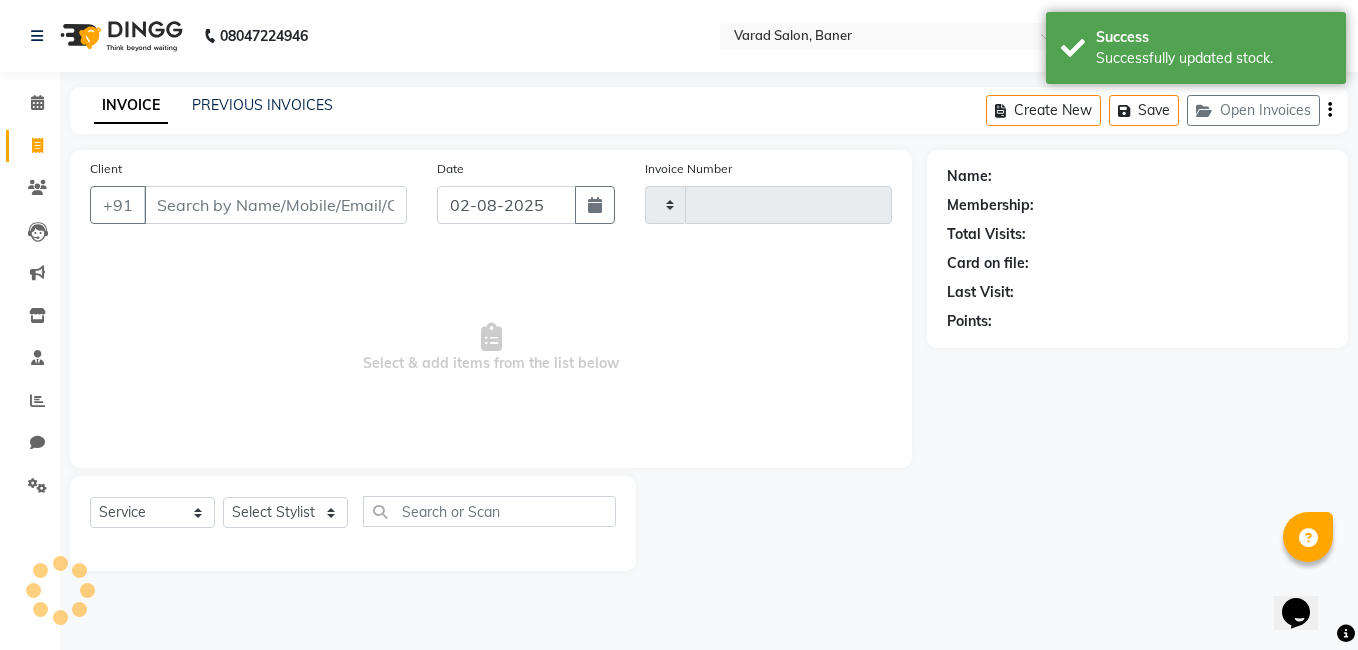 type on "2685" 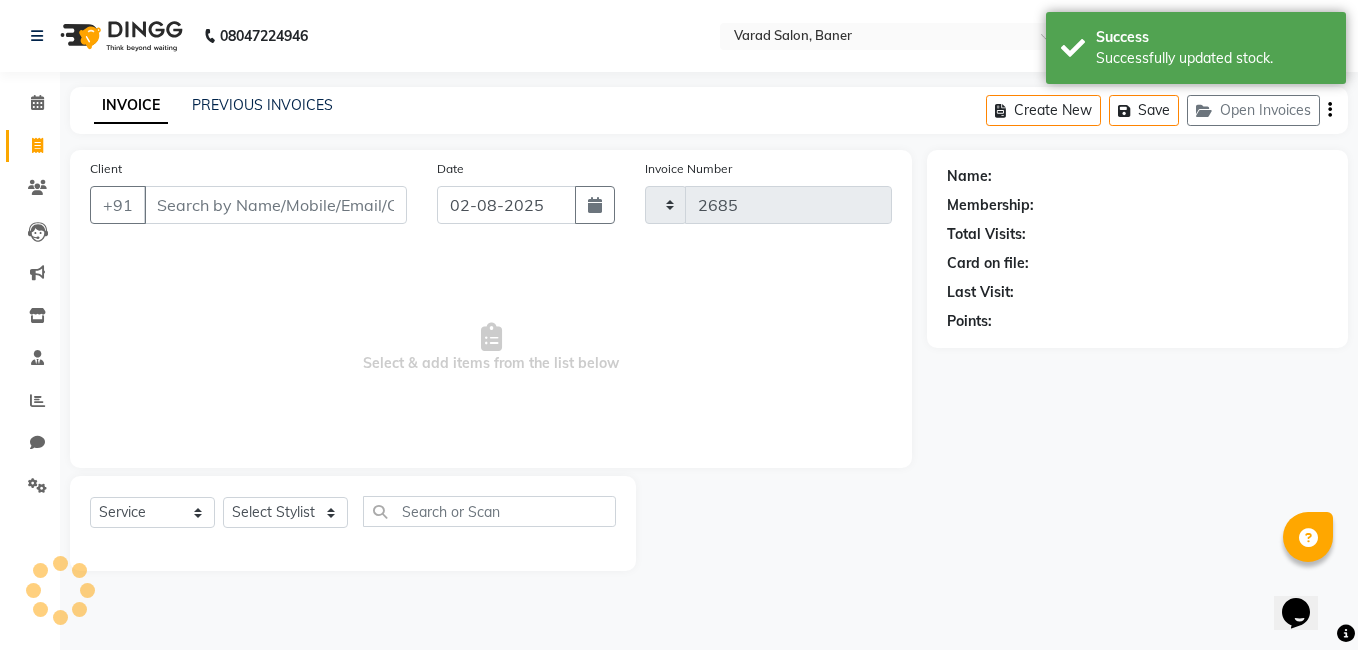 select on "7115" 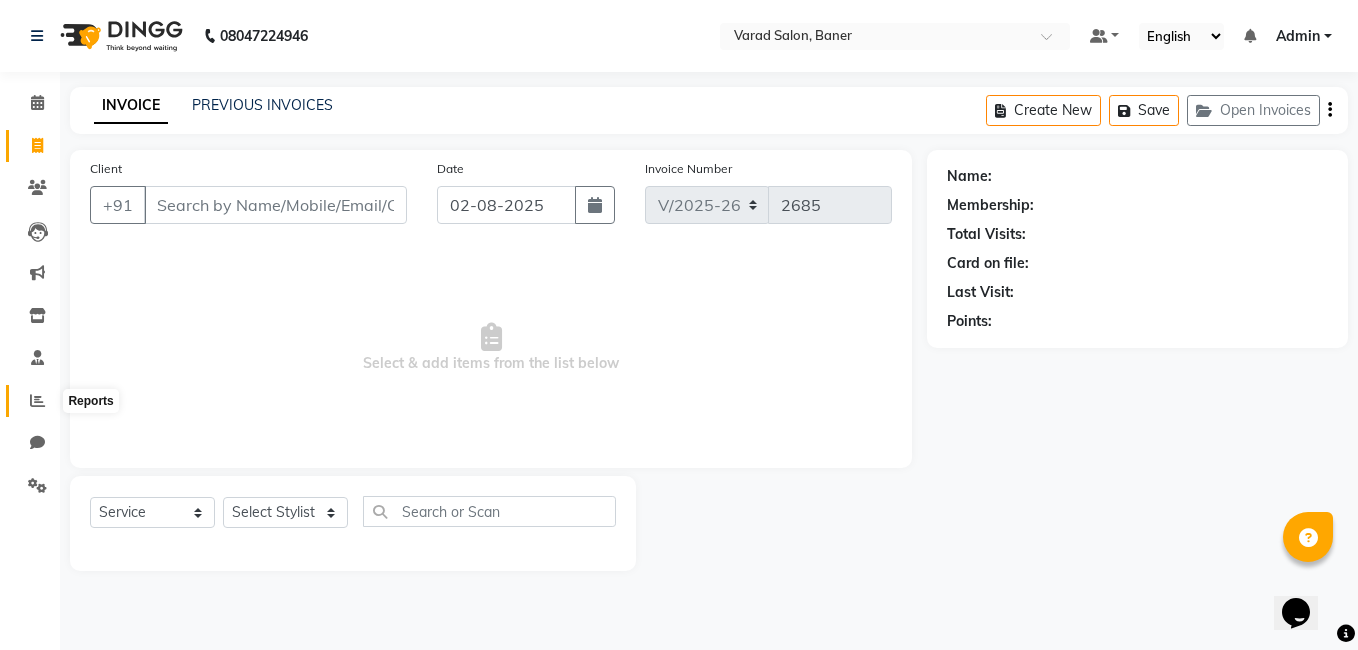 click 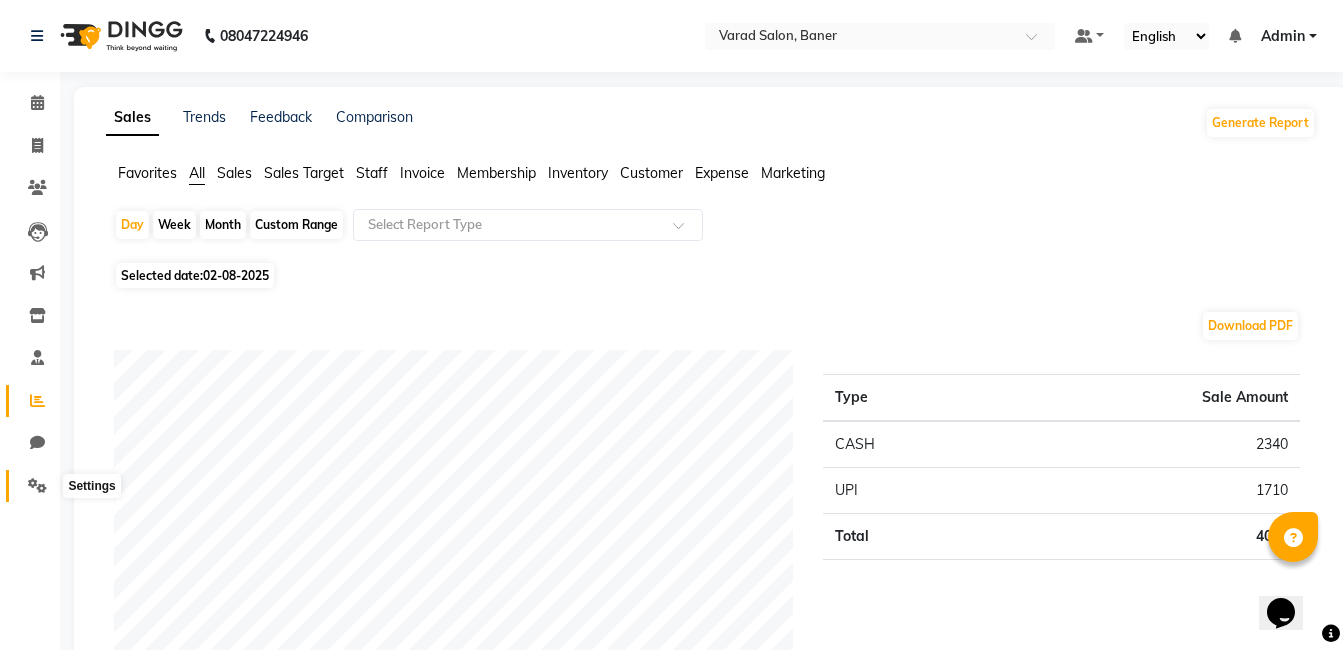 click 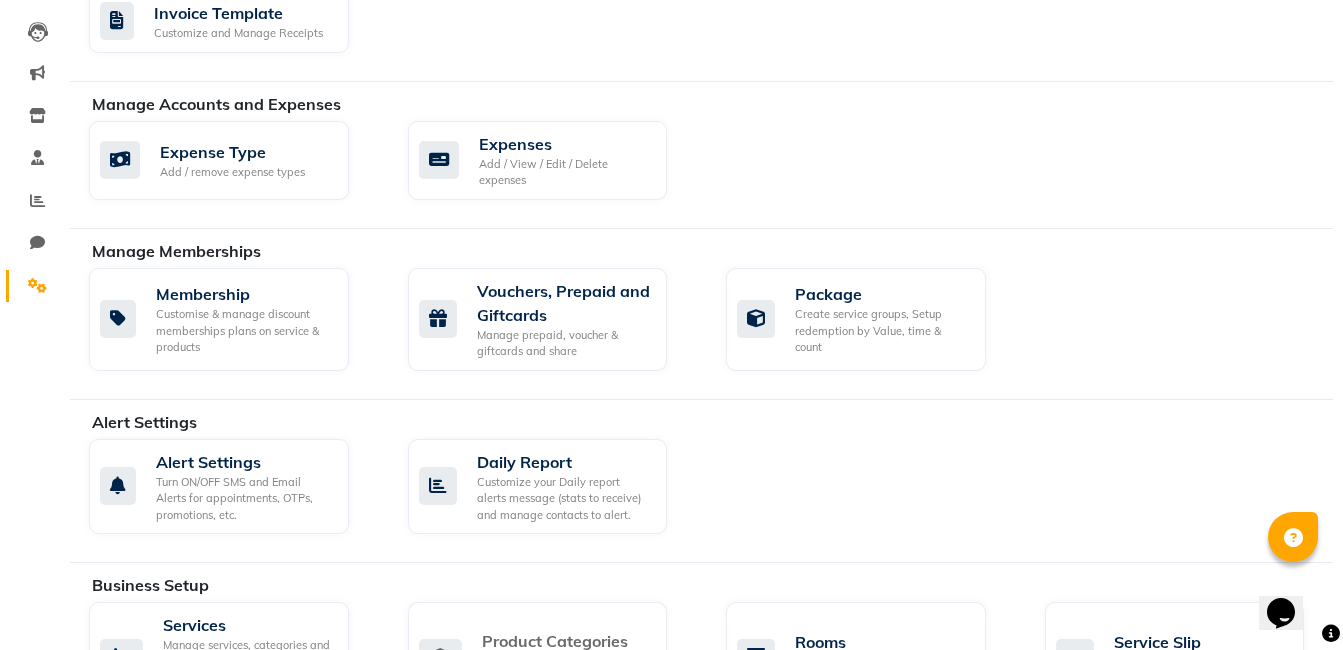 scroll, scrollTop: 500, scrollLeft: 0, axis: vertical 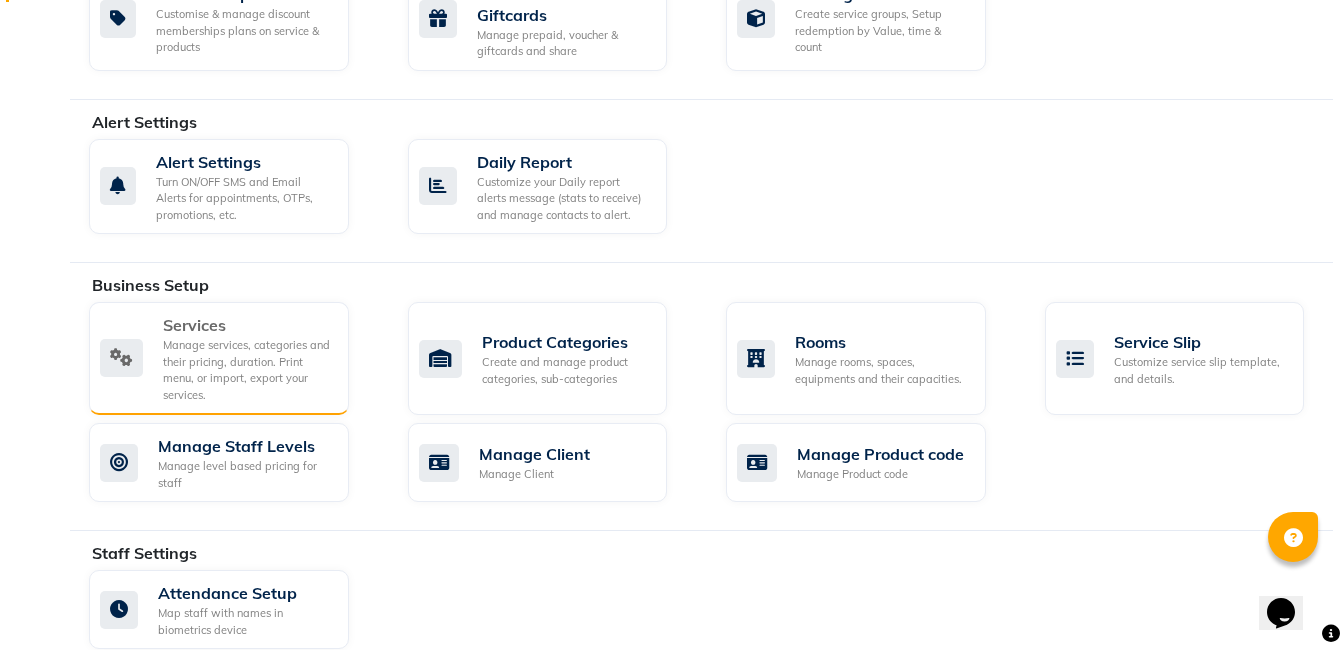 click on "Manage services, categories and their pricing, duration. Print menu, or import, export your services." 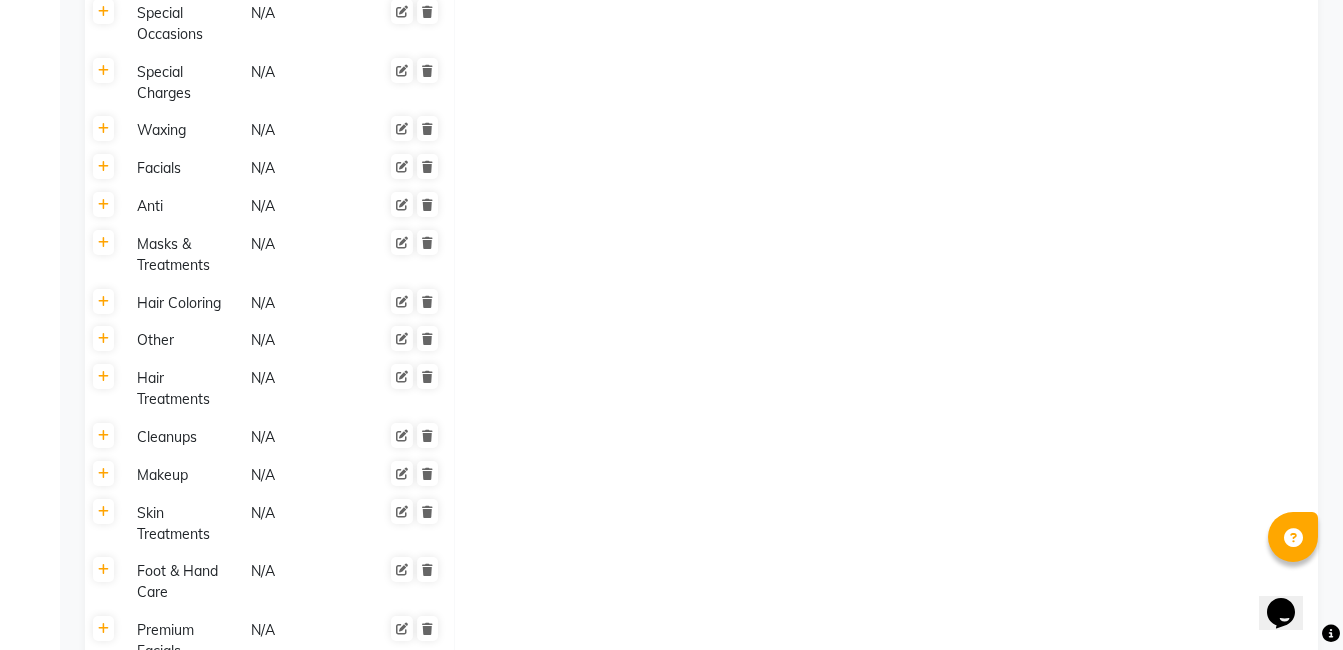 scroll, scrollTop: 3900, scrollLeft: 0, axis: vertical 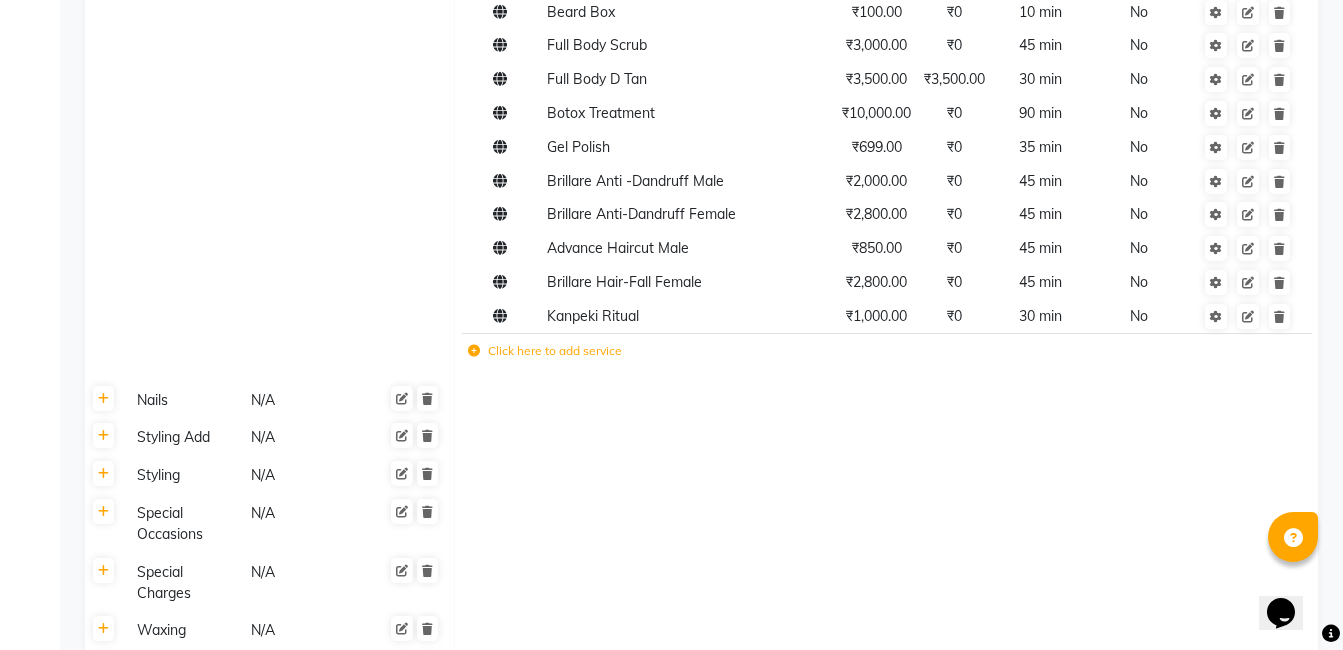 click on "Click here to add service" 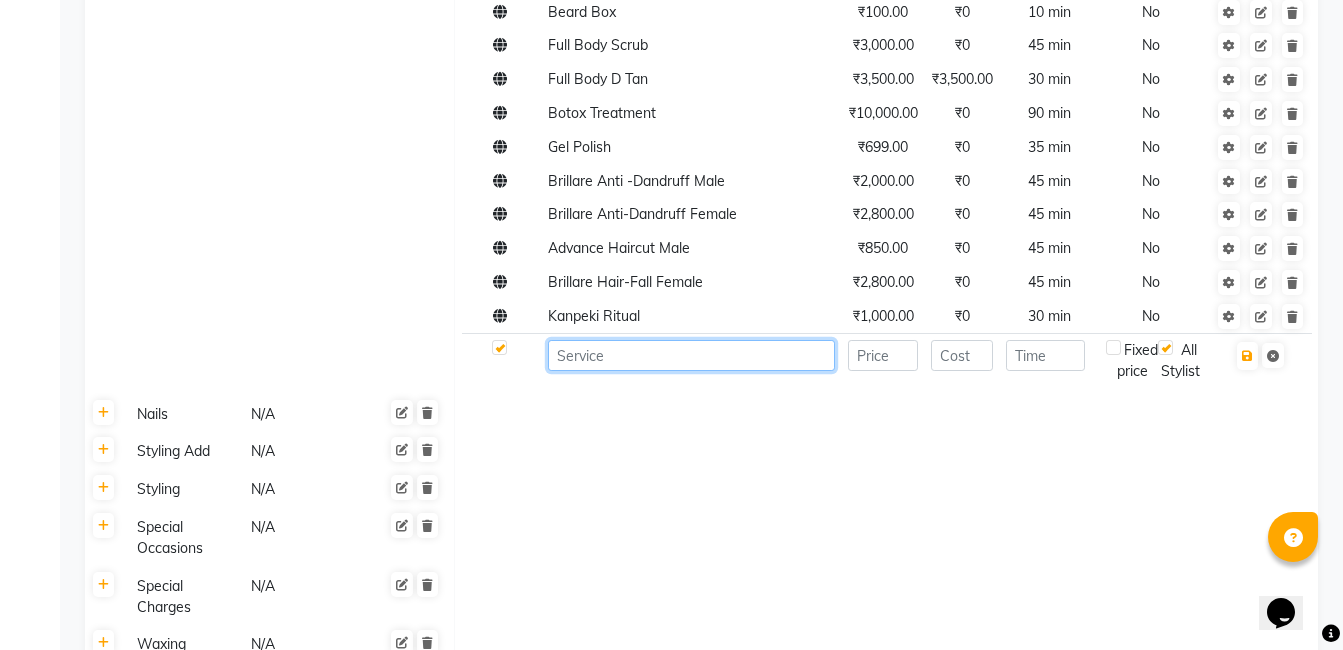 click 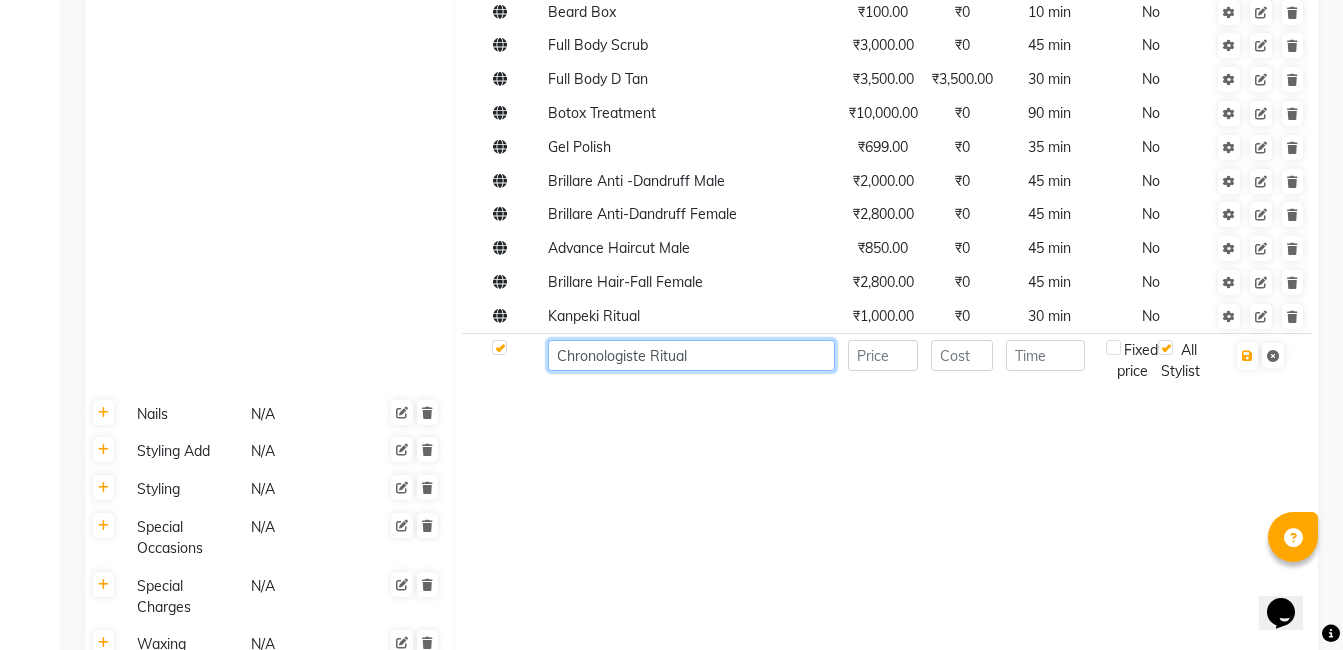 type on "Chronologiste Ritual" 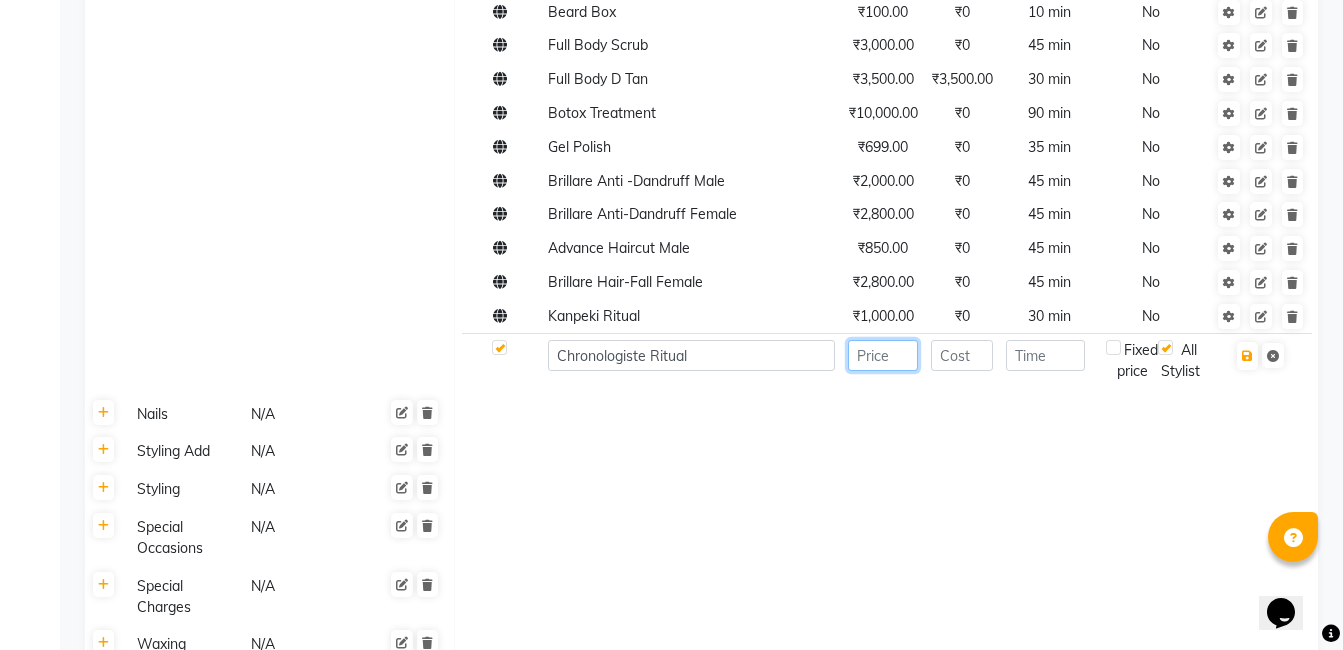 click 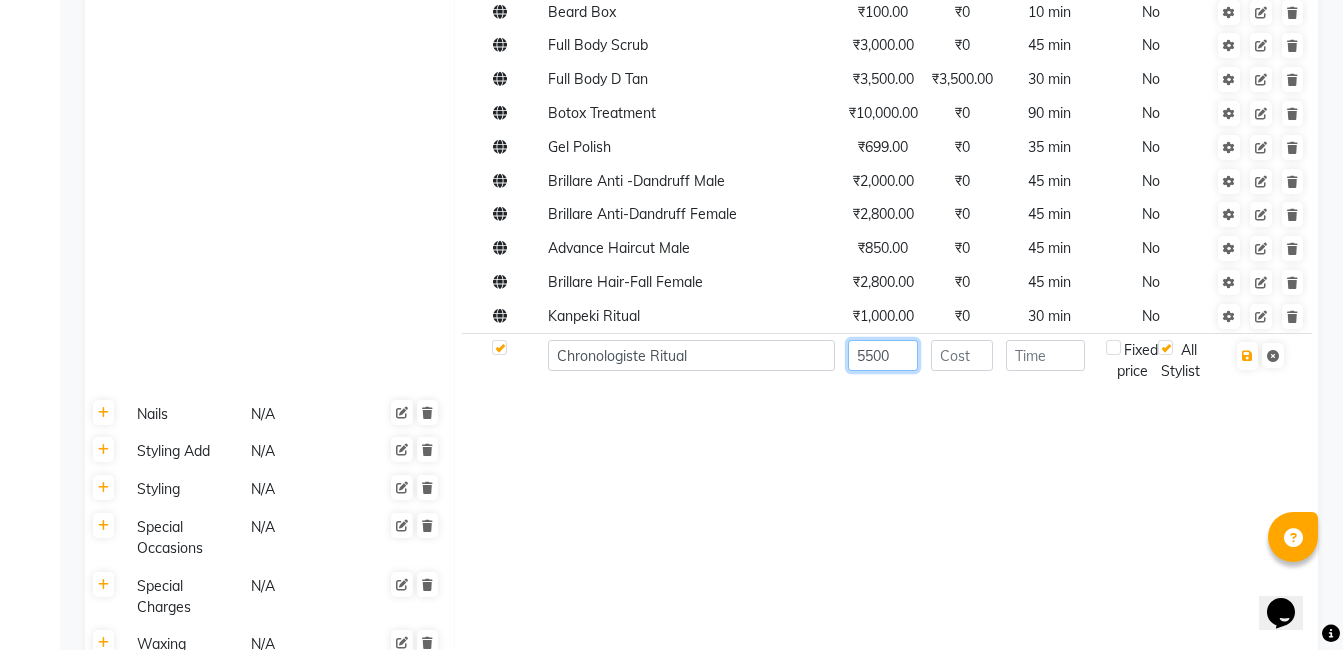 type on "5500" 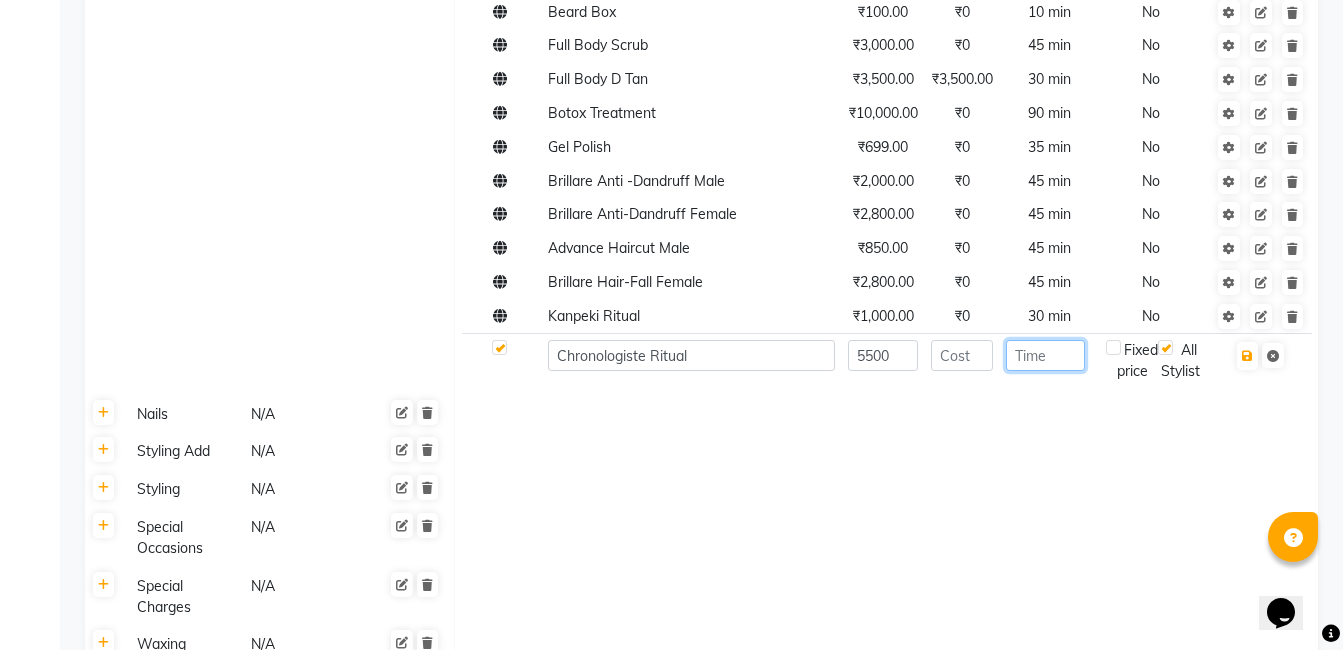 click 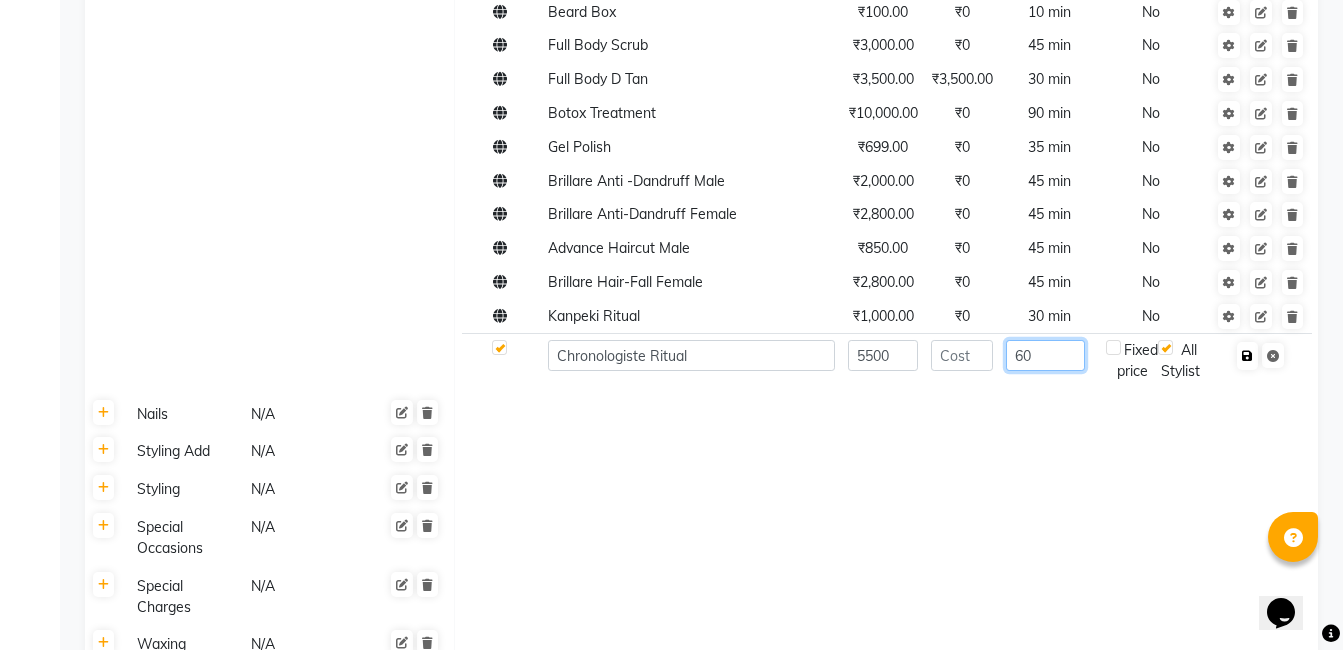 type on "60" 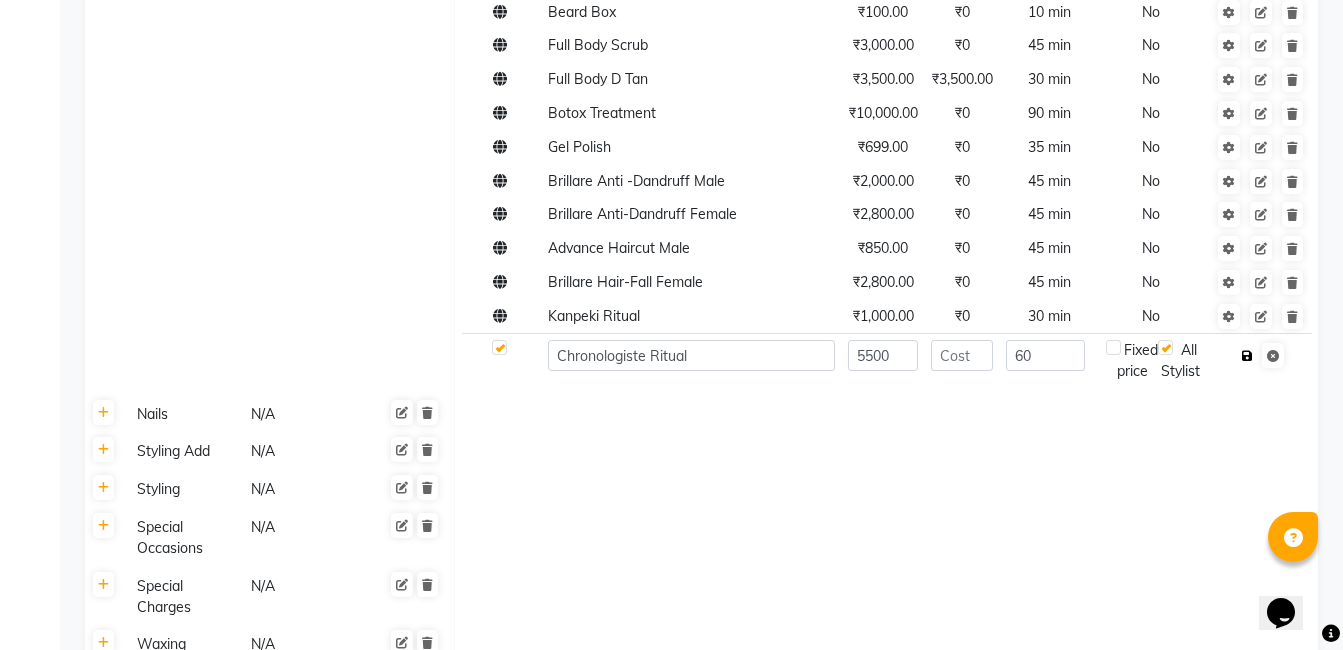 click at bounding box center [1247, 356] 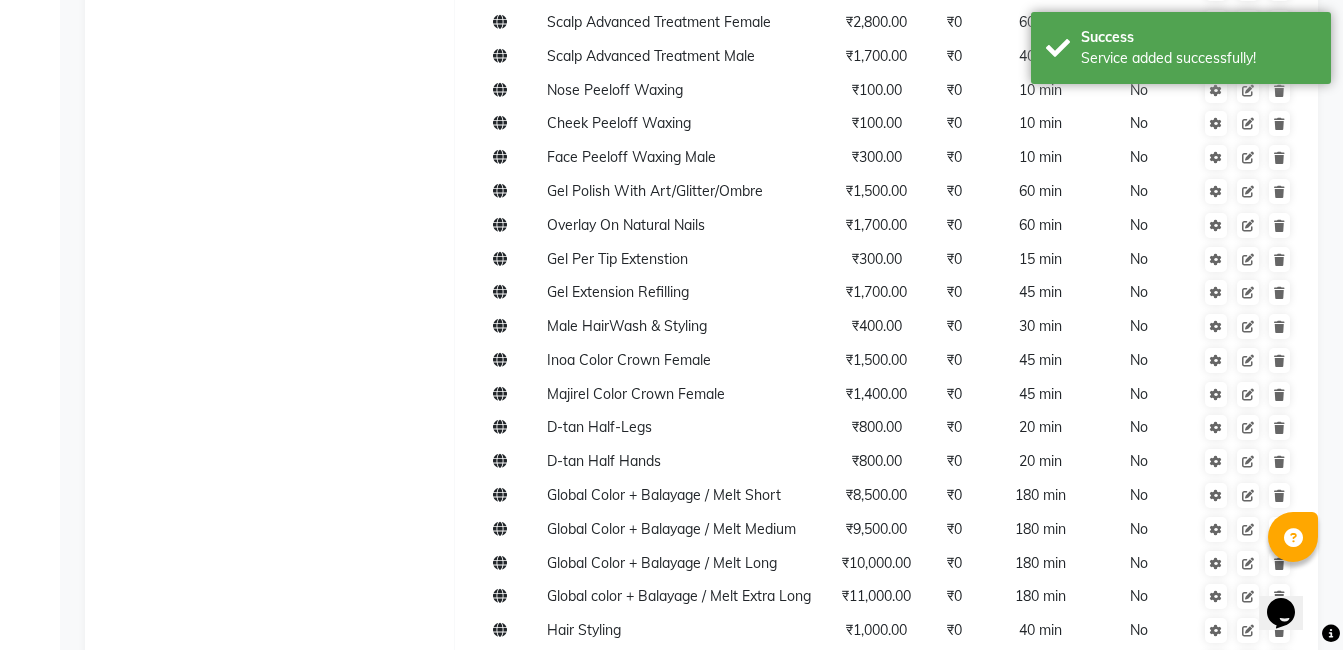 scroll, scrollTop: 0, scrollLeft: 0, axis: both 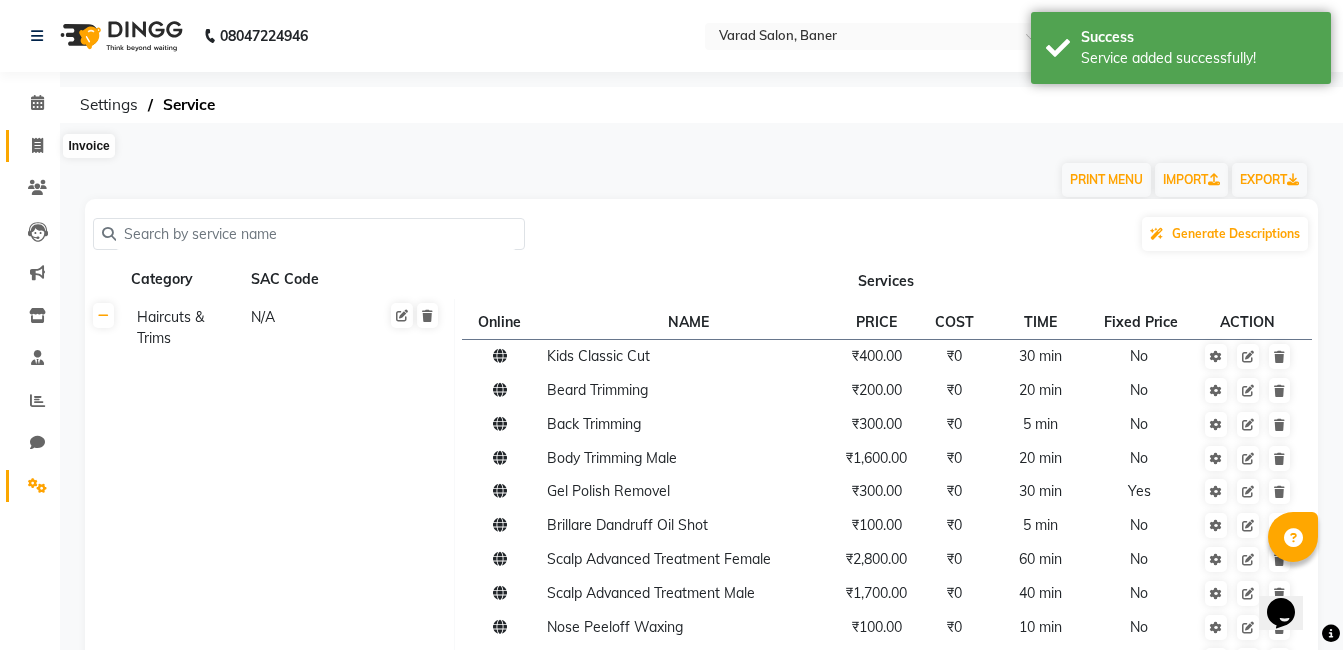click 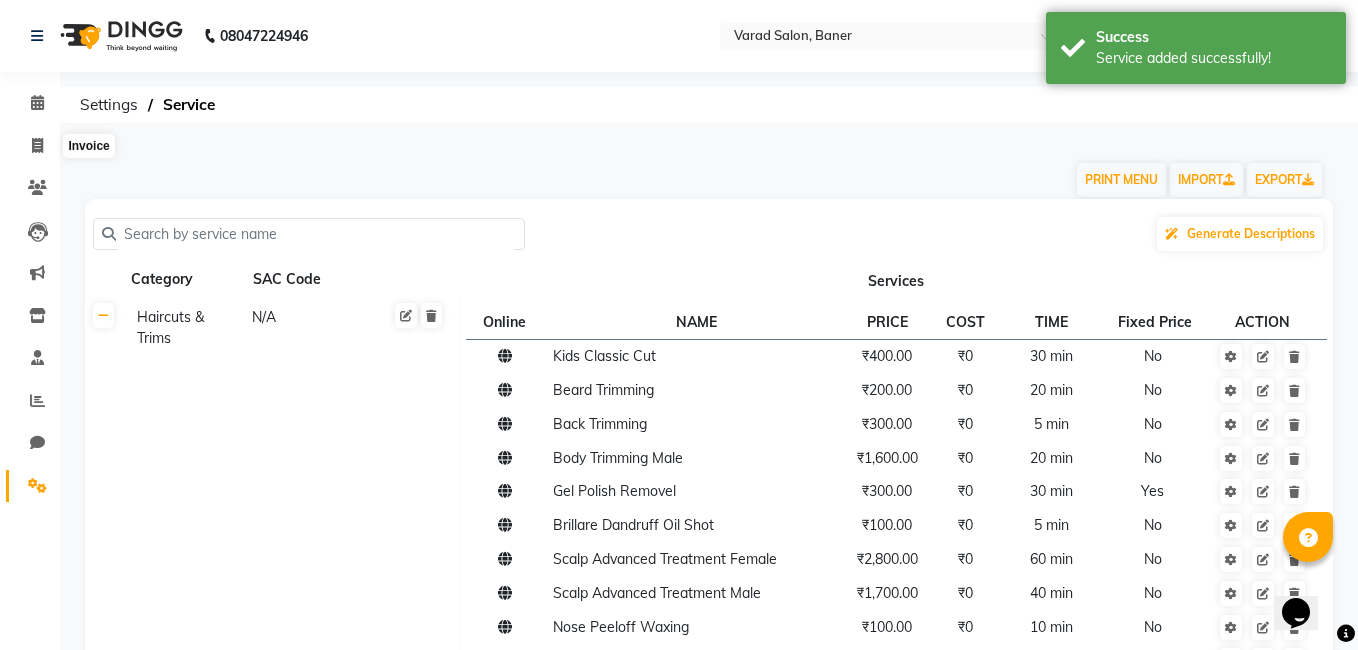select on "service" 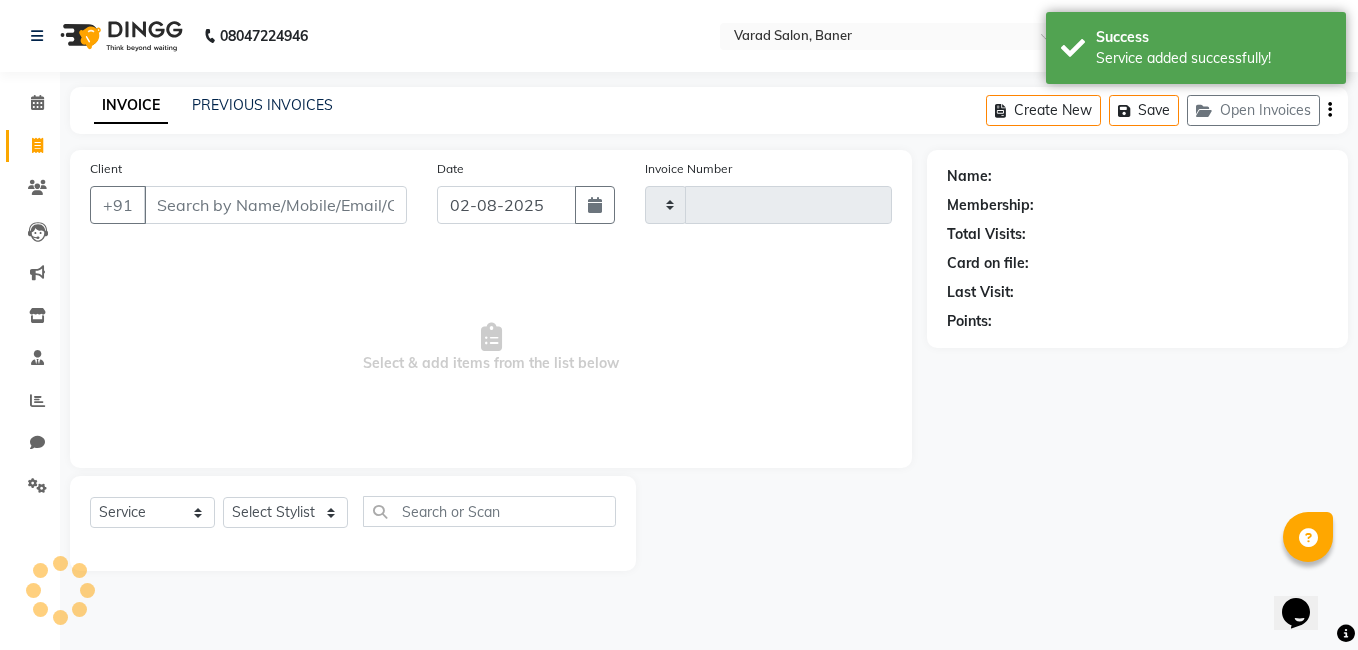 type on "2685" 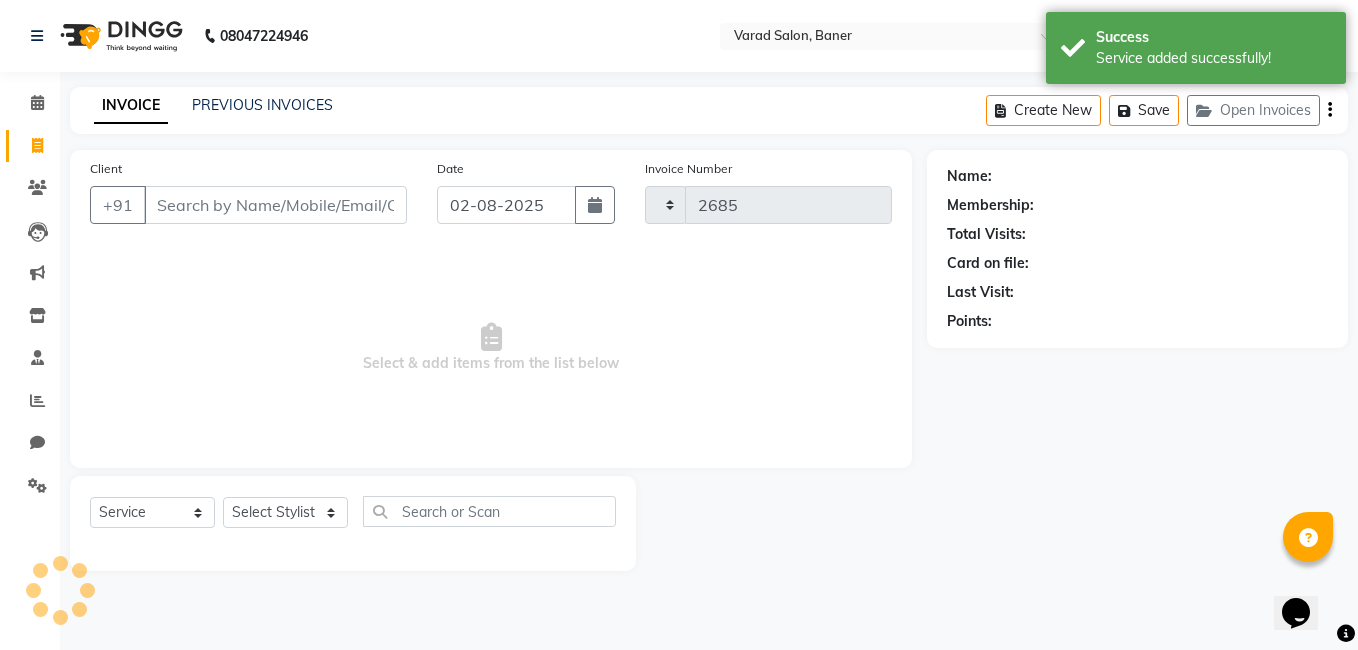 select on "7115" 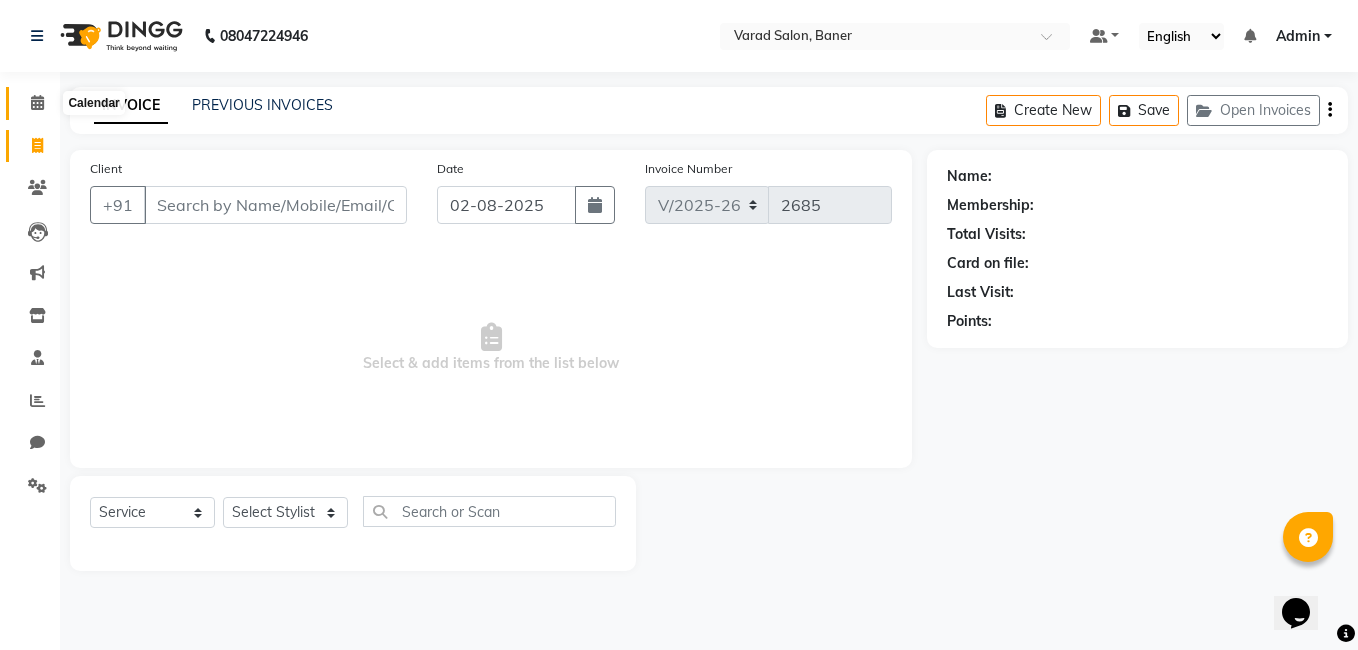 click 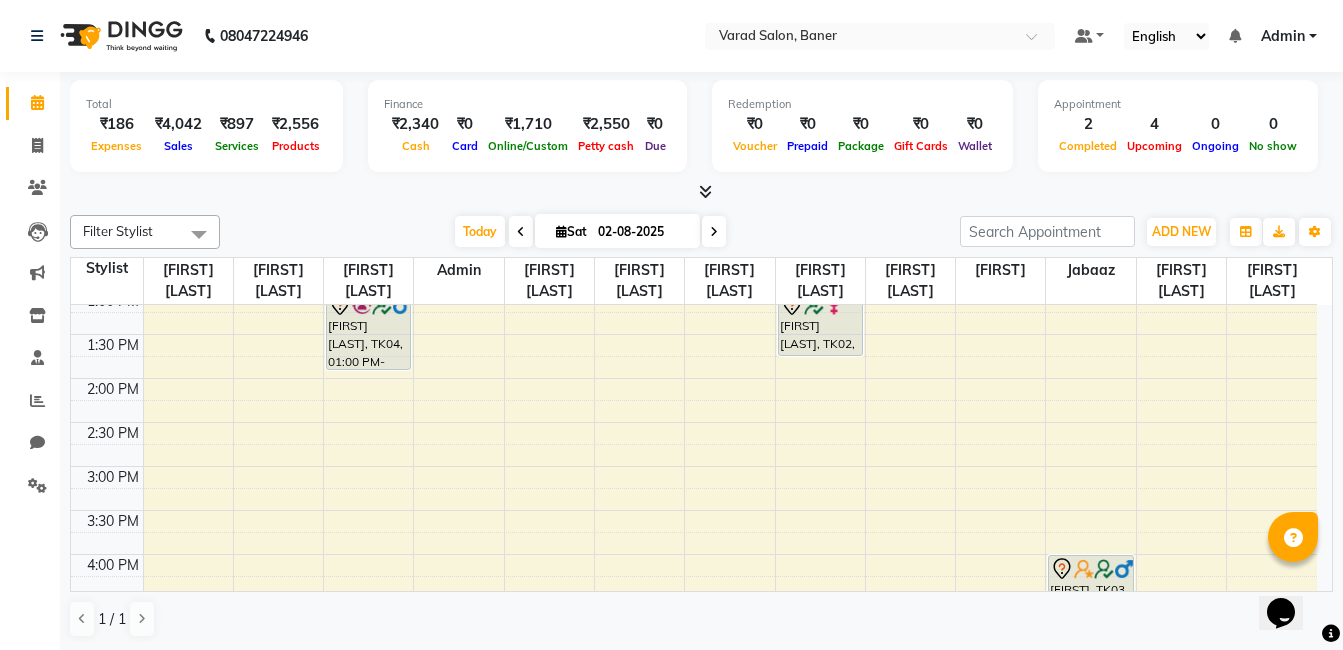 scroll, scrollTop: 400, scrollLeft: 0, axis: vertical 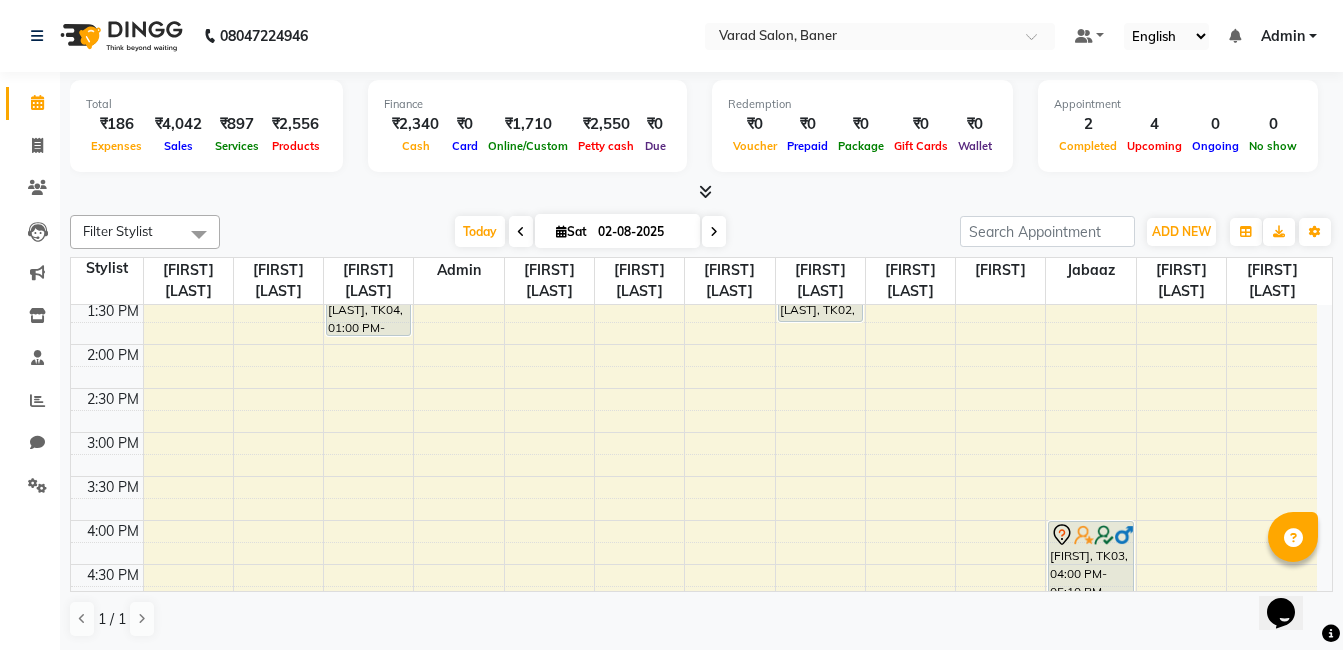 click on "9:00 AM 9:30 AM 10:00 AM 10:30 AM 11:00 AM 11:30 AM 12:00 PM 12:30 PM 1:00 PM 1:30 PM 2:00 PM 2:30 PM 3:00 PM 3:30 PM 4:00 PM 4:30 PM 5:00 PM 5:30 PM 6:00 PM 6:30 PM 7:00 PM 7:30 PM 8:00 PM 8:30 PM 9:00 PM 9:30 PM     vaishali Khothari, TK05, 11:55 AM-12:25 PM, Kids Girl Hair Cut               Aakash Vishwakarma, TK04, 01:00 PM-01:55 PM, Classic cut             shewta, TK01, 11:00 AM-12:45 PM, Healthy Balance Express Facial             Rhutika Doke, TK02, 01:00 PM-01:45 PM, Healthy Balance Express Facial     vaishali Khothari, TK05, 11:40 AM-11:55 AM, Loreal Hairwash Medium             jatin, TK03, 04:00 PM-05:10 PM, Classic cut" at bounding box center [694, 476] 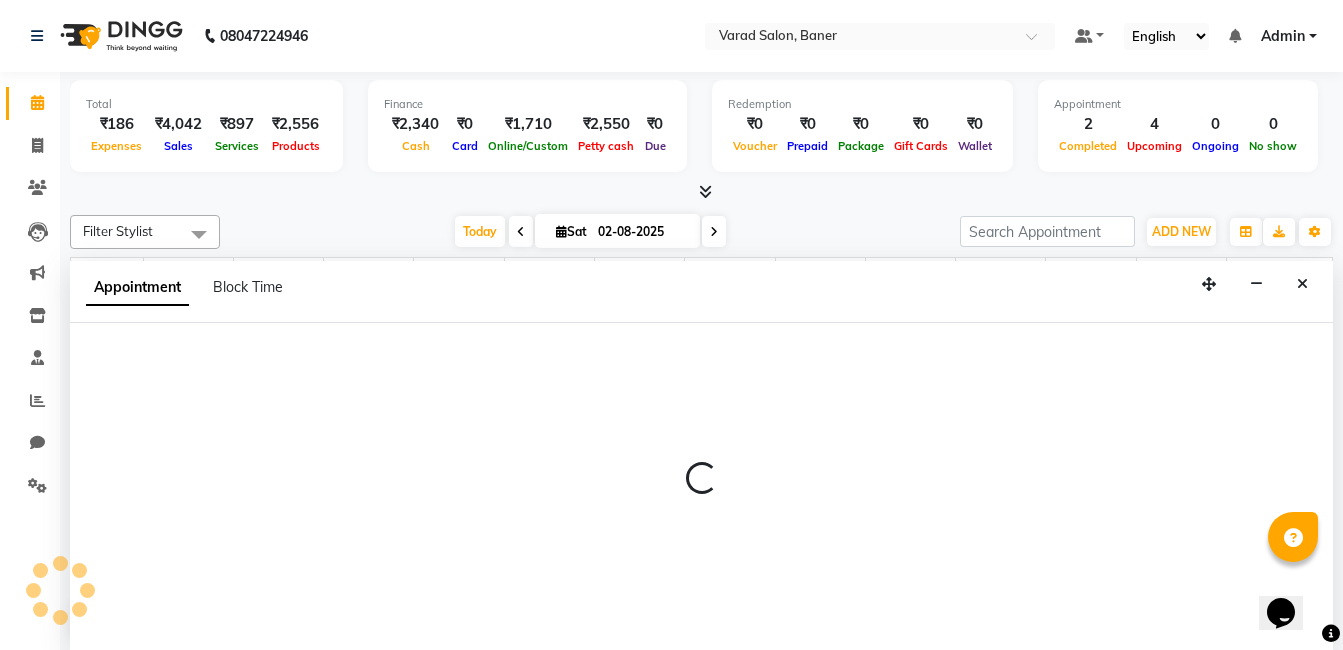 scroll, scrollTop: 1, scrollLeft: 0, axis: vertical 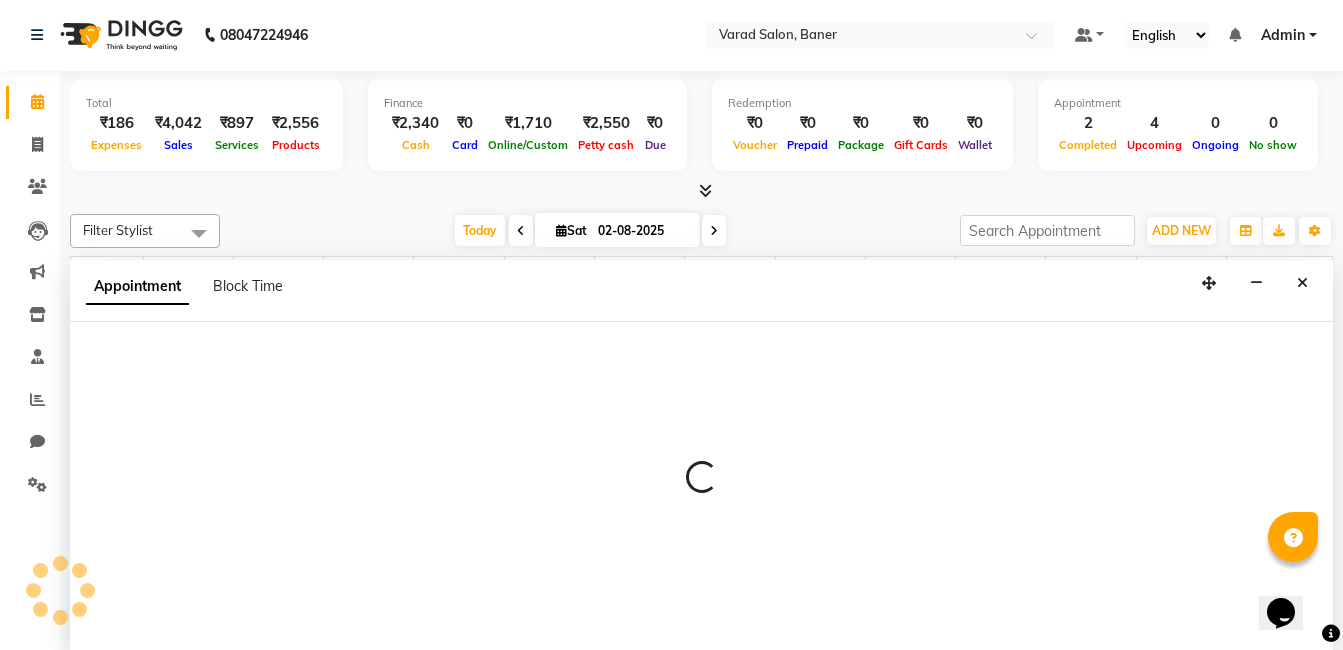 select on "60259" 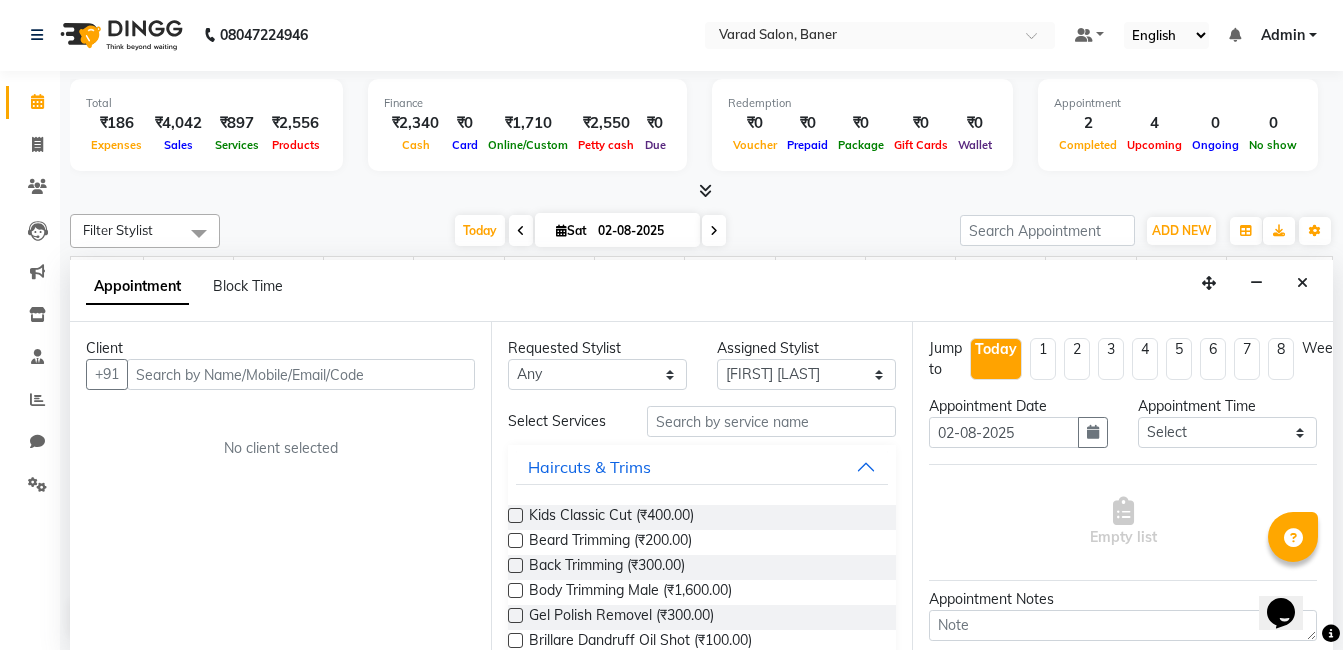click at bounding box center (301, 374) 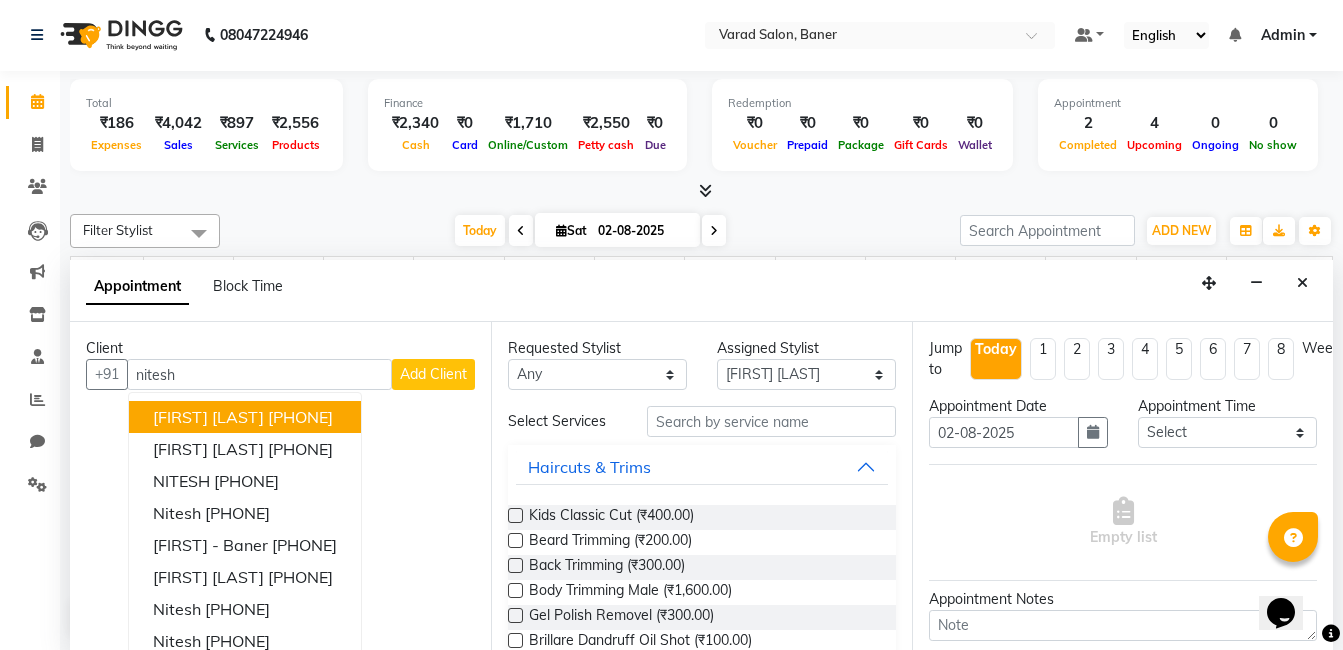 click on "[PHONE]" at bounding box center (300, 417) 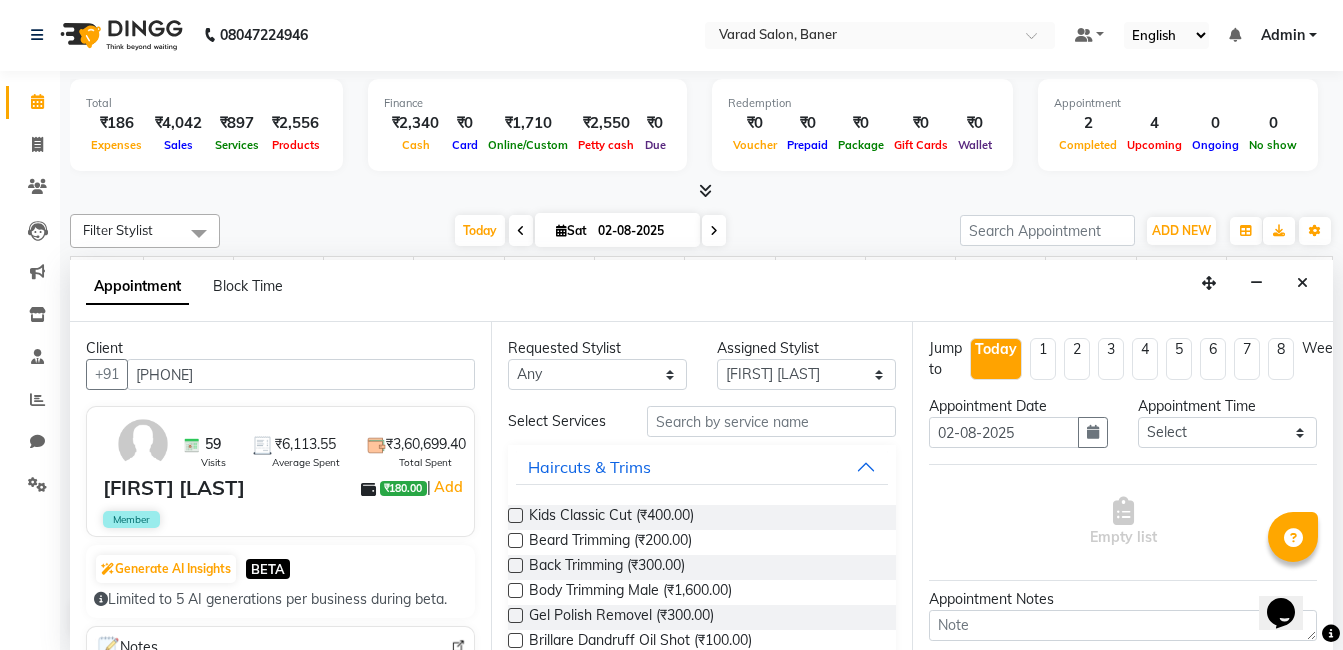 type on "[PHONE]" 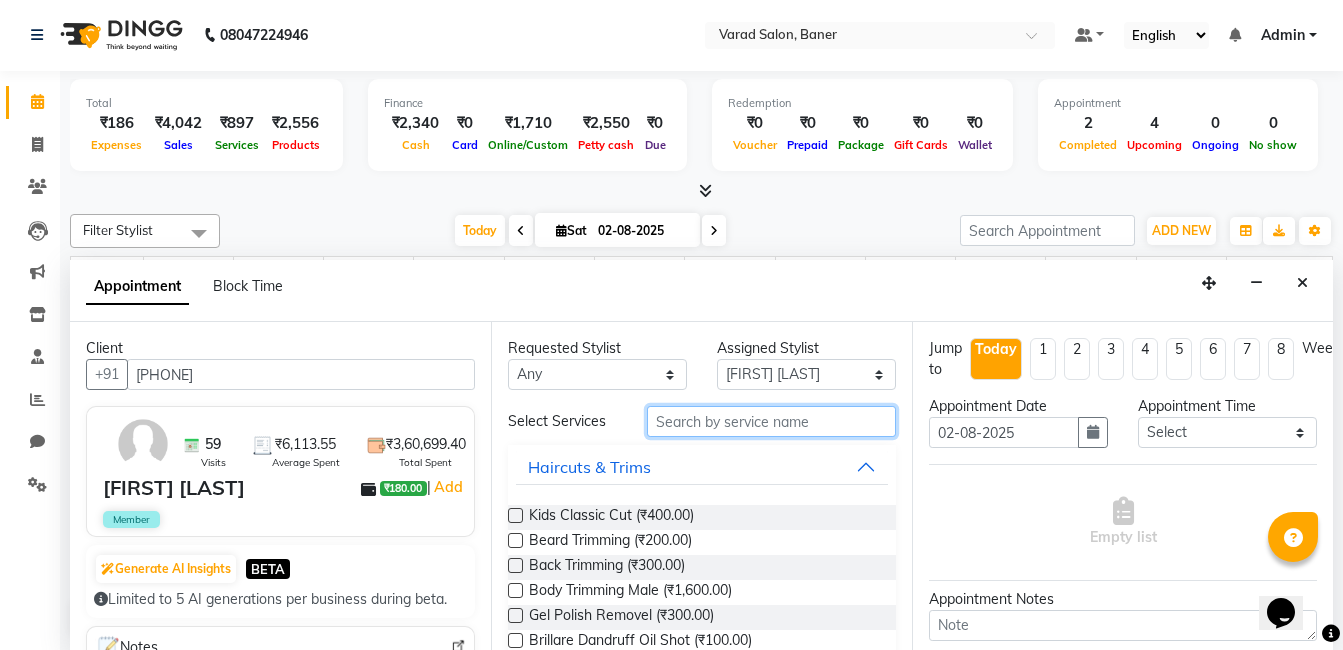 click at bounding box center (771, 421) 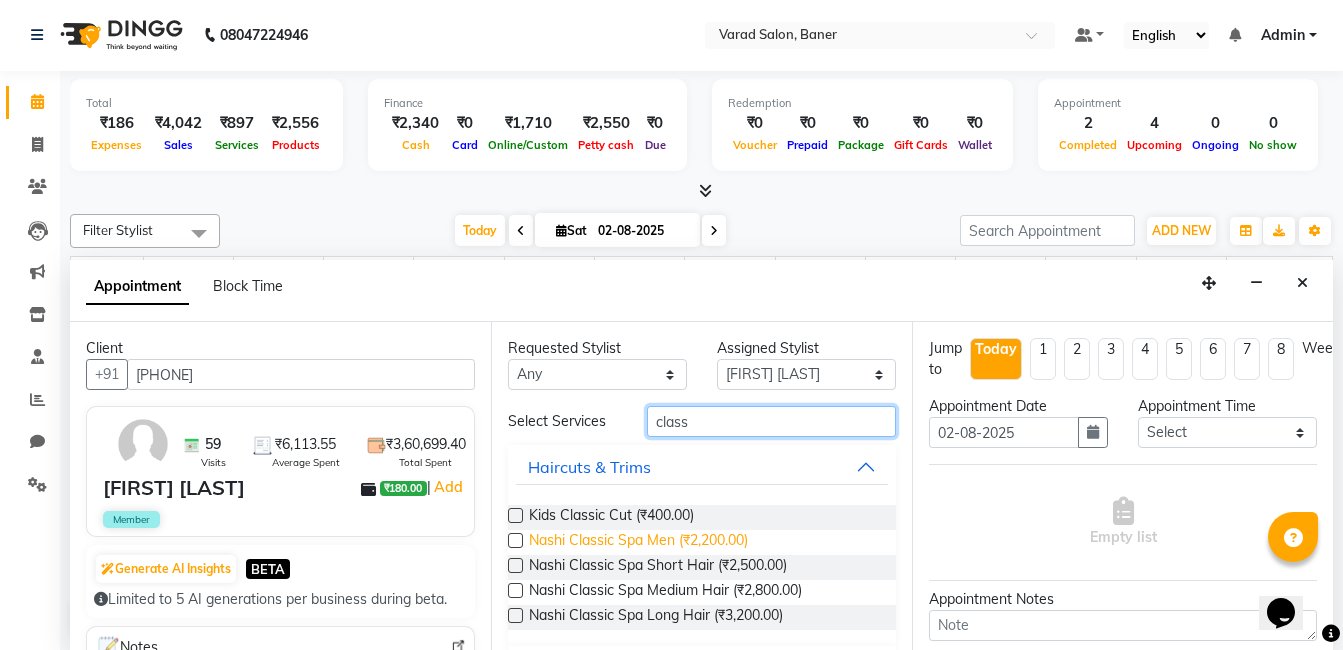 scroll, scrollTop: 56, scrollLeft: 0, axis: vertical 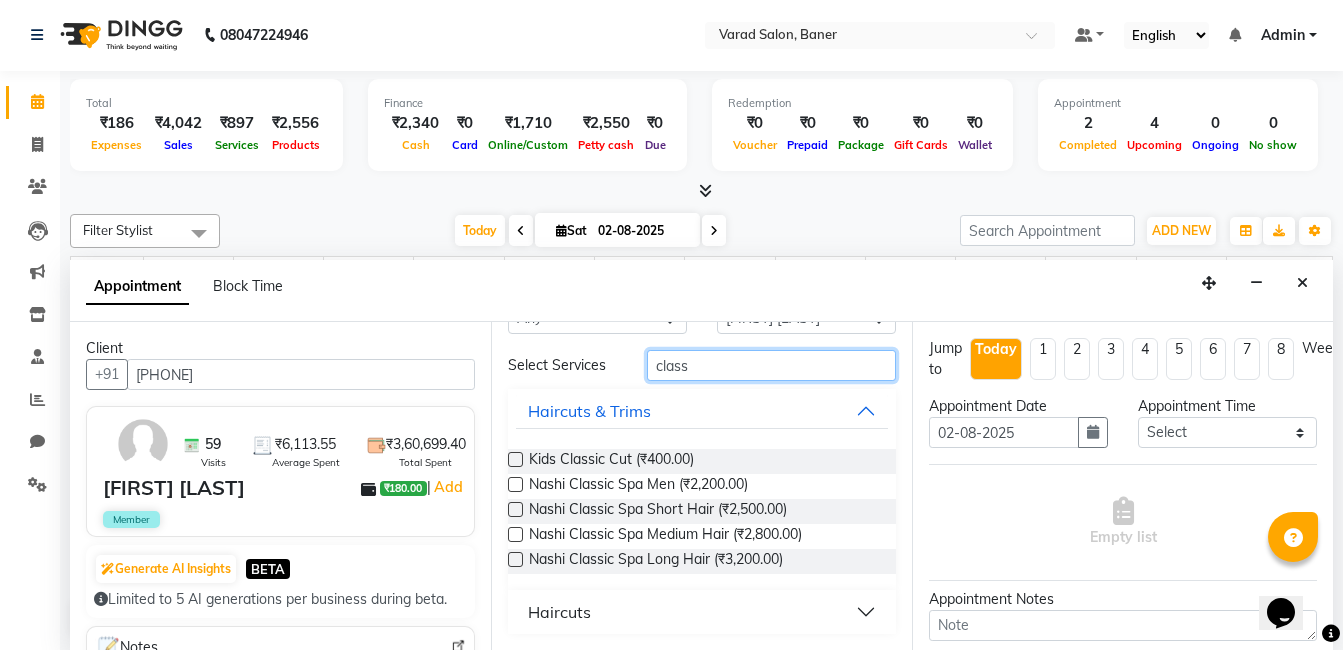 type on "class" 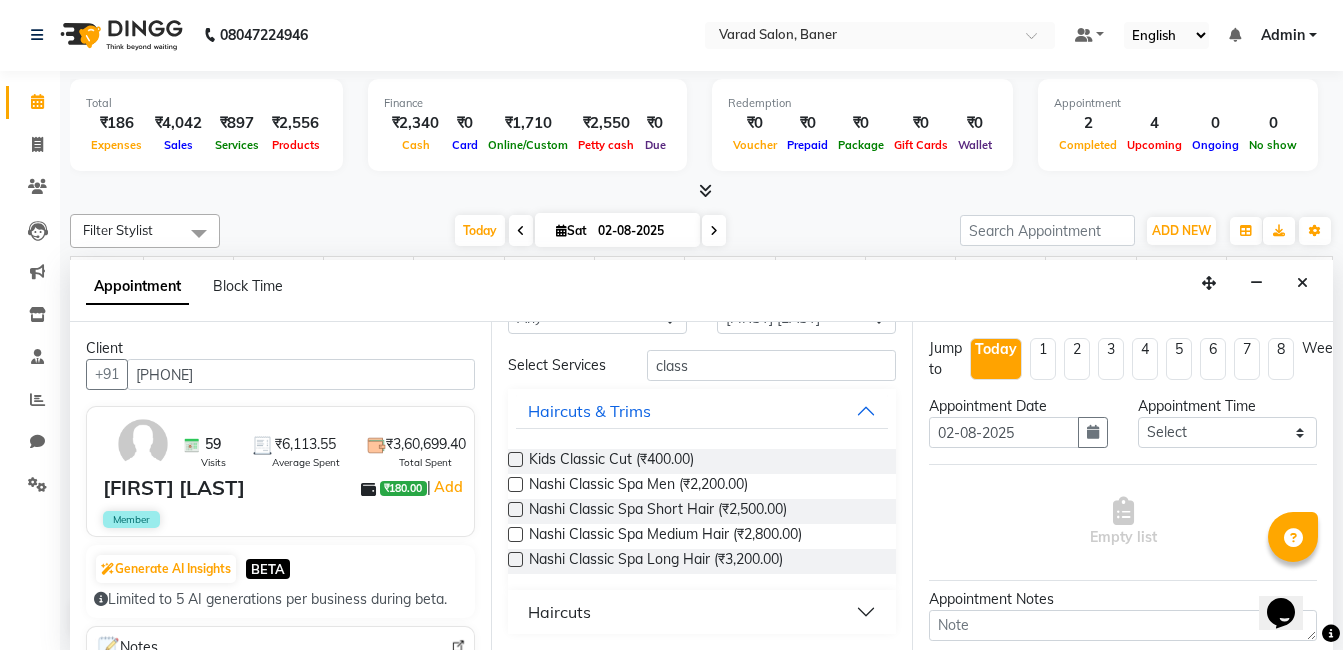 click on "Haircuts" at bounding box center (559, 612) 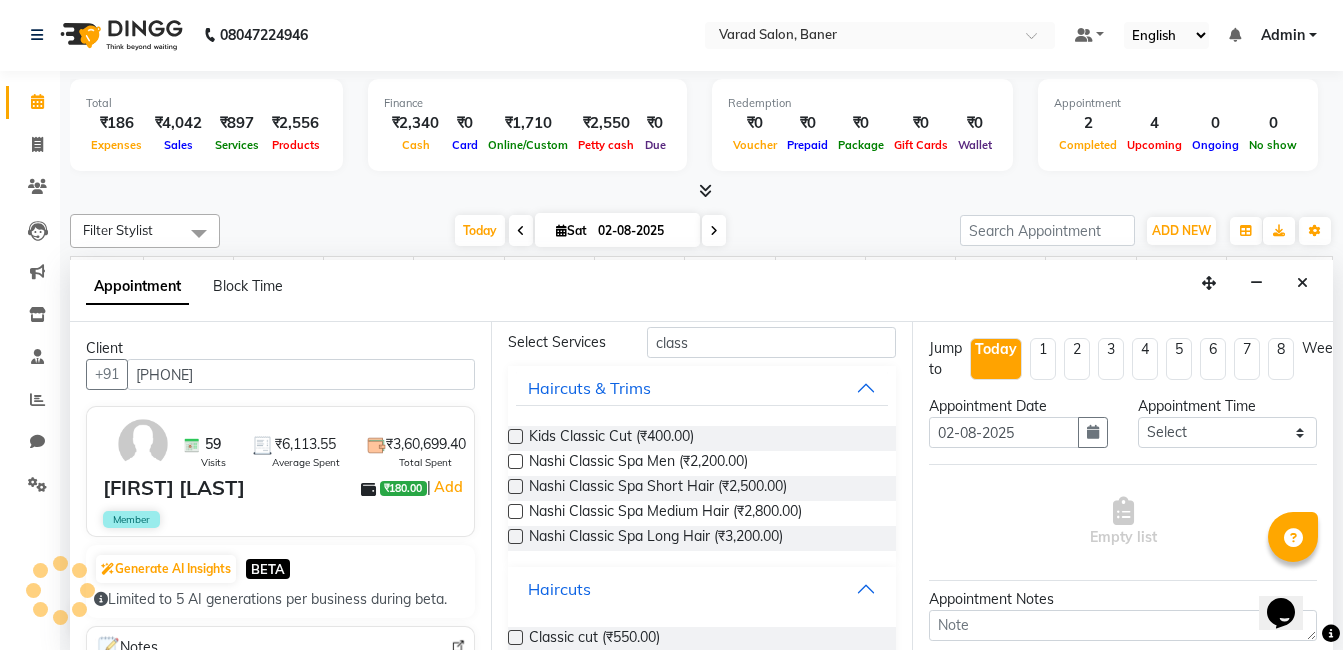 scroll, scrollTop: 109, scrollLeft: 0, axis: vertical 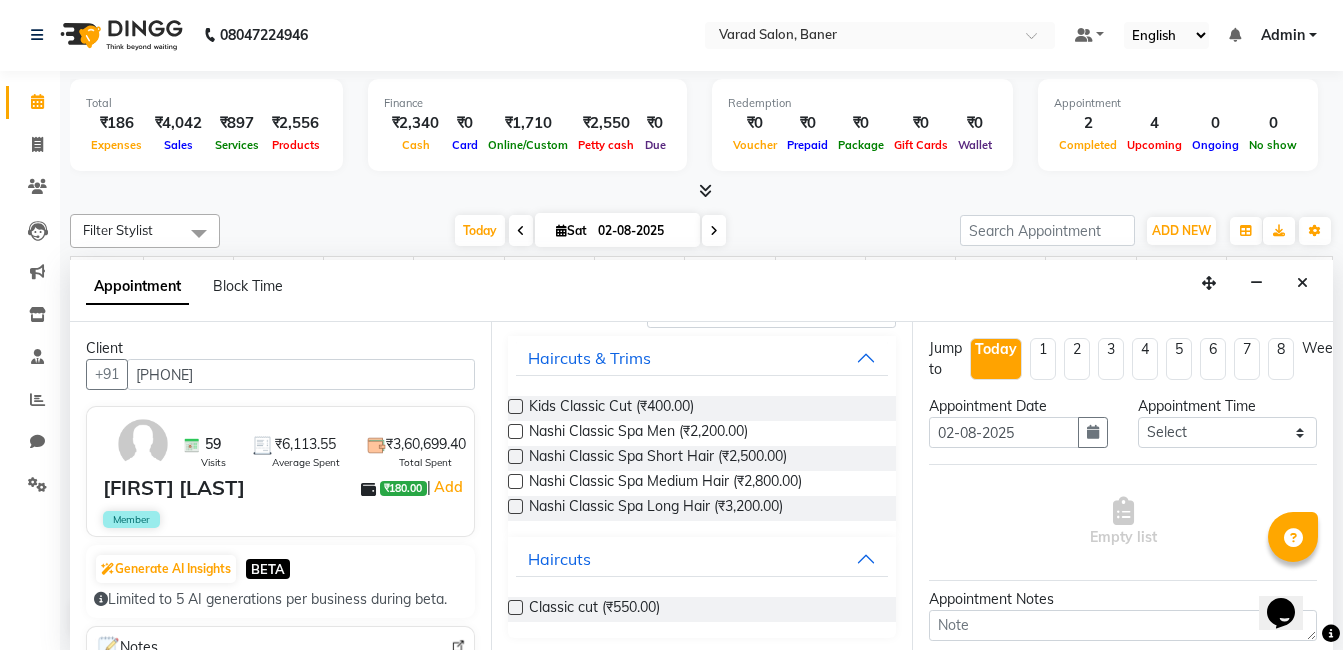 click at bounding box center (515, 607) 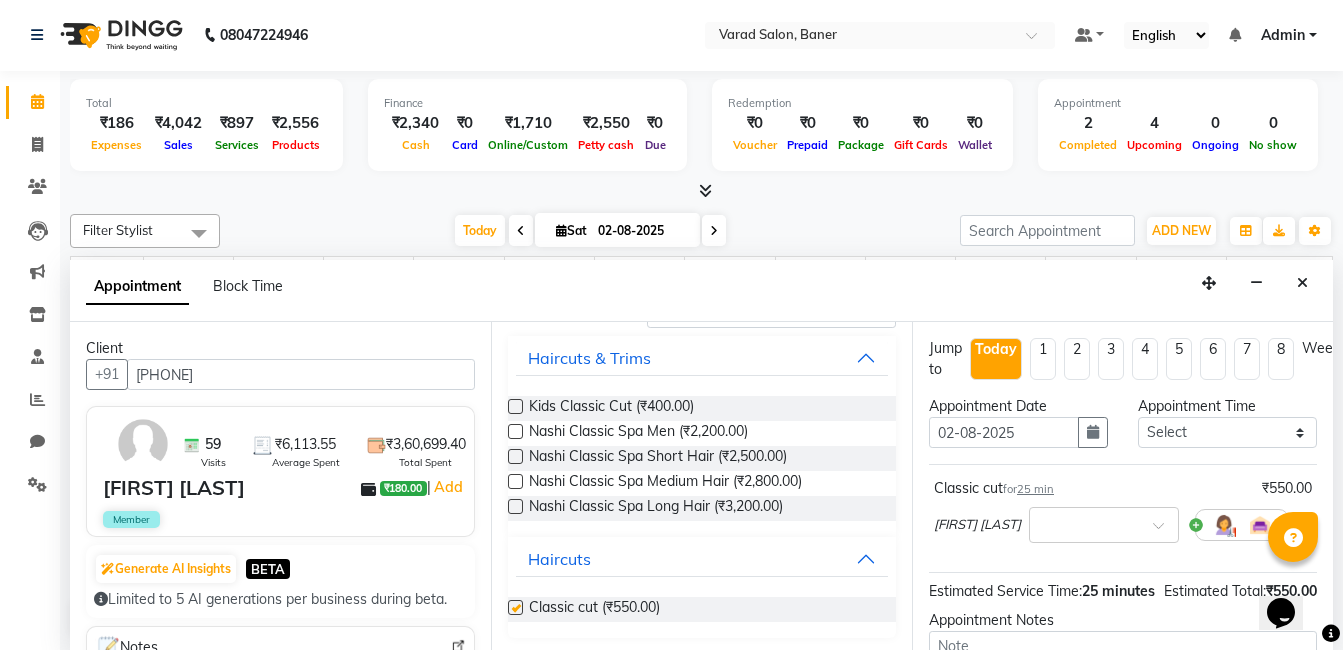 checkbox on "false" 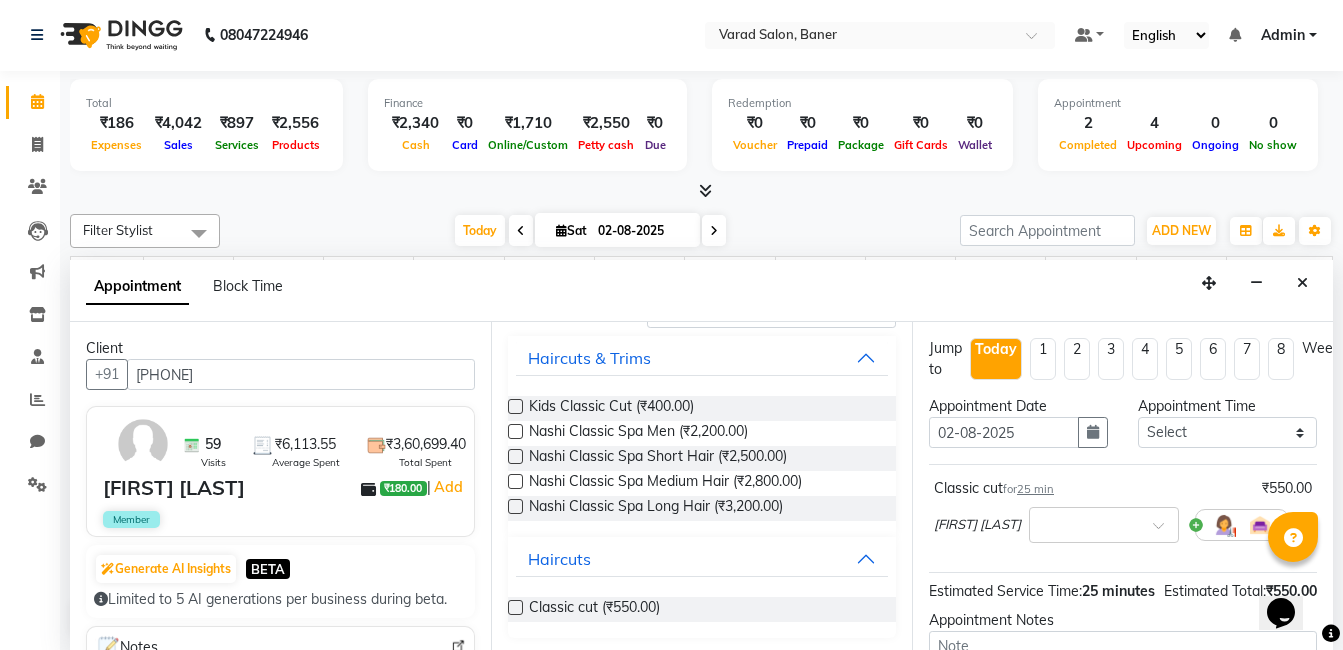 scroll, scrollTop: 237, scrollLeft: 0, axis: vertical 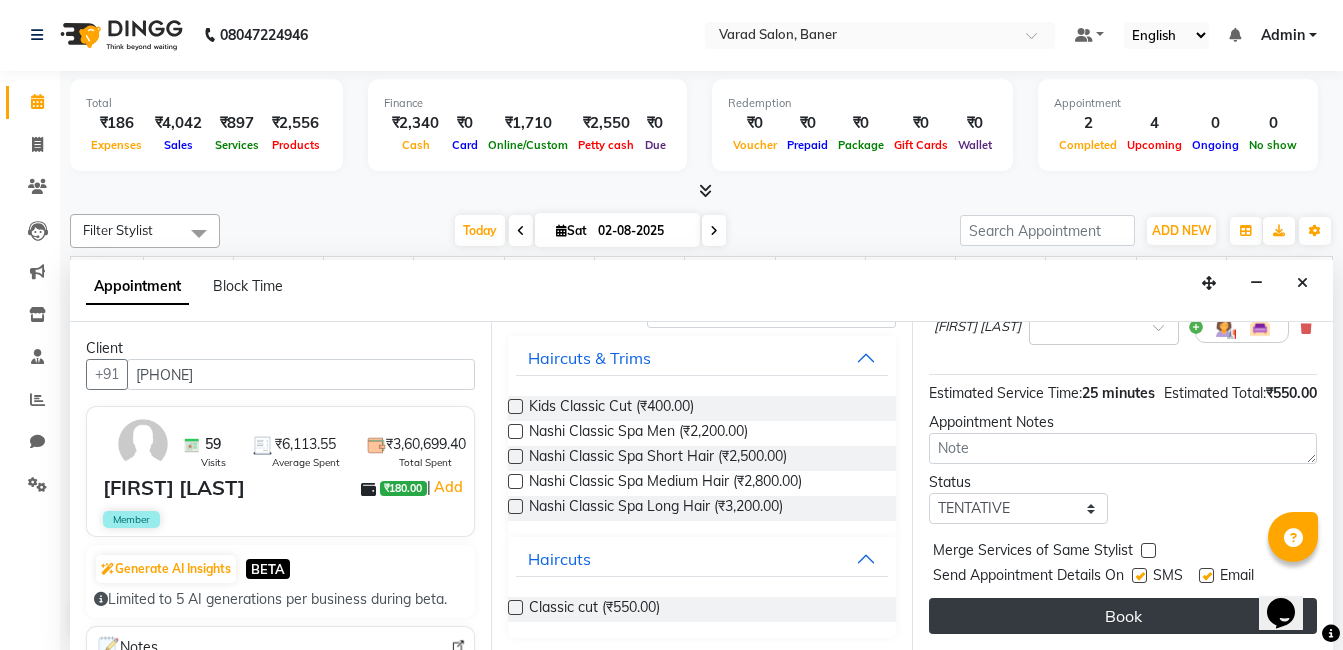 click on "Book" at bounding box center (1123, 616) 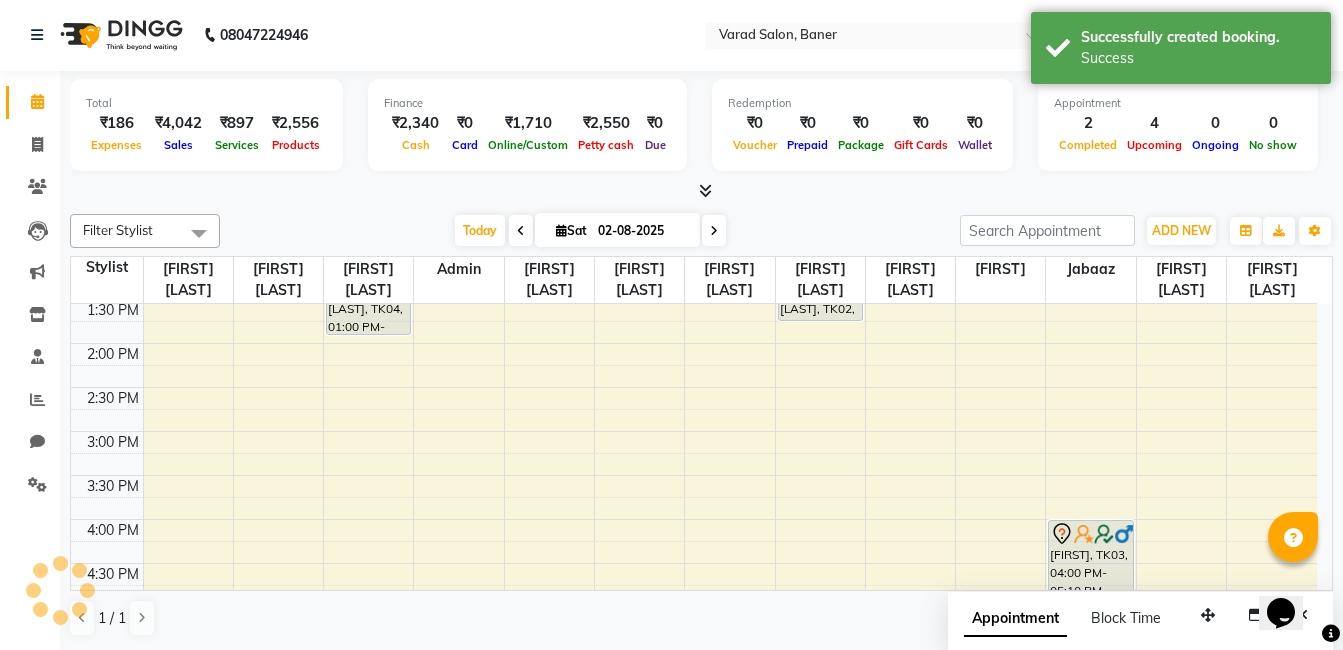 scroll, scrollTop: 0, scrollLeft: 0, axis: both 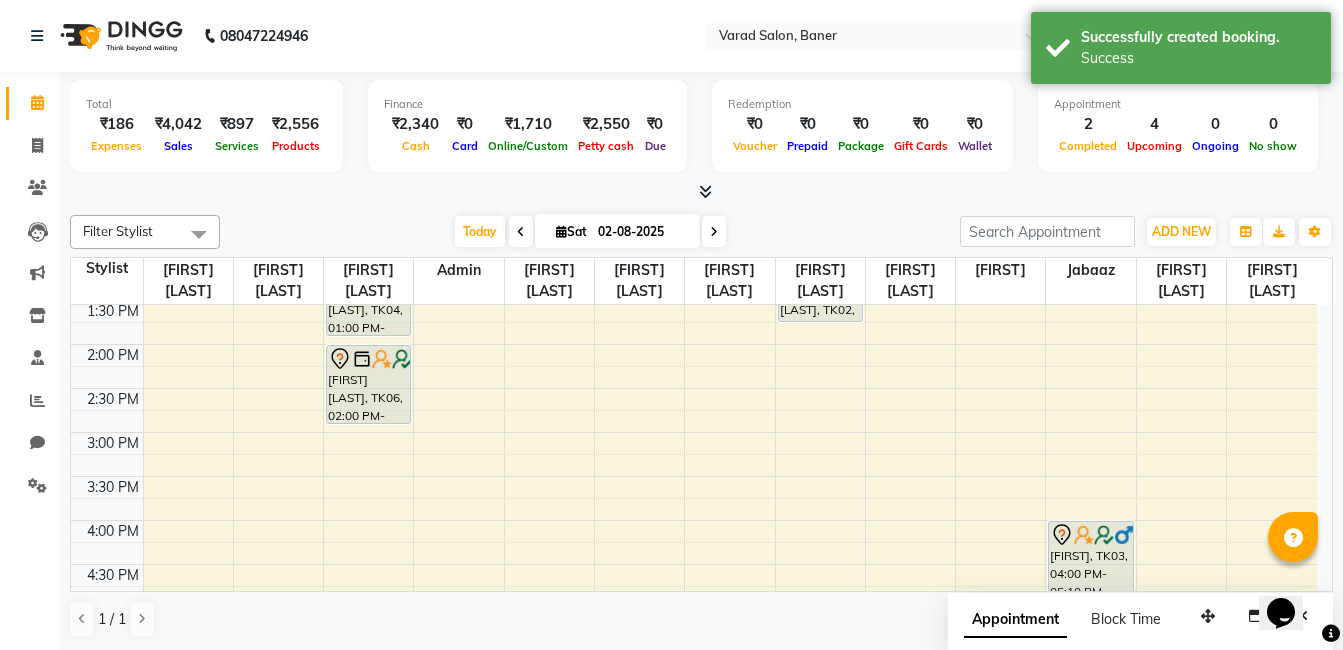 drag, startPoint x: 363, startPoint y: 401, endPoint x: 362, endPoint y: 452, distance: 51.009804 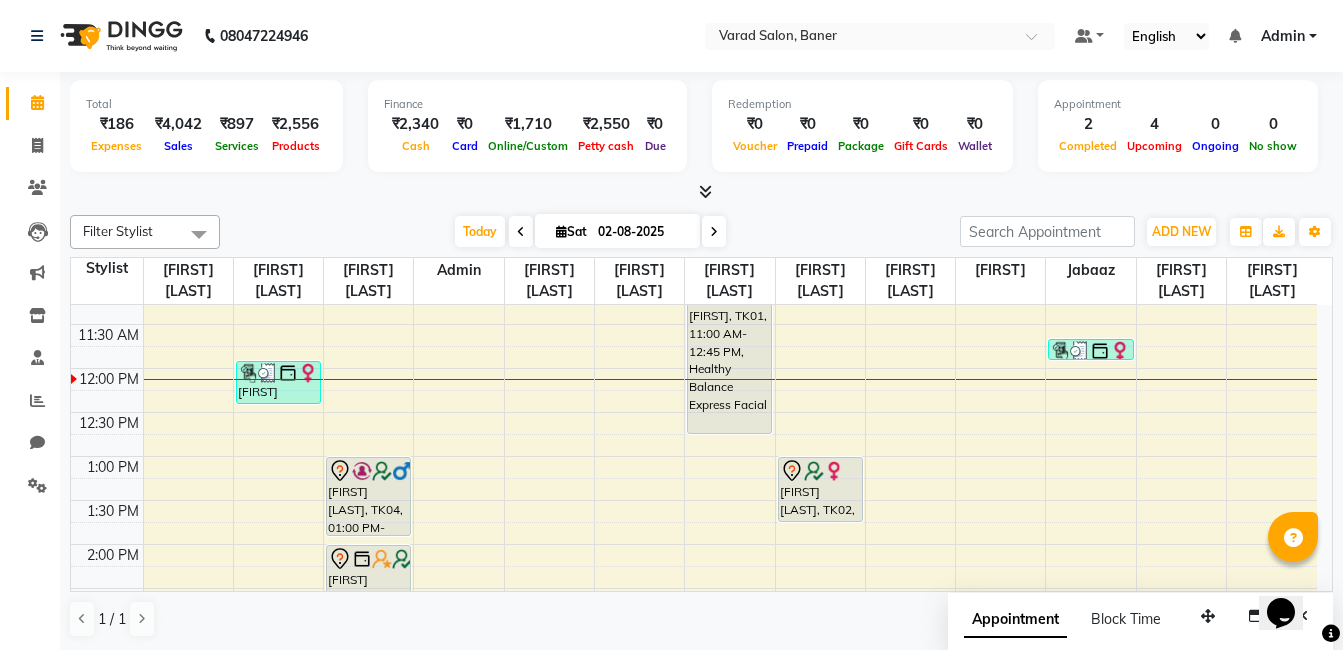 scroll, scrollTop: 300, scrollLeft: 0, axis: vertical 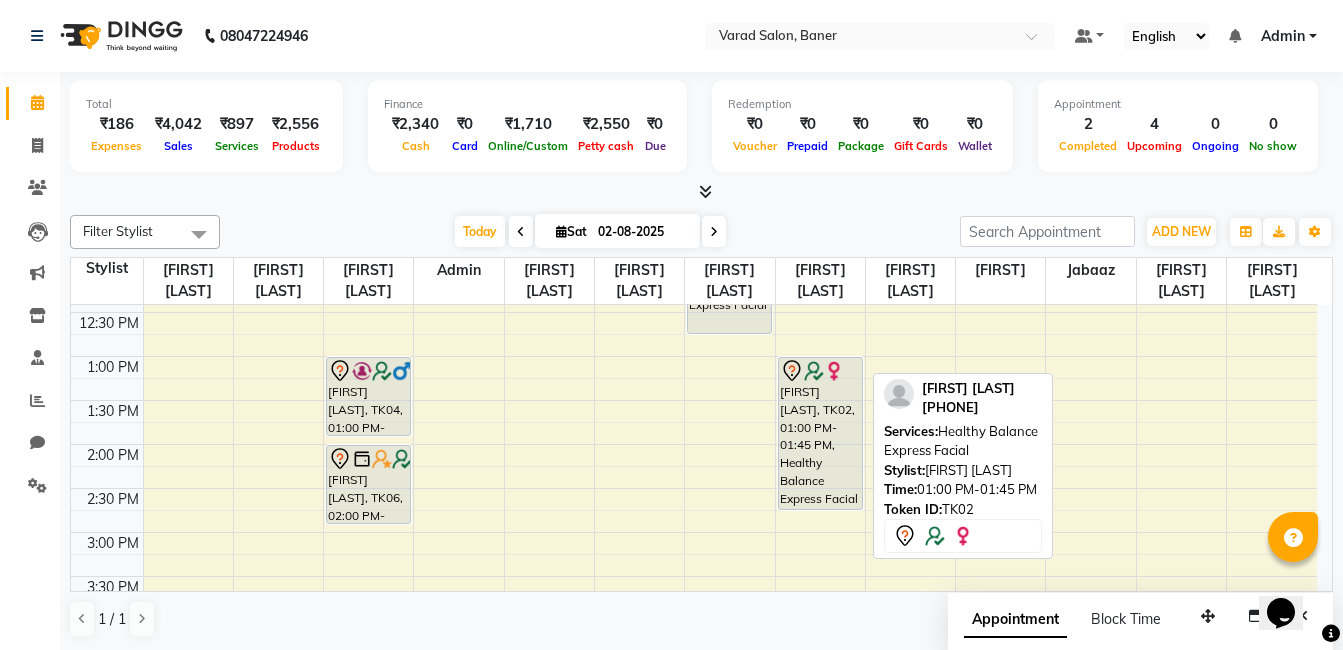 drag, startPoint x: 819, startPoint y: 437, endPoint x: 818, endPoint y: 514, distance: 77.00649 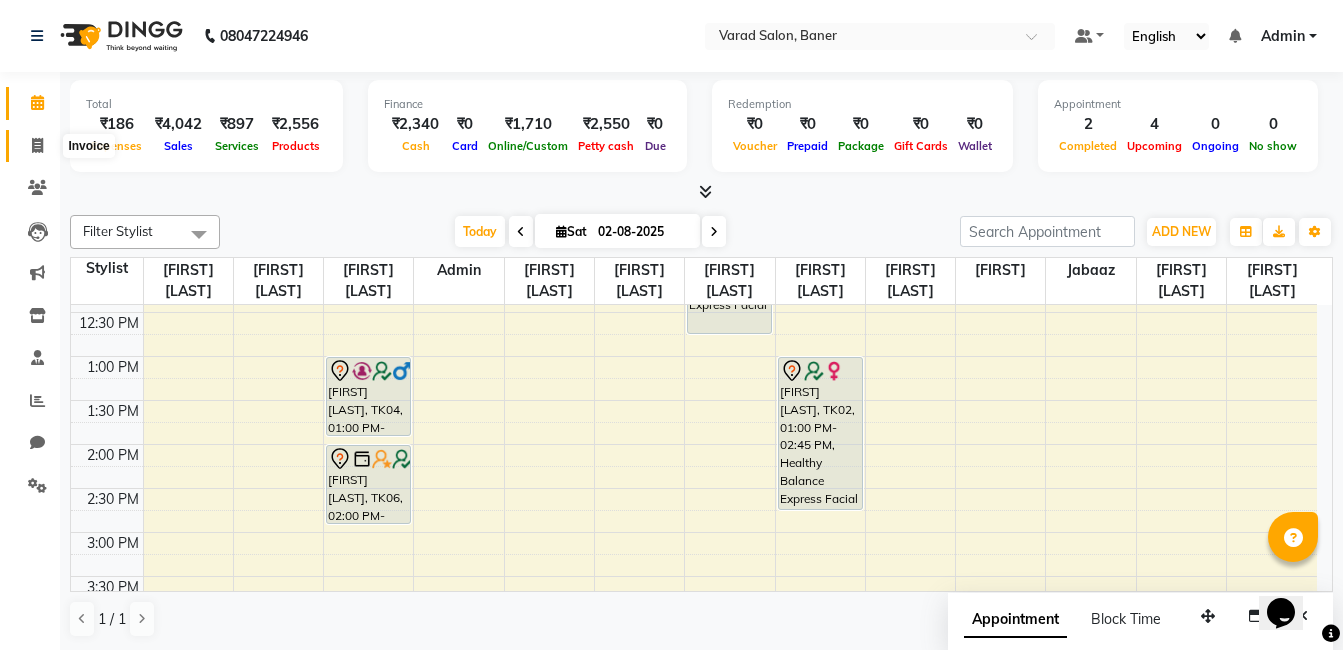 click 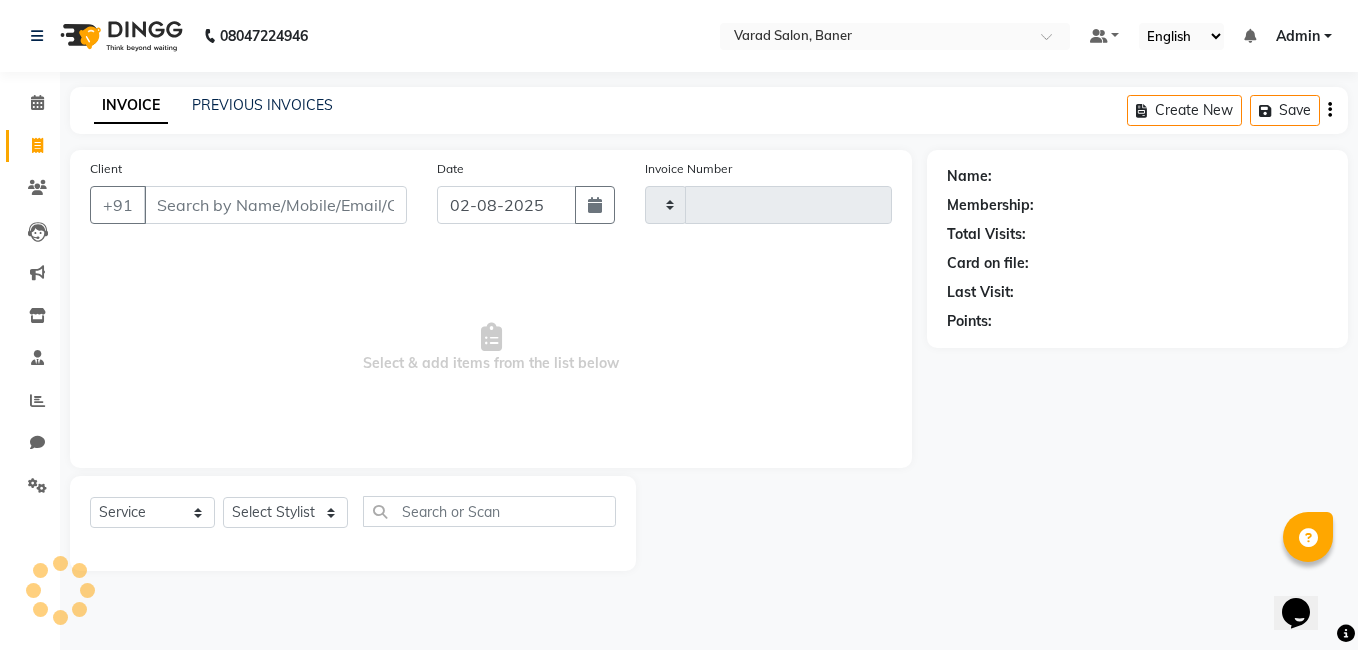 type on "2685" 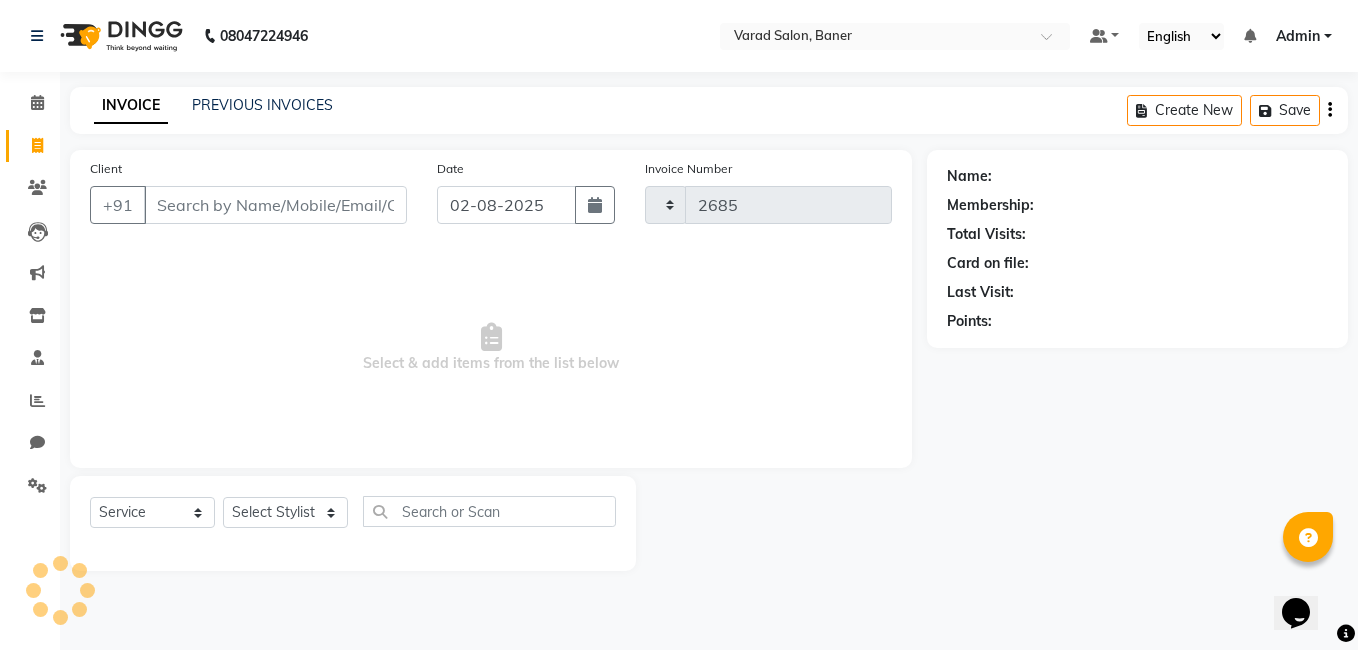 select on "7115" 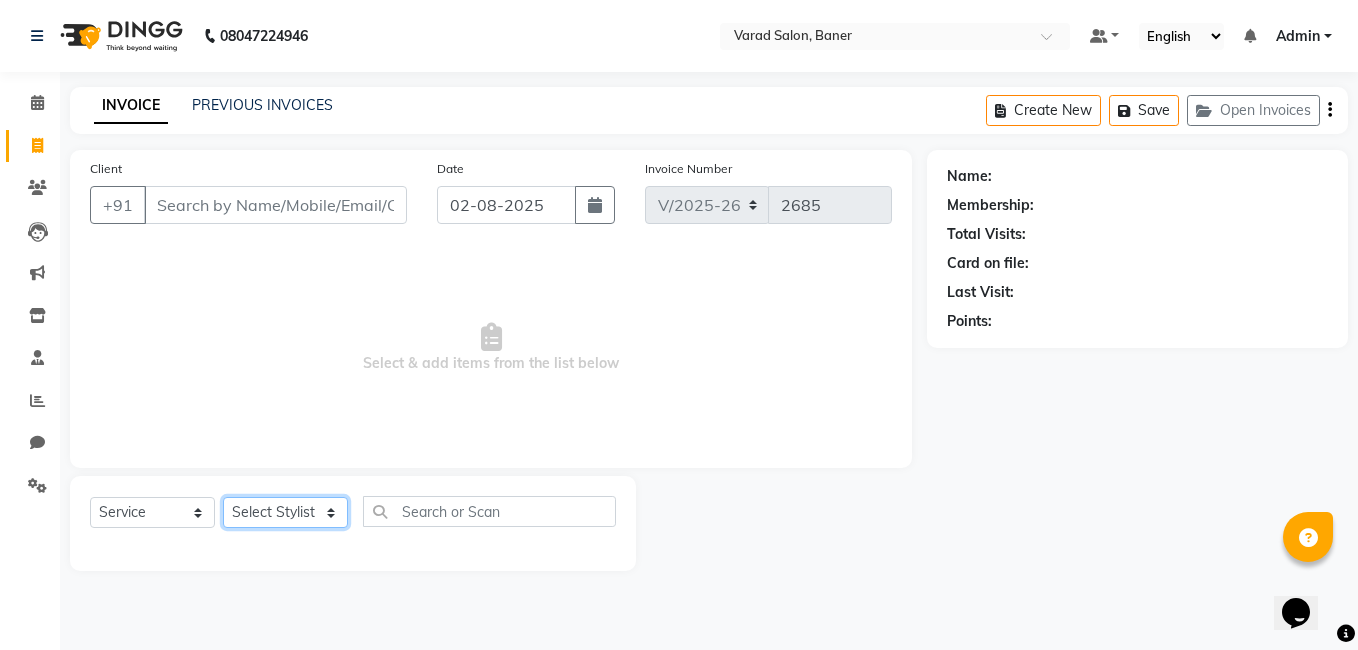 click on "Select Stylist Admin [FIRST] [LAST] [FIRST] [LAST] [FIRST] [LAST] [FIRST] [LAST] [FIRST] [LAST] [FIRST] [LAST] [FIRST] [LAST] [FIRST] [LAST] [FIRST] [LAST] [FIRST] [LAST] [FIRST] [LAST]" 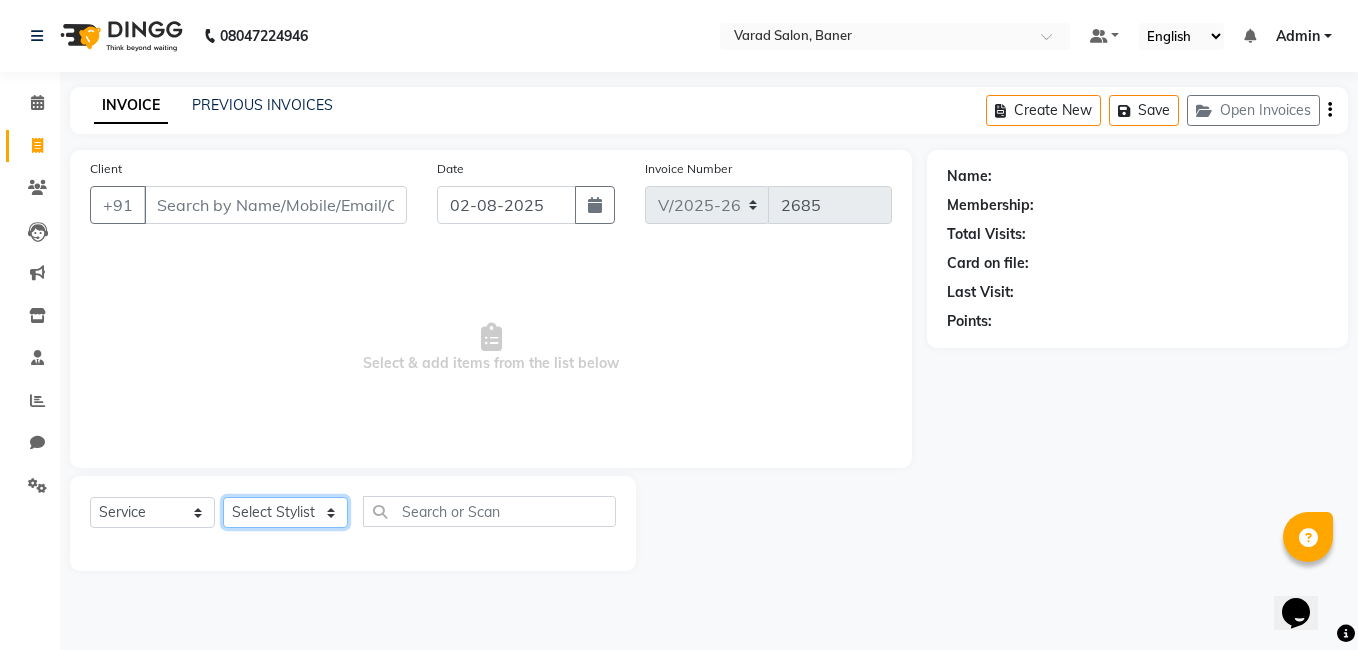 select on "60255" 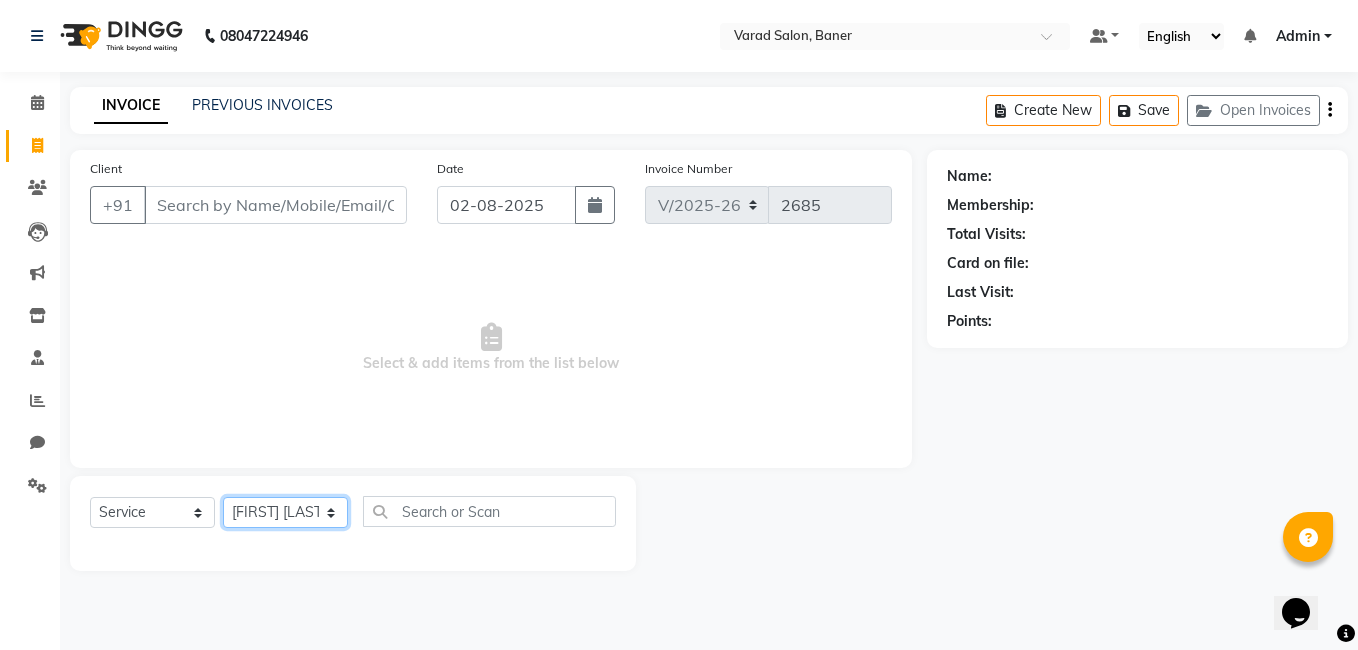 click on "Select Stylist Admin [FIRST] [LAST] [FIRST] [LAST] [FIRST] [LAST] [FIRST] [LAST] [FIRST] [LAST] [FIRST] [LAST] [FIRST] [LAST] [FIRST] [LAST] [FIRST] [LAST] [FIRST] [LAST] [FIRST] [LAST]" 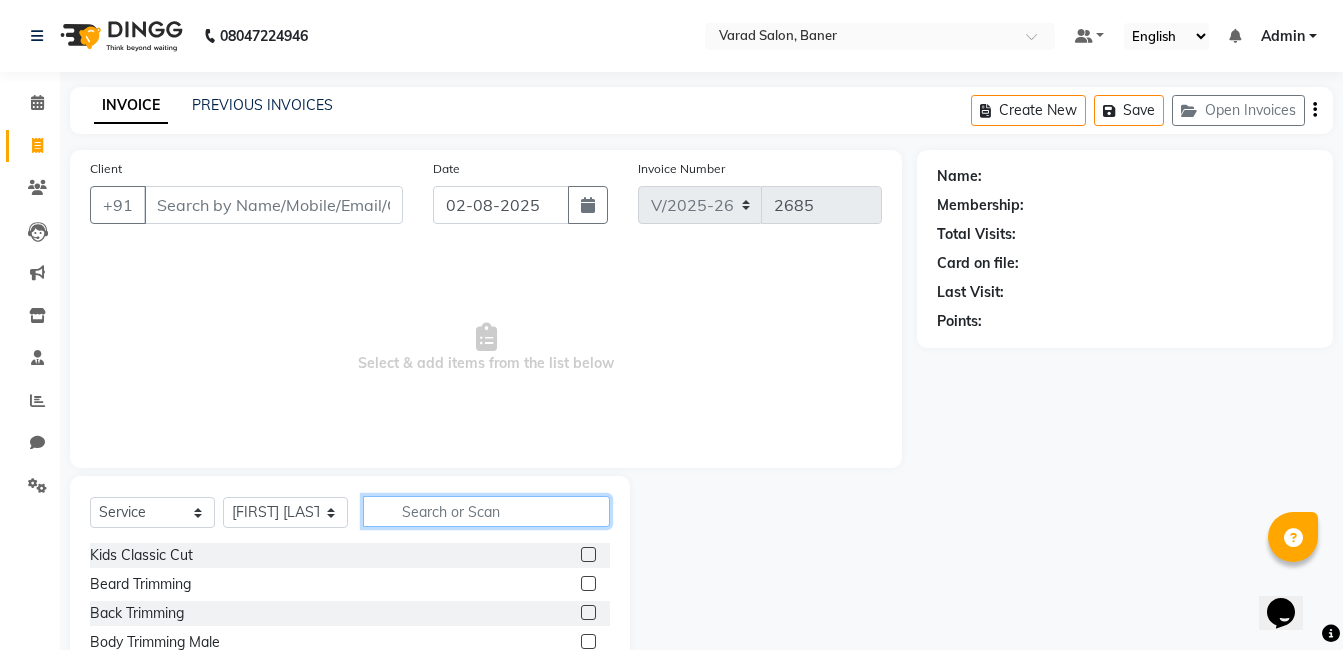 click 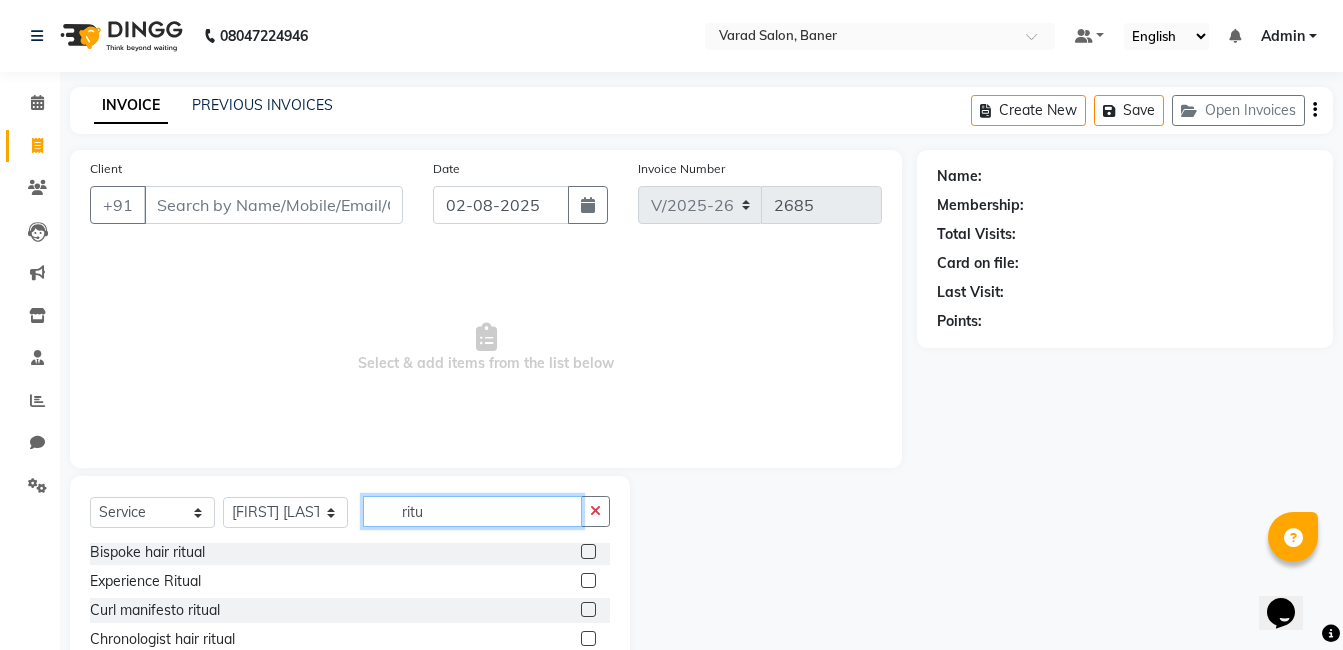 scroll, scrollTop: 0, scrollLeft: 0, axis: both 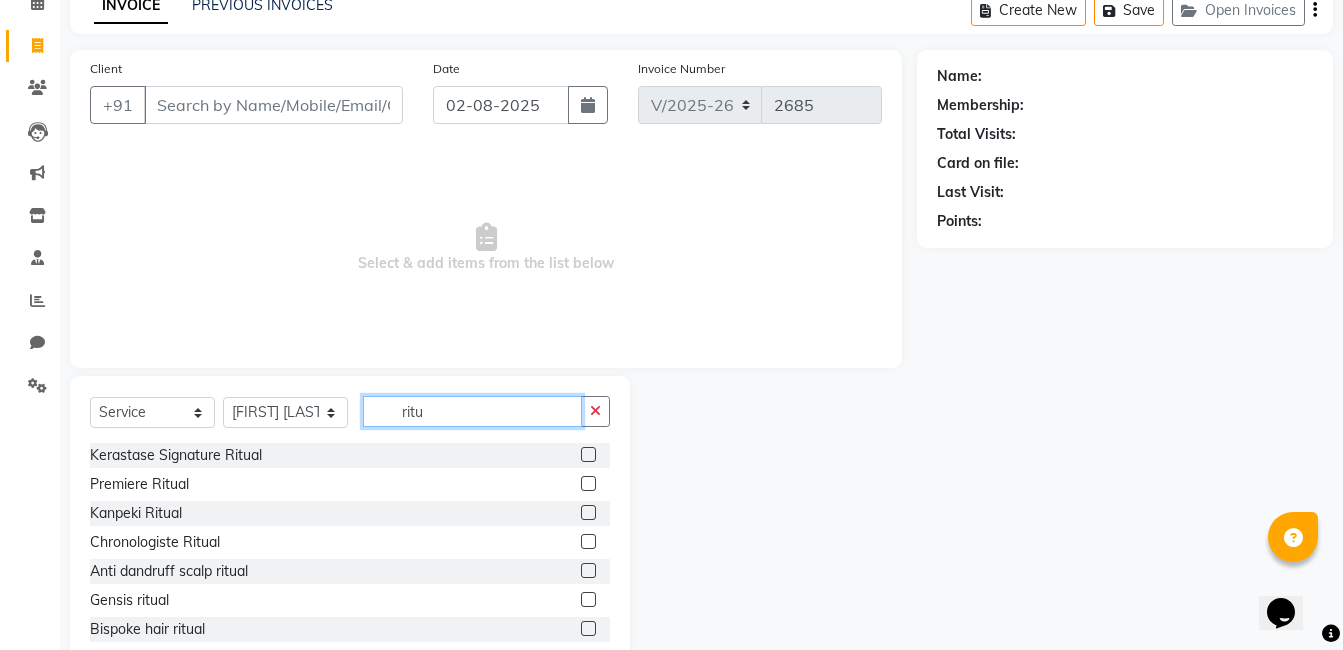 type on "ritu" 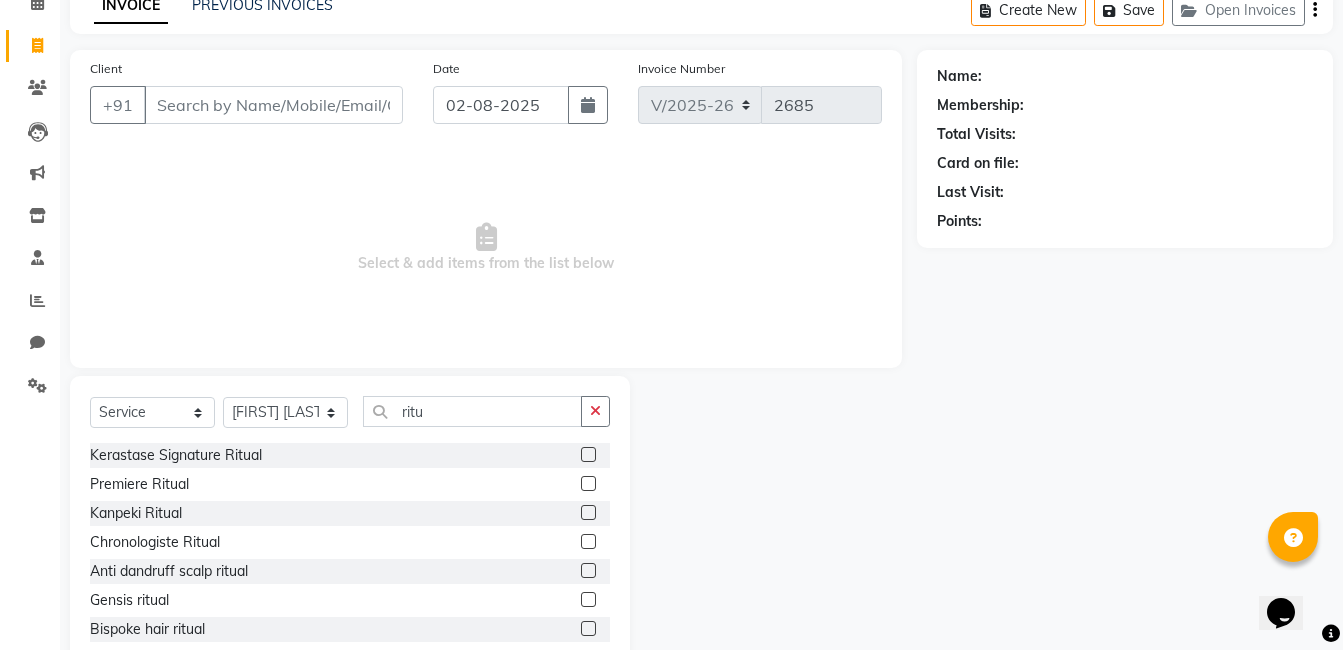 click 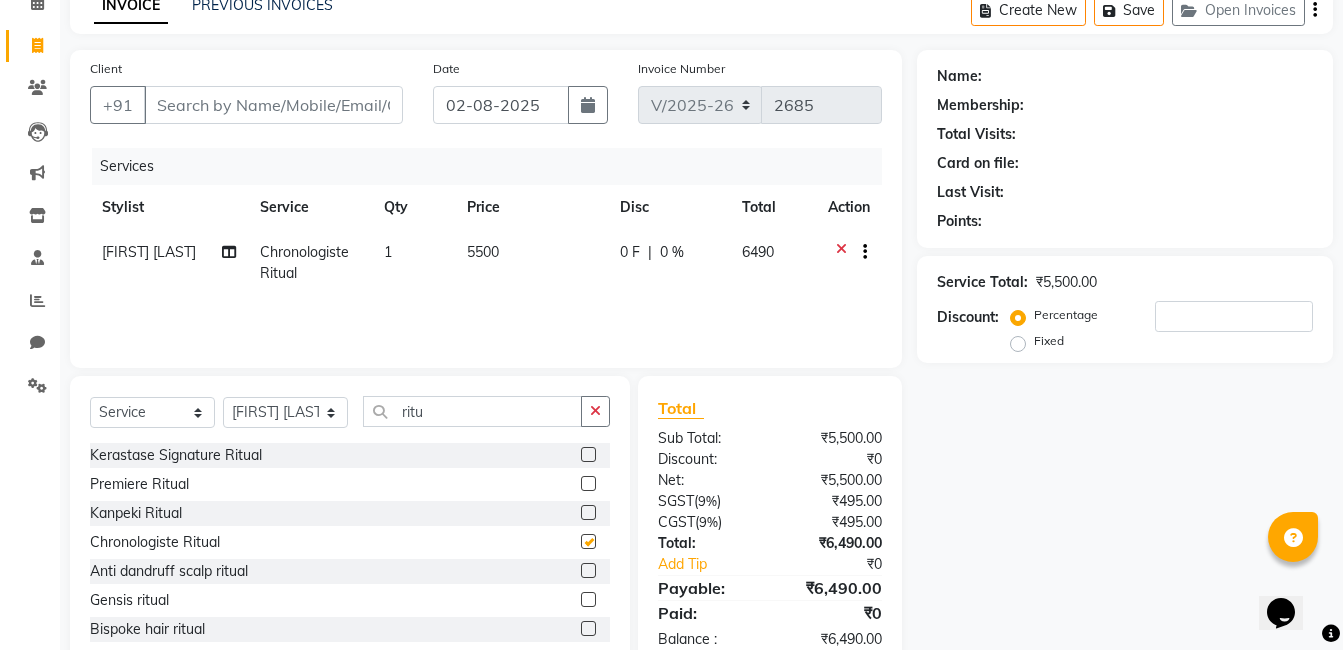 checkbox on "false" 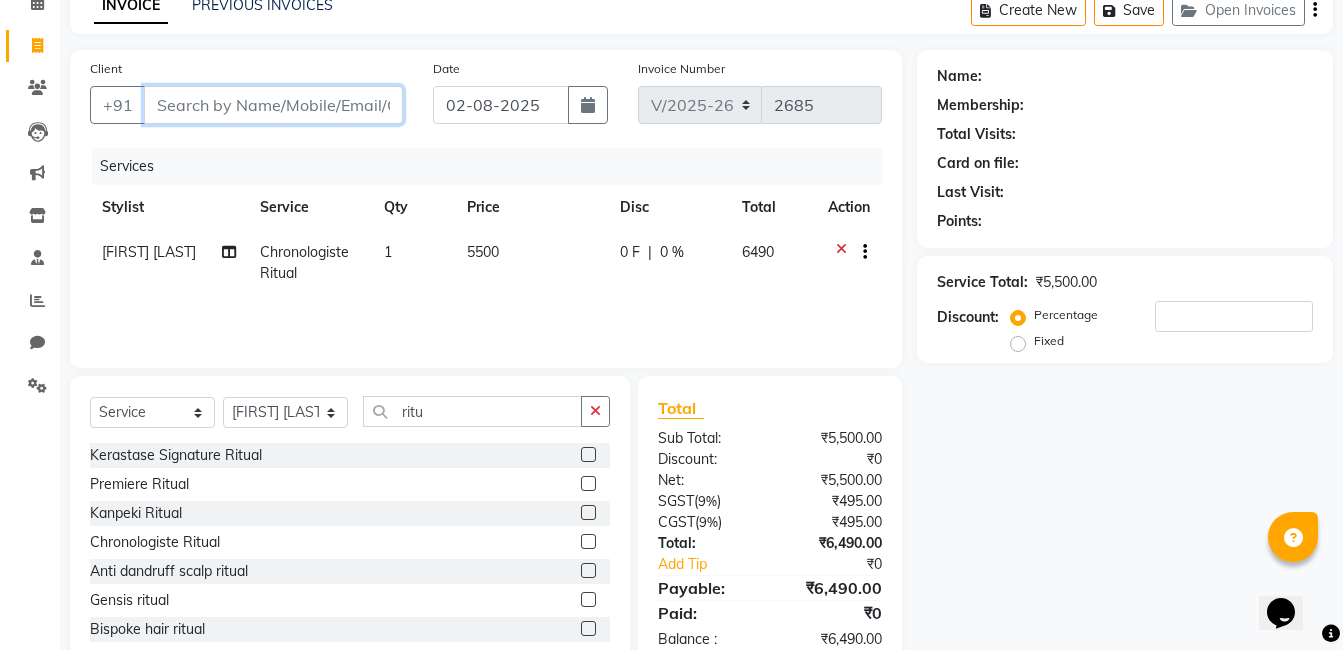 click on "Client" at bounding box center (273, 105) 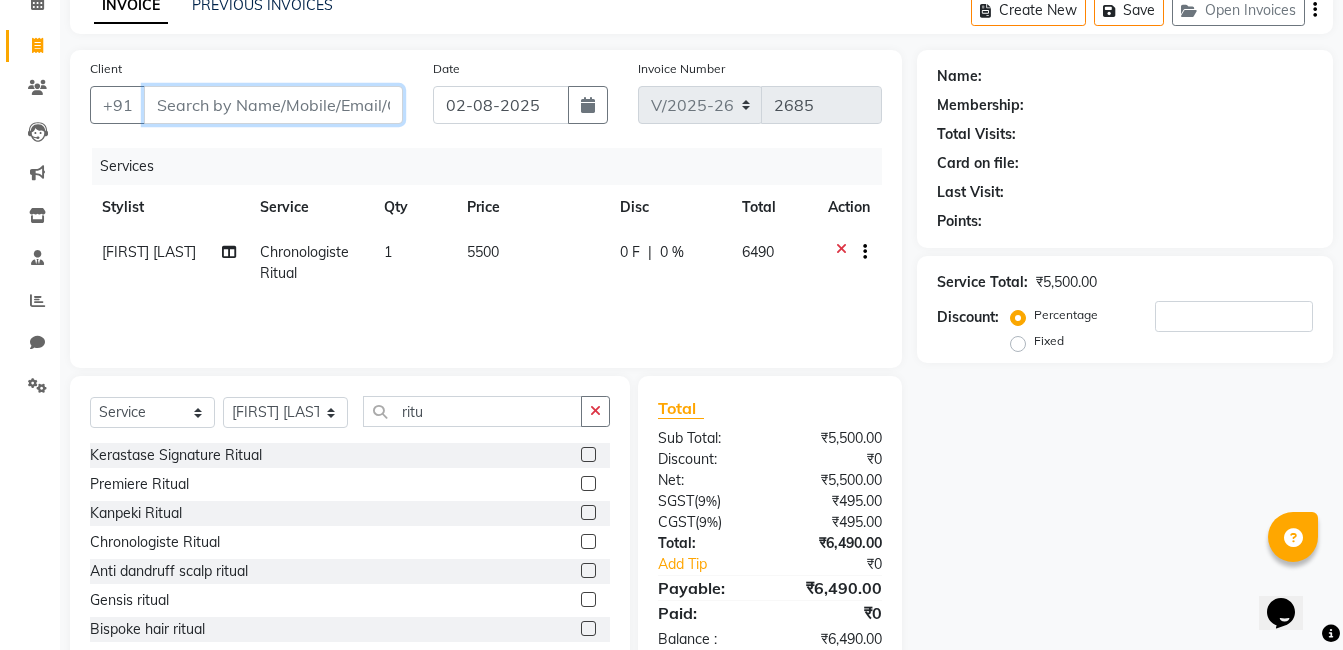 drag, startPoint x: 236, startPoint y: 106, endPoint x: 236, endPoint y: 117, distance: 11 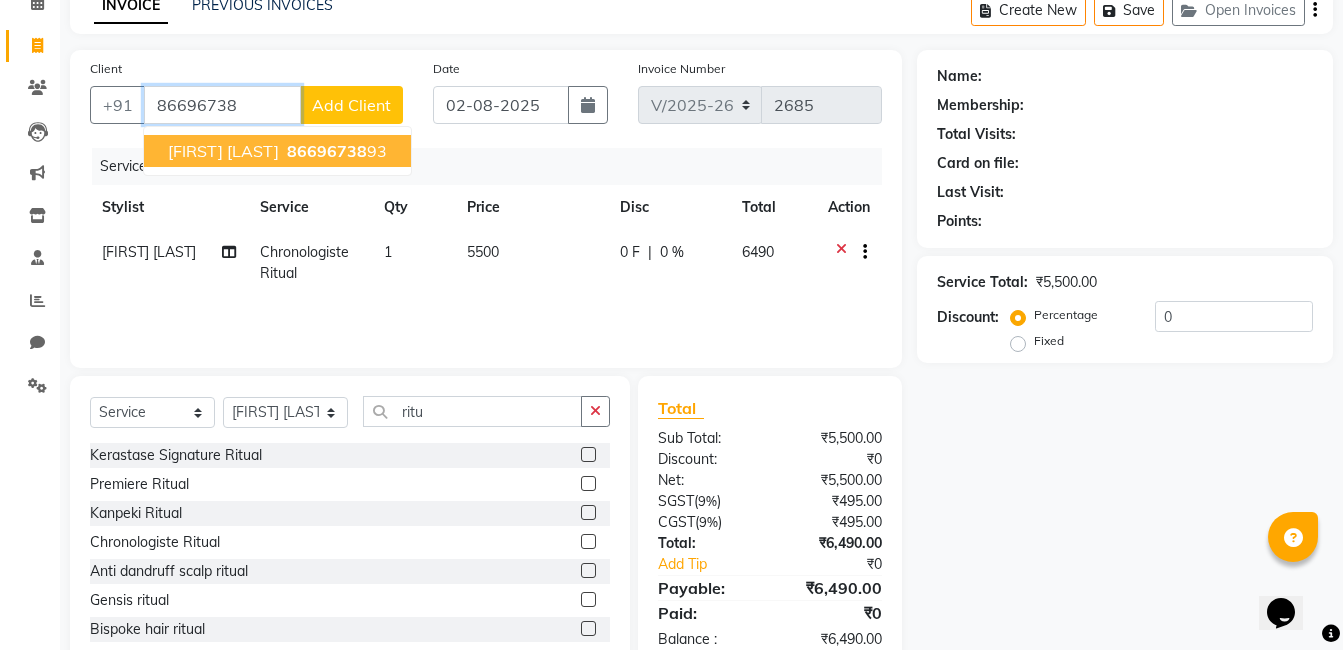 click on "kartik Ganesh" at bounding box center [223, 151] 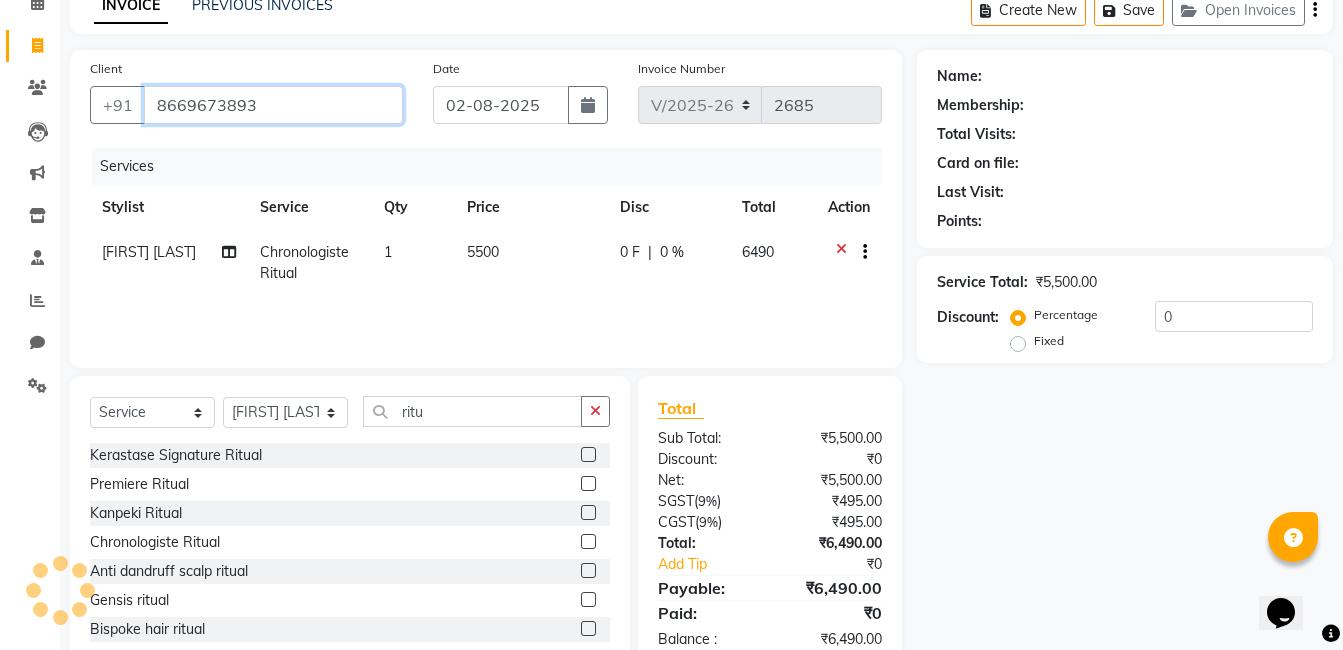 type on "8669673893" 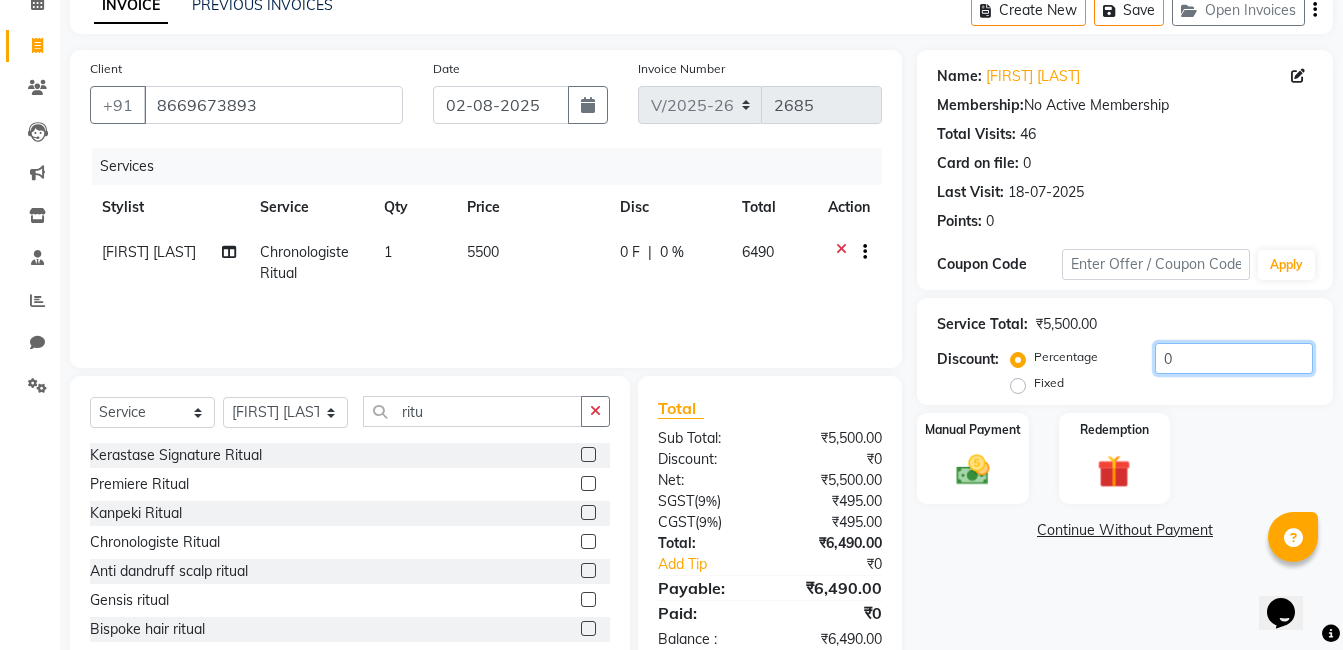 drag, startPoint x: 1193, startPoint y: 366, endPoint x: 1108, endPoint y: 388, distance: 87.80091 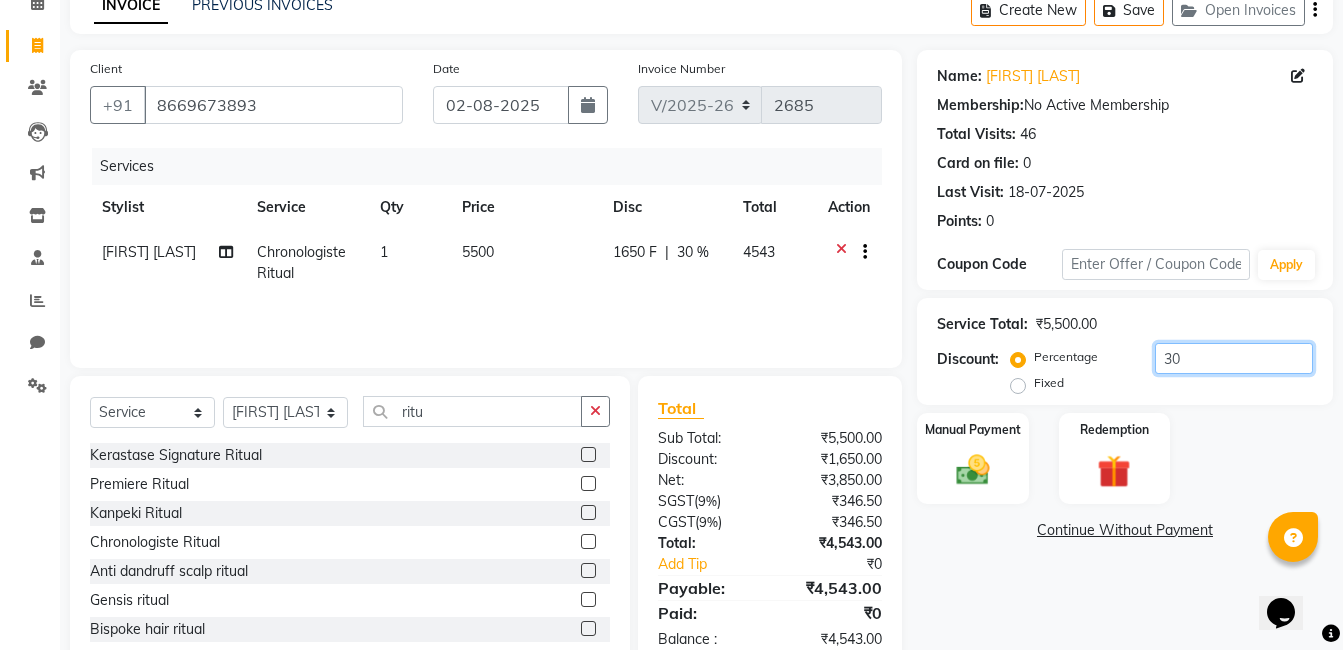 type on "30" 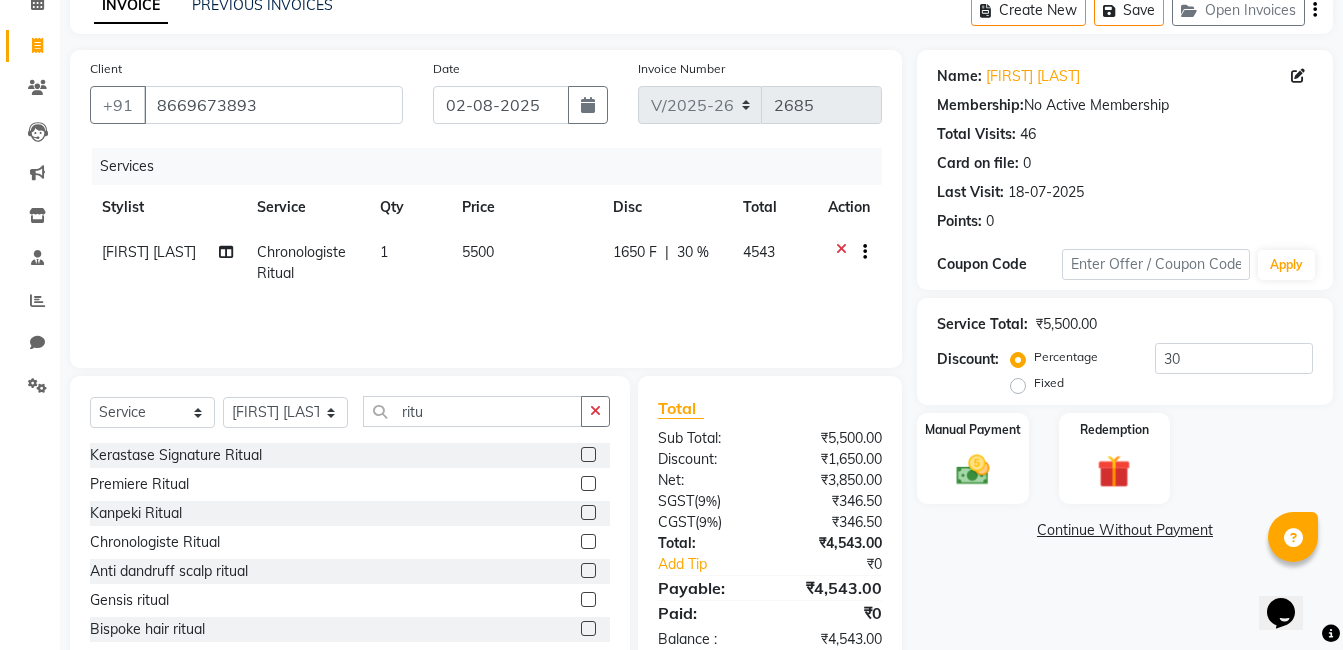 drag, startPoint x: 1061, startPoint y: 615, endPoint x: 682, endPoint y: 487, distance: 400.03125 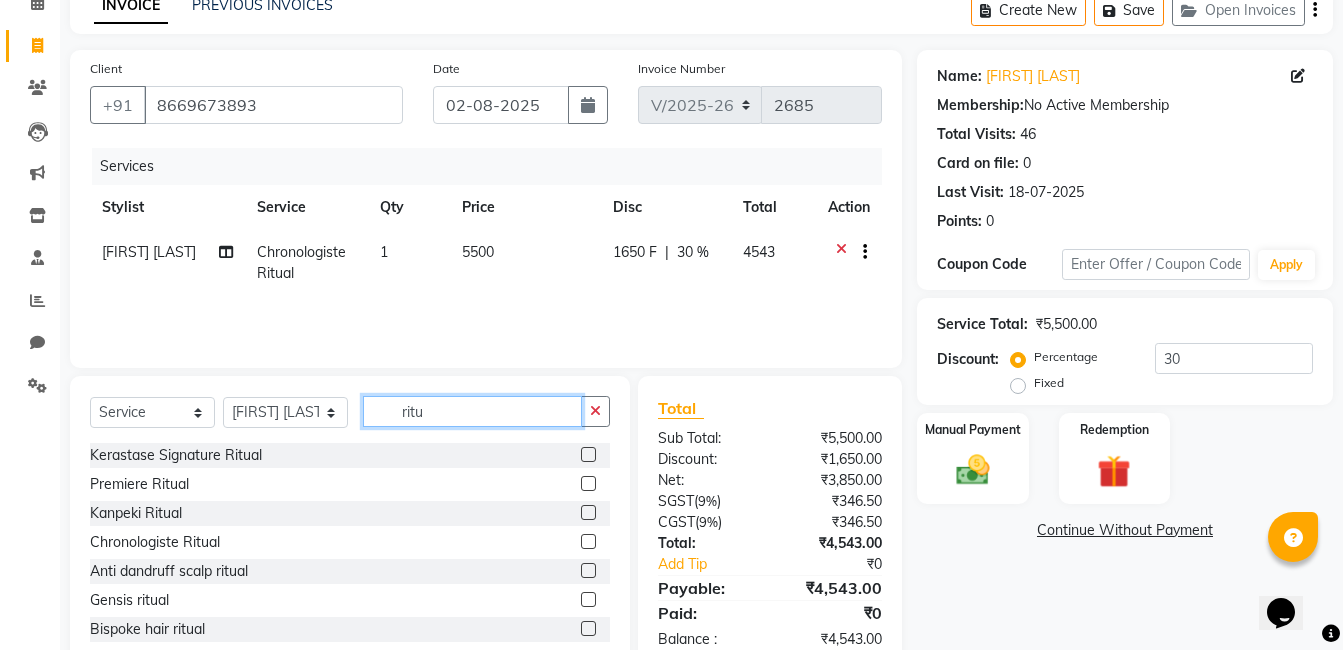 click on "ritu" 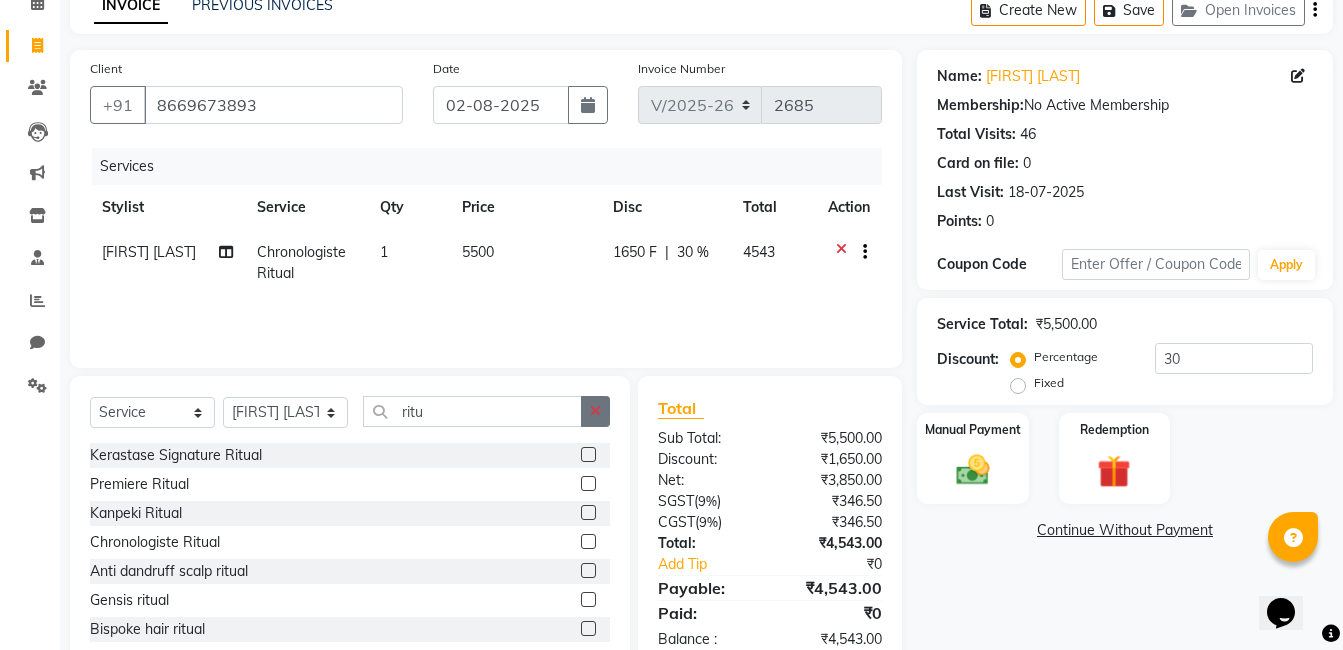 click 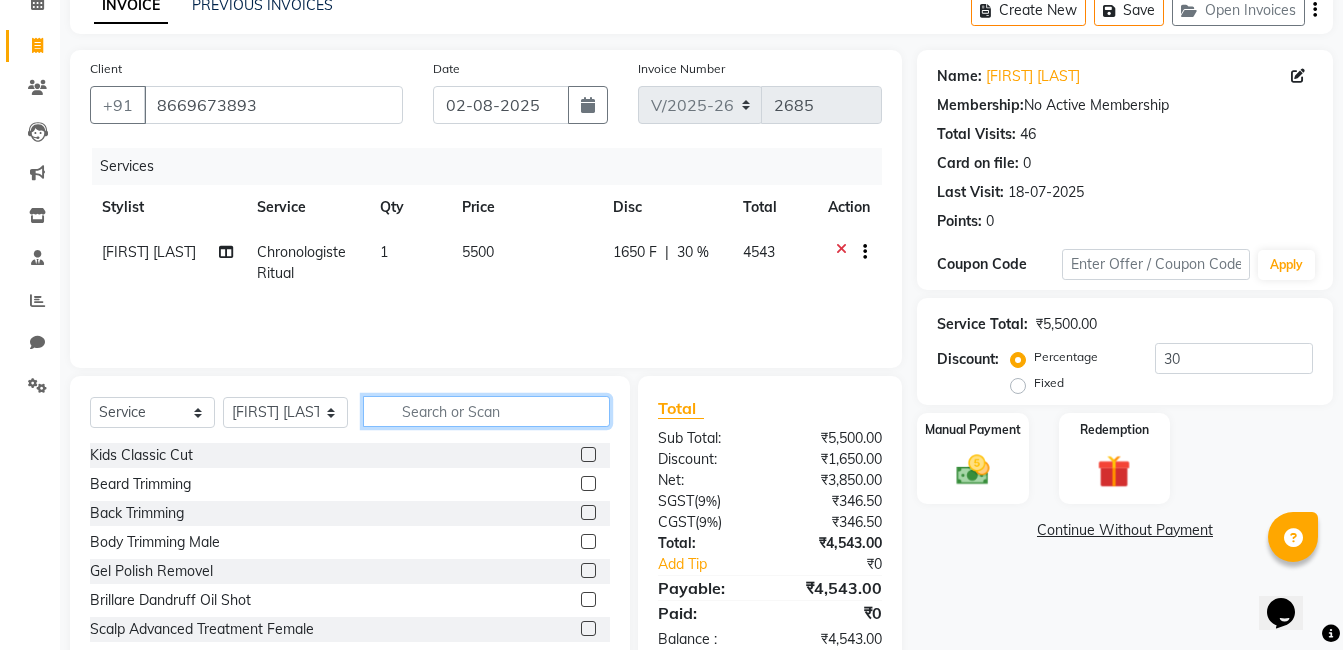 click 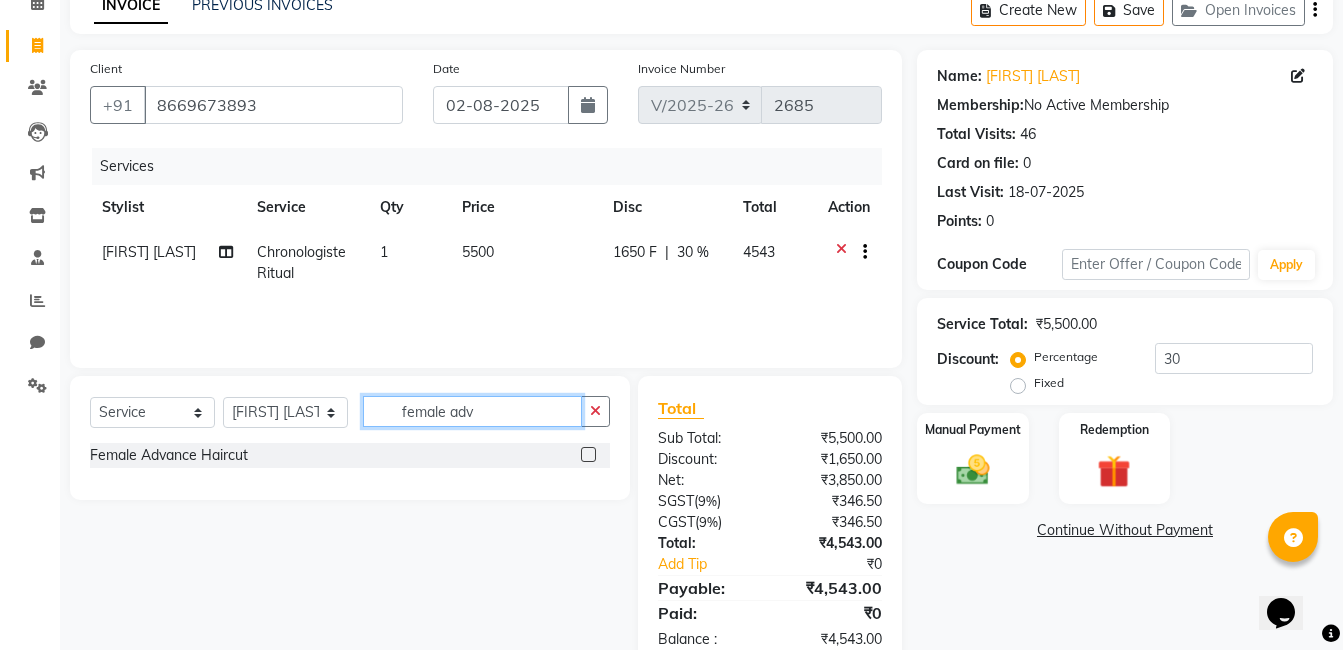 type on "female adv" 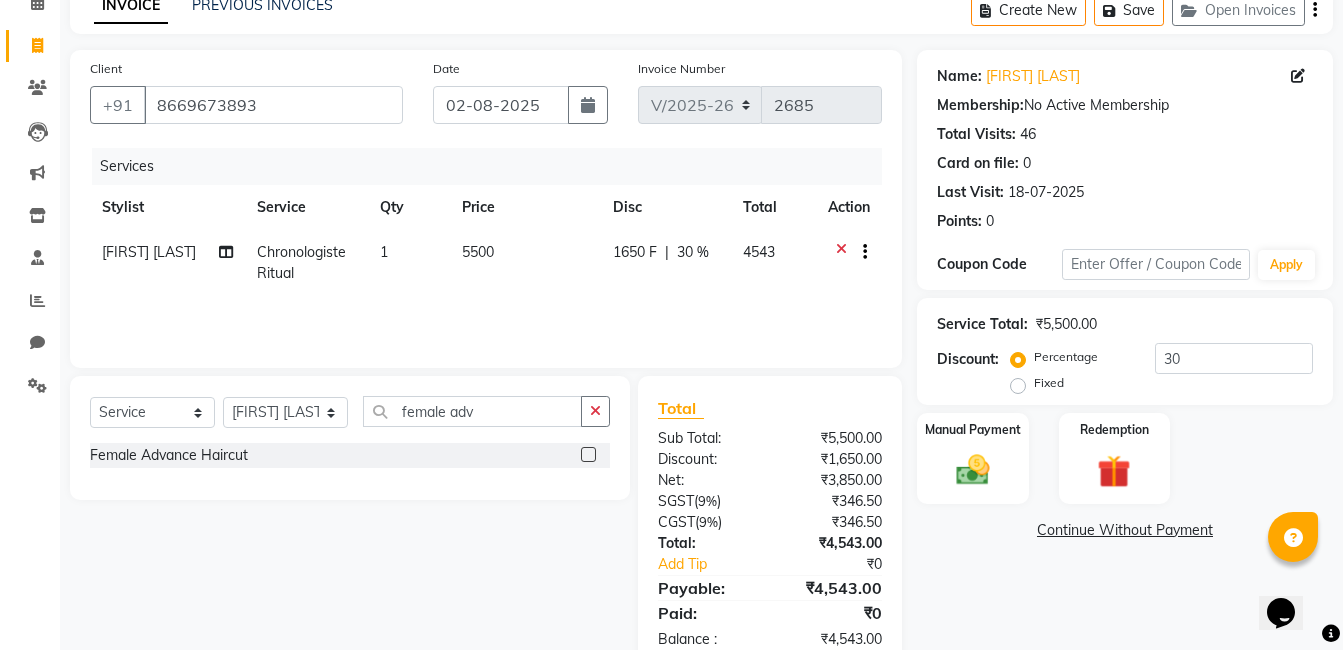 click 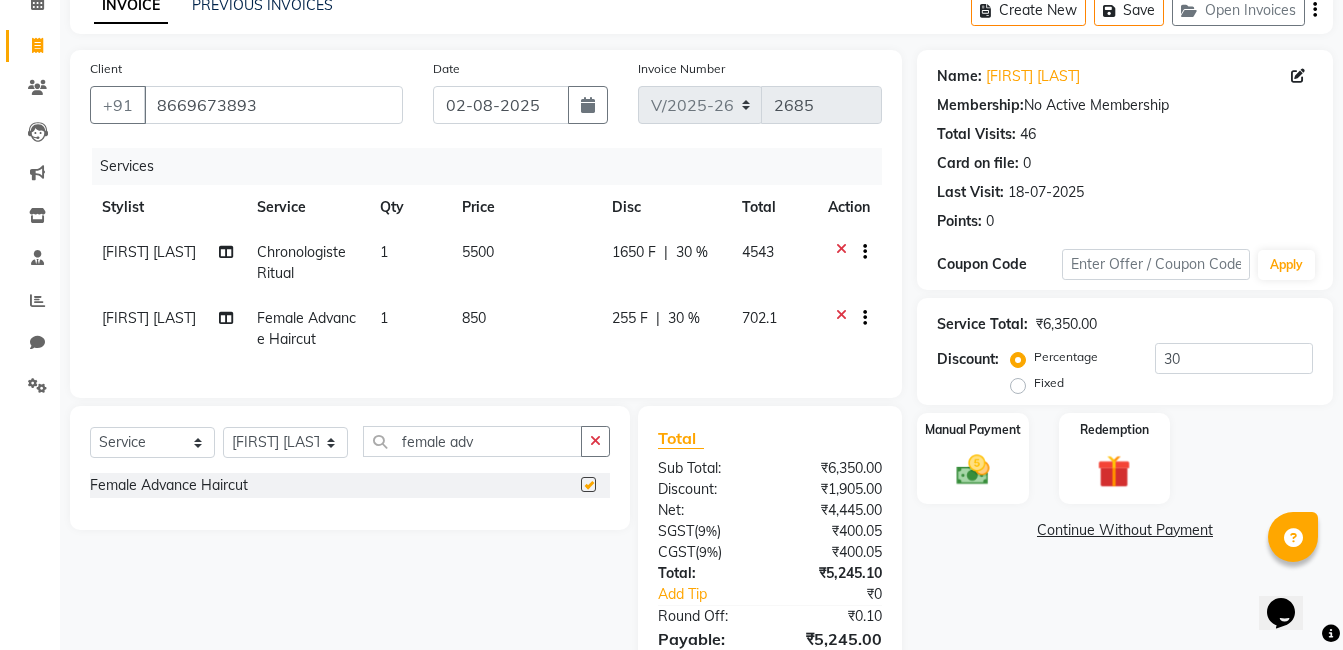 checkbox on "false" 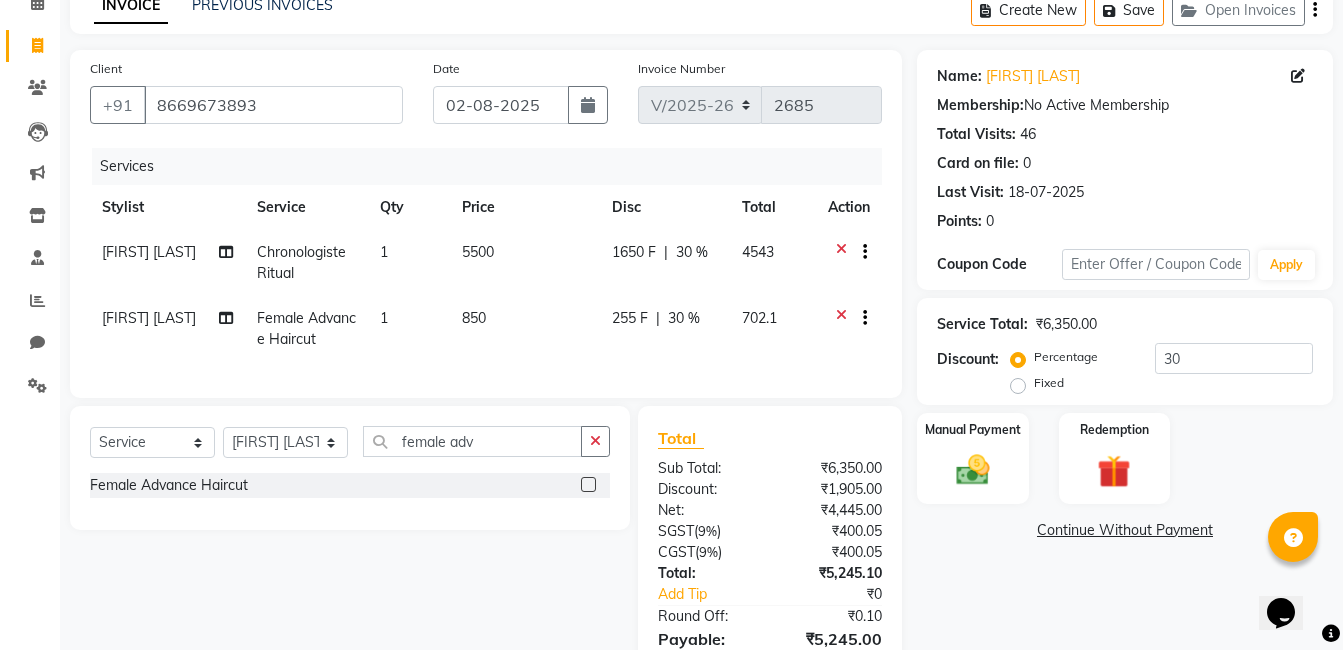 click on "255 F | 30 %" 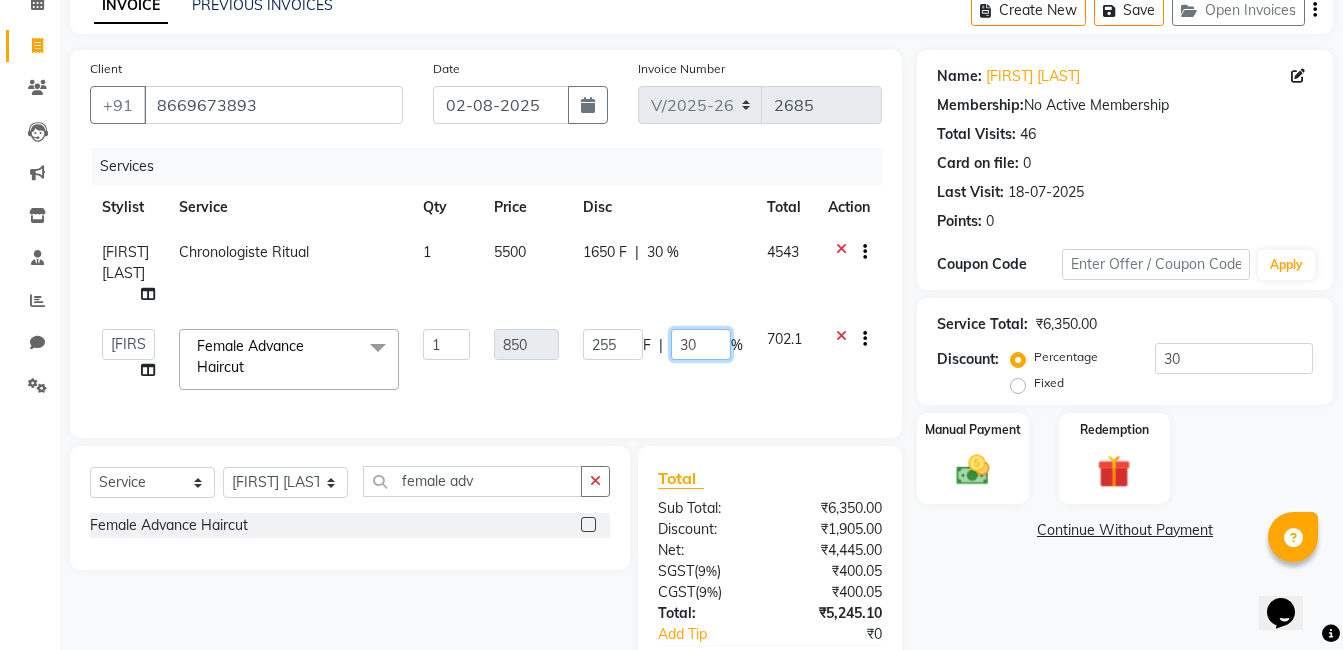drag, startPoint x: 705, startPoint y: 344, endPoint x: 637, endPoint y: 355, distance: 68.88396 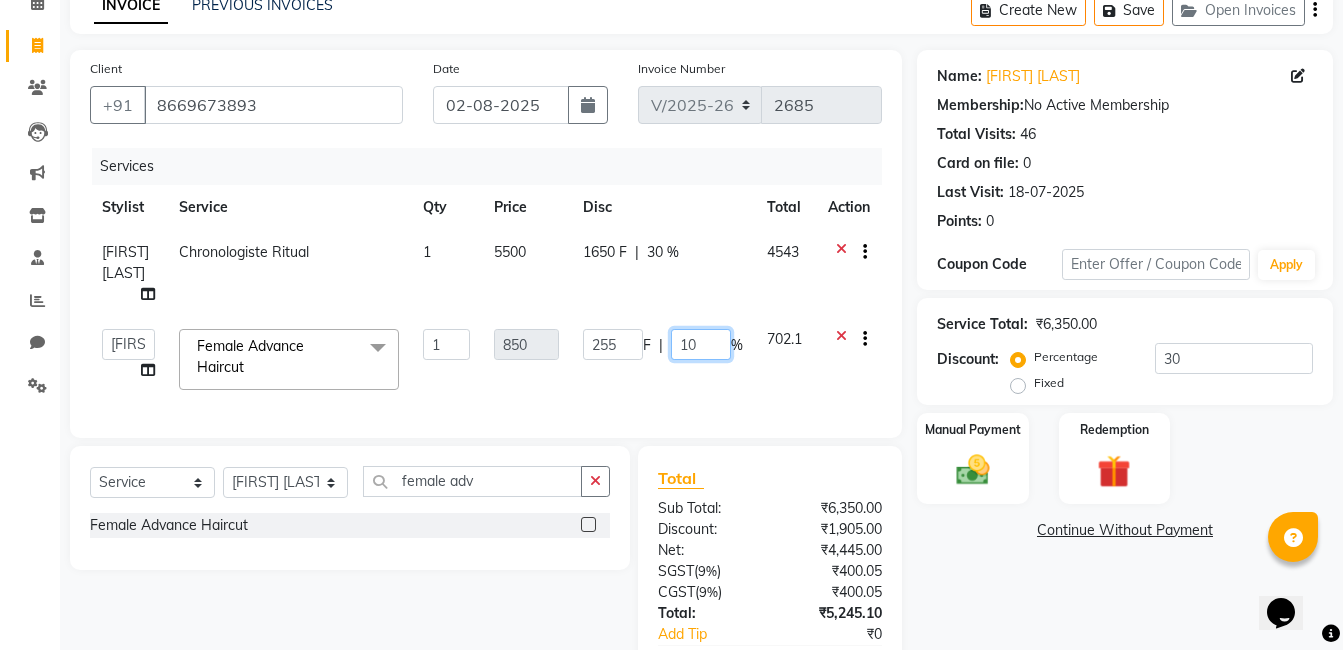 type on "100" 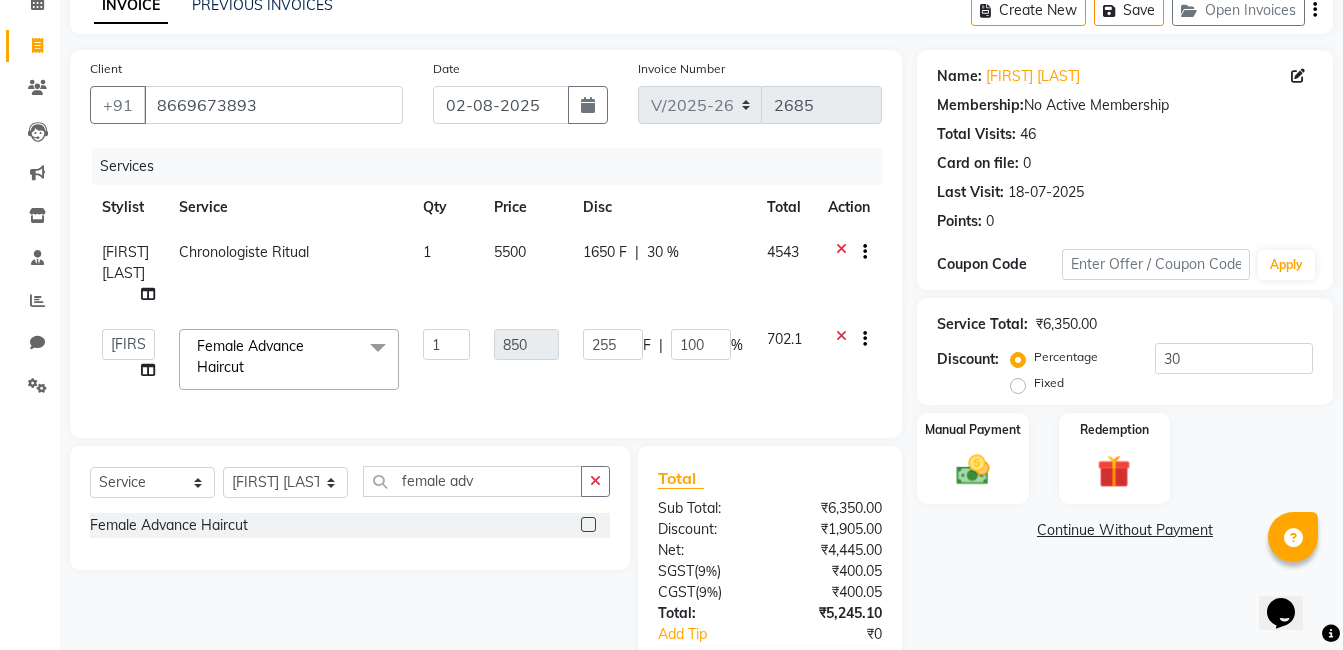 click on "Client +91 8669673893 Date 02-08-2025 Invoice Number V/2025 V/2025-26 2685 Services Stylist Service Qty Price Disc Total Action Swapnil jadhav Chronologiste Ritual  1 5500 1650 F | 30 % 4543  Admin   Asif qureshi   Deepali Munde   Dipali Jivane   Jabaaz   Karishma Khot    Kshitija   Kumar    Palash Das   Prem patode   Rahul chhapchhade   Rupesh sangale   Santosh Kadam   Swapnil jadhav  Female Advance Haircut   x Kids Classic Cut Beard Trimming Back Trimming Body Trimming Male Gel Polish Removel Brillare Dandruff Oil Shot Scalp Advanced Treatment Female Scalp Advanced Treatment Male Nose Peeloff Waxing Cheek Peeloff Waxing Face Peeloff Waxing Male Gel Polish With Art/Glitter/Ombre Overlay On Natural Nails Gel Per Tip Extenstion Gel Extension Refilling  Male HairWash & Styling Inoa Color Crown Female Majirel Color Crown Female  D-tan Half-Legs D-tan Half Hands Global Color + Balayage / Melt Short  Global Color + Balayage / Melt Medium Global Color + Balayage / Melt Long  Hair Styling Eyebrow Peeloff Waxing 1 F" 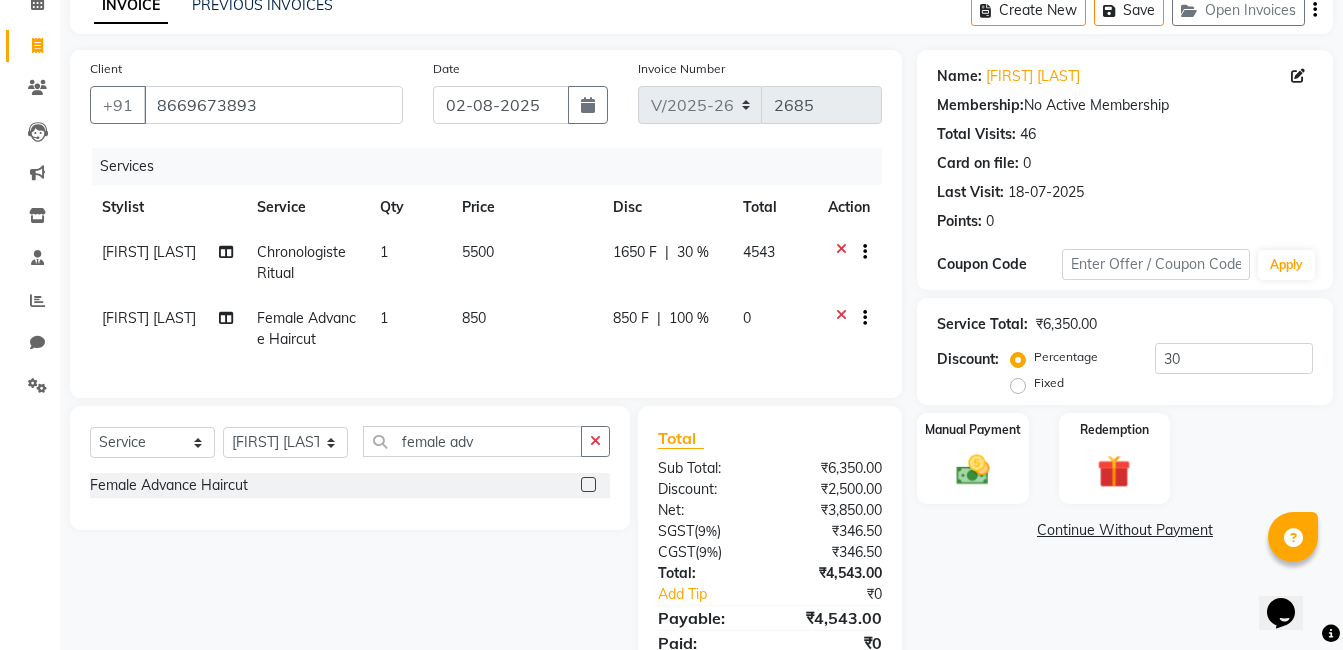 scroll, scrollTop: 195, scrollLeft: 0, axis: vertical 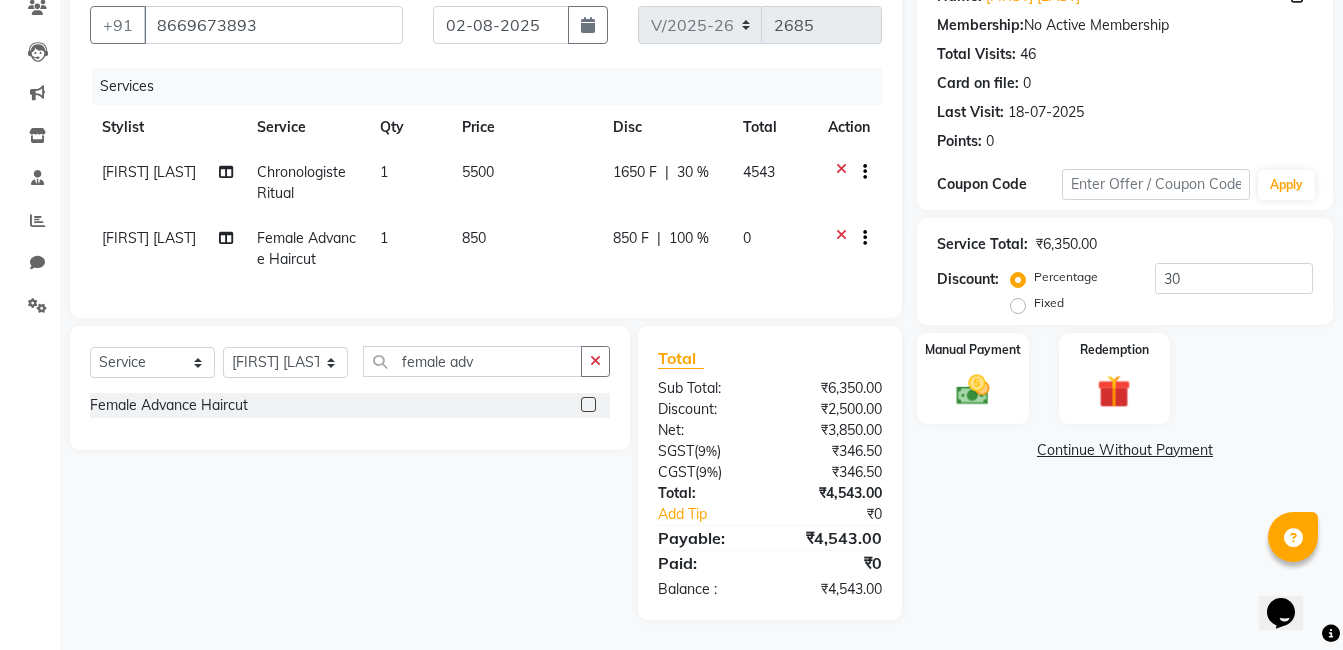 click on "850 F | 100 %" 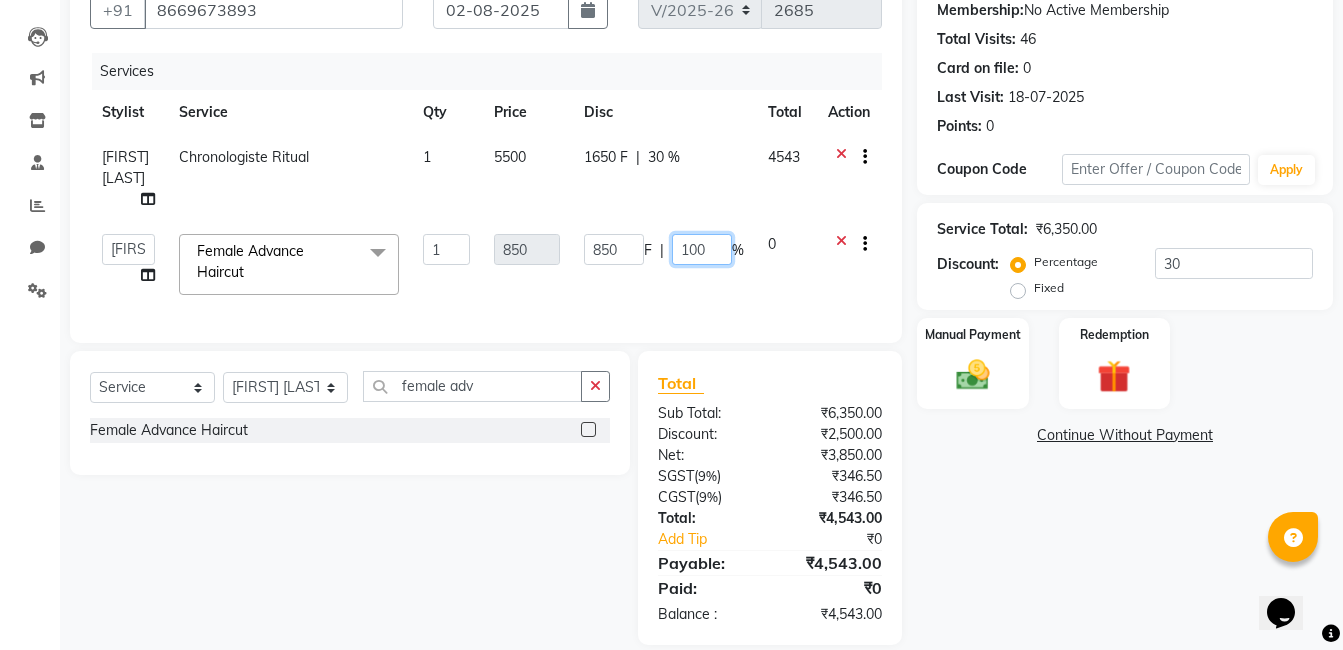 drag, startPoint x: 712, startPoint y: 245, endPoint x: 602, endPoint y: 258, distance: 110.76552 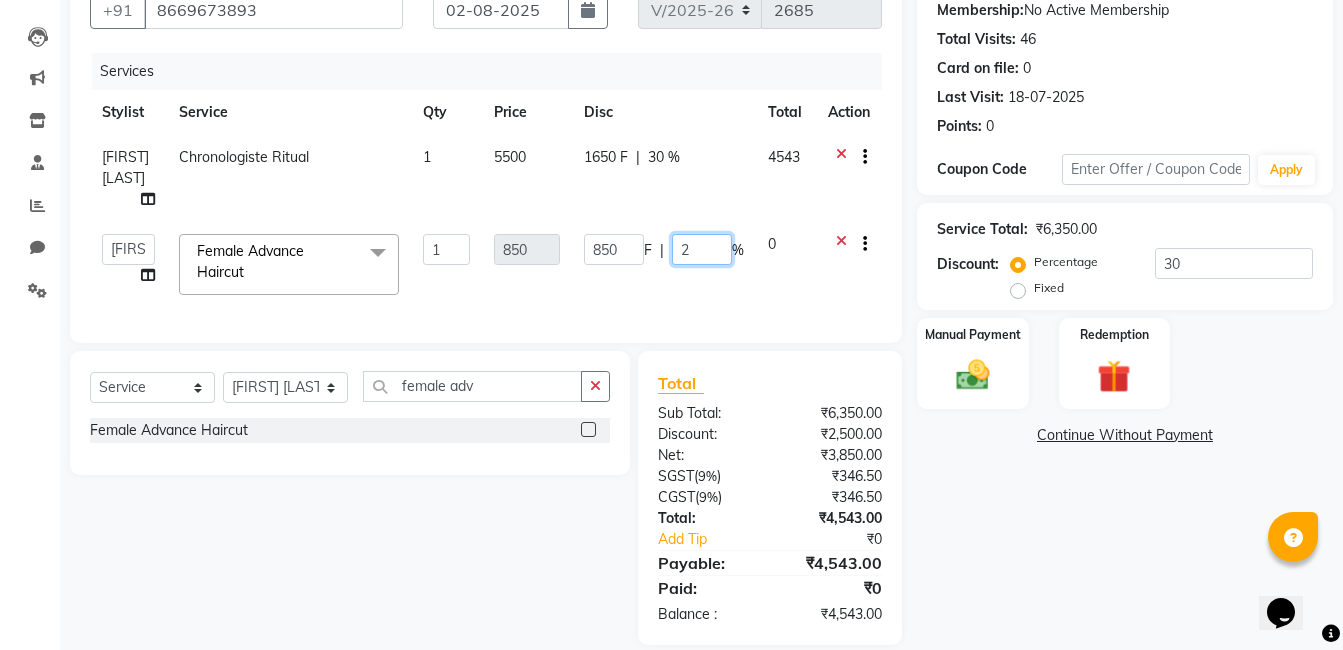 type on "20" 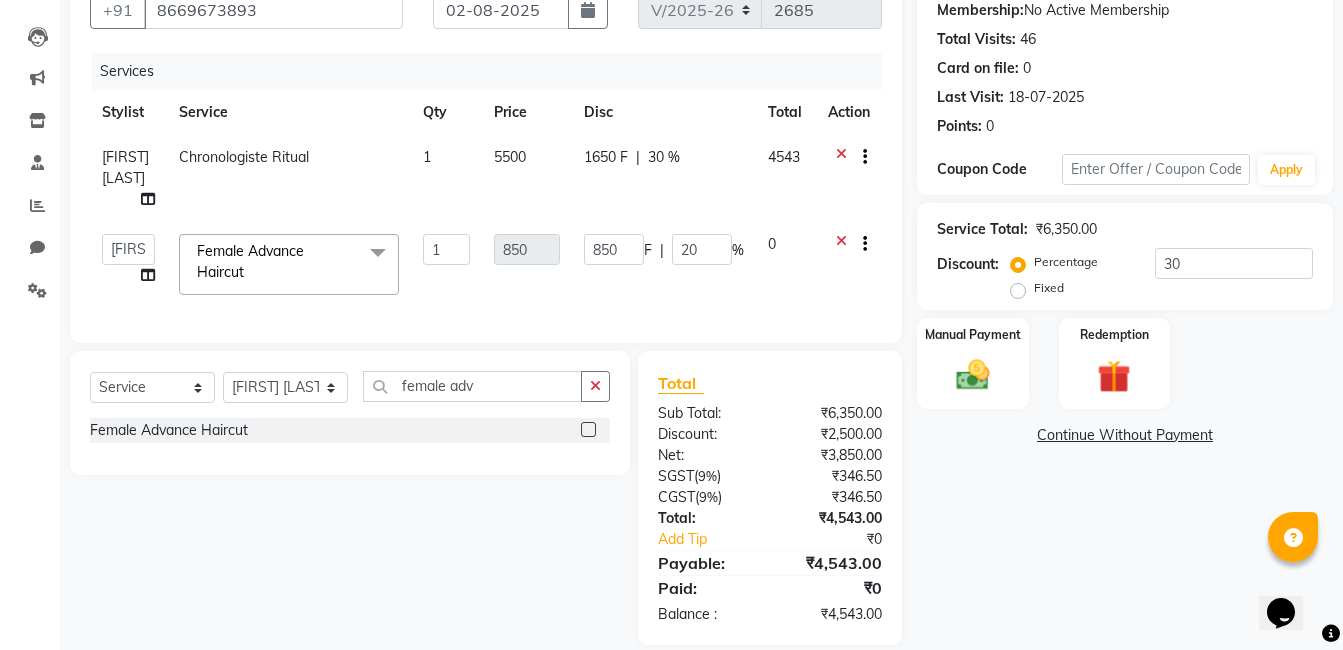 click on "Client +91 8669673893 Date 02-08-2025 Invoice Number V/2025 V/2025-26 2685 Services Stylist Service Qty Price Disc Total Action Swapnil jadhav Chronologiste Ritual  1 5500 1650 F | 30 % 4543  Admin   Asif qureshi   Deepali Munde   Dipali Jivane   Jabaaz   Karishma Khot    Kshitija   Kumar    Palash Das   Prem patode   Rahul chhapchhade   Rupesh sangale   Santosh Kadam   Swapnil jadhav  Female Advance Haircut   x Kids Classic Cut Beard Trimming Back Trimming Body Trimming Male Gel Polish Removel Brillare Dandruff Oil Shot Scalp Advanced Treatment Female Scalp Advanced Treatment Male Nose Peeloff Waxing Cheek Peeloff Waxing Face Peeloff Waxing Male Gel Polish With Art/Glitter/Ombre Overlay On Natural Nails Gel Per Tip Extenstion Gel Extension Refilling  Male HairWash & Styling Inoa Color Crown Female Majirel Color Crown Female  D-tan Half-Legs D-tan Half Hands Global Color + Balayage / Melt Short  Global Color + Balayage / Melt Medium Global Color + Balayage / Melt Long  Hair Styling Eyebrow Peeloff Waxing 1 F" 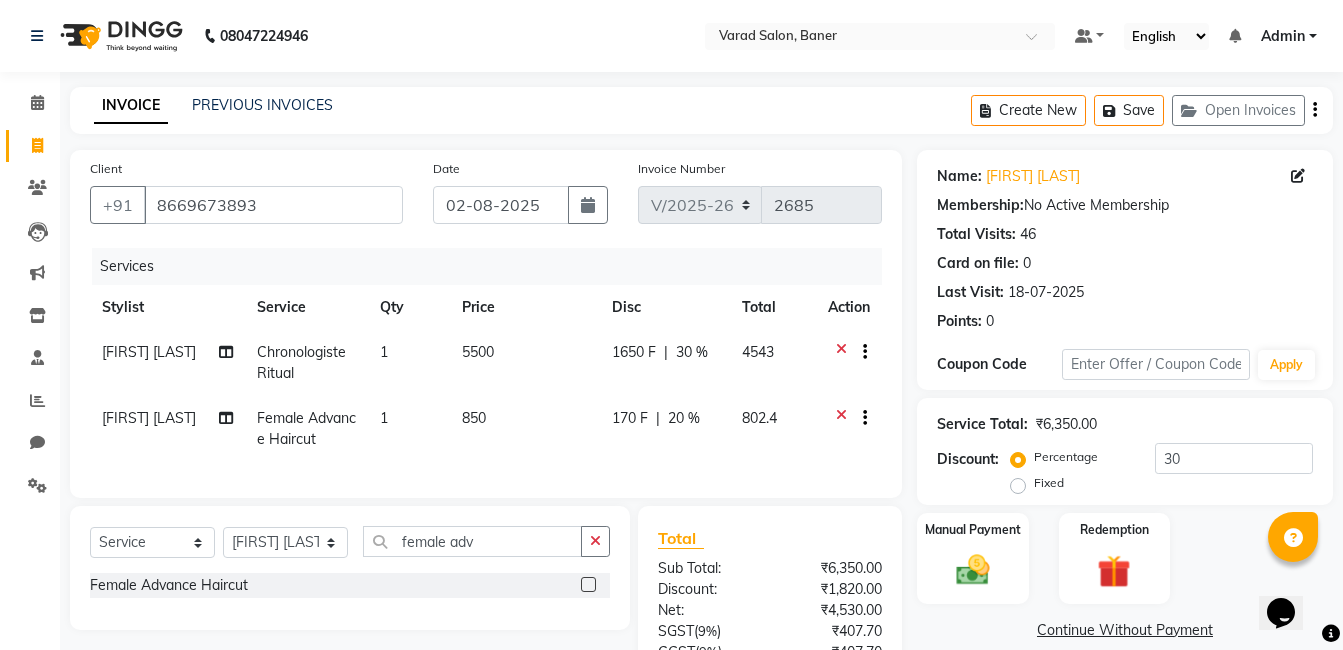 scroll, scrollTop: 216, scrollLeft: 0, axis: vertical 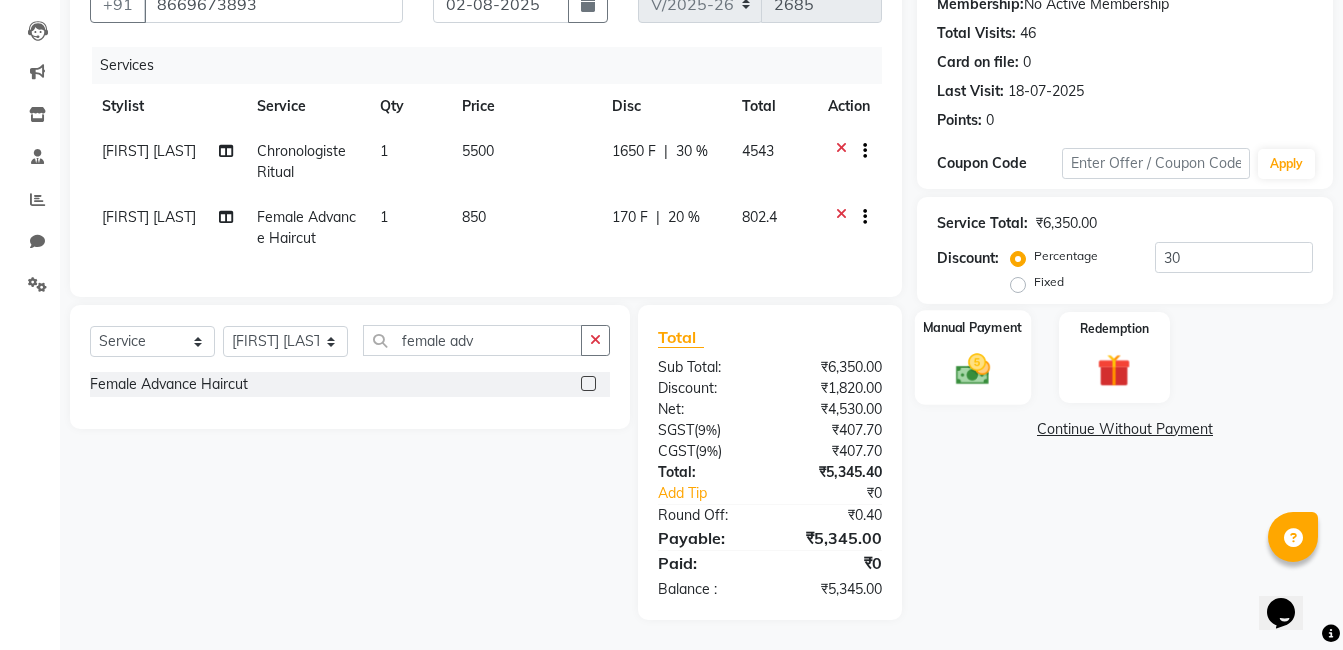 click on "Manual Payment" 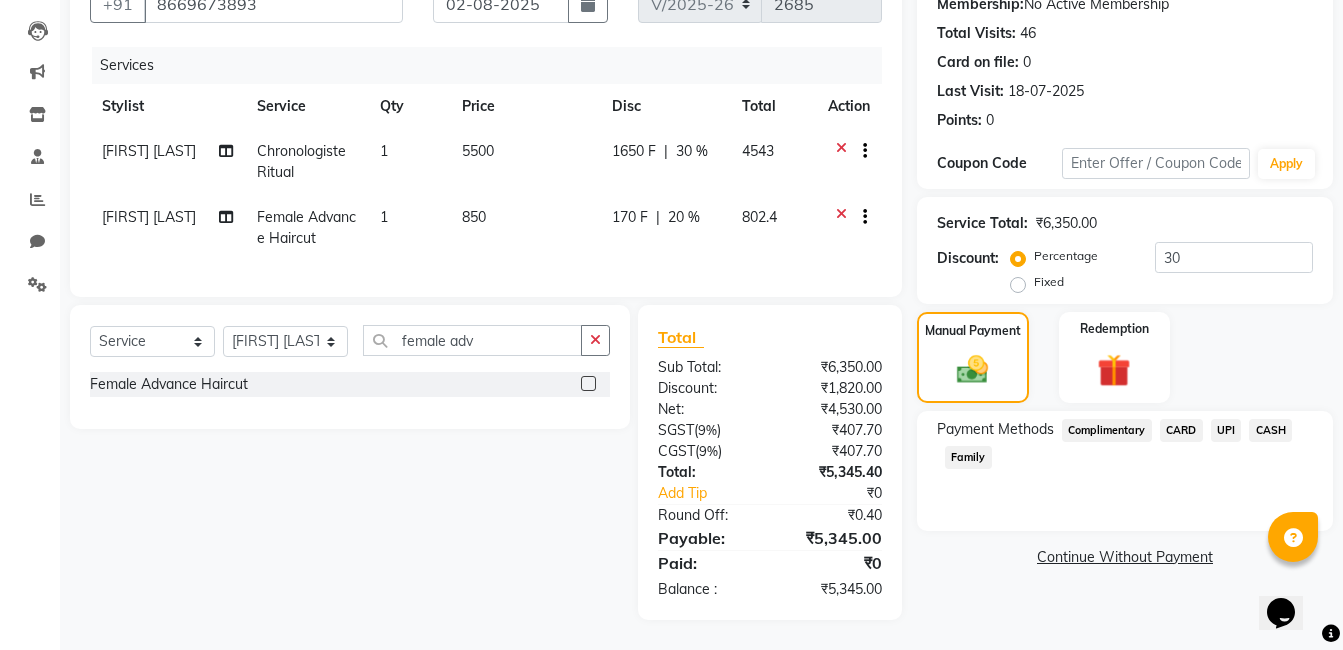 click on "CARD" 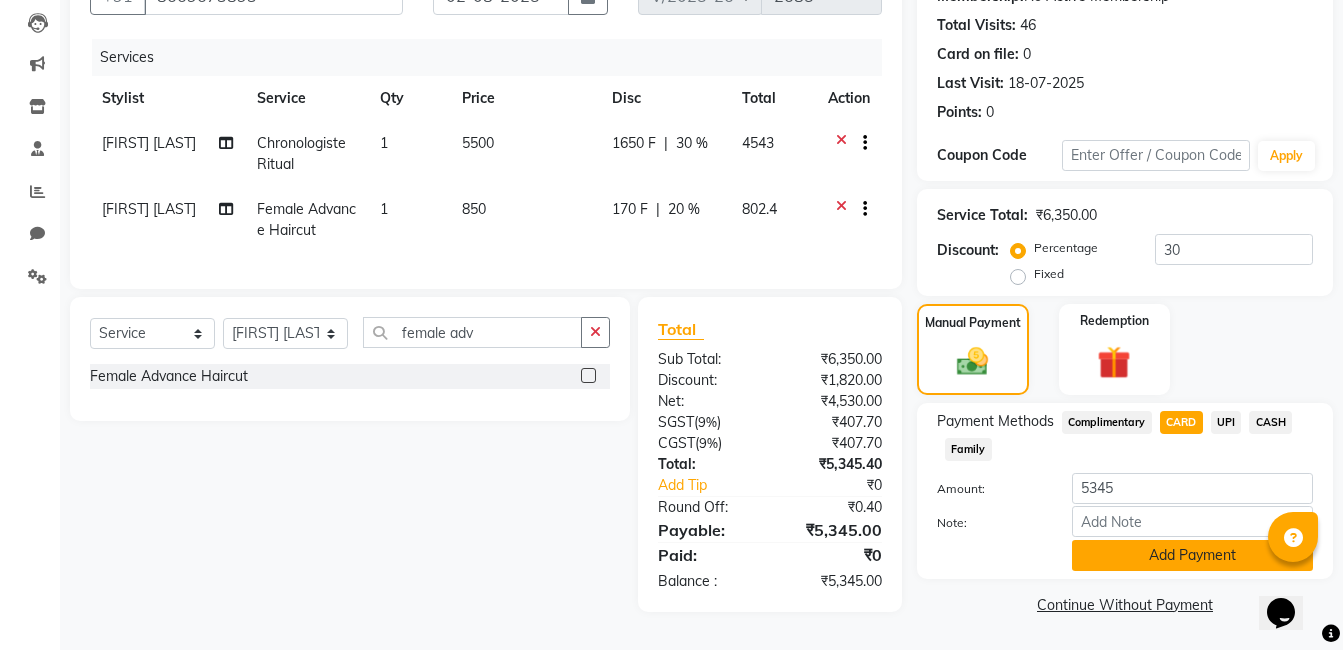 click on "Add Payment" 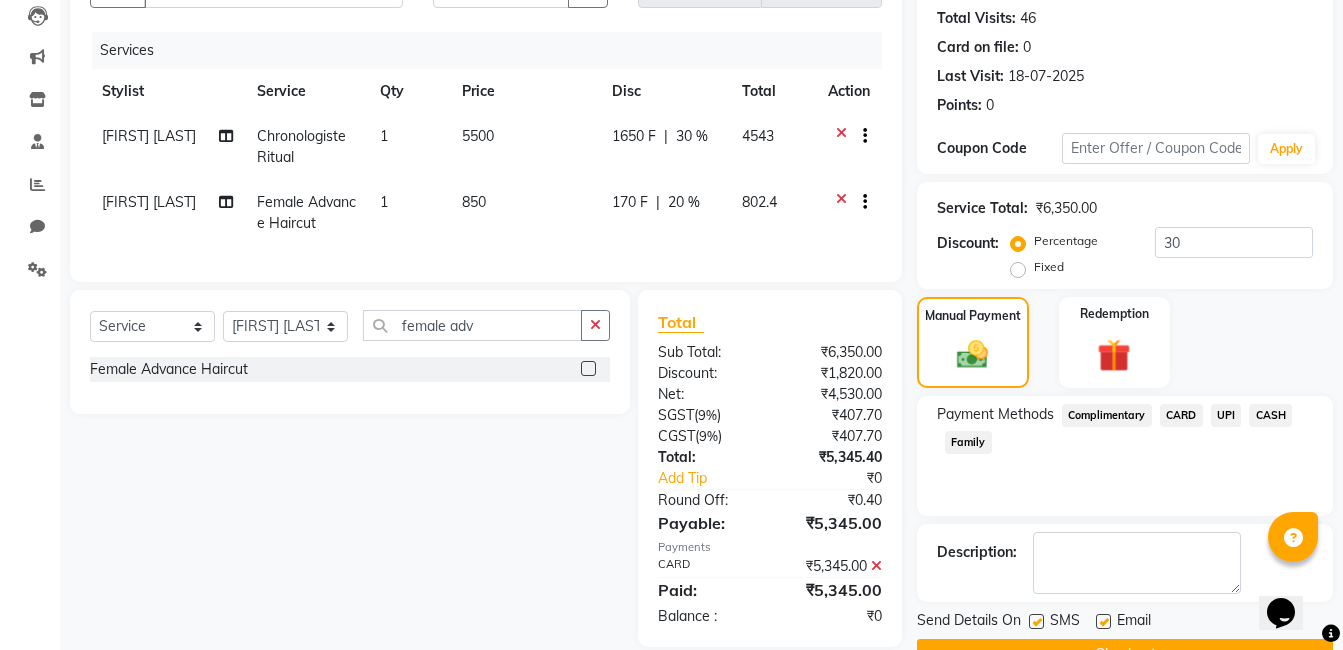scroll, scrollTop: 266, scrollLeft: 0, axis: vertical 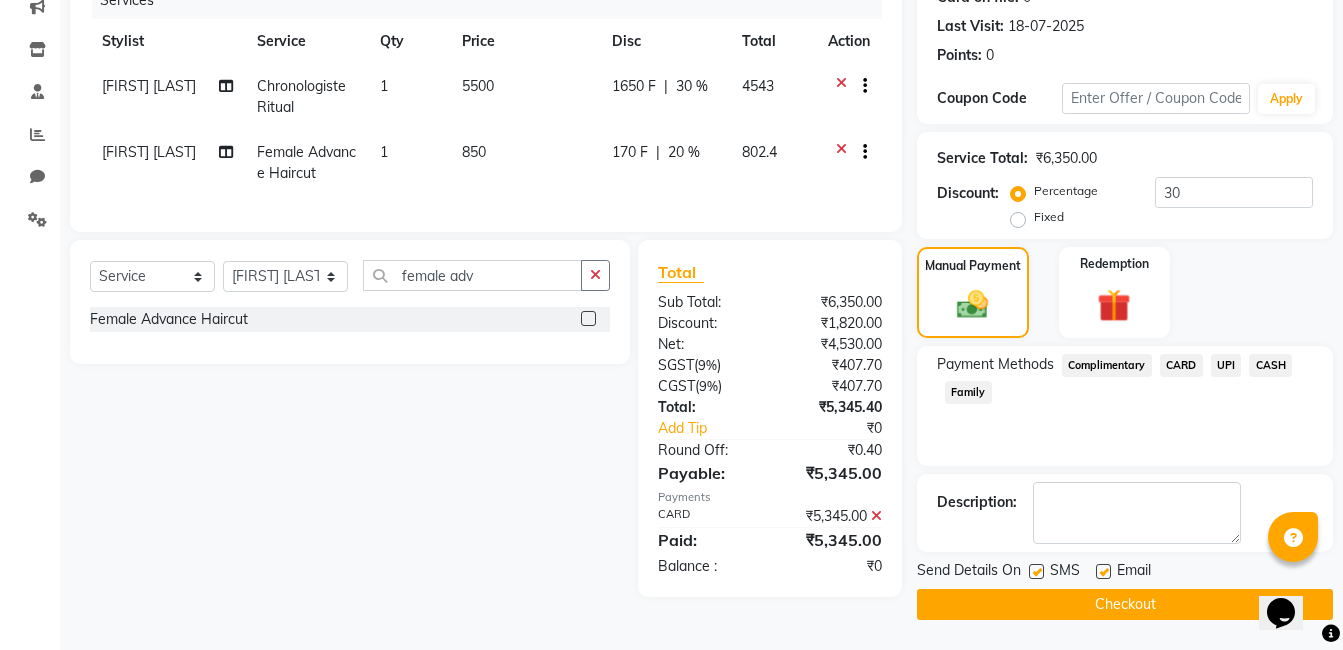 click on "Checkout" 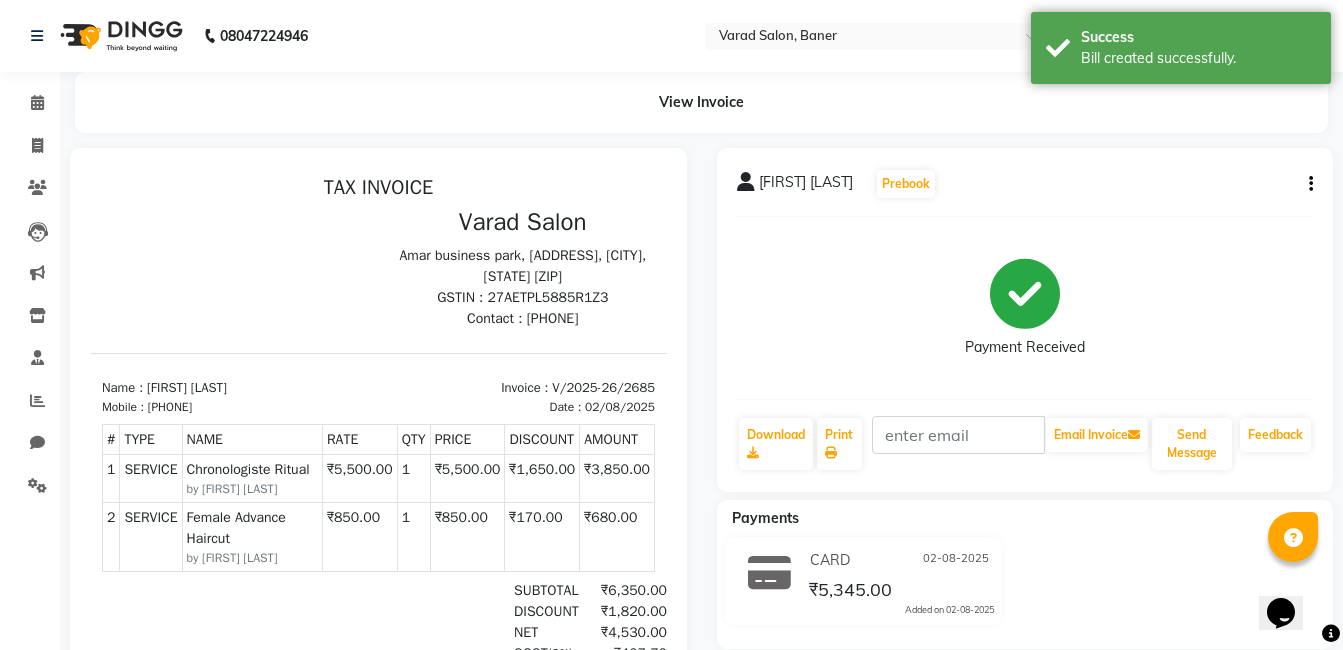 scroll, scrollTop: 0, scrollLeft: 0, axis: both 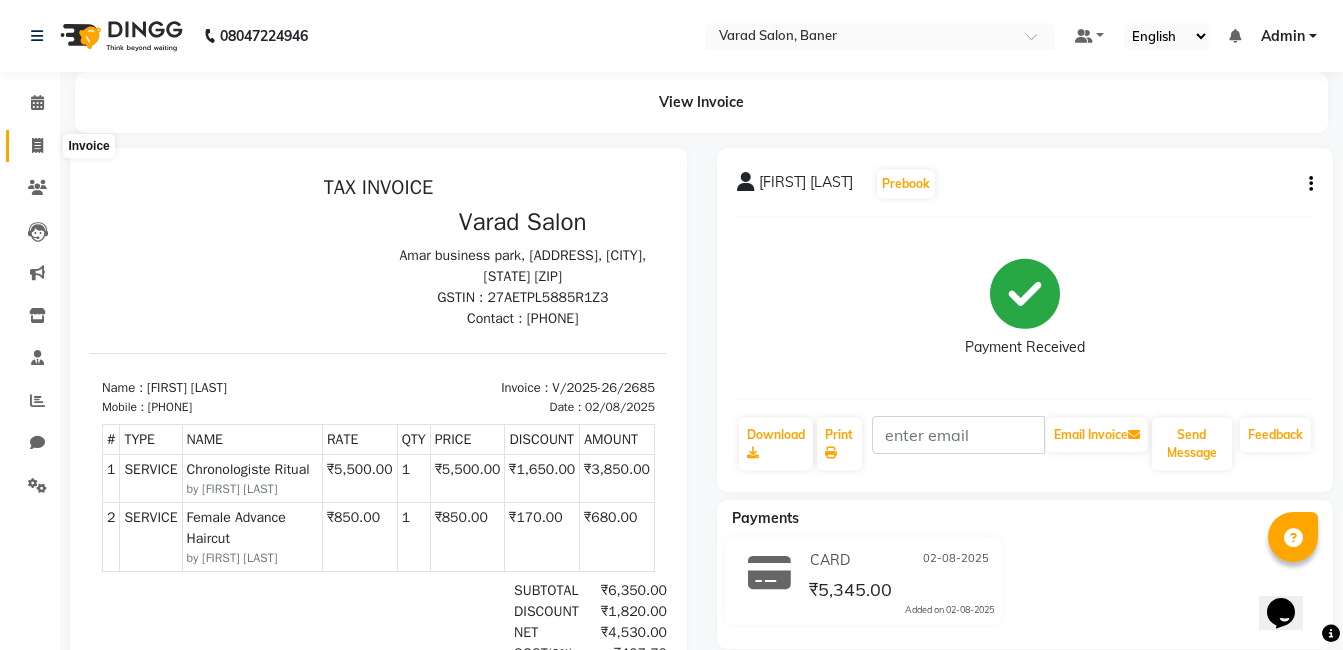 click 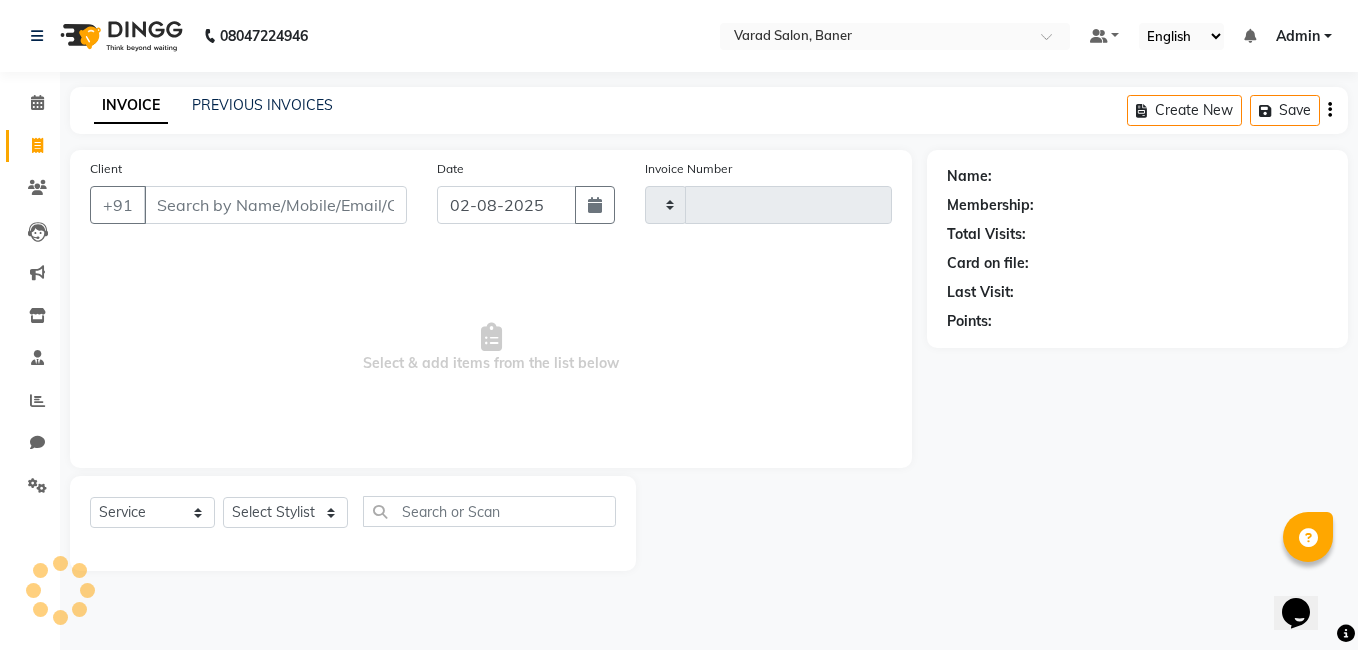 type on "2686" 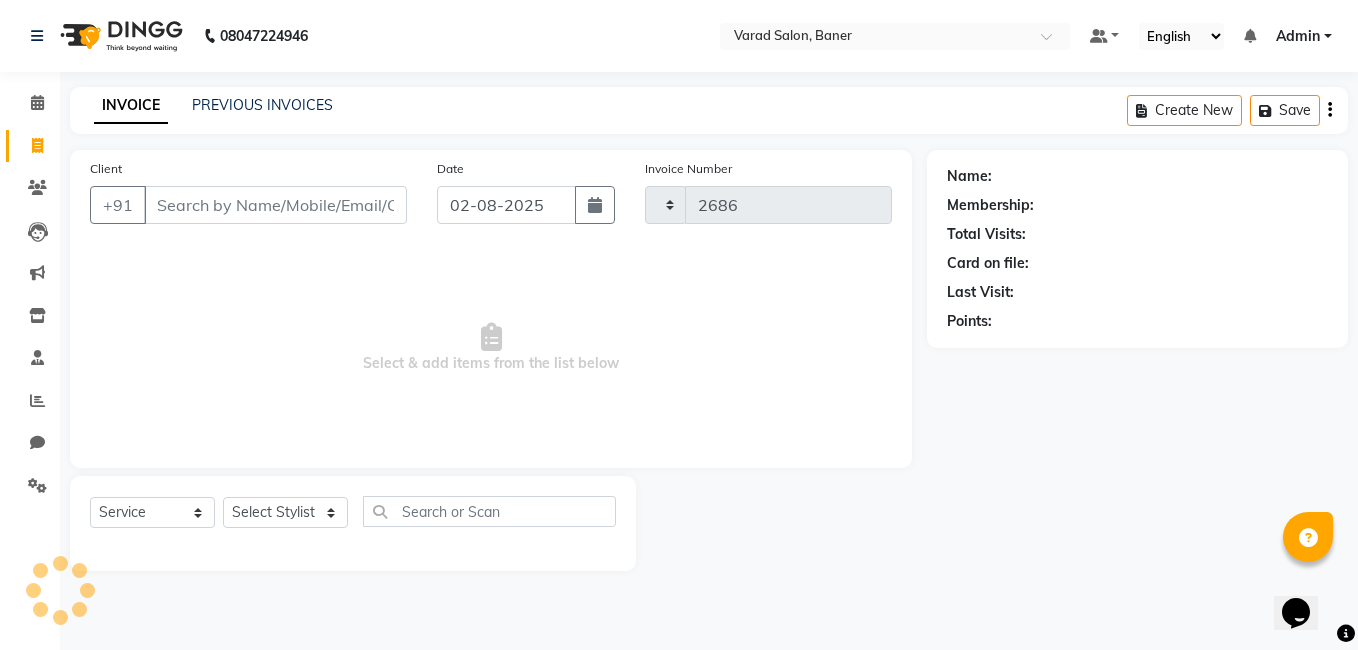 select on "7115" 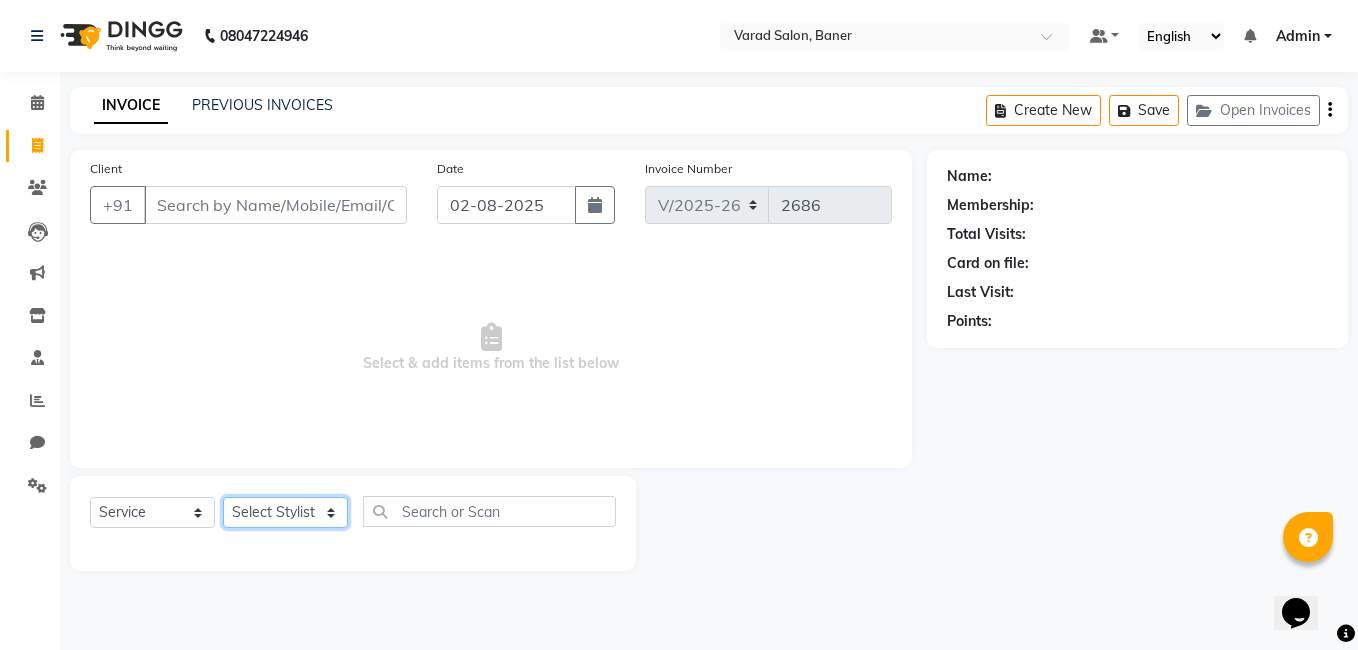 click on "Select Stylist Admin [FIRST] [LAST] [FIRST] [LAST] [FIRST] [LAST] [FIRST] [LAST] [FIRST] [LAST] [FIRST] [LAST] [FIRST] [LAST] [FIRST] [LAST] [FIRST] [LAST] [FIRST] [LAST] [FIRST] [LAST]" 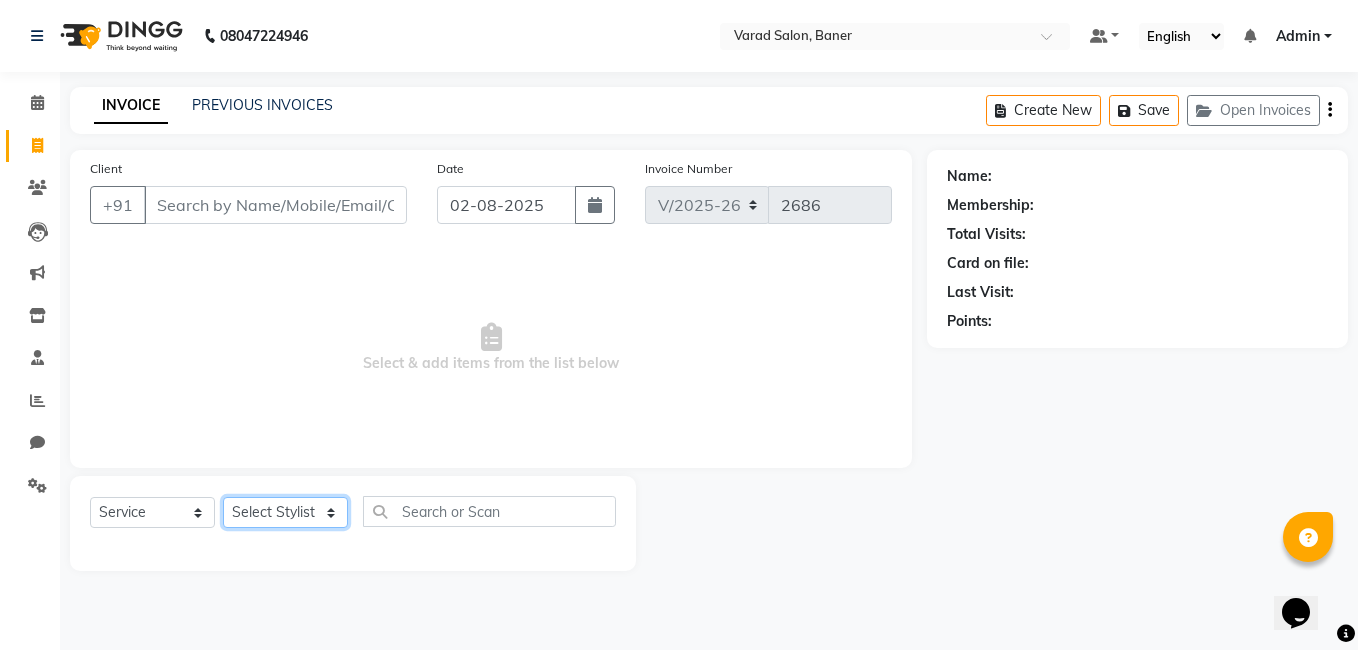 select on "60256" 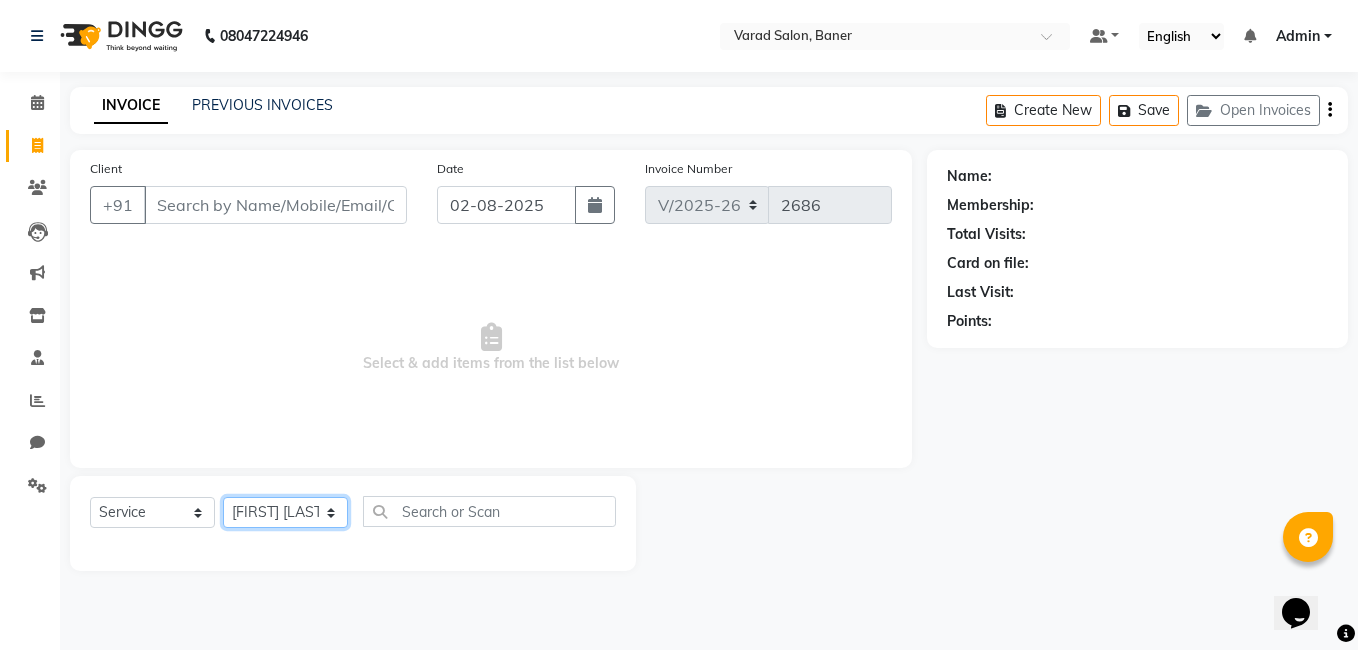 click on "Select Stylist Admin [FIRST] [LAST] [FIRST] [LAST] [FIRST] [LAST] [FIRST] [LAST] [FIRST] [LAST] [FIRST] [LAST] [FIRST] [LAST] [FIRST] [LAST] [FIRST] [LAST] [FIRST] [LAST] [FIRST] [LAST]" 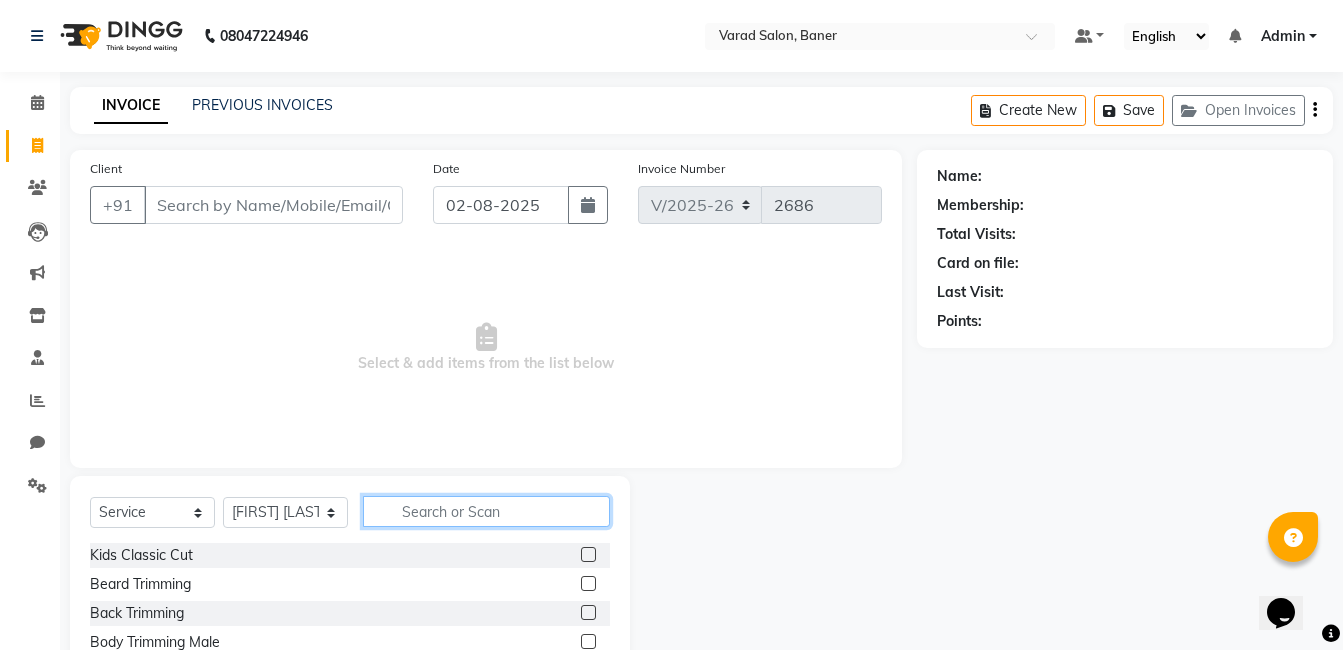click 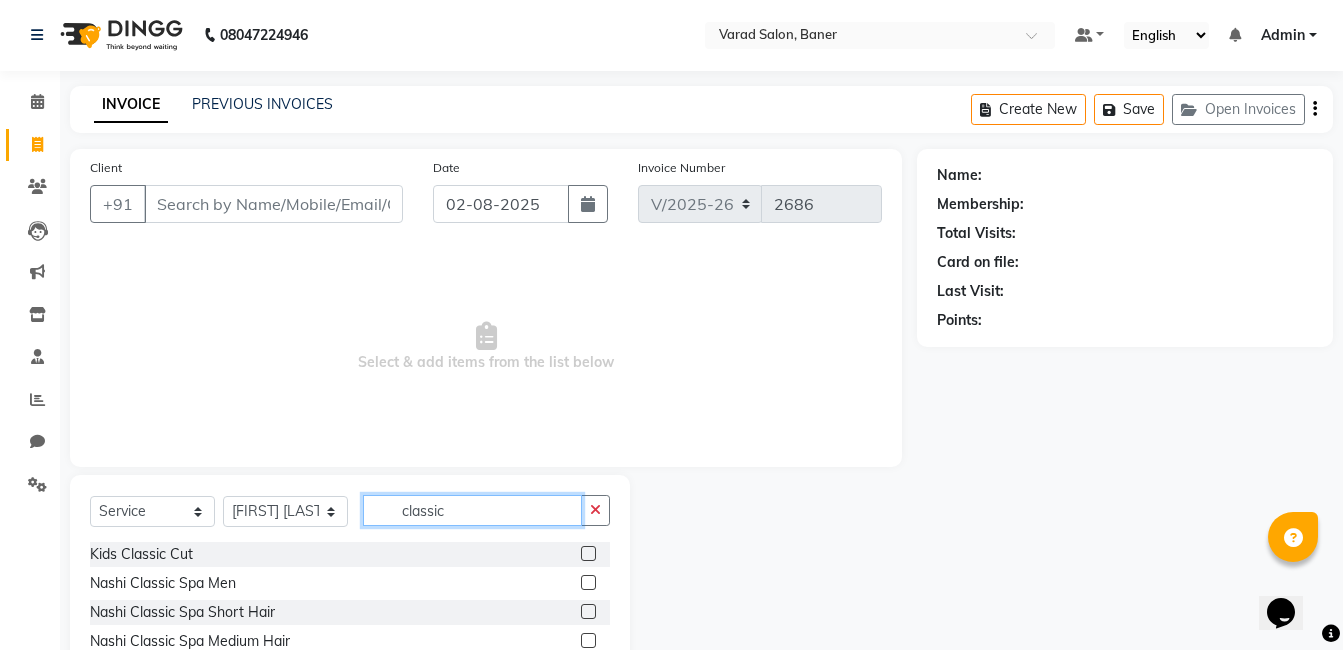 scroll, scrollTop: 125, scrollLeft: 0, axis: vertical 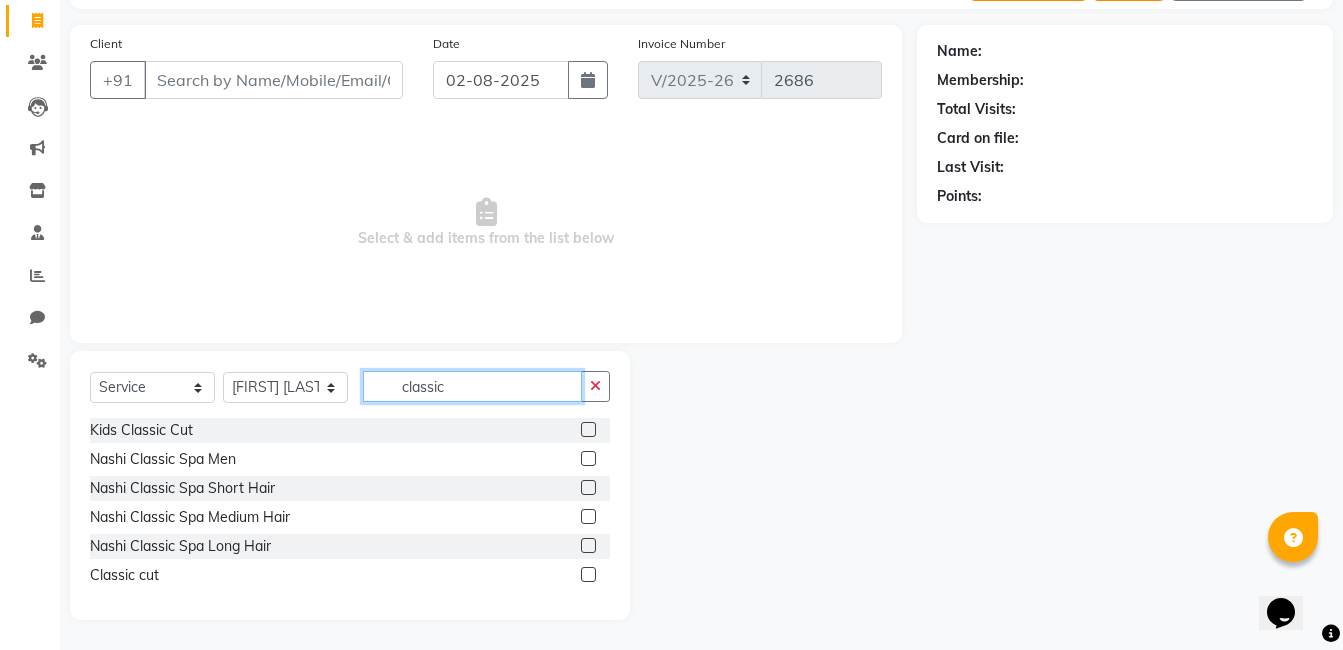 type on "classic" 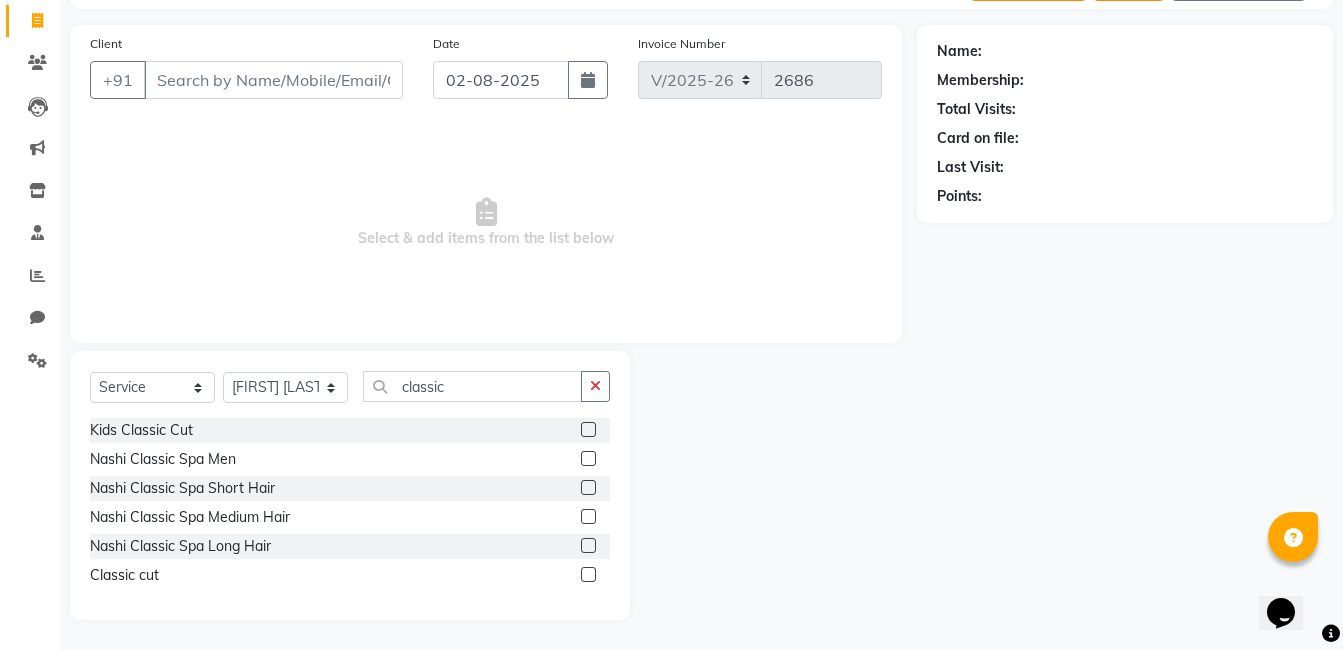 click 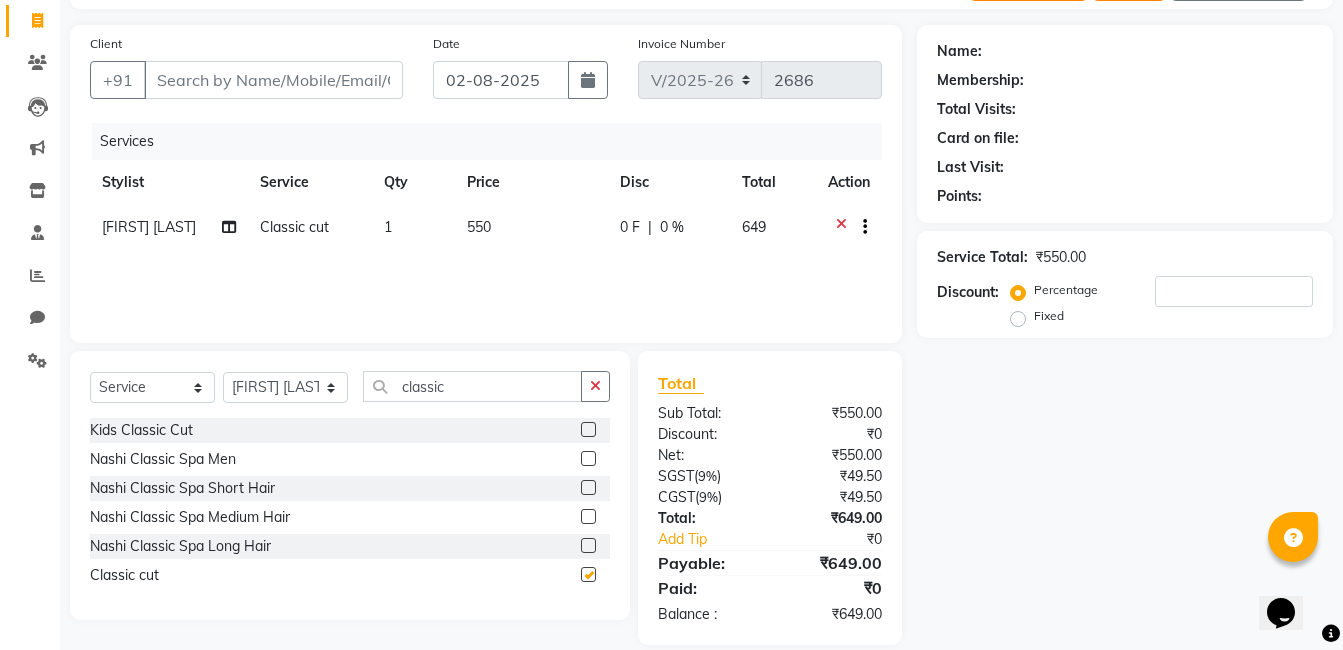 checkbox on "false" 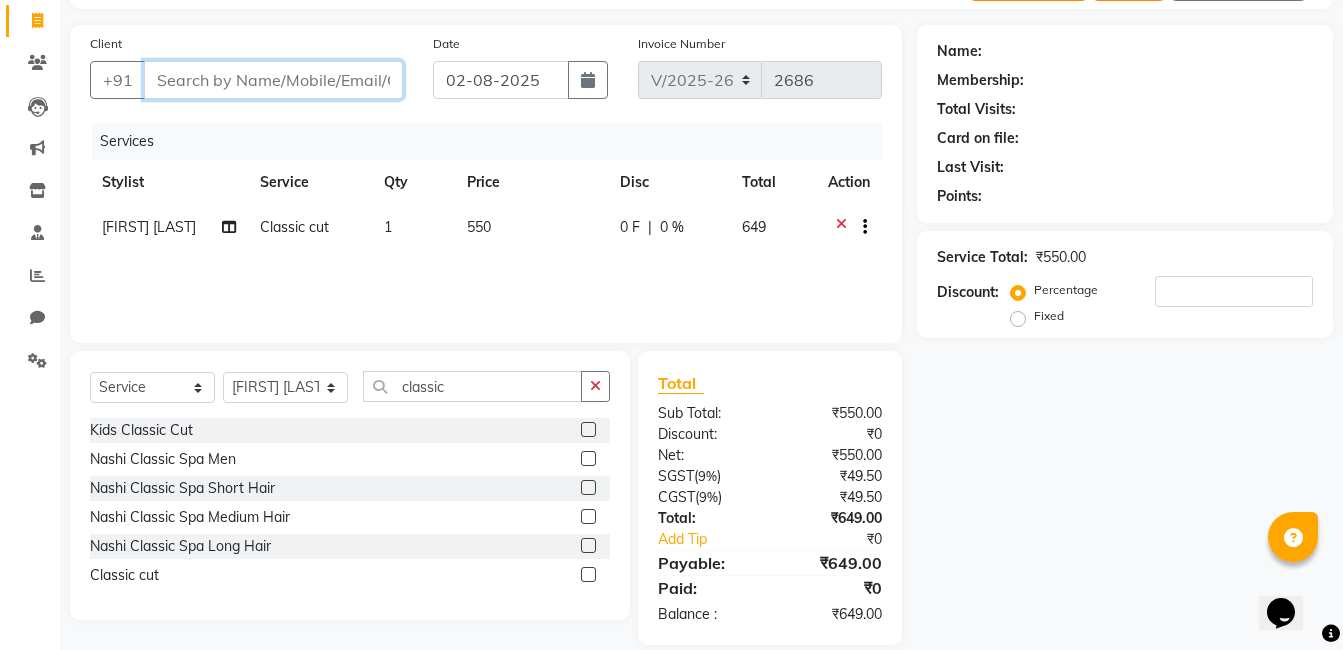 click on "Client" at bounding box center (273, 80) 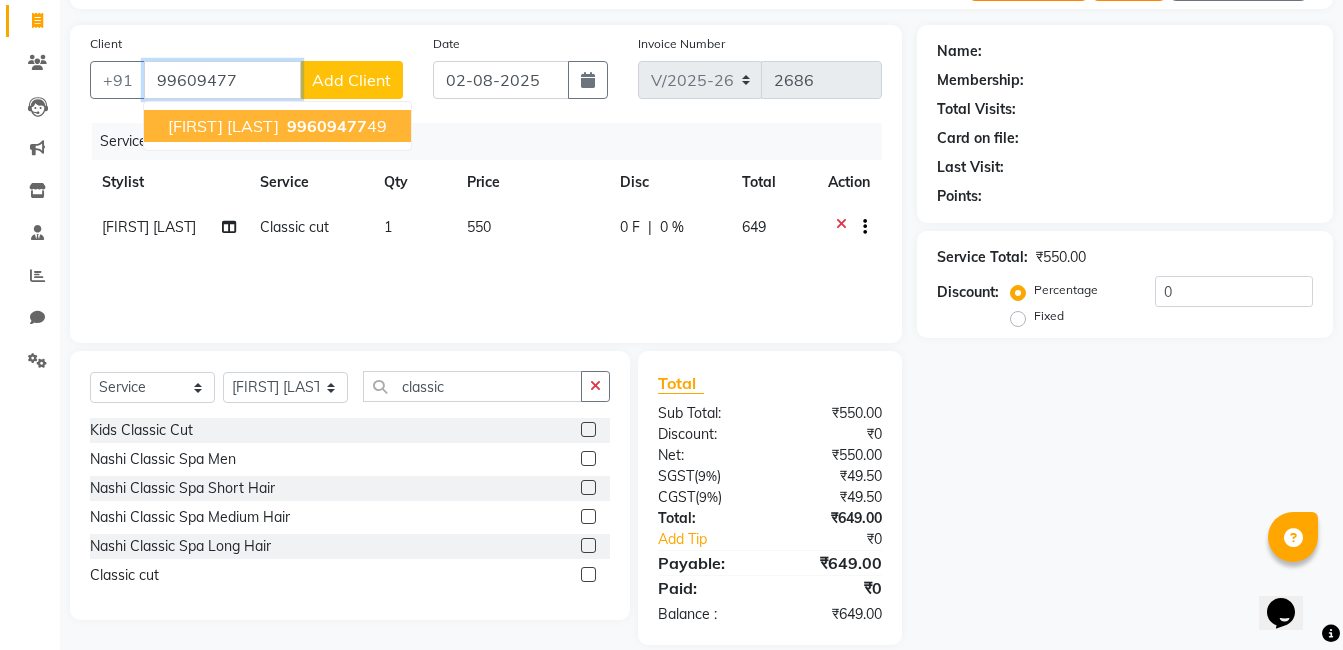 drag, startPoint x: 234, startPoint y: 121, endPoint x: 204, endPoint y: 121, distance: 30 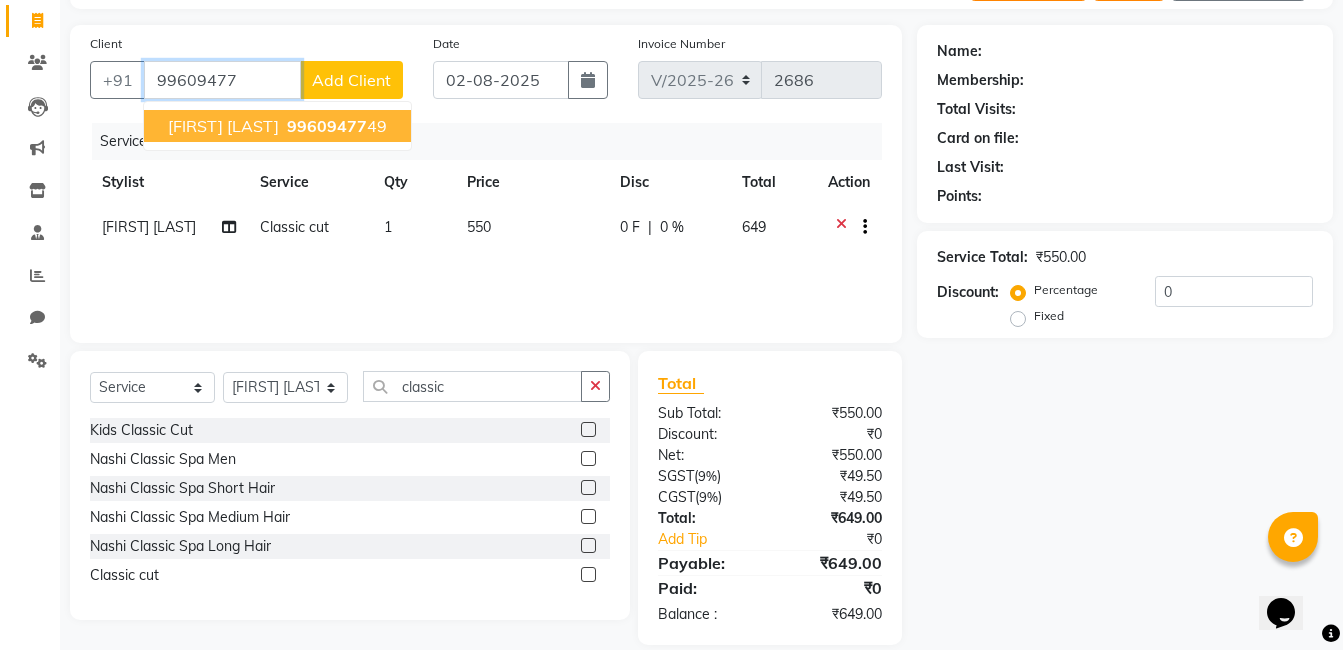 click on "Sameen dev" at bounding box center (223, 126) 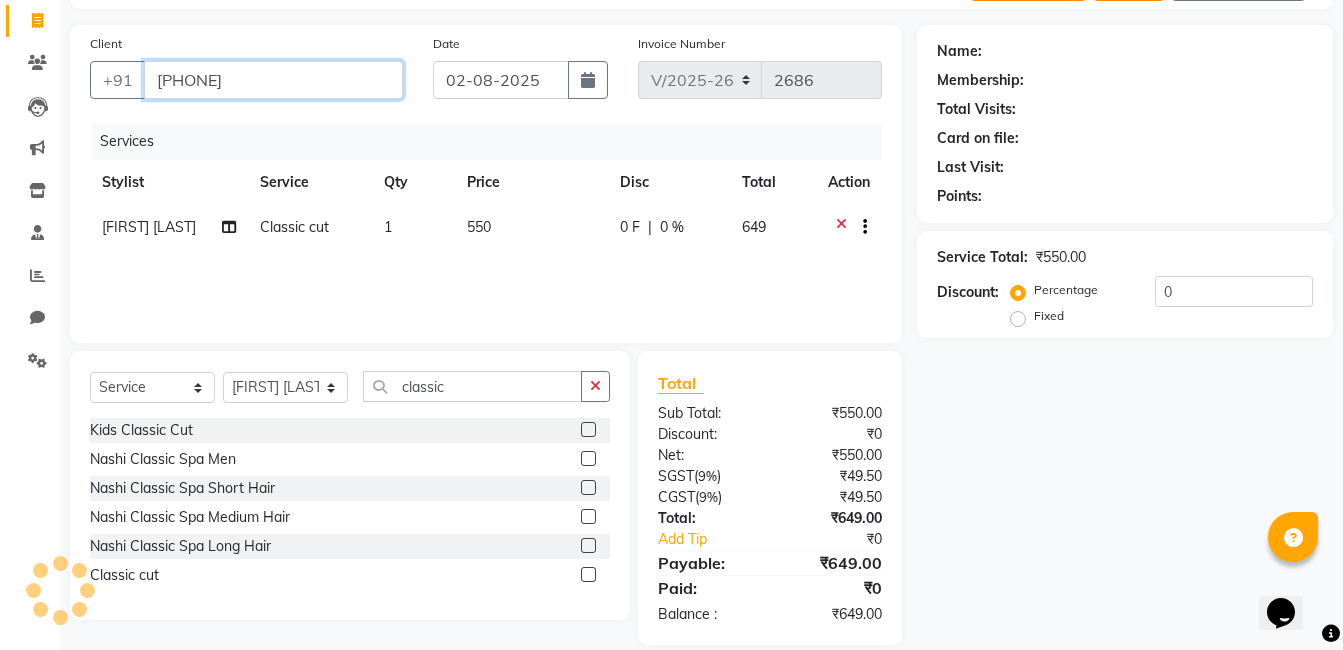 type on "9960947749" 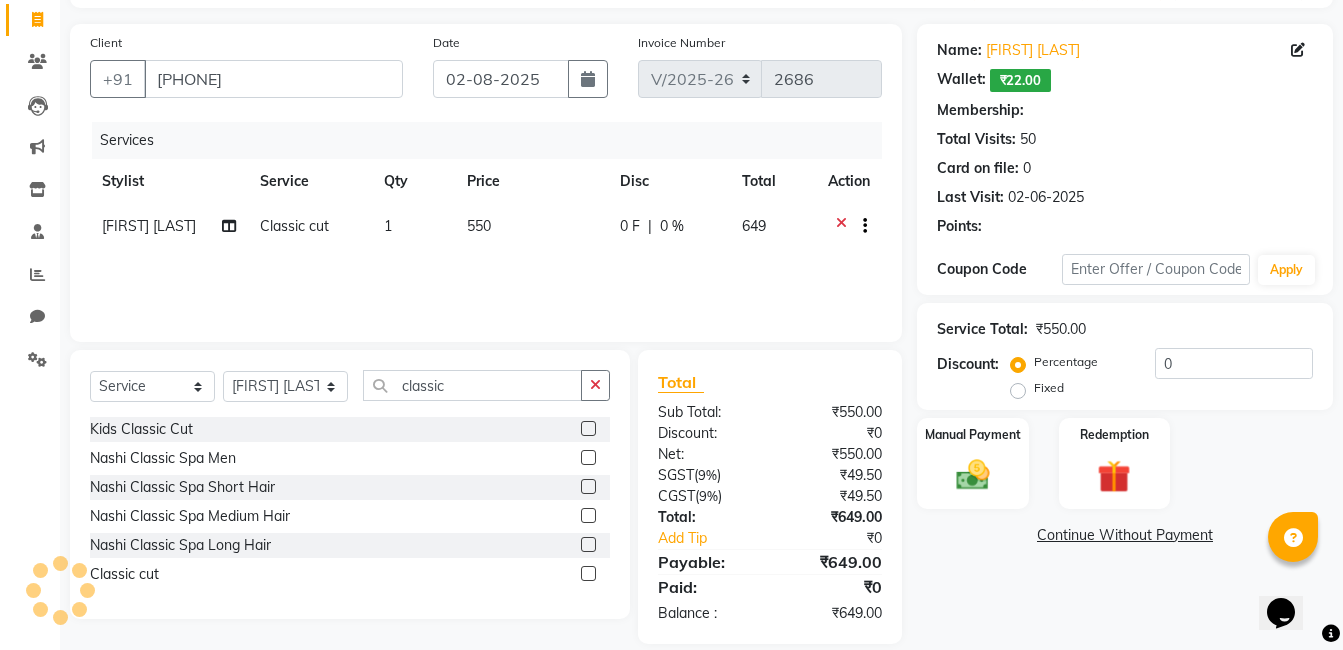 select on "1: Object" 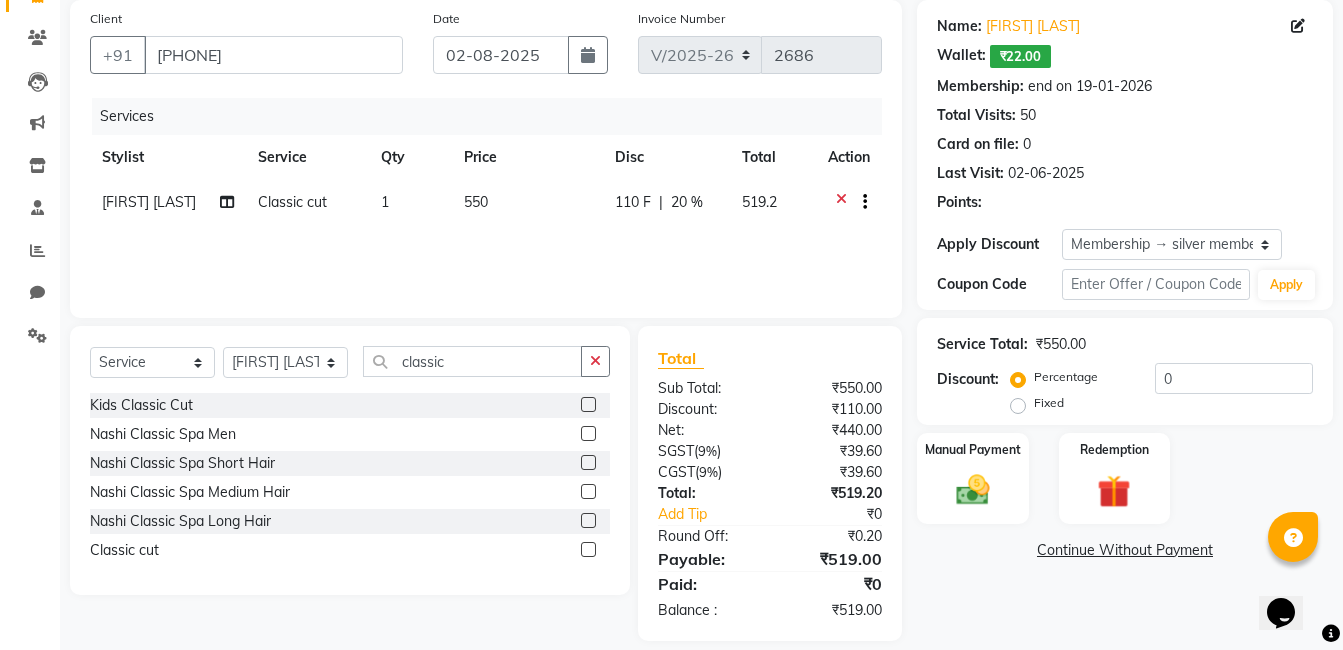 type on "20" 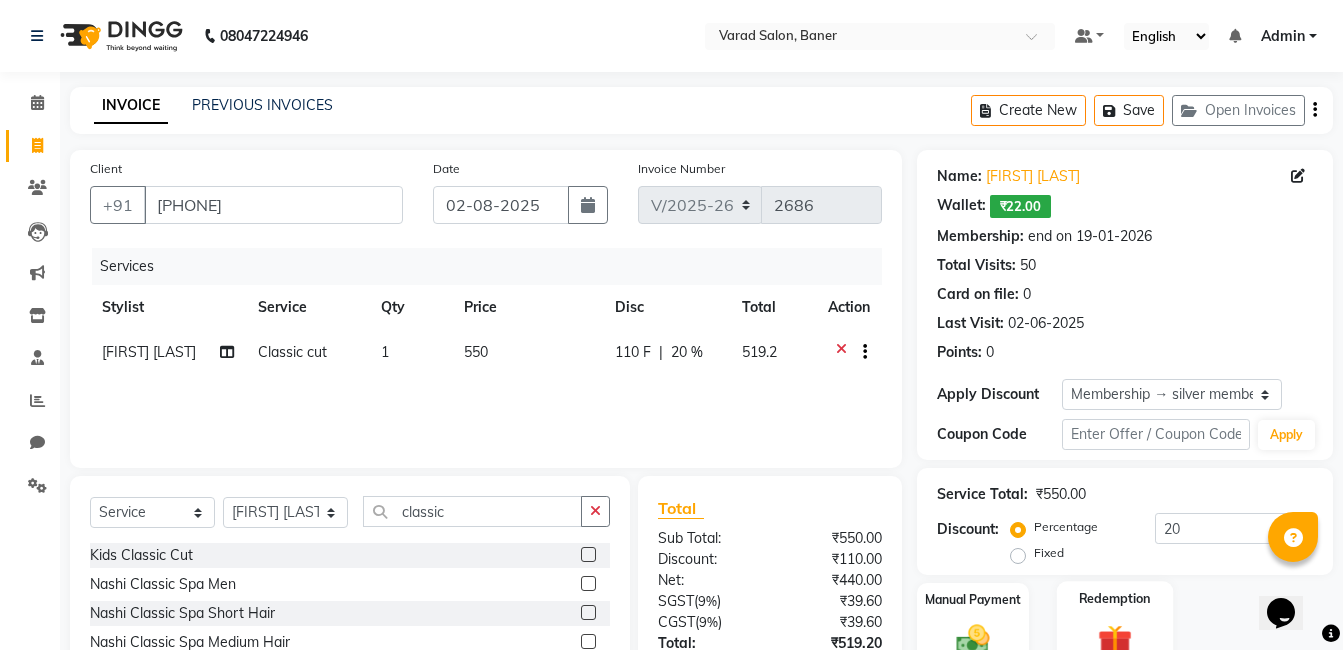 scroll, scrollTop: 171, scrollLeft: 0, axis: vertical 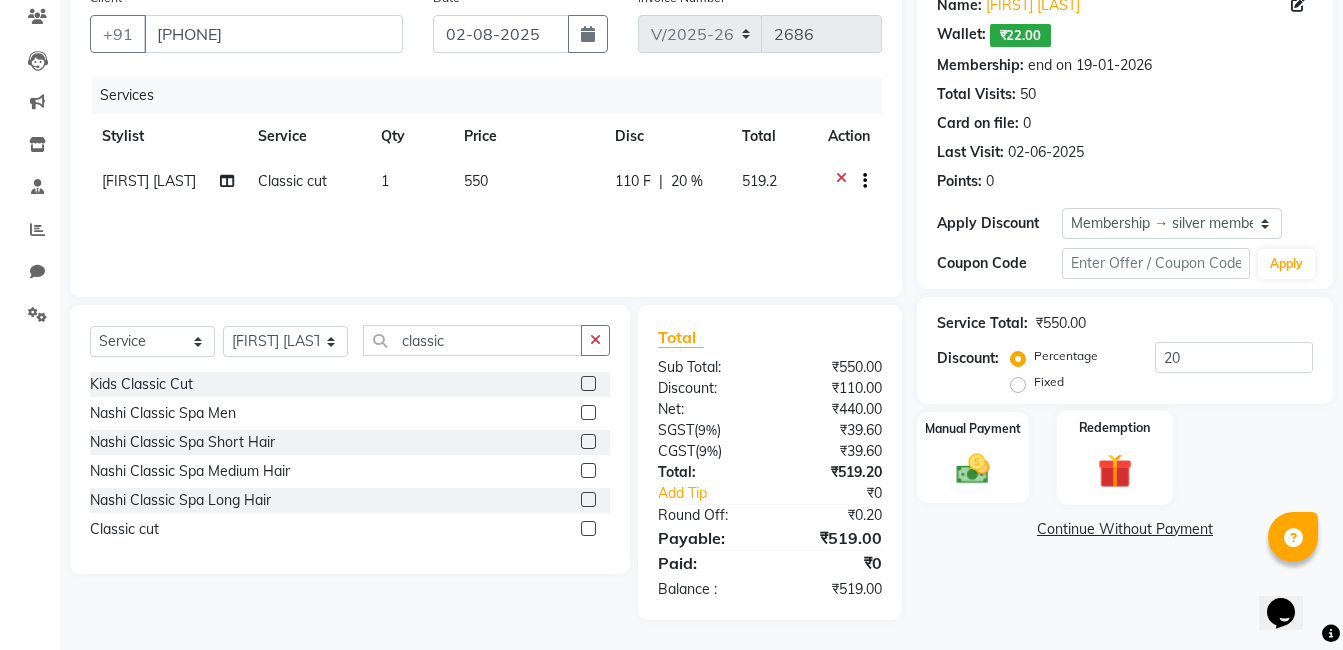 click 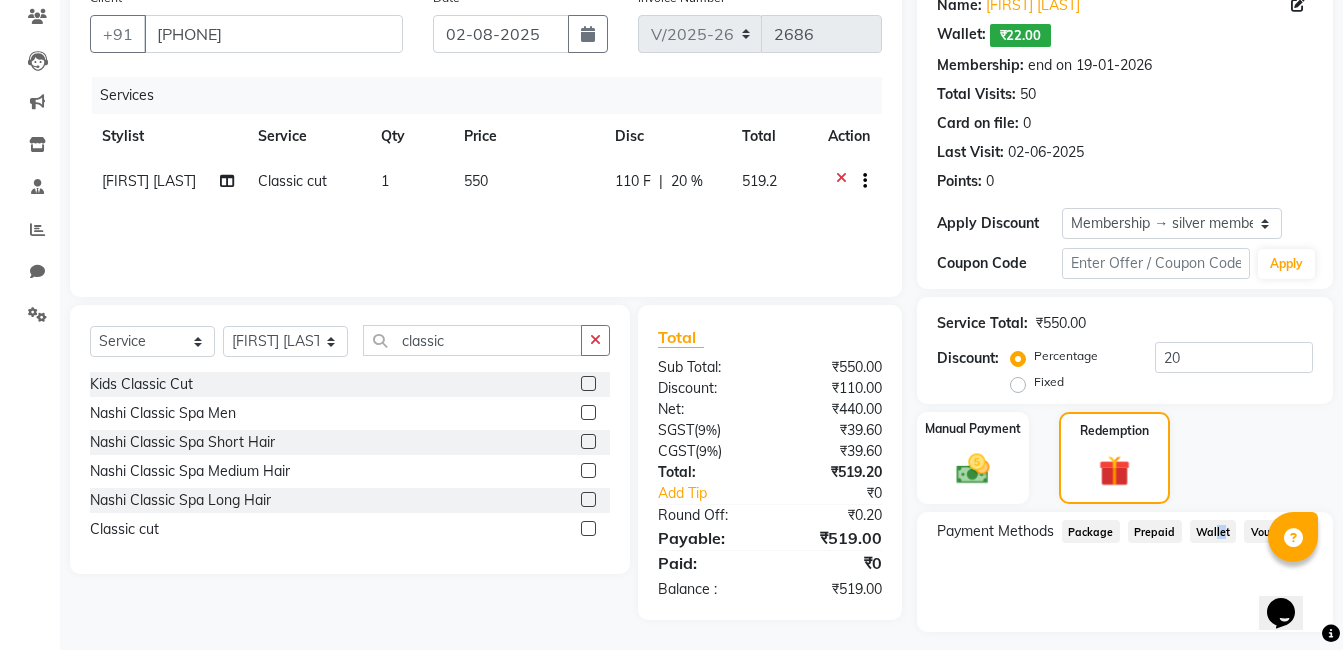 drag, startPoint x: 1211, startPoint y: 537, endPoint x: 1188, endPoint y: 547, distance: 25.079872 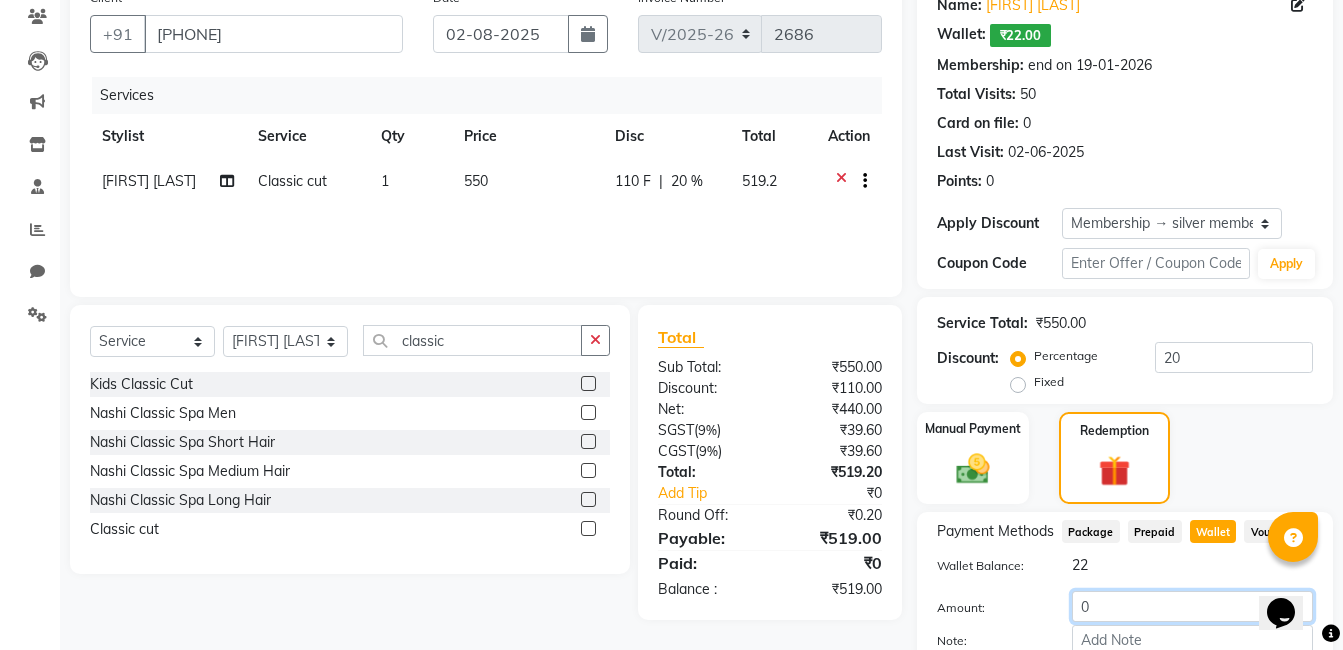 drag, startPoint x: 1101, startPoint y: 601, endPoint x: 1074, endPoint y: 601, distance: 27 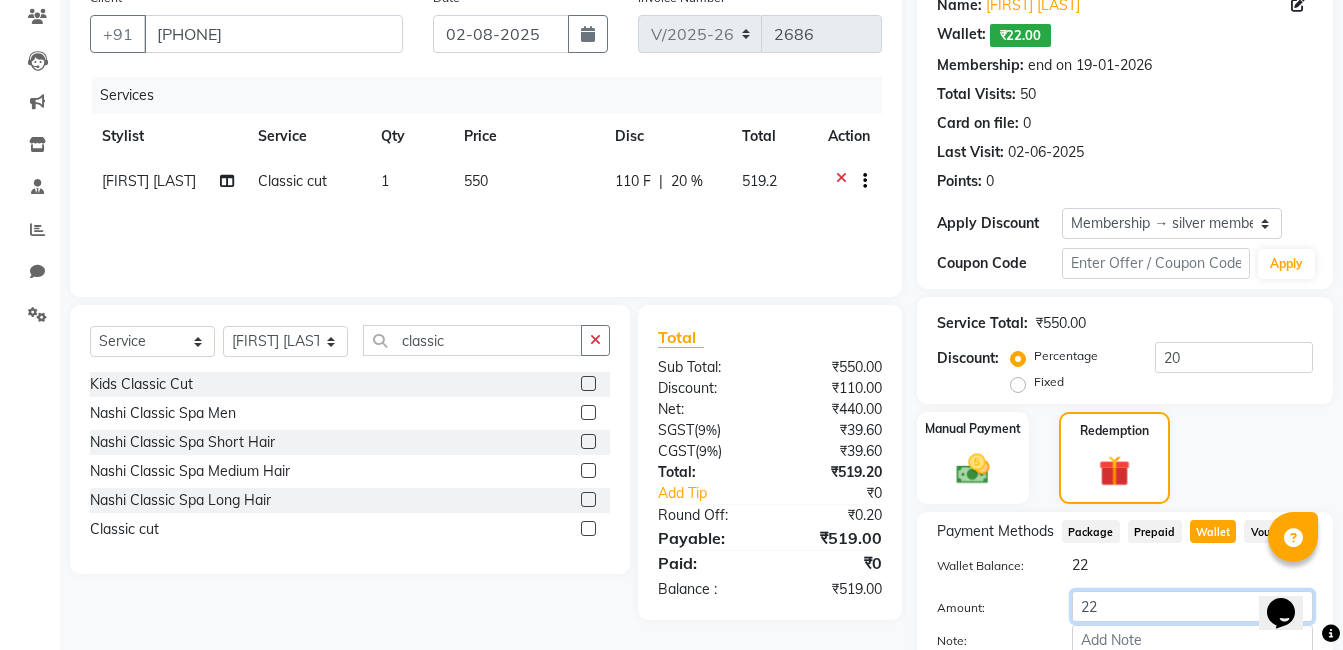 scroll, scrollTop: 289, scrollLeft: 0, axis: vertical 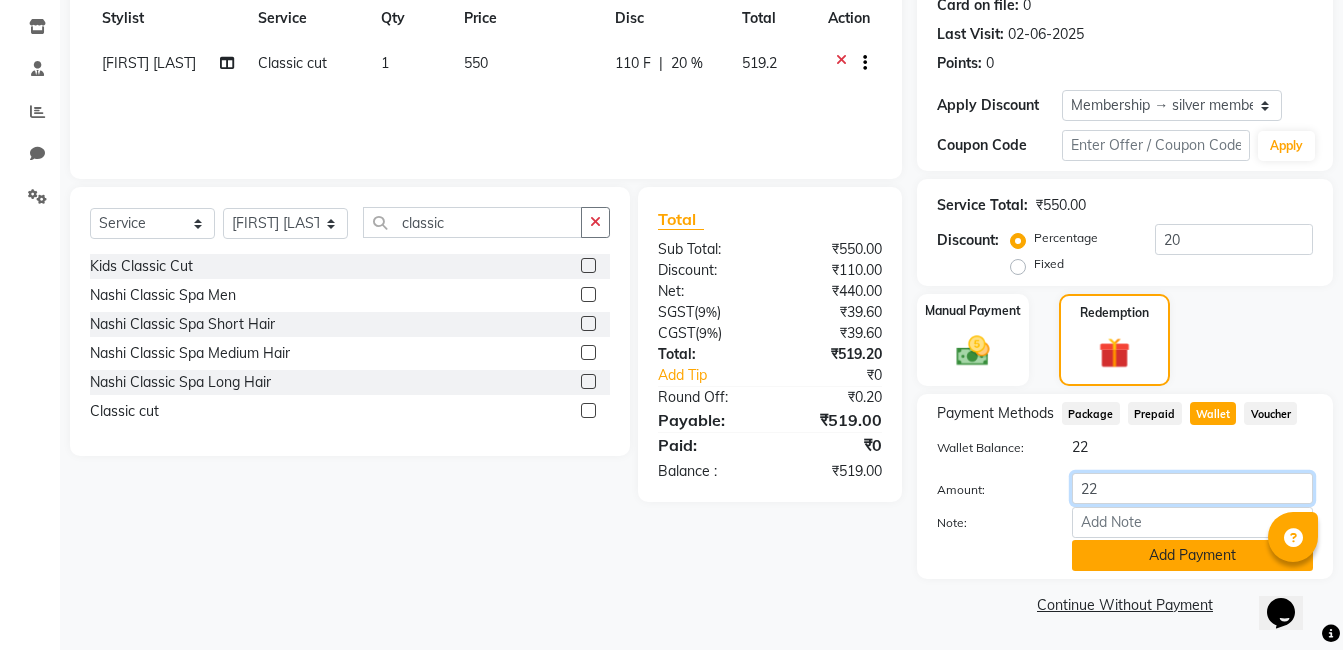type on "22" 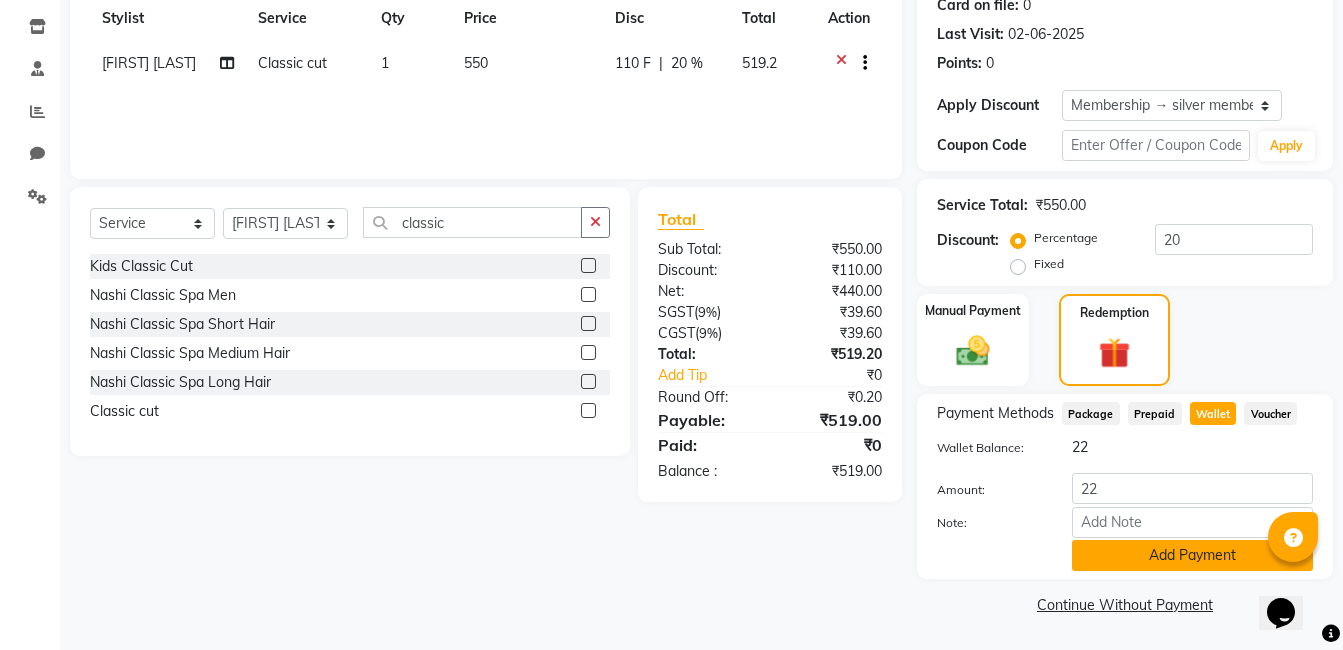 click on "Add Payment" 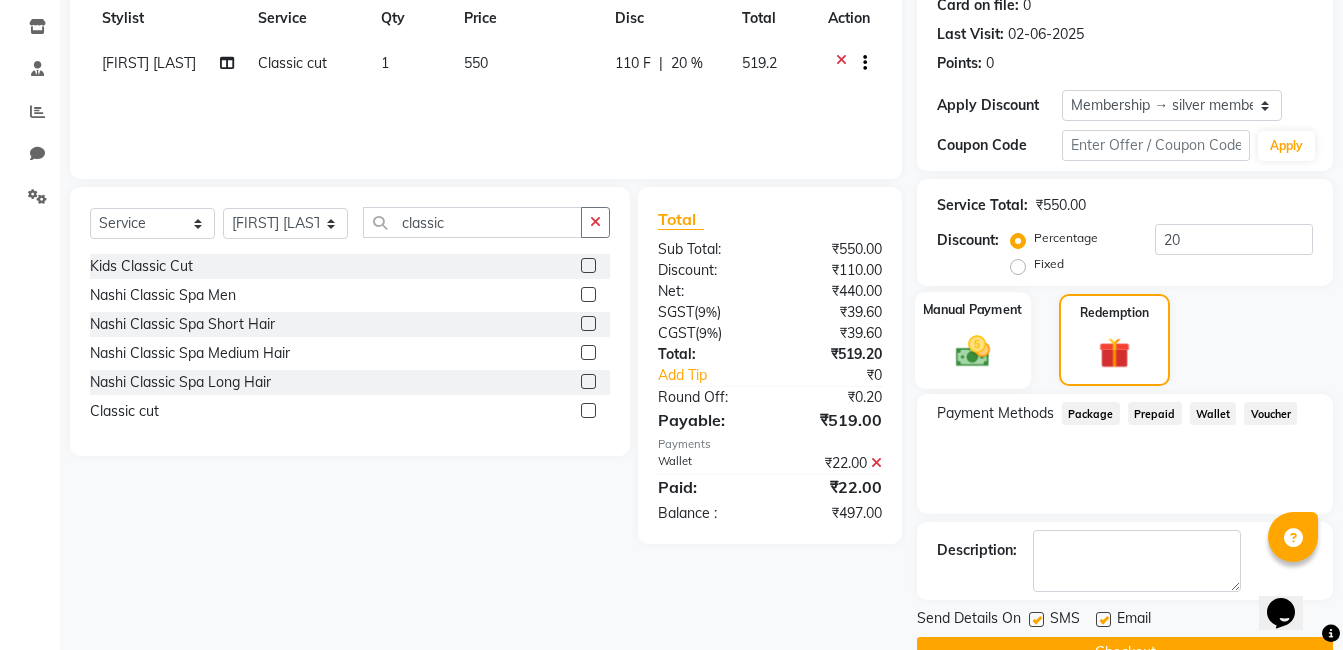 click on "Manual Payment" 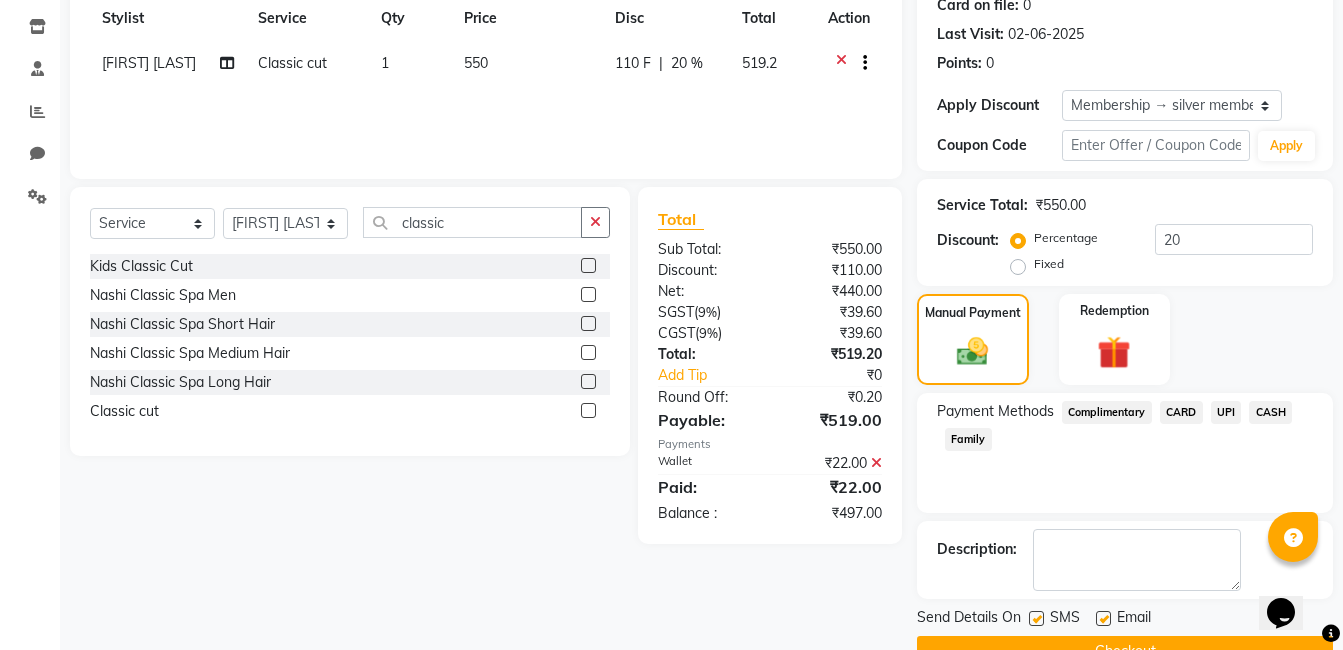 click on "UPI" 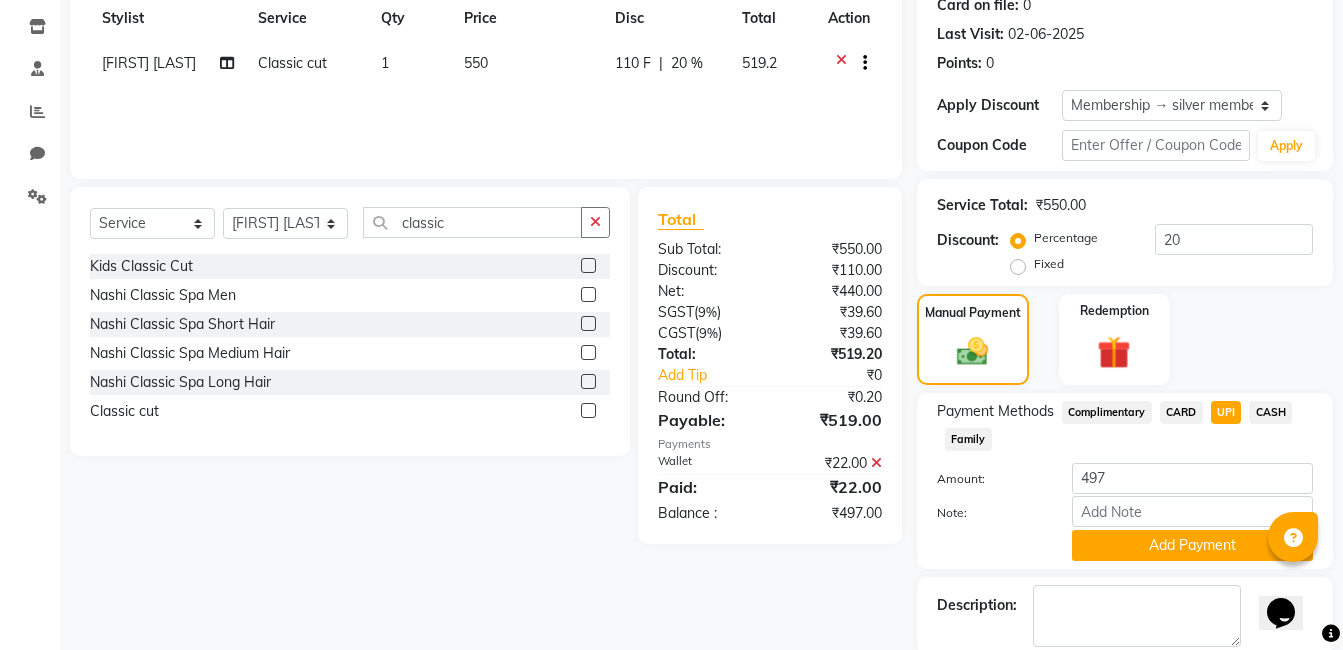 click on "CARD" 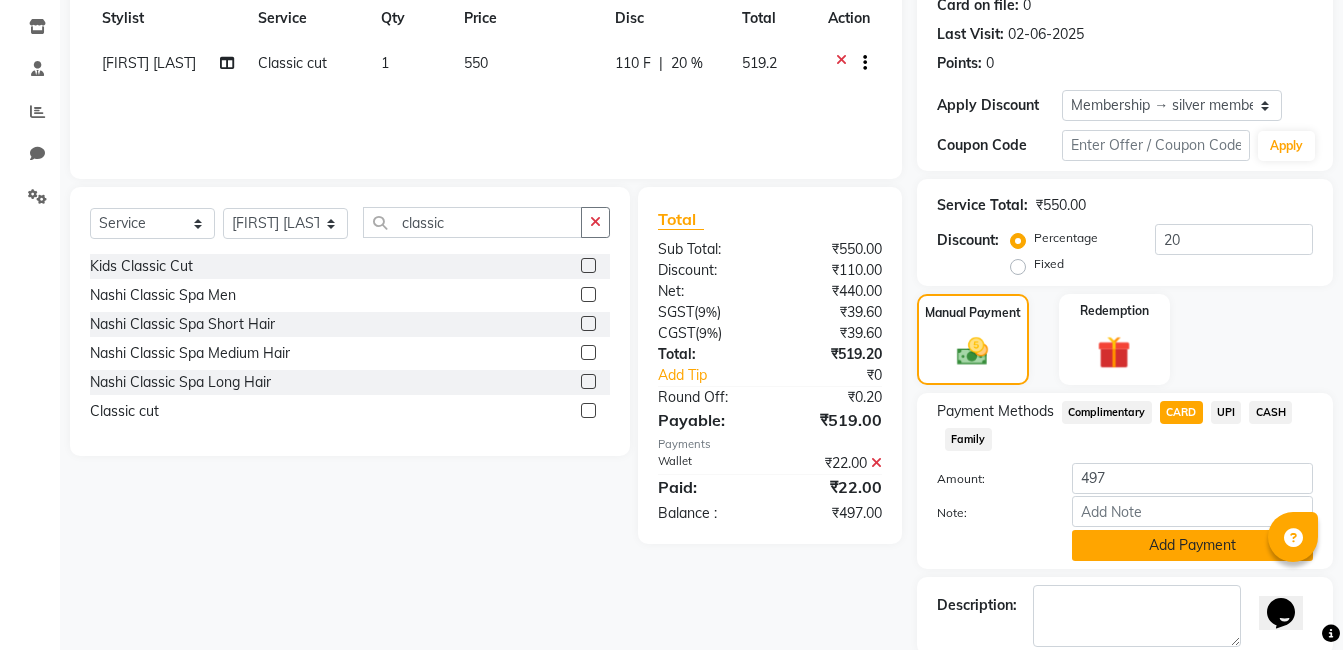 click on "Add Payment" 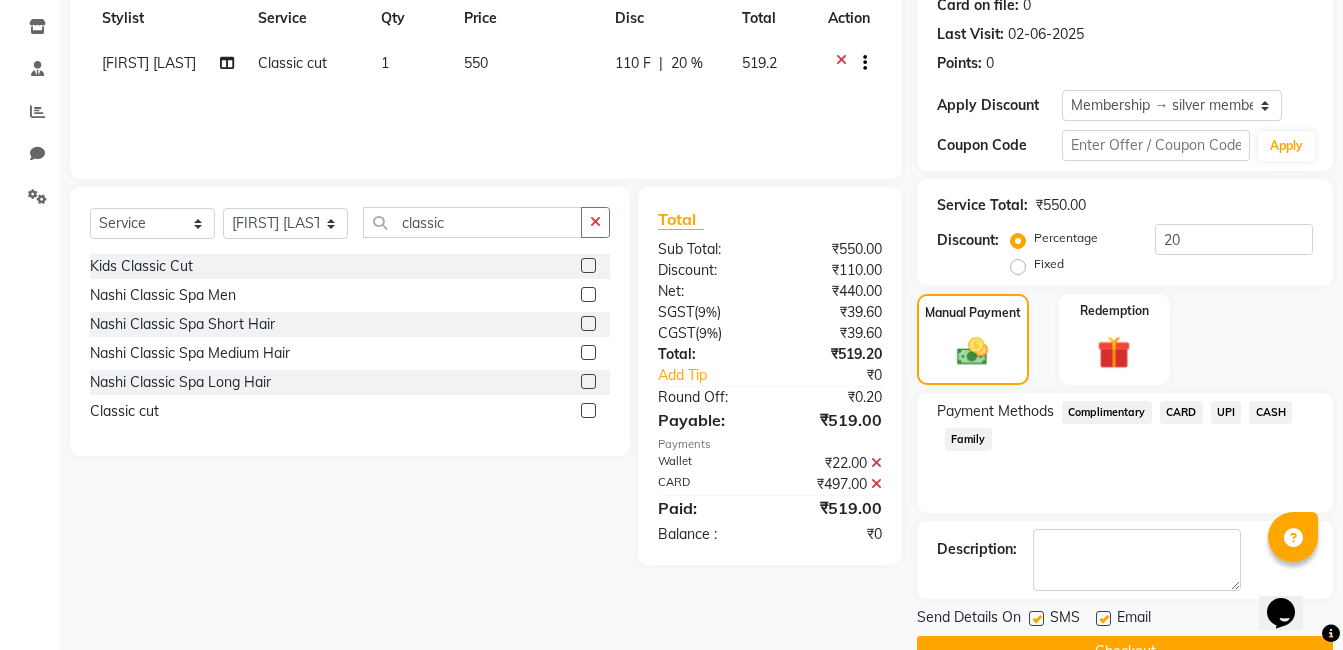 scroll, scrollTop: 336, scrollLeft: 0, axis: vertical 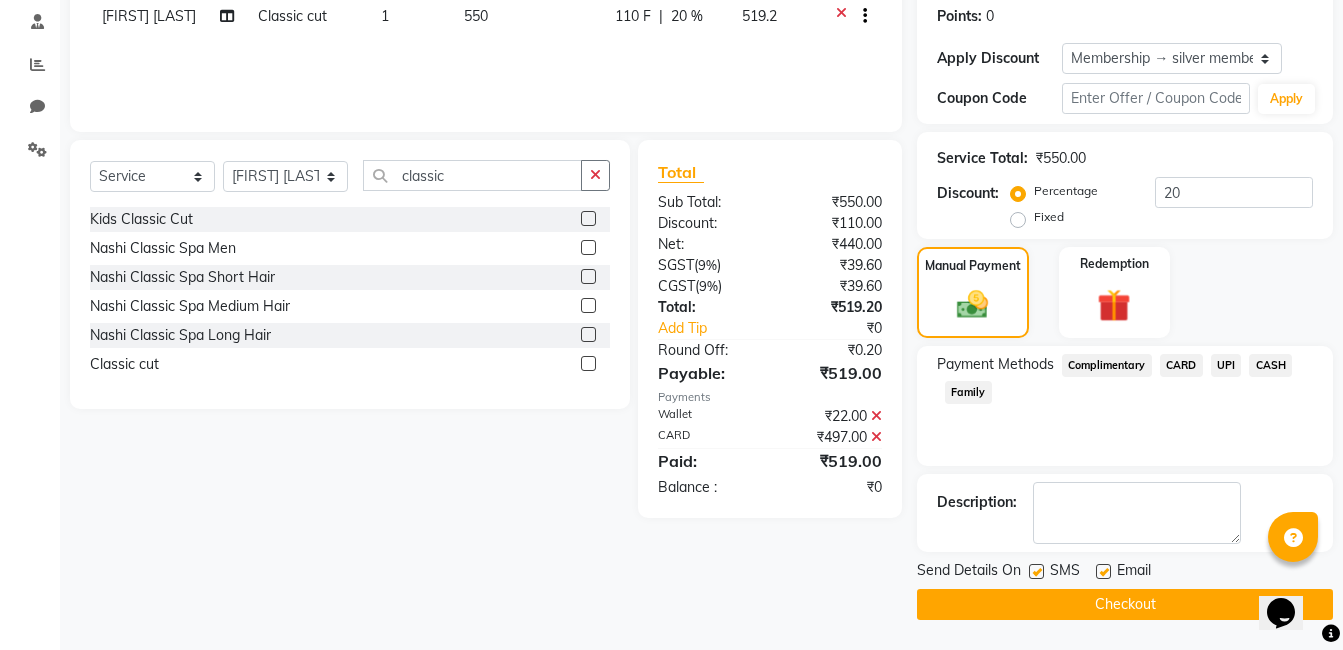 click on "Checkout" 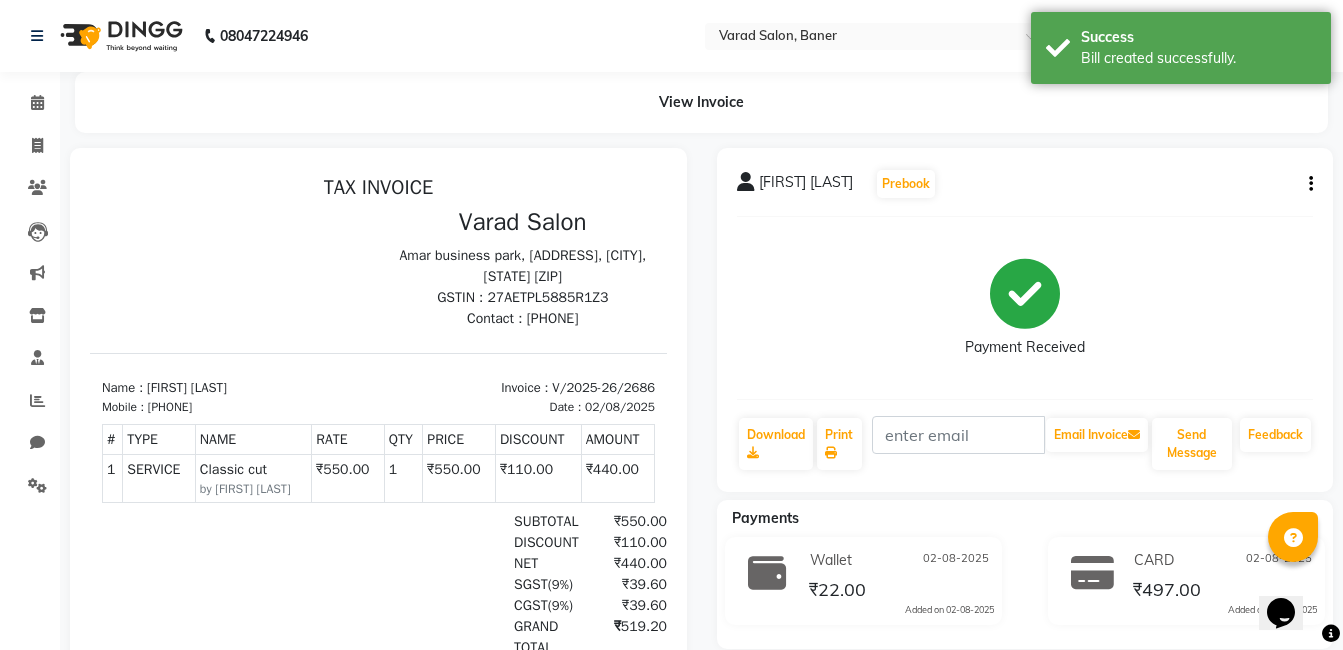 scroll, scrollTop: 0, scrollLeft: 0, axis: both 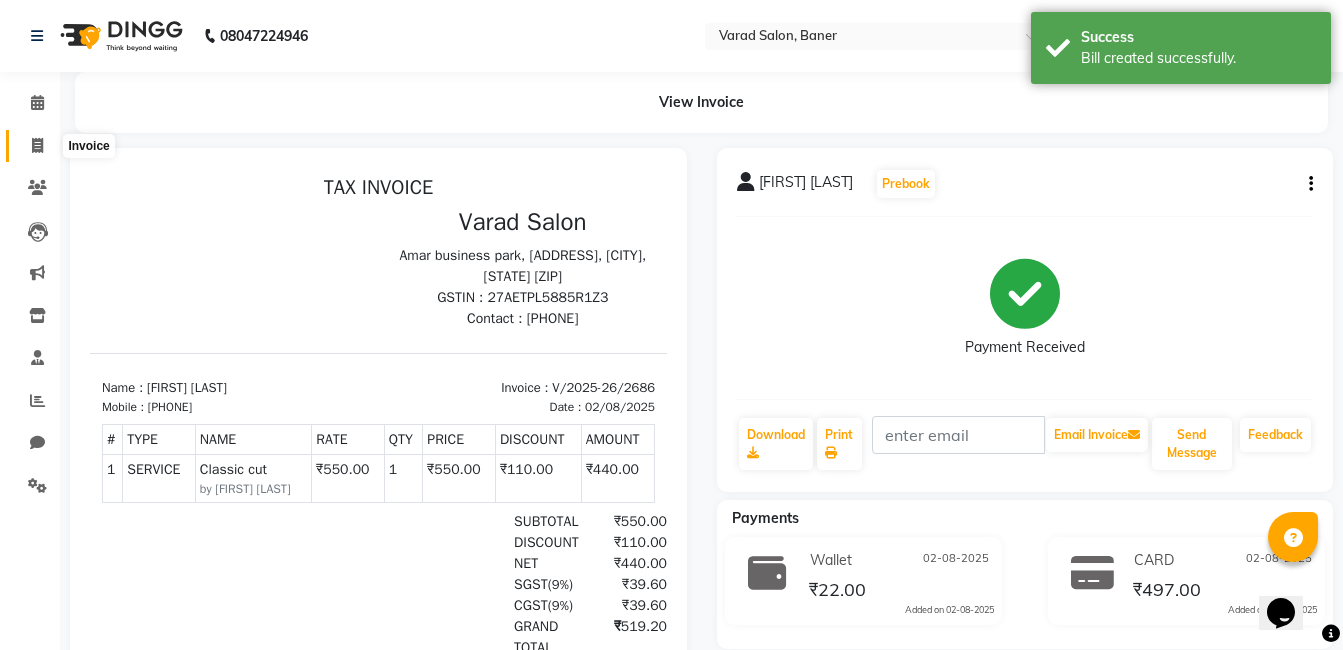 click 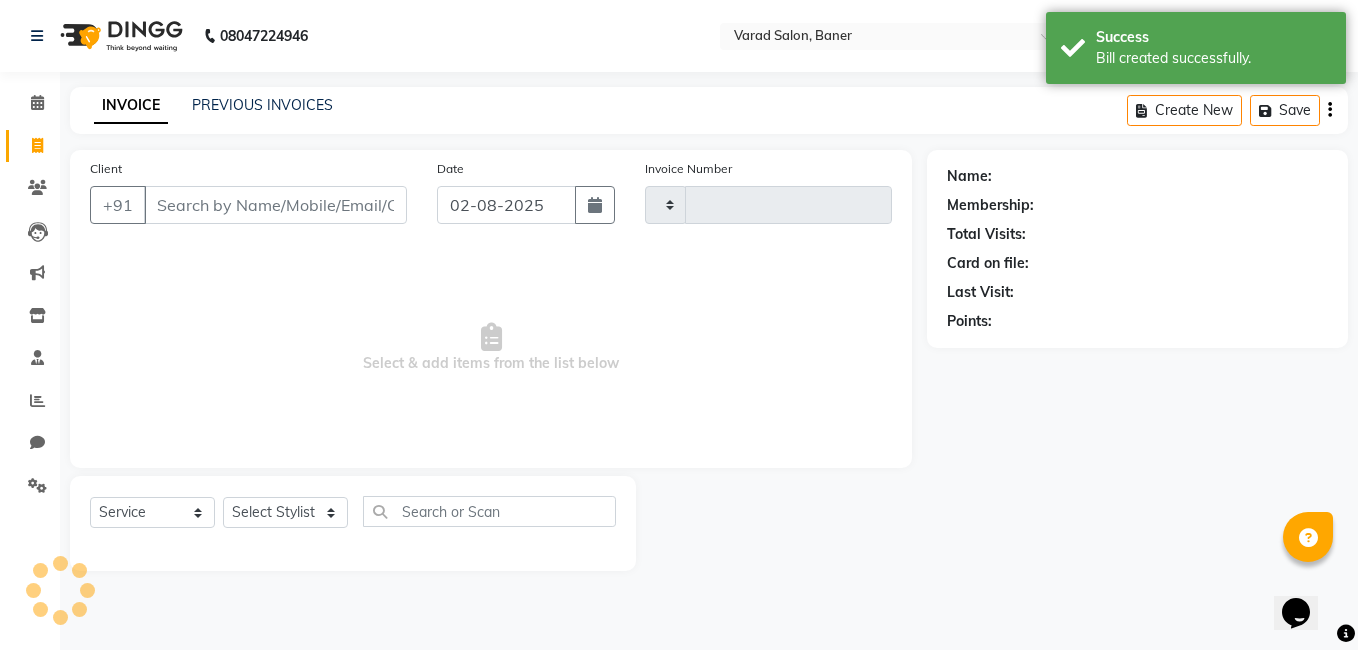 type on "2687" 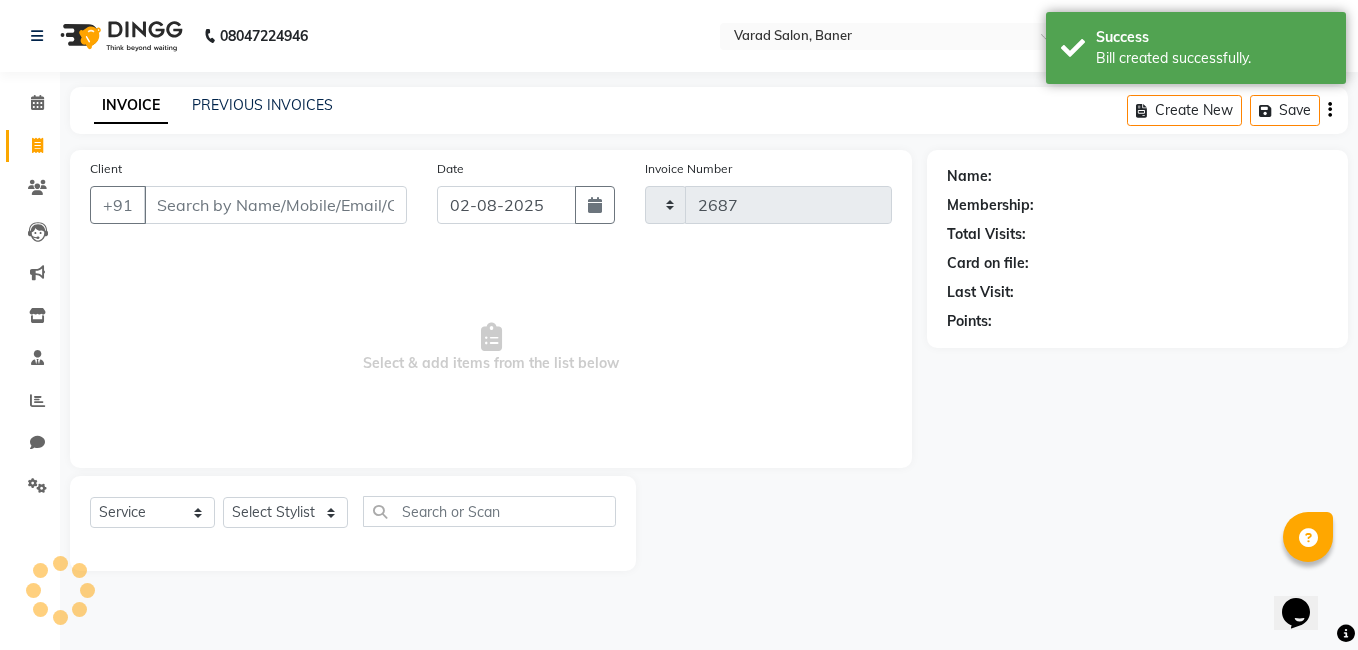select on "7115" 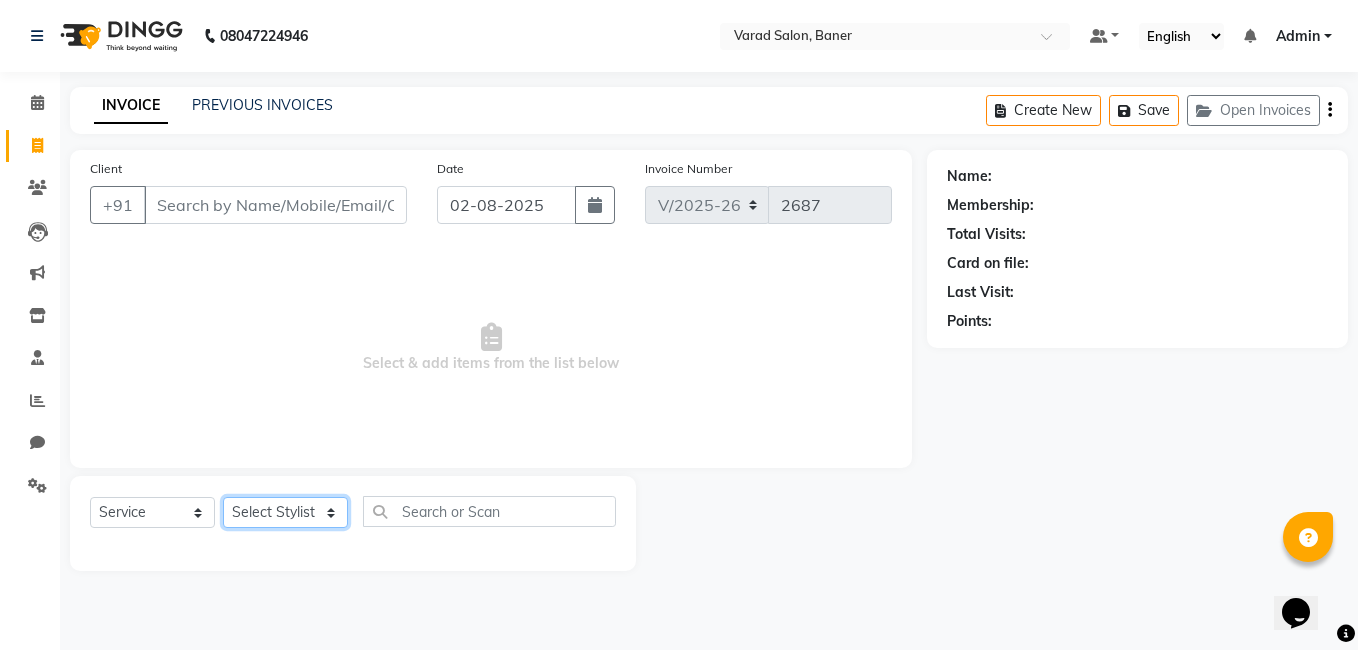 click on "Select Stylist Admin [FIRST] [LAST] [FIRST] [LAST] [FIRST] [LAST] [FIRST] [LAST] [FIRST] [LAST] [FIRST] [LAST] [FIRST] [LAST] [FIRST] [LAST] [FIRST] [LAST] [FIRST] [LAST] [FIRST] [LAST]" 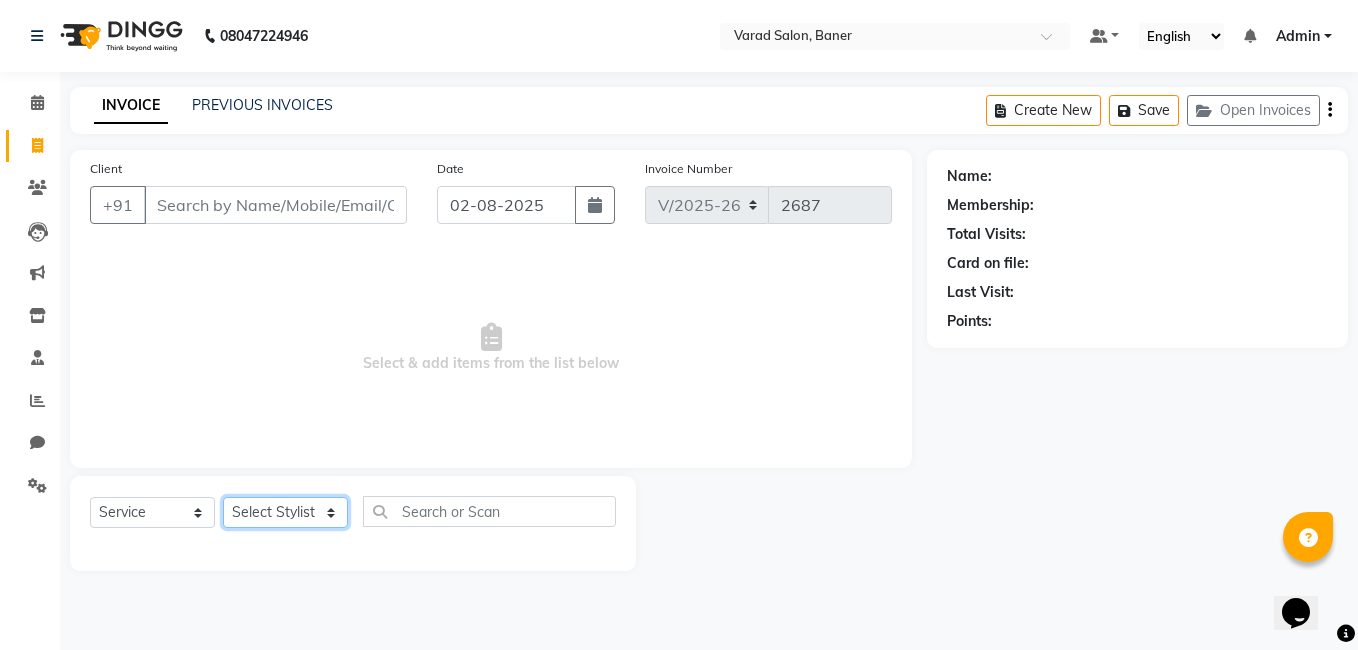 select on "66218" 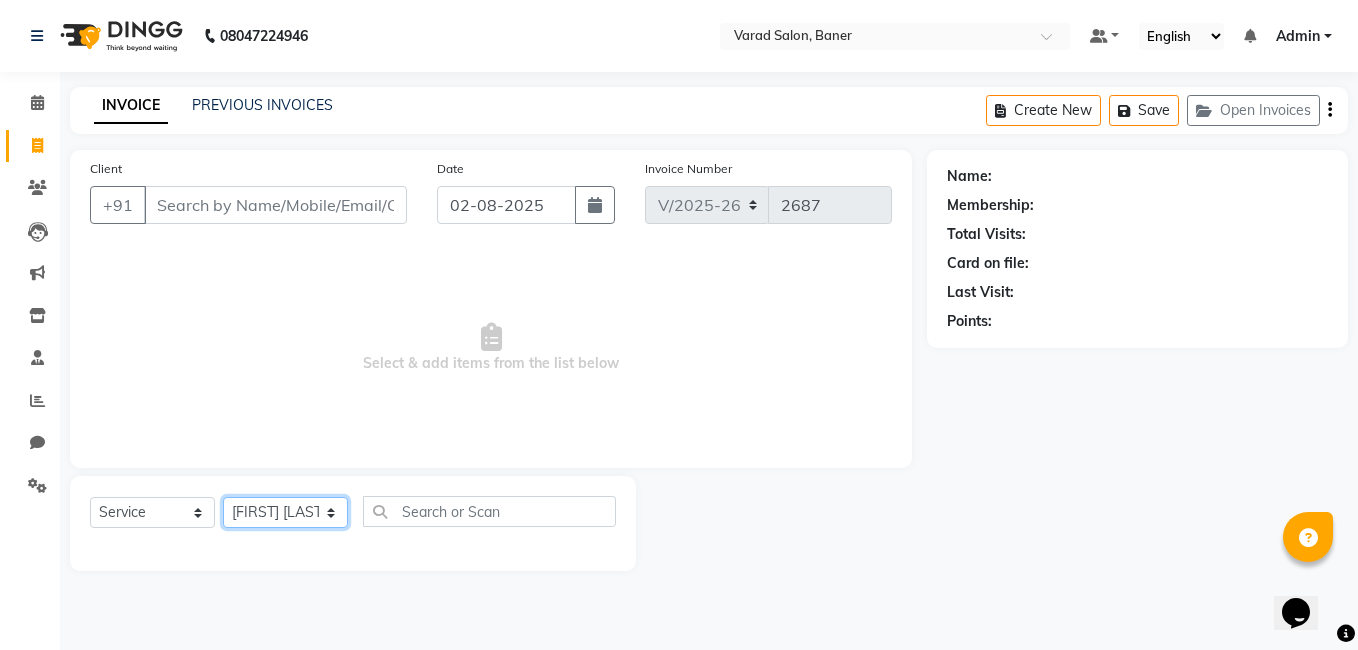 click on "Select Stylist Admin [FIRST] [LAST] [FIRST] [LAST] [FIRST] [LAST] [FIRST] [LAST] [FIRST] [LAST] [FIRST] [LAST] [FIRST] [LAST] [FIRST] [LAST] [FIRST] [LAST] [FIRST] [LAST] [FIRST] [LAST]" 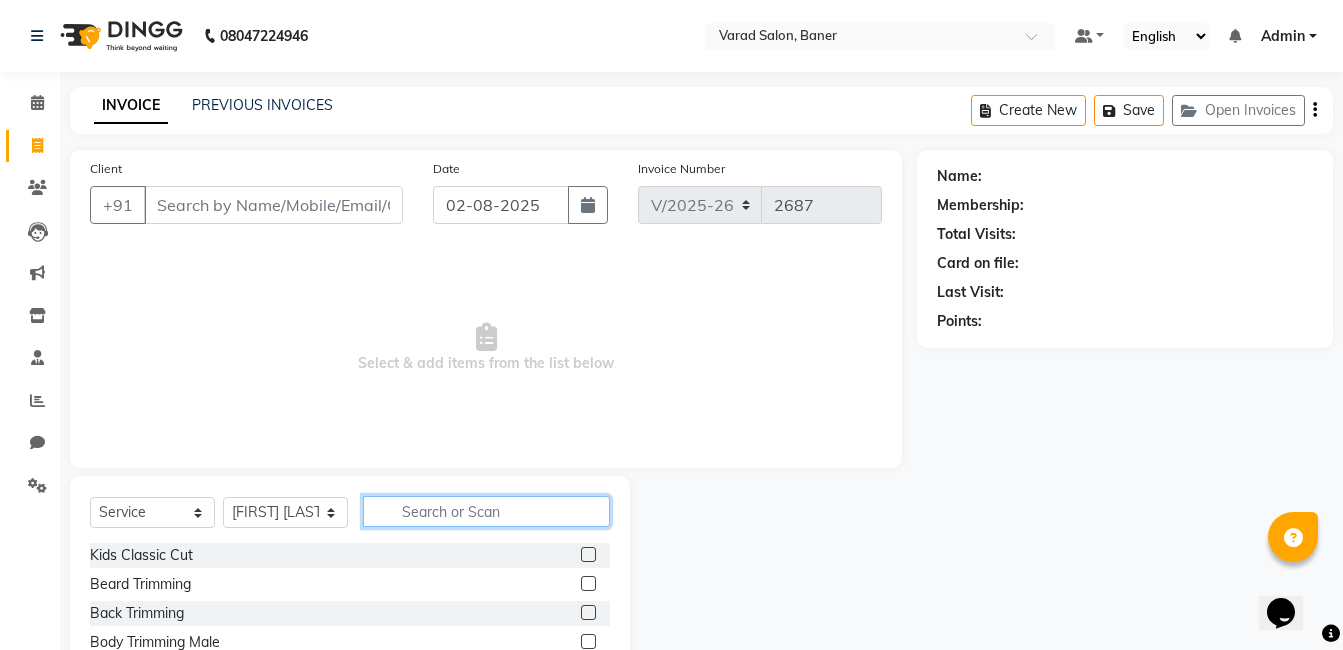 click 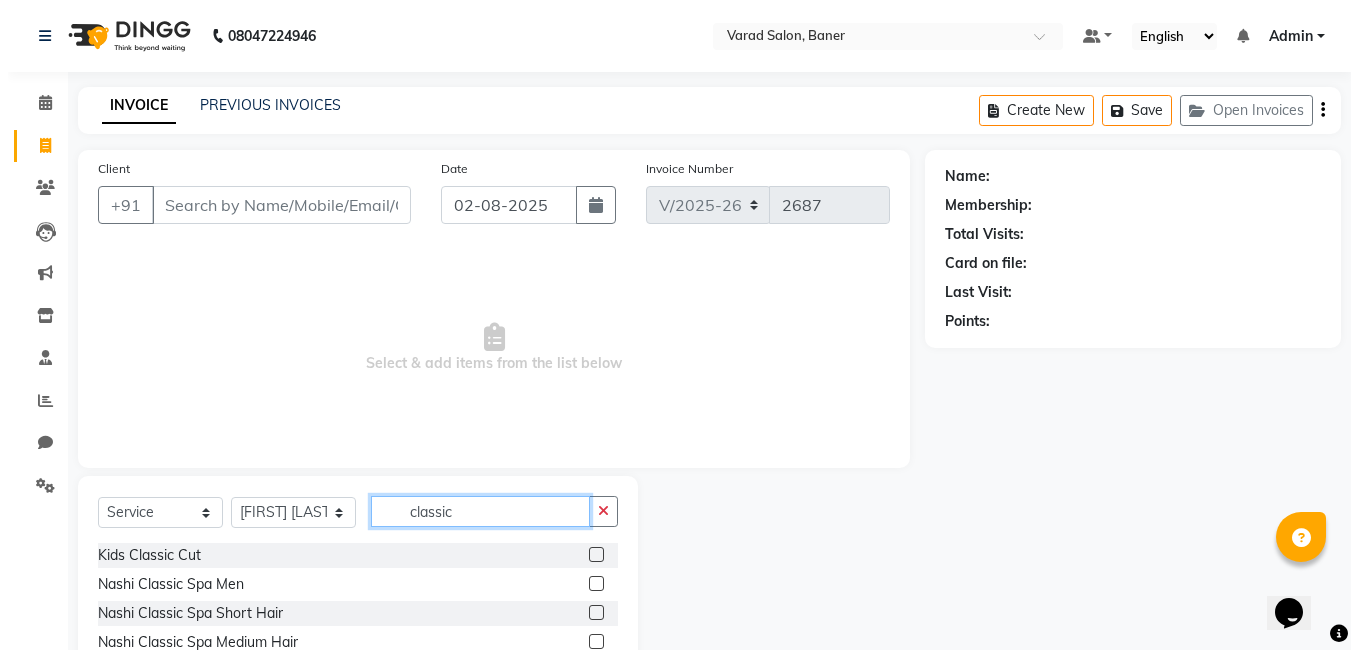 scroll, scrollTop: 125, scrollLeft: 0, axis: vertical 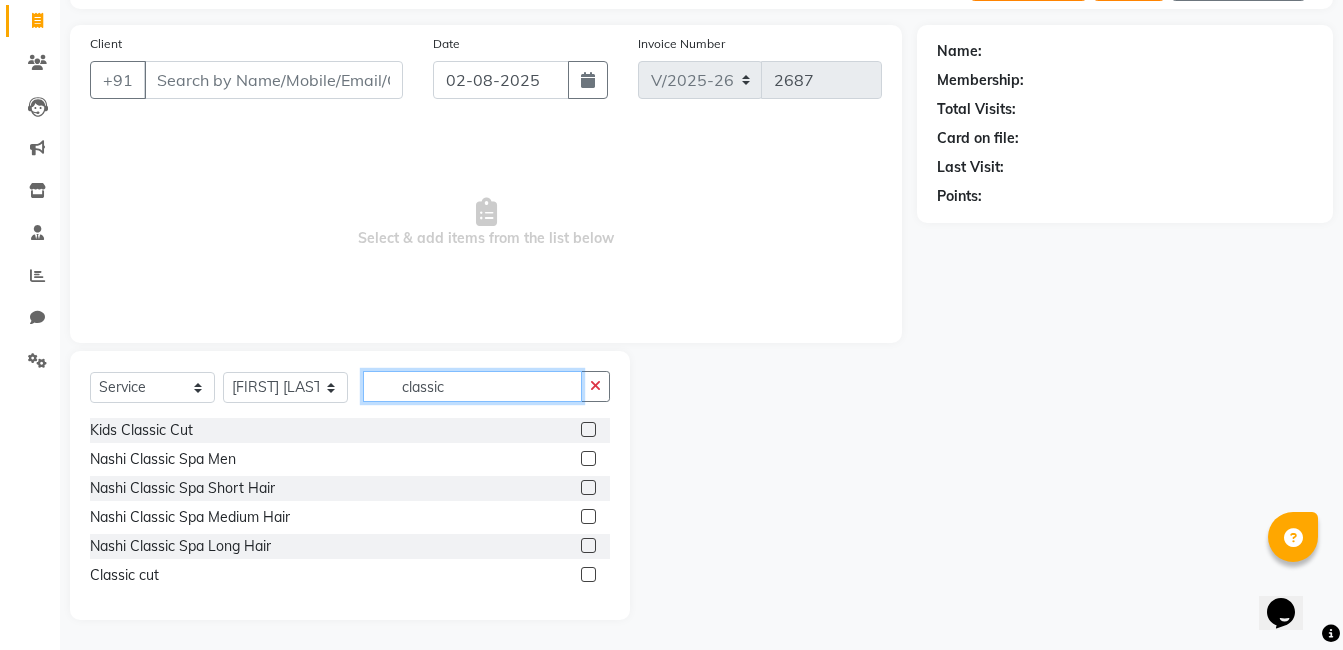 type on "classic" 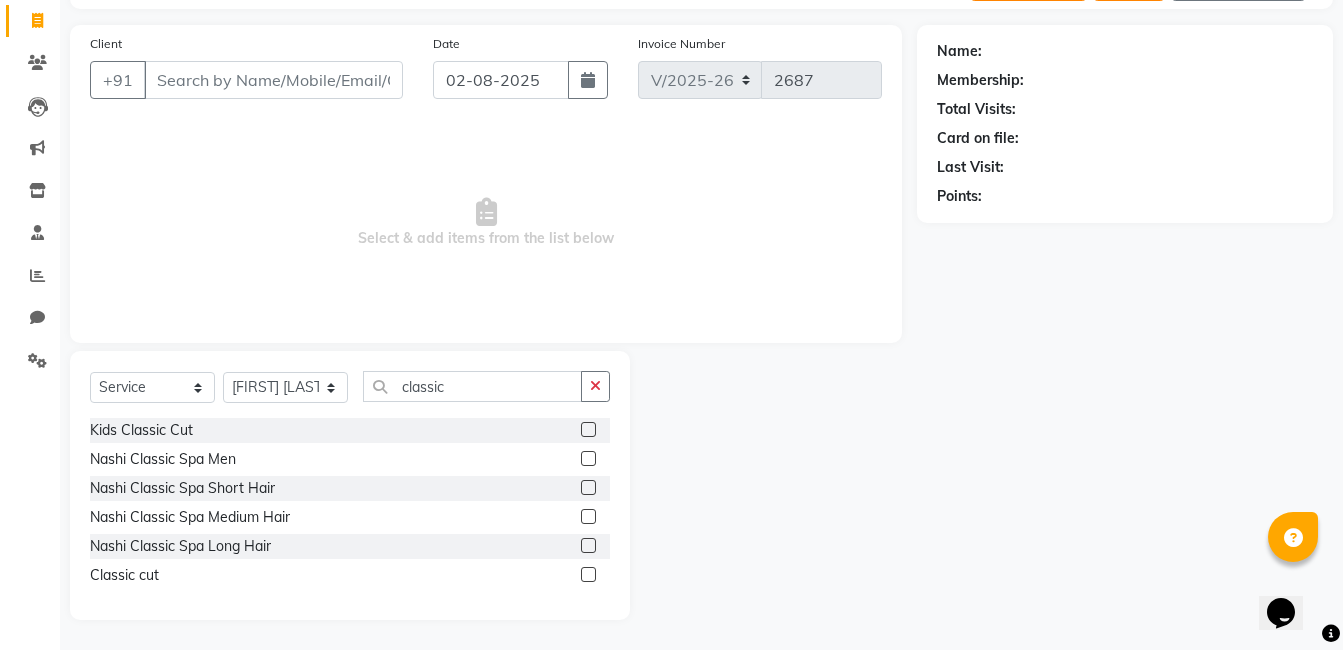 click 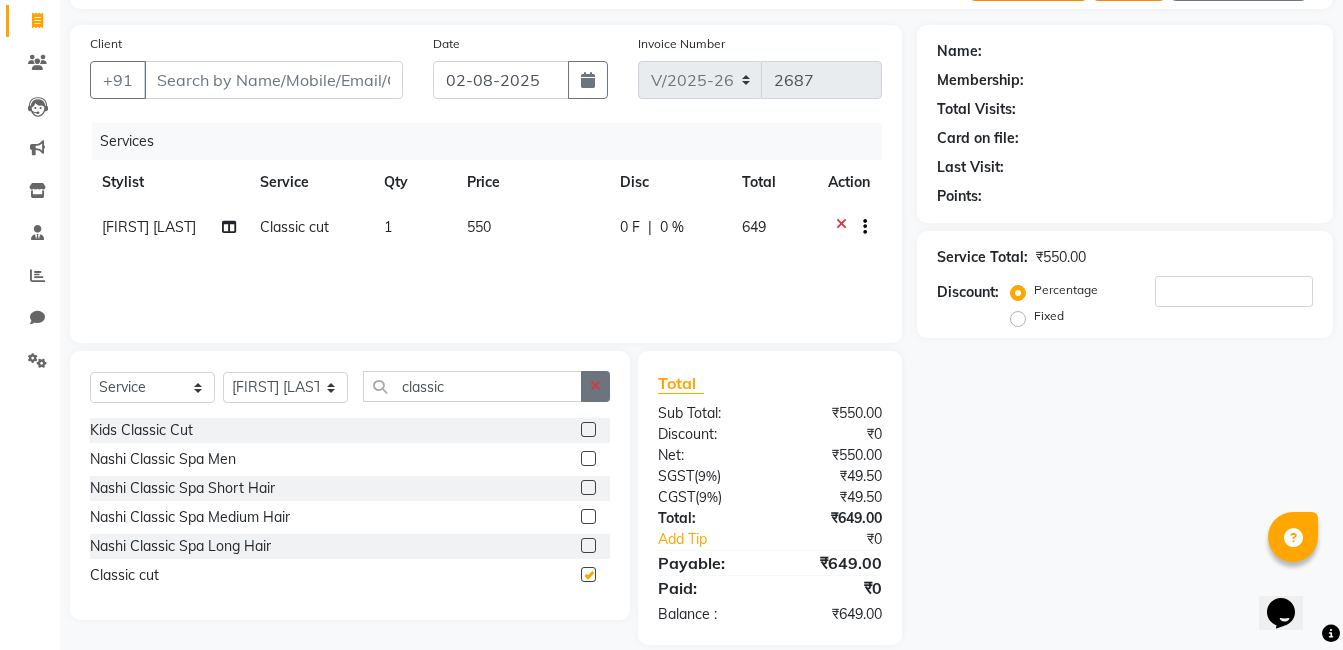 checkbox on "false" 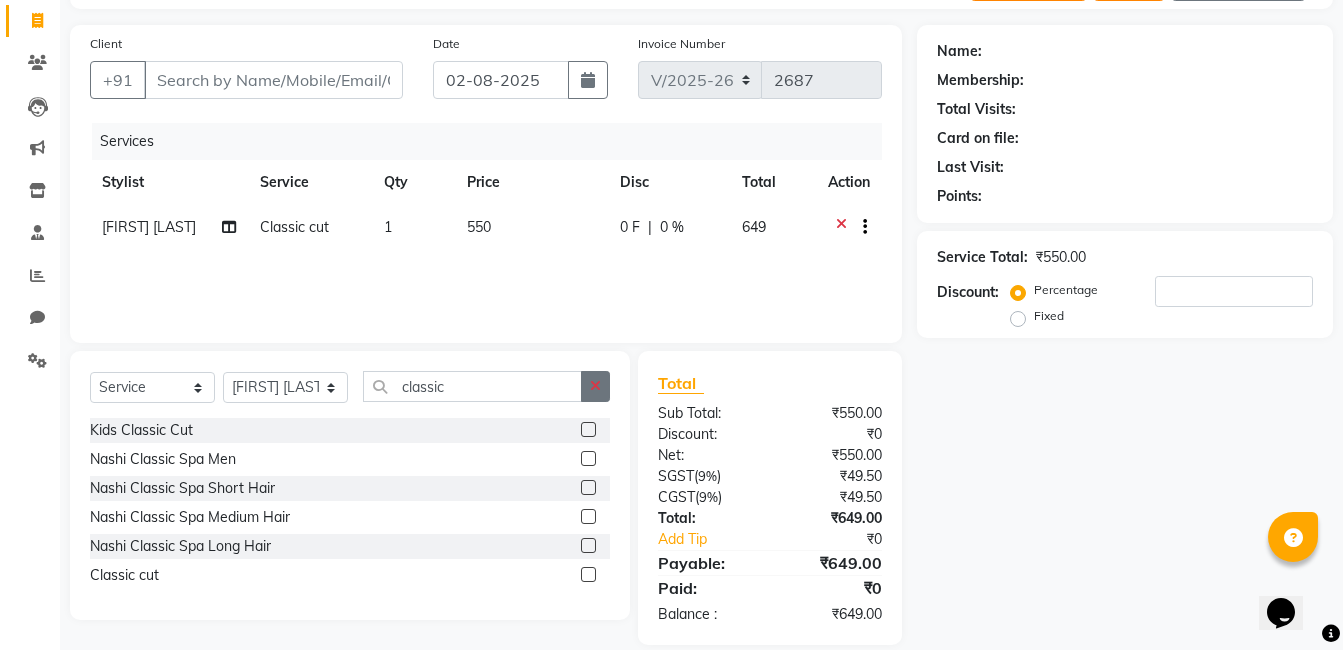 drag, startPoint x: 598, startPoint y: 377, endPoint x: 508, endPoint y: 377, distance: 90 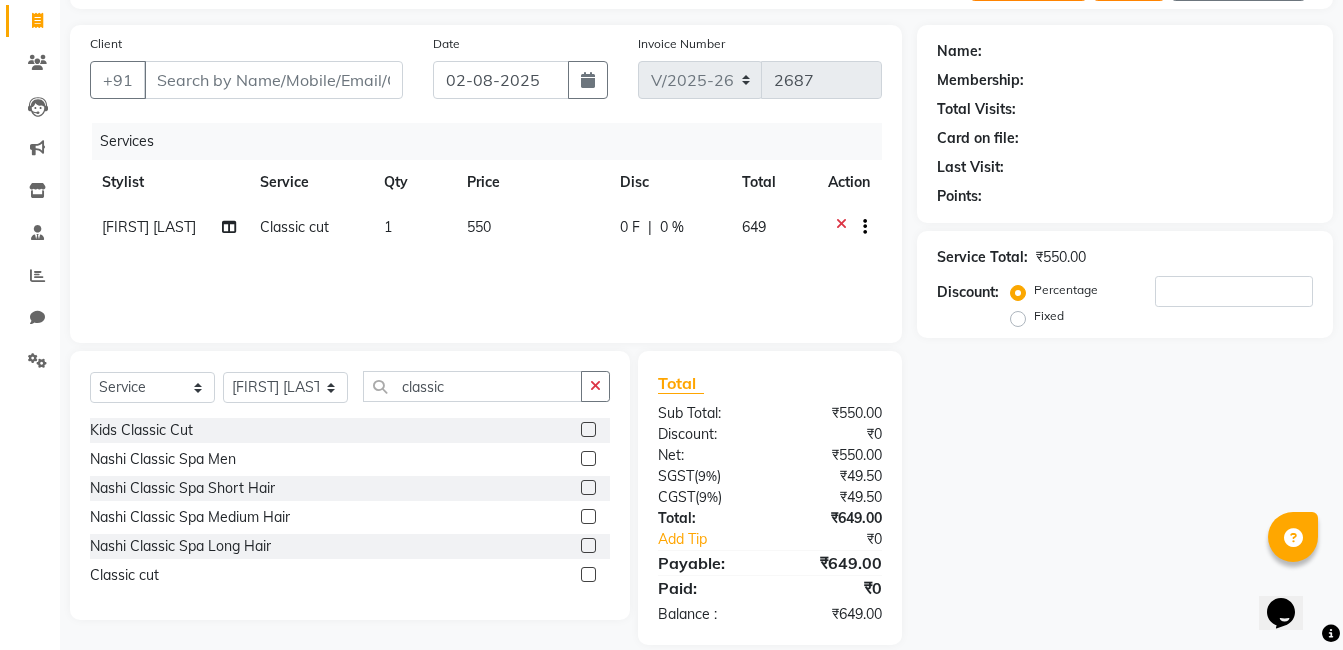 click 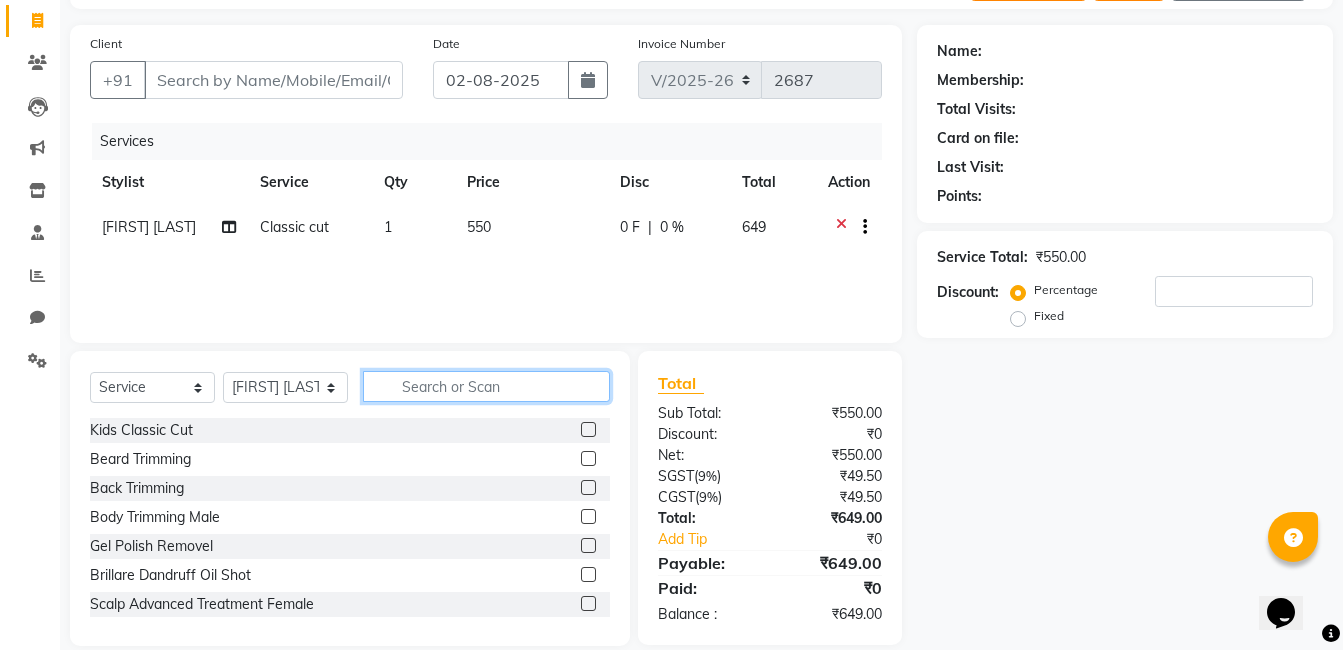 click 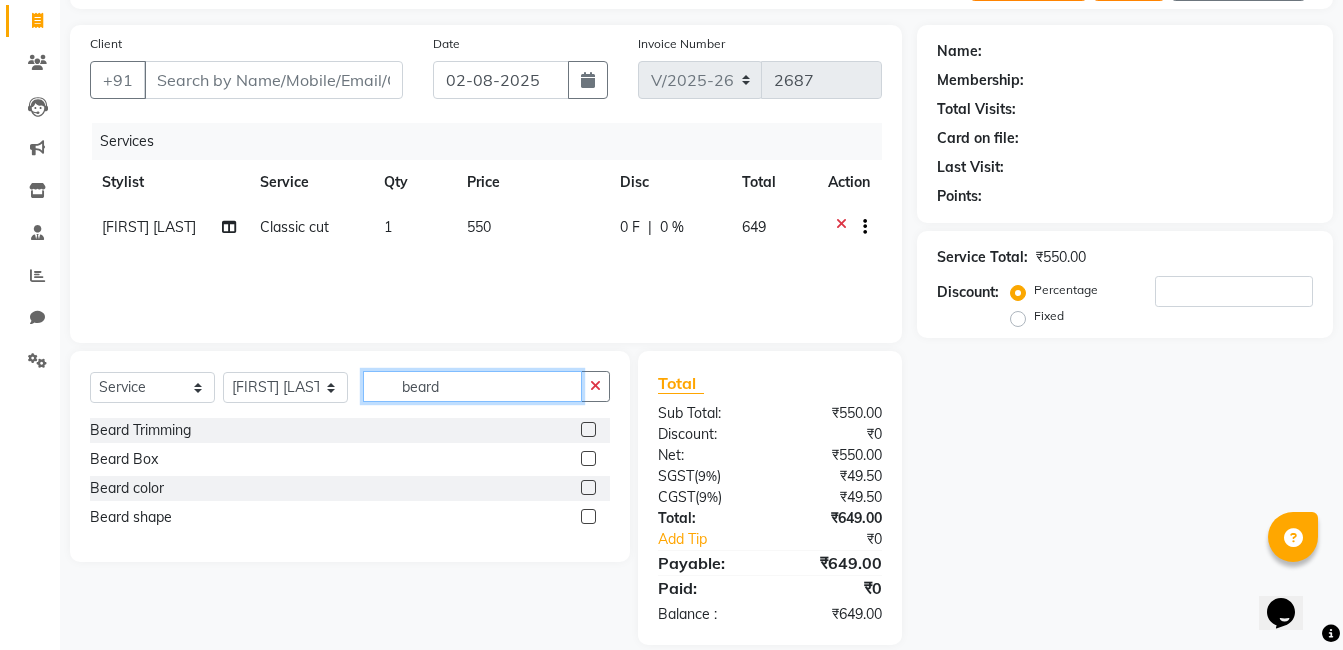 type on "beard" 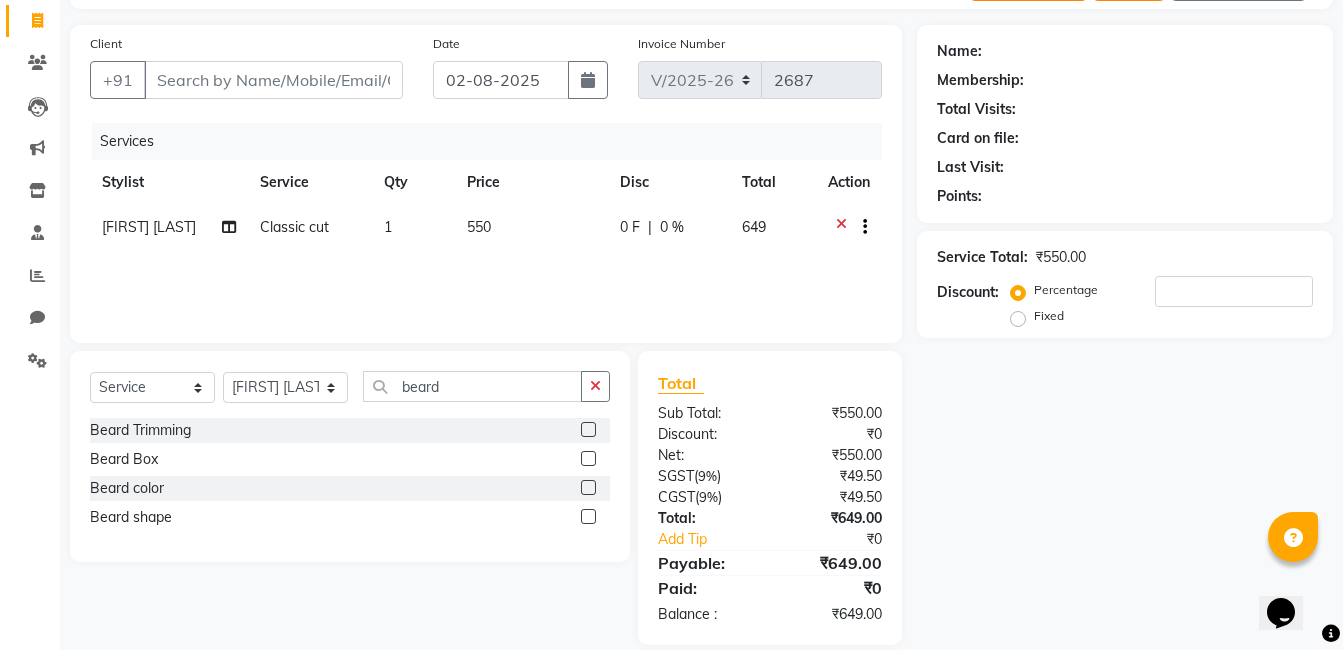 drag, startPoint x: 588, startPoint y: 514, endPoint x: 560, endPoint y: 451, distance: 68.942 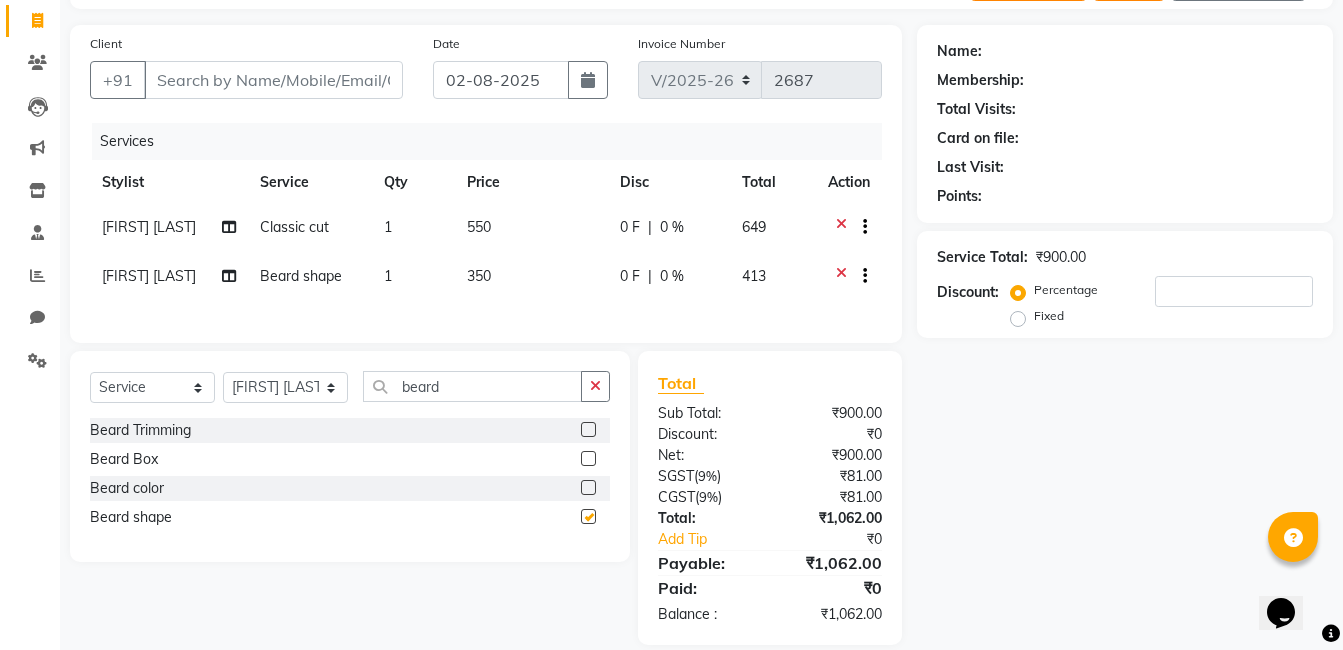 checkbox on "false" 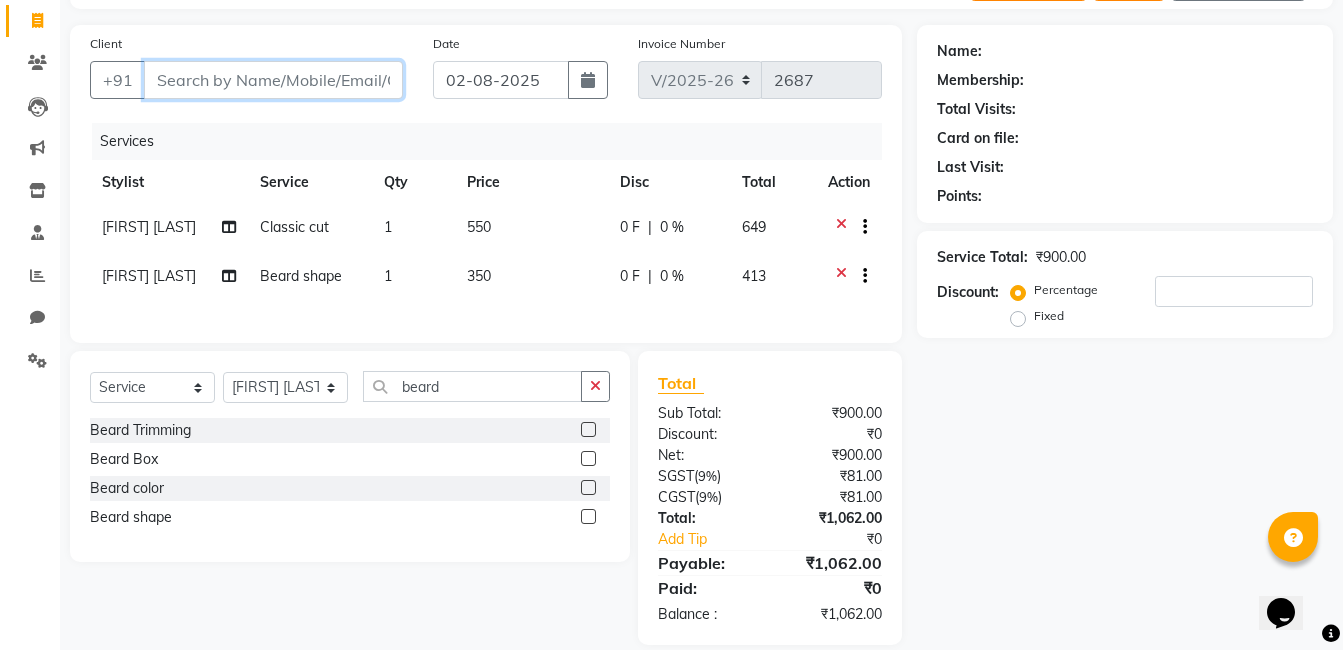 click on "Client" at bounding box center [273, 80] 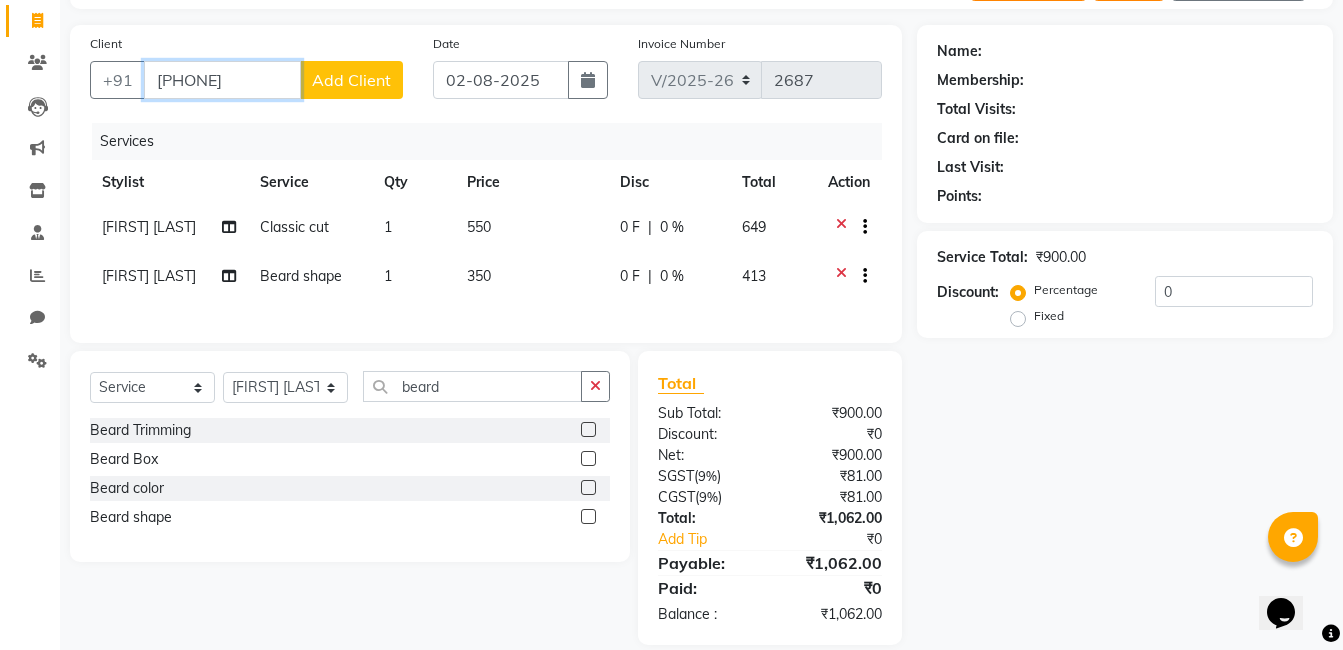 type on "9810575045" 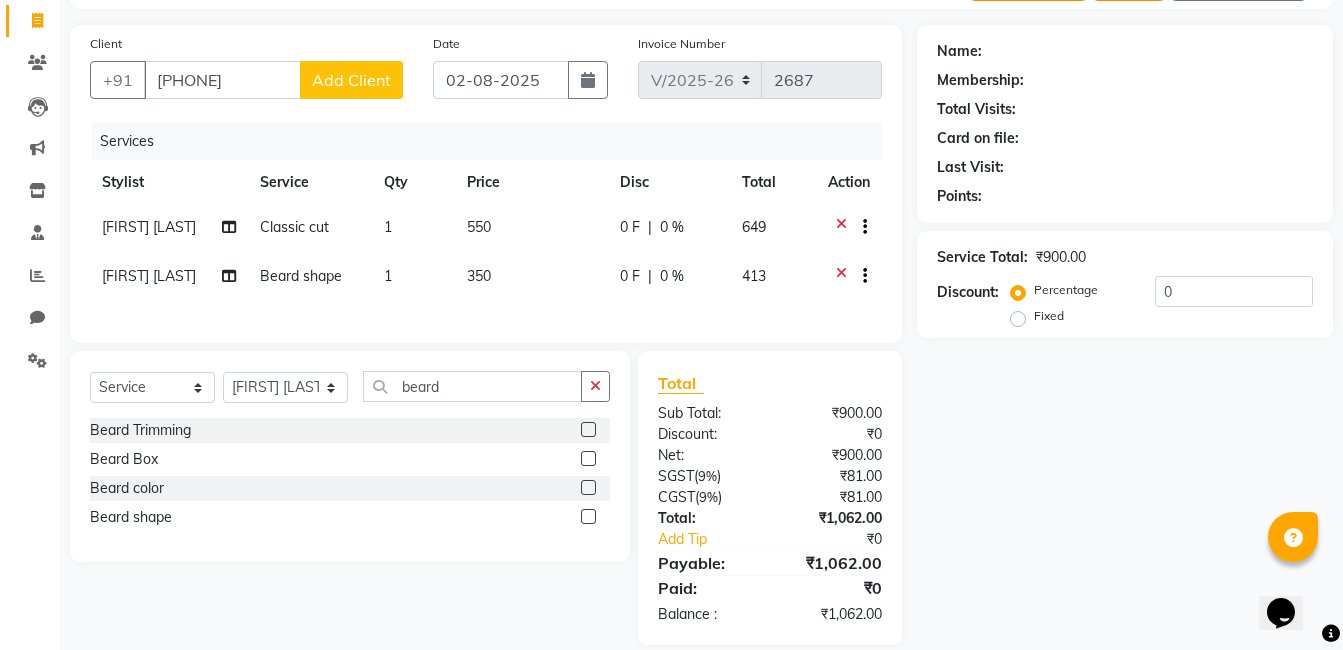 click on "Add Client" 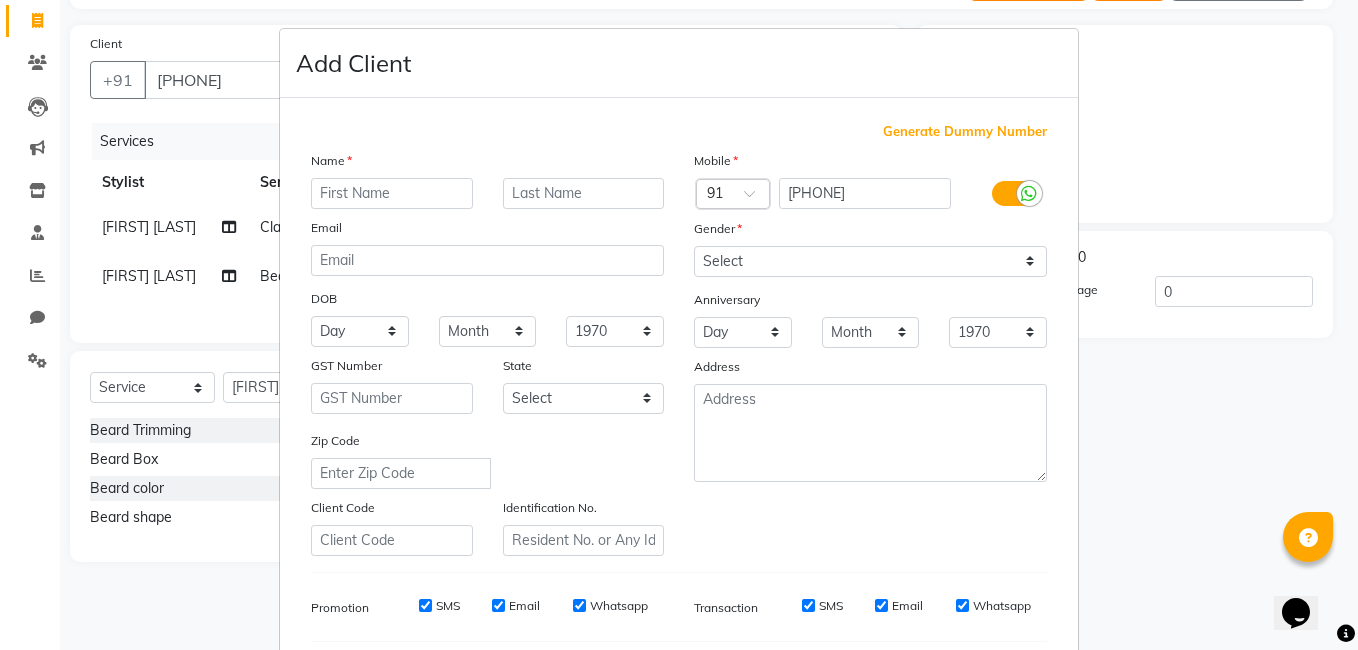 click at bounding box center (392, 193) 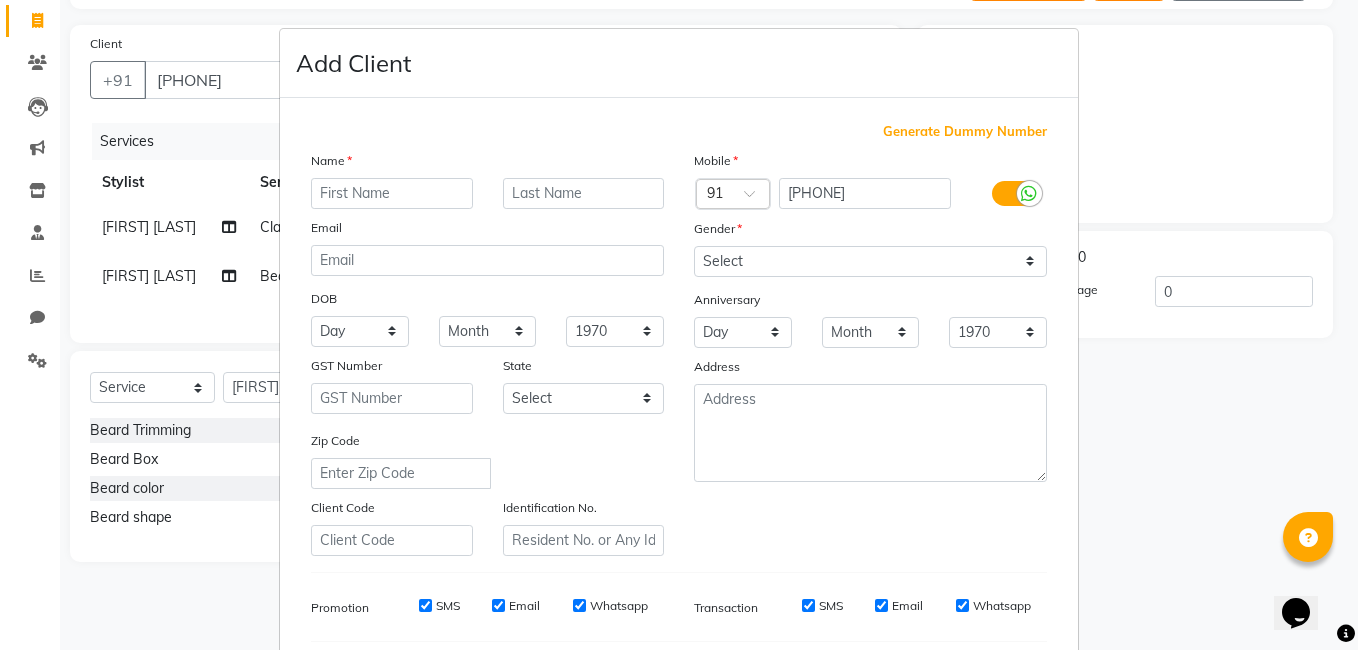 type on "a" 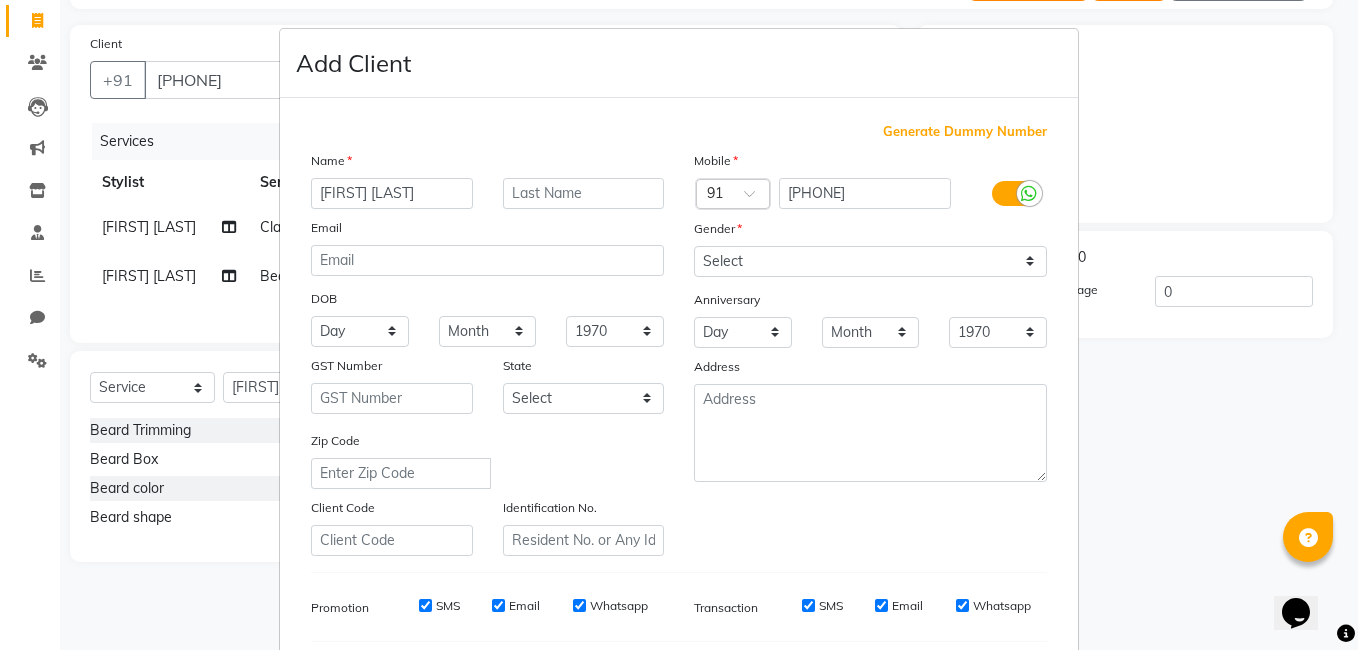 type on "Akhil Goel" 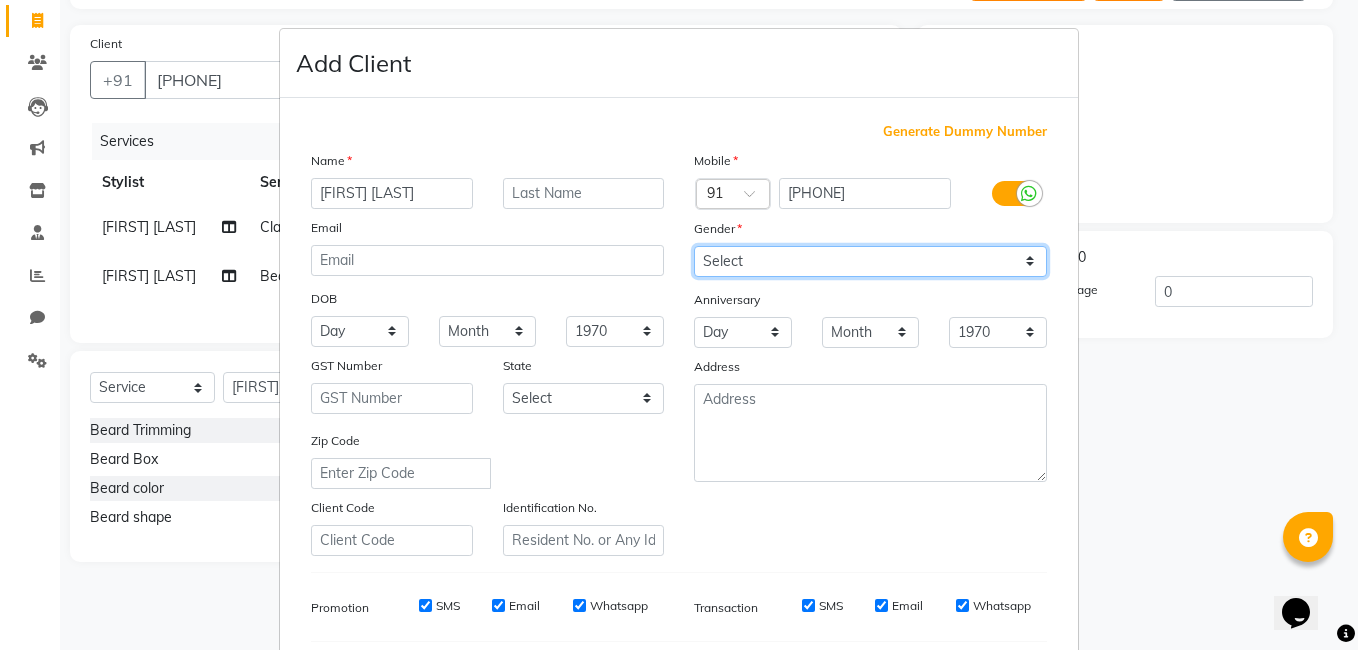 click on "Select Male Female Other Prefer Not To Say" at bounding box center (870, 261) 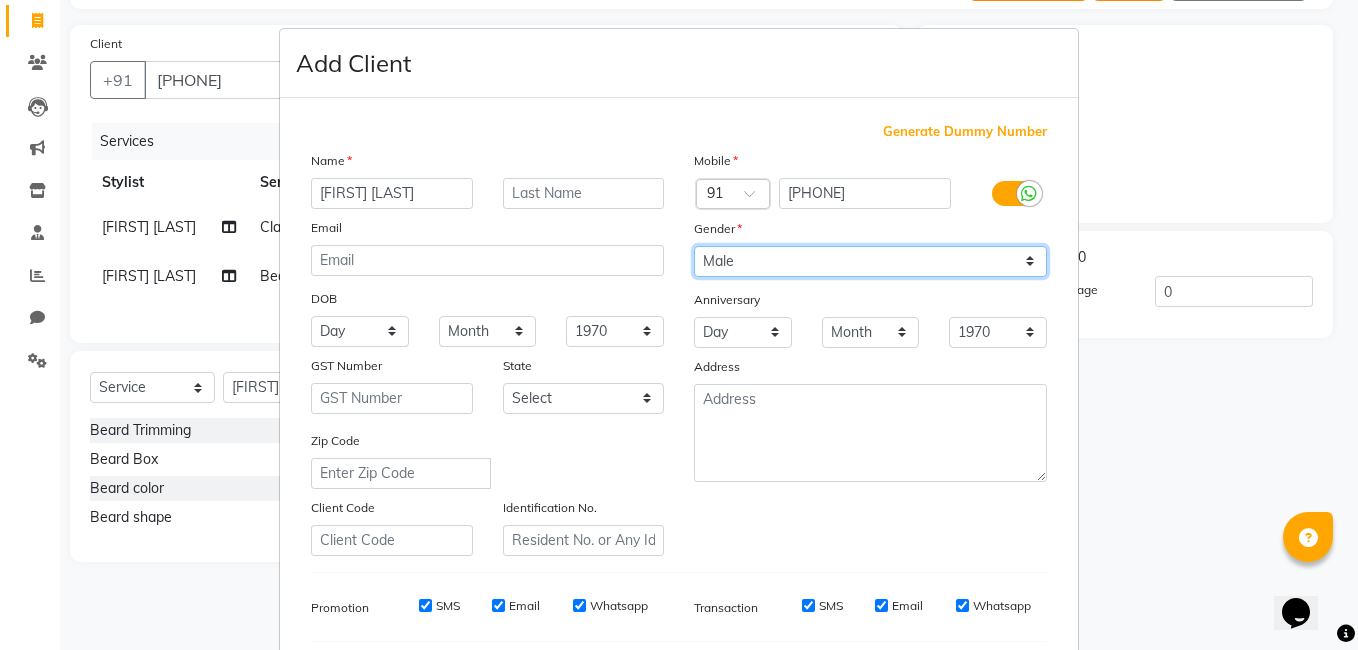 click on "Select Male Female Other Prefer Not To Say" at bounding box center (870, 261) 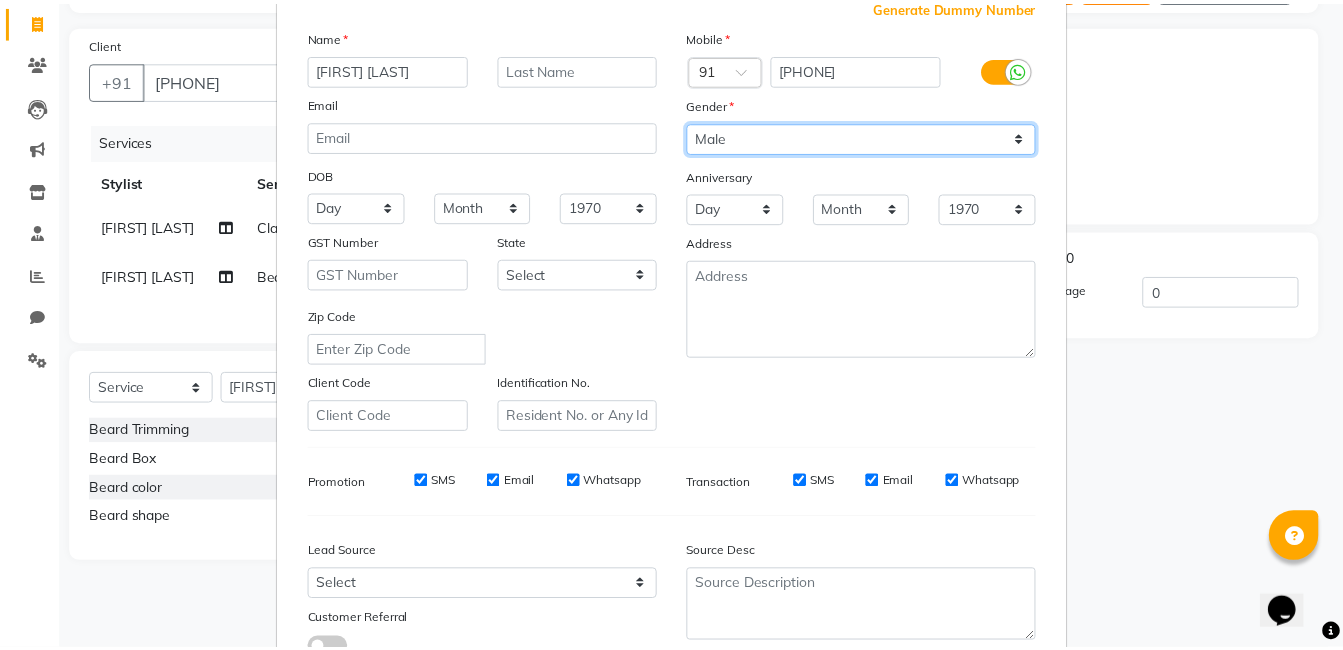 scroll, scrollTop: 273, scrollLeft: 0, axis: vertical 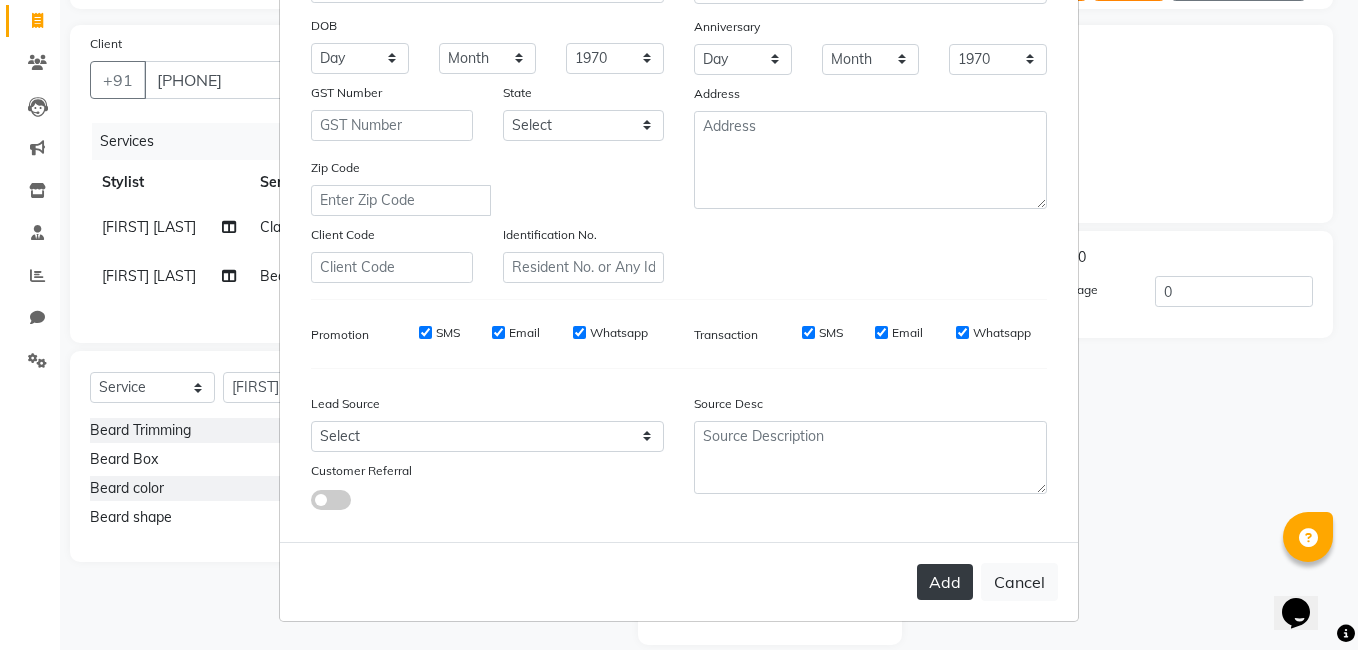 click on "Add" at bounding box center (945, 582) 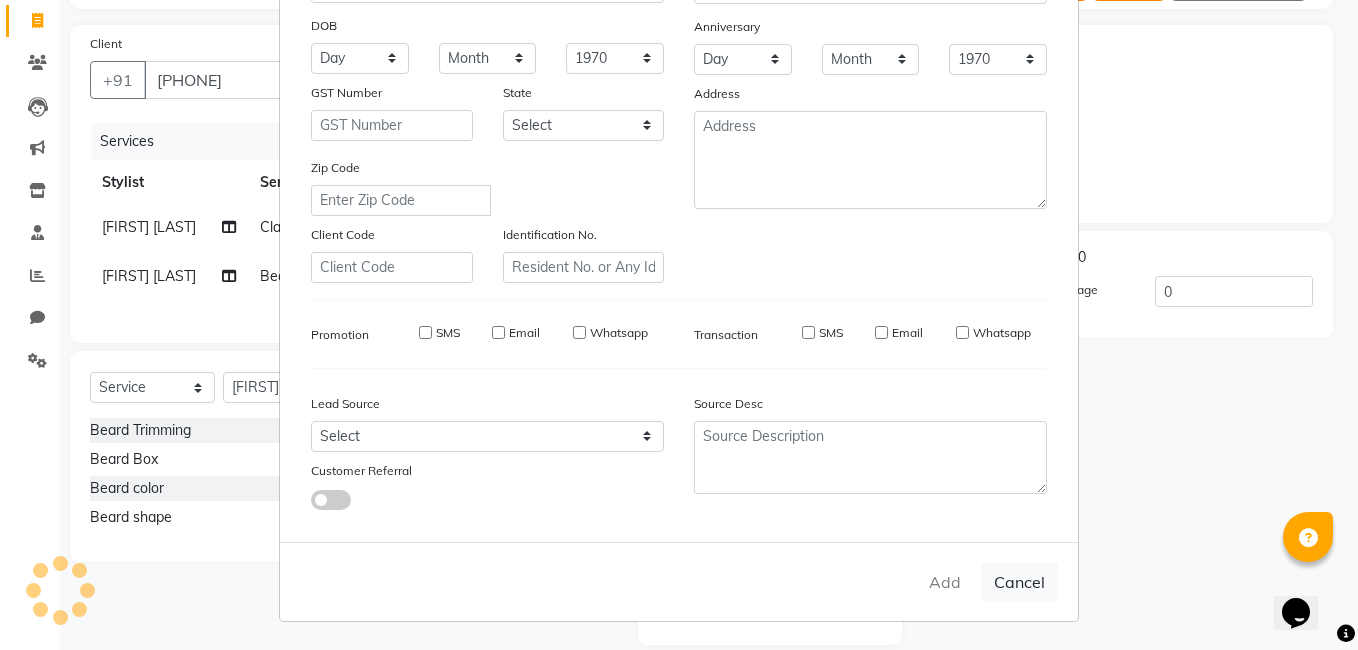 type 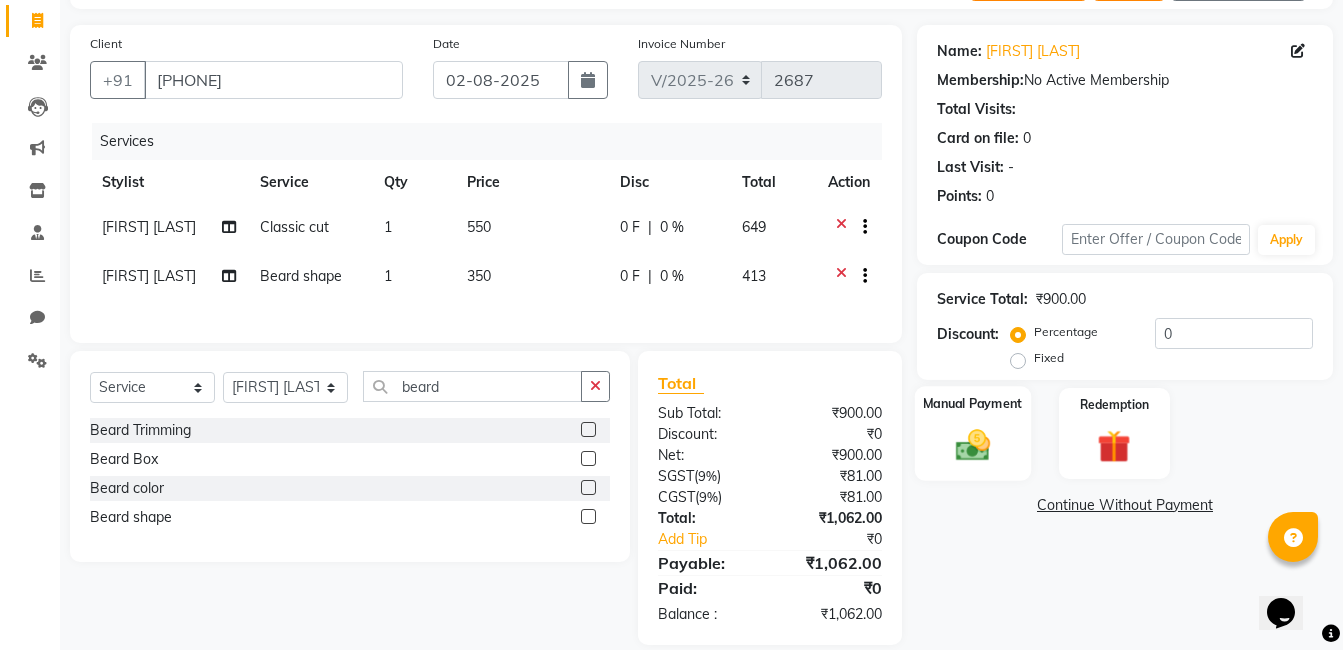 click 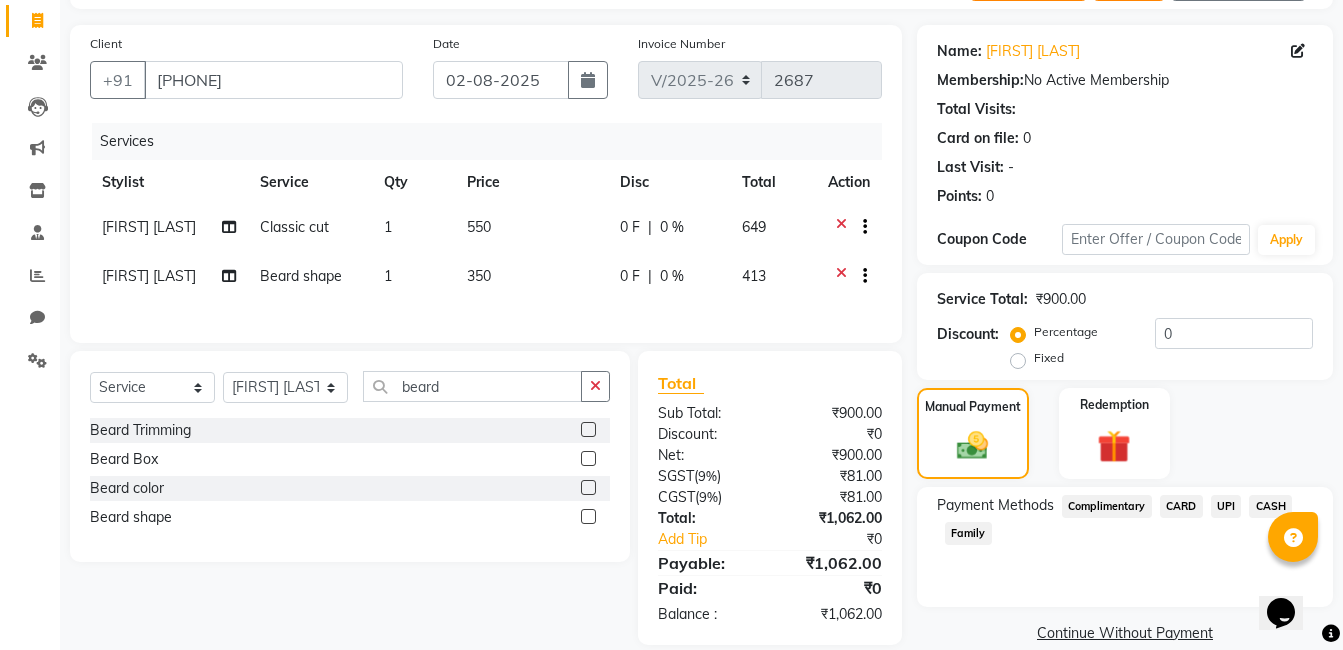 click on "UPI" 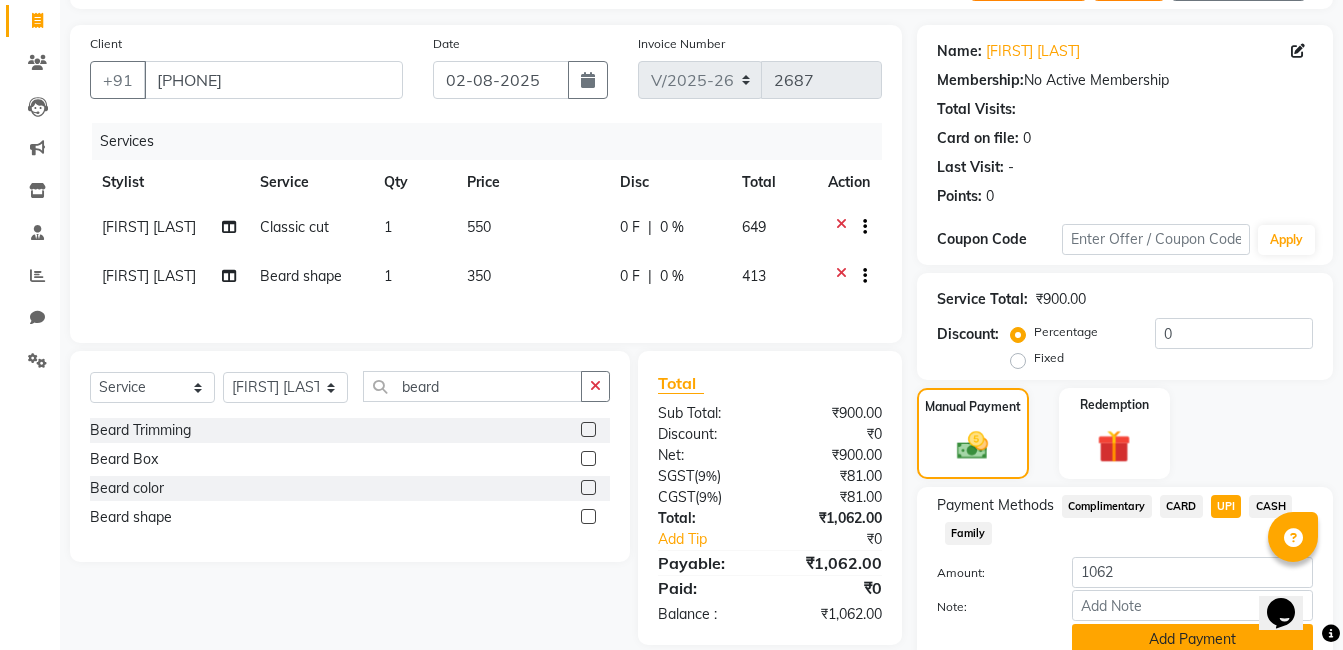 click on "Add Payment" 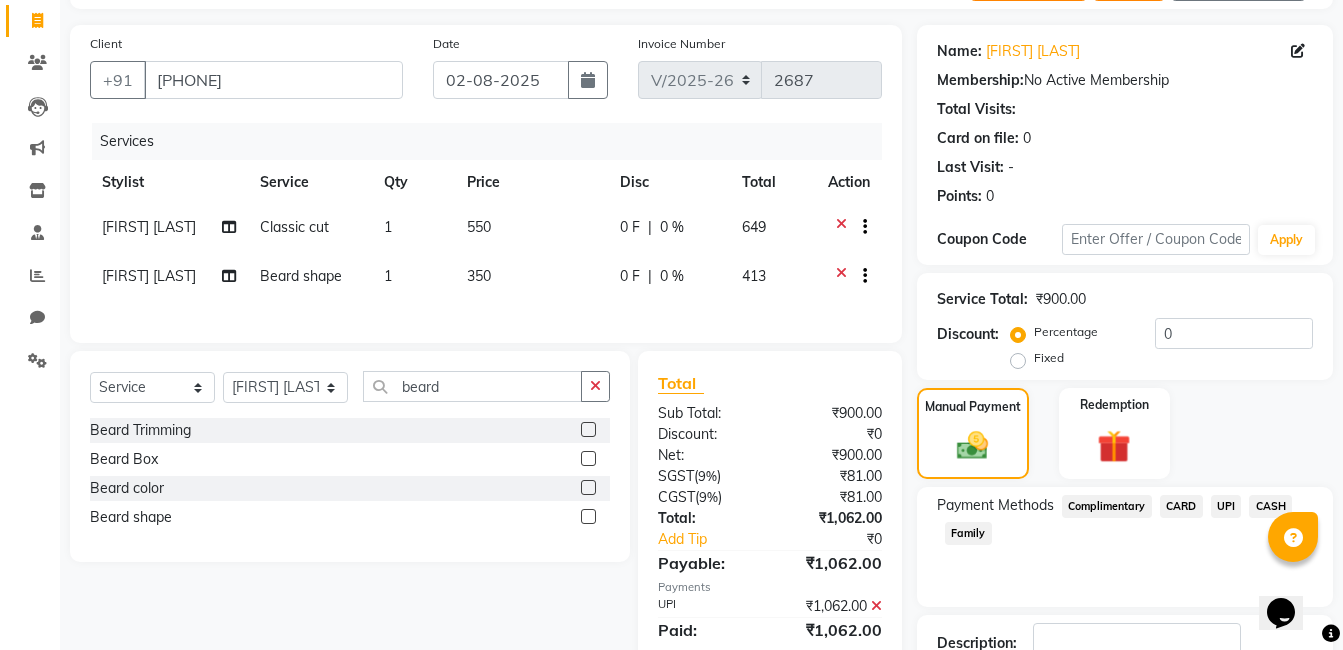 scroll, scrollTop: 266, scrollLeft: 0, axis: vertical 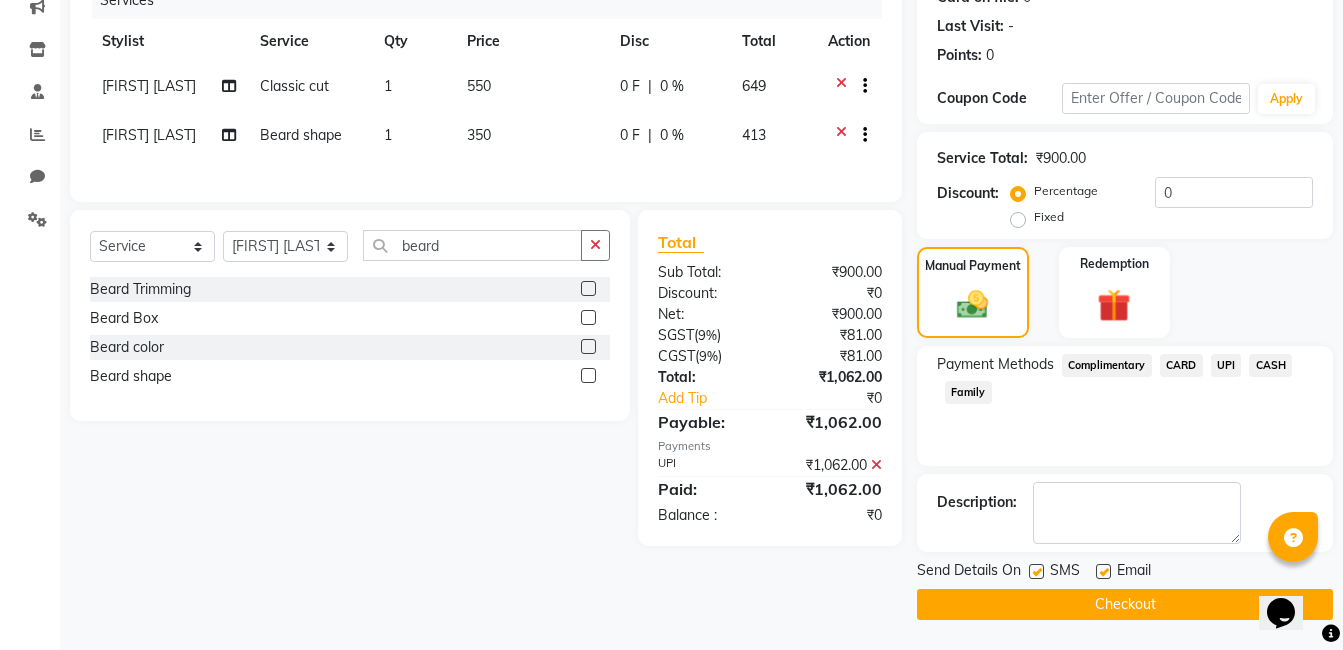 click on "Checkout" 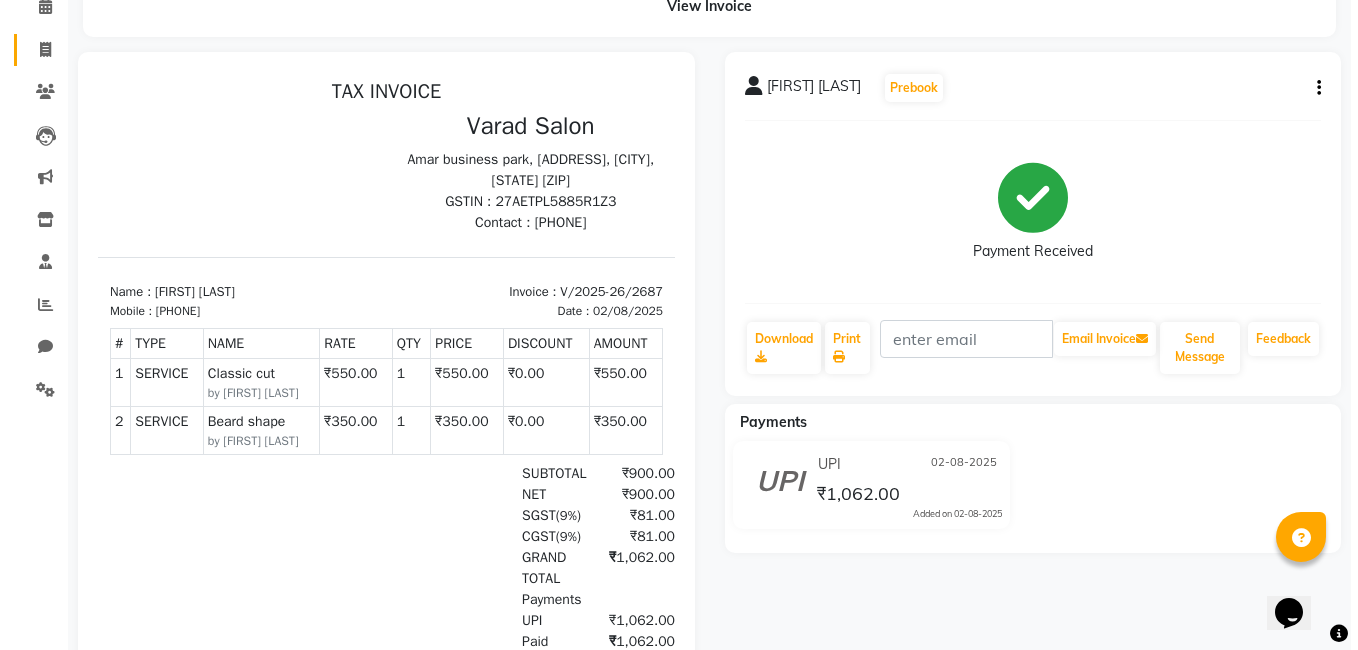 scroll, scrollTop: 0, scrollLeft: 0, axis: both 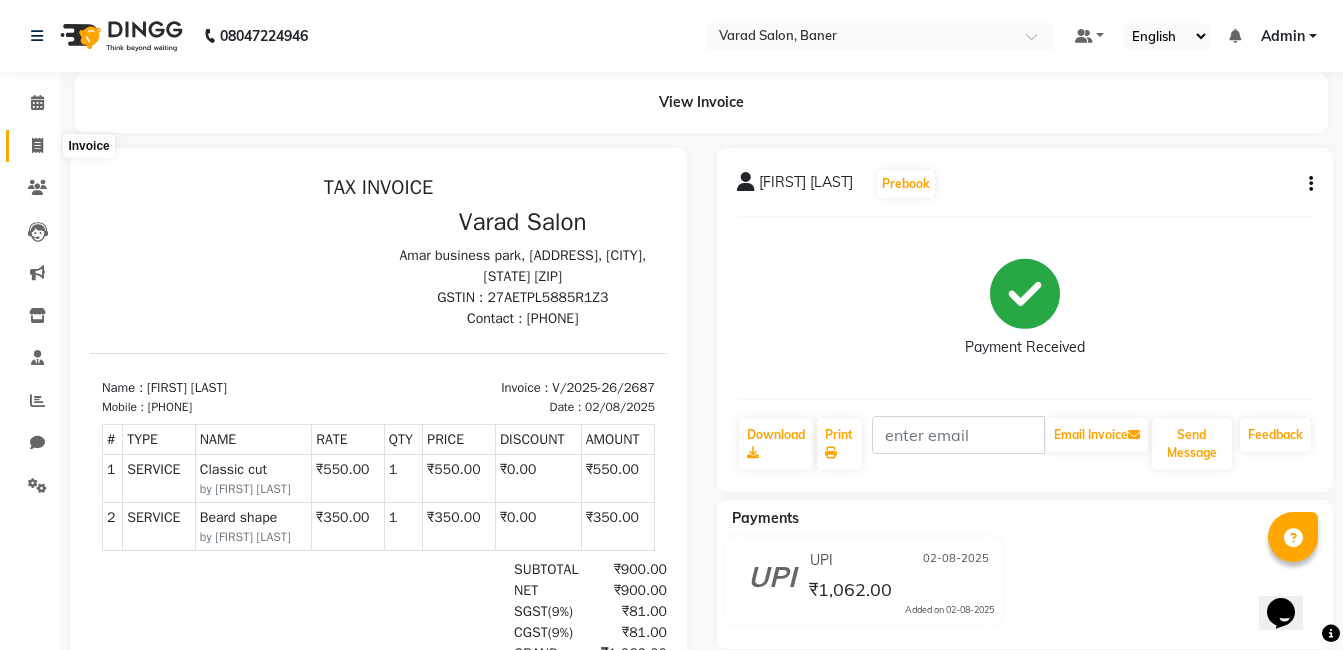 click 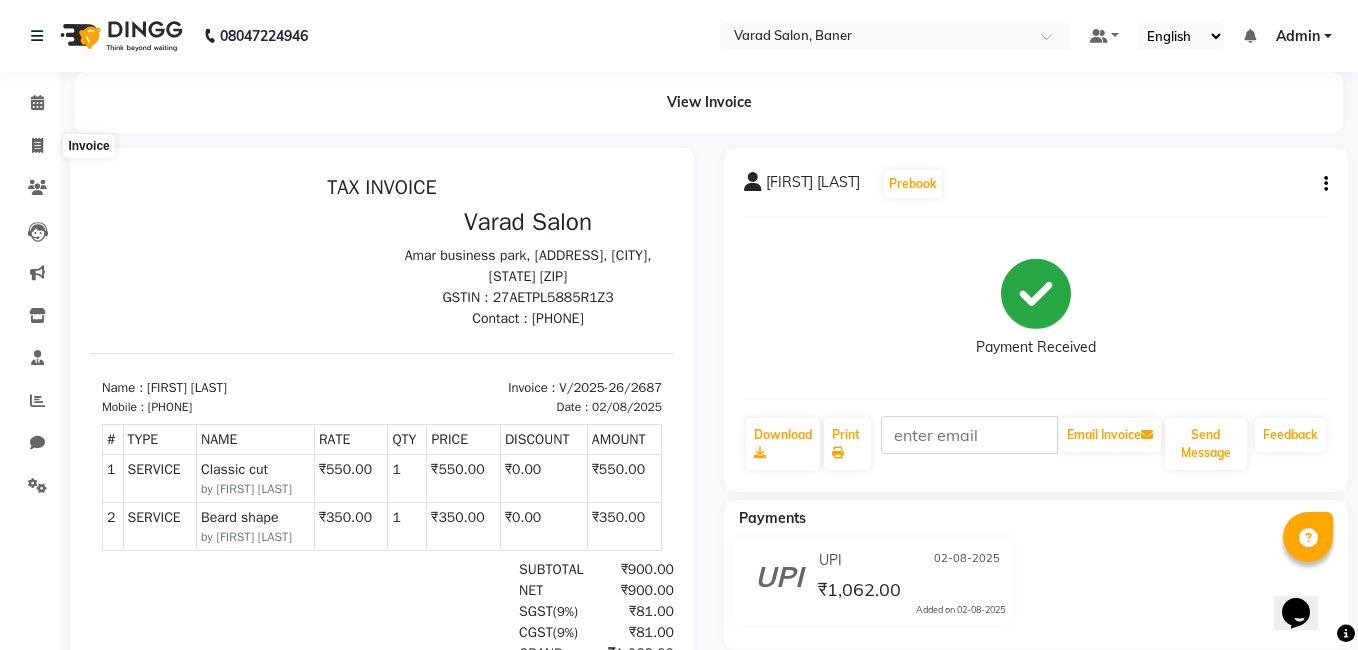 select on "service" 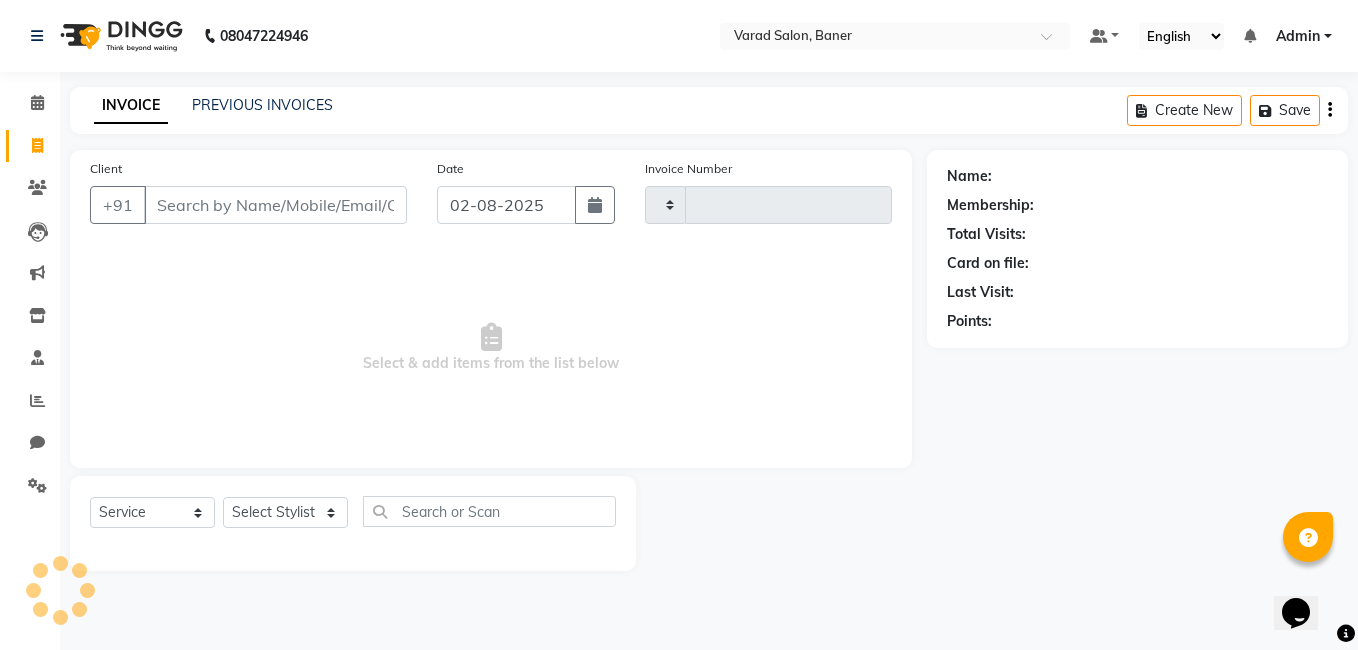 type on "2688" 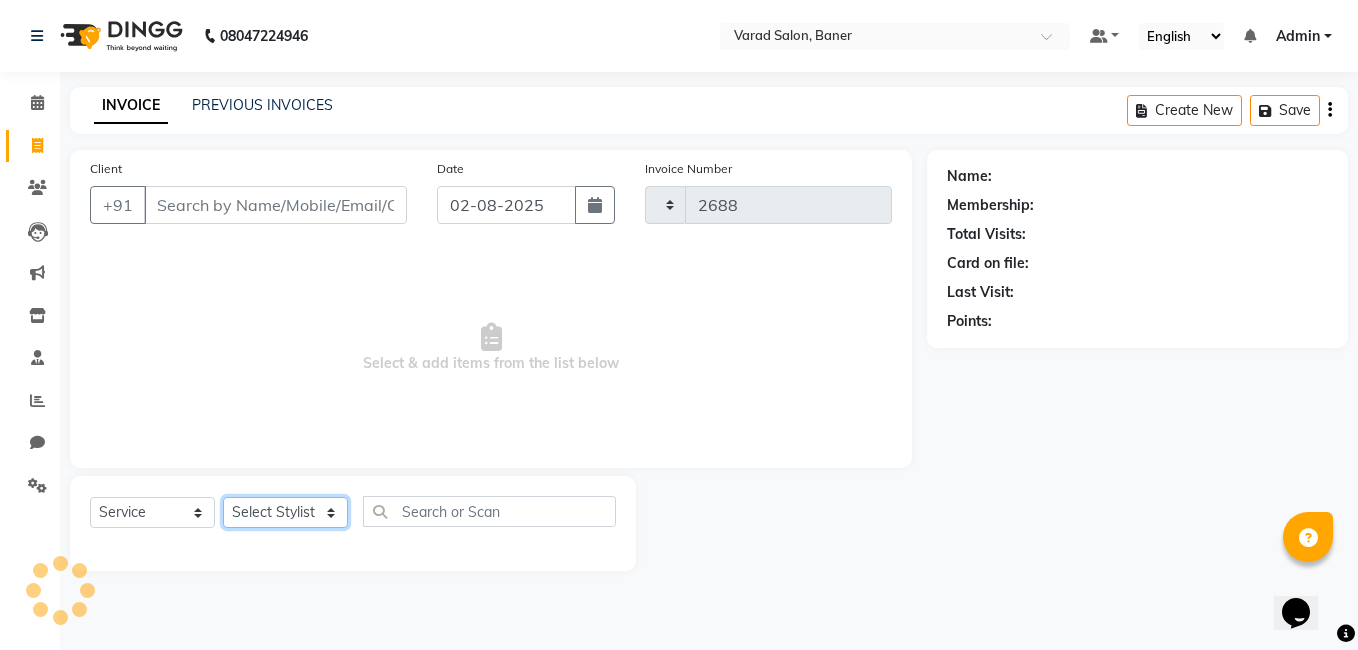 select on "7115" 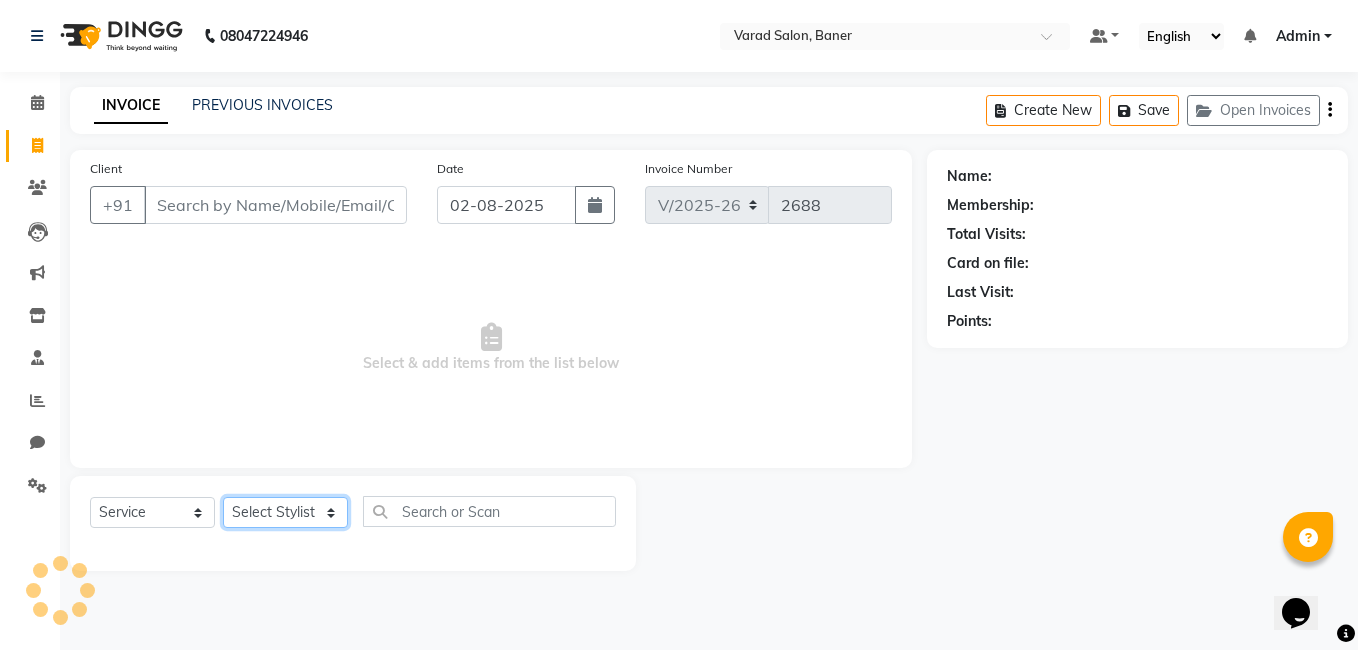 click on "Select Stylist" 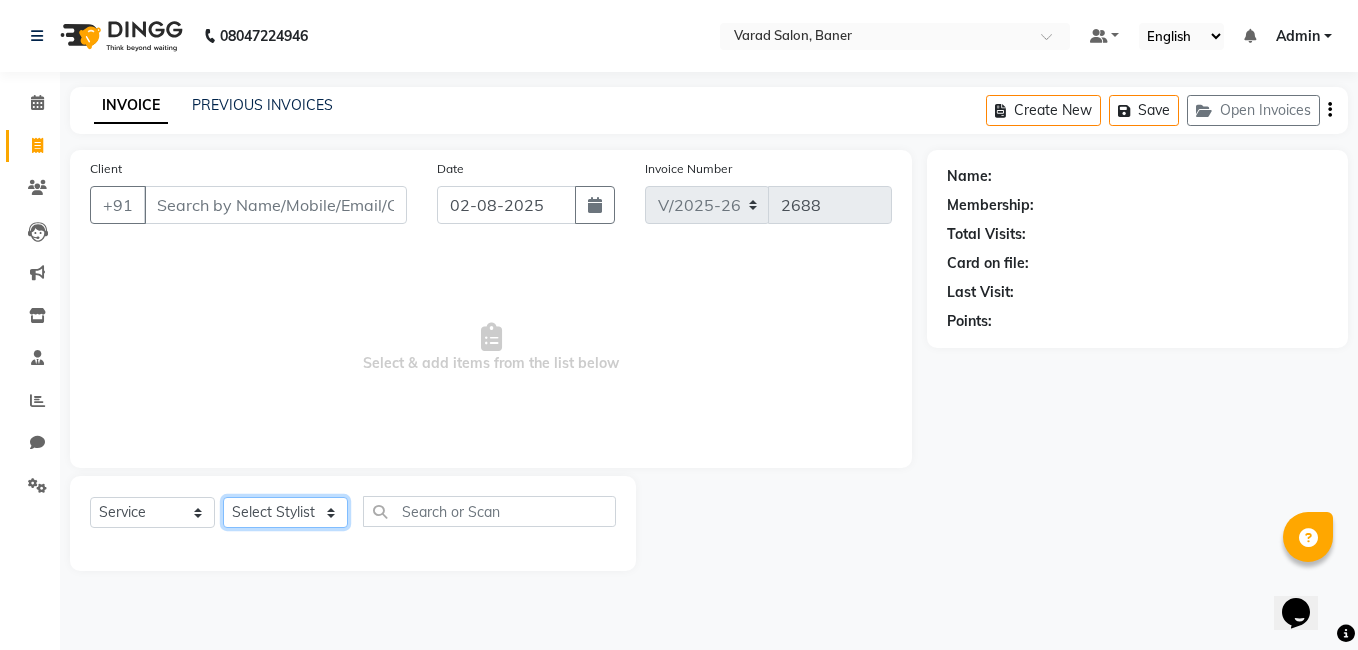 click on "Select Stylist Admin [FIRST] [LAST] [FIRST] [LAST] [FIRST] [LAST] [FIRST] [LAST] [FIRST] [LAST] [FIRST] [LAST] [FIRST] [LAST] [FIRST] [LAST] [FIRST] [LAST] [FIRST] [LAST] [FIRST] [LAST]" 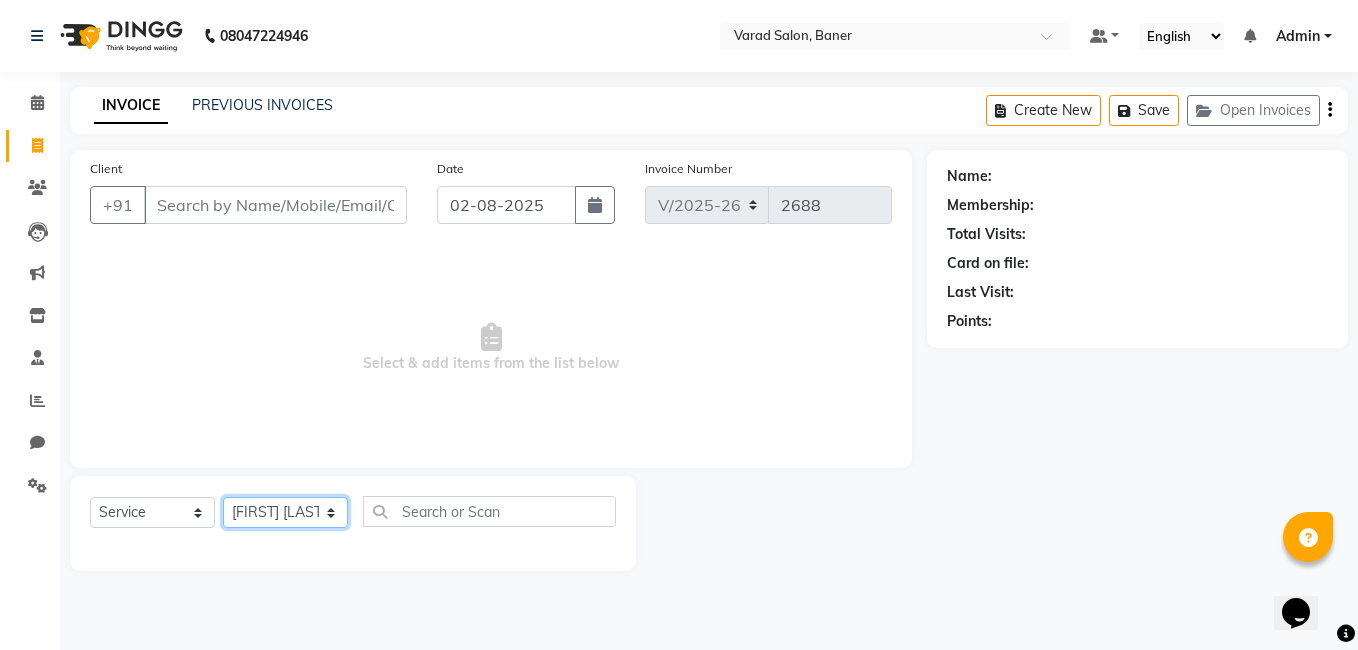 click on "Select Stylist Admin [FIRST] [LAST] [FIRST] [LAST] [FIRST] [LAST] [FIRST] [LAST] [FIRST] [LAST] [FIRST] [LAST] [FIRST] [LAST] [FIRST] [LAST] [FIRST] [LAST] [FIRST] [LAST] [FIRST] [LAST]" 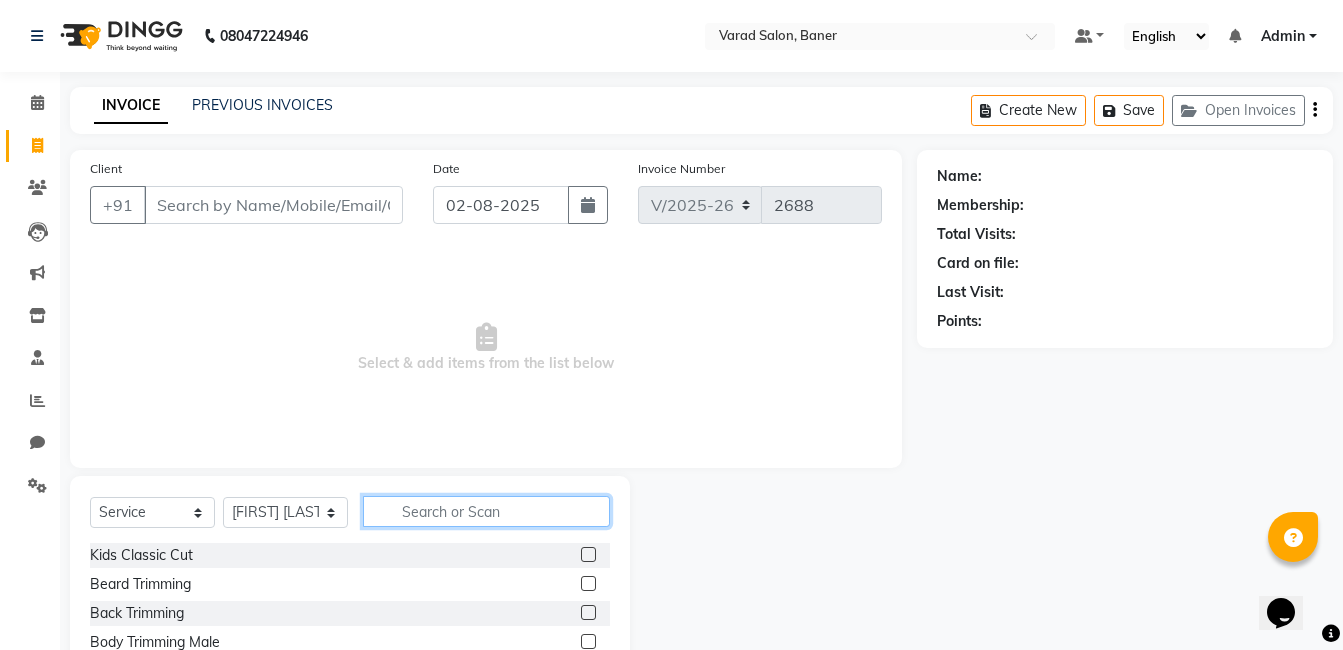 click on "Select  Service  Product  Membership  Package Voucher Prepaid Gift Card  Select Stylist Admin Asif qureshi Deepali Munde Dipali Jivane Jabaaz Karishma Khot  Kshitija Kumar  Palash Das Prem patode Rahul chhapchhade Rupesh sangale Santosh Kadam Swapnil jadhav Kids Classic Cut  Beard Trimming  Back Trimming  Body Trimming Male  Gel Polish Removel  Brillare Dandruff Oil Shot  Scalp Advanced Treatment Female  Scalp Advanced Treatment Male  Nose Peeloff Waxing  Cheek Peeloff Waxing  Face Peeloff Waxing Male  Gel Polish With Art/Glitter/Ombre  Overlay On Natural Nails  Gel Per Tip Extenstion  Gel Extension Refilling   Male HairWash & Styling  Inoa Color Crown Female  Majirel Color Crown Female   D-tan Half-Legs  D-tan Half Hands  Global Color + Balayage / Melt Short   Global Color + Balayage / Melt Medium  Global Color + Balayage / Melt Long   Global color + Balayage / Melt Extra Long   Hair Styling  Eyebrow Peeloff Waxing  Gel Extensions Removel  Extra Charges Applicable for Very Long & Thick Hair  D-tan Neck" 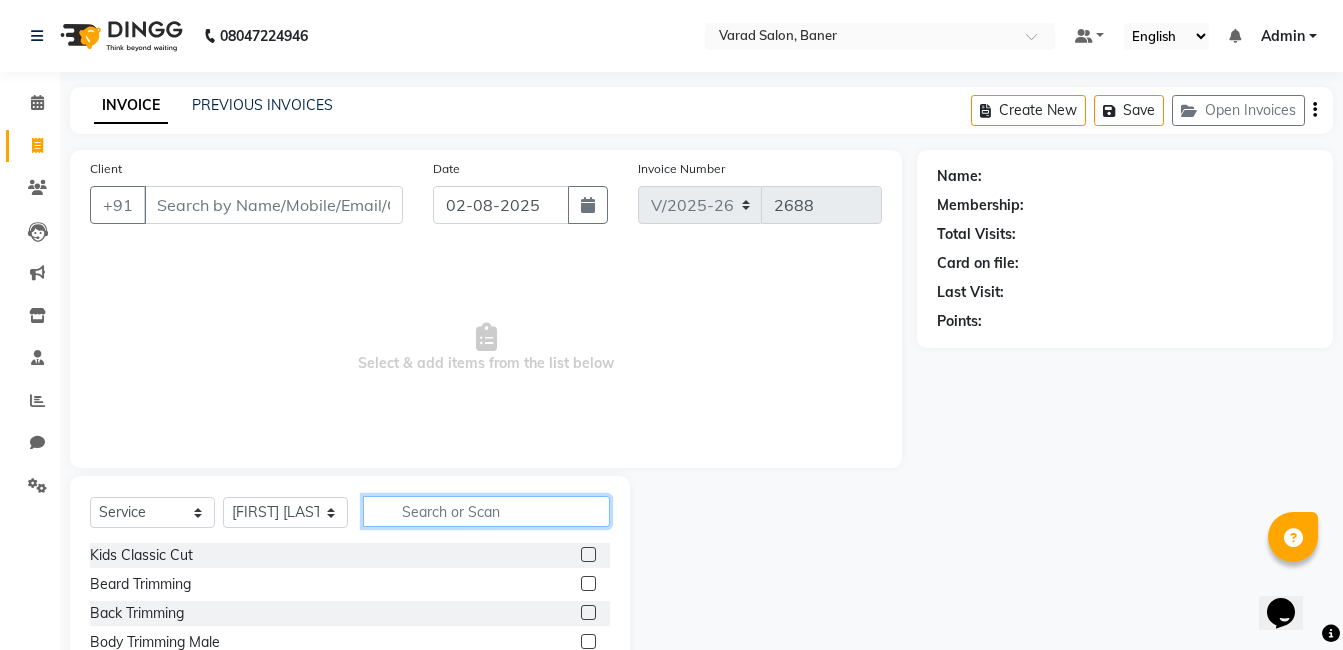 type on "c" 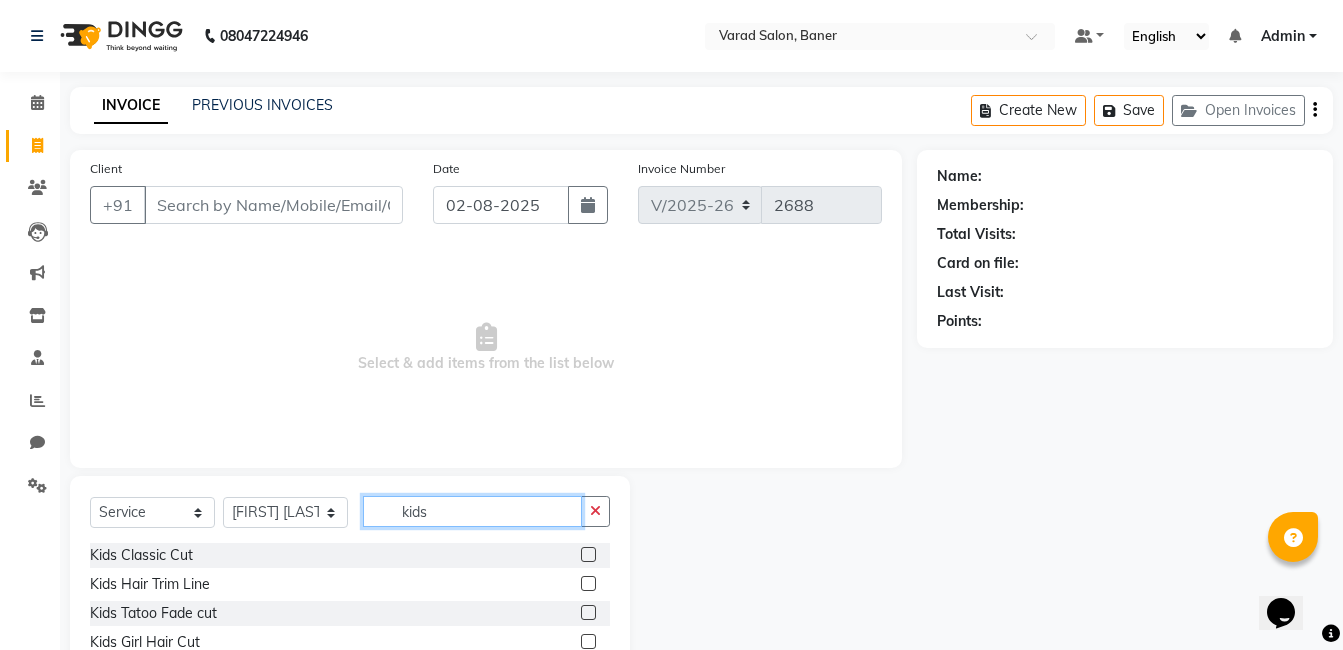 type on "kids" 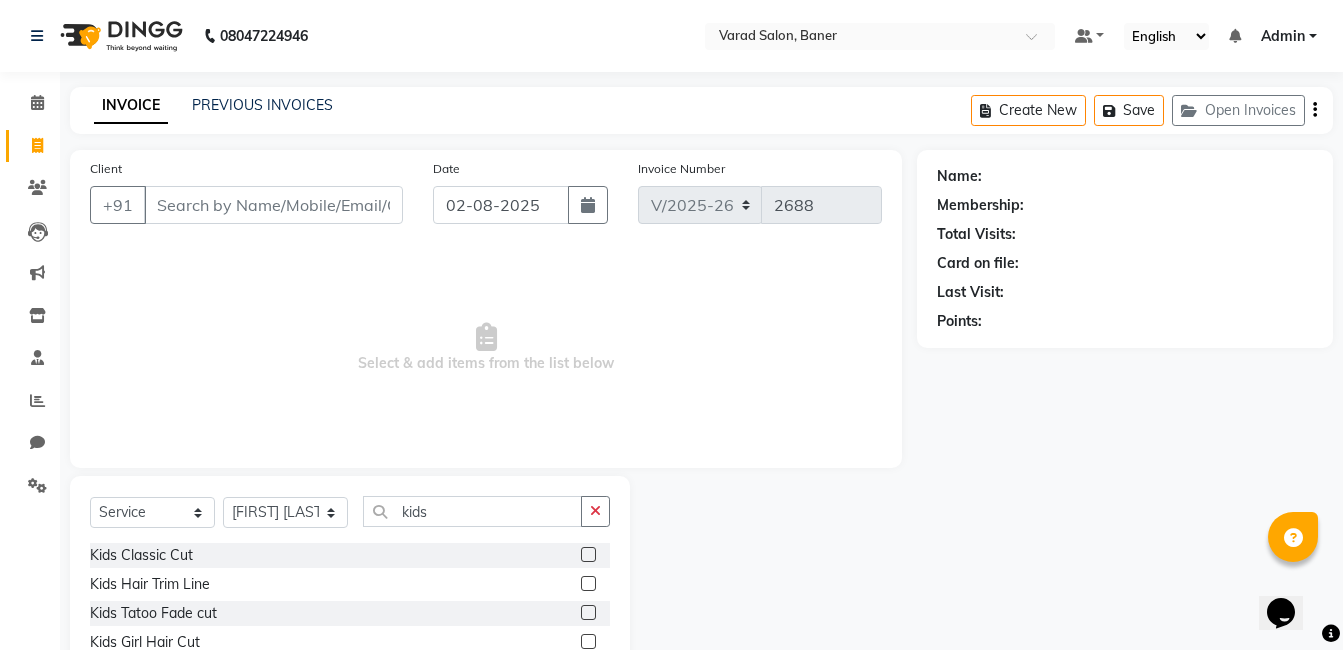 click 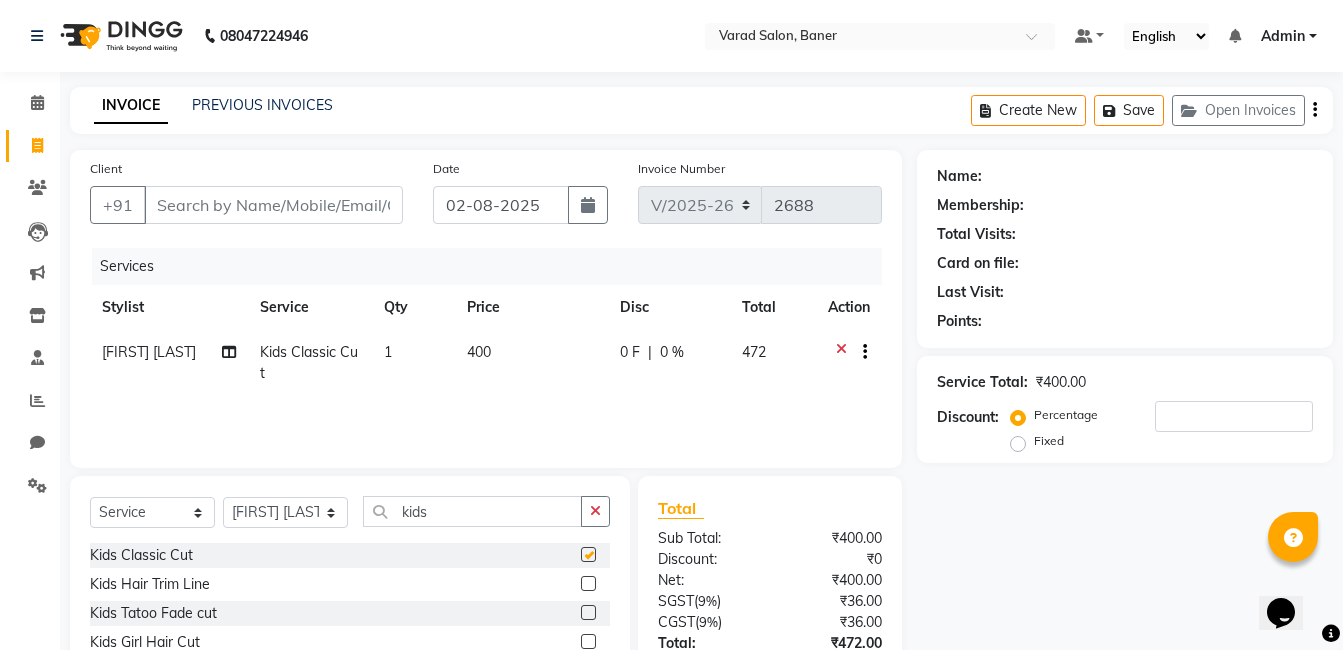 checkbox on "false" 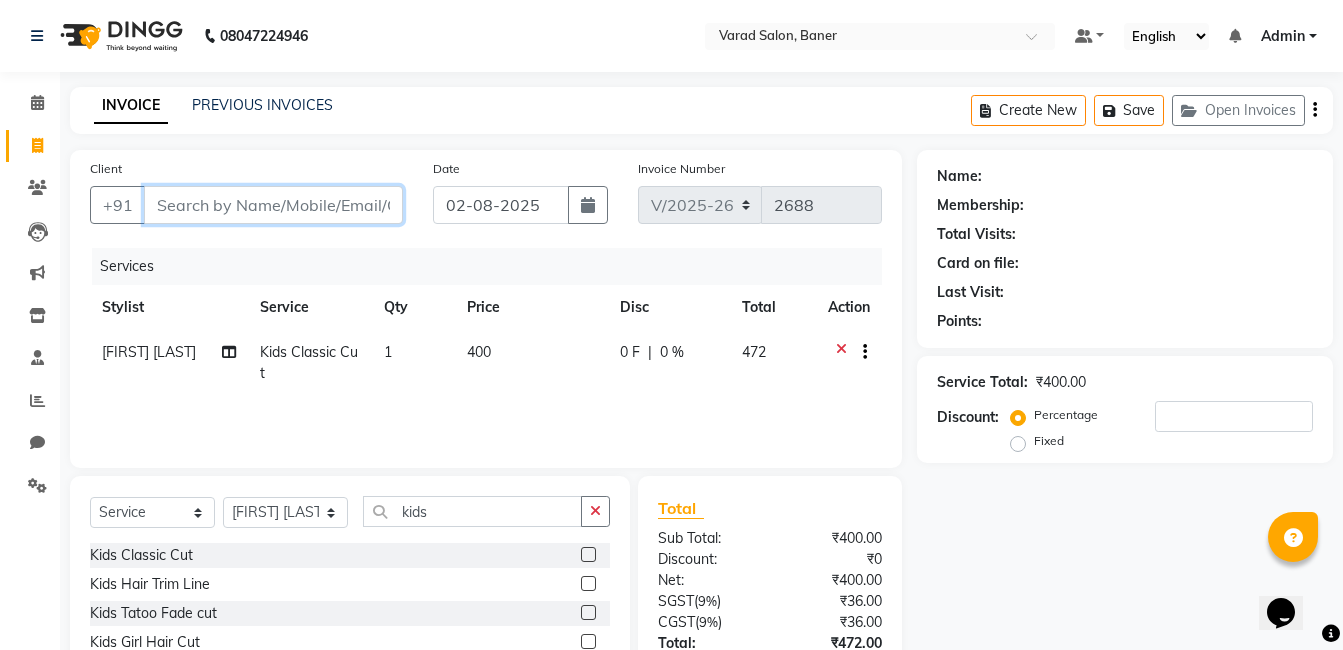 click on "Client" at bounding box center (273, 205) 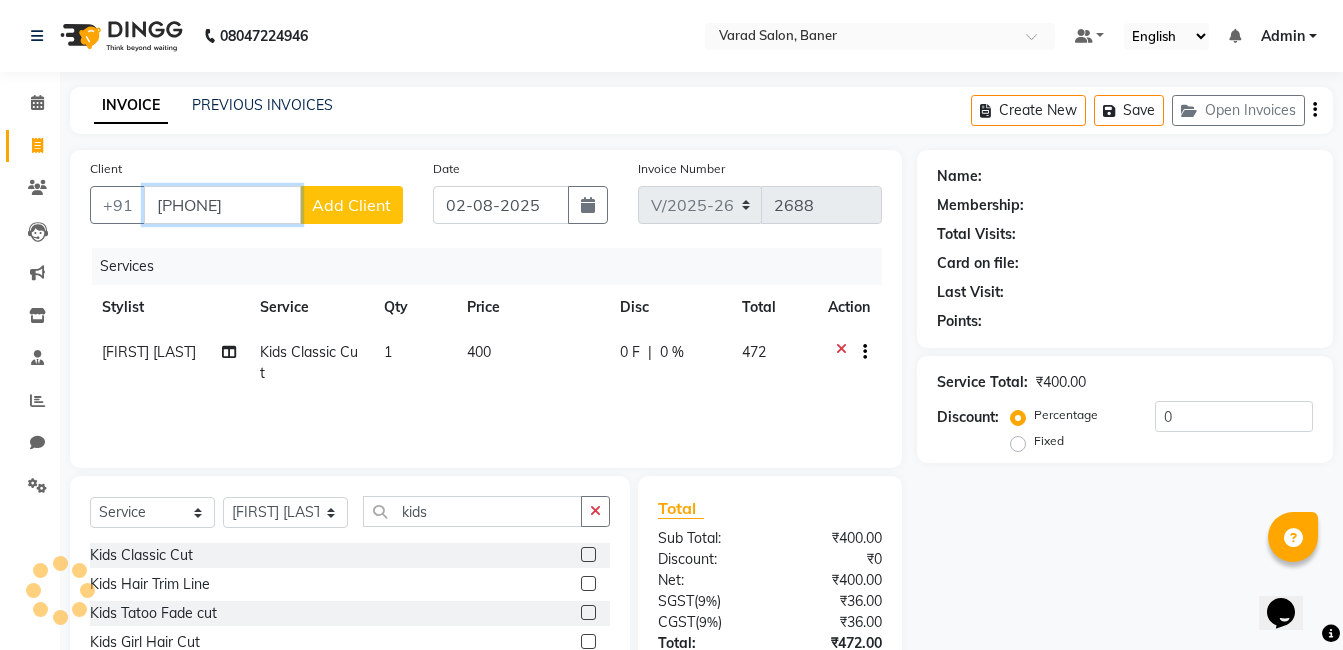 type on "9819170266" 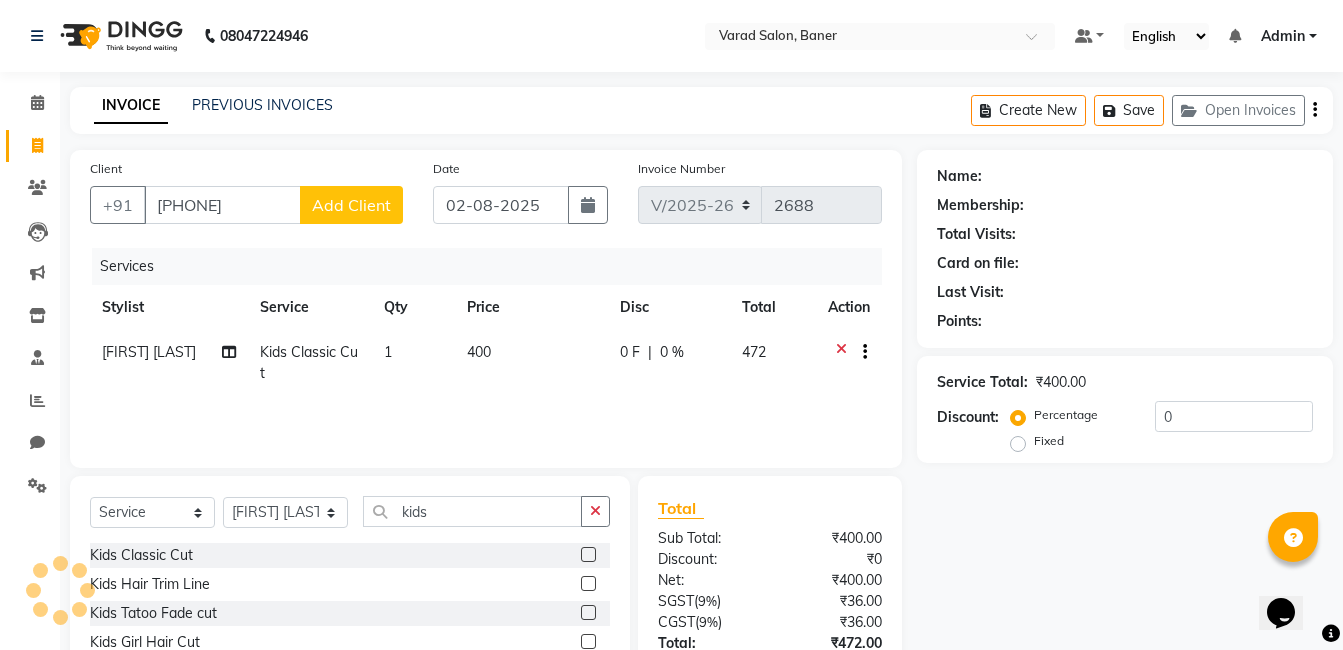 click on "Add Client" 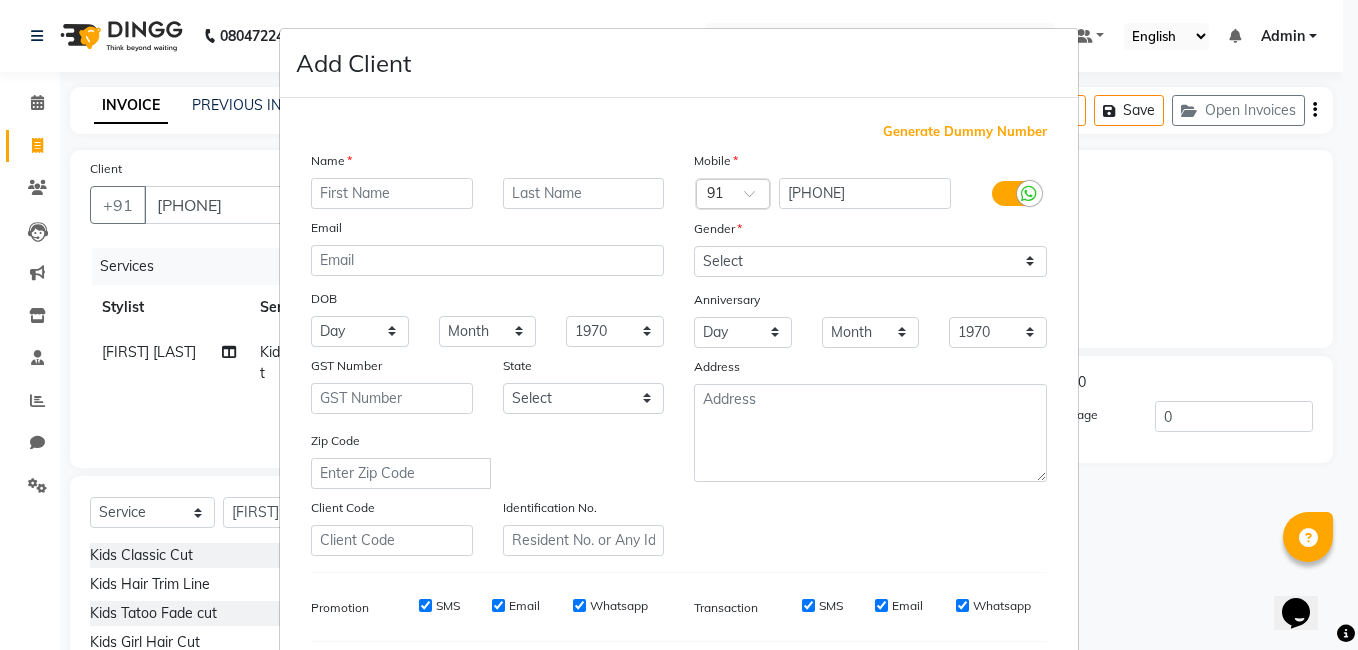 click at bounding box center (392, 193) 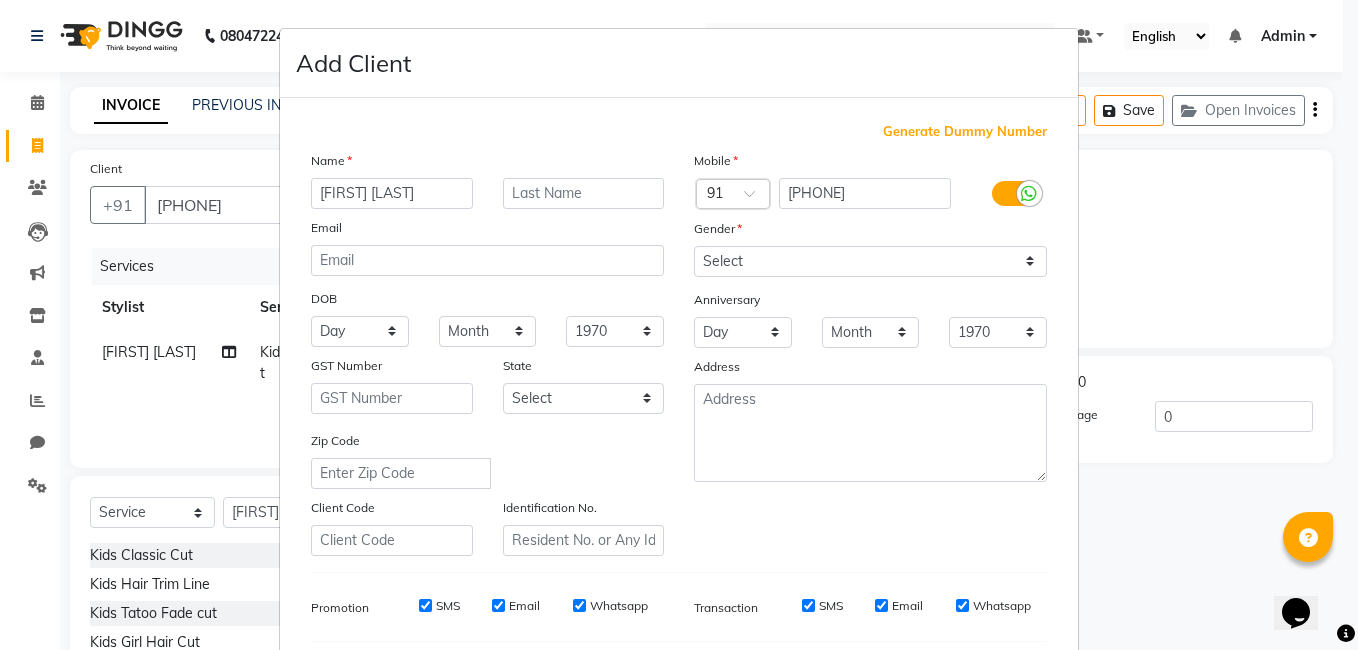 type on "Trupti Panchal" 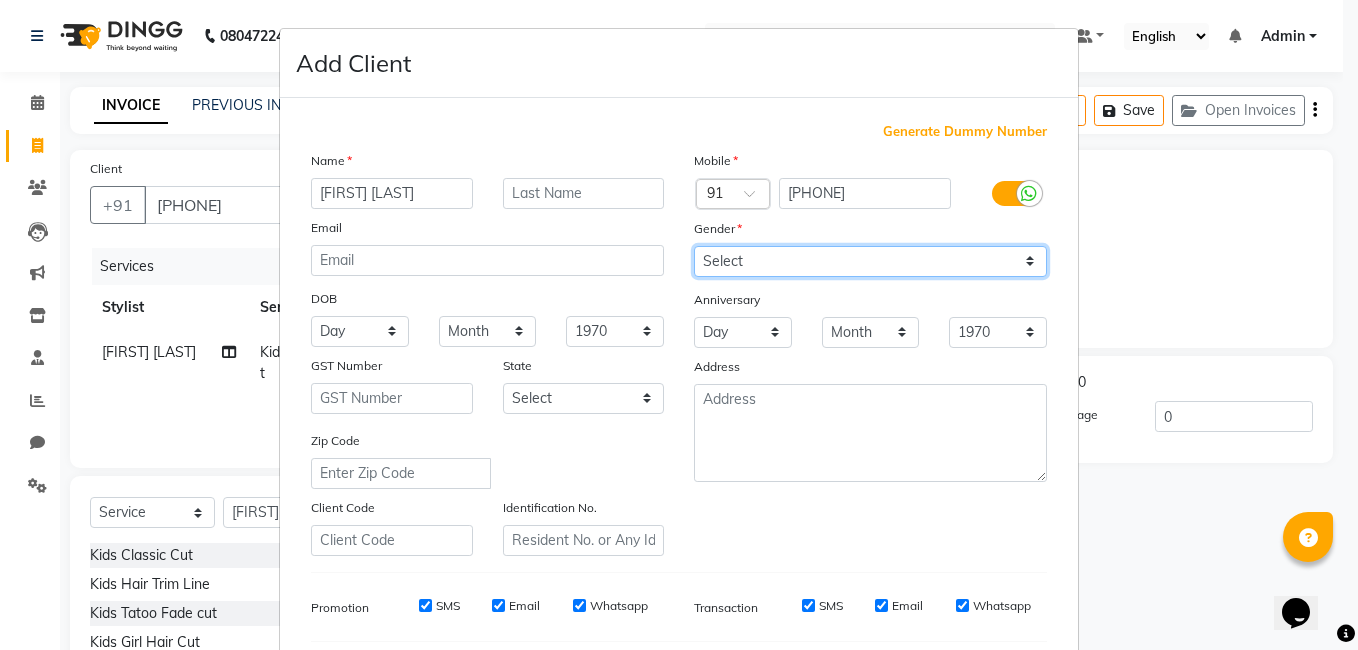 click on "Select Male Female Other Prefer Not To Say" at bounding box center (870, 261) 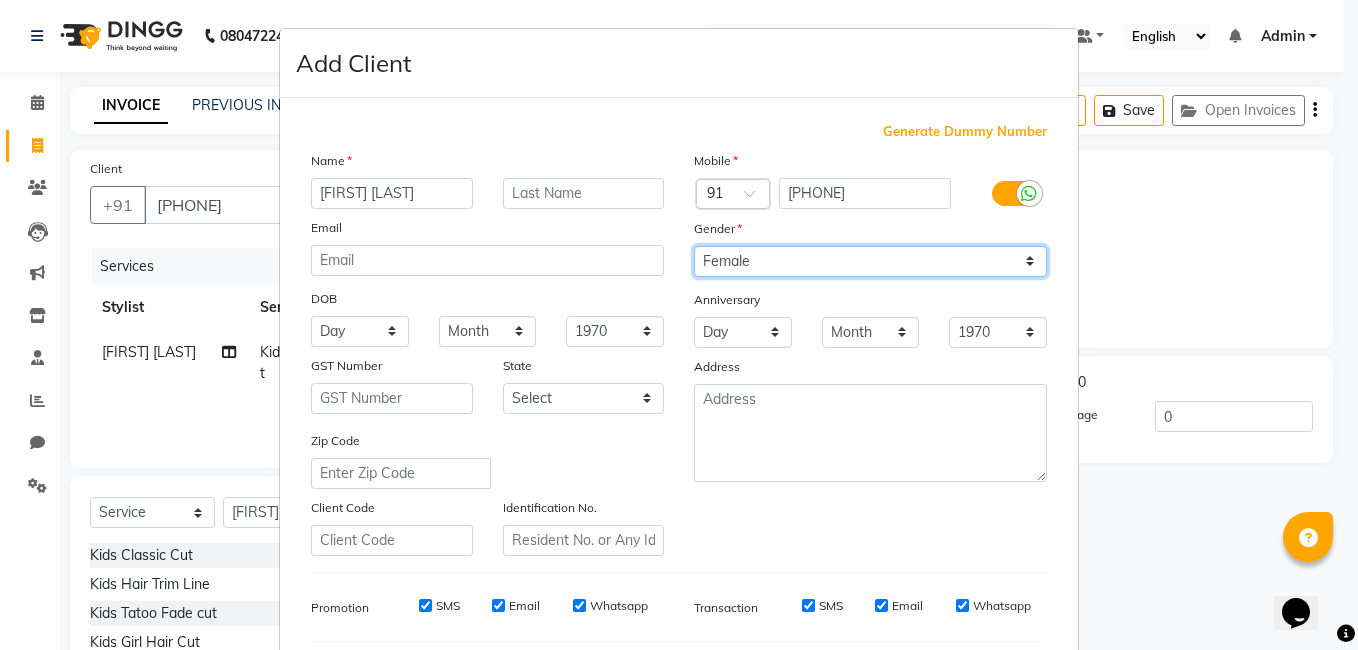 click on "Select Male Female Other Prefer Not To Say" at bounding box center [870, 261] 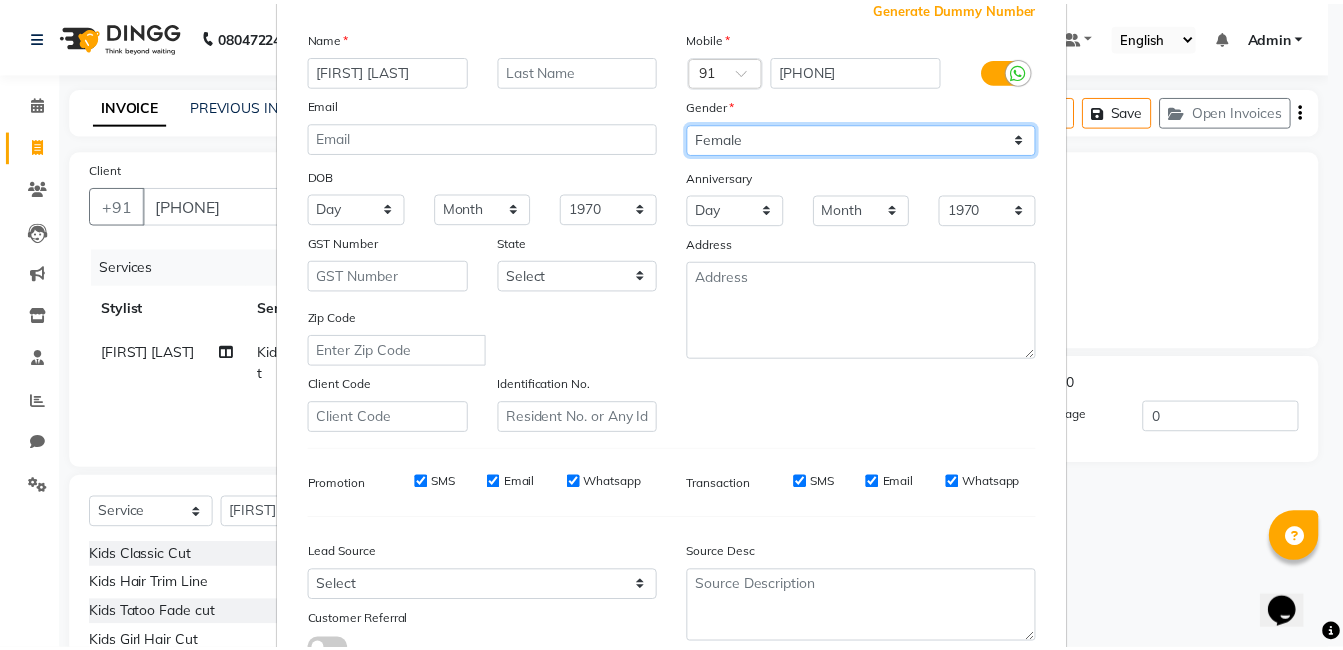scroll, scrollTop: 273, scrollLeft: 0, axis: vertical 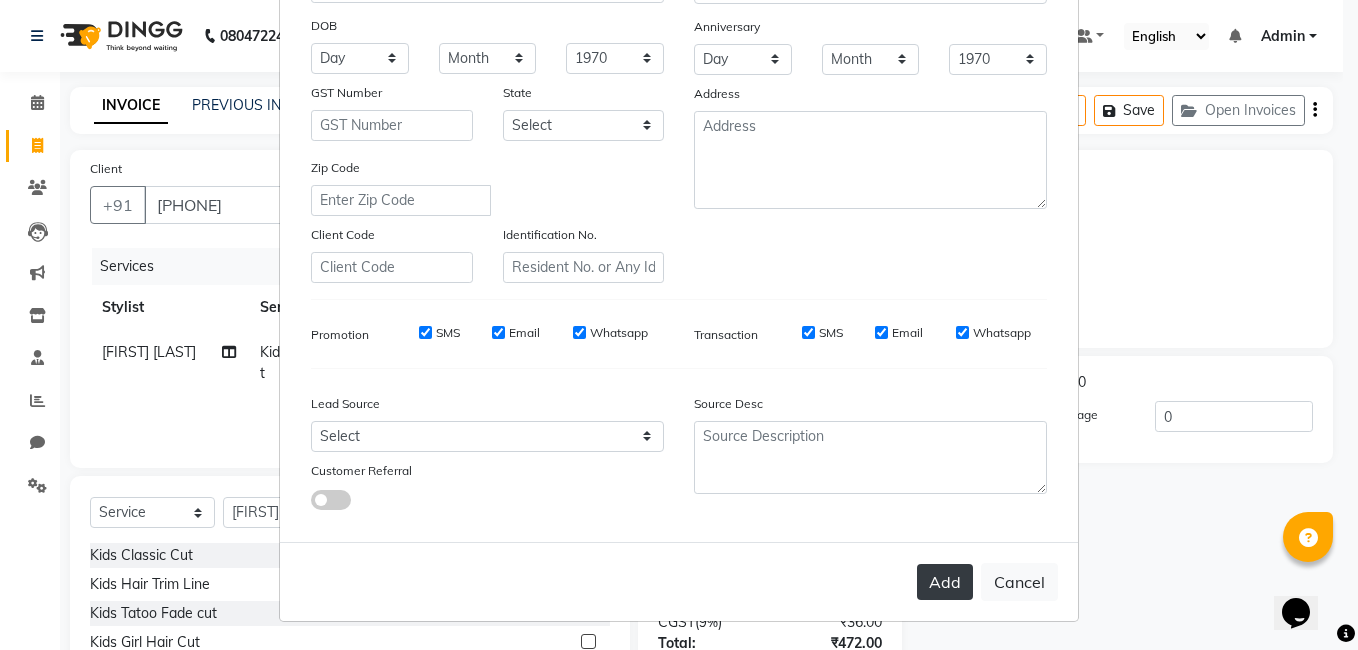 click on "Add" at bounding box center [945, 582] 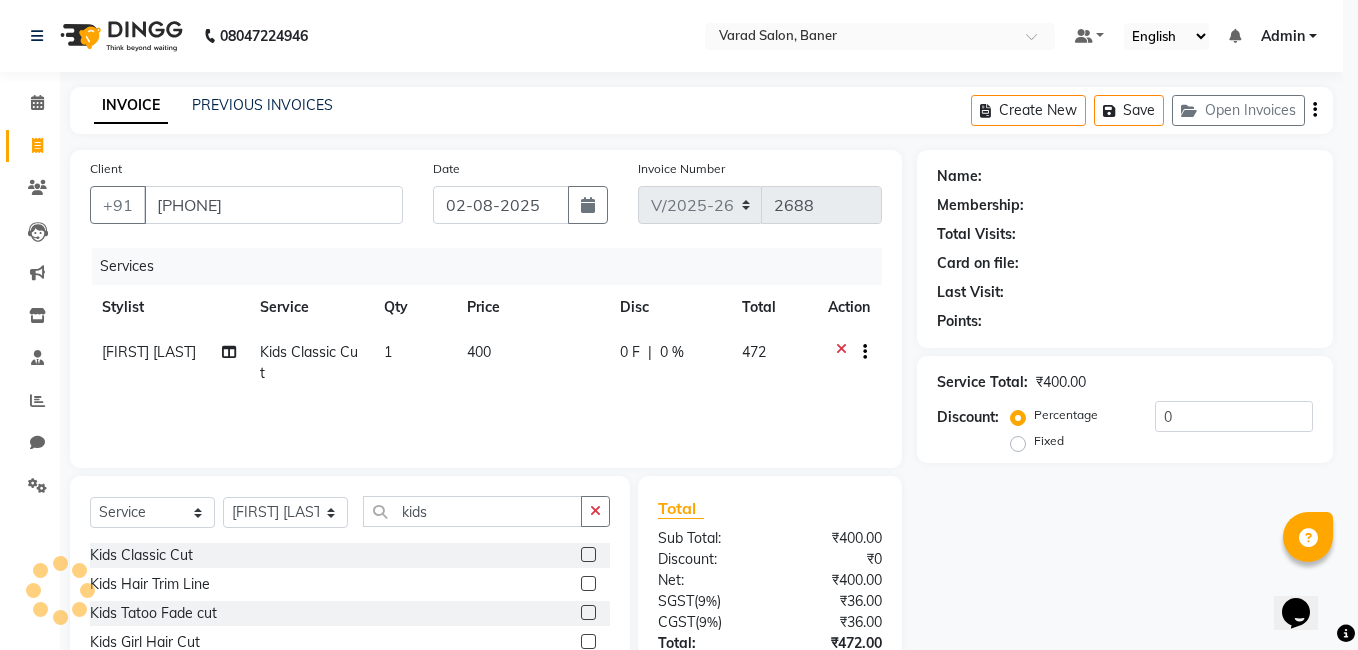 type 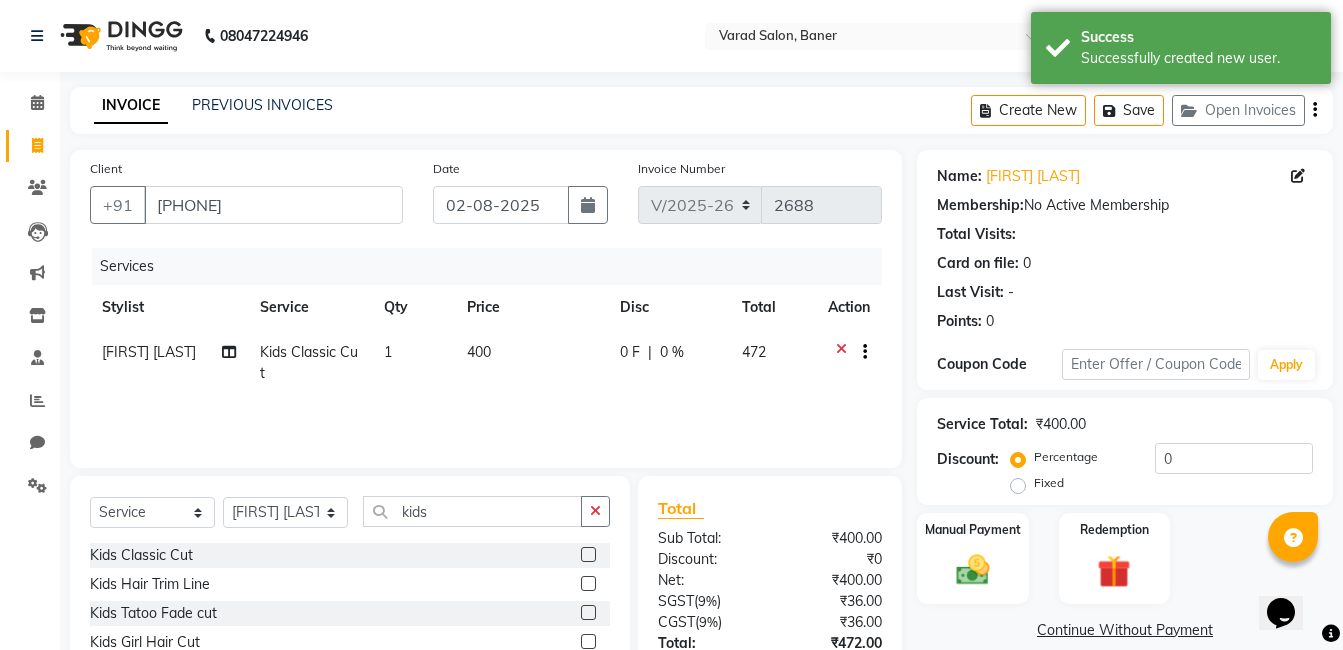 scroll, scrollTop: 150, scrollLeft: 0, axis: vertical 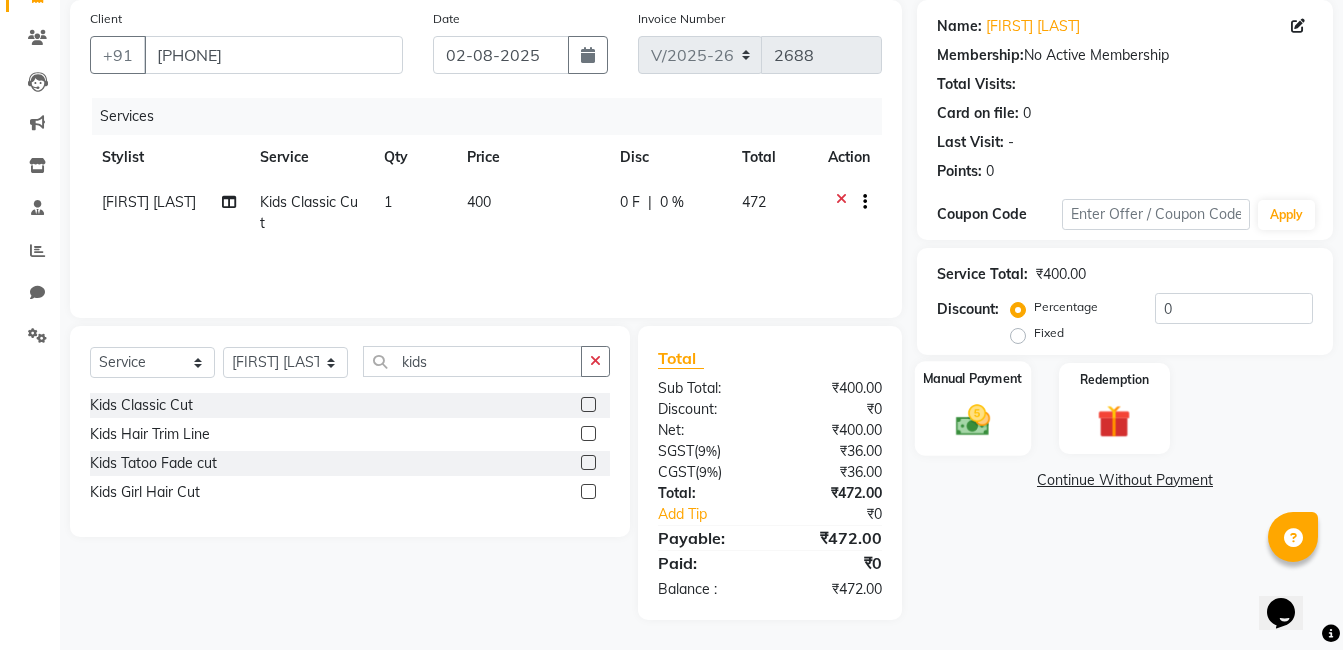 click 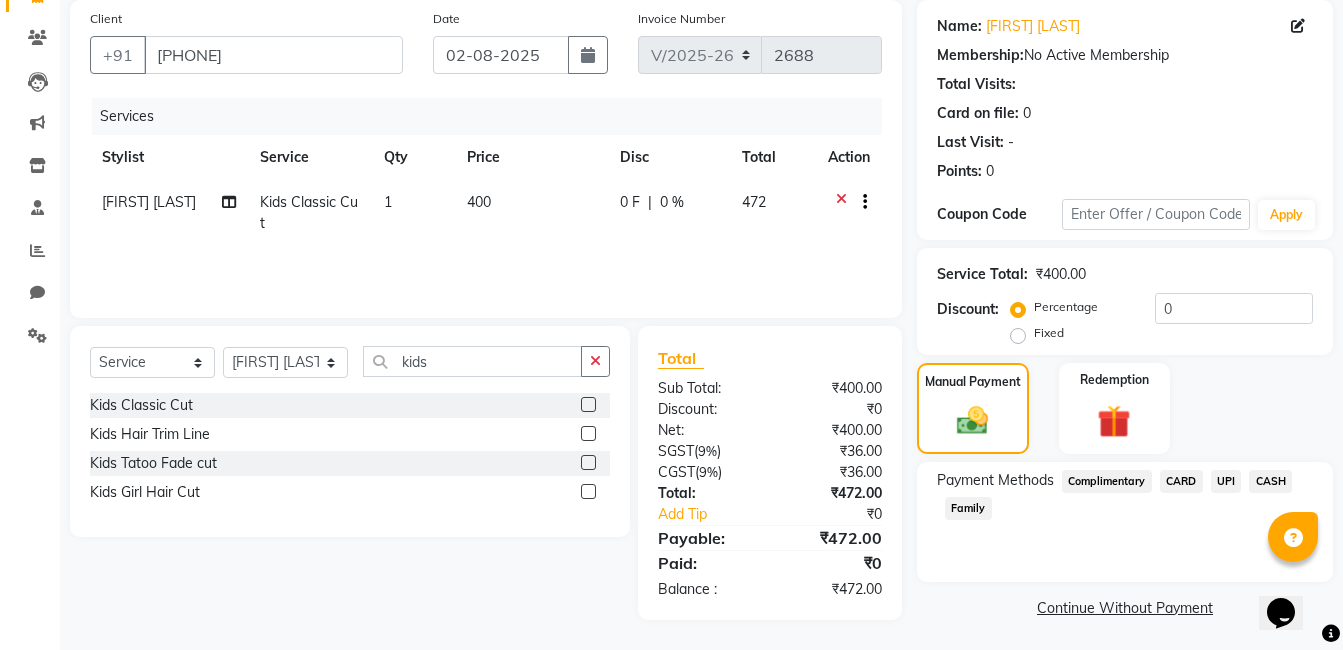 click on "CASH" 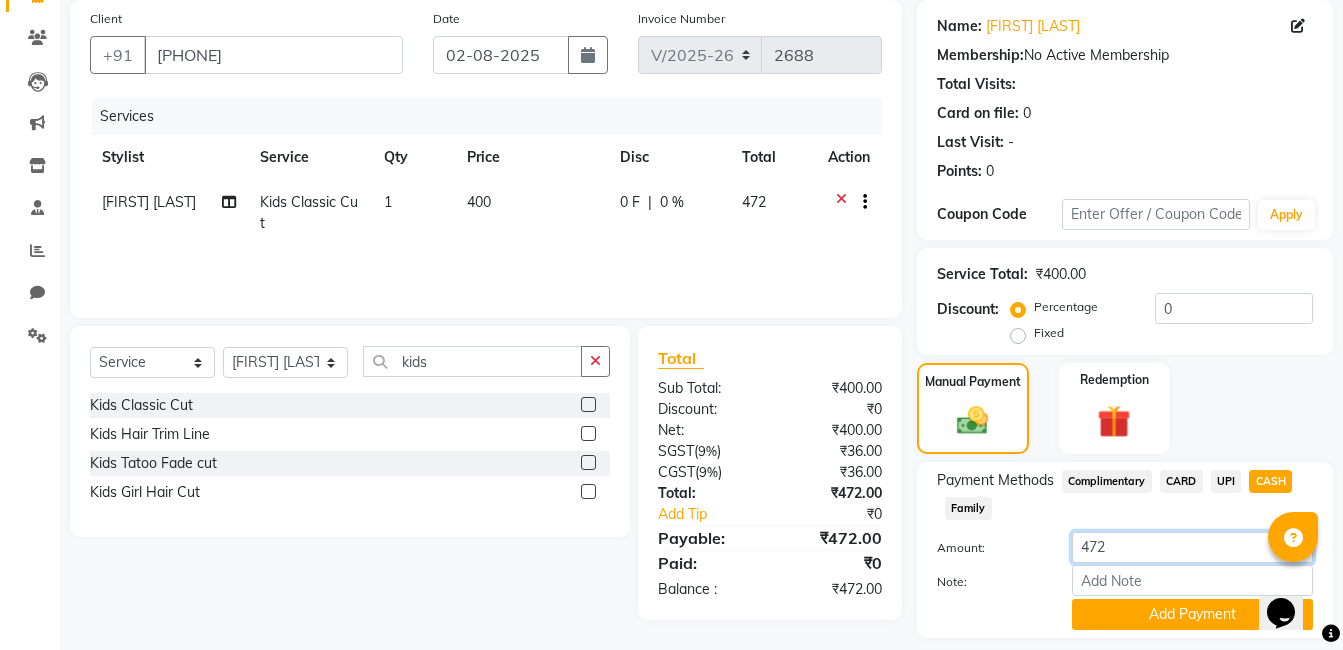 drag, startPoint x: 1120, startPoint y: 555, endPoint x: 1001, endPoint y: 570, distance: 119.94165 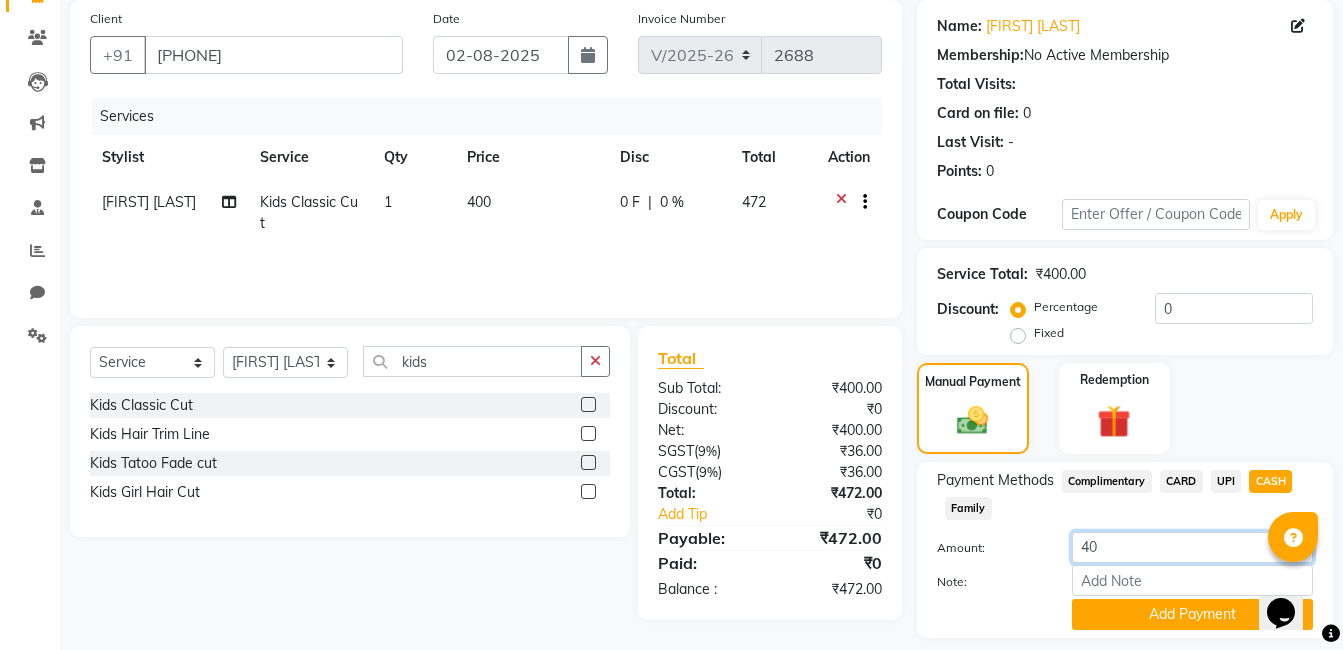 type on "400" 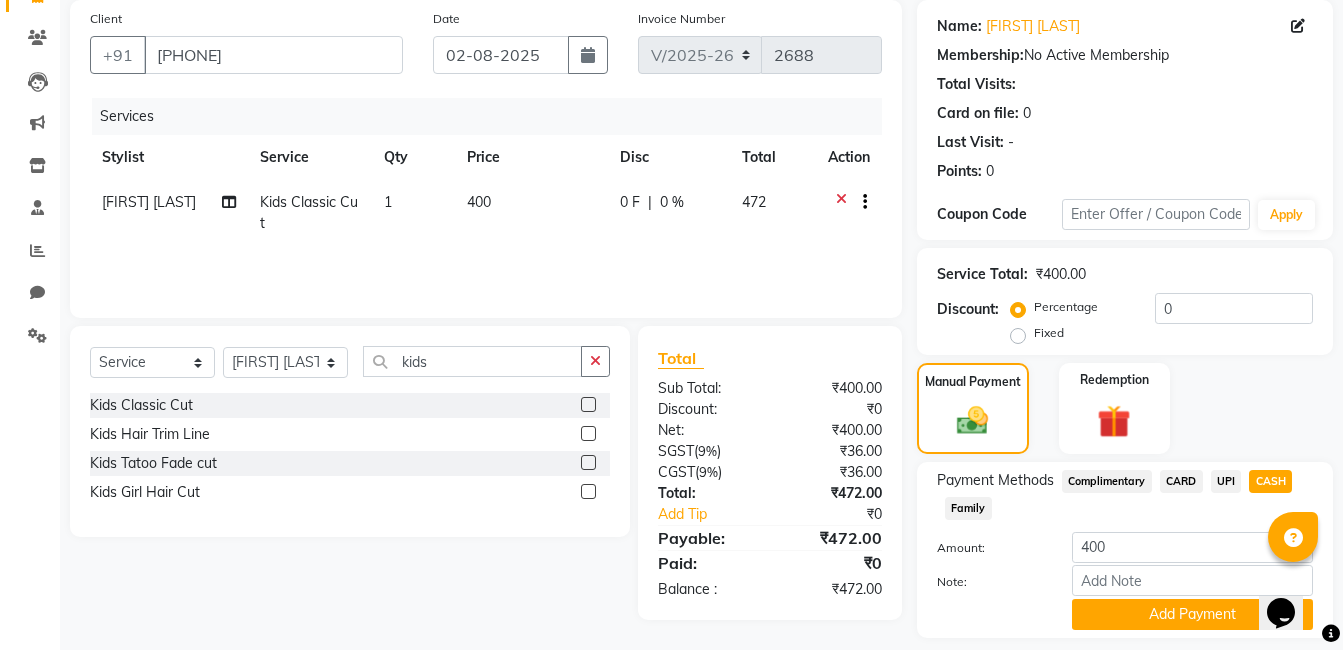 click on "Add Payment" 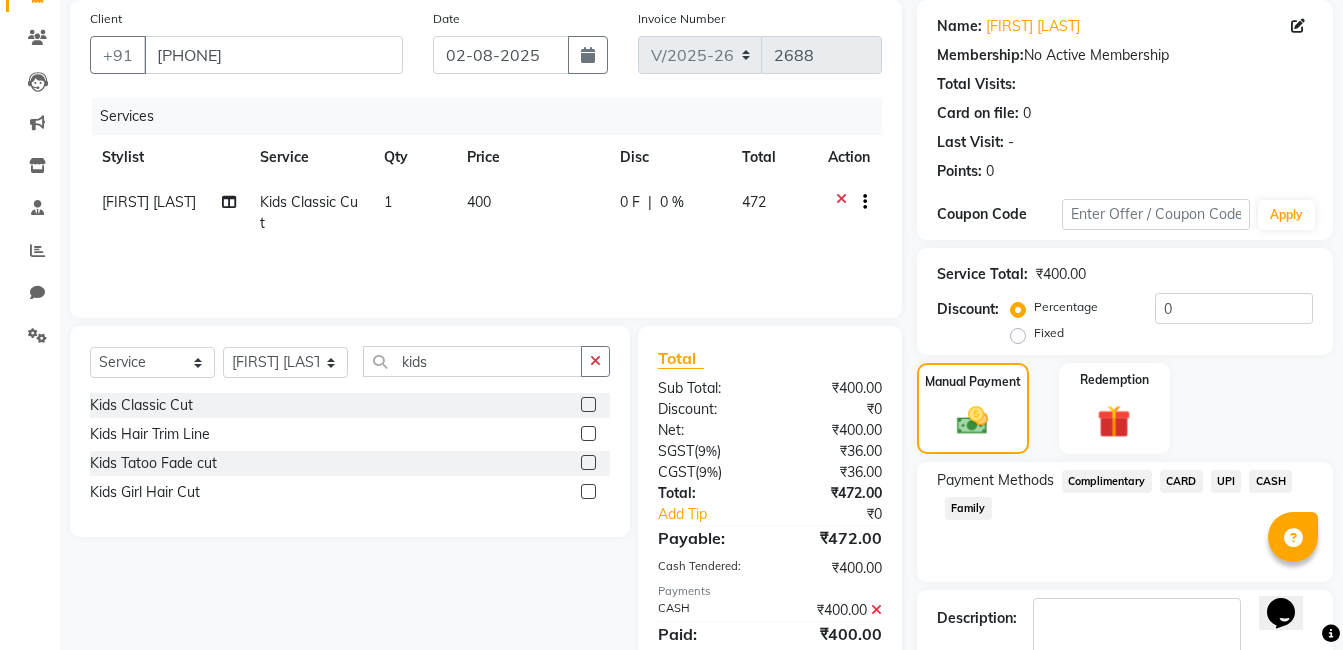click on "UPI" 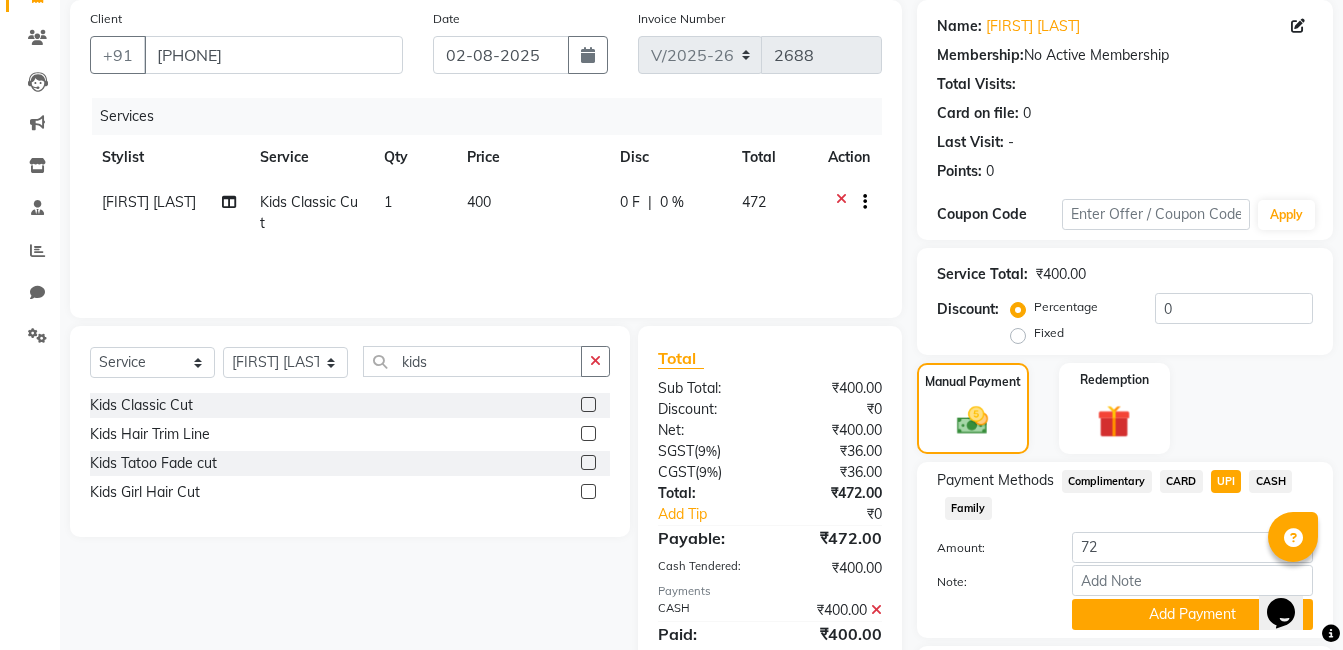 click on "UPI" 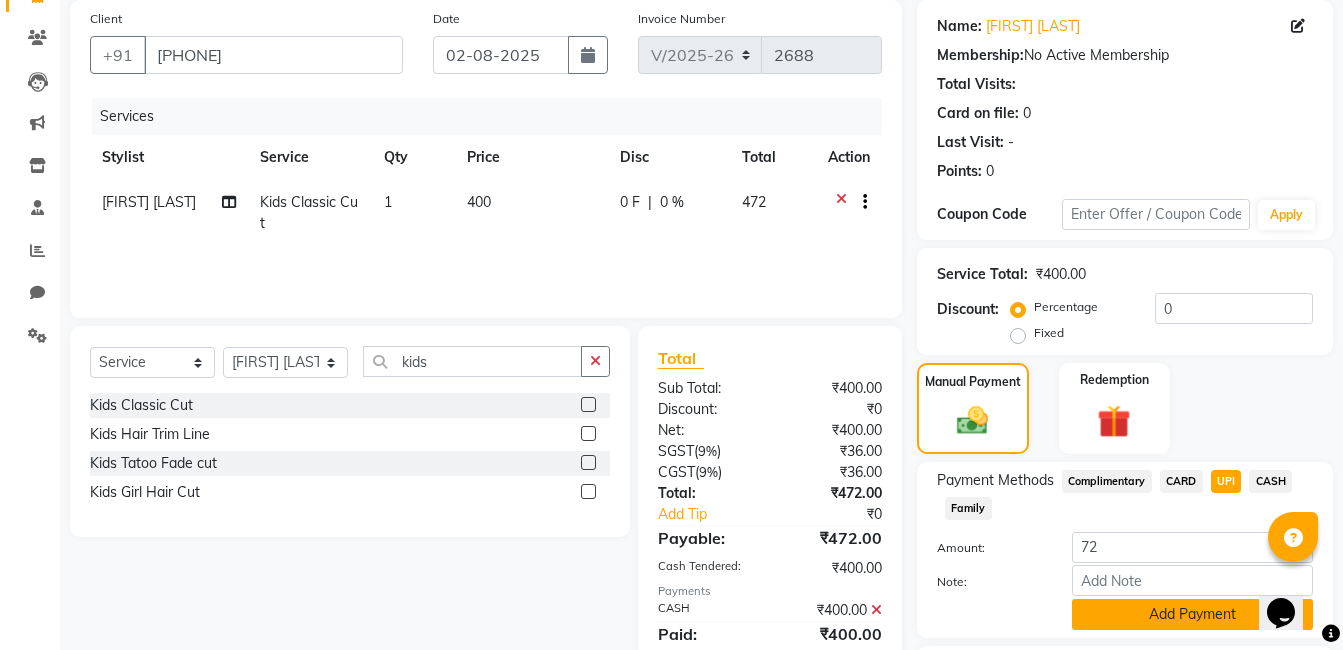 click on "Add Payment" 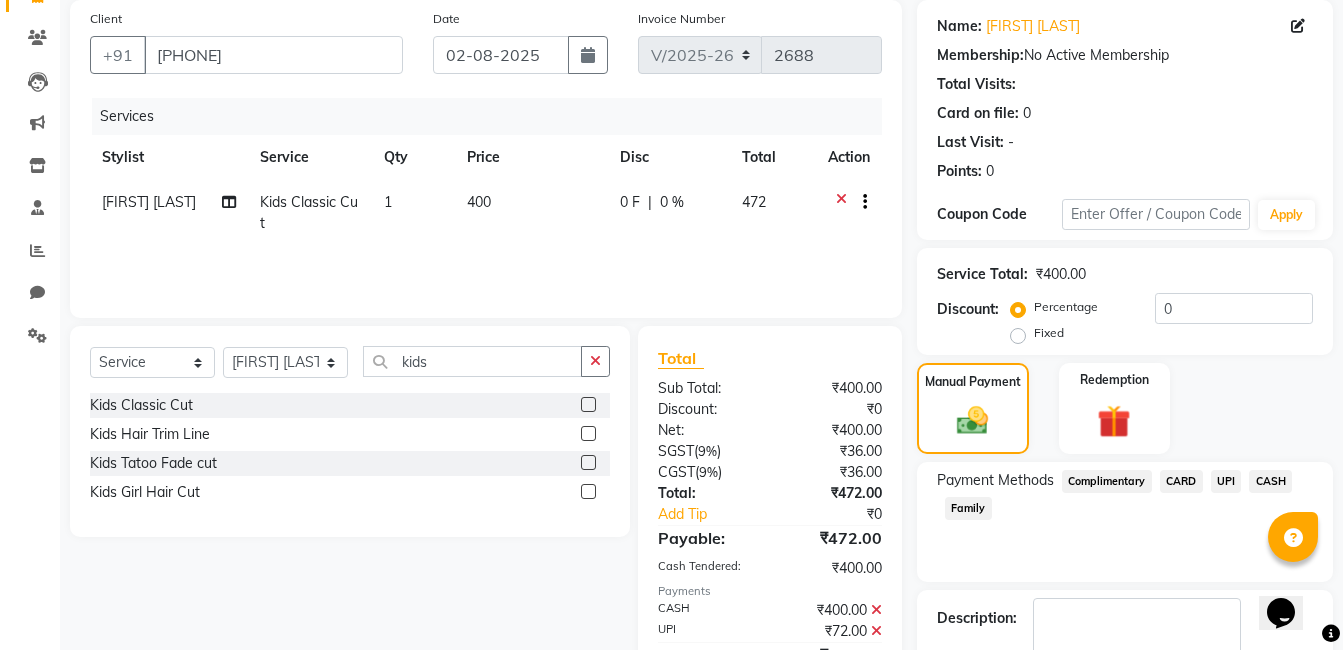 scroll, scrollTop: 266, scrollLeft: 0, axis: vertical 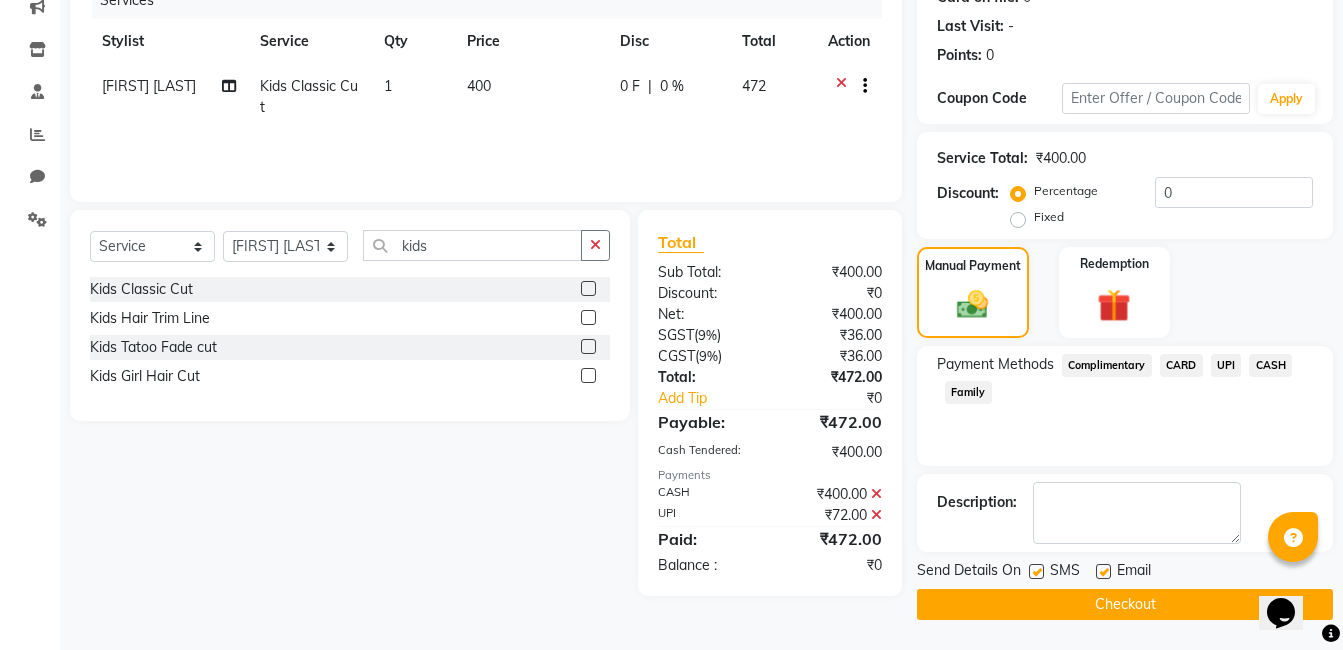 click on "Checkout" 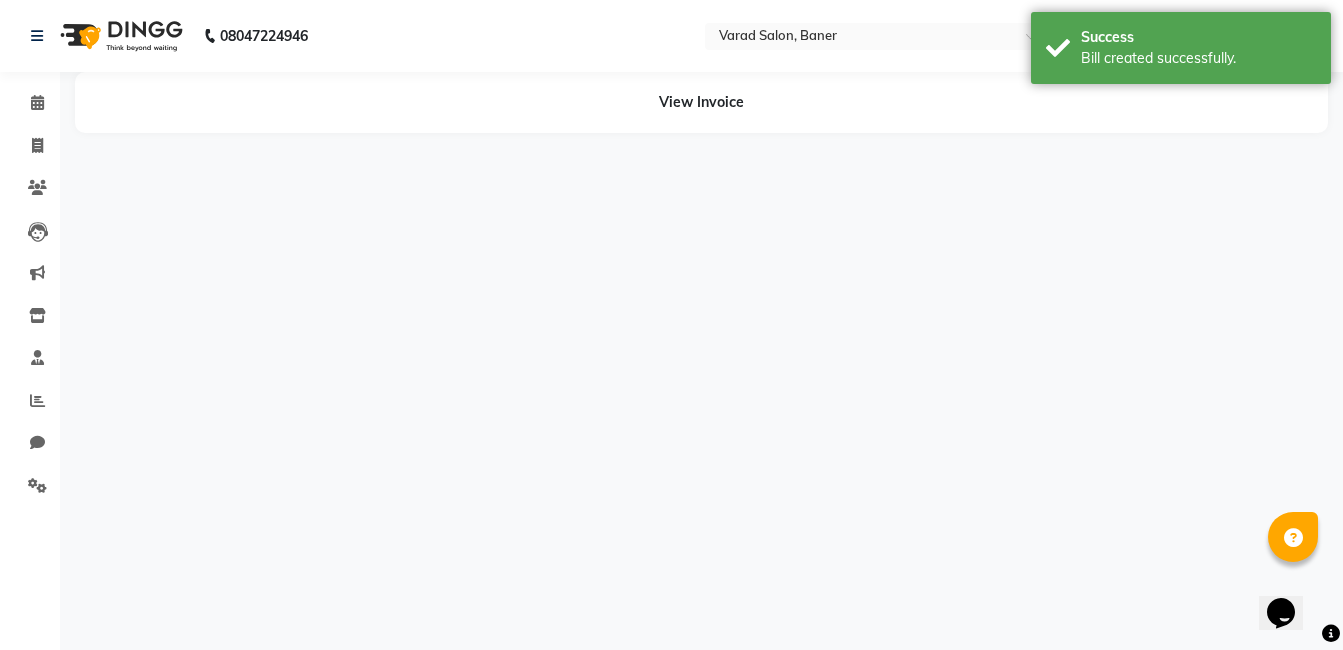 scroll, scrollTop: 0, scrollLeft: 0, axis: both 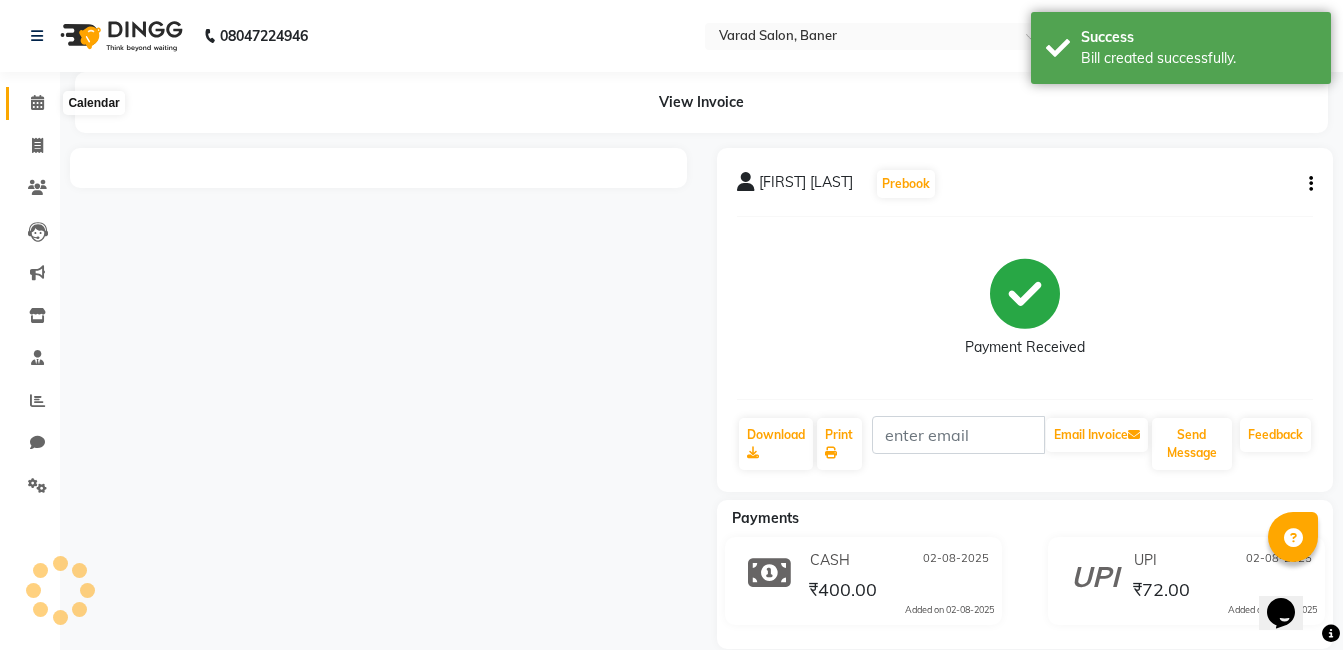 drag, startPoint x: 40, startPoint y: 106, endPoint x: 62, endPoint y: 106, distance: 22 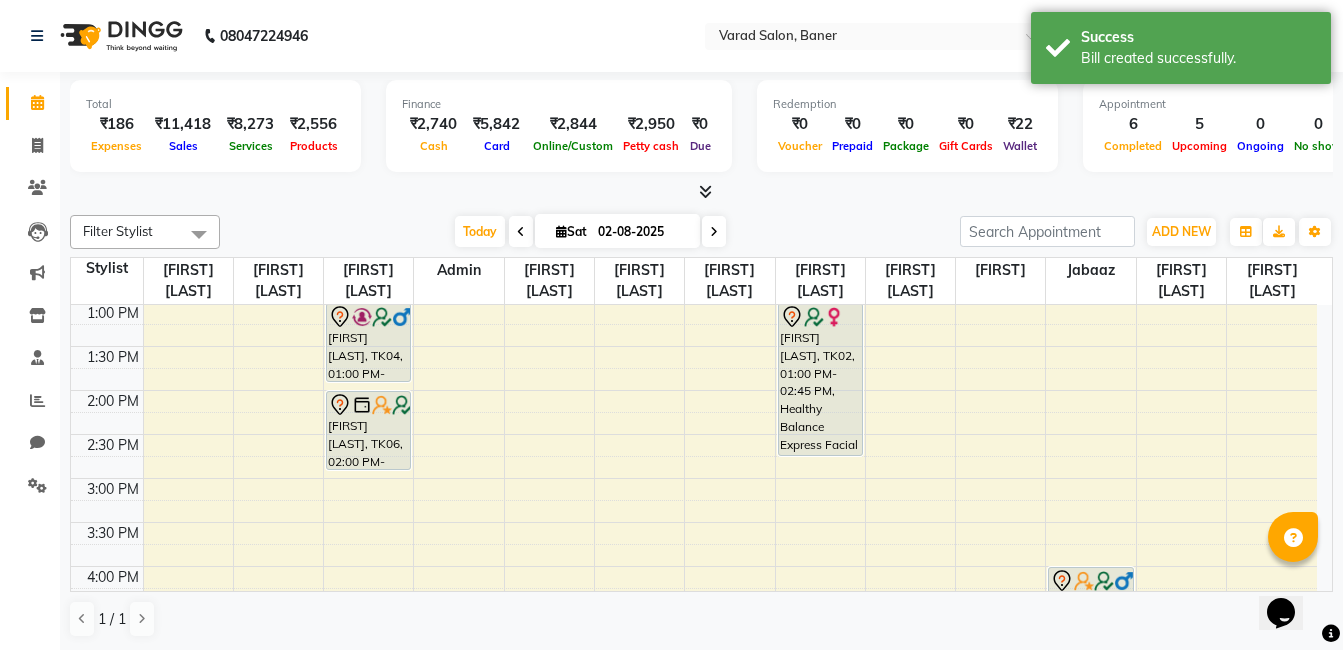scroll, scrollTop: 400, scrollLeft: 0, axis: vertical 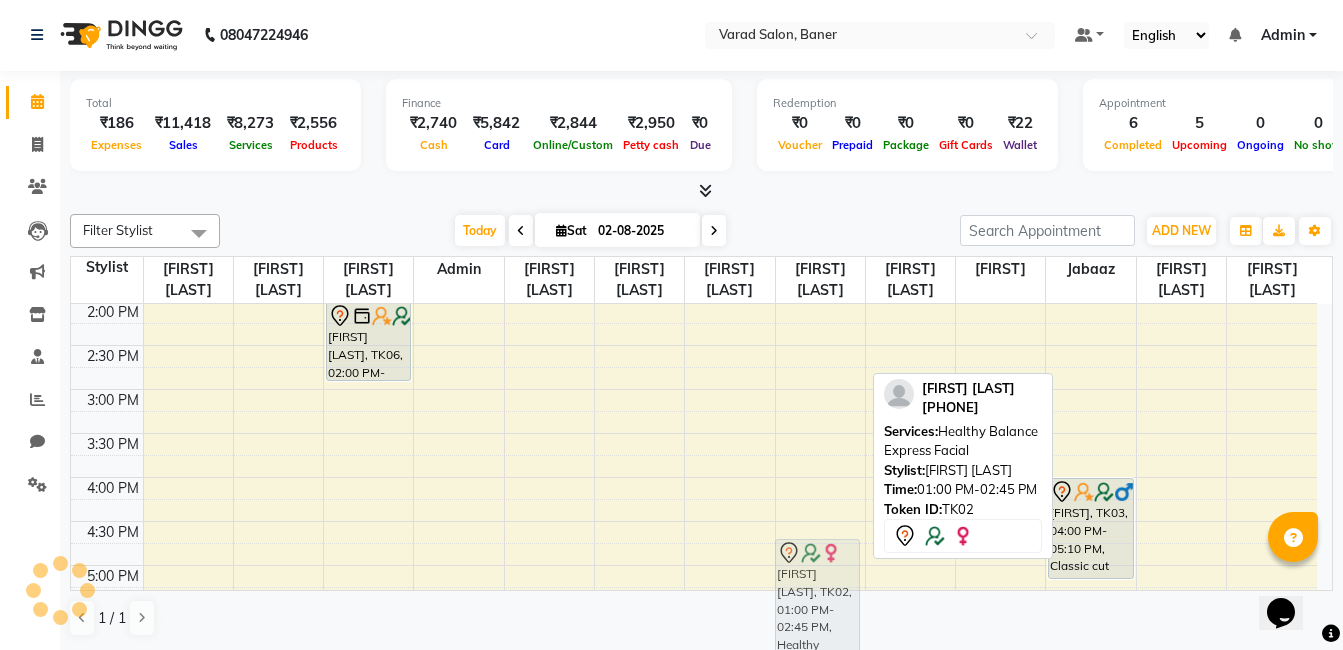 drag, startPoint x: 832, startPoint y: 379, endPoint x: 829, endPoint y: 639, distance: 260.0173 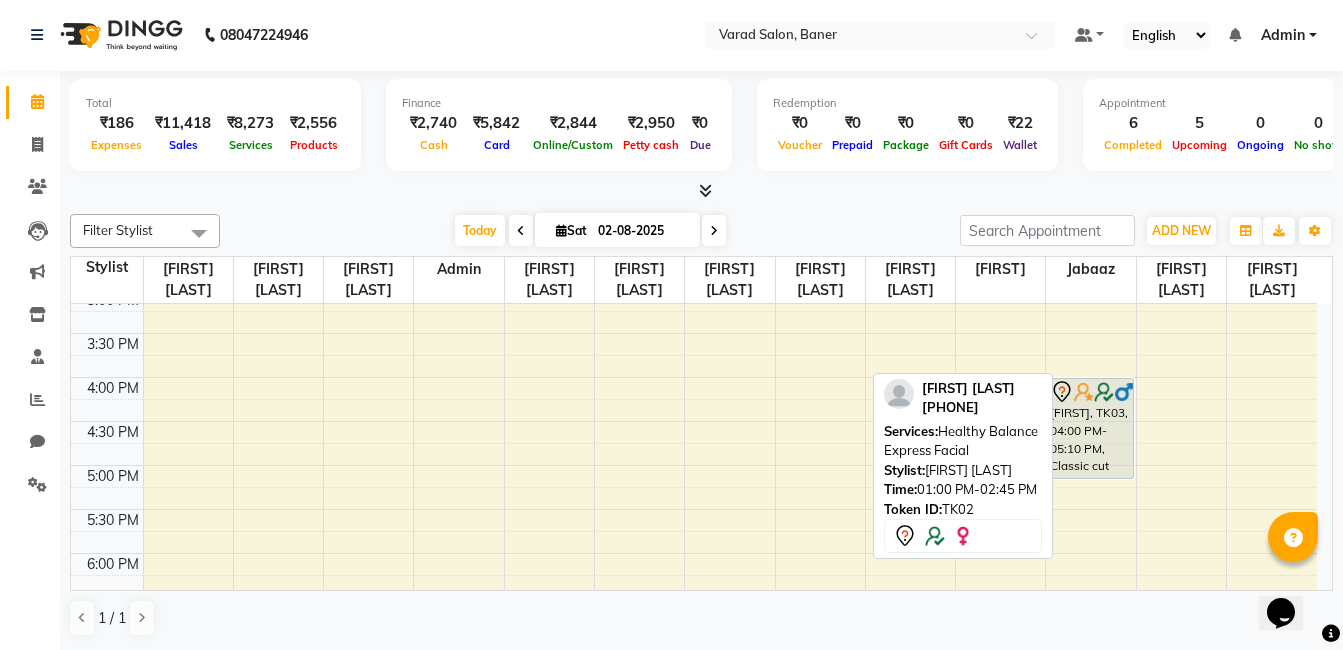 scroll, scrollTop: 442, scrollLeft: 0, axis: vertical 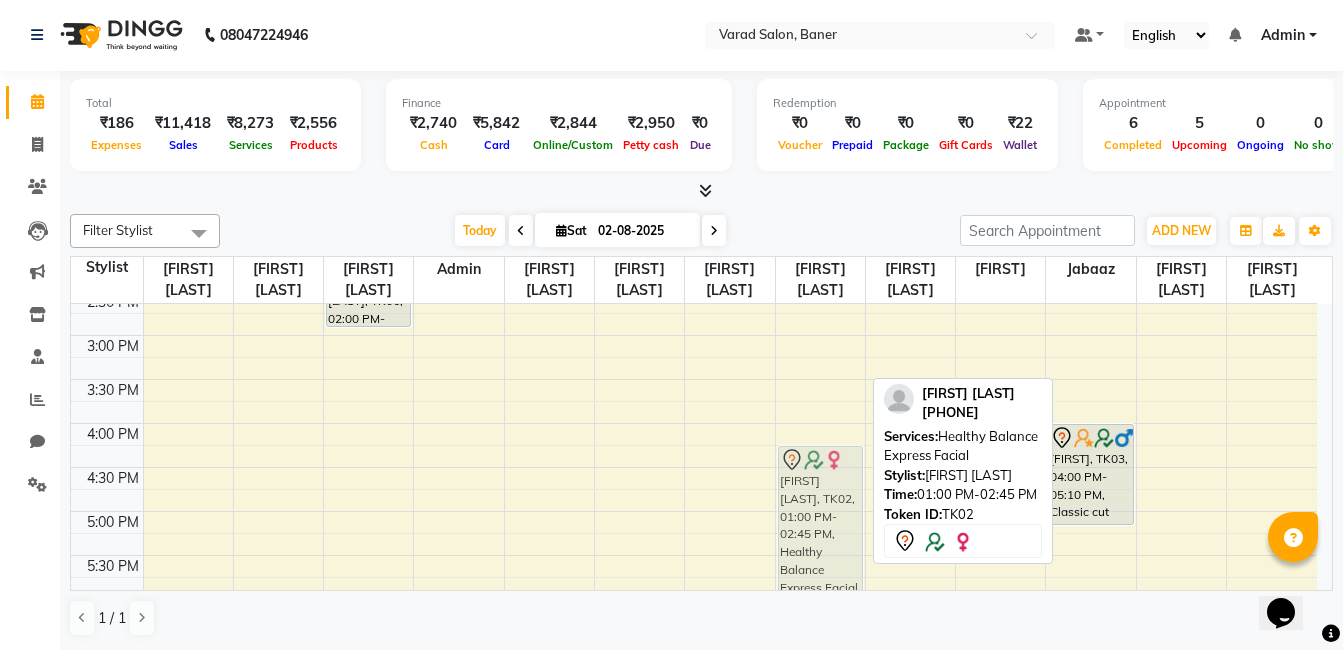 drag, startPoint x: 835, startPoint y: 374, endPoint x: 844, endPoint y: 575, distance: 201.20139 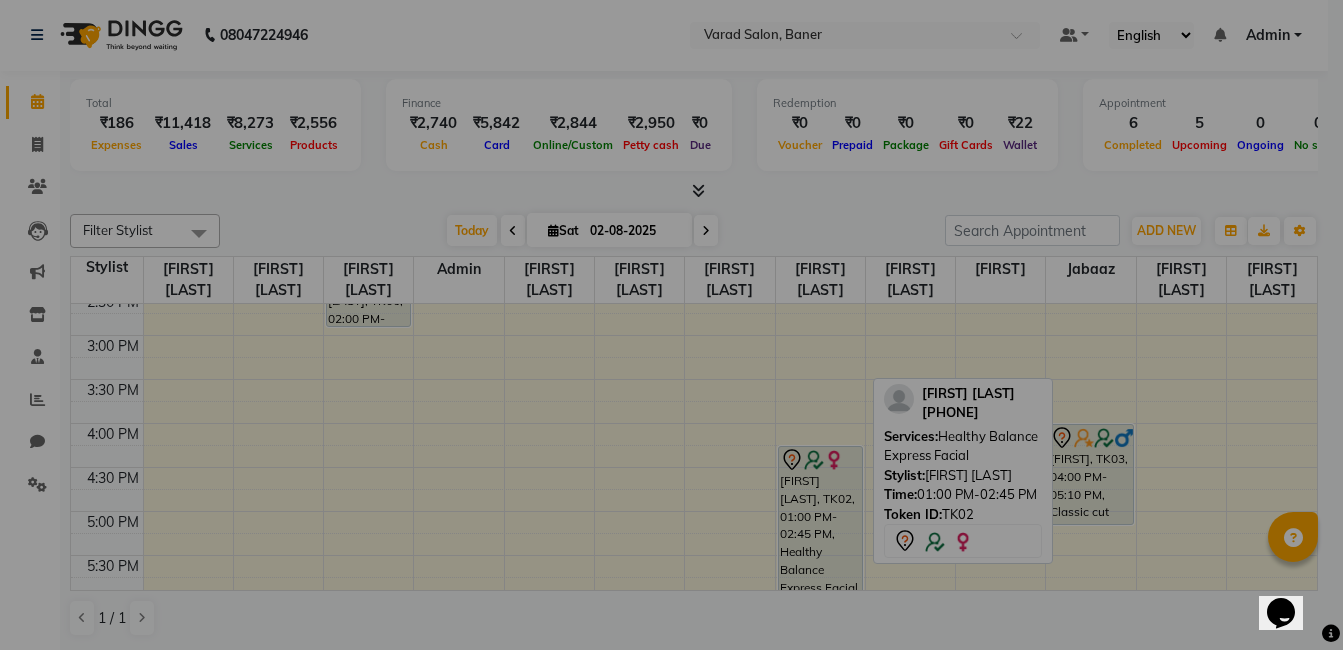 scroll, scrollTop: 510, scrollLeft: 0, axis: vertical 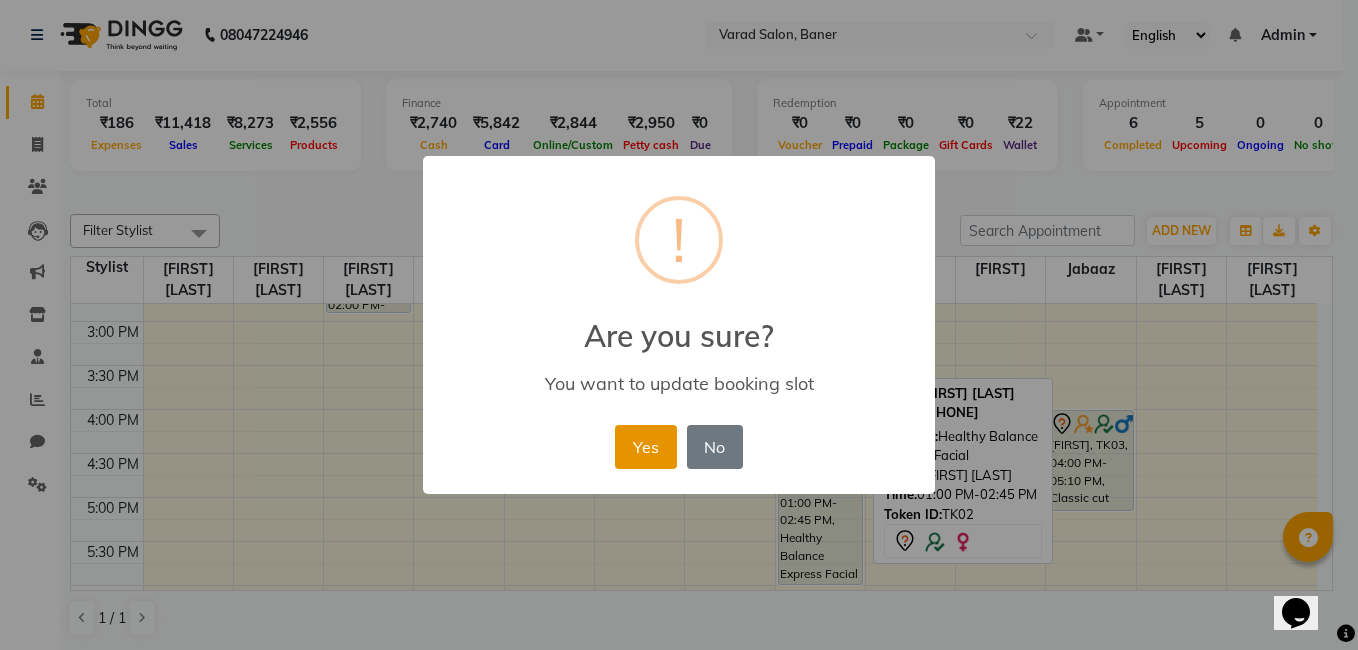 click on "Yes" at bounding box center (645, 447) 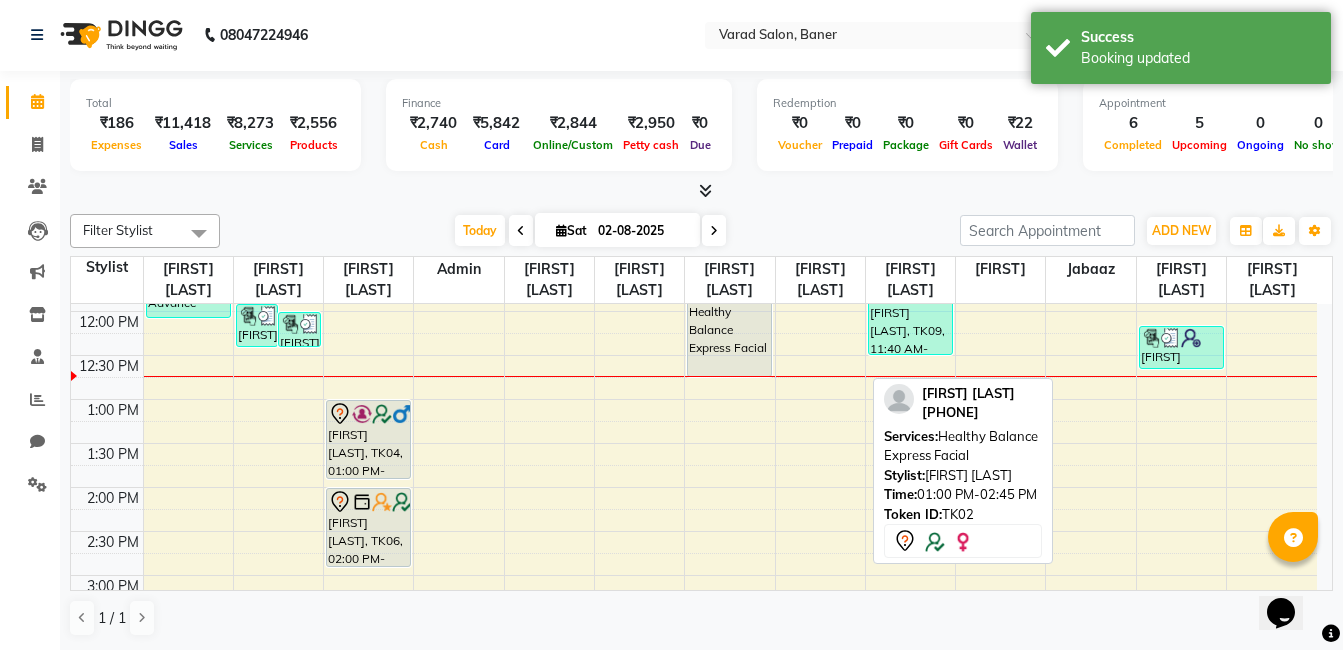 scroll, scrollTop: 10, scrollLeft: 0, axis: vertical 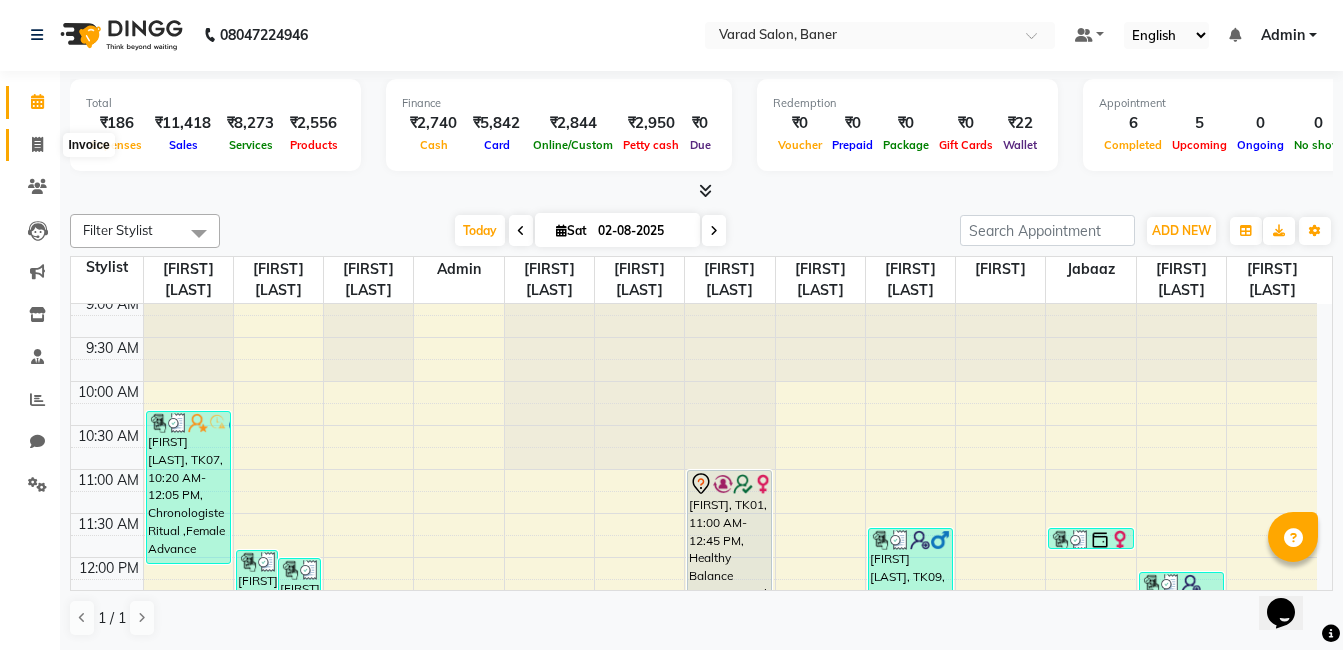 drag, startPoint x: 35, startPoint y: 142, endPoint x: 100, endPoint y: 151, distance: 65.62012 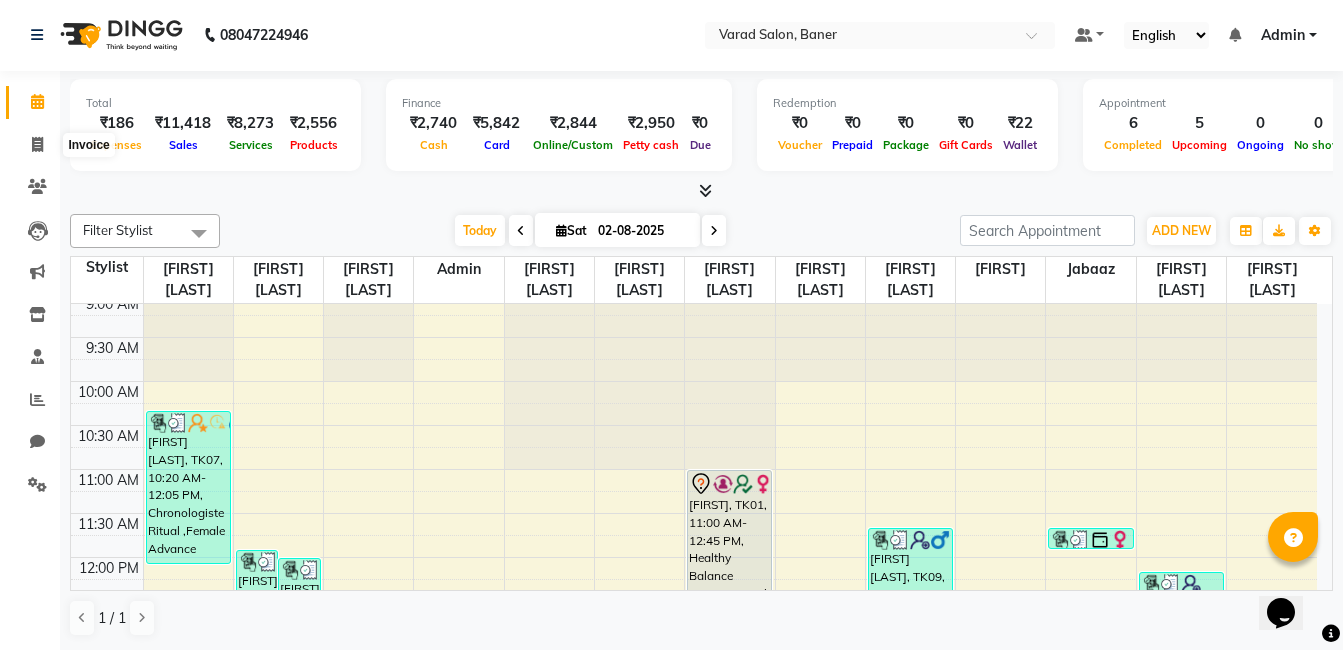 select on "7115" 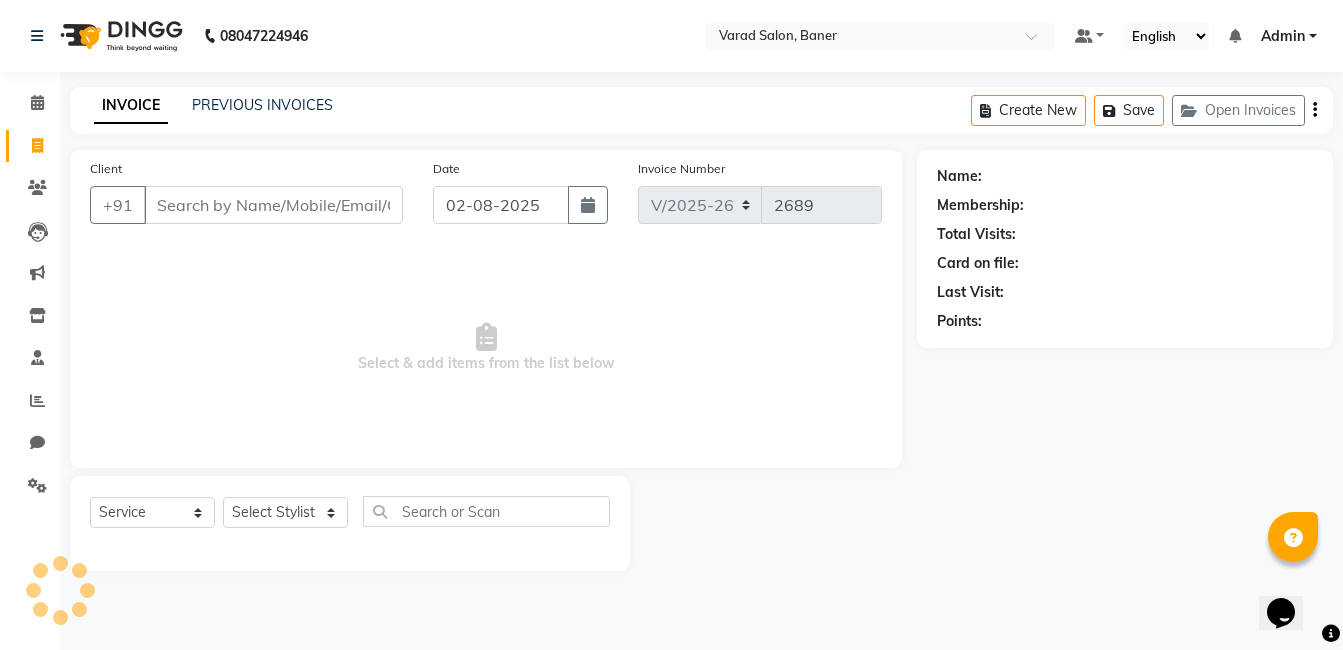 scroll, scrollTop: 0, scrollLeft: 0, axis: both 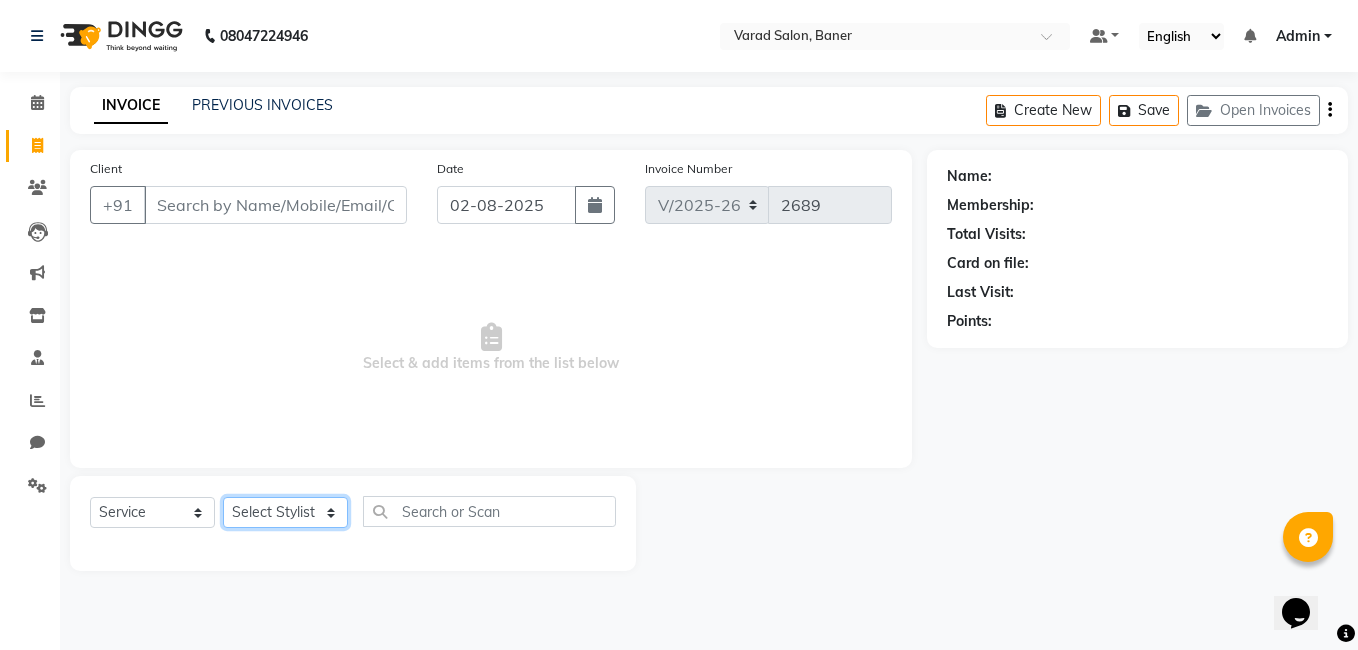 click on "Select Stylist" 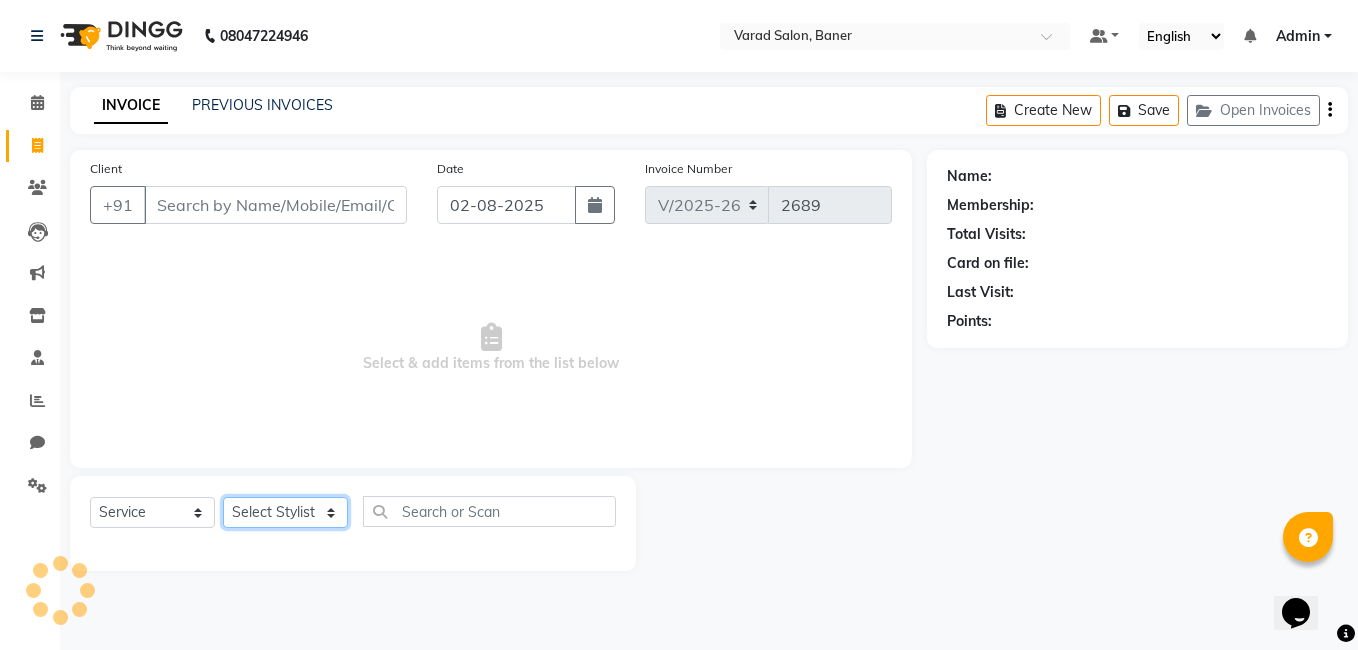 click on "Select Stylist Admin [FIRST] [LAST] [FIRST] [LAST] [FIRST] [LAST] [FIRST] [LAST] [FIRST] [LAST] [FIRST] [LAST] [FIRST] [LAST] [FIRST] [LAST] [FIRST] [LAST] [FIRST] [LAST] [FIRST] [LAST]" 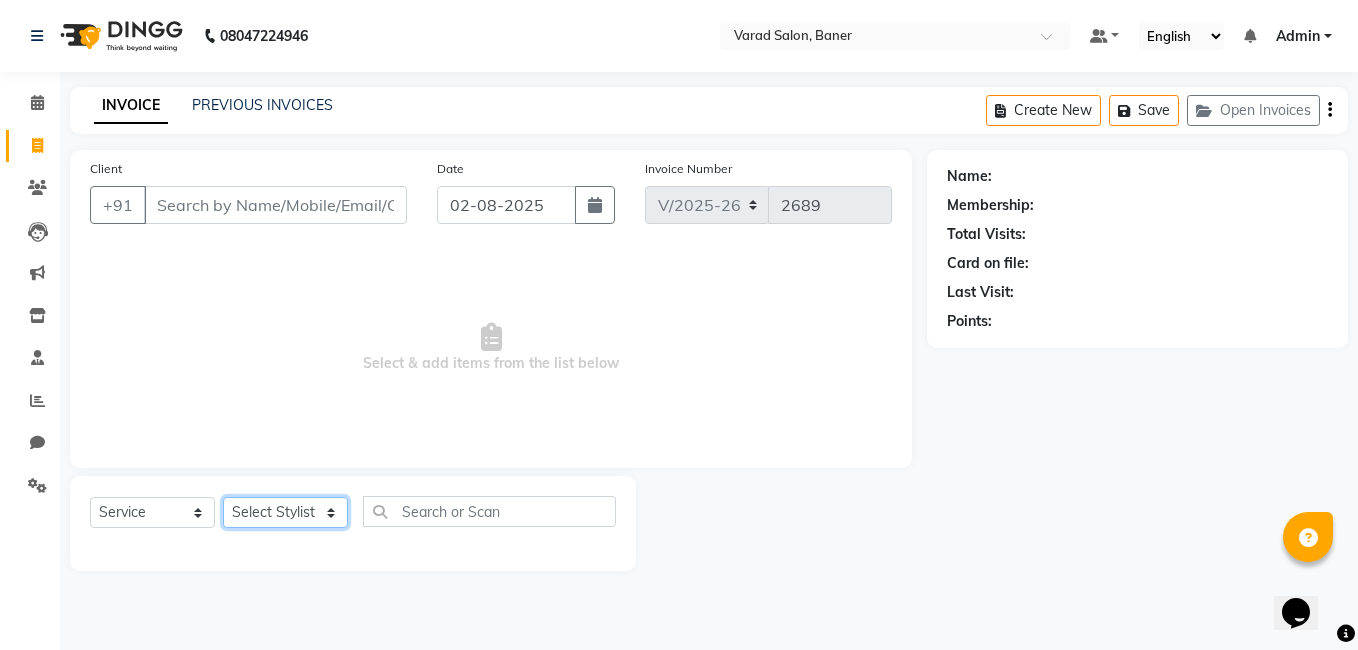 select on "60255" 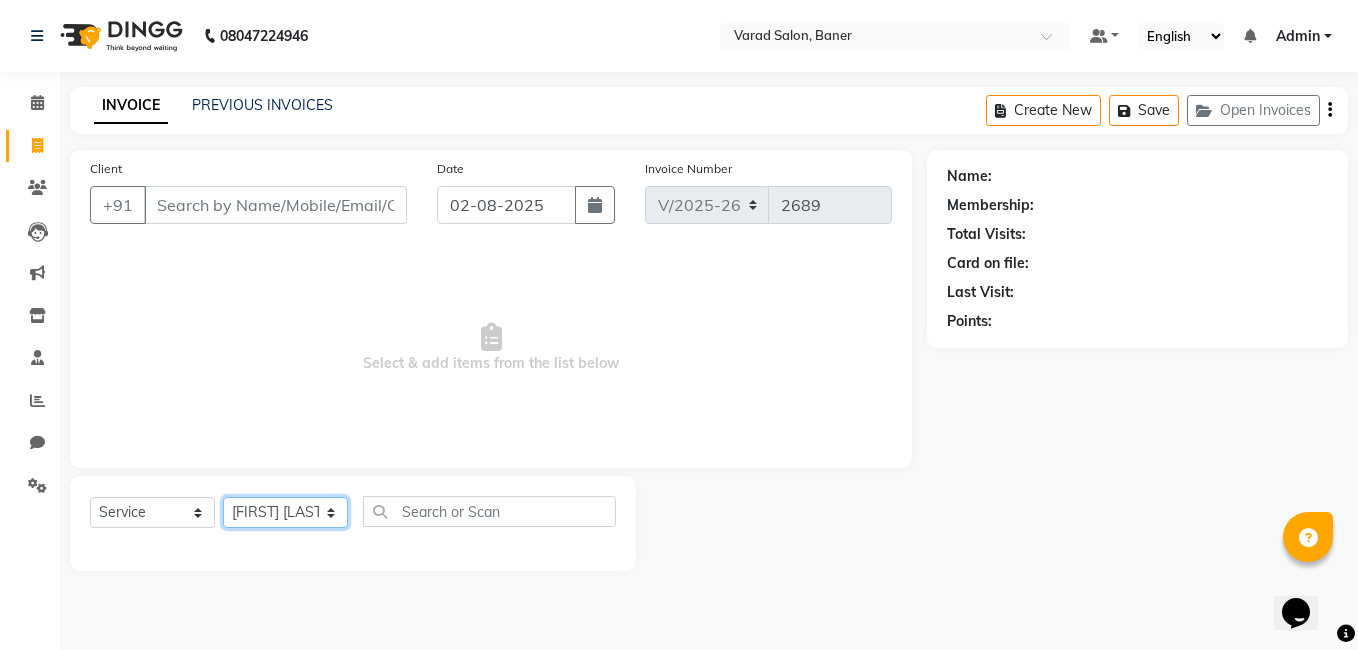 click on "Select Stylist Admin [FIRST] [LAST] [FIRST] [LAST] [FIRST] [LAST] [FIRST] [LAST] [FIRST] [LAST] [FIRST] [LAST] [FIRST] [LAST] [FIRST] [LAST] [FIRST] [LAST] [FIRST] [LAST] [FIRST] [LAST]" 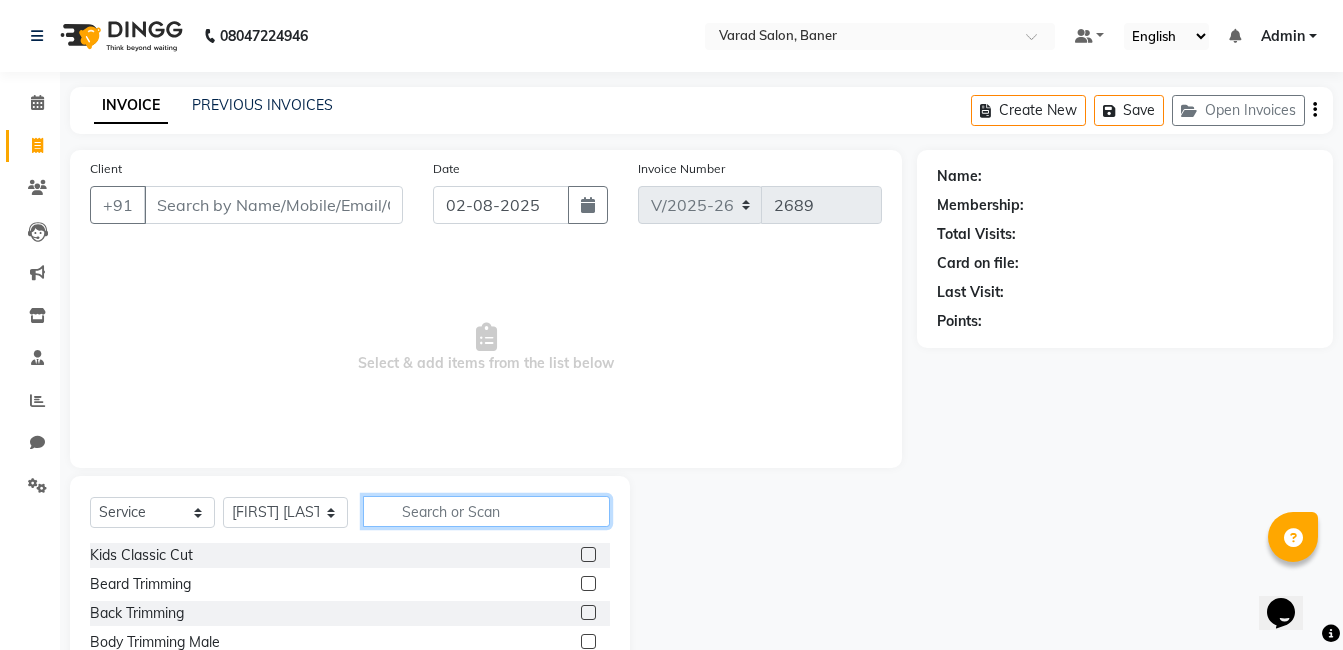click 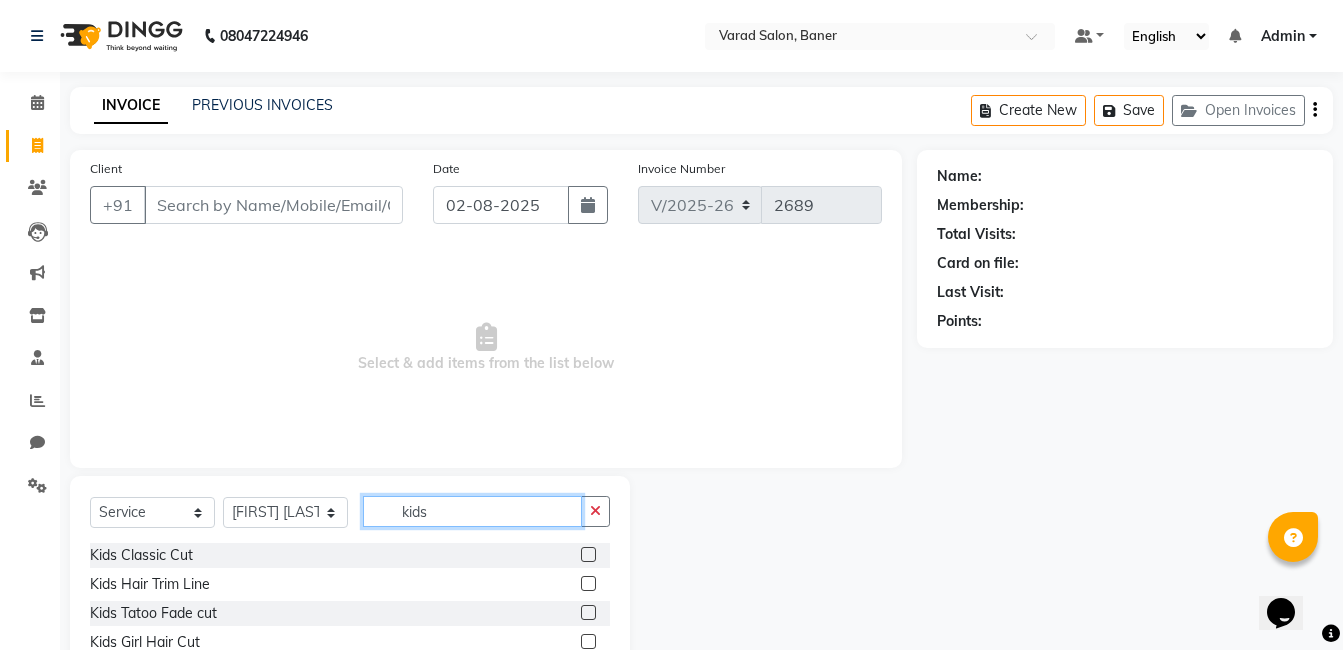 type on "kids" 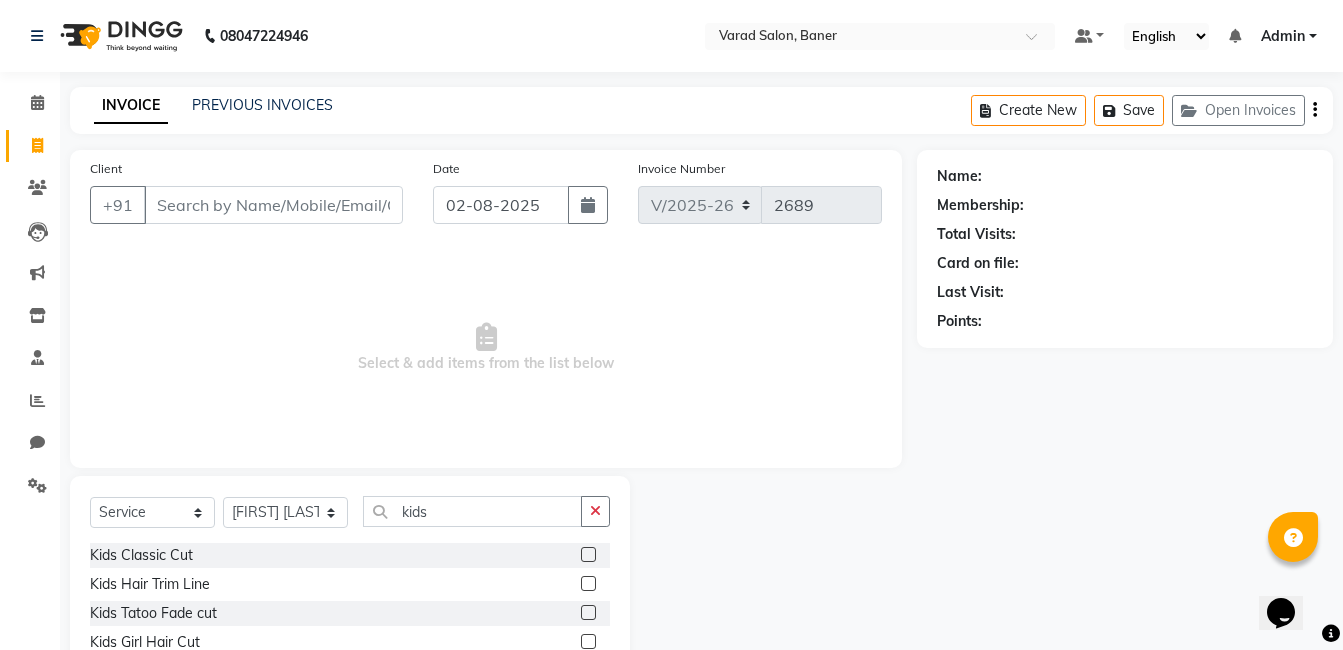 click 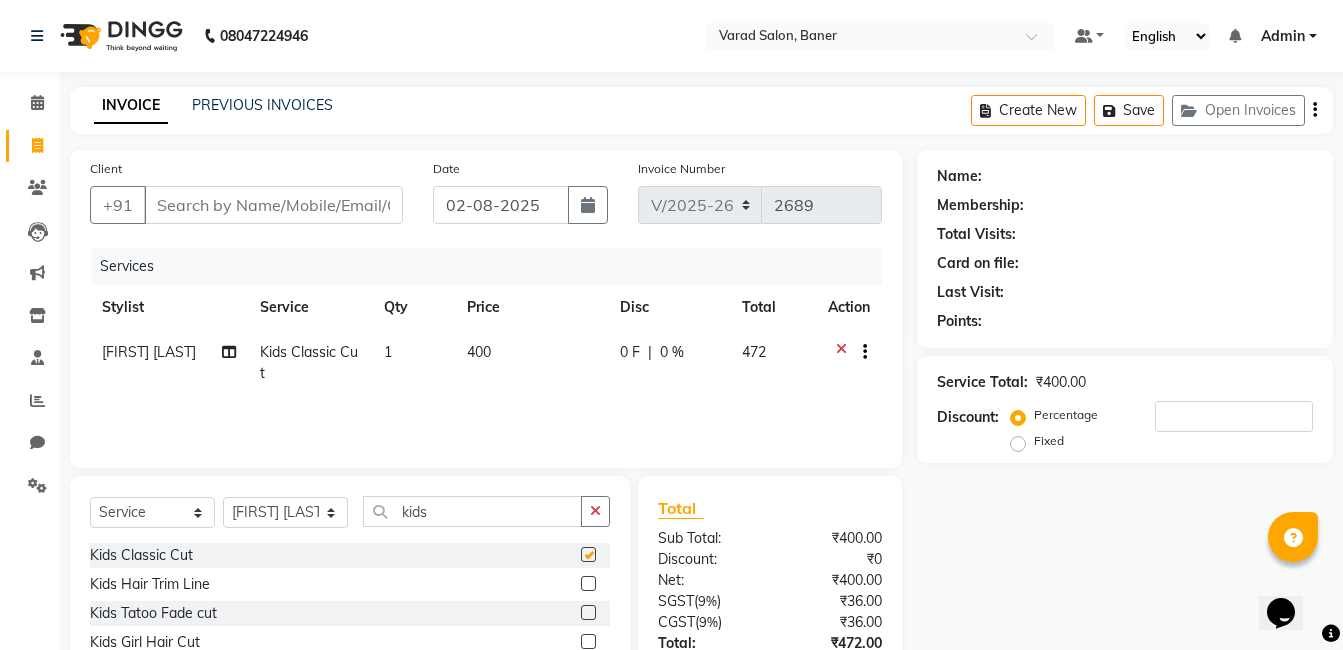 checkbox on "false" 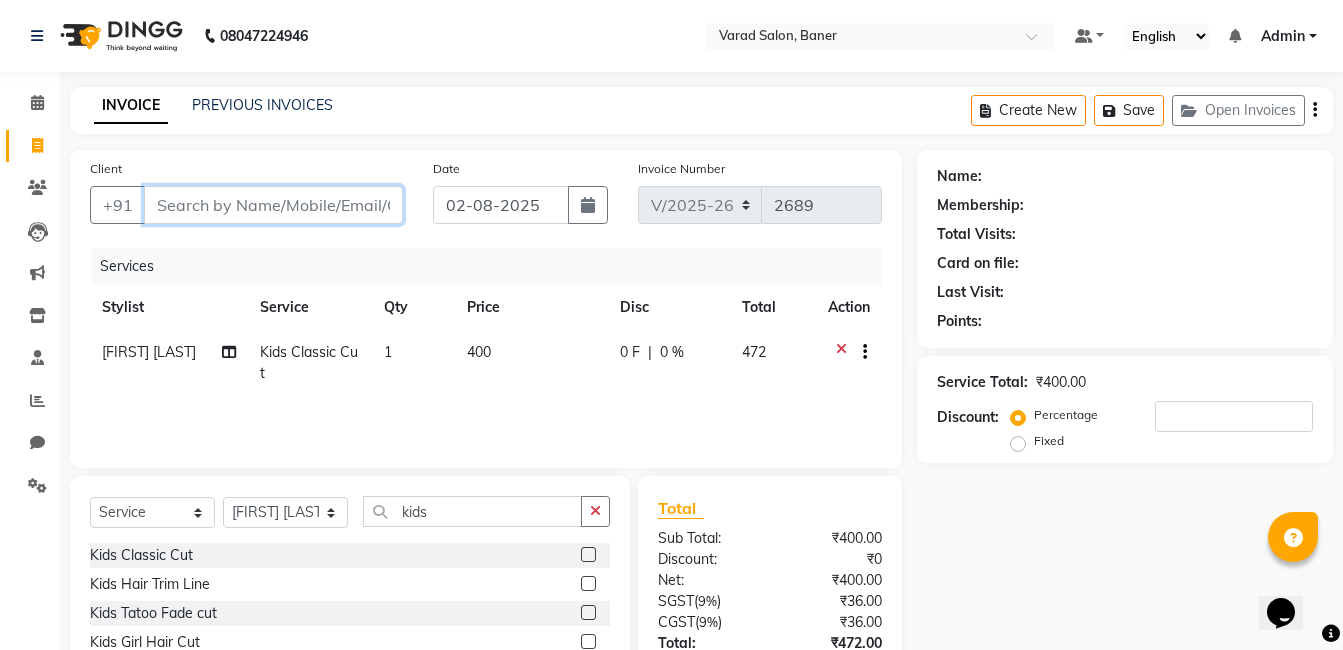 click on "Client" at bounding box center [273, 205] 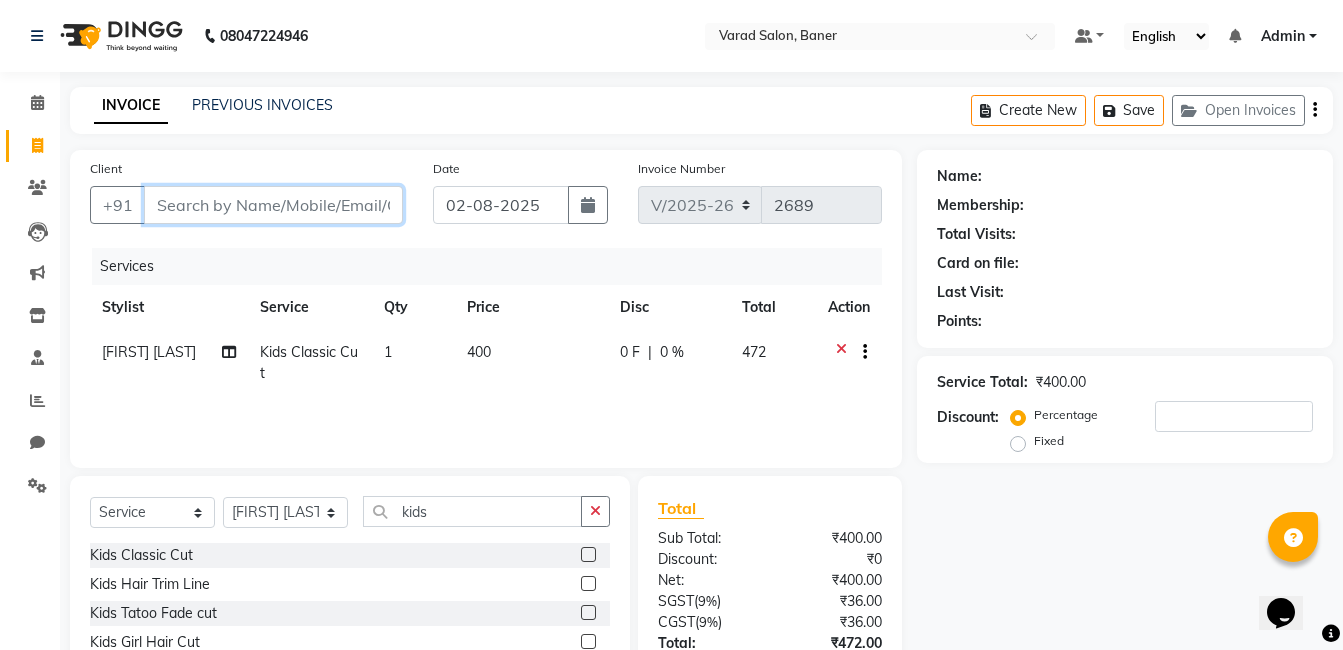 type on "9" 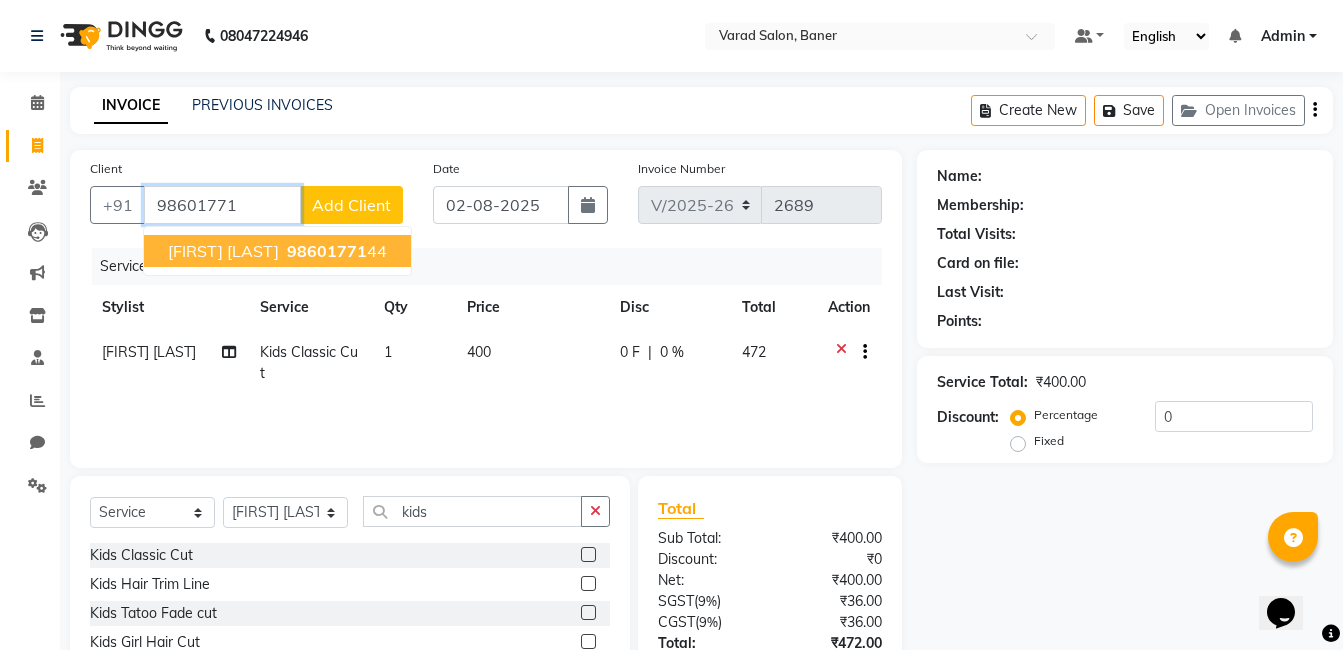 click on "Chaitanya Chitanya" at bounding box center (223, 251) 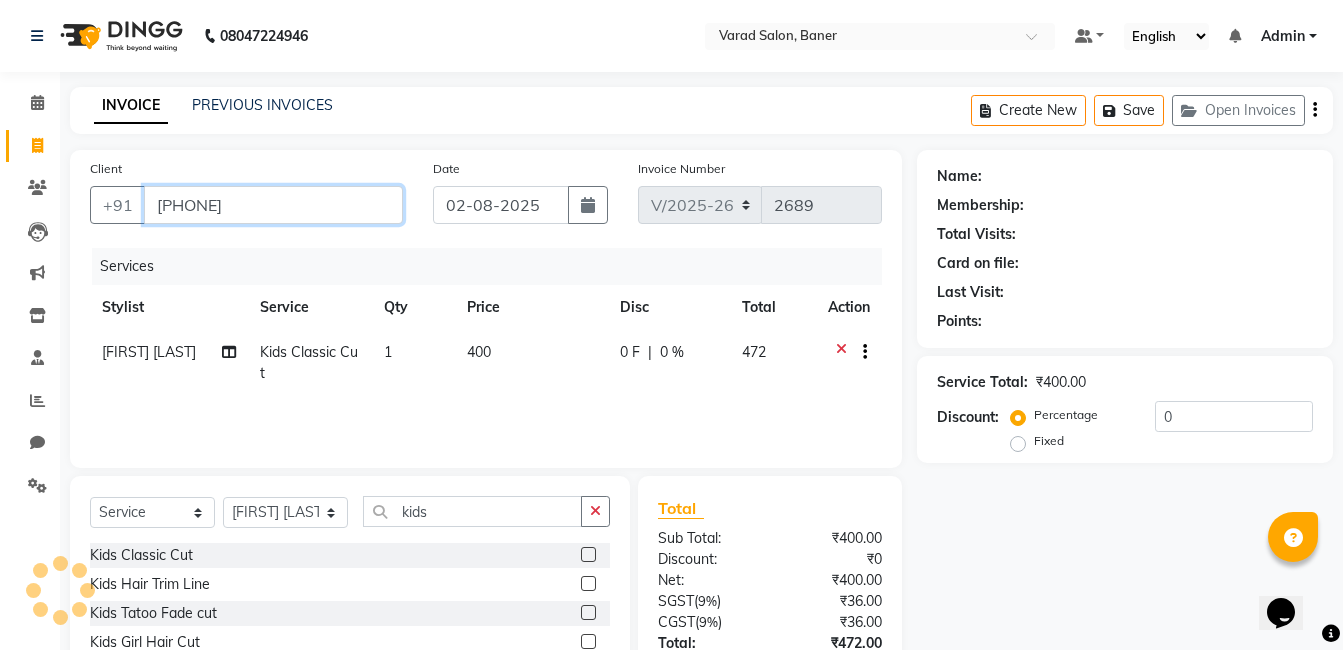 type on "9860177144" 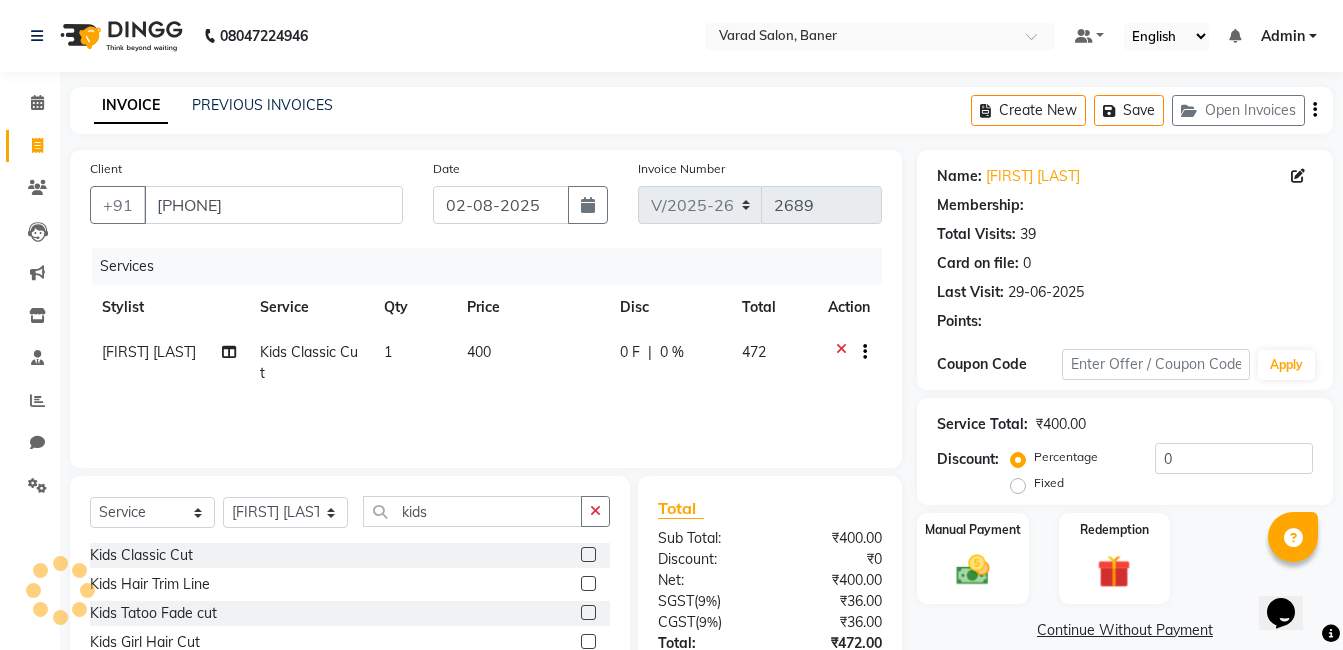 scroll, scrollTop: 150, scrollLeft: 0, axis: vertical 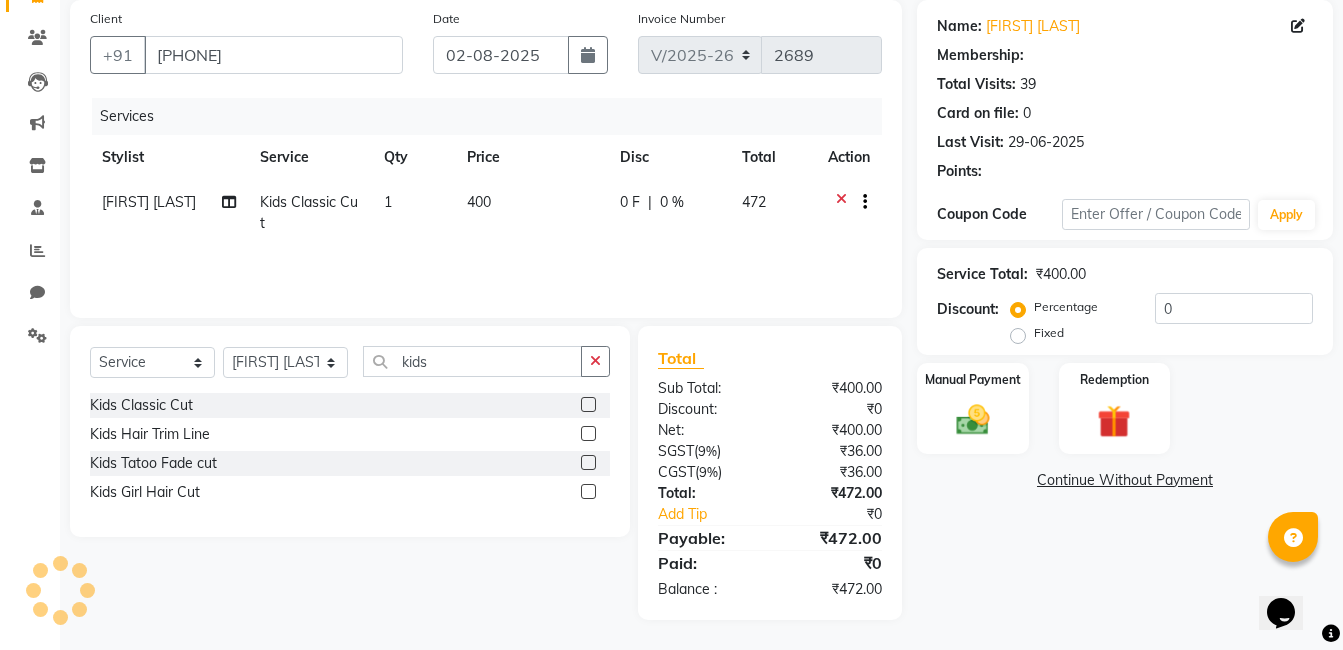 select on "1: Object" 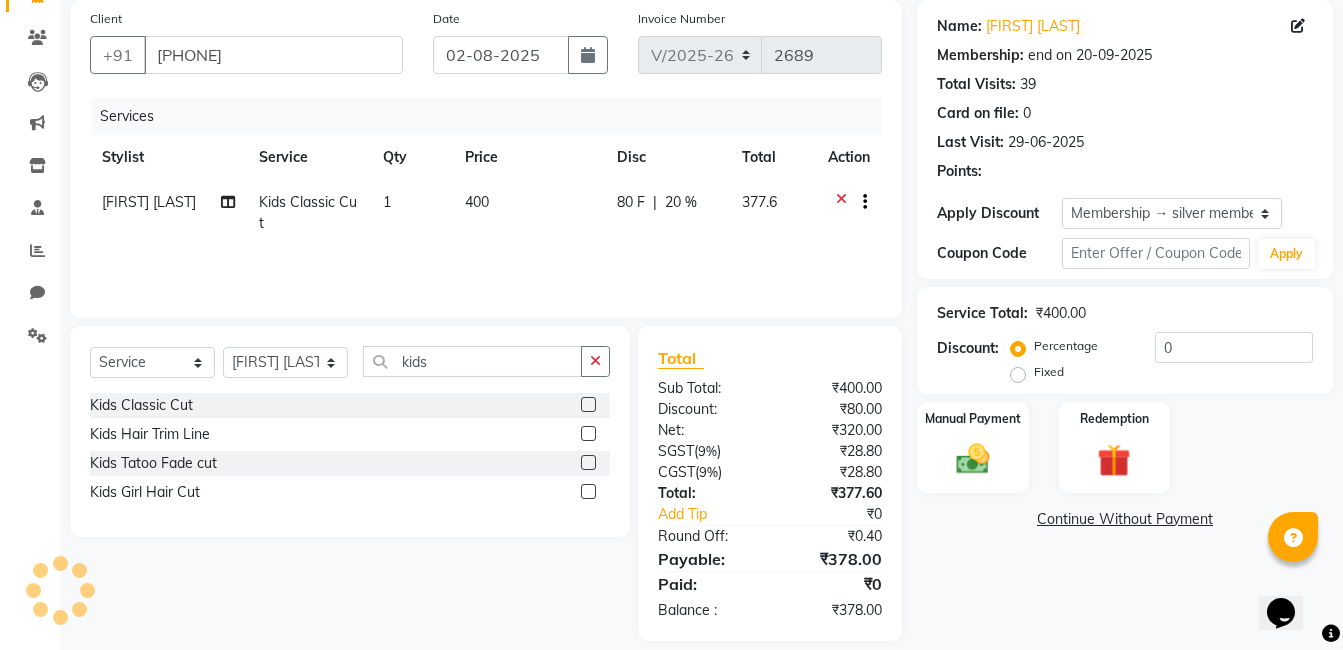 type on "20" 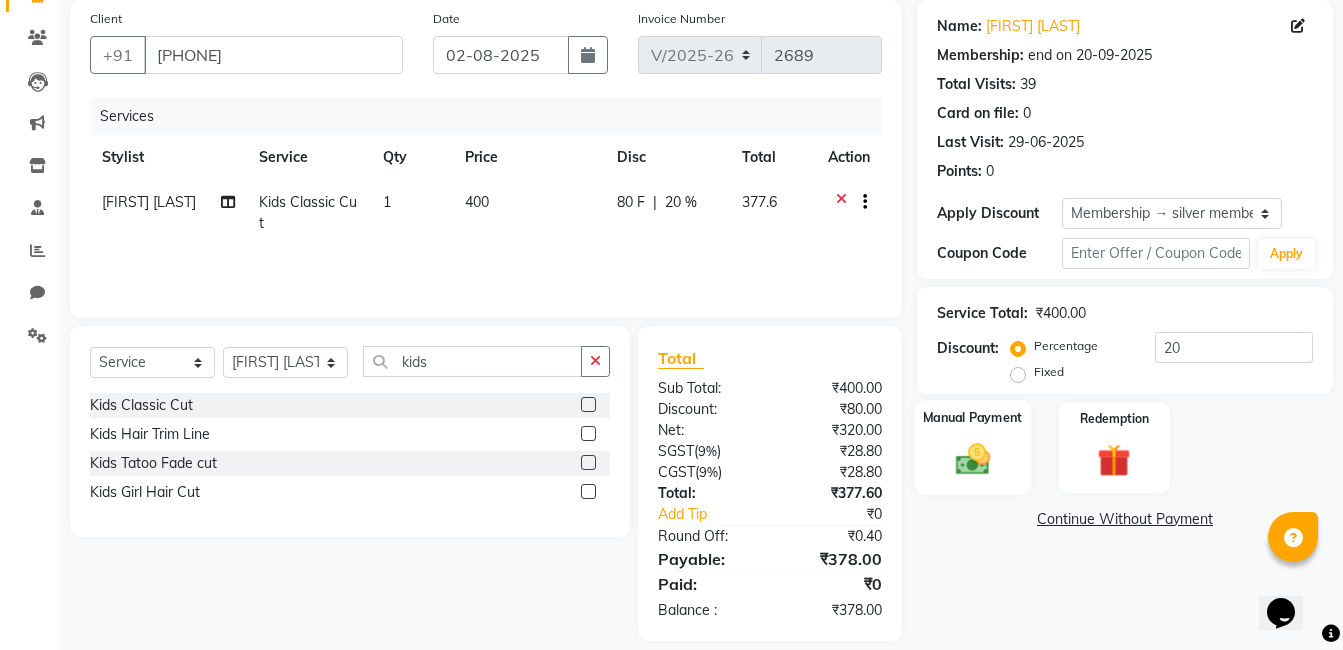 click 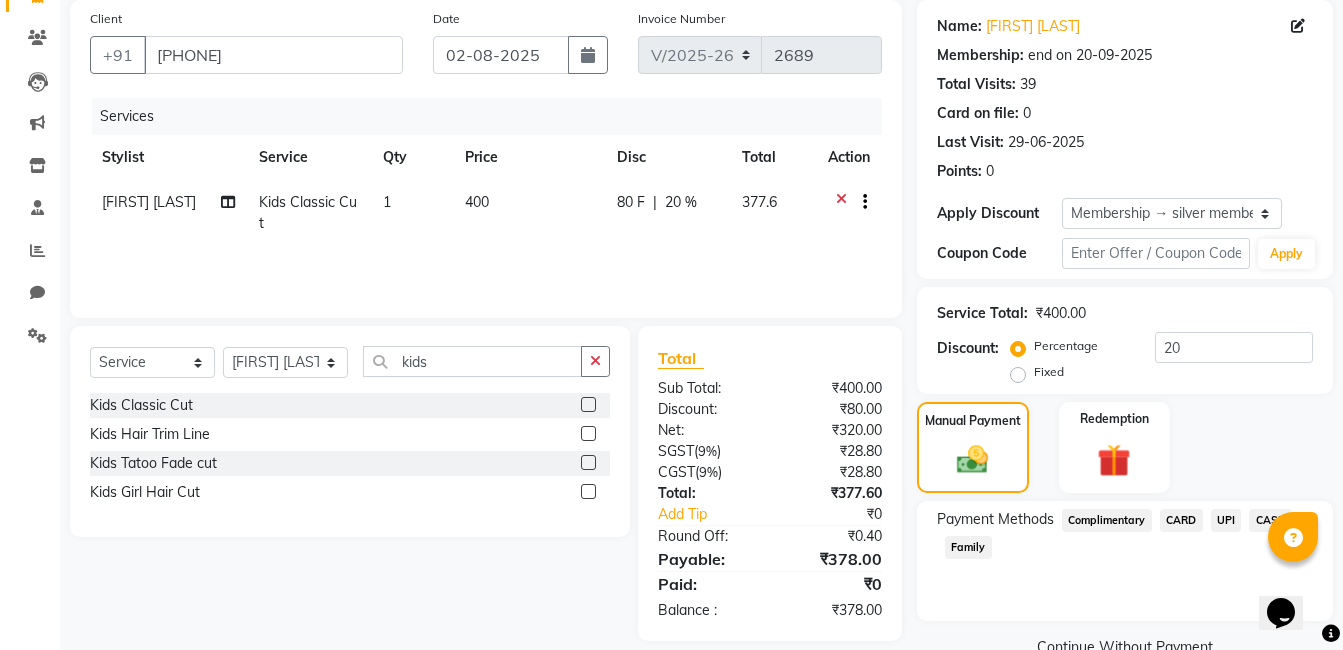 click on "CARD" 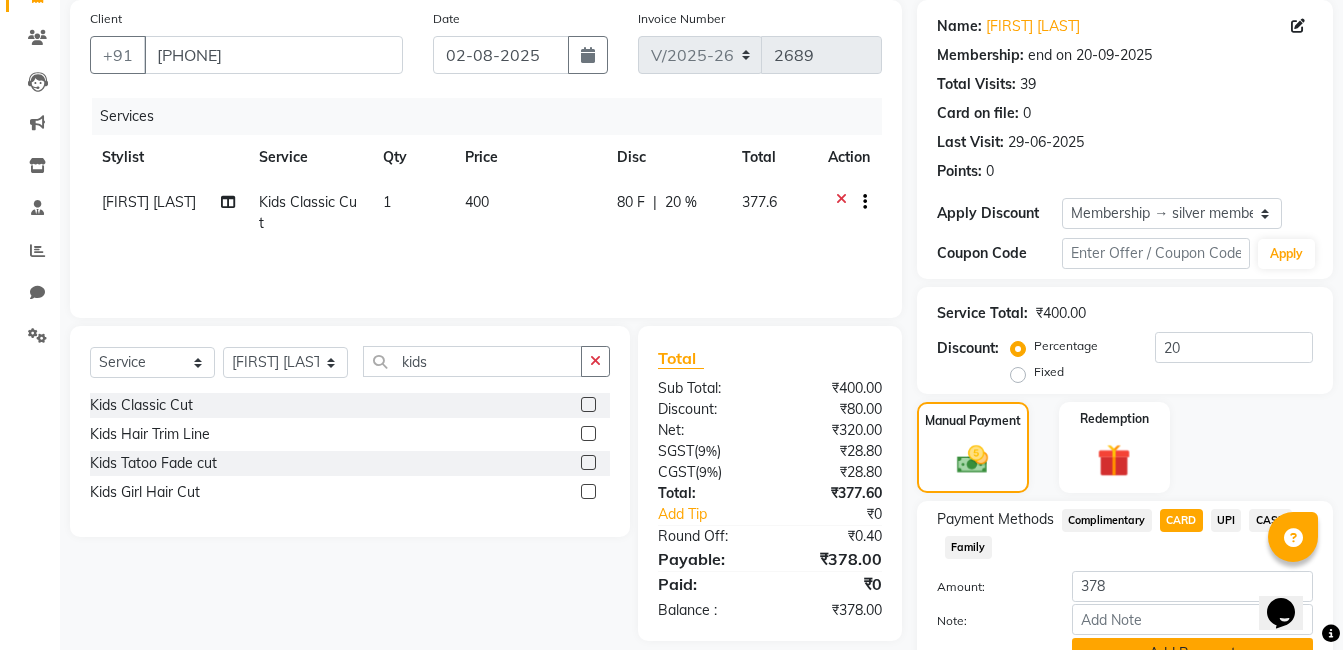 scroll, scrollTop: 248, scrollLeft: 0, axis: vertical 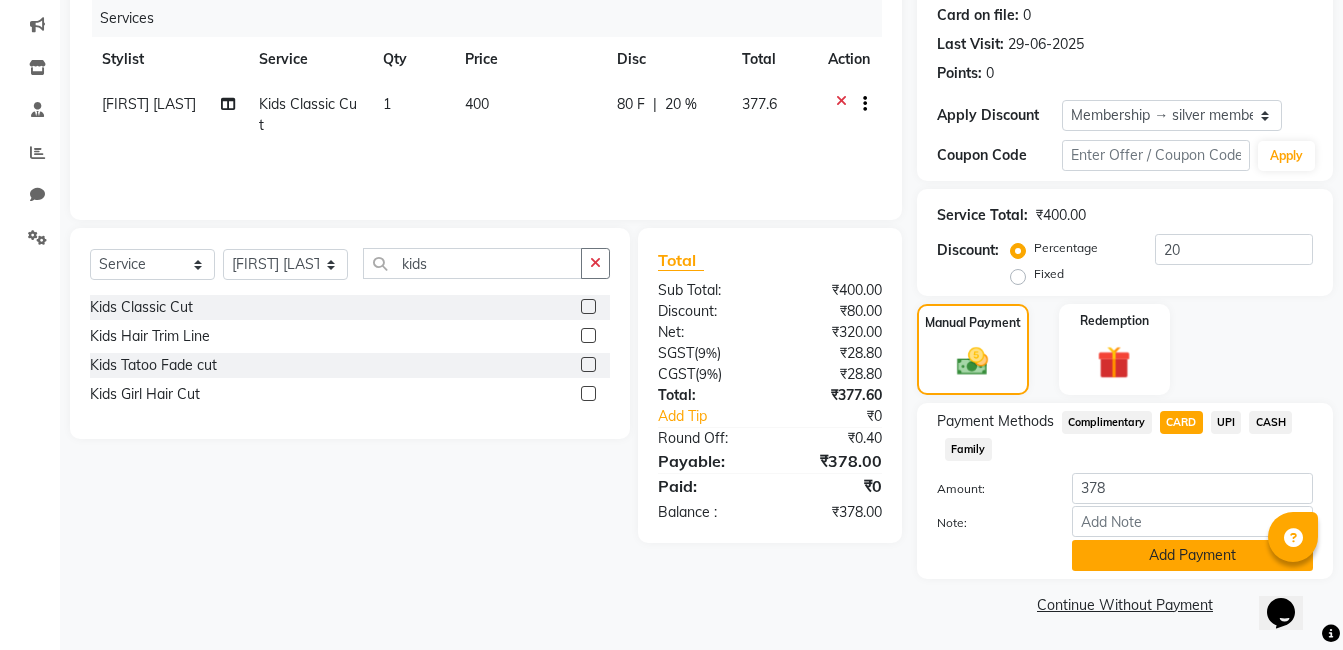 click on "Add Payment" 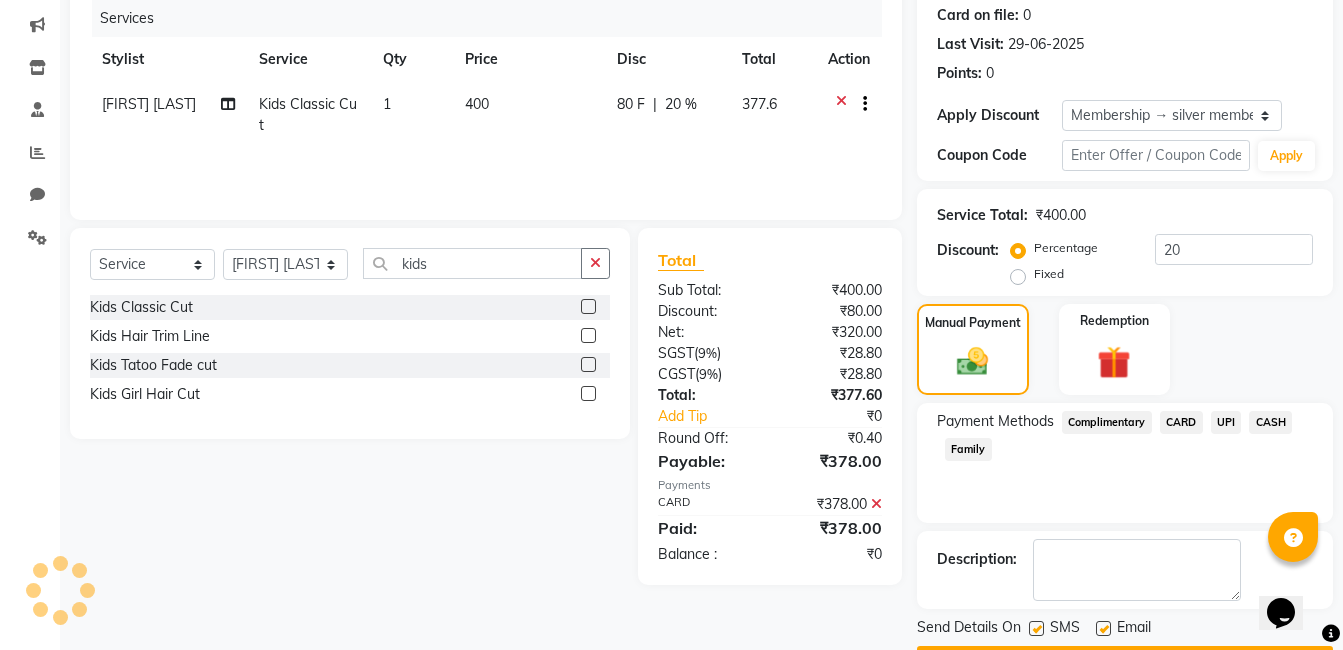 scroll, scrollTop: 305, scrollLeft: 0, axis: vertical 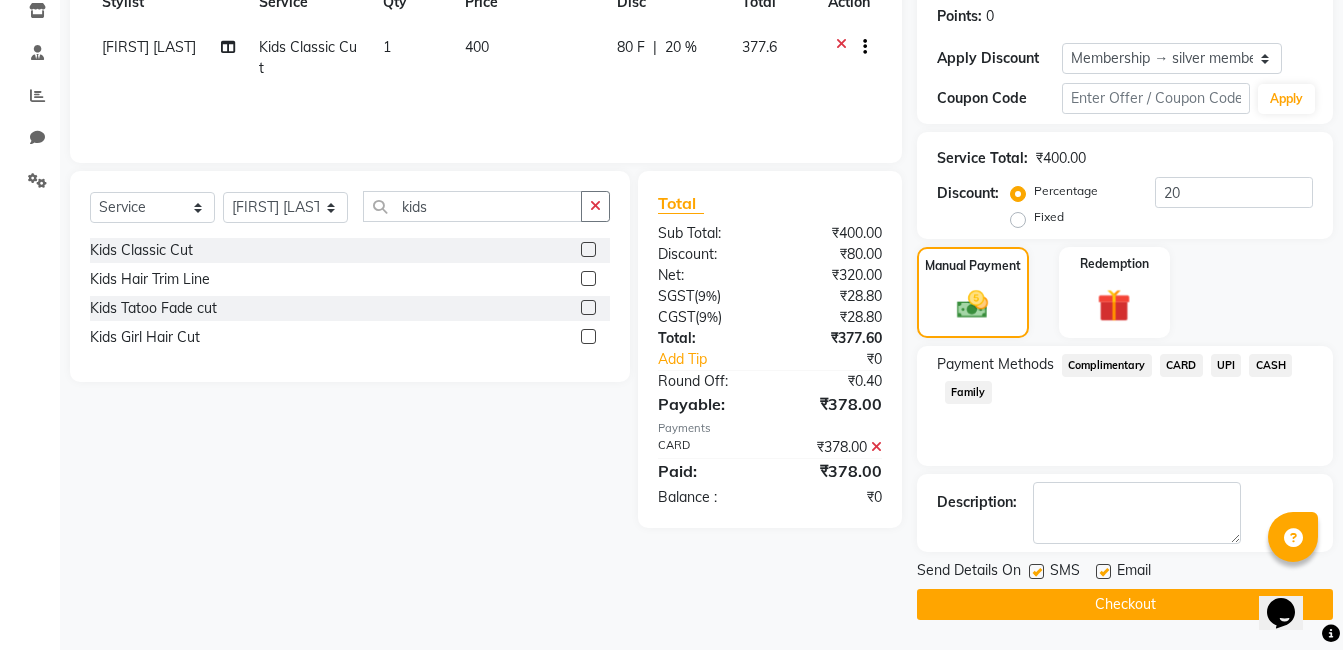 click on "Checkout" 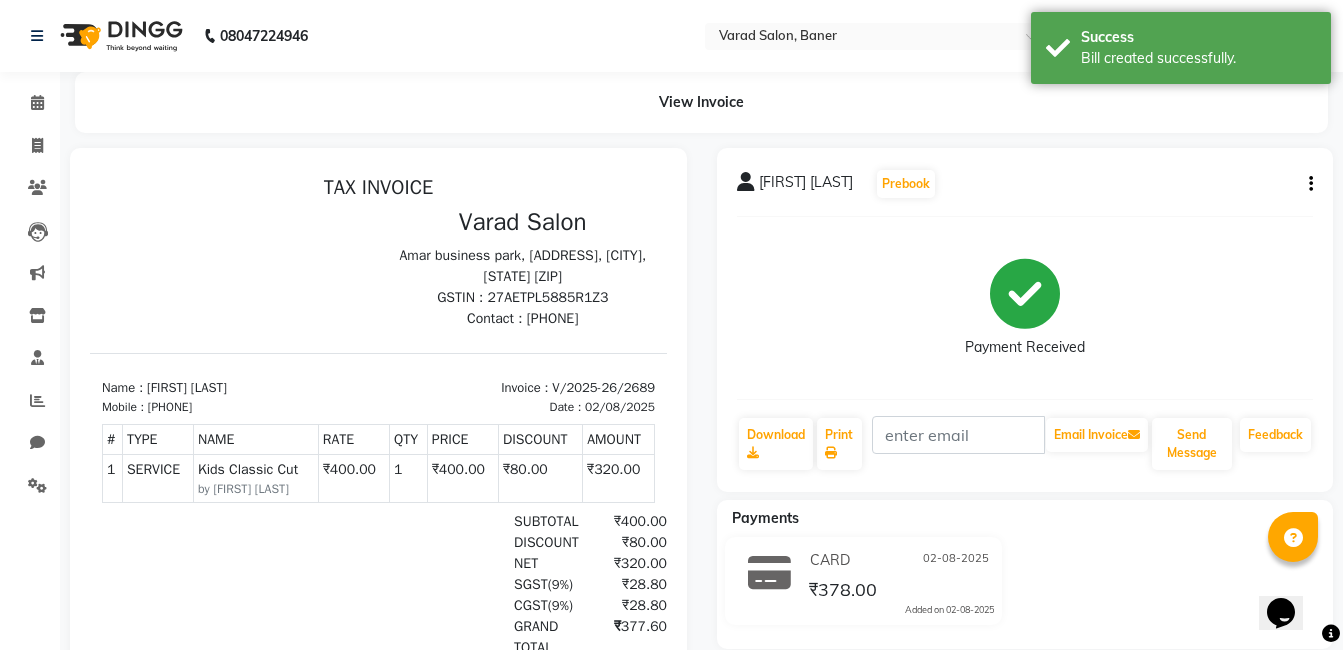 scroll, scrollTop: 0, scrollLeft: 0, axis: both 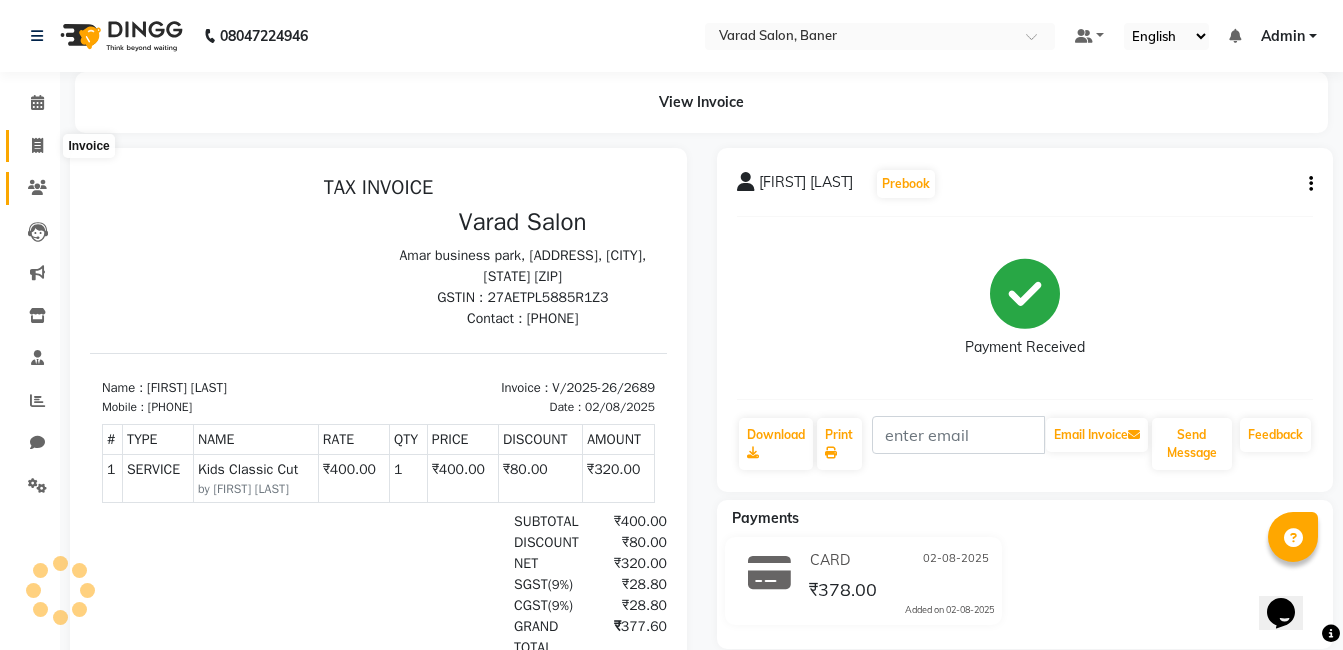 drag, startPoint x: 30, startPoint y: 139, endPoint x: 43, endPoint y: 181, distance: 43.965897 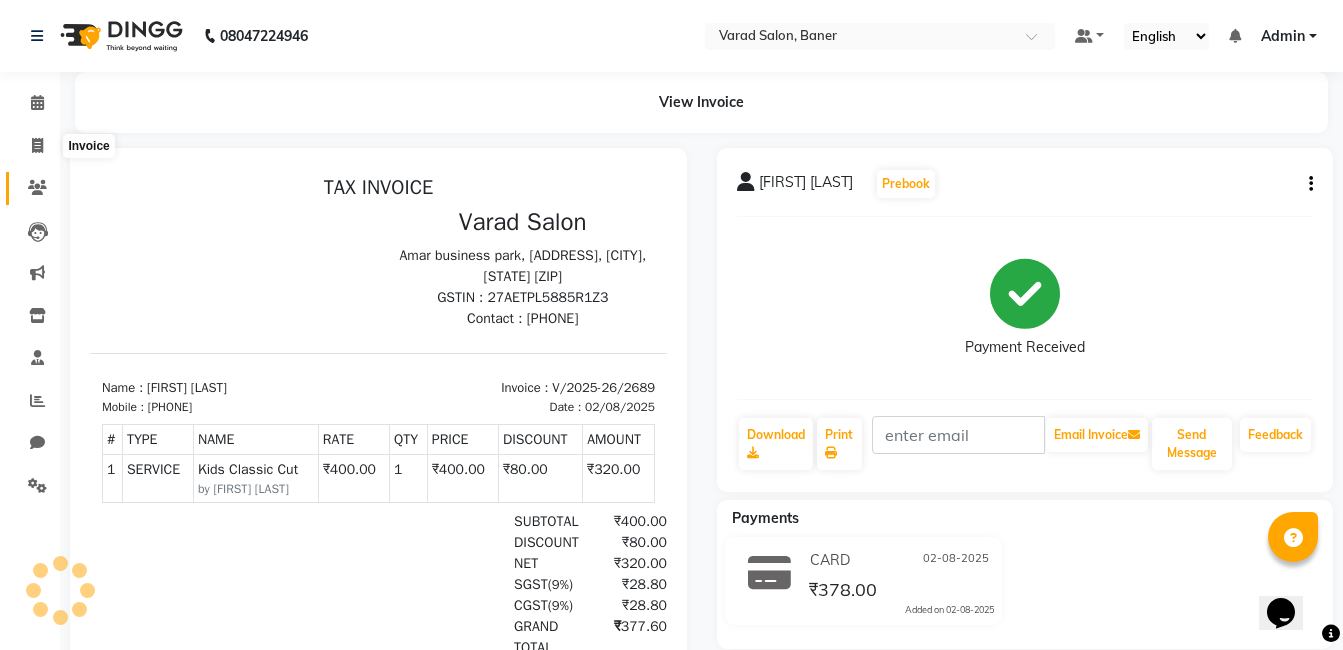 select on "service" 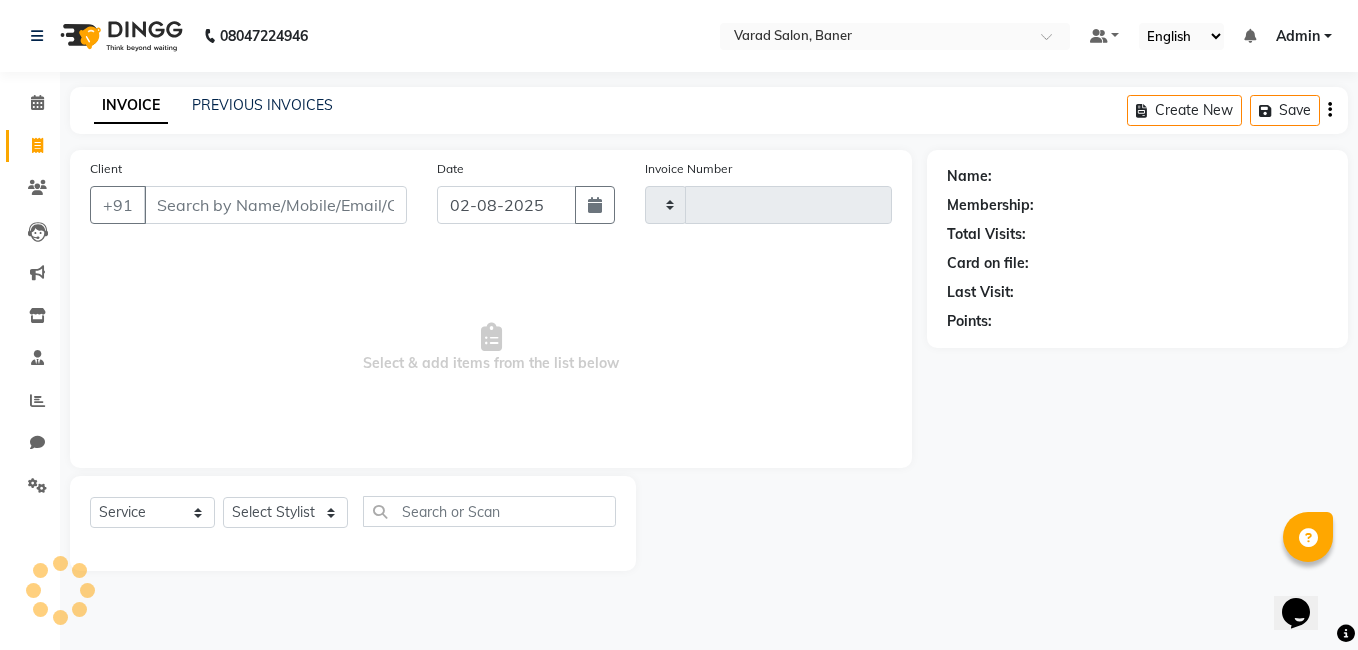 type on "2690" 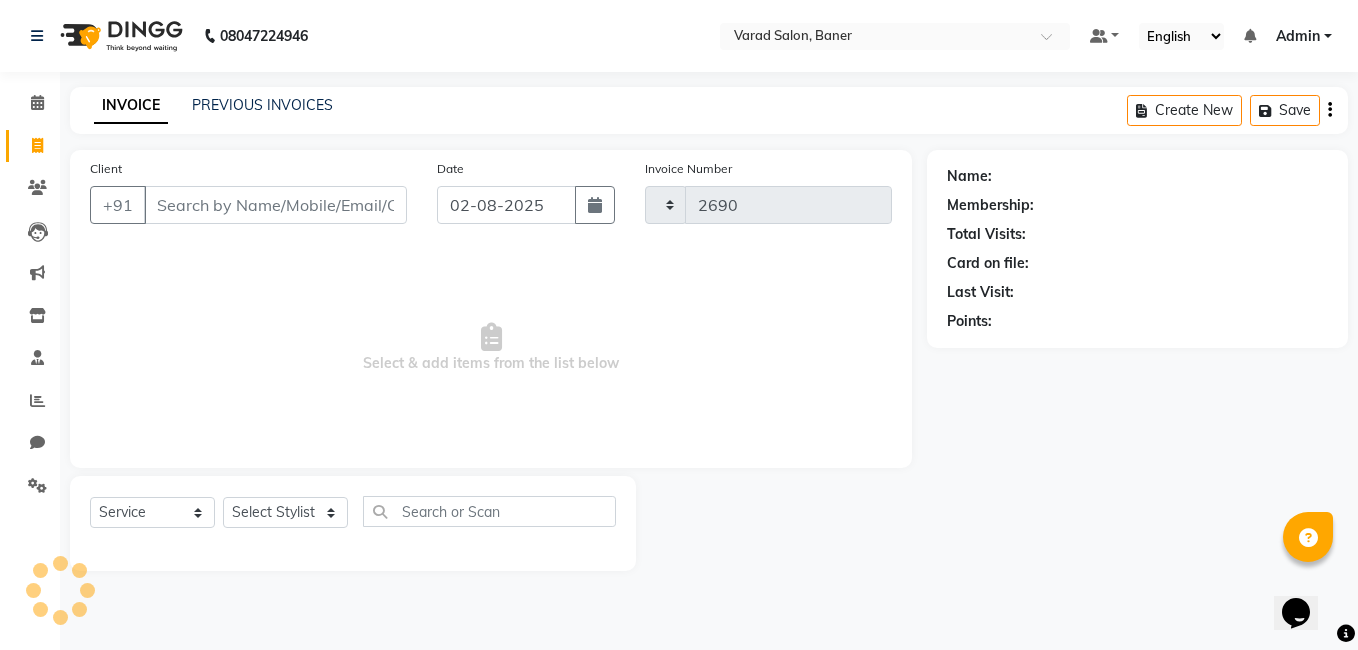 select on "7115" 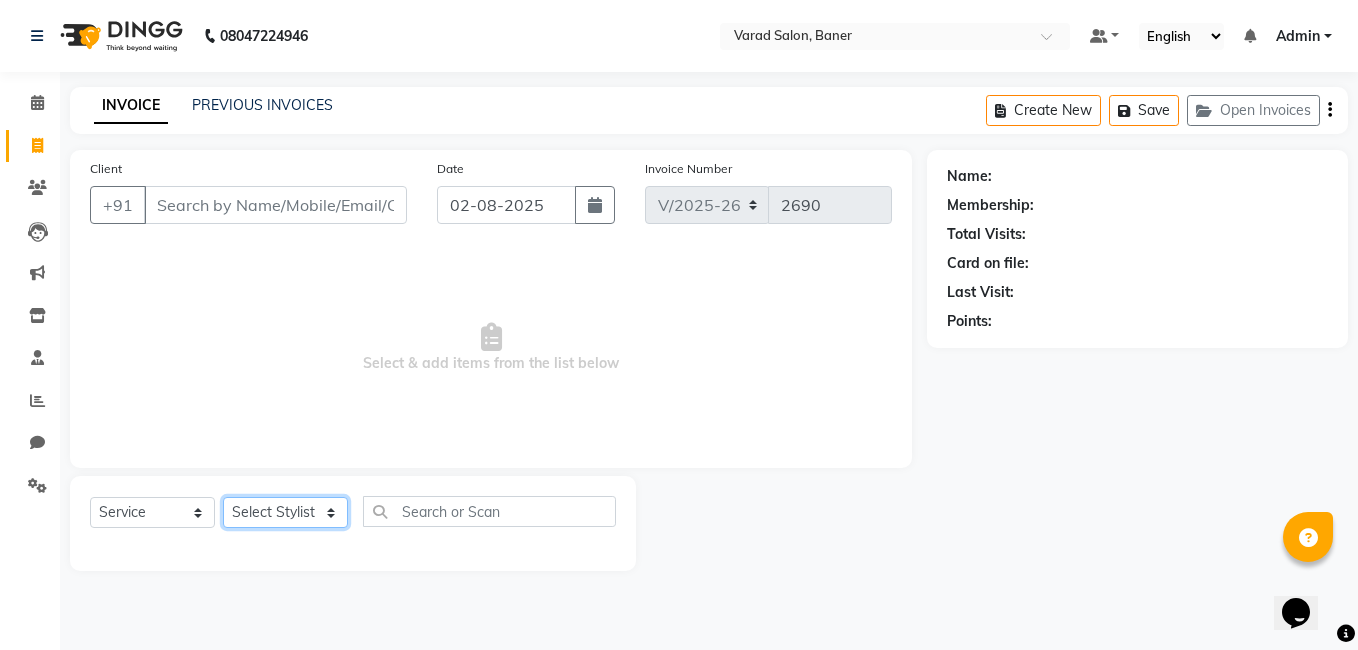 click on "Select Stylist" 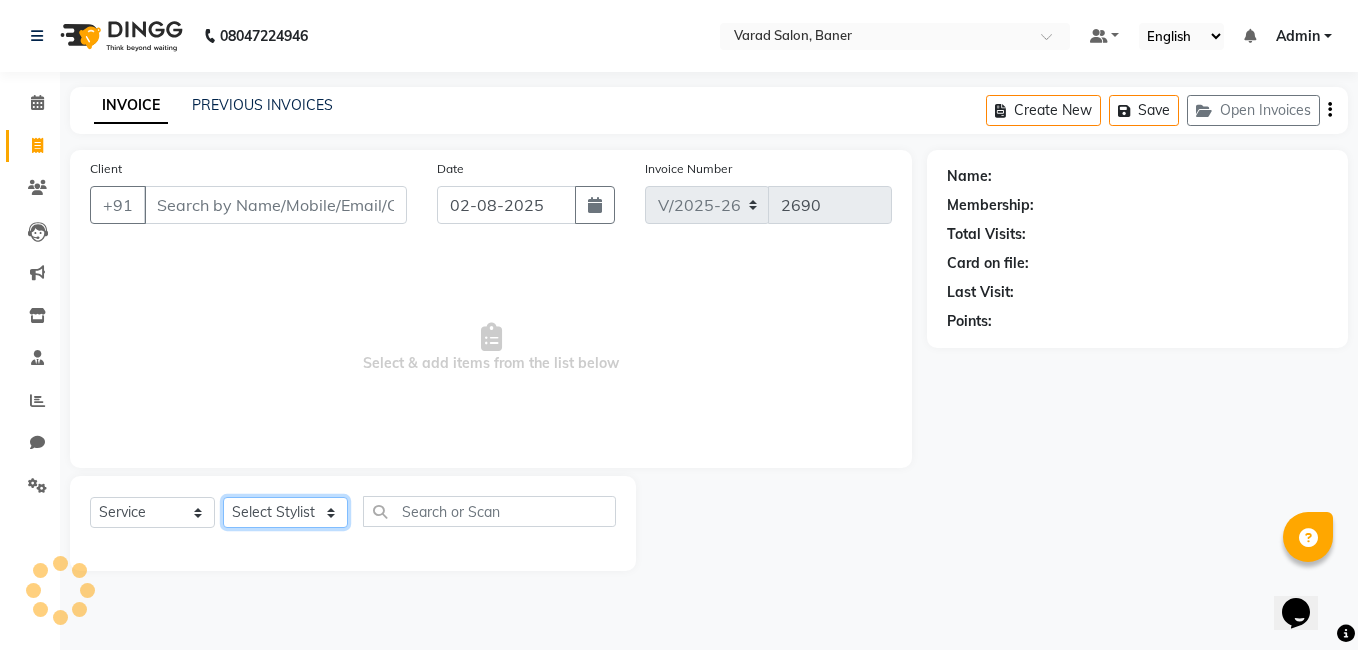 click on "Select Stylist Admin [FIRST] [LAST] [FIRST] [LAST] [FIRST] [LAST] [FIRST] [LAST] [FIRST] [LAST] [FIRST] [LAST] [FIRST] [LAST] [FIRST] [LAST] [FIRST] [LAST] [FIRST] [LAST] [FIRST] [LAST]" 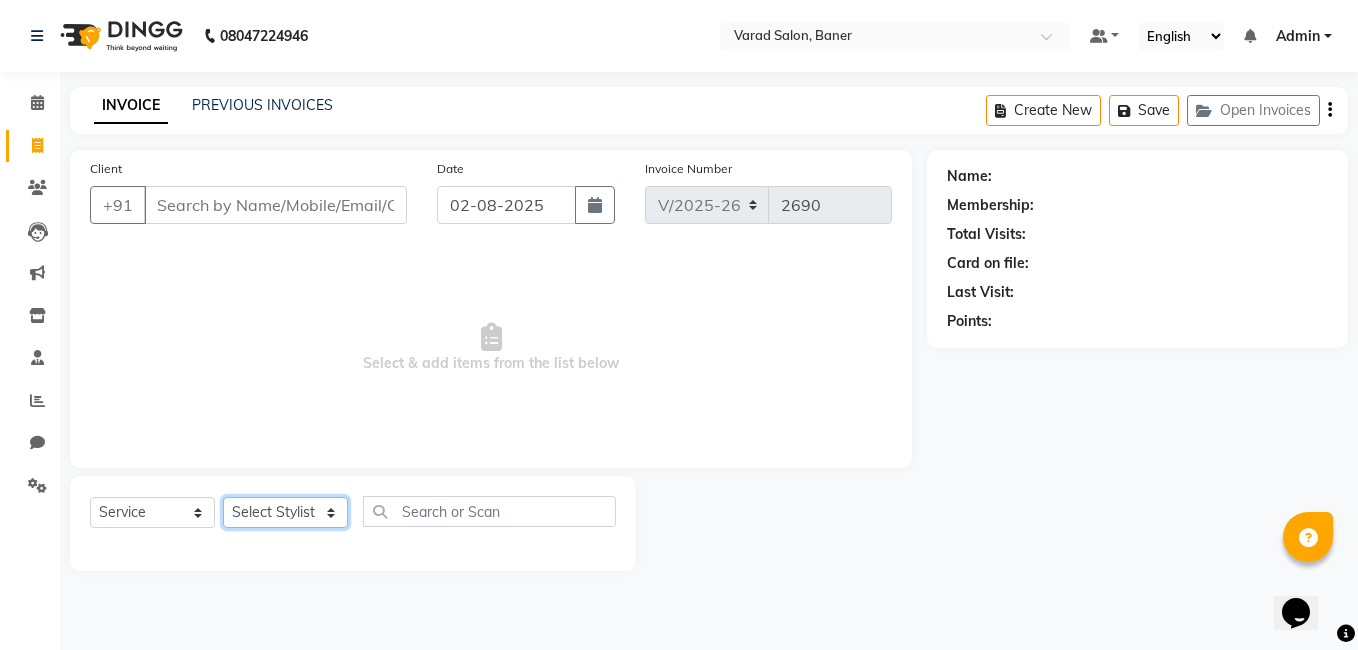 select on "60259" 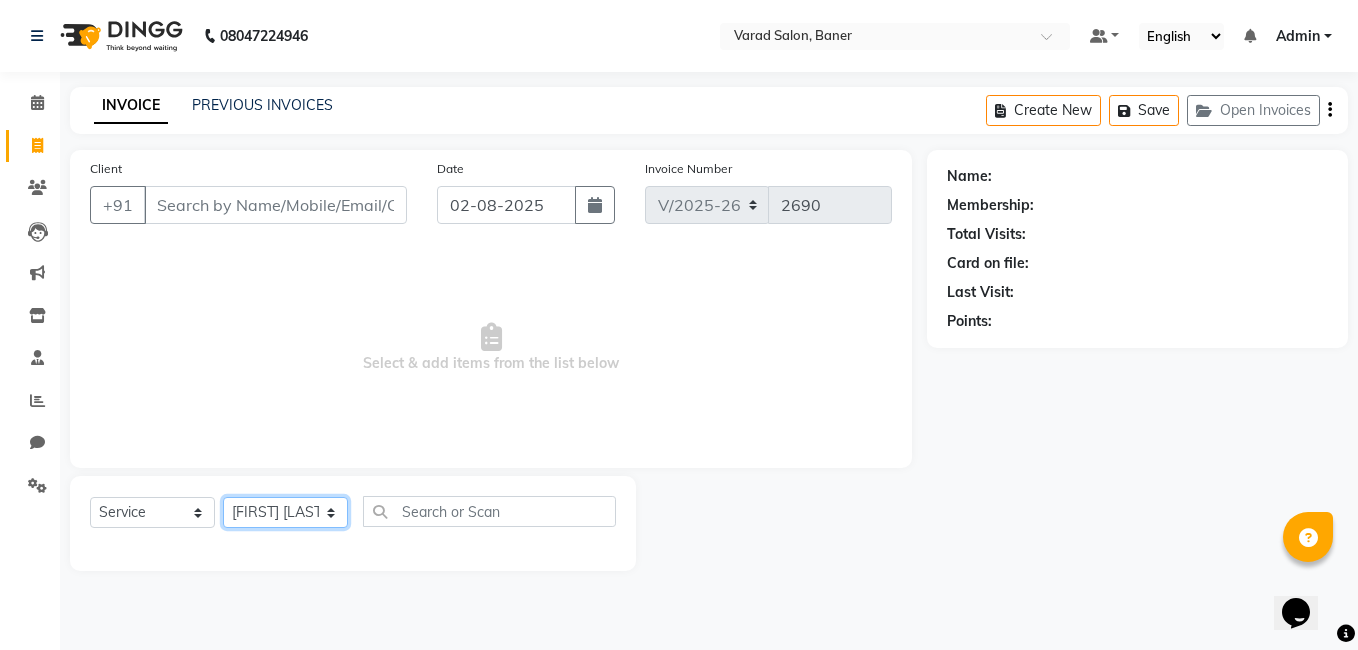 click on "Select Stylist Admin [FIRST] [LAST] [FIRST] [LAST] [FIRST] [LAST] [FIRST] [LAST] [FIRST] [LAST] [FIRST] [LAST] [FIRST] [LAST] [FIRST] [LAST] [FIRST] [LAST] [FIRST] [LAST] [FIRST] [LAST]" 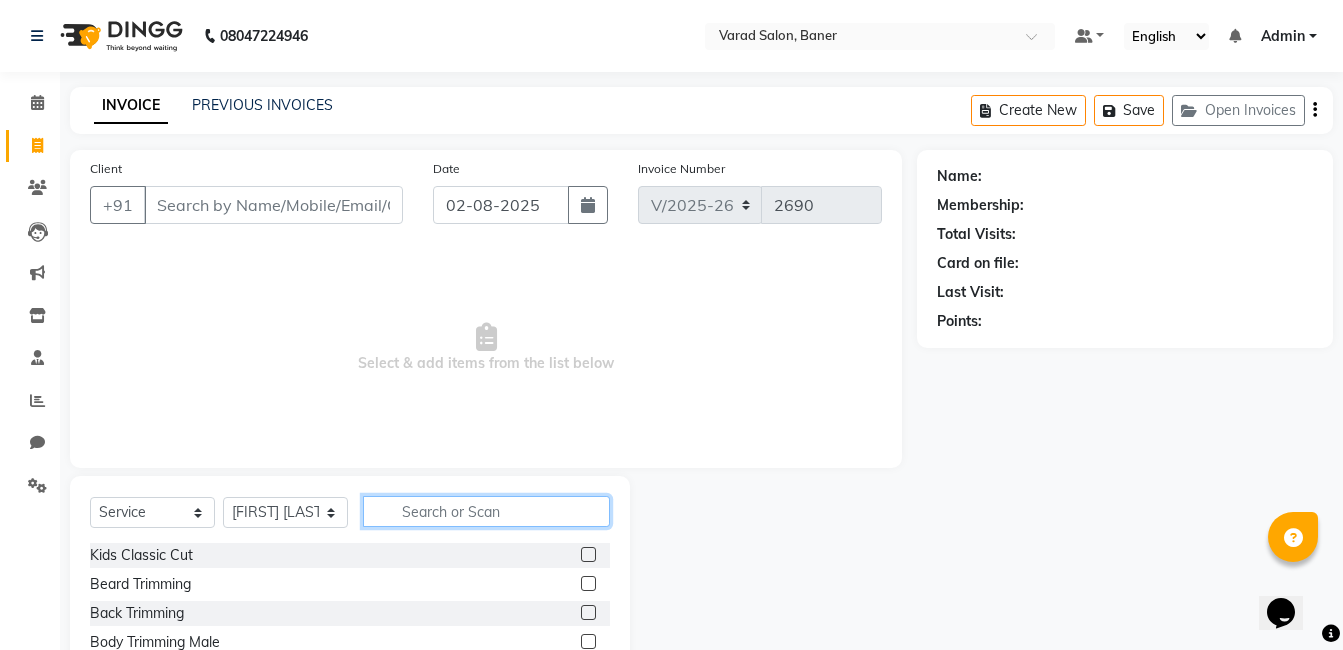 click 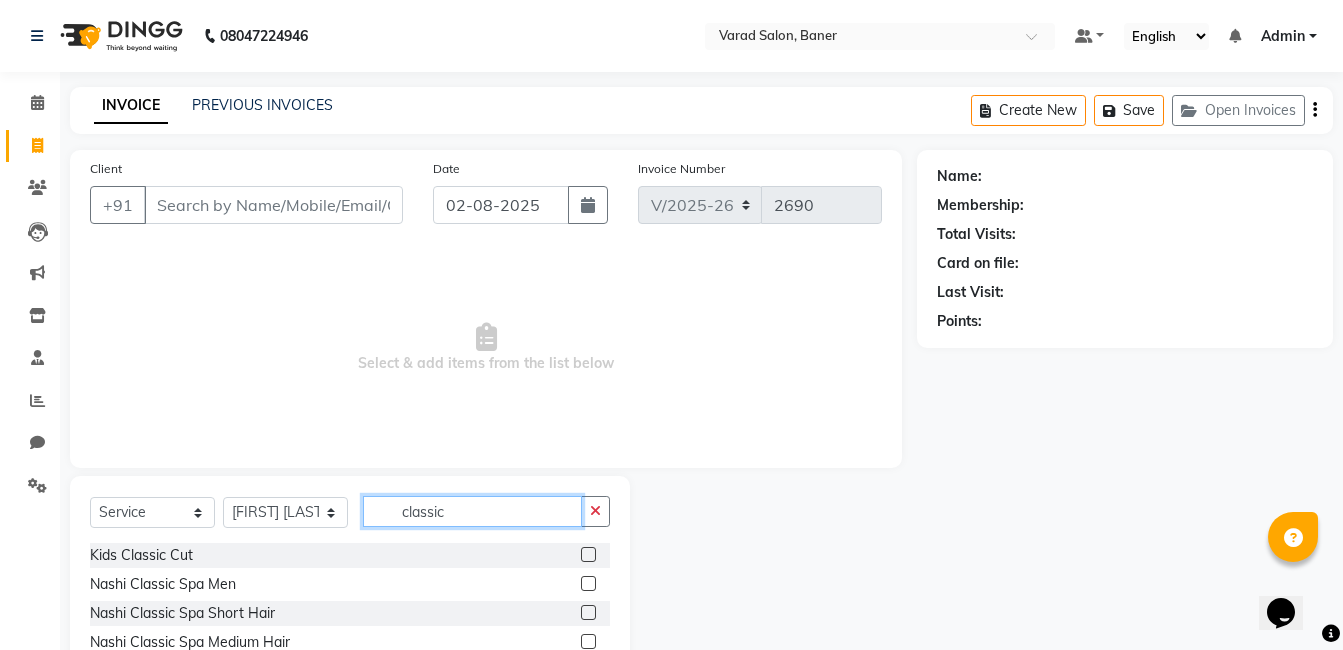 scroll, scrollTop: 125, scrollLeft: 0, axis: vertical 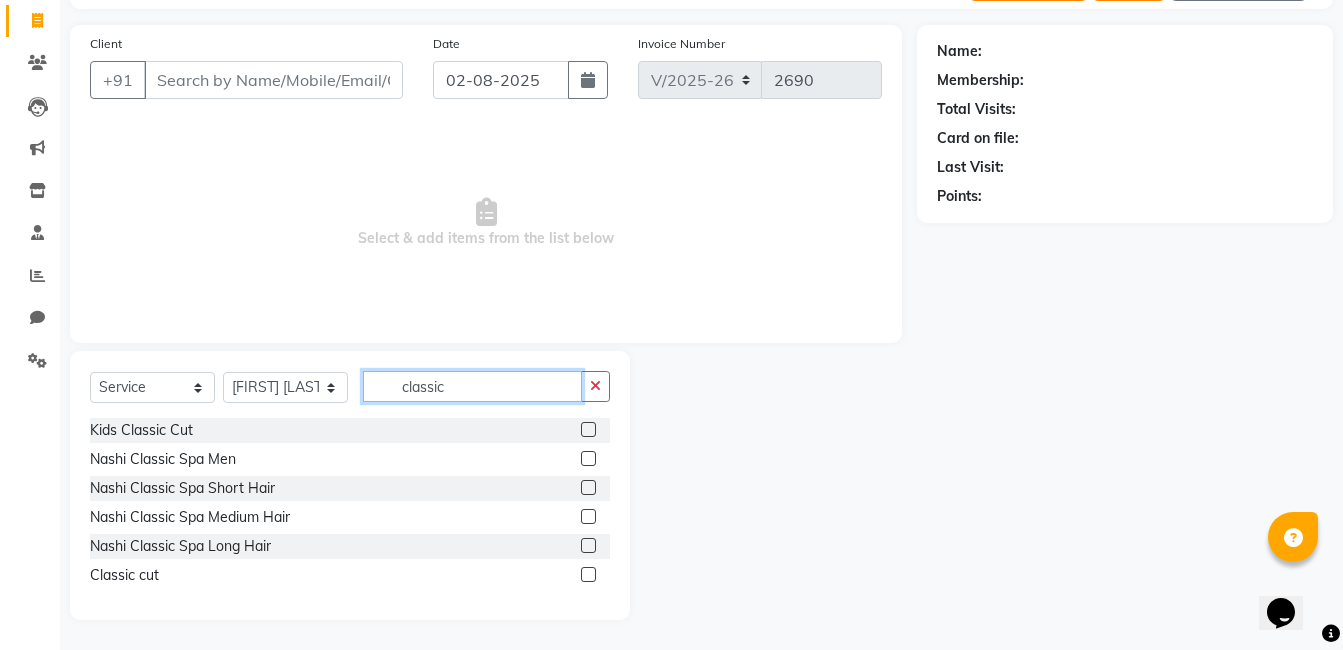 type on "classic" 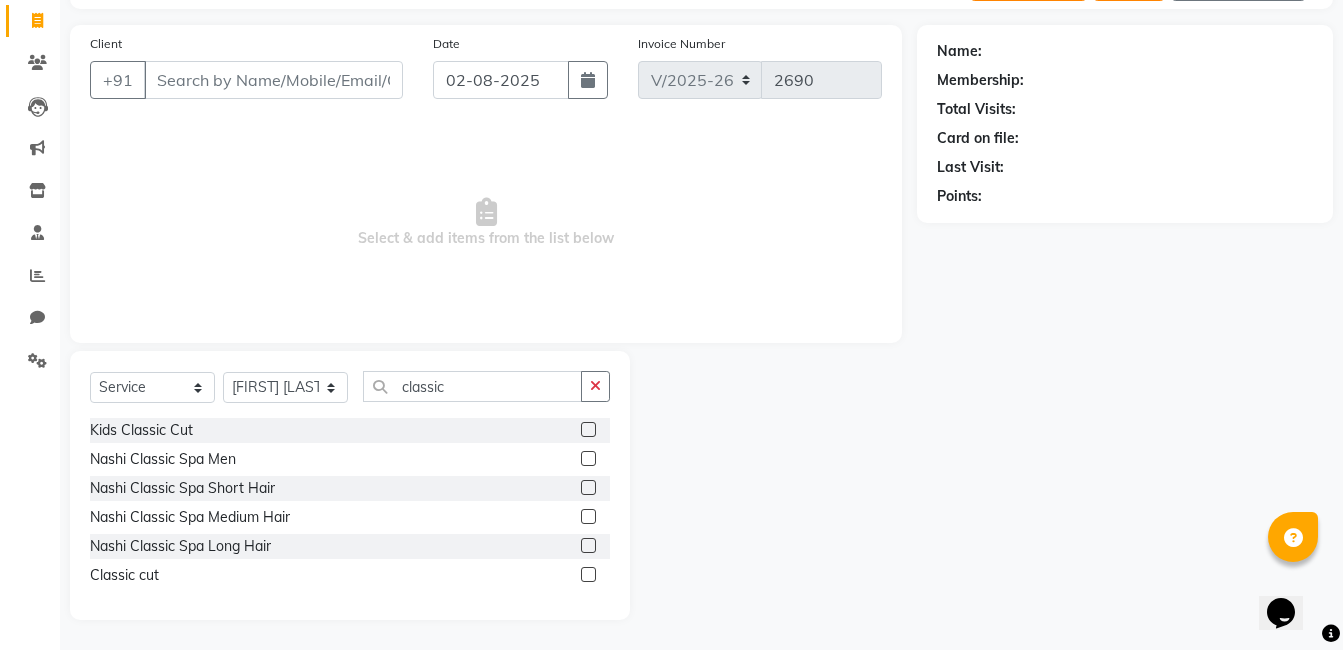 click 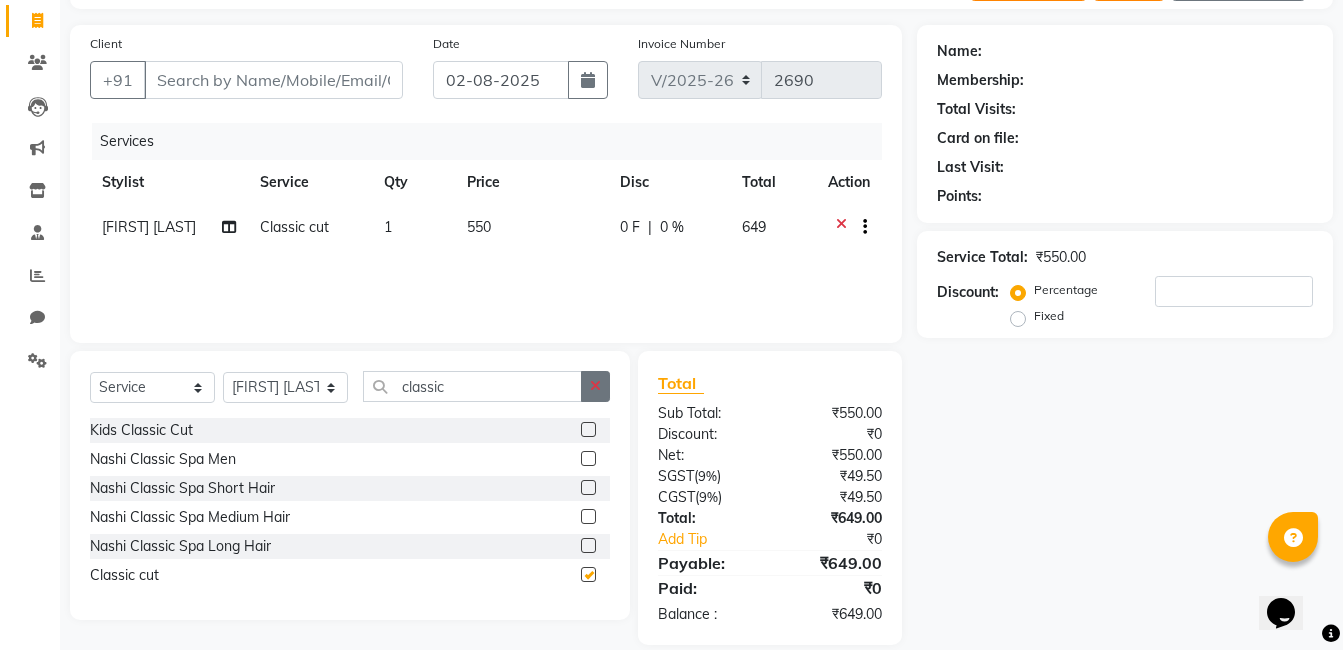 checkbox on "false" 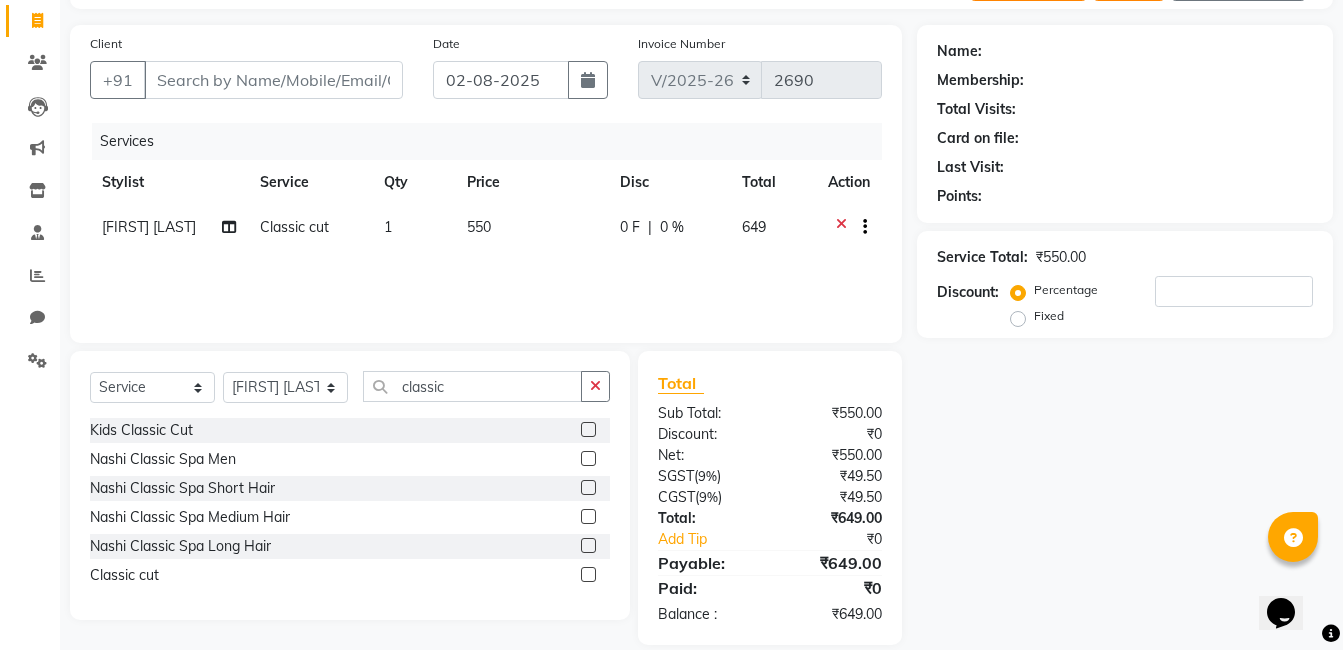 click 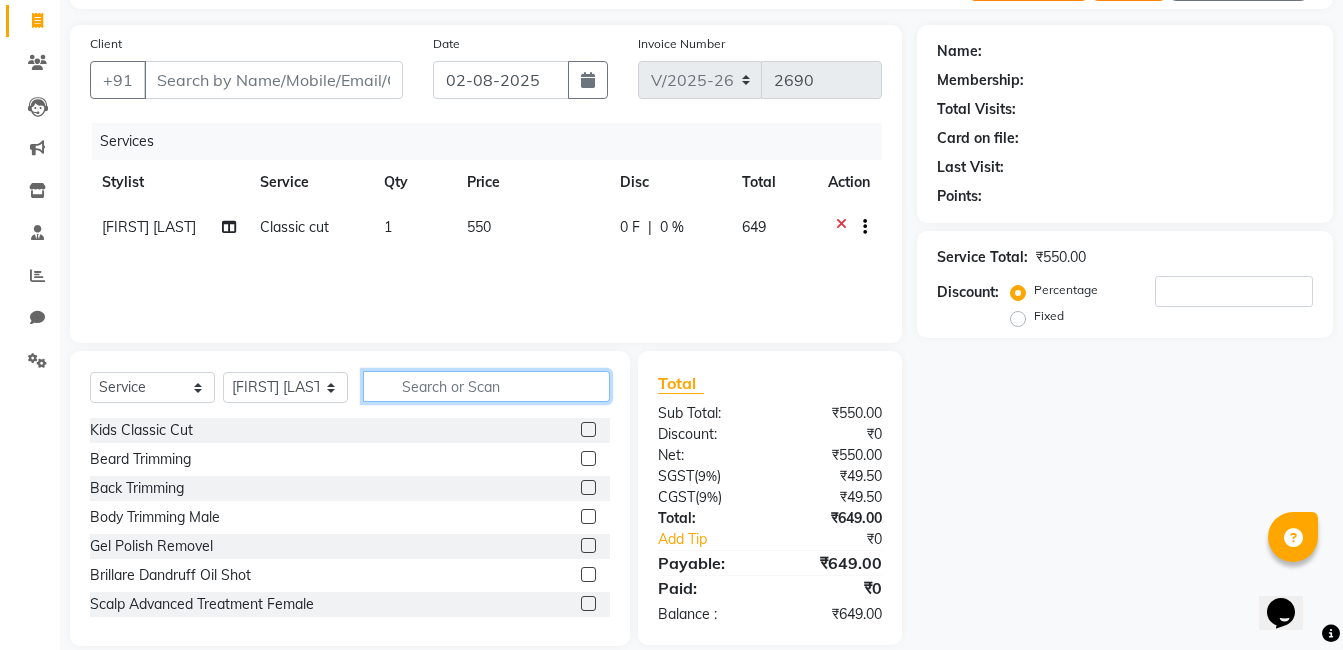 click 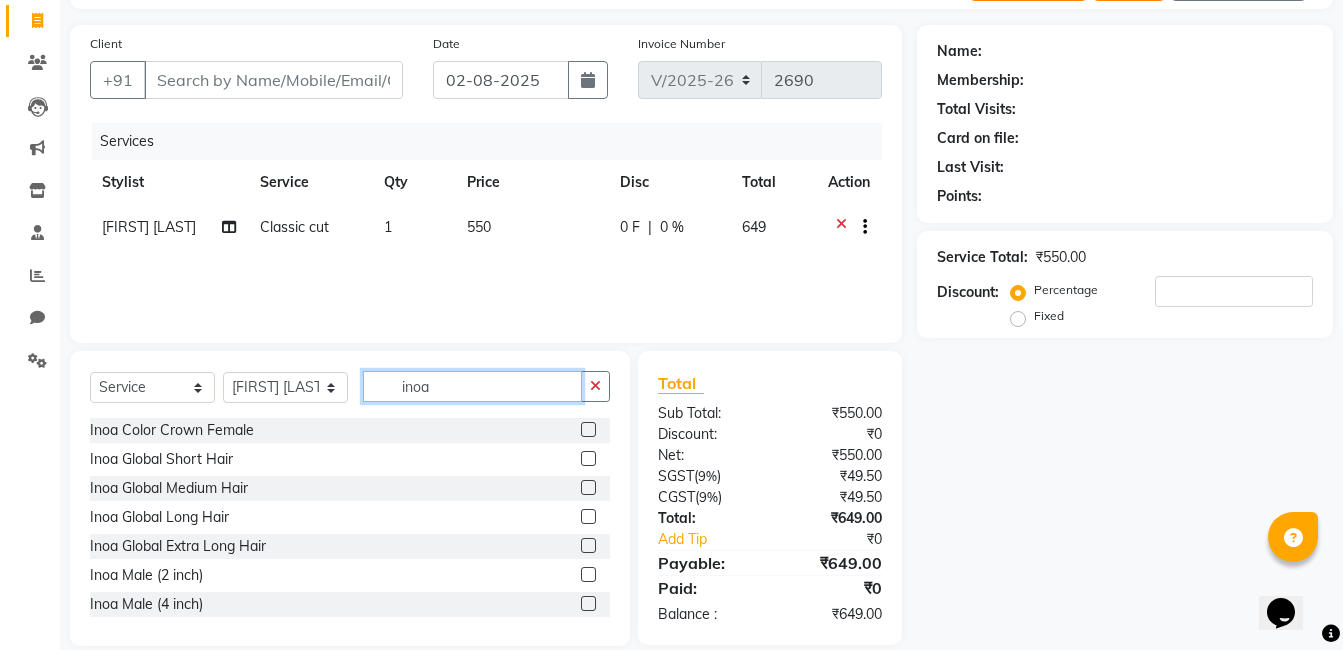 type on "inoa" 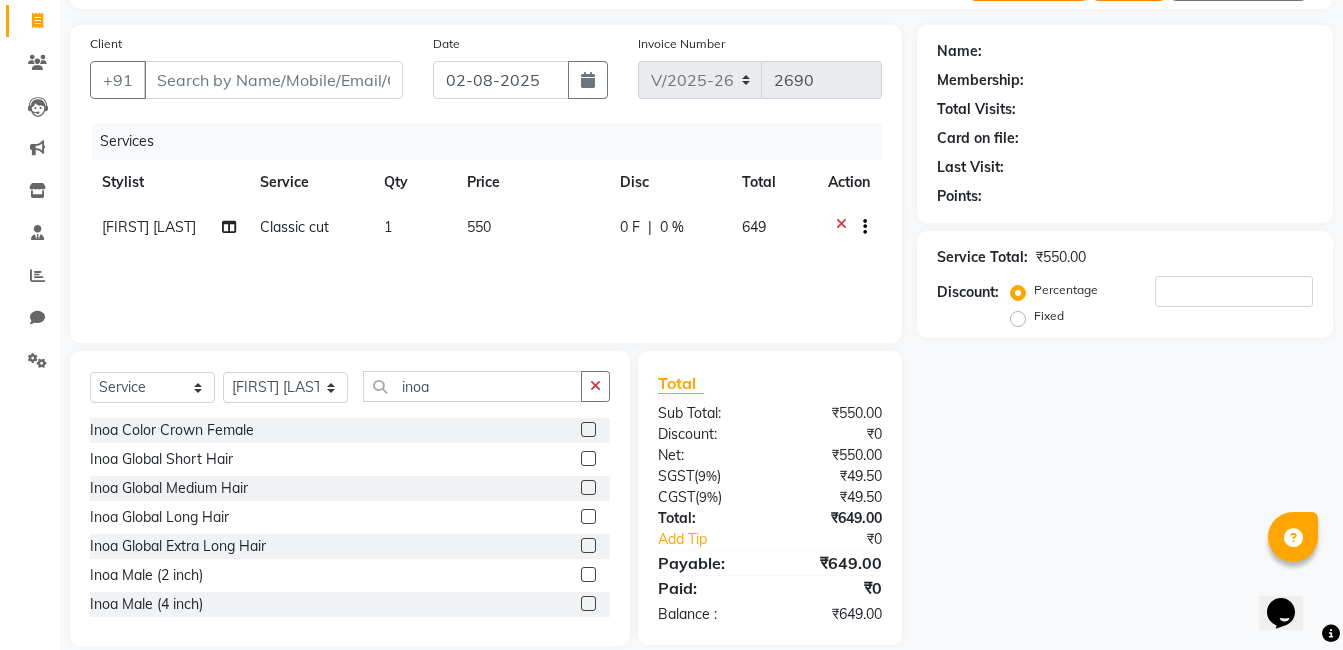 click 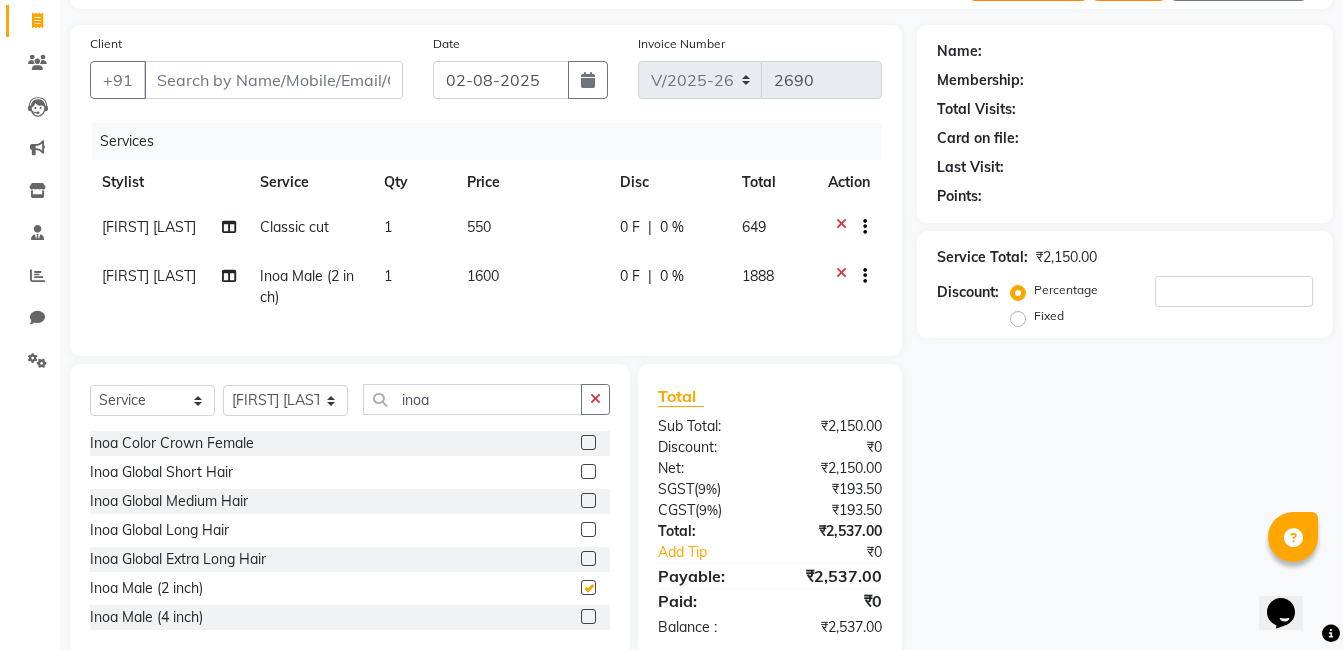 checkbox on "false" 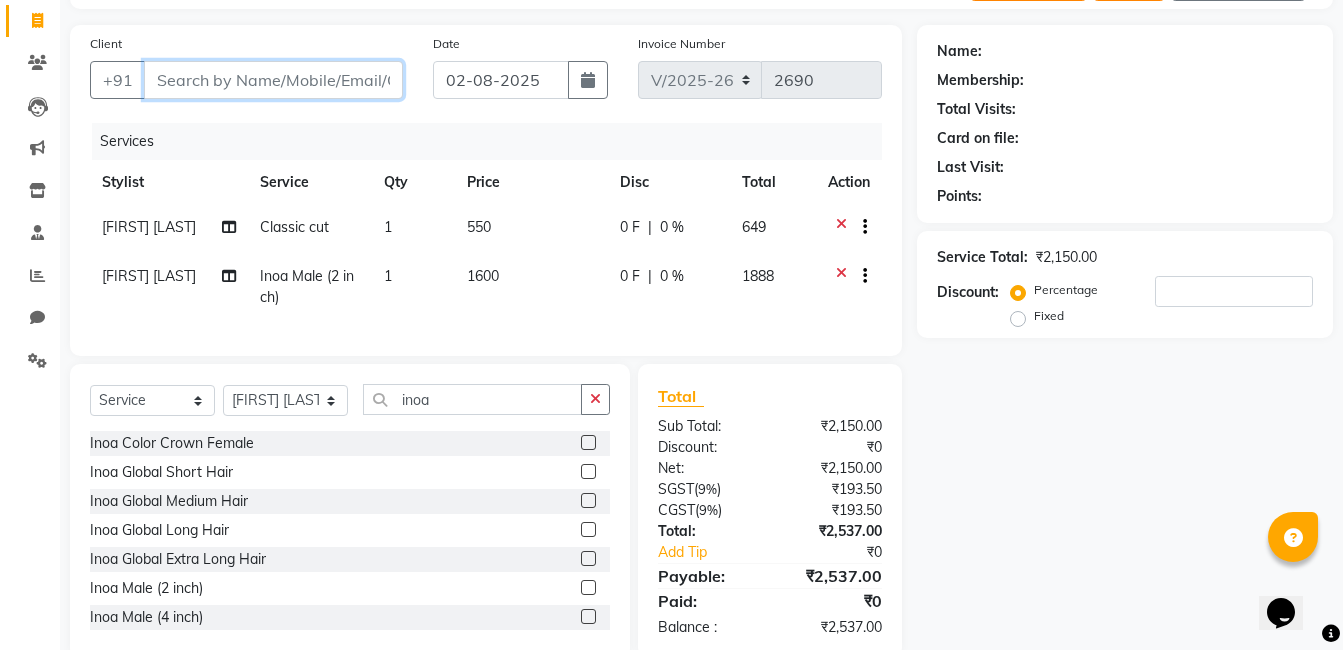 click on "Client" at bounding box center [273, 80] 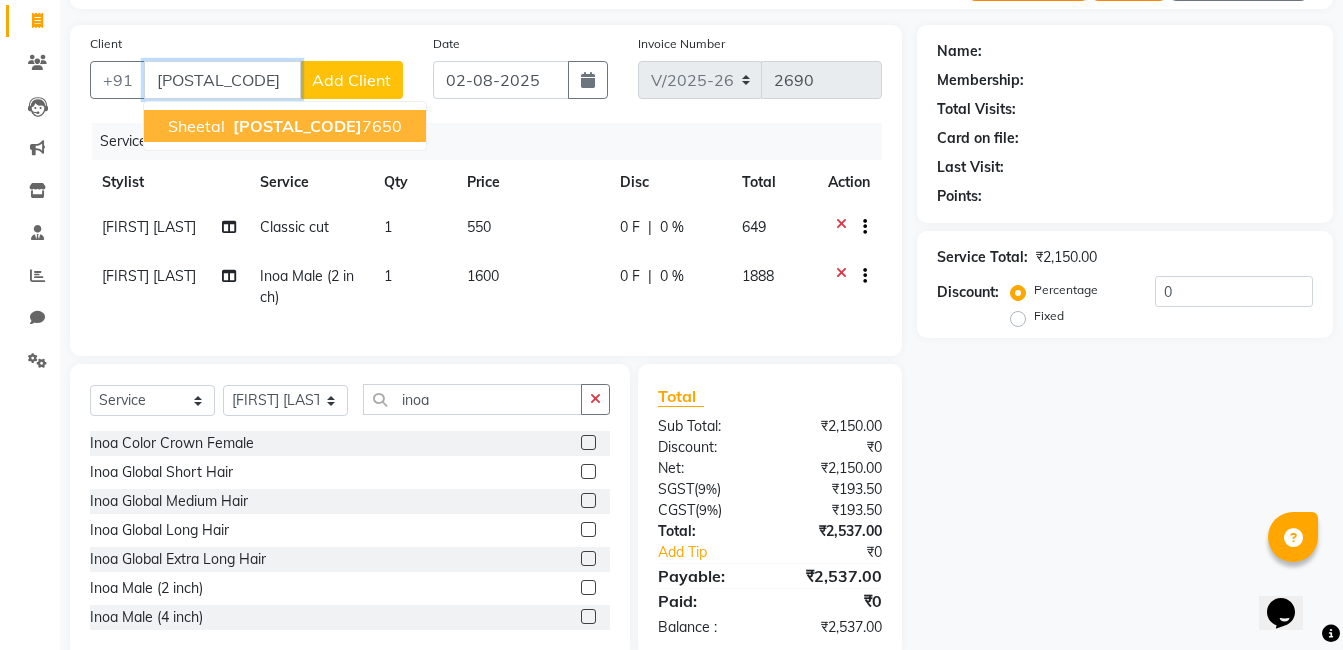 click on "989052" at bounding box center [297, 126] 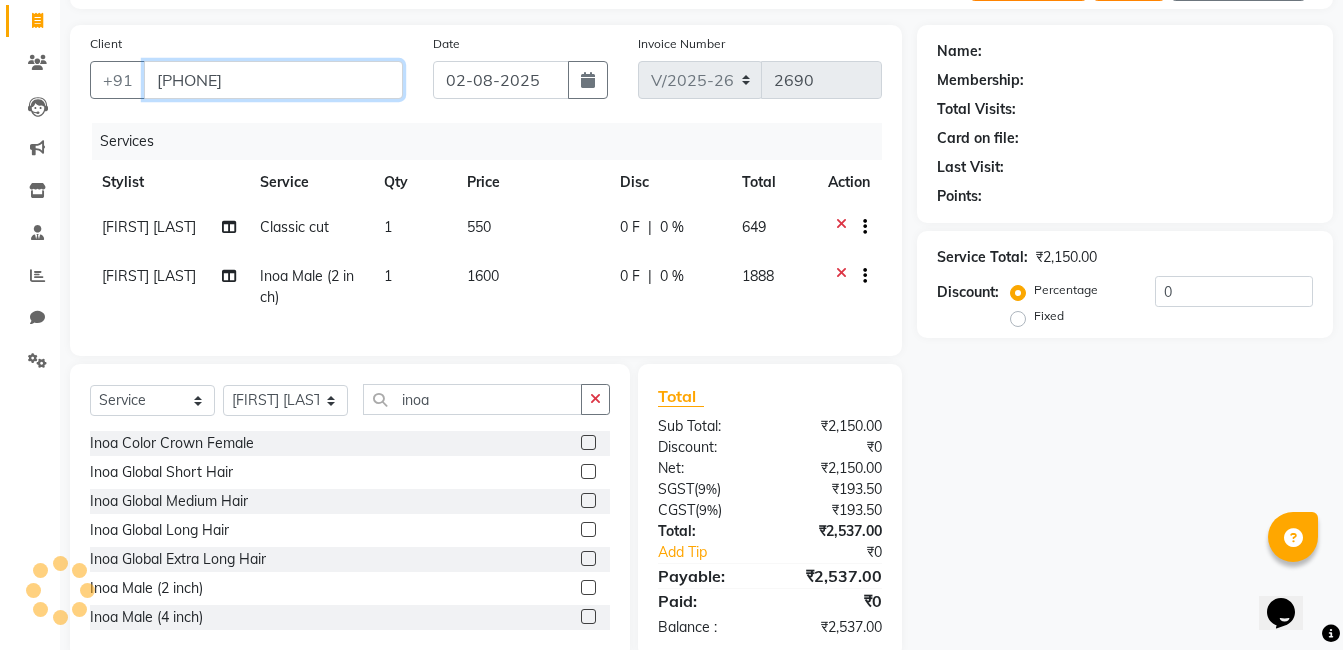 type on "9890527650" 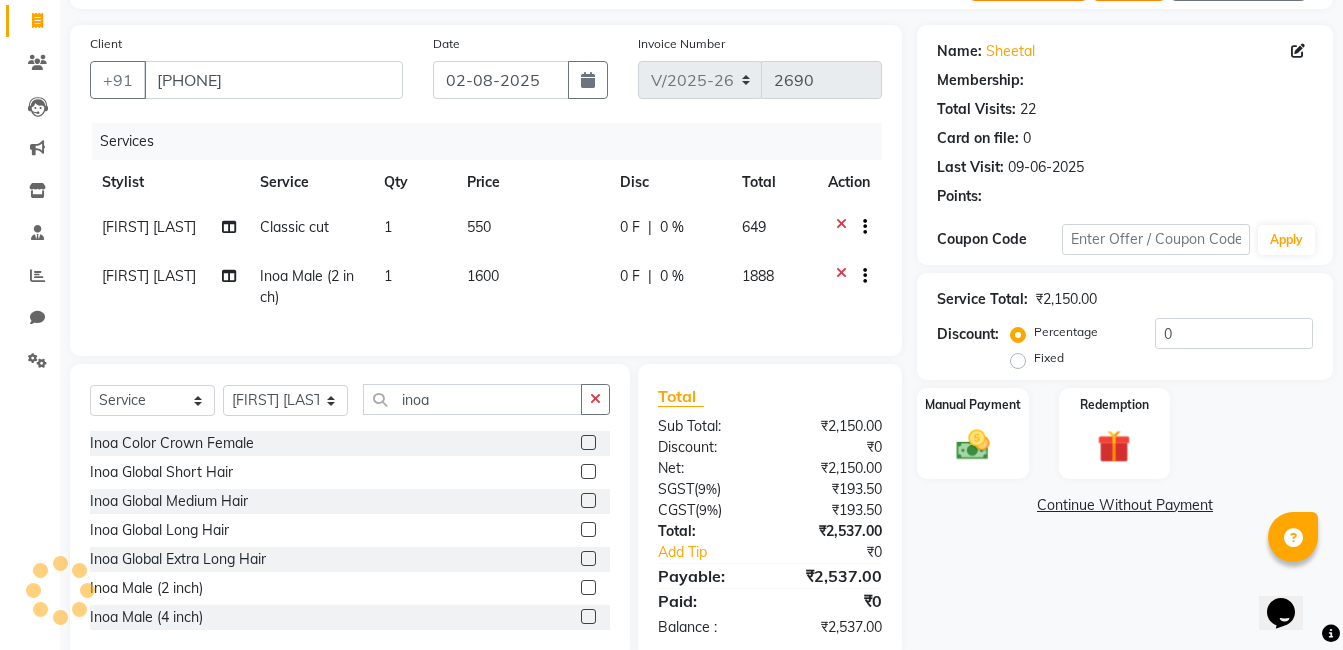 select on "1: Object" 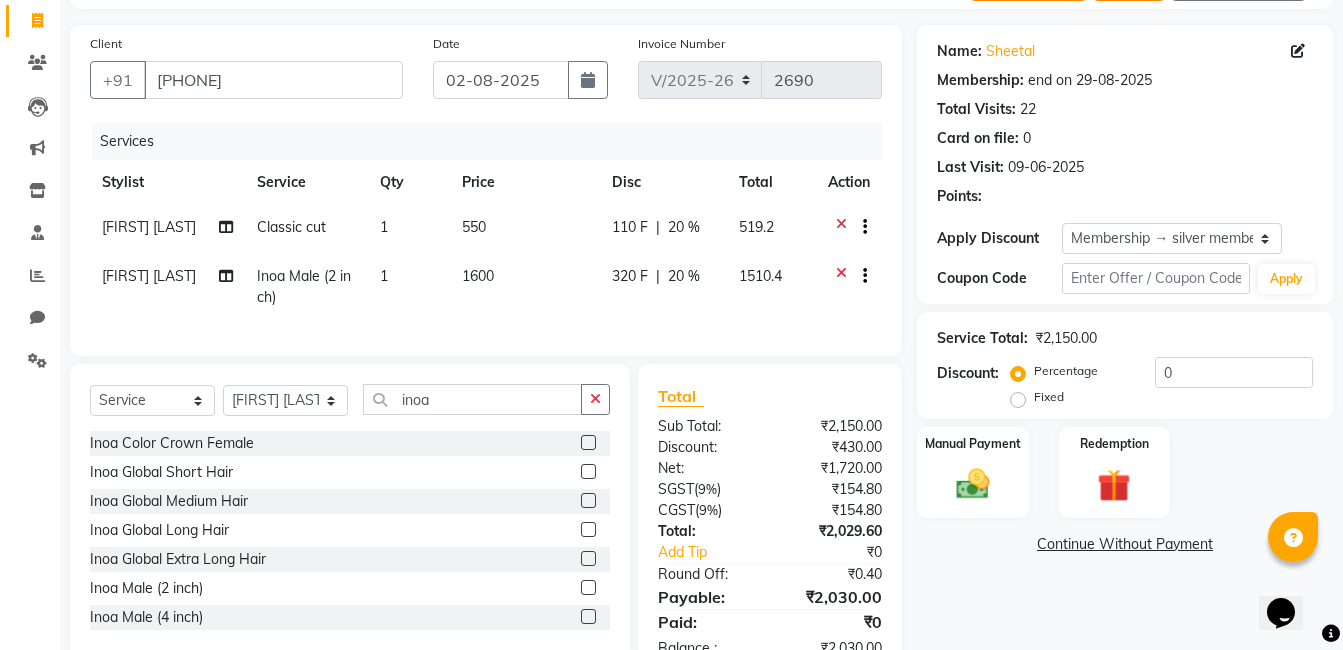 type on "20" 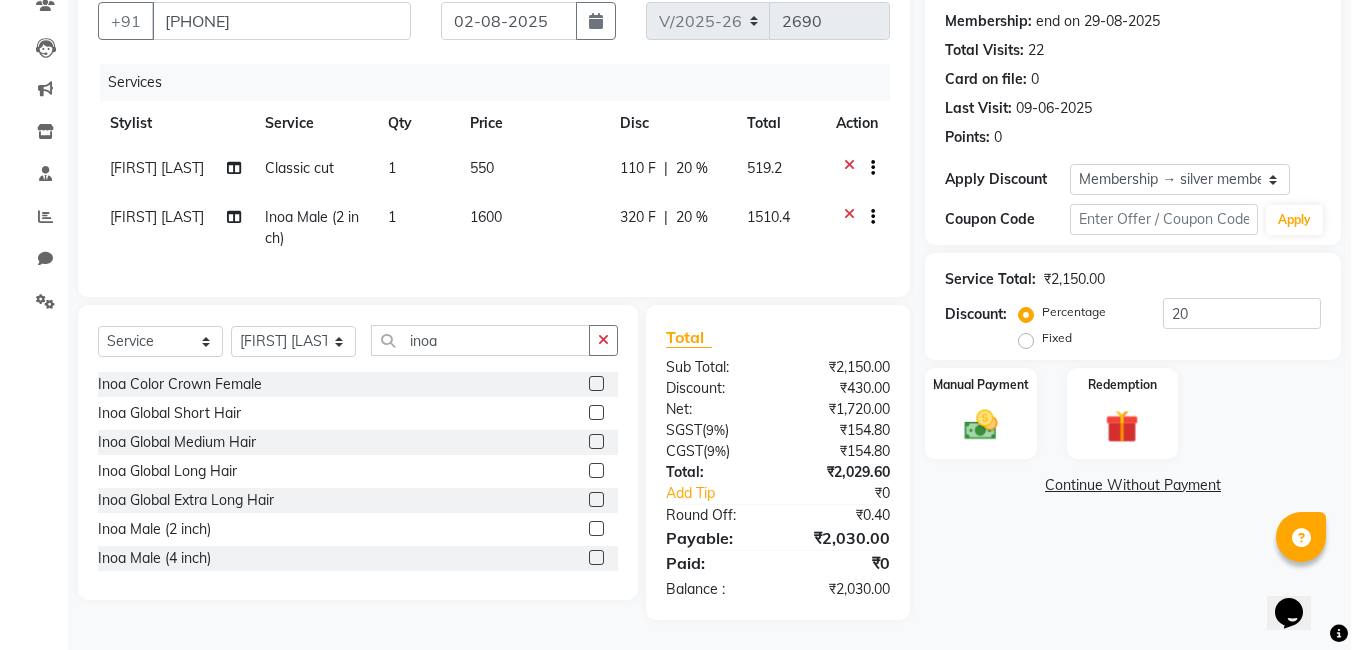 scroll, scrollTop: 0, scrollLeft: 0, axis: both 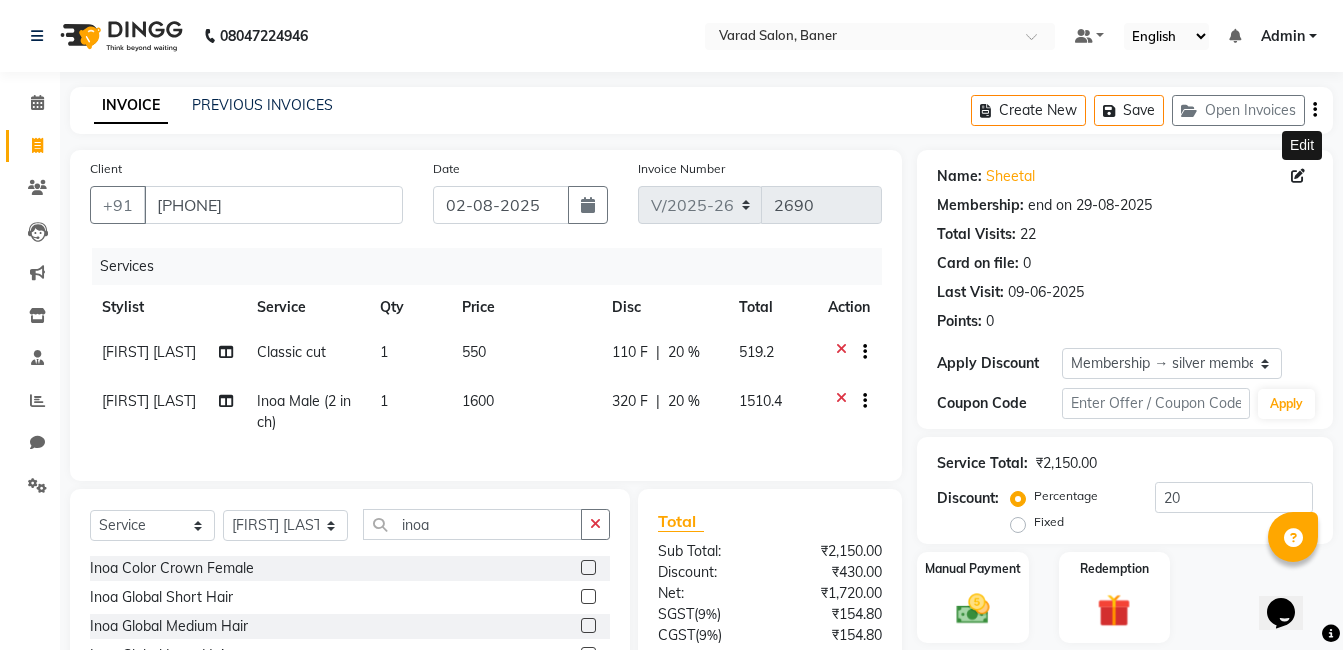 click 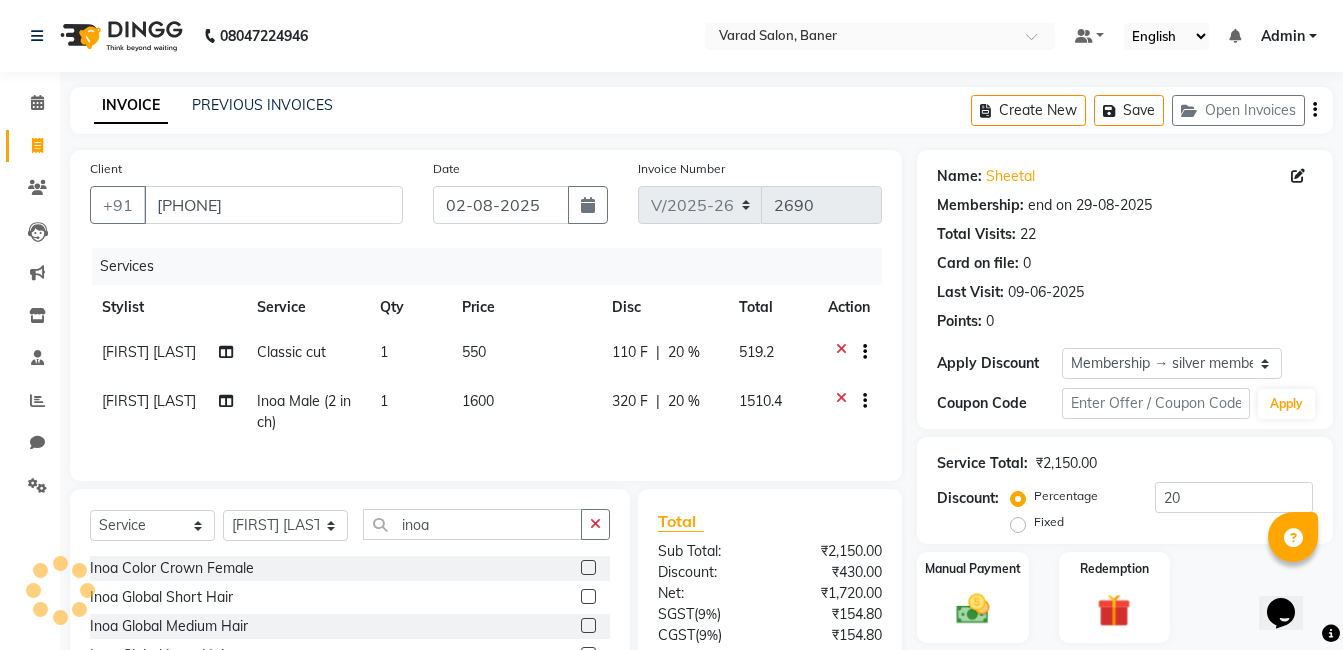 select on "female" 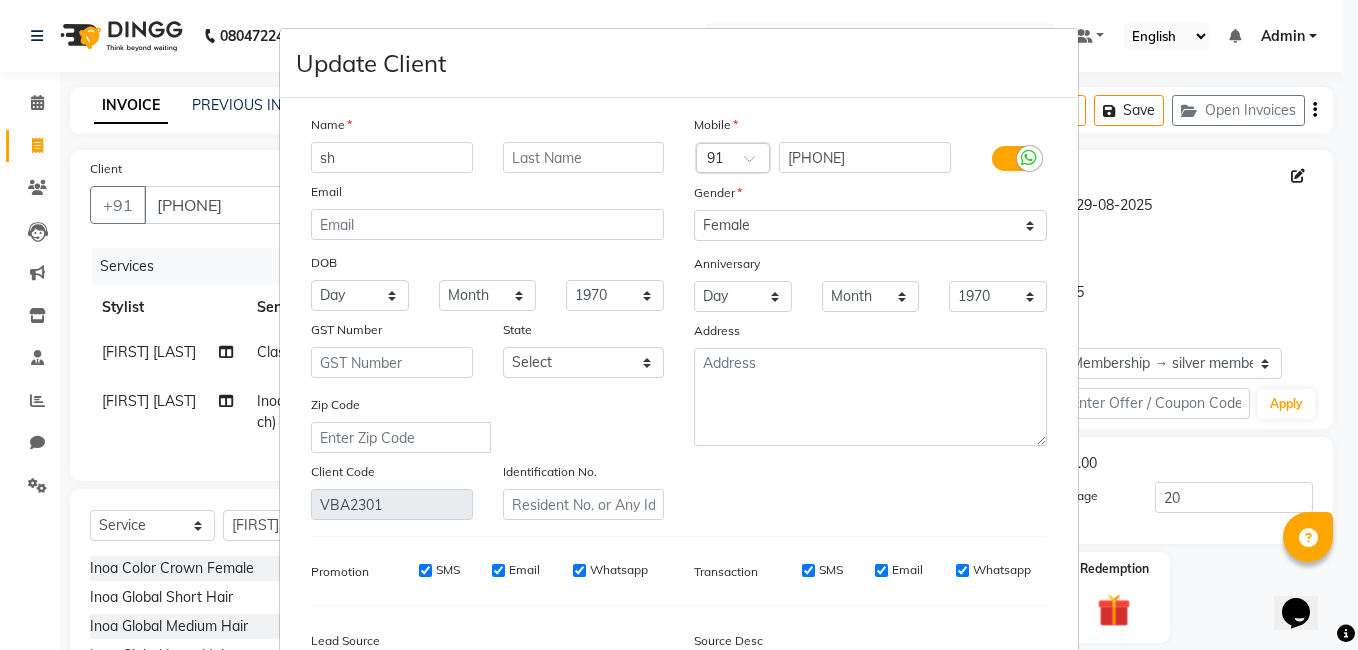 type on "s" 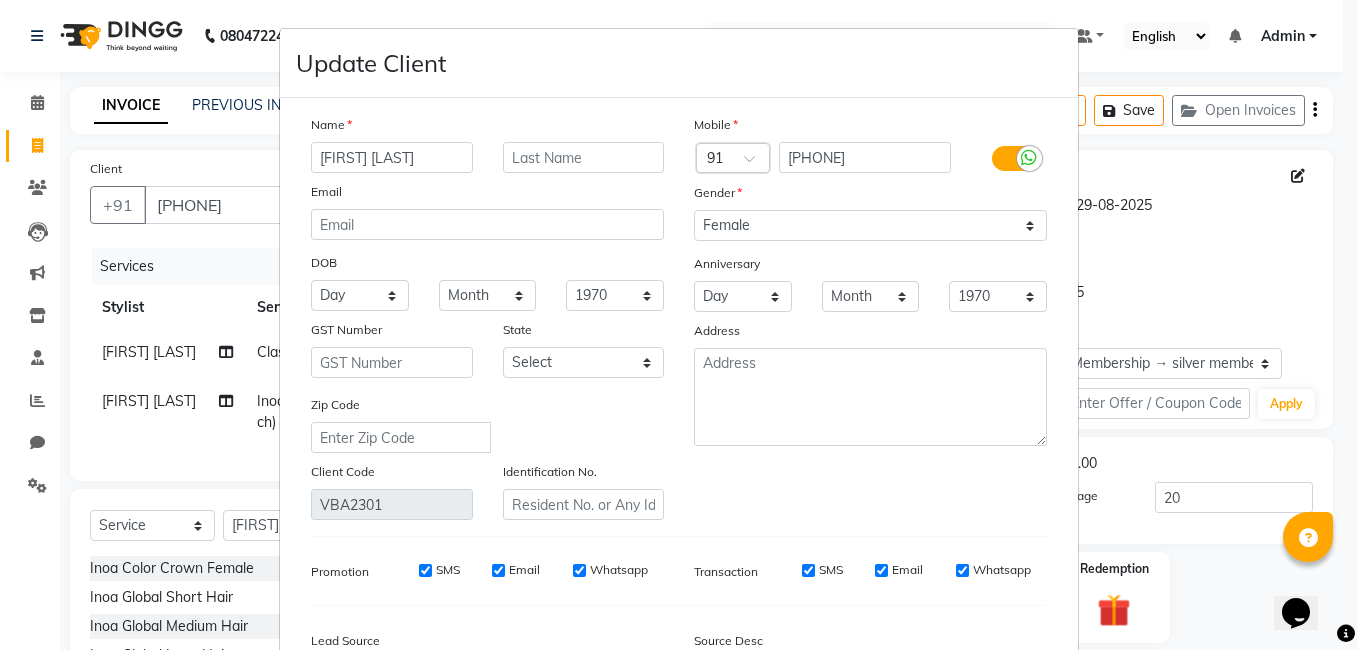 type on "Pushkar Ranadive" 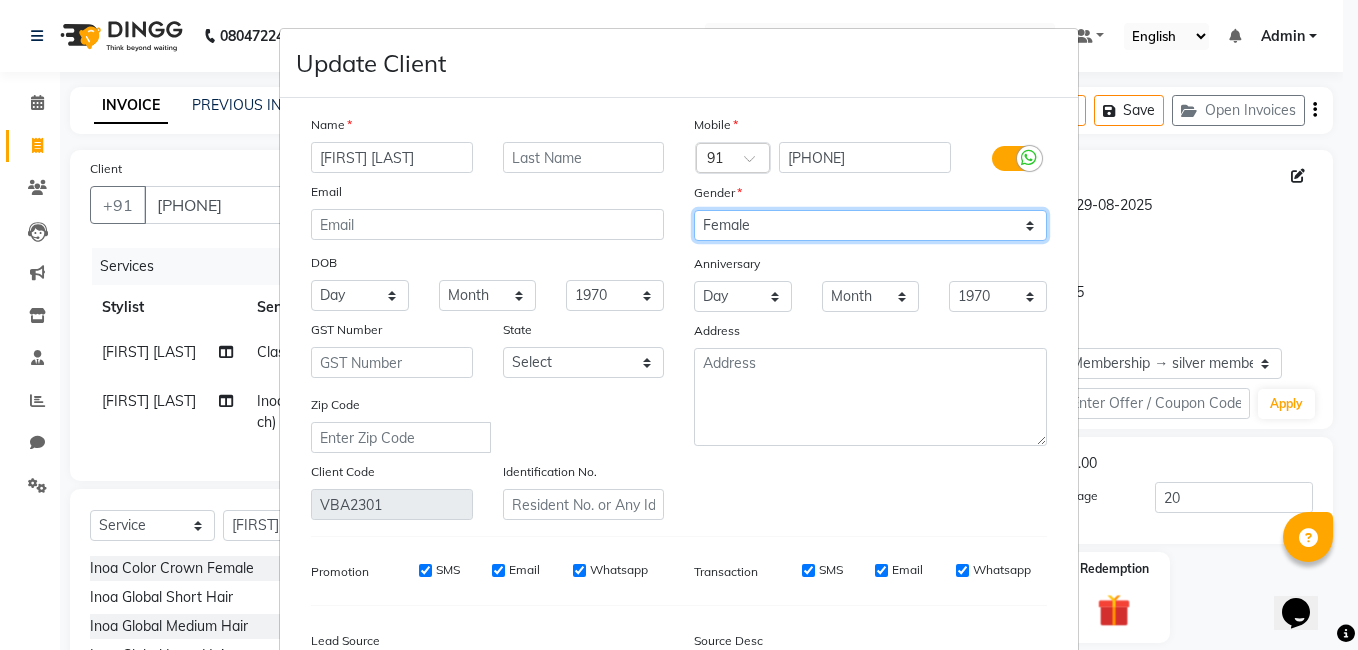 click on "Select Male Female Other Prefer Not To Say" at bounding box center (870, 225) 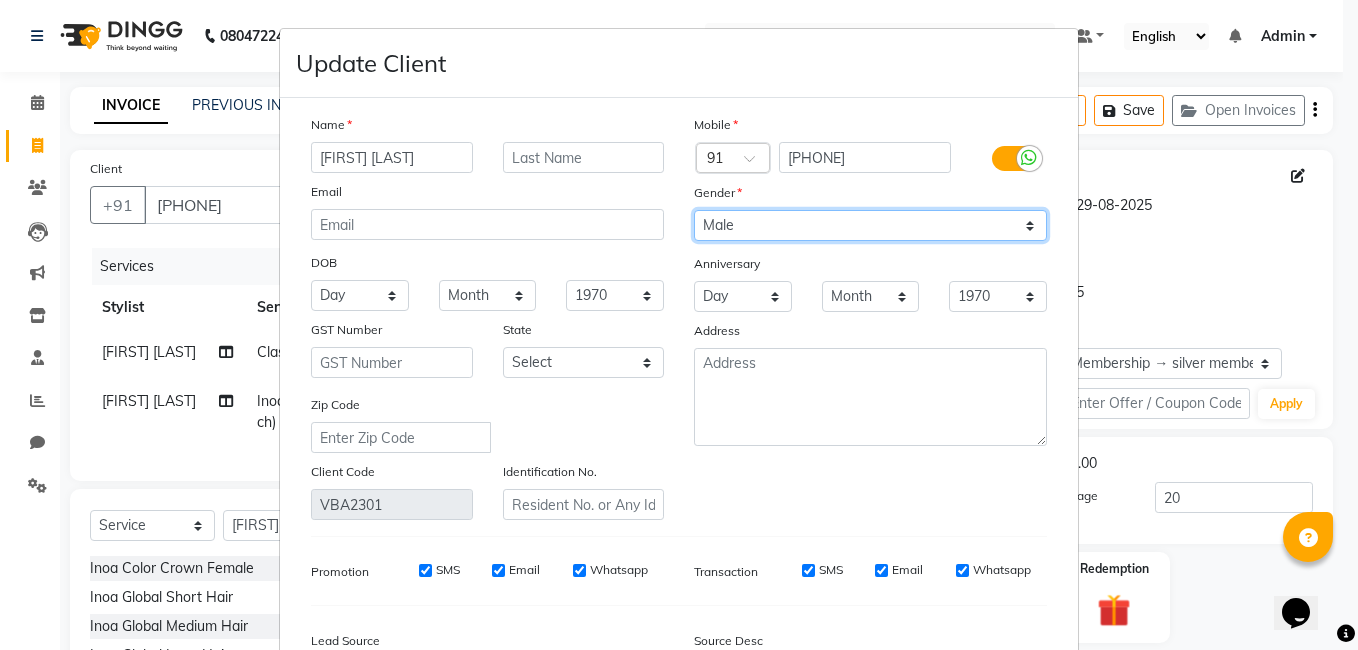 click on "Select Male Female Other Prefer Not To Say" at bounding box center (870, 225) 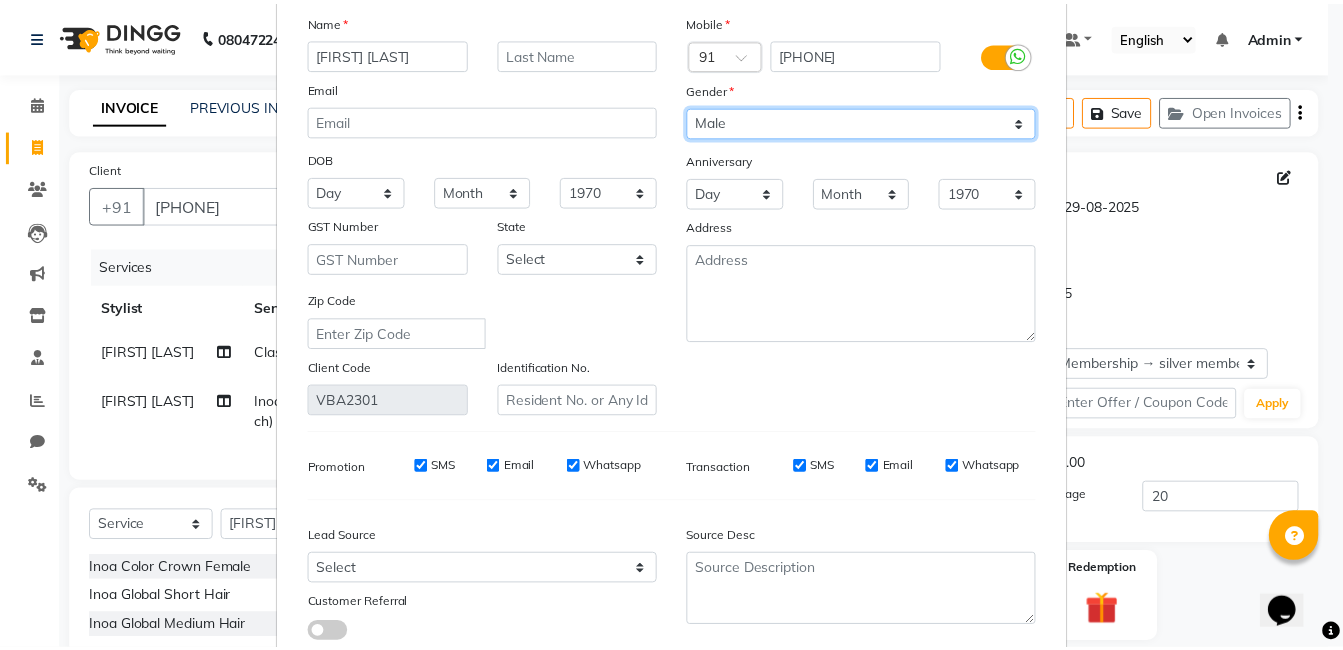 scroll, scrollTop: 200, scrollLeft: 0, axis: vertical 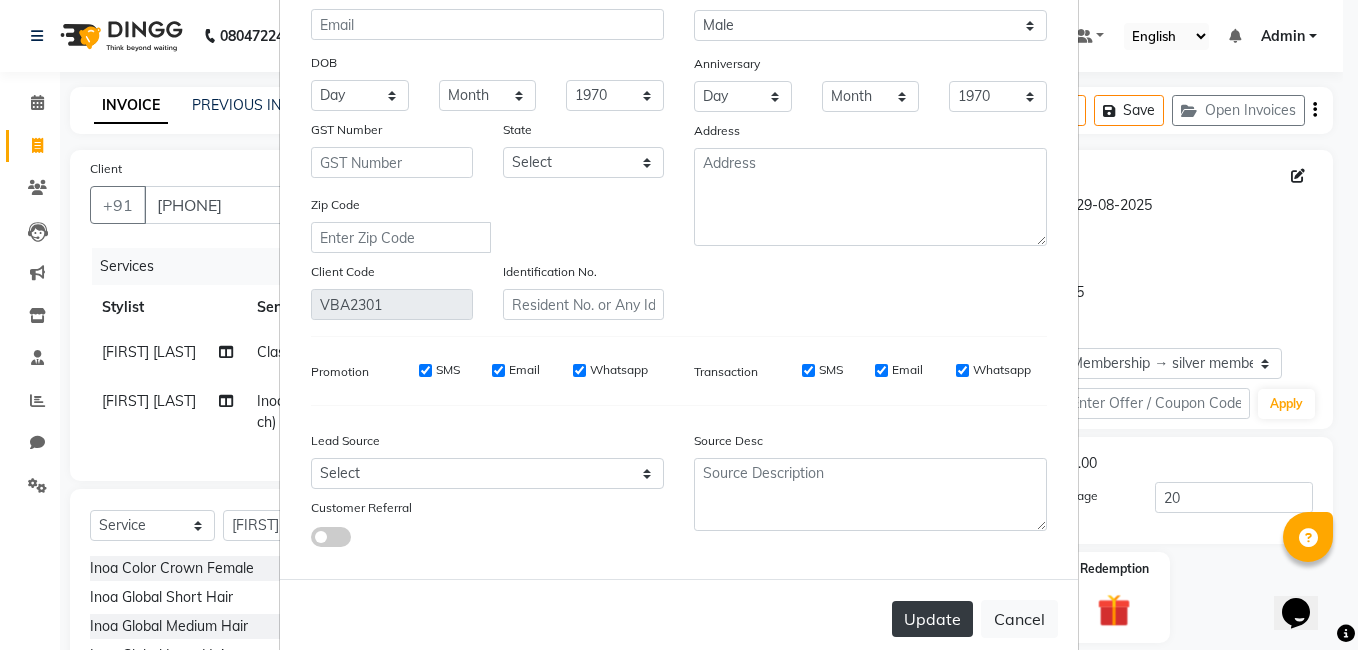 click on "Update" at bounding box center [932, 619] 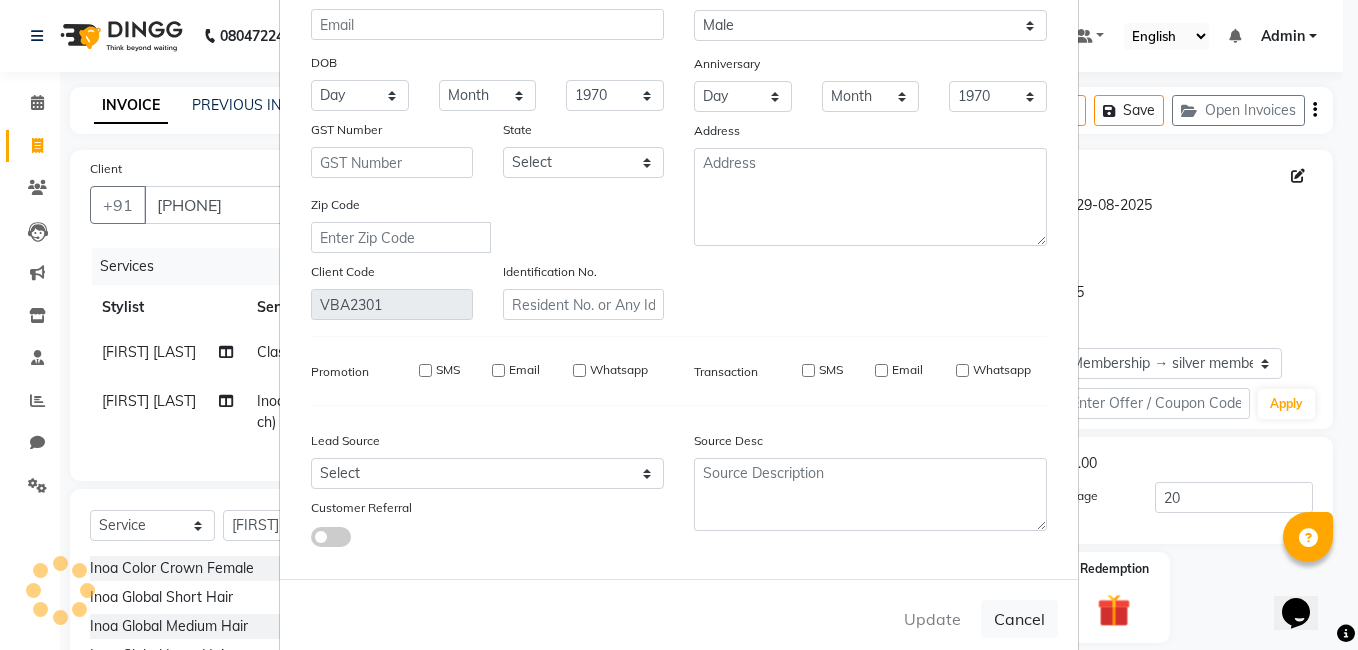 type 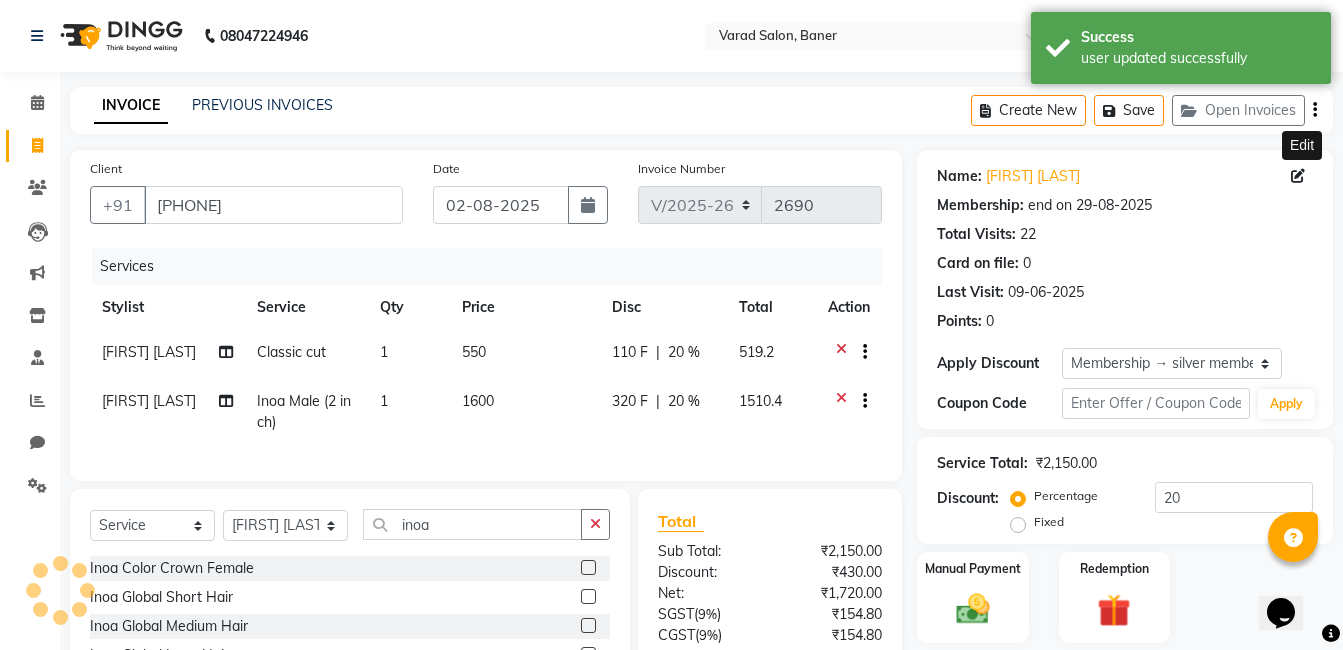 type on "0" 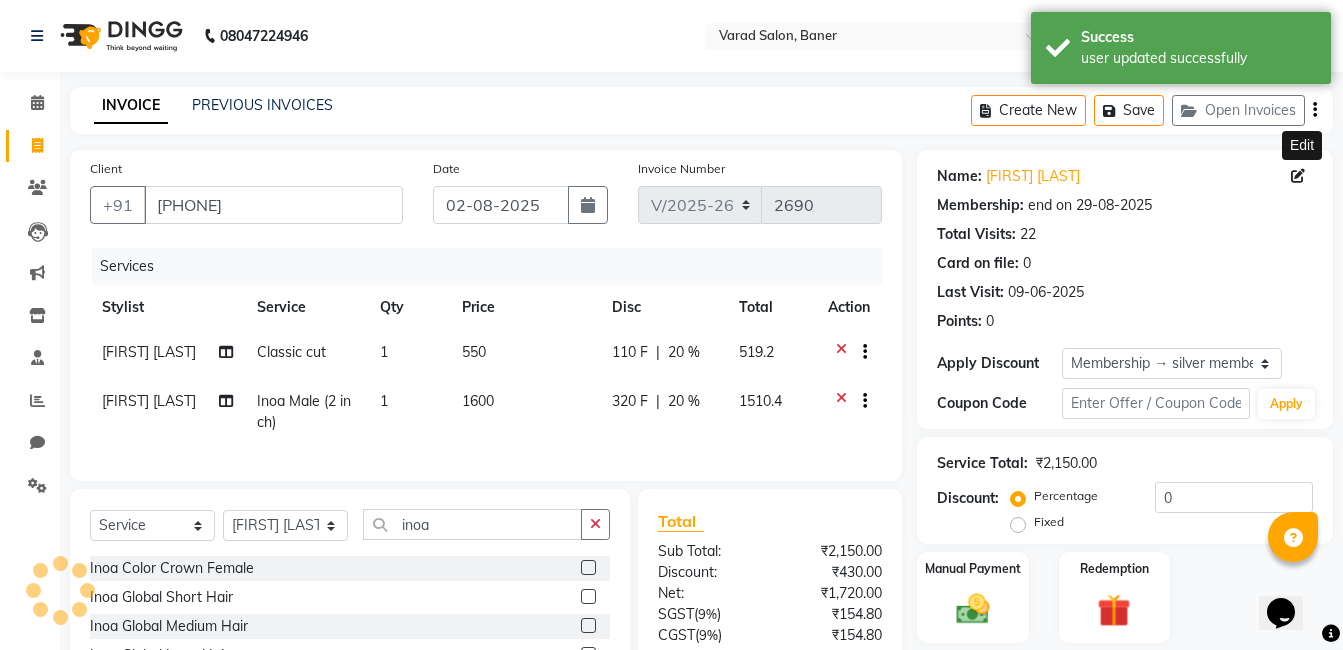 select on "2: Object" 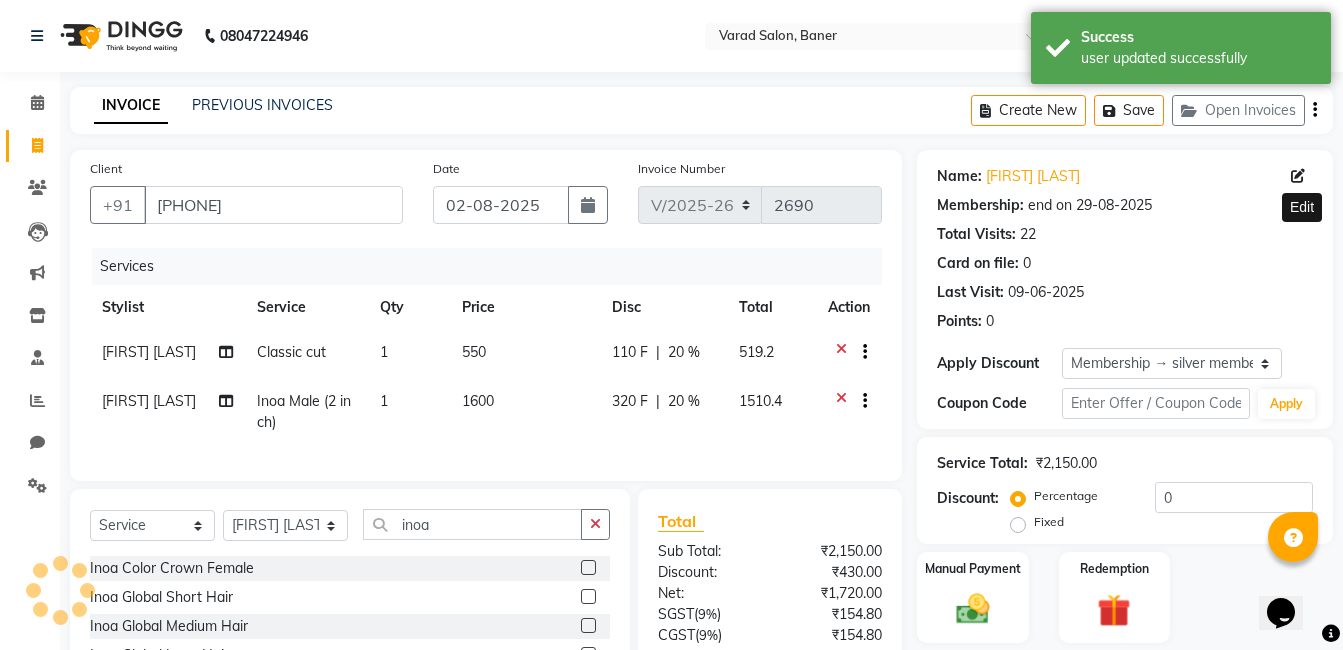 type on "20" 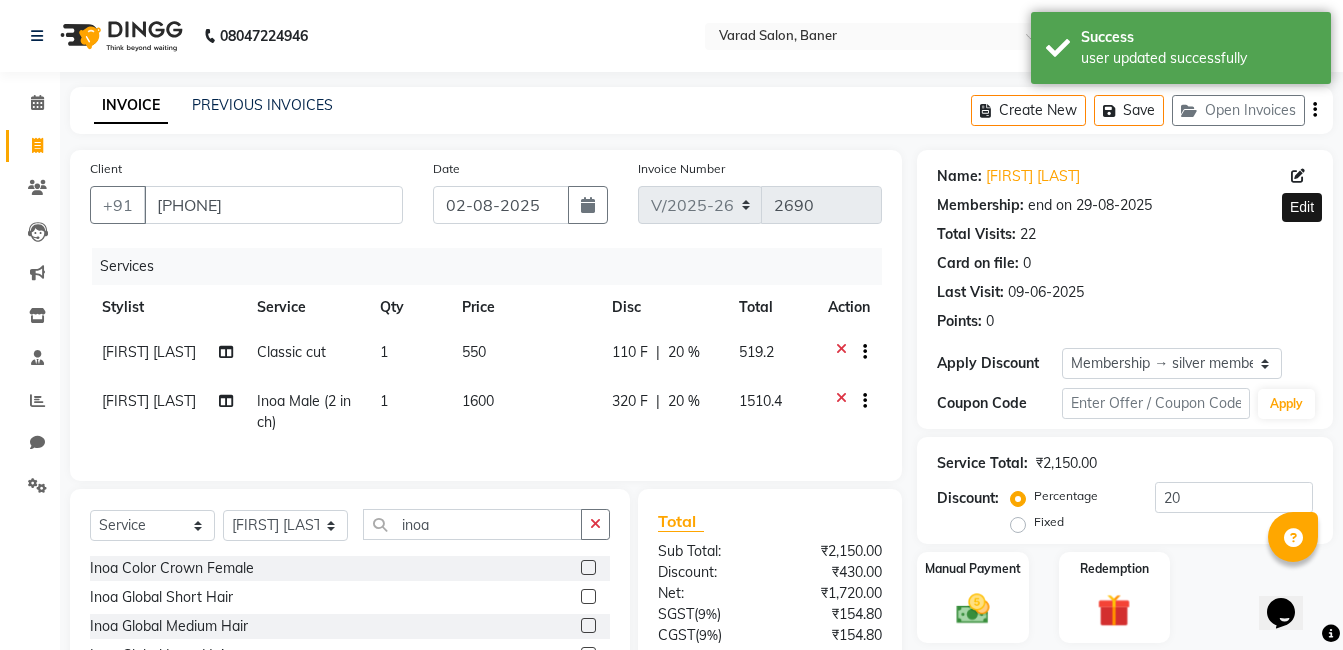 scroll, scrollTop: 199, scrollLeft: 0, axis: vertical 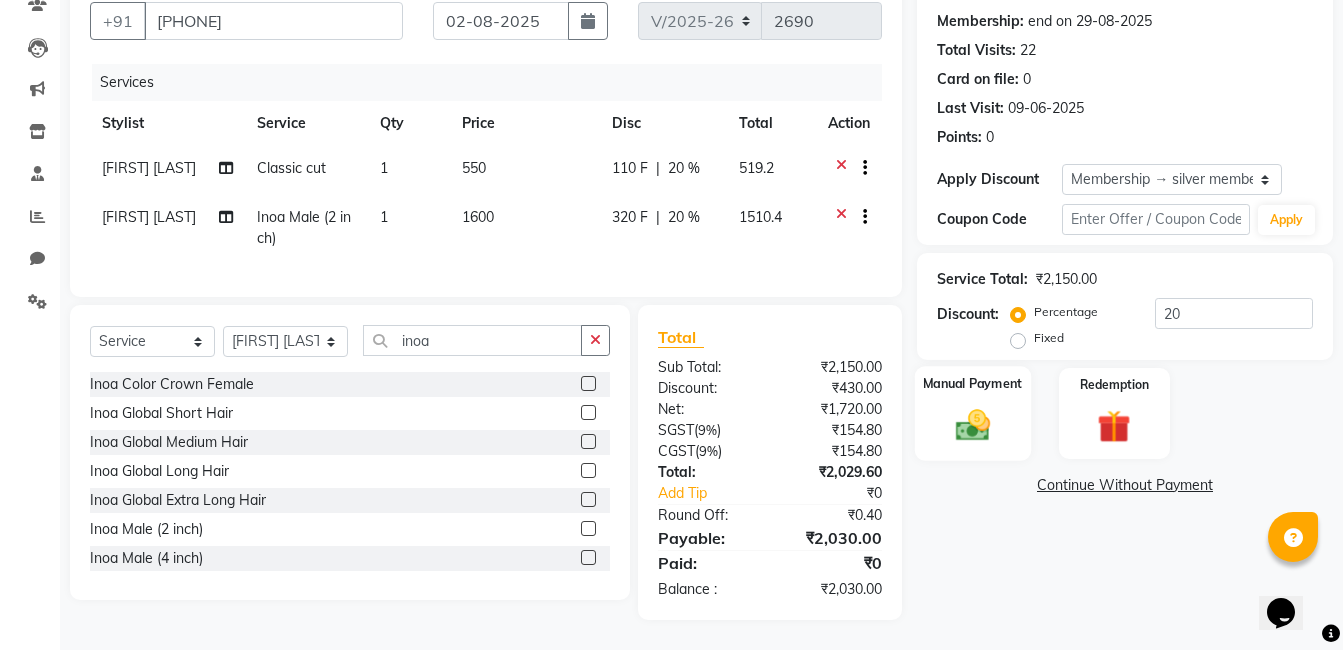 click 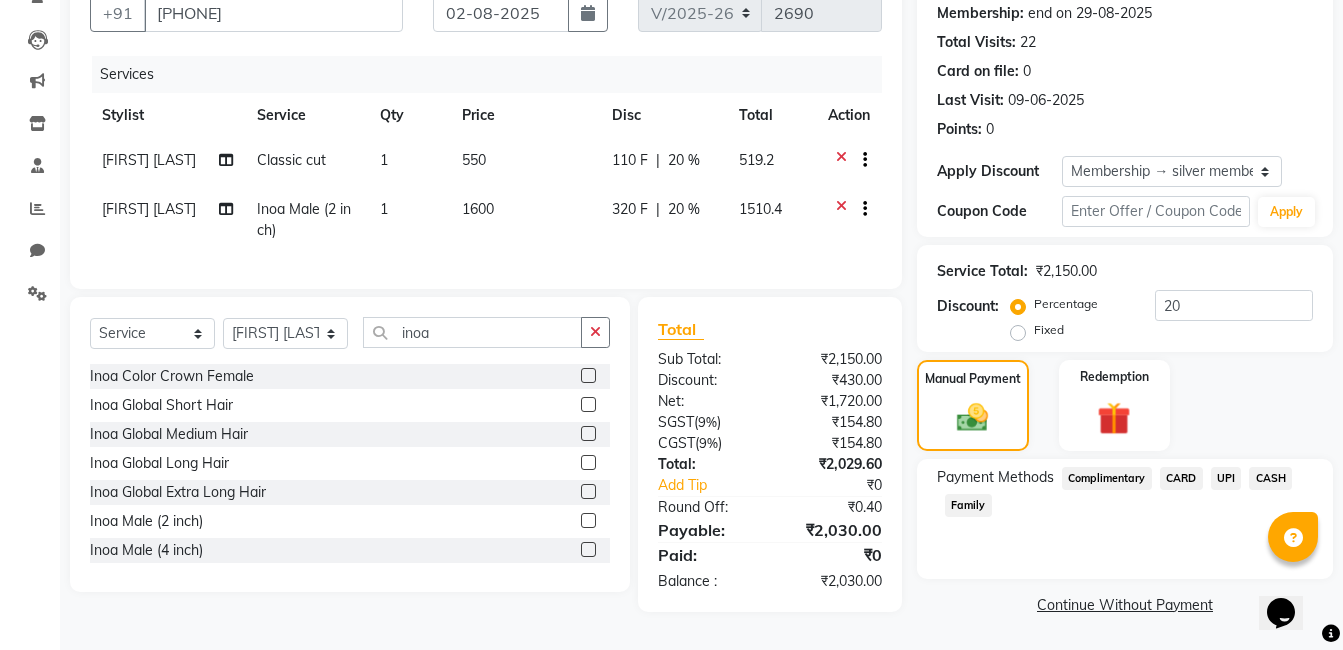 click on "CARD" 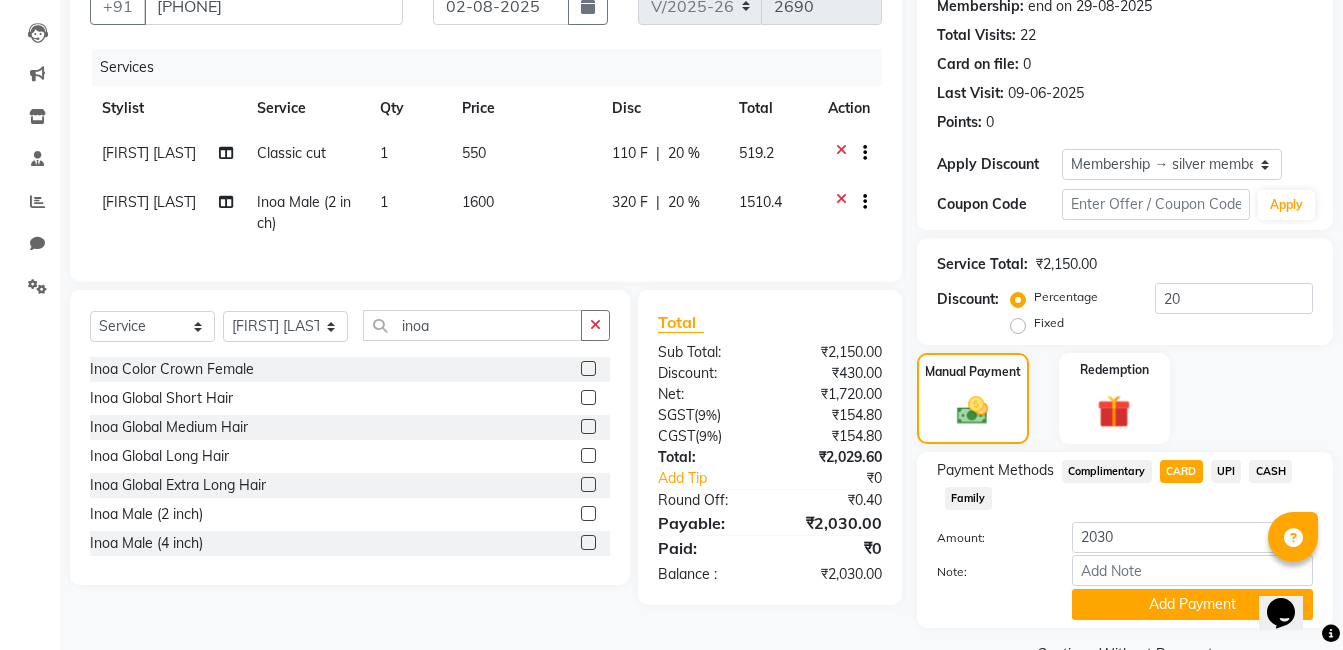 scroll, scrollTop: 0, scrollLeft: 0, axis: both 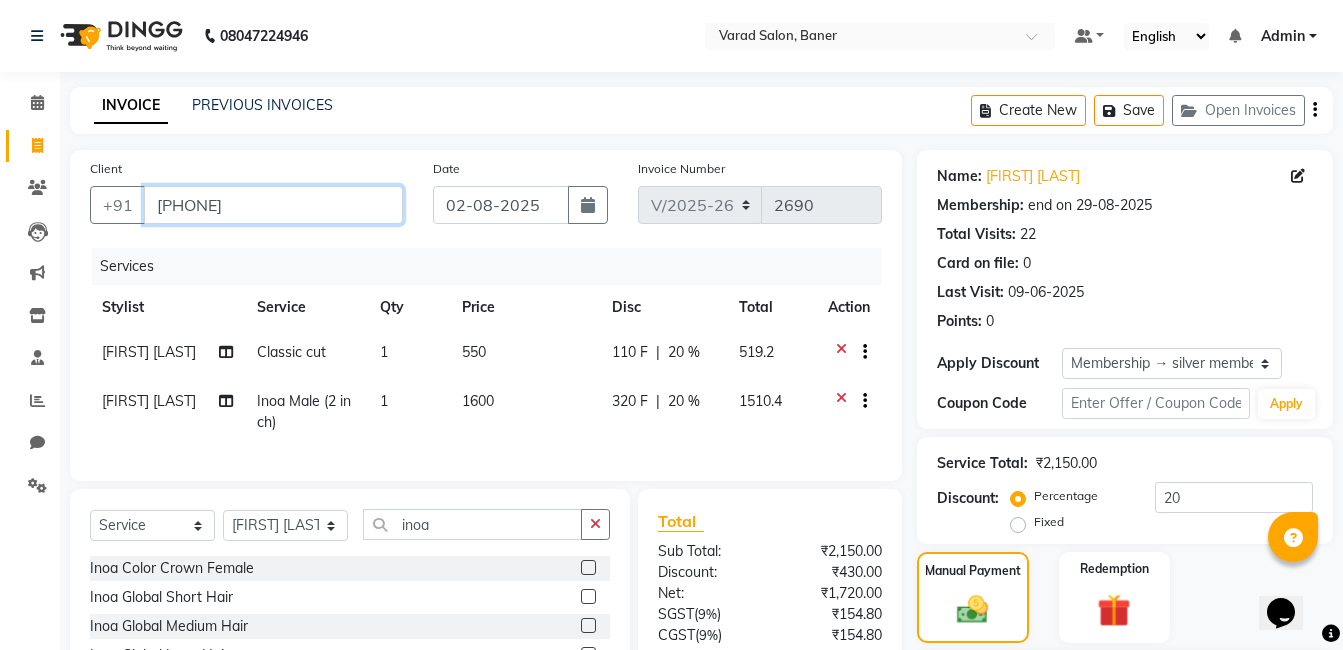 click on "9890527650" at bounding box center (273, 205) 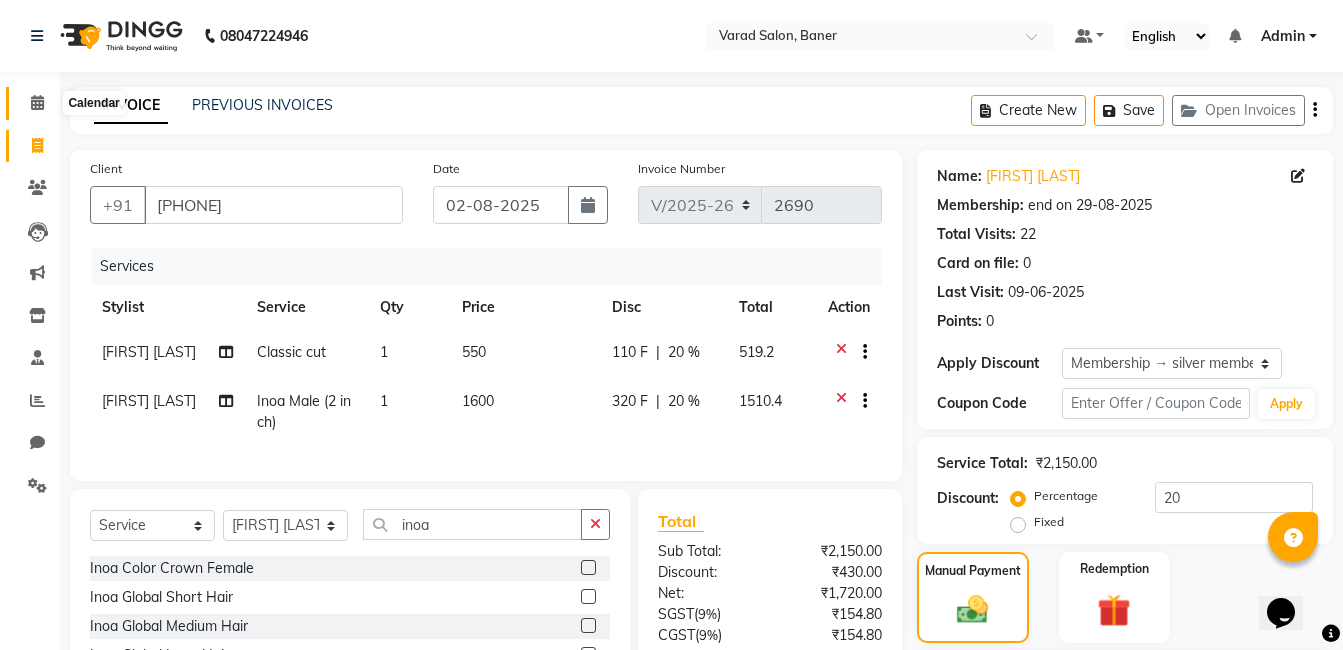click 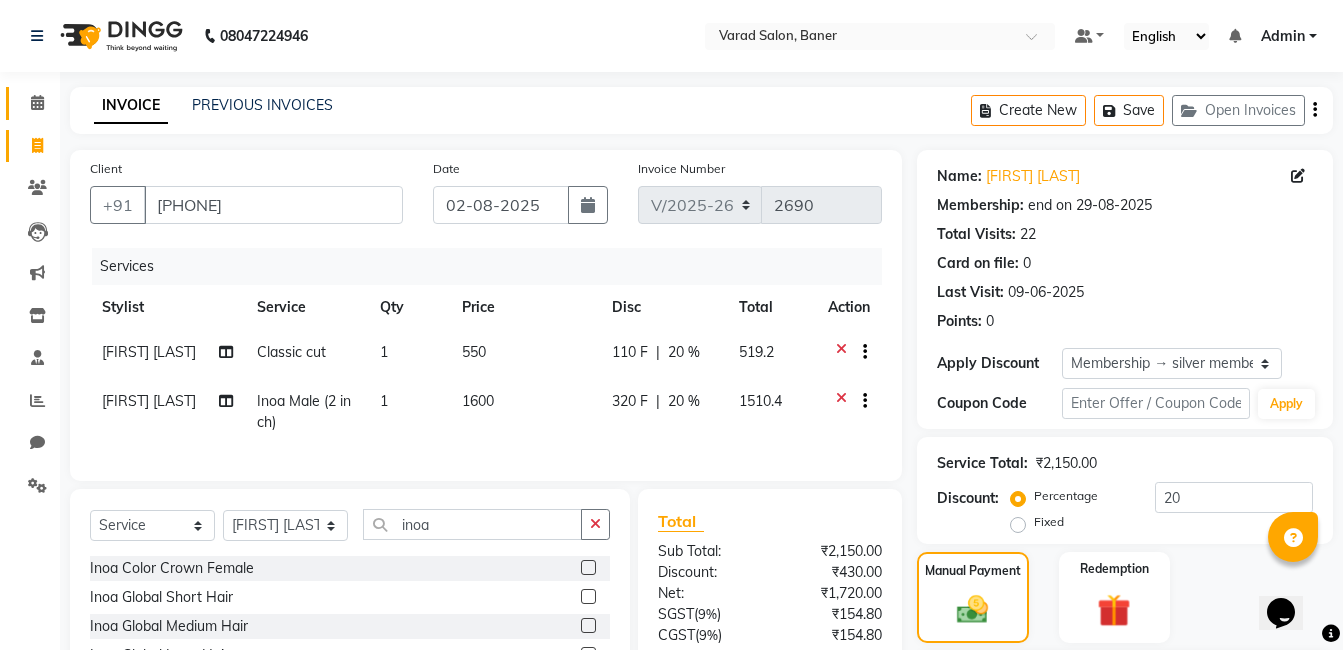 scroll, scrollTop: 248, scrollLeft: 0, axis: vertical 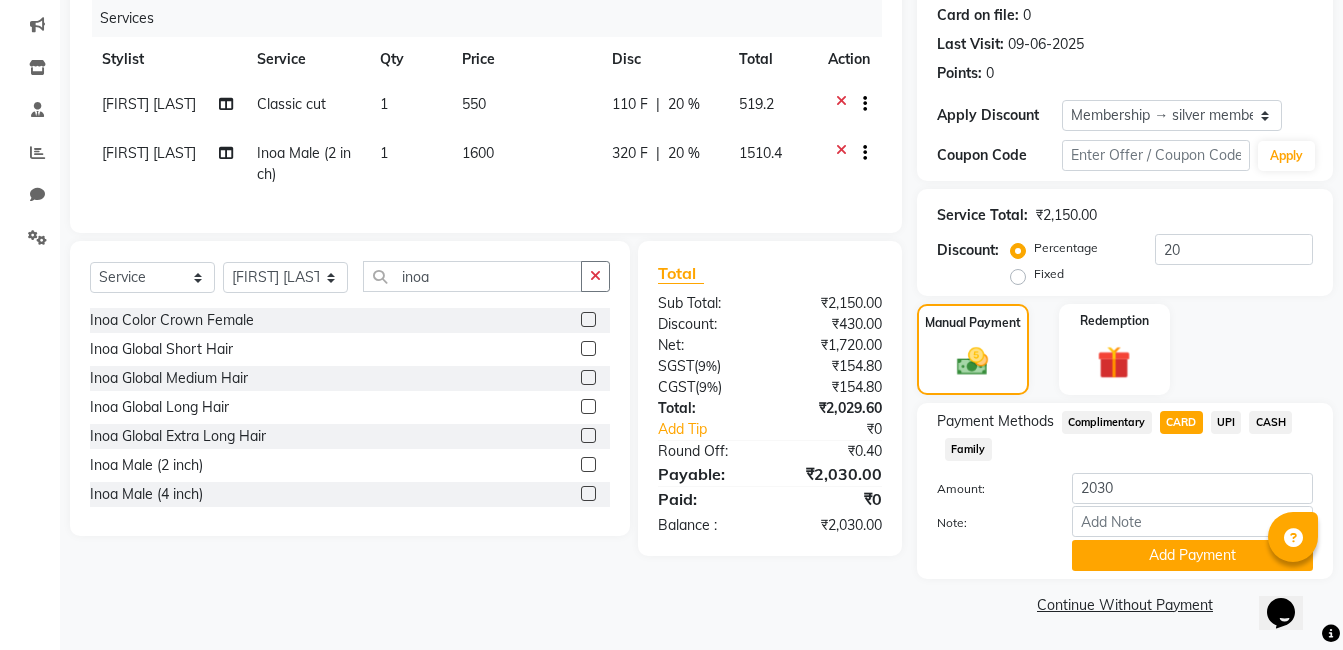 click on "CARD" 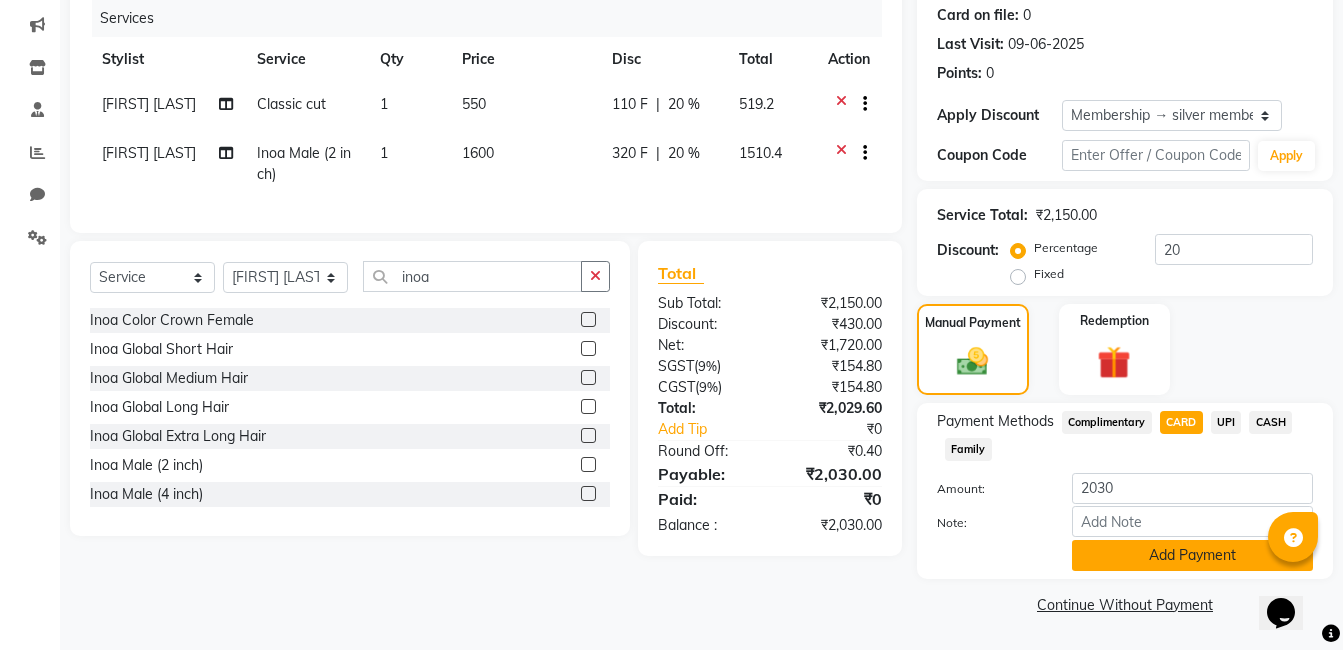 click on "Add Payment" 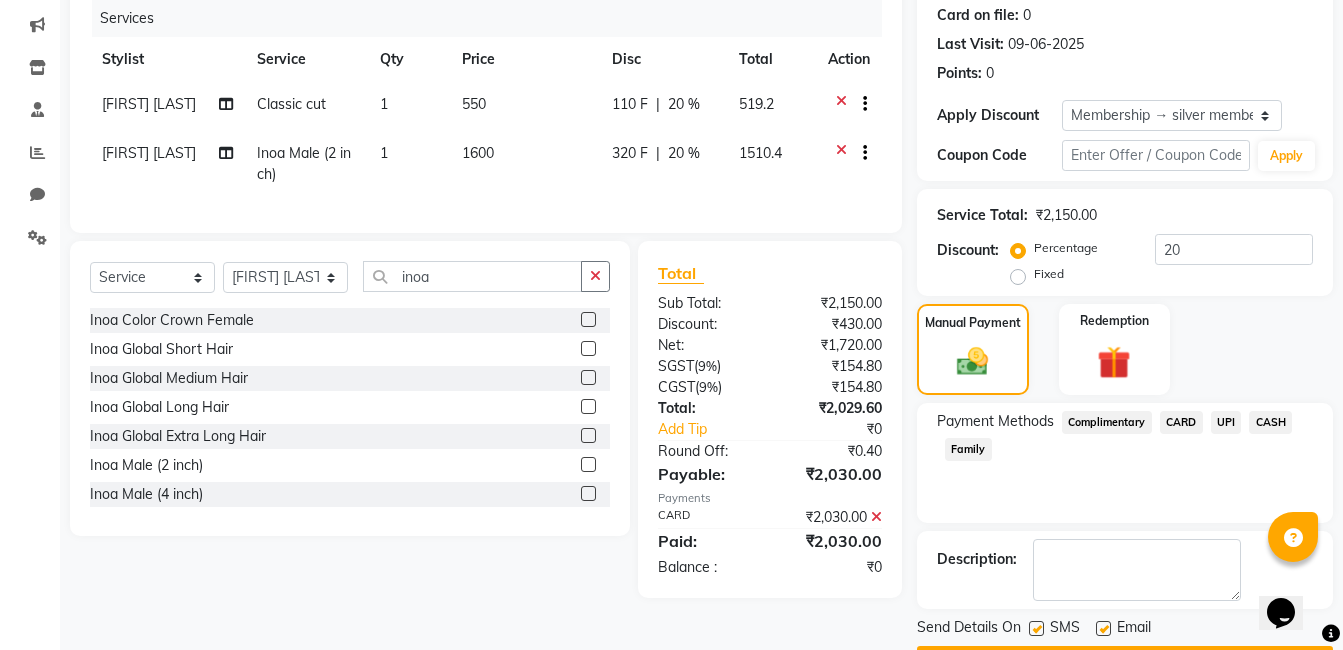 scroll, scrollTop: 305, scrollLeft: 0, axis: vertical 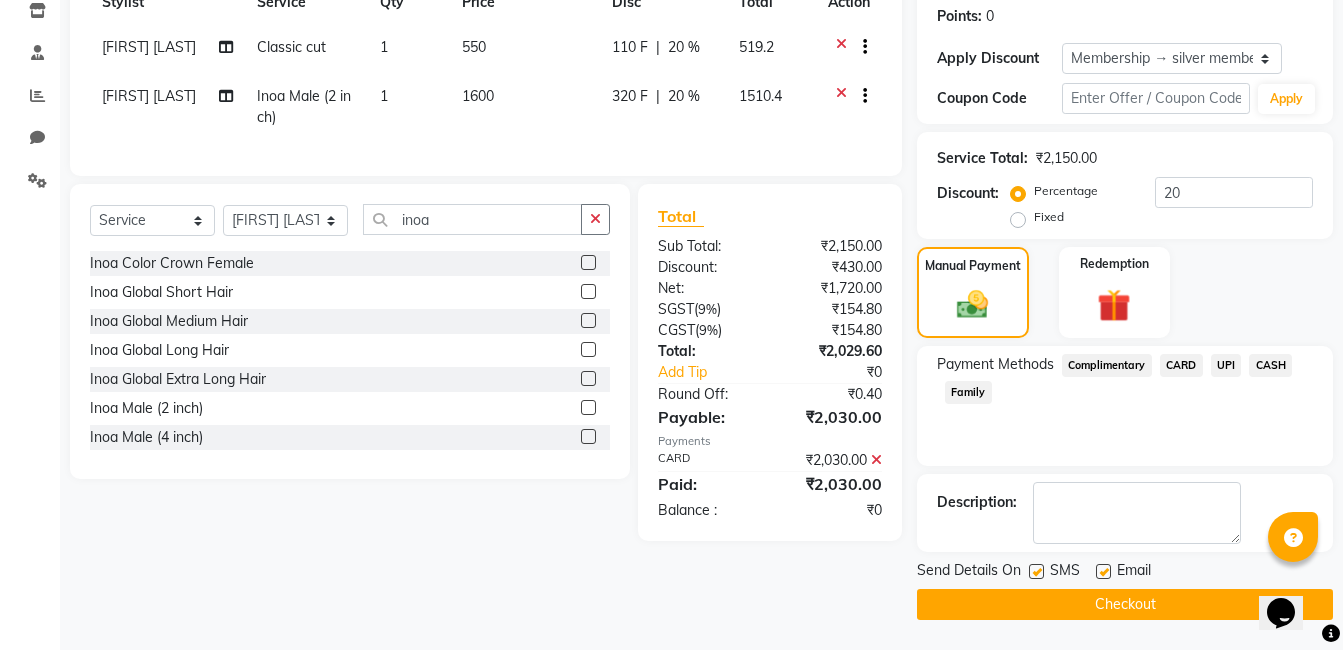 click on "Checkout" 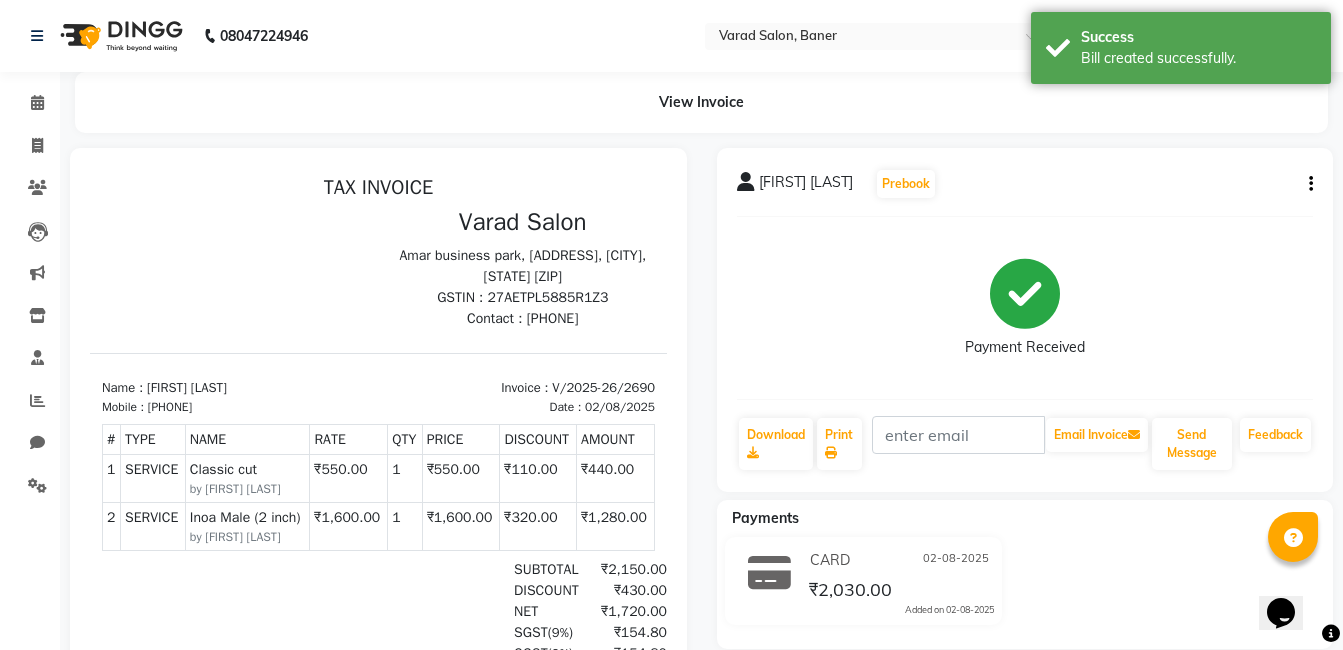 scroll, scrollTop: 0, scrollLeft: 0, axis: both 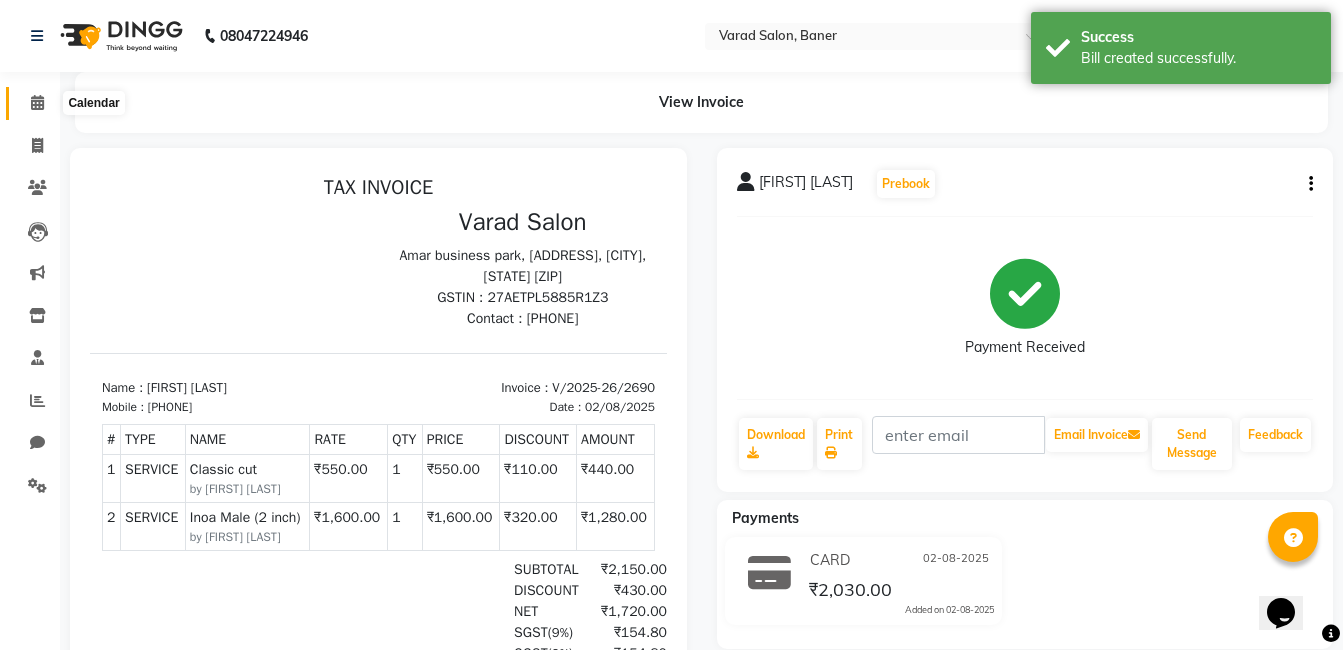 click 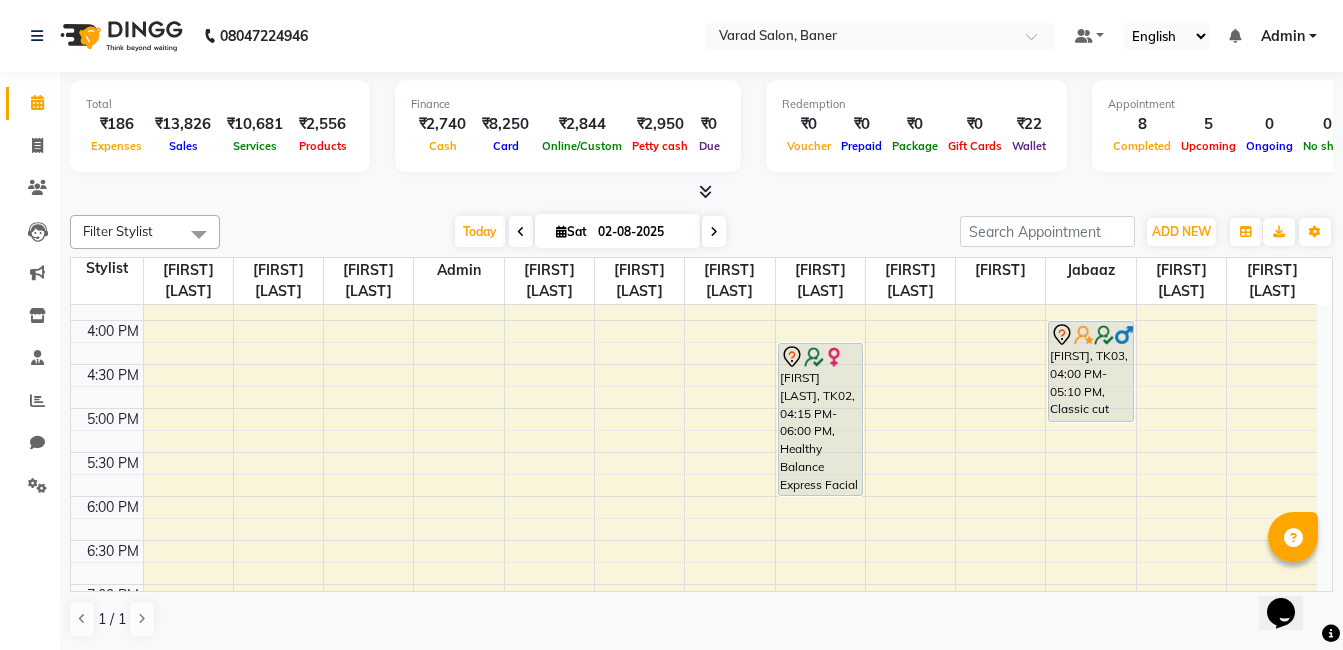 scroll, scrollTop: 700, scrollLeft: 0, axis: vertical 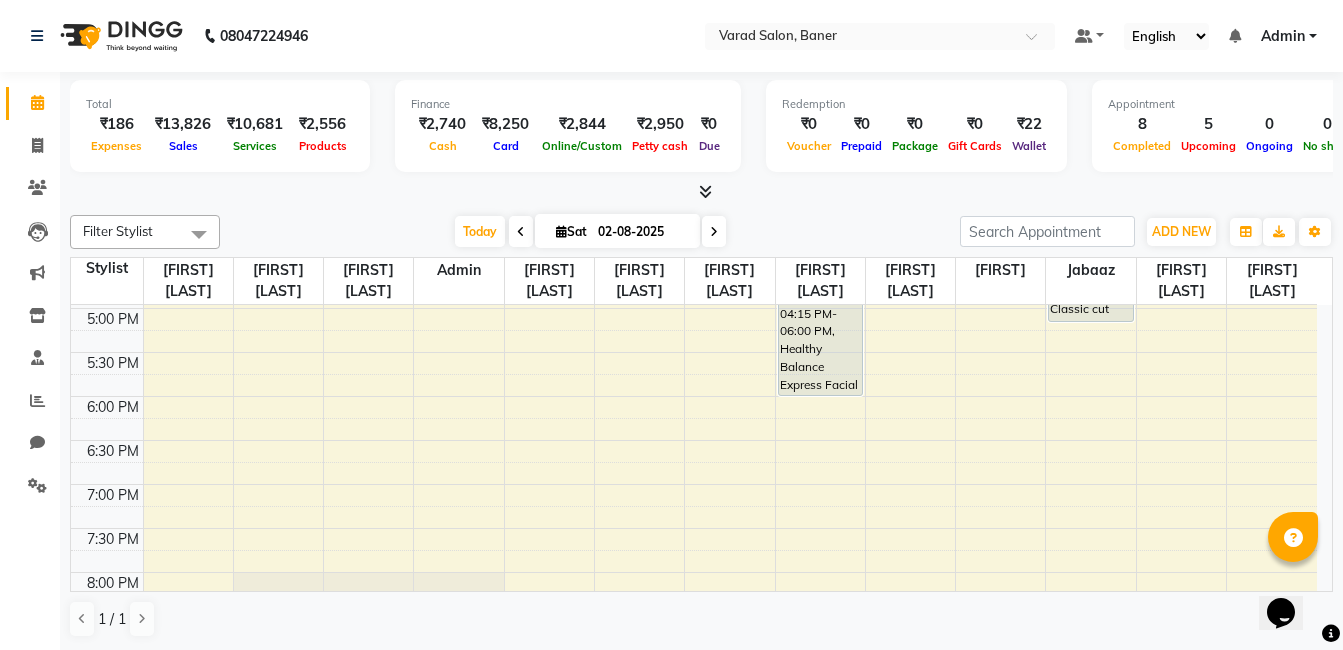 click on "9:00 AM 9:30 AM 10:00 AM 10:30 AM 11:00 AM 11:30 AM 12:00 PM 12:30 PM 1:00 PM 1:30 PM 2:00 PM 2:30 PM 3:00 PM 3:30 PM 4:00 PM 4:30 PM 5:00 PM 5:30 PM 6:00 PM 6:30 PM 7:00 PM 7:30 PM 8:00 PM 8:30 PM 9:00 PM 9:30 PM     kartik Ganesh, TK07, 10:20 AM-12:05 PM, Chronologiste Ritual ,Female Advance Haircut      Chaitanya Chitanya, TK11, 12:30 PM-01:00 PM, Kids Classic Cut     vaishali Khothari, TK05, 11:55 AM-12:25 PM, Kids Girl Hair Cut       Sameen dev, TK08, 12:00 PM-12:25 PM, Classic cut     Pushkar Ranadive, TK12, 12:00 PM-01:05 PM, Classic cut,Inoa Male (2 inch)             Aakash Vishwakarma, TK04, 01:00 PM-01:55 PM, Classic cut             Nitesh Somvanshi, TK06, 02:00 PM-02:55 PM, Classic cut             shewta, TK01, 11:00 AM-12:45 PM, Healthy Balance Express Facial             Rhutika Doke, TK02, 04:15 PM-06:00 PM, Healthy Balance Express Facial     Akhil Goel, TK09, 11:40 AM-12:30 PM, Classic cut,Beard shape     vaishali Khothari, TK05, 11:40 AM-11:55 AM, Loreal Hairwash Medium" at bounding box center [694, 176] 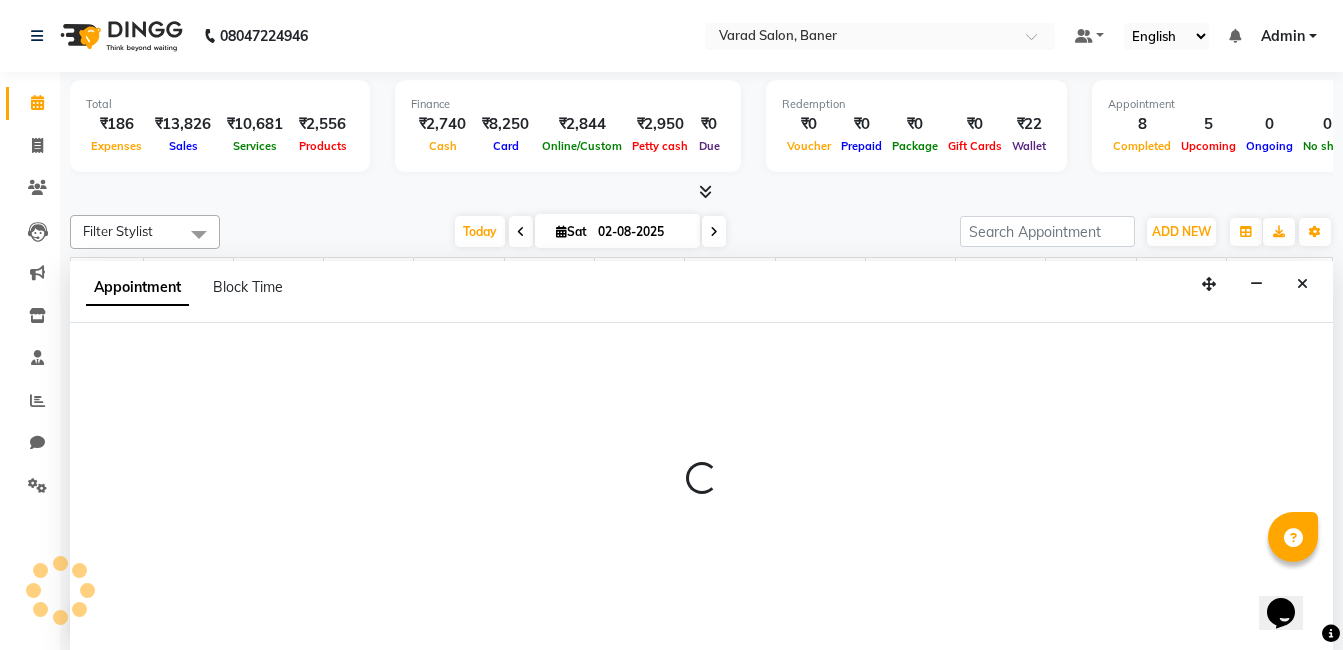 scroll, scrollTop: 1, scrollLeft: 0, axis: vertical 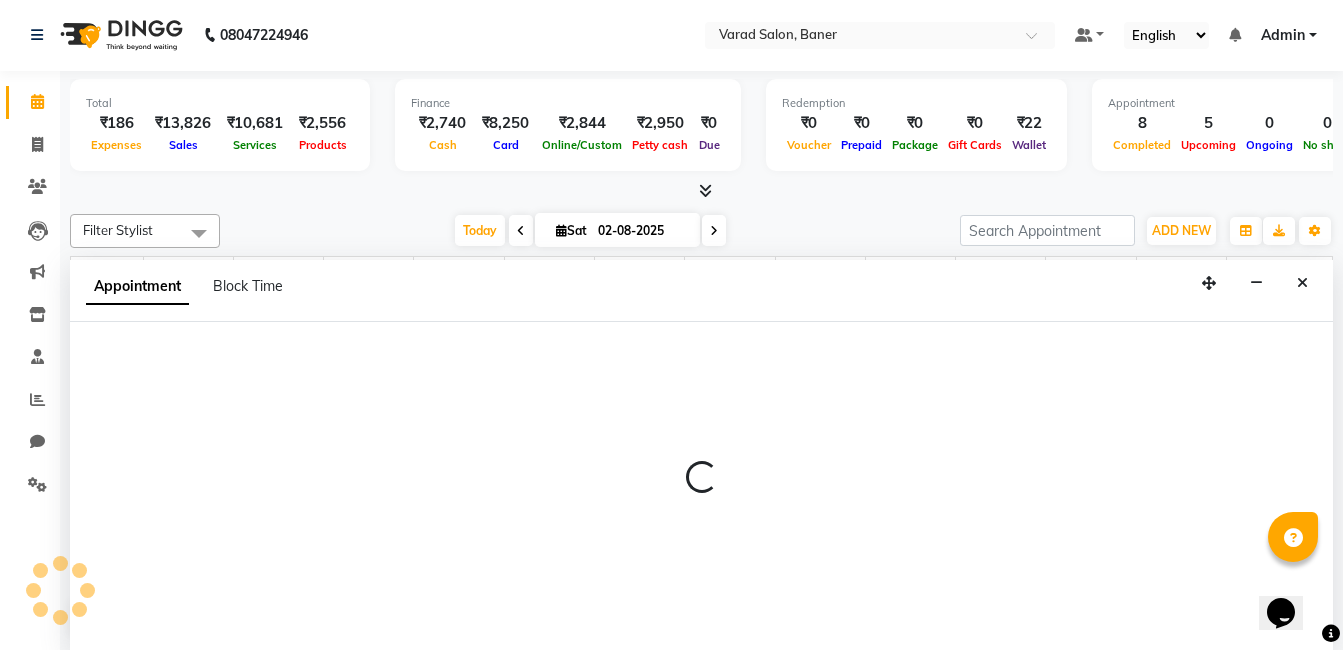 select on "68623" 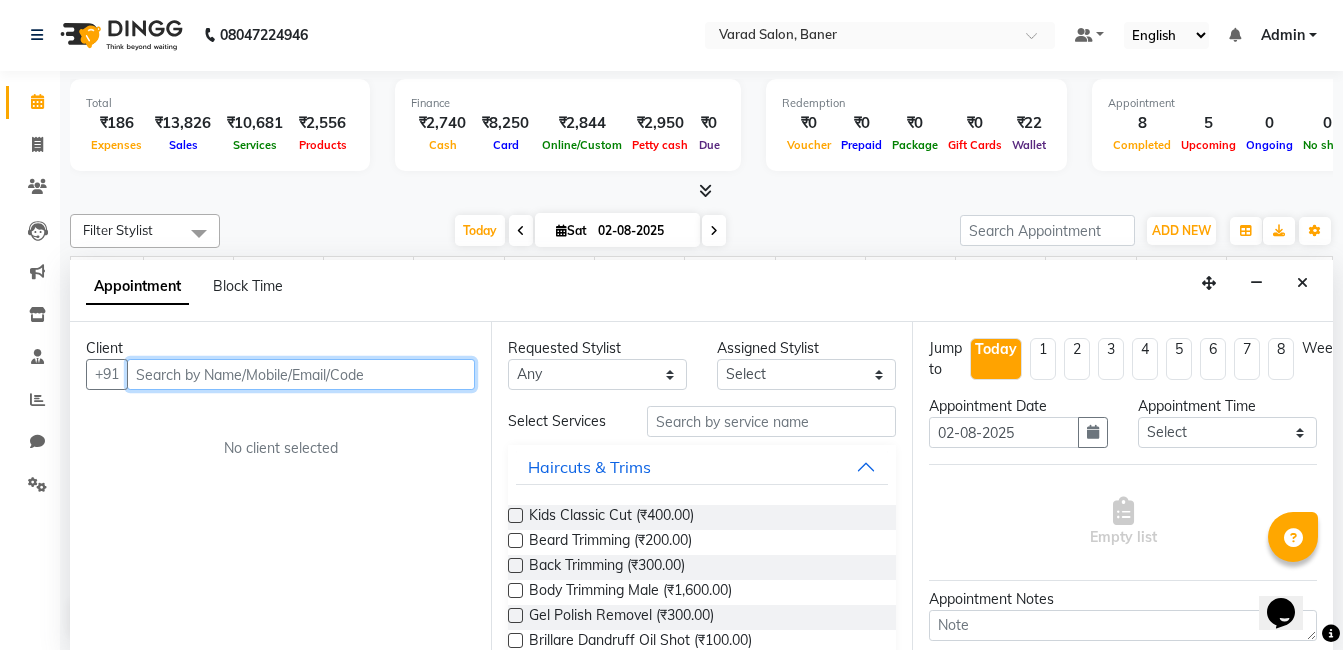paste on "9890527650" 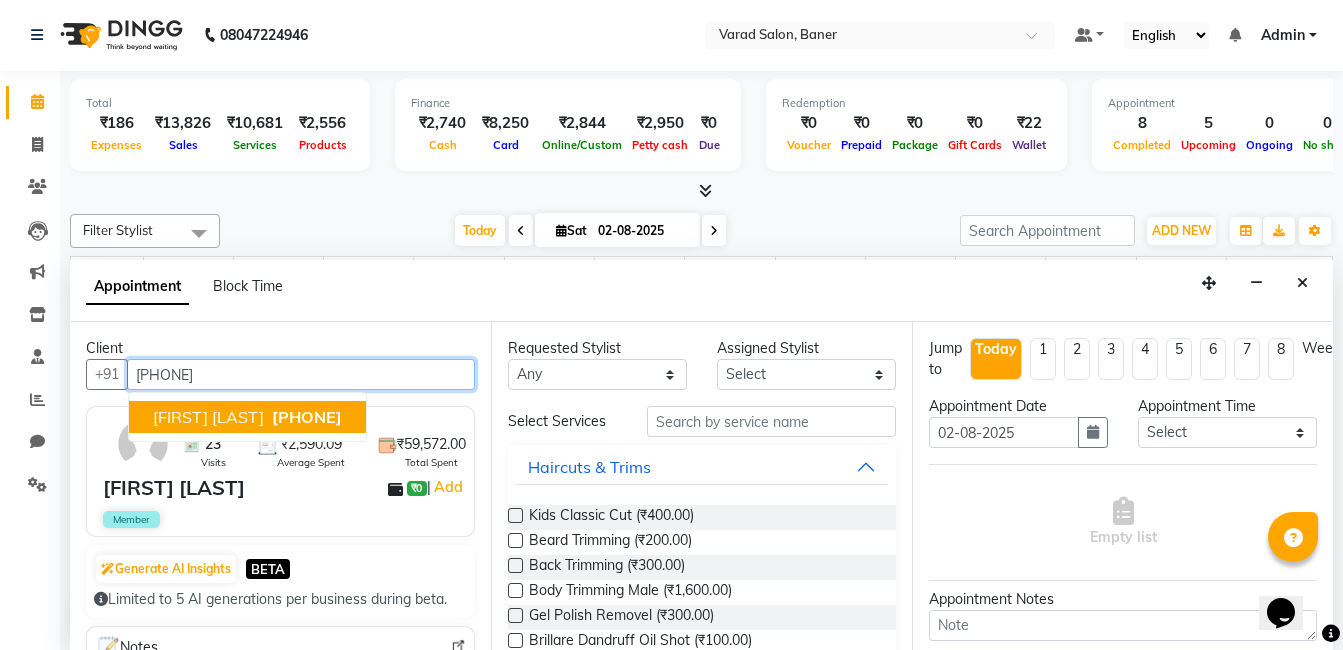 click on "Pushkar Ranadive" at bounding box center [208, 417] 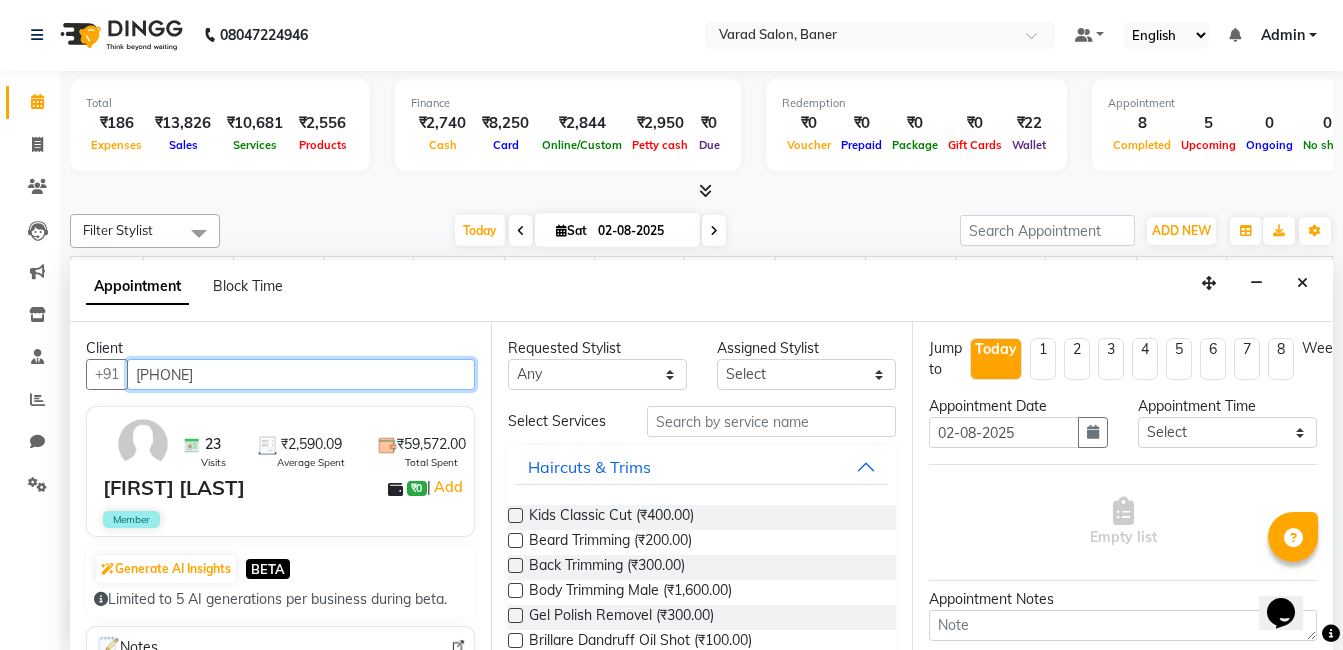 type on "9890527650" 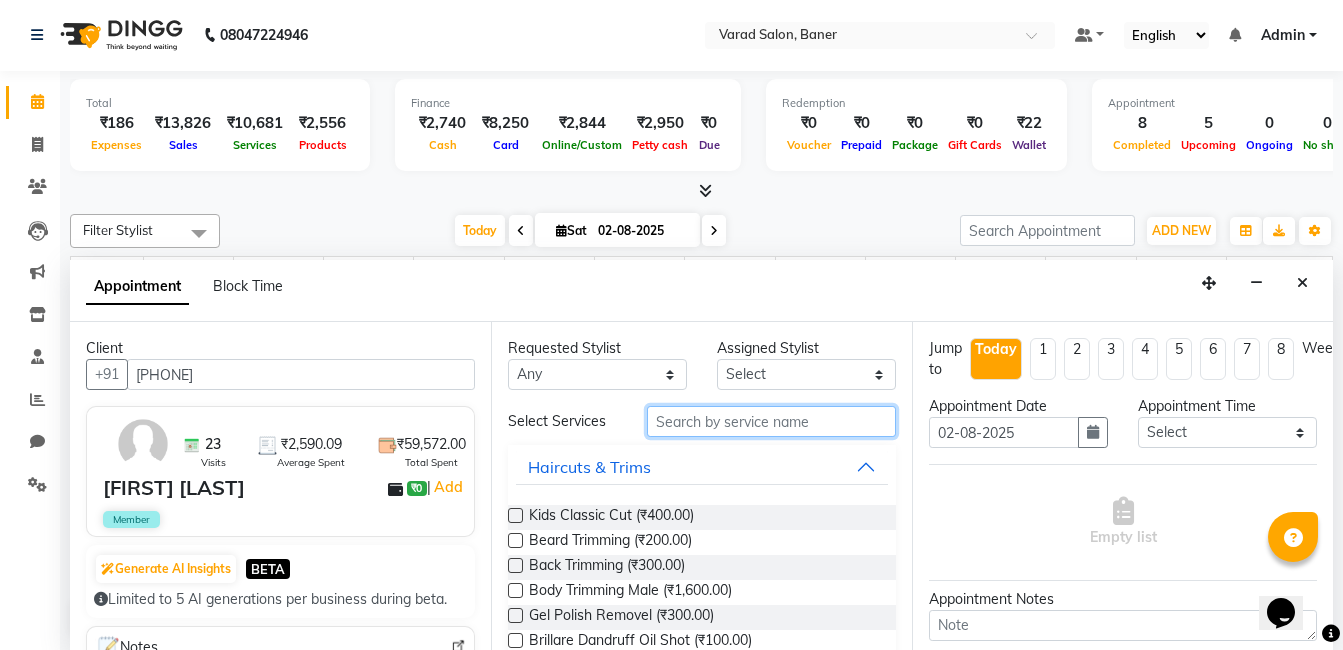 click at bounding box center [771, 421] 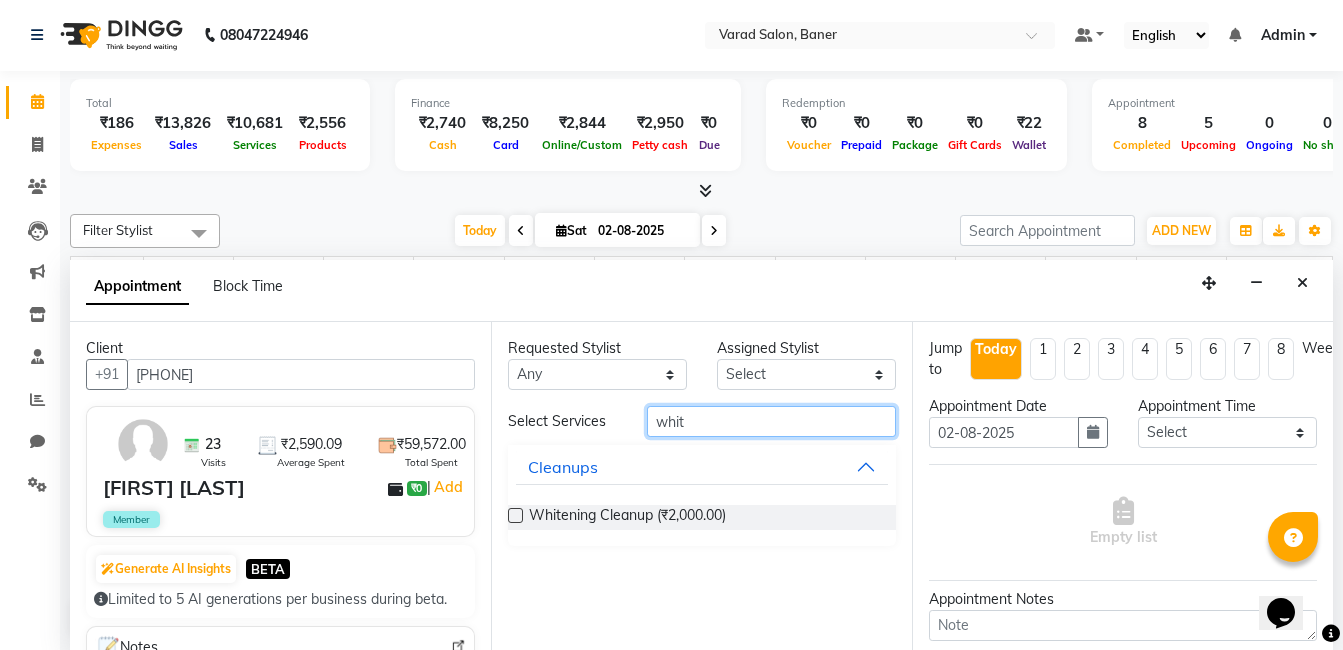 type on "whit" 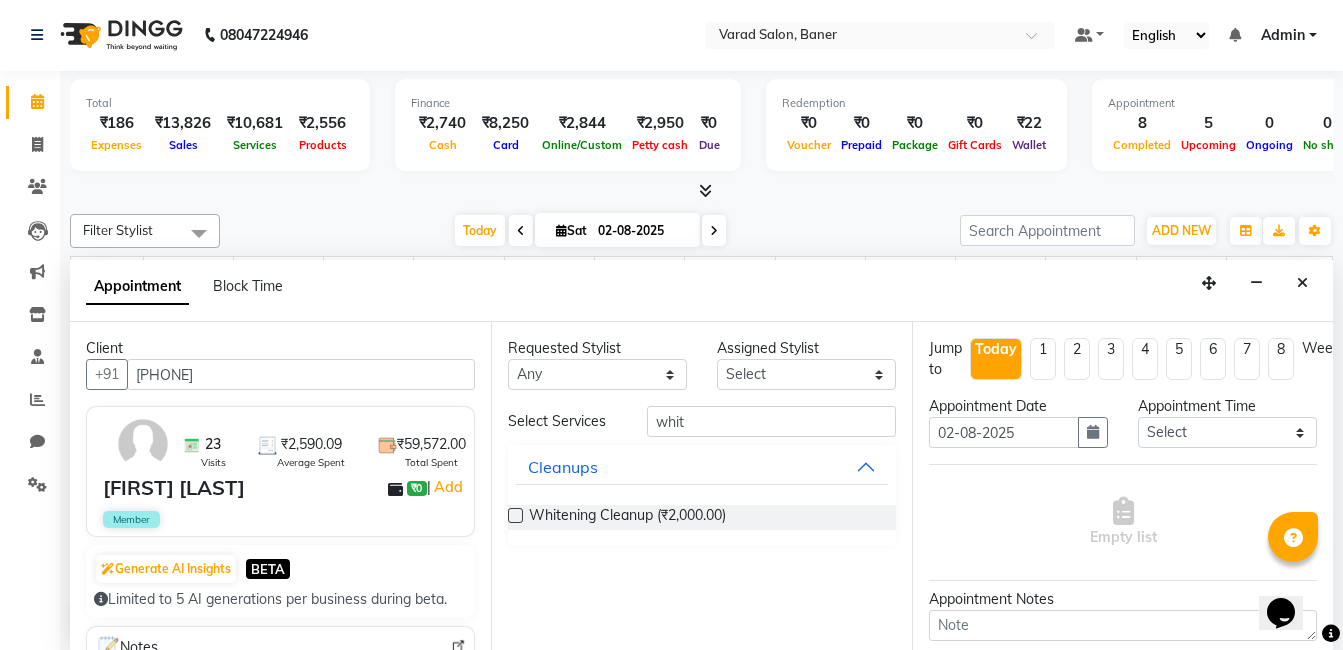 click at bounding box center (515, 515) 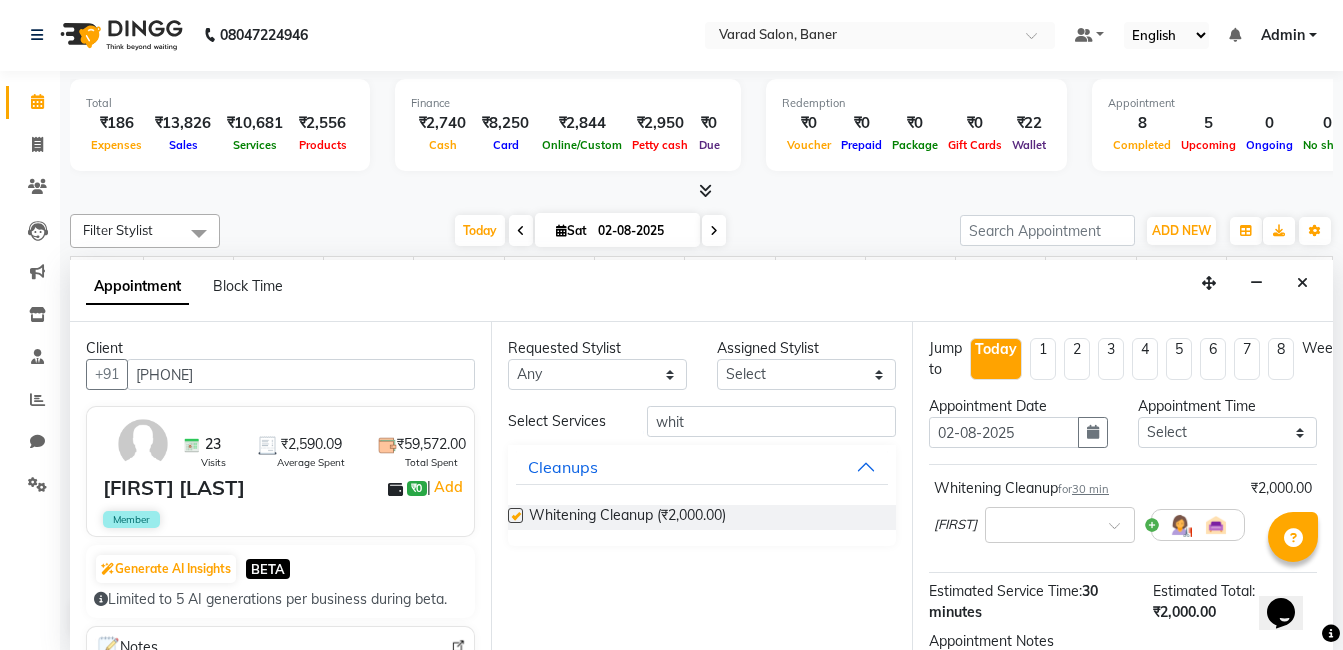 checkbox on "false" 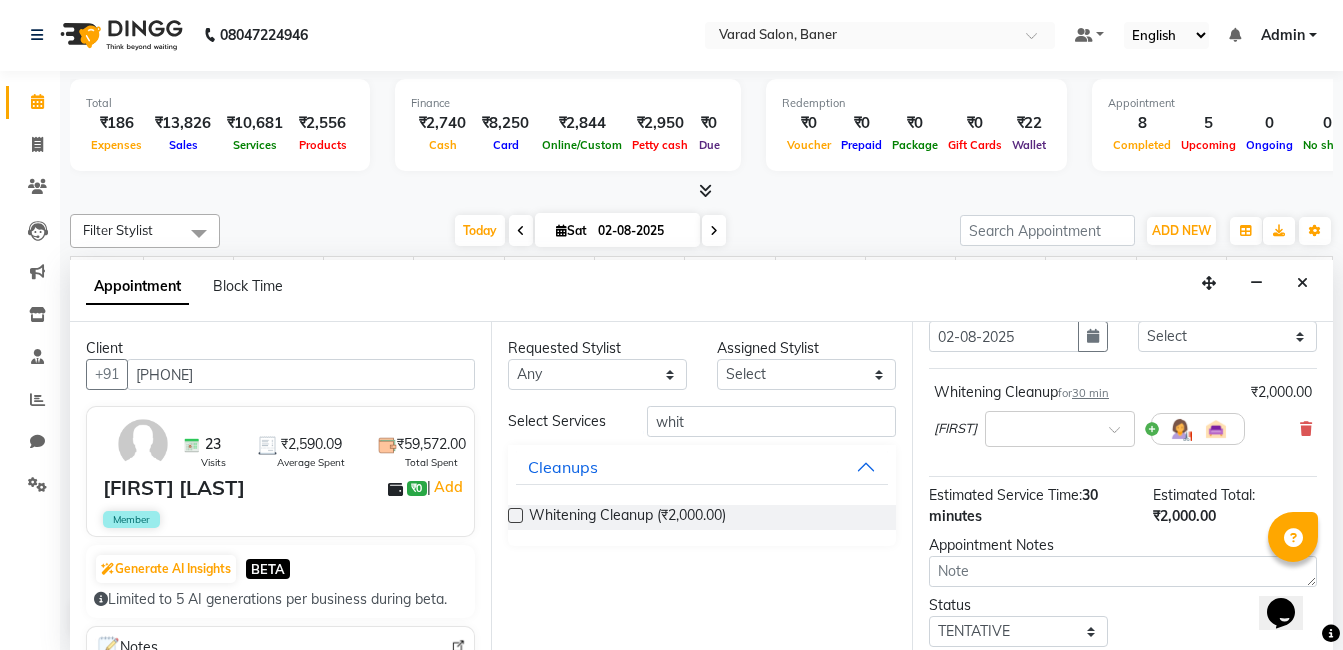 scroll, scrollTop: 200, scrollLeft: 0, axis: vertical 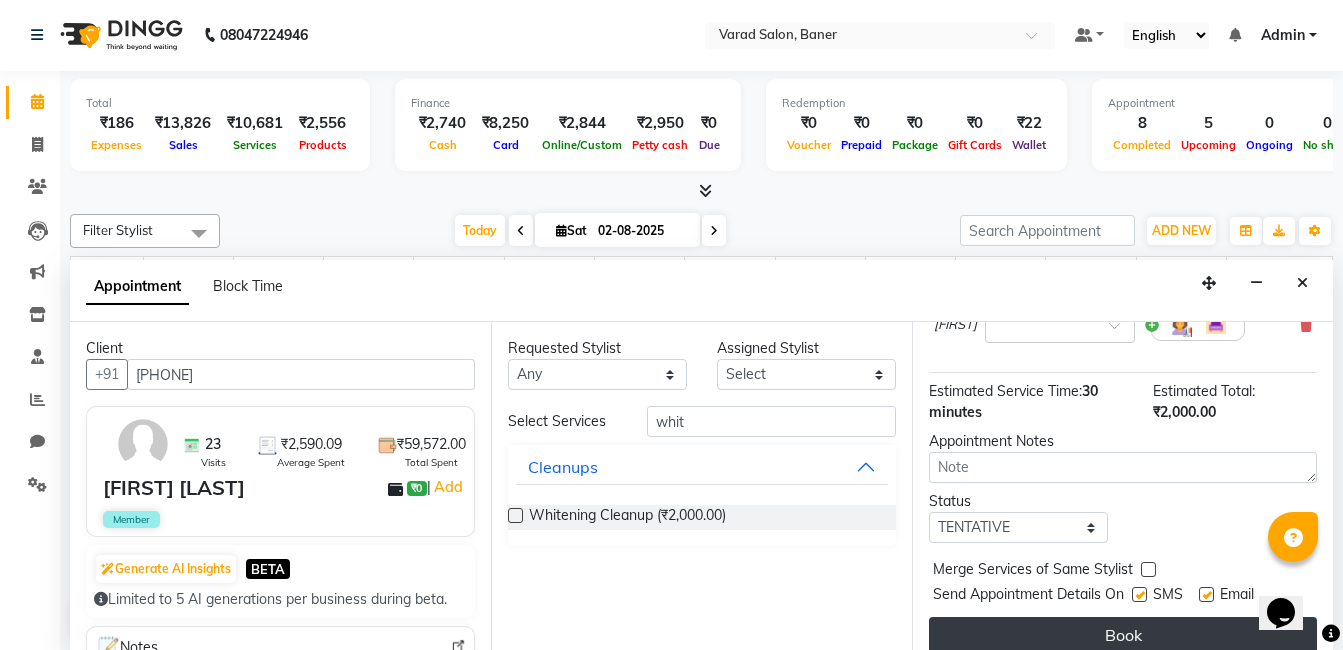 click on "Book" at bounding box center (1123, 635) 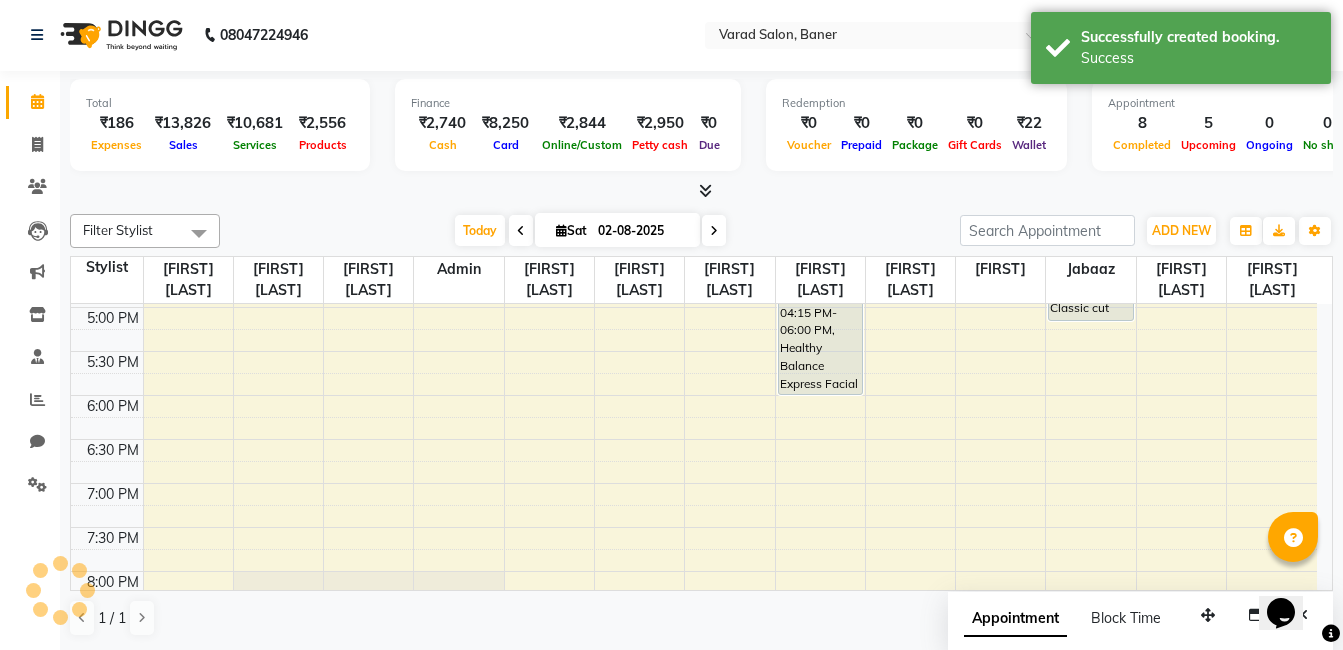 scroll, scrollTop: 0, scrollLeft: 0, axis: both 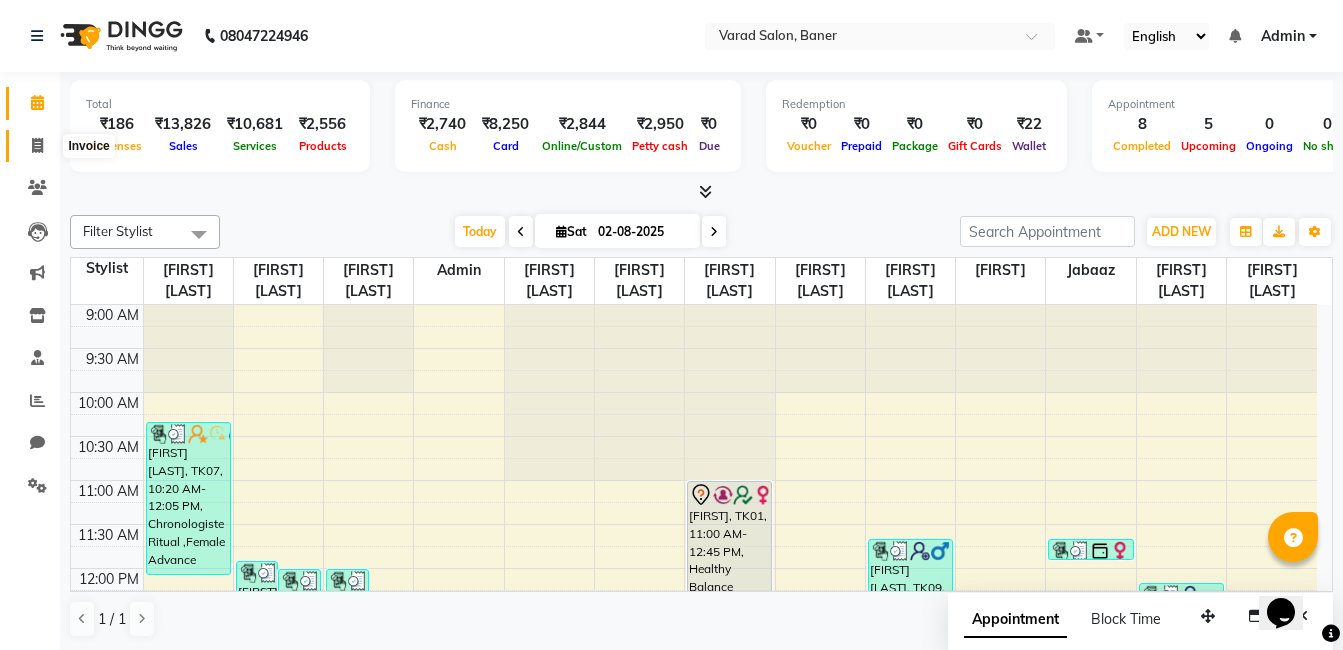 click 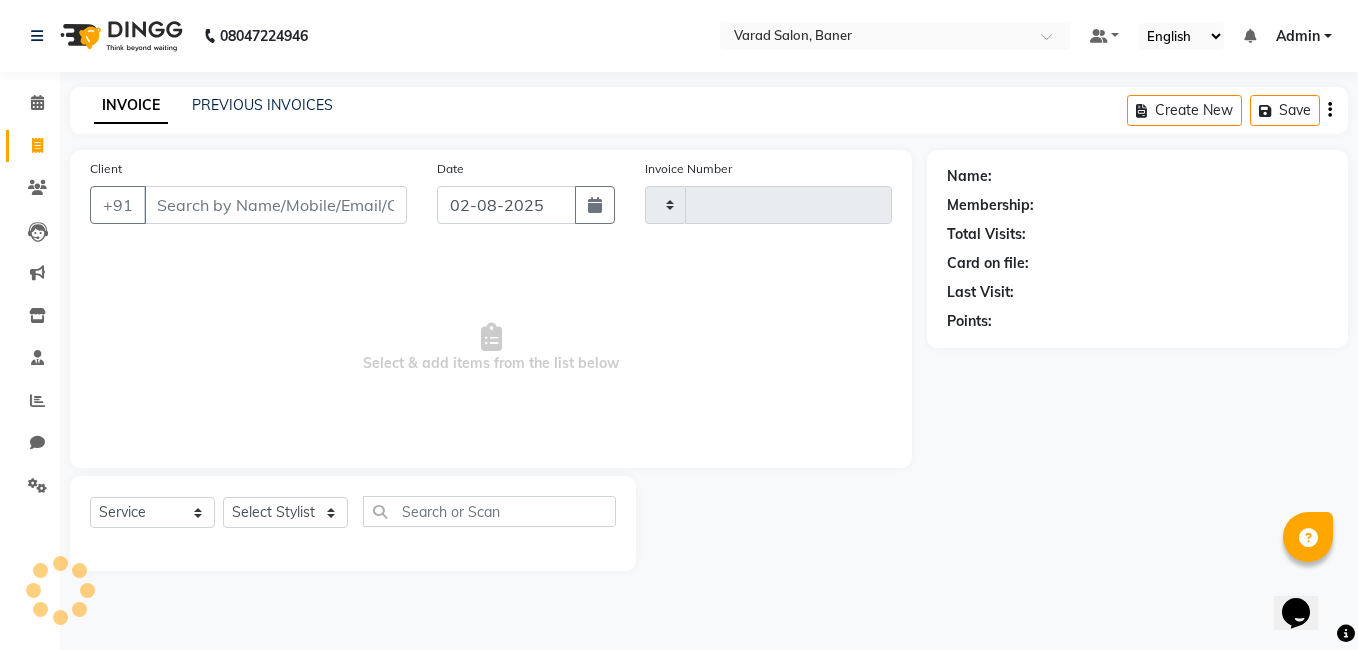 type 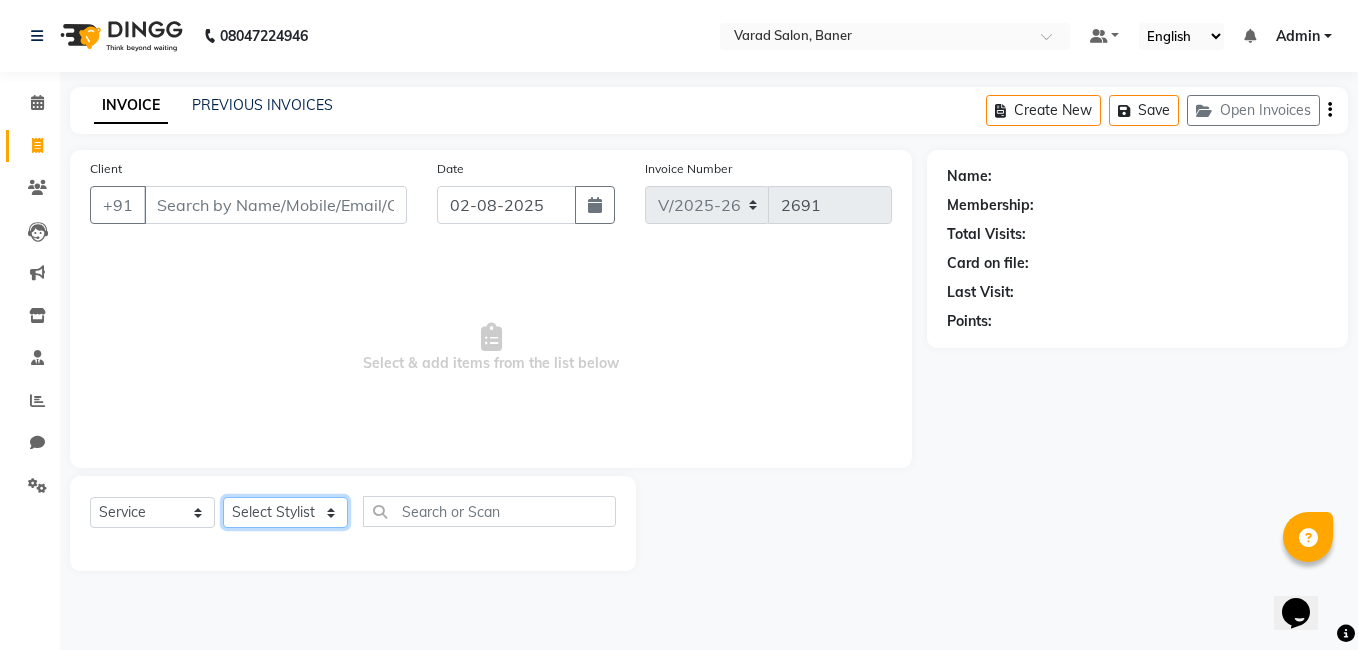 click on "Select Stylist" 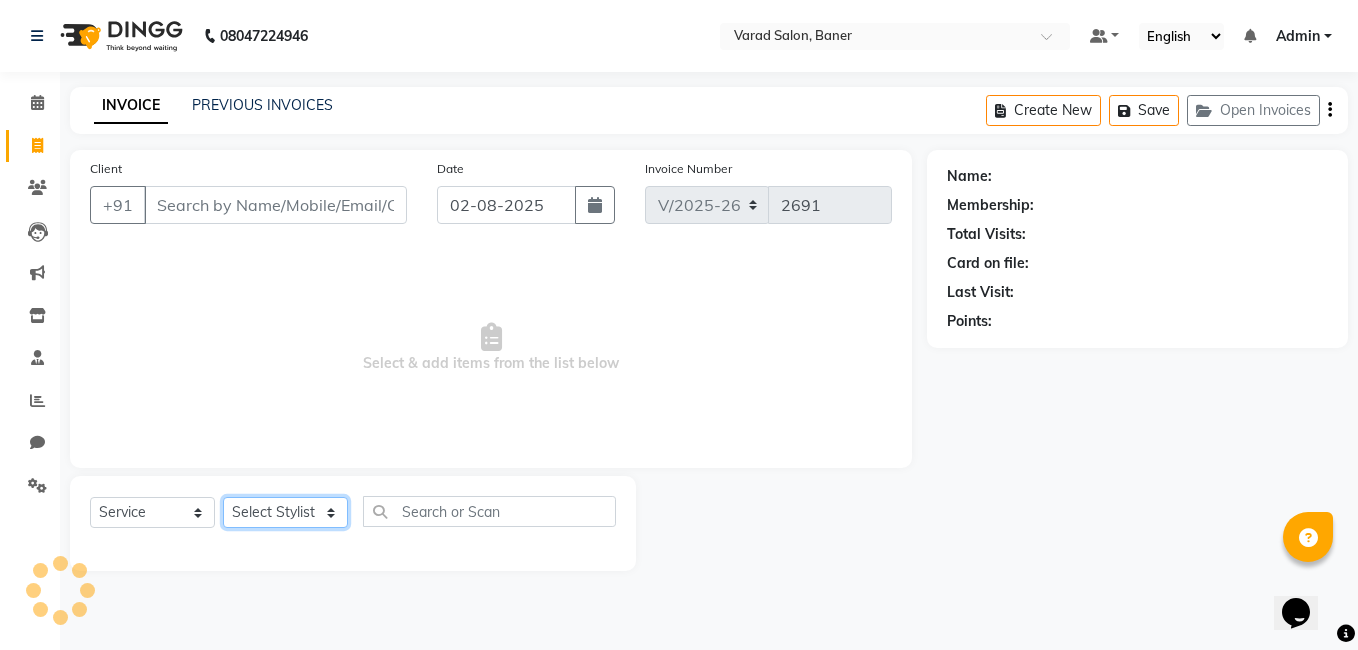 click on "Select Stylist" 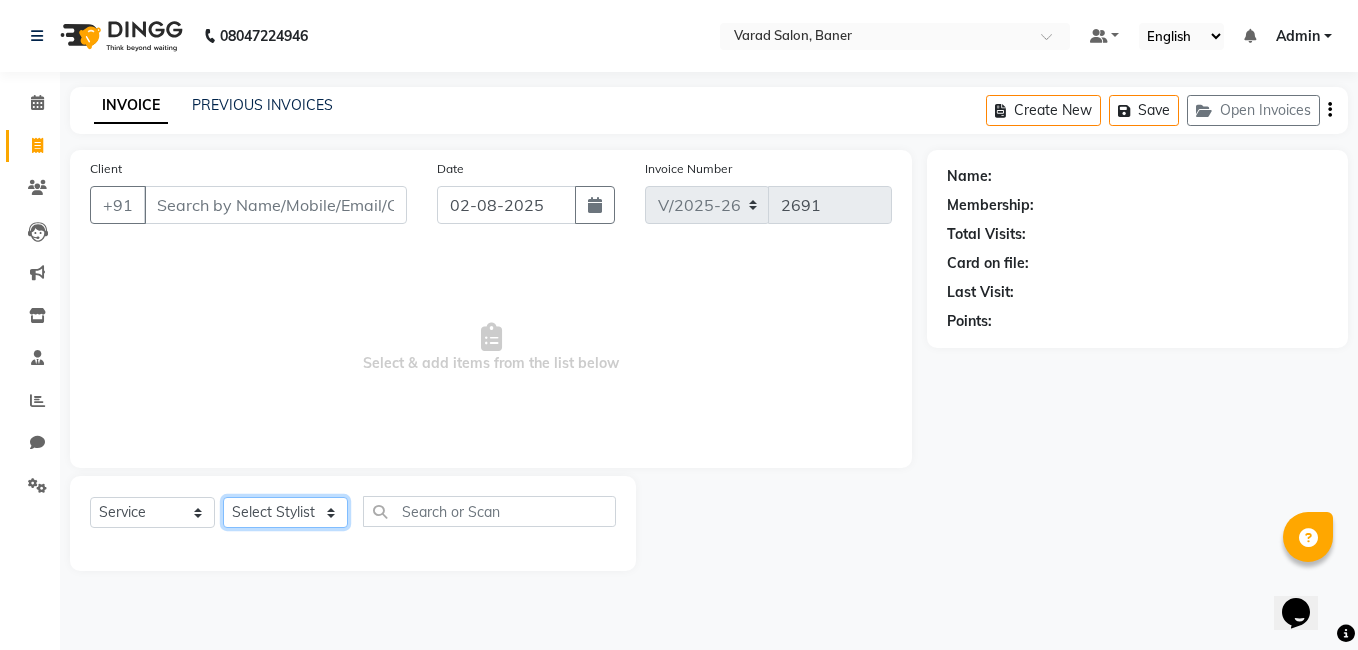 click on "Select Stylist" 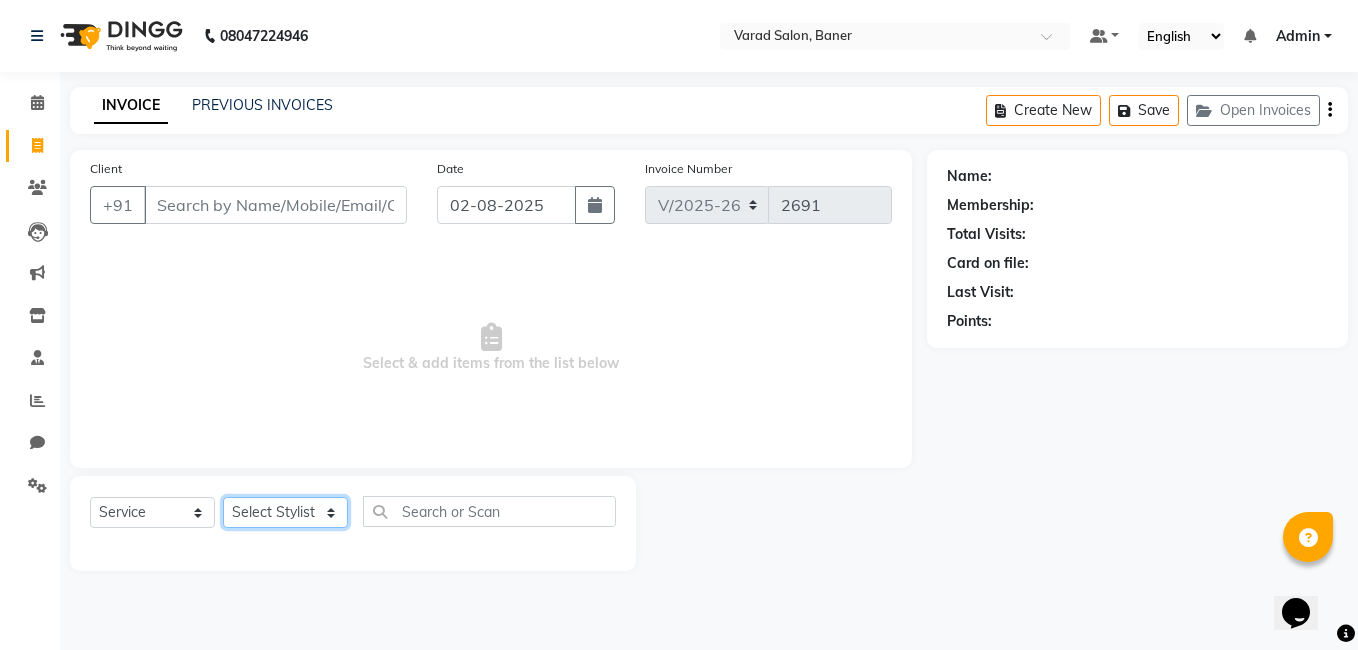 click on "Select Stylist Admin [FIRST] [LAST] [FIRST] [LAST] [FIRST] [LAST] [FIRST] [LAST] [FIRST] [LAST] [FIRST] [LAST] [FIRST] [LAST] [FIRST] [LAST] [FIRST] [LAST] [FIRST] [LAST] [FIRST] [LAST]" 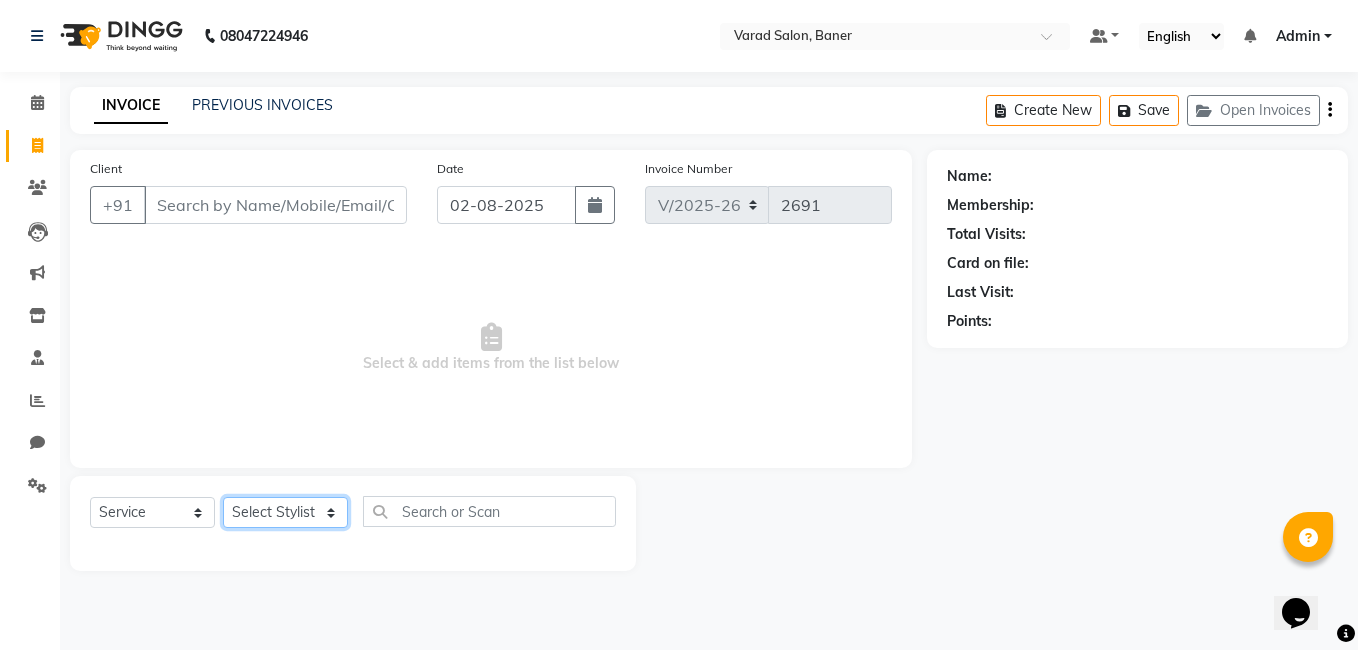 click on "Select Stylist Admin [FIRST] [LAST] [FIRST] [LAST] [FIRST] [LAST] [FIRST] [LAST] [FIRST] [LAST] [FIRST] [LAST] [FIRST] [LAST] [FIRST] [LAST] [FIRST] [LAST] [FIRST] [LAST] [FIRST] [LAST]" 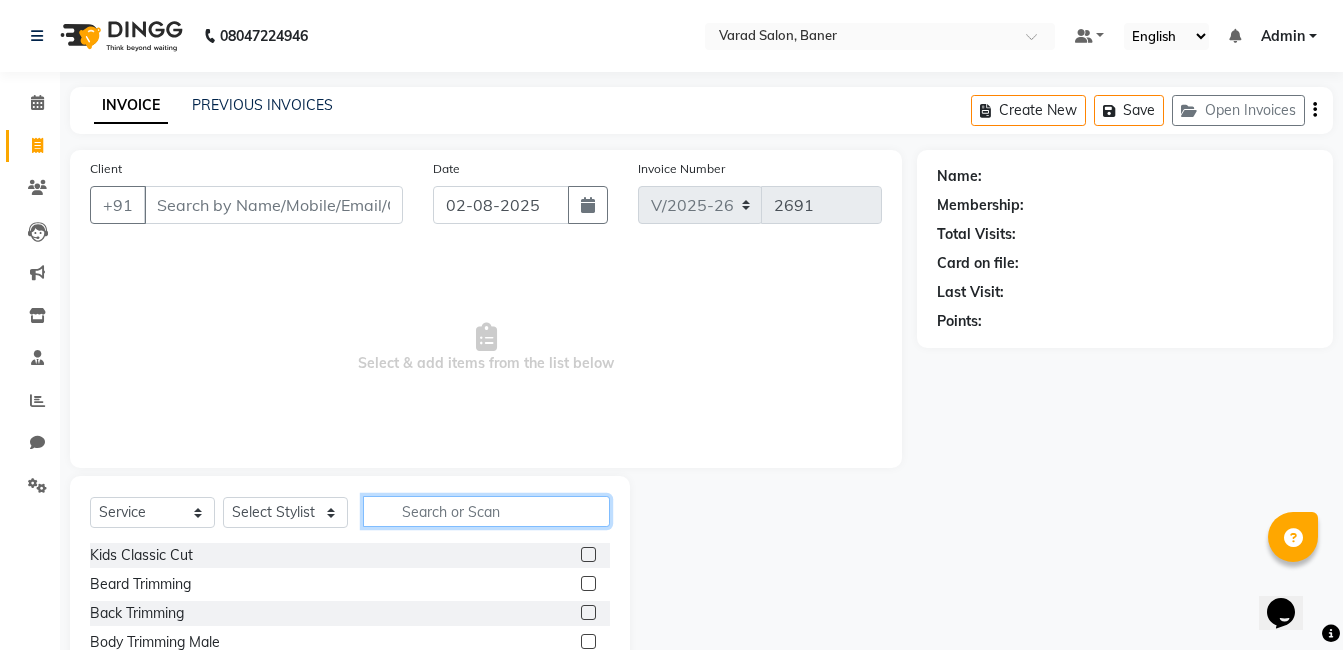 click 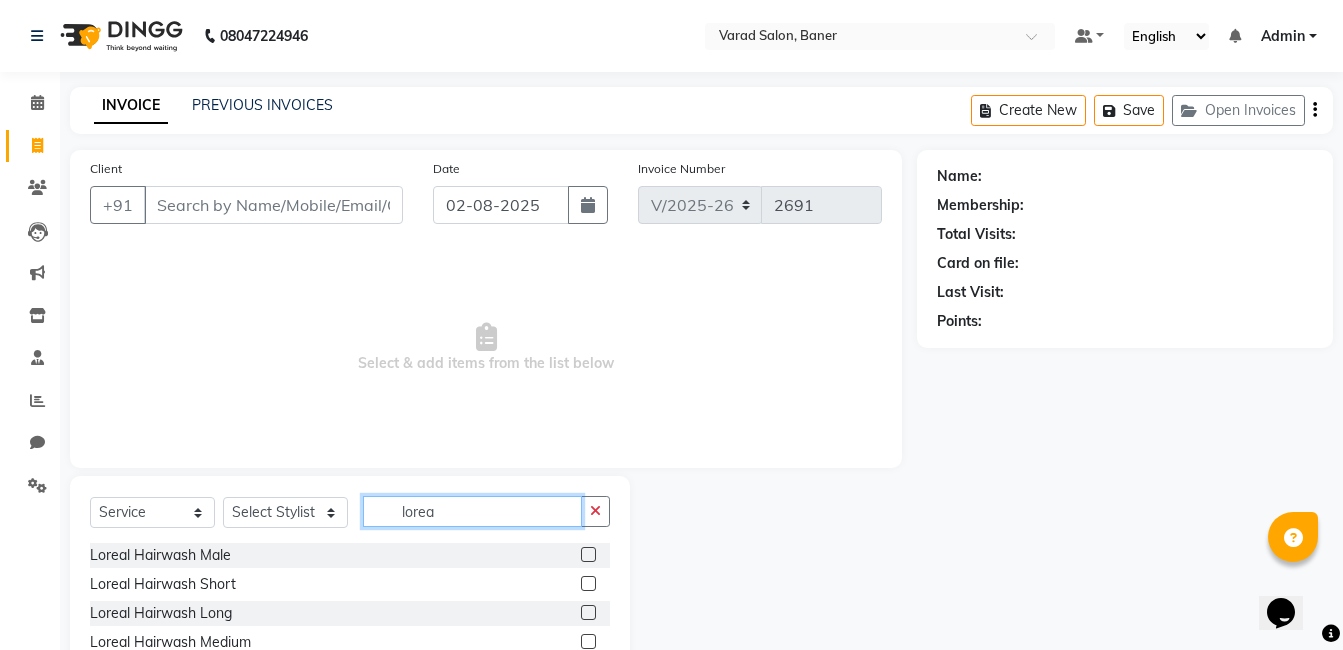 scroll, scrollTop: 96, scrollLeft: 0, axis: vertical 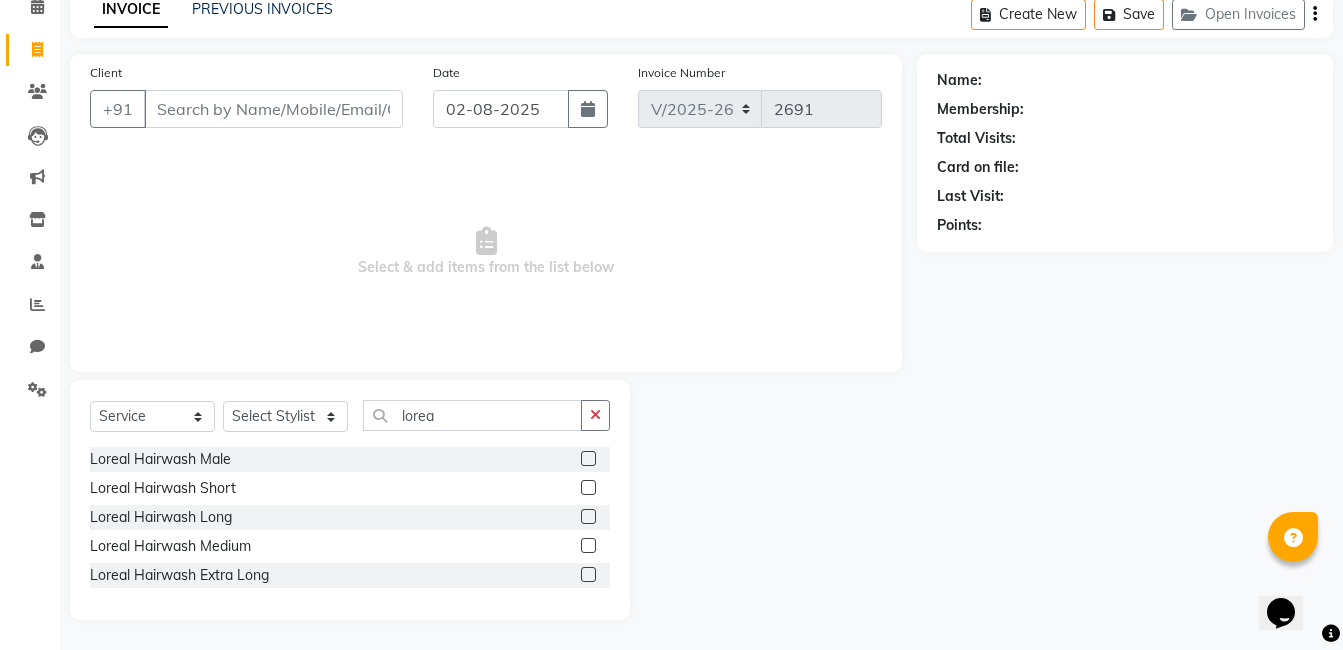 click 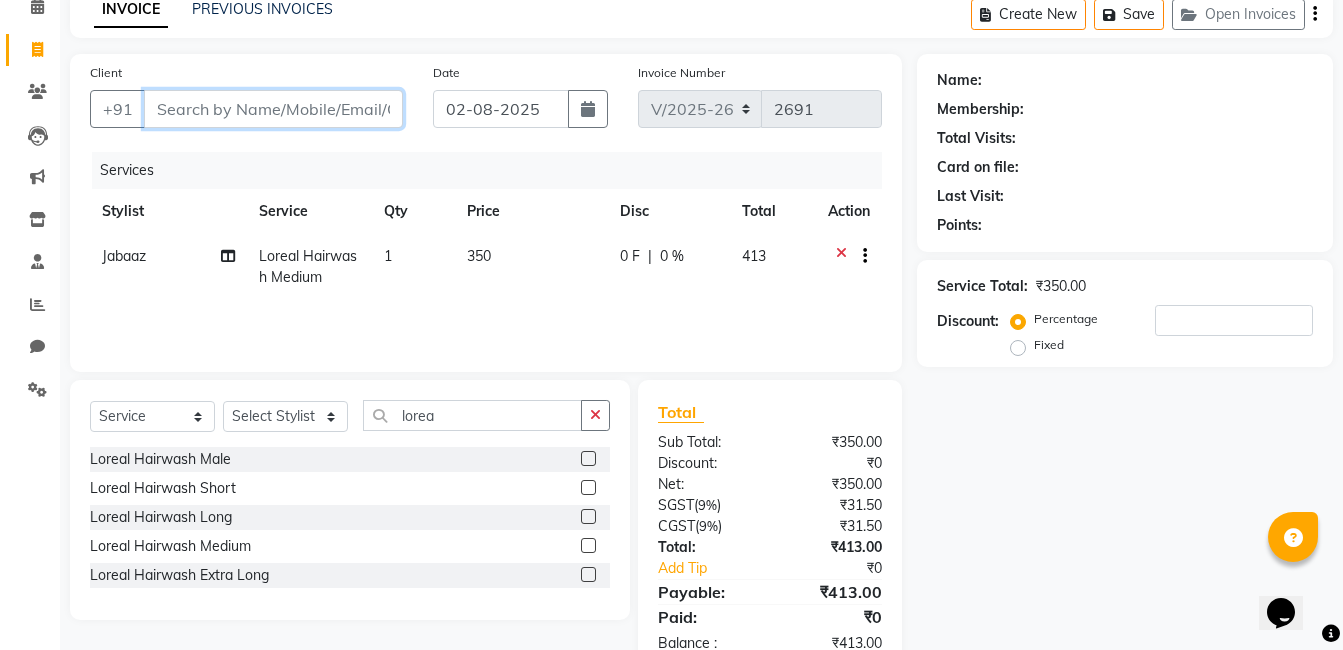 click on "Client" at bounding box center (273, 109) 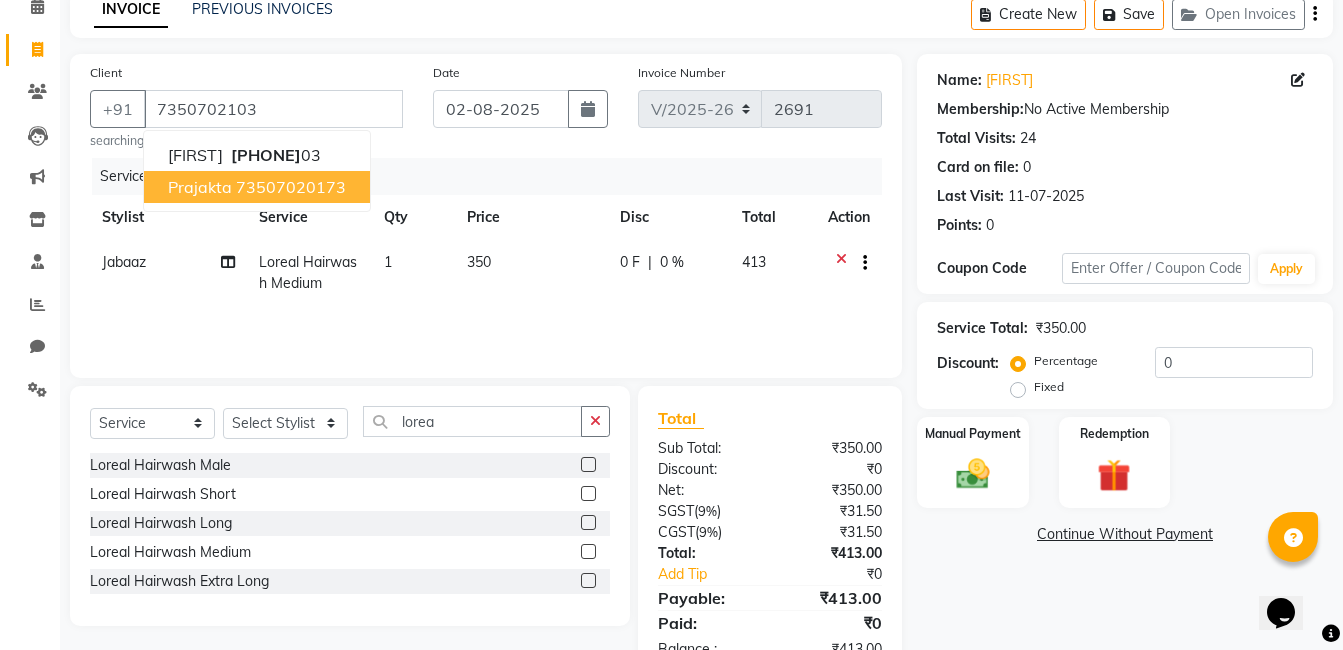 click on "73507020173" at bounding box center [291, 187] 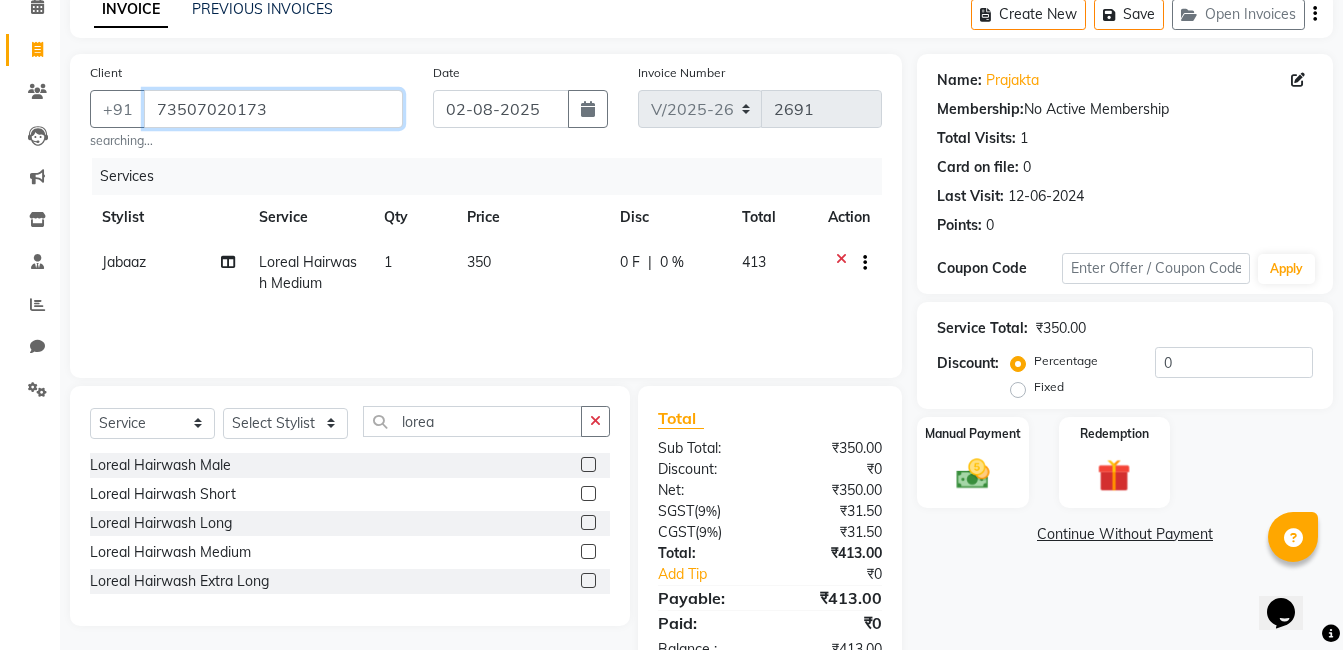 click on "73507020173" at bounding box center [273, 109] 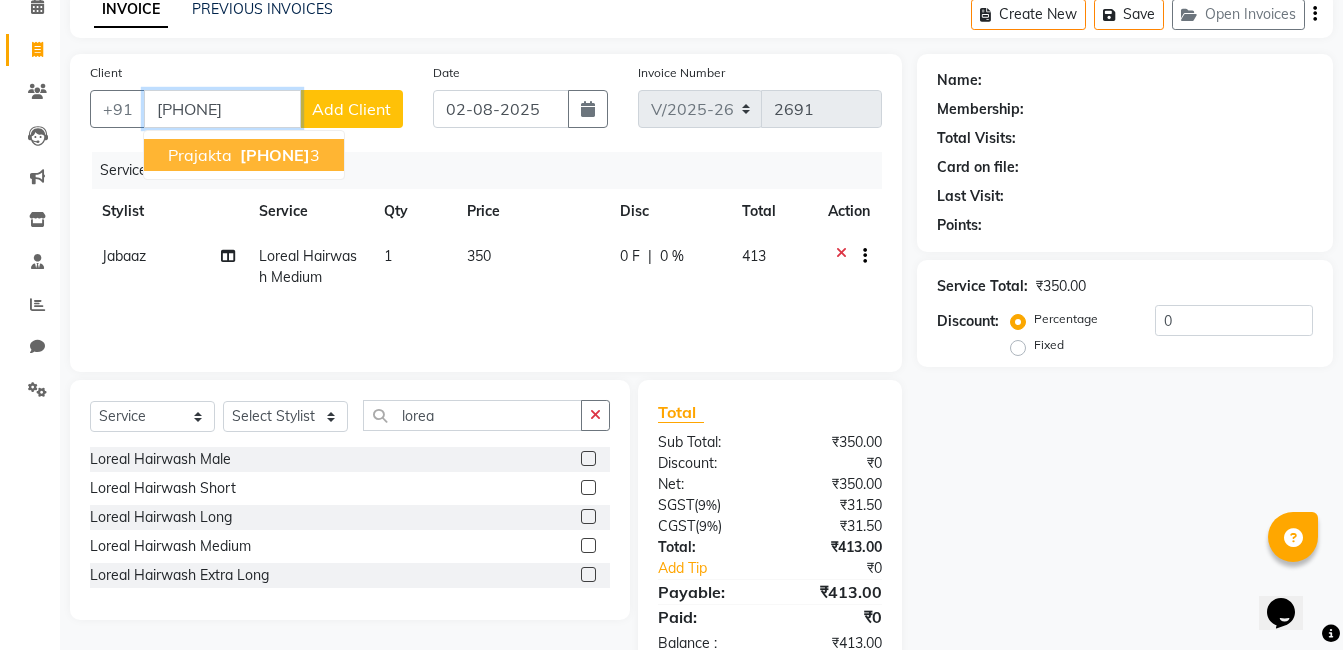 click on "Prajakta   7350702017 3" at bounding box center [244, 155] 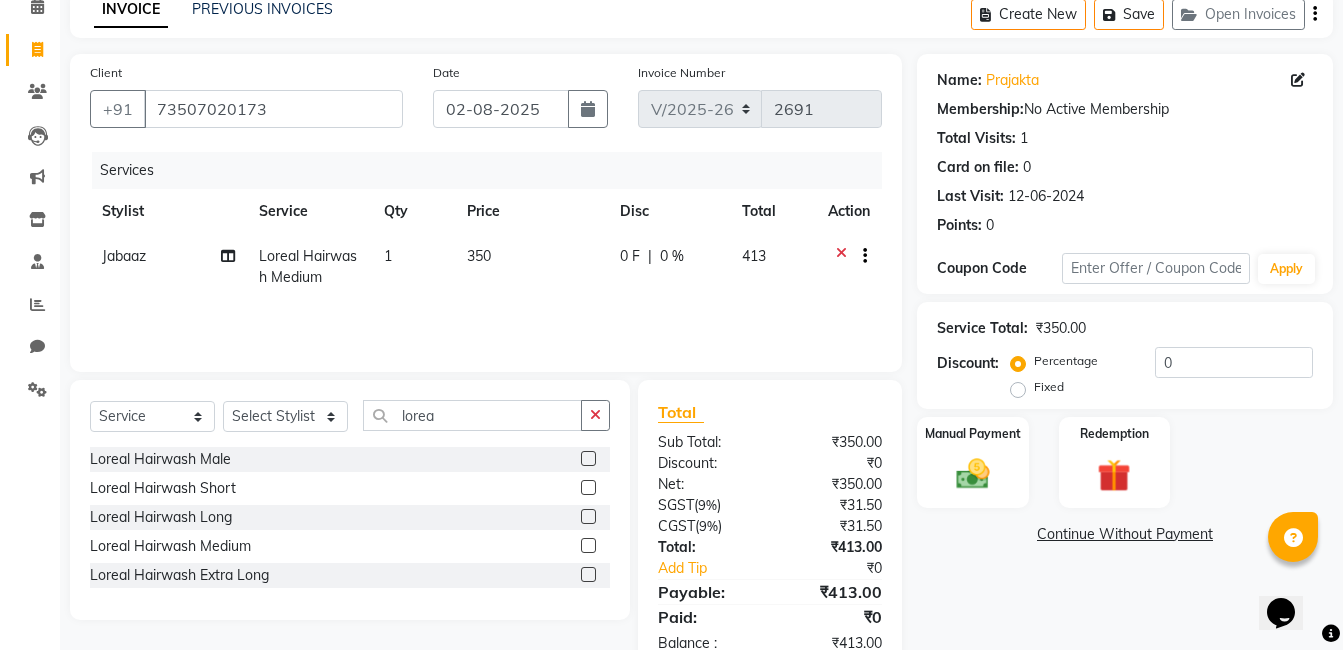 scroll, scrollTop: 150, scrollLeft: 0, axis: vertical 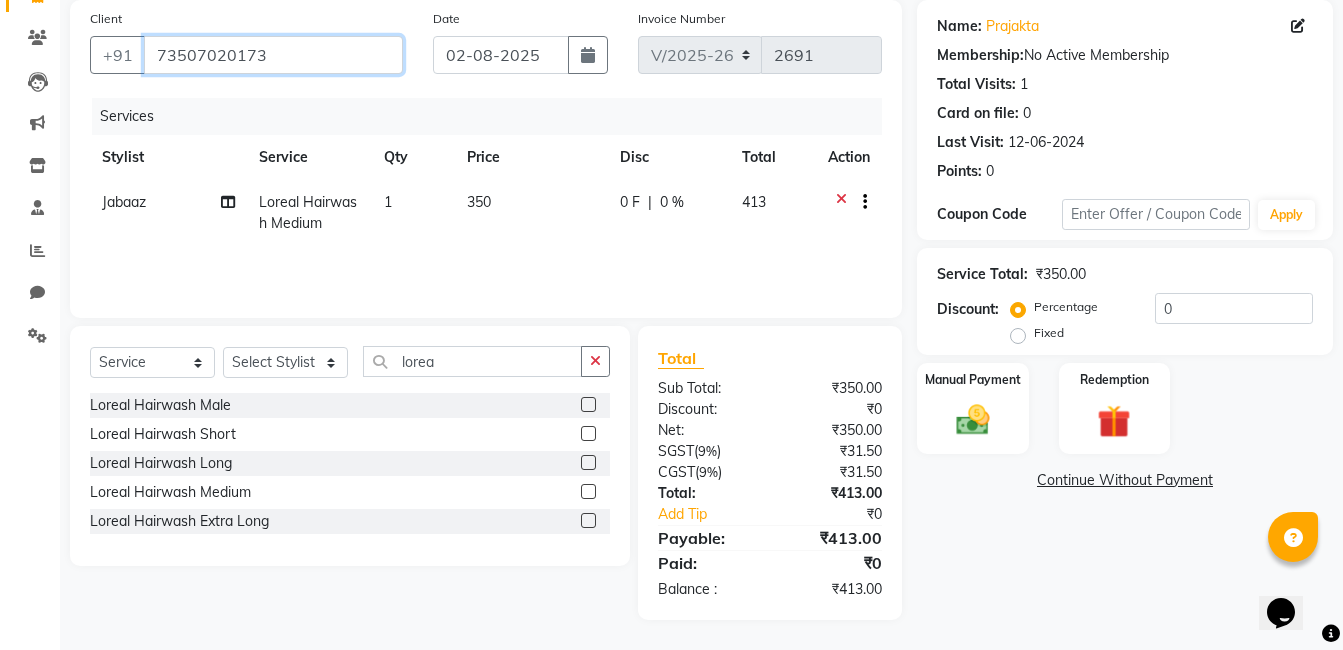 click on "73507020173" at bounding box center (273, 55) 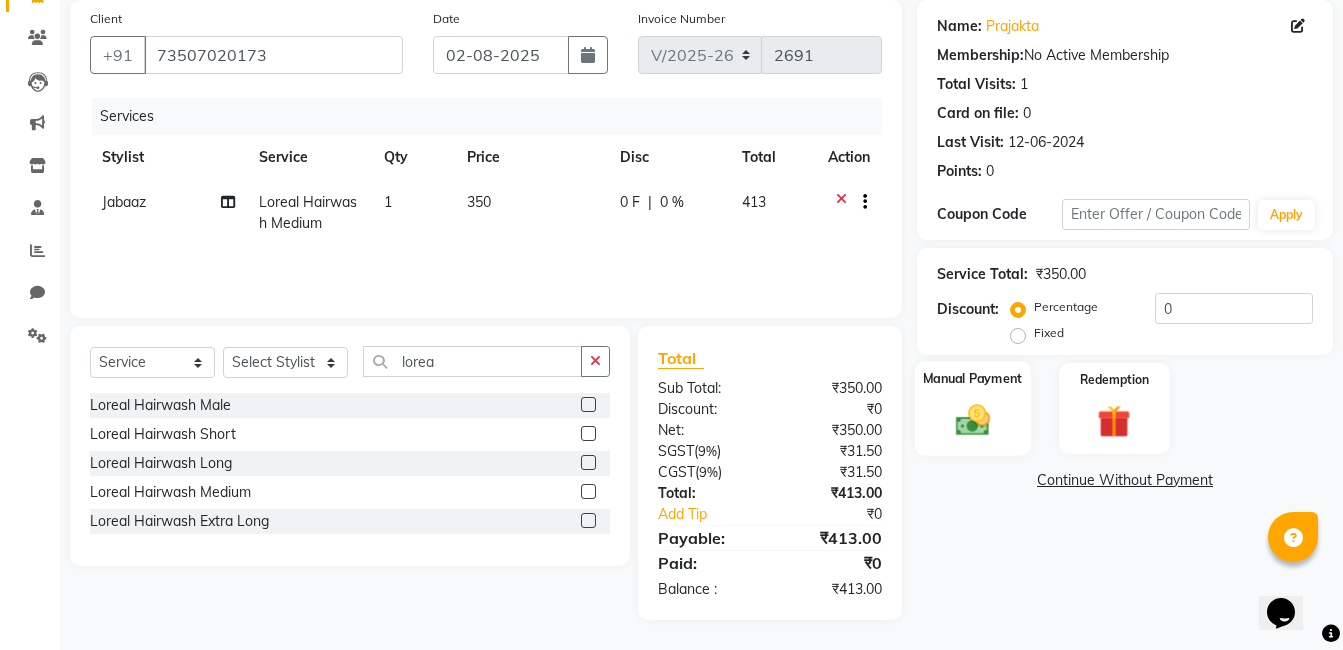 click 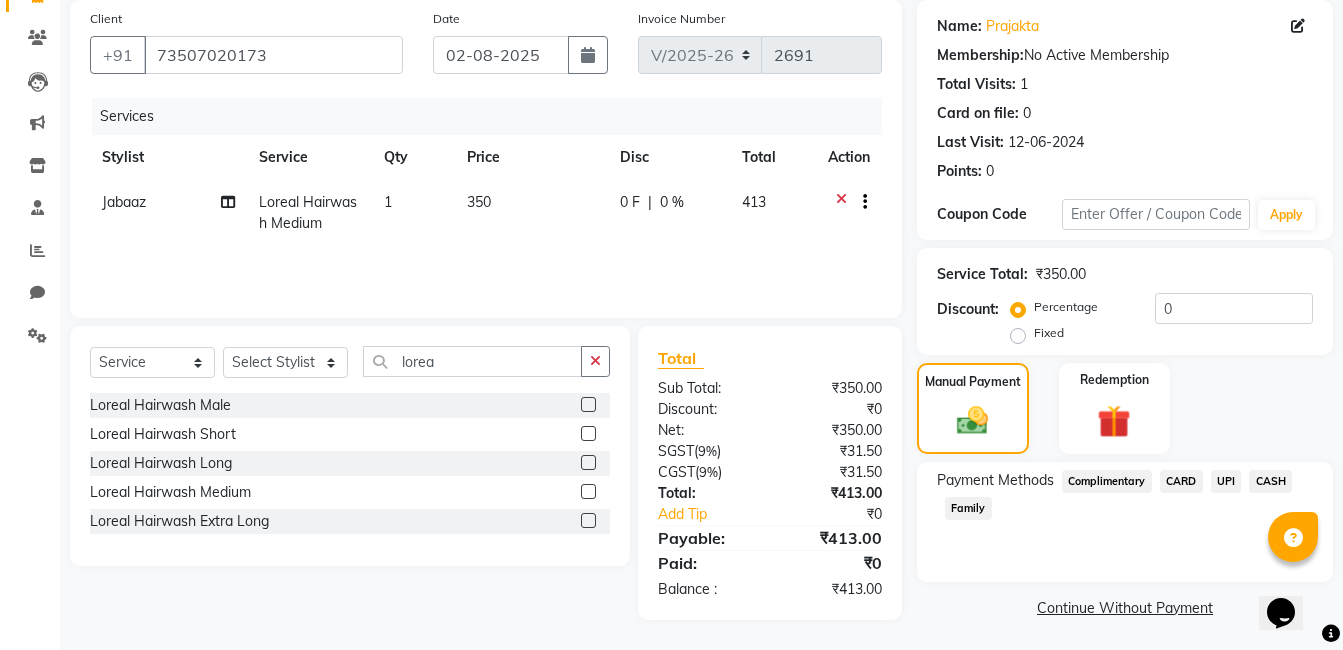 click on "CASH" 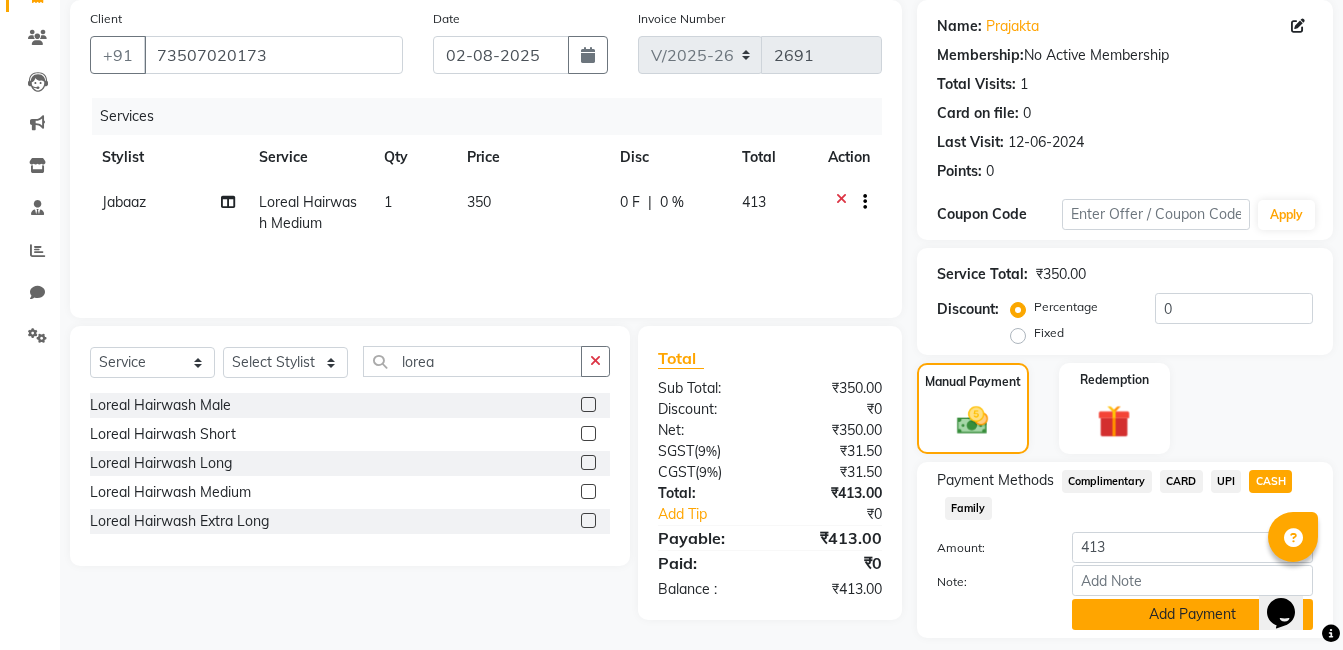 click on "Add Payment" 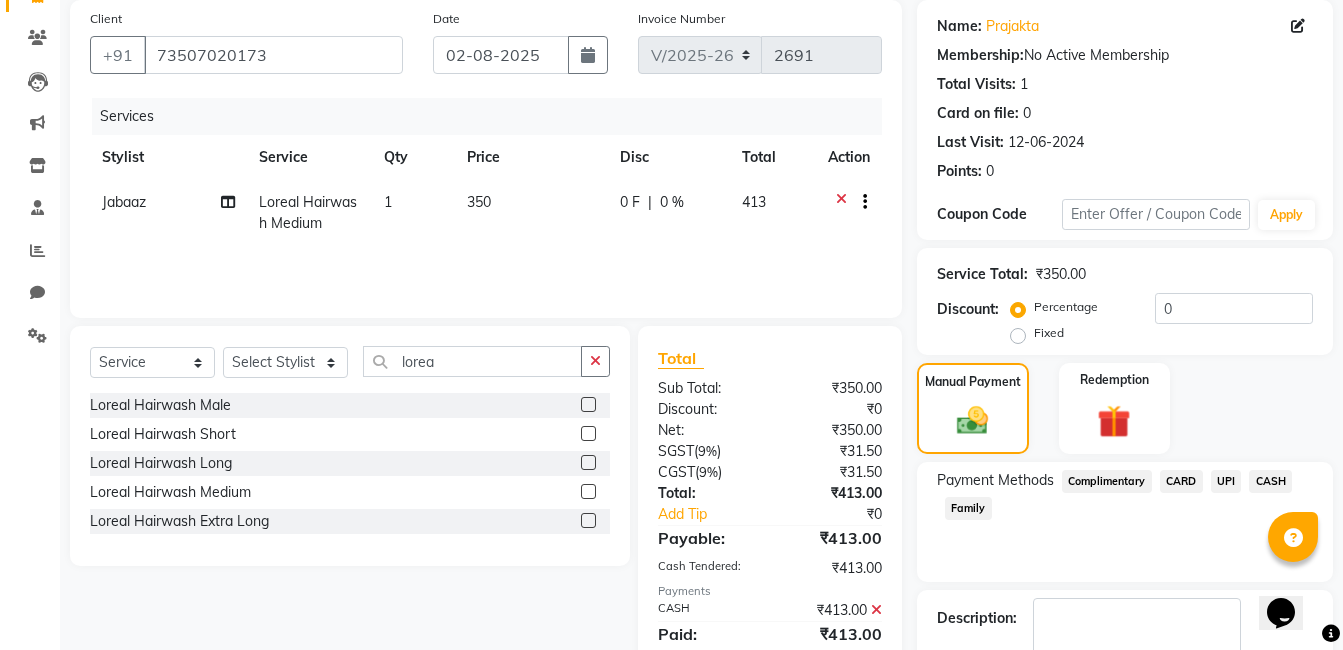 scroll, scrollTop: 266, scrollLeft: 0, axis: vertical 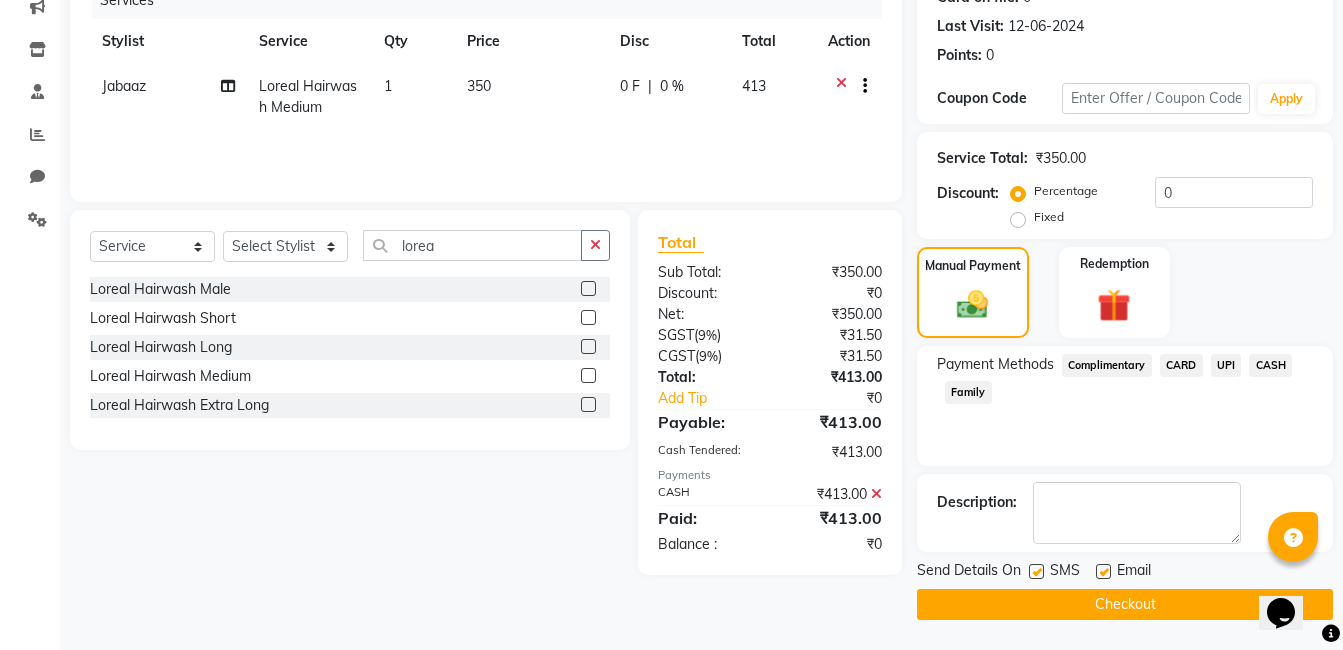 click on "Checkout" 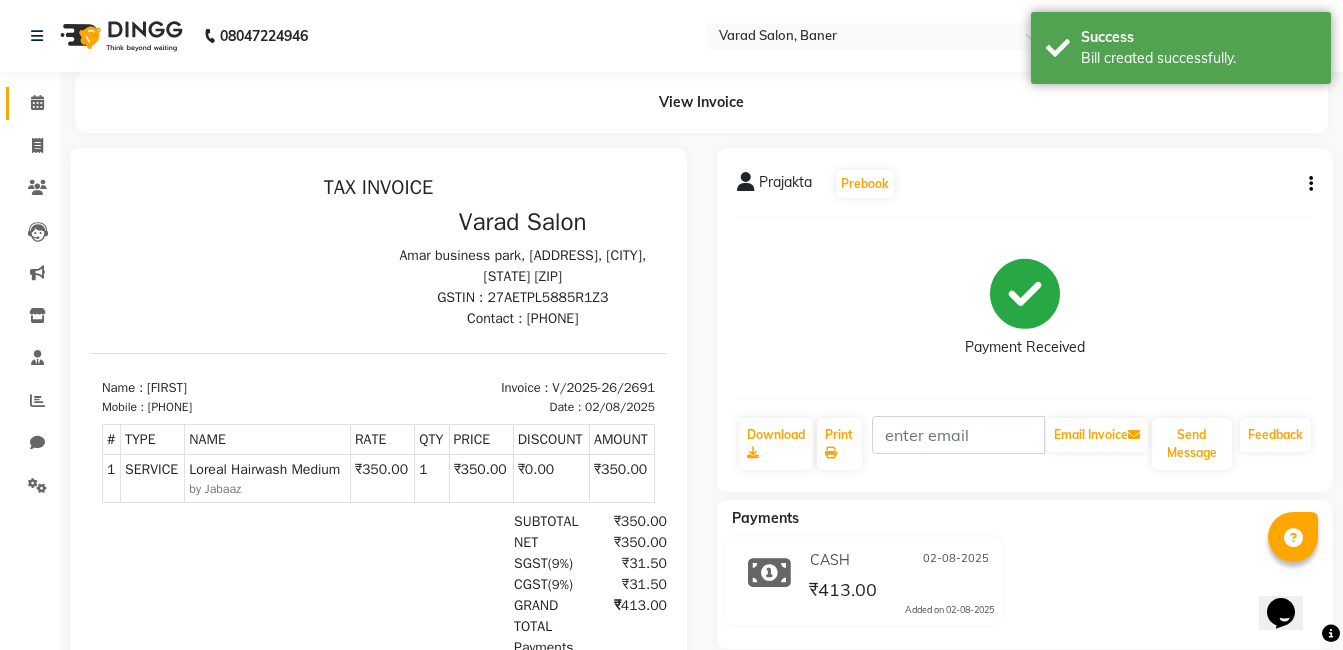scroll, scrollTop: 0, scrollLeft: 0, axis: both 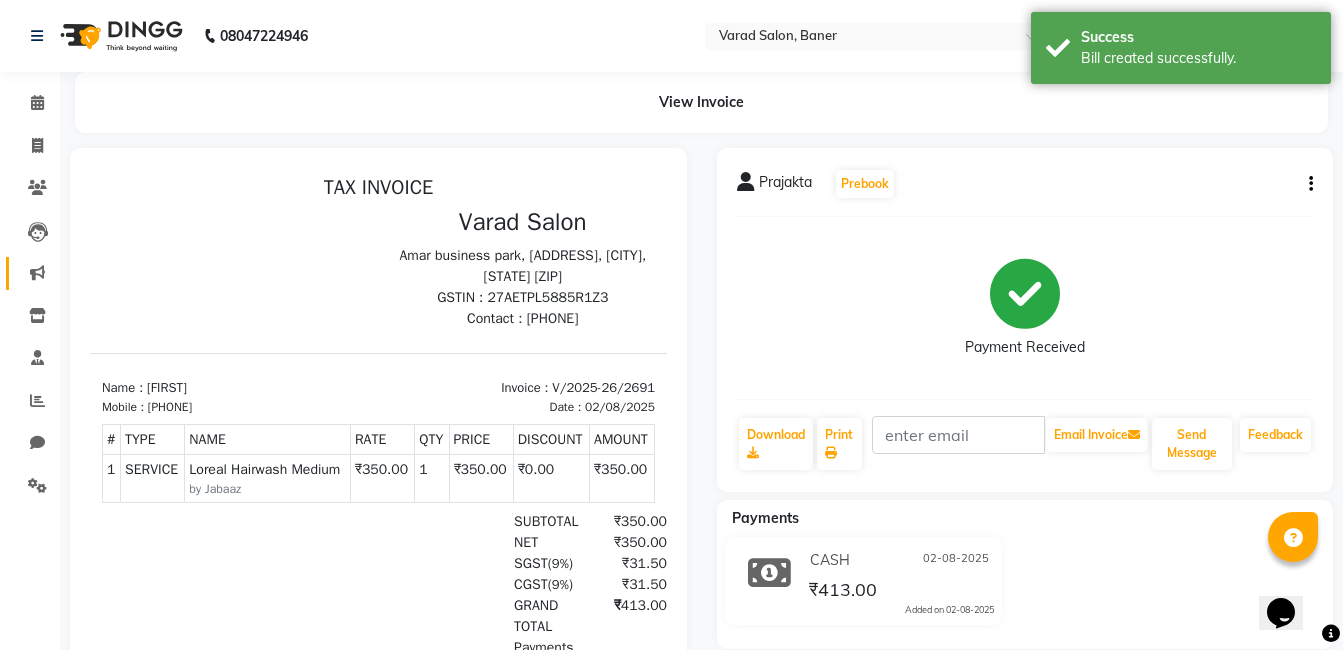 click on "Marketing" 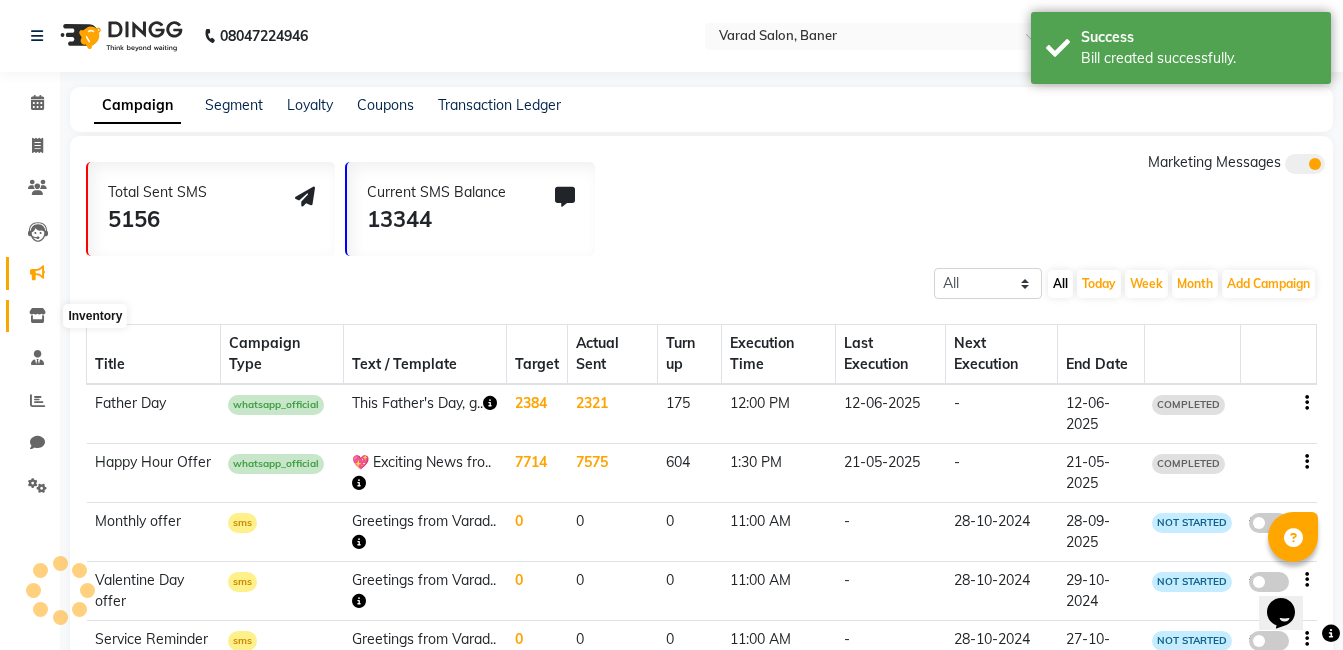 click 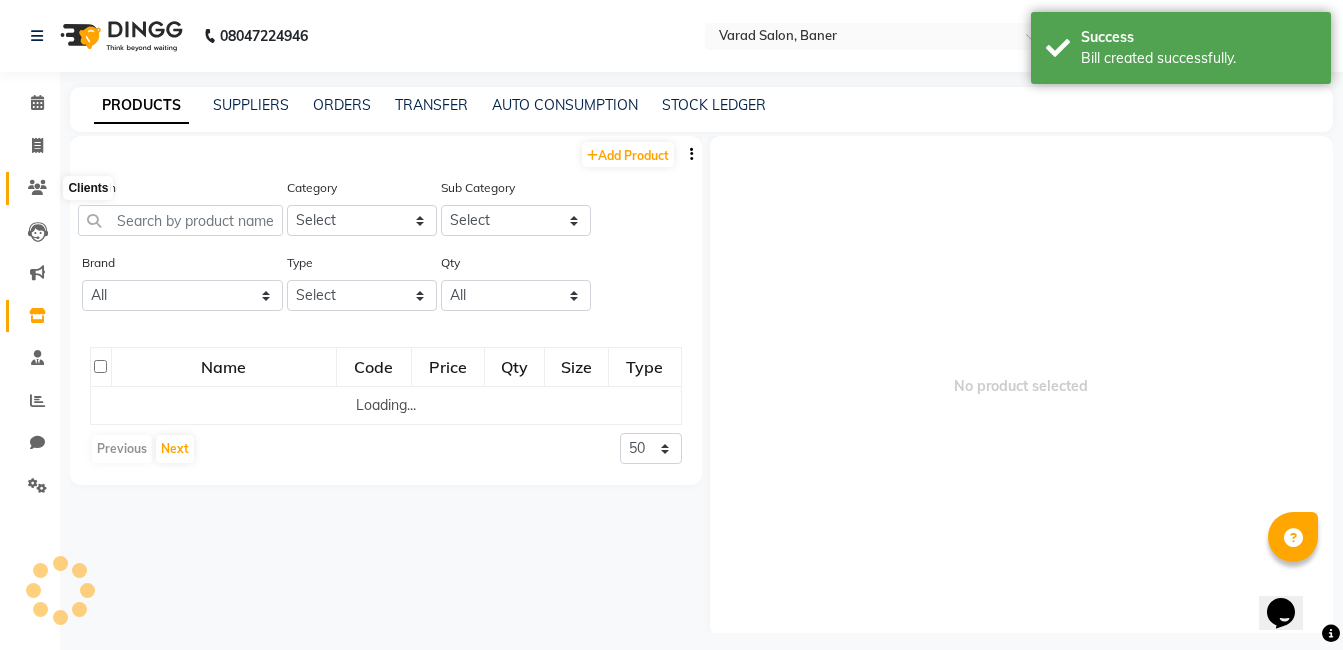 click 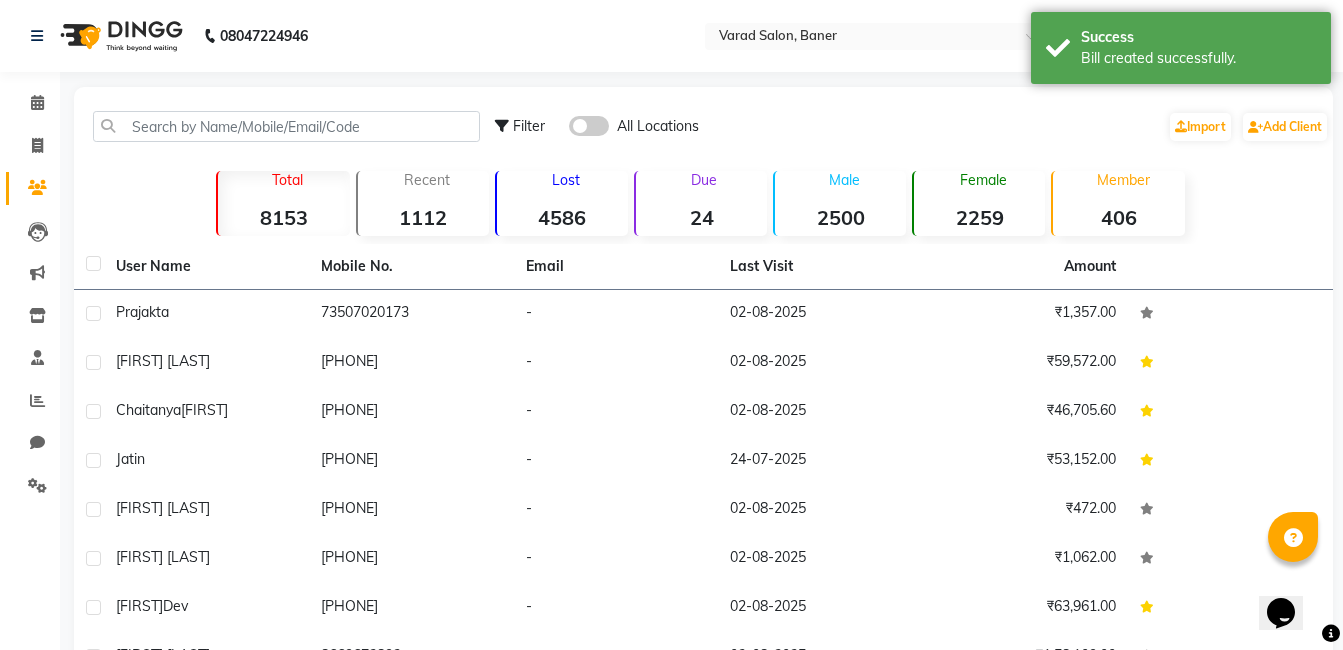 click on "73507020173" 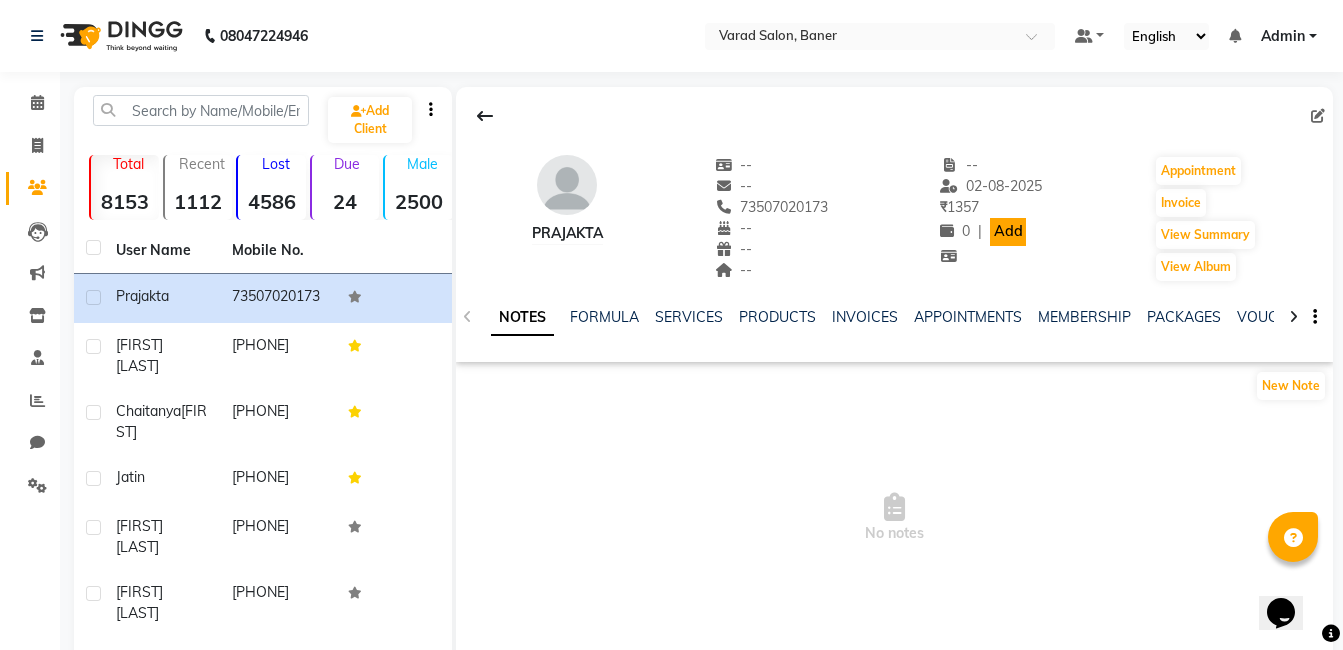click on "Add" 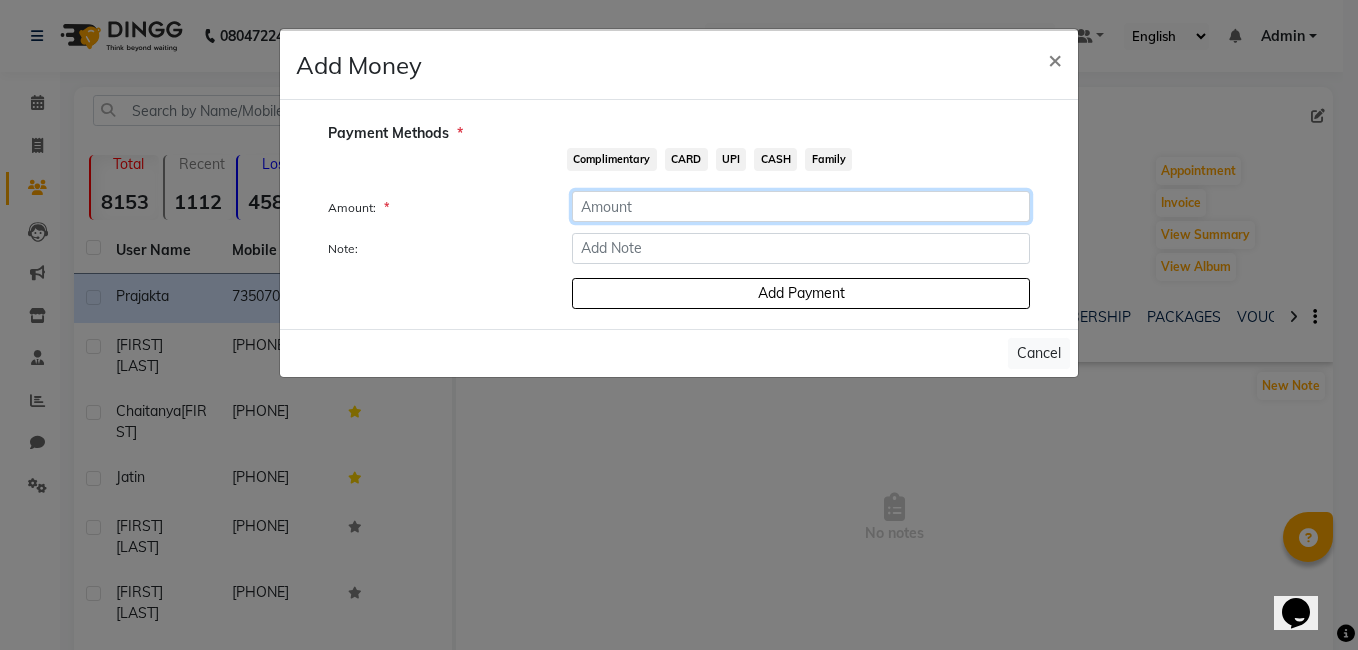 click 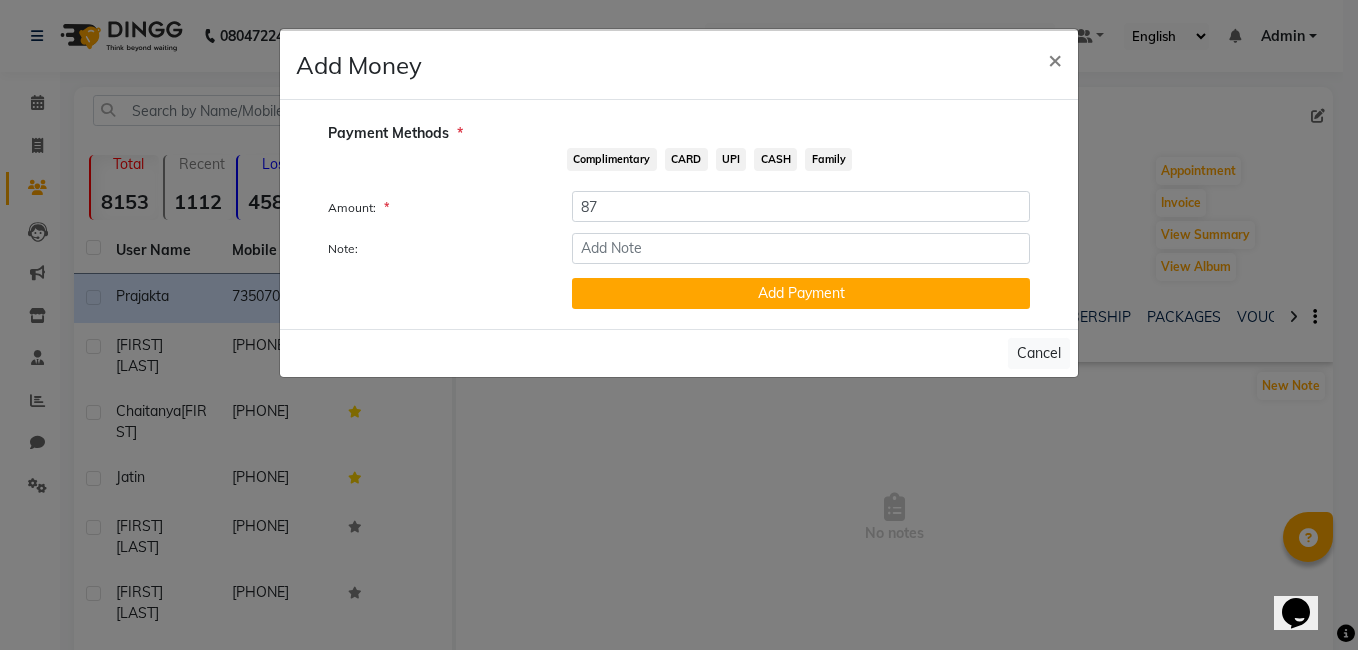 click on "CASH" 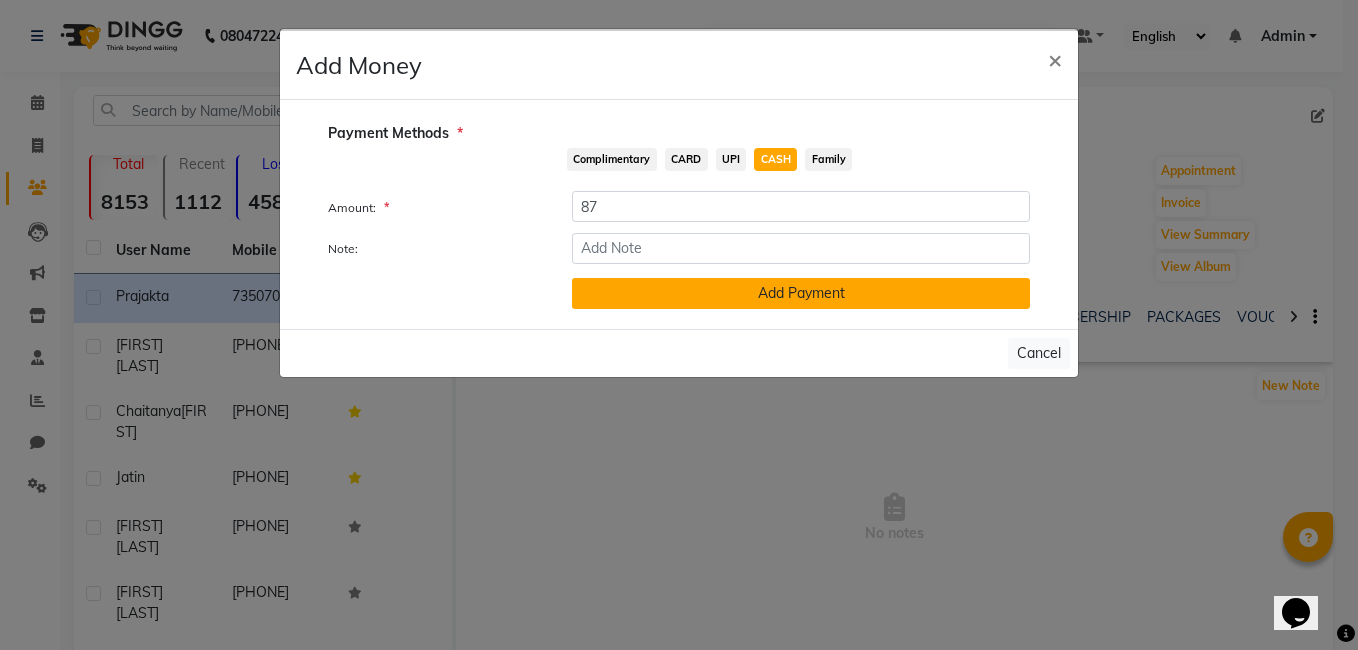 click on "Add Payment" 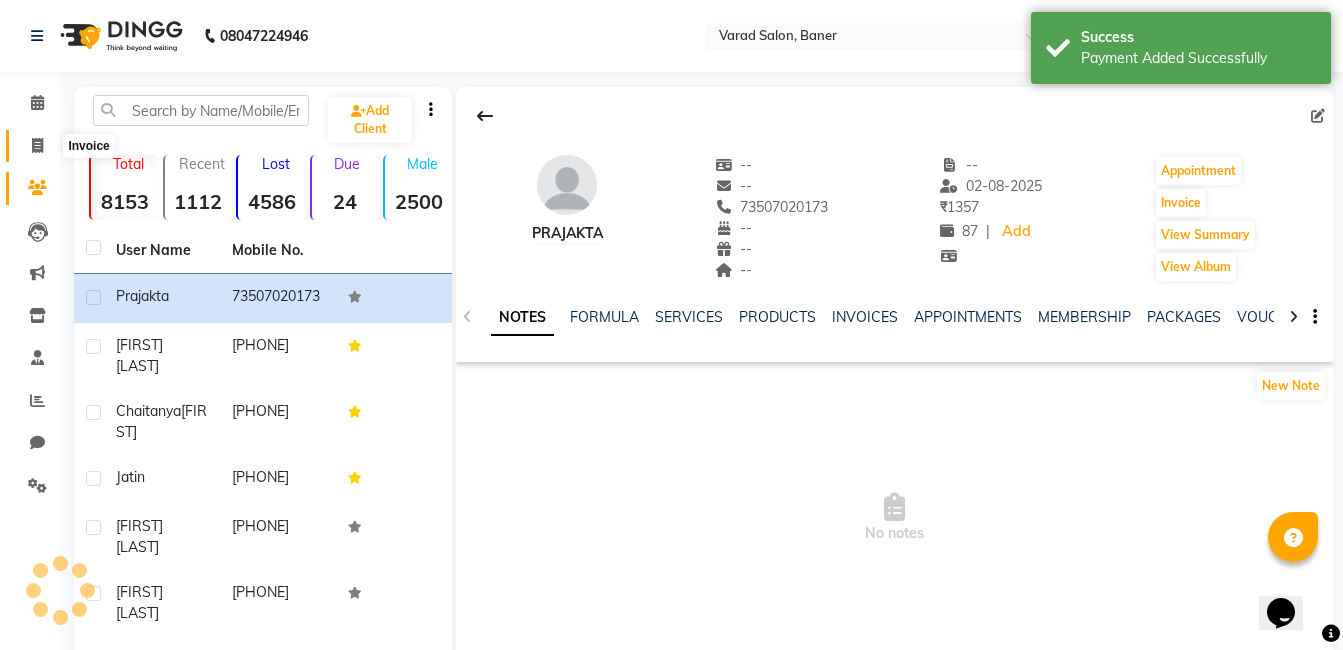 click 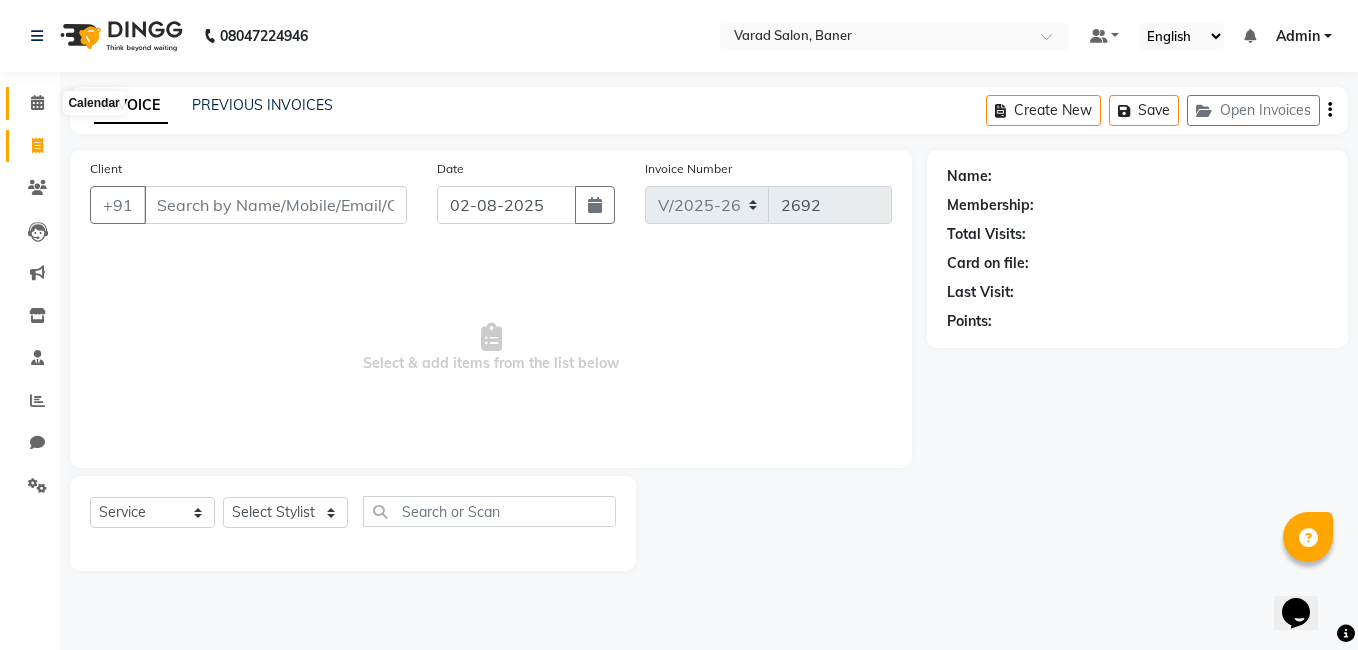 click 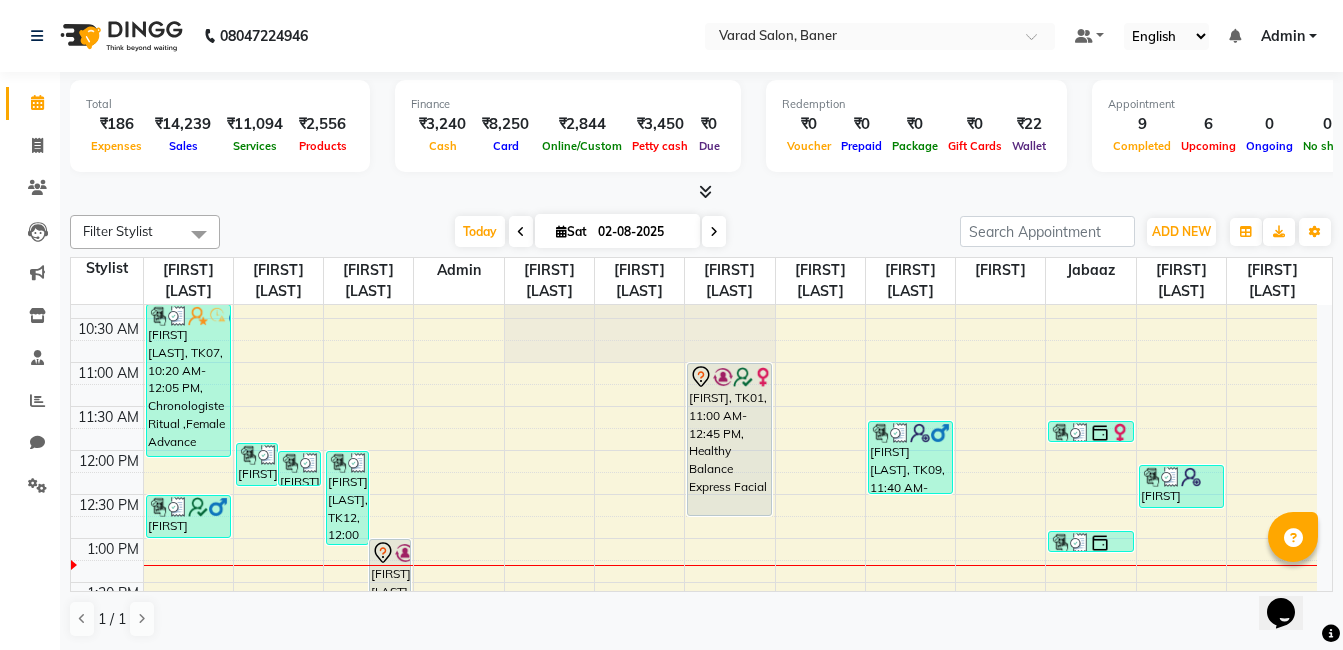 scroll, scrollTop: 300, scrollLeft: 0, axis: vertical 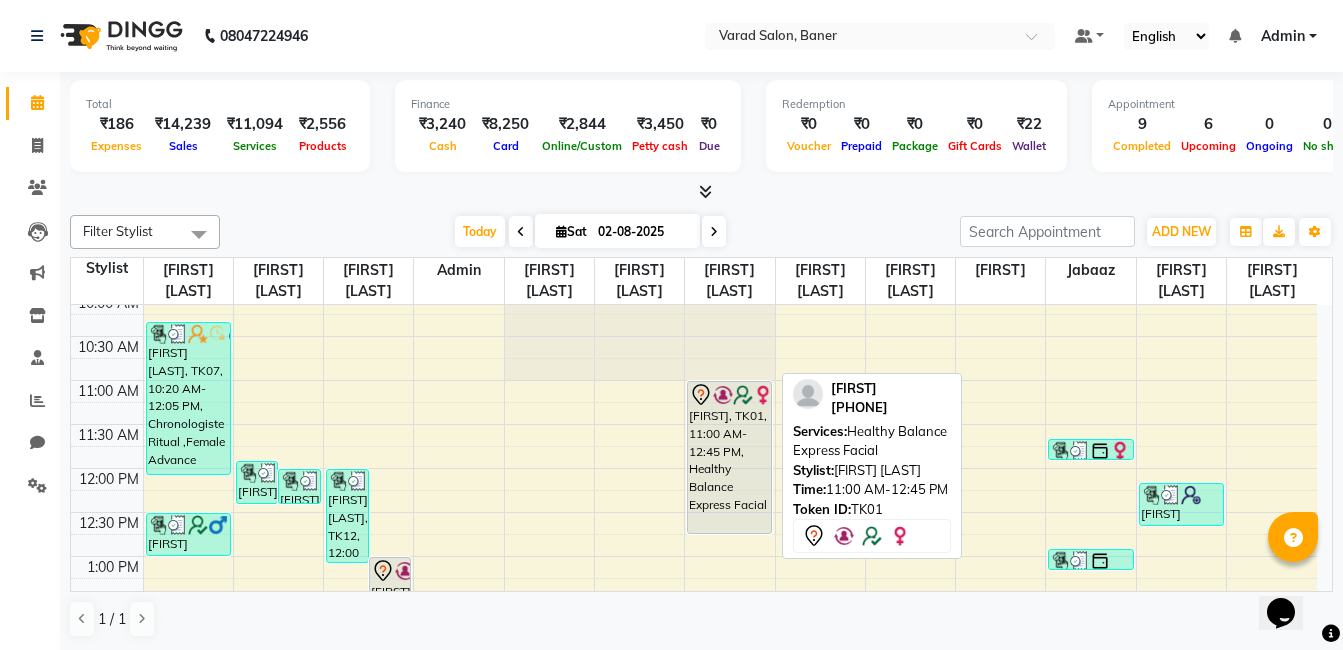 click on "shewta, TK01, 11:00 AM-12:45 PM, Healthy Balance Express Facial" at bounding box center [729, 457] 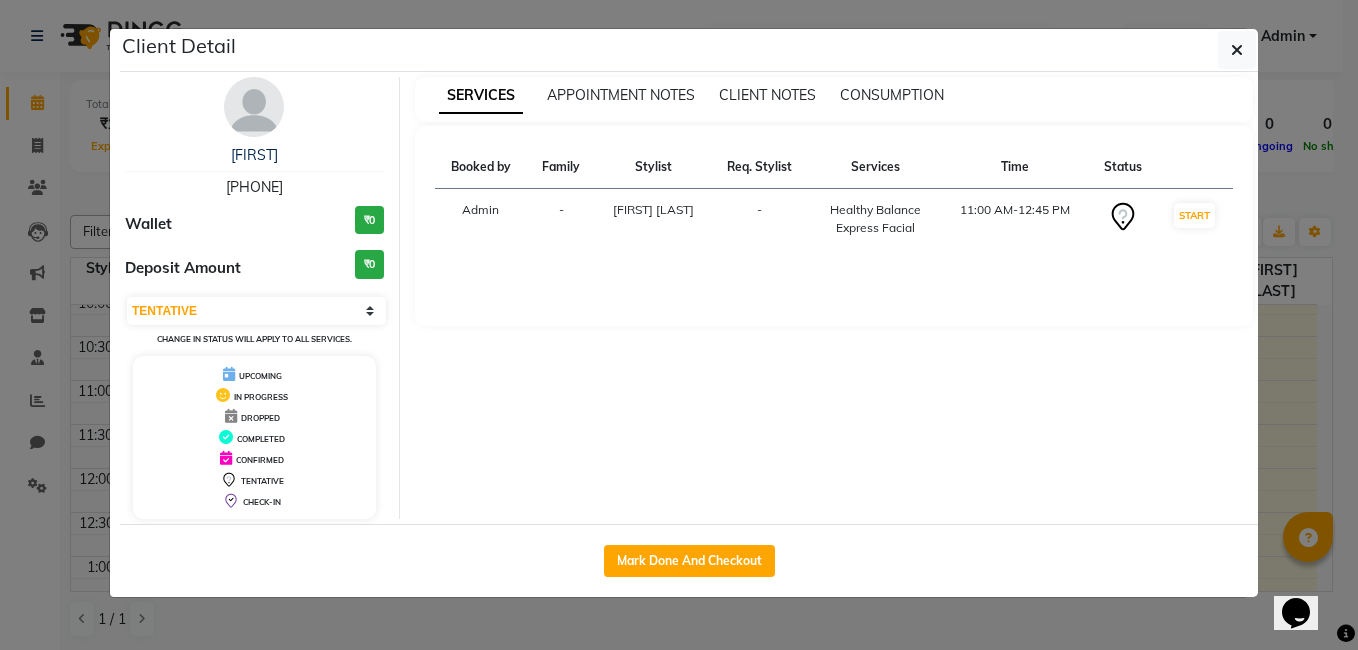 click on "Client Detail  shewta    8983553292 Wallet ₹0 Deposit Amount  ₹0  Select IN SERVICE CONFIRMED TENTATIVE CHECK IN MARK DONE DROPPED UPCOMING Change in status will apply to all services. UPCOMING IN PROGRESS DROPPED COMPLETED CONFIRMED TENTATIVE CHECK-IN SERVICES APPOINTMENT NOTES CLIENT NOTES CONSUMPTION Booked by Family Stylist Req. Stylist Services Time Status  Admin  - Dipali Jivane -  Healthy Balance Express Facial   11:00 AM-12:45 PM   START   Mark Done And Checkout" 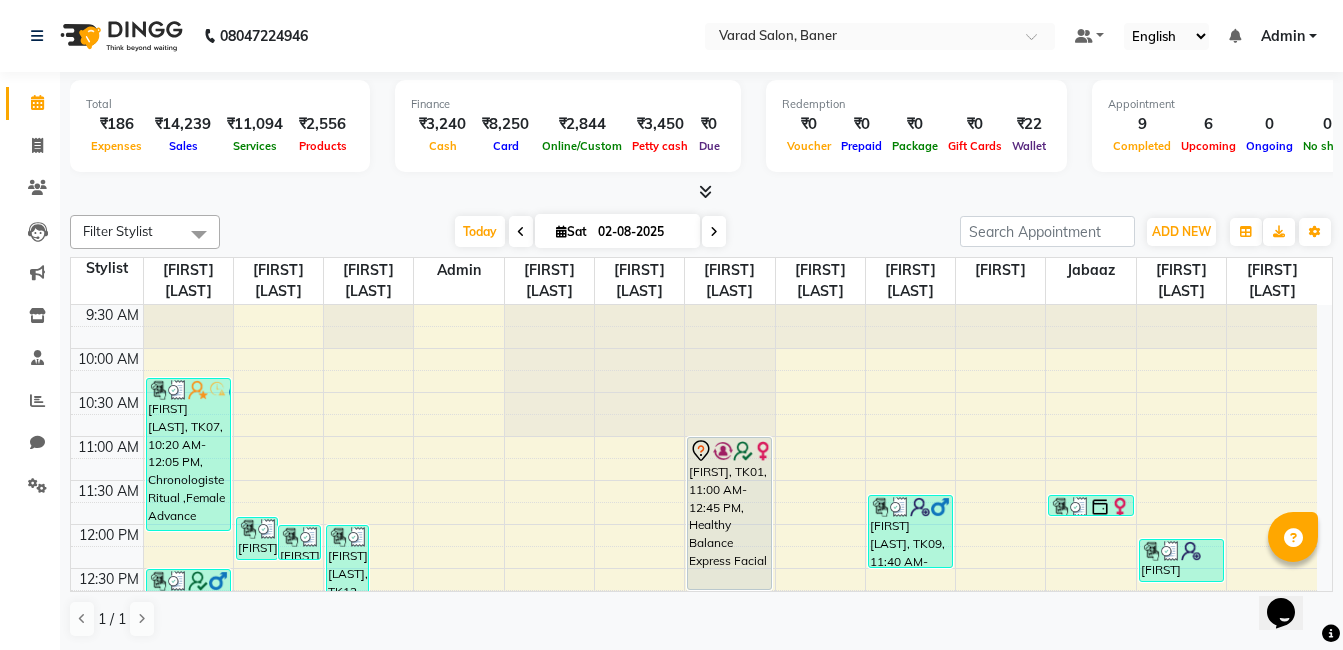 scroll, scrollTop: 0, scrollLeft: 0, axis: both 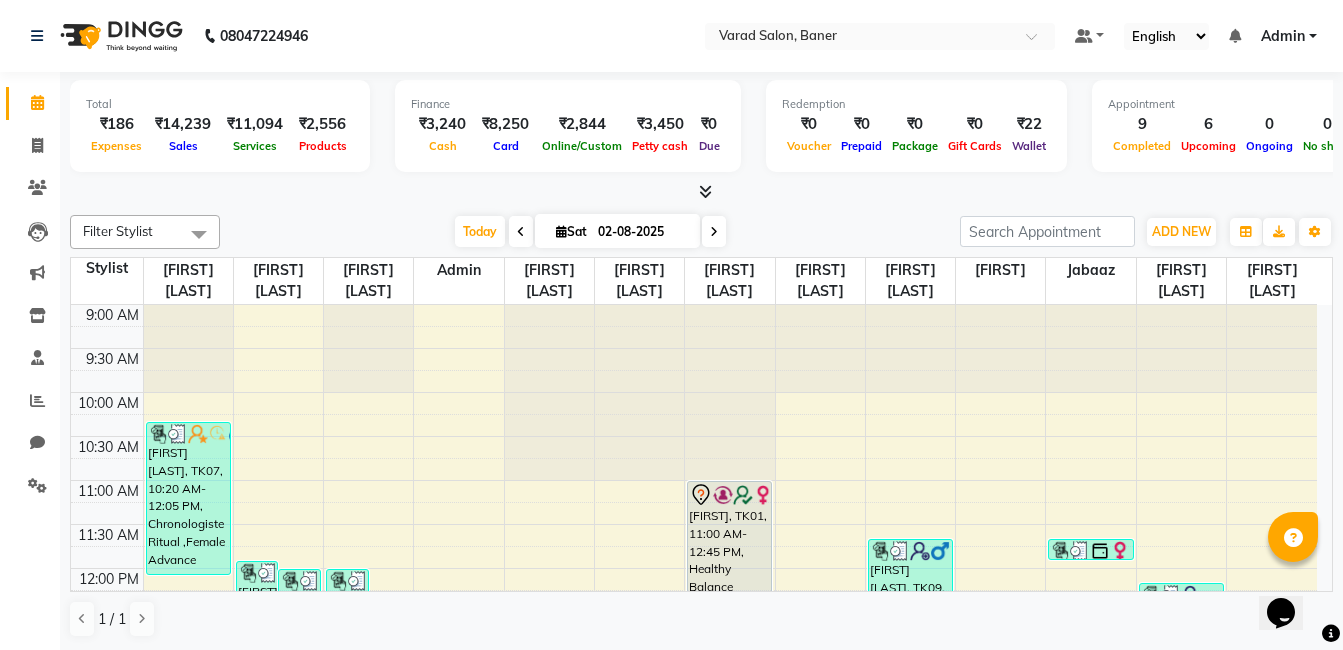 click at bounding box center (910, 349) 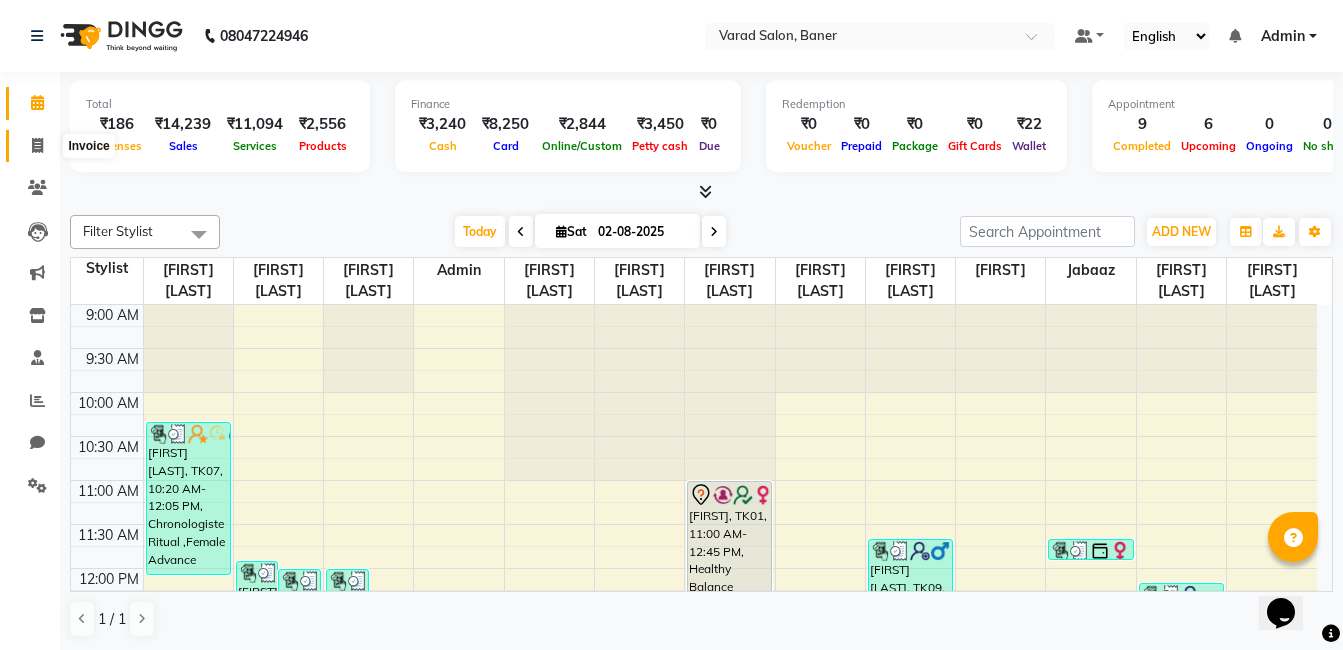 click 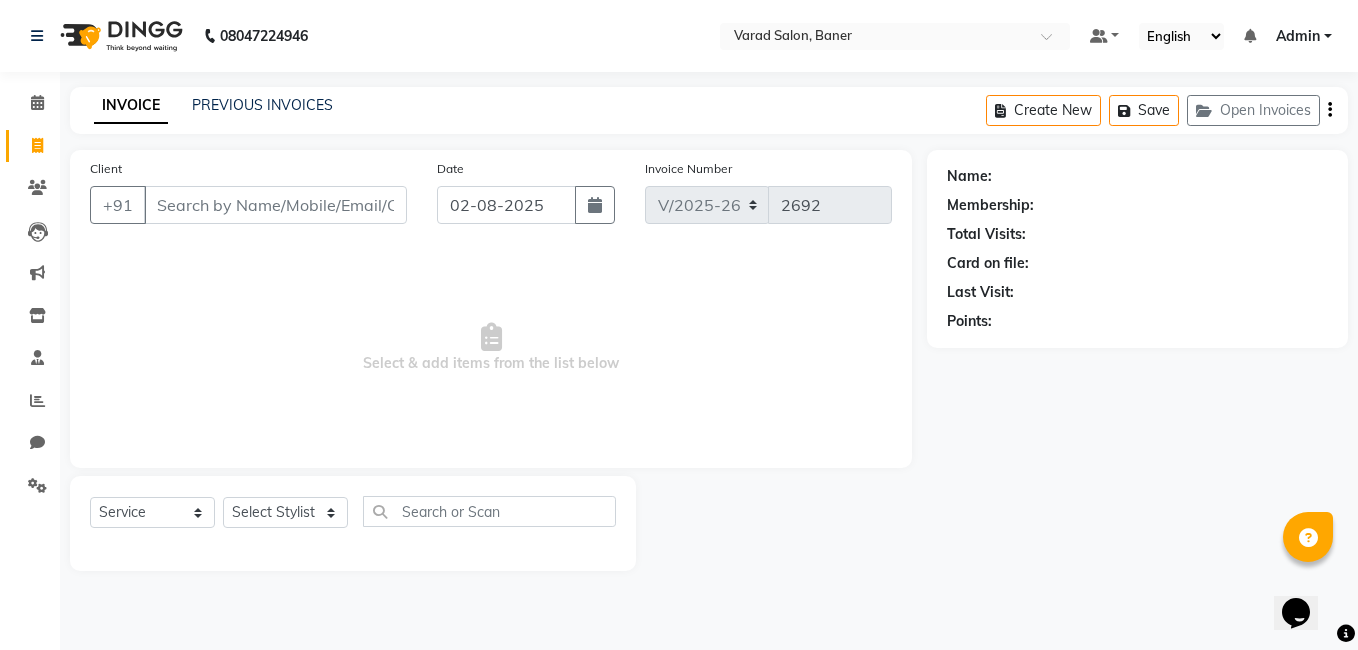 drag, startPoint x: 314, startPoint y: 213, endPoint x: 315, endPoint y: 203, distance: 10.049875 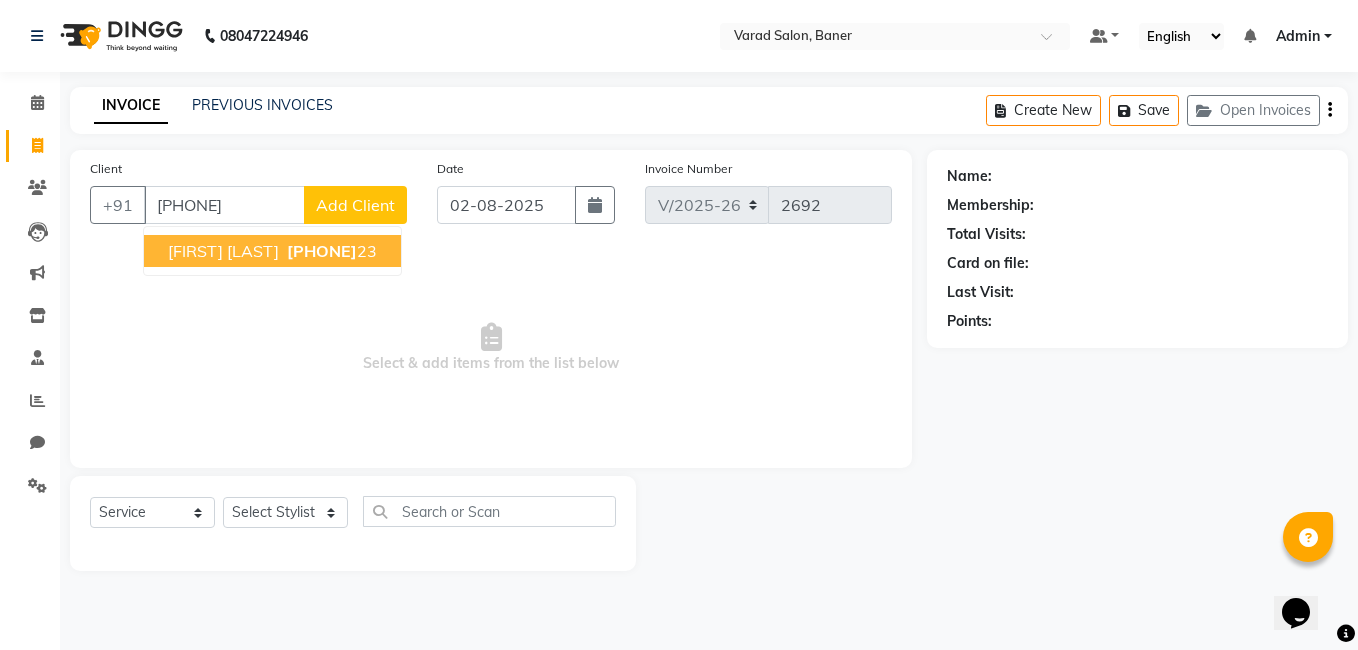 click on "70875259" at bounding box center (322, 251) 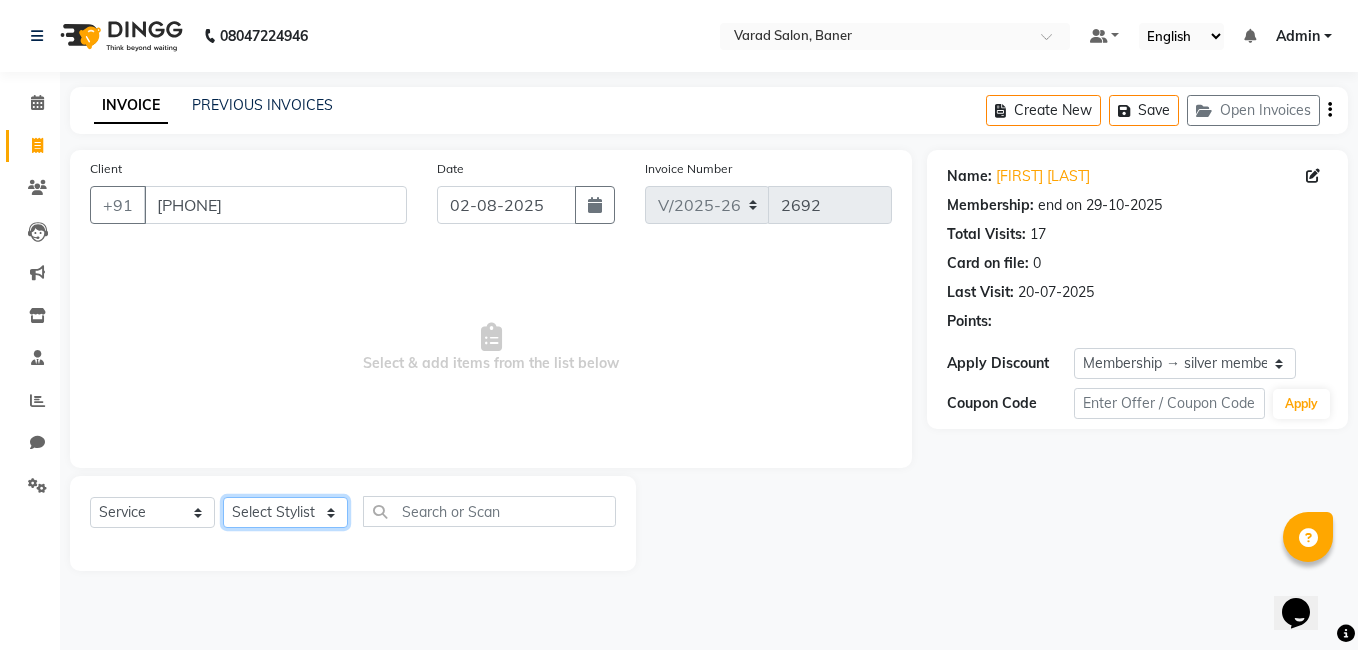 click on "Select Stylist Admin [FIRST] [LAST] [FIRST] [LAST] [FIRST] [LAST] [FIRST] [LAST] [FIRST] [LAST] [FIRST] [LAST] [FIRST] [LAST] [FIRST] [LAST] [FIRST] [LAST] [FIRST] [LAST] [FIRST] [LAST]" 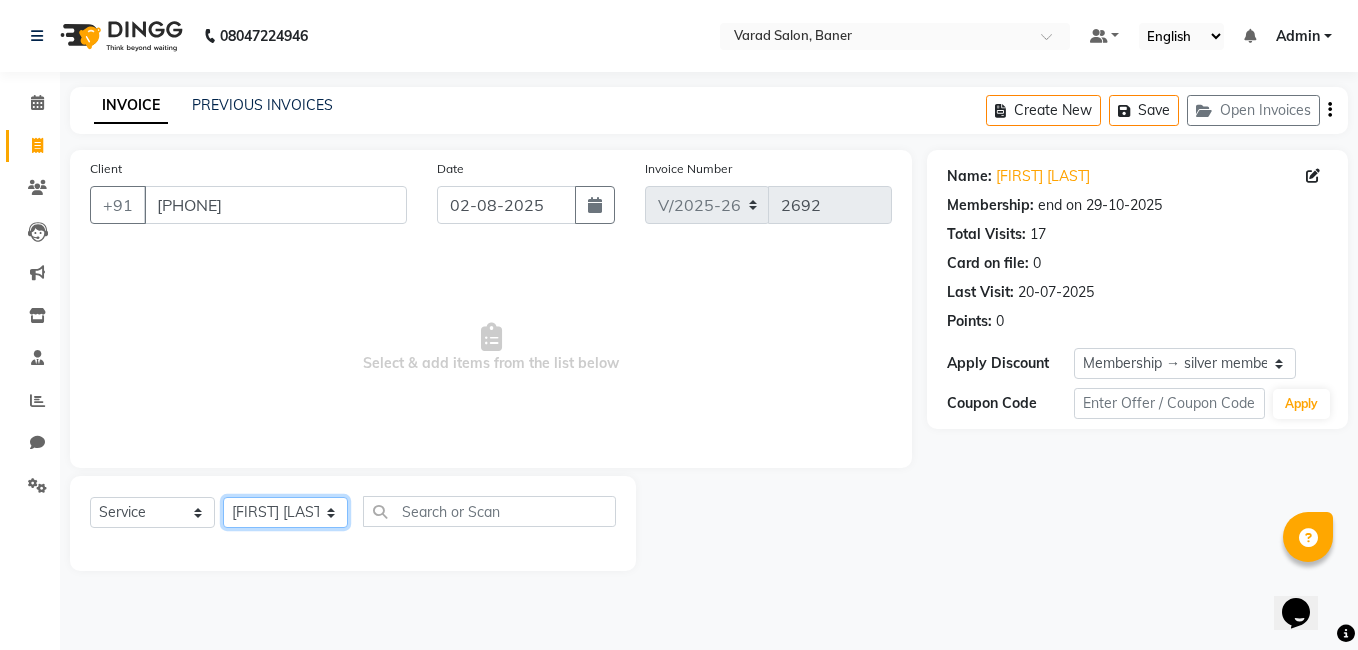 click on "Select Stylist Admin [FIRST] [LAST] [FIRST] [LAST] [FIRST] [LAST] [FIRST] [LAST] [FIRST] [LAST] [FIRST] [LAST] [FIRST] [LAST] [FIRST] [LAST] [FIRST] [LAST] [FIRST] [LAST] [FIRST] [LAST]" 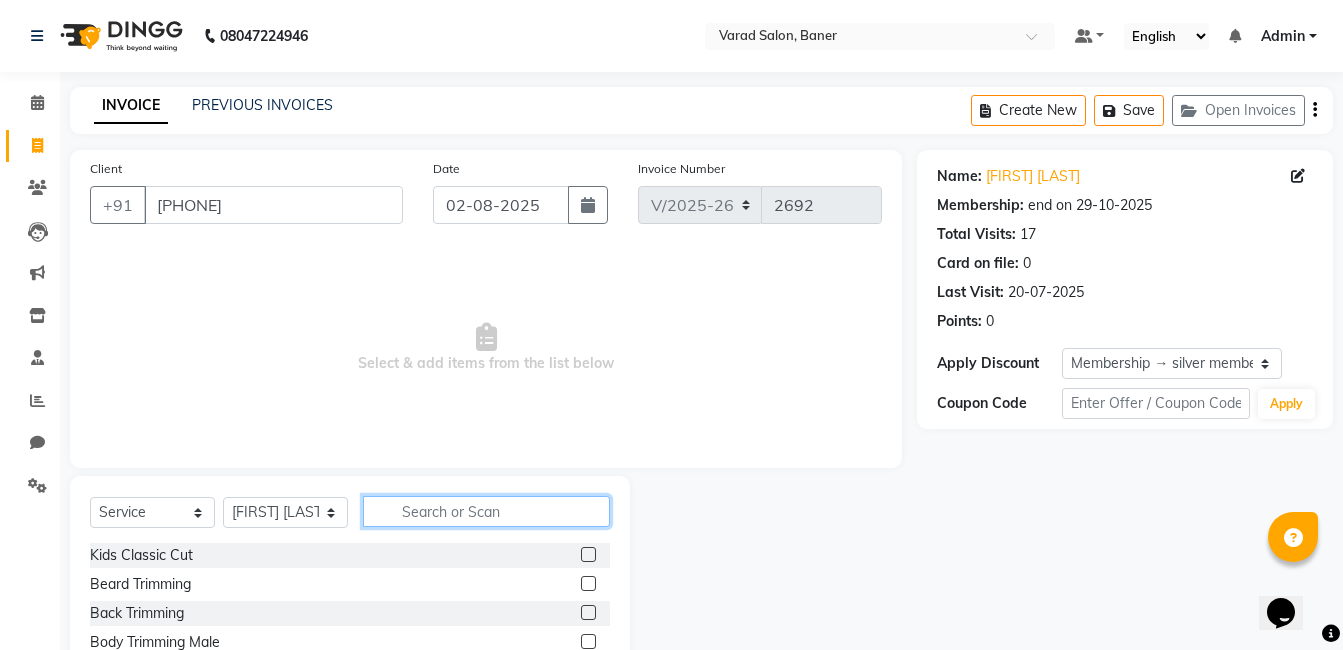 click 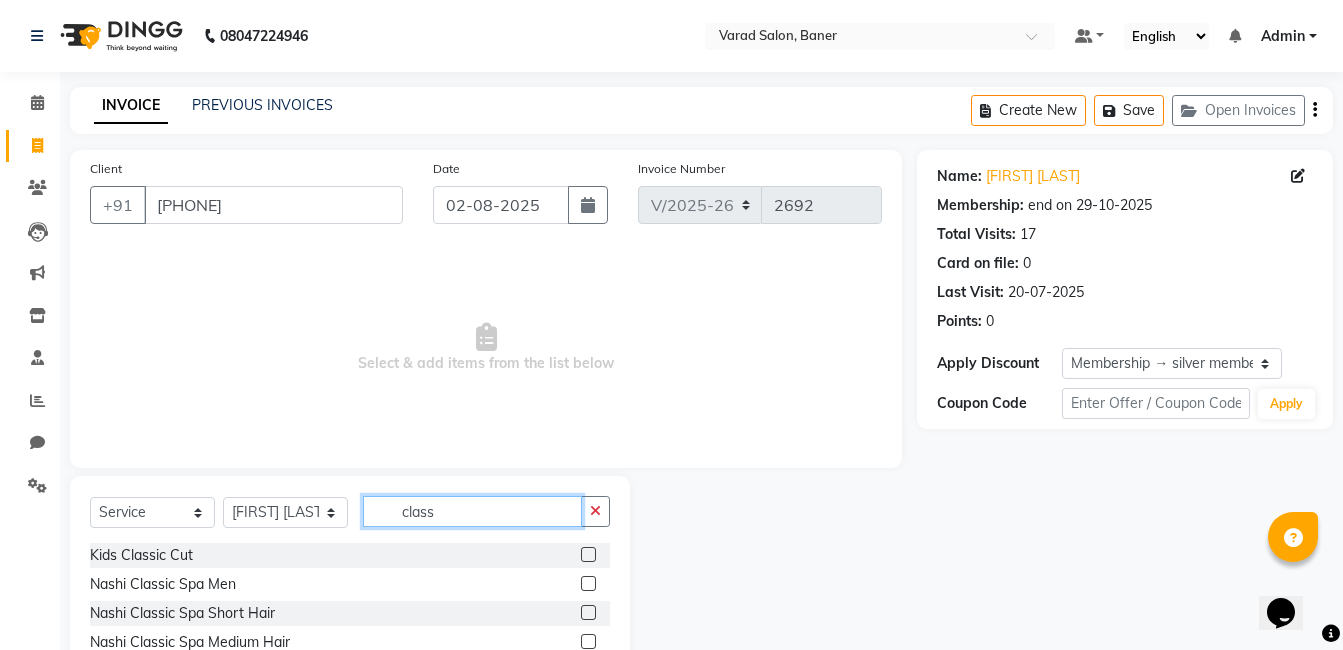 scroll, scrollTop: 125, scrollLeft: 0, axis: vertical 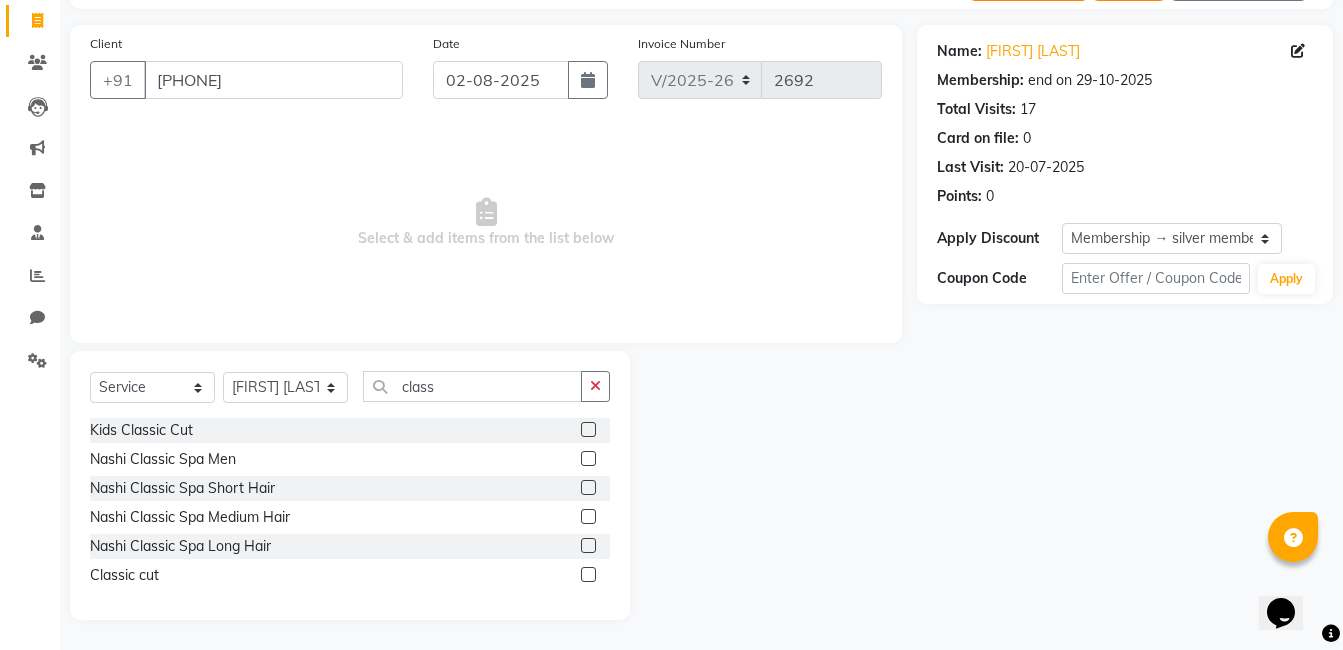 click 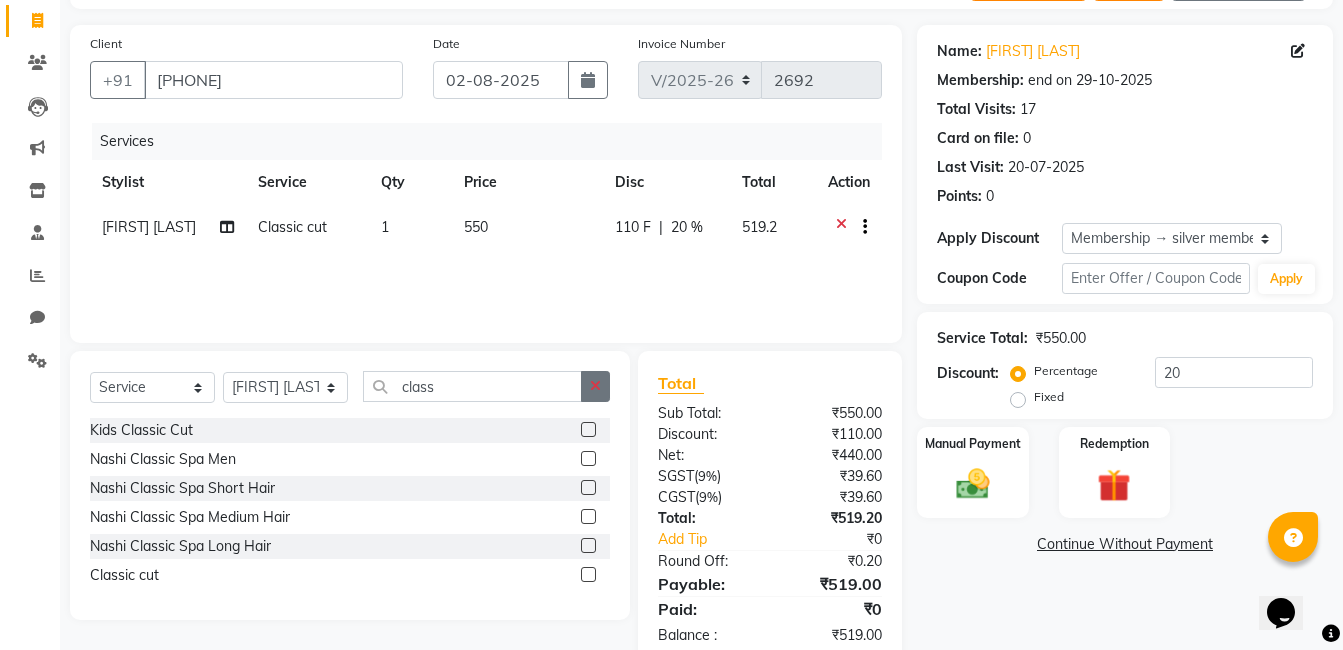 click 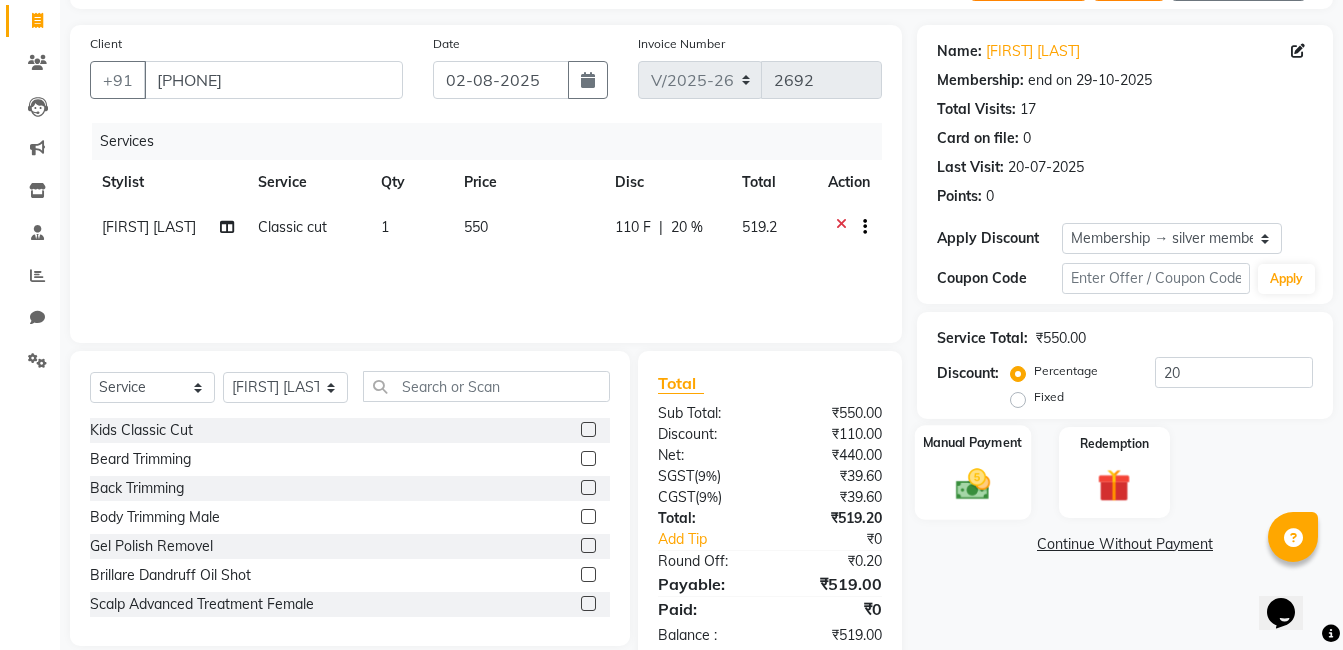 click 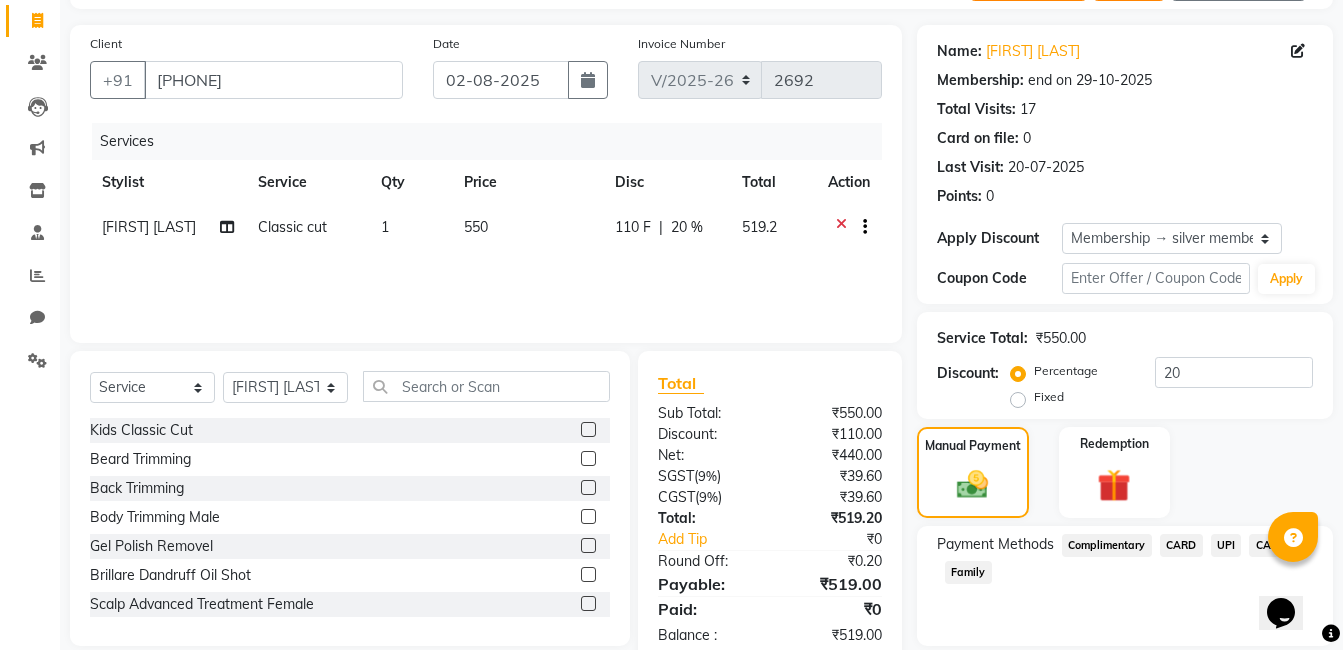 click on "UPI" 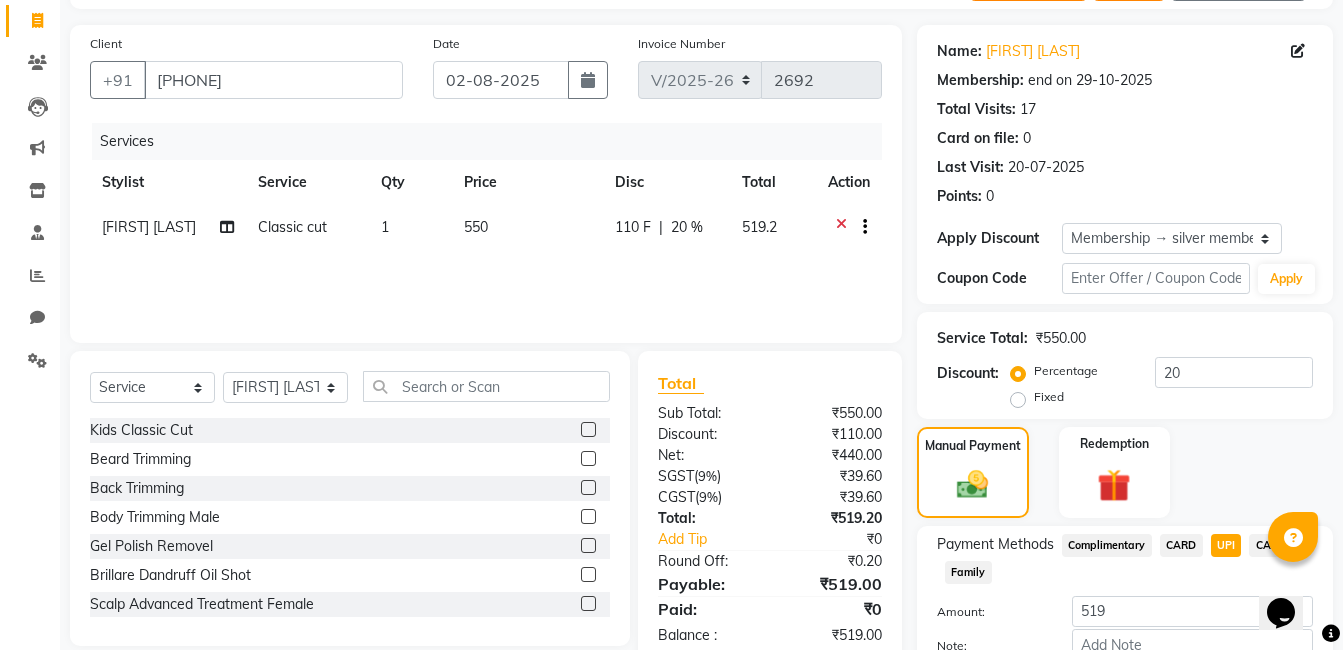 scroll, scrollTop: 248, scrollLeft: 0, axis: vertical 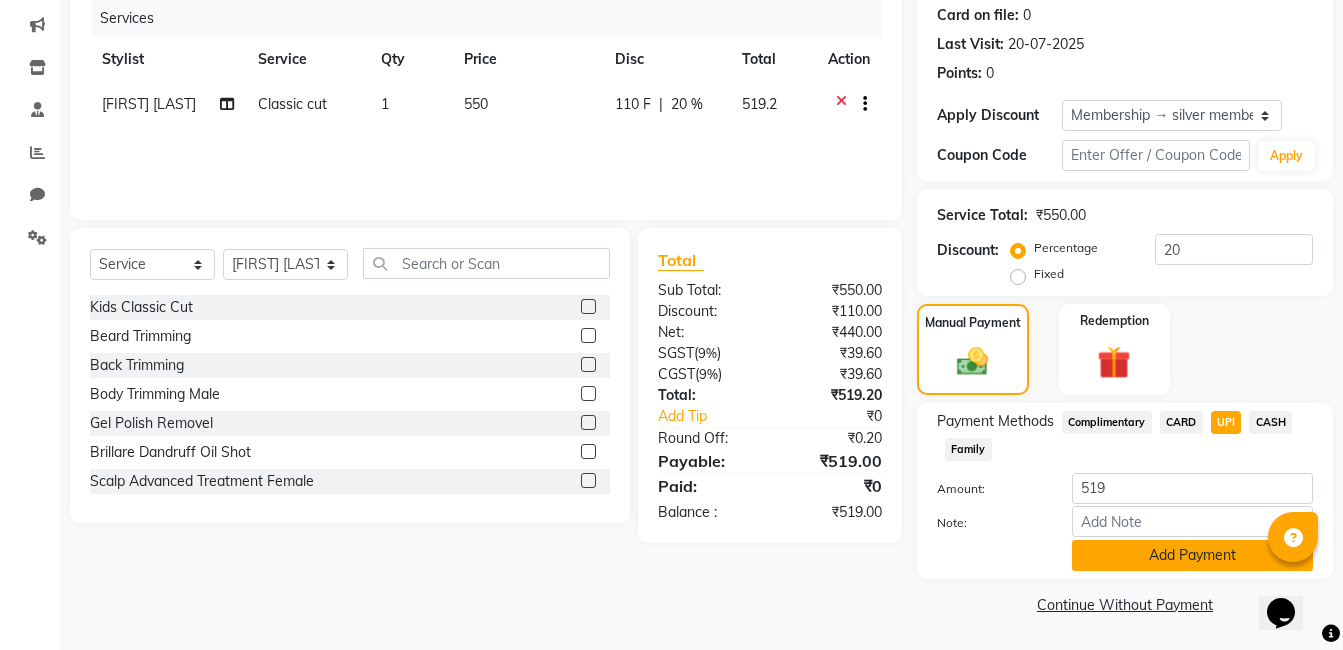 click on "Add Payment" 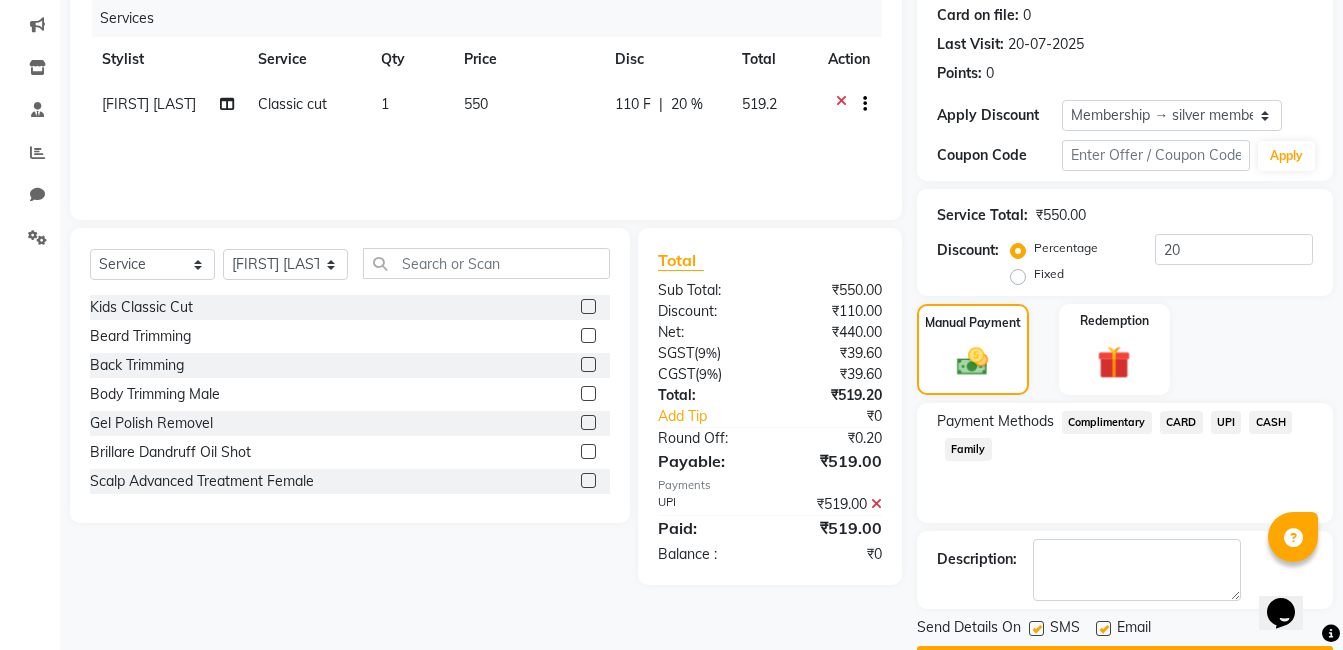 scroll, scrollTop: 305, scrollLeft: 0, axis: vertical 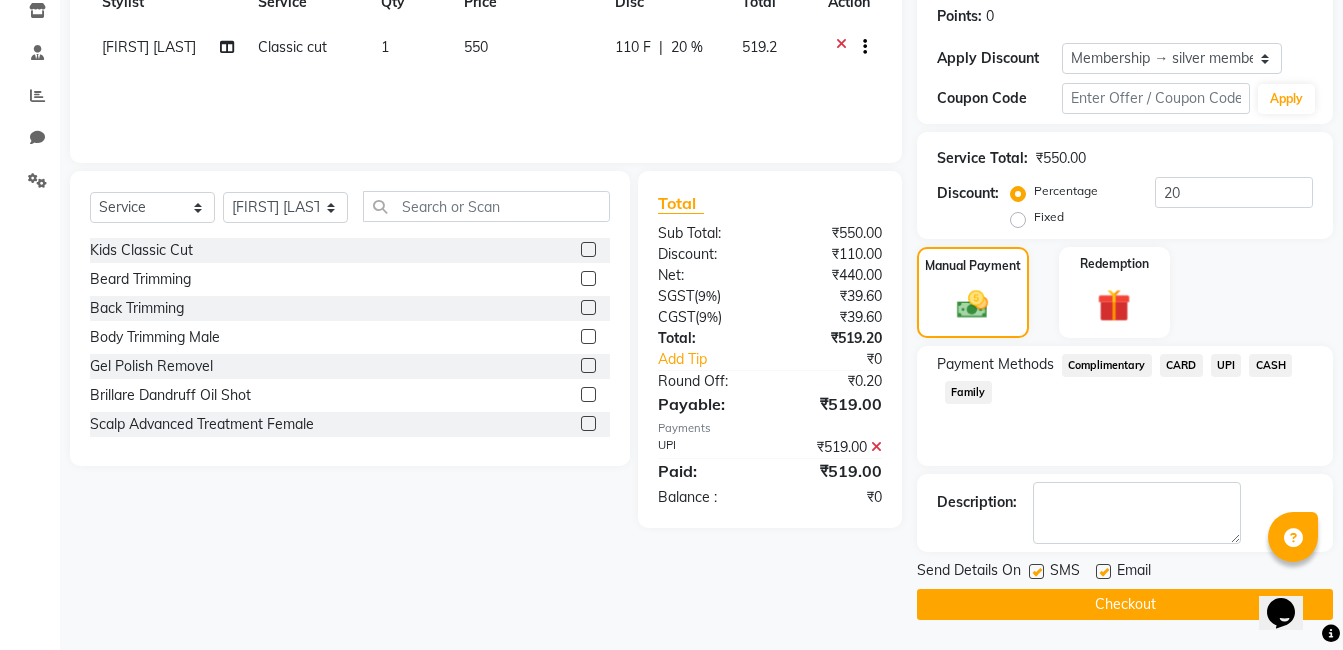 click on "Checkout" 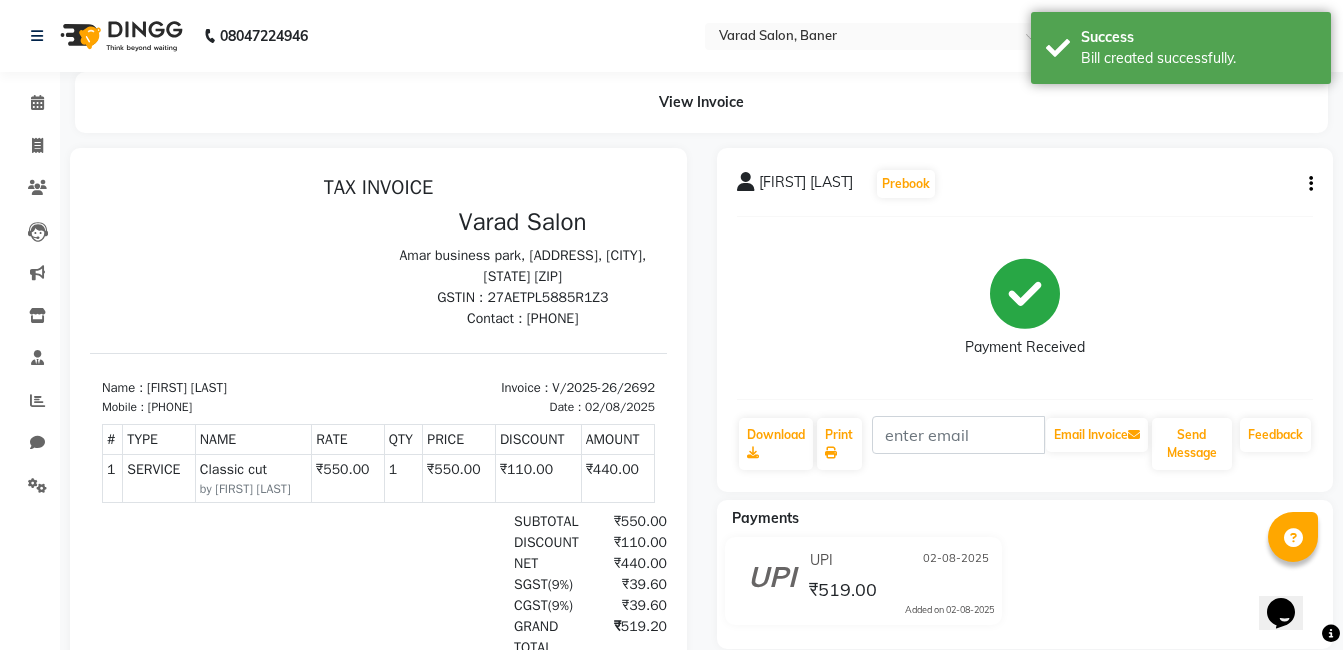 scroll, scrollTop: 0, scrollLeft: 0, axis: both 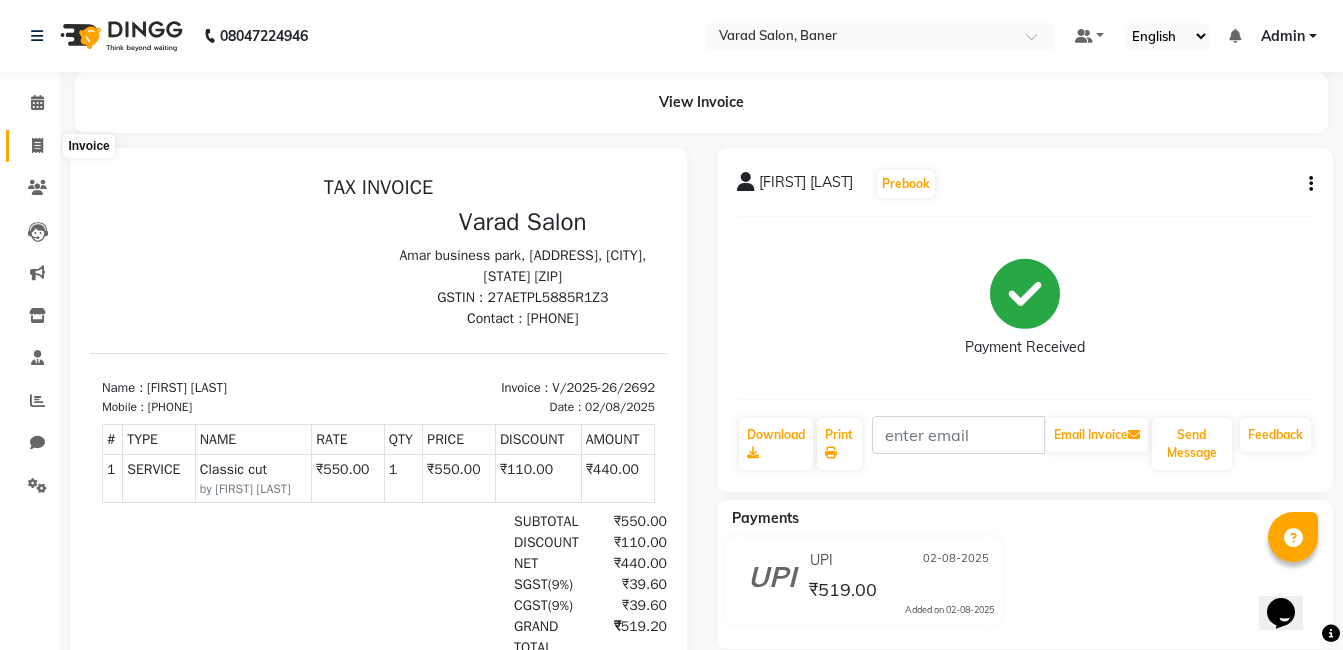 click 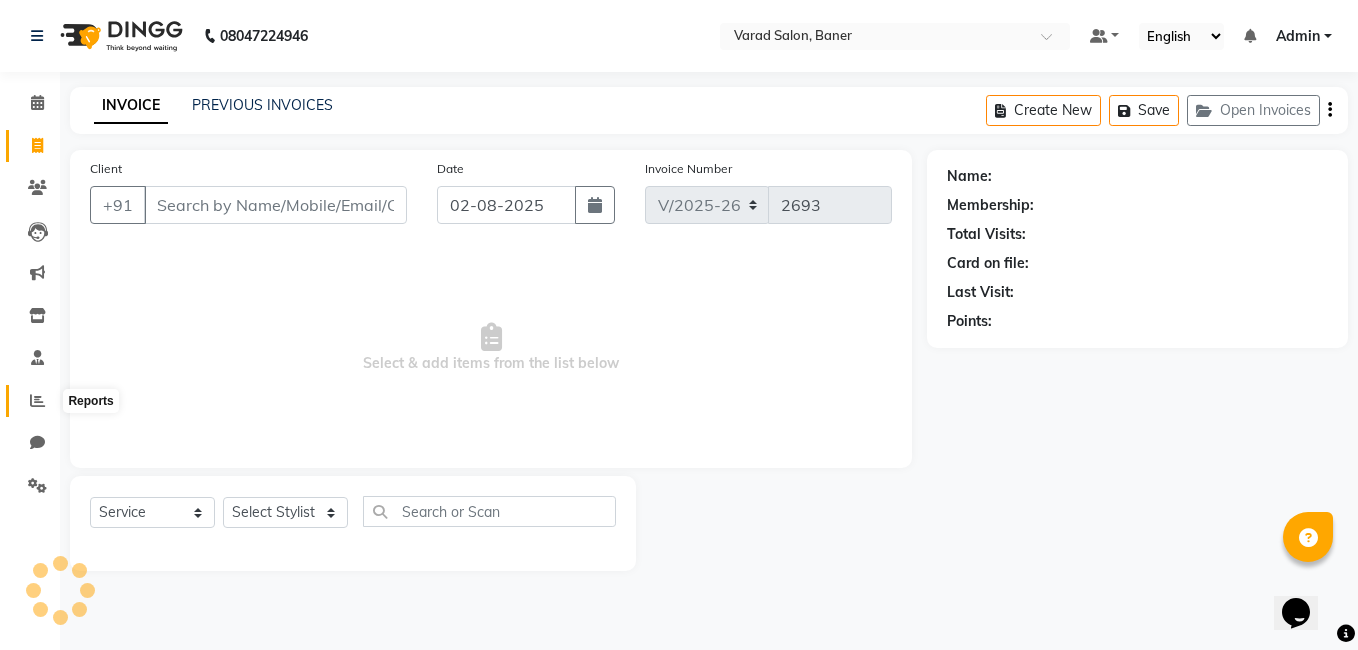 click 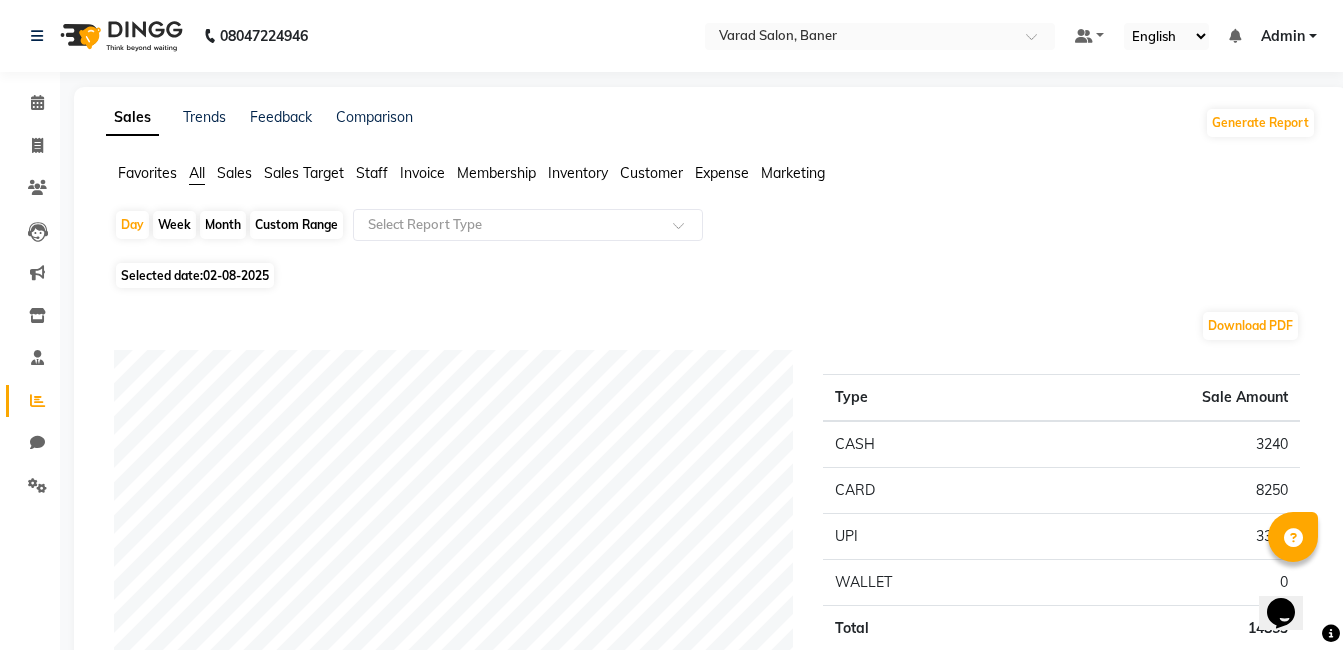 click on "Month" 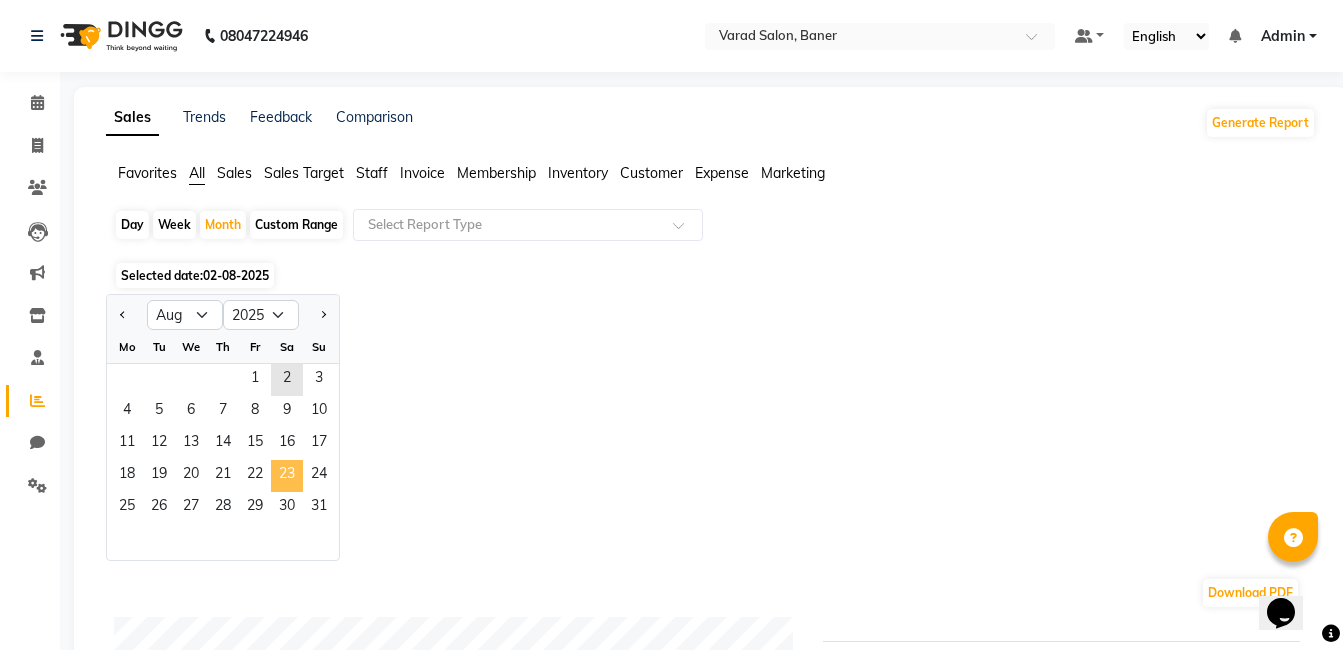 drag, startPoint x: 276, startPoint y: 472, endPoint x: 280, endPoint y: 459, distance: 13.601471 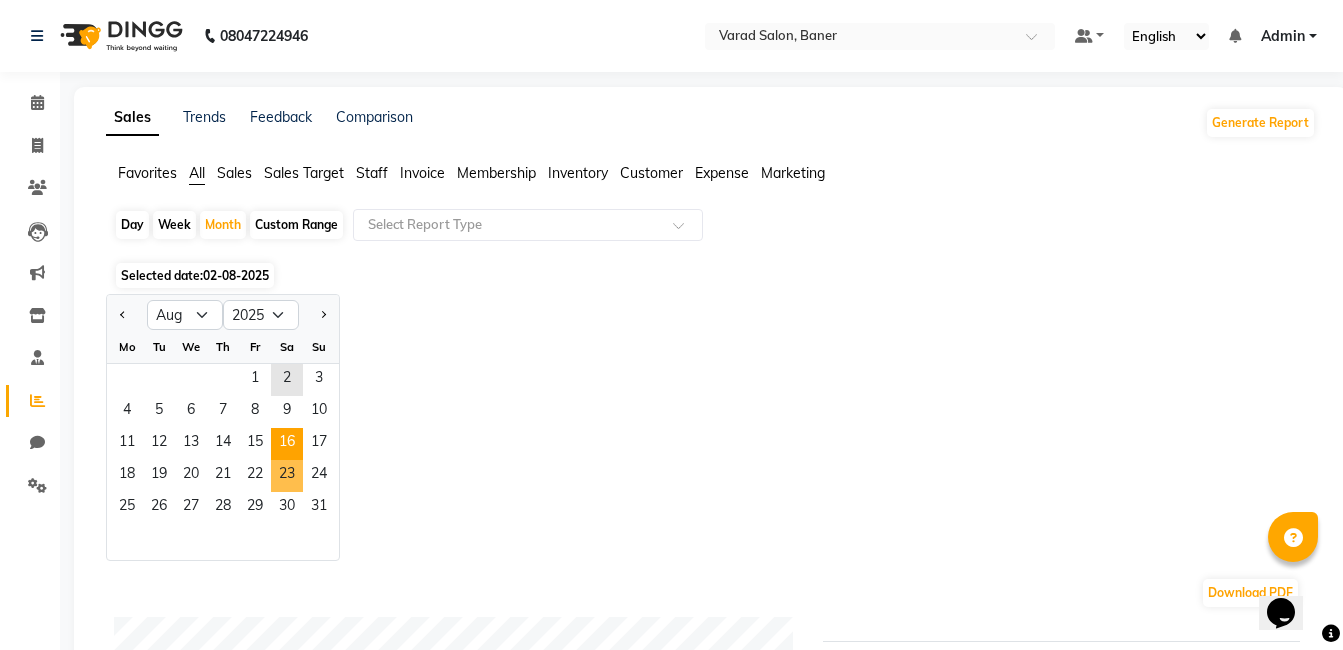 click on "23" 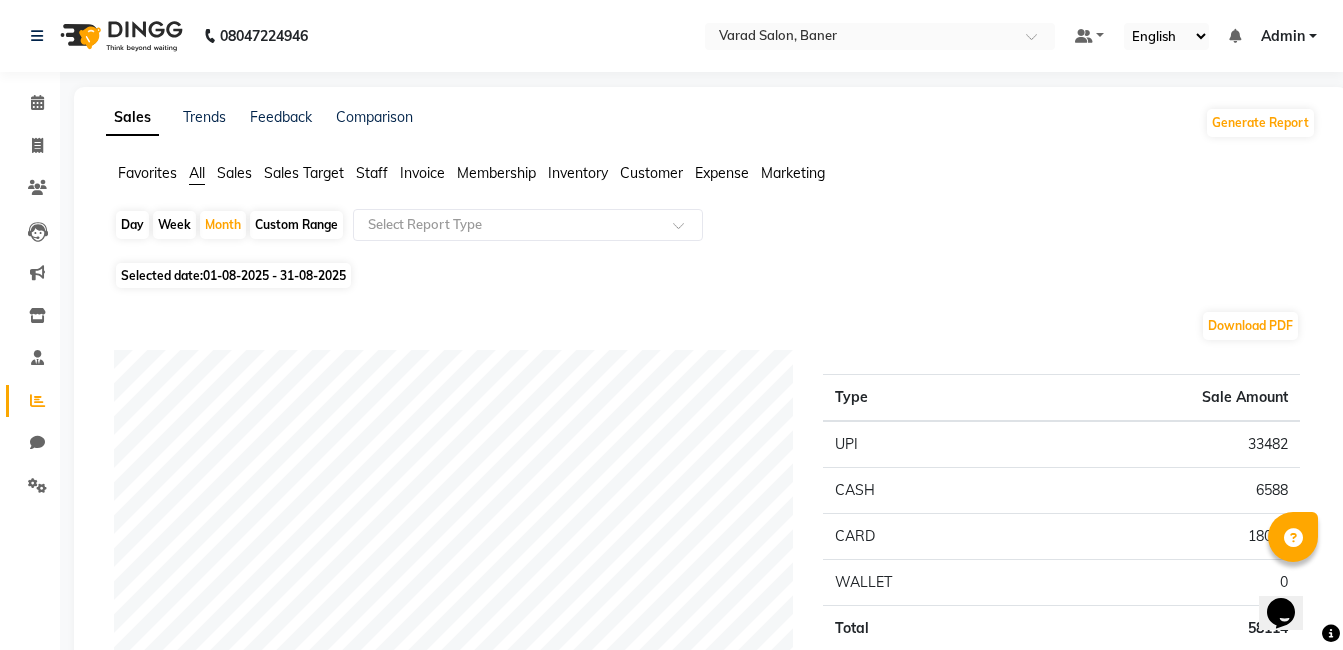 click on "Staff" 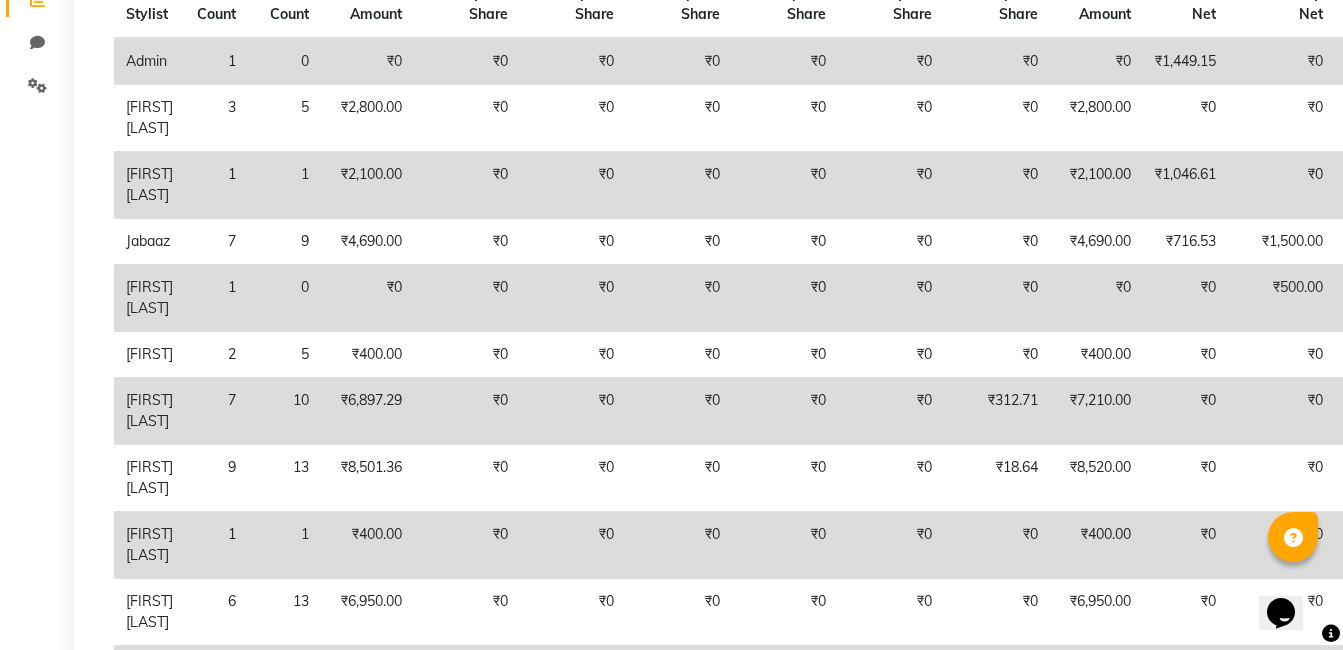 scroll, scrollTop: 0, scrollLeft: 0, axis: both 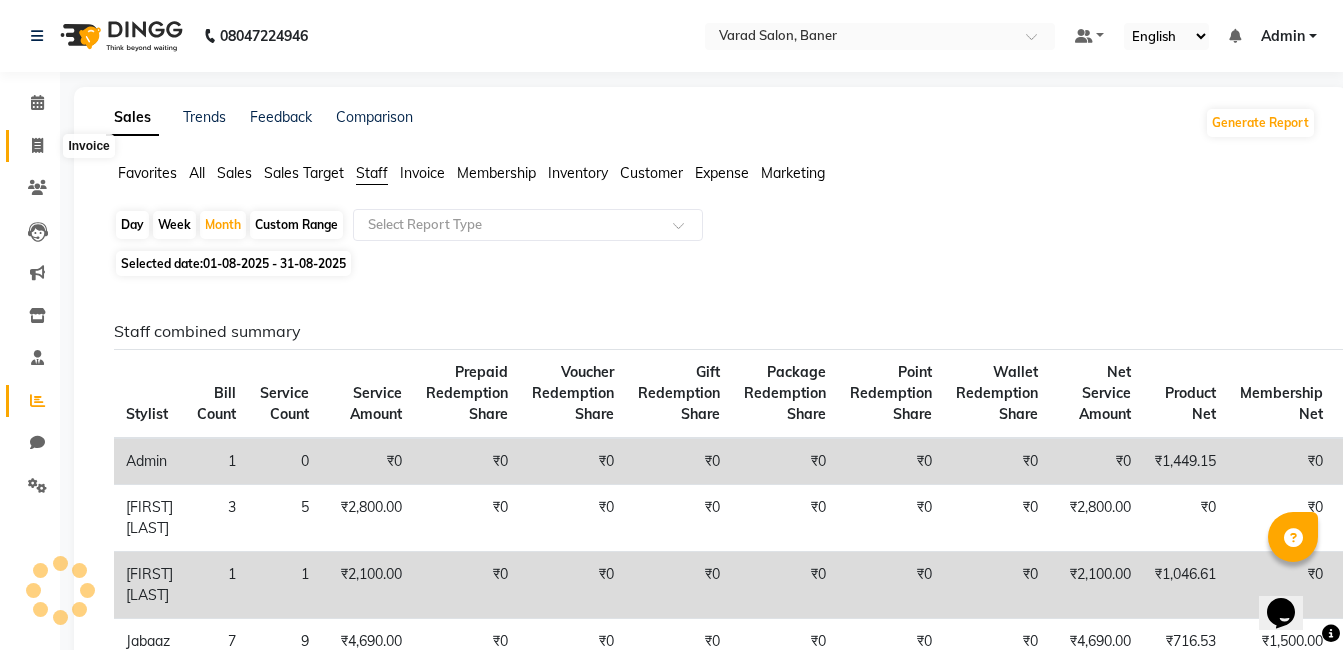 drag, startPoint x: 42, startPoint y: 154, endPoint x: 68, endPoint y: 149, distance: 26.476404 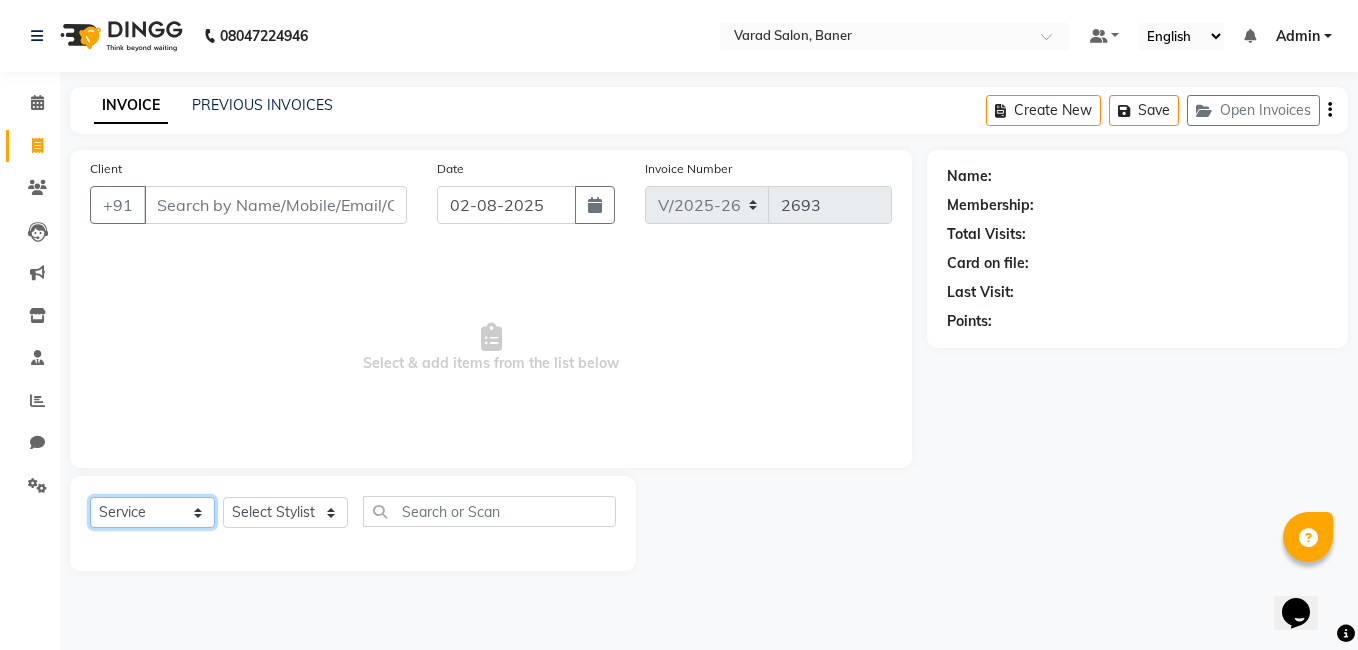 click on "Select  Service  Product  Membership  Package Voucher Prepaid Gift Card" 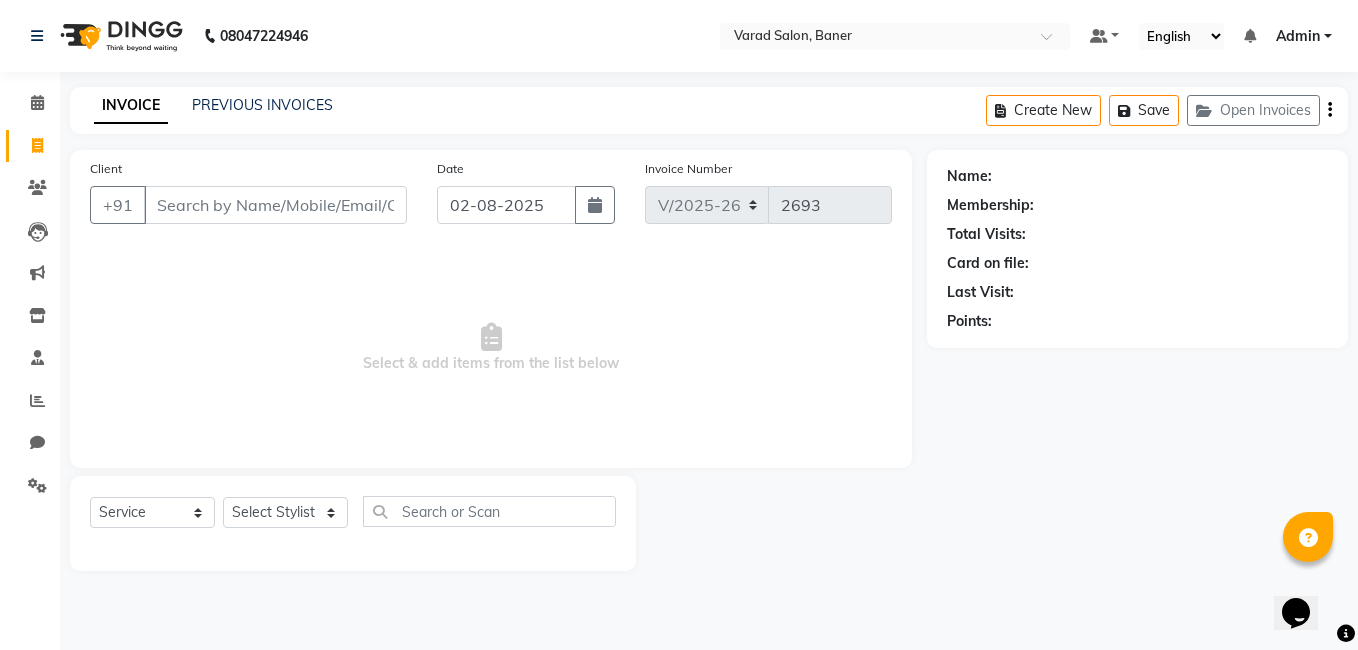 click on "Select & add items from the list below" at bounding box center [491, 348] 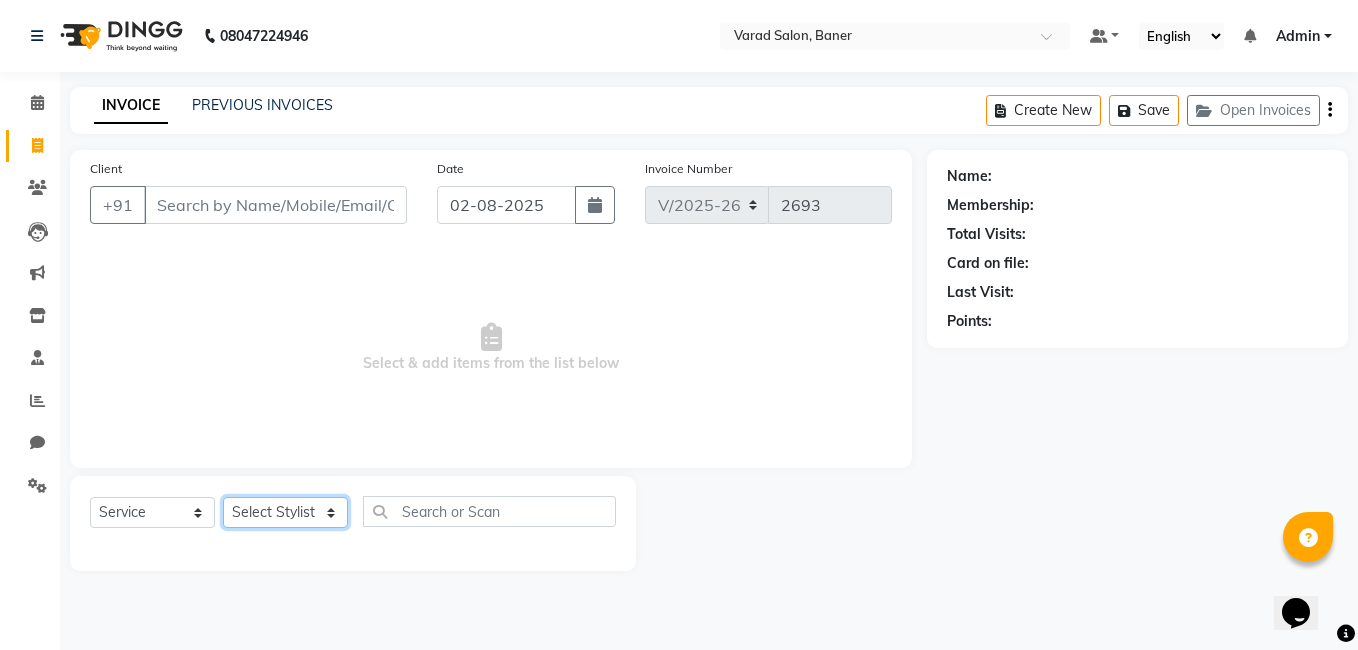 drag, startPoint x: 293, startPoint y: 511, endPoint x: 291, endPoint y: 494, distance: 17.117243 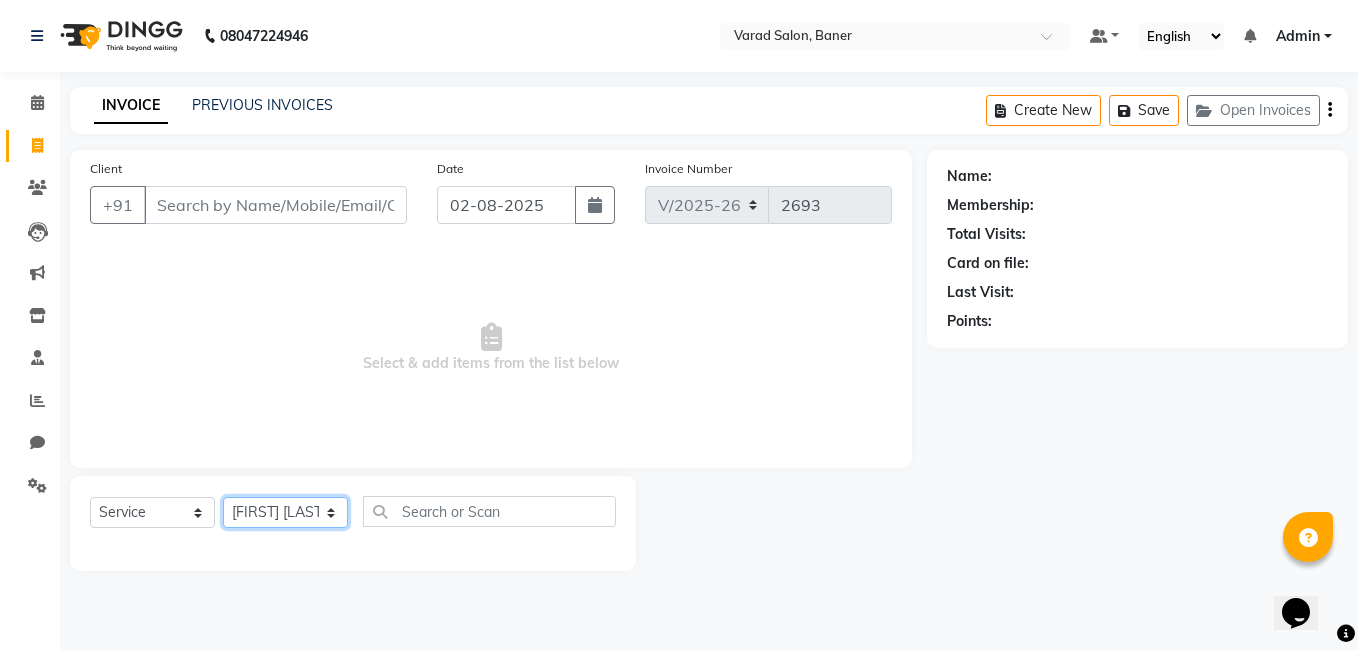 click on "Select Stylist Admin [FIRST] [LAST] [FIRST] [LAST] [FIRST] [LAST] [FIRST] [LAST] [FIRST] [LAST] [FIRST] [LAST] [FIRST] [LAST] [FIRST] [LAST] [FIRST] [LAST] [FIRST] [LAST] [FIRST] [LAST]" 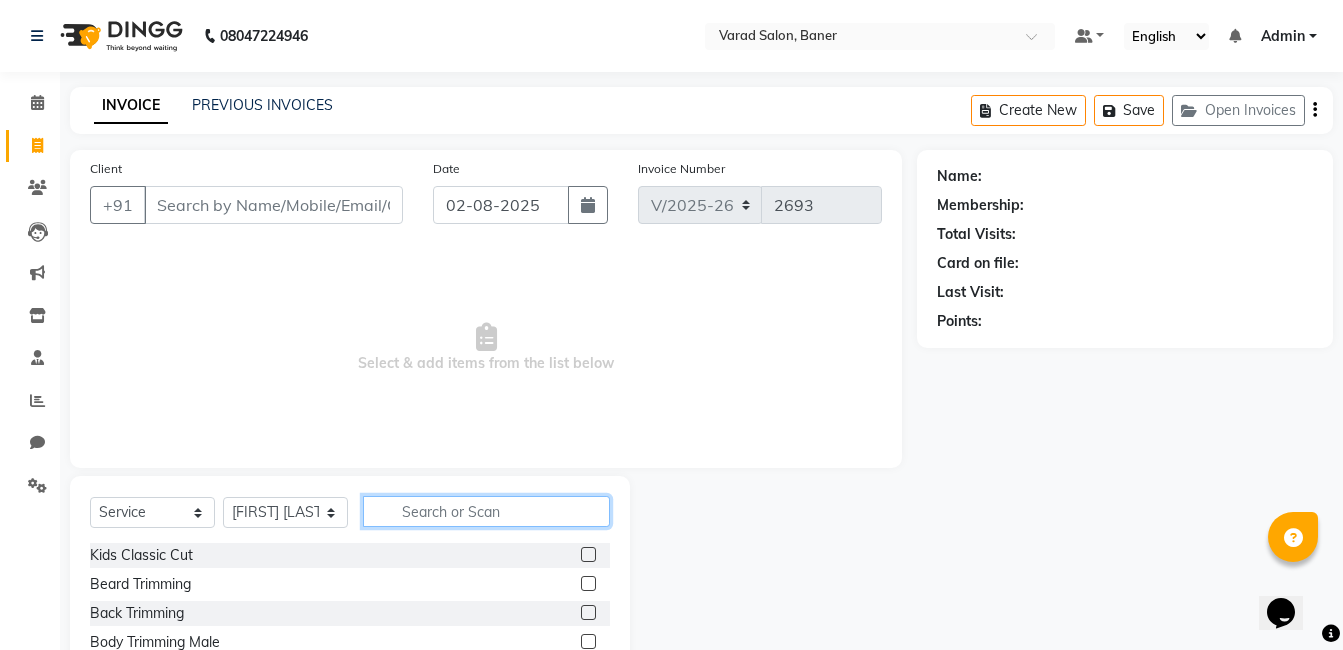 click 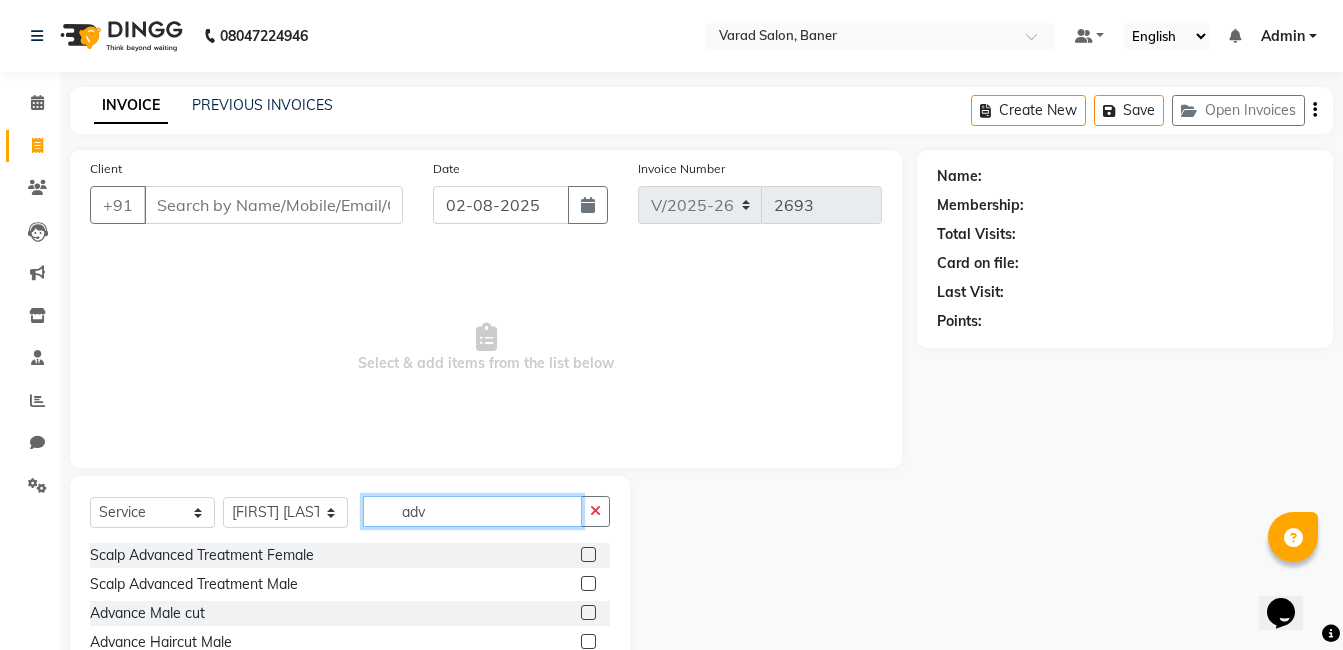 scroll, scrollTop: 3, scrollLeft: 0, axis: vertical 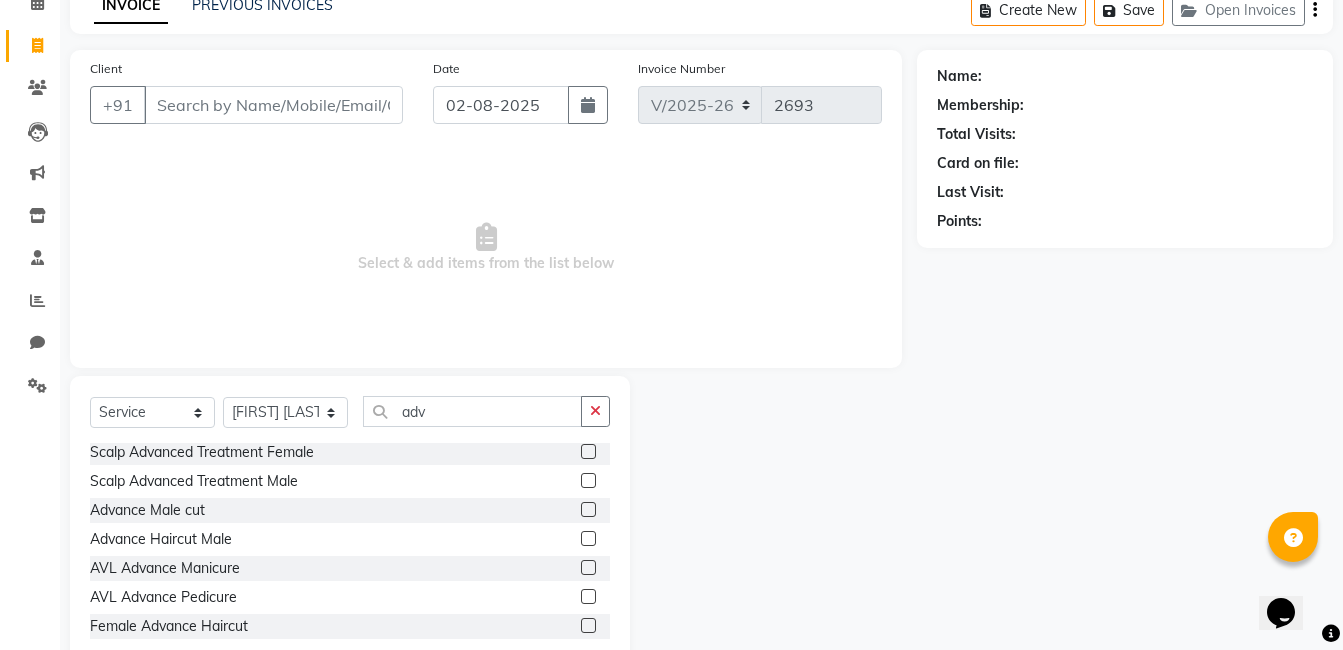 click 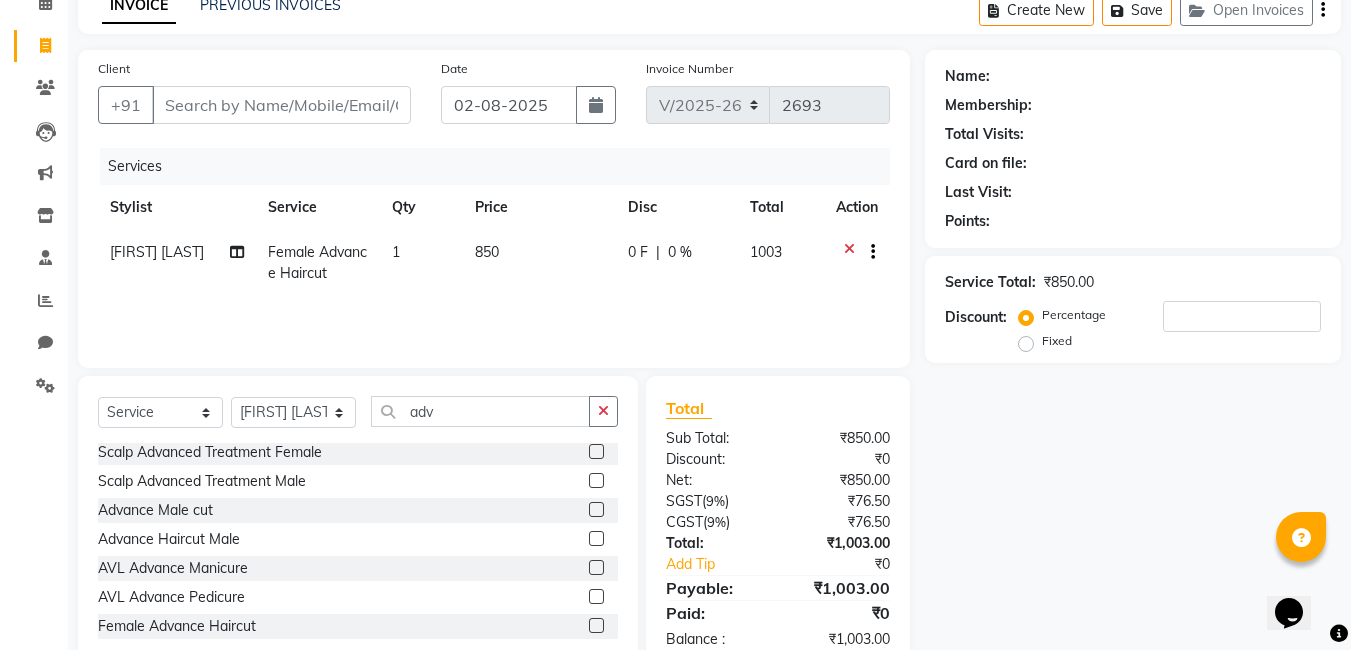 scroll, scrollTop: 0, scrollLeft: 0, axis: both 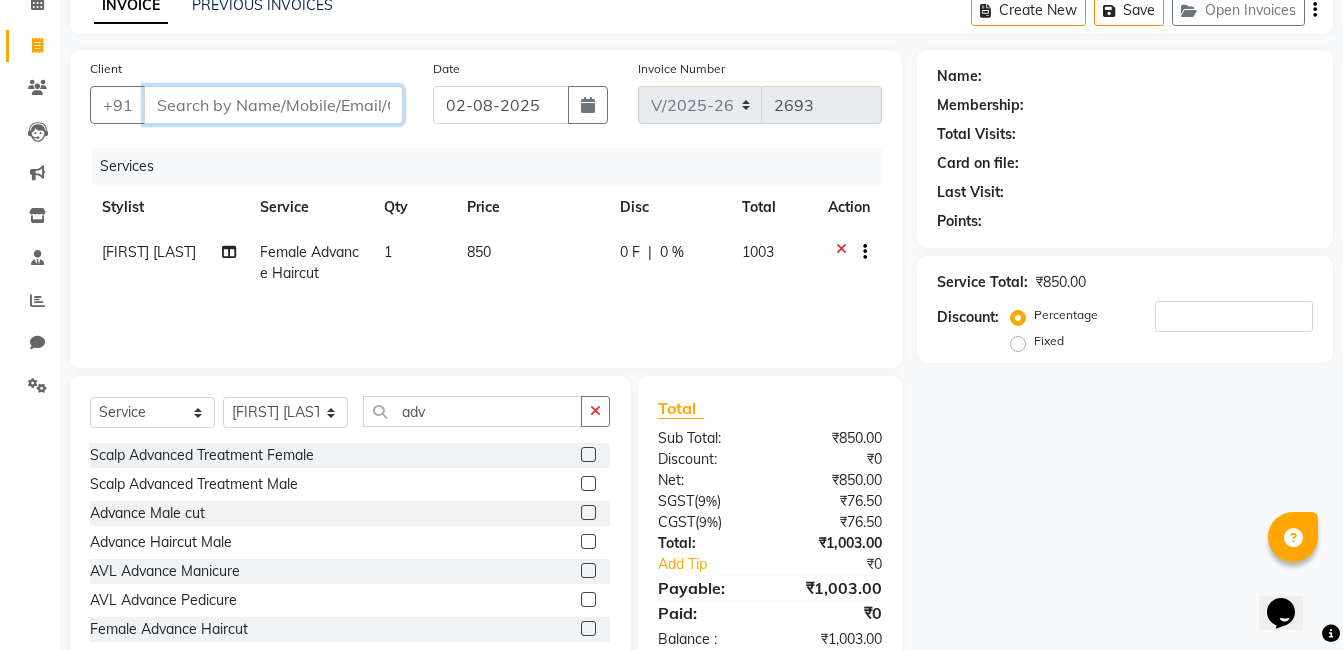 click on "Client" at bounding box center (273, 105) 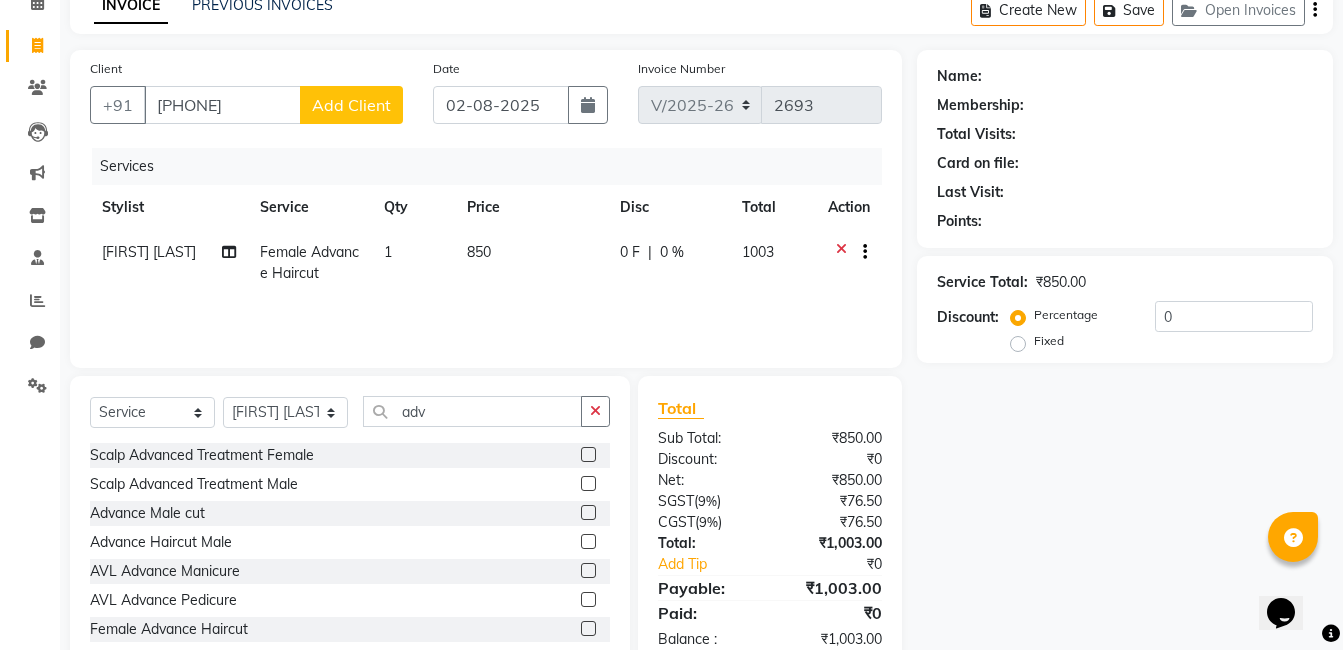 click on "Add Client" 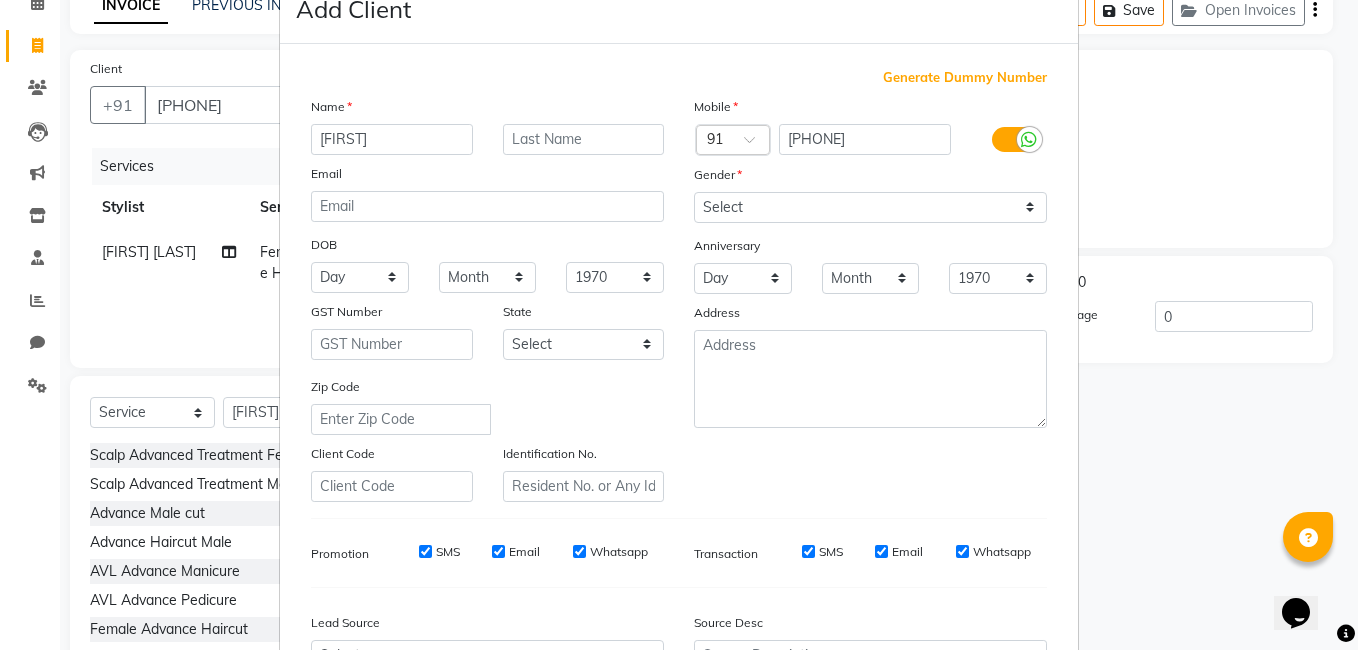 scroll, scrollTop: 100, scrollLeft: 0, axis: vertical 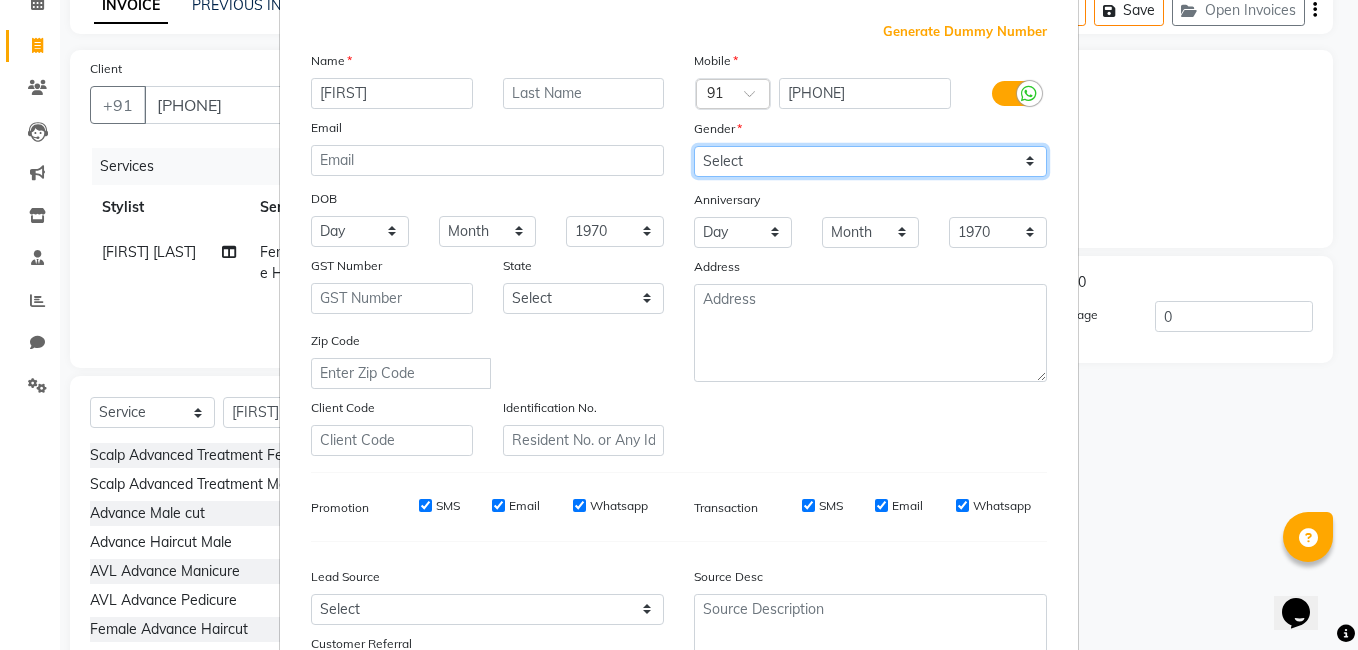 drag, startPoint x: 796, startPoint y: 158, endPoint x: 802, endPoint y: 177, distance: 19.924858 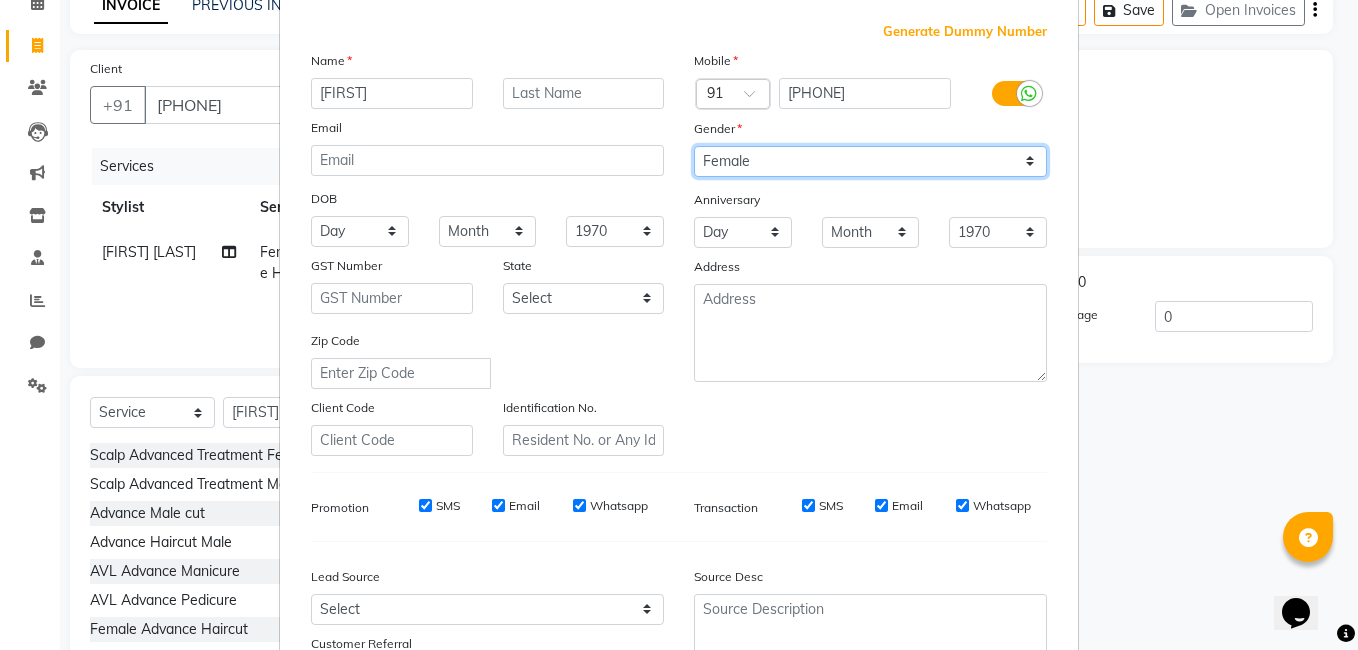 click on "Select Male Female Other Prefer Not To Say" at bounding box center (870, 161) 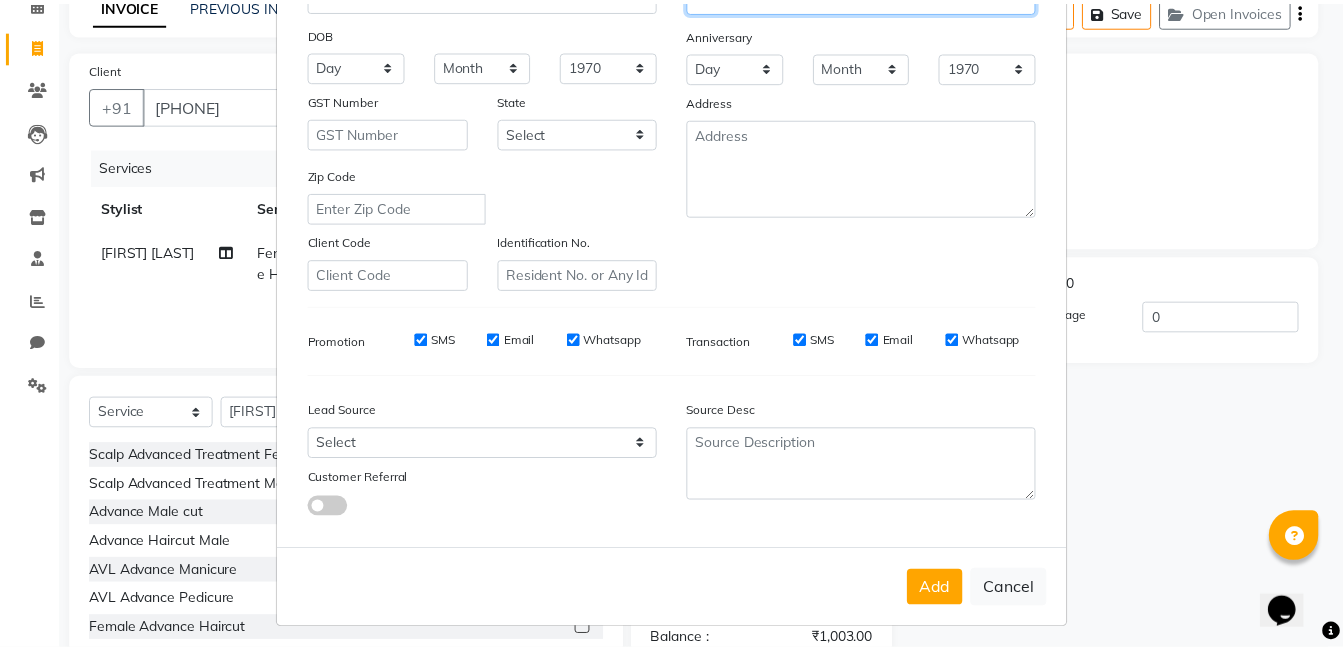 scroll, scrollTop: 273, scrollLeft: 0, axis: vertical 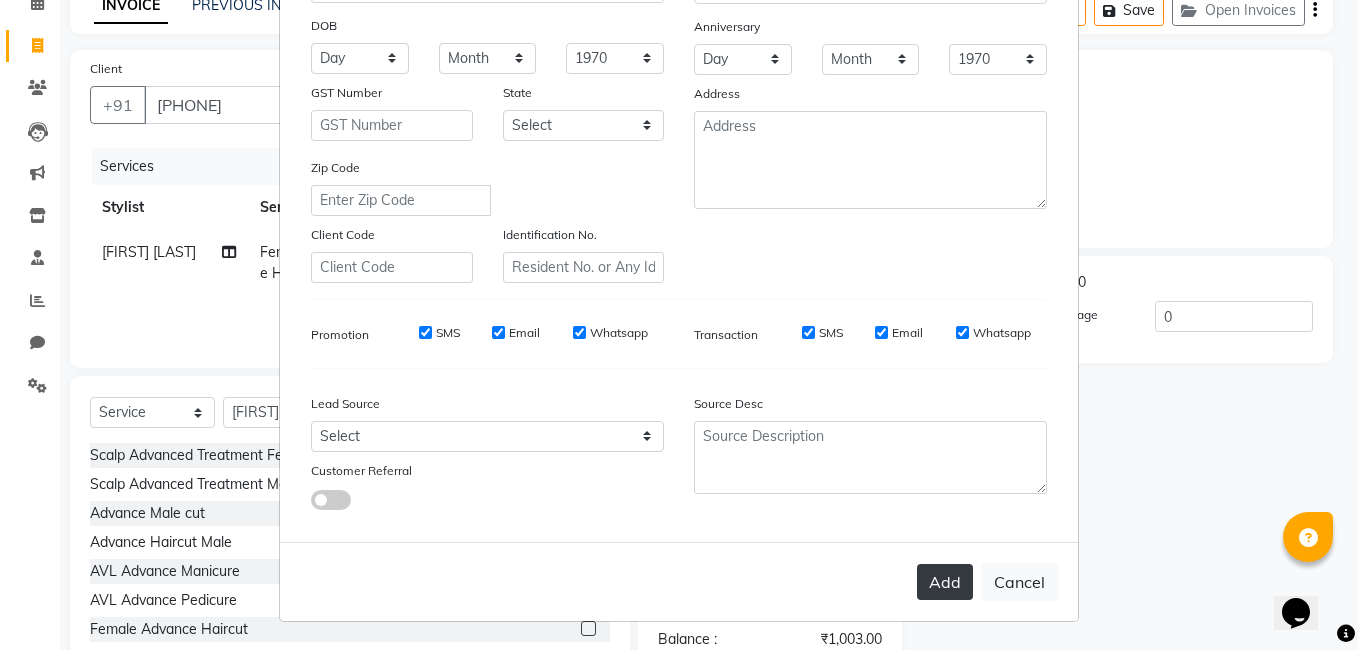 click on "Add" at bounding box center (945, 582) 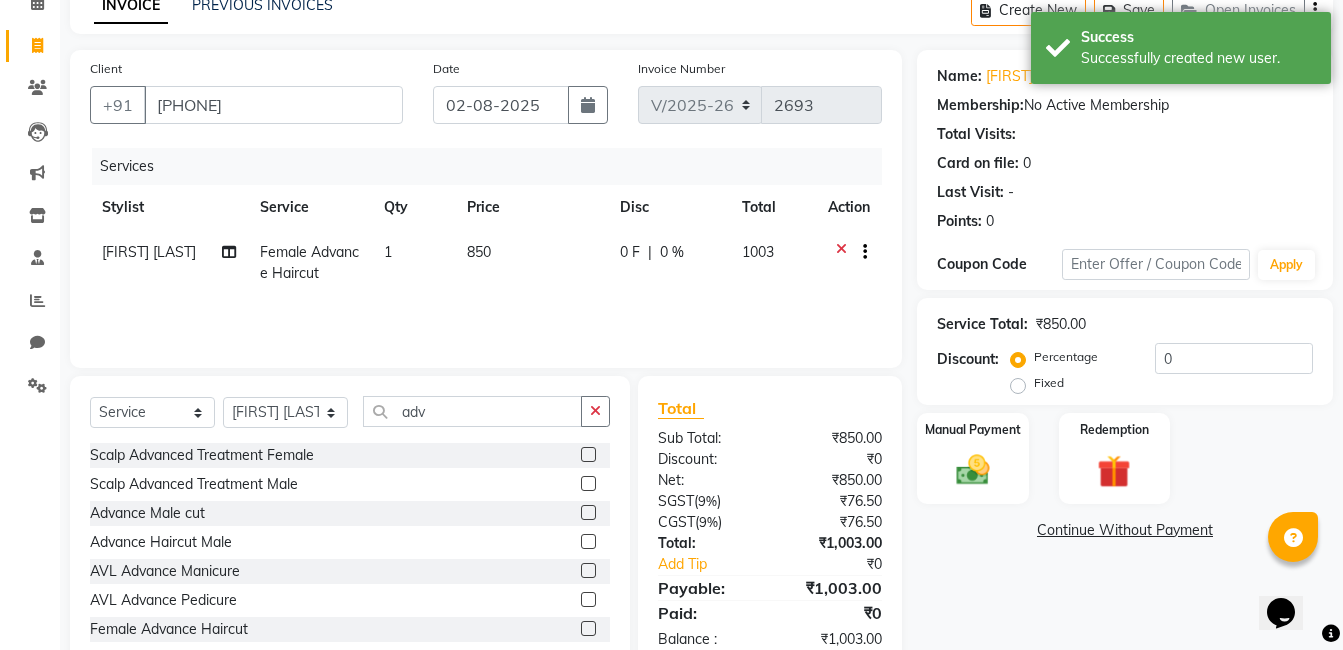 scroll, scrollTop: 151, scrollLeft: 0, axis: vertical 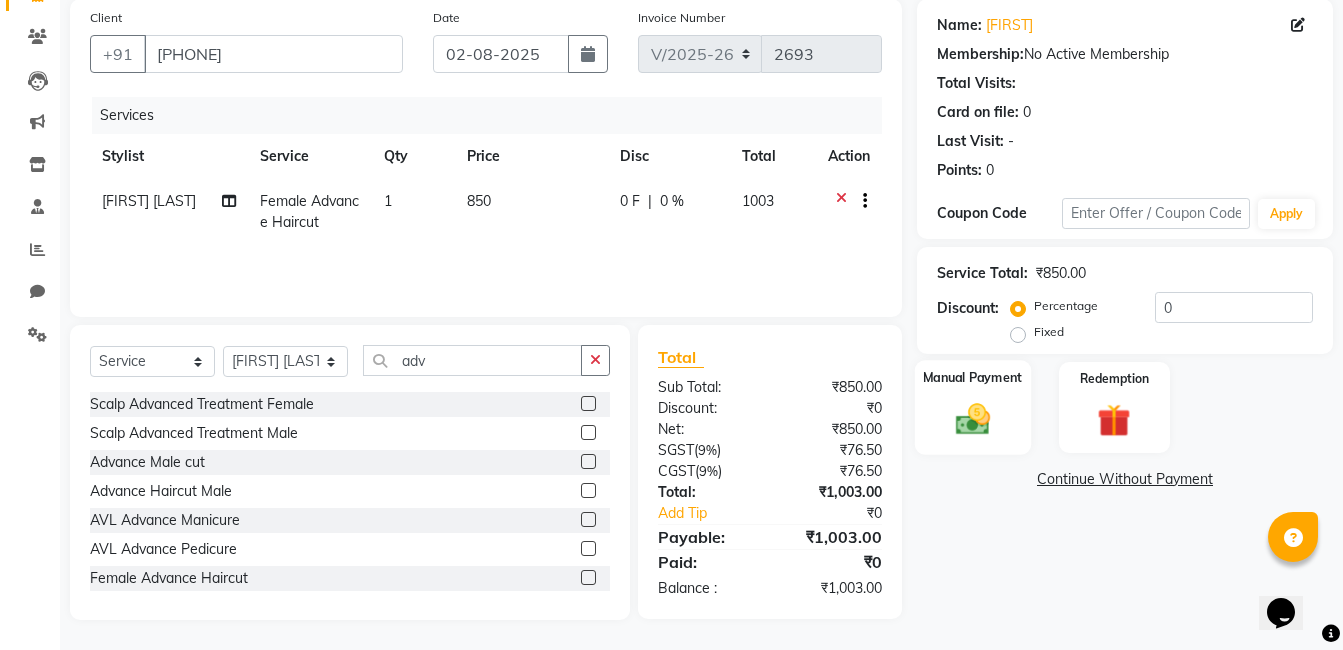 click 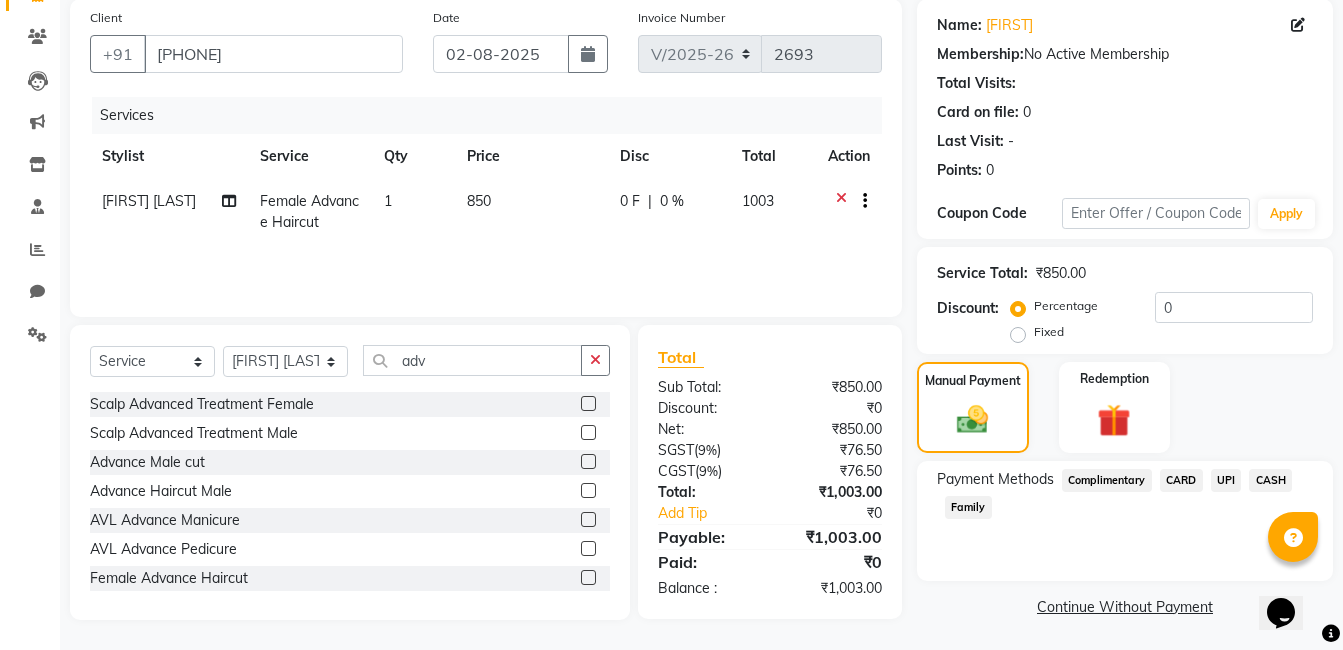 scroll, scrollTop: 153, scrollLeft: 0, axis: vertical 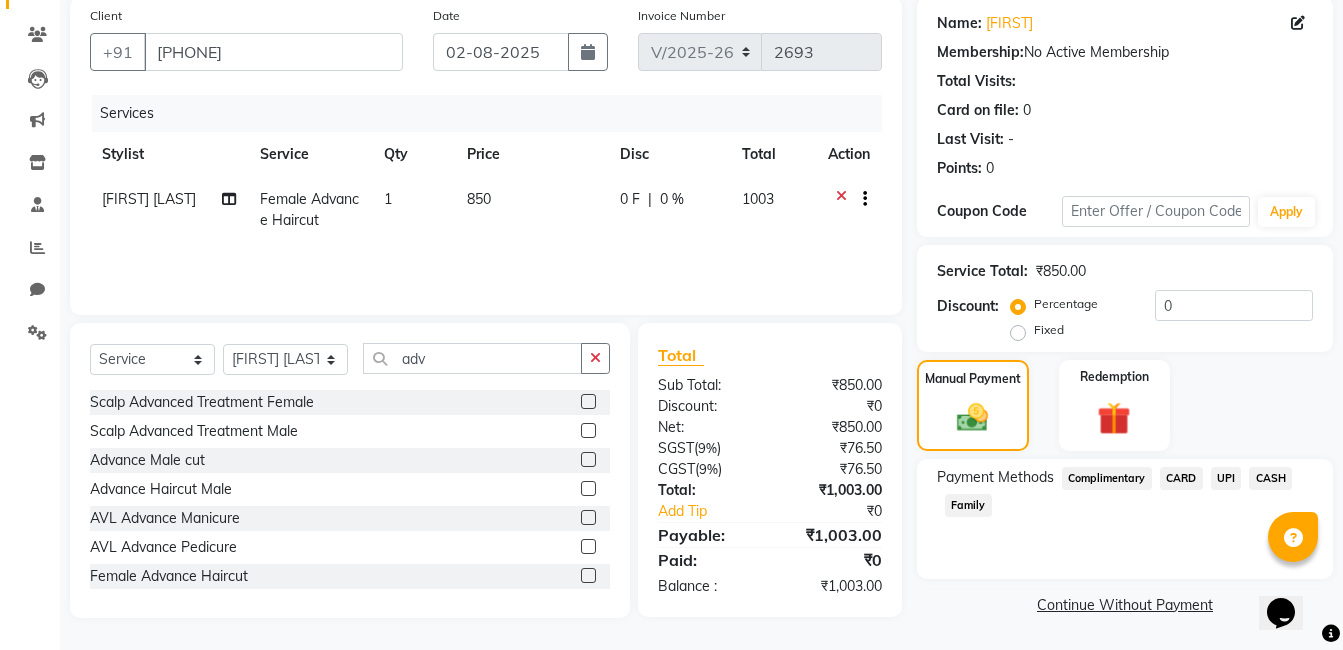 click on "UPI" 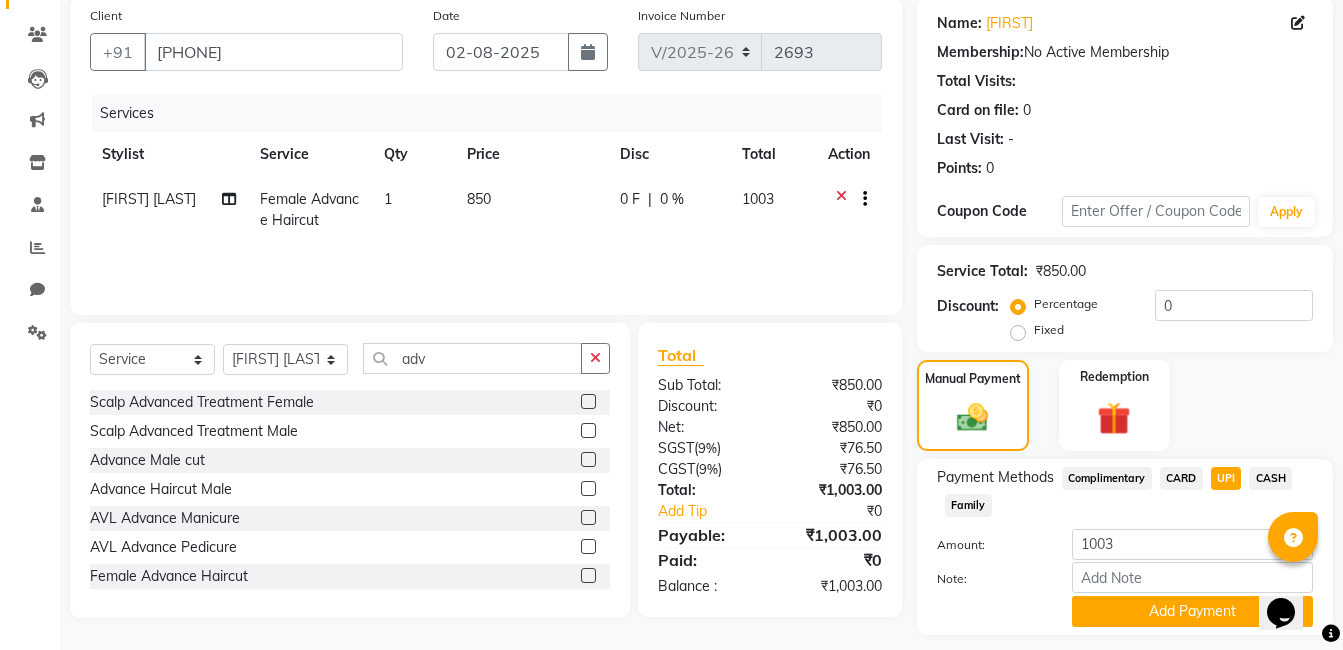 scroll, scrollTop: 209, scrollLeft: 0, axis: vertical 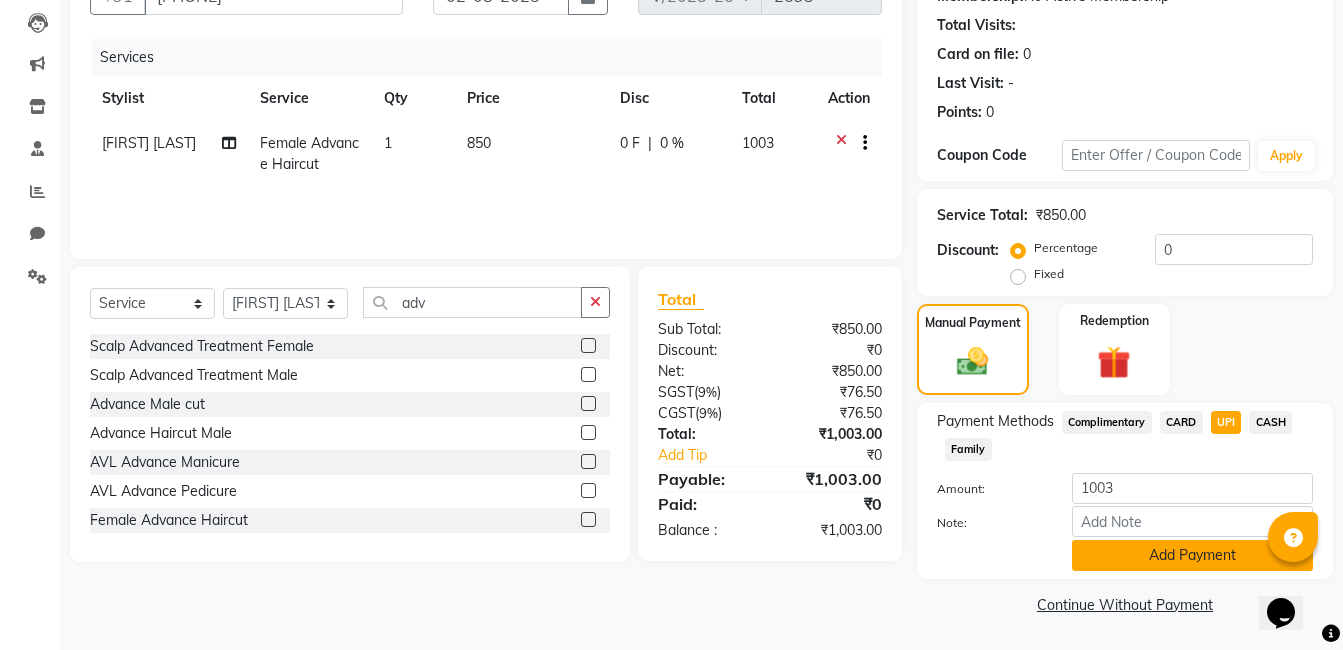 click on "Add Payment" 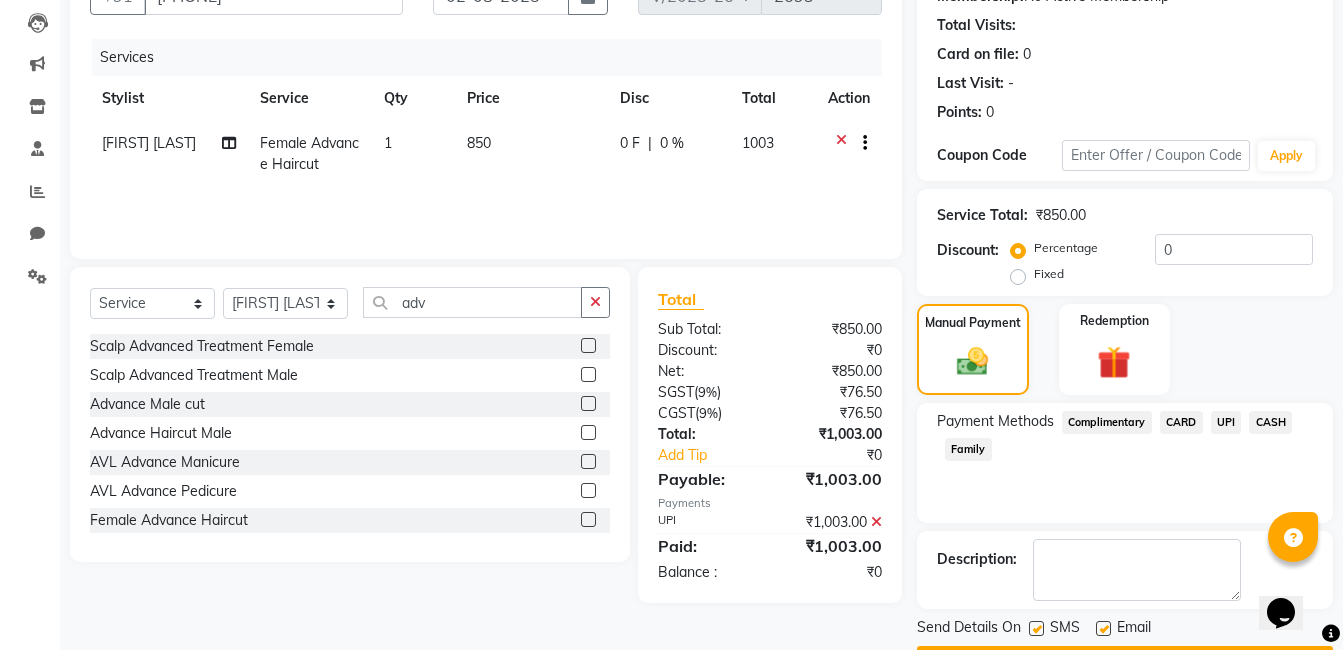 scroll, scrollTop: 266, scrollLeft: 0, axis: vertical 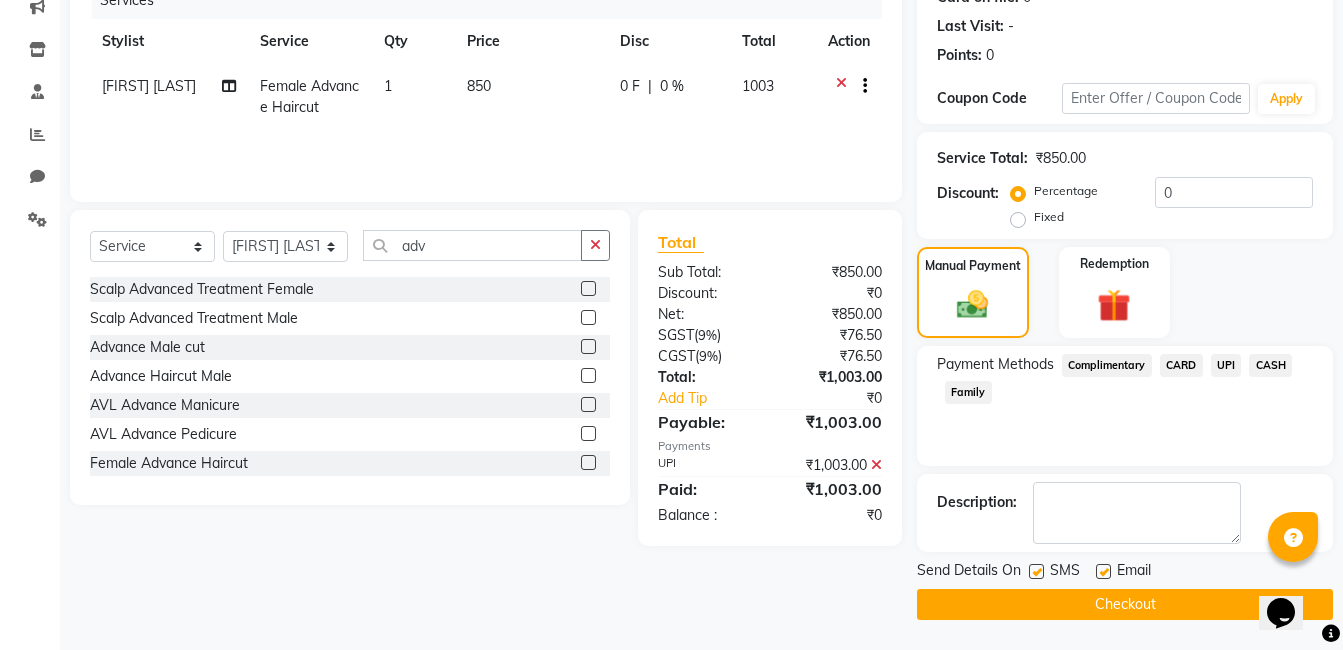 click on "Checkout" 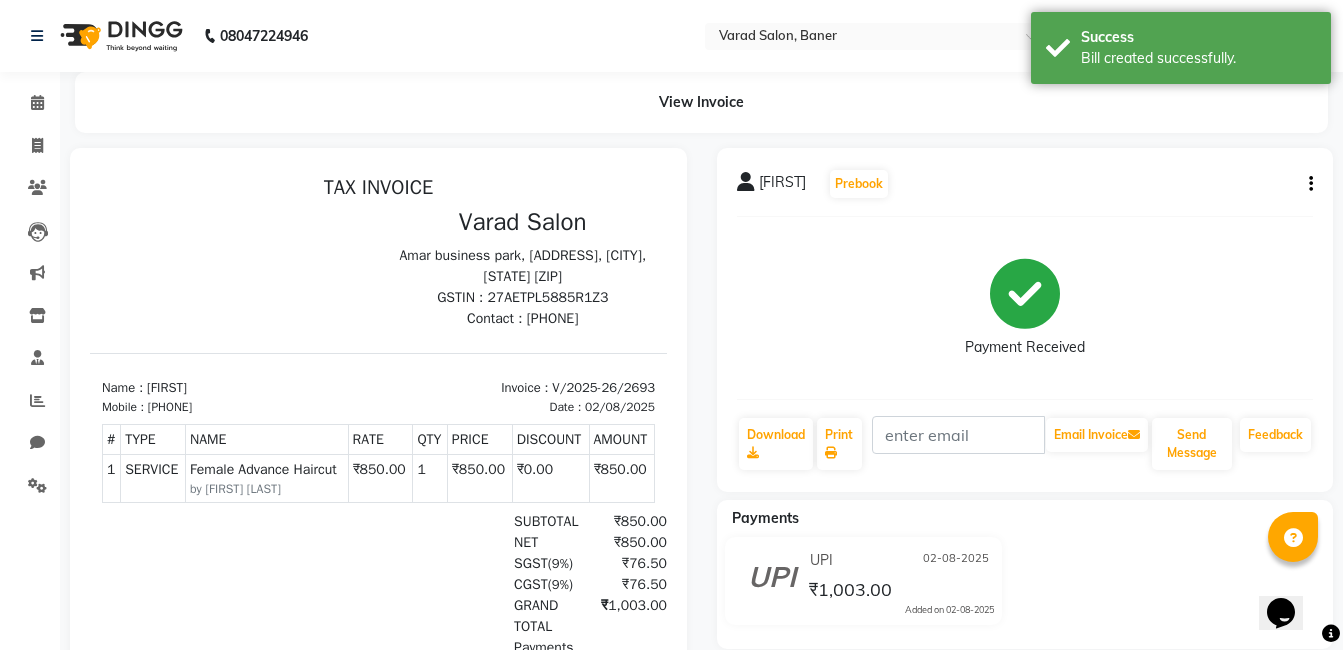 scroll, scrollTop: 16, scrollLeft: 0, axis: vertical 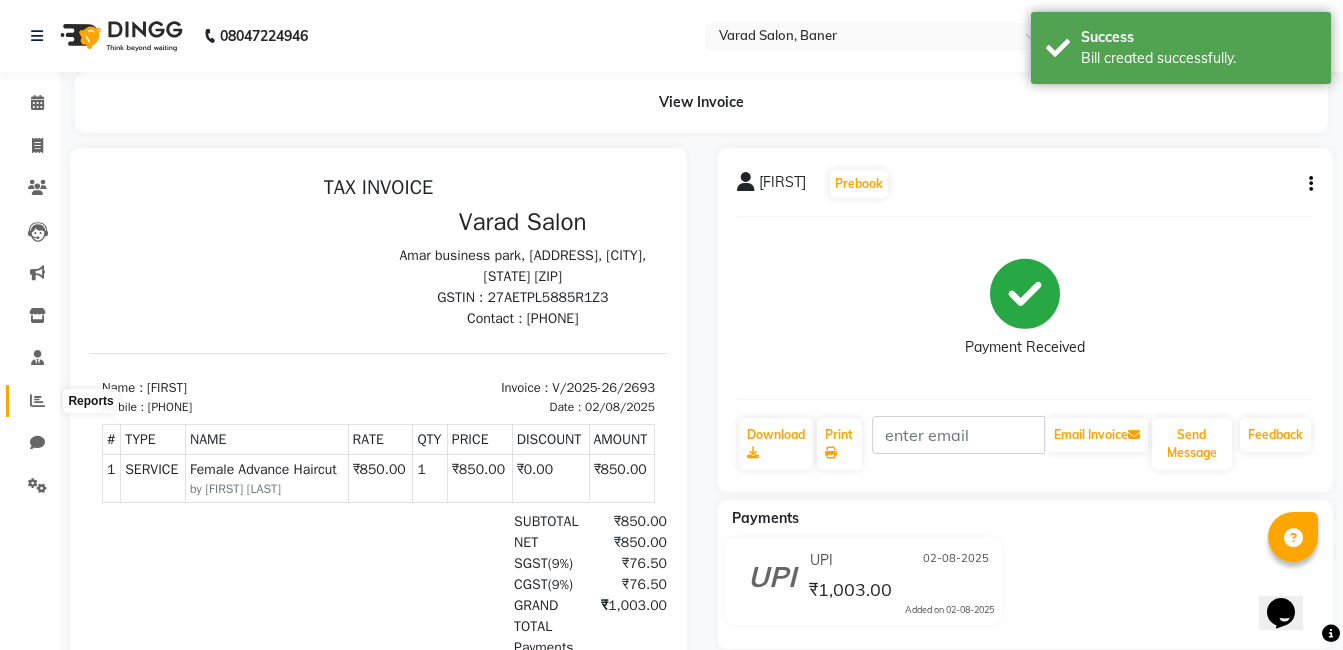 click 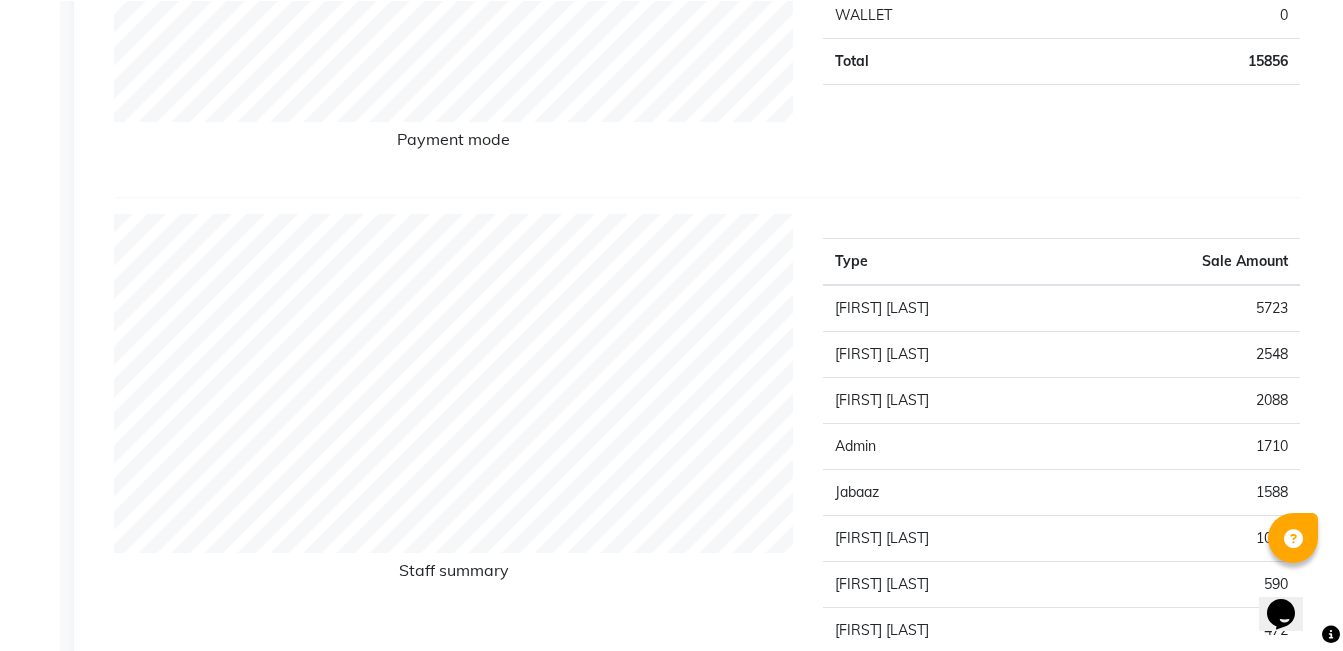 scroll, scrollTop: 0, scrollLeft: 0, axis: both 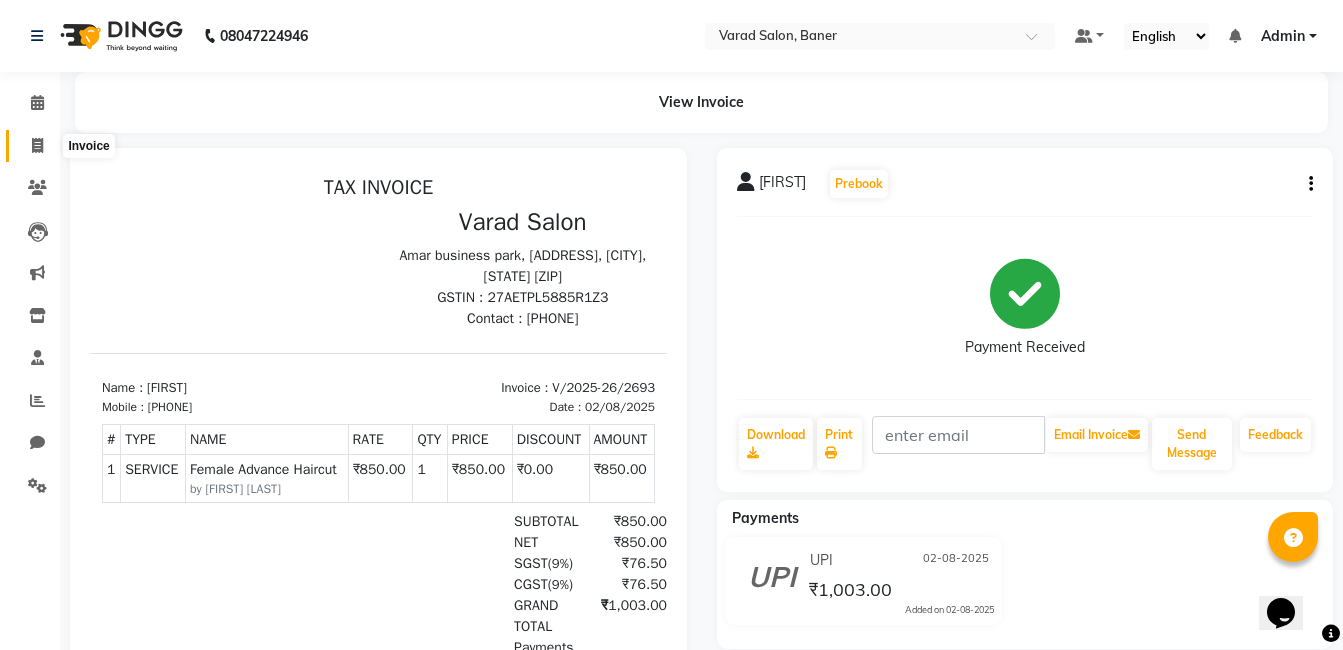 click 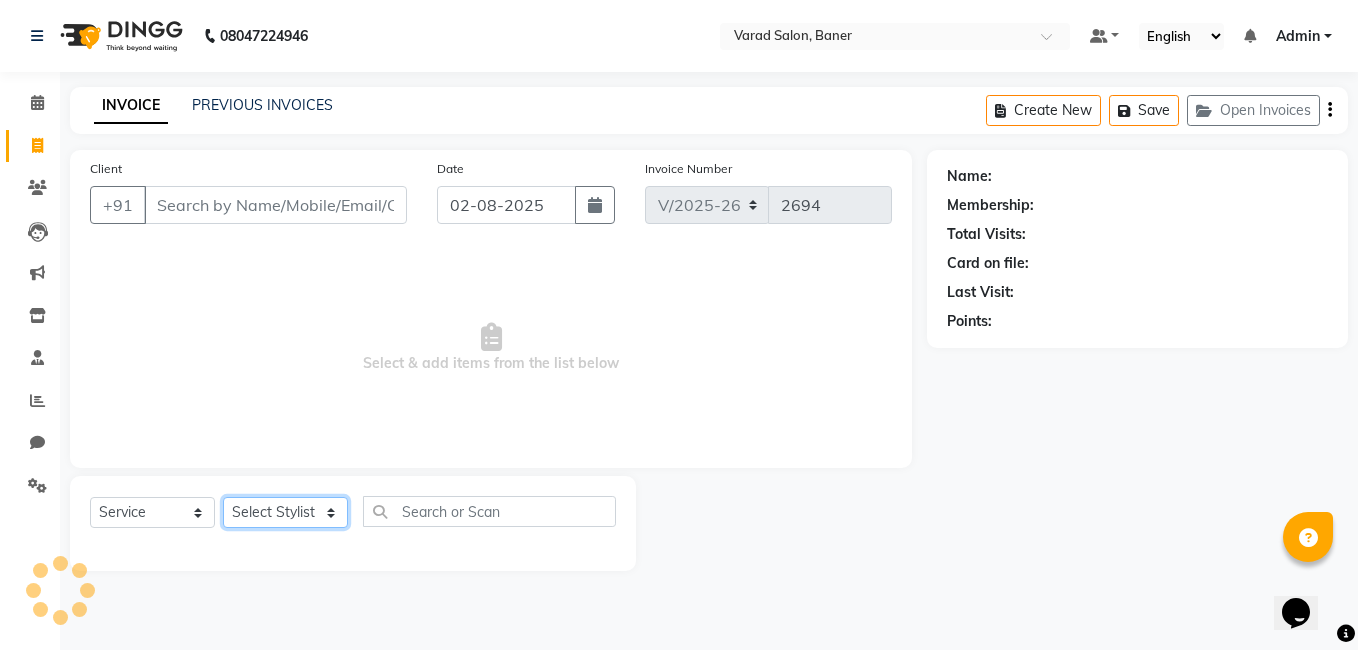 click on "Select Stylist" 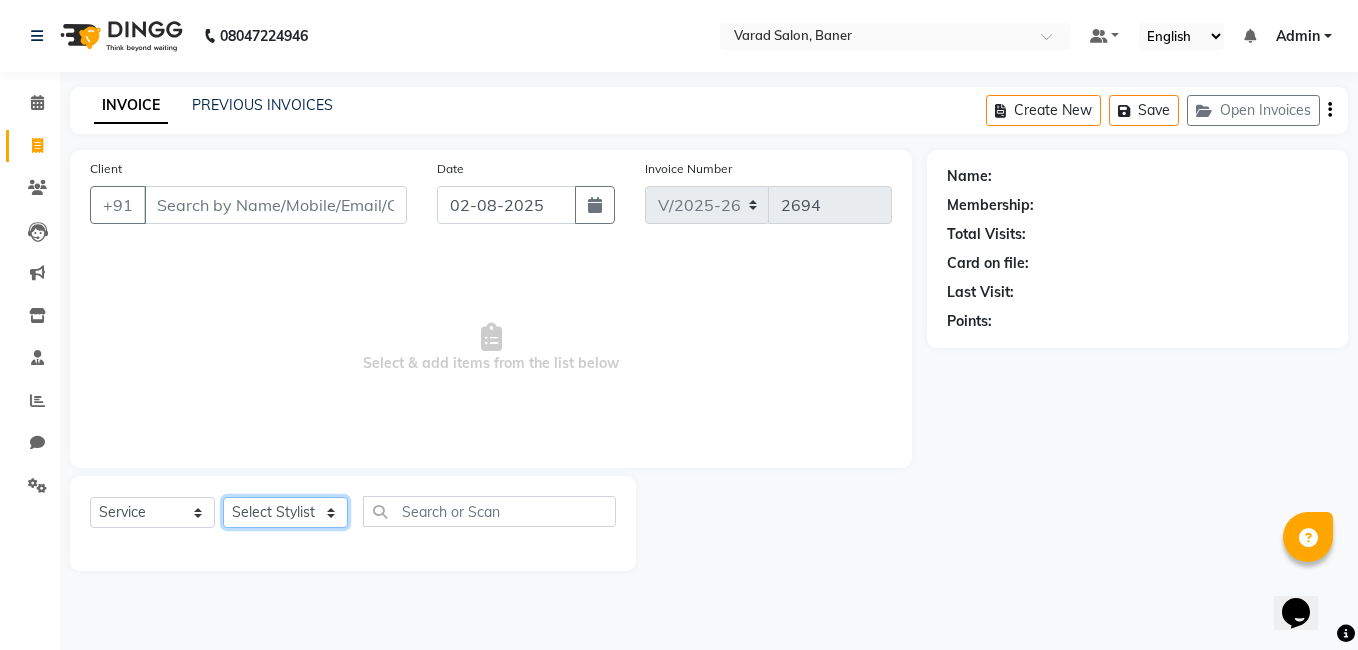 click on "Select Stylist Admin [FIRST] [LAST] [FIRST] [LAST] [FIRST] [LAST] [FIRST] [LAST] [FIRST] [LAST] [FIRST] [LAST] [FIRST] [LAST] [FIRST] [LAST] [FIRST] [LAST] [FIRST] [LAST] [FIRST] [LAST]" 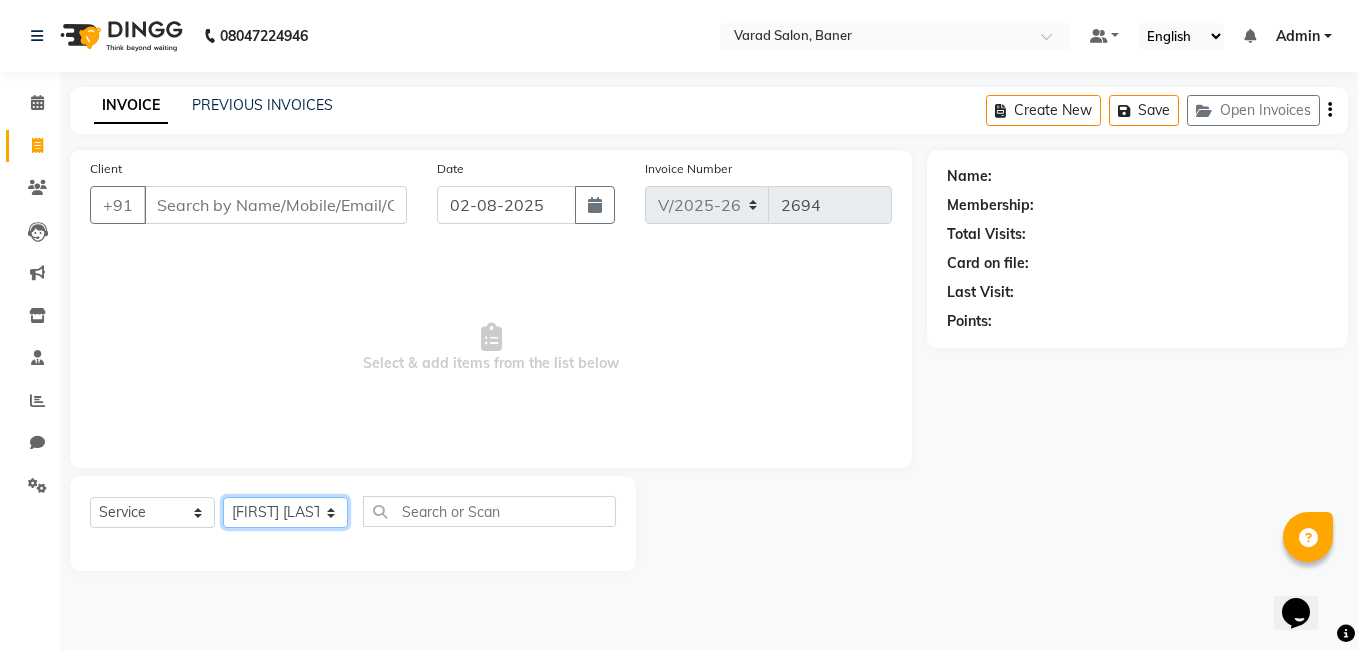 click on "Select Stylist Admin [FIRST] [LAST] [FIRST] [LAST] [FIRST] [LAST] [FIRST] [LAST] [FIRST] [LAST] [FIRST] [LAST] [FIRST] [LAST] [FIRST] [LAST] [FIRST] [LAST] [FIRST] [LAST] [FIRST] [LAST]" 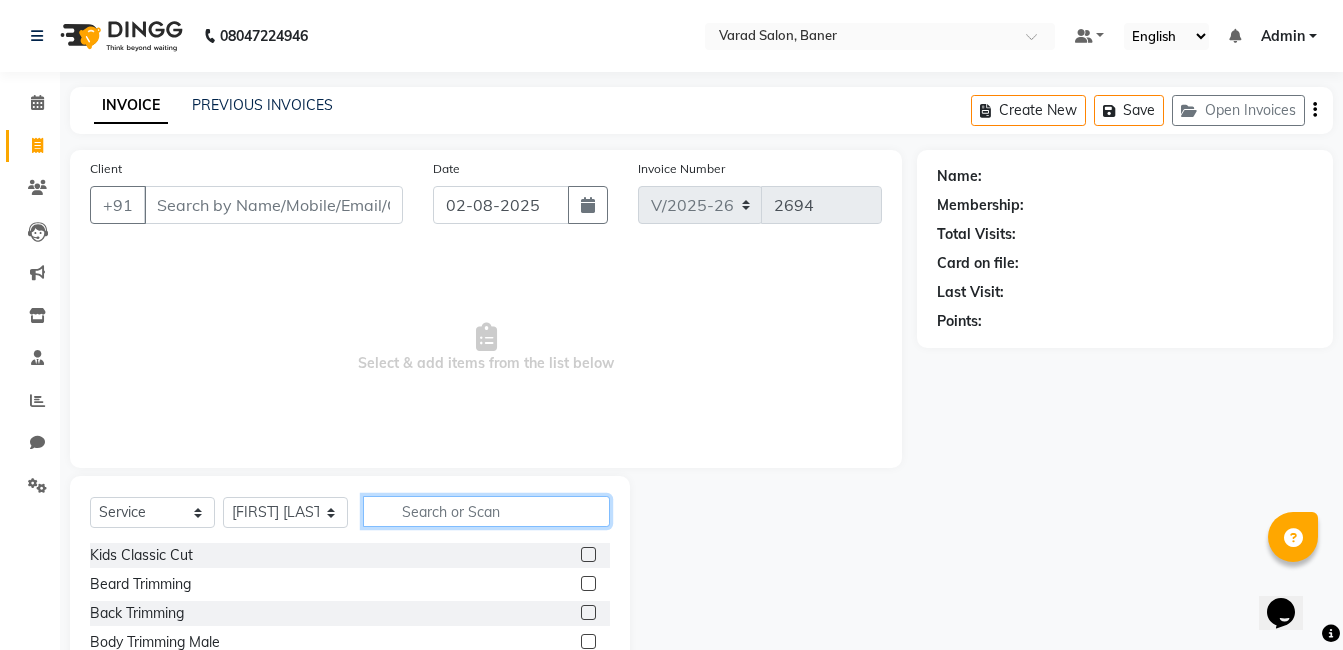 click 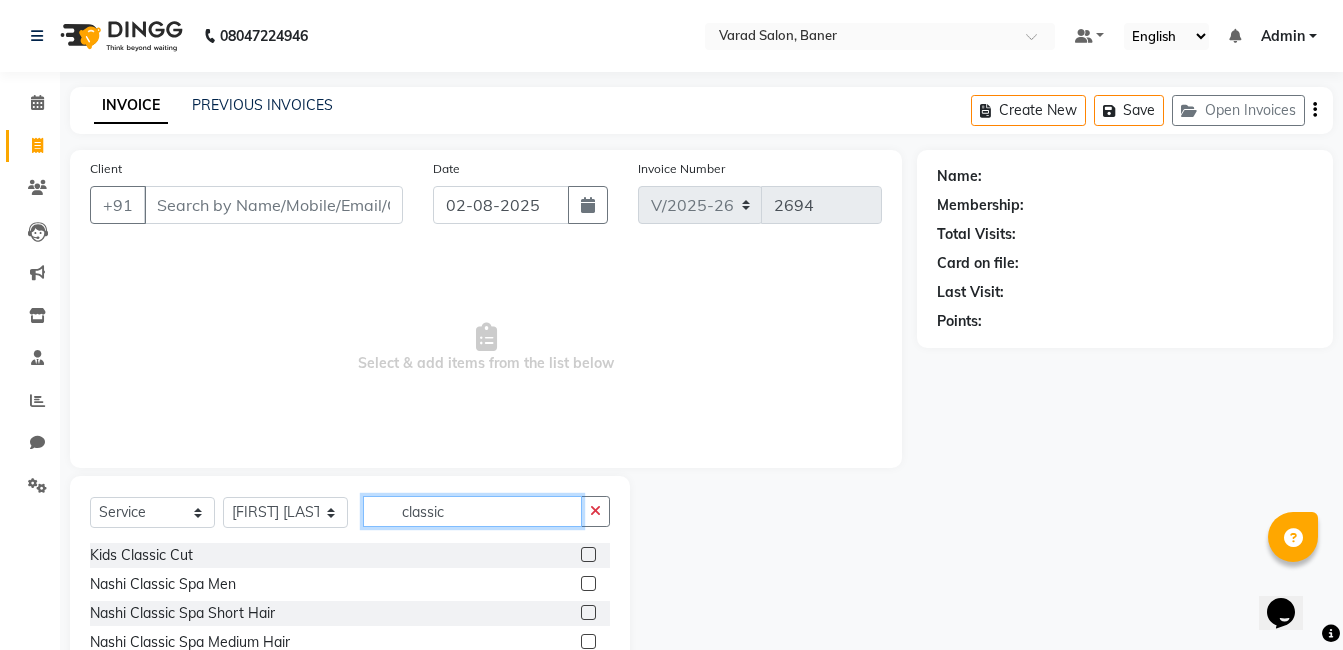 scroll, scrollTop: 125, scrollLeft: 0, axis: vertical 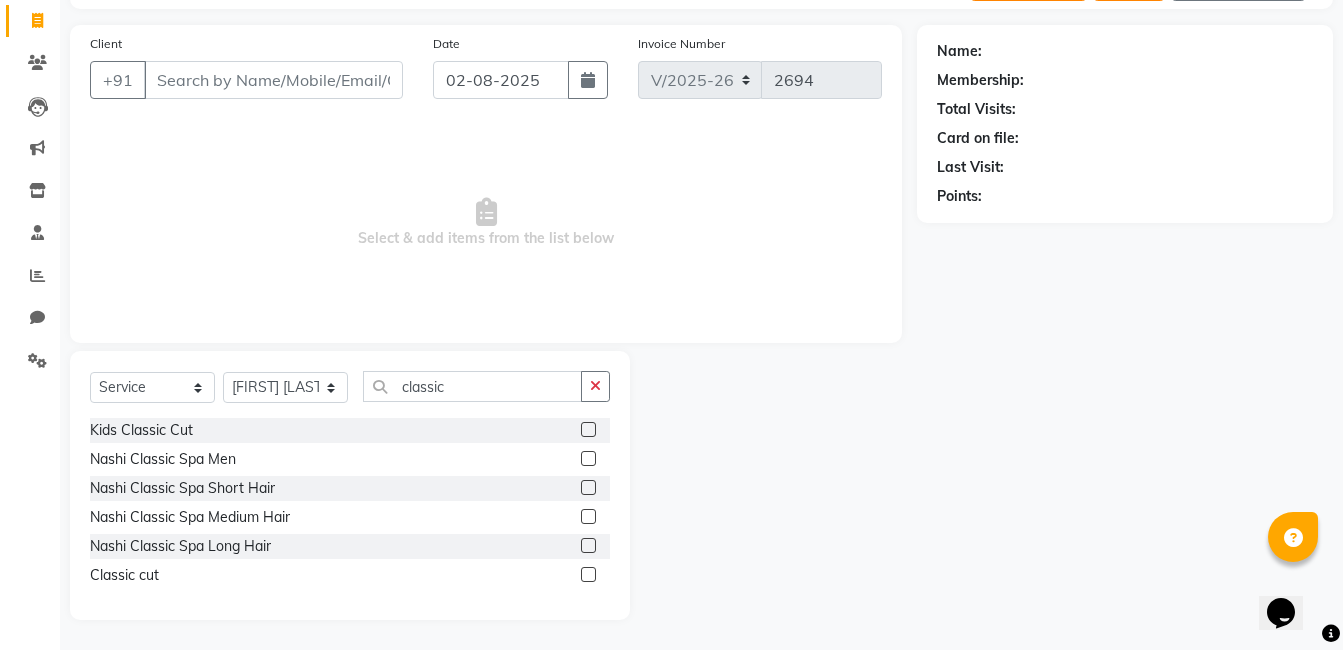 click 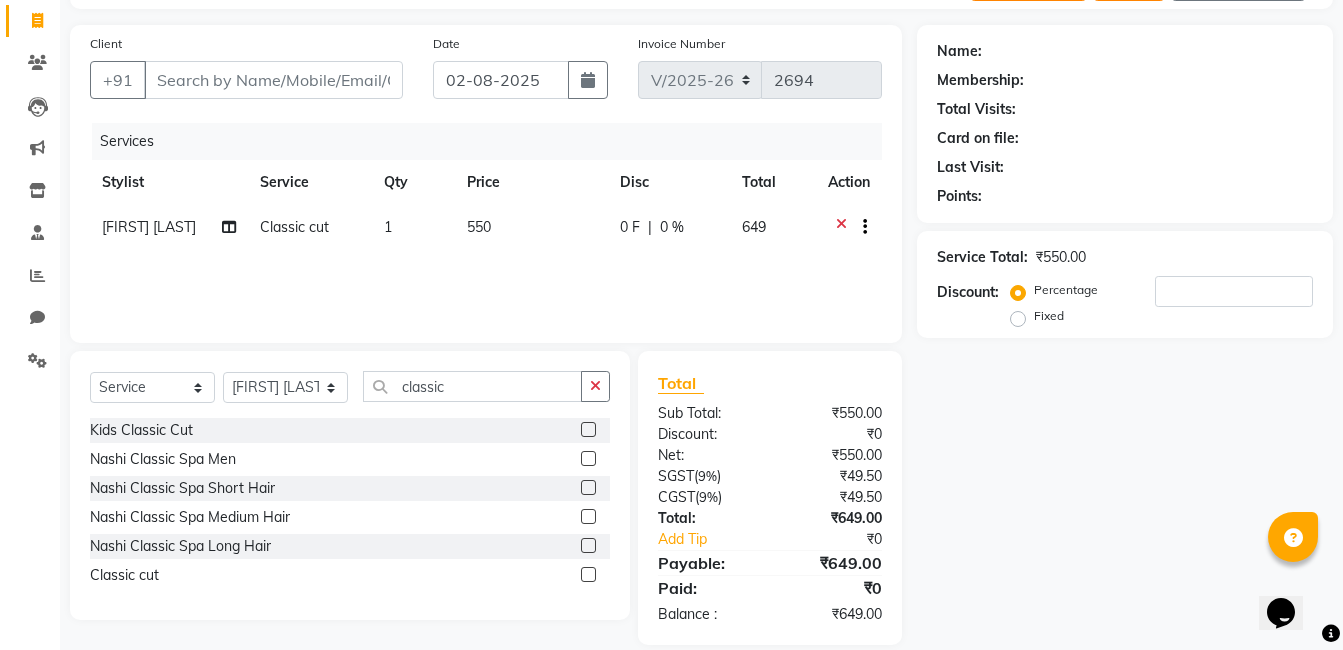 click 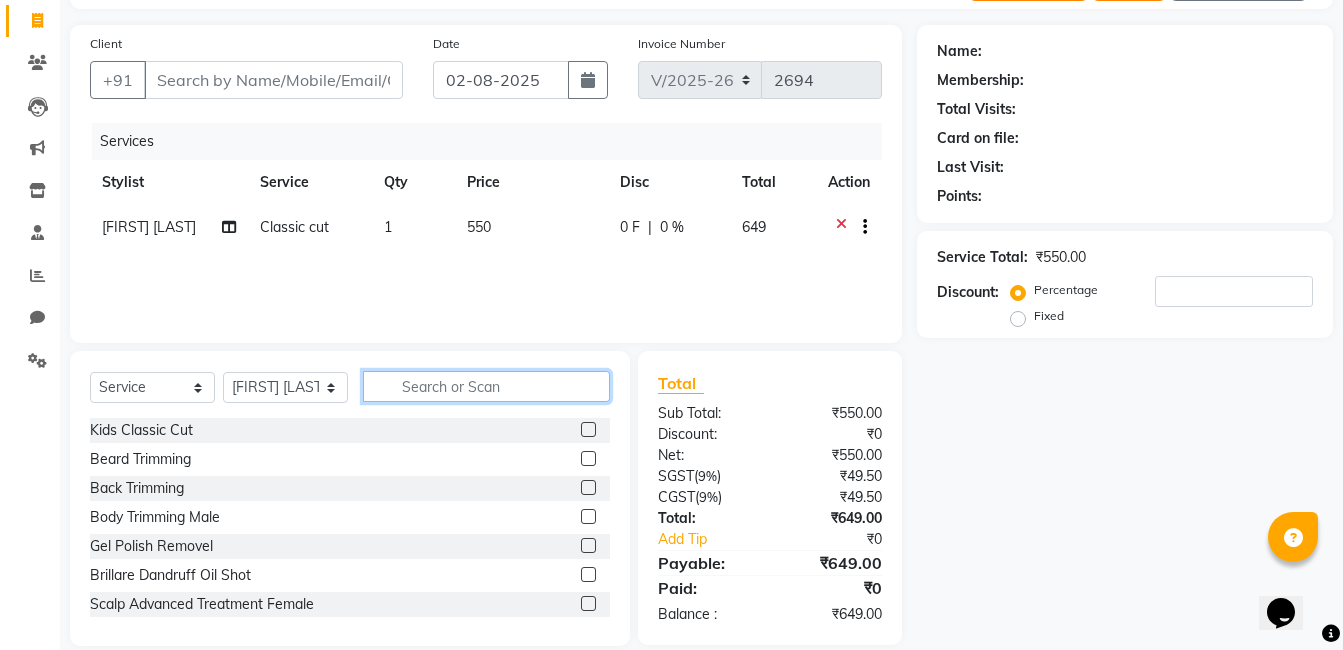 click 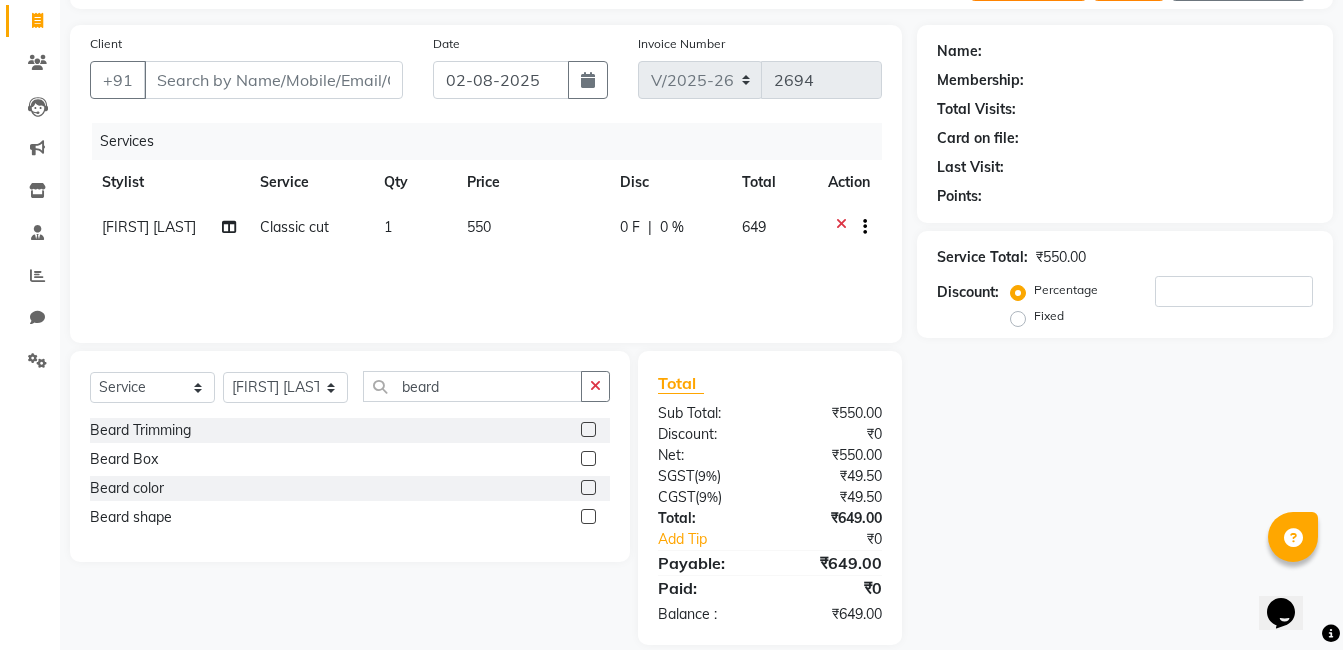 click 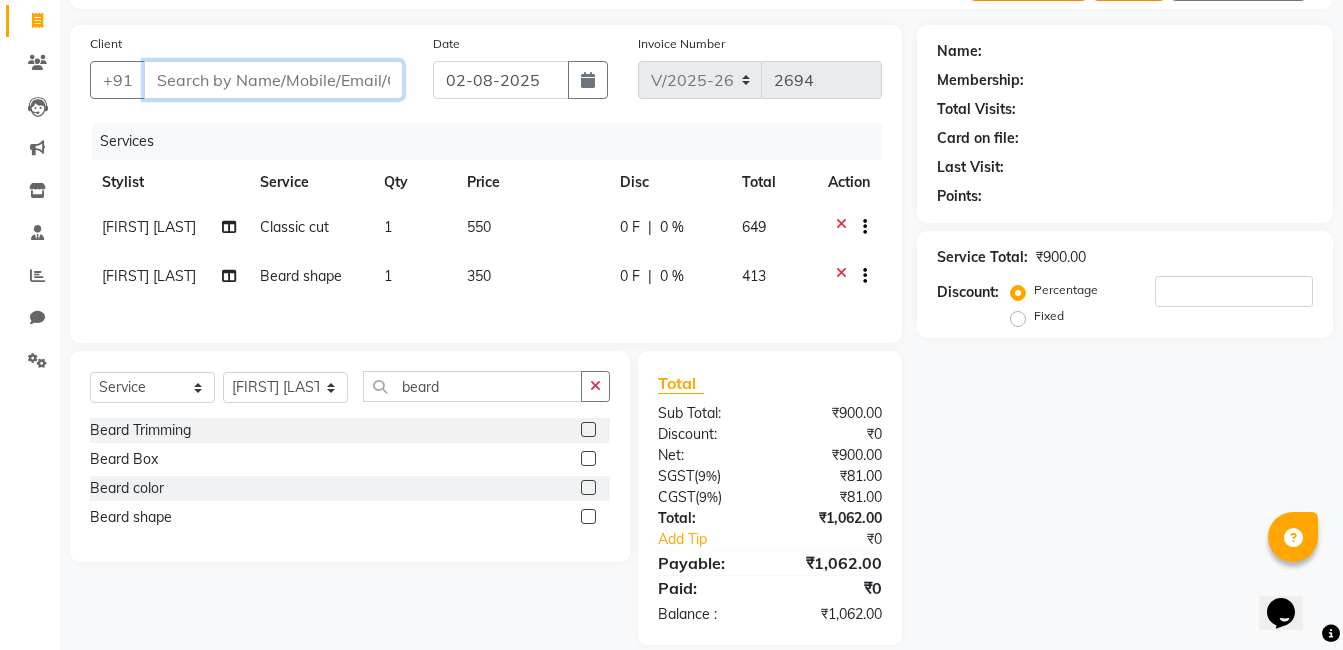 click on "Client" at bounding box center (273, 80) 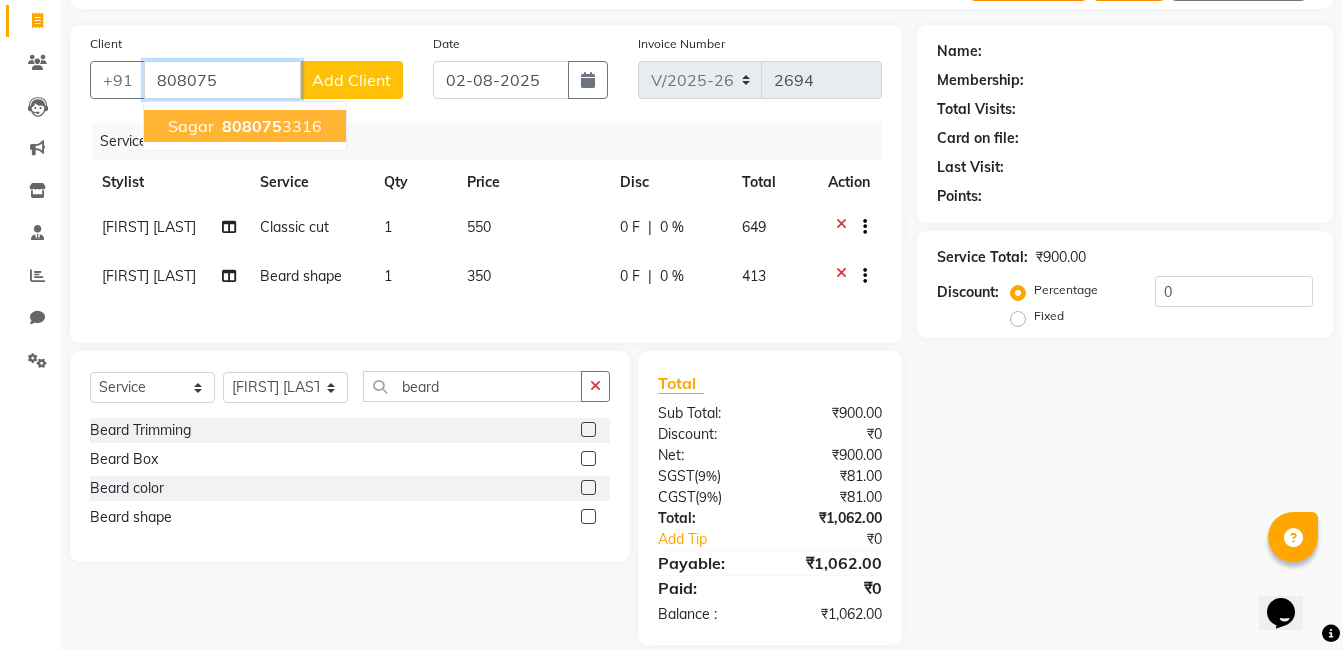click on "808075 3316" at bounding box center [270, 126] 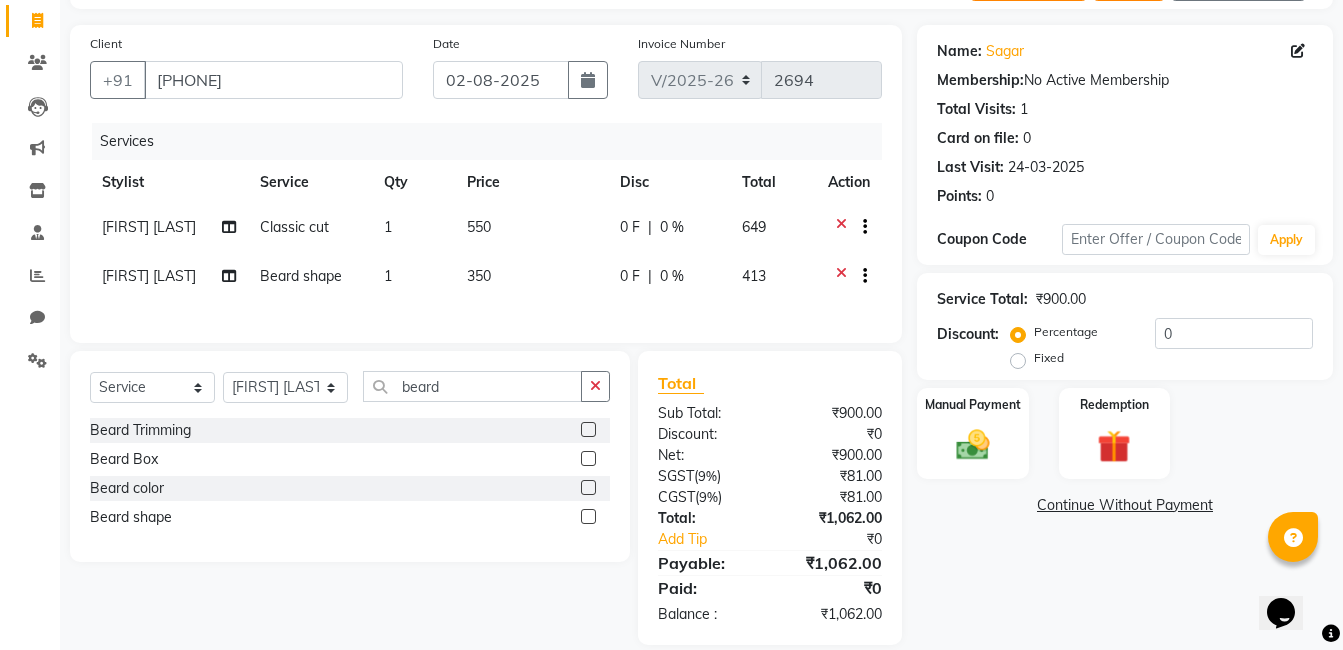 scroll, scrollTop: 161, scrollLeft: 0, axis: vertical 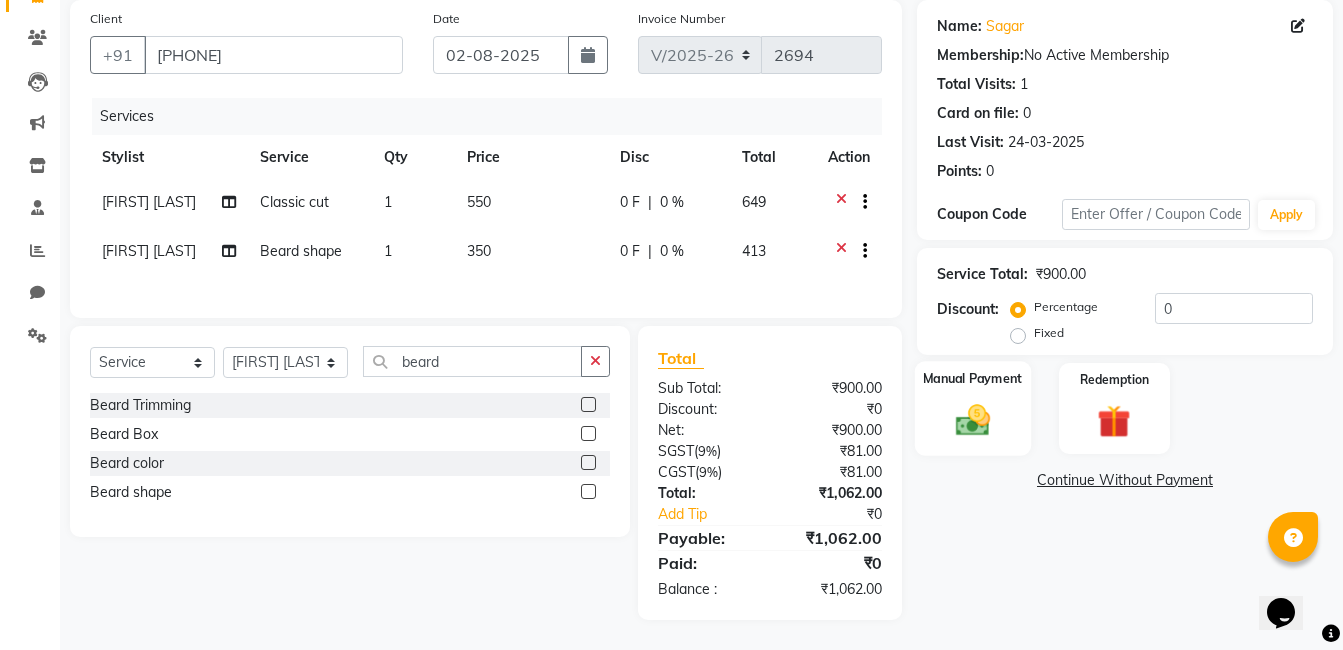 click on "Manual Payment" 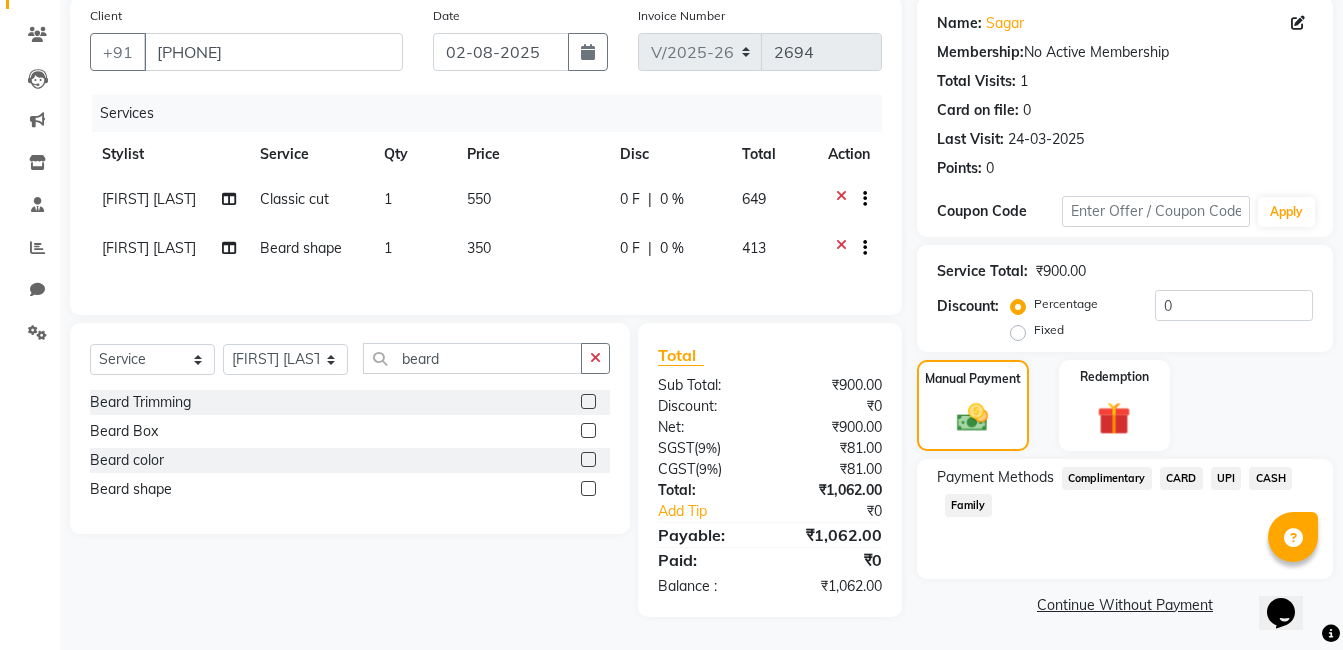 click on "UPI" 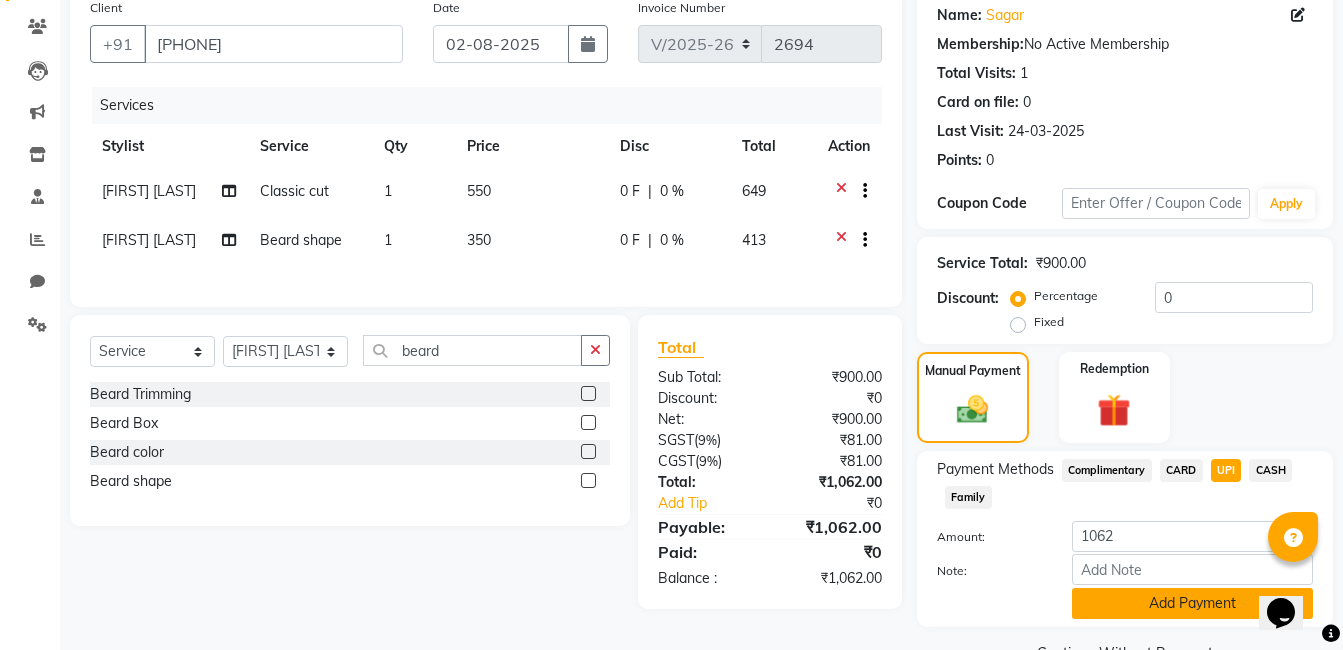 click on "Add Payment" 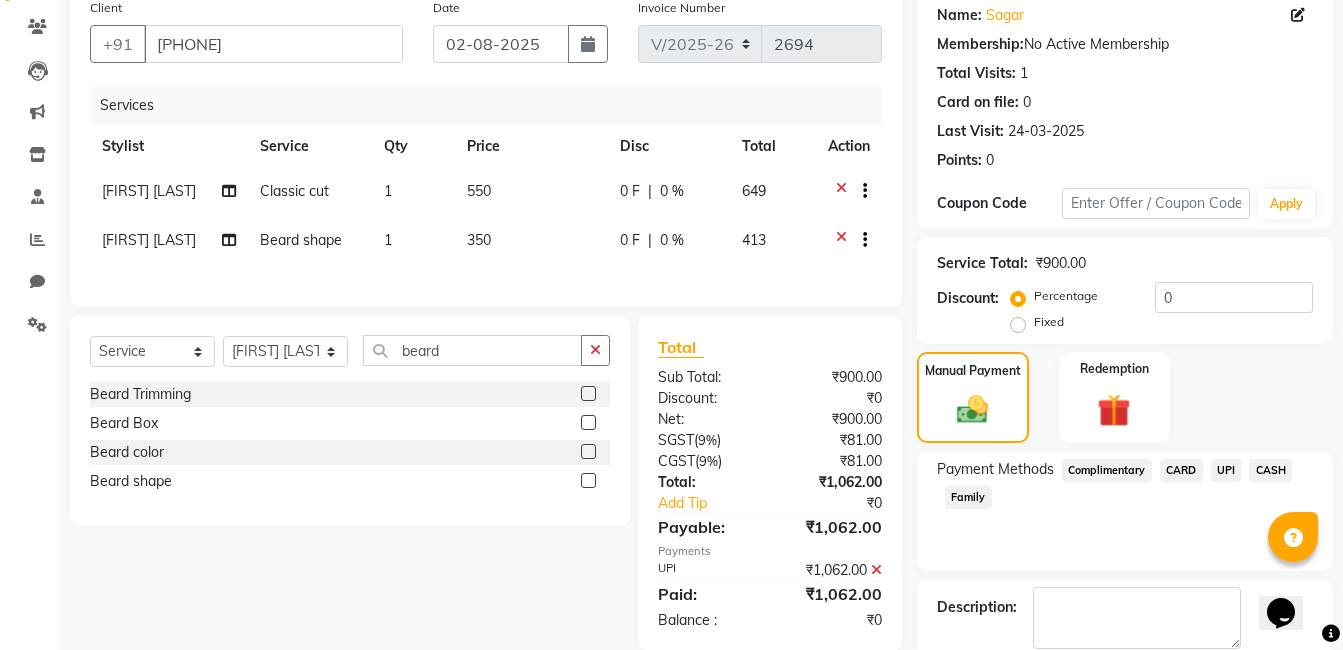 scroll, scrollTop: 266, scrollLeft: 0, axis: vertical 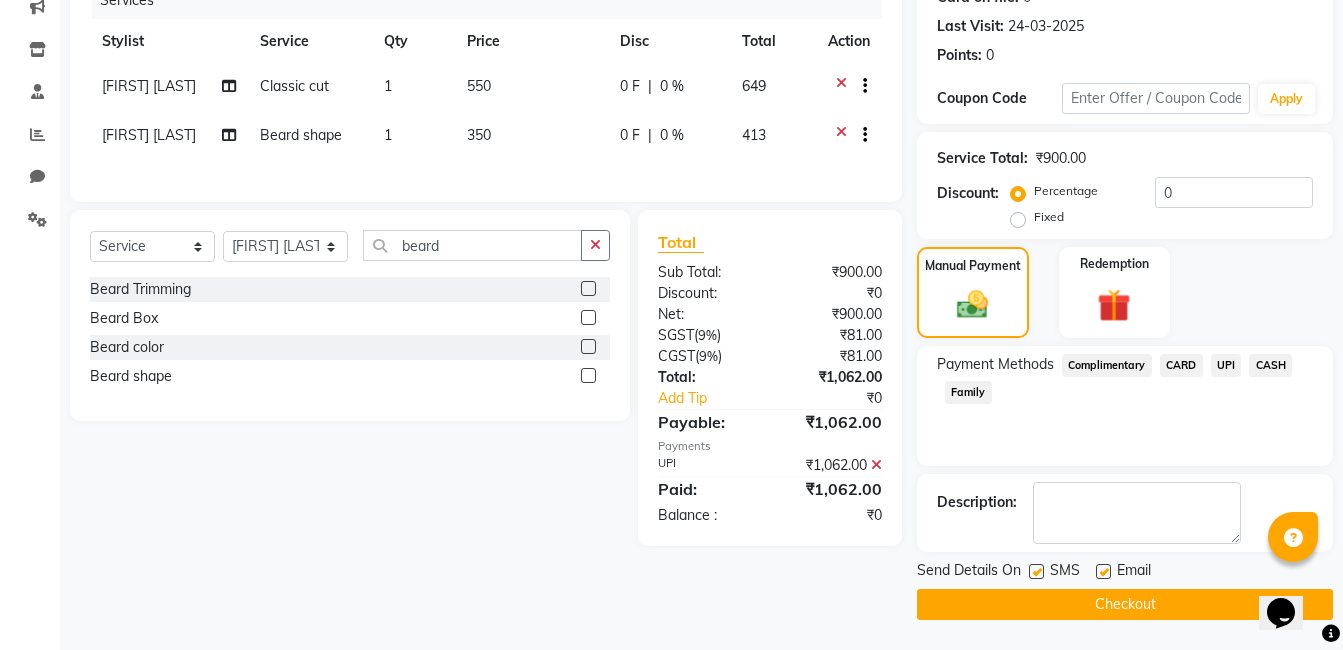 click on "Checkout" 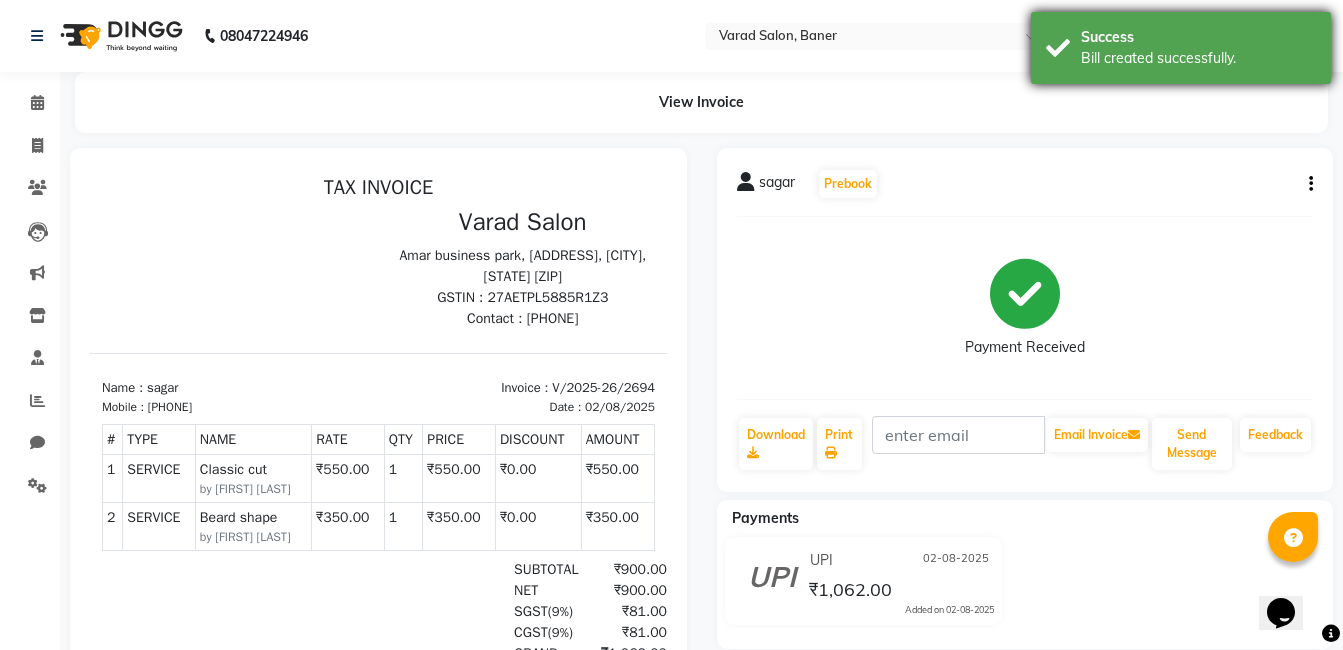 scroll, scrollTop: 0, scrollLeft: 0, axis: both 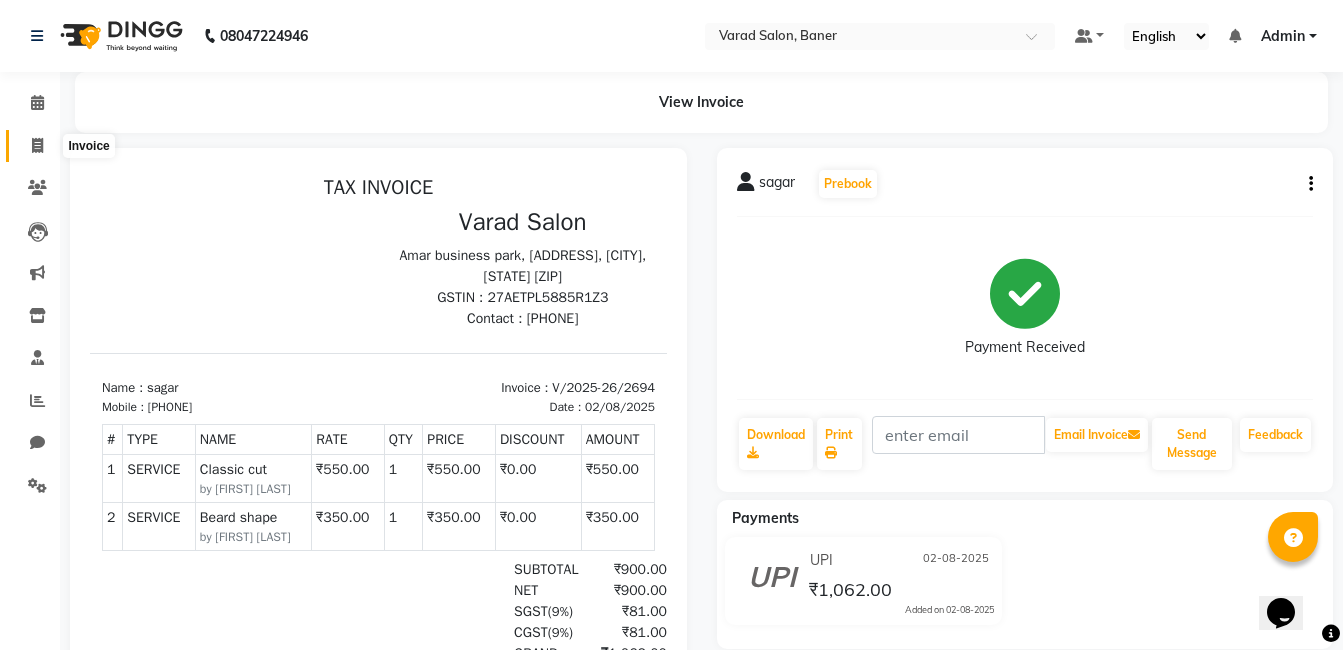 click 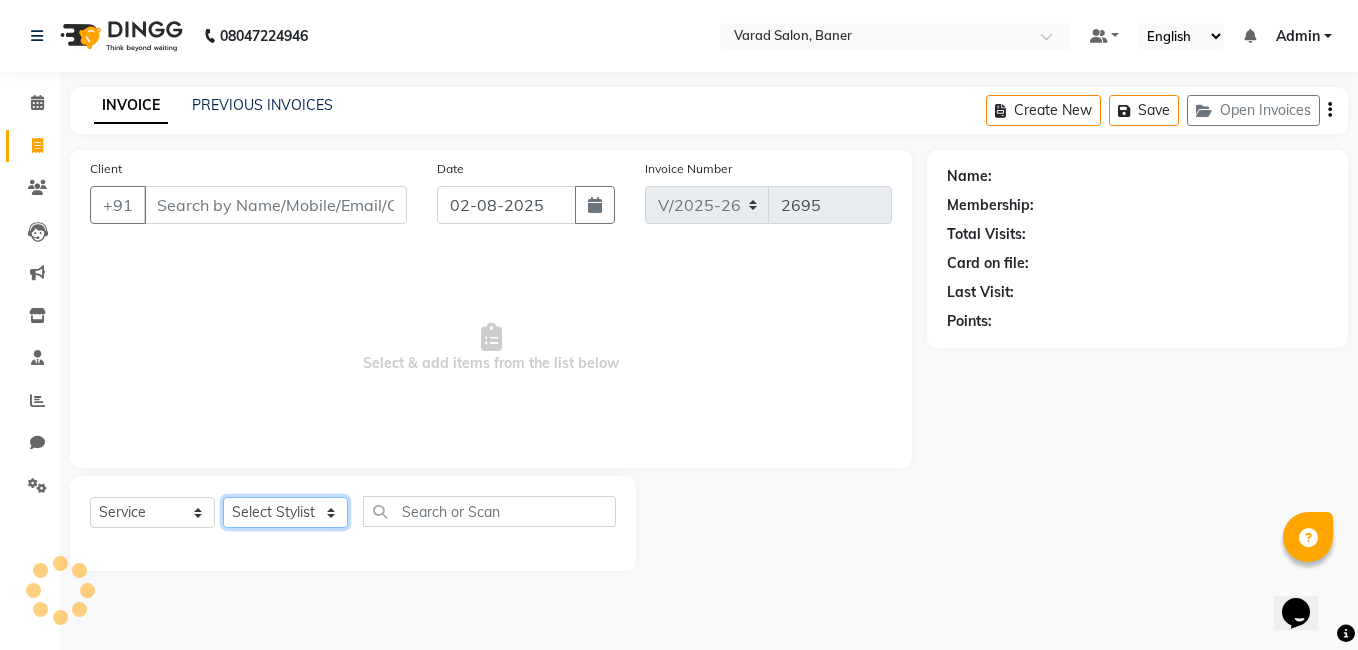 click on "Select Stylist" 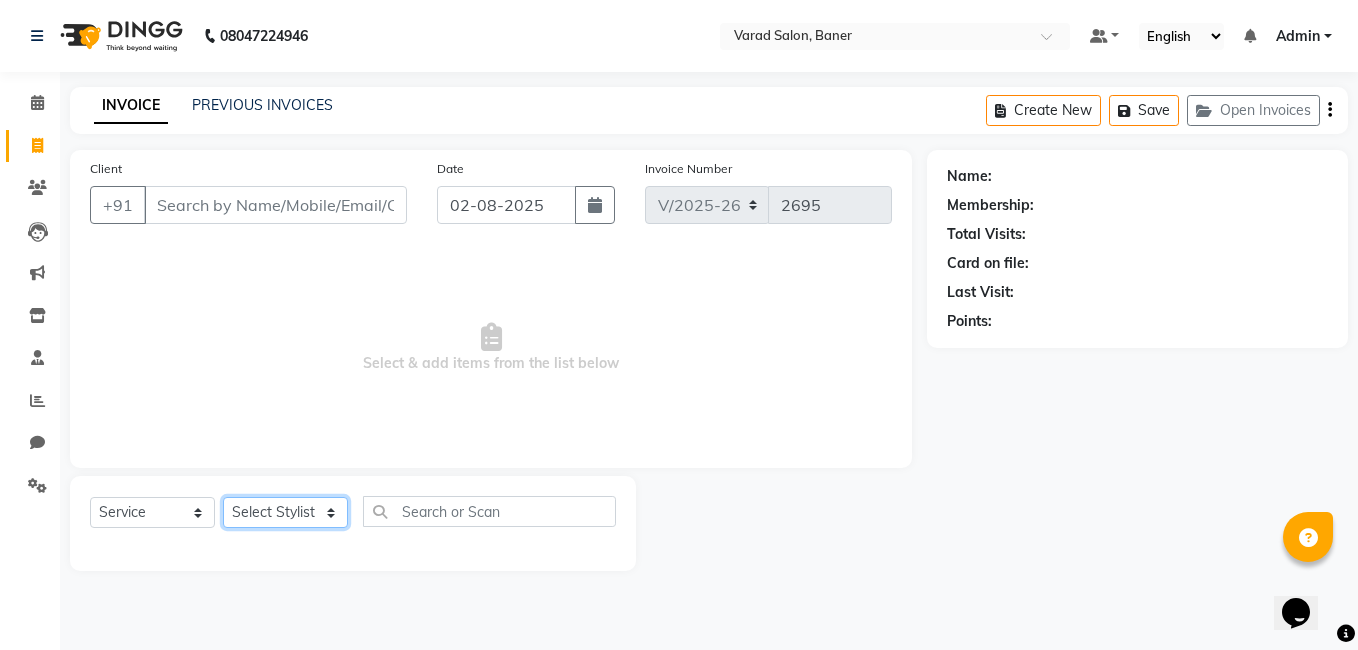 click on "Select Stylist Admin [FIRST] [LAST] [FIRST] [LAST] [FIRST] [LAST] [FIRST] [LAST] [FIRST] [LAST] [FIRST] [LAST] [FIRST] [LAST] [FIRST] [LAST] [FIRST] [LAST] [FIRST] [LAST] [FIRST] [LAST]" 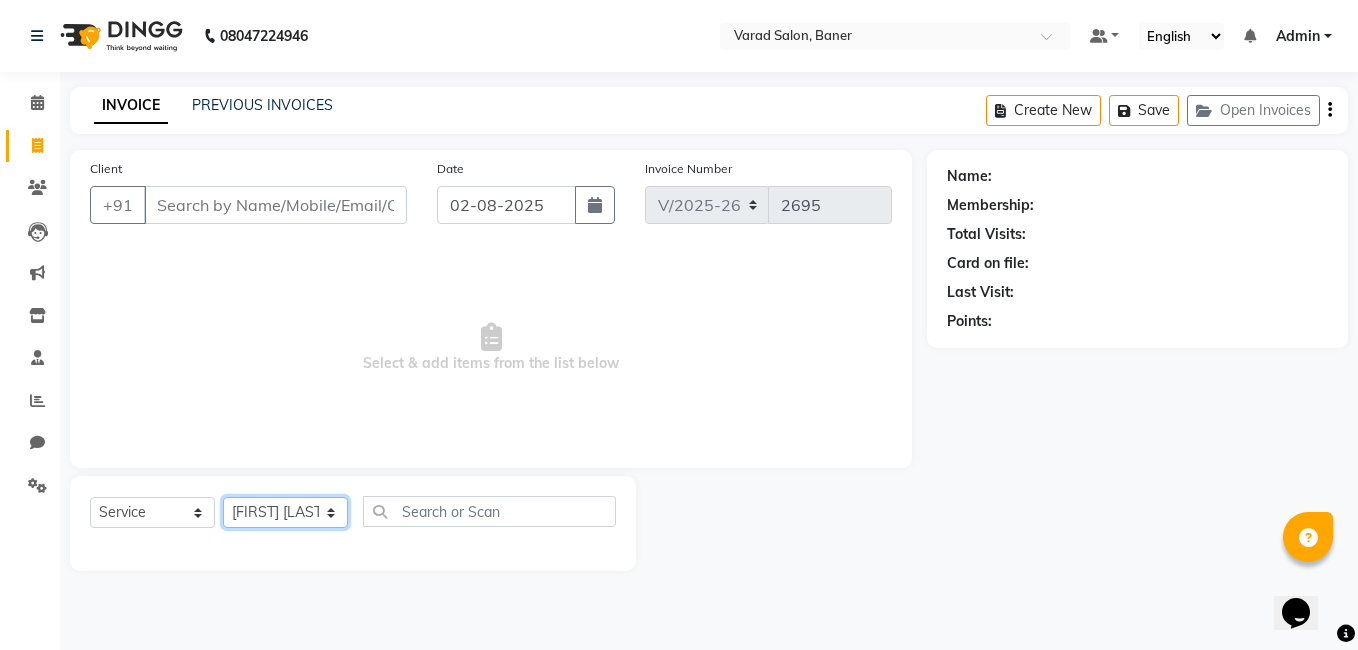 click on "Select Stylist Admin [FIRST] [LAST] [FIRST] [LAST] [FIRST] [LAST] [FIRST] [LAST] [FIRST] [LAST] [FIRST] [LAST] [FIRST] [LAST] [FIRST] [LAST] [FIRST] [LAST] [FIRST] [LAST] [FIRST] [LAST]" 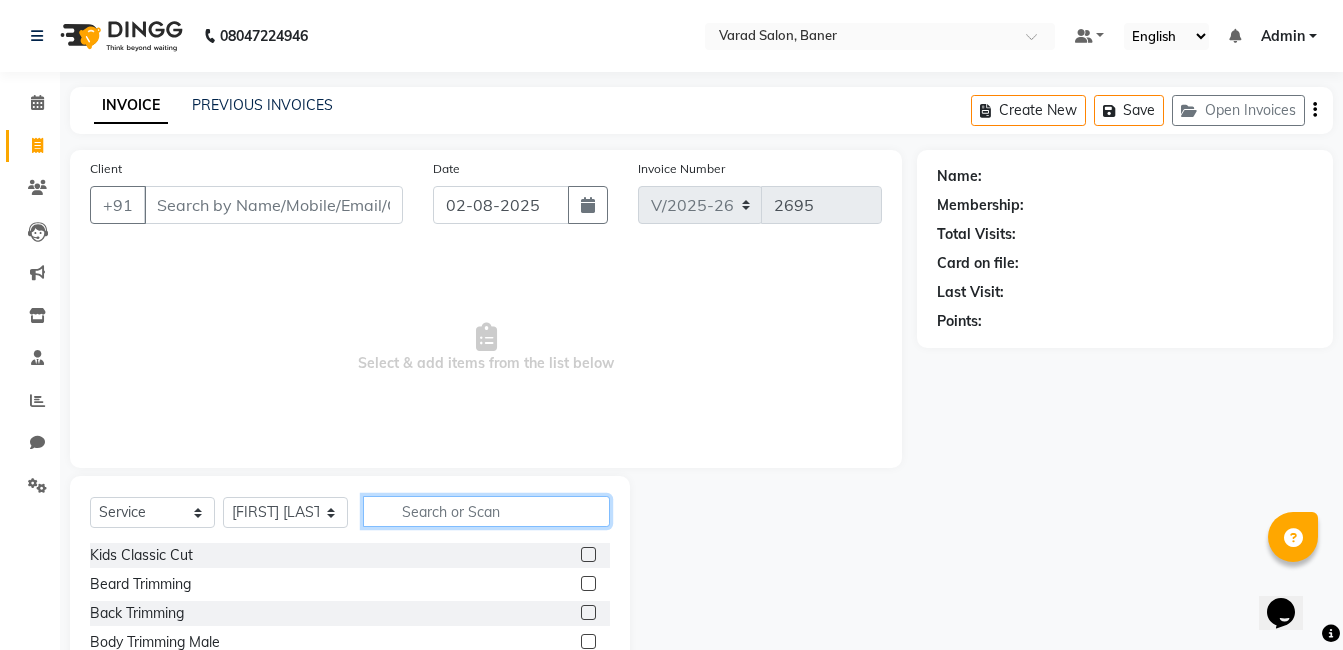 click 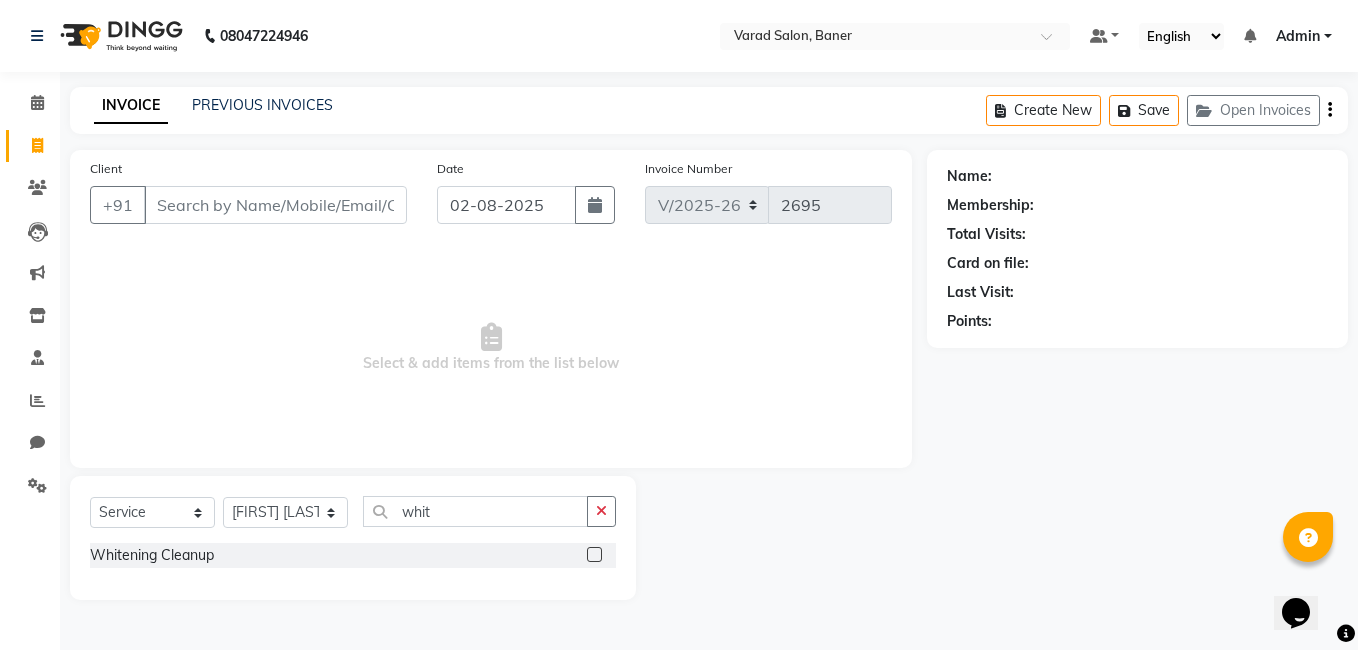 click 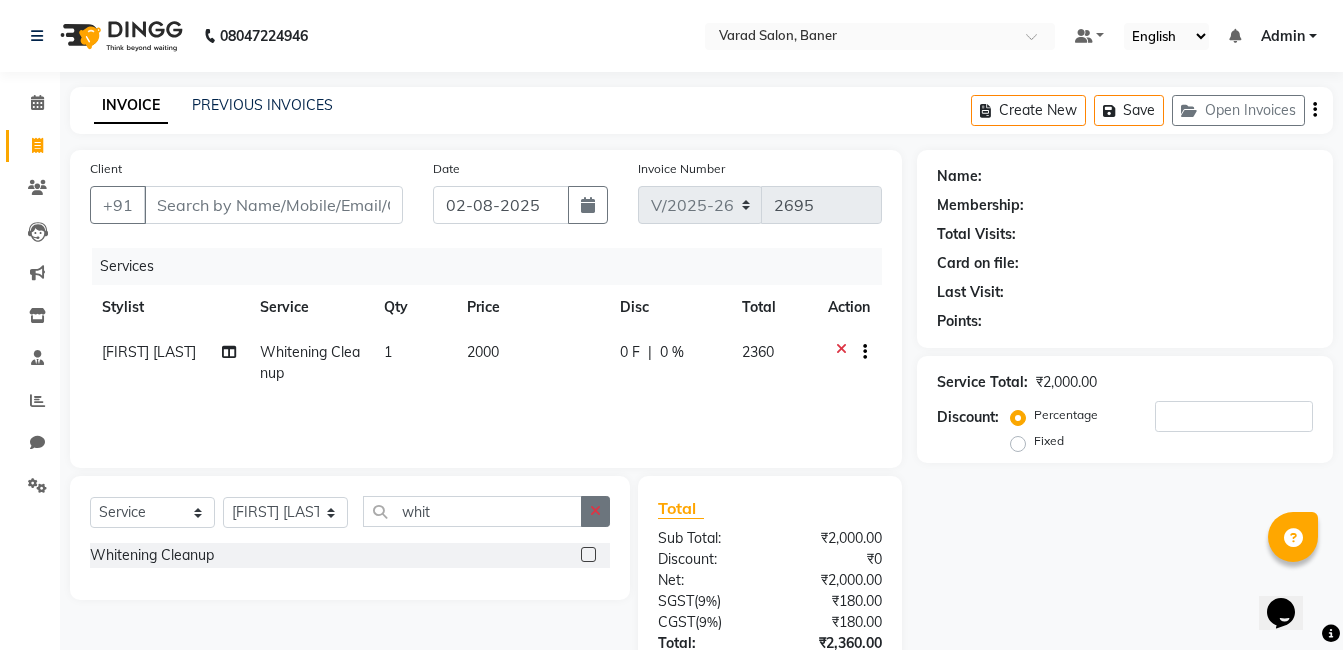 click 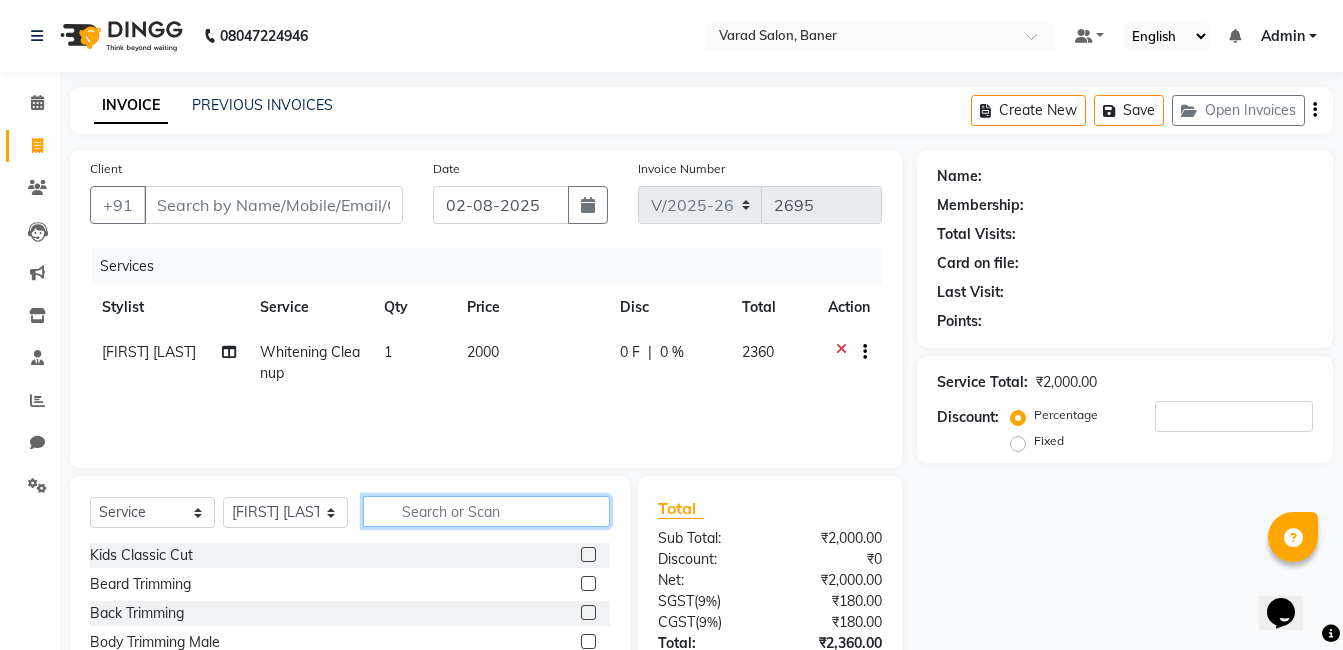 click 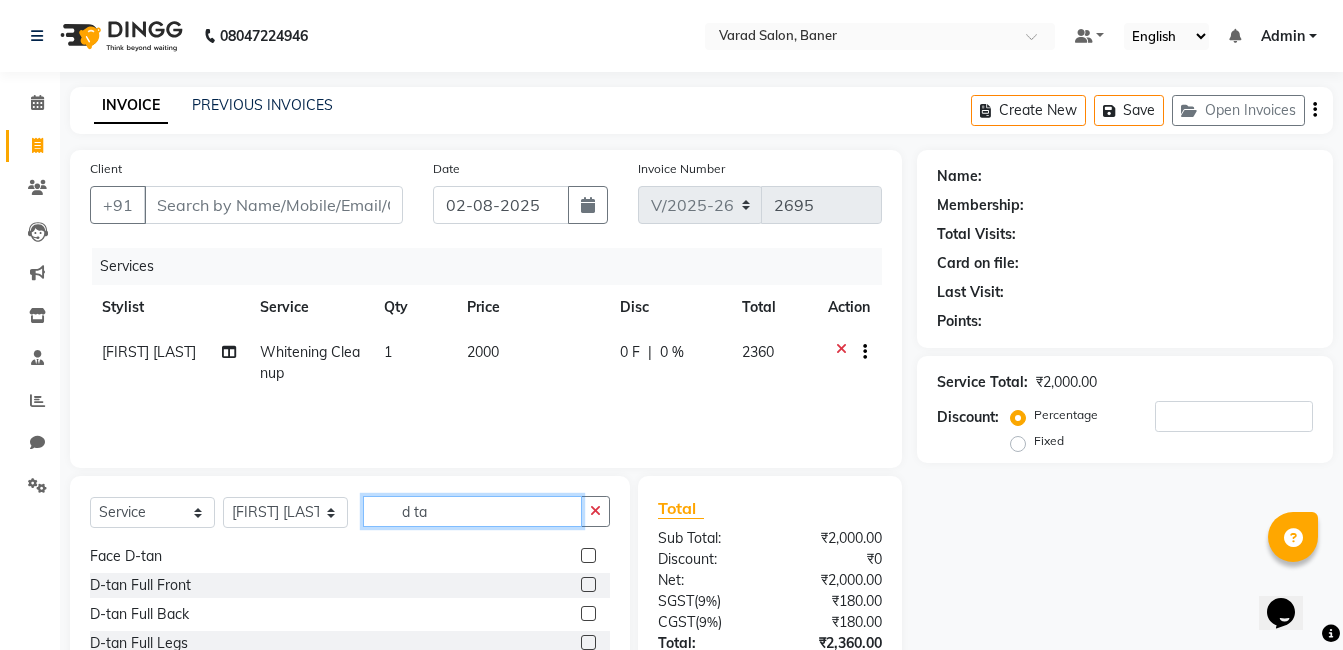 scroll, scrollTop: 322, scrollLeft: 0, axis: vertical 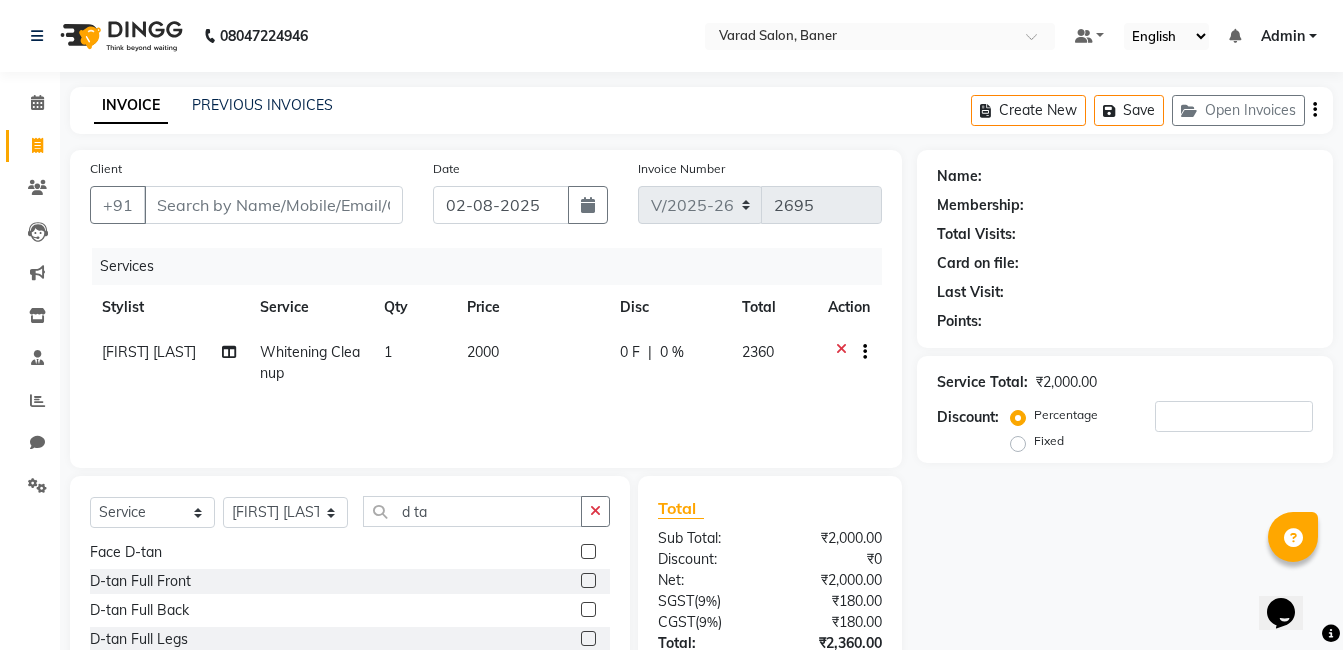 click 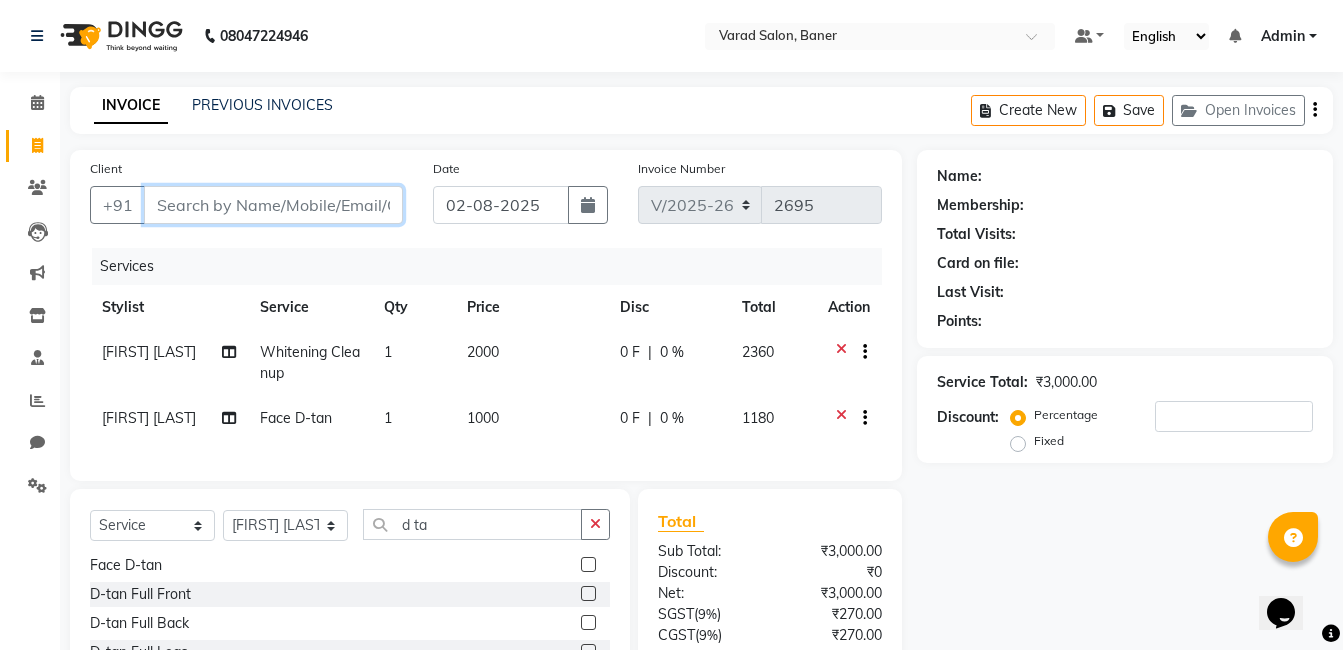 click on "Client" at bounding box center (273, 205) 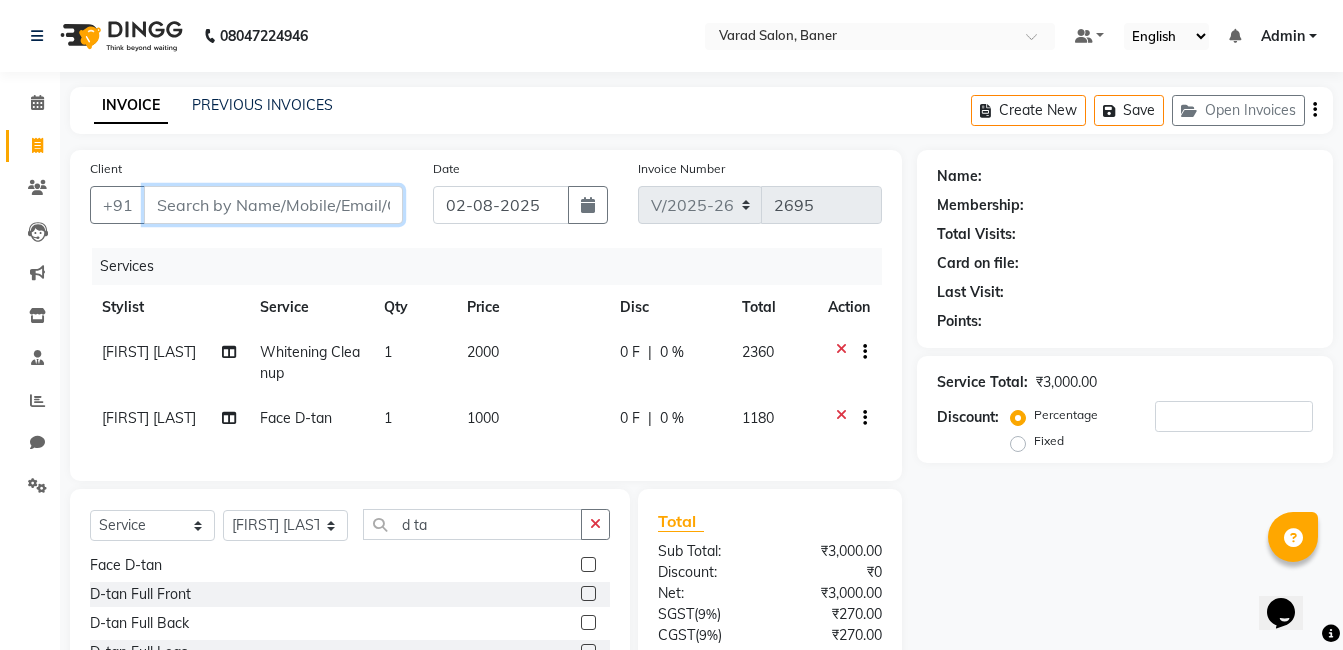 paste on "8983553292" 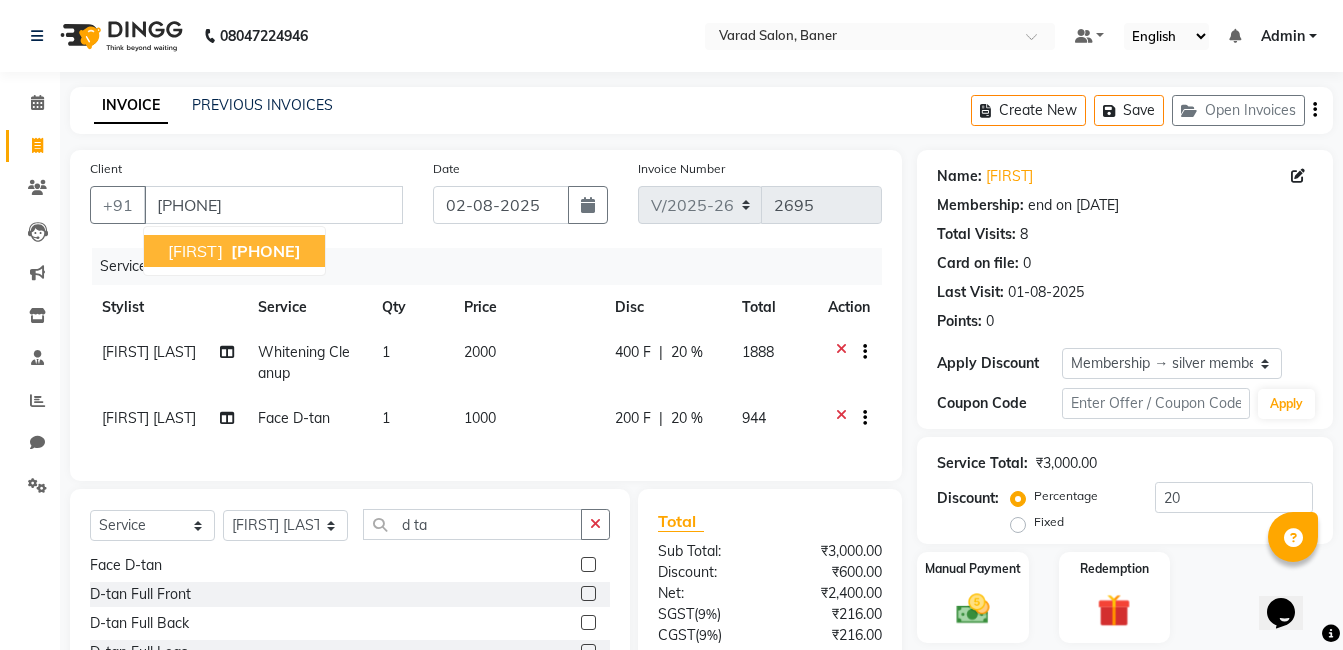 scroll, scrollTop: 179, scrollLeft: 0, axis: vertical 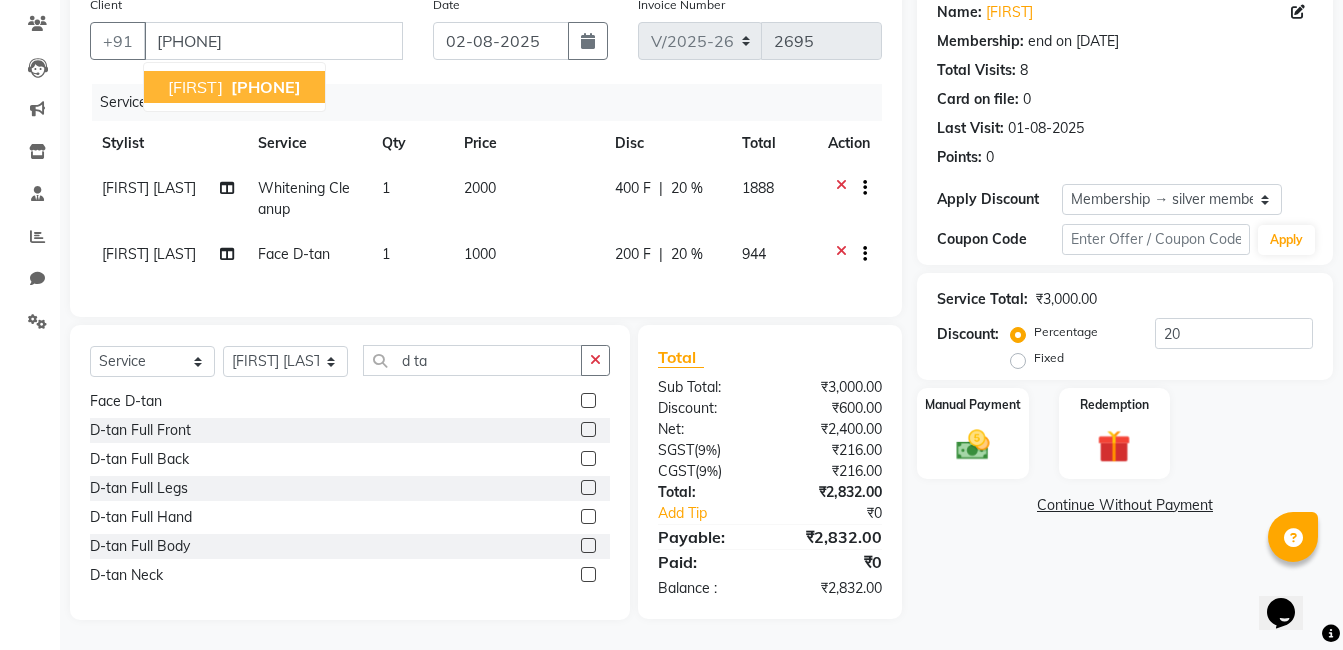 click on "8983553292" at bounding box center (266, 87) 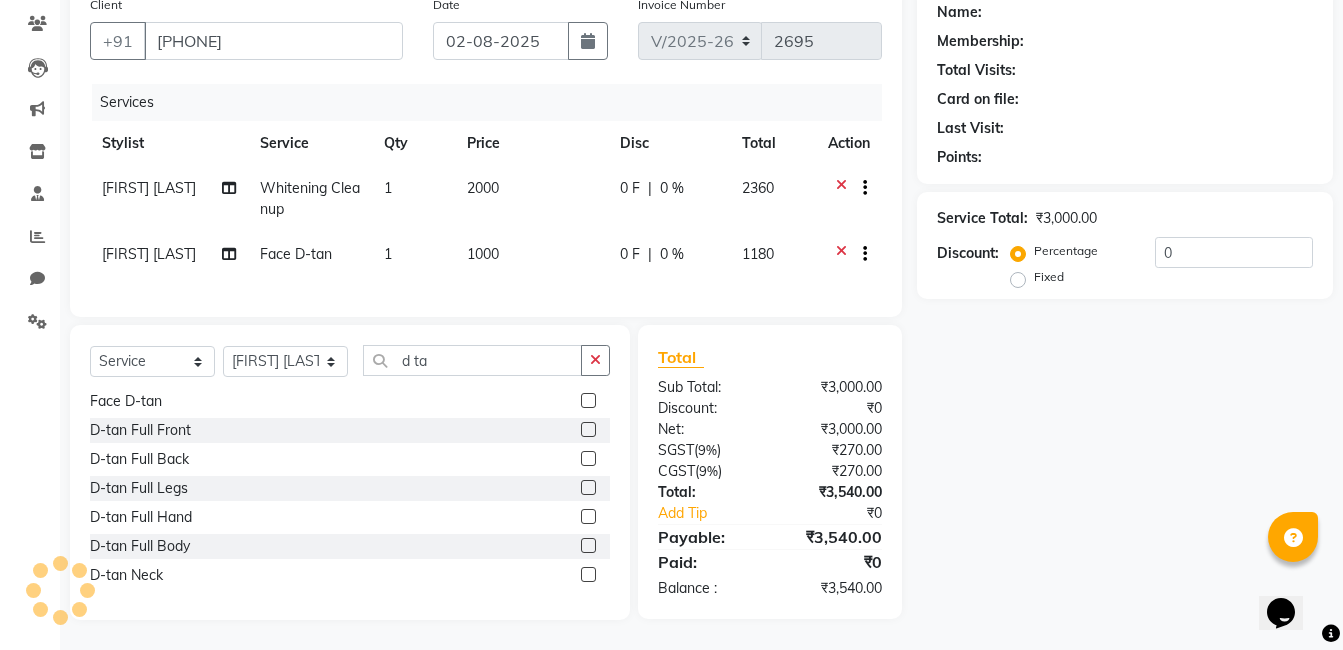 click on "Services" 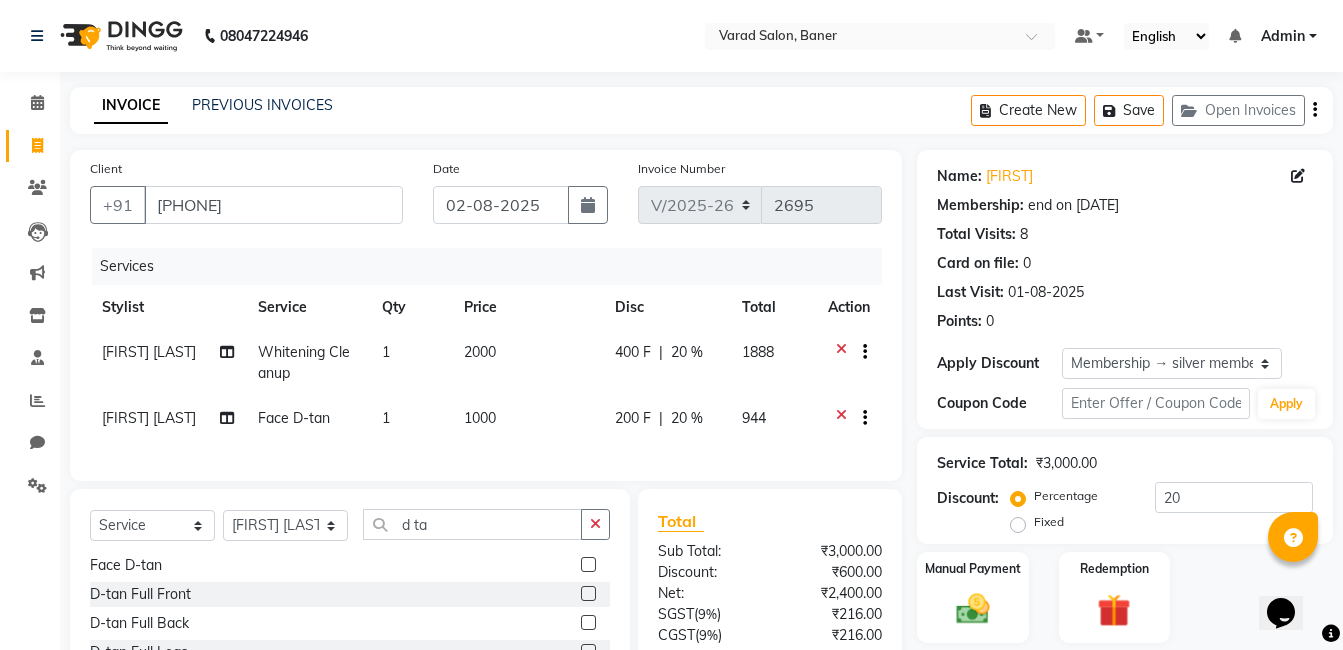 scroll, scrollTop: 179, scrollLeft: 0, axis: vertical 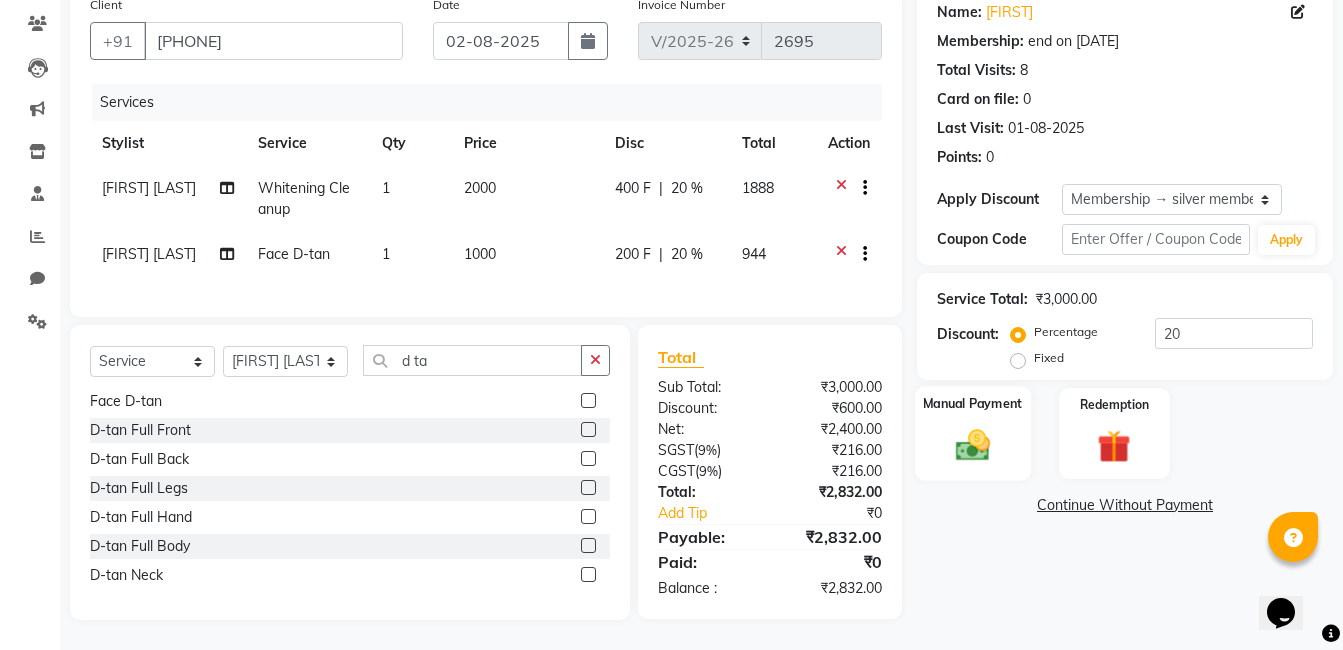 click 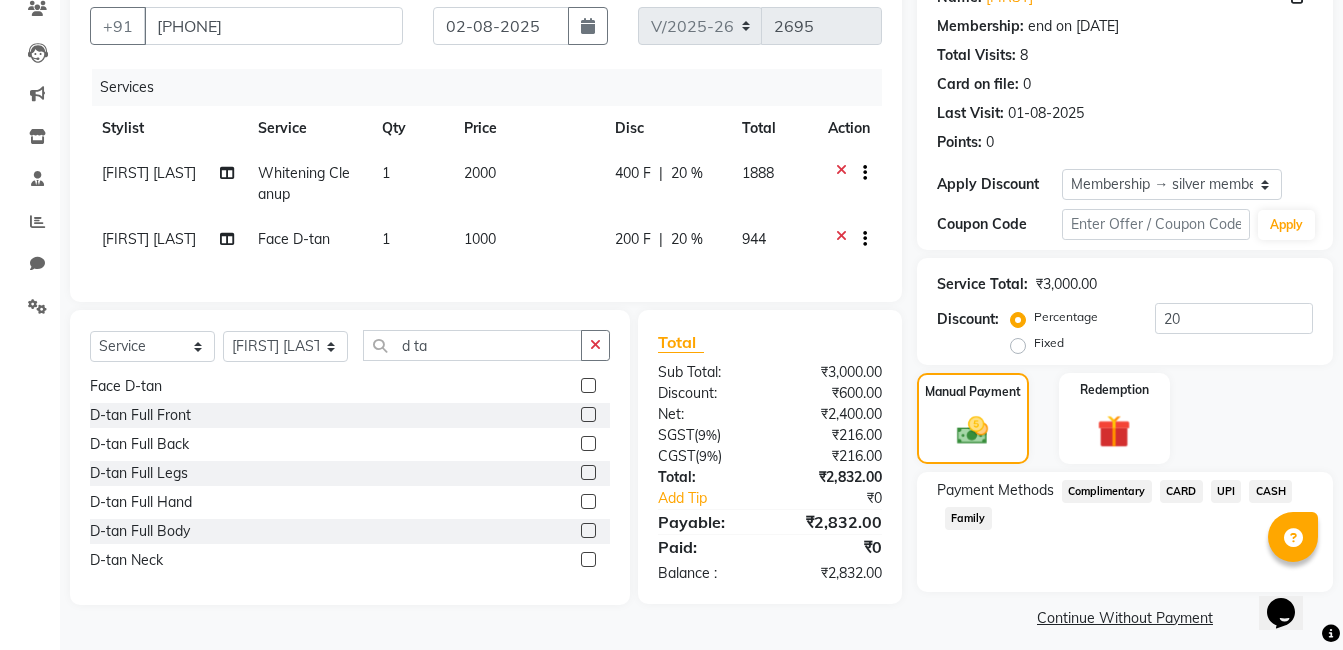 click on "UPI" 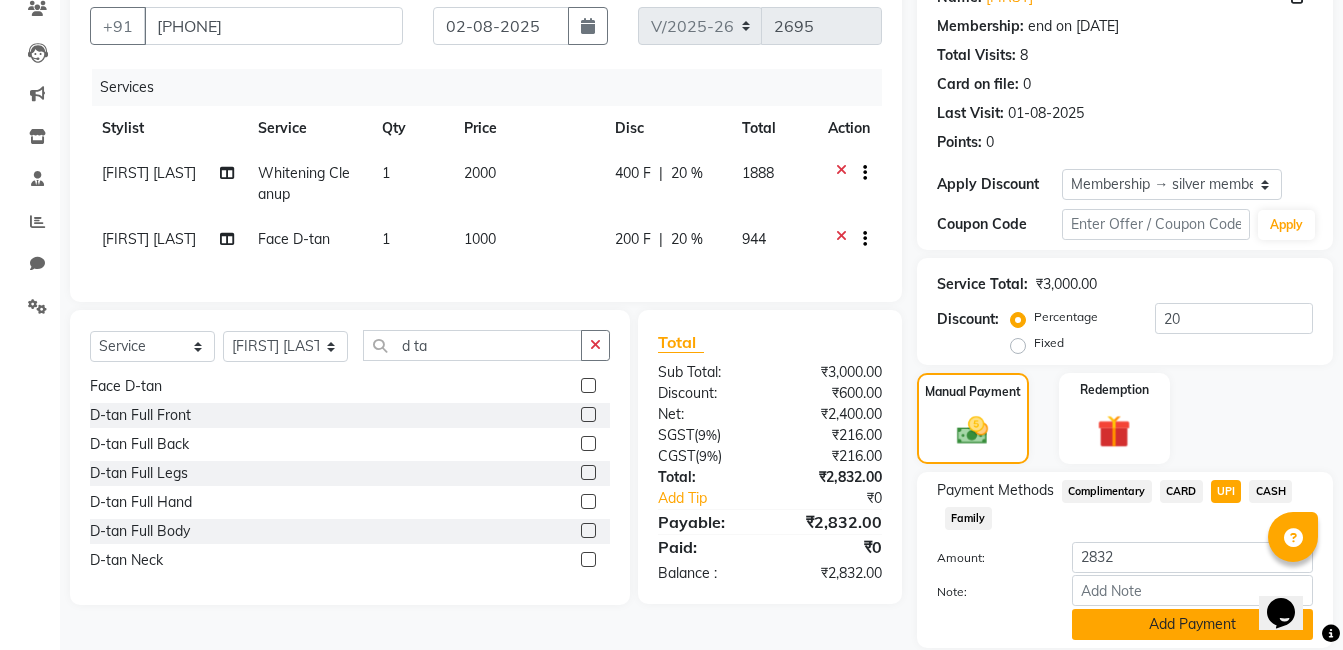 click on "Add Payment" 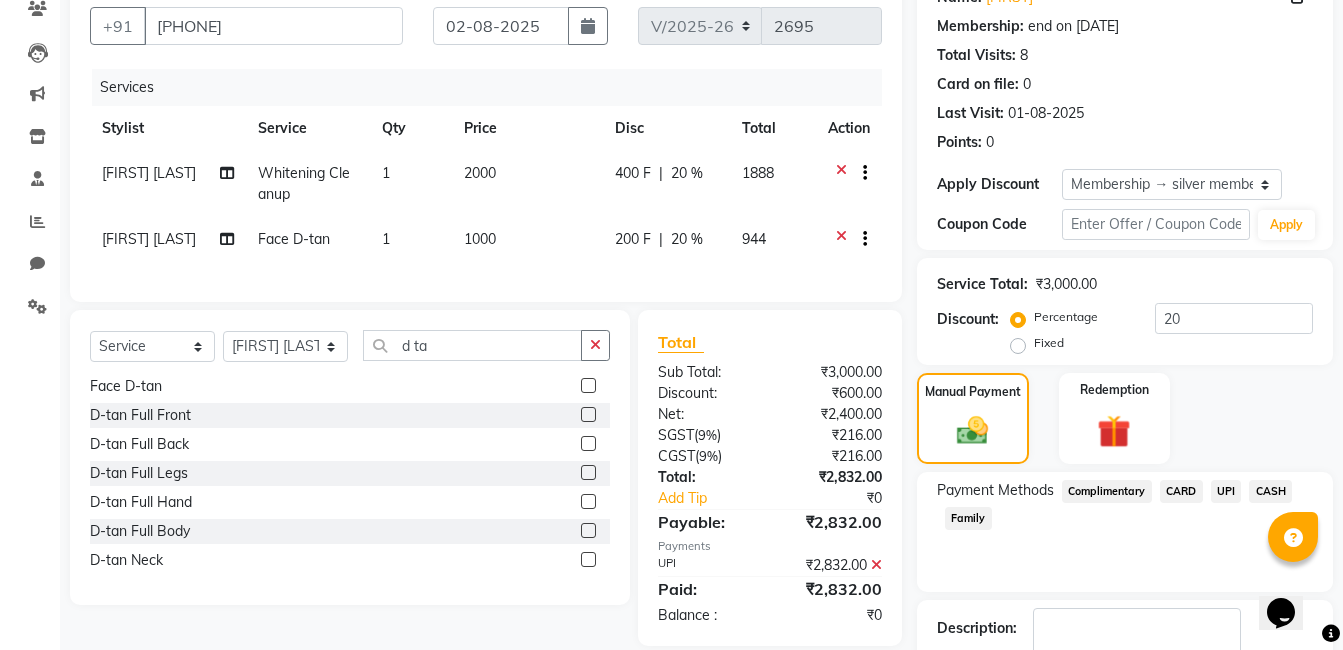scroll, scrollTop: 305, scrollLeft: 0, axis: vertical 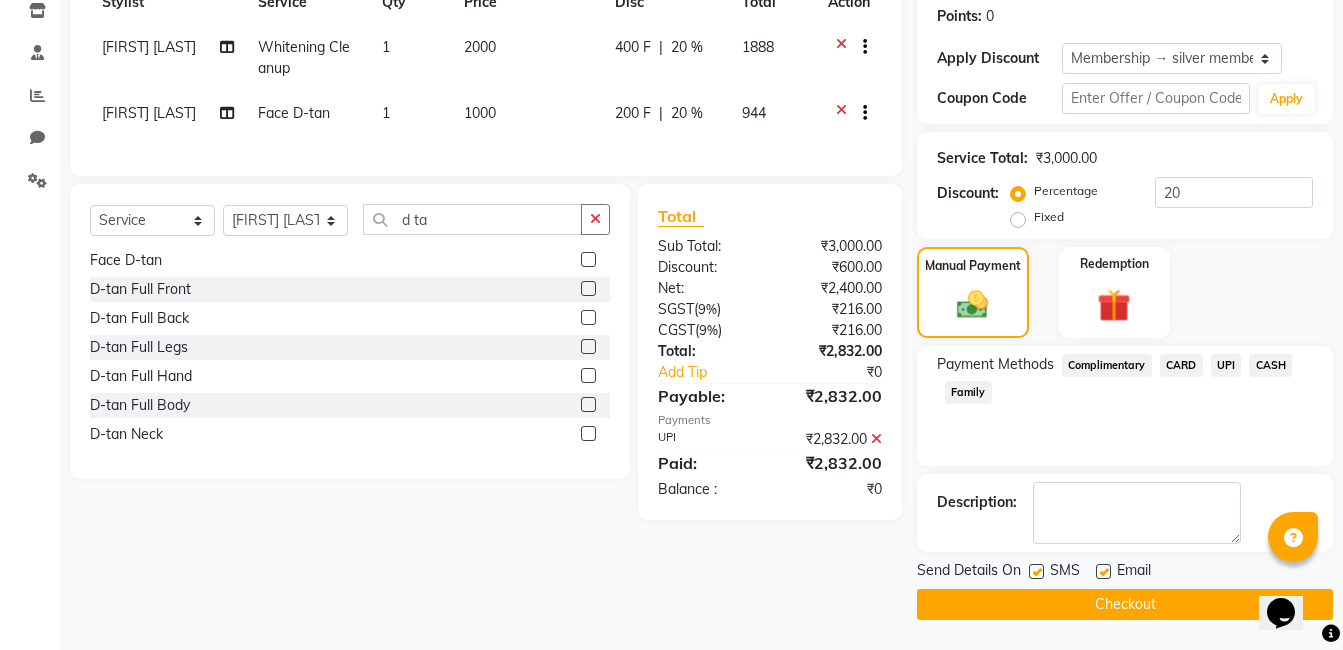 click on "Checkout" 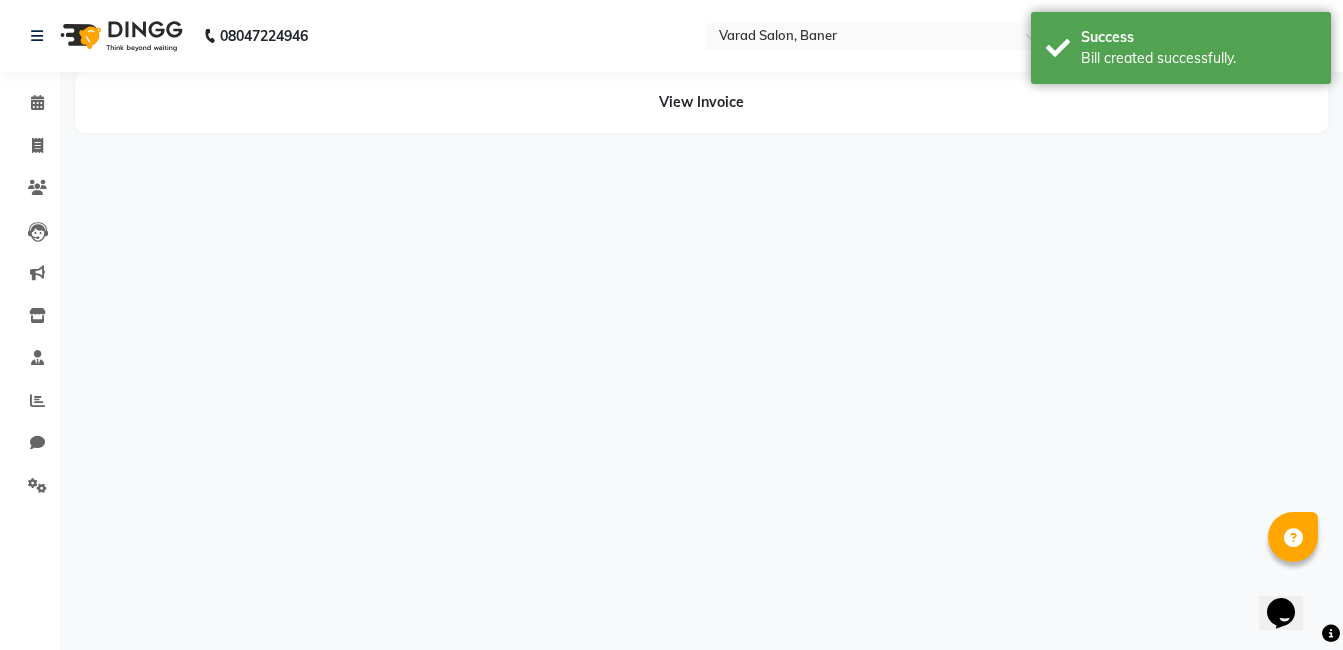 scroll, scrollTop: 0, scrollLeft: 0, axis: both 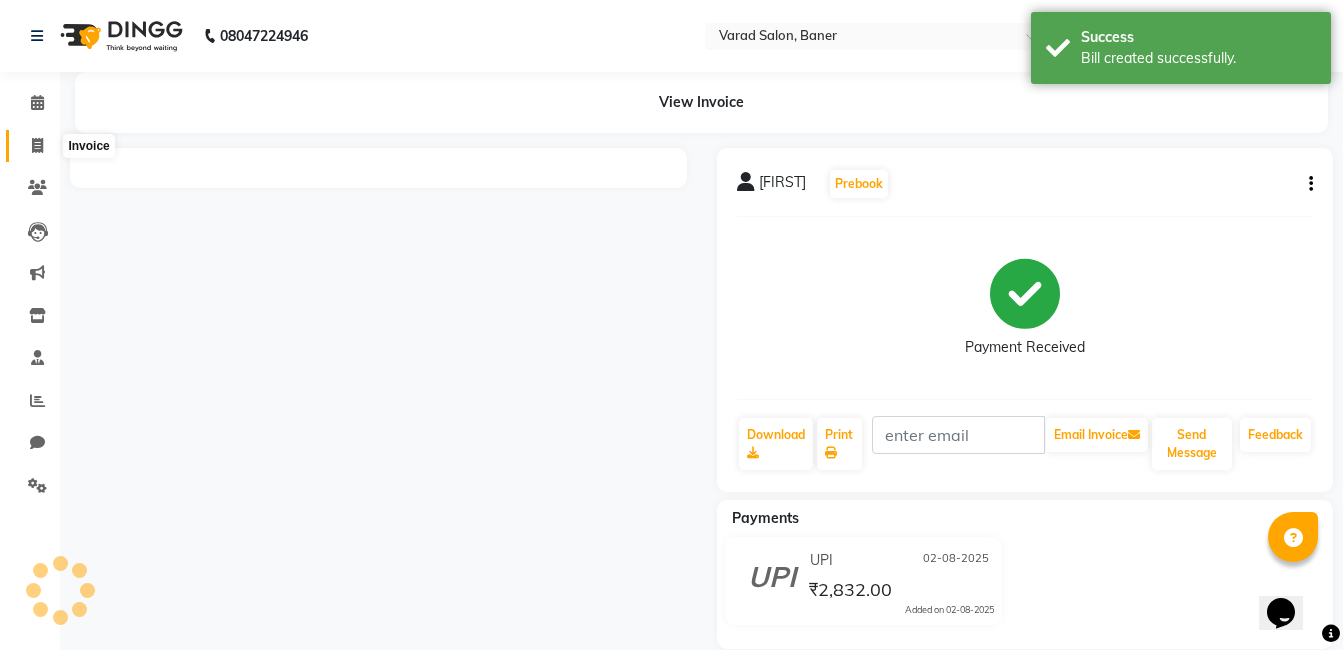 drag, startPoint x: 31, startPoint y: 152, endPoint x: 50, endPoint y: 151, distance: 19.026299 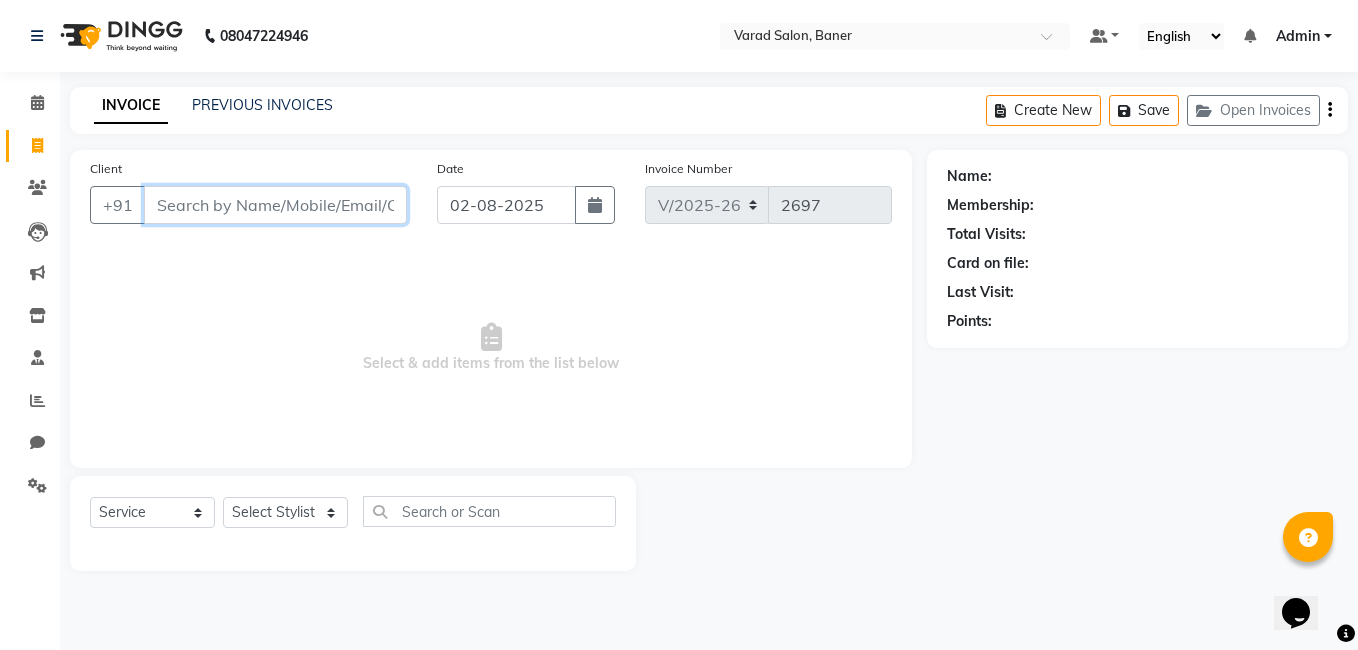 click on "Client" at bounding box center [275, 205] 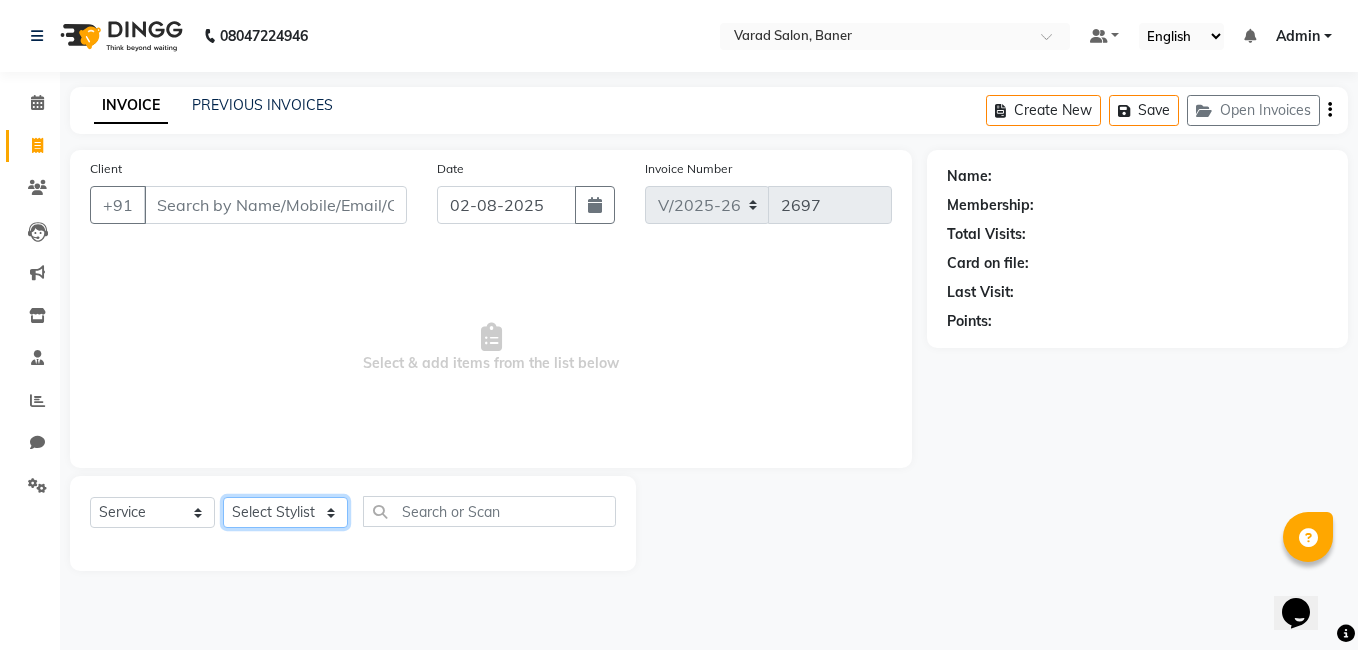 click on "Select Stylist Admin [FIRST] [LAST] [FIRST] [LAST] [FIRST] [LAST] [FIRST] [LAST] [FIRST] [LAST] [FIRST] [LAST] [FIRST] [LAST] [FIRST] [LAST] [FIRST] [LAST] [FIRST] [LAST] [FIRST] [LAST]" 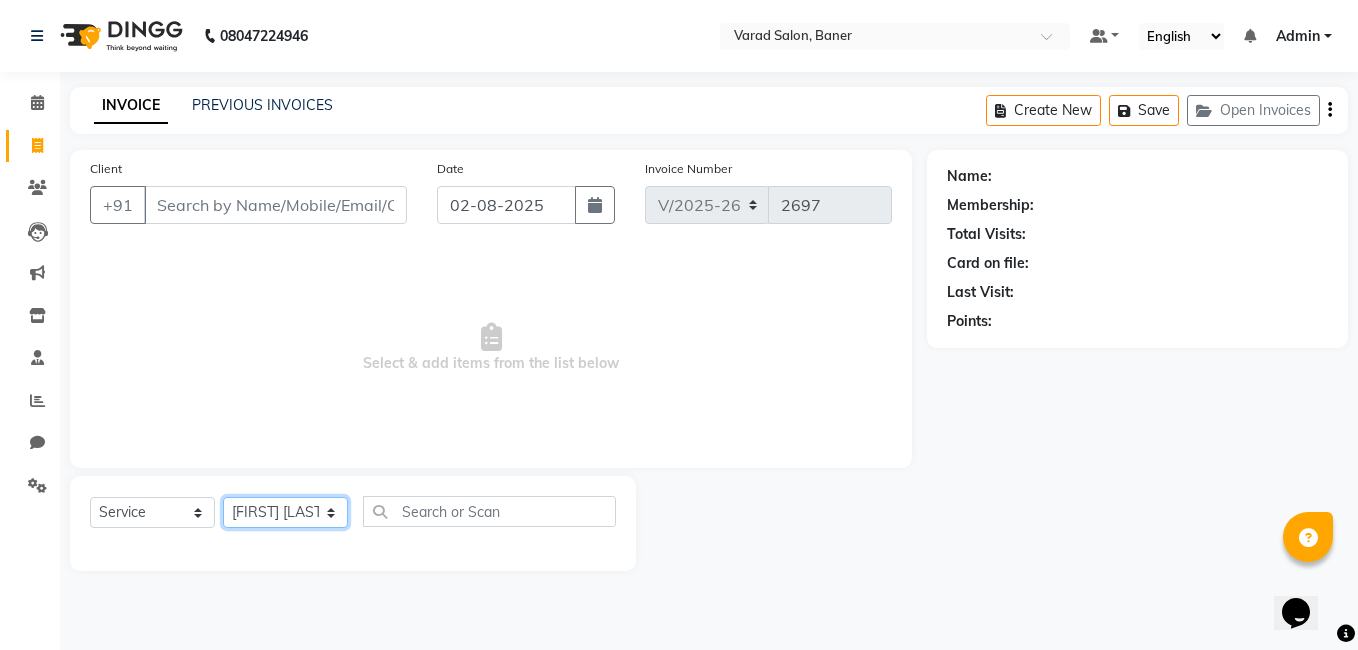 click on "Select Stylist Admin [FIRST] [LAST] [FIRST] [LAST] [FIRST] [LAST] [FIRST] [LAST] [FIRST] [LAST] [FIRST] [LAST] [FIRST] [LAST] [FIRST] [LAST] [FIRST] [LAST] [FIRST] [LAST] [FIRST] [LAST]" 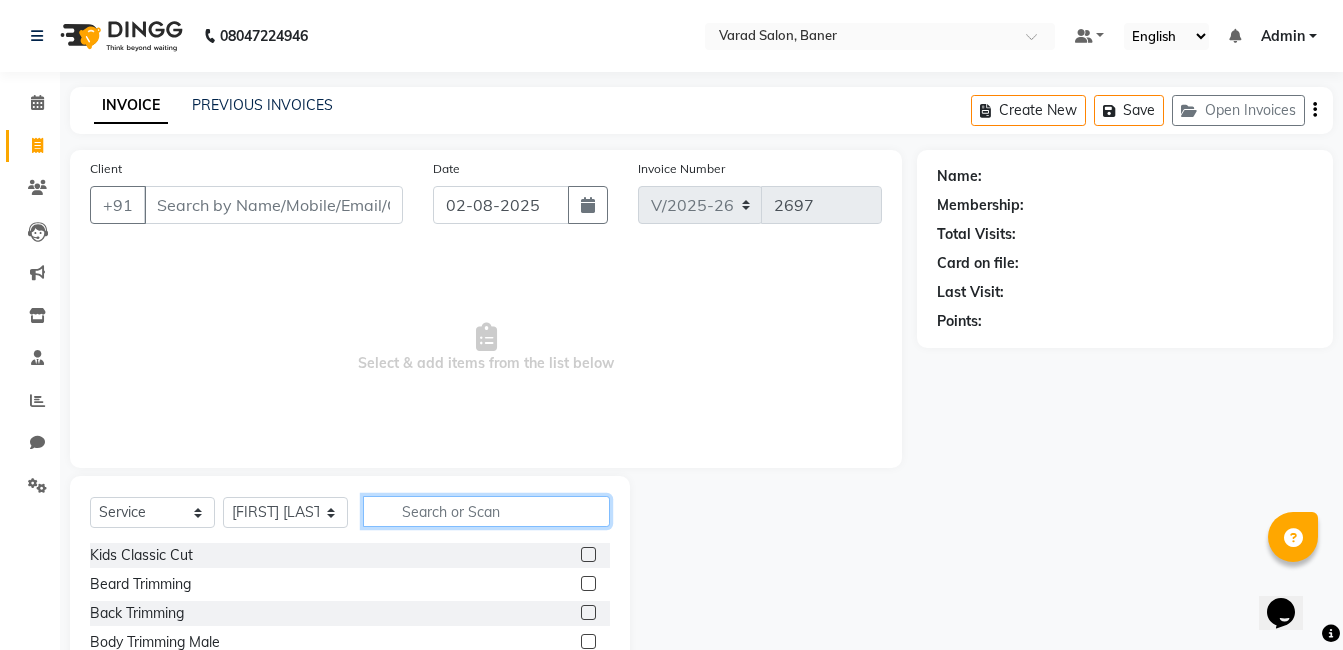 click 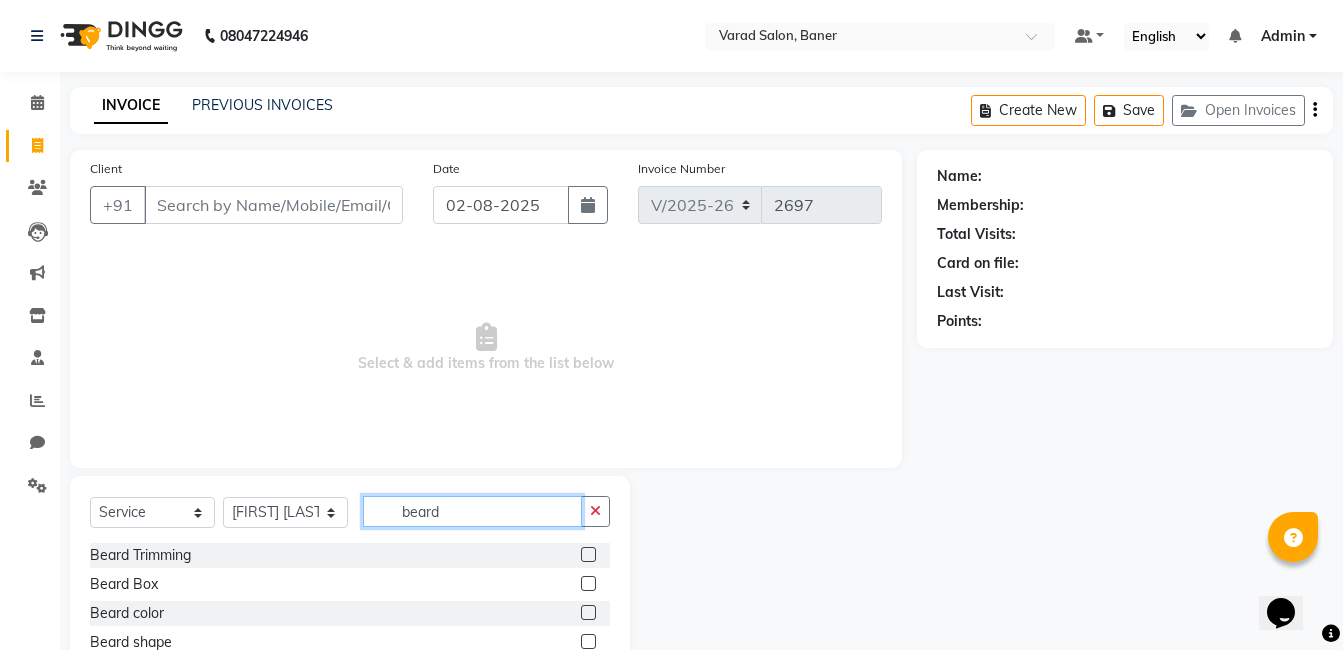 scroll, scrollTop: 67, scrollLeft: 0, axis: vertical 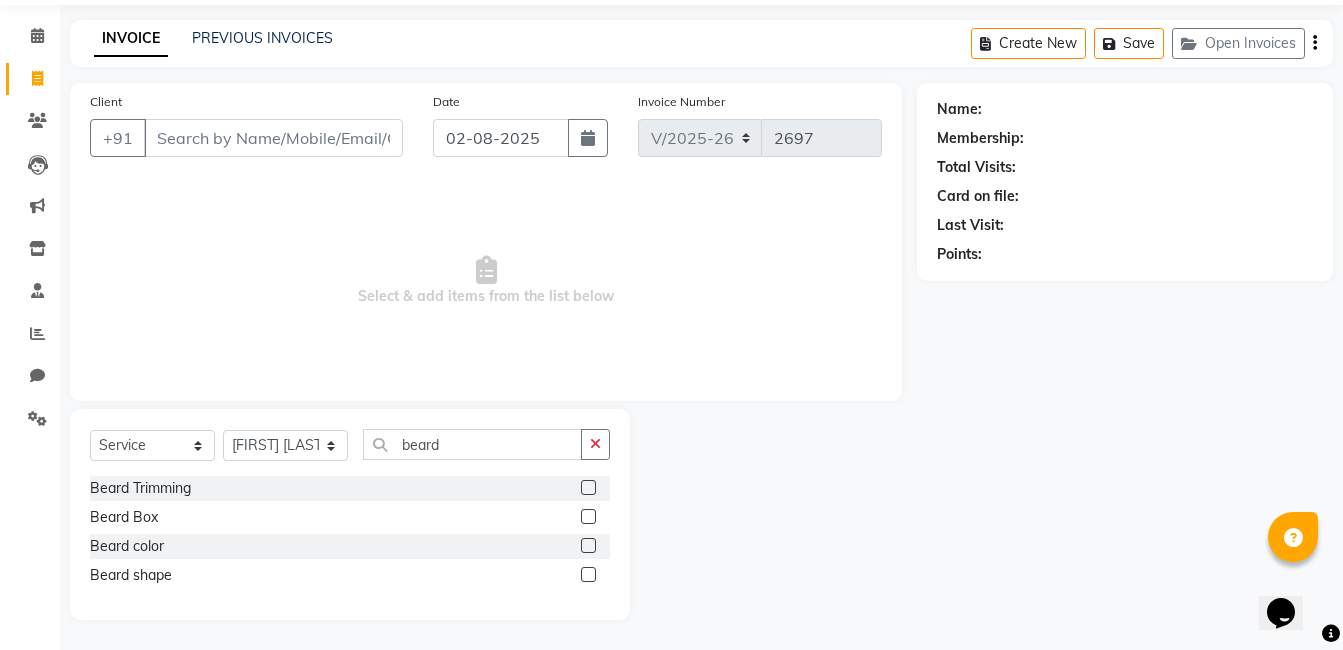 click 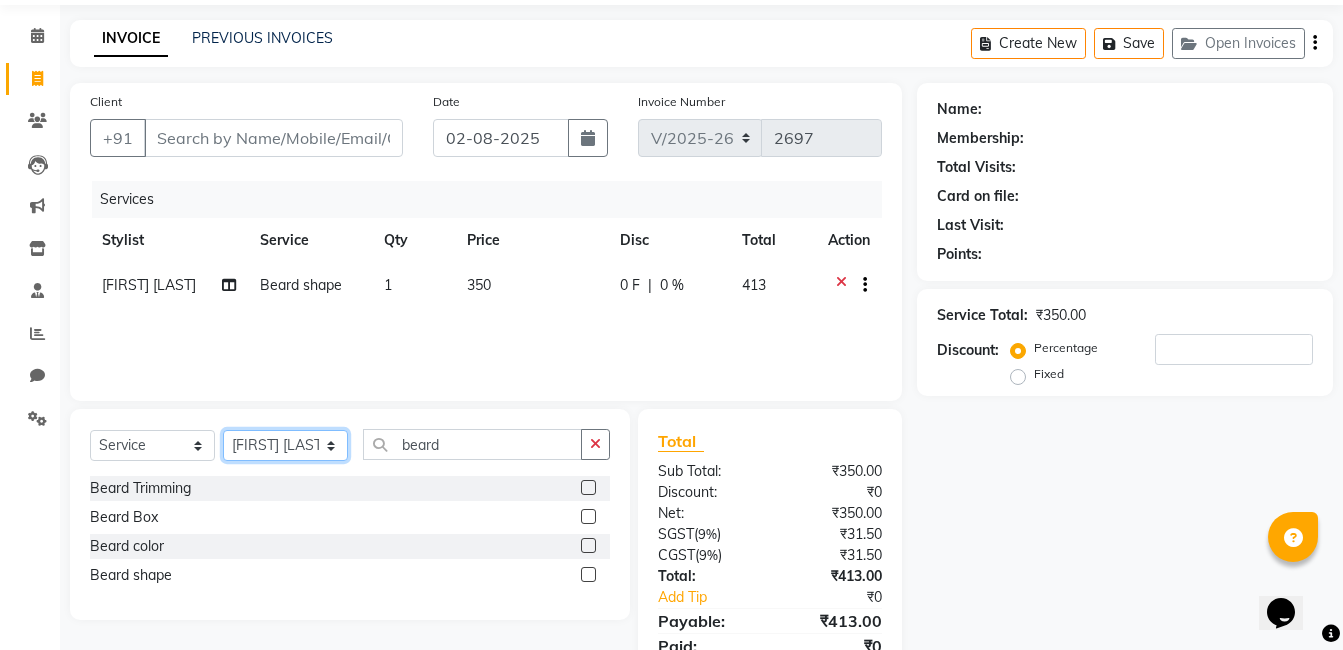 click on "Select Stylist Admin [FIRST] [LAST] [FIRST] [LAST] [FIRST] [LAST] [FIRST] [LAST] [FIRST] [LAST] [FIRST] [LAST] [FIRST] [LAST] [FIRST] [LAST] [FIRST] [LAST] [FIRST] [LAST] [FIRST] [LAST]" 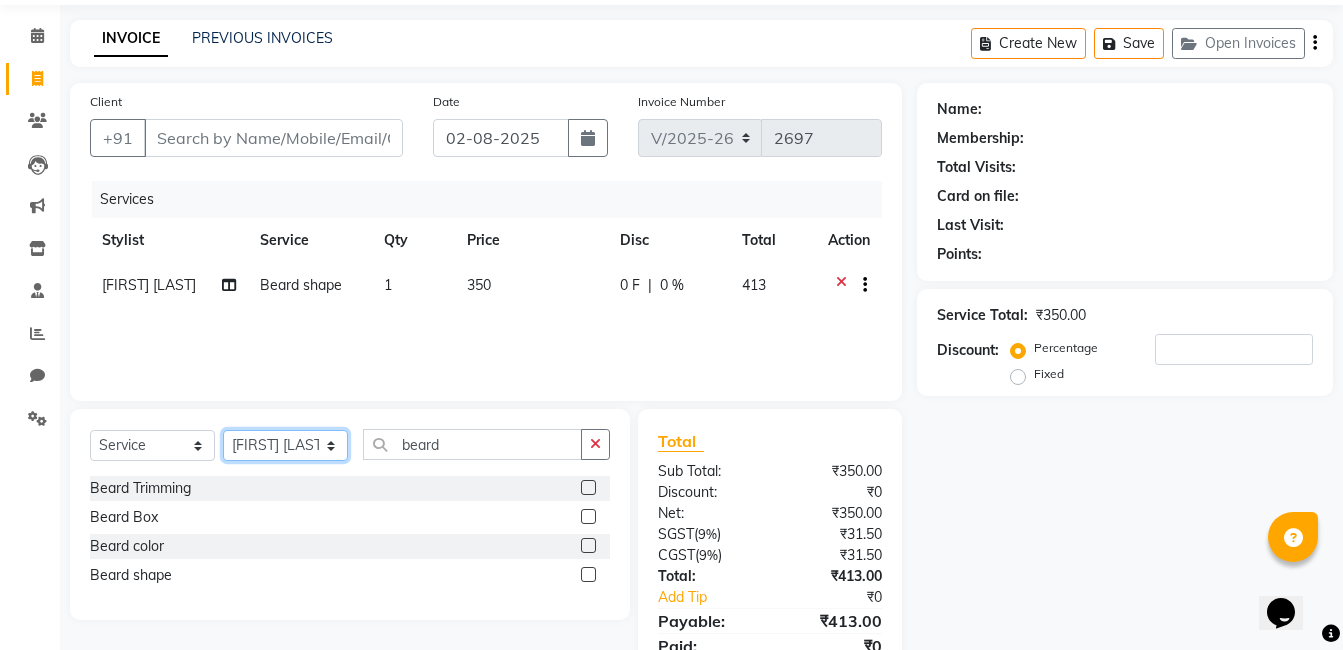 click on "Select Stylist Admin [FIRST] [LAST] [FIRST] [LAST] [FIRST] [LAST] [FIRST] [LAST] [FIRST] [LAST] [FIRST] [LAST] [FIRST] [LAST] [FIRST] [LAST] [FIRST] [LAST] [FIRST] [LAST] [FIRST] [LAST]" 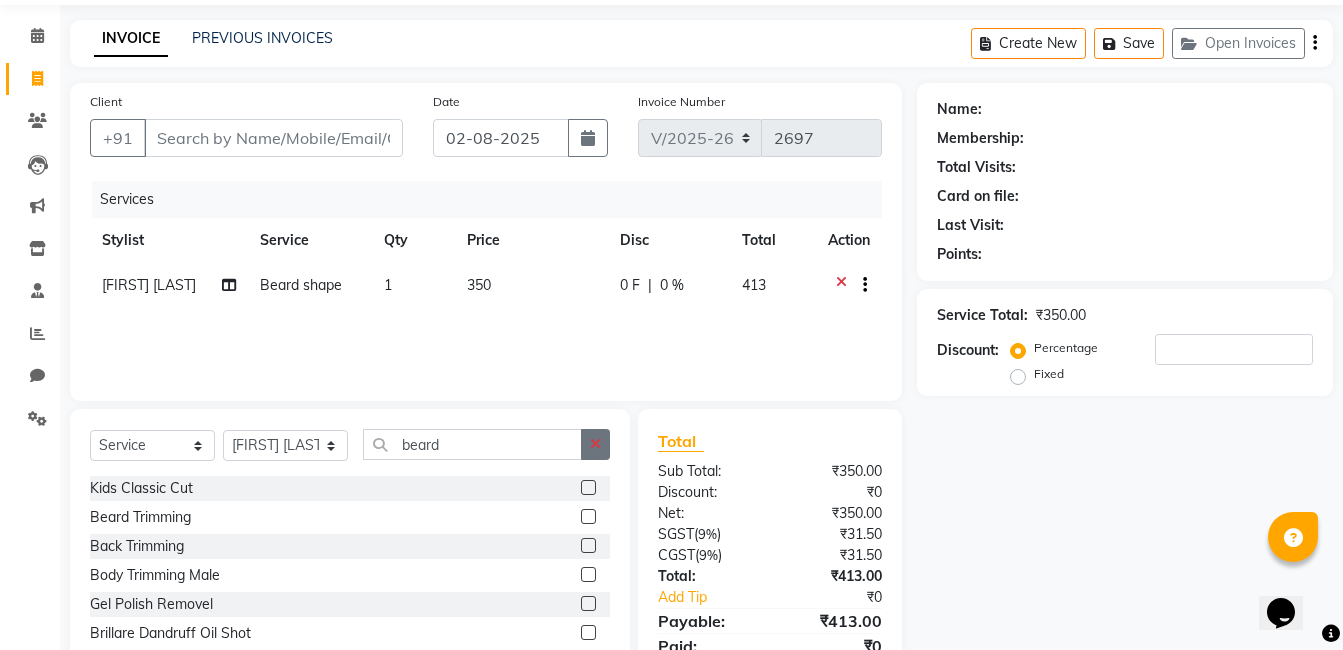click 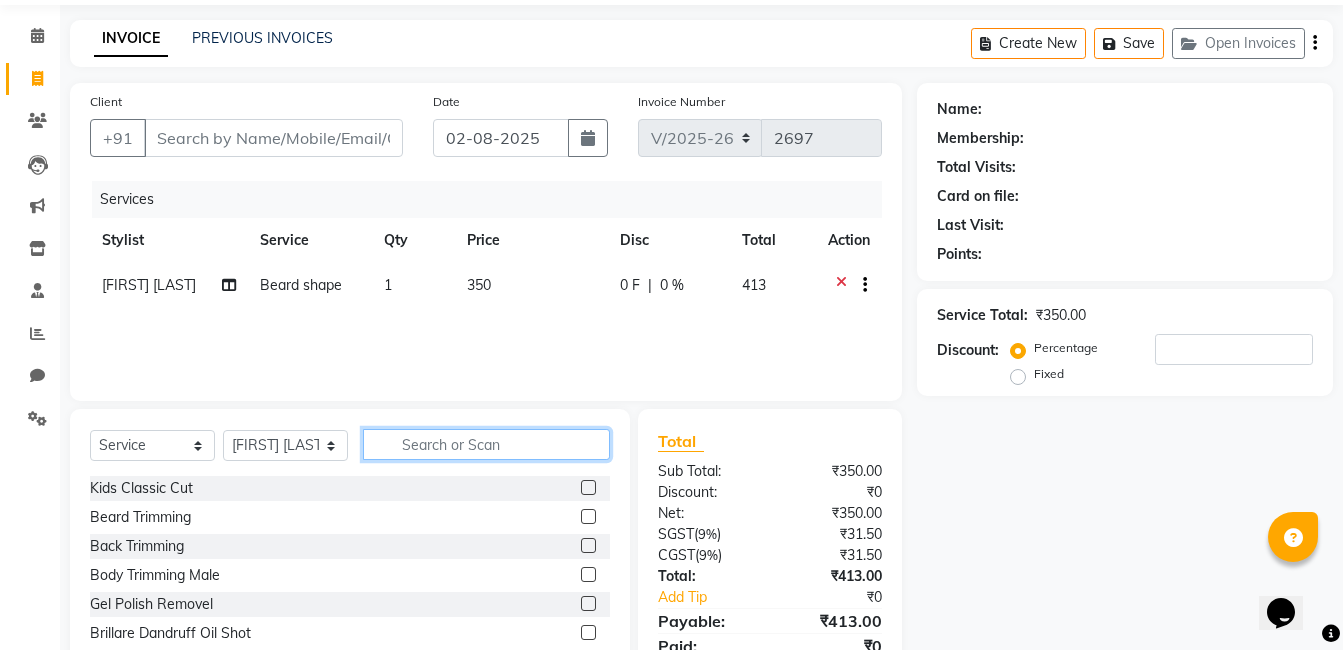 click 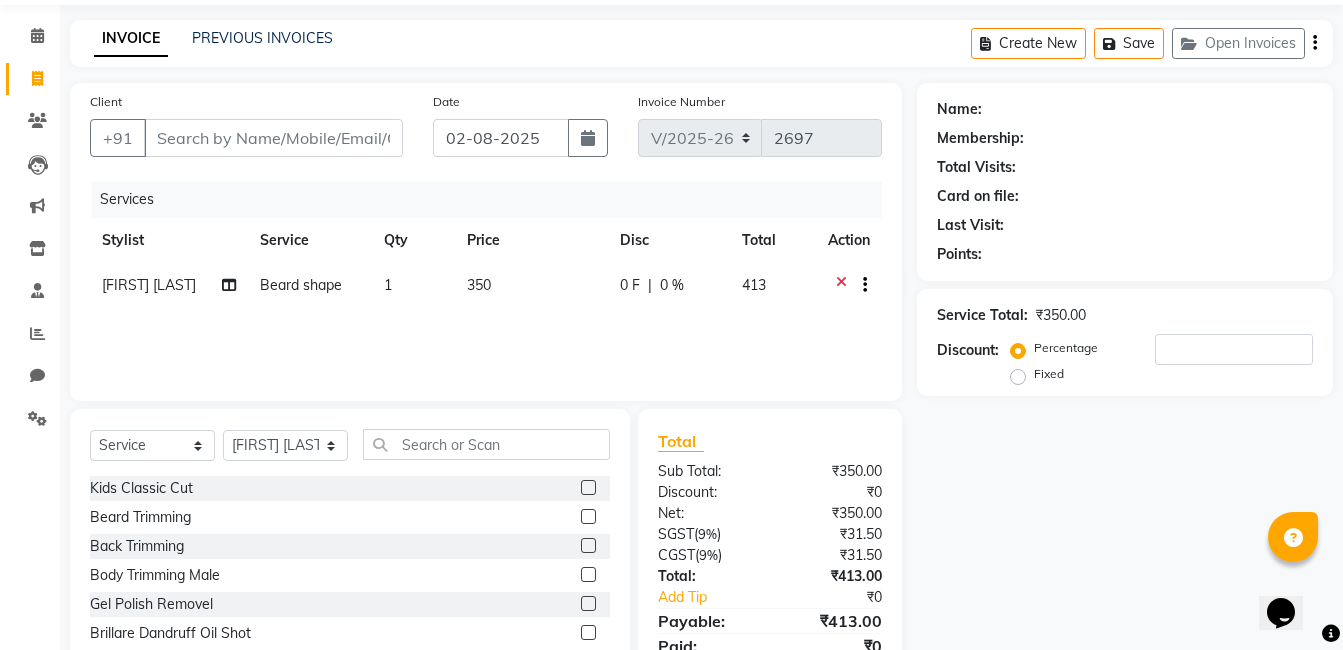 click 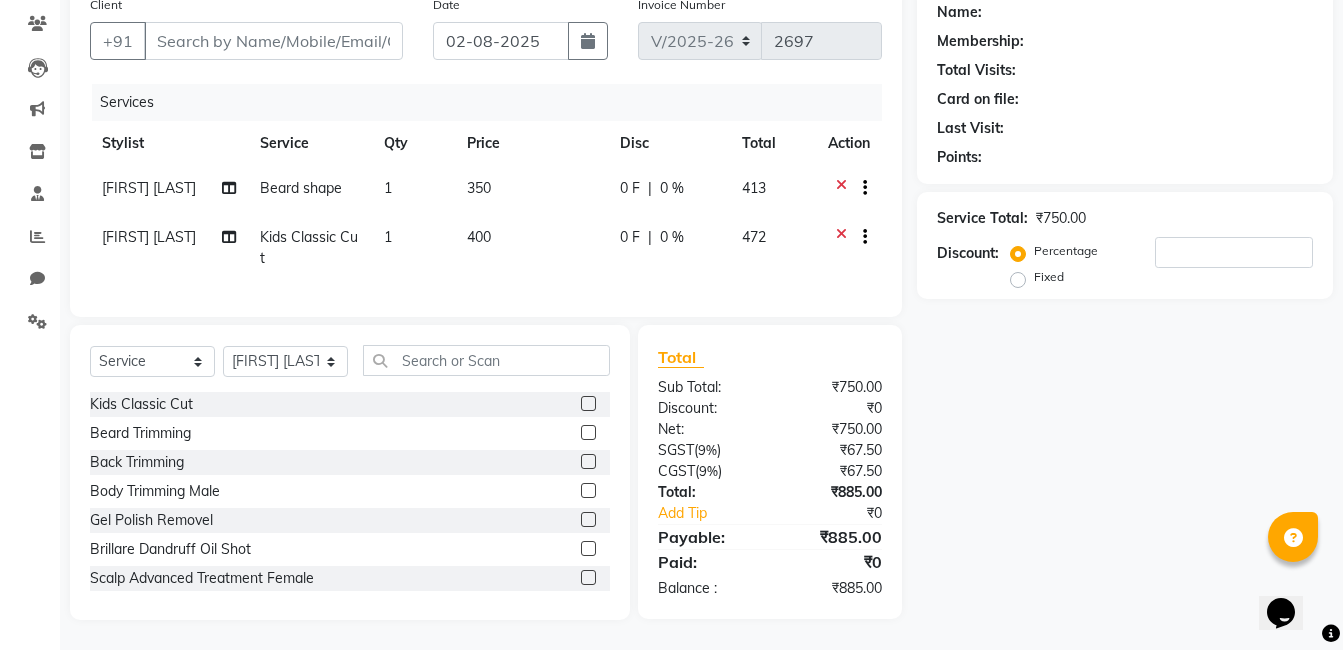 scroll, scrollTop: 0, scrollLeft: 0, axis: both 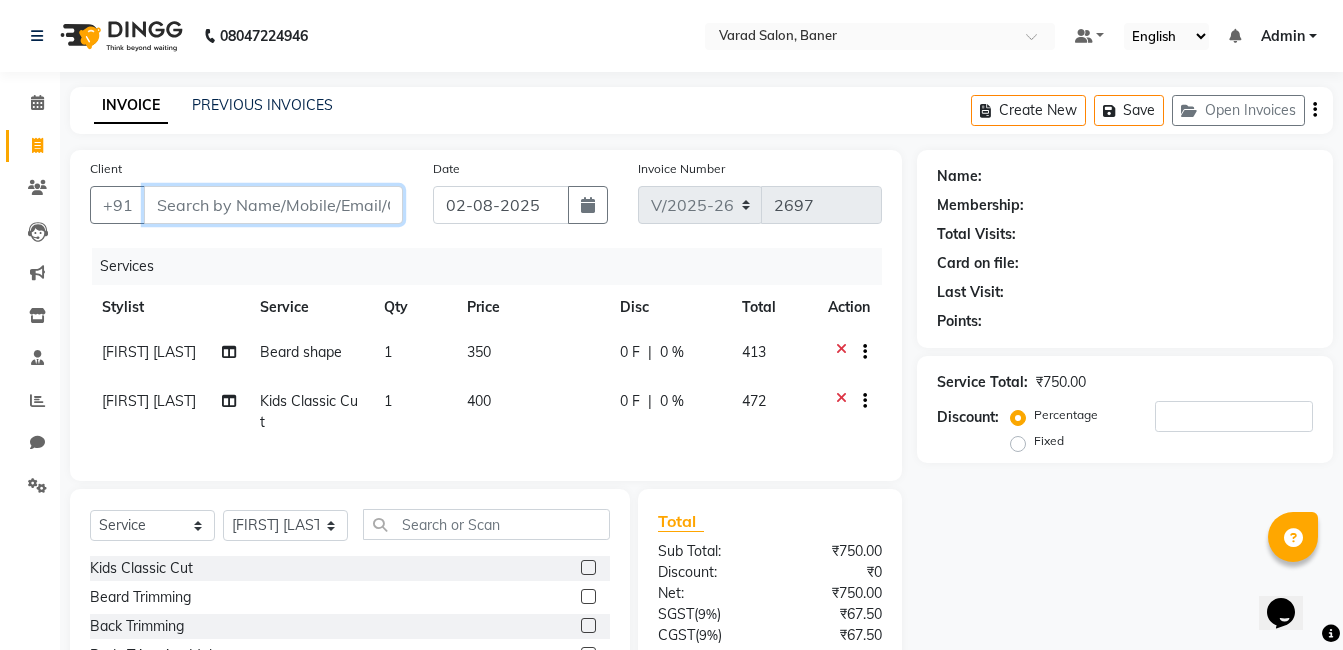 click on "Client" at bounding box center [273, 205] 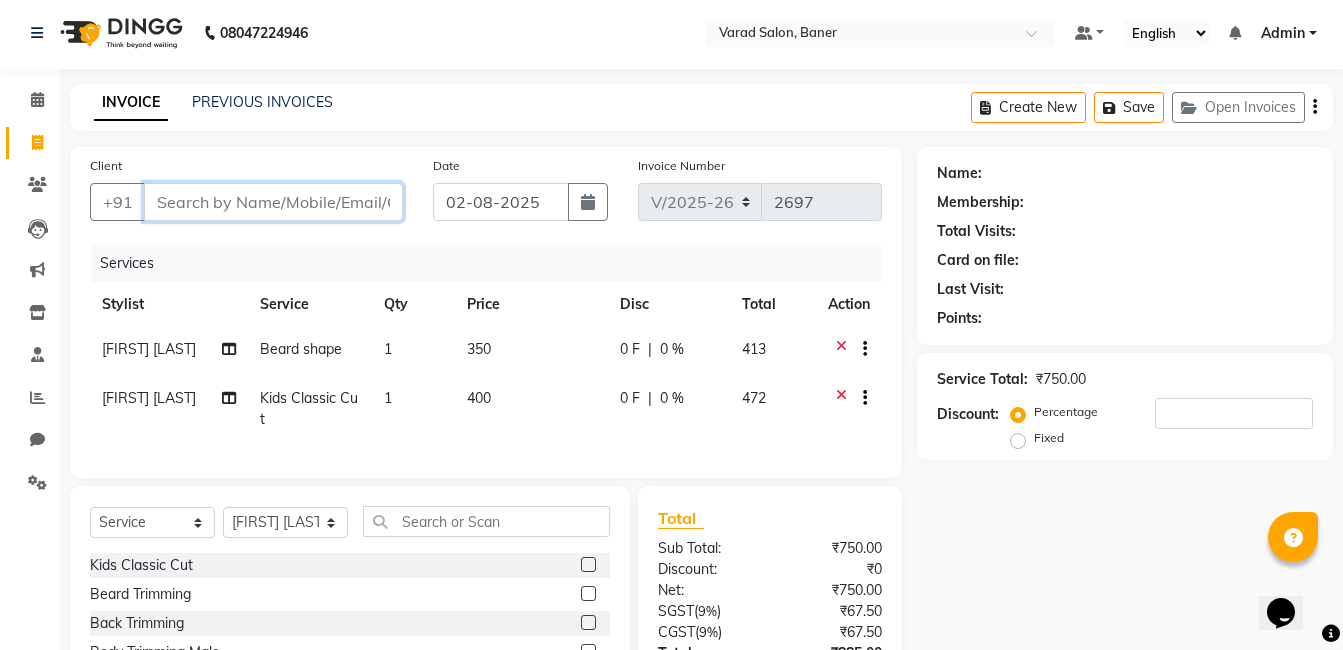scroll, scrollTop: 0, scrollLeft: 0, axis: both 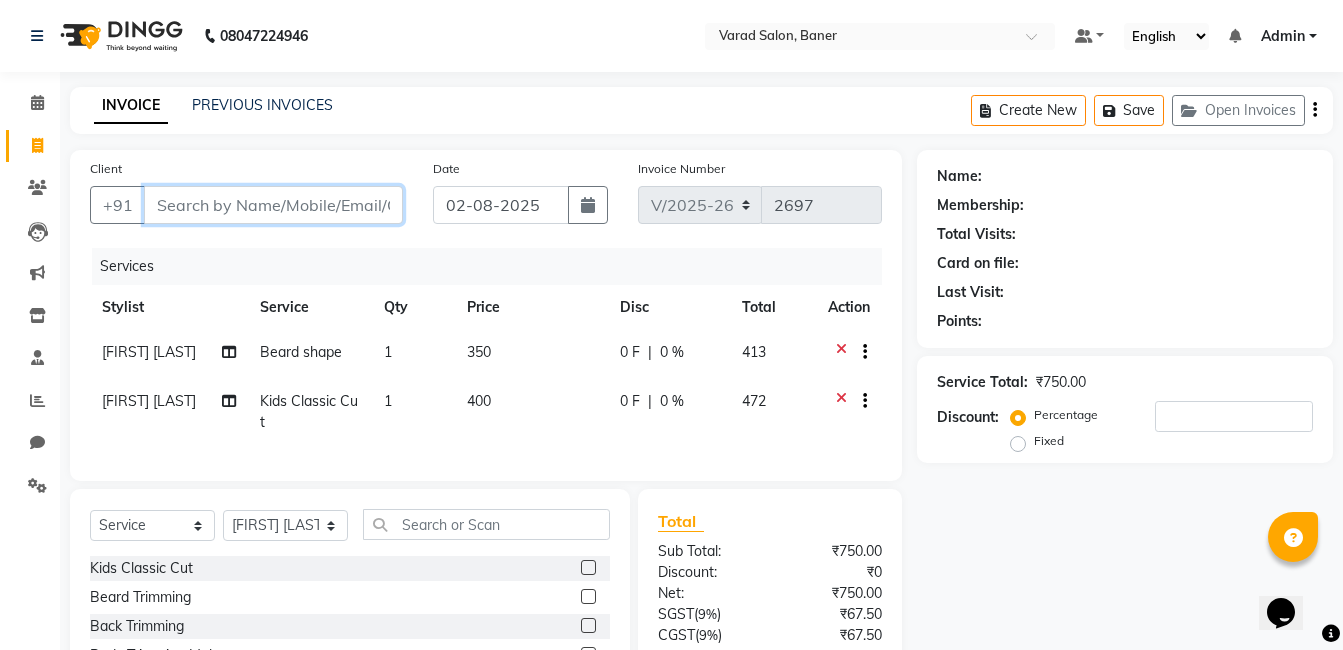 click on "Client" at bounding box center (273, 205) 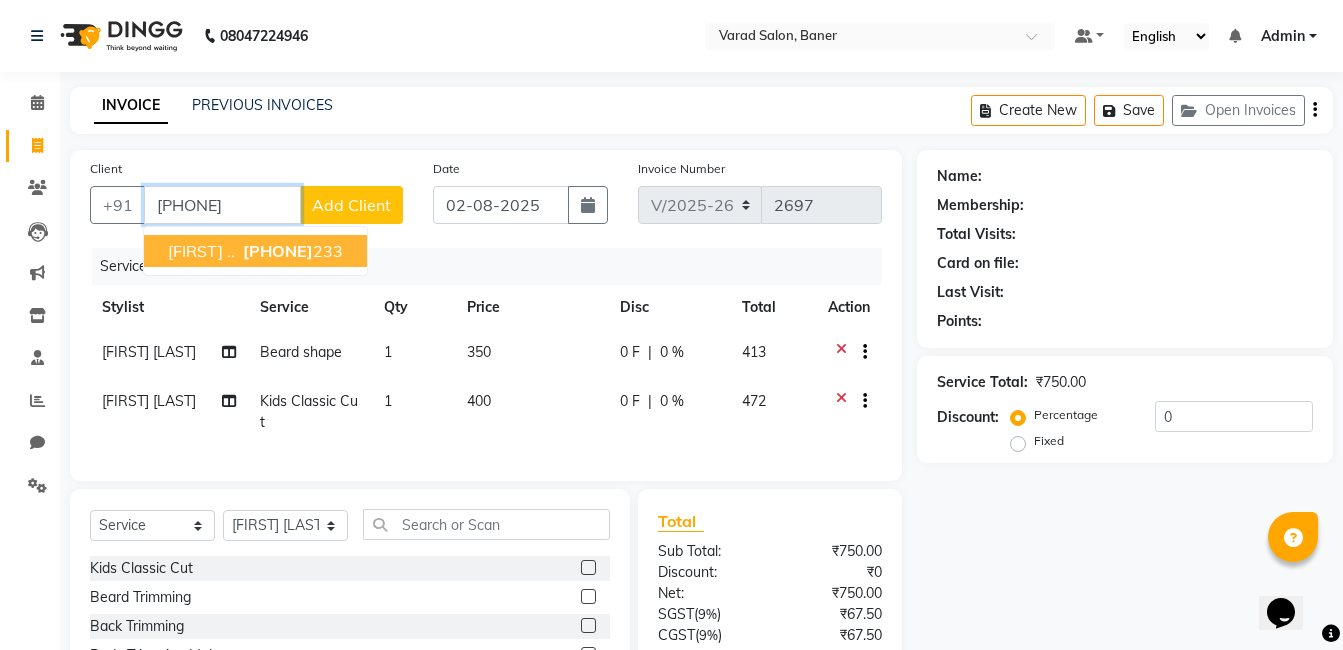 click on "9850914" at bounding box center (278, 251) 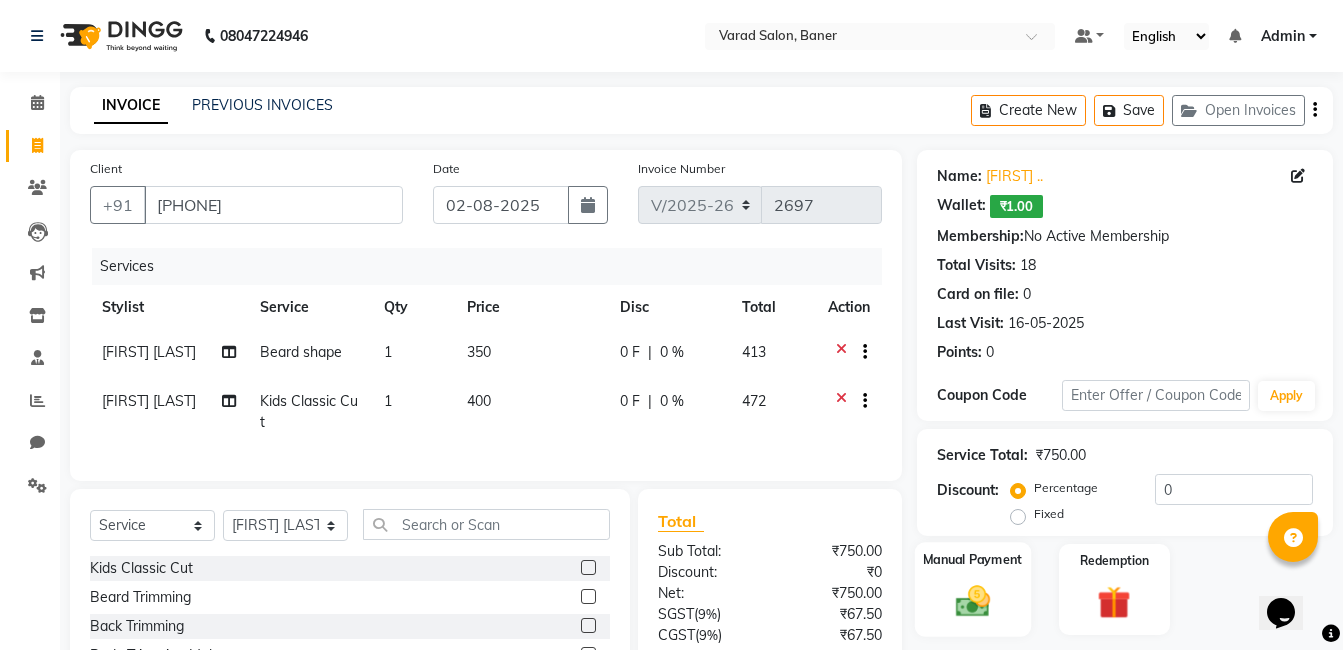 scroll, scrollTop: 179, scrollLeft: 0, axis: vertical 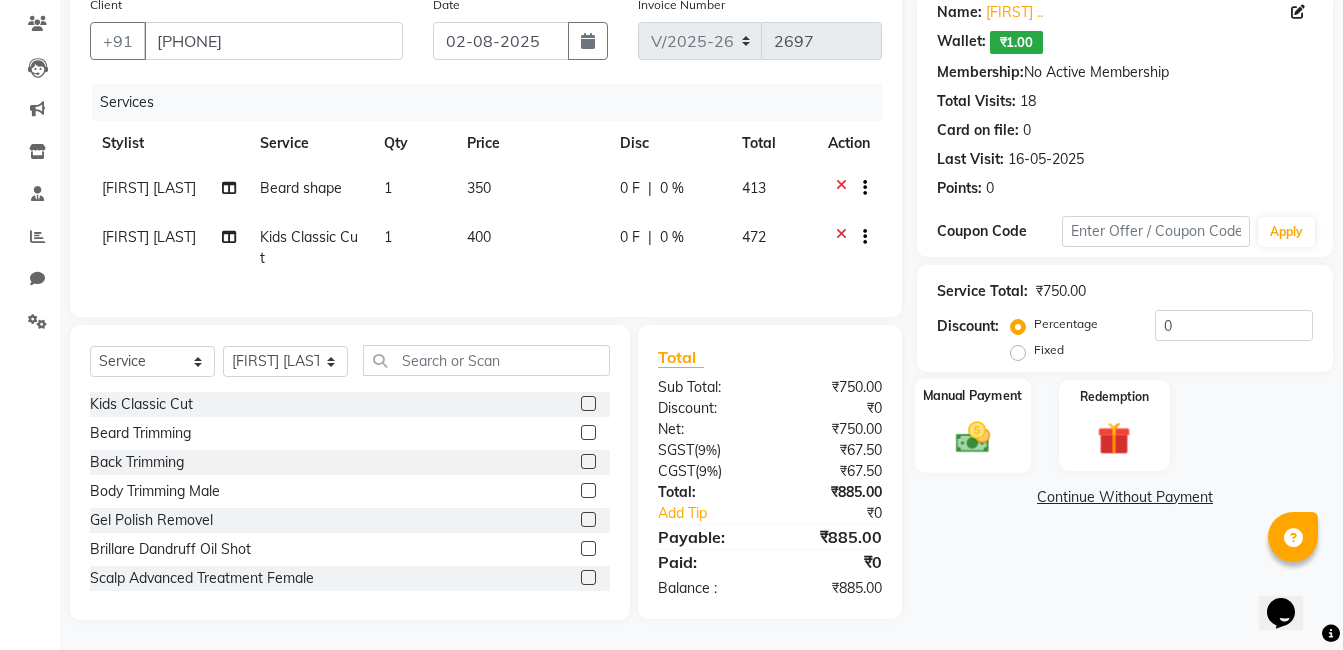 click on "Manual Payment" 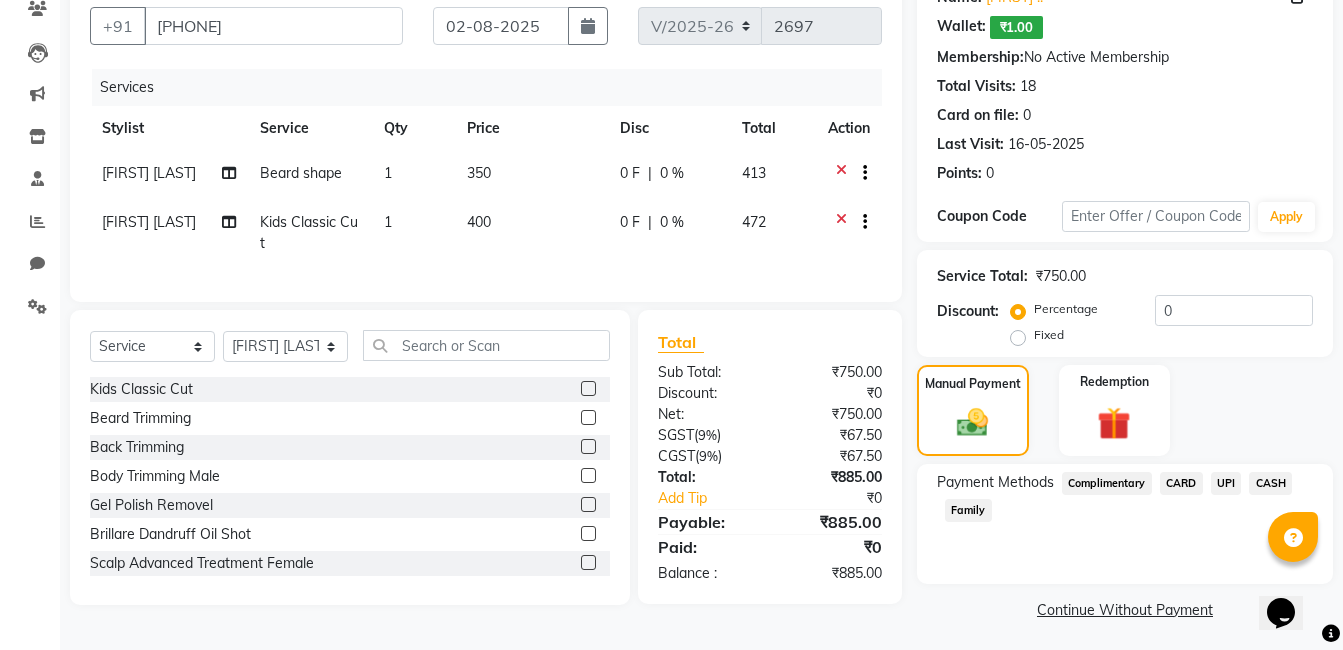 click on "CARD" 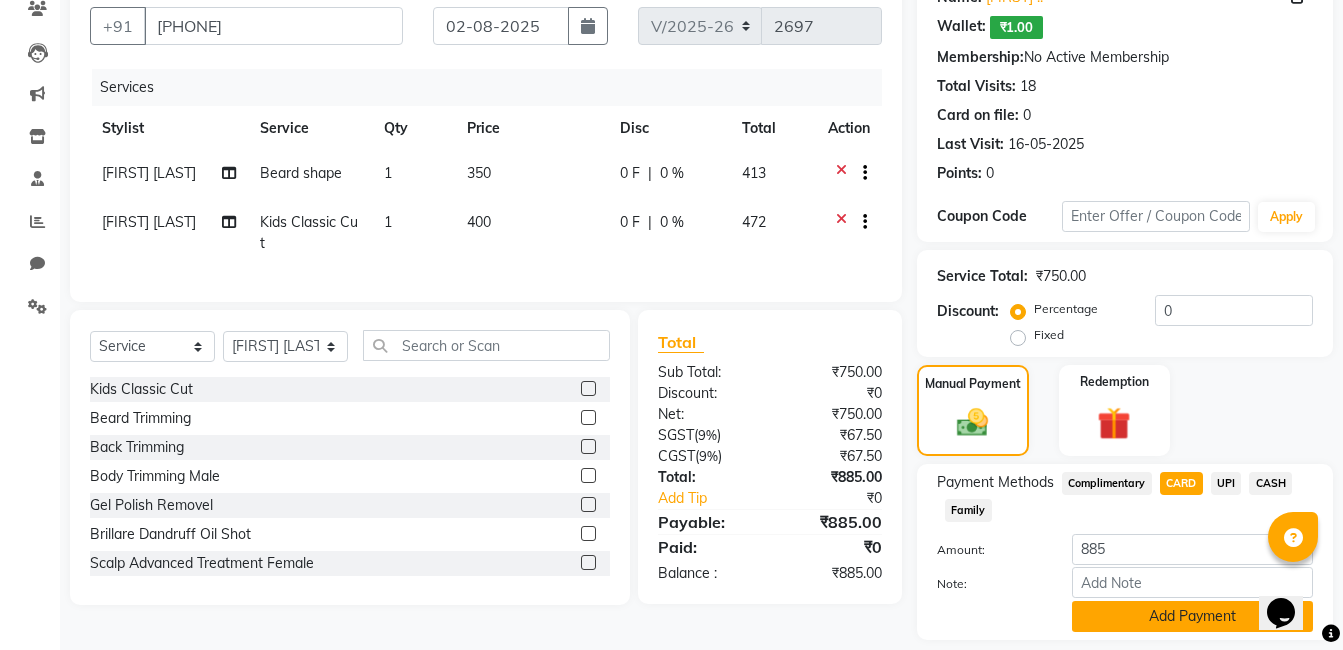 click on "Add Payment" 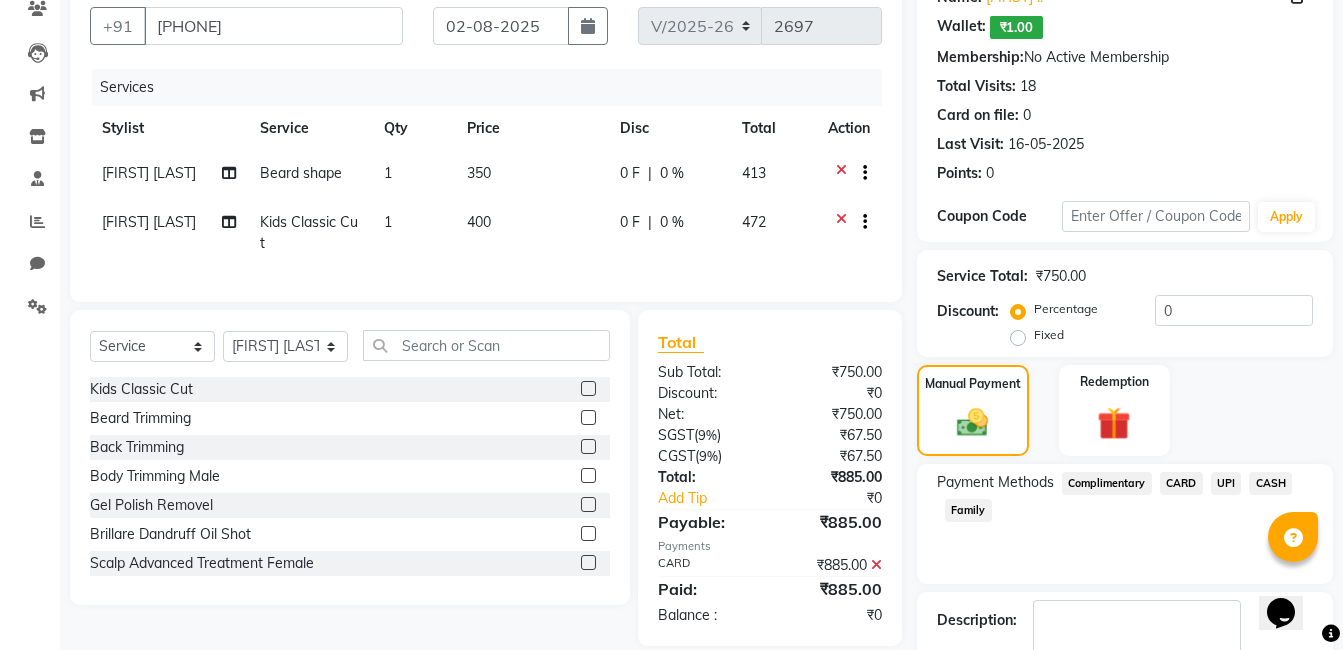 scroll, scrollTop: 297, scrollLeft: 0, axis: vertical 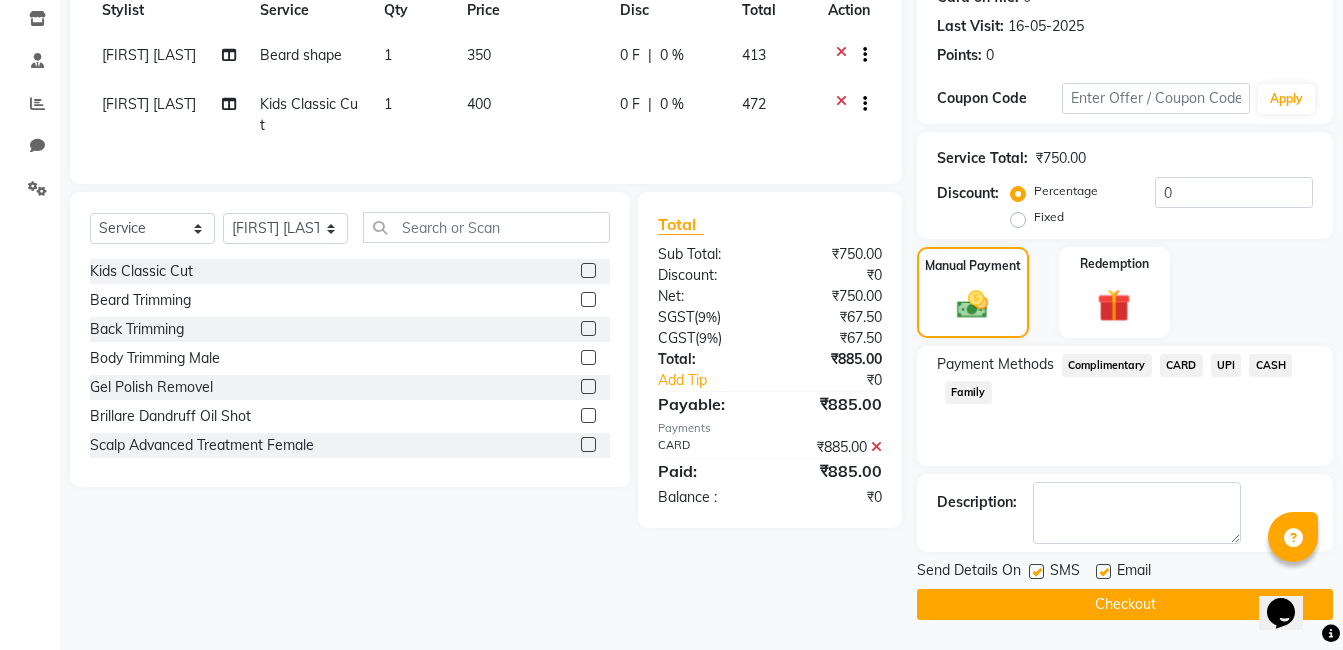 click on "Send Details On SMS Email  Checkout" 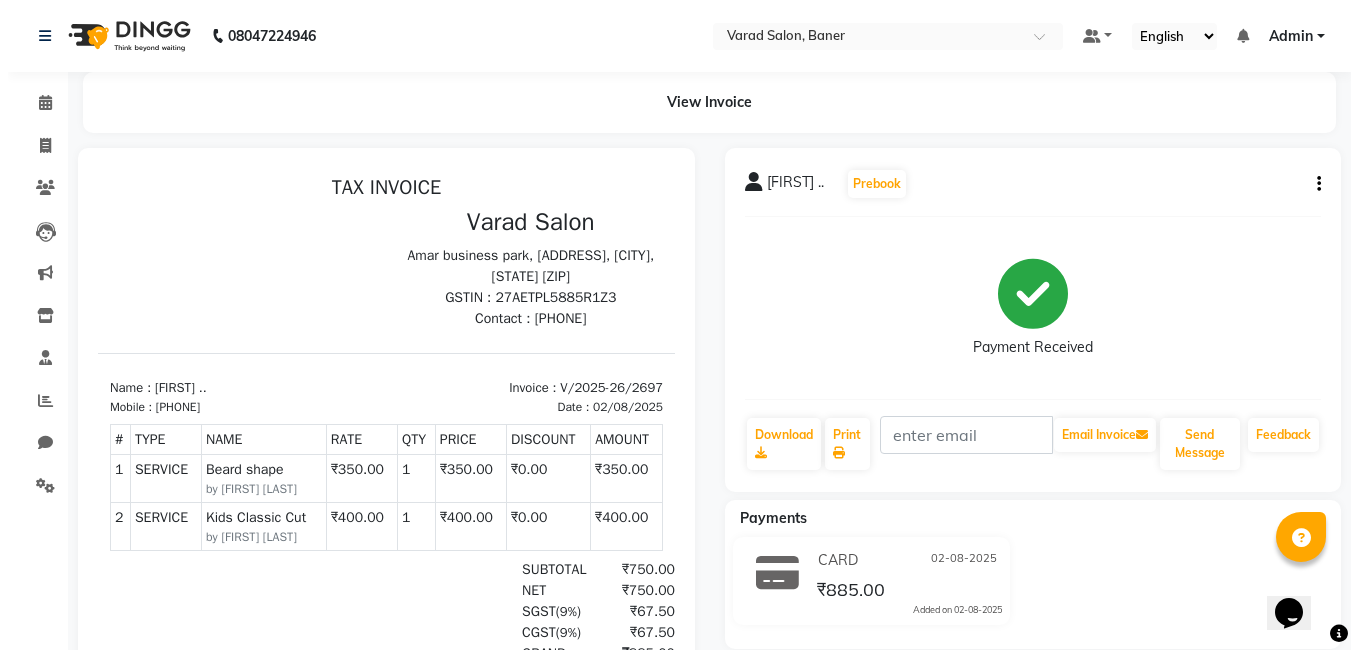scroll, scrollTop: 0, scrollLeft: 0, axis: both 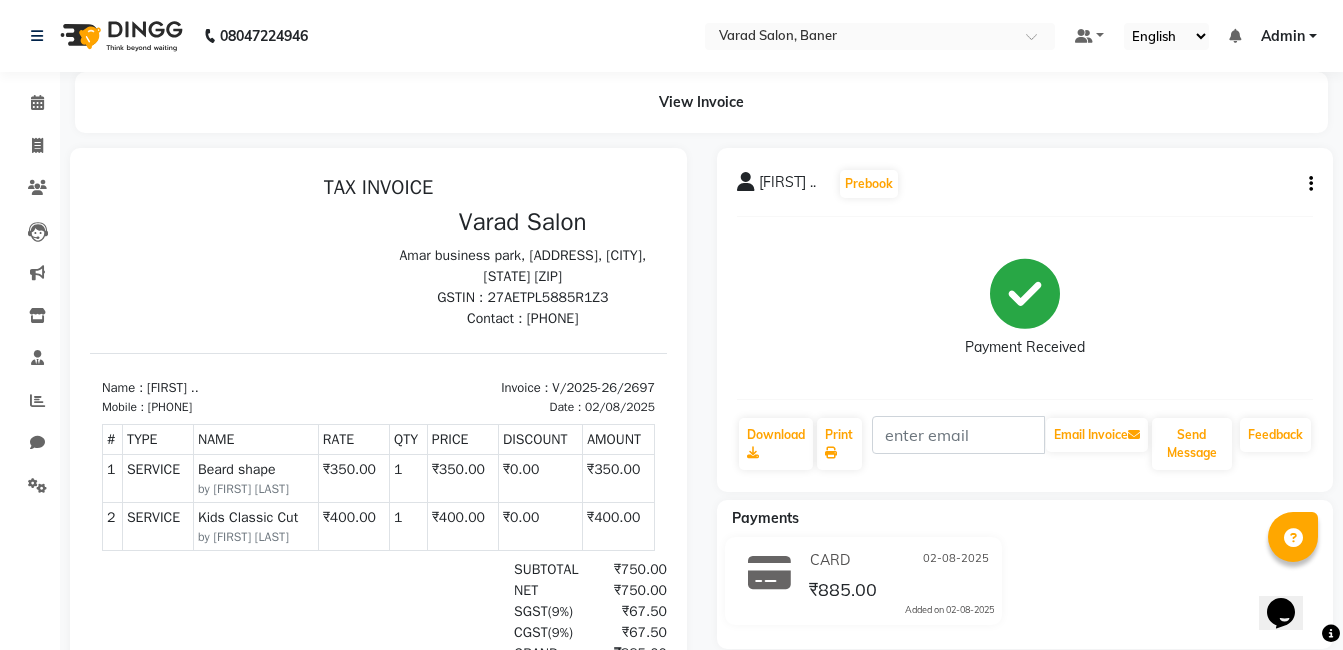 click on "[PHONE]" at bounding box center [170, 407] 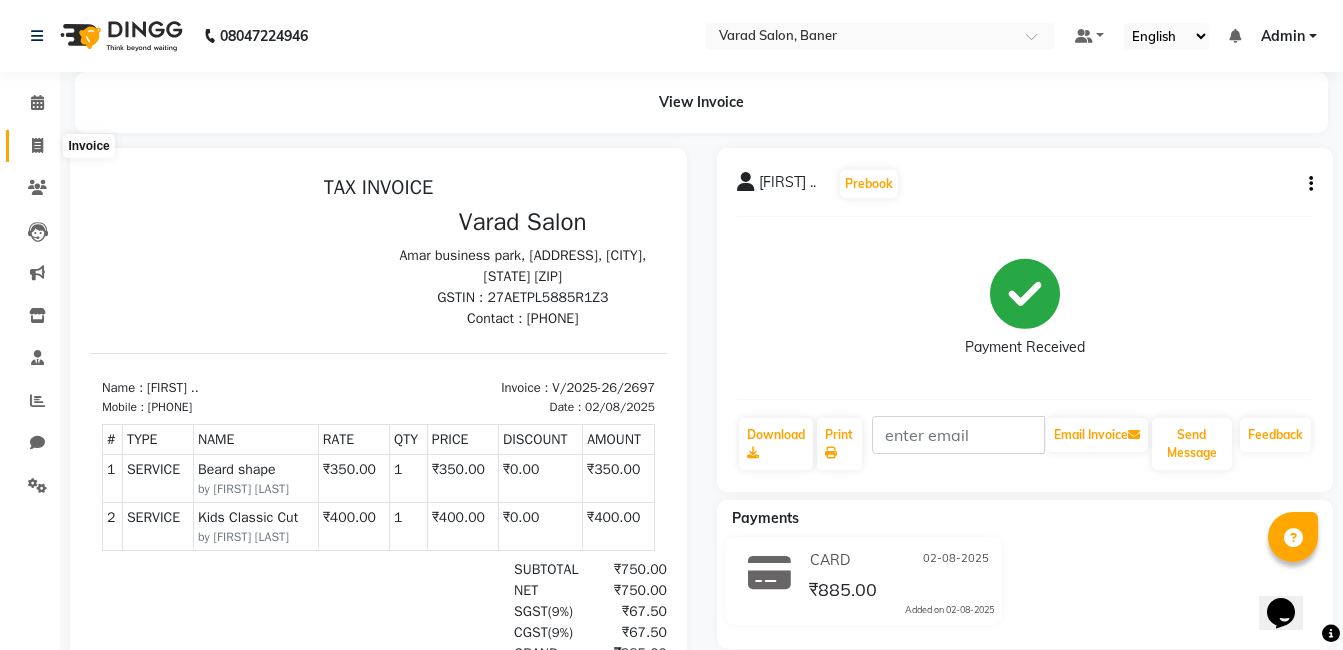 click 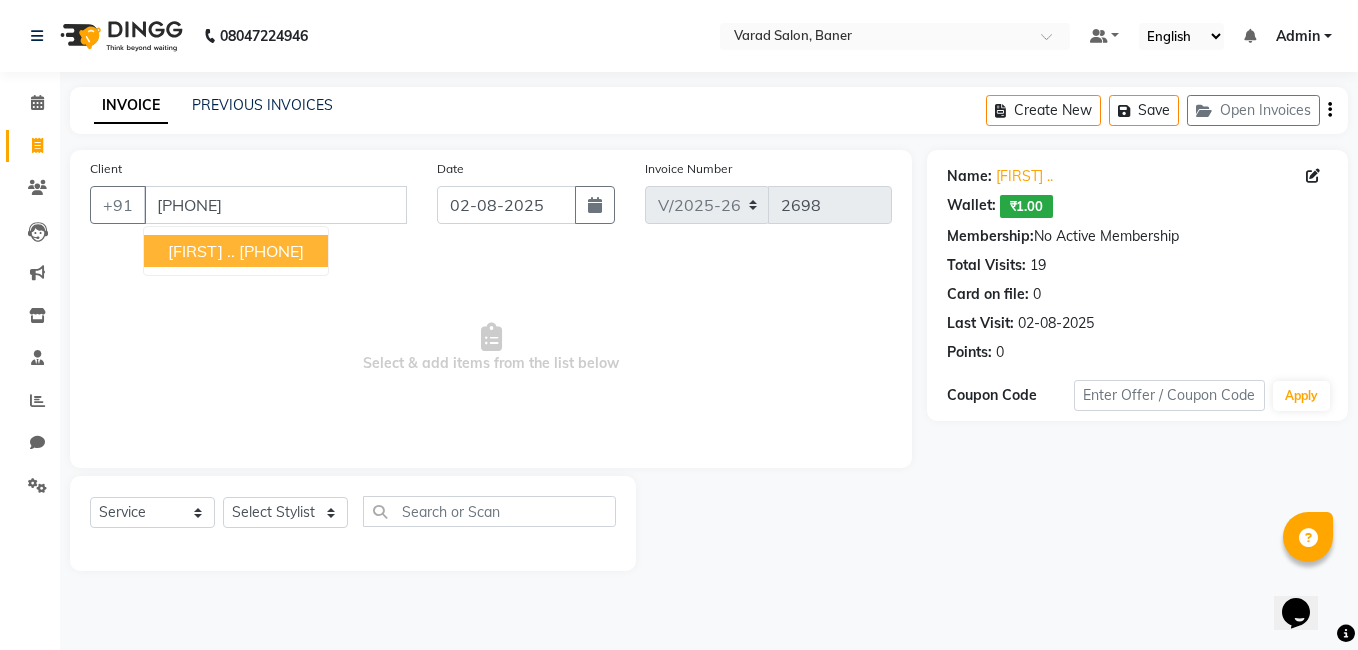 drag, startPoint x: 298, startPoint y: 246, endPoint x: 858, endPoint y: 276, distance: 560.803 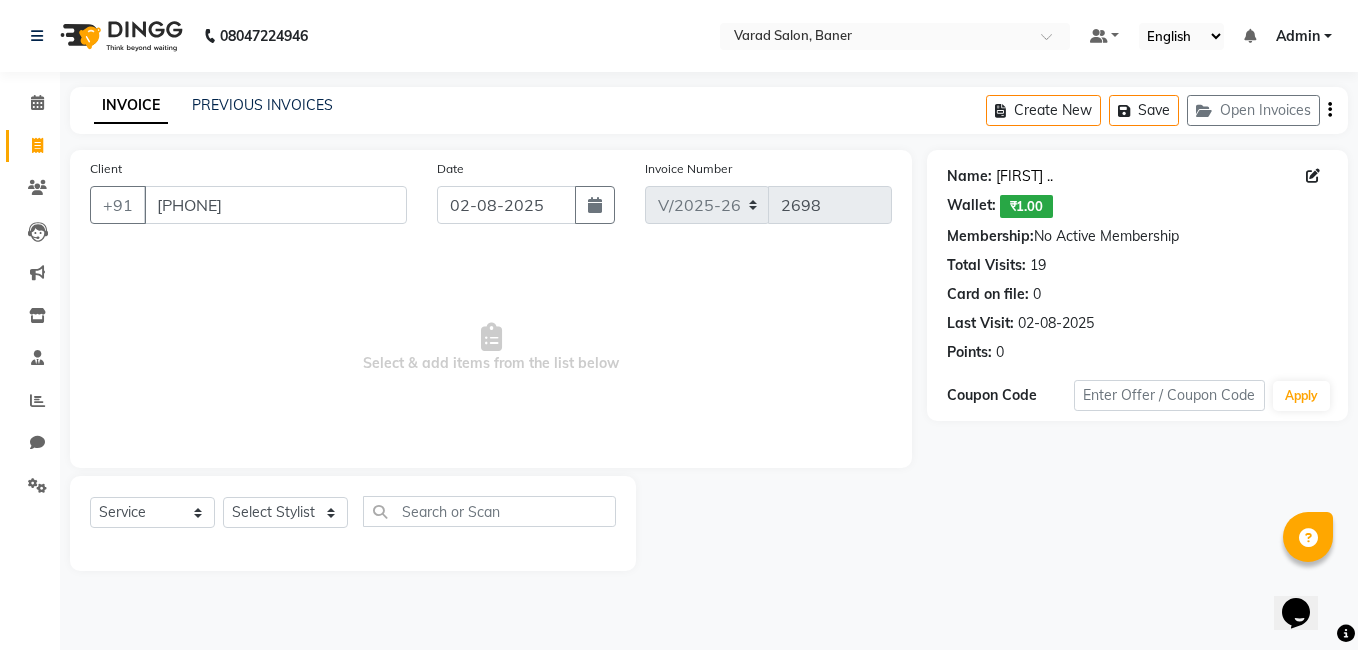 click on "[FIRST] .." 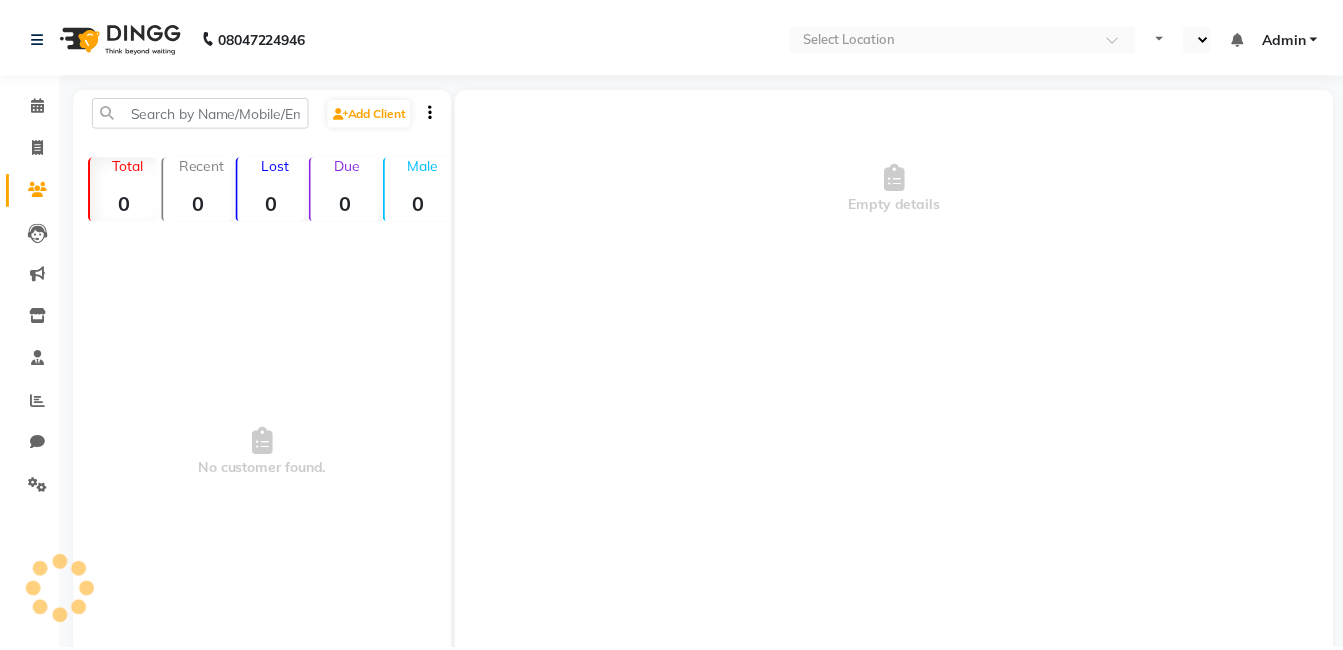 scroll, scrollTop: 0, scrollLeft: 0, axis: both 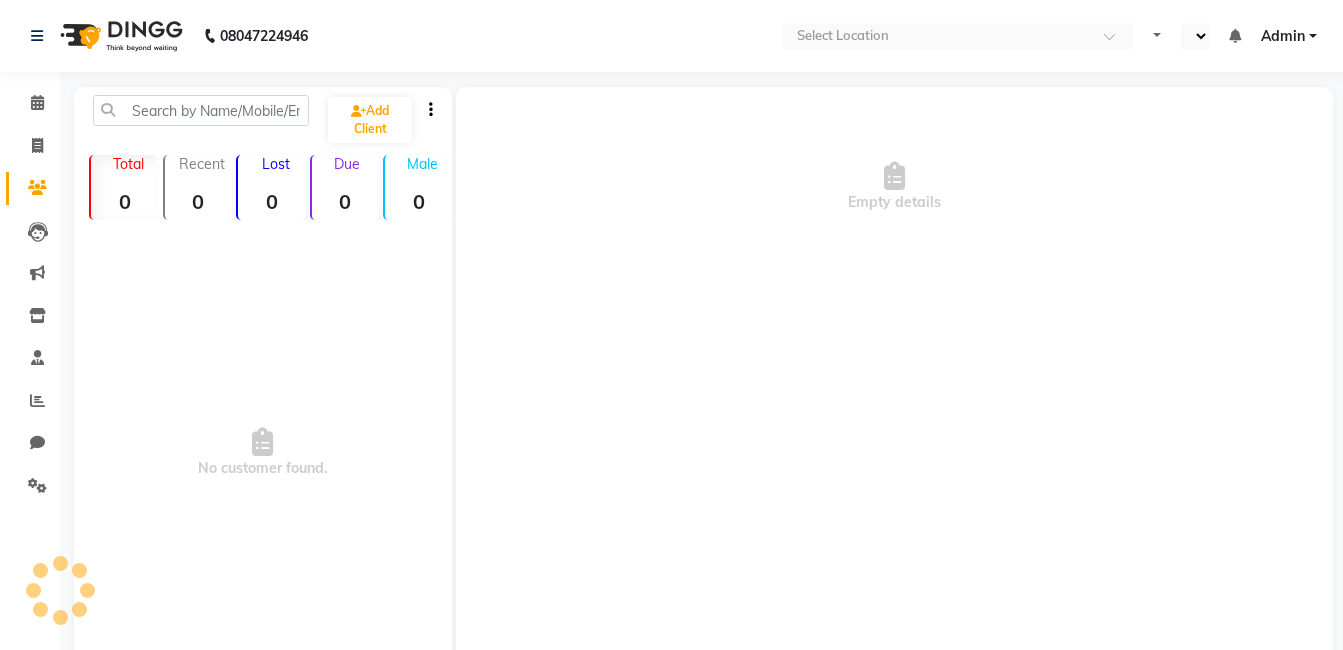 select on "en" 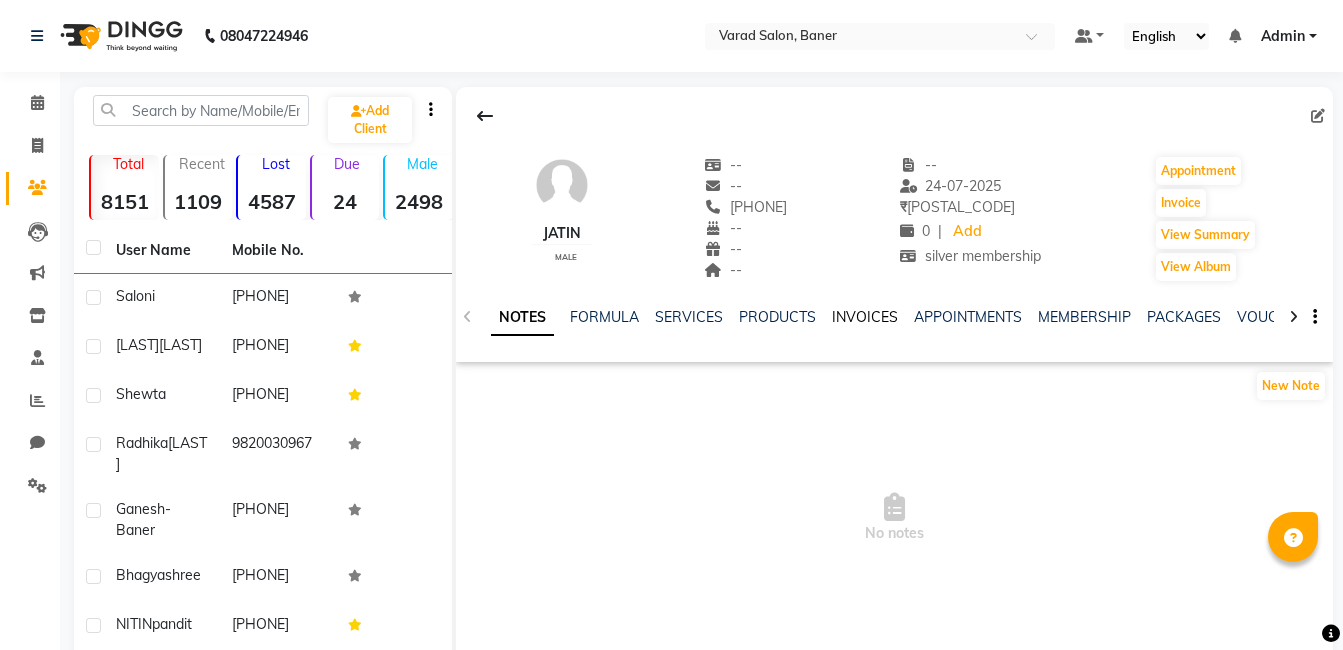 click on "INVOICES" 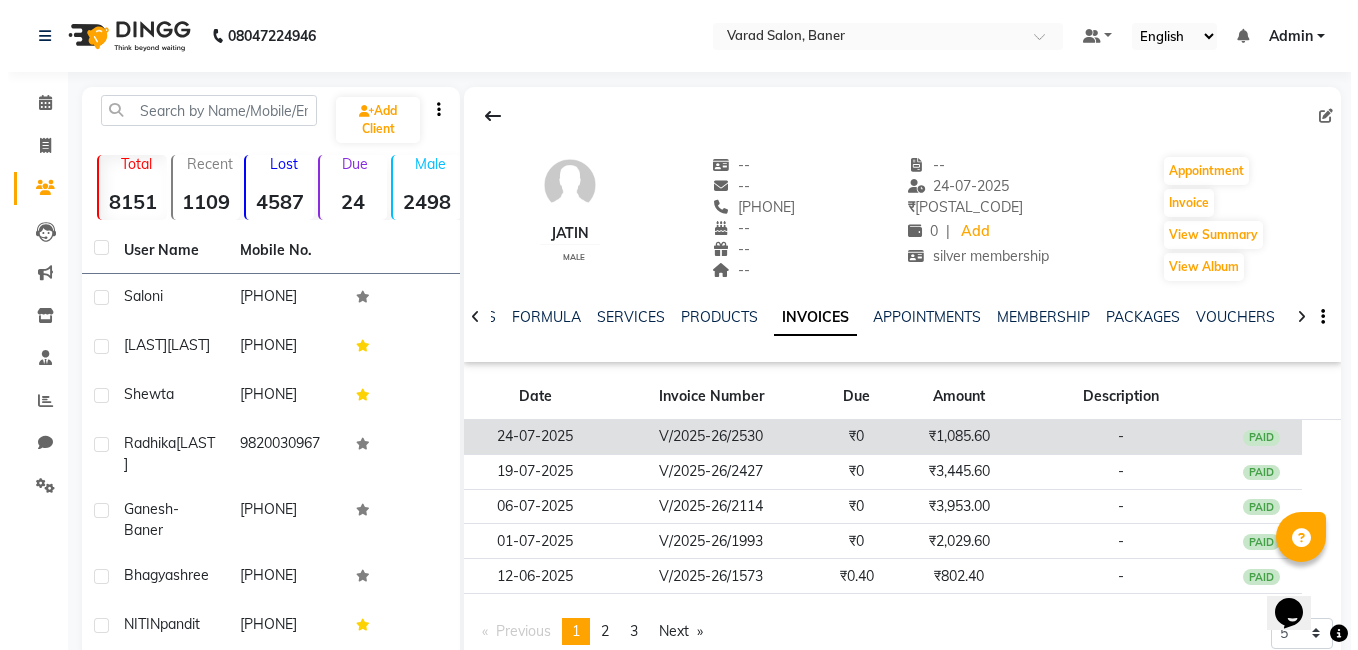 scroll, scrollTop: 0, scrollLeft: 0, axis: both 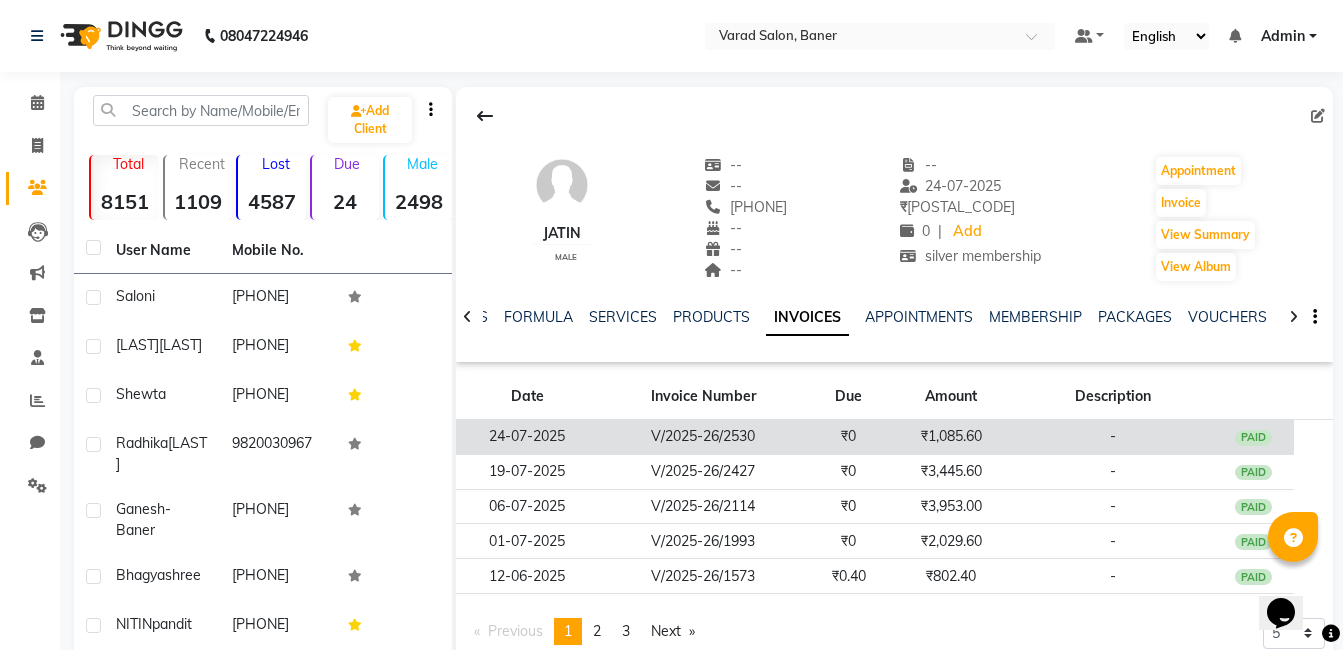 click on "₹0" 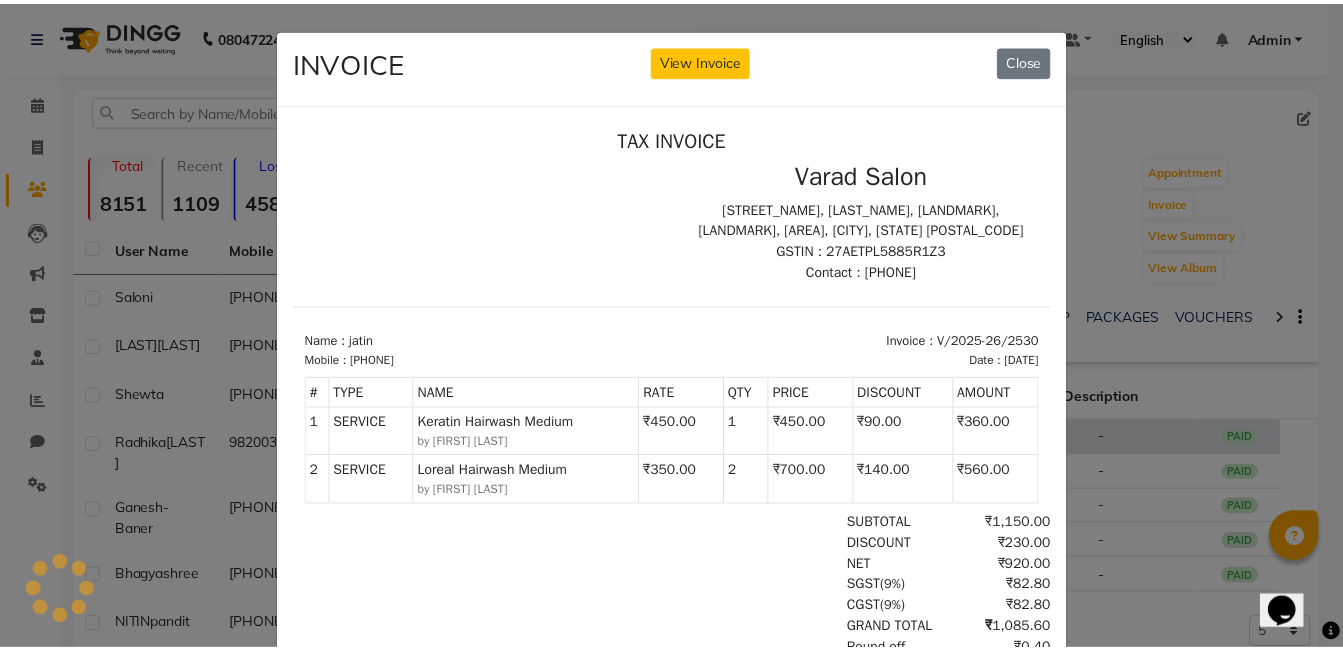 scroll, scrollTop: 0, scrollLeft: 0, axis: both 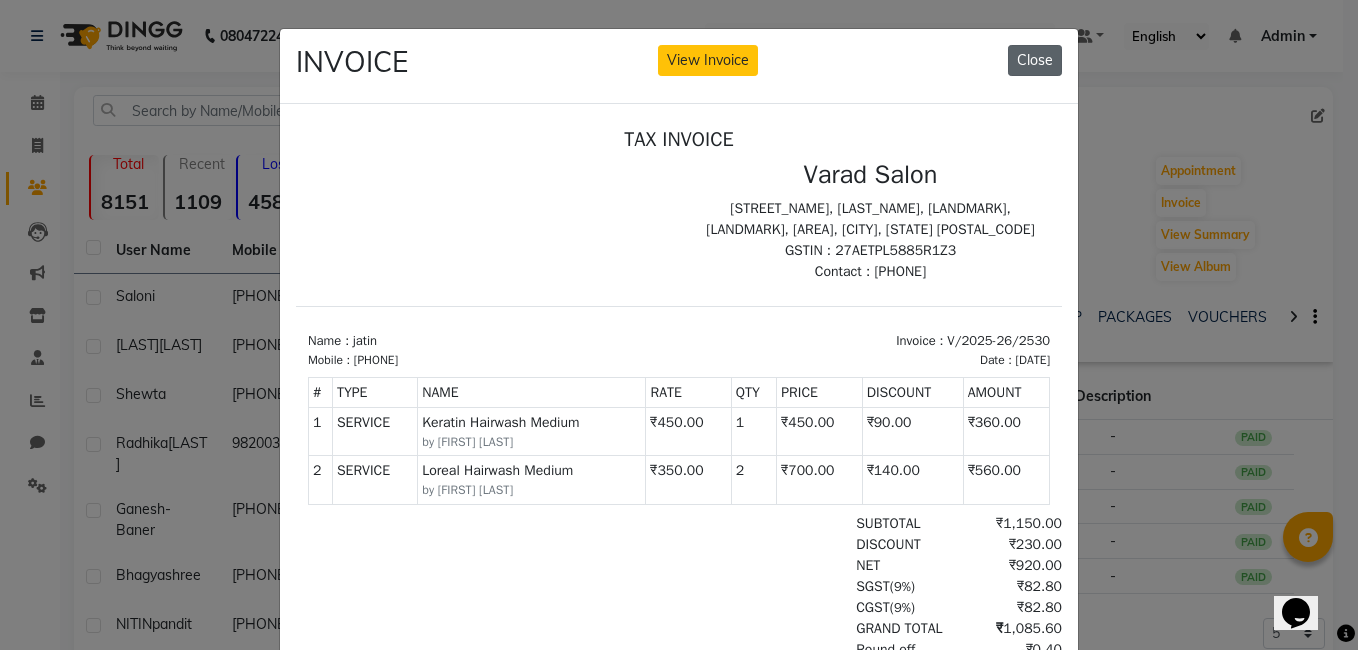 click on "Close" 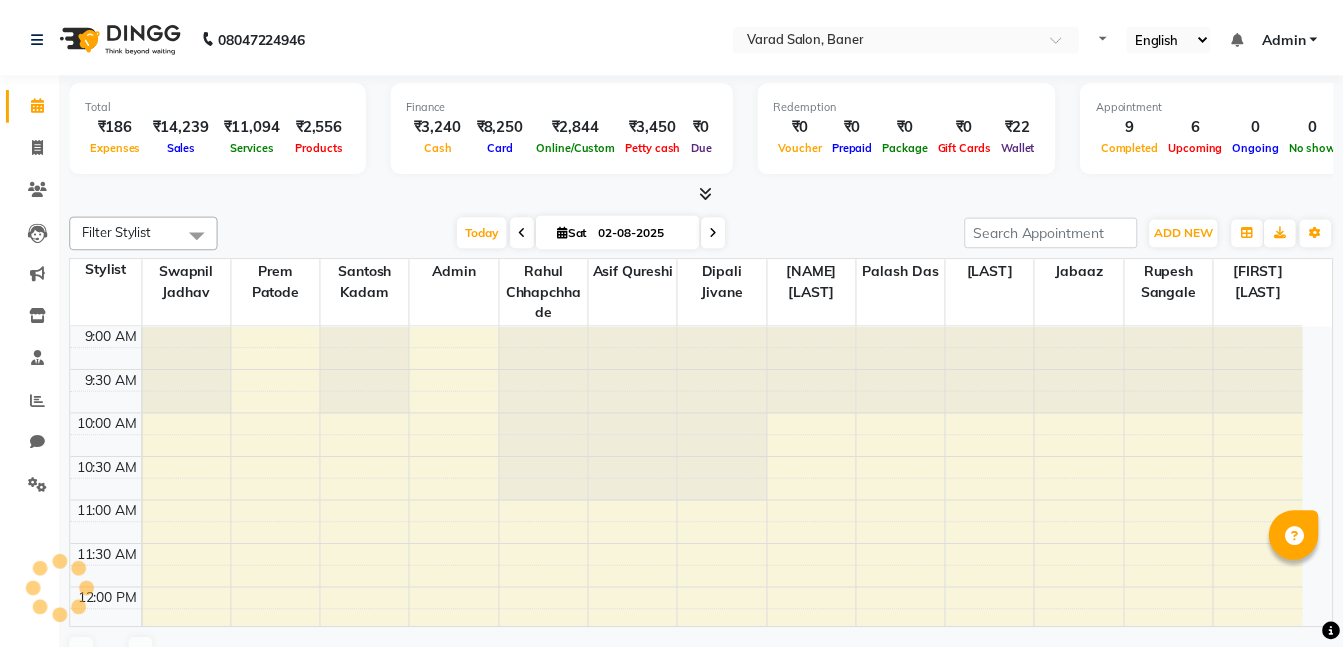 scroll, scrollTop: 0, scrollLeft: 0, axis: both 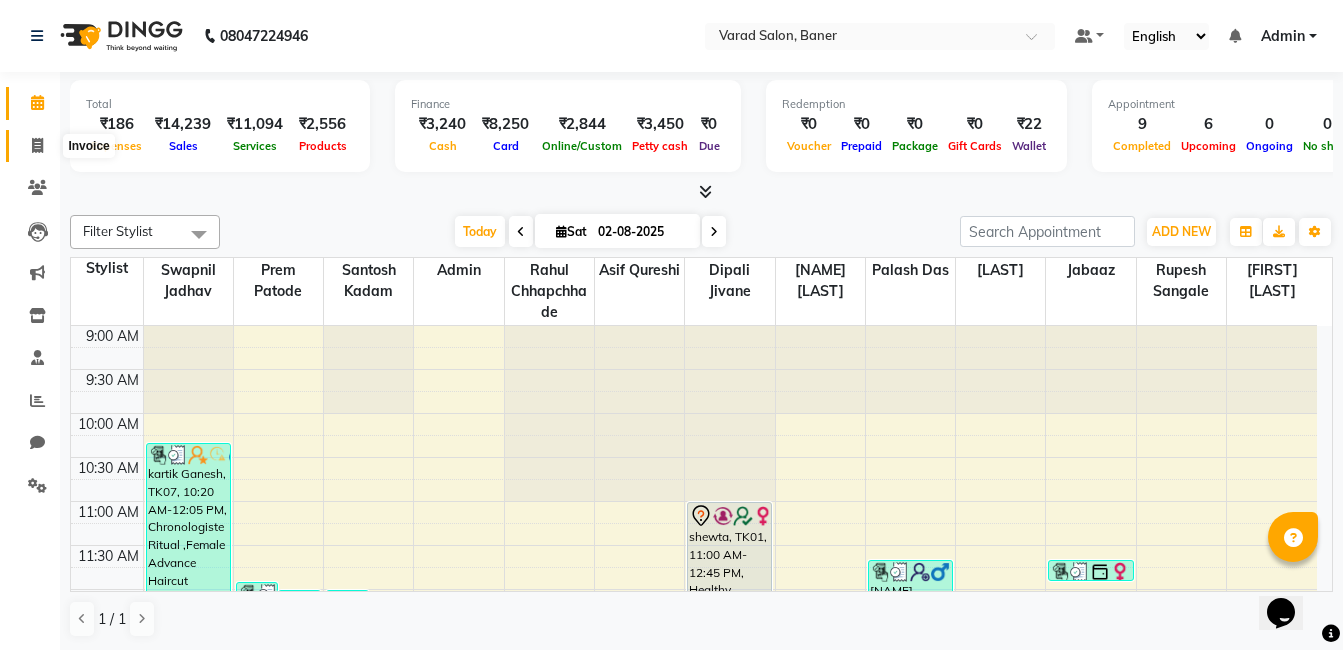 click 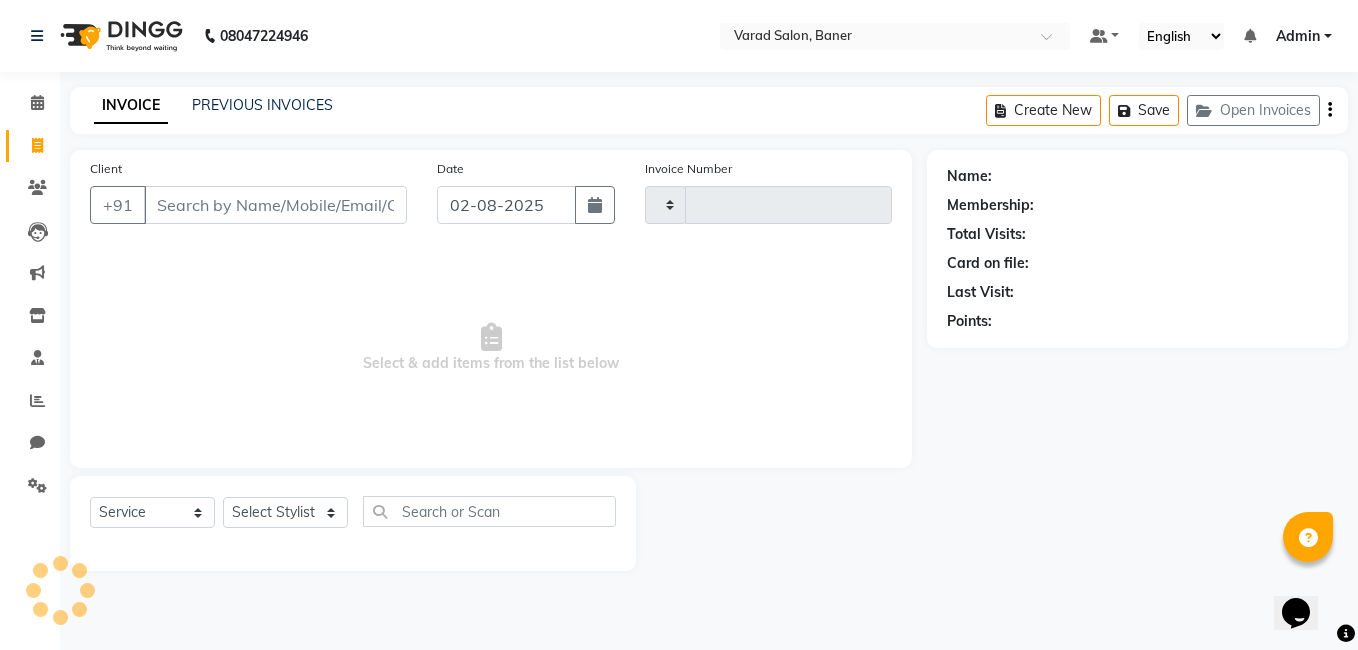 type on "2692" 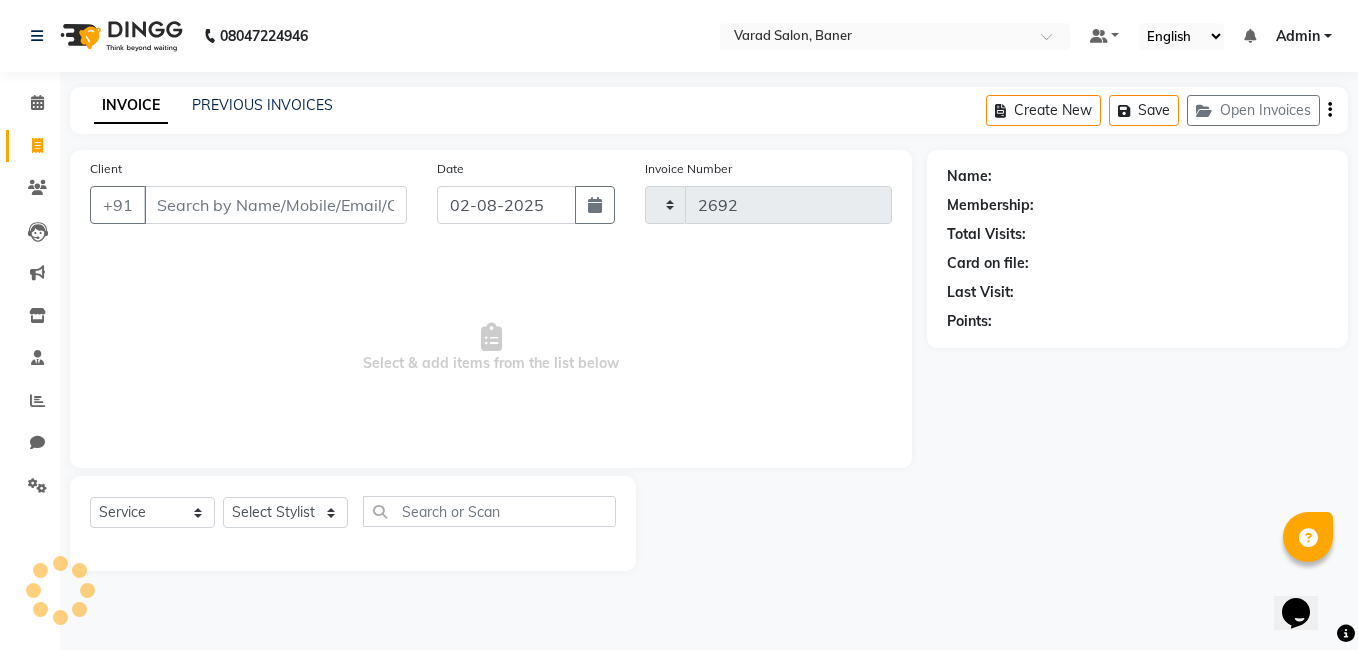 select on "7115" 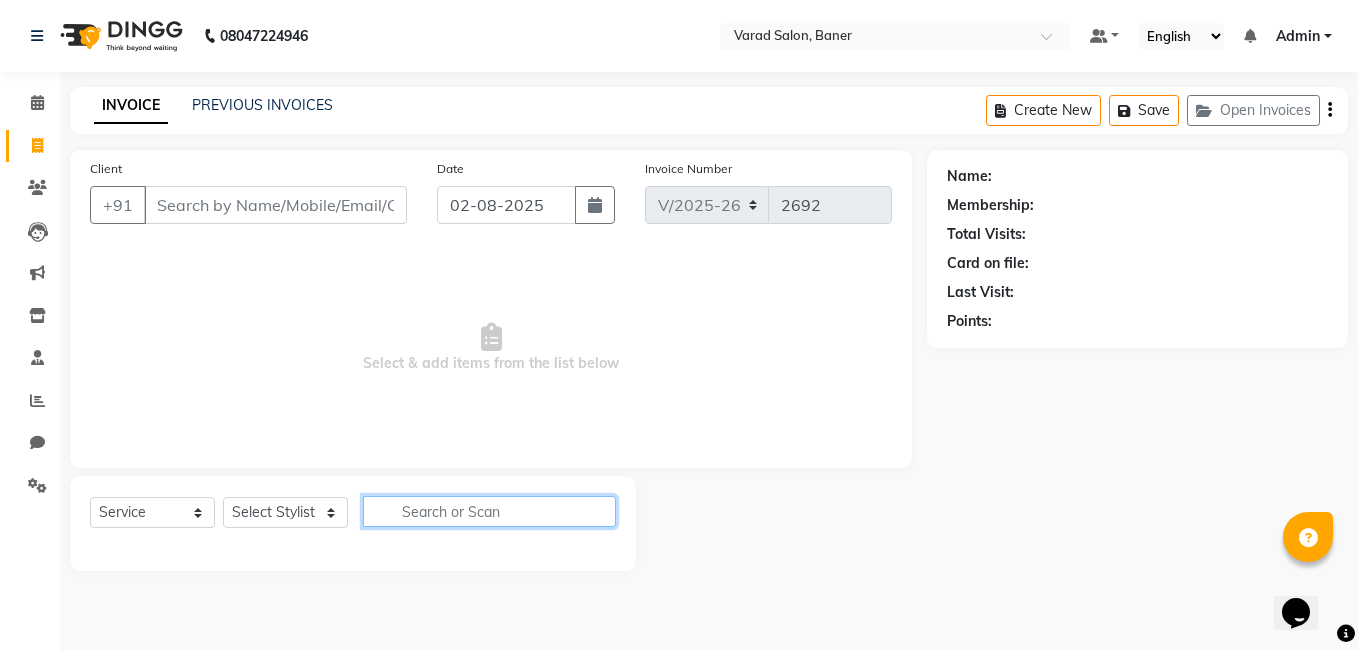 click 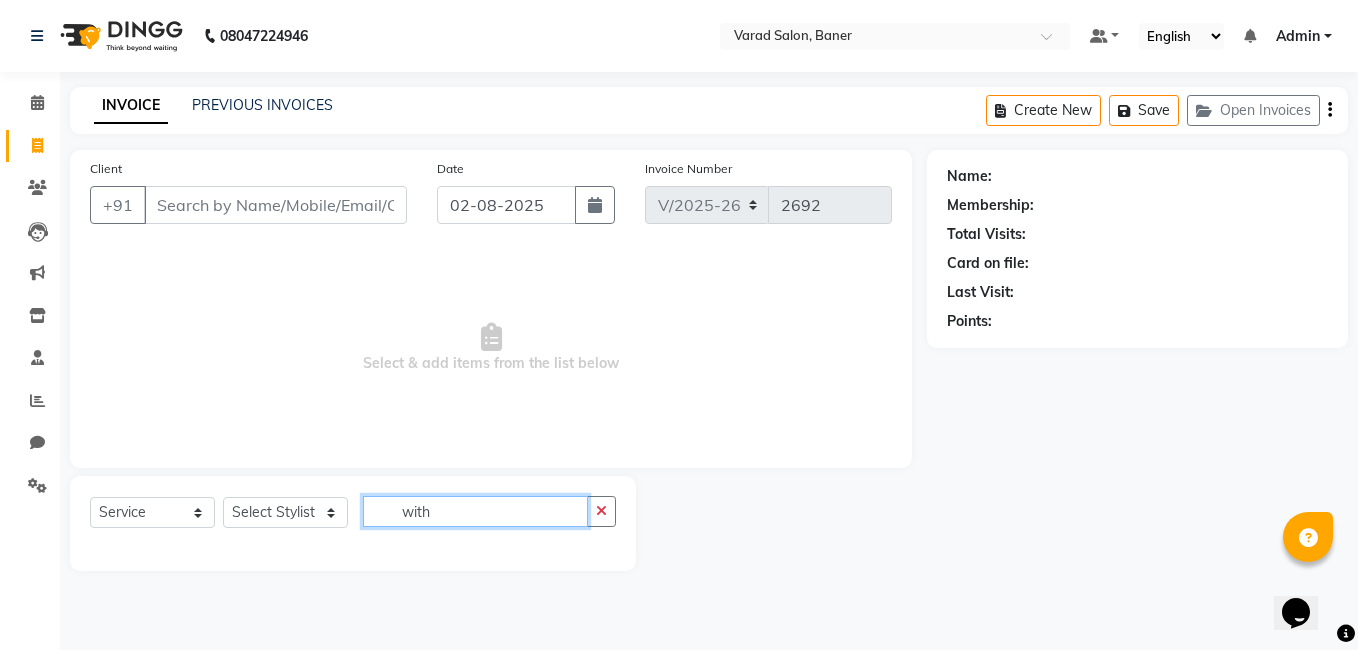 type on "with" 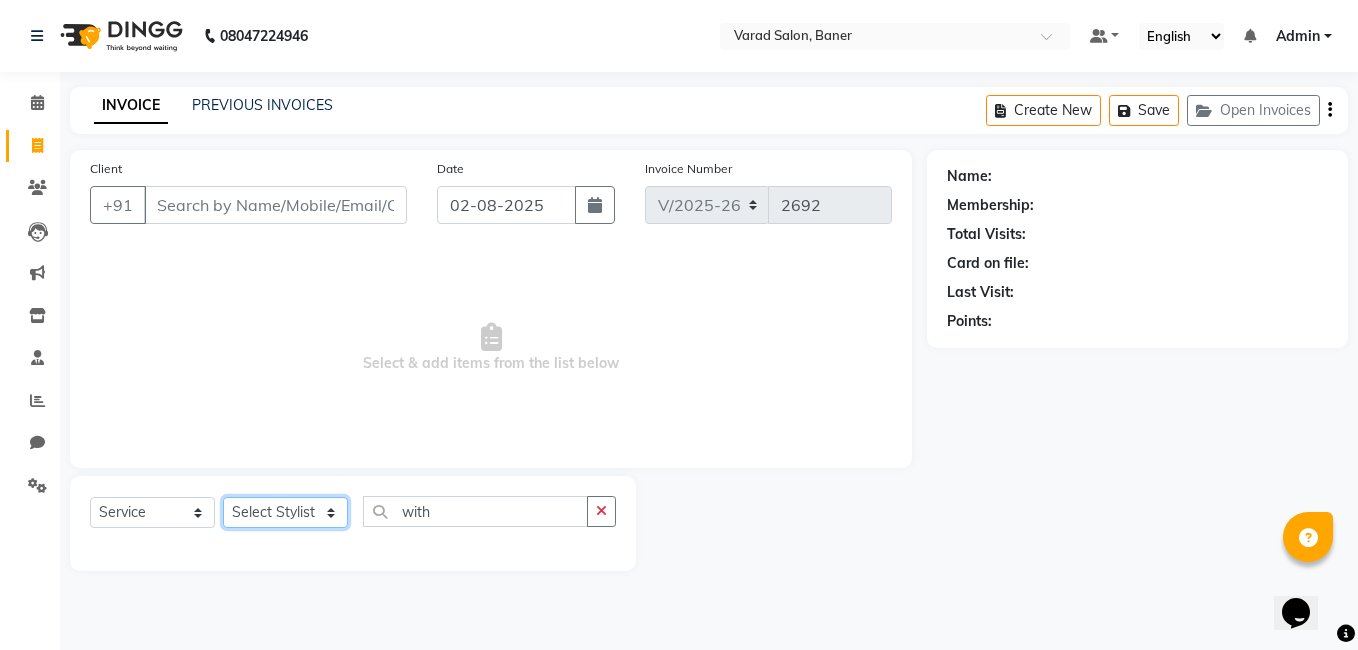 click on "Select Stylist Admin [NAME] [NAME] [NAME] [NAME] [NAME] [LAST] [LAST] [LAST] [LAST] [LAST] [LAST] [LAST]" 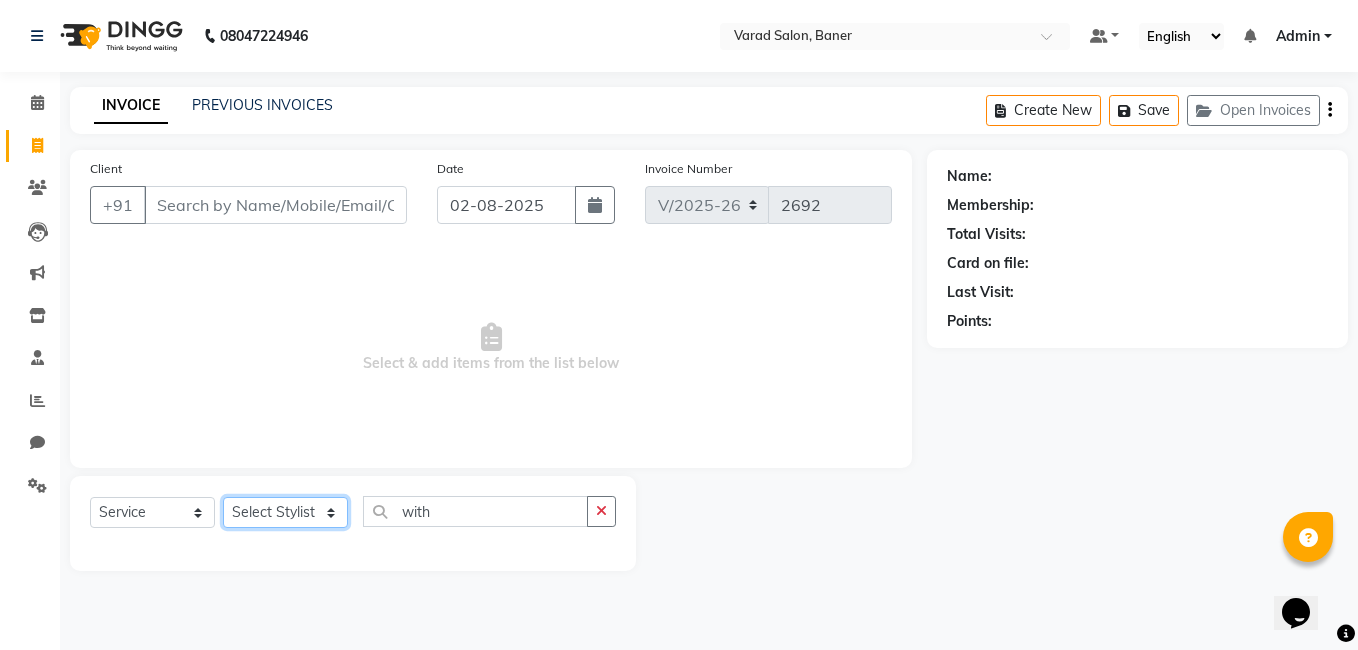 select on "60282" 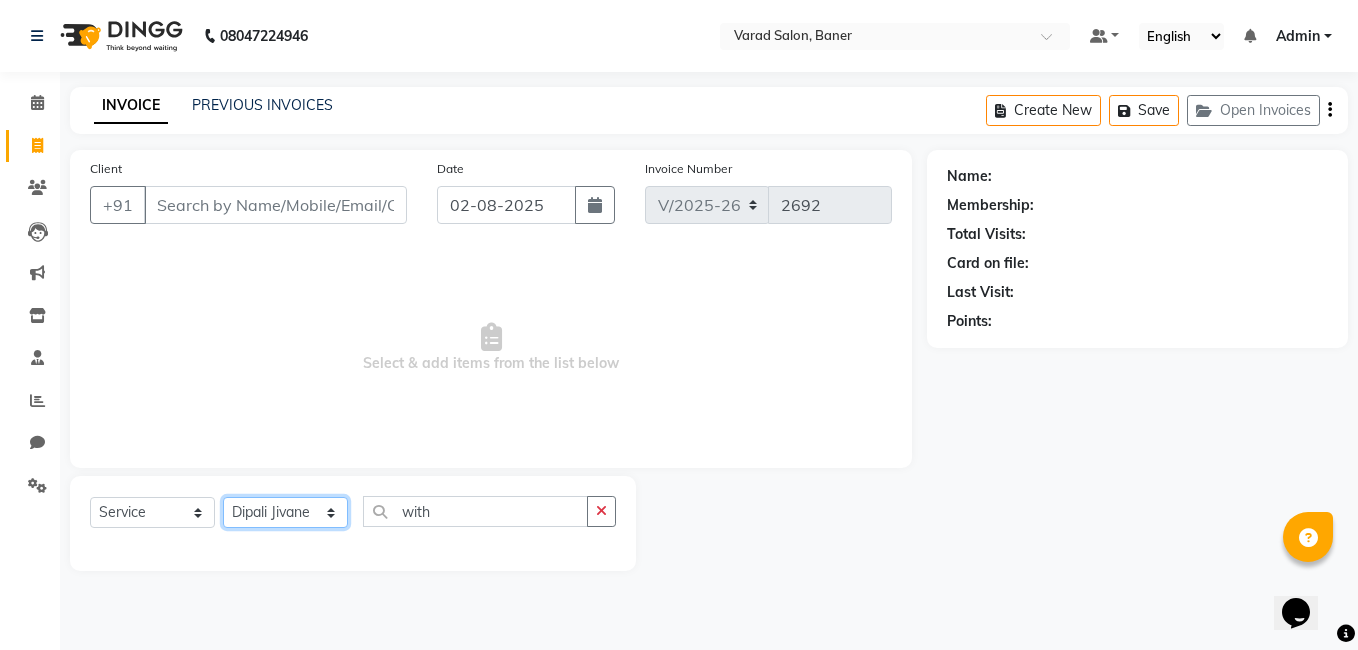 click on "Select Stylist Admin [NAME] [NAME] [NAME] [NAME] [NAME] [LAST] [LAST] [LAST] [LAST] [LAST] [LAST] [LAST]" 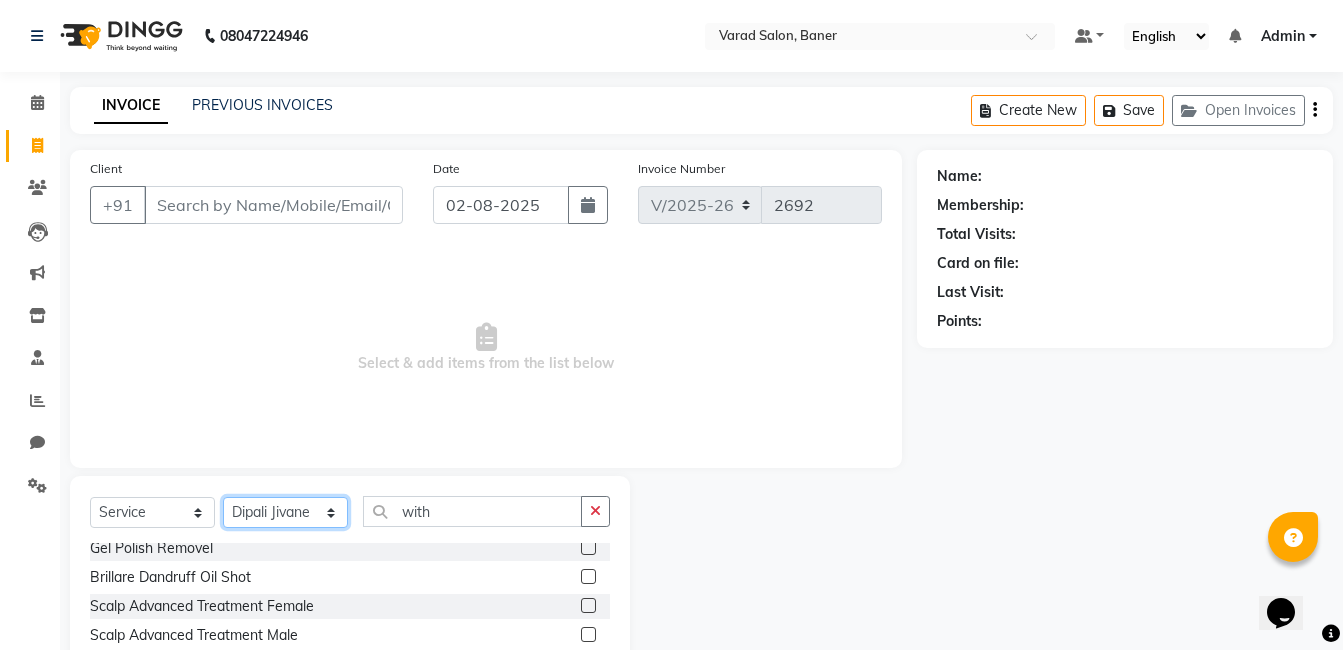 scroll, scrollTop: 0, scrollLeft: 0, axis: both 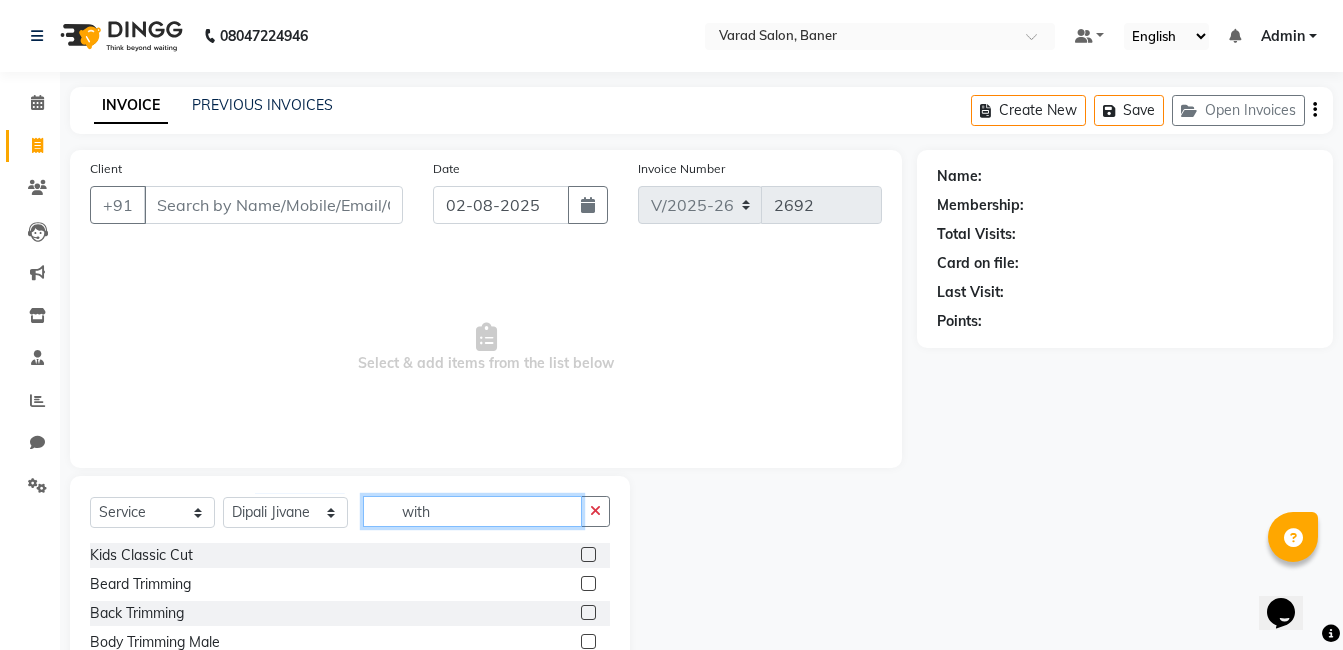 click on "with" 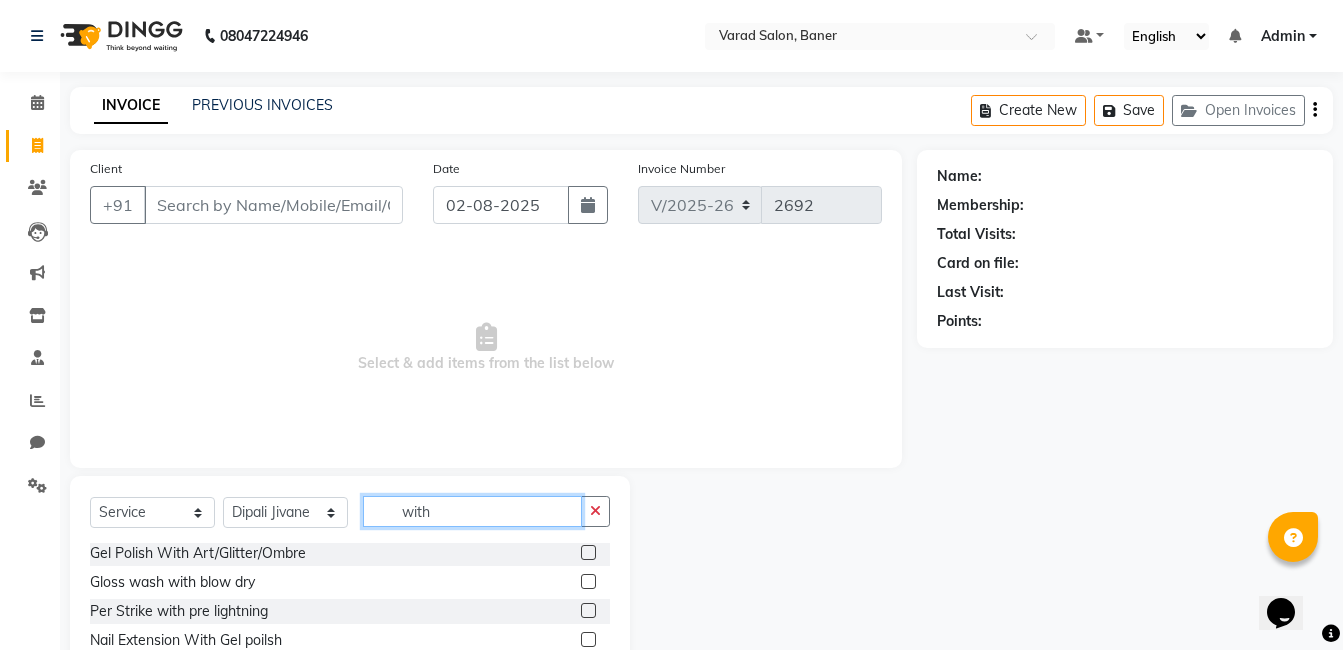 scroll, scrollTop: 3, scrollLeft: 0, axis: vertical 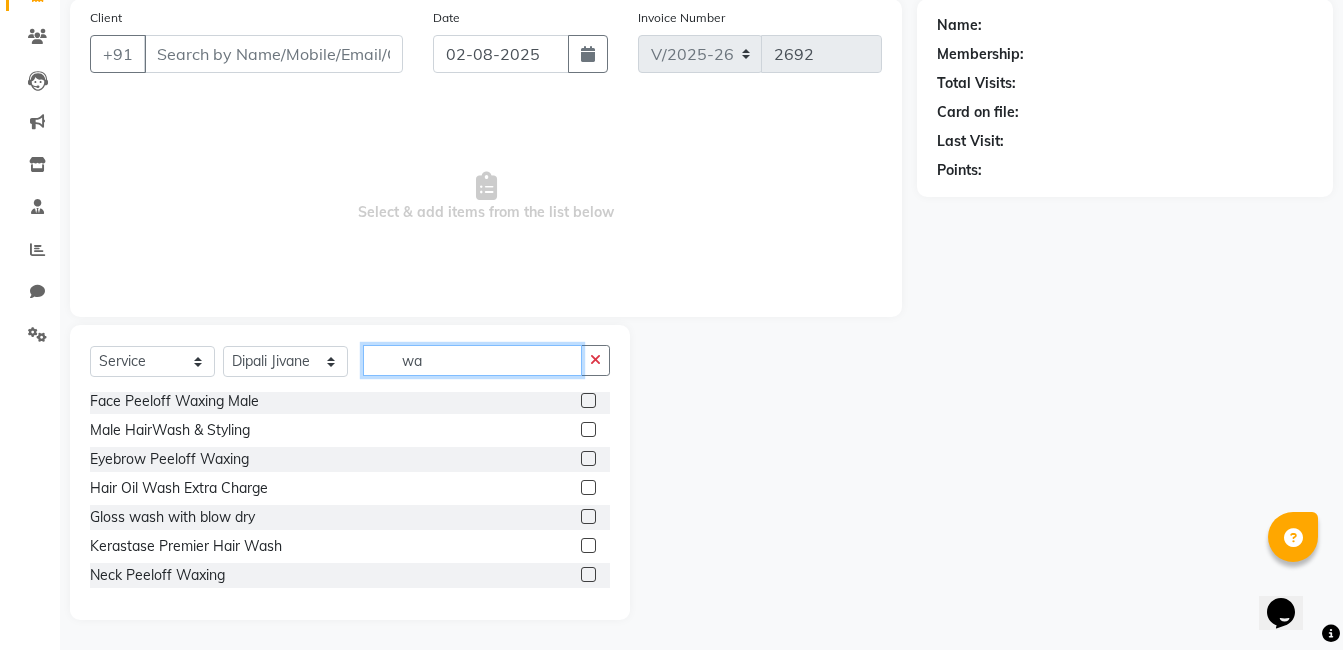 type on "w" 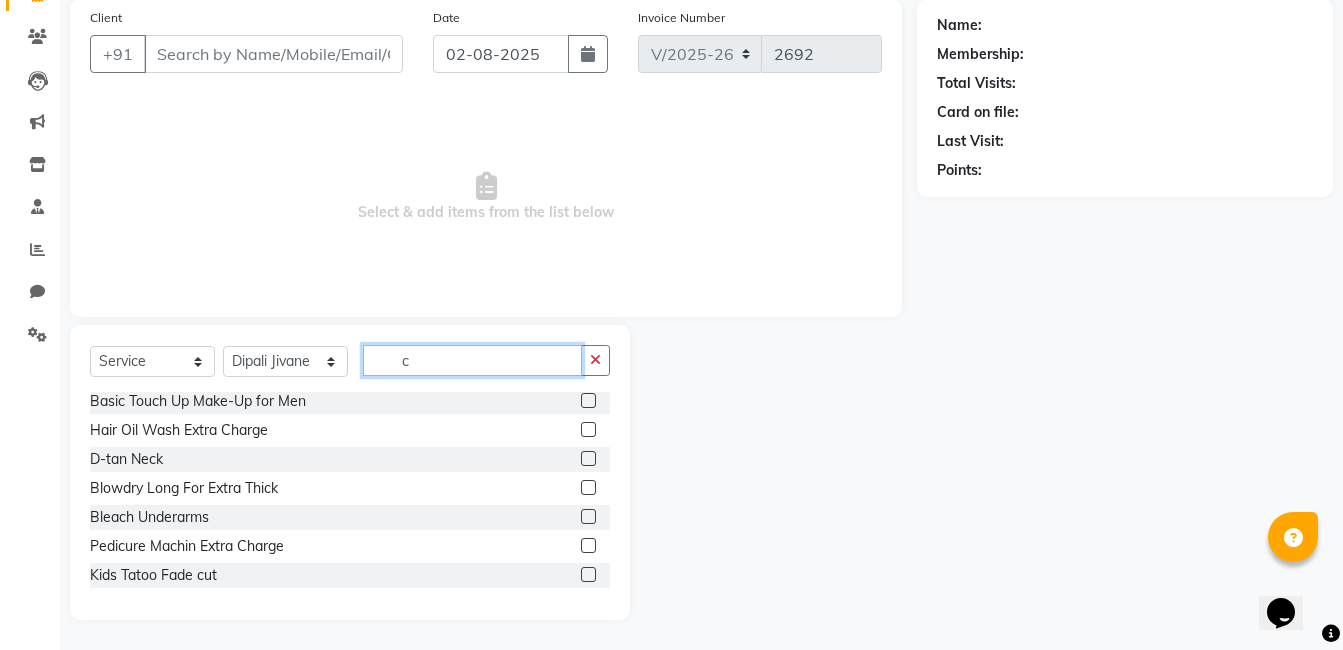 scroll, scrollTop: 119, scrollLeft: 0, axis: vertical 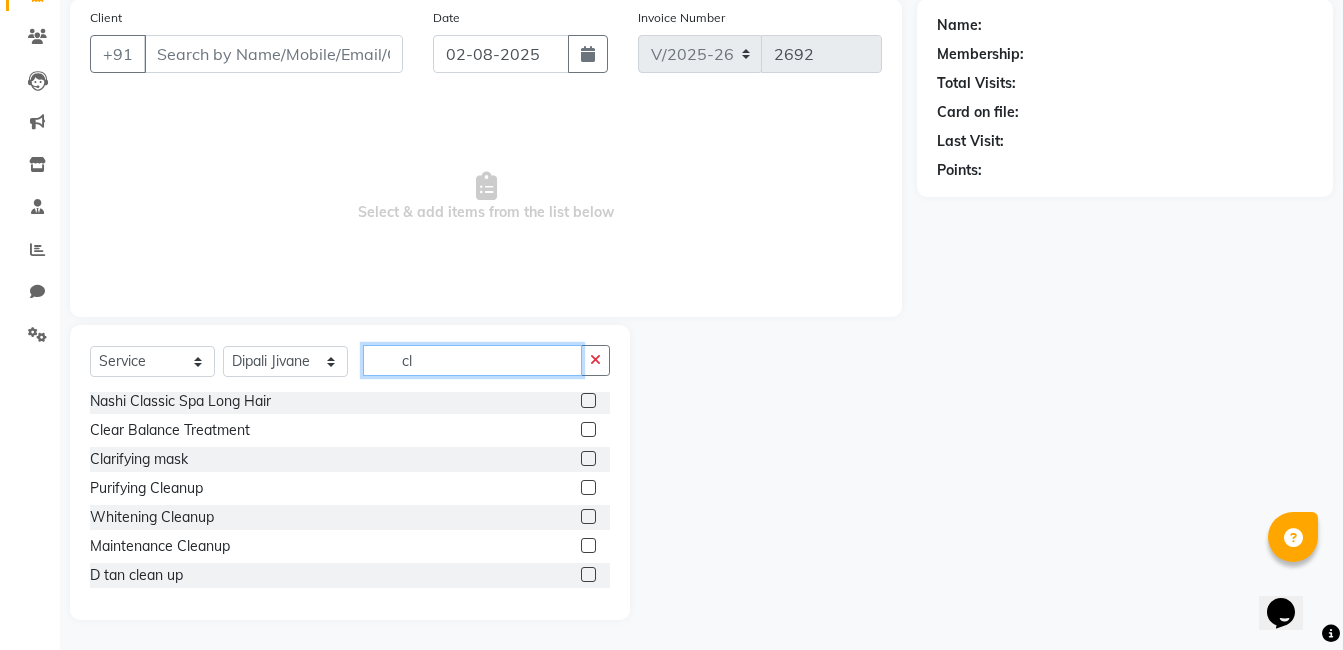 type on "cl" 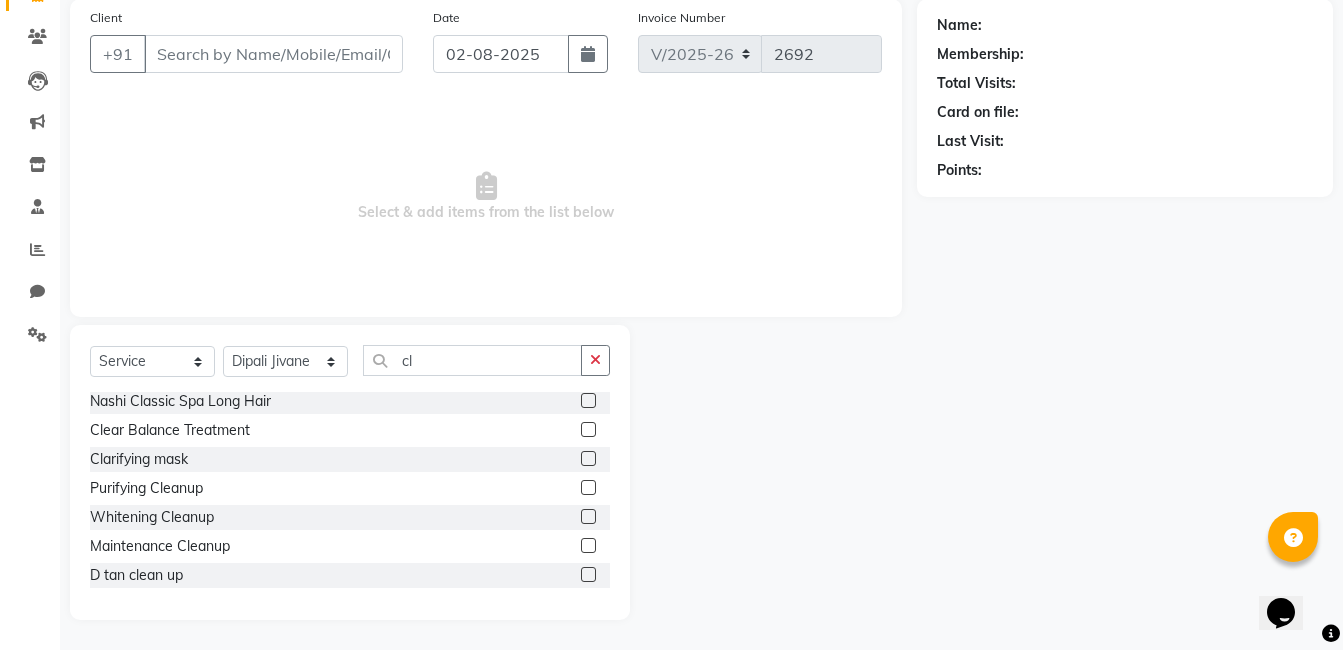 click 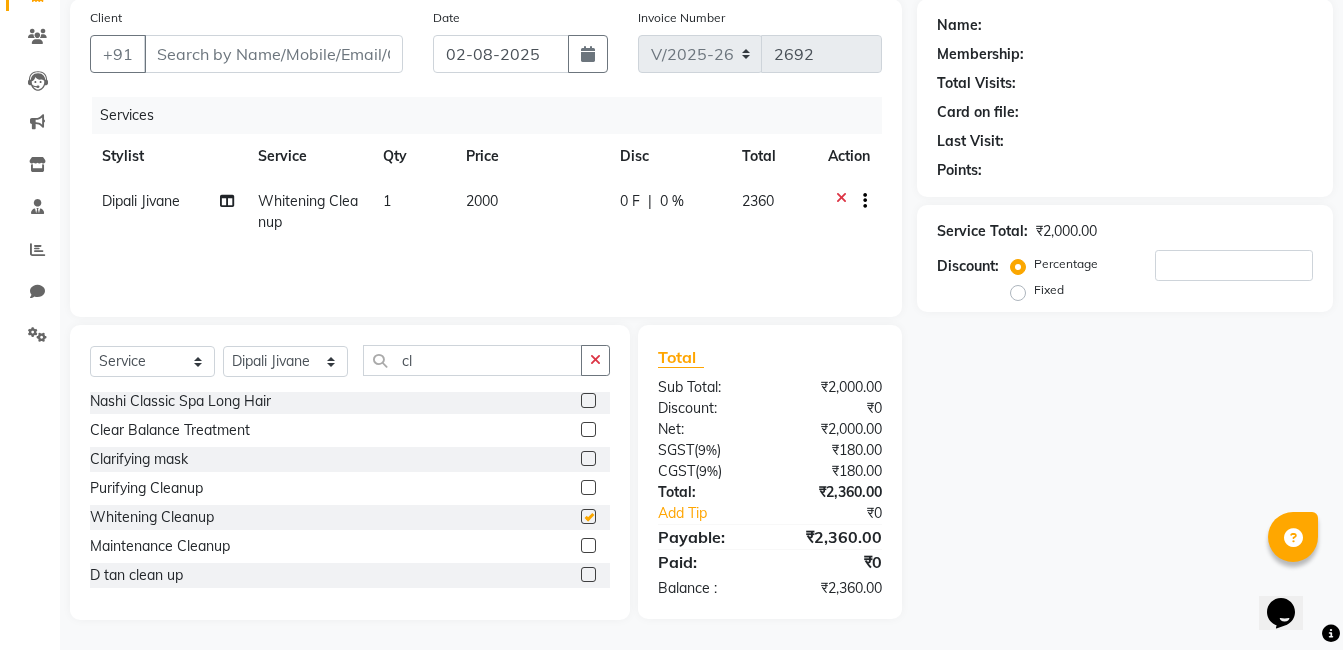 checkbox on "false" 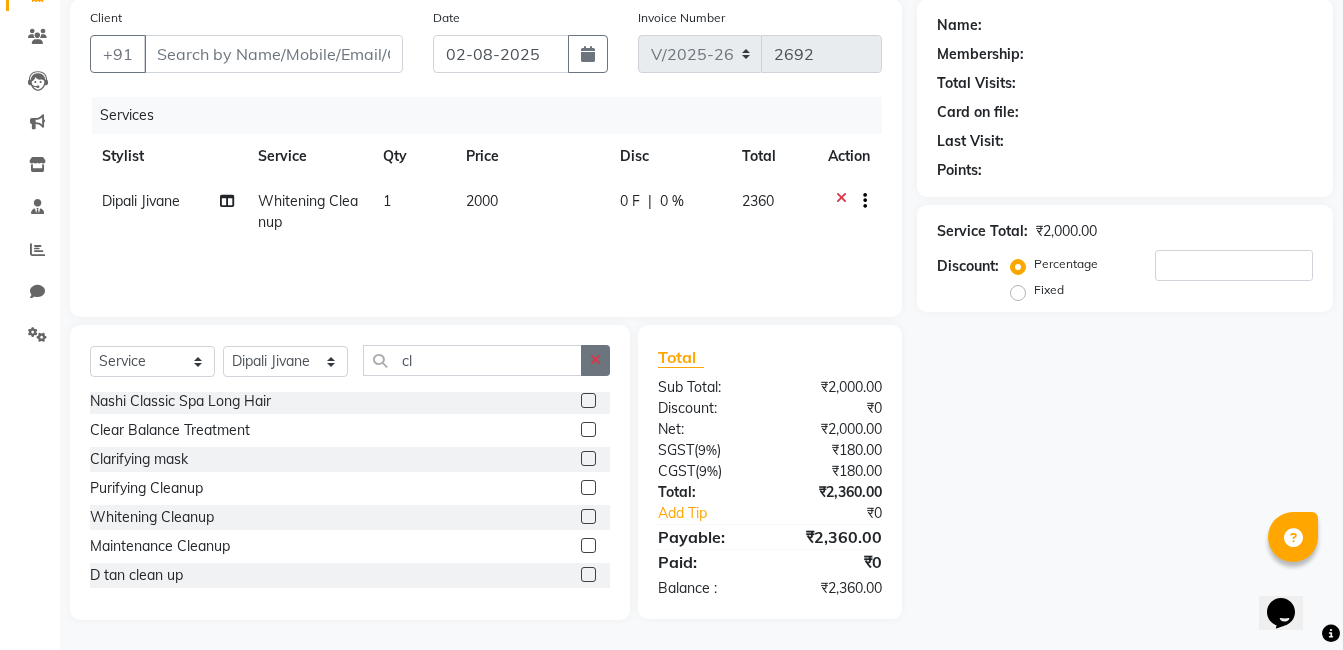 click 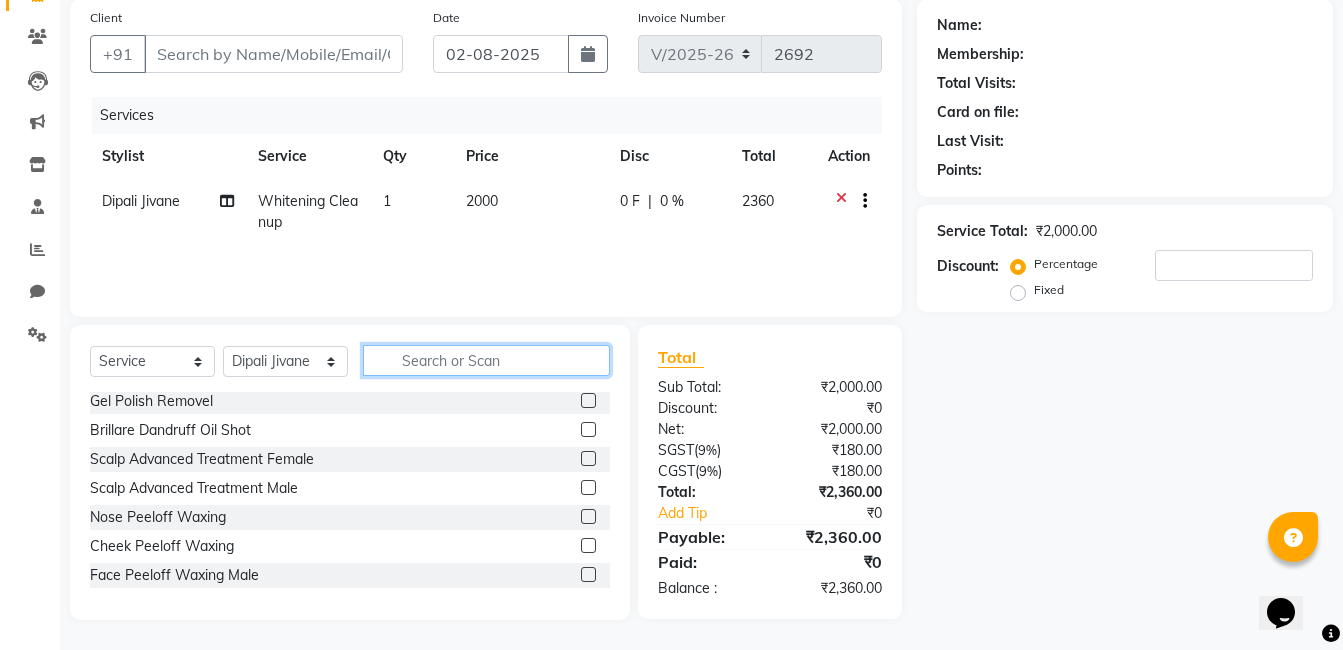 click 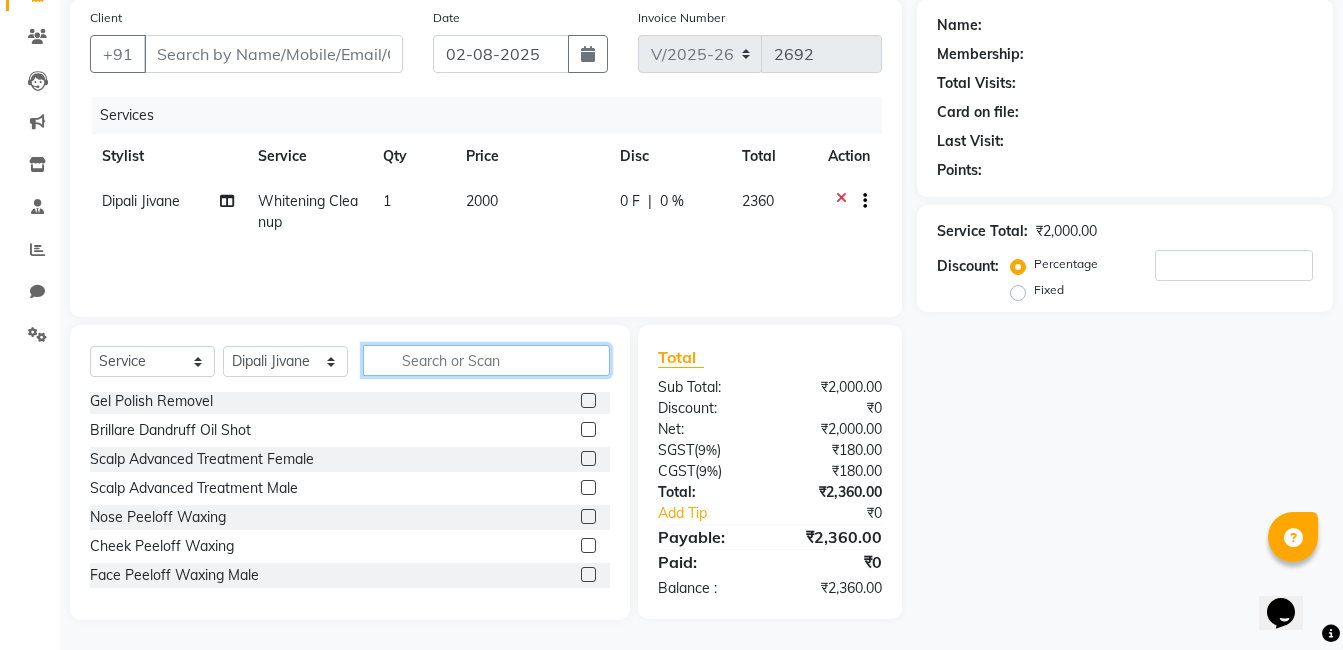 type on "c" 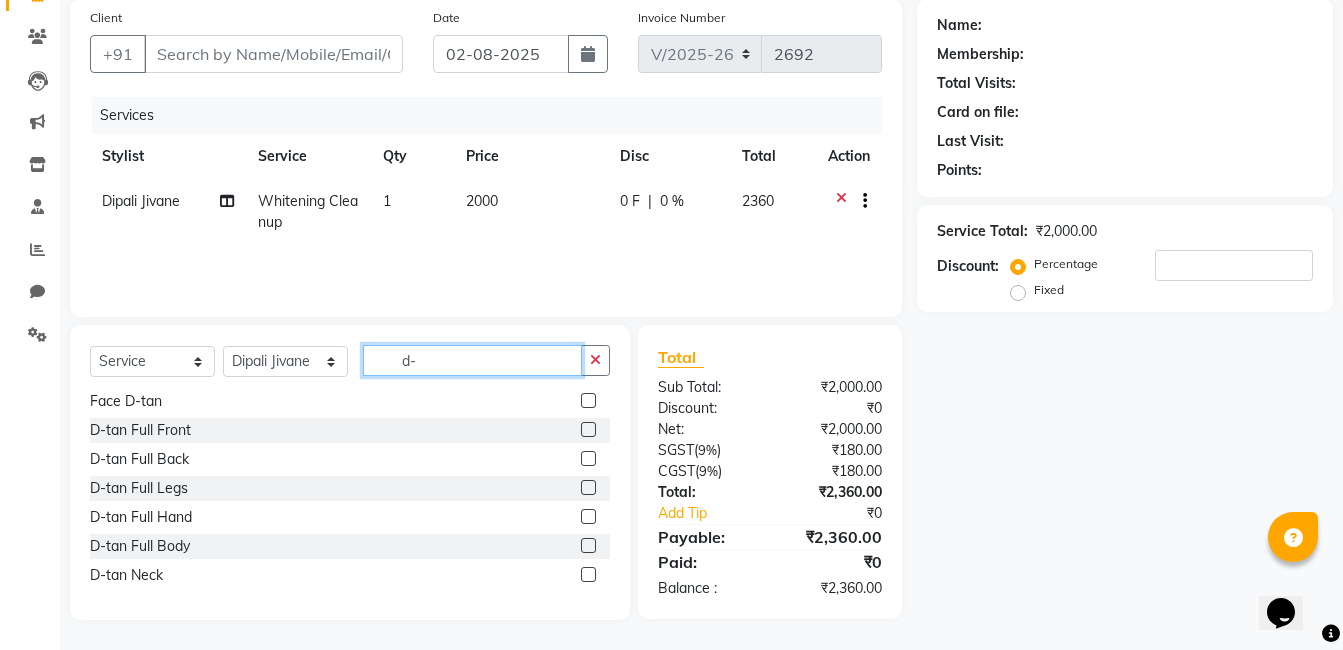 scroll, scrollTop: 206, scrollLeft: 0, axis: vertical 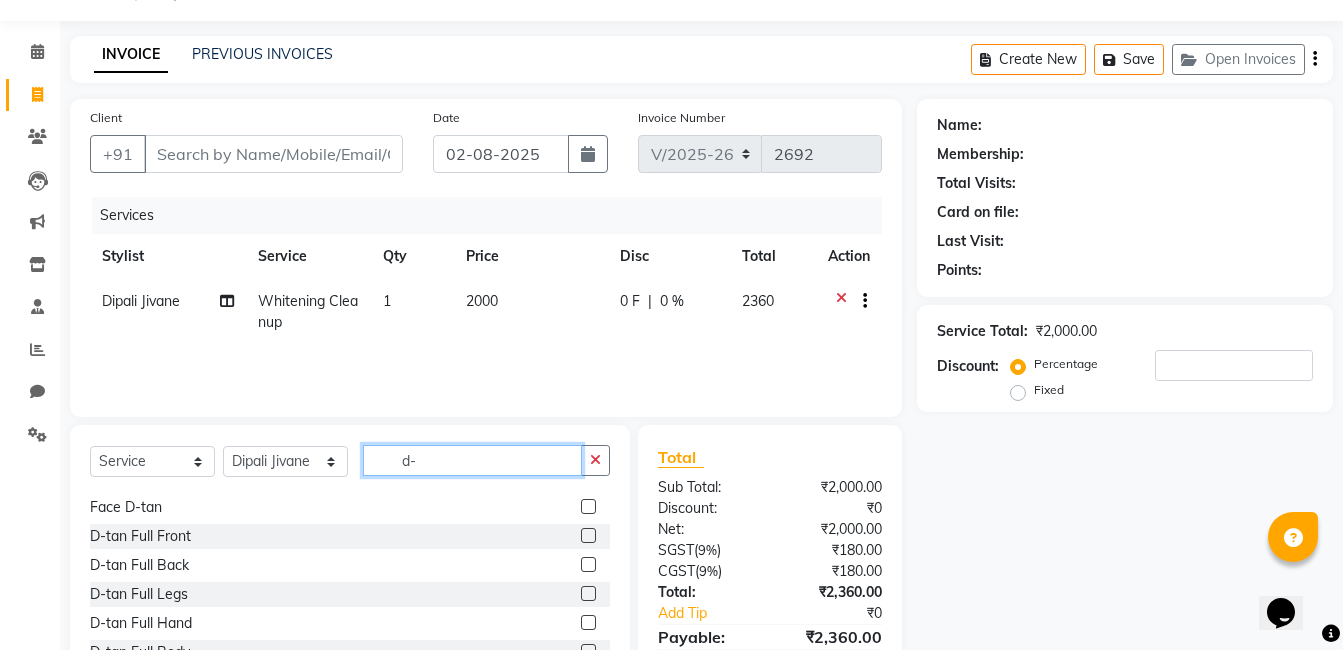 type on "d-" 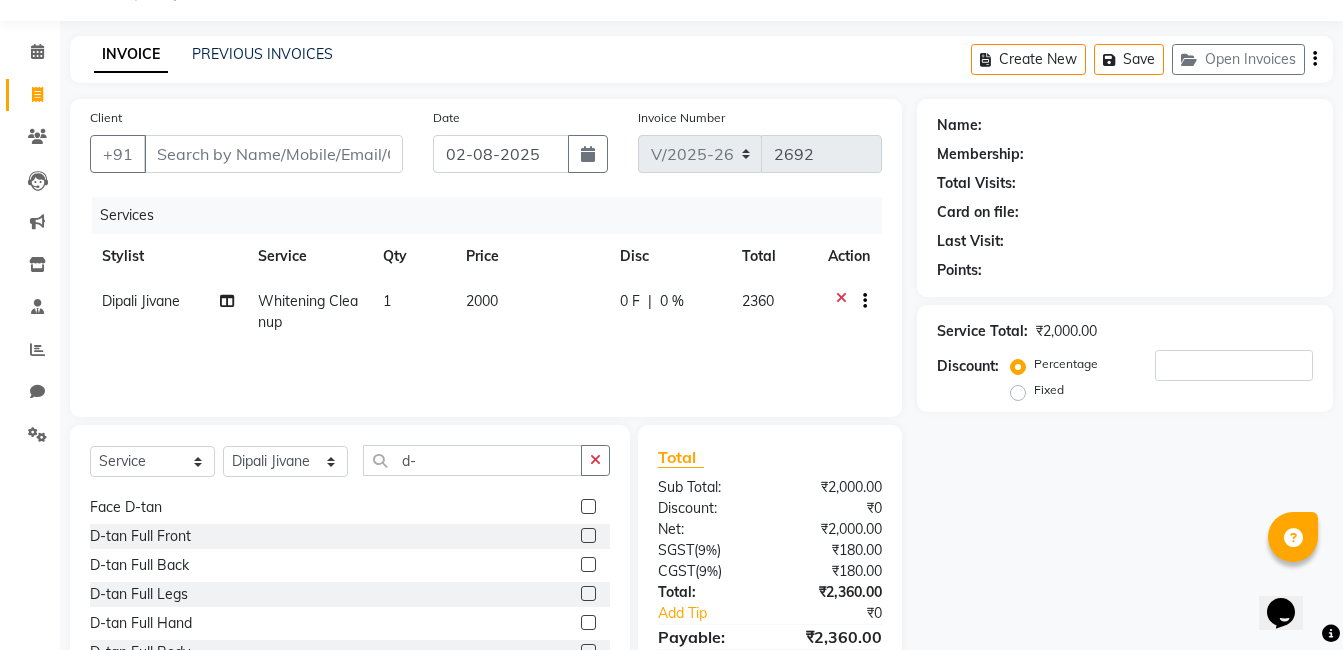 click 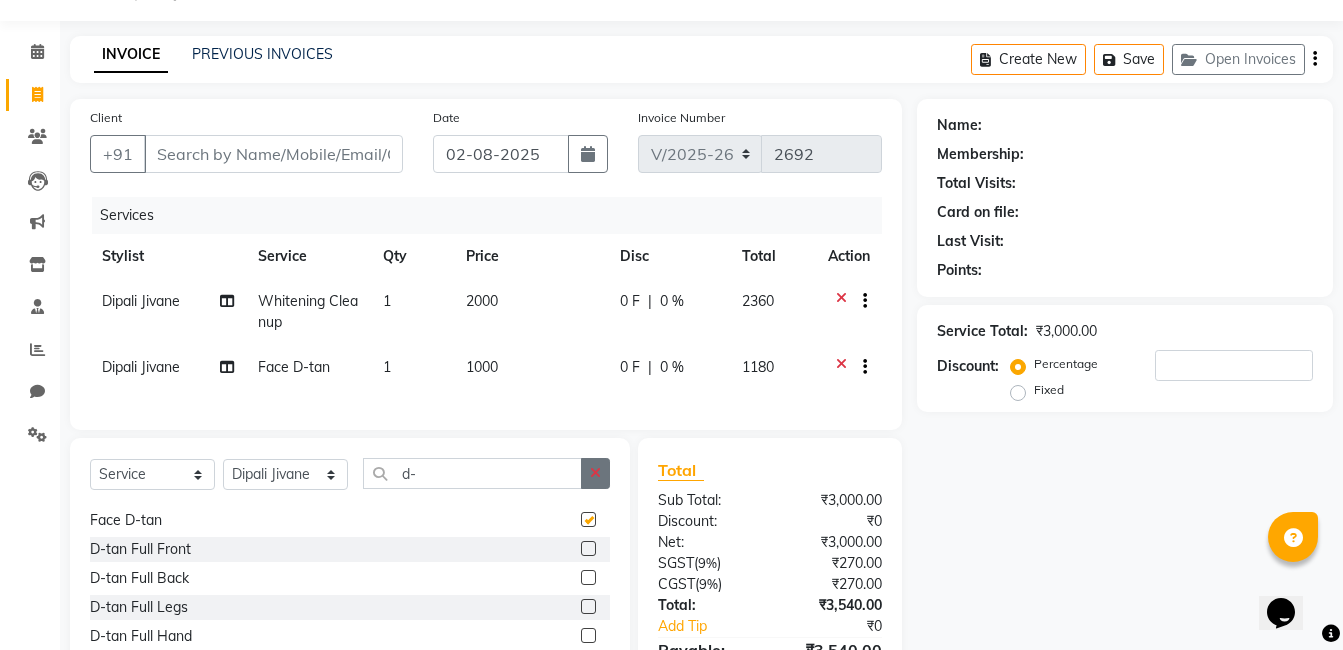 checkbox on "false" 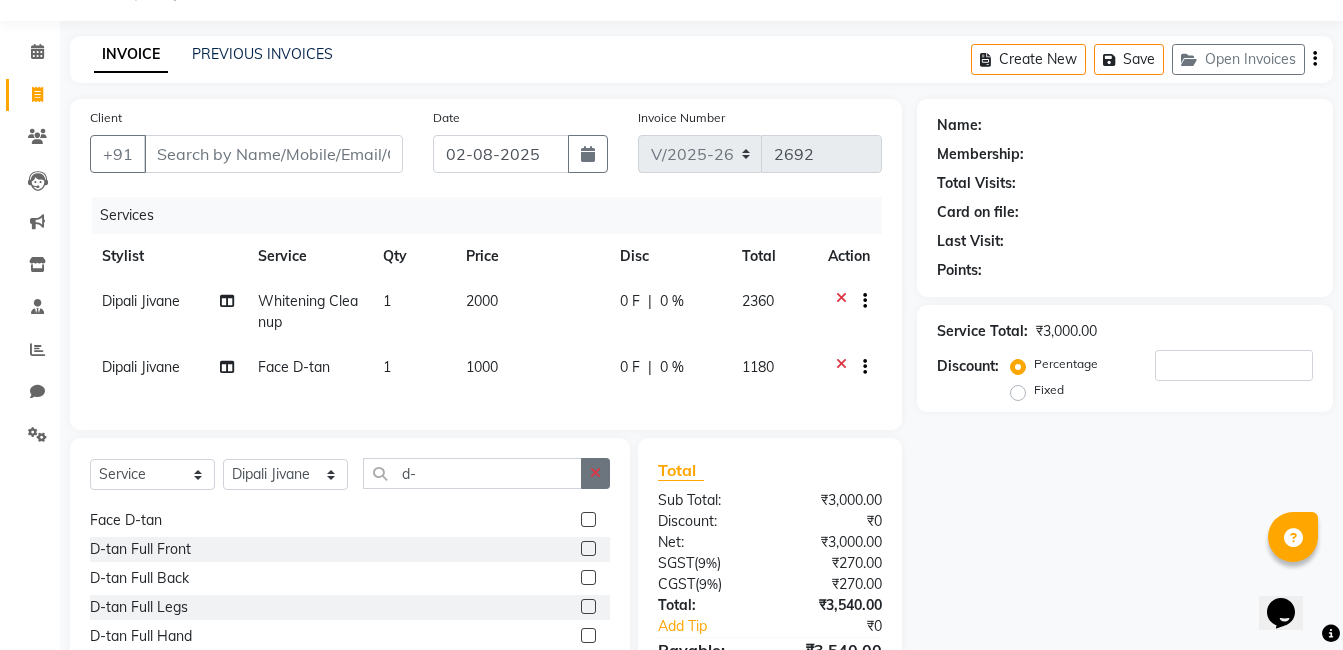 click 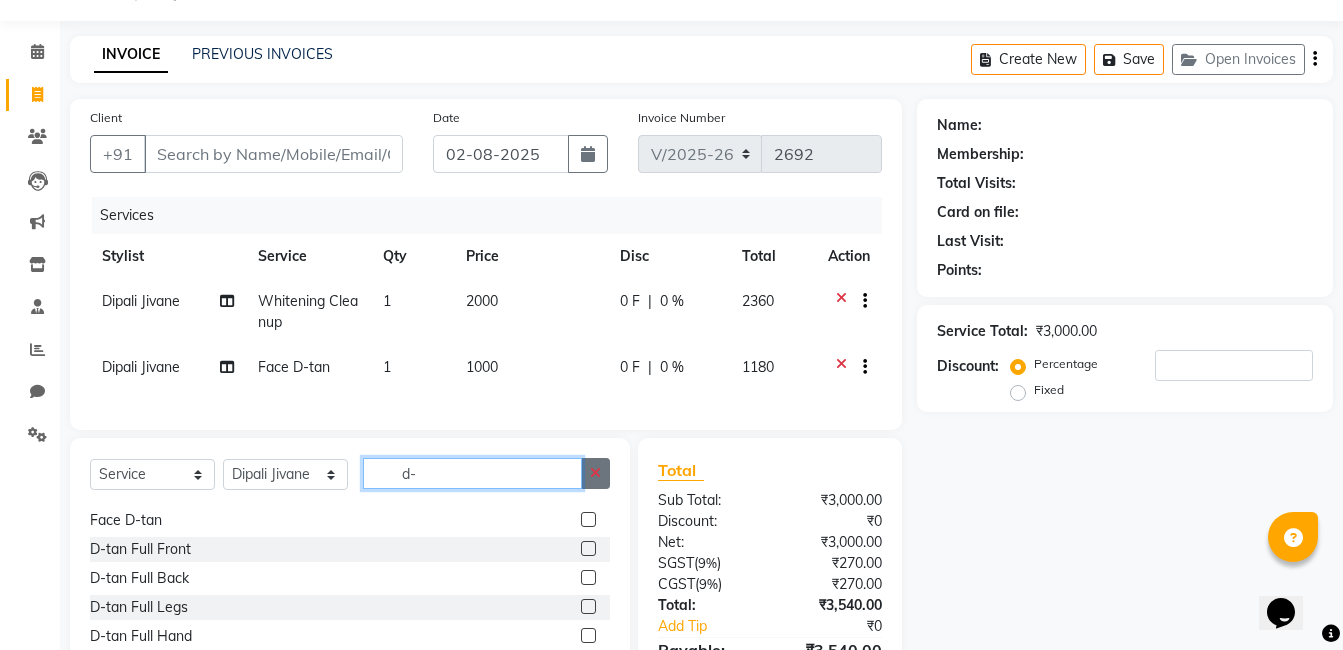 type 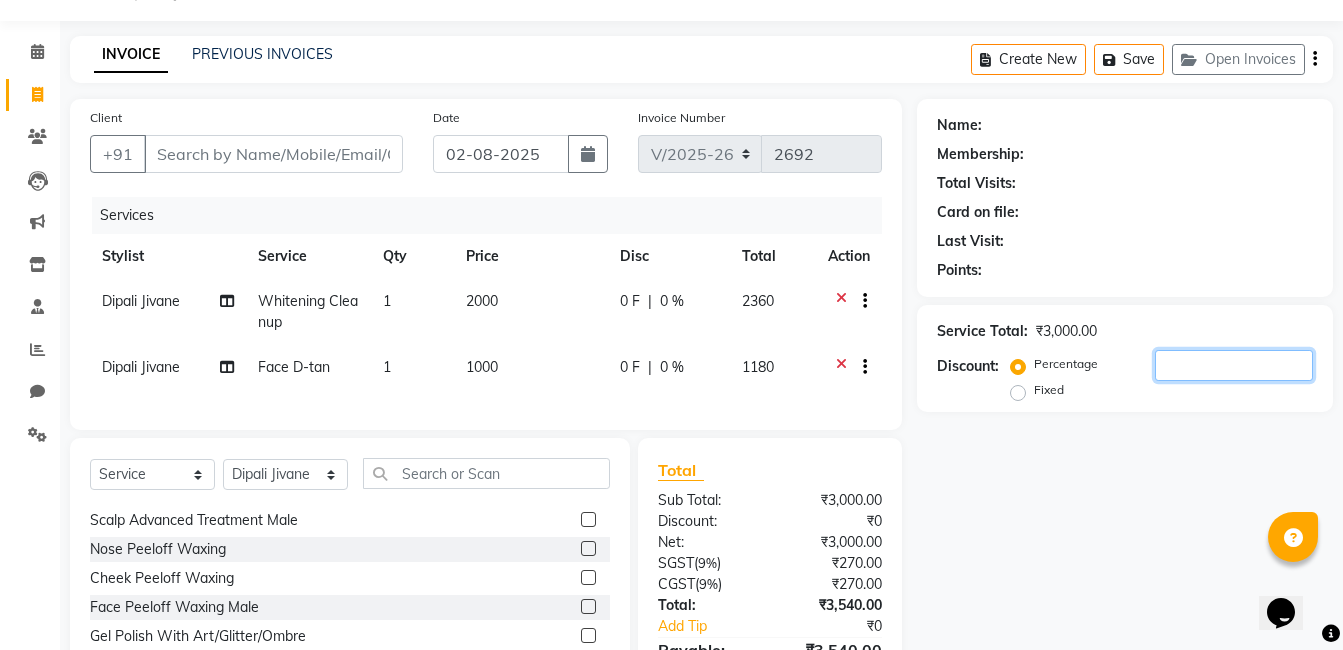 click 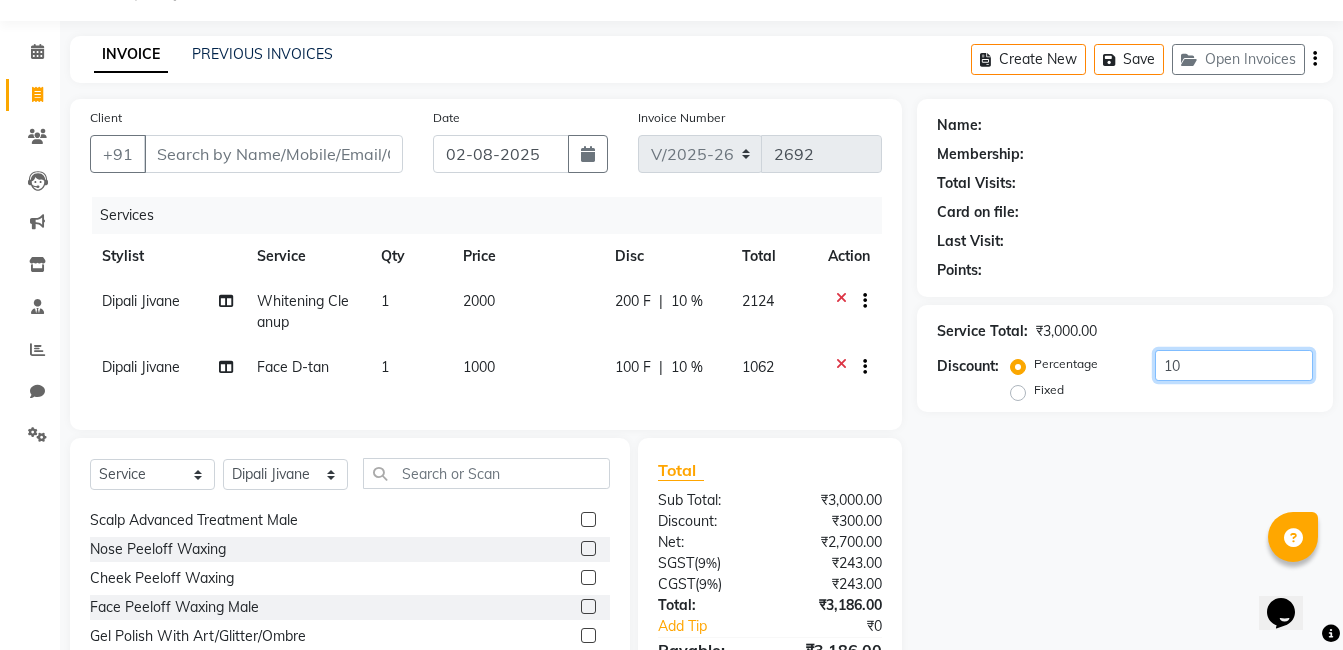 type on "1" 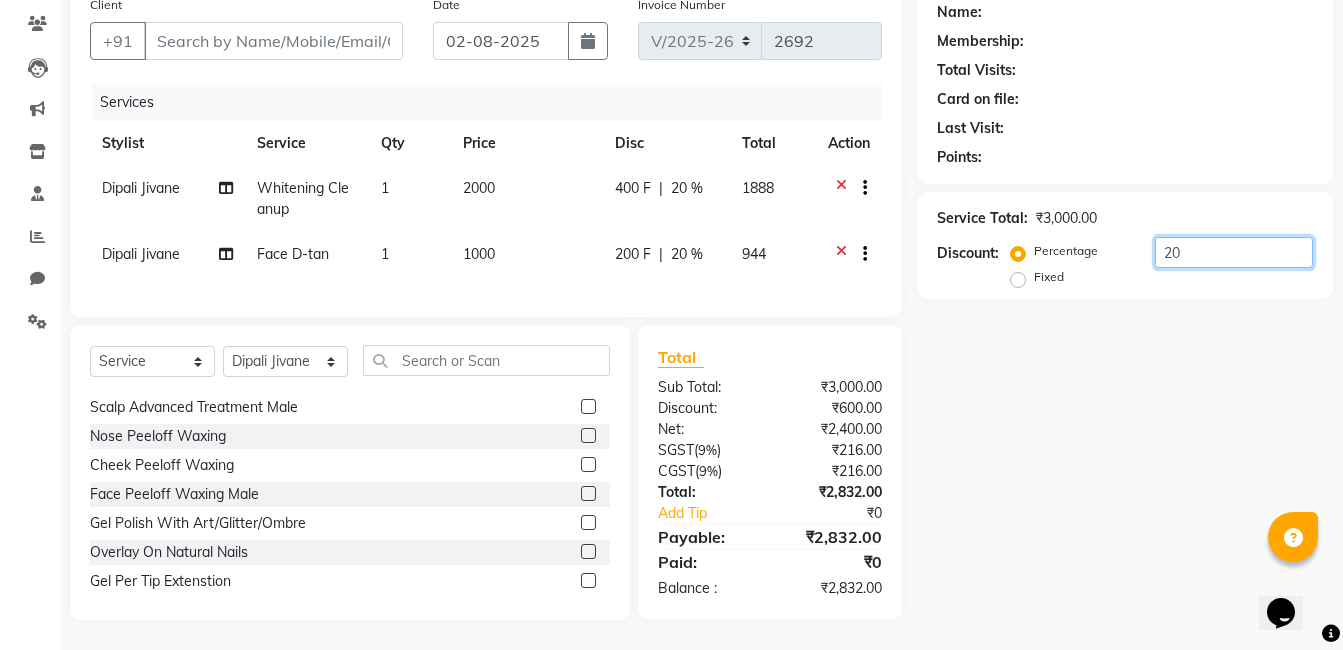 scroll, scrollTop: 0, scrollLeft: 0, axis: both 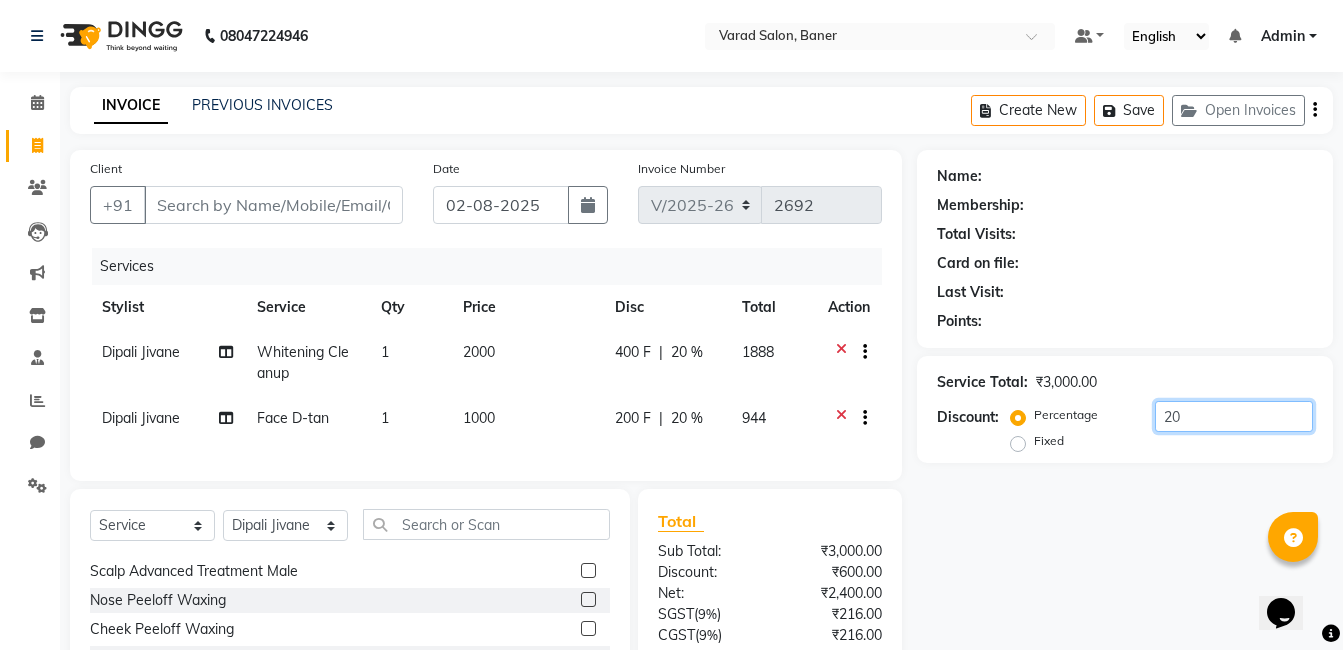 type on "20" 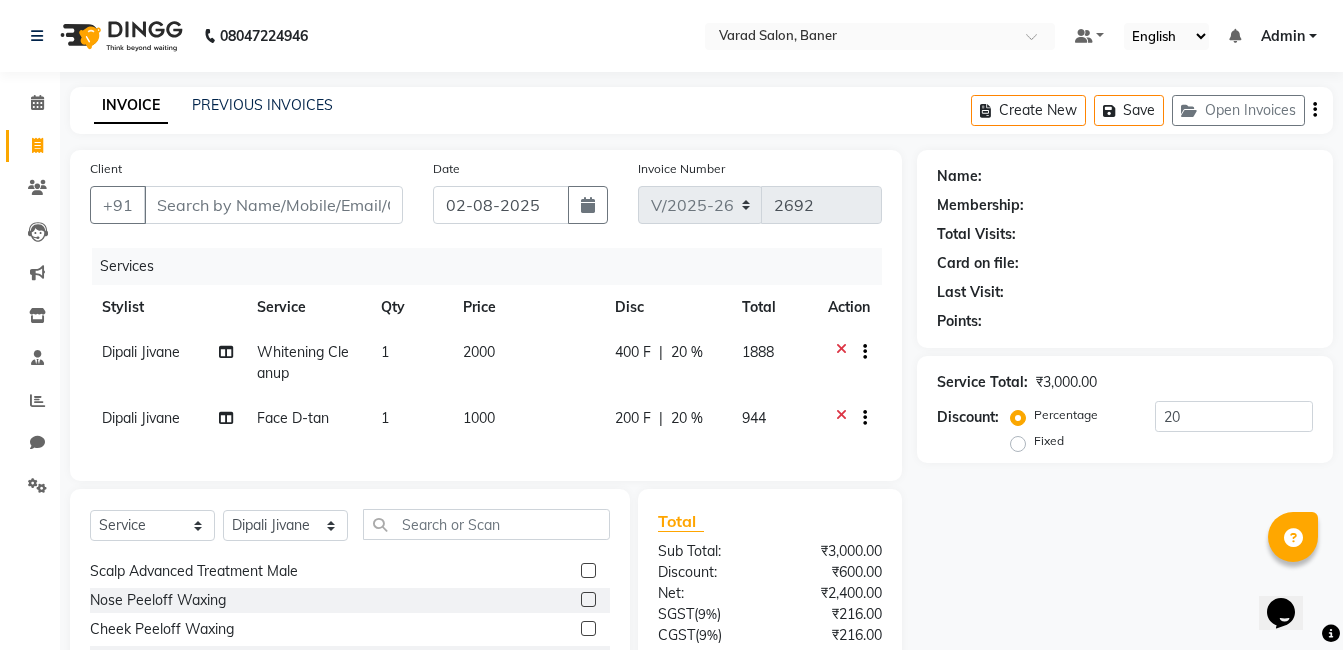 click 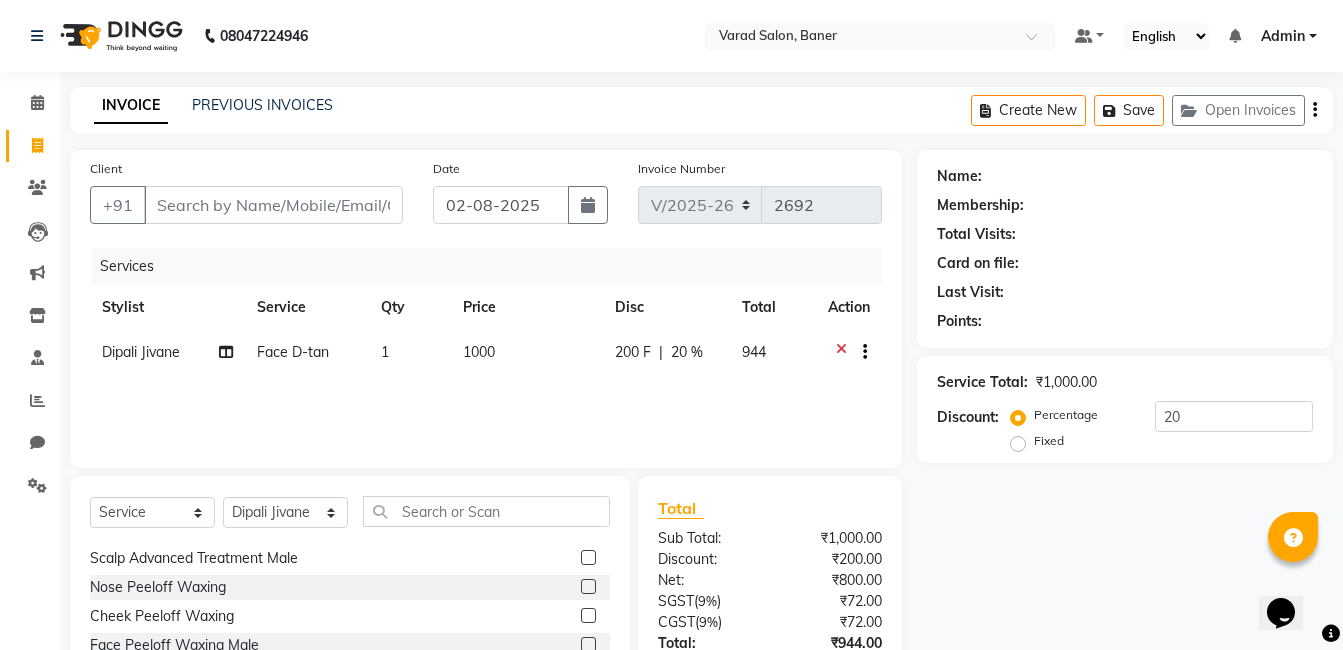 click 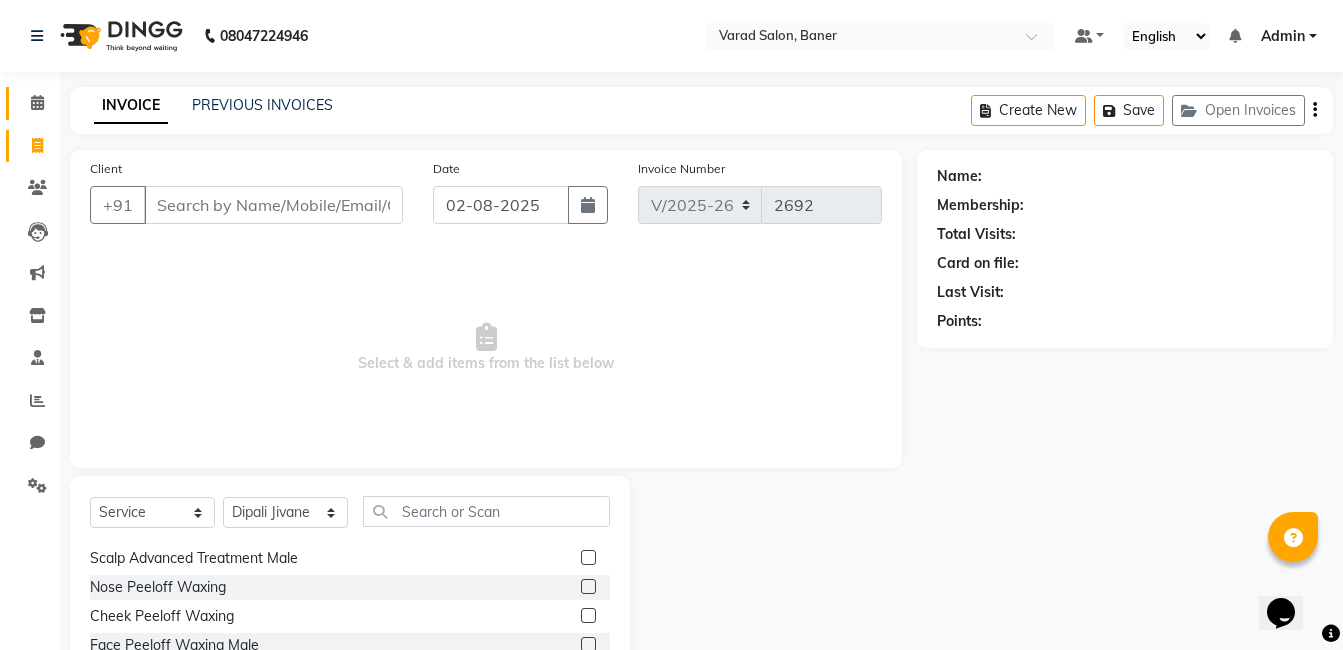 click 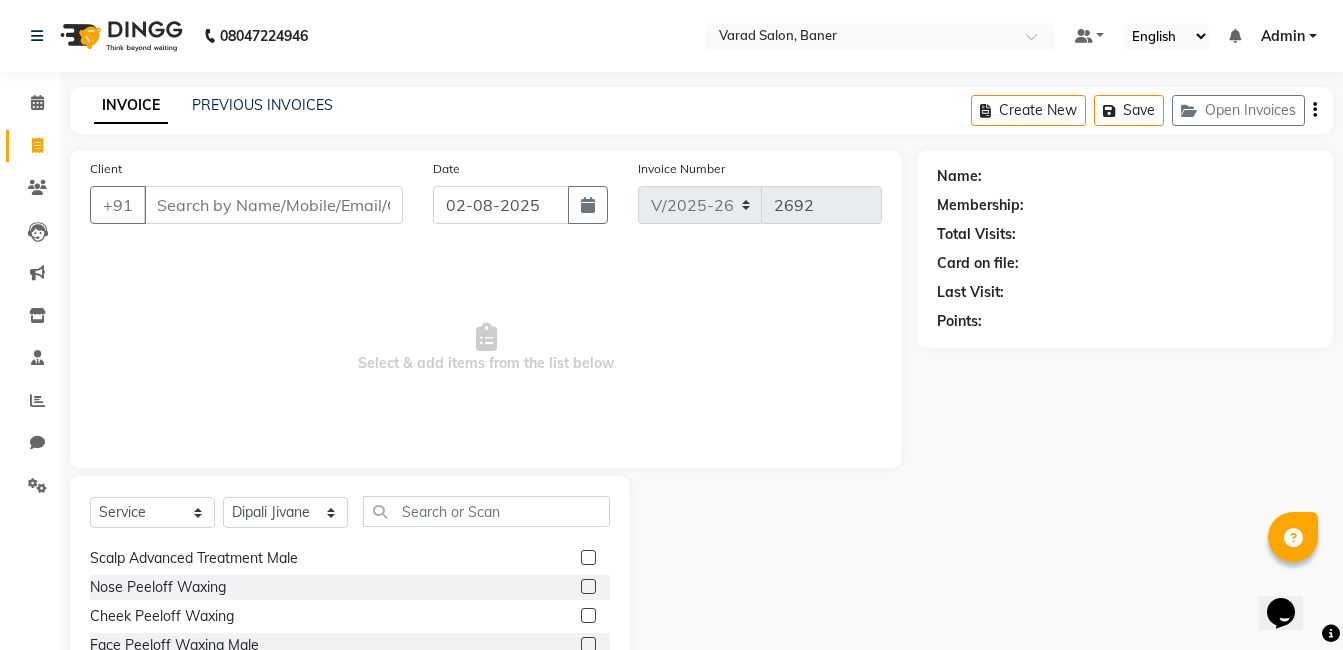 click on "Select  Service  Product  Membership  Package Voucher Prepaid Gift Card  Select Stylist Admin Asif qureshi Deepali Munde Dipali Jivane Jabaaz Karishma Khot  Kshitija Kumar  Palash Das Prem patode Rahul chhapchhade Rupesh sangale Santosh Kadam Swapnil jadhav Kids Classic Cut  Beard Trimming  Back Trimming  Body Trimming Male  Gel Polish Removel  Brillare Dandruff Oil Shot  Scalp Advanced Treatment Female  Scalp Advanced Treatment Male  Nose Peeloff Waxing  Cheek Peeloff Waxing  Face Peeloff Waxing Male  Gel Polish With Art/Glitter/Ombre  Overlay On Natural Nails  Gel Per Tip Extenstion  Gel Extension Refilling   Male HairWash & Styling  Inoa Color Crown Female  Majirel Color Crown Female   D-tan Half-Legs  D-tan Half Hands  Global Color + Balayage / Melt Short   Global Color + Balayage / Melt Medium  Global Color + Balayage / Melt Long   Global color + Balayage / Melt Extra Long   Hair Styling  Eyebrow Peeloff Waxing  Gel Extensions Removel  Extra Charges Applicable for Very Long & Thick Hair  D-tan Neck" 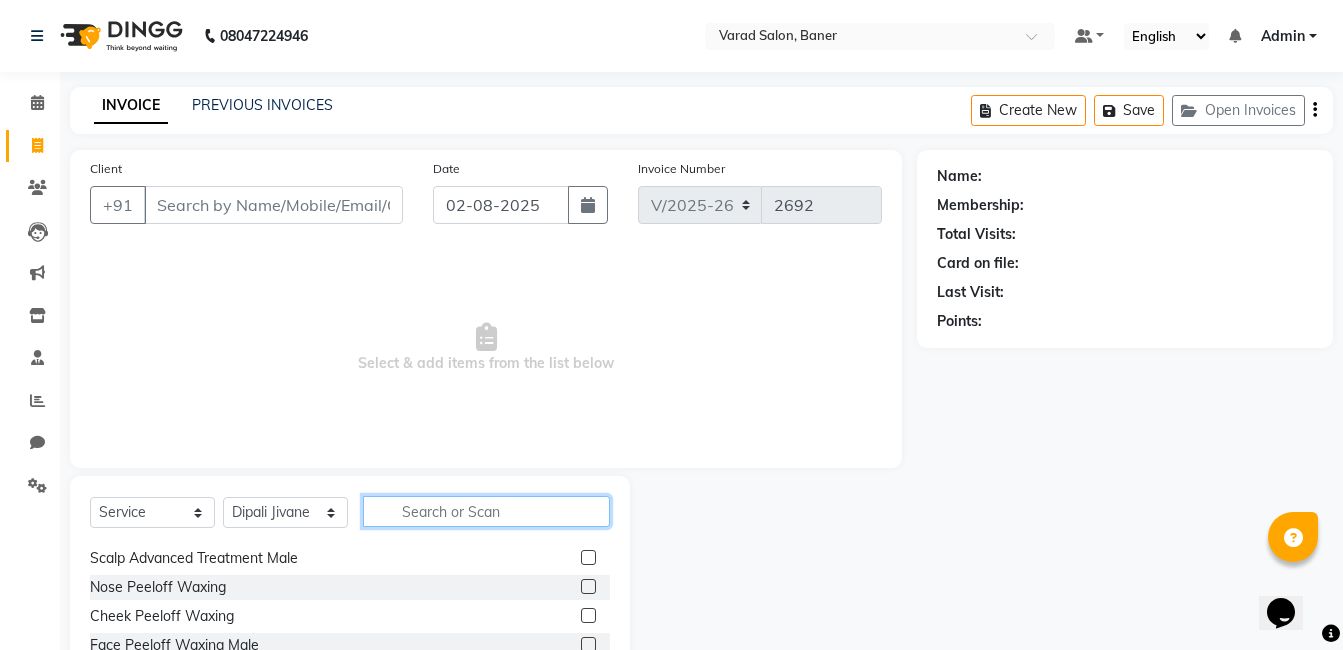 click 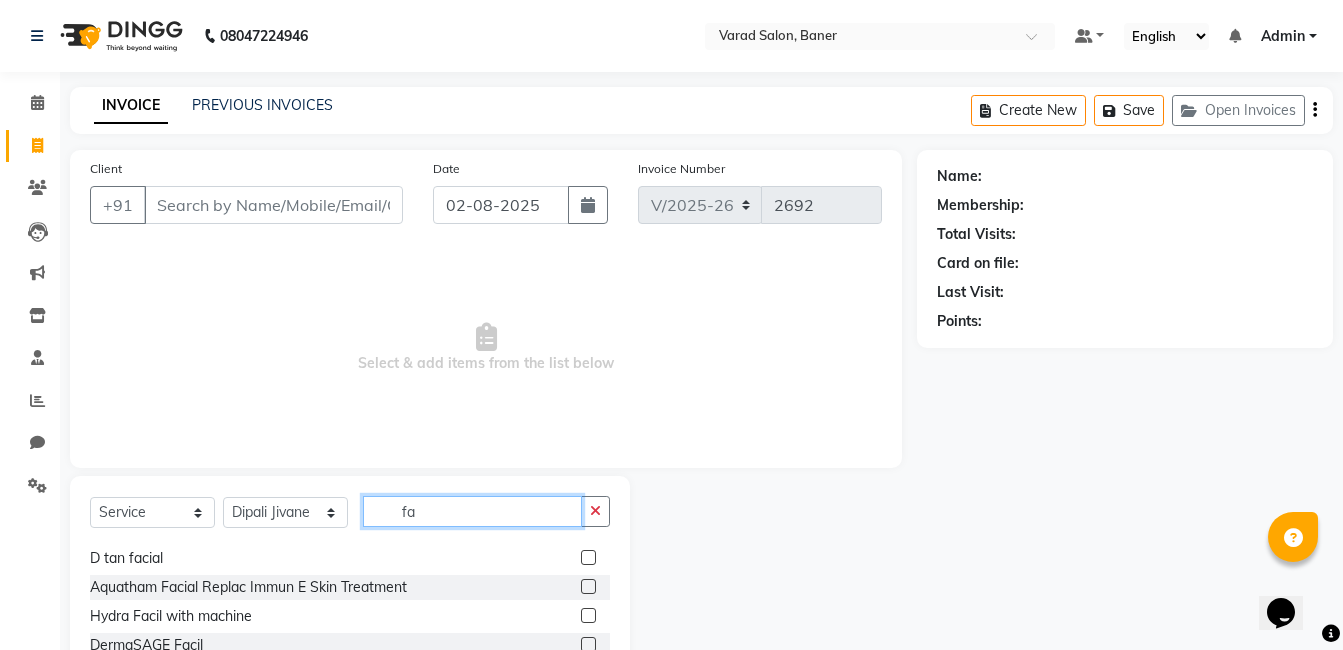 scroll, scrollTop: 100, scrollLeft: 0, axis: vertical 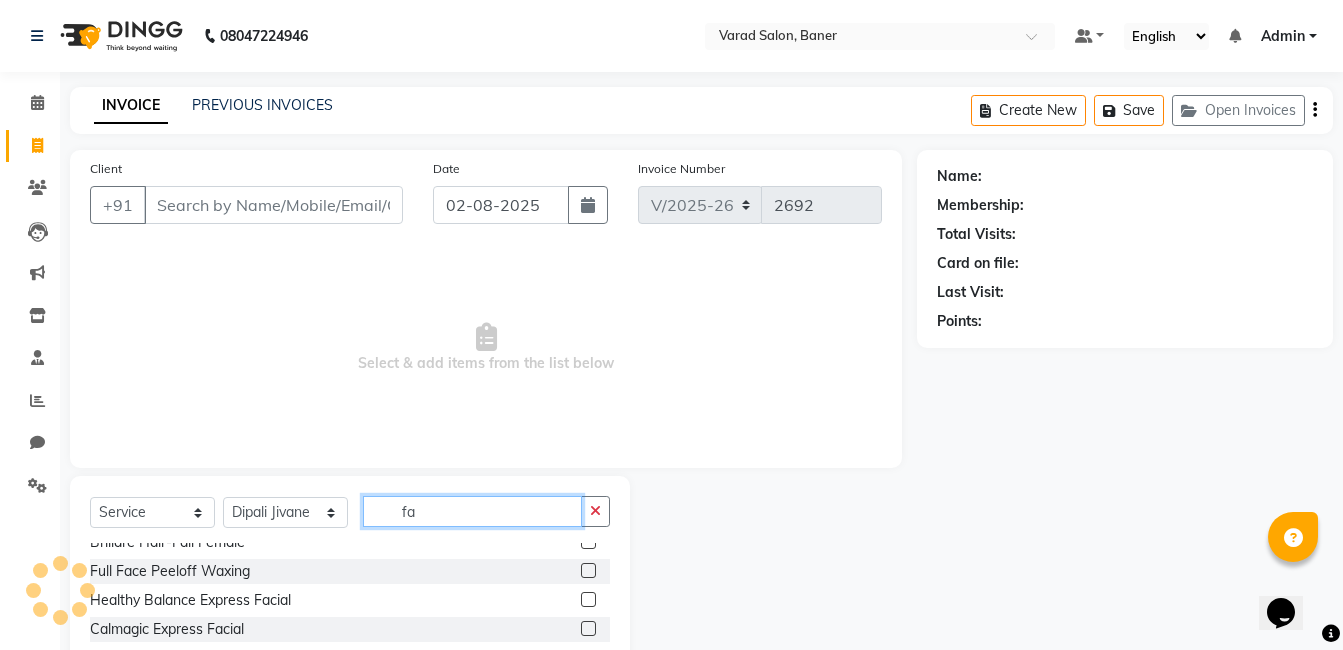 type on "fa" 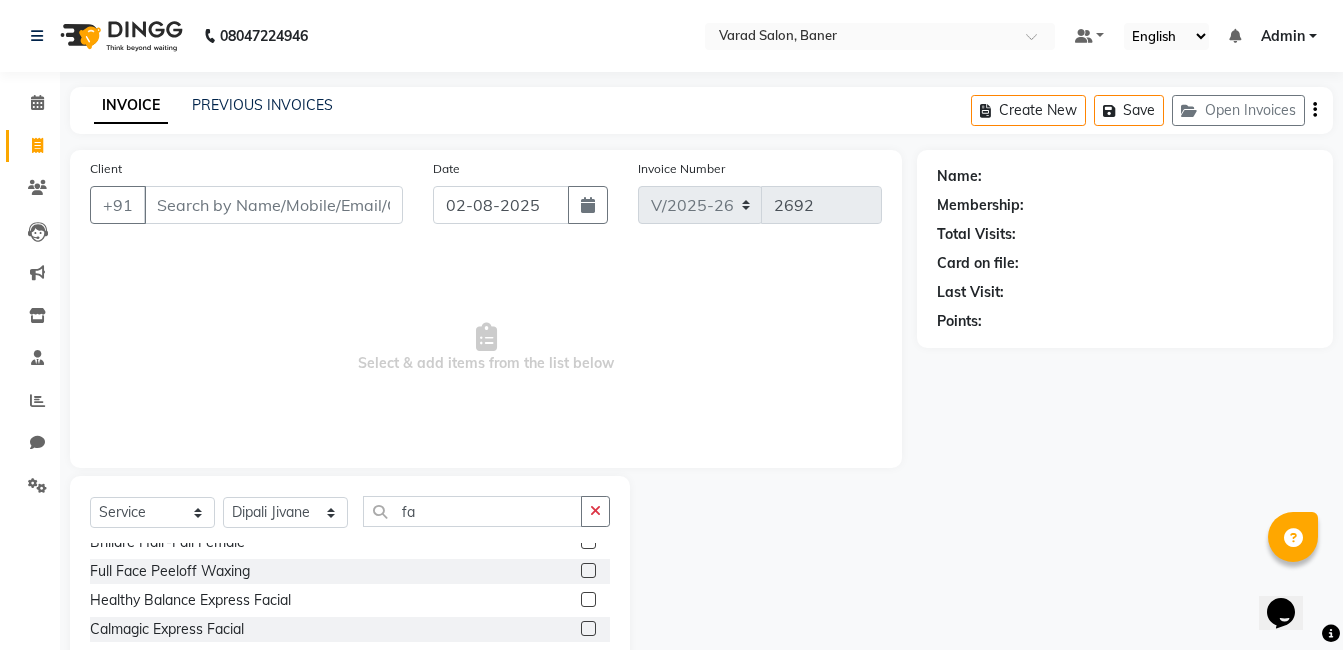 click 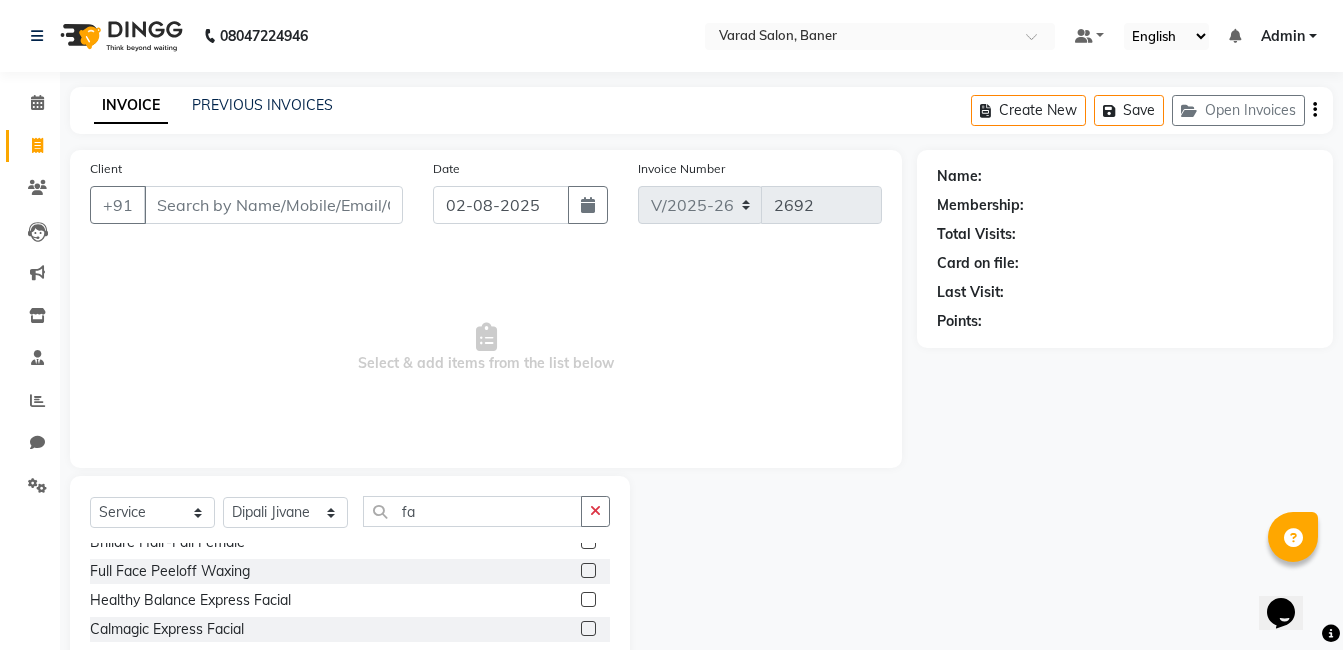 click 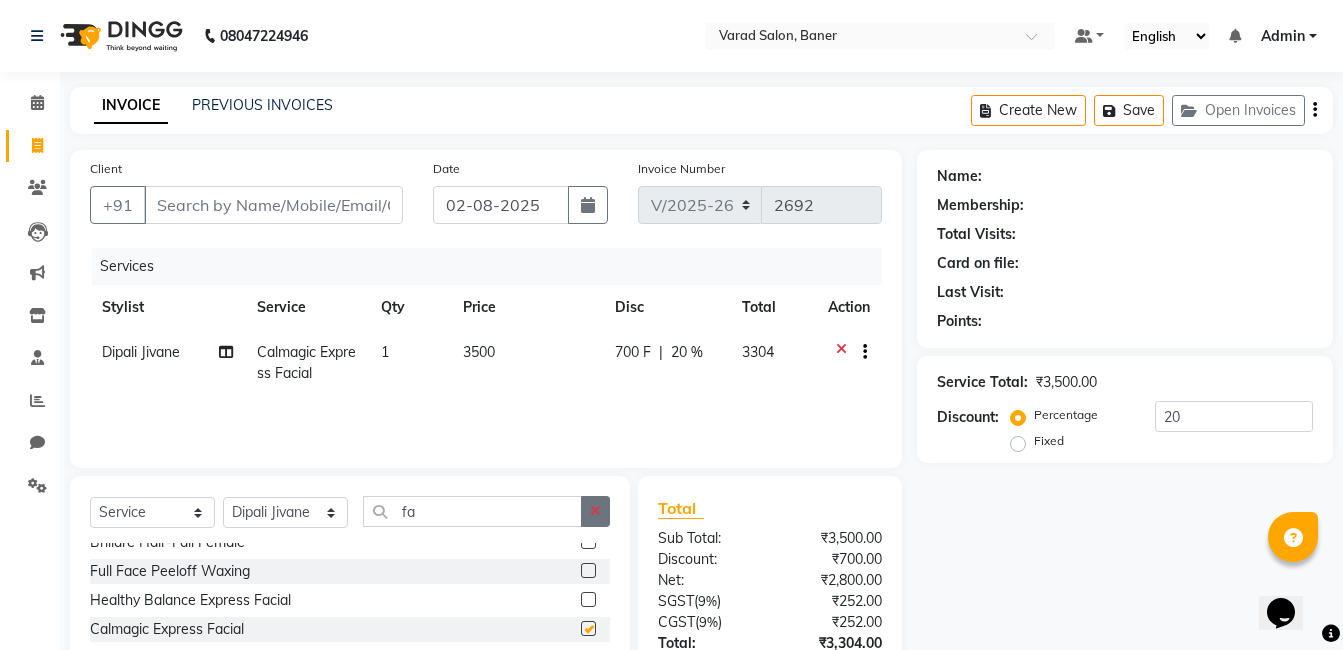 checkbox on "false" 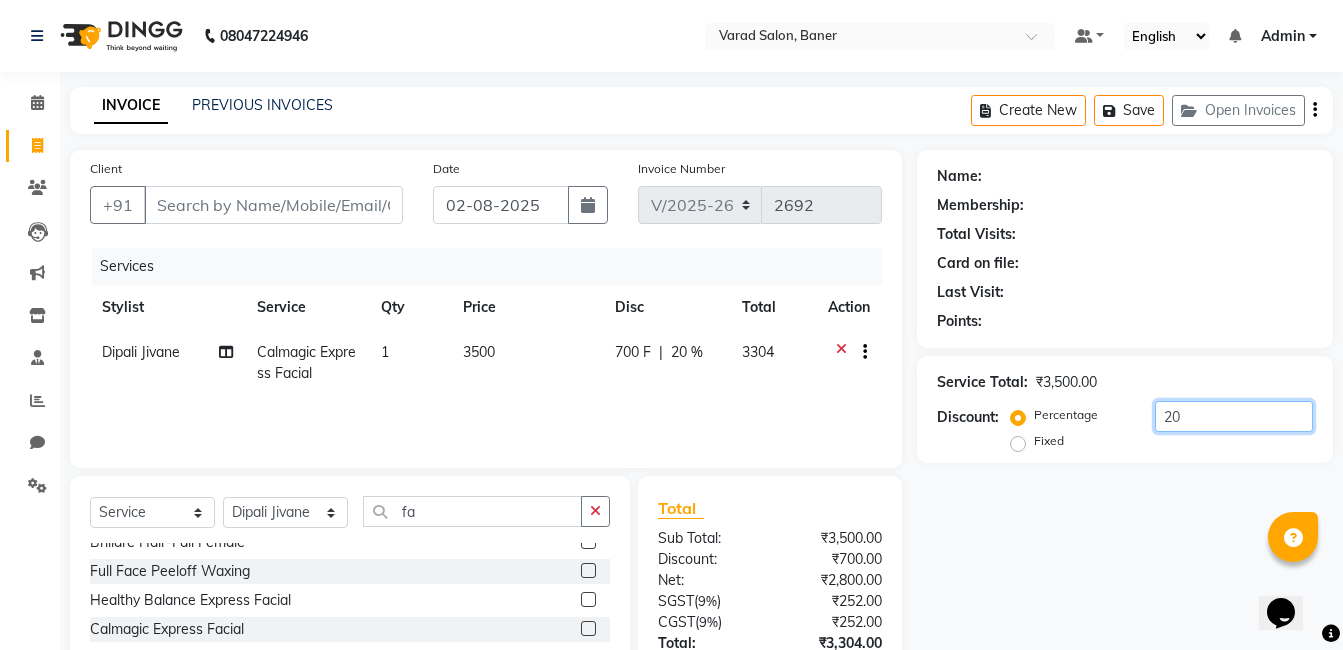 click on "20" 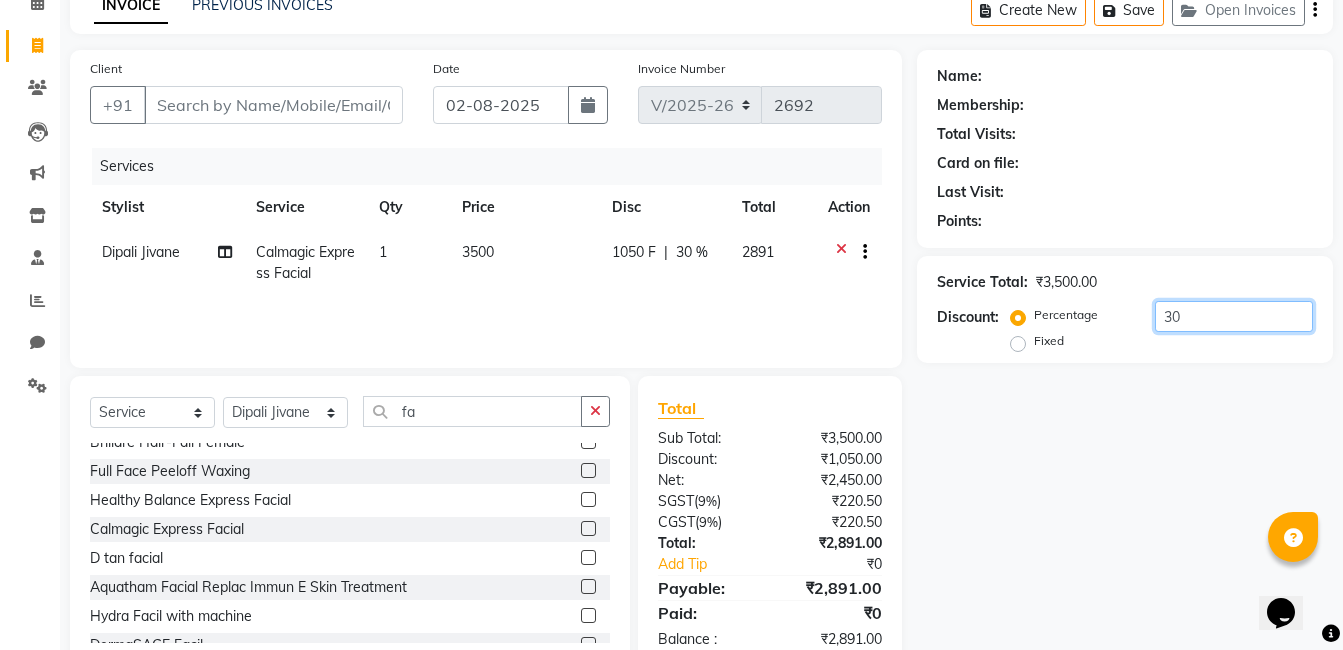scroll, scrollTop: 0, scrollLeft: 0, axis: both 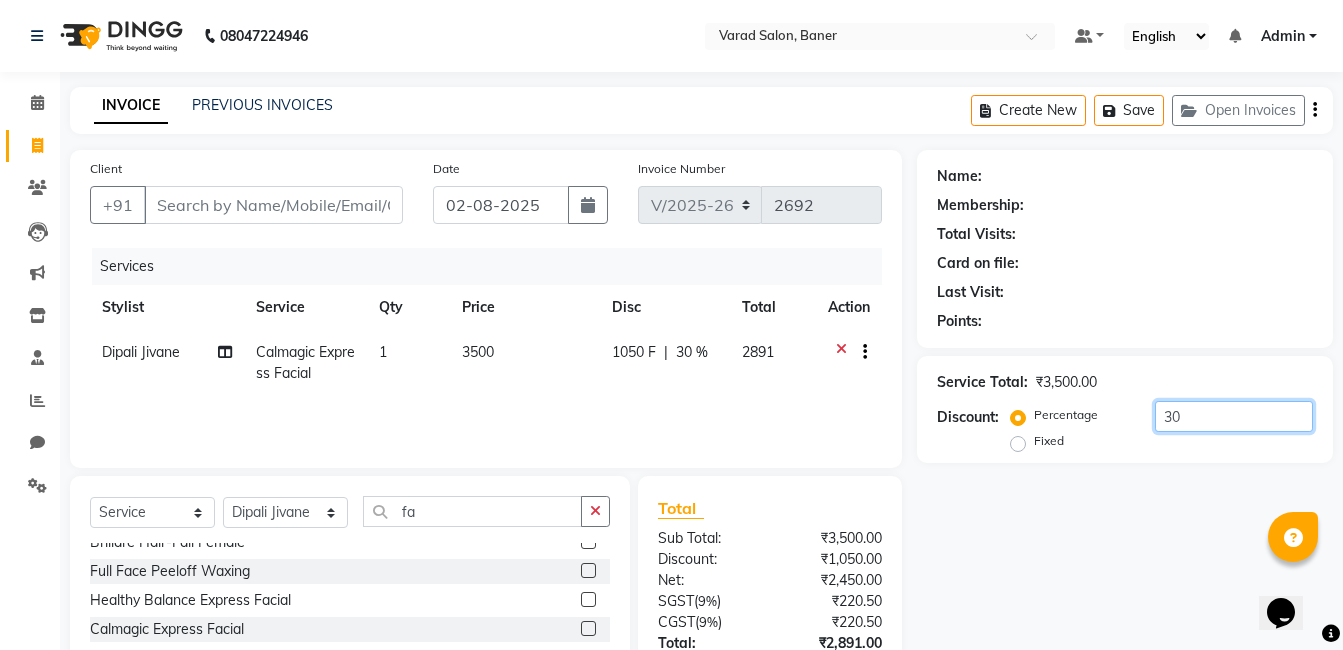 type on "30" 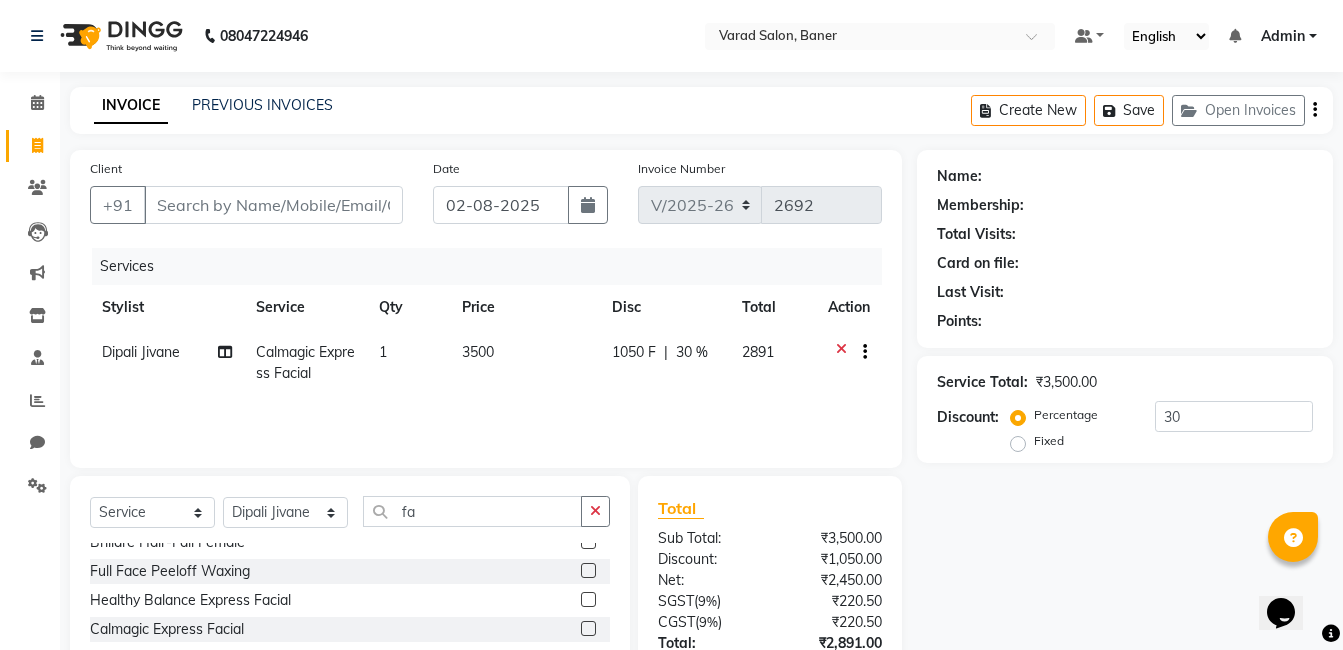 click 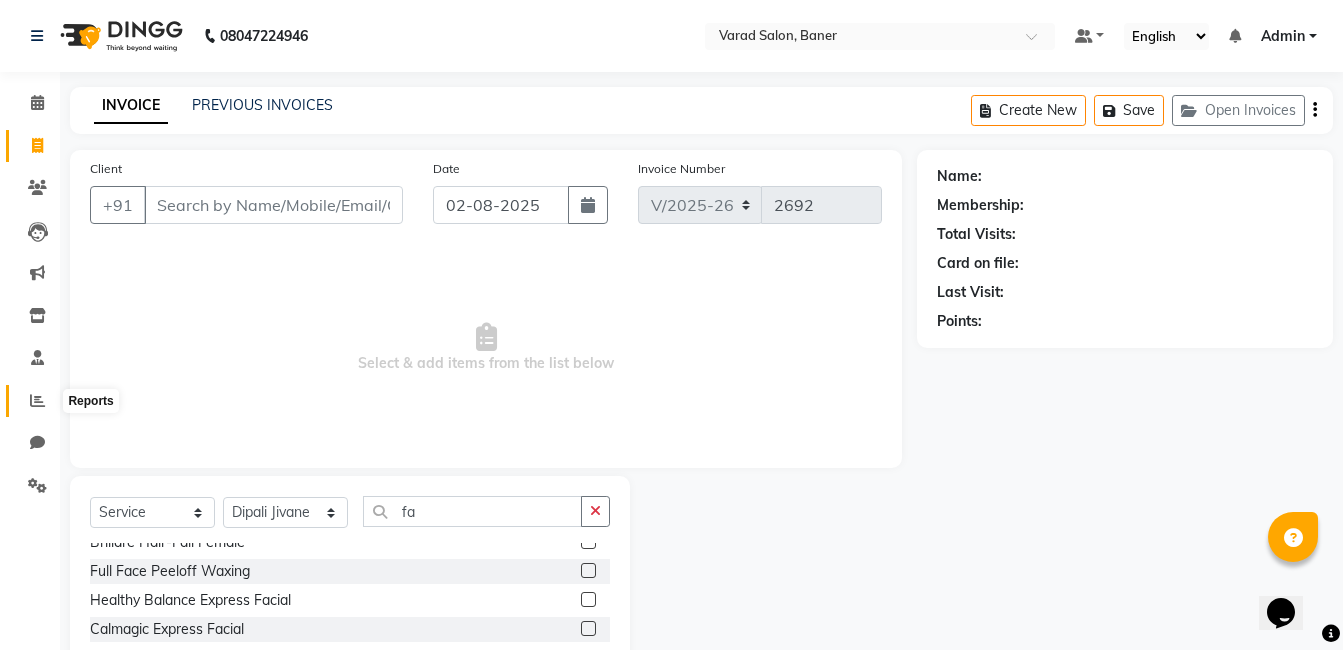 click 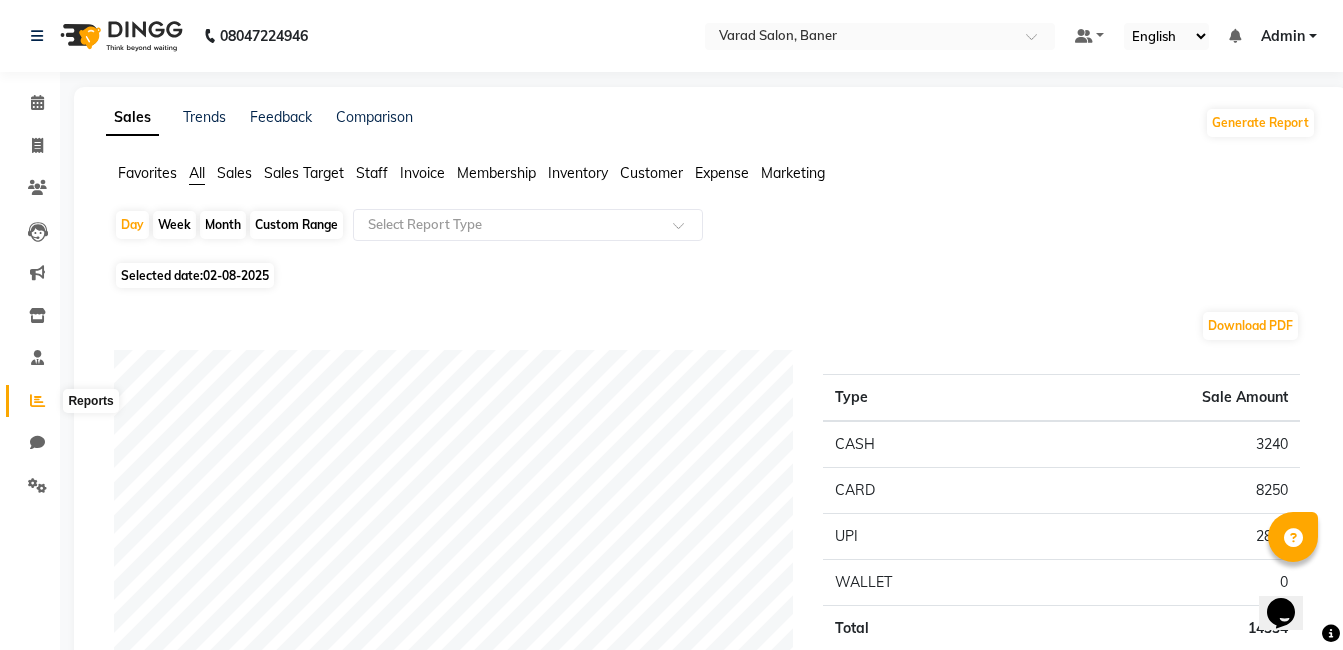 drag, startPoint x: 42, startPoint y: 396, endPoint x: 194, endPoint y: 278, distance: 192.4266 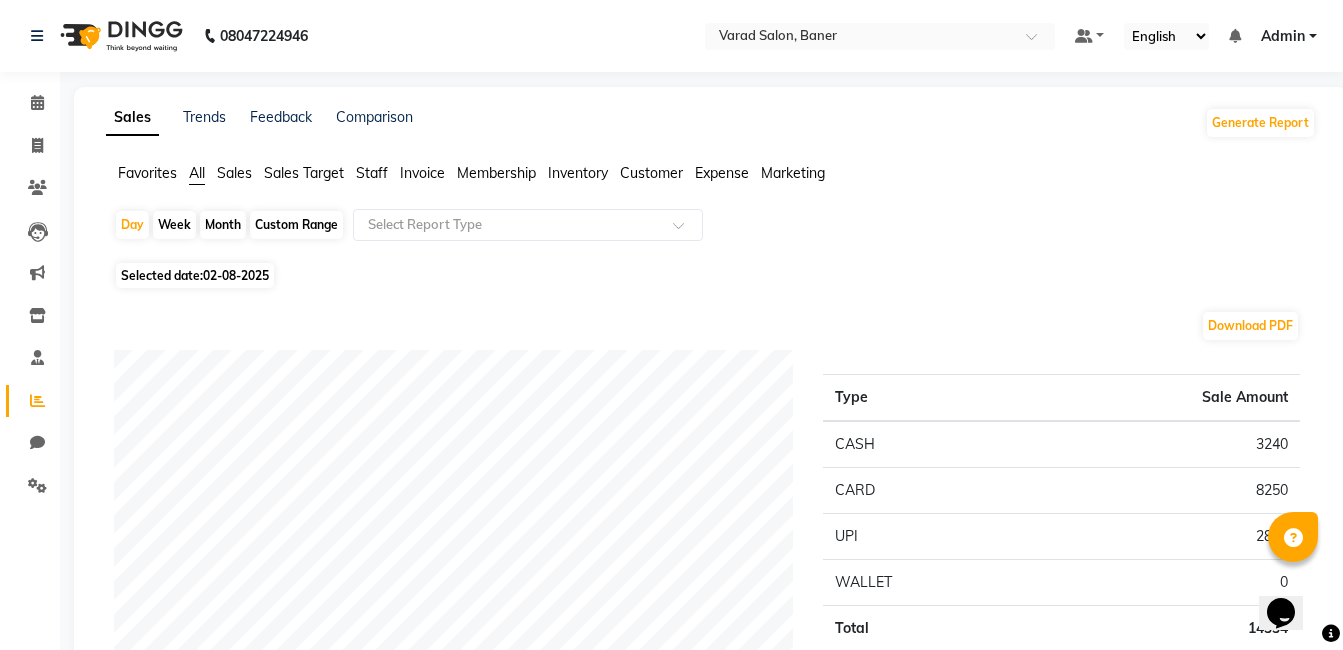 click on "Month" 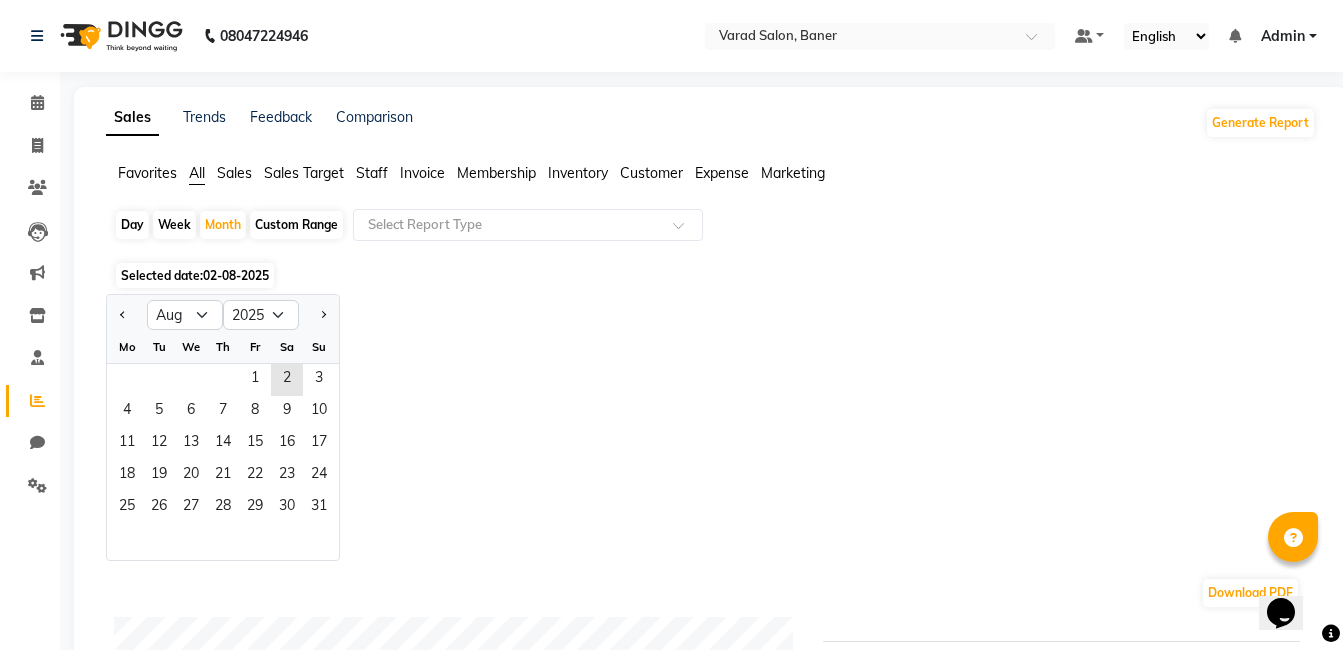 click on "Staff" 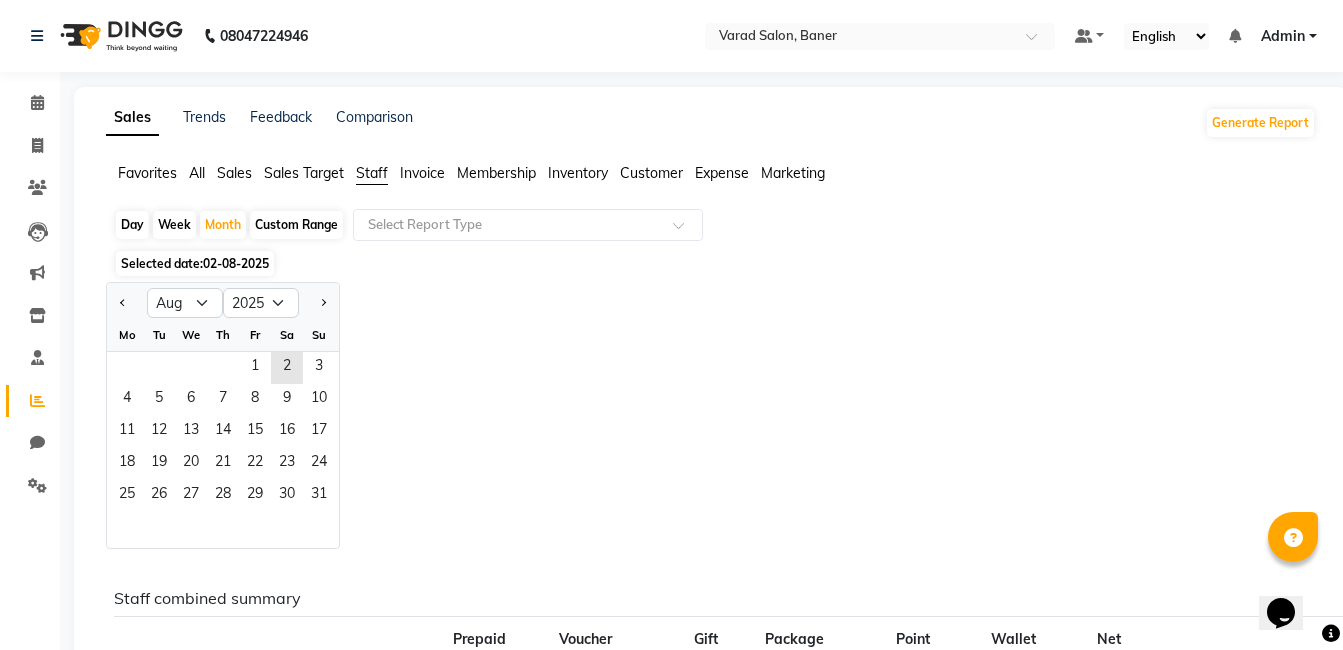 click on "Fr" 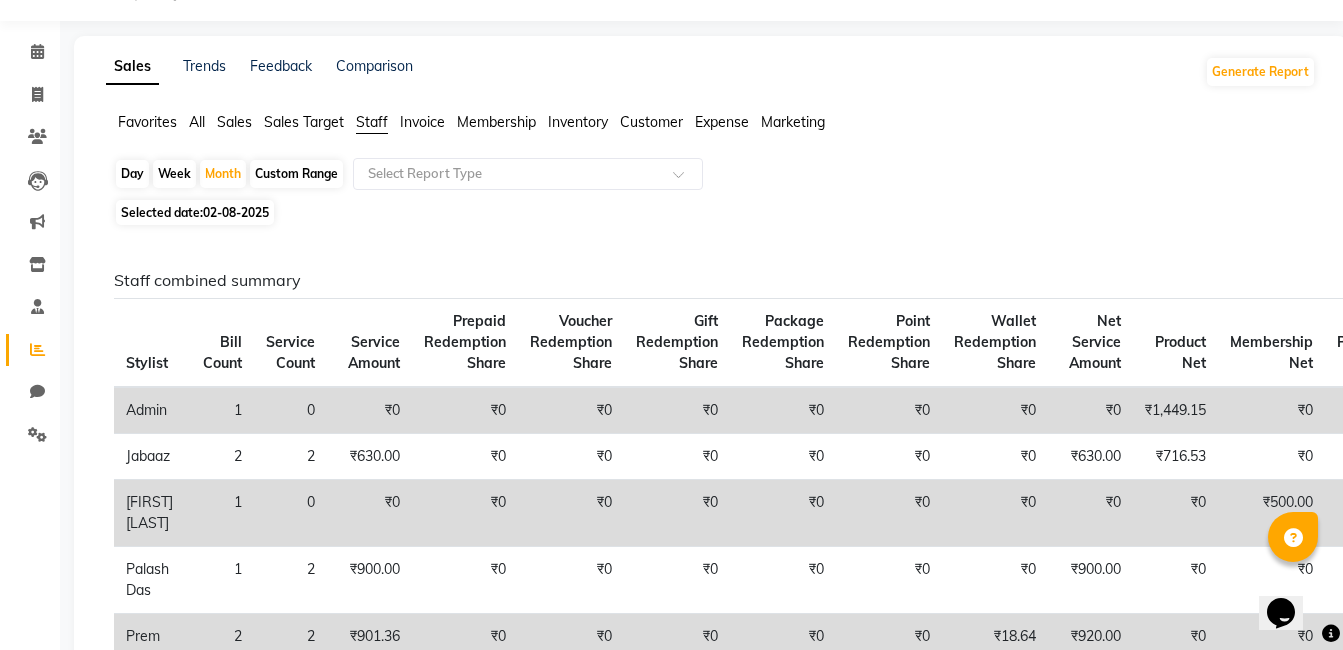 scroll, scrollTop: 0, scrollLeft: 0, axis: both 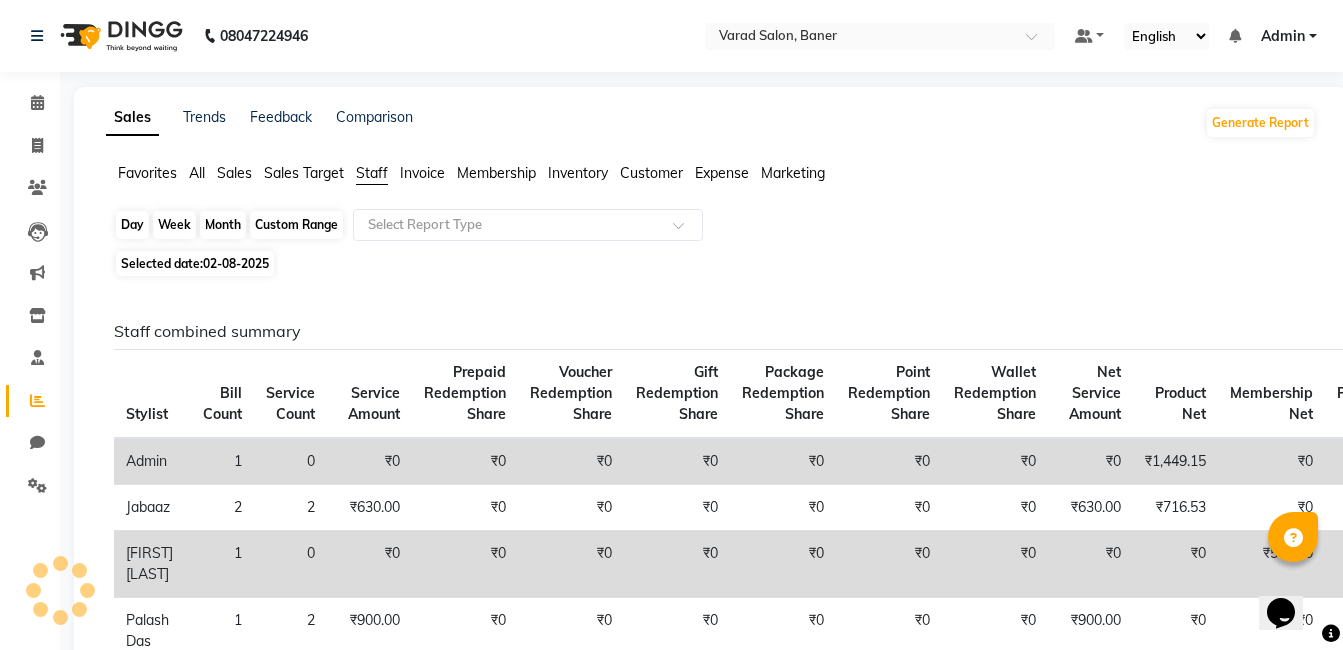 click on "Month" 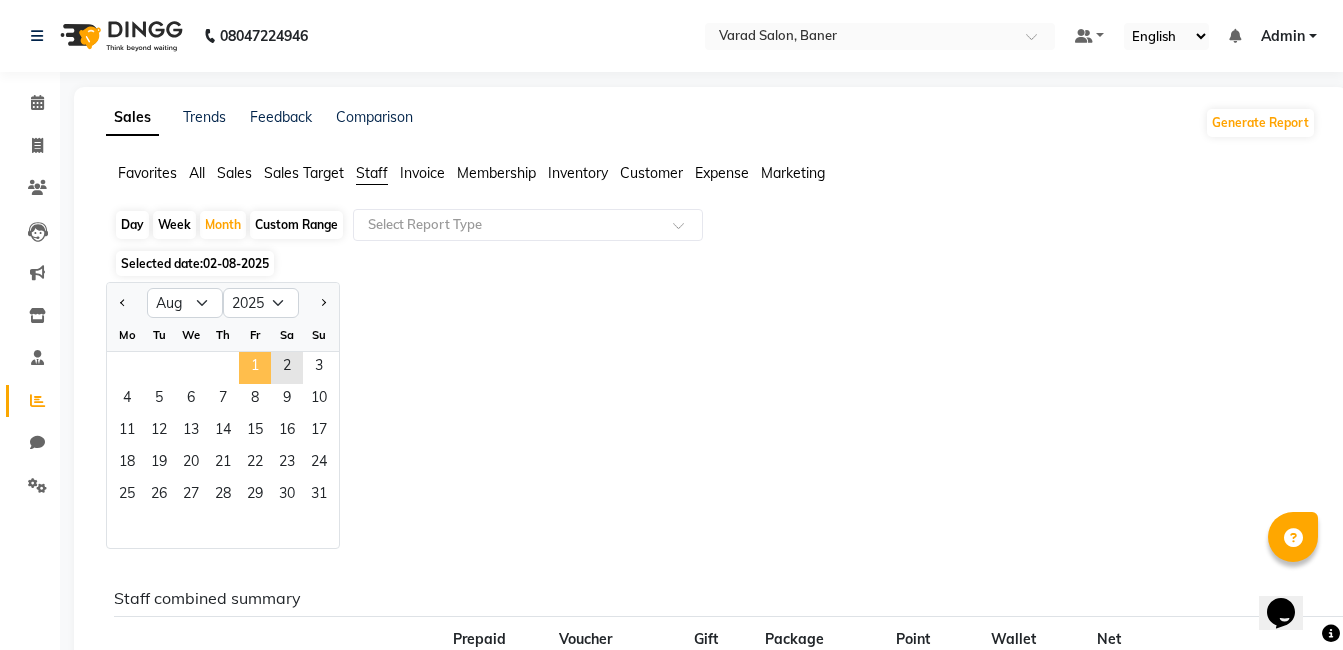 click on "1" 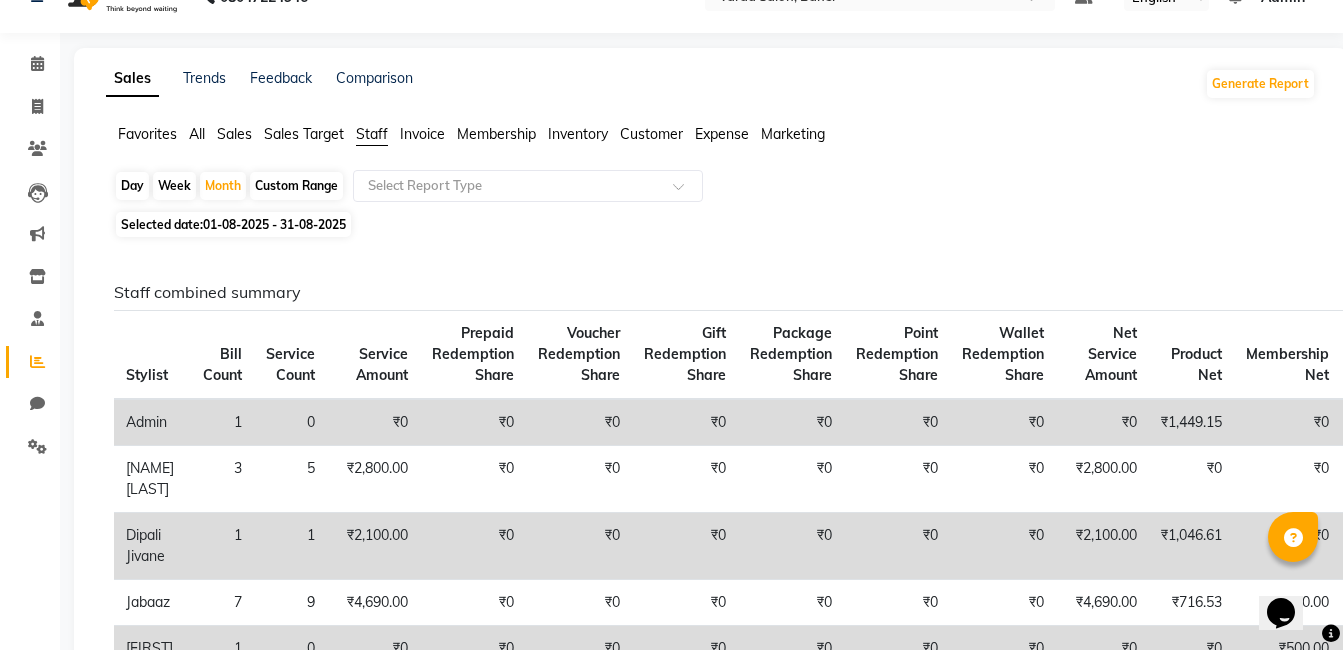 scroll, scrollTop: 0, scrollLeft: 0, axis: both 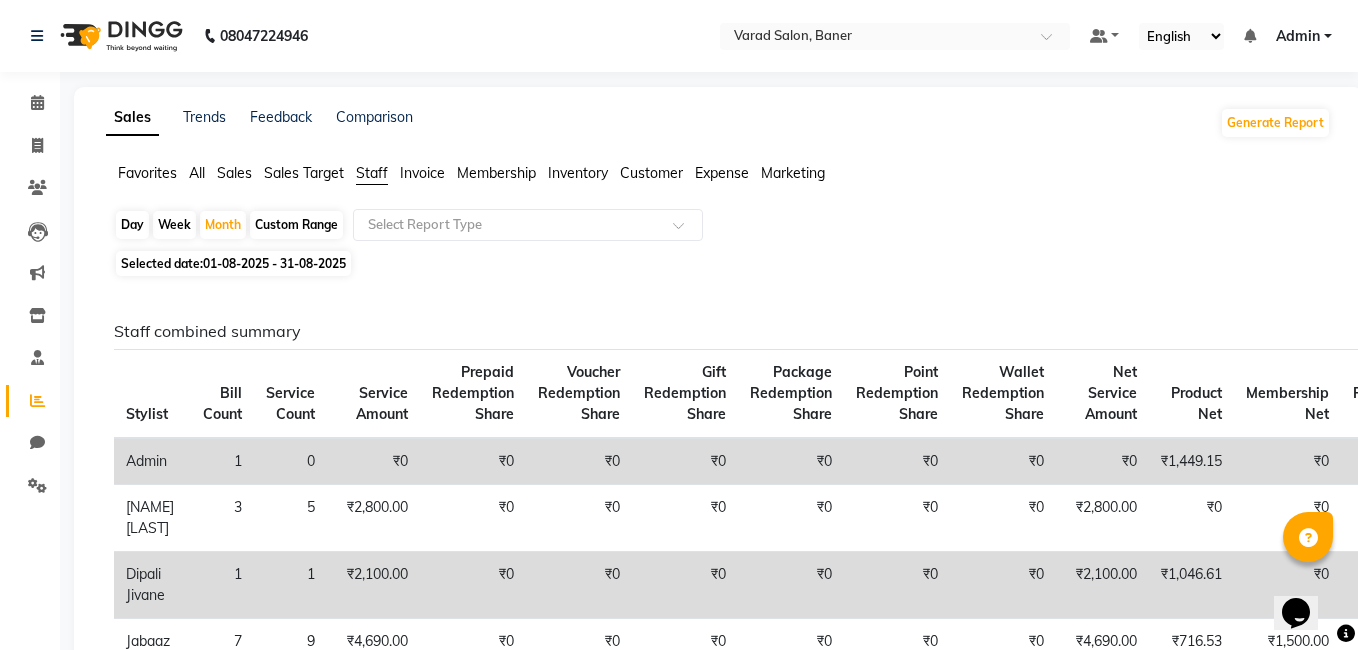 select on "service" 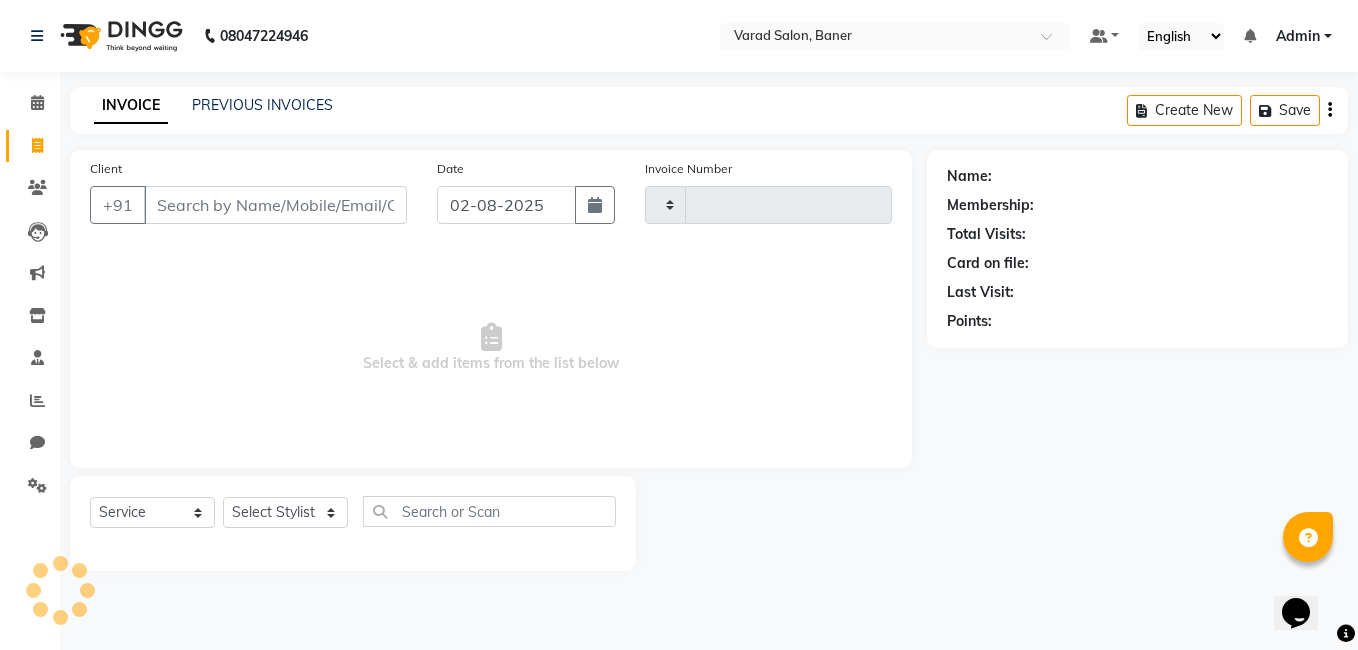 type on "2692" 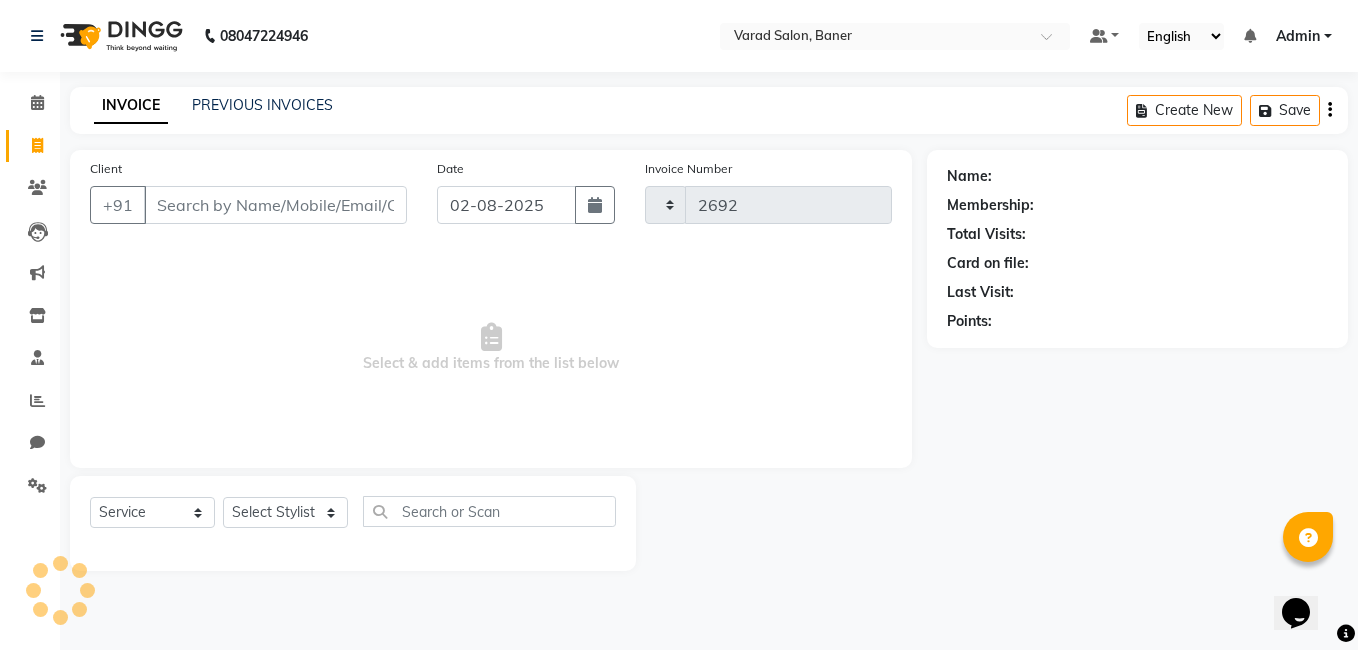 select on "7115" 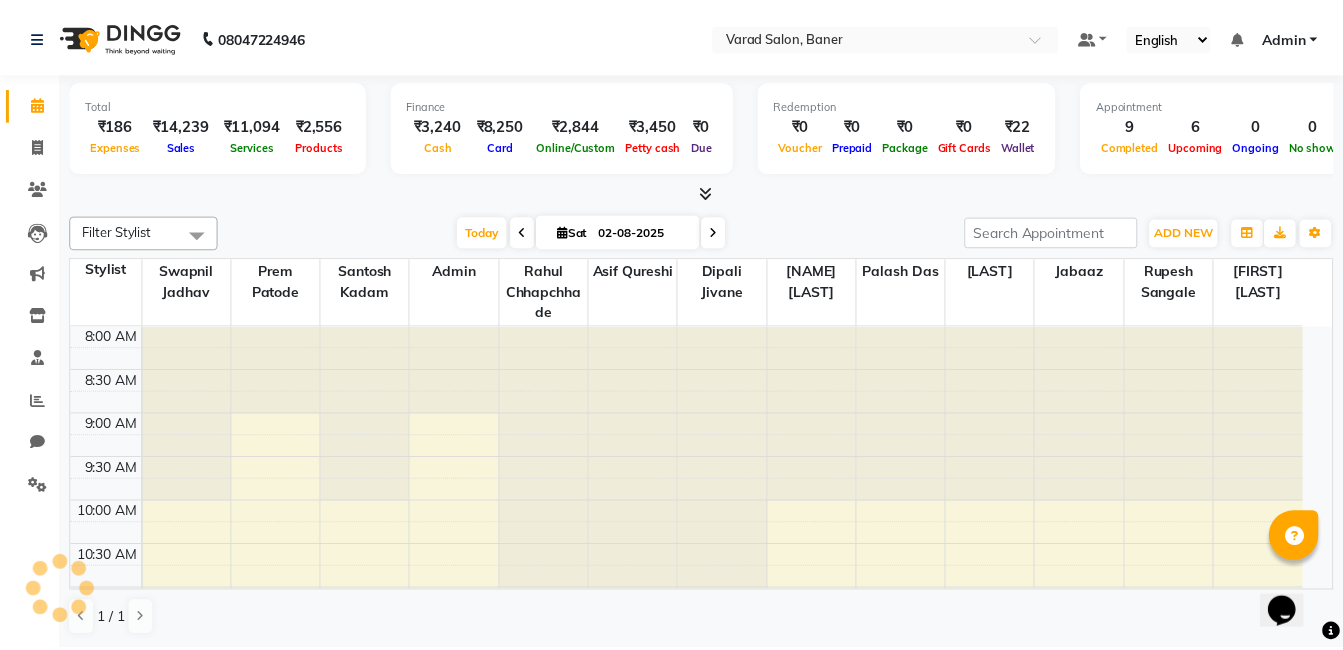 scroll, scrollTop: 0, scrollLeft: 0, axis: both 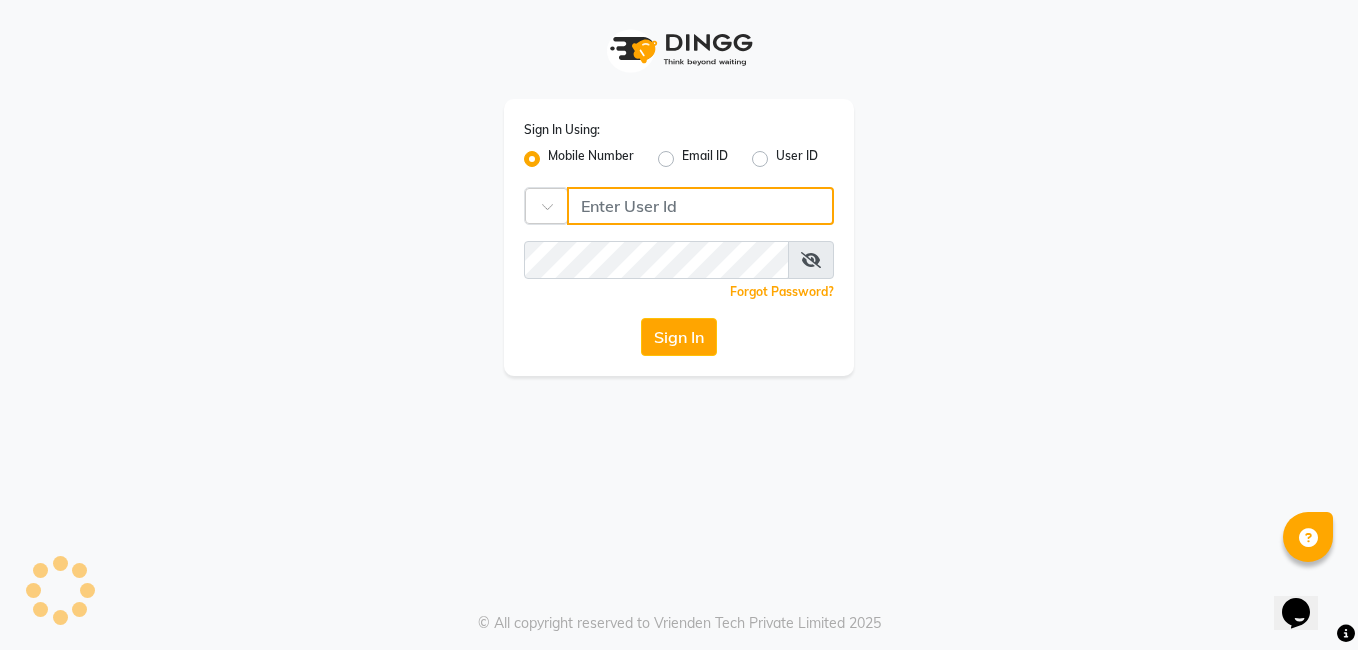 type on "8308252292" 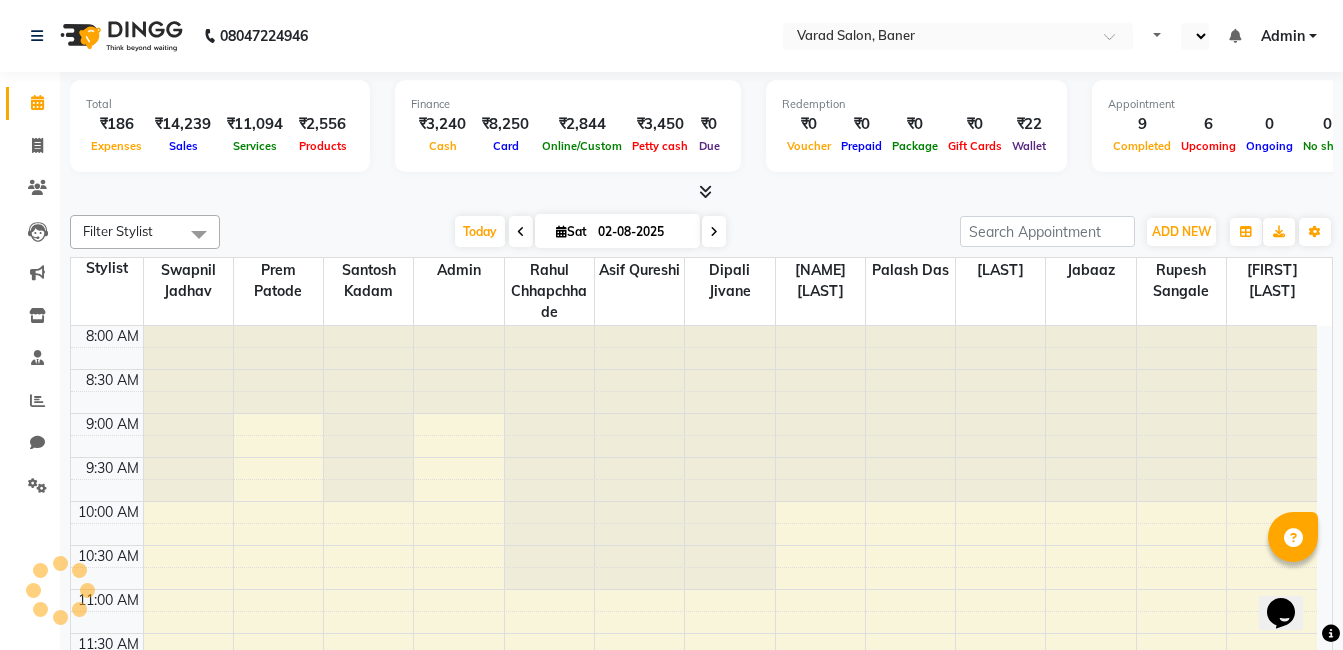 scroll, scrollTop: 0, scrollLeft: 0, axis: both 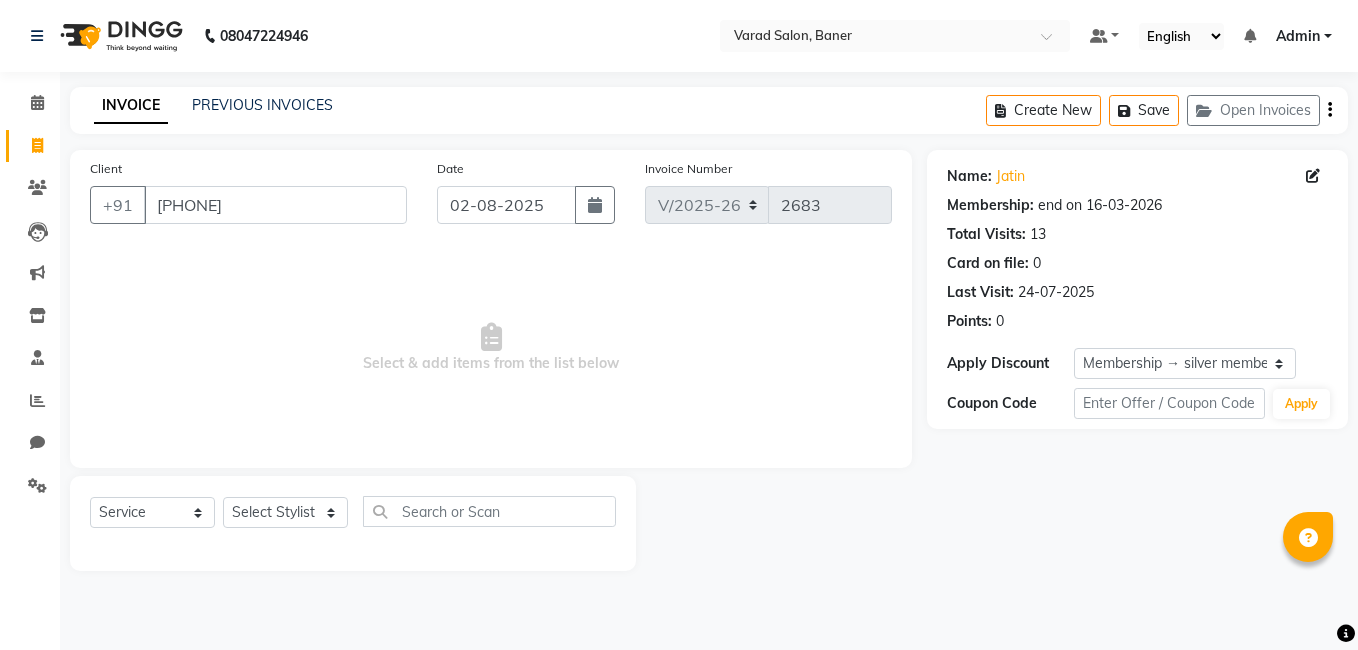 select on "7115" 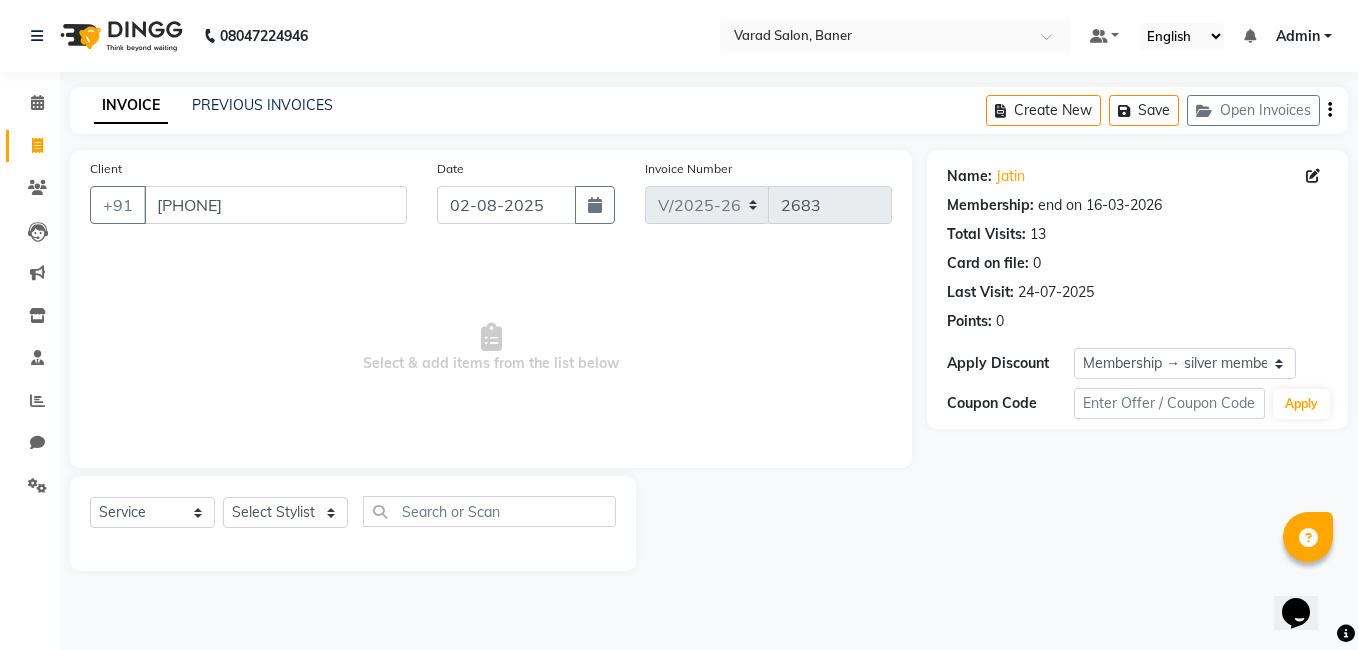 scroll, scrollTop: 0, scrollLeft: 0, axis: both 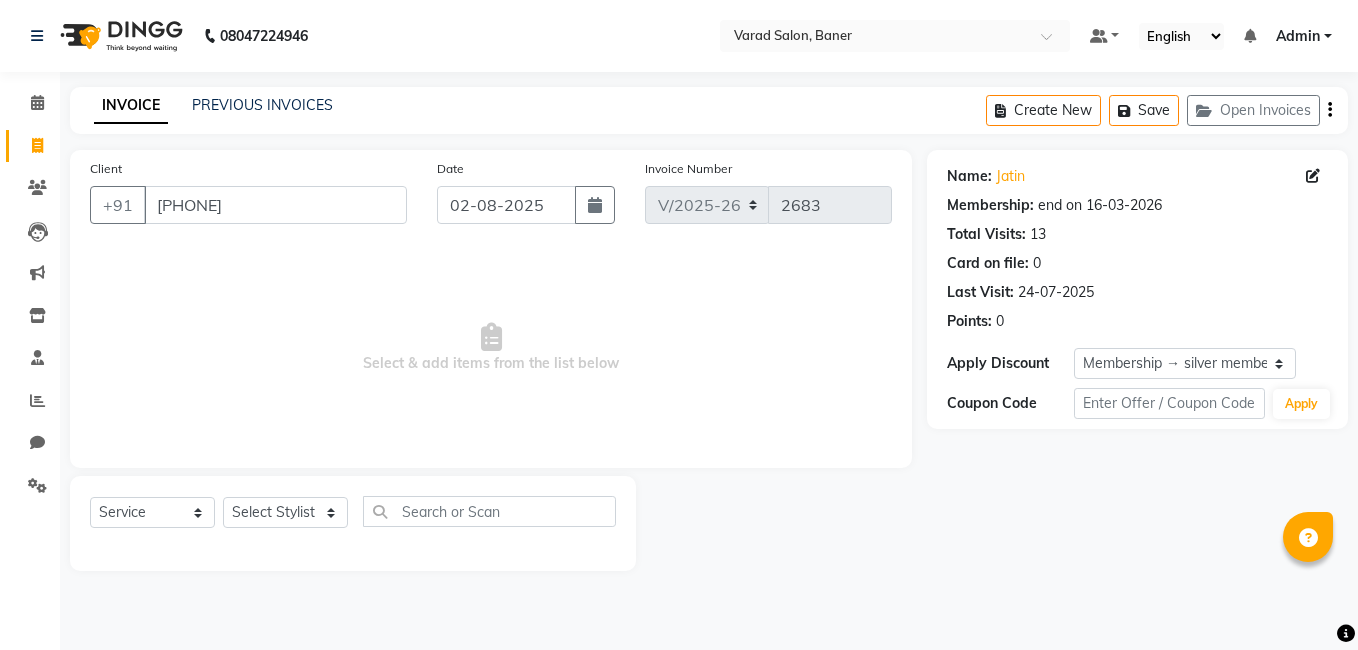 select on "7115" 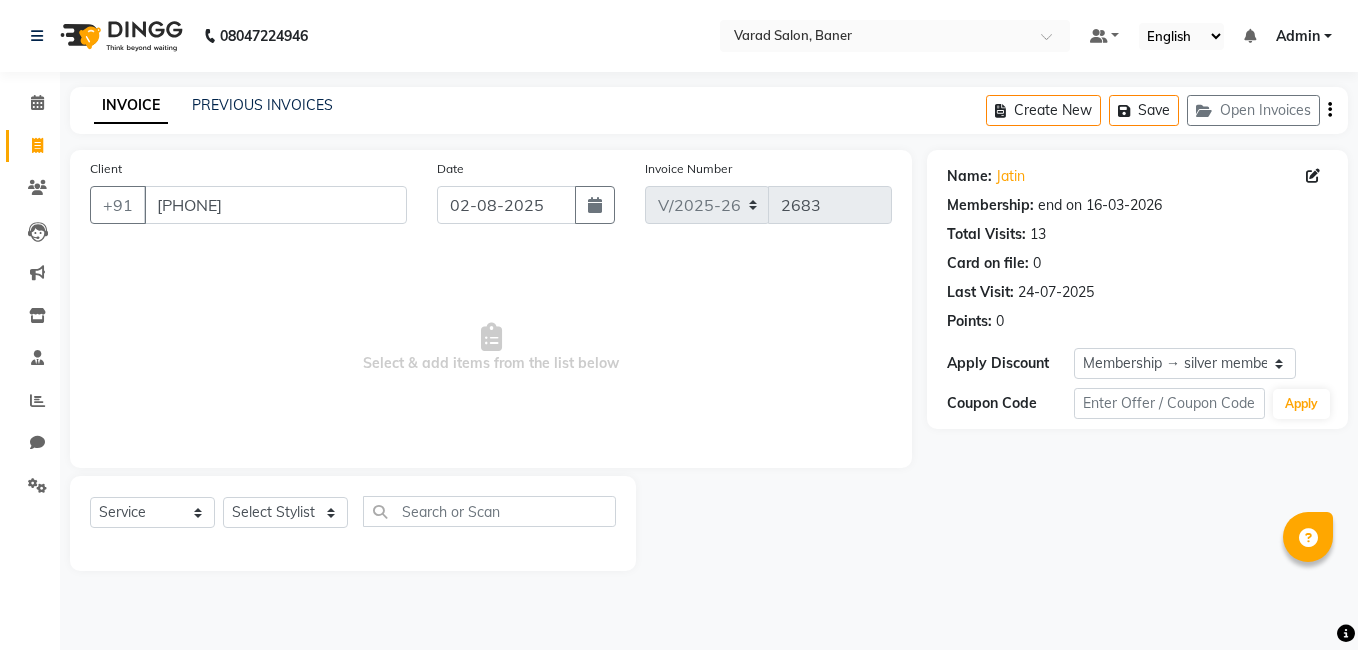 scroll, scrollTop: 0, scrollLeft: 0, axis: both 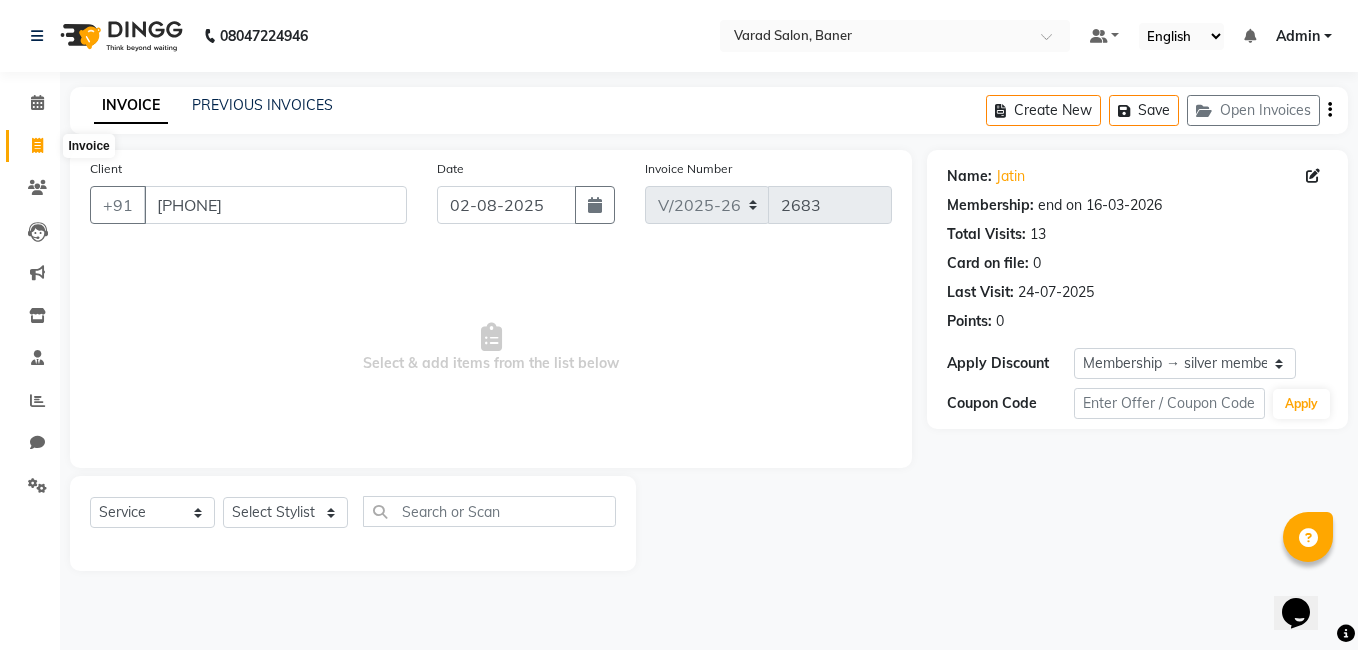 click 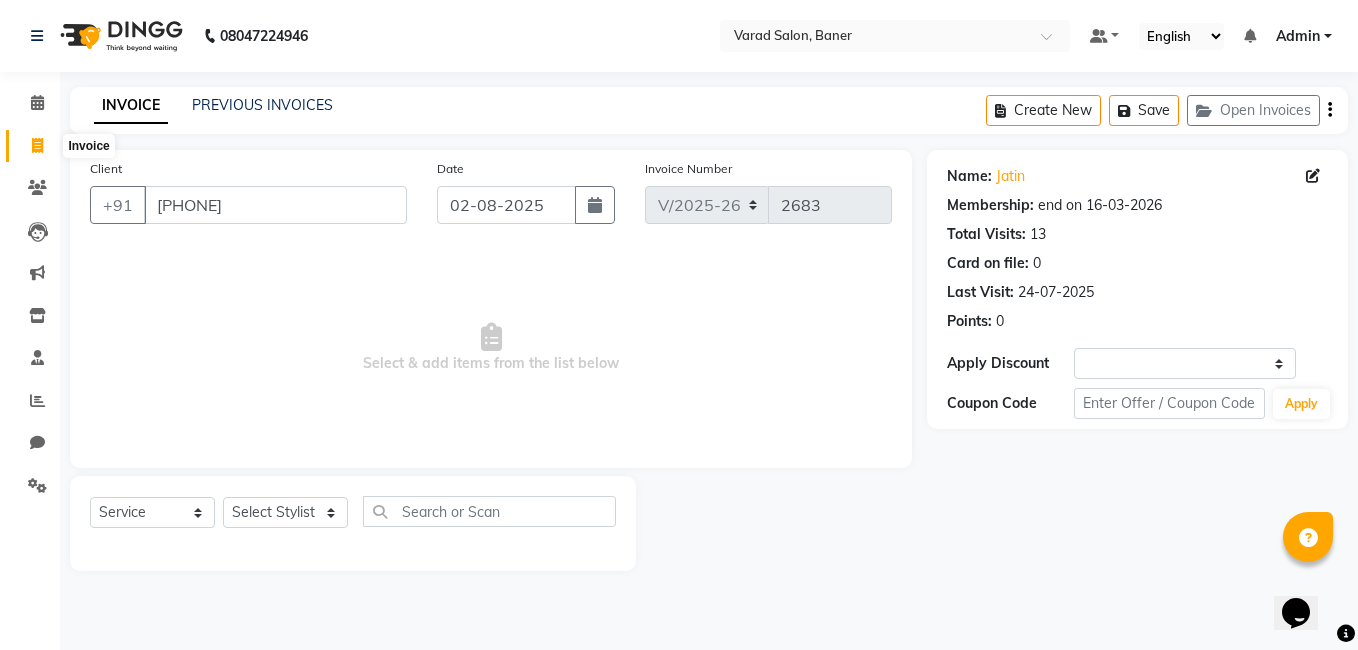 select on "service" 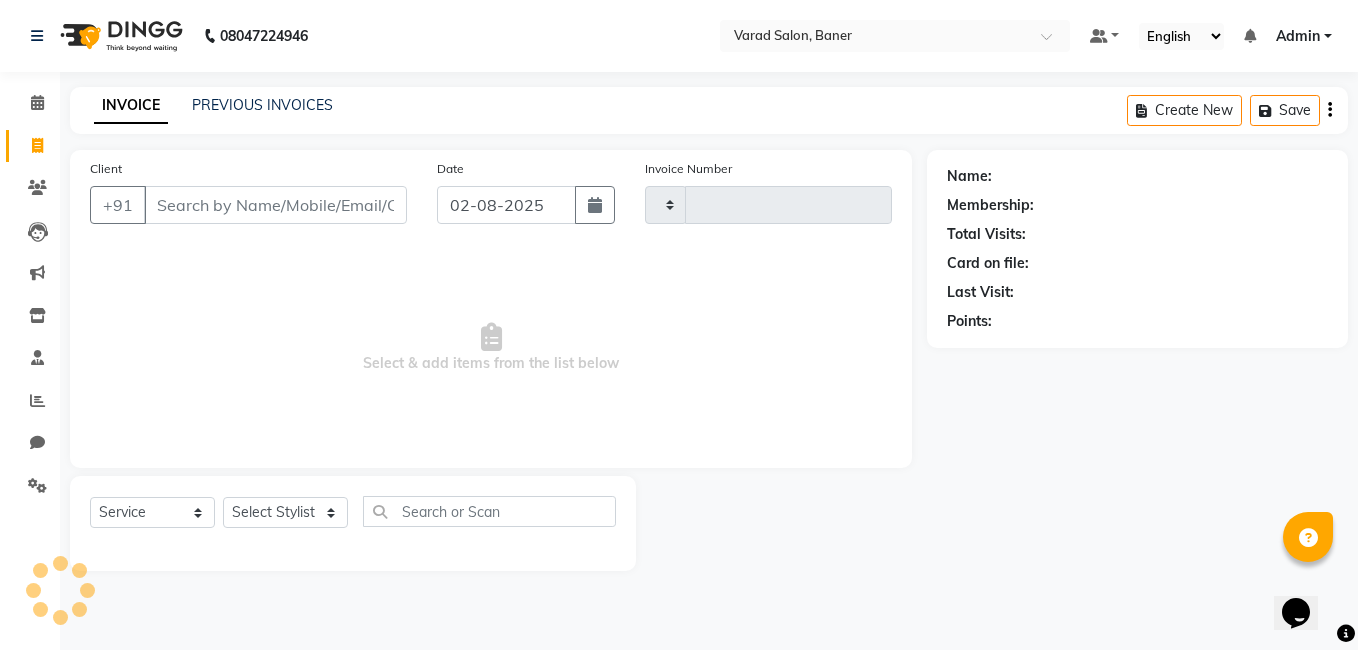 type on "2694" 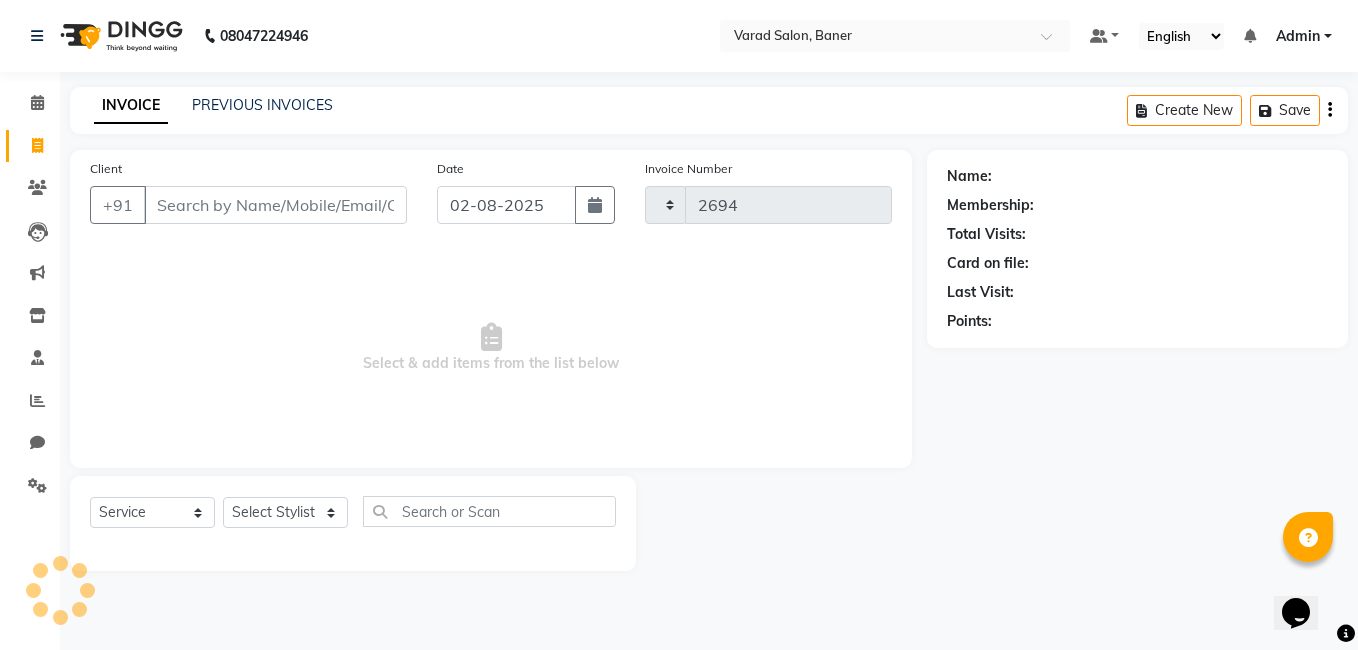 select on "7115" 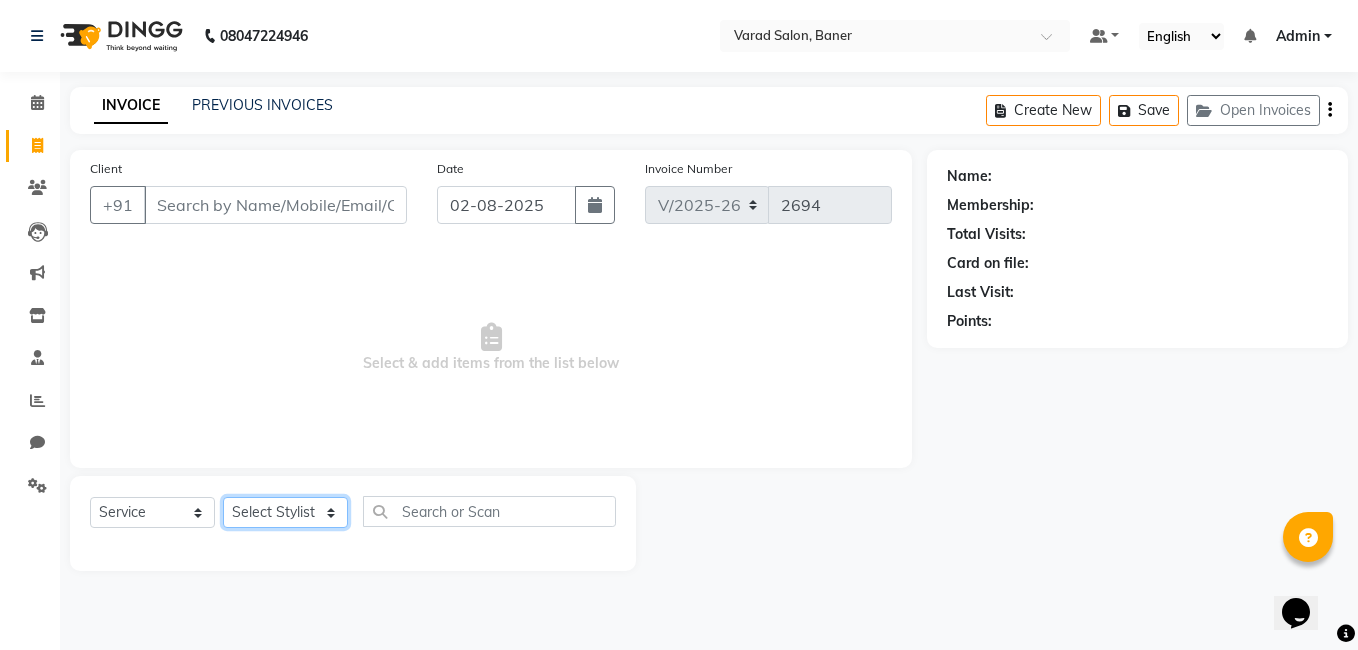 click on "Select Stylist" 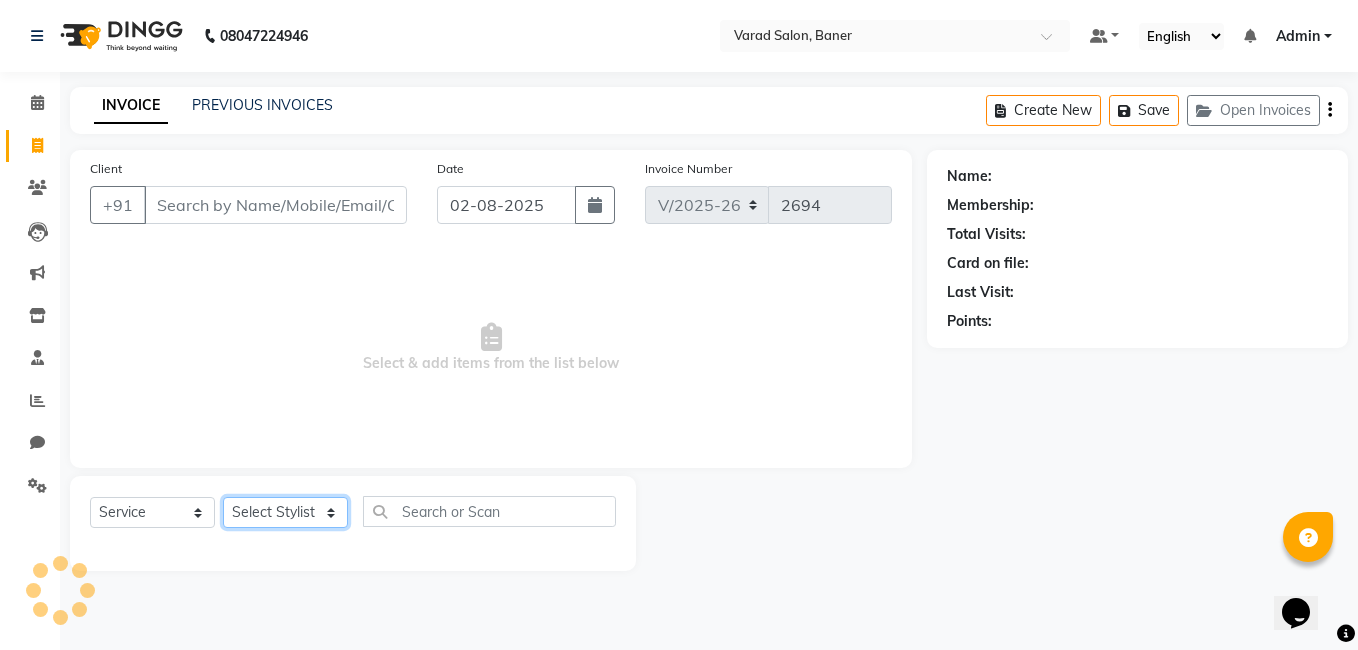 click on "Select Stylist" 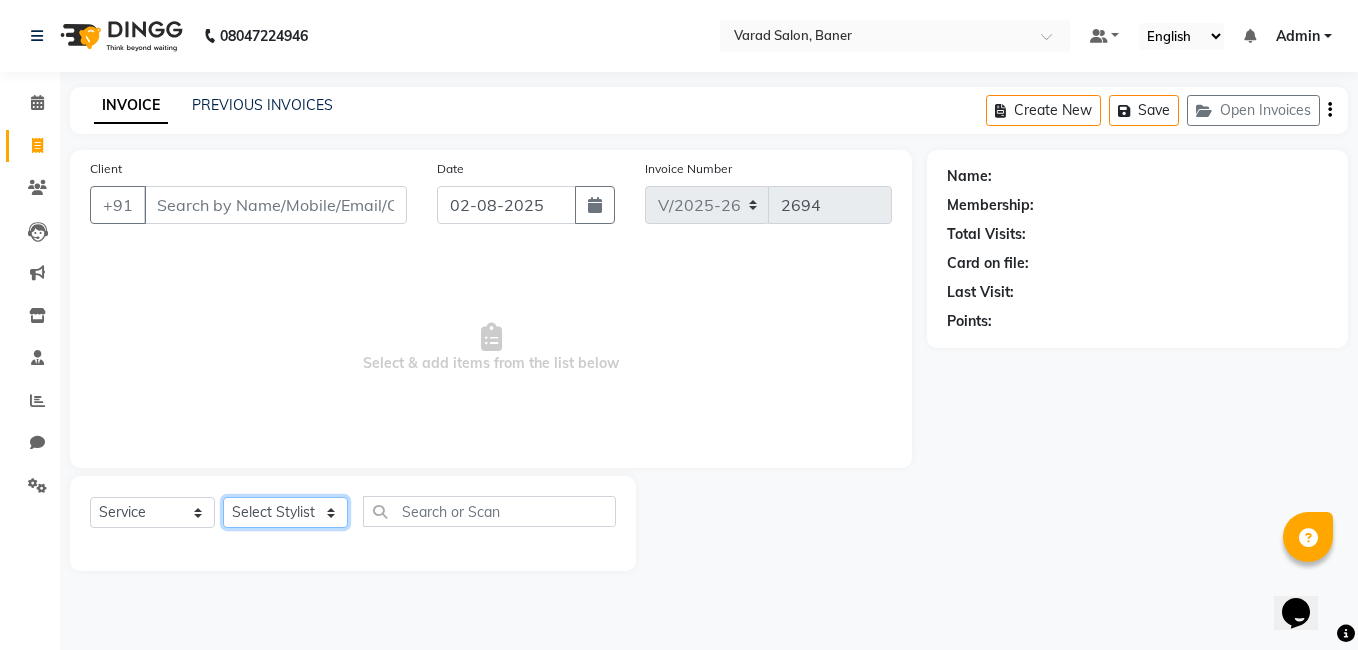 select on "66218" 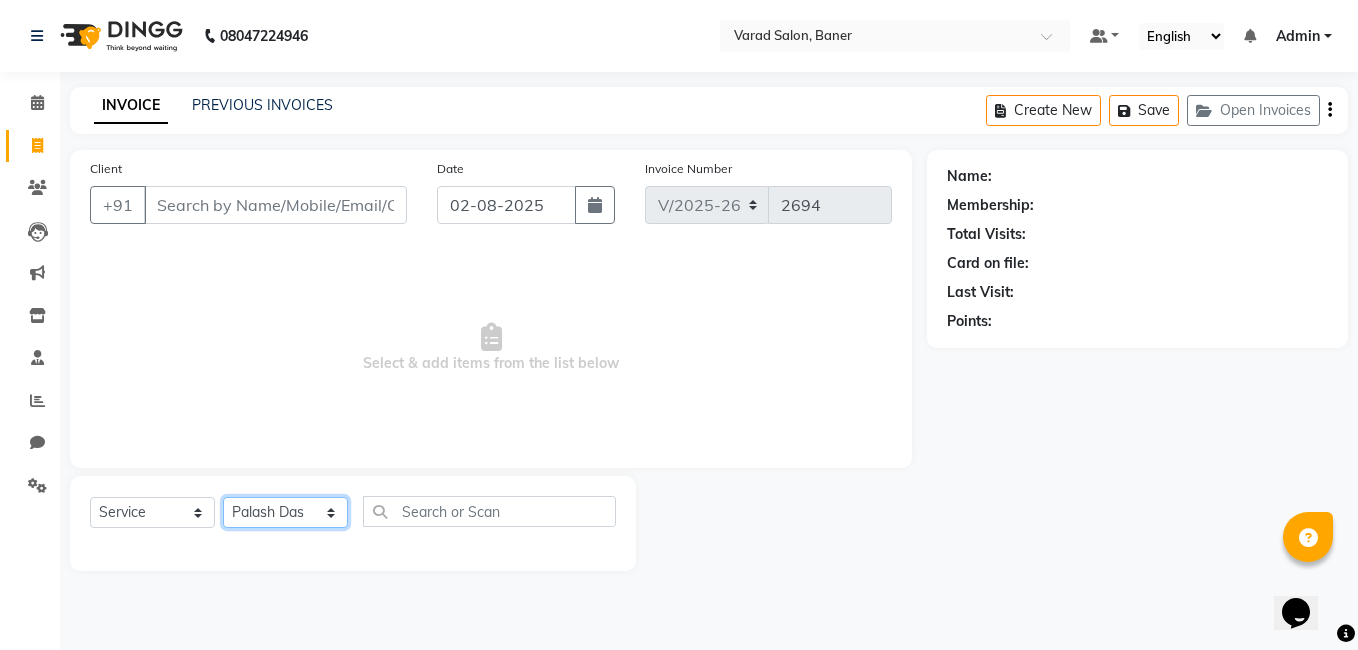click on "Select Stylist Admin [FIRST] [LAST] [FIRST] [LAST] [FIRST] [LAST] [FIRST] [LAST] [FIRST] [LAST] [FIRST] [LAST] [FIRST] [LAST] [FIRST] [LAST] [FIRST] [LAST] [FIRST] [LAST] [FIRST] [LAST]" 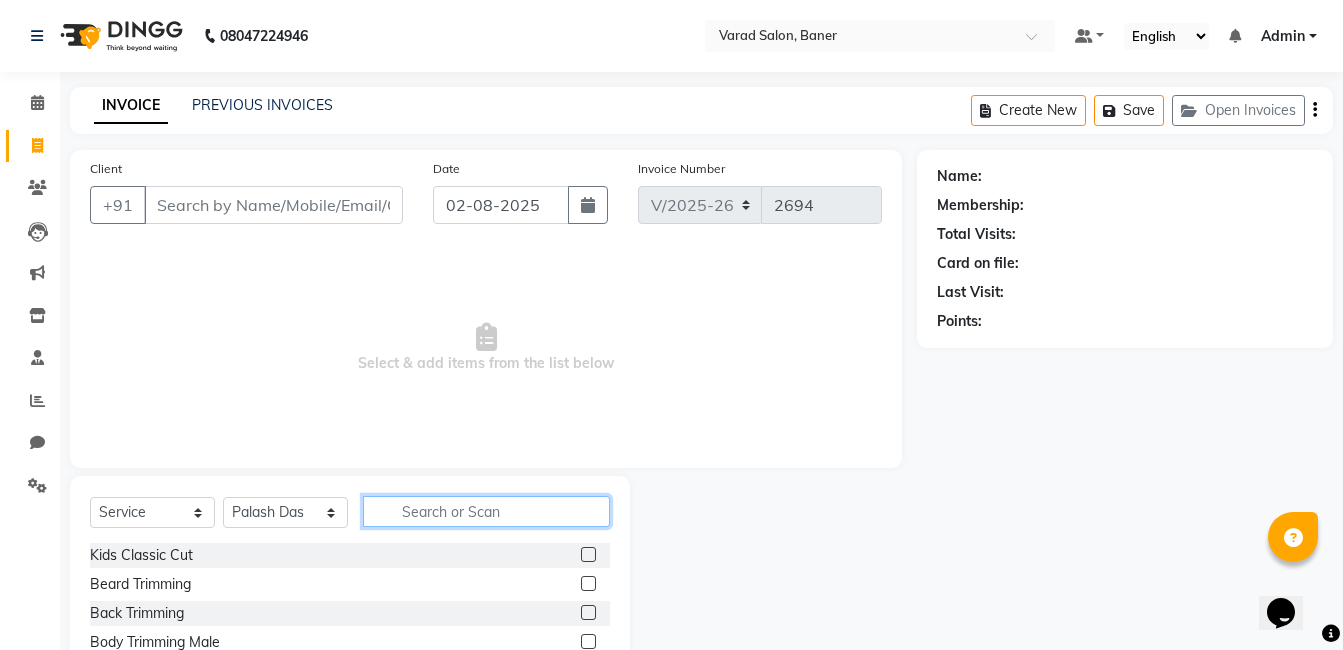 click 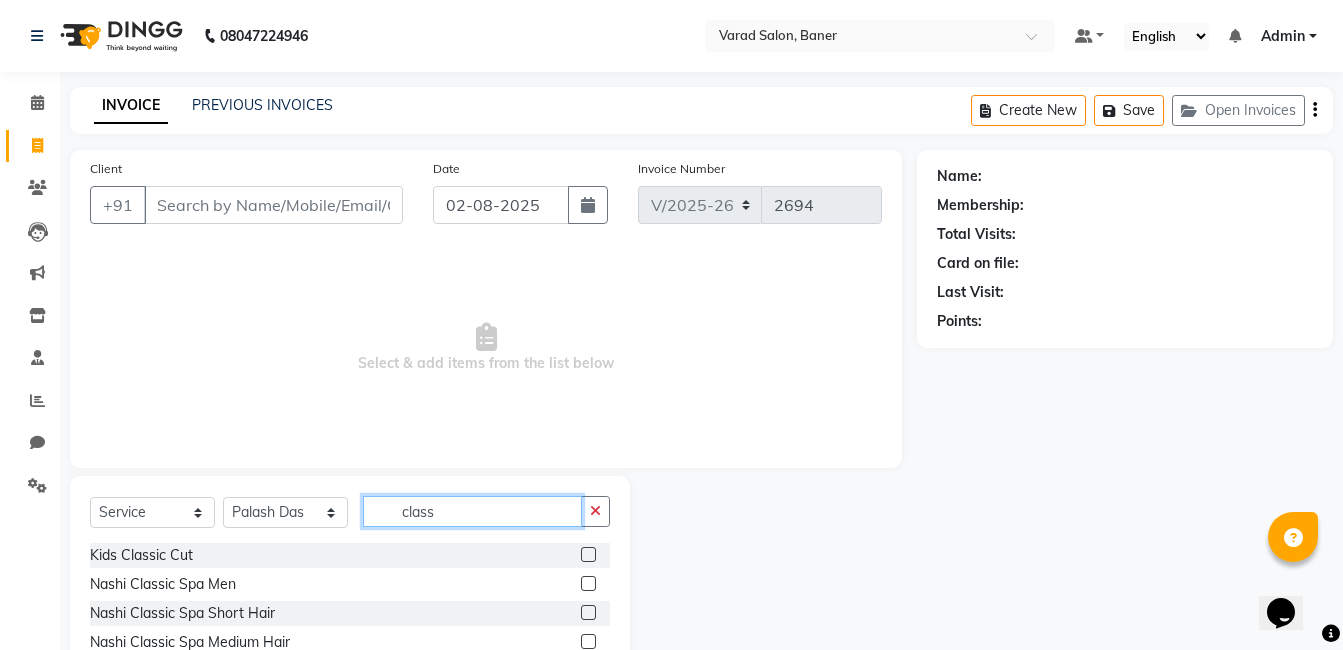 scroll, scrollTop: 125, scrollLeft: 0, axis: vertical 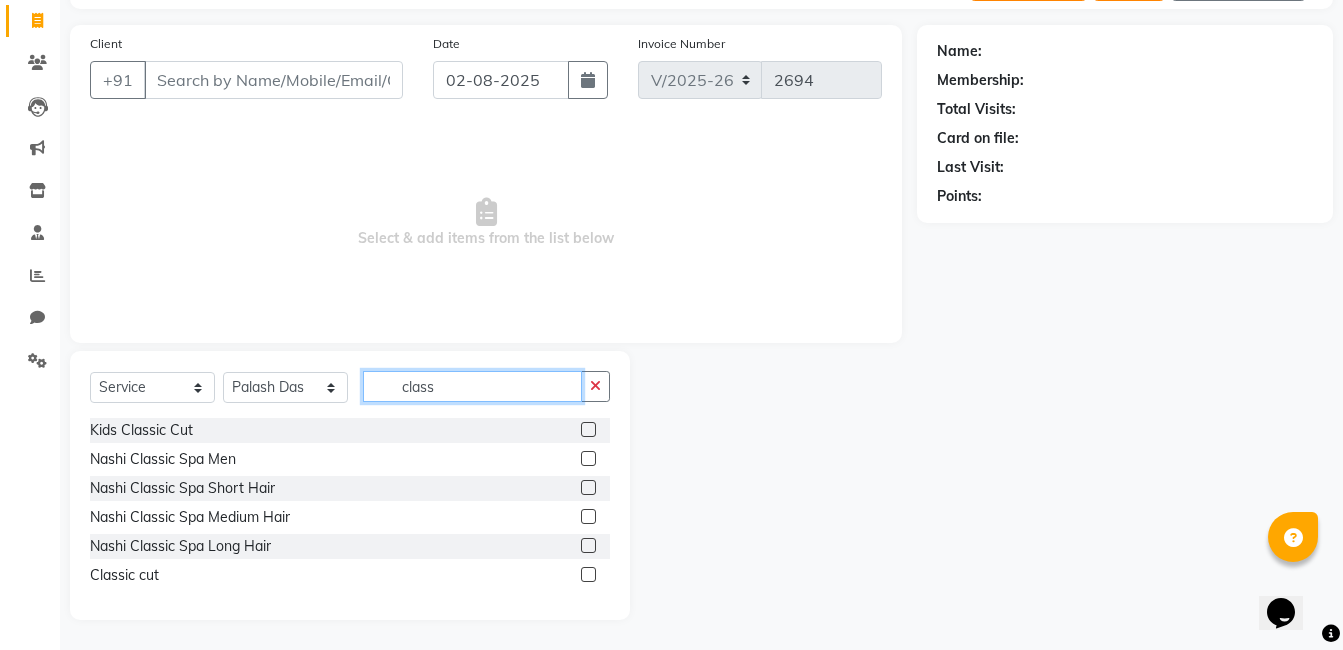 type on "class" 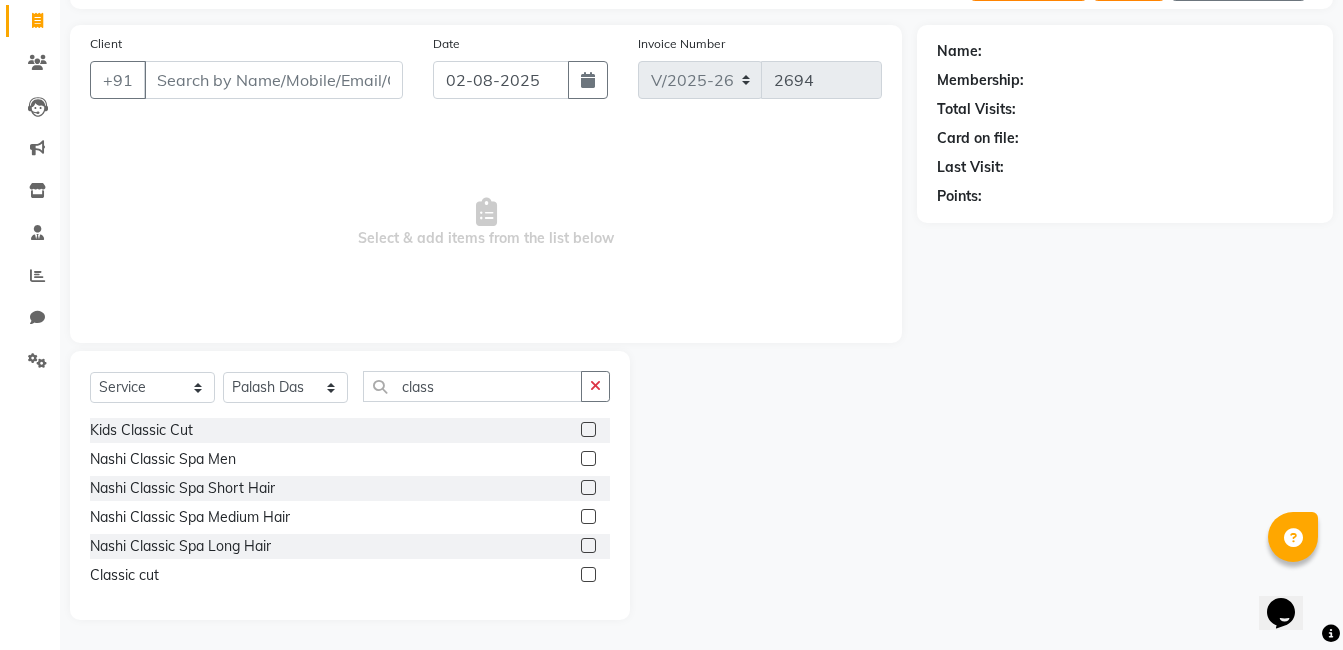 click 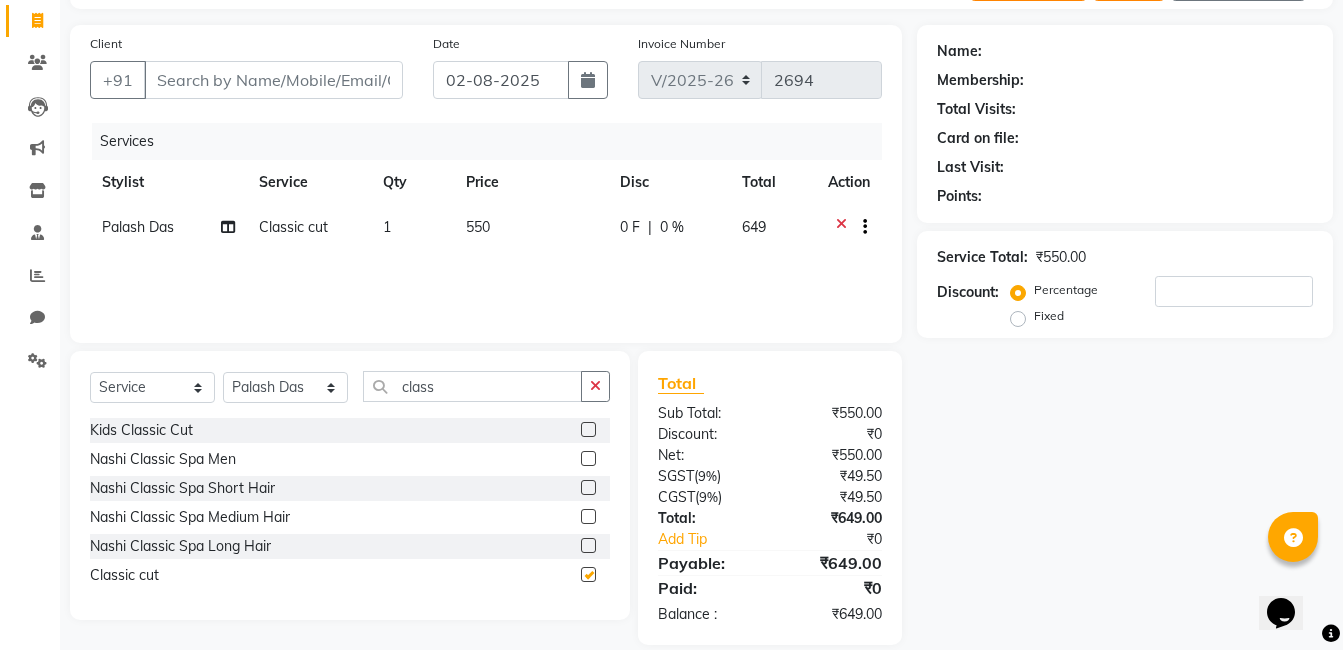 checkbox on "false" 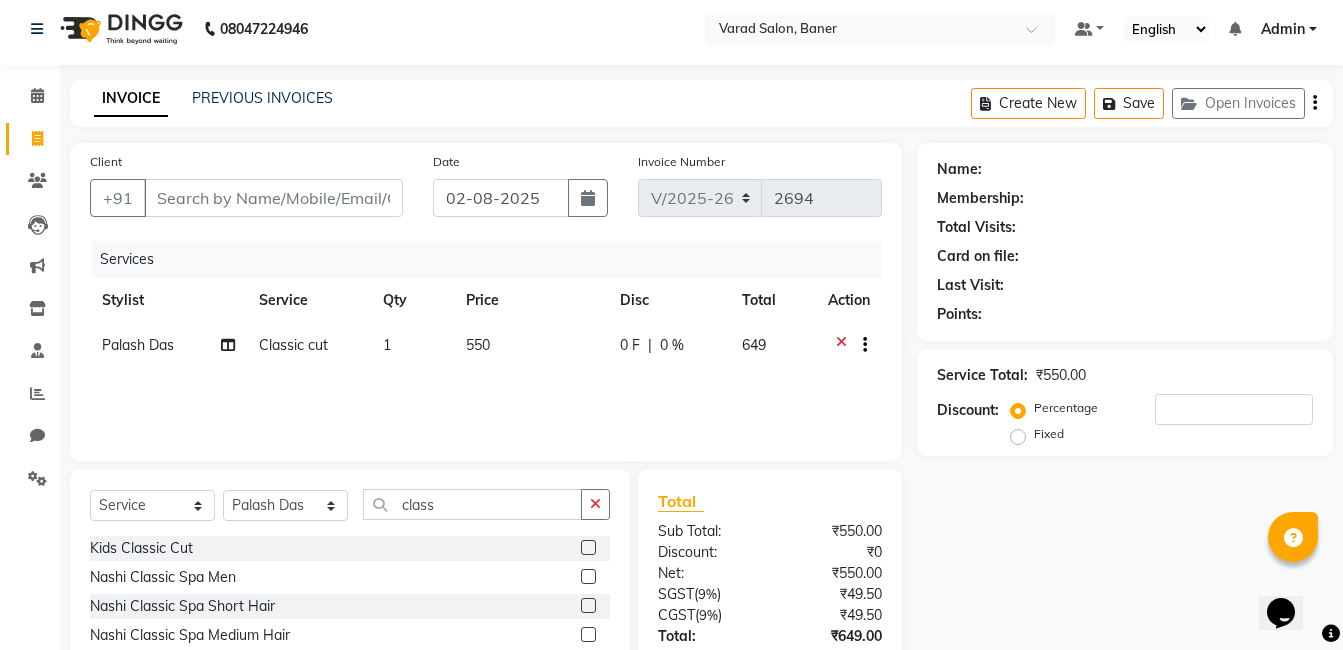 scroll, scrollTop: 0, scrollLeft: 0, axis: both 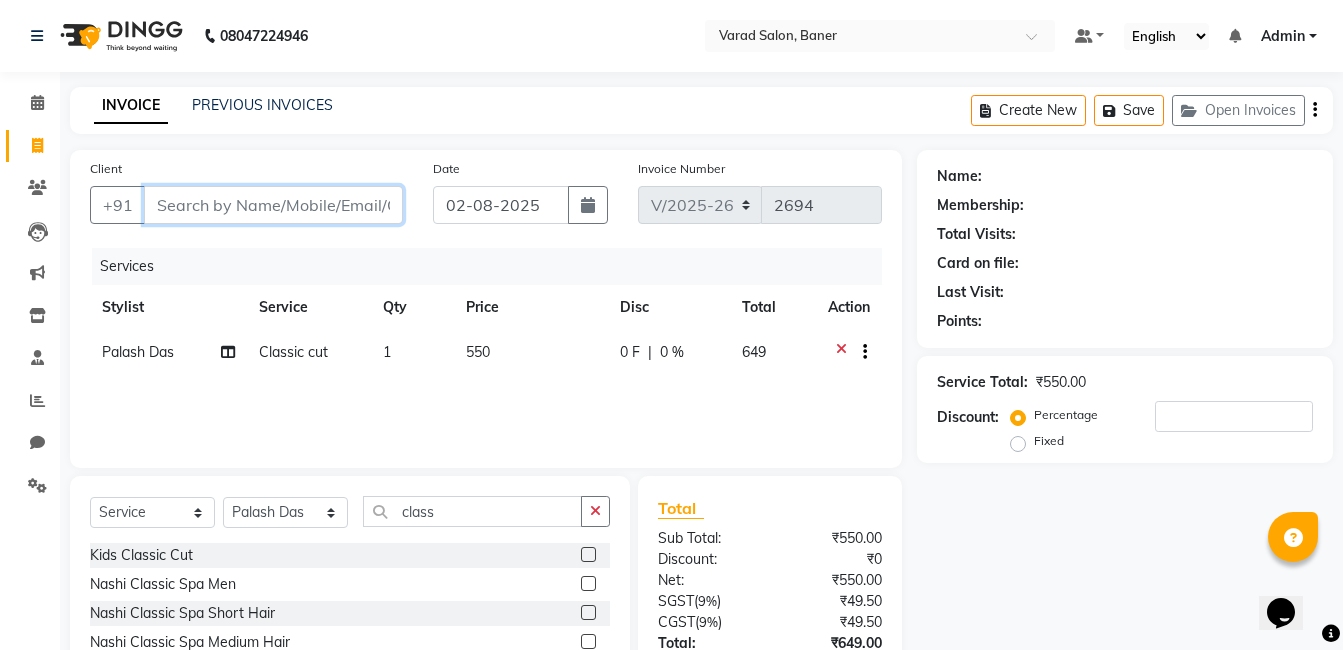 click on "Client" at bounding box center [273, 205] 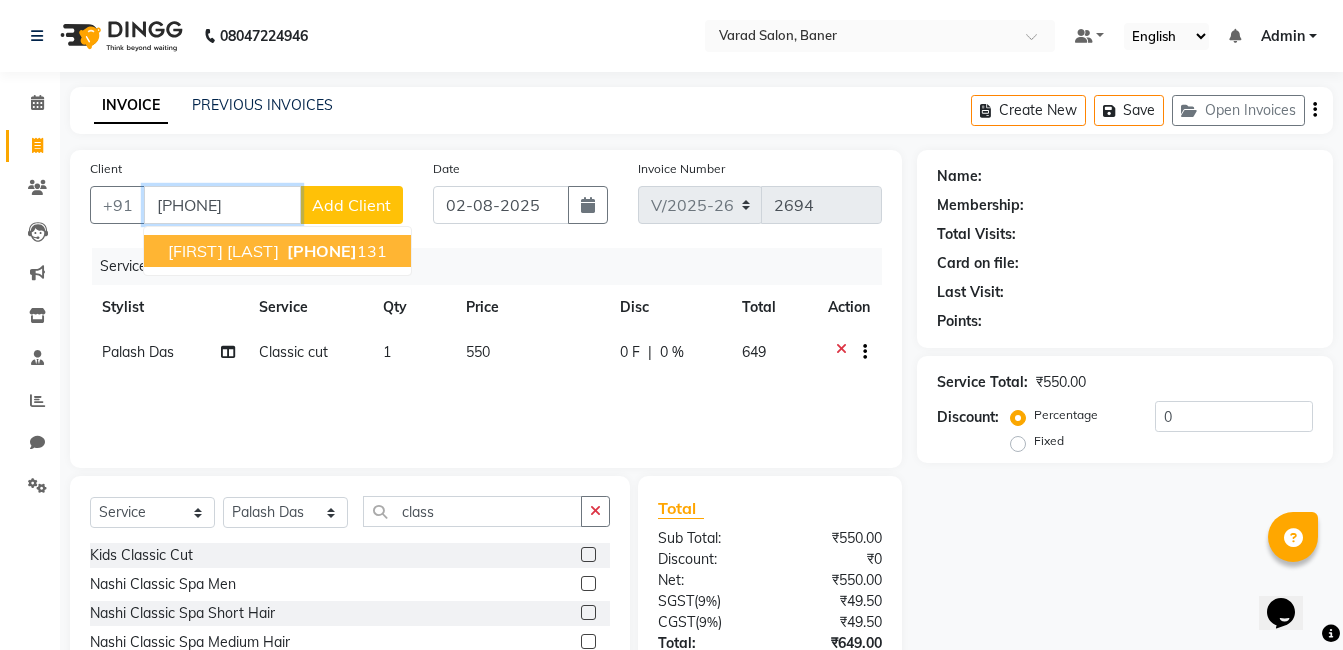 click on "Rohit kumar   8742907 131" at bounding box center [277, 251] 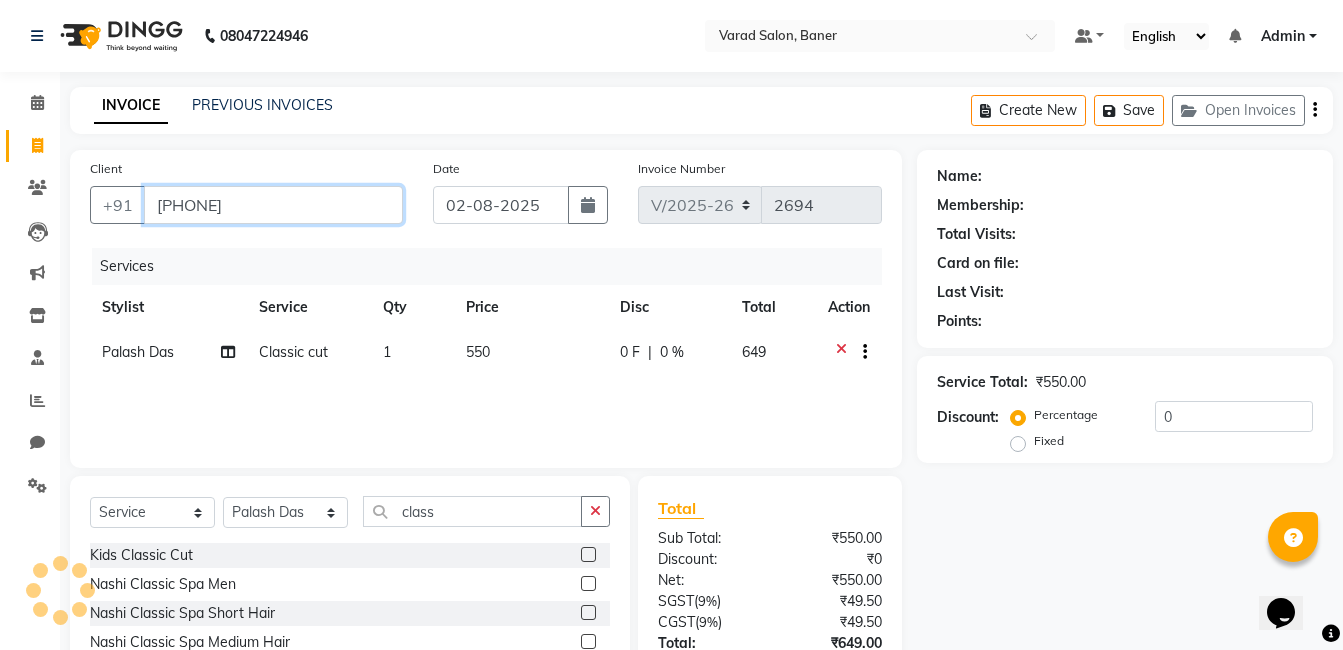 type on "8742907131" 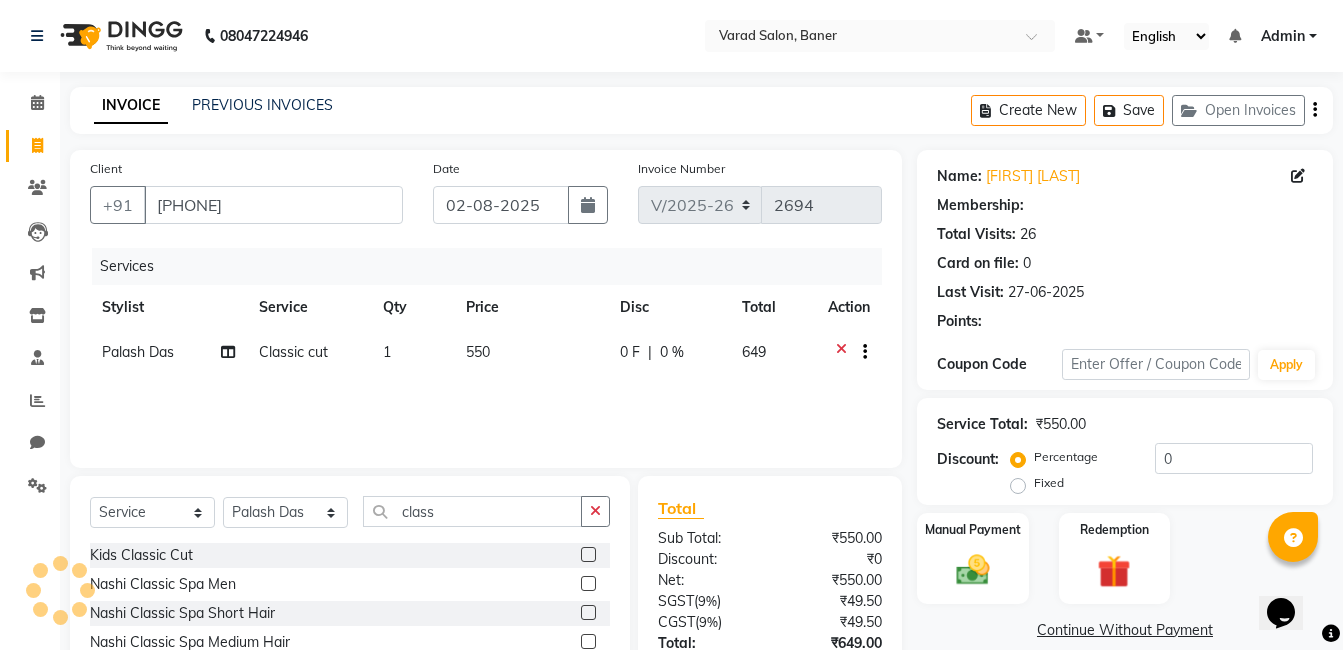 select on "1: Object" 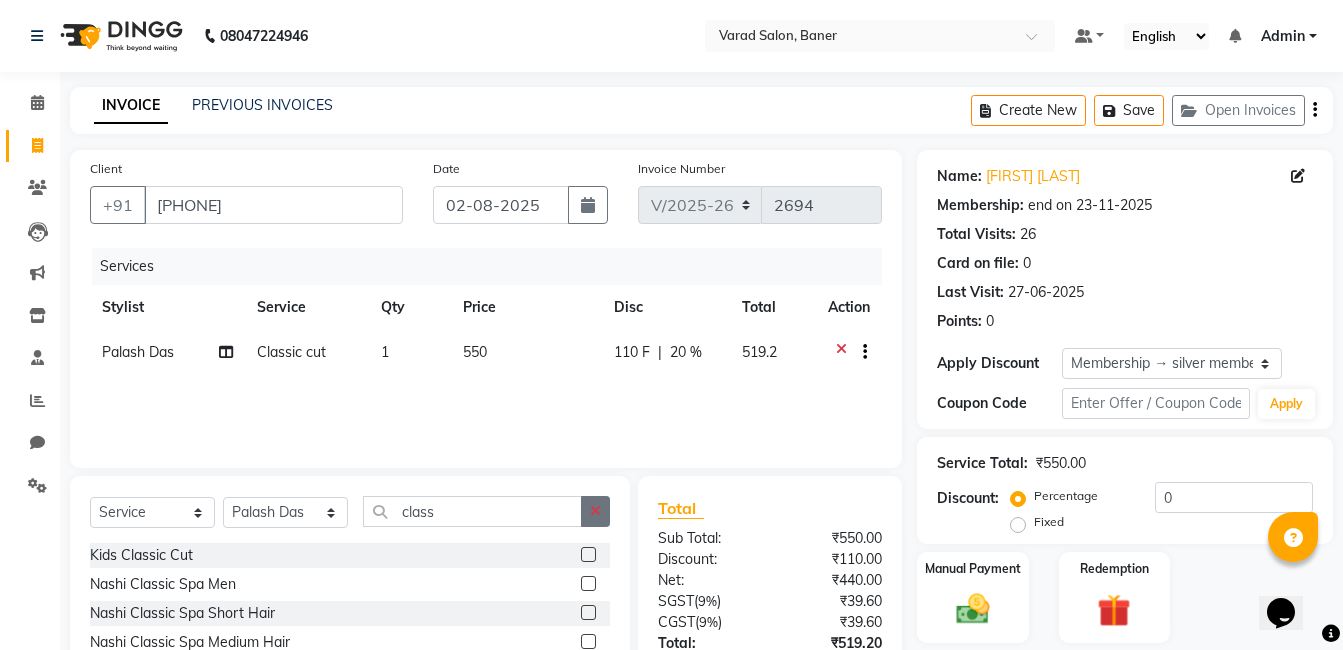type on "20" 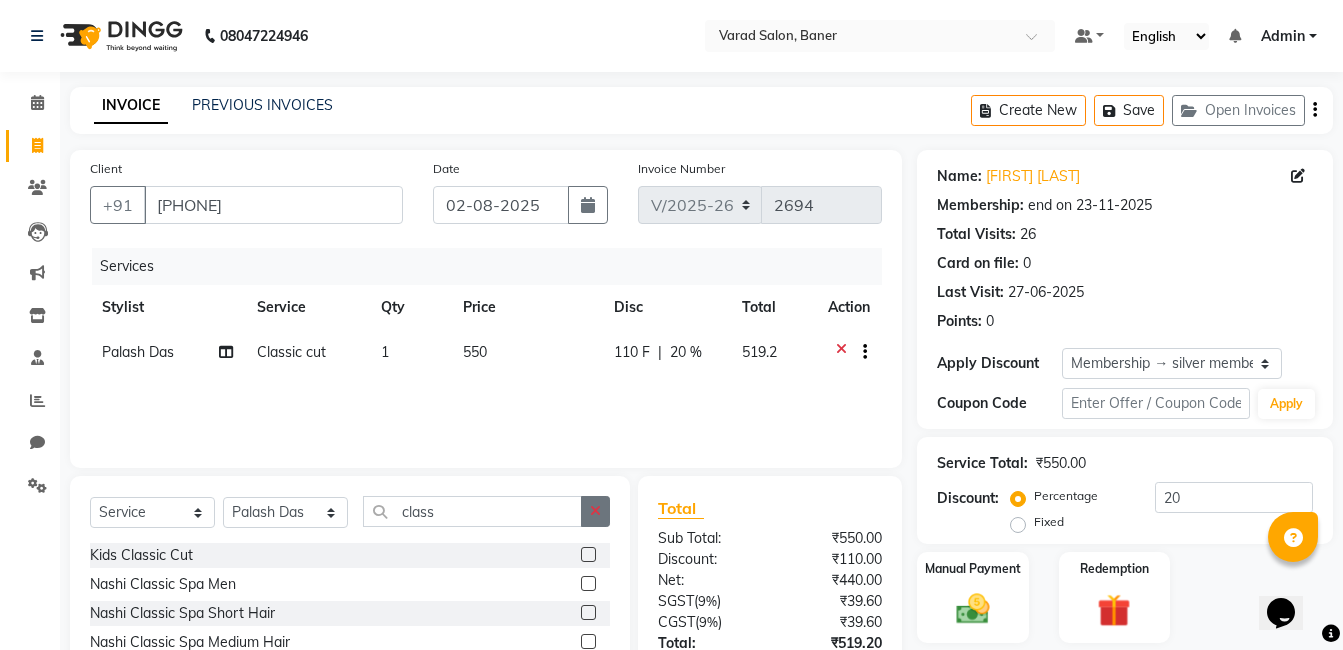 click 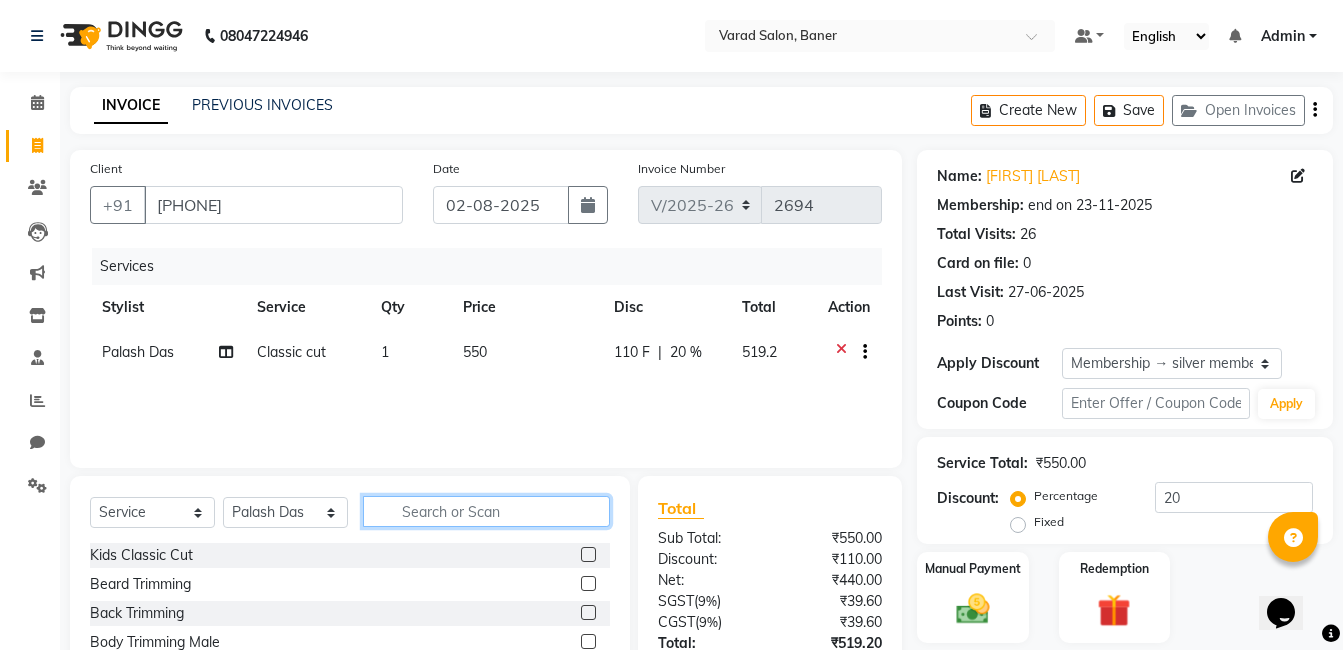 click 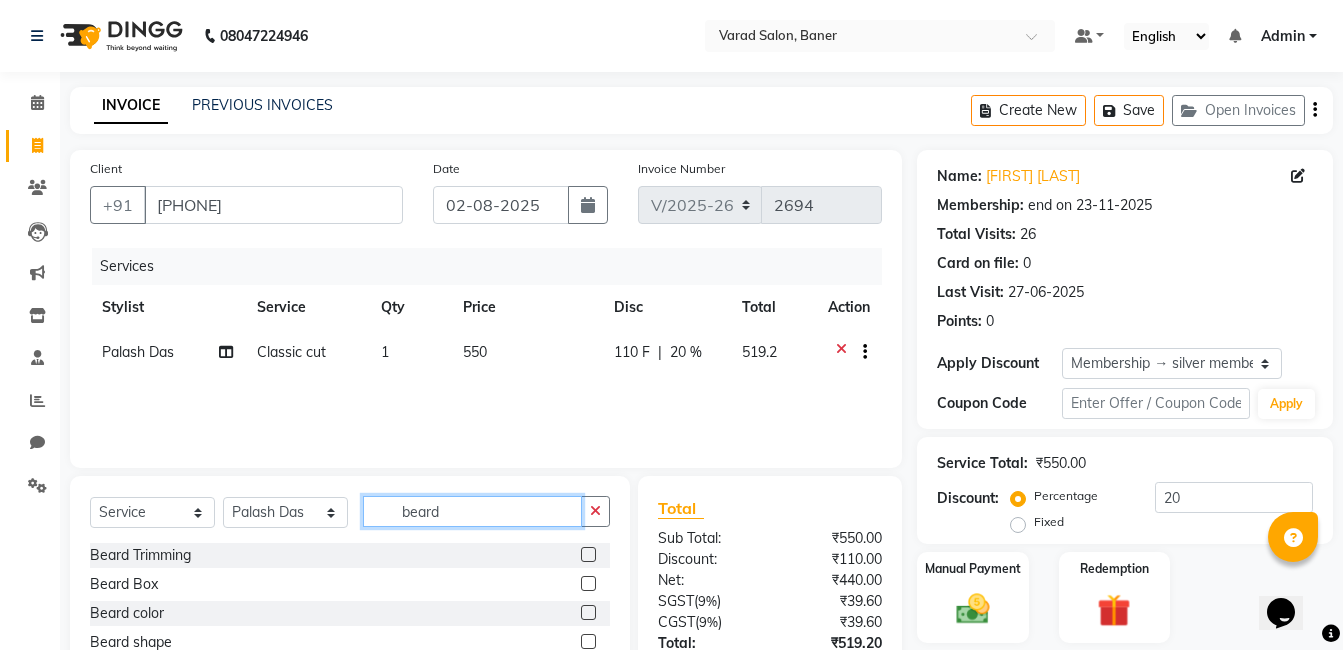scroll, scrollTop: 171, scrollLeft: 0, axis: vertical 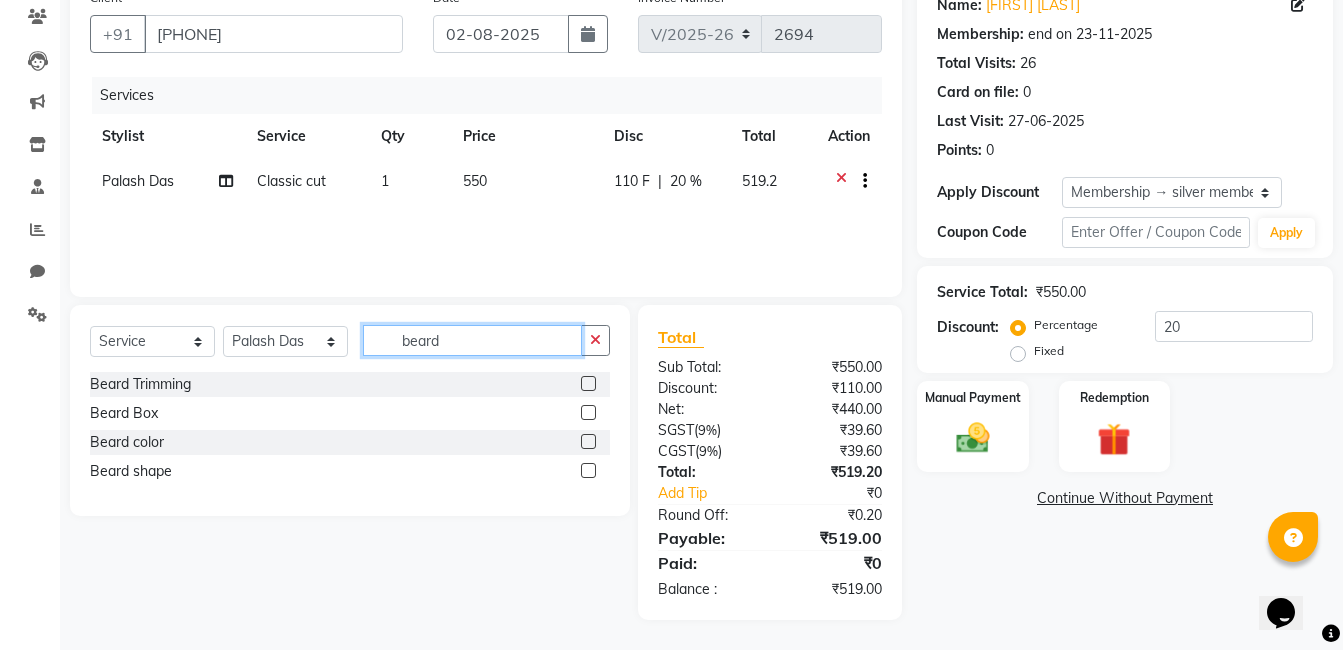 type on "beard" 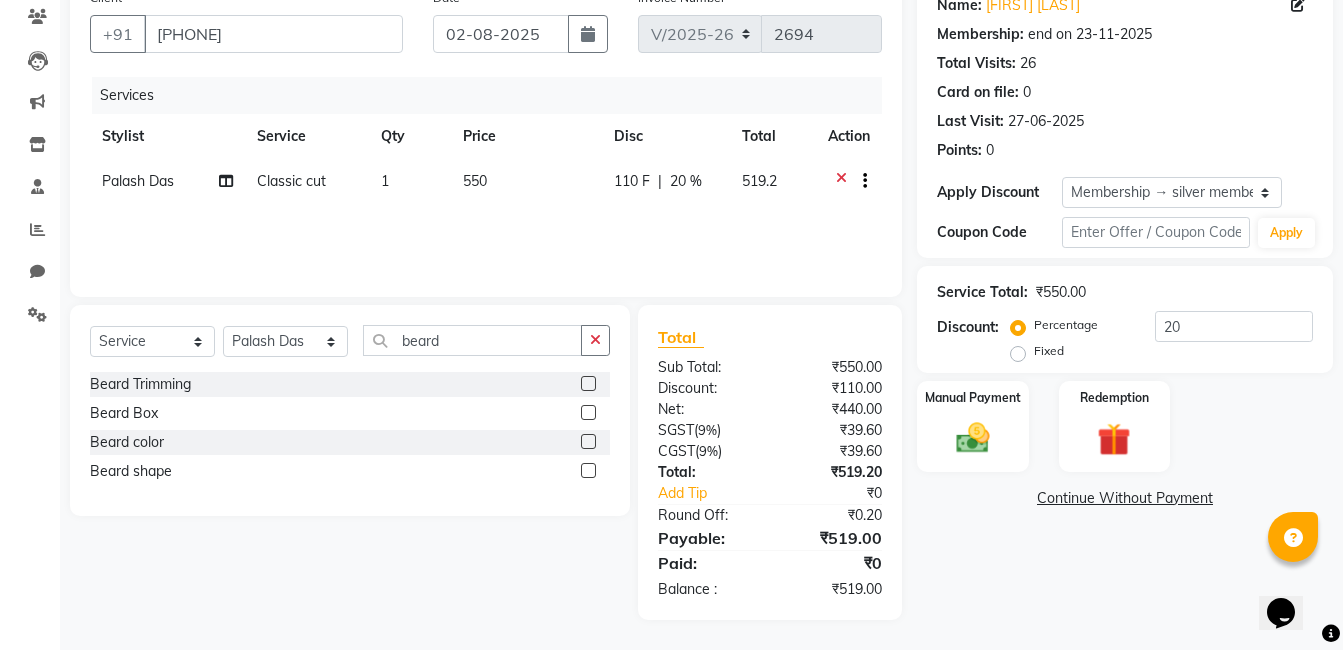 click 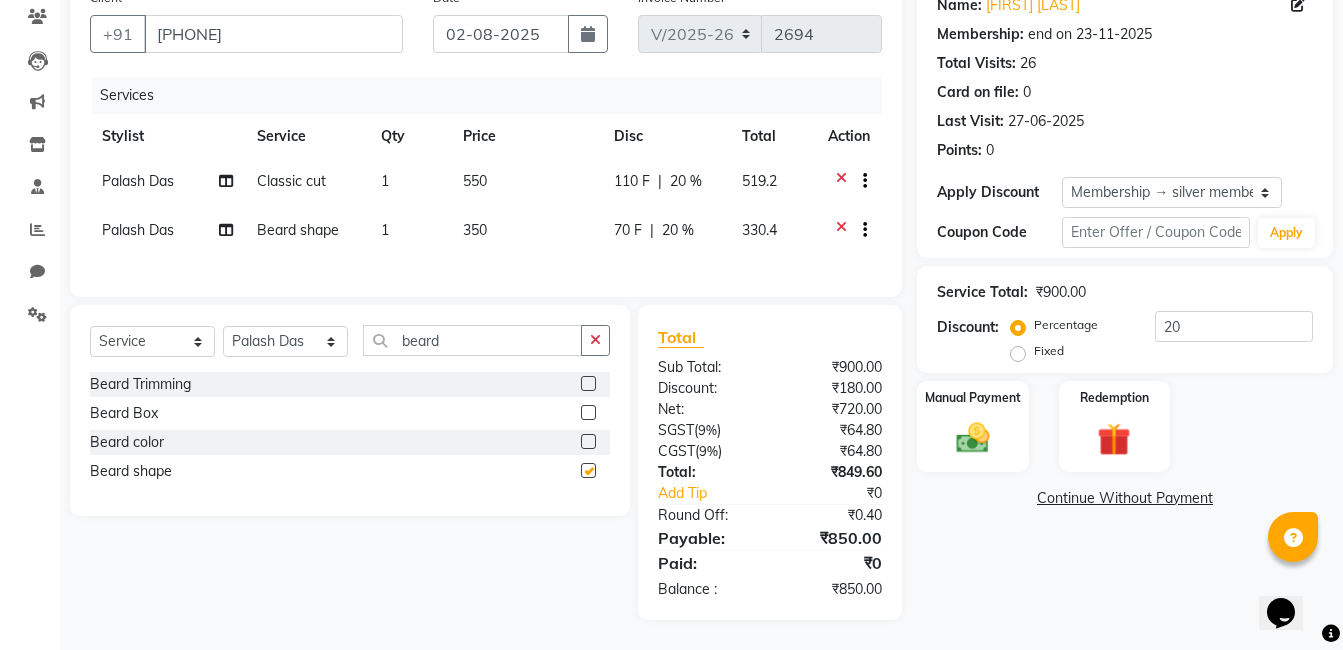 checkbox on "false" 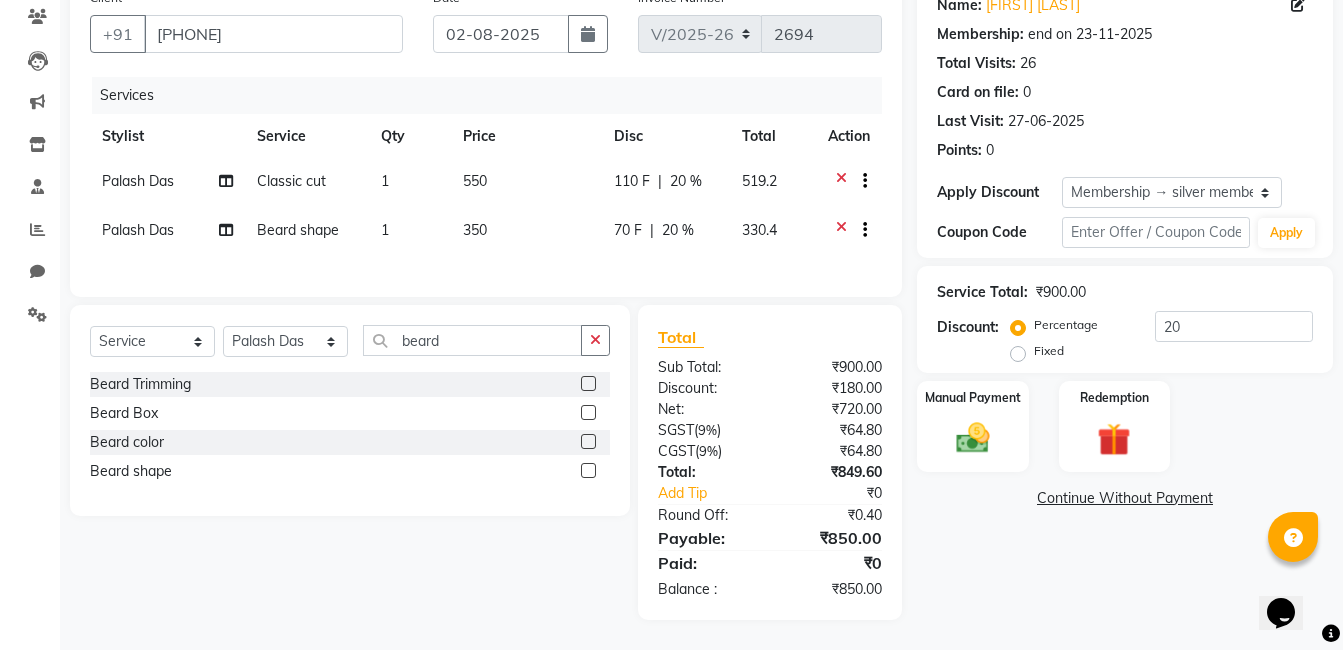 scroll, scrollTop: 182, scrollLeft: 0, axis: vertical 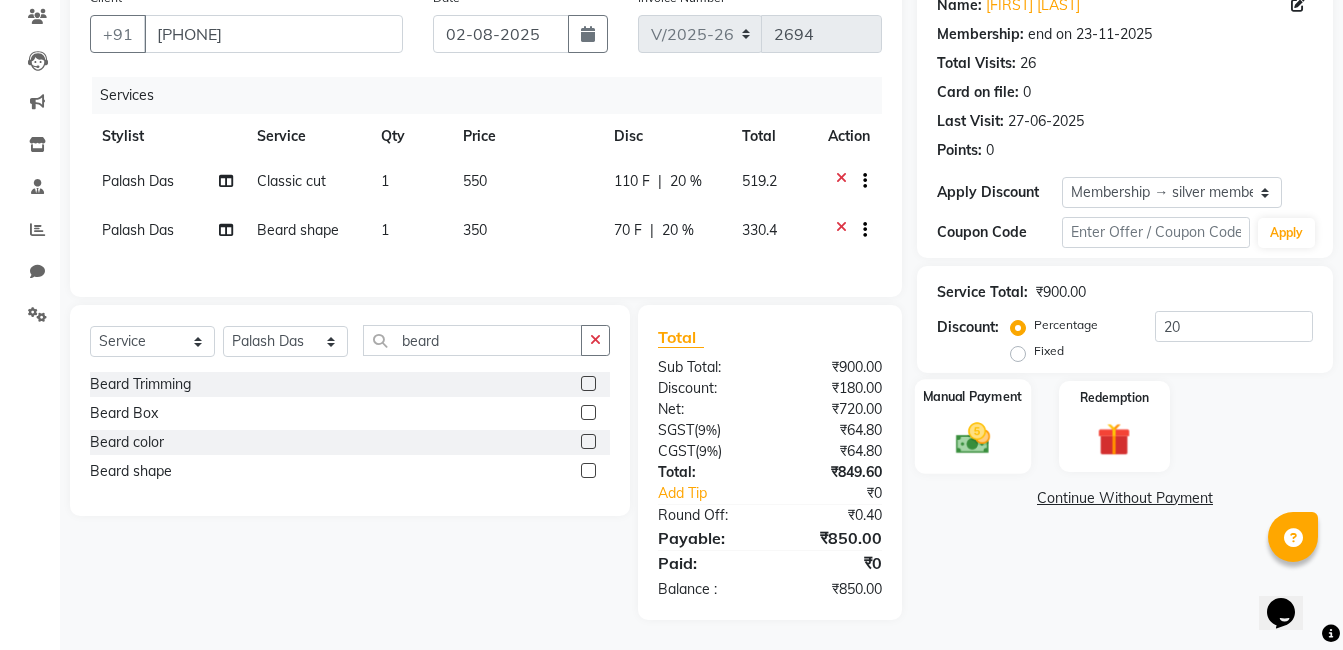 click on "Manual Payment" 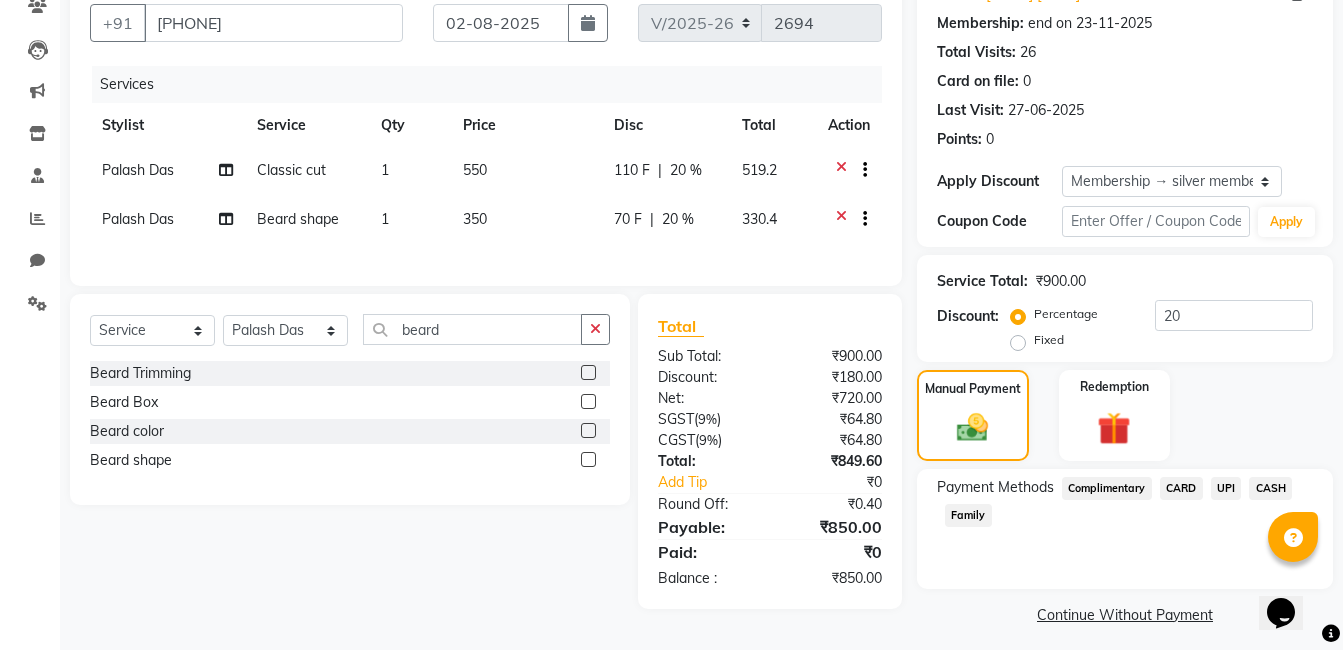 click on "UPI" 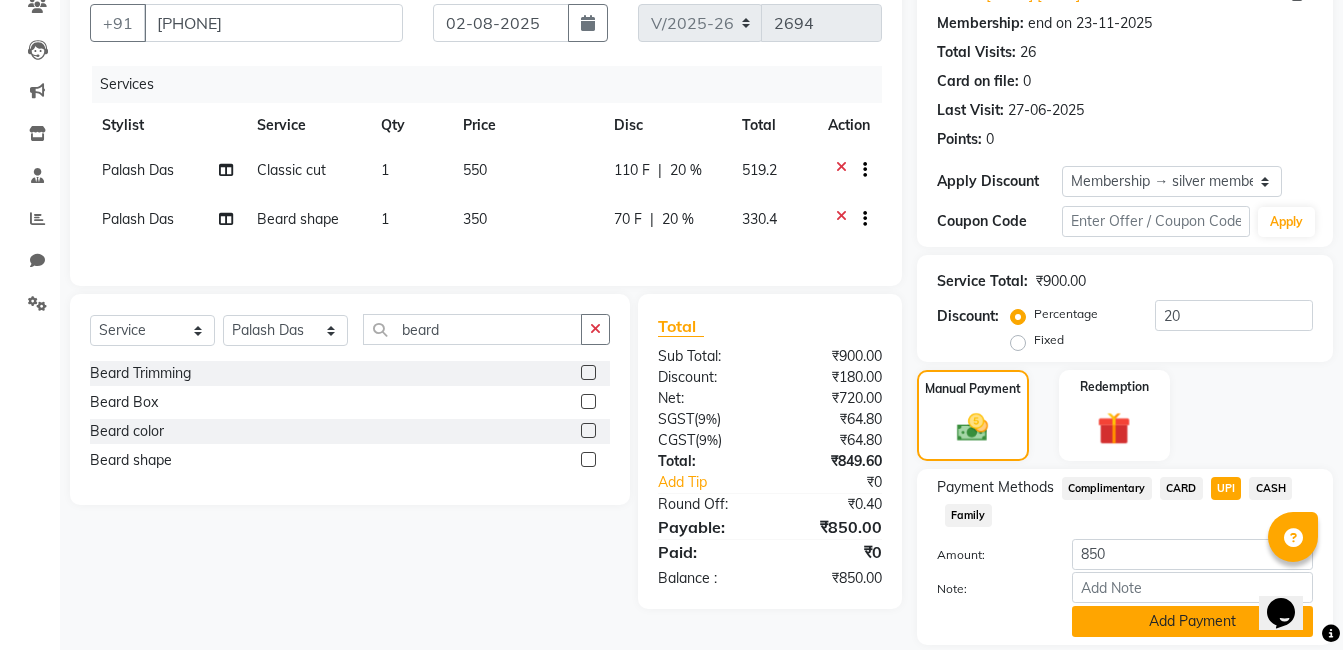 click on "Add Payment" 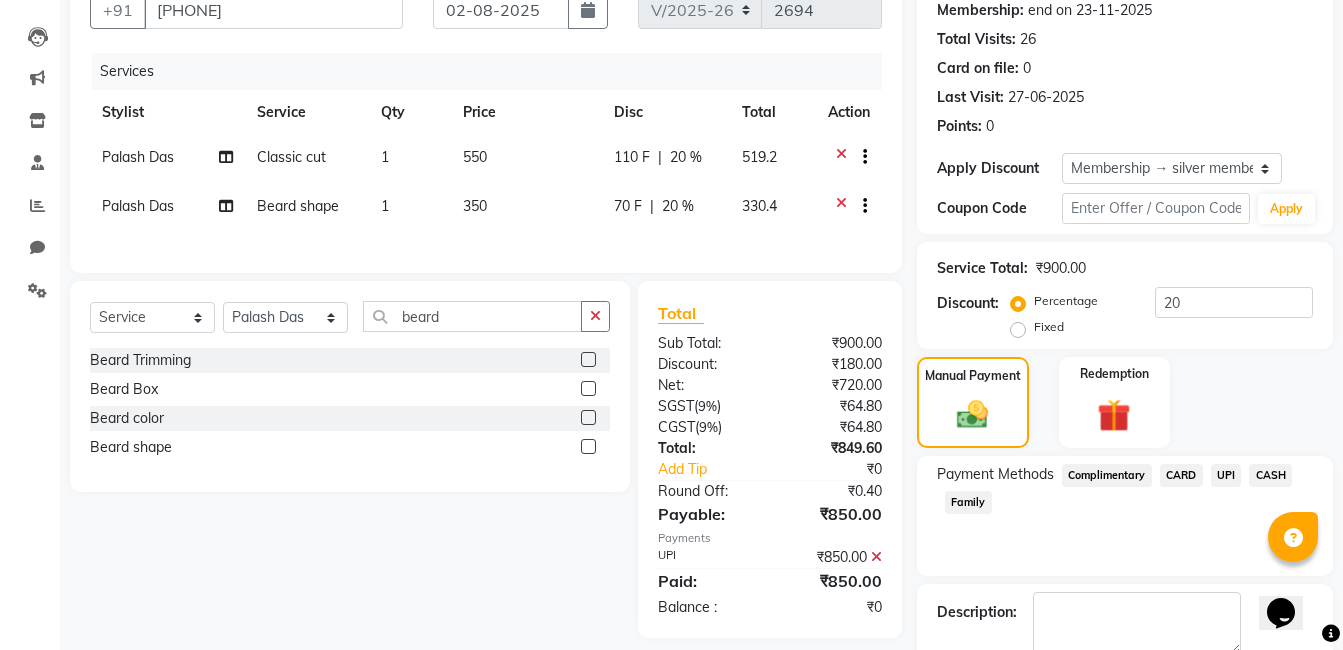 scroll, scrollTop: 305, scrollLeft: 0, axis: vertical 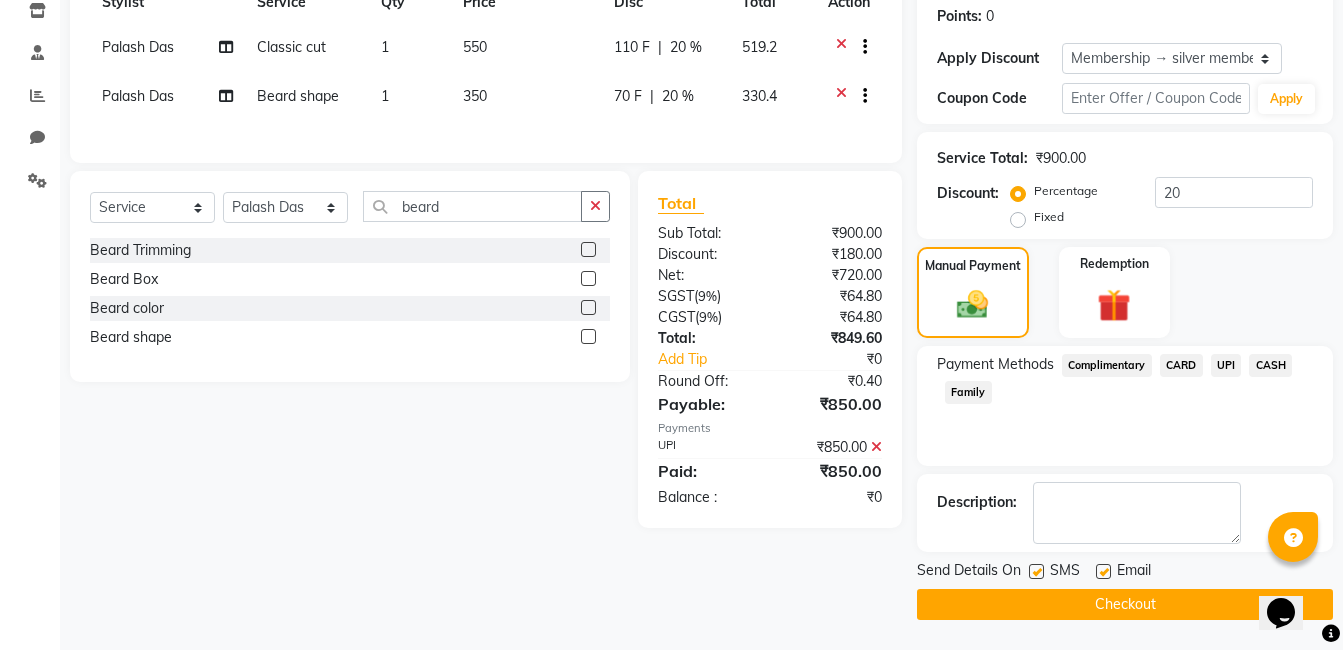 click on "Checkout" 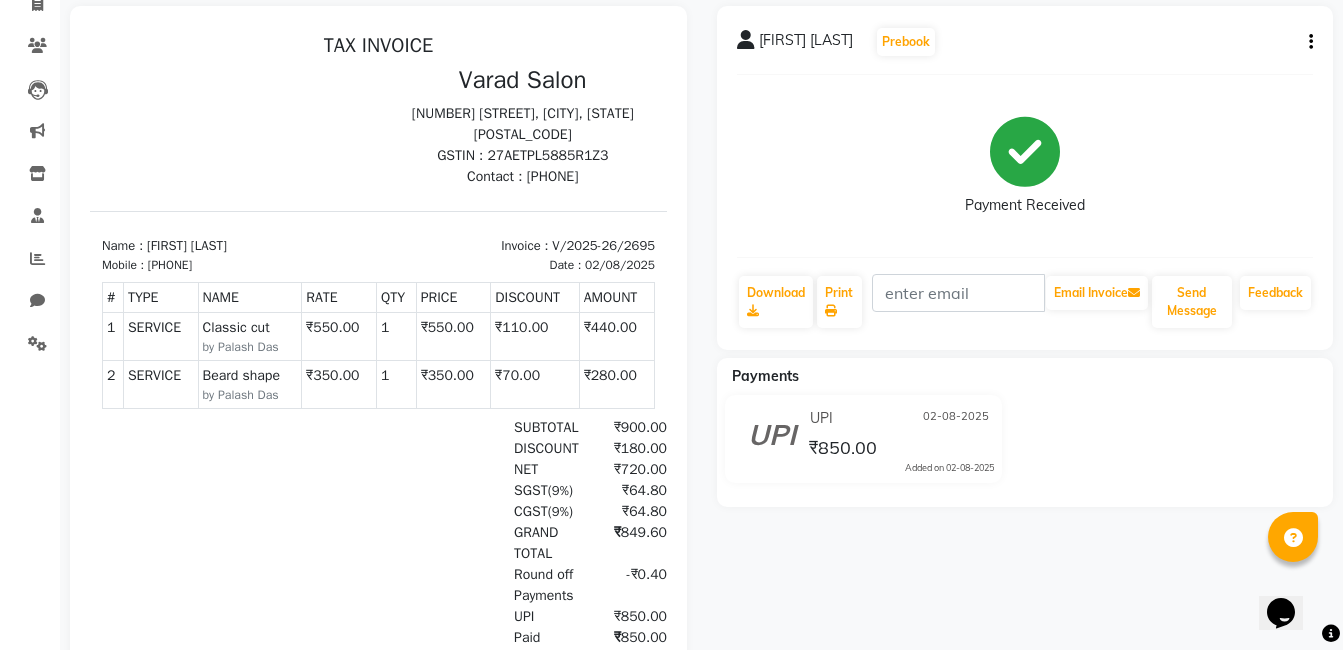 scroll, scrollTop: 0, scrollLeft: 0, axis: both 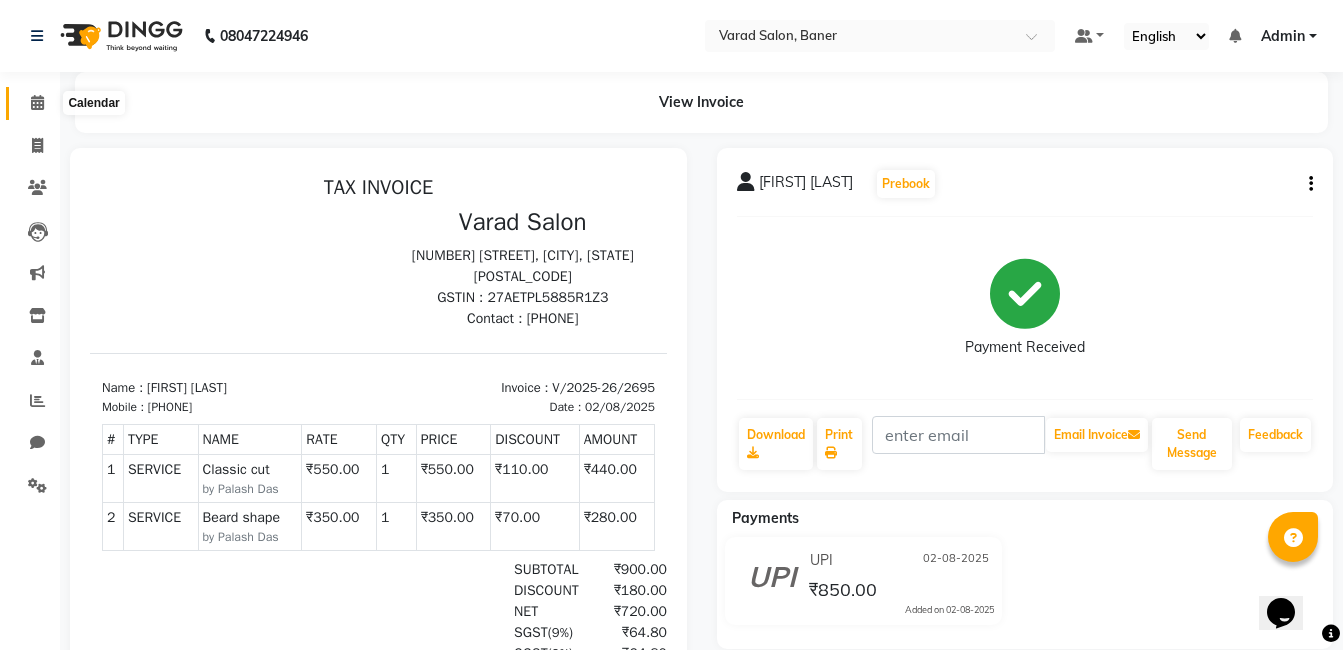 click 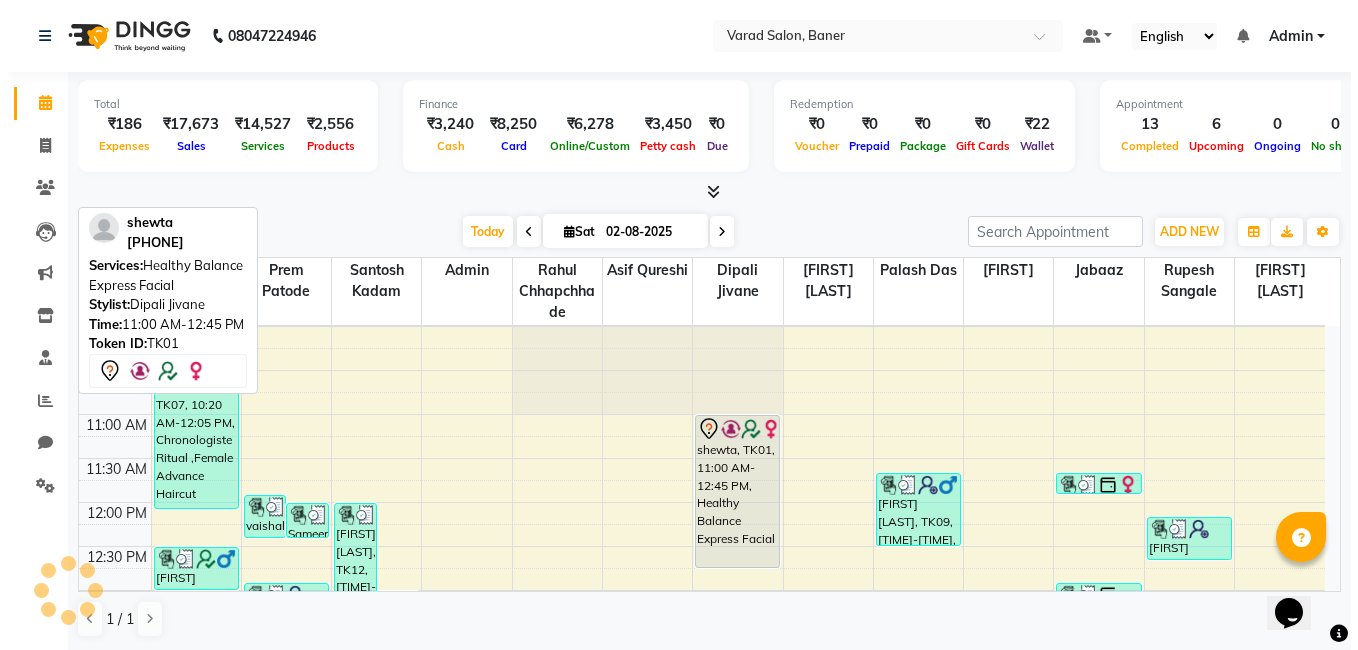 scroll, scrollTop: 100, scrollLeft: 0, axis: vertical 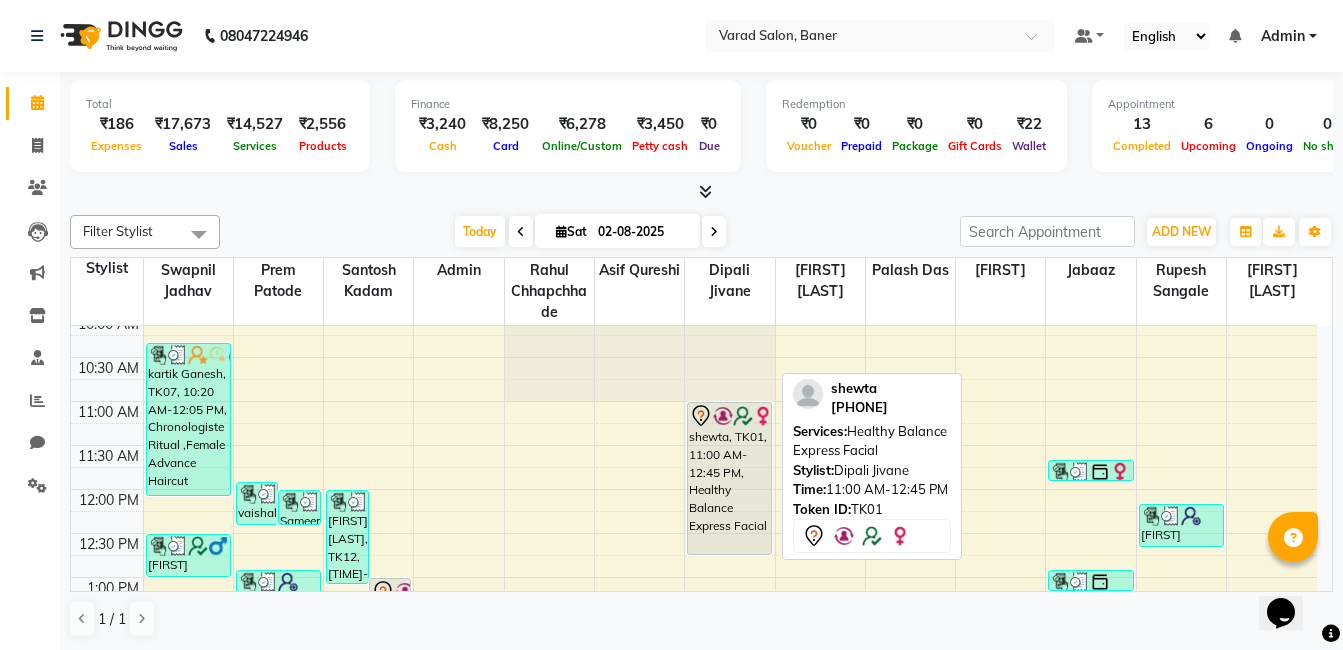 click on "shewta, TK01, 11:00 AM-12:45 PM, Healthy Balance Express Facial" at bounding box center (729, 478) 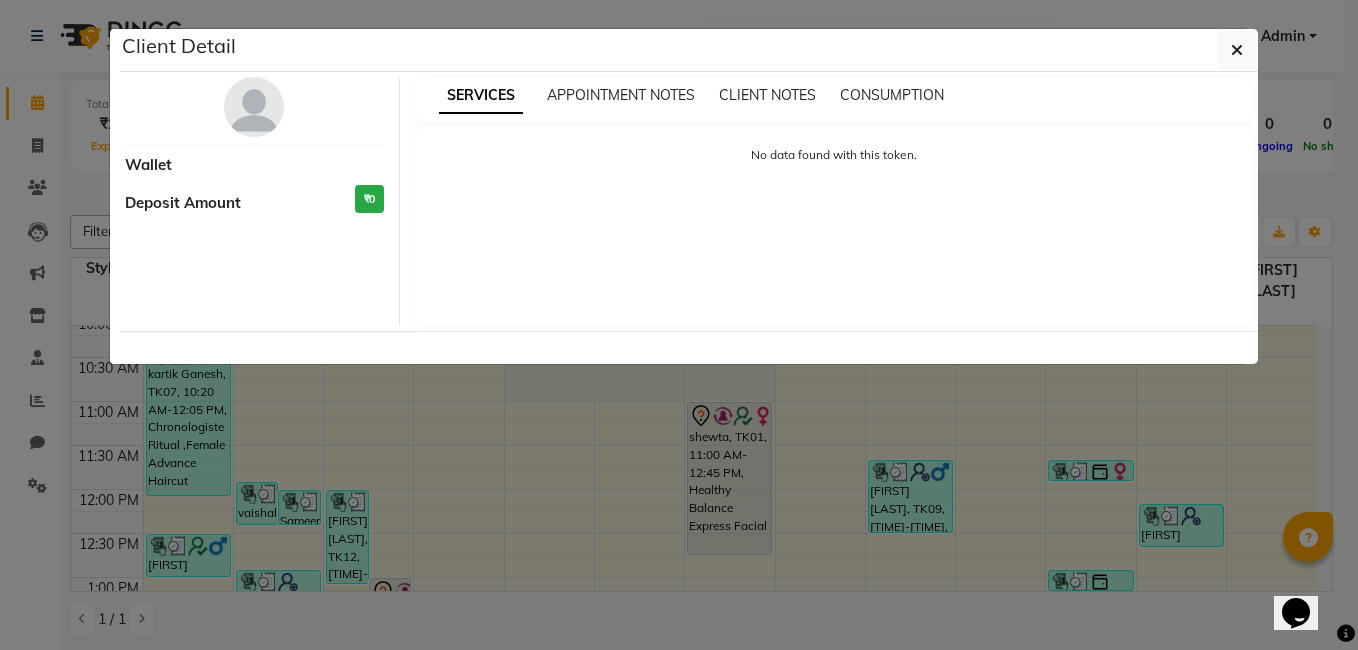 select on "7" 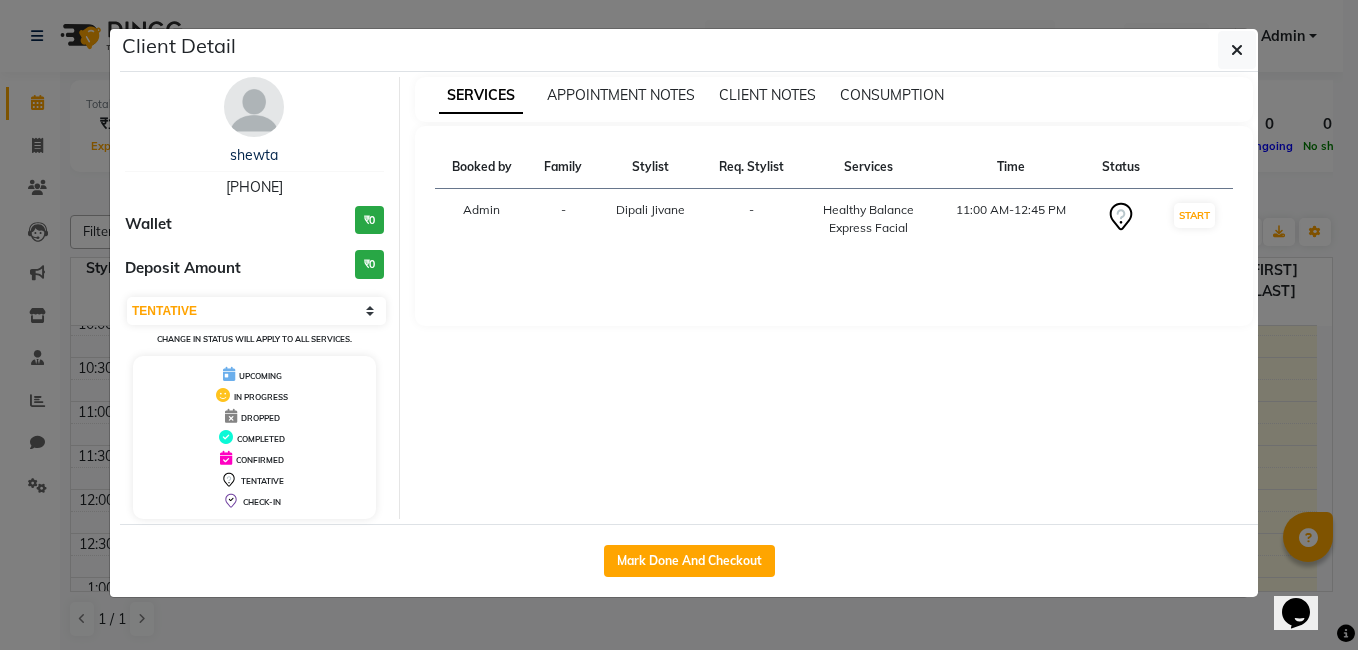 click on "8983553292" at bounding box center [254, 187] 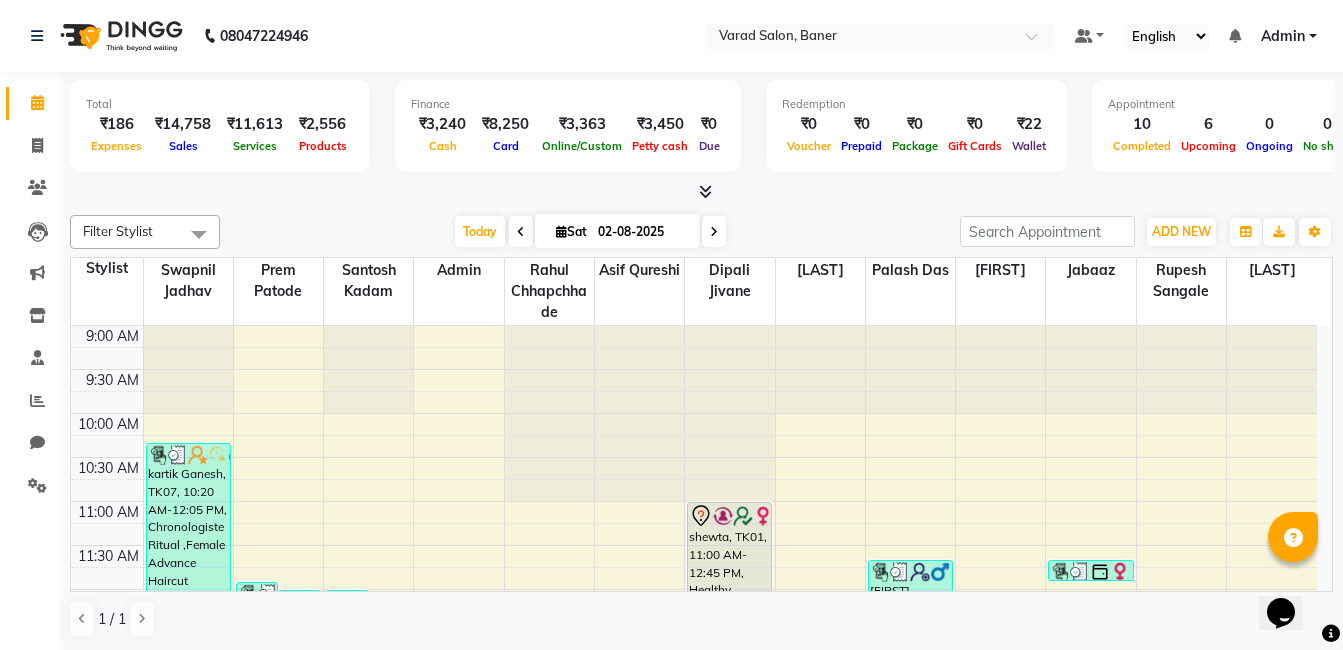 scroll, scrollTop: 0, scrollLeft: 0, axis: both 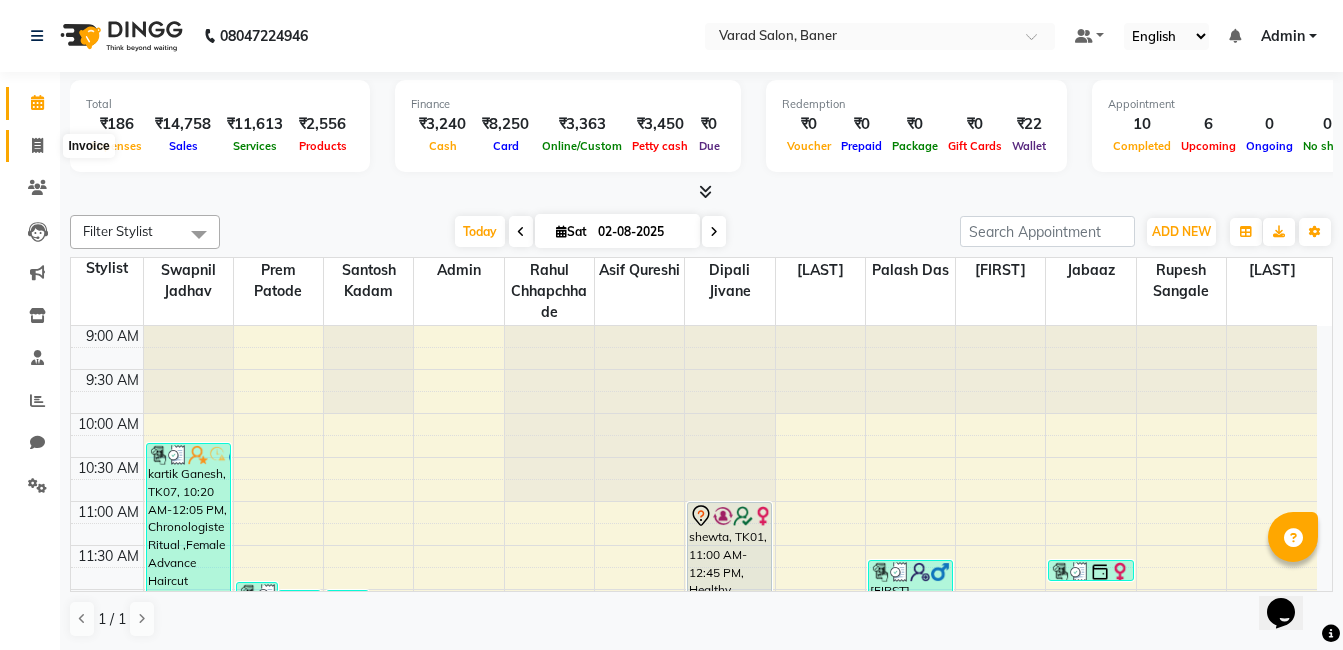 click 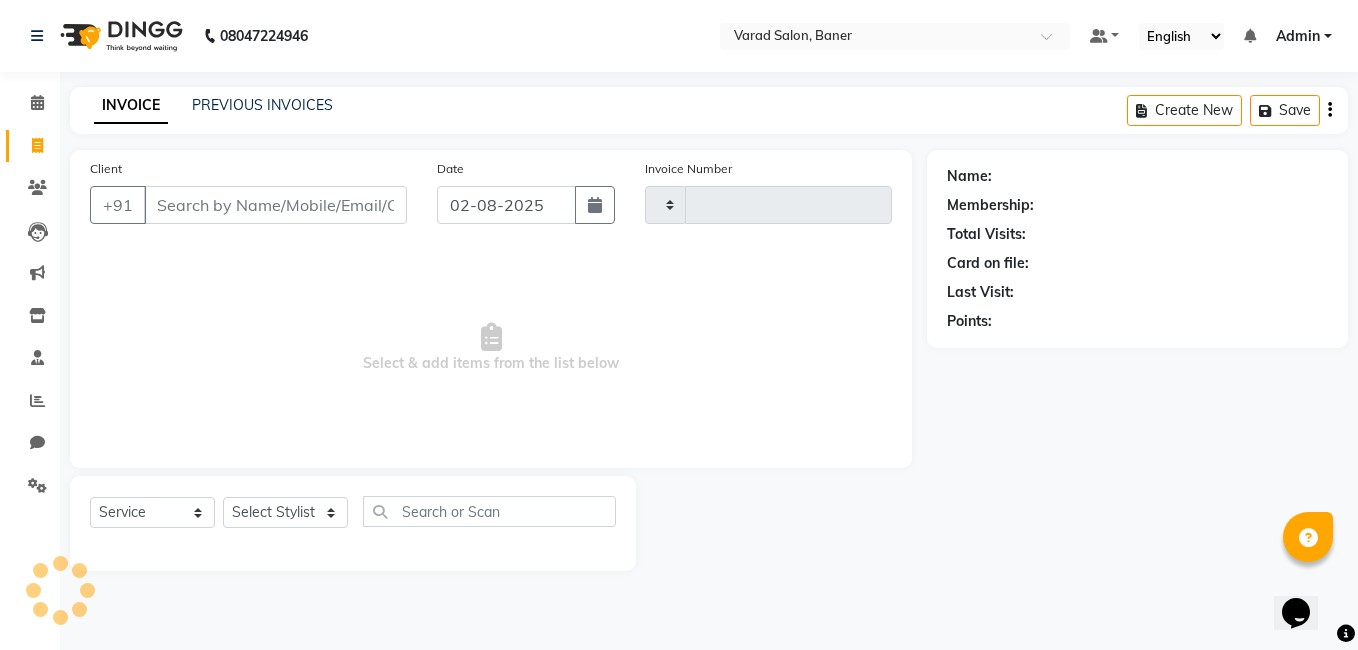 type on "2699" 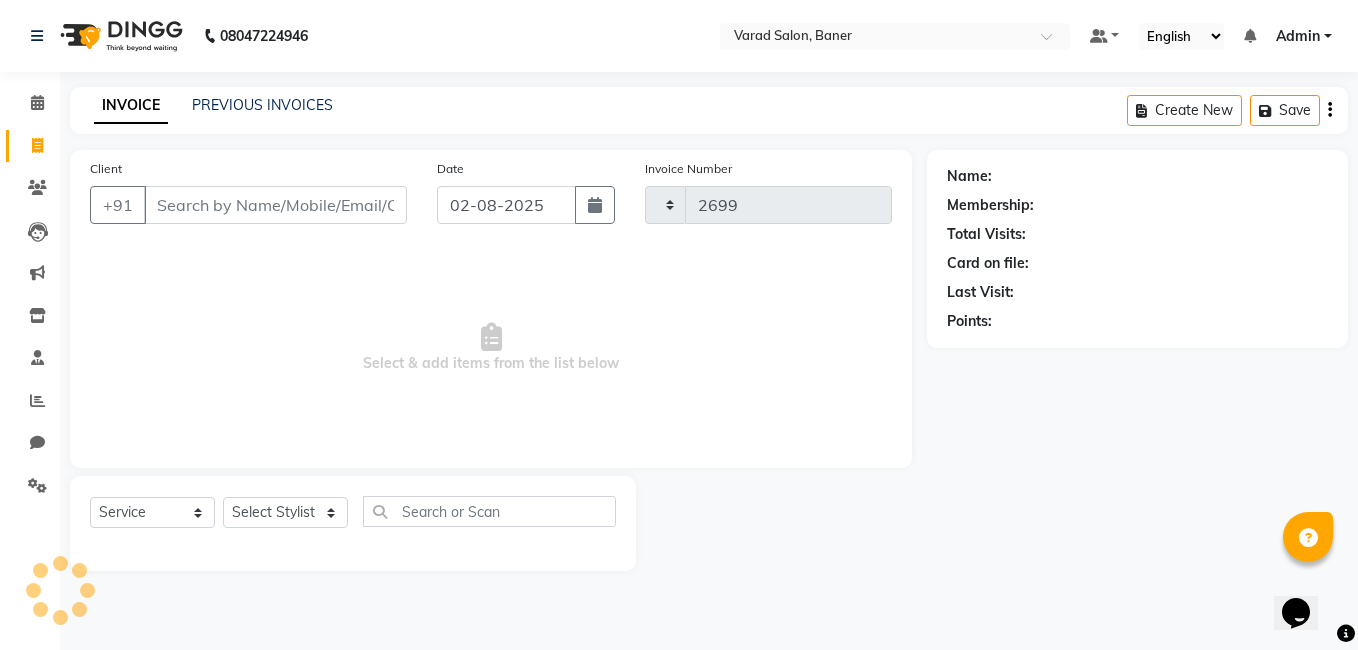 select on "7115" 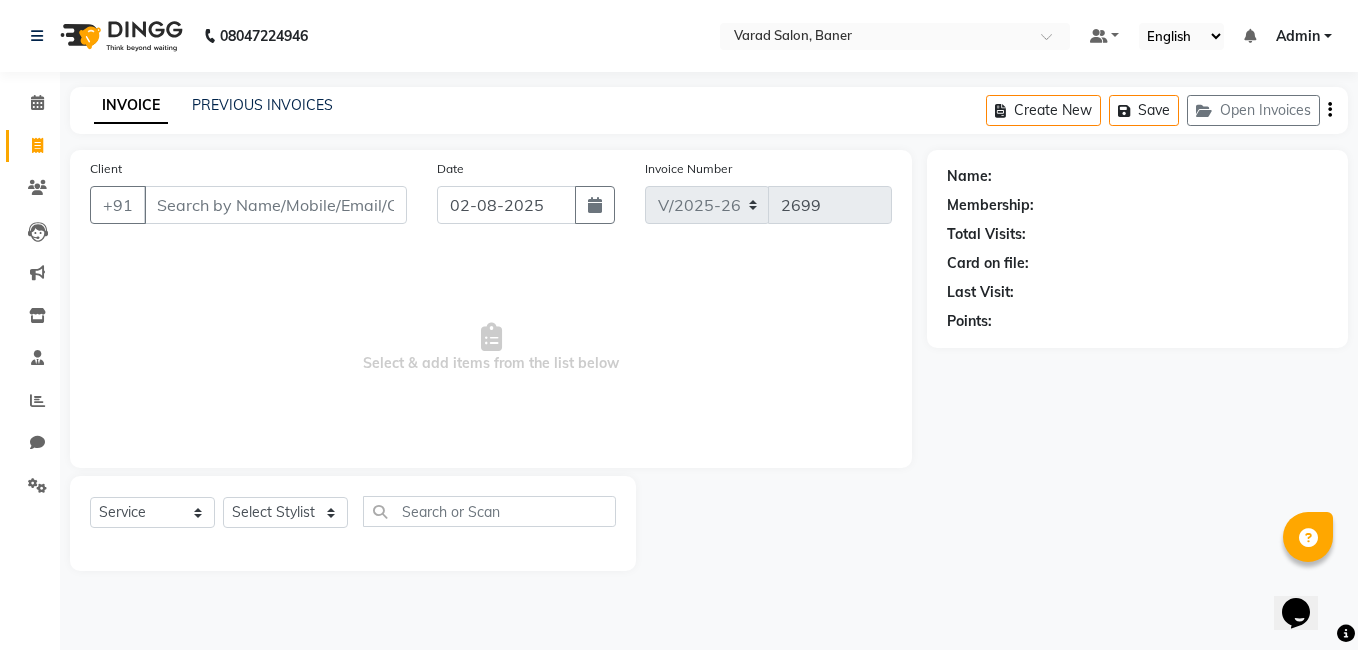 drag, startPoint x: 68, startPoint y: 520, endPoint x: 134, endPoint y: 522, distance: 66.0303 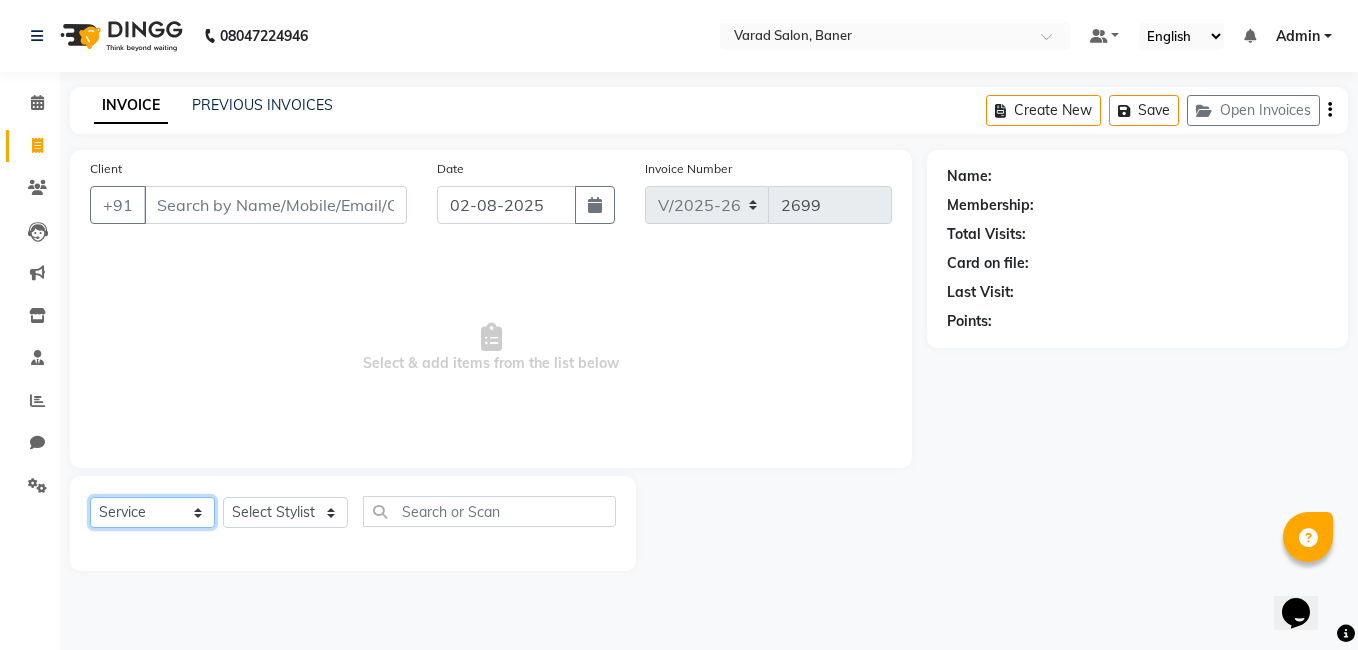 click on "Select  Service  Product  Membership  Package Voucher Prepaid Gift Card" 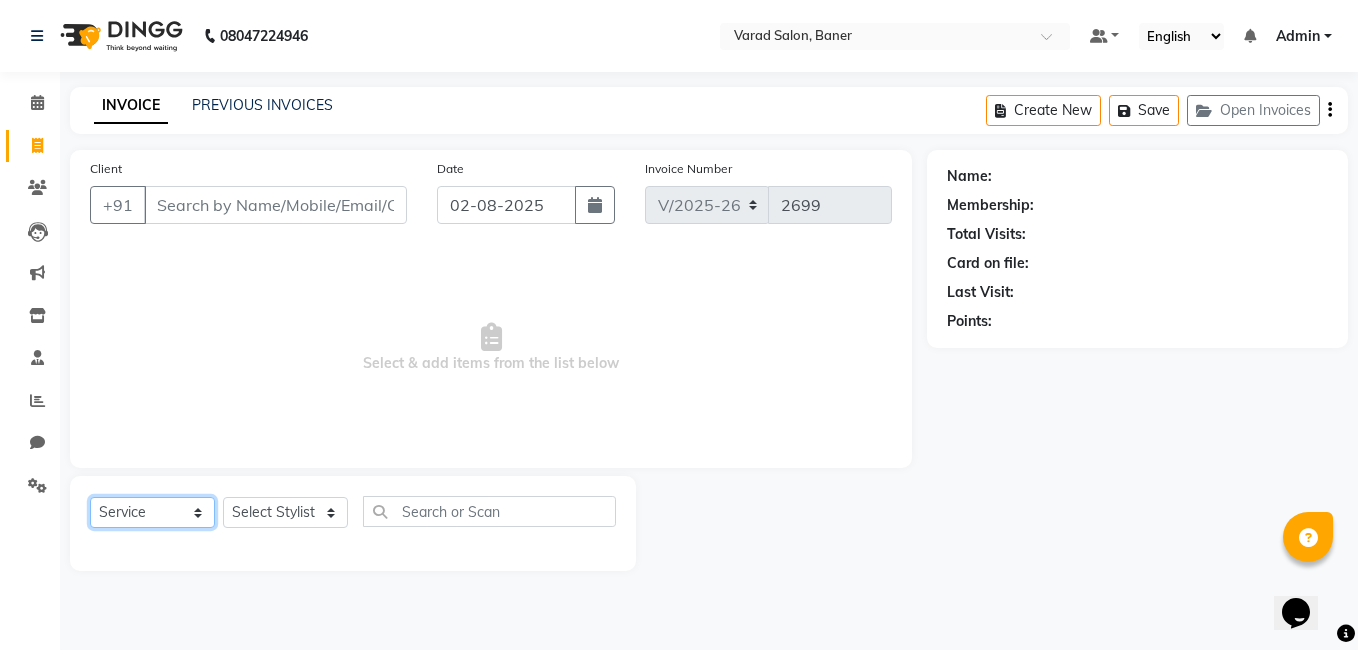 select on "product" 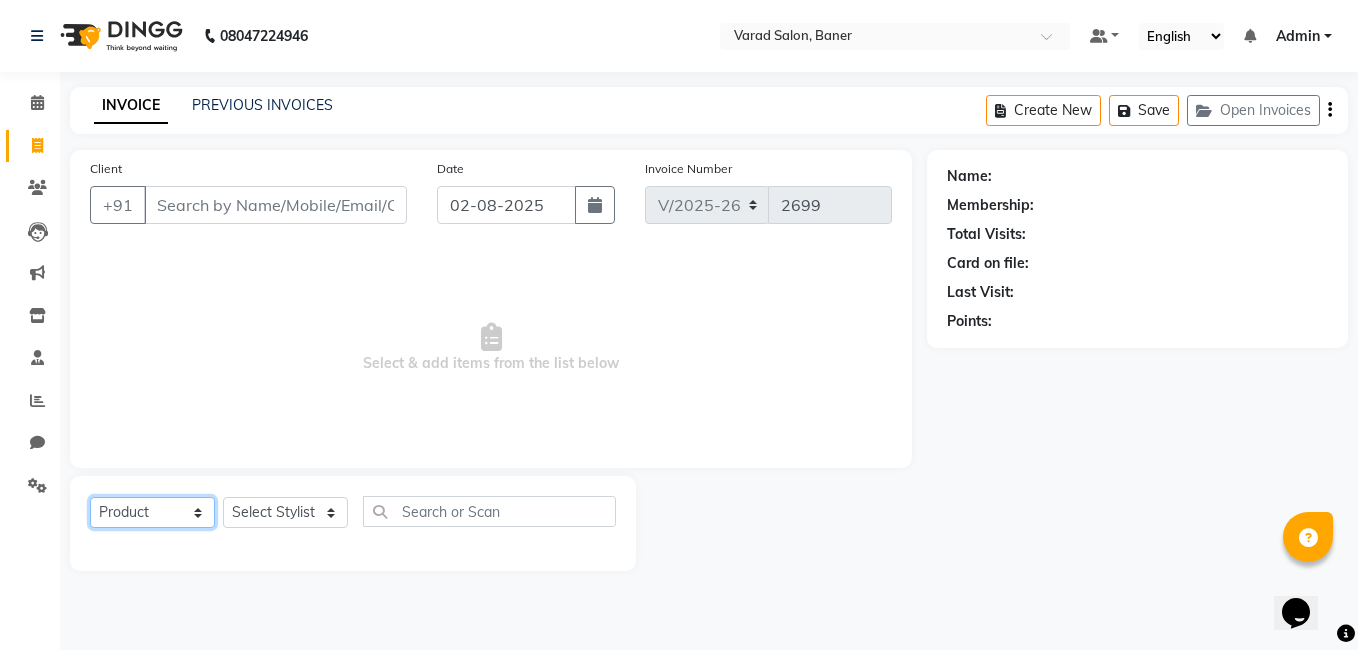 click on "Select  Service  Product  Membership  Package Voucher Prepaid Gift Card" 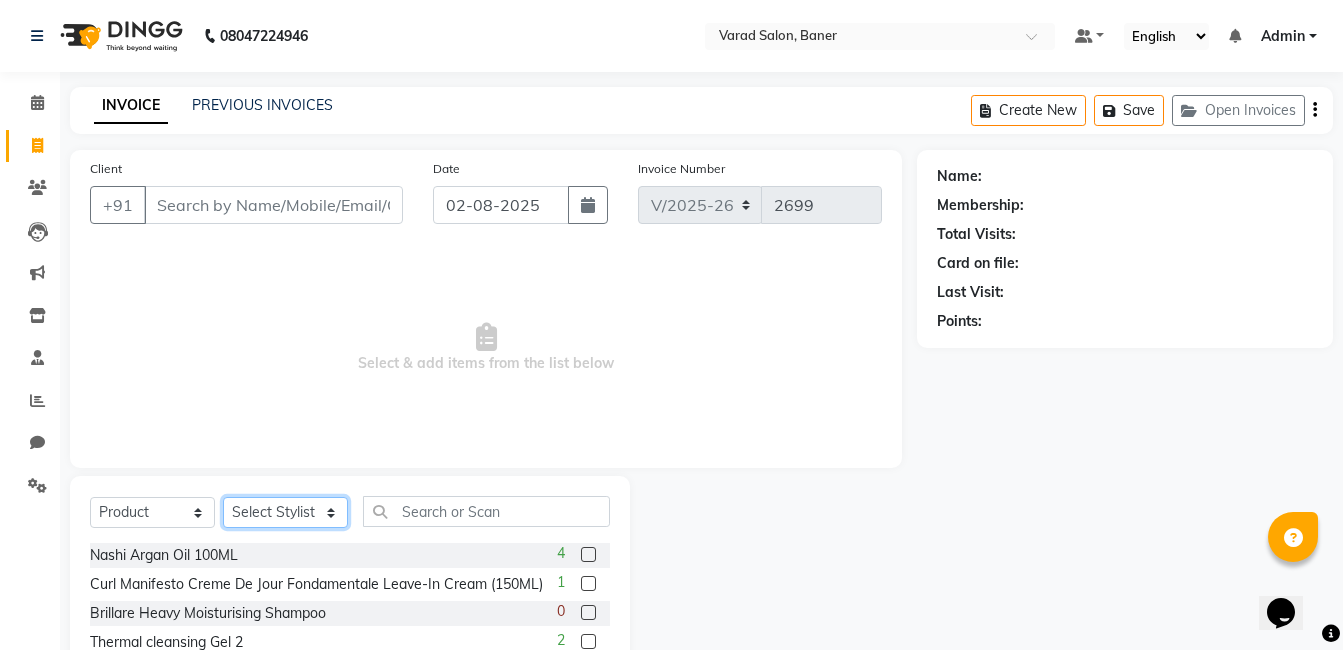 drag, startPoint x: 269, startPoint y: 507, endPoint x: 267, endPoint y: 497, distance: 10.198039 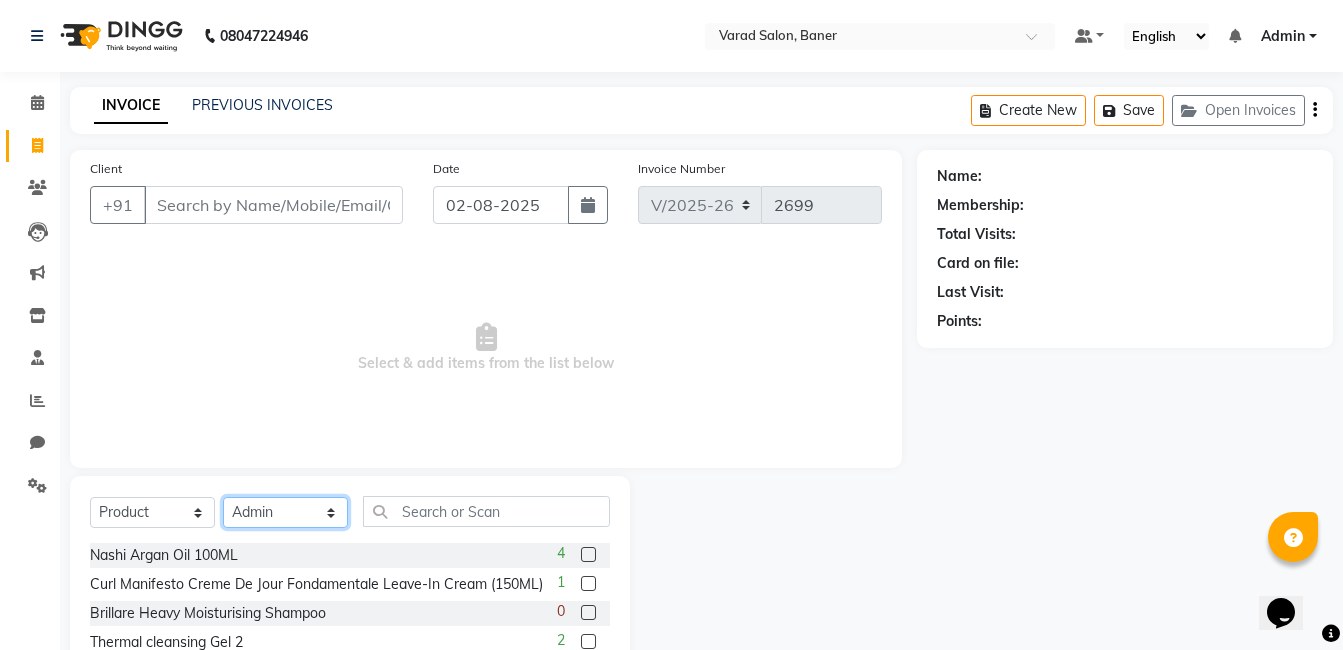 click on "Select Stylist Admin [NAME] [LAST] [LAST] [LAST] [LAST] [LAST] [LAST] [LAST] [LAST] [LAST] [LAST]" 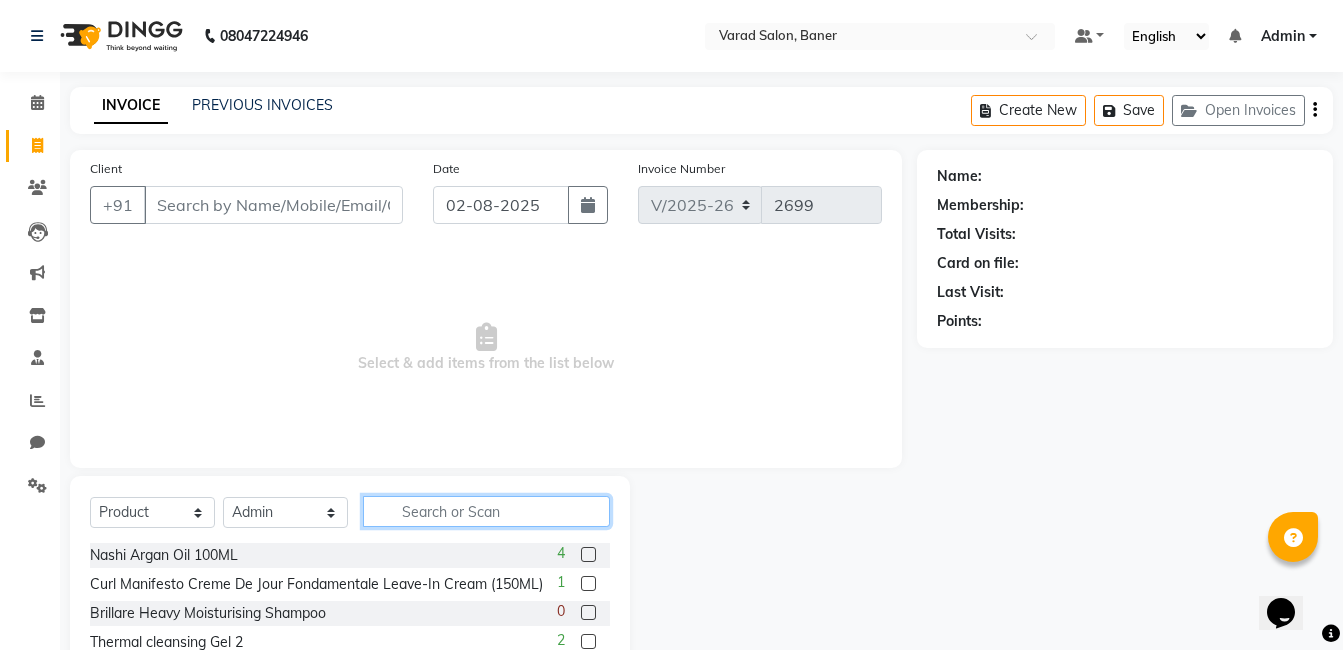 click 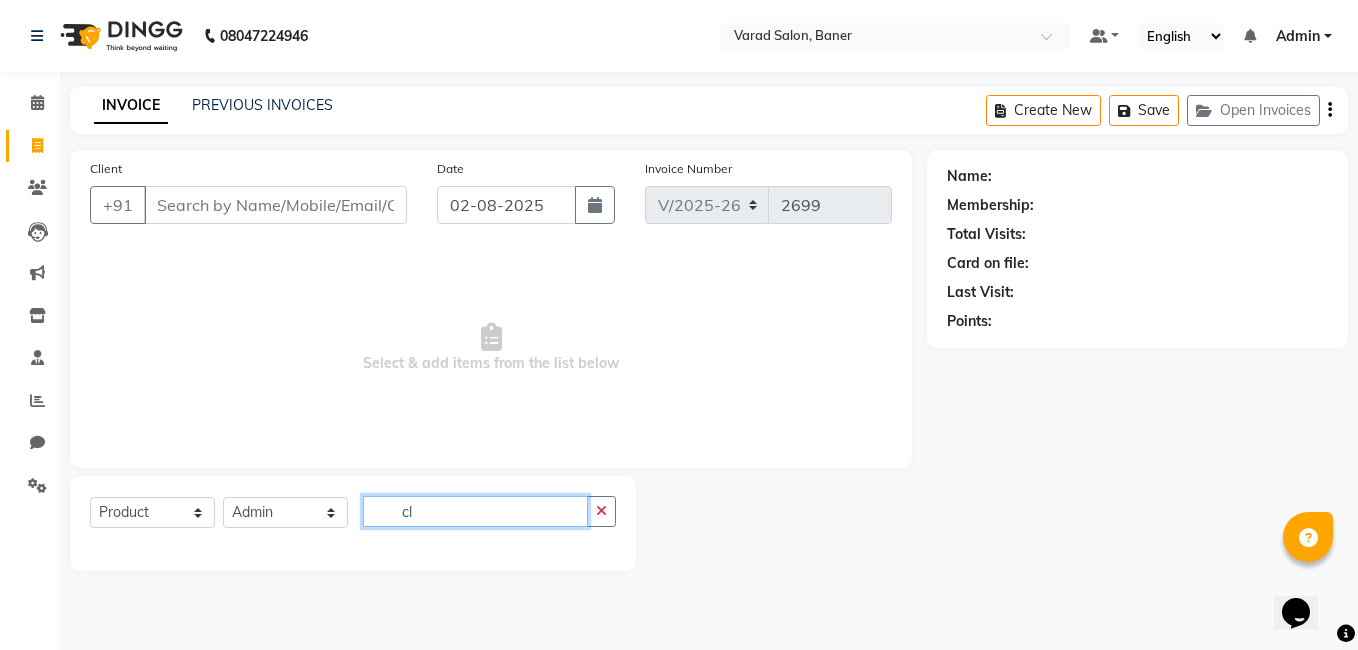 type on "c" 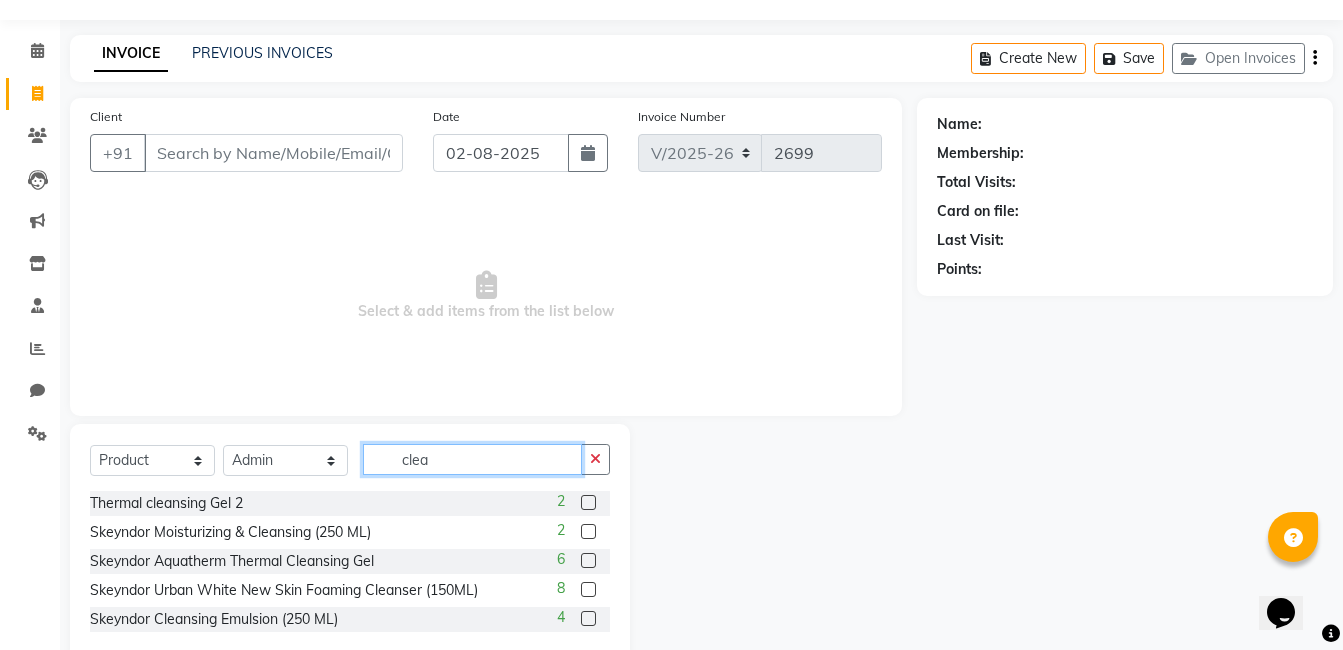 scroll, scrollTop: 96, scrollLeft: 0, axis: vertical 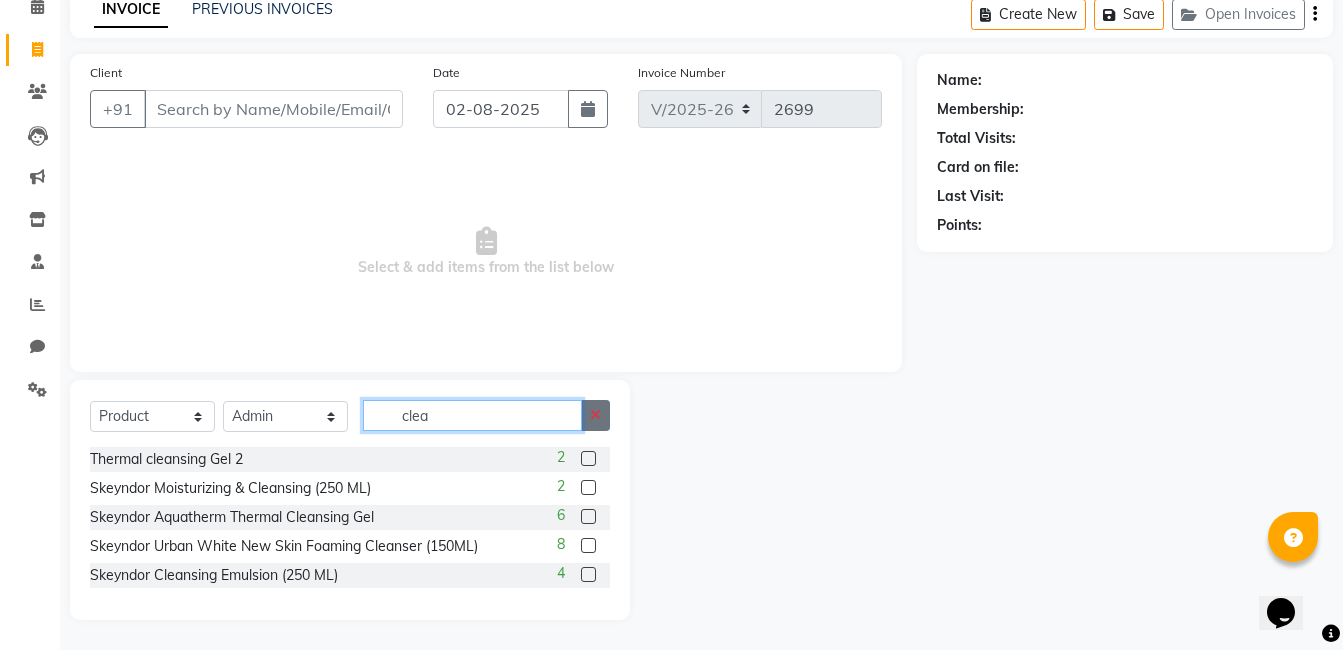 type on "clea" 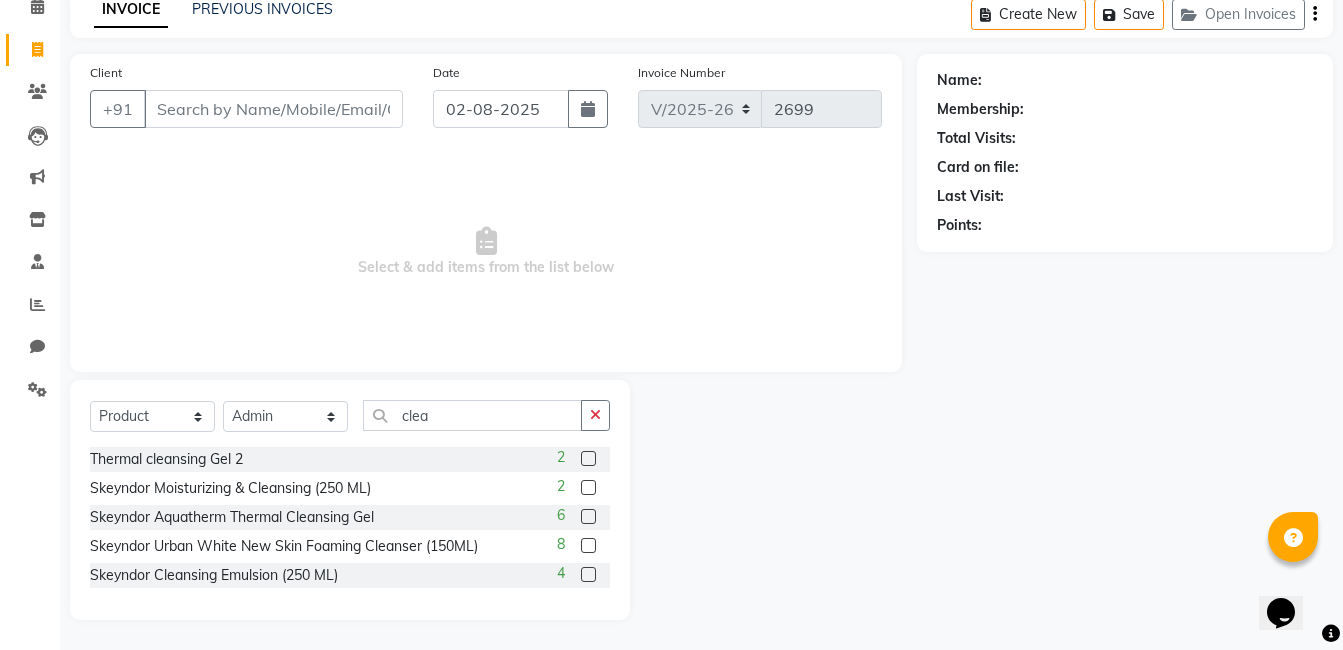 drag, startPoint x: 586, startPoint y: 414, endPoint x: 562, endPoint y: 416, distance: 24.083189 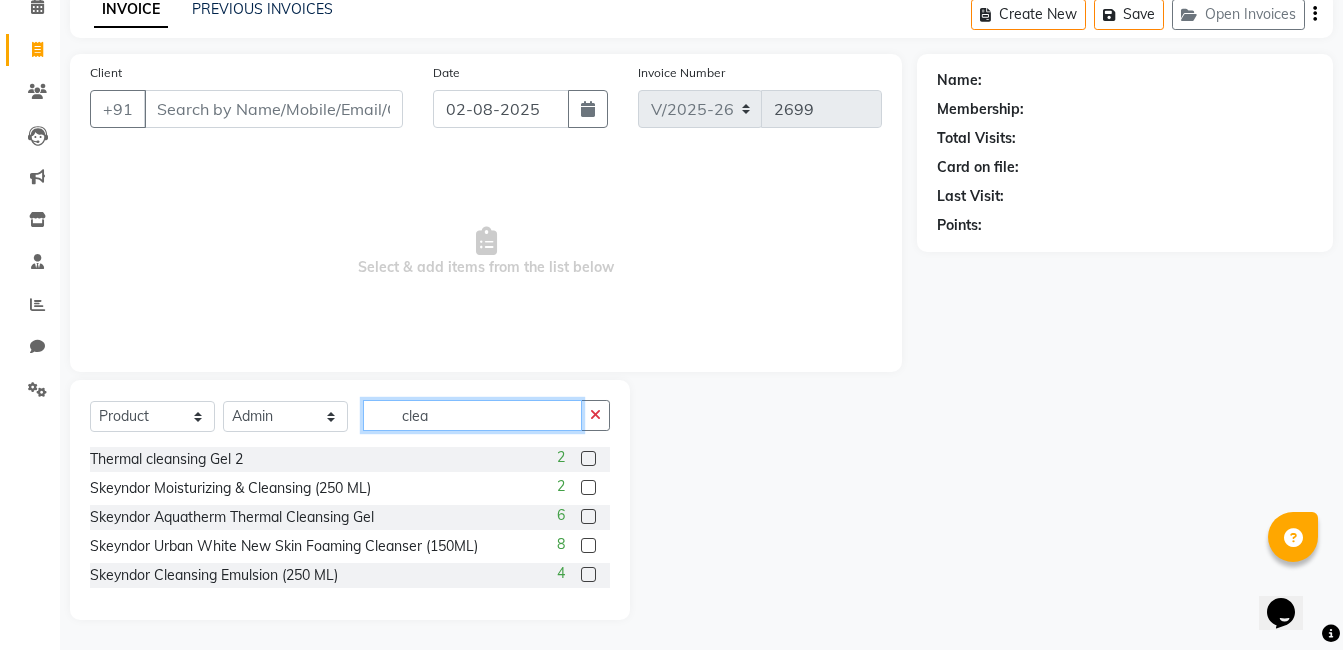 click on "clea" 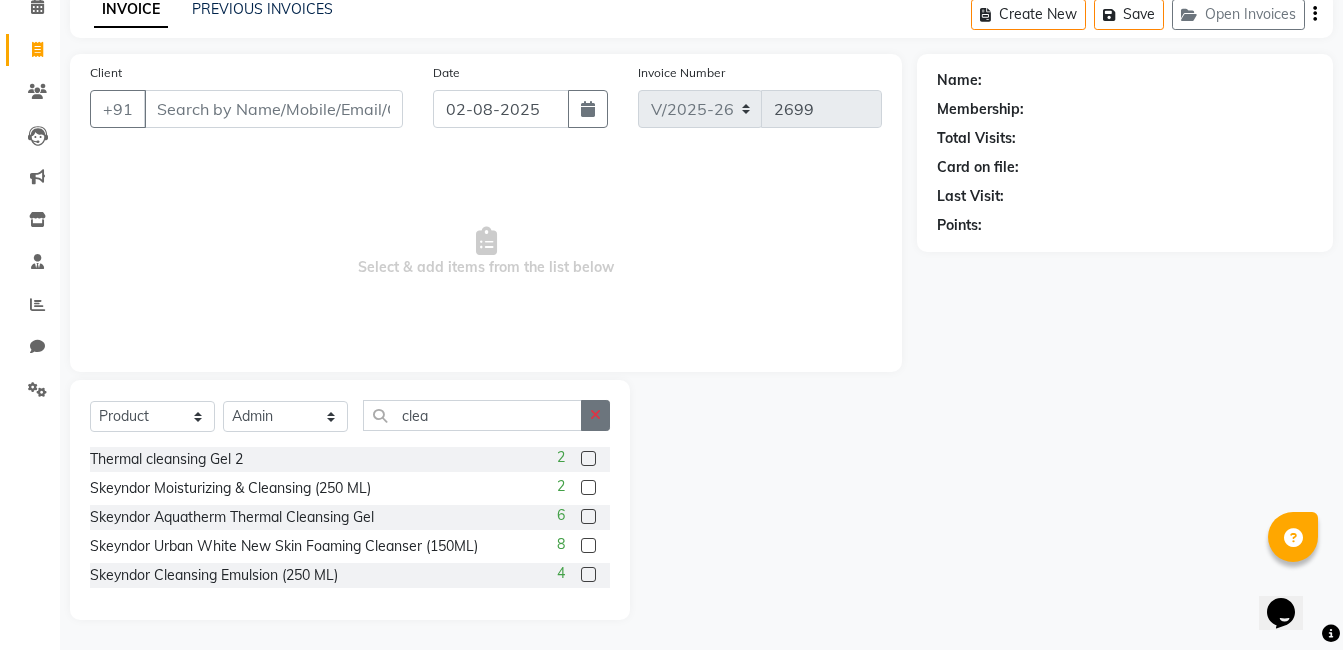 click 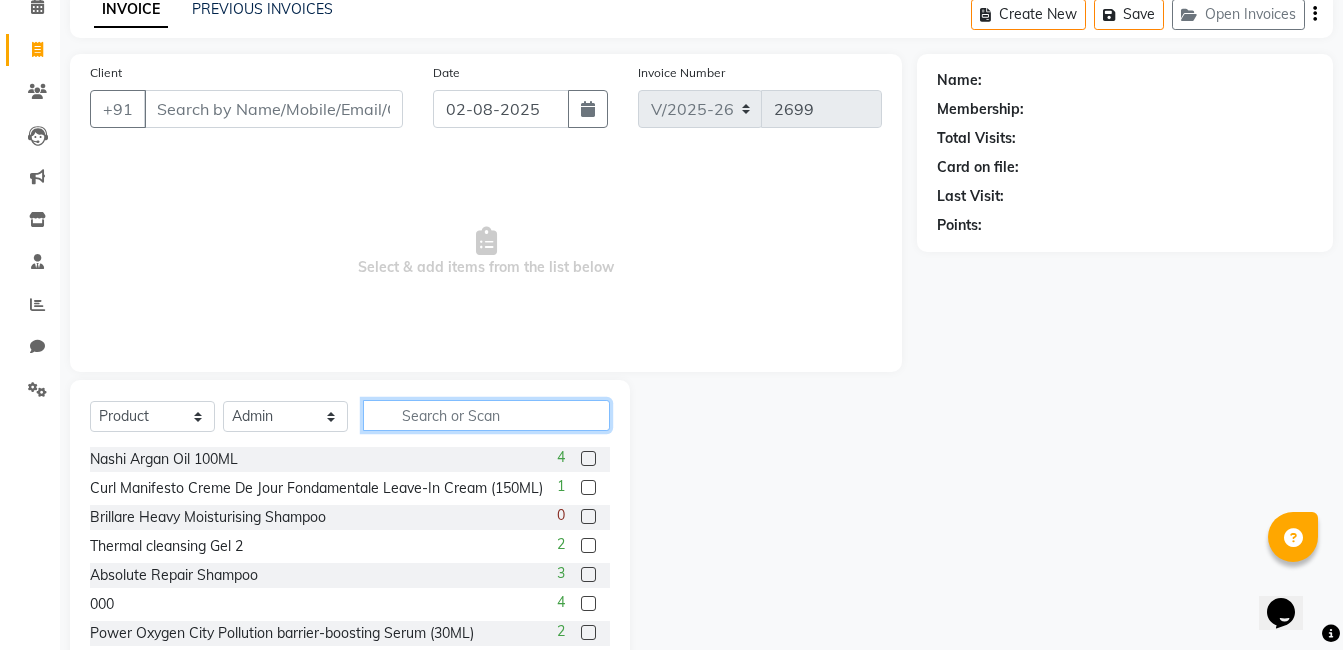 click 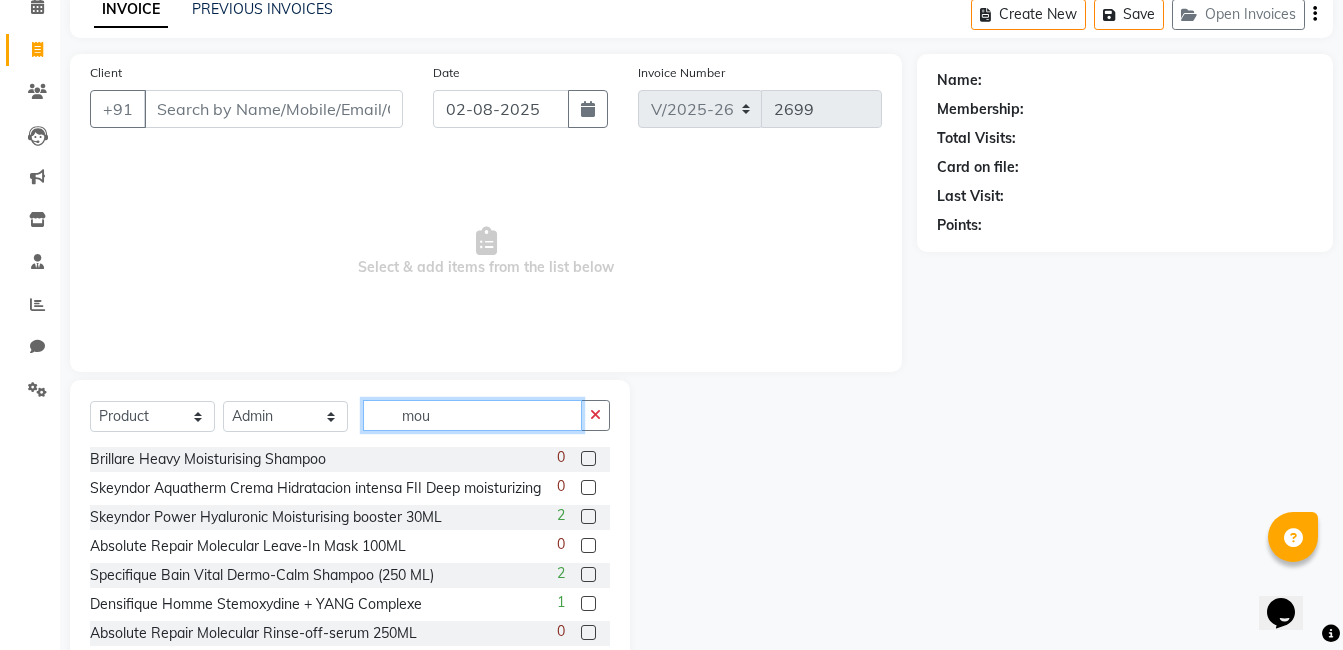 scroll, scrollTop: 0, scrollLeft: 0, axis: both 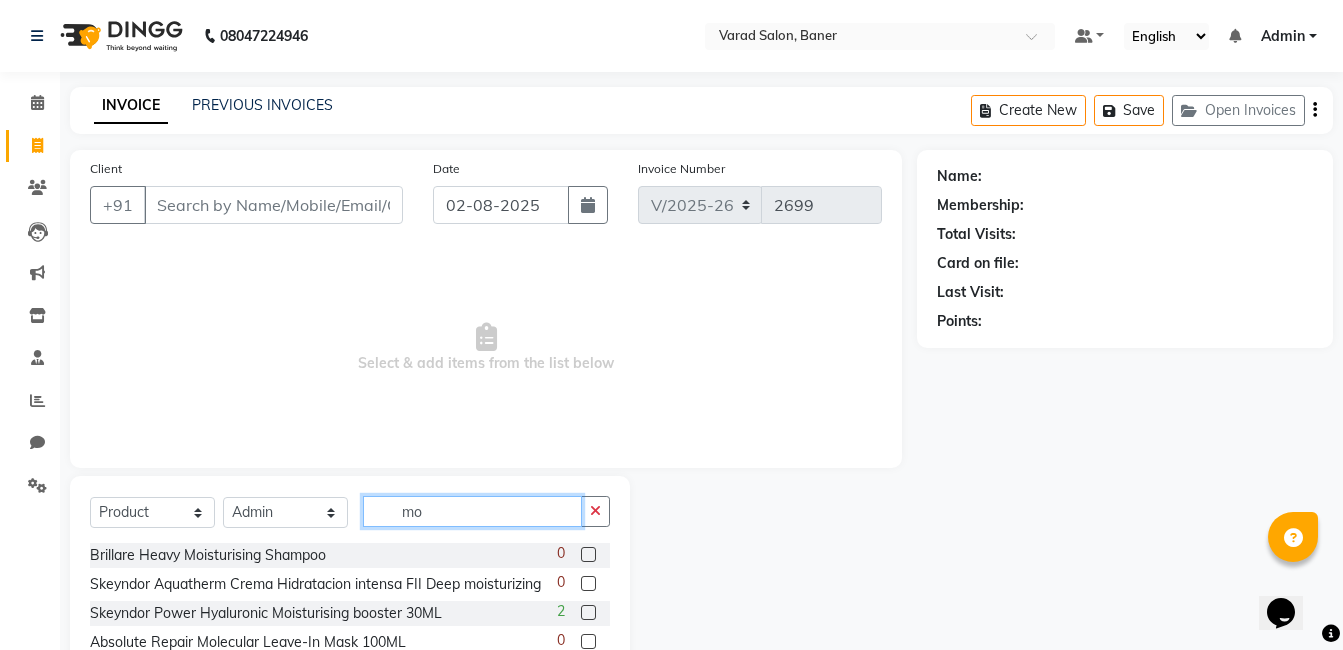 type on "m" 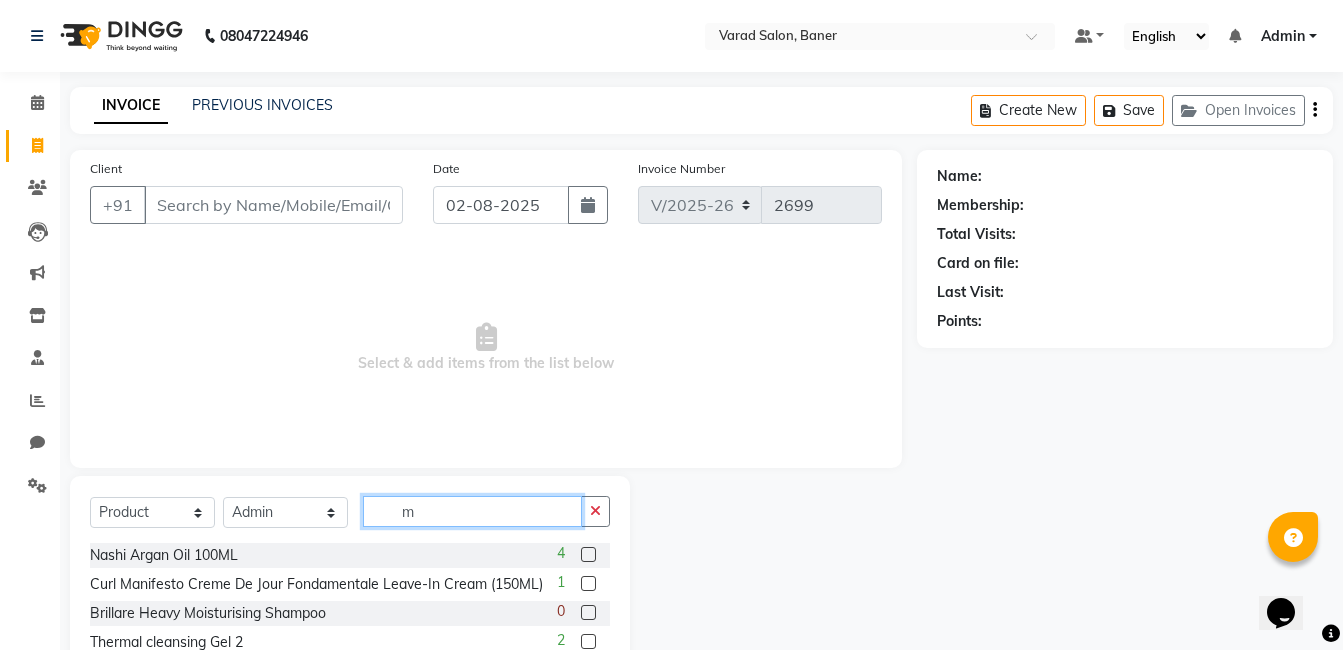 type 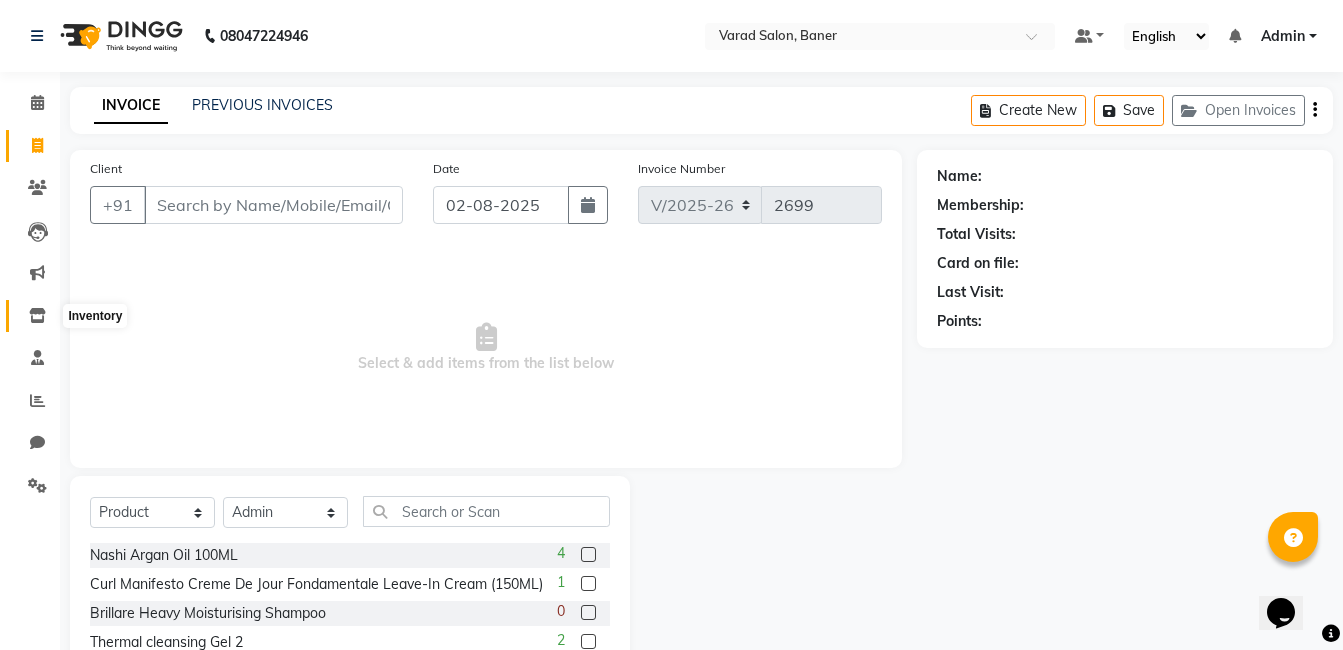 click 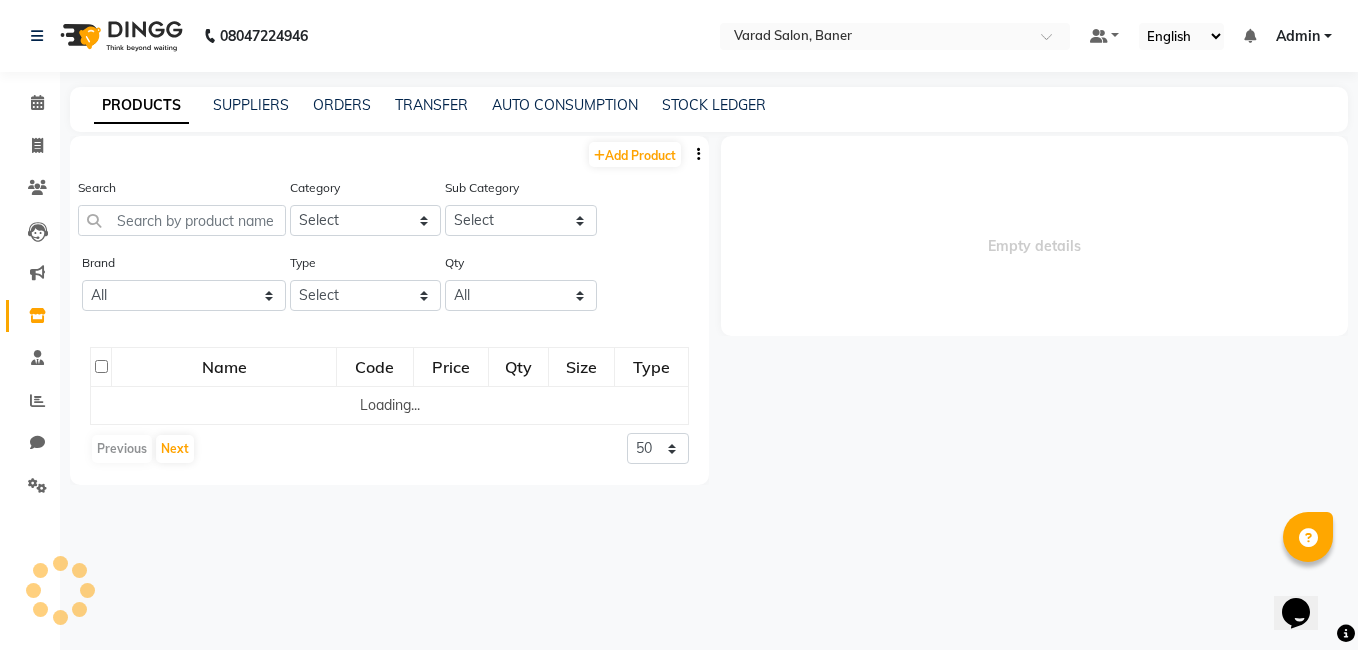 select 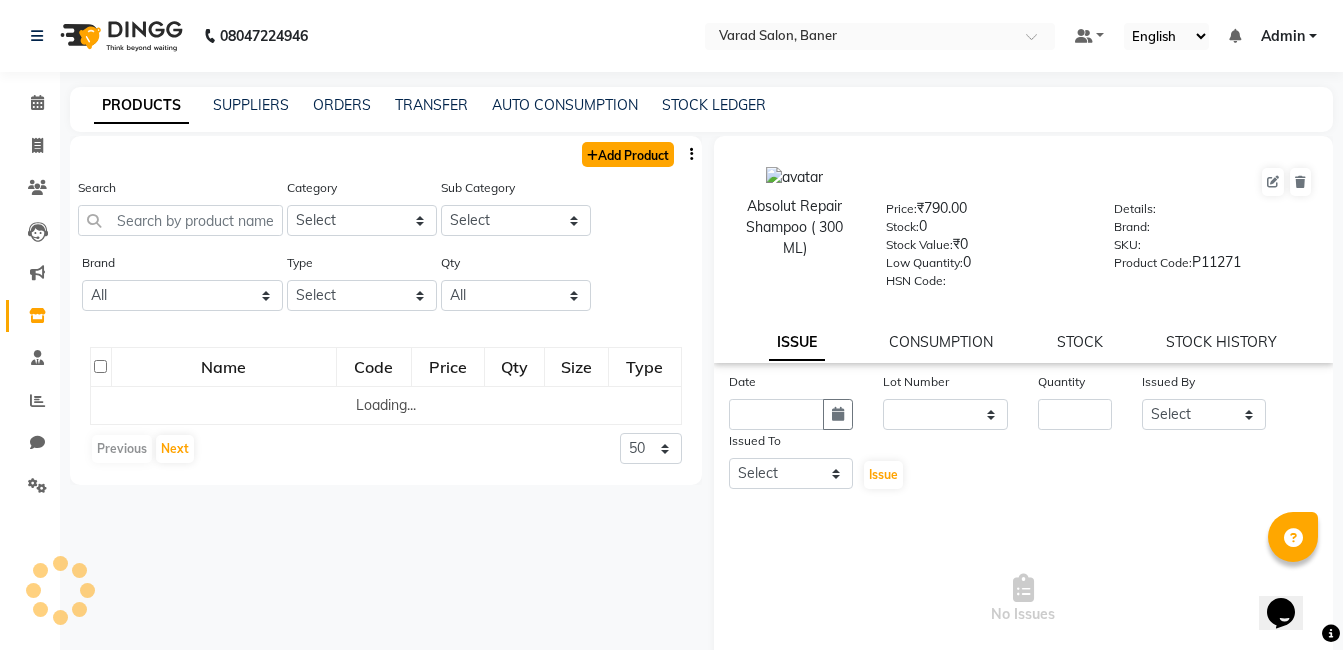 click on "Add Product" 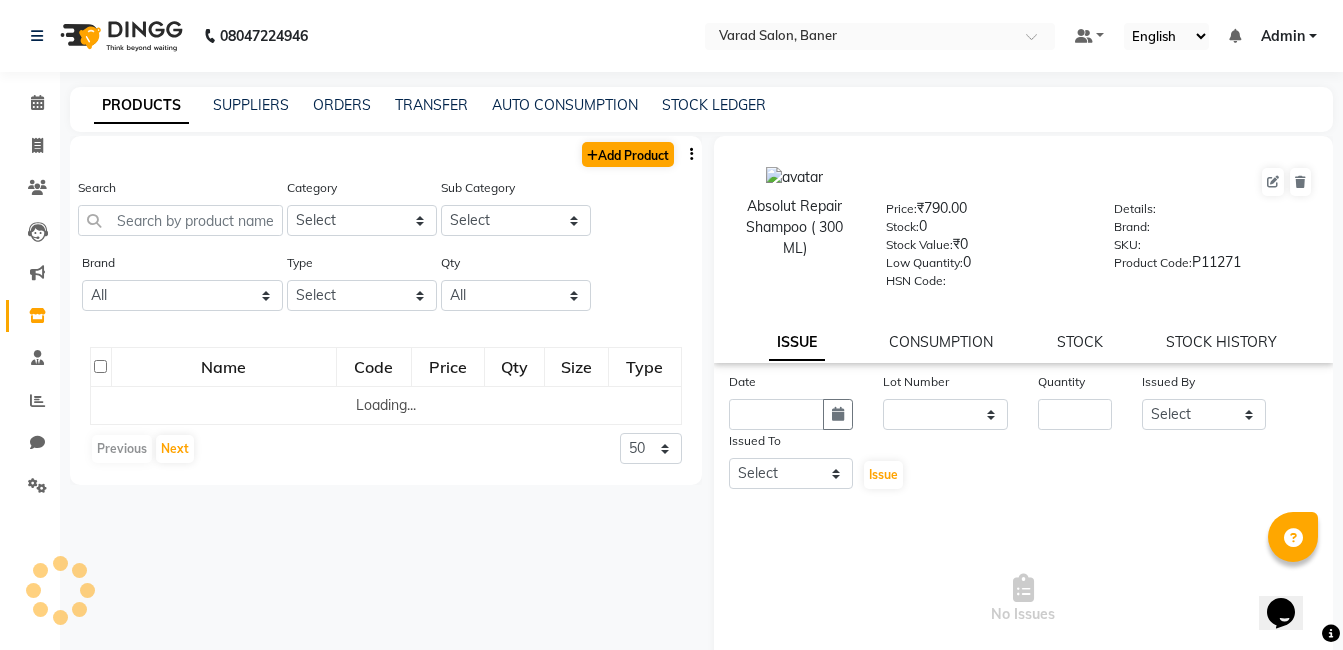 select on "true" 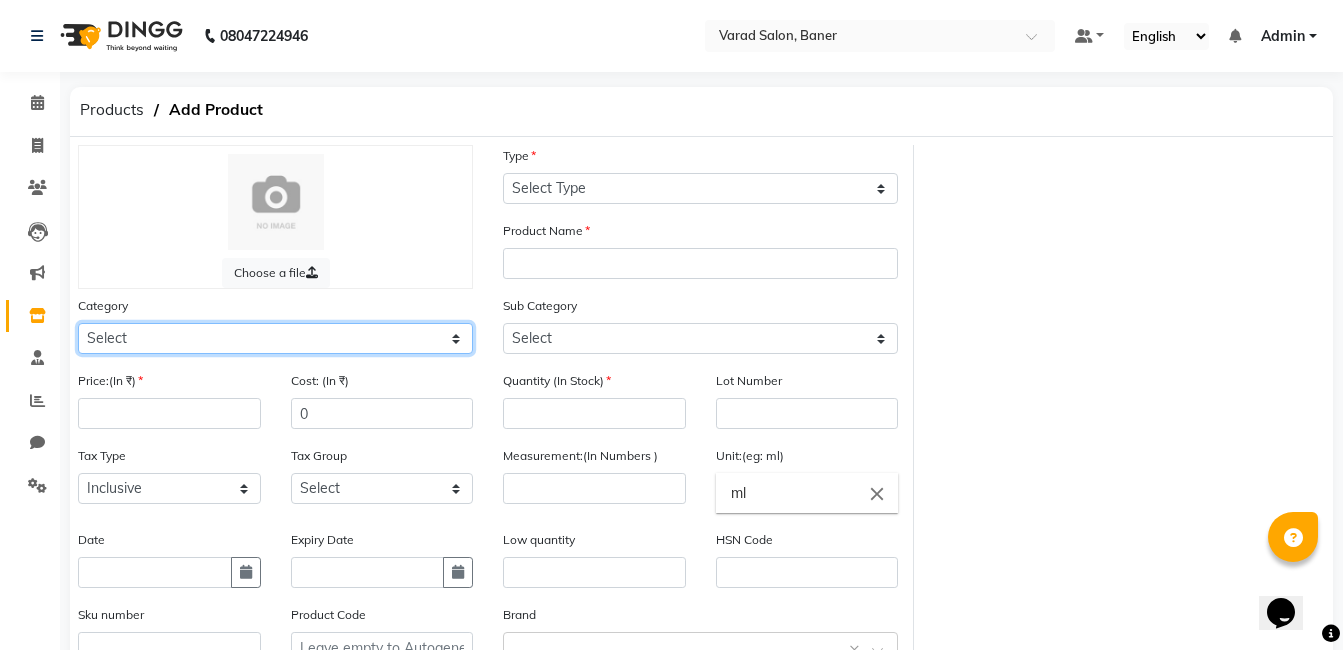 click on "Select Hair Skin Makeup Personal Care Appliances Beard Disposable Threading Hands and Feet Beauty Planet Botox Cadiveu Casmara Cheryls Loreal Olaplex Old Other" 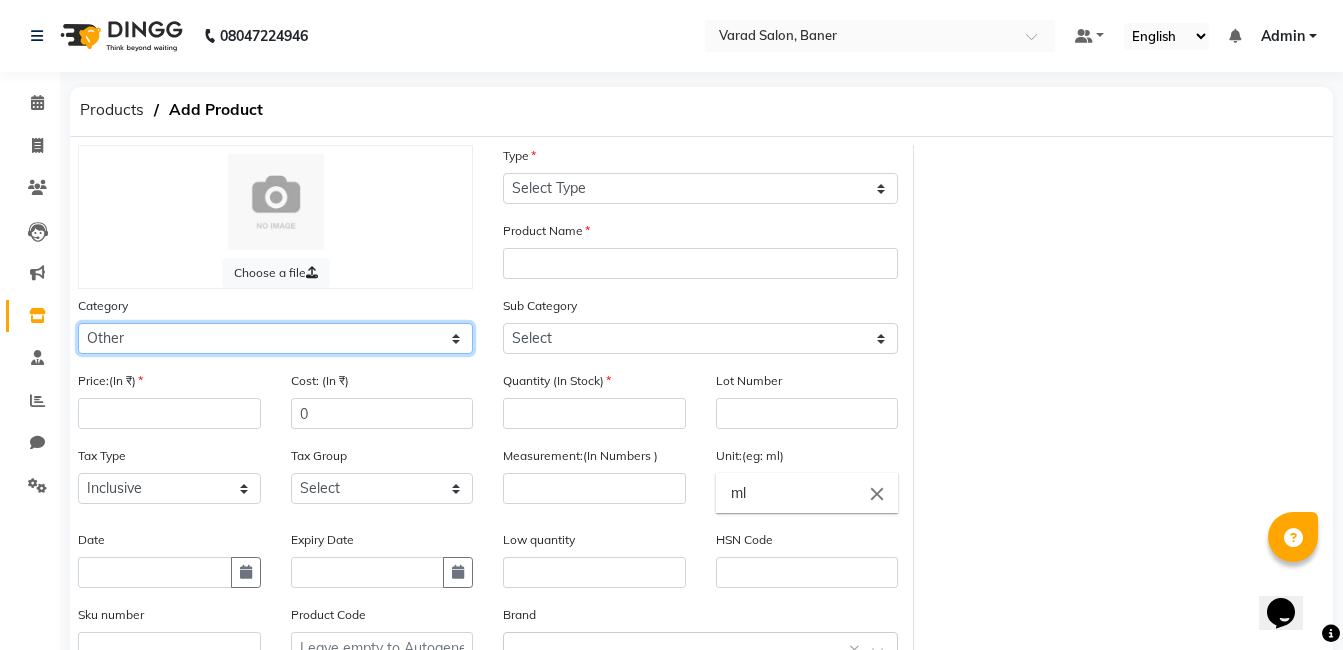 click on "Select Hair Skin Makeup Personal Care Appliances Beard Disposable Threading Hands and Feet Beauty Planet Botox Cadiveu Casmara Cheryls Loreal Olaplex Old Other" 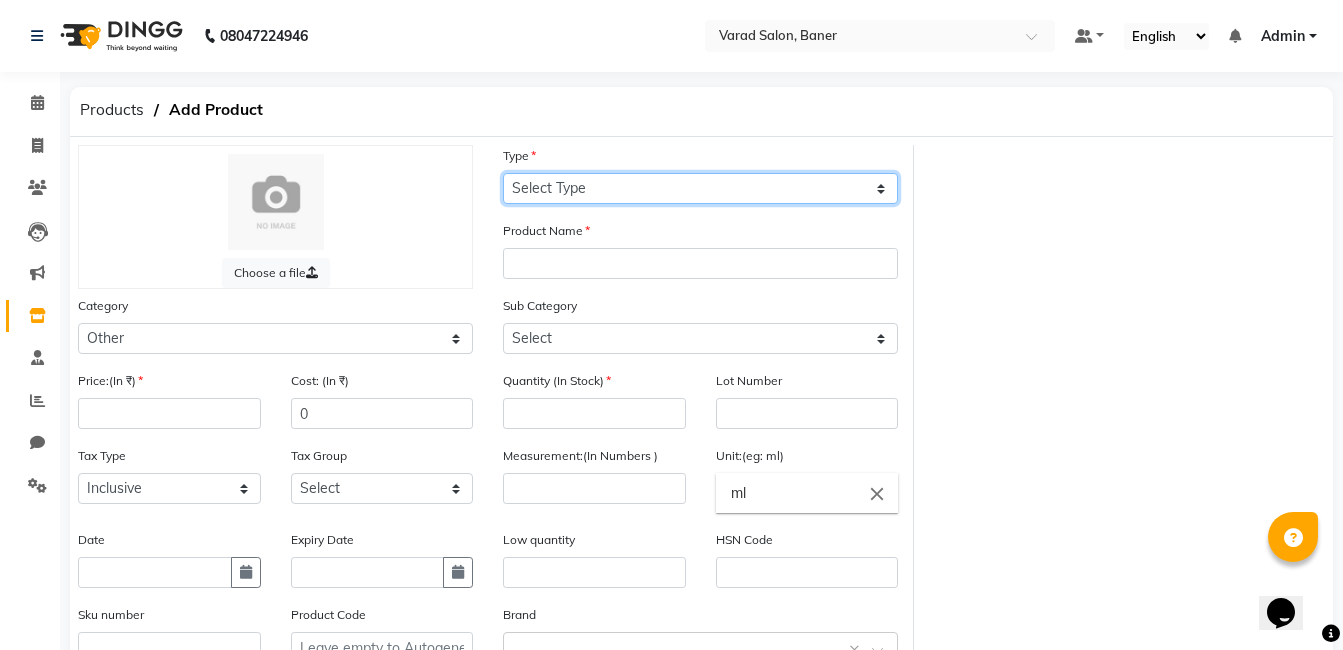 click on "Select Type Both Retail Consumable" 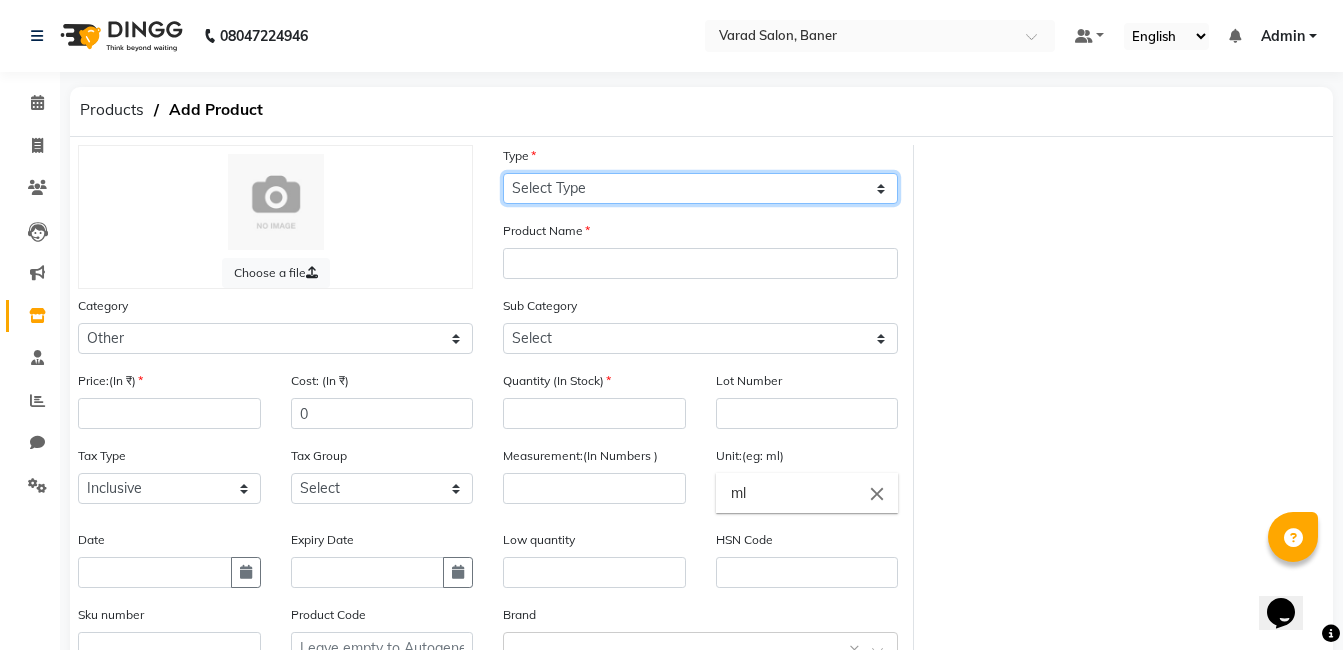 select on "B" 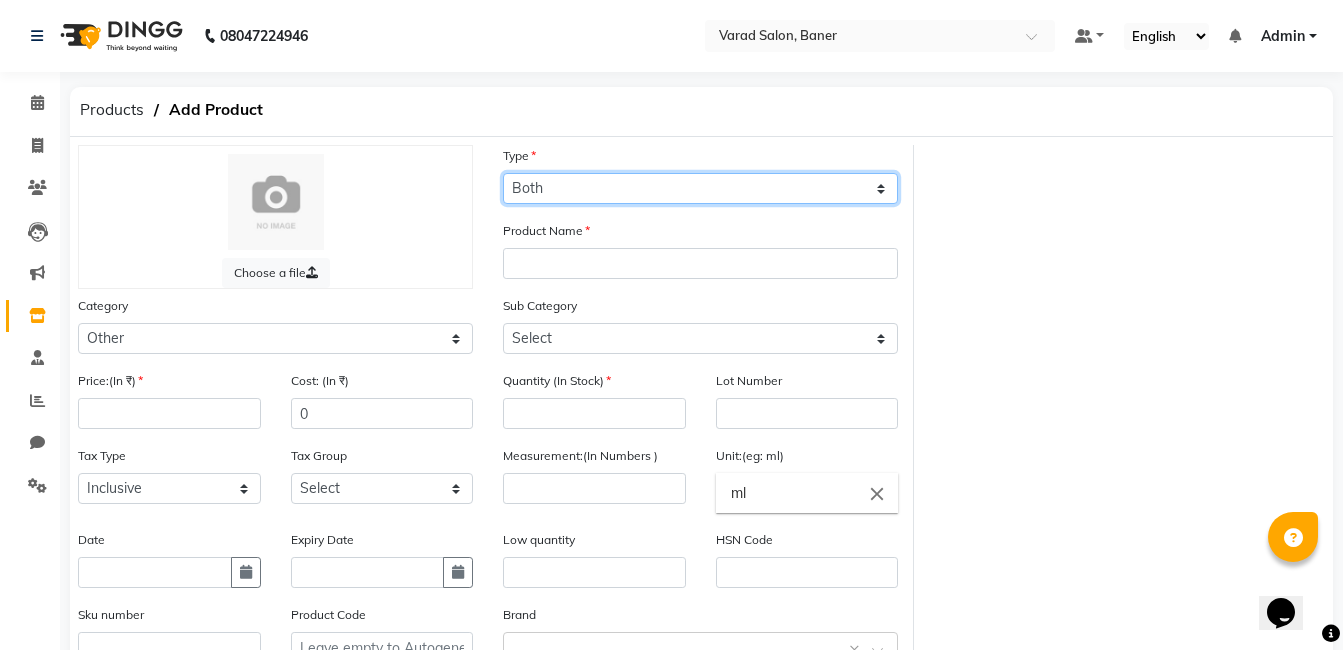 click on "Select Type Both Retail Consumable" 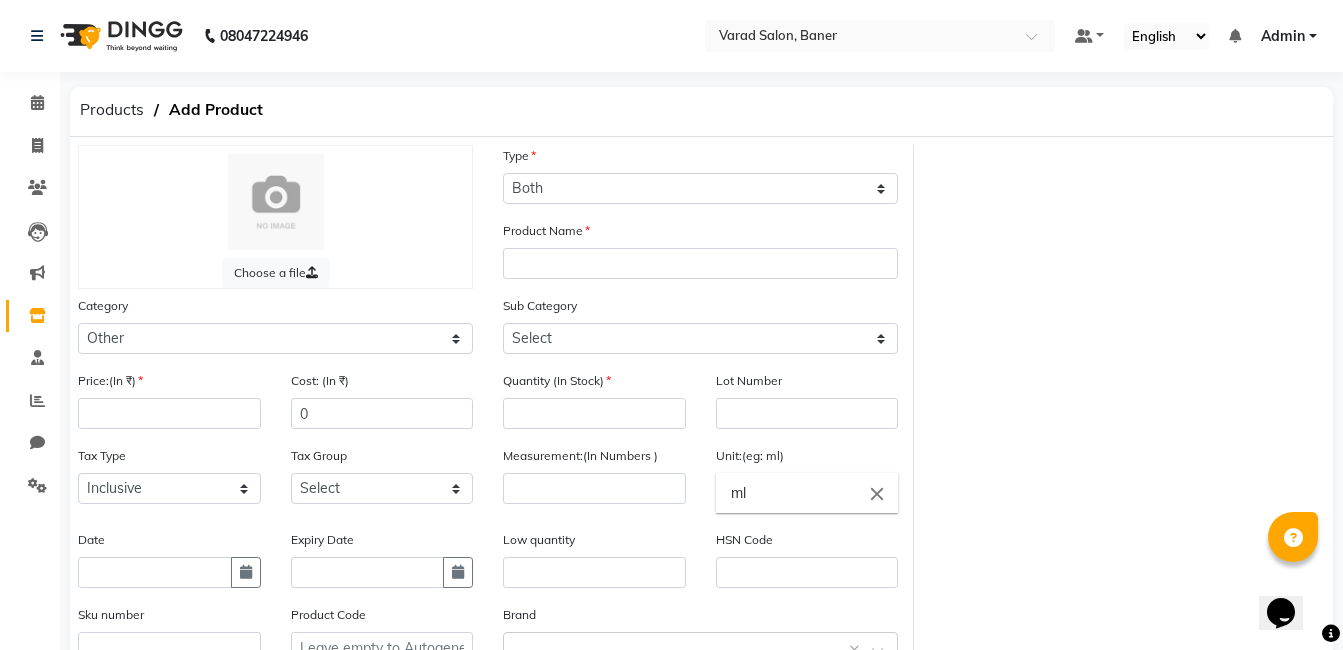 click on "Product Name" 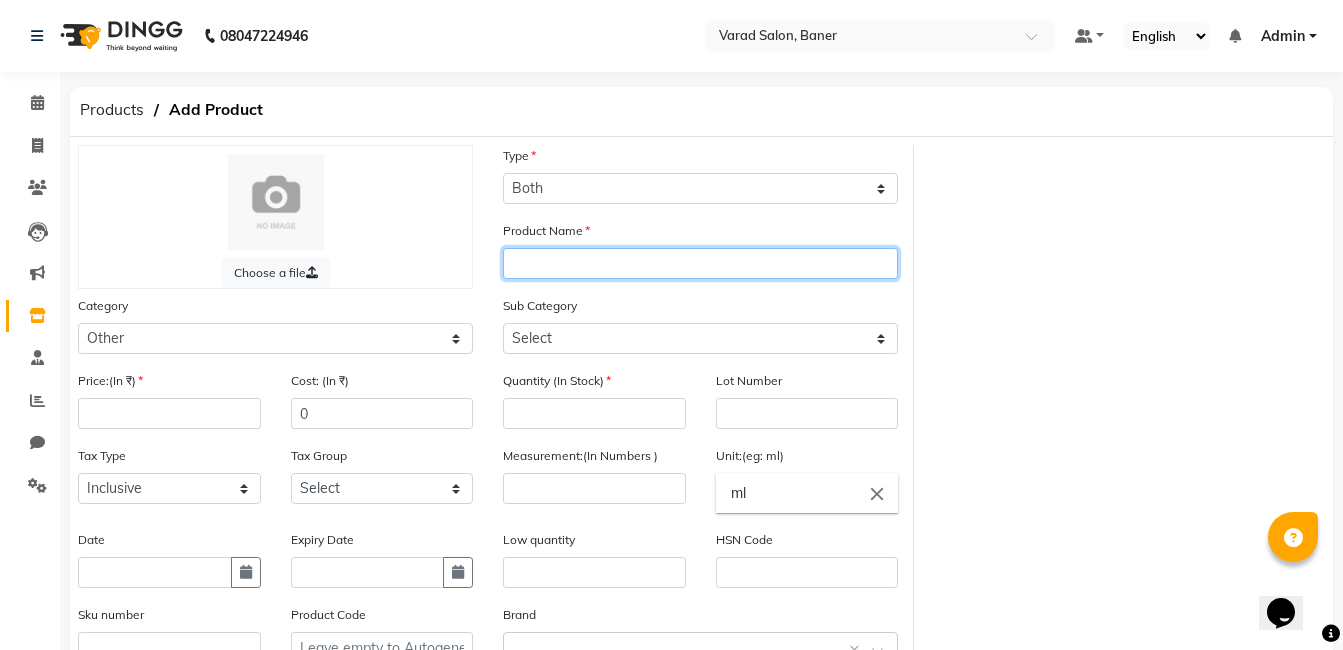 click 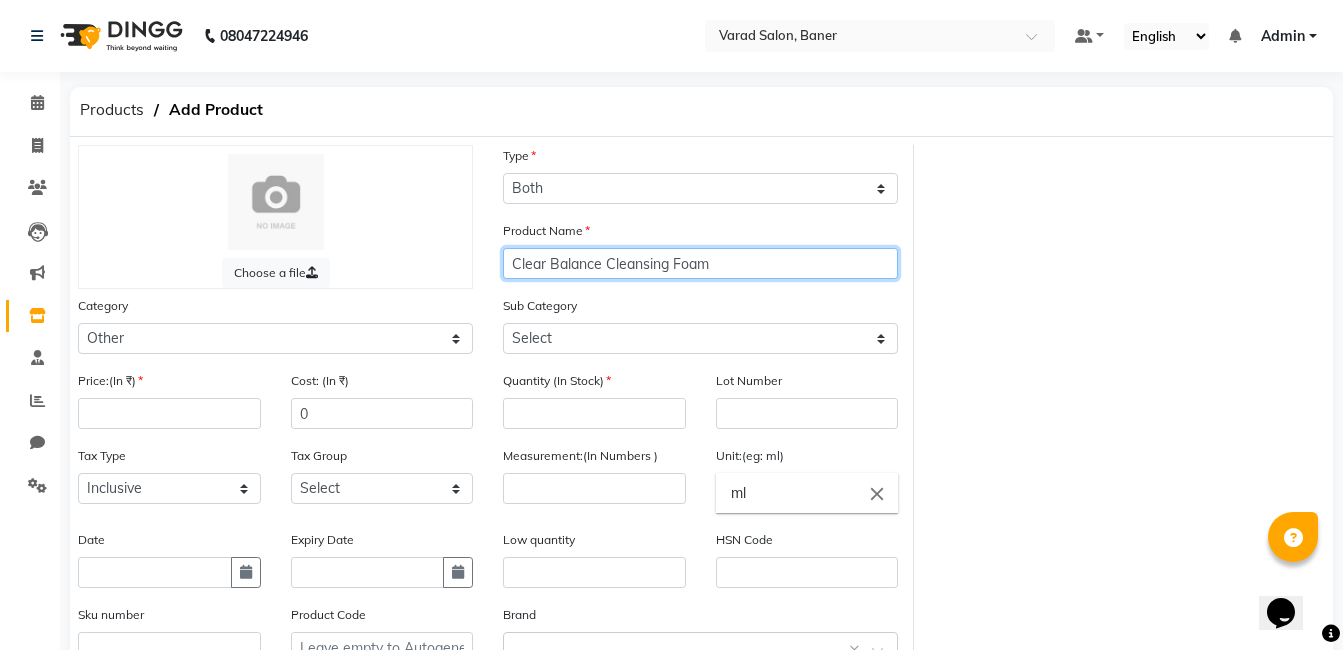 type on "Clear Balance Cleansing Foam" 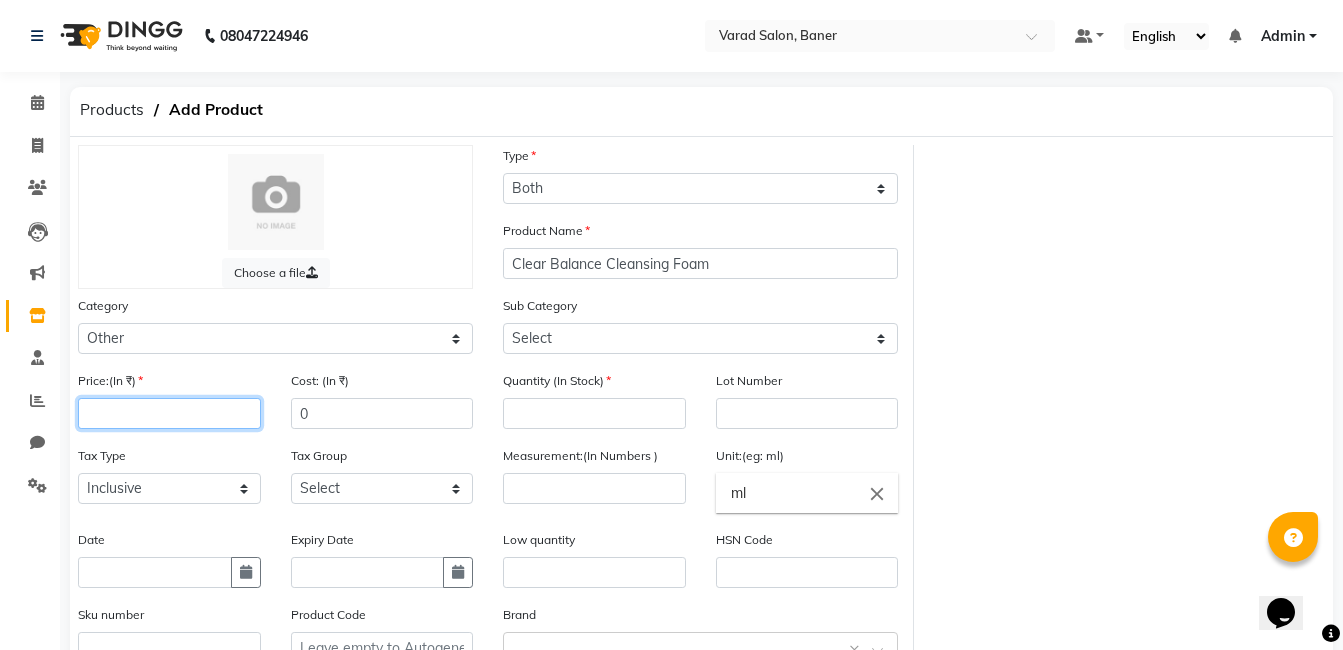 click 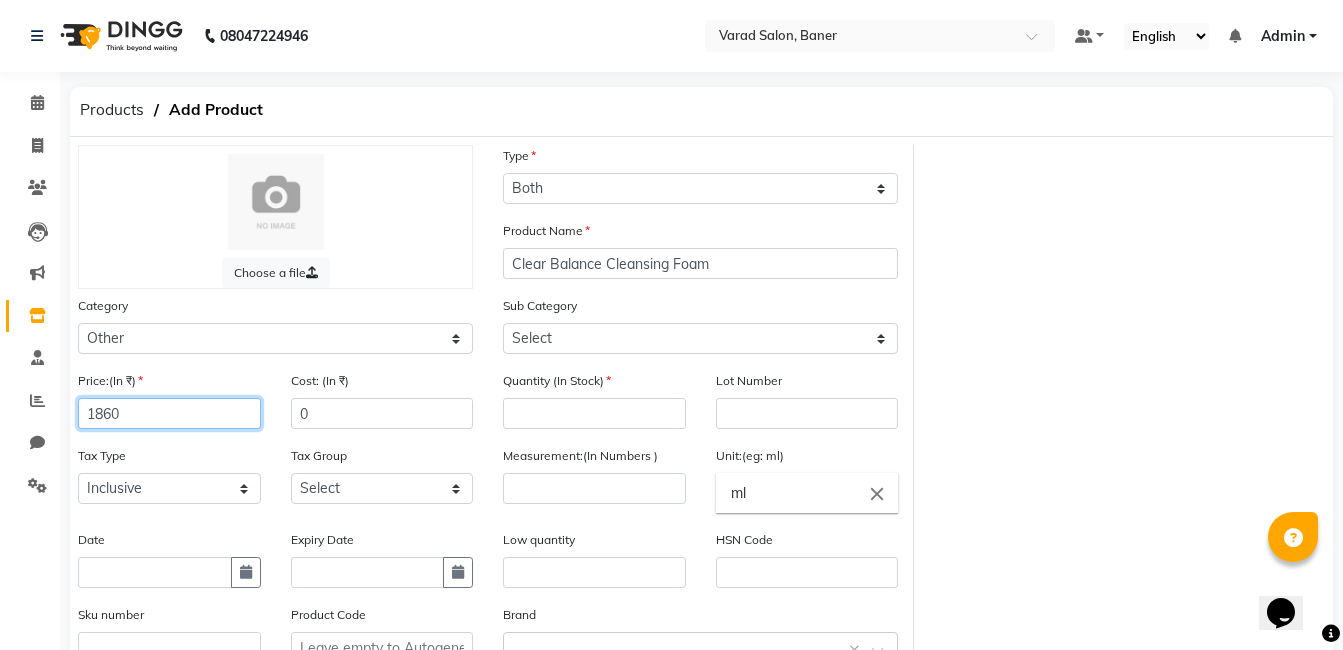 type on "1860" 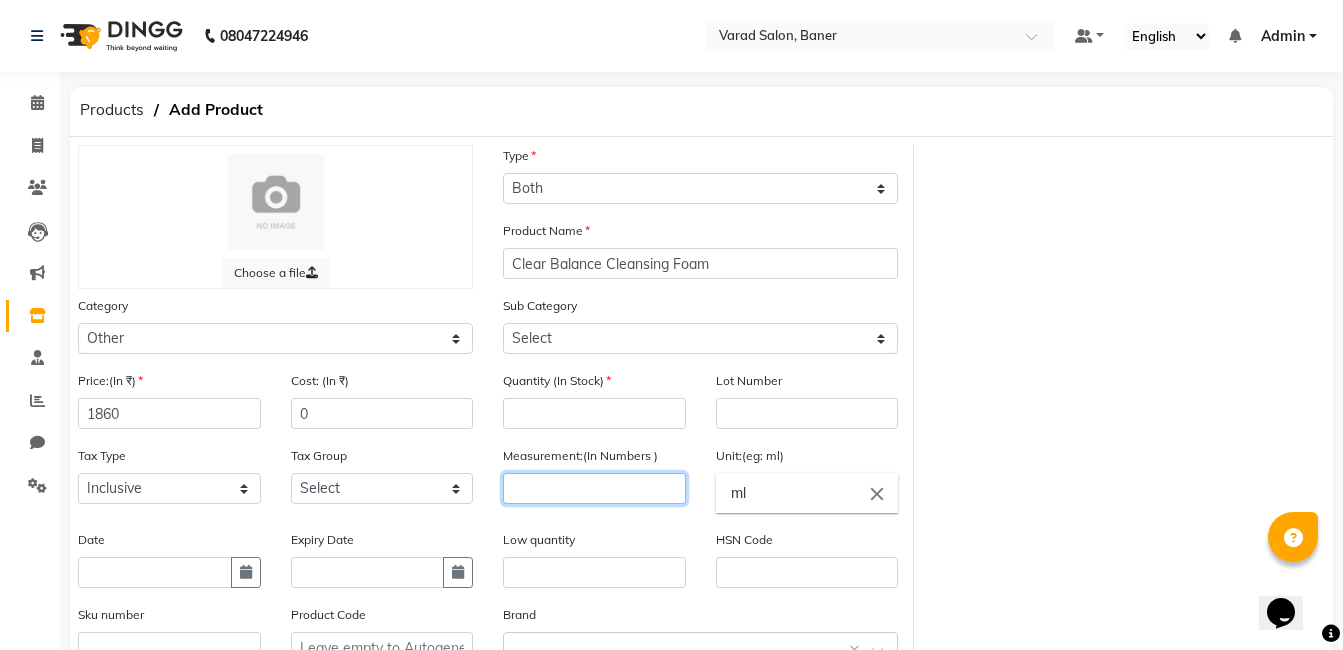click 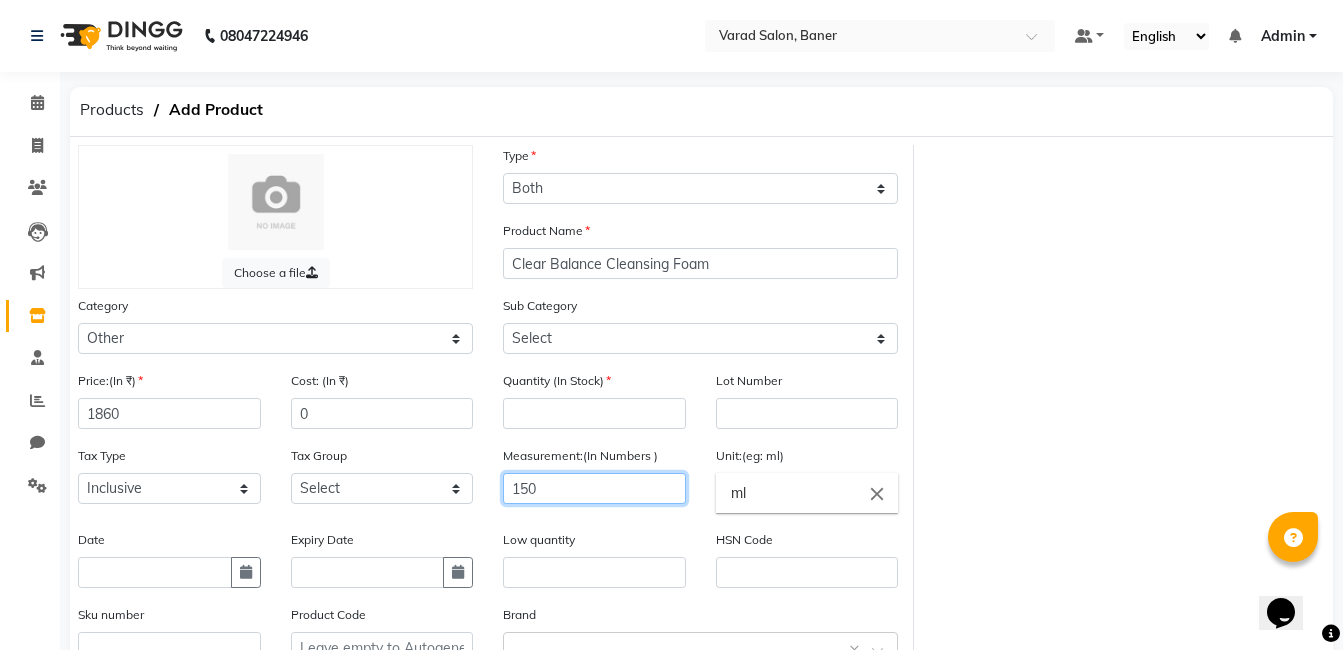 scroll, scrollTop: 226, scrollLeft: 0, axis: vertical 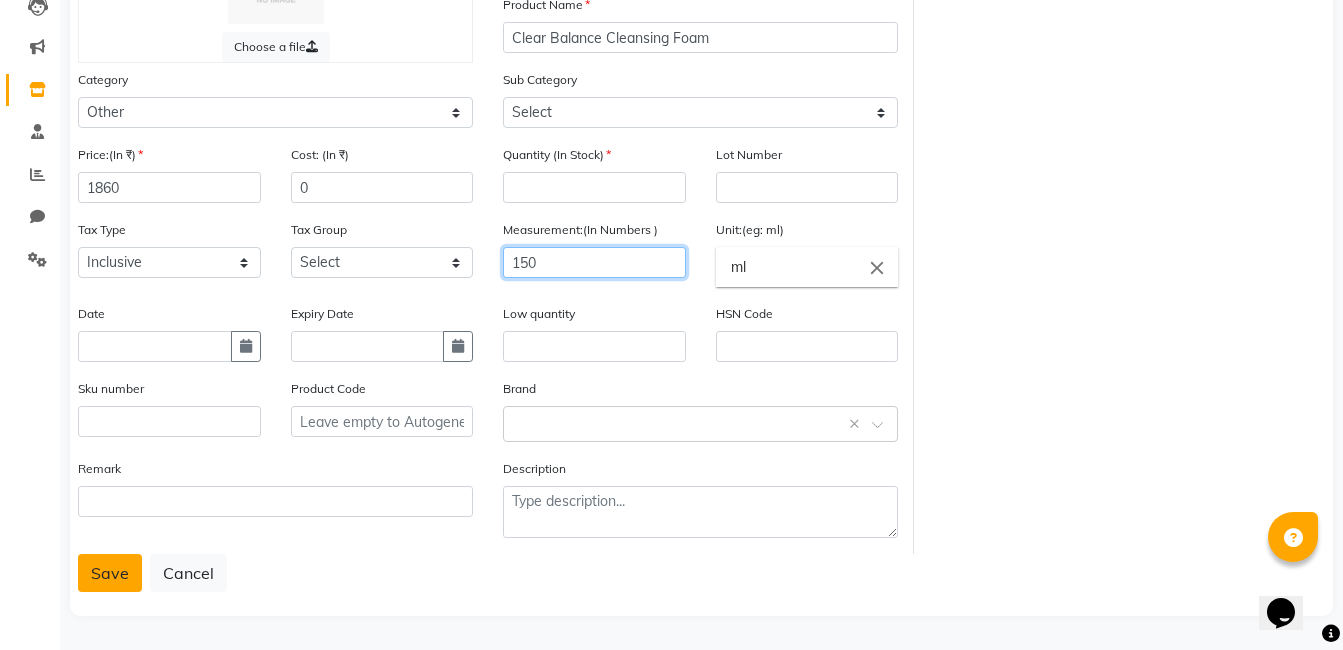 type on "150" 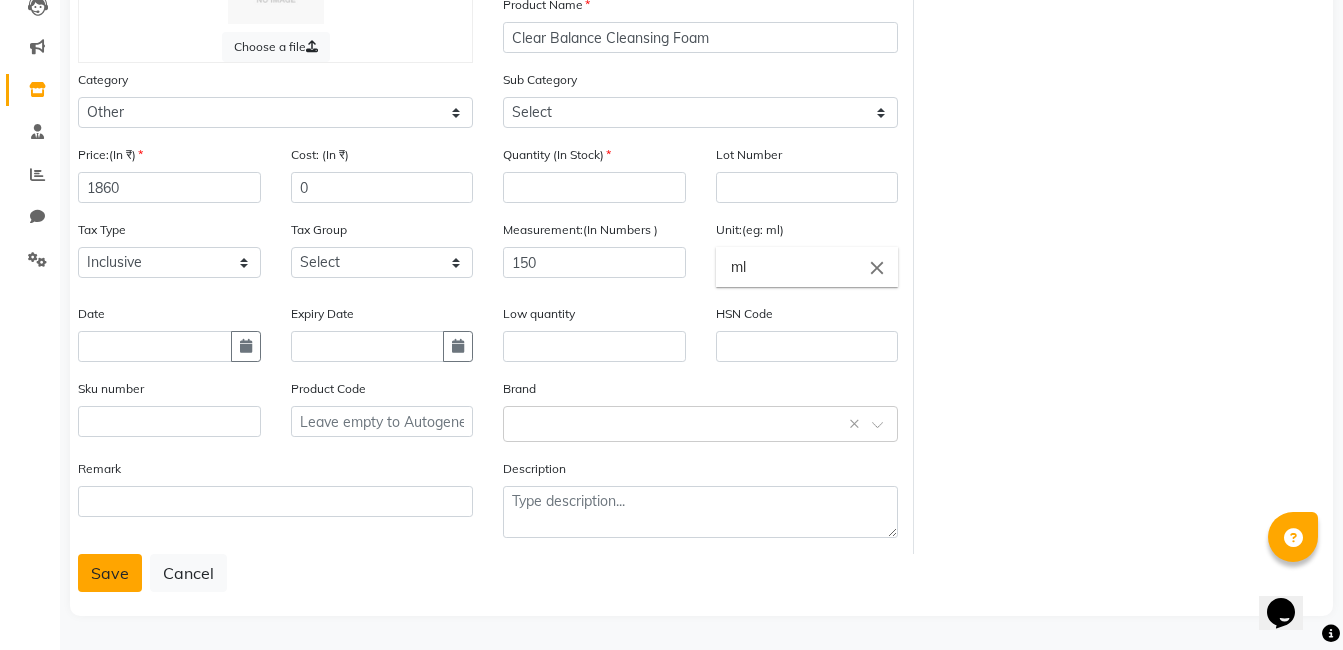 click on "Save" 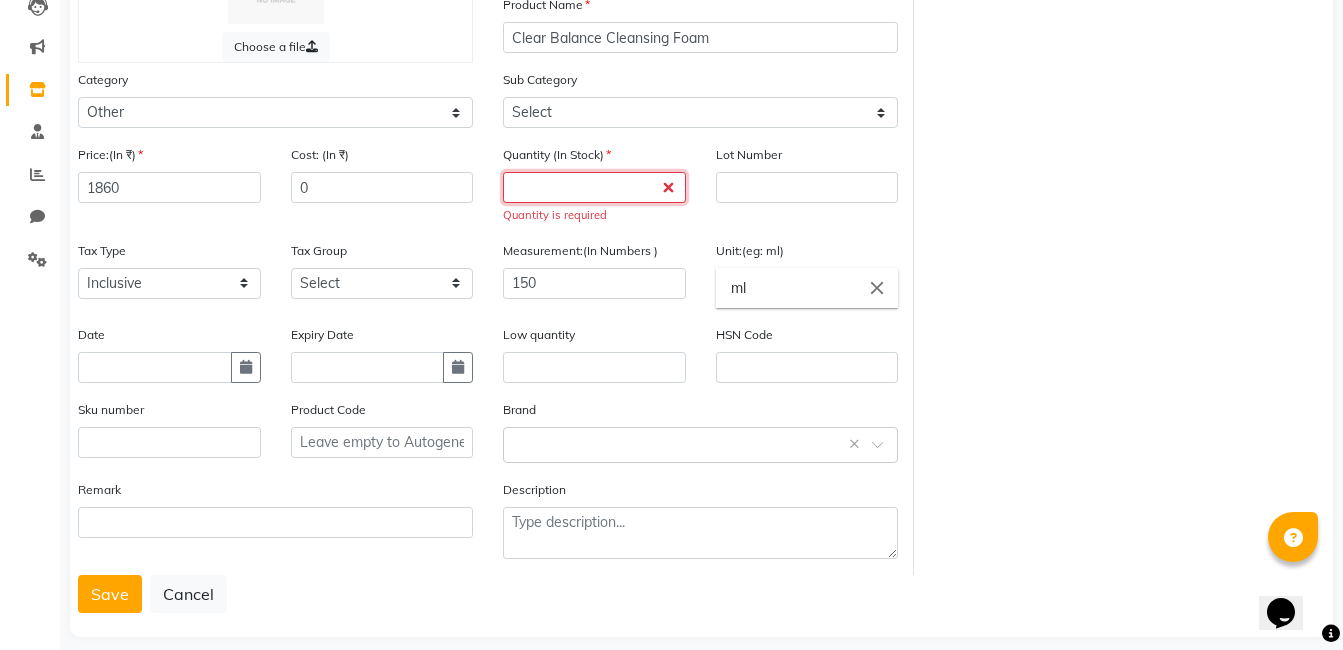 click 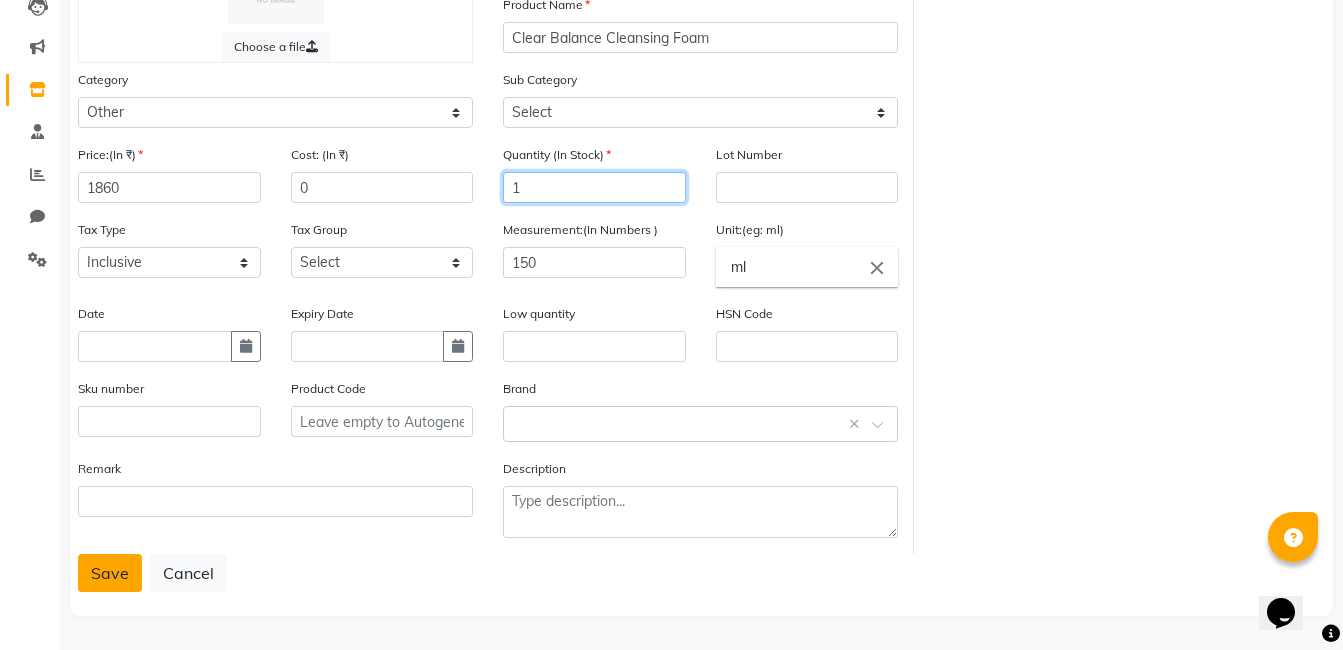 type on "1" 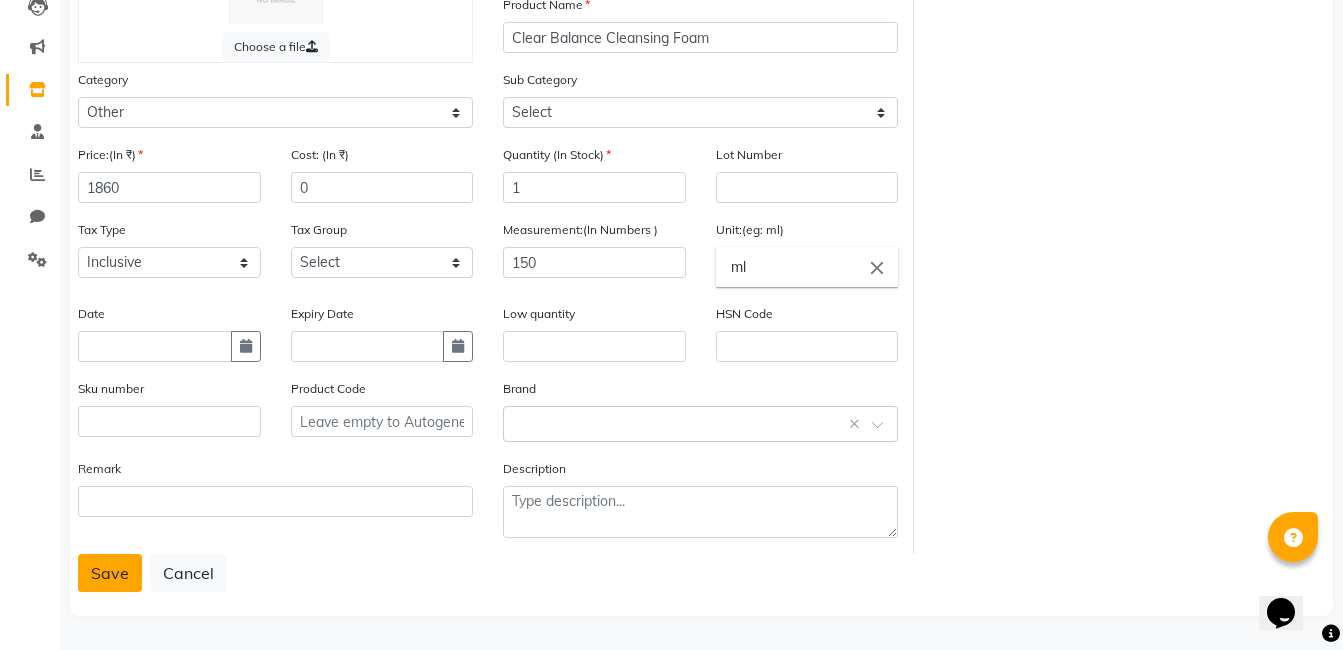 click on "Save" 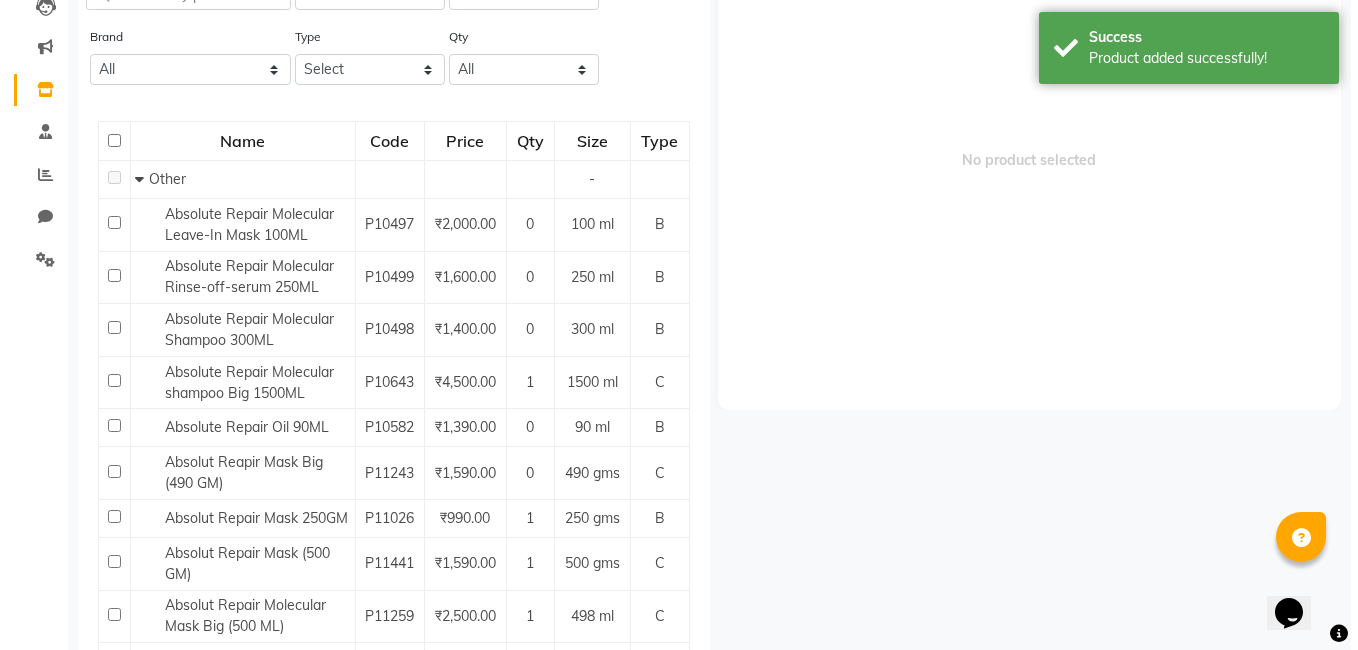 scroll, scrollTop: 0, scrollLeft: 0, axis: both 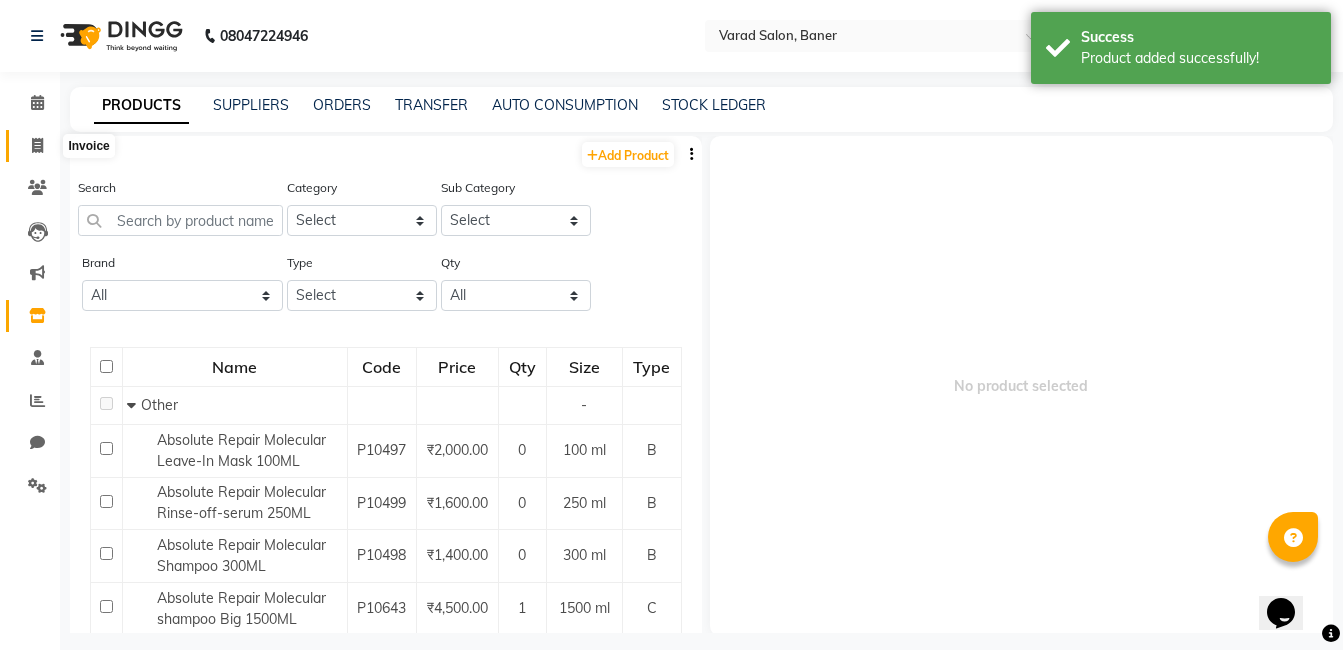 click 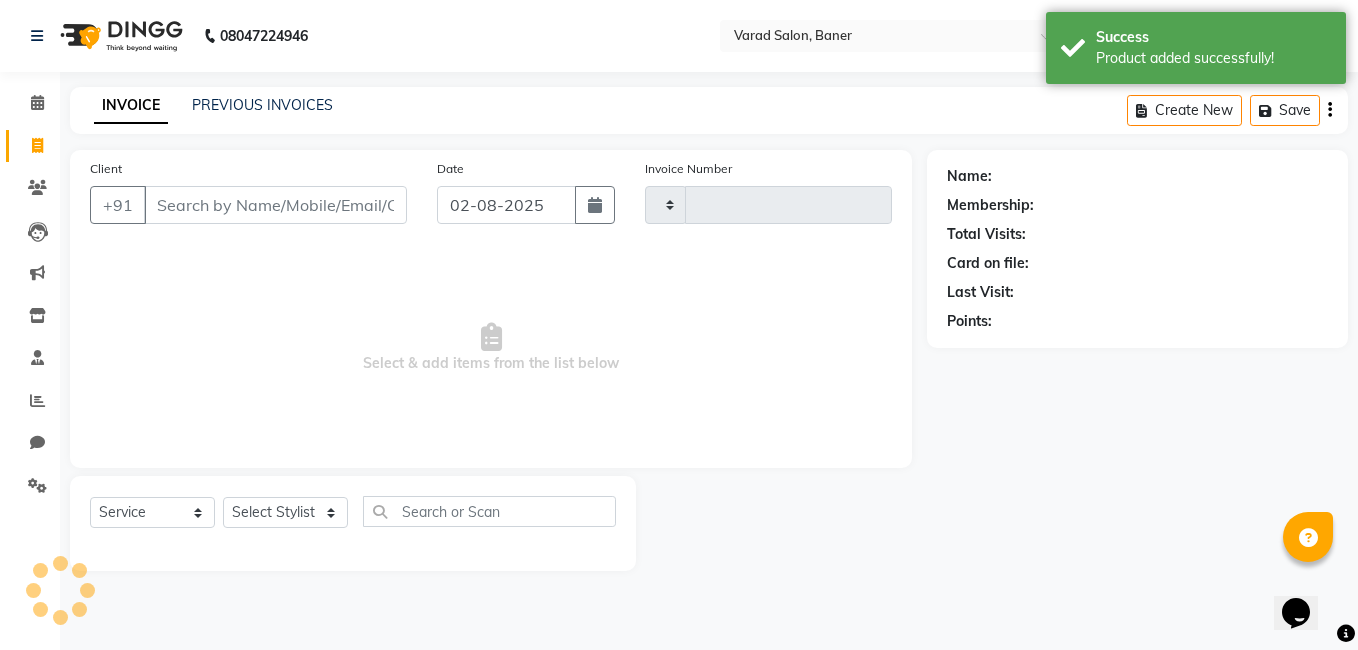 type on "2699" 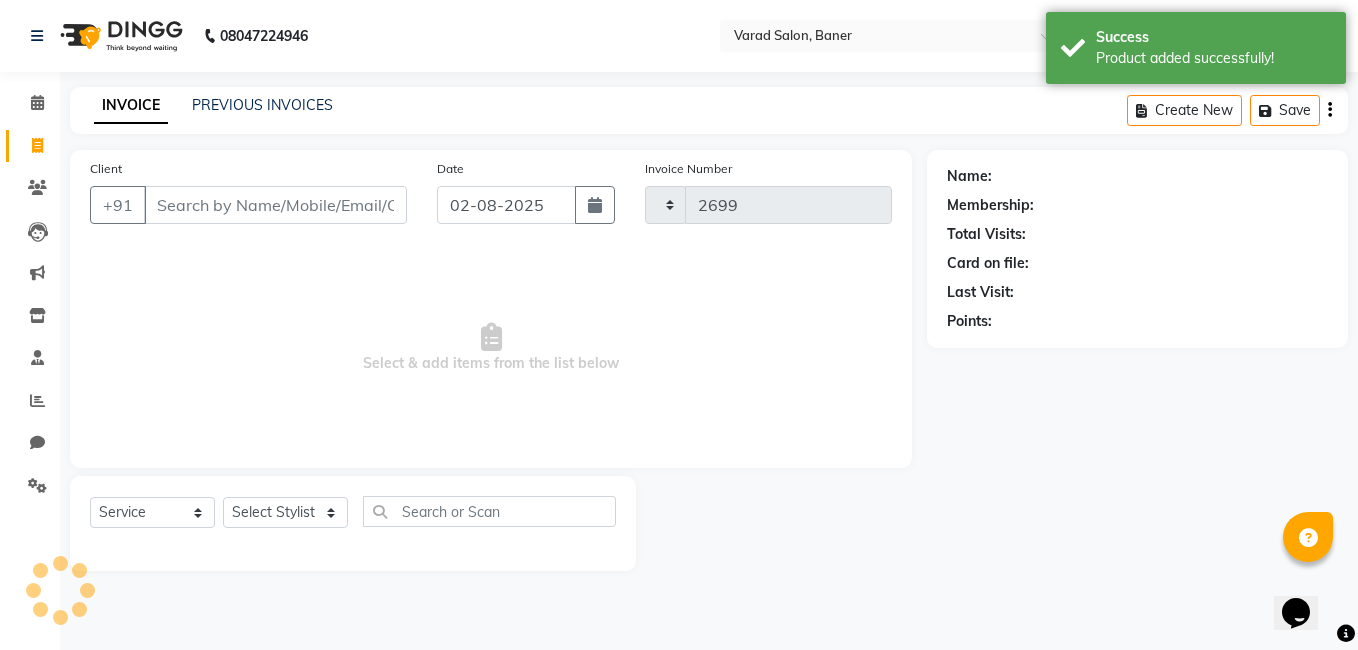 select on "7115" 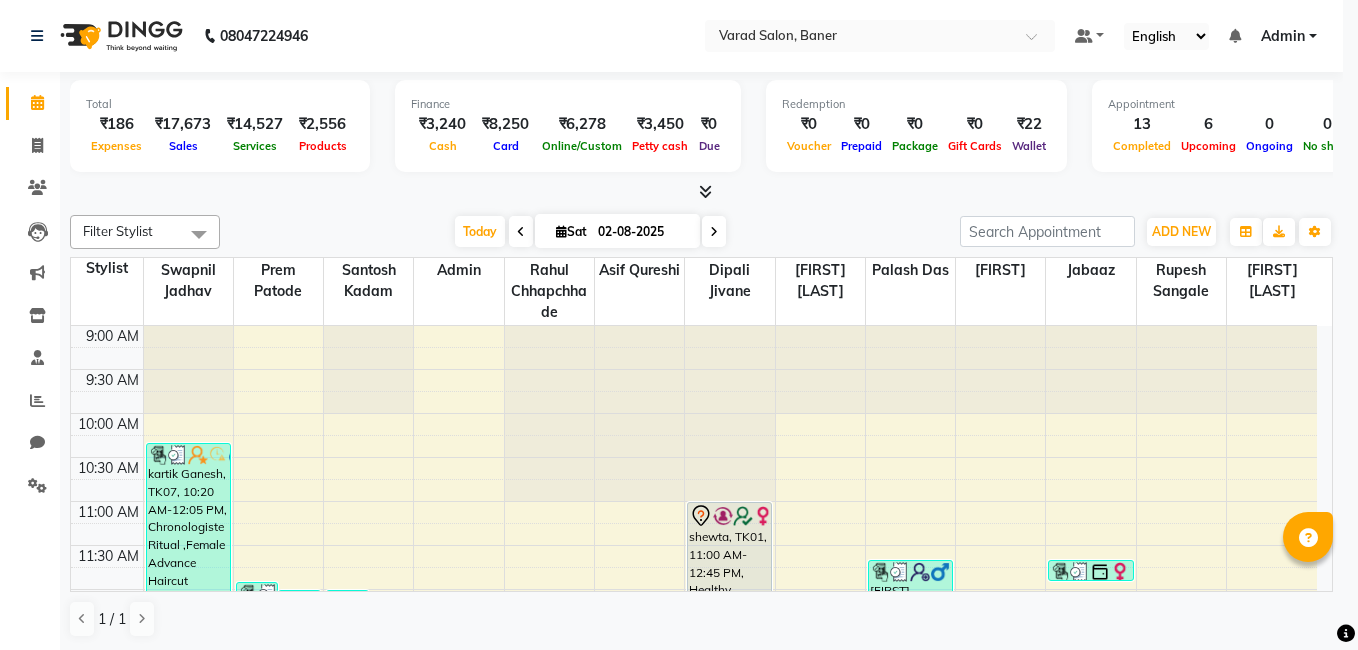 select on "7" 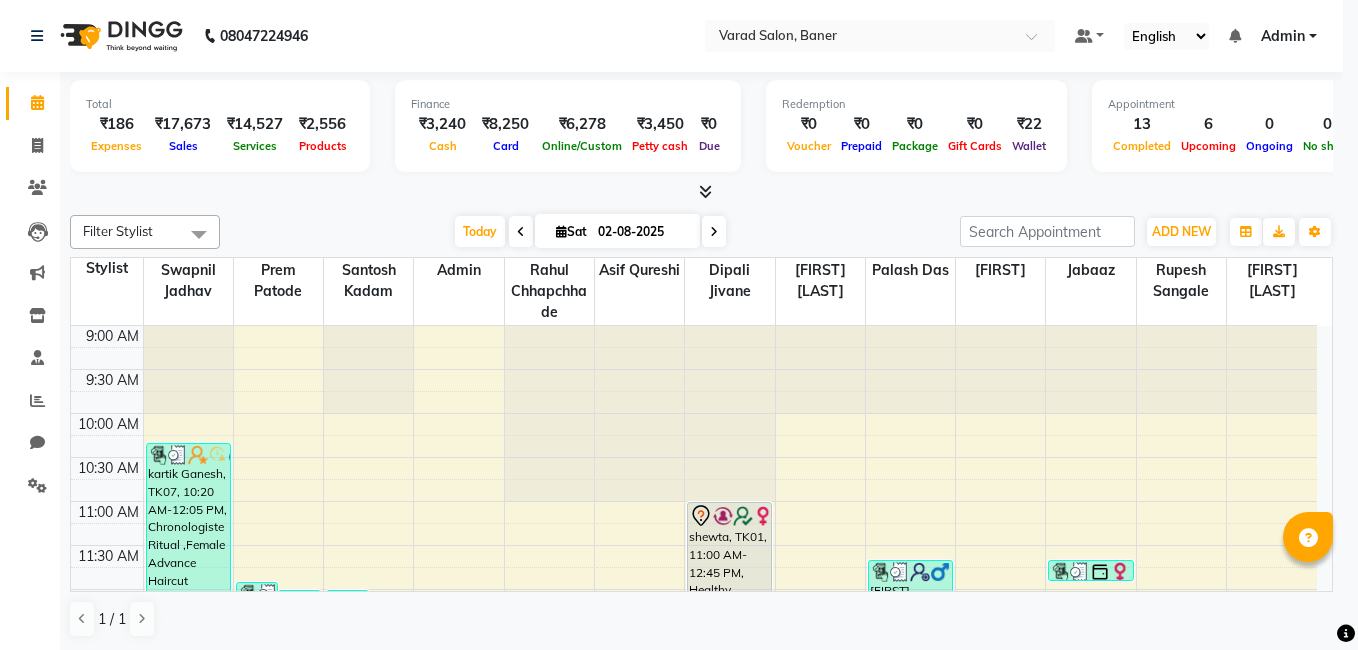 scroll, scrollTop: 0, scrollLeft: 0, axis: both 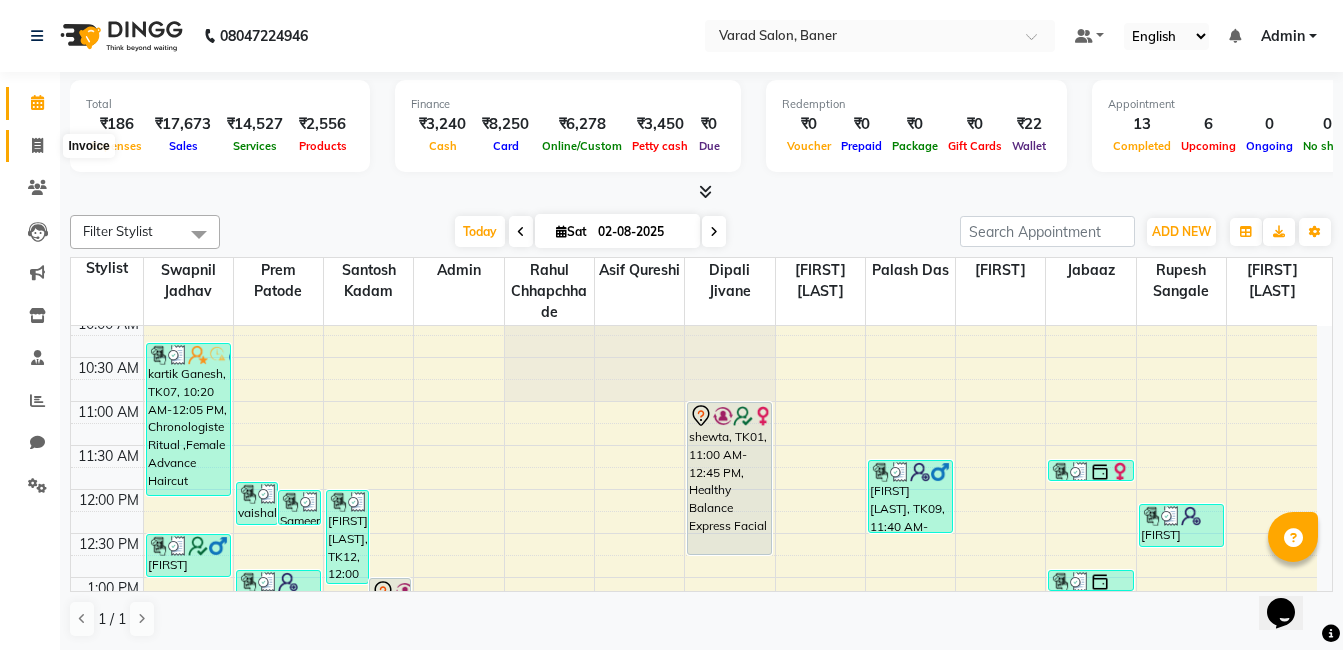 drag, startPoint x: 26, startPoint y: 140, endPoint x: 50, endPoint y: 150, distance: 26 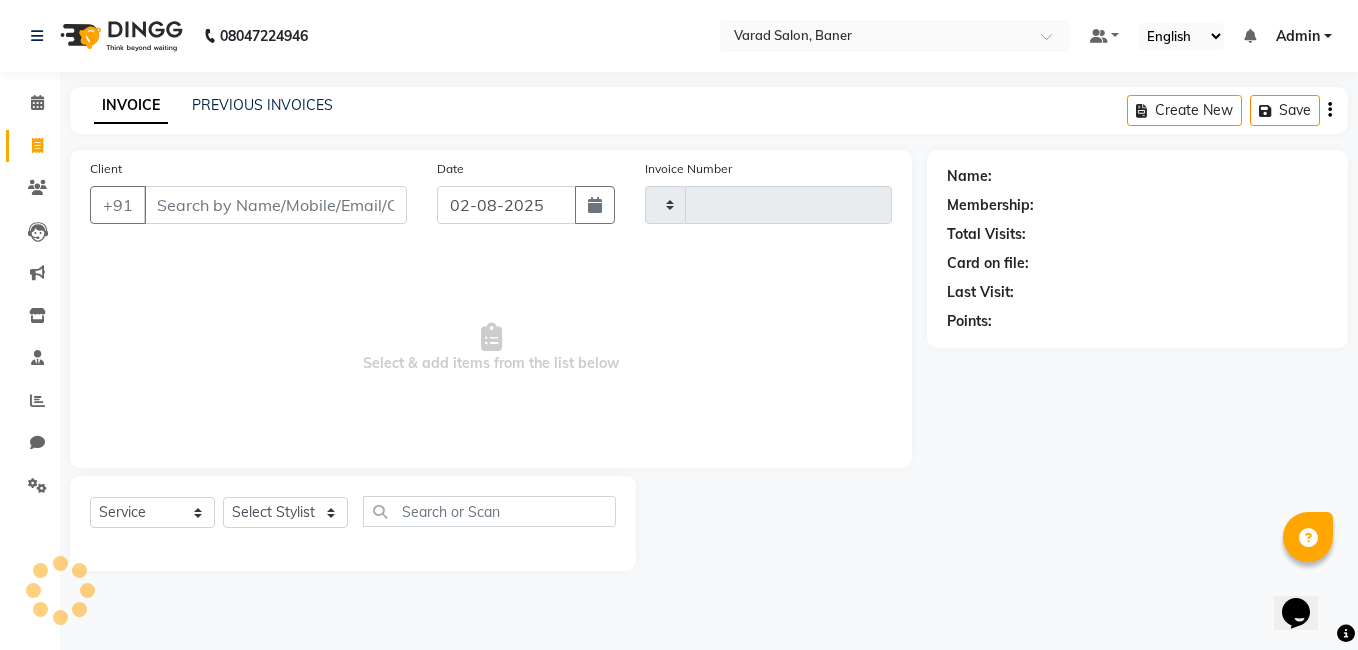 type on "2698" 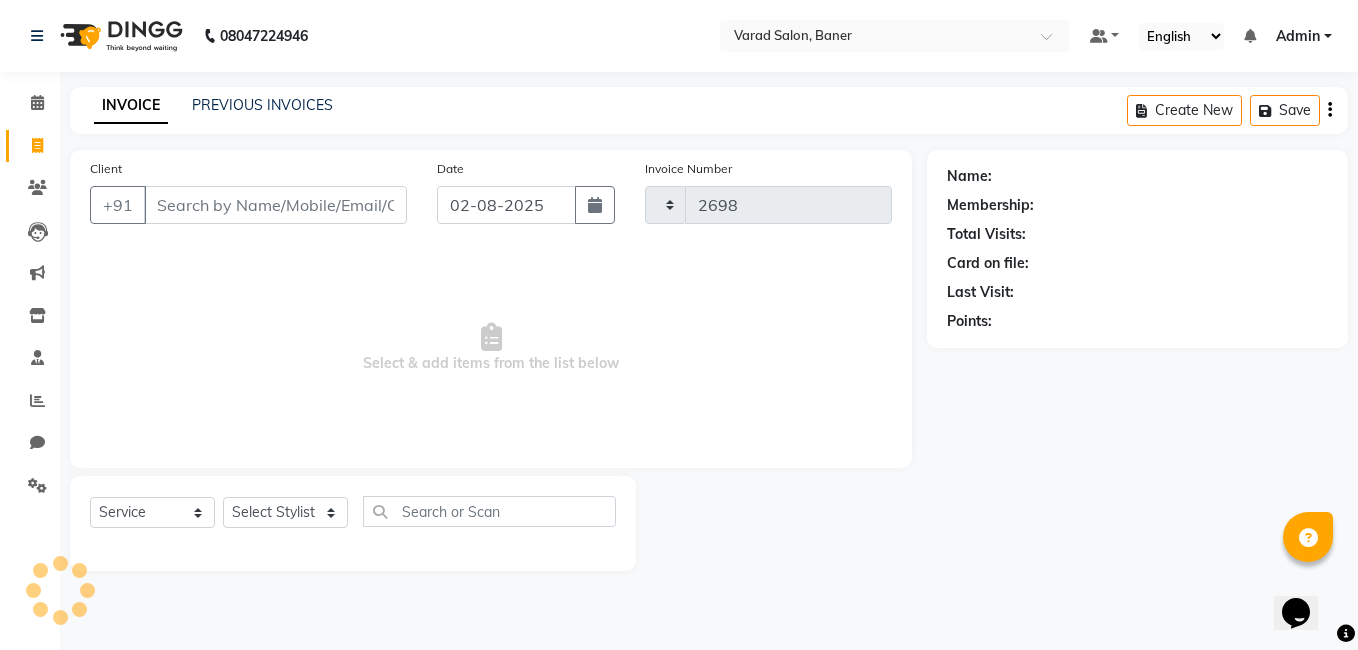 select on "7115" 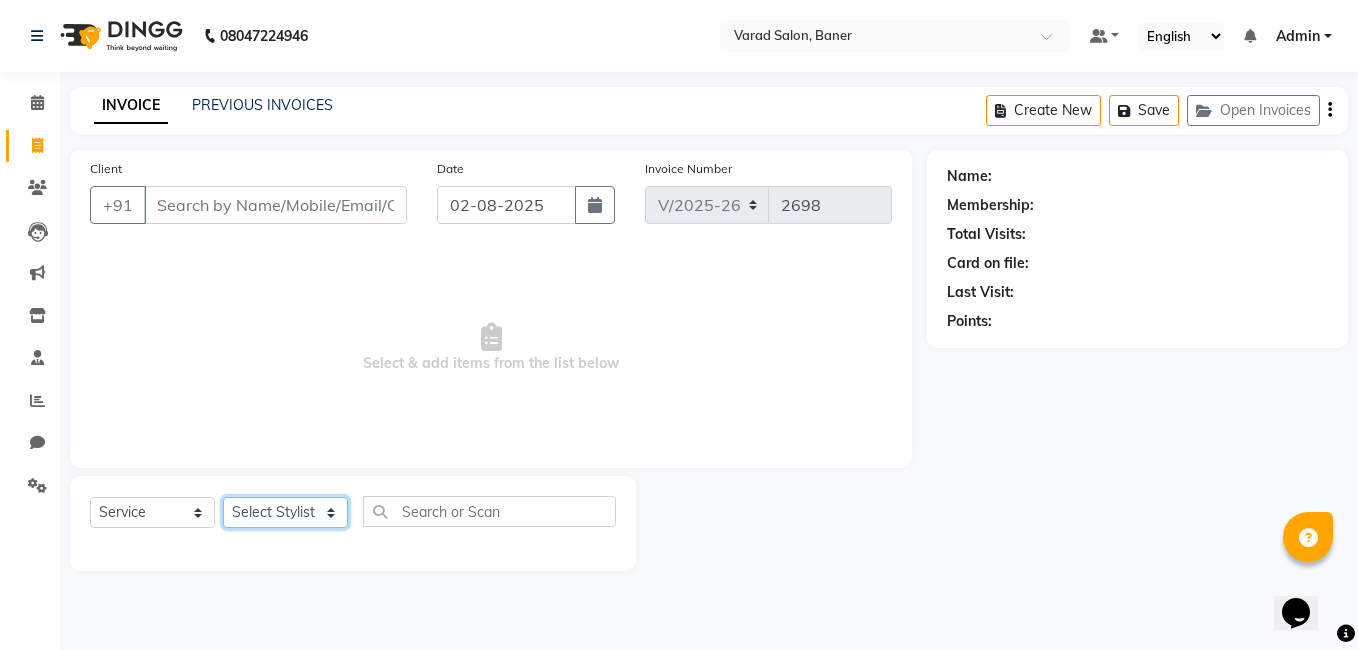 click on "Select Stylist" 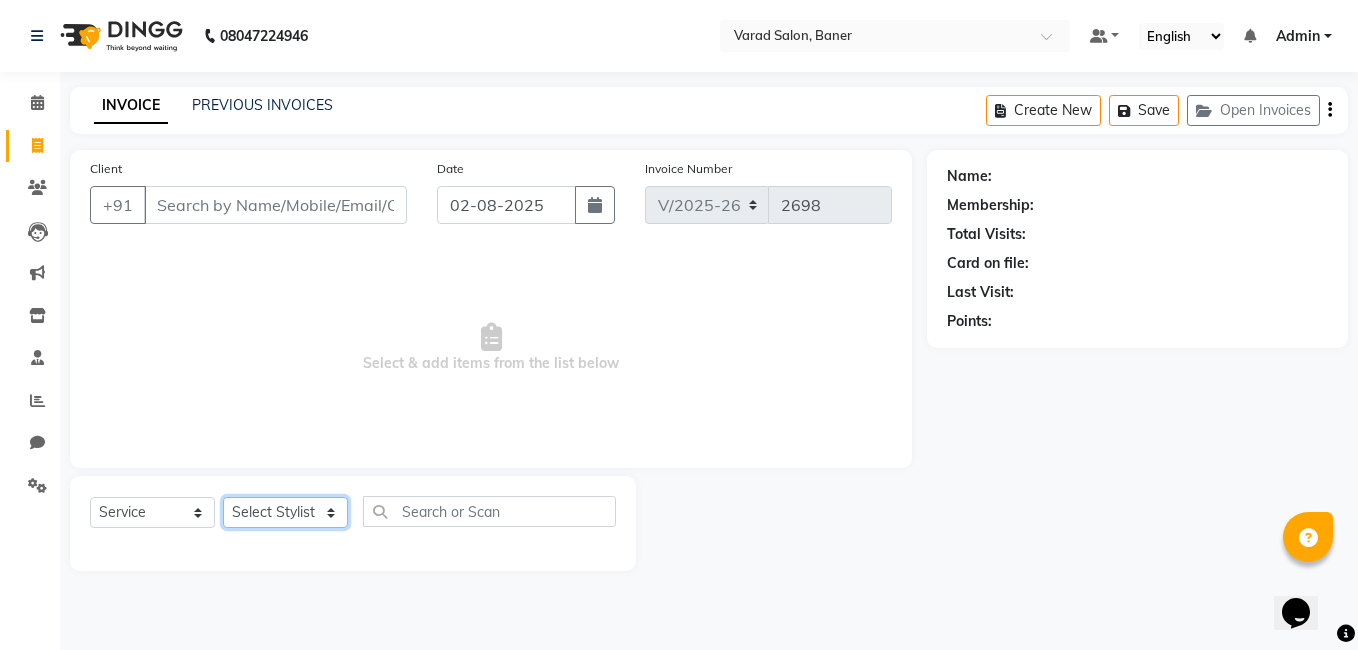 select on "69598" 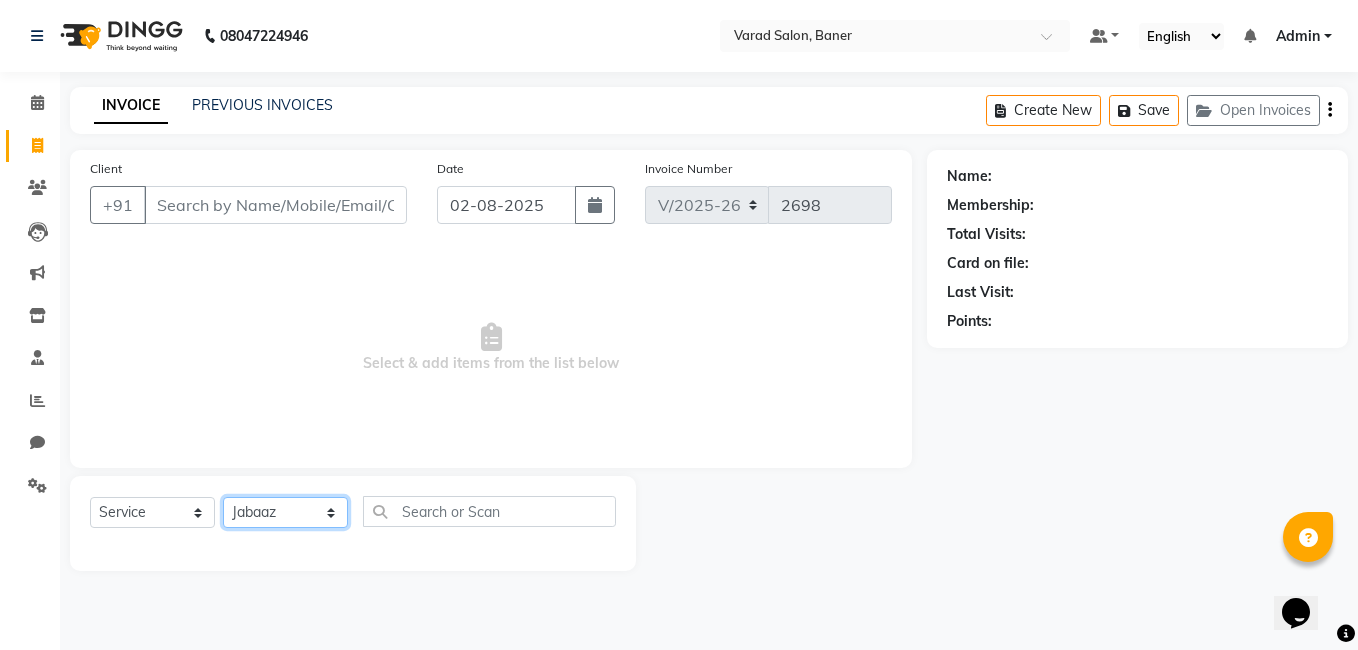 click on "Select Stylist Admin [FIRST] [LAST] [FIRST] [LAST] [FIRST] [LAST] [FIRST] [LAST] [FIRST] [LAST] [FIRST] [LAST] [FIRST] [LAST] [FIRST] [LAST] [FIRST] [LAST] [FIRST] [LAST] [FIRST] [LAST]" 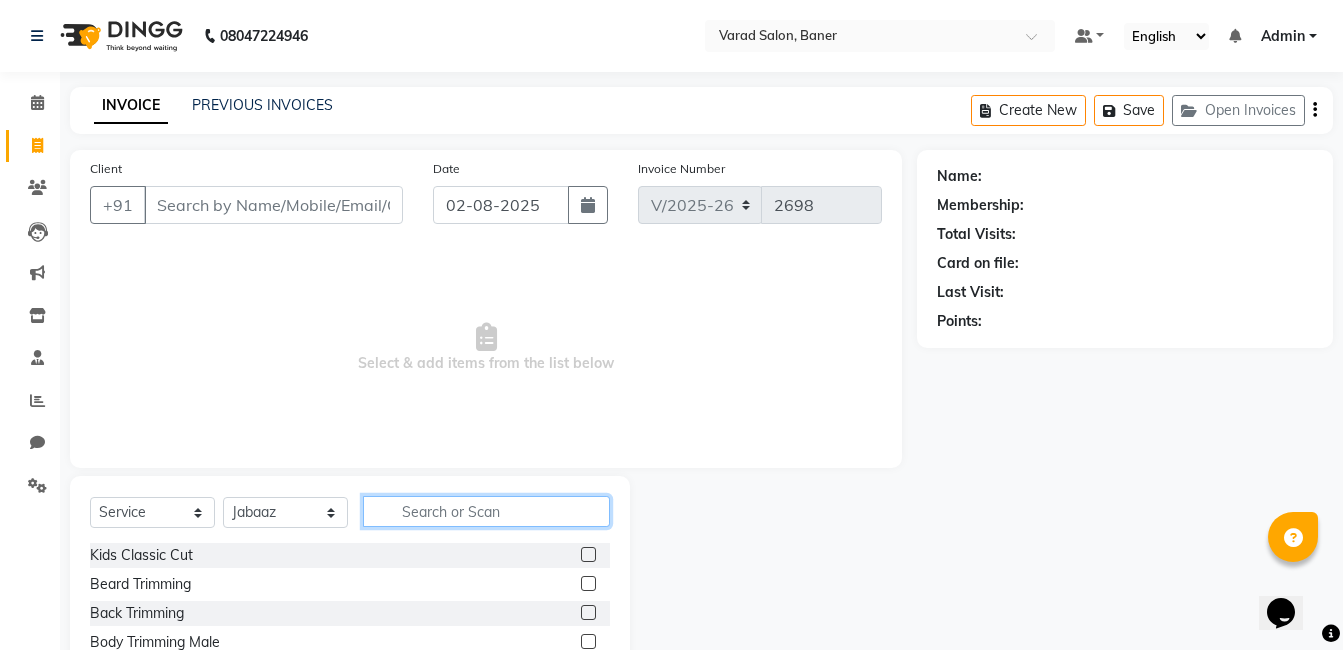 click 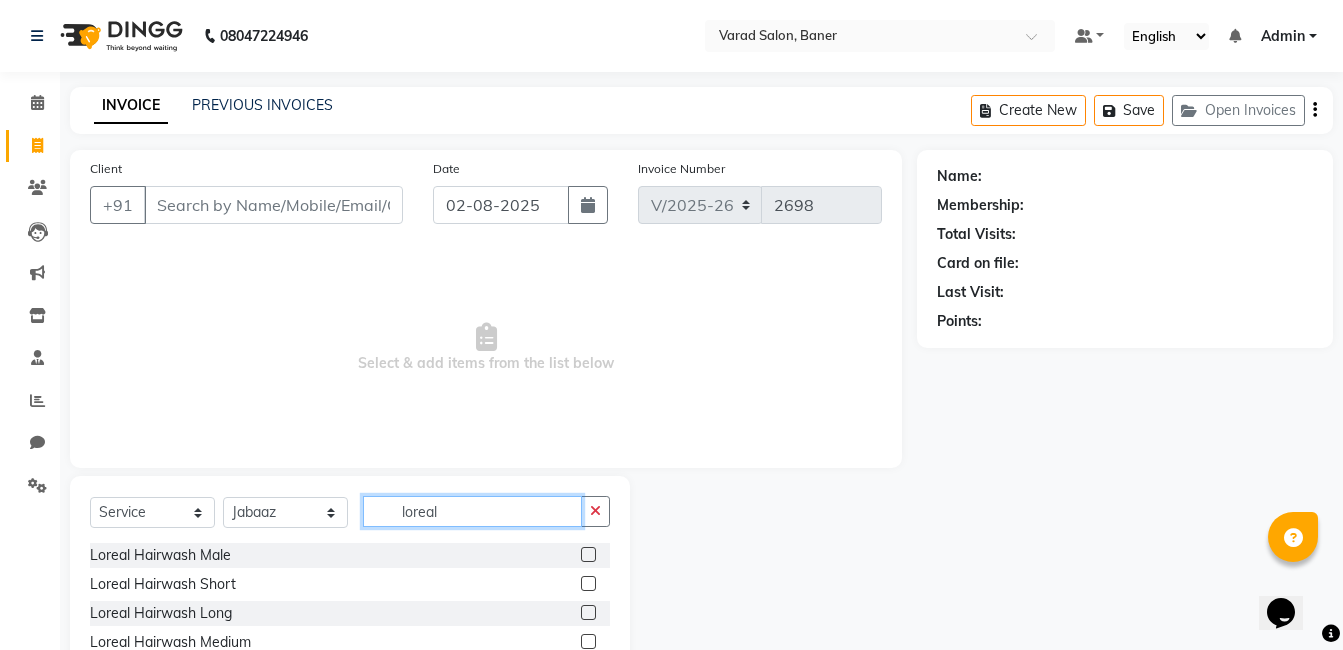 scroll, scrollTop: 96, scrollLeft: 0, axis: vertical 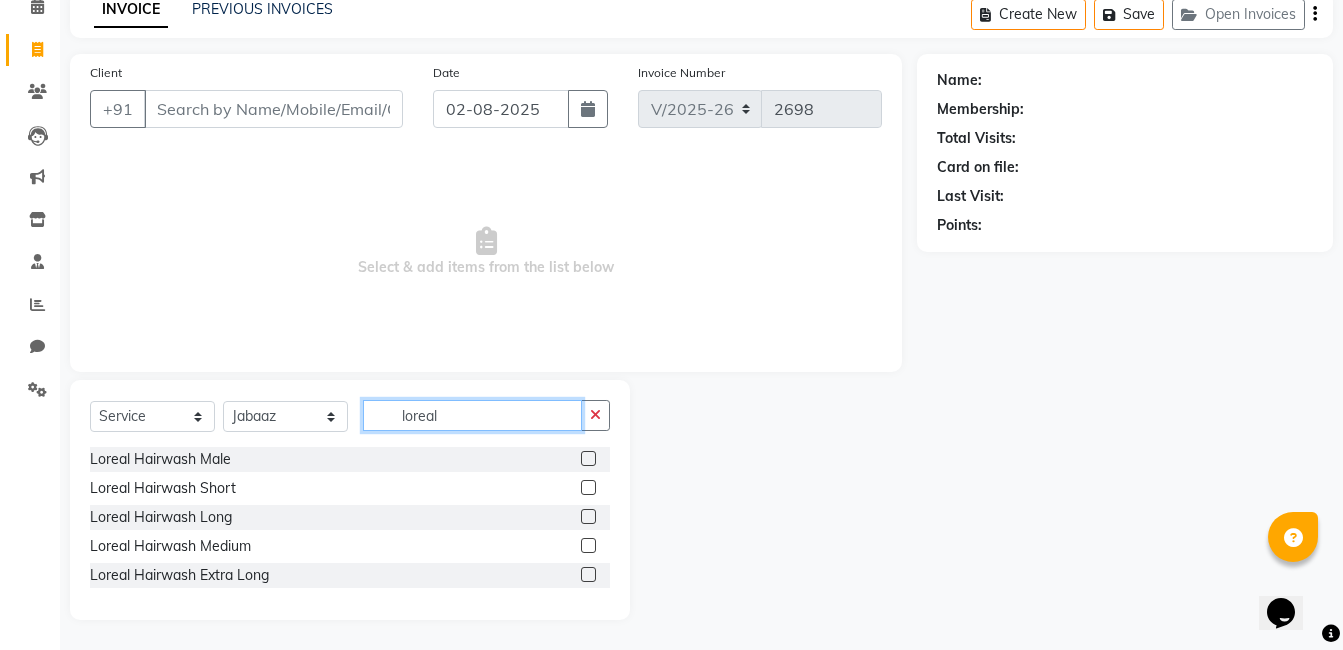 type on "loreal" 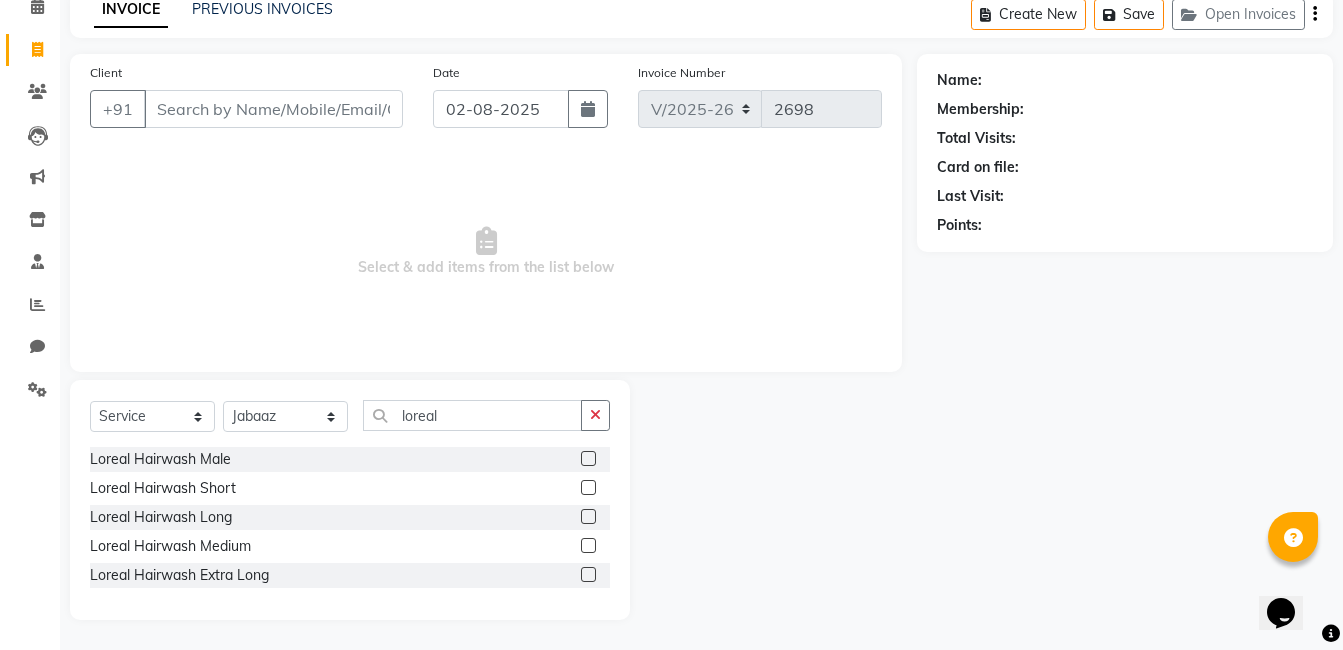 click 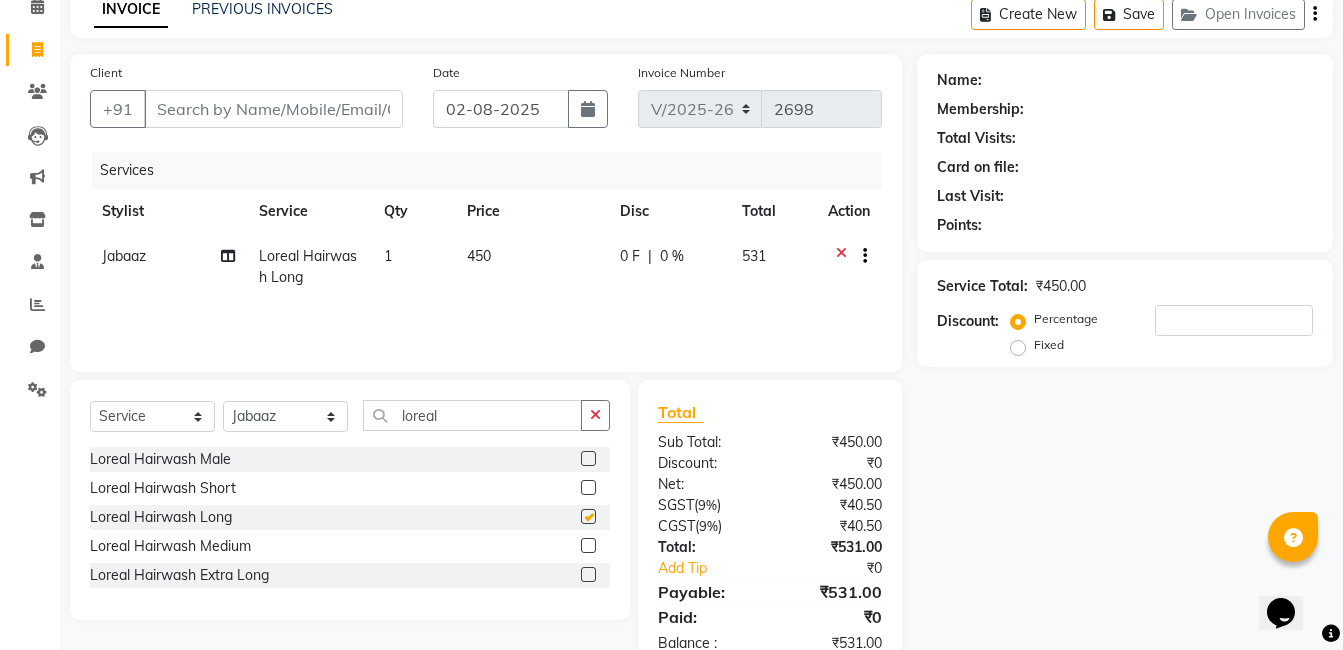 checkbox on "false" 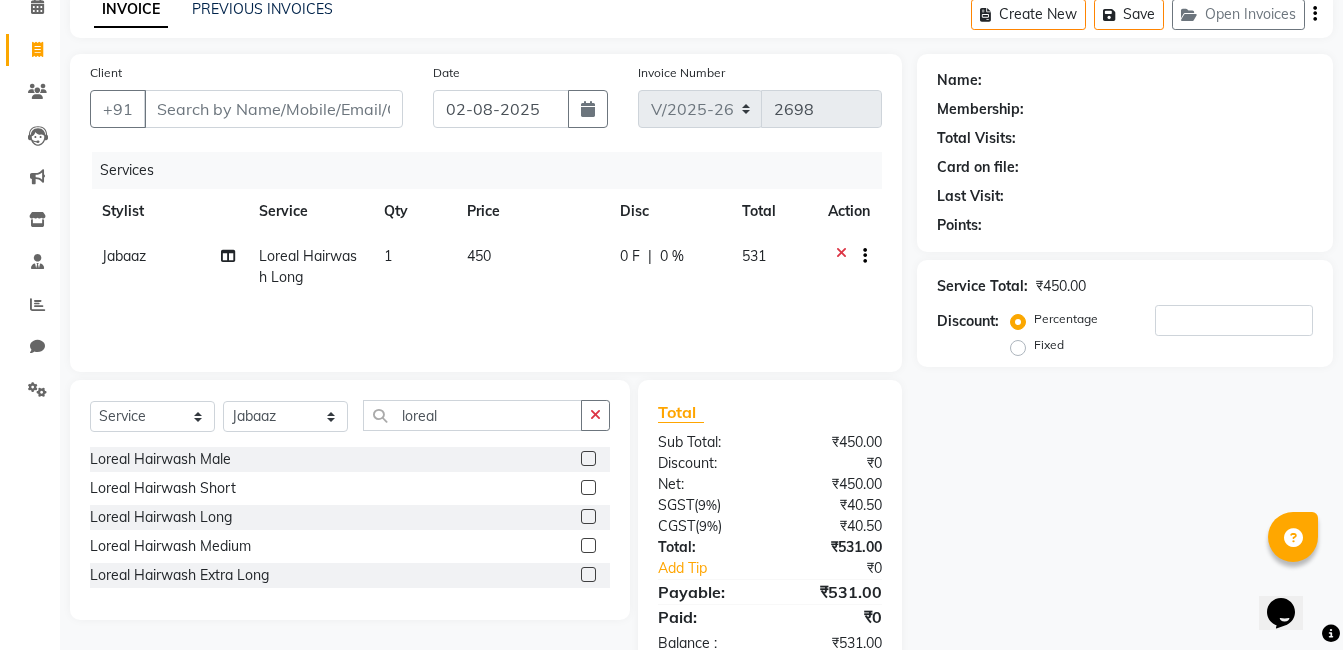 click on "Select  Service  Product  Membership  Package Voucher Prepaid Gift Card  Select Stylist Admin Asif qureshi Deepali Munde Dipali Jivane Jabaaz Karishma Khot  Kshitija Kumar  Palash Das Prem patode Rahul chhapchhade Rupesh sangale Santosh Kadam Swapnil jadhav loreal Loreal Hairwash Male   Loreal Hairwash Short  Loreal Hairwash Long  Loreal Hairwash Medium  Loreal Hairwash Extra Long" 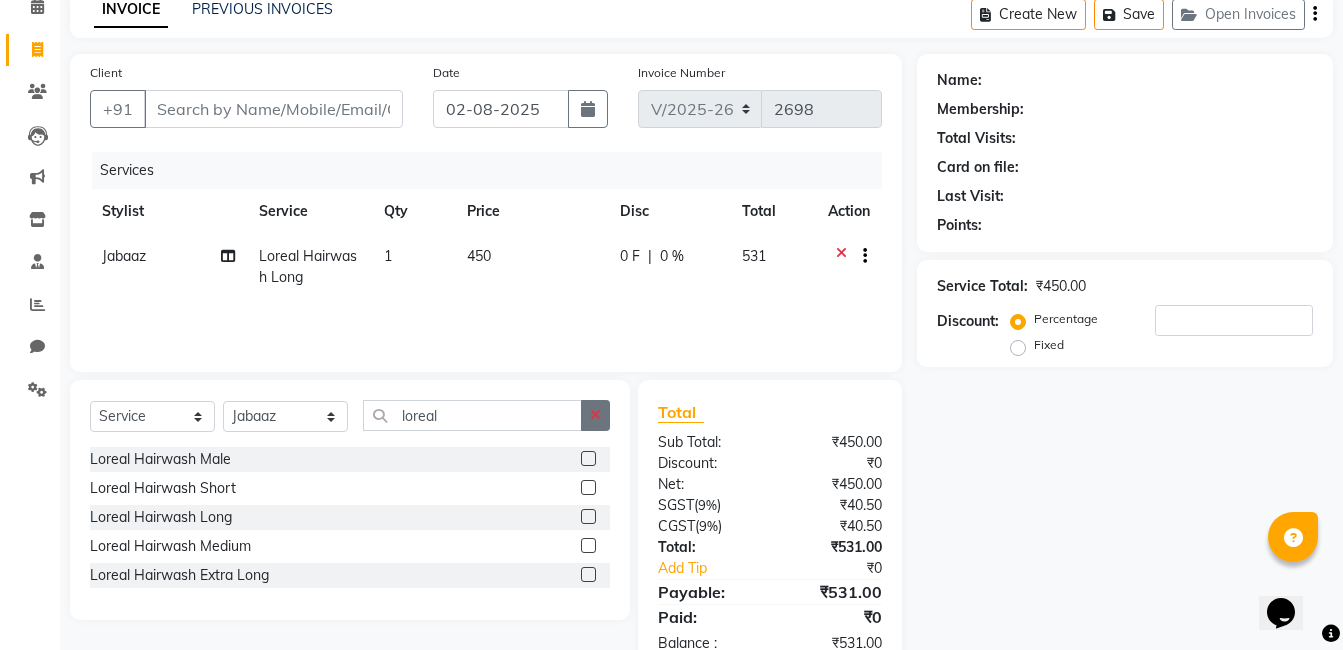 click 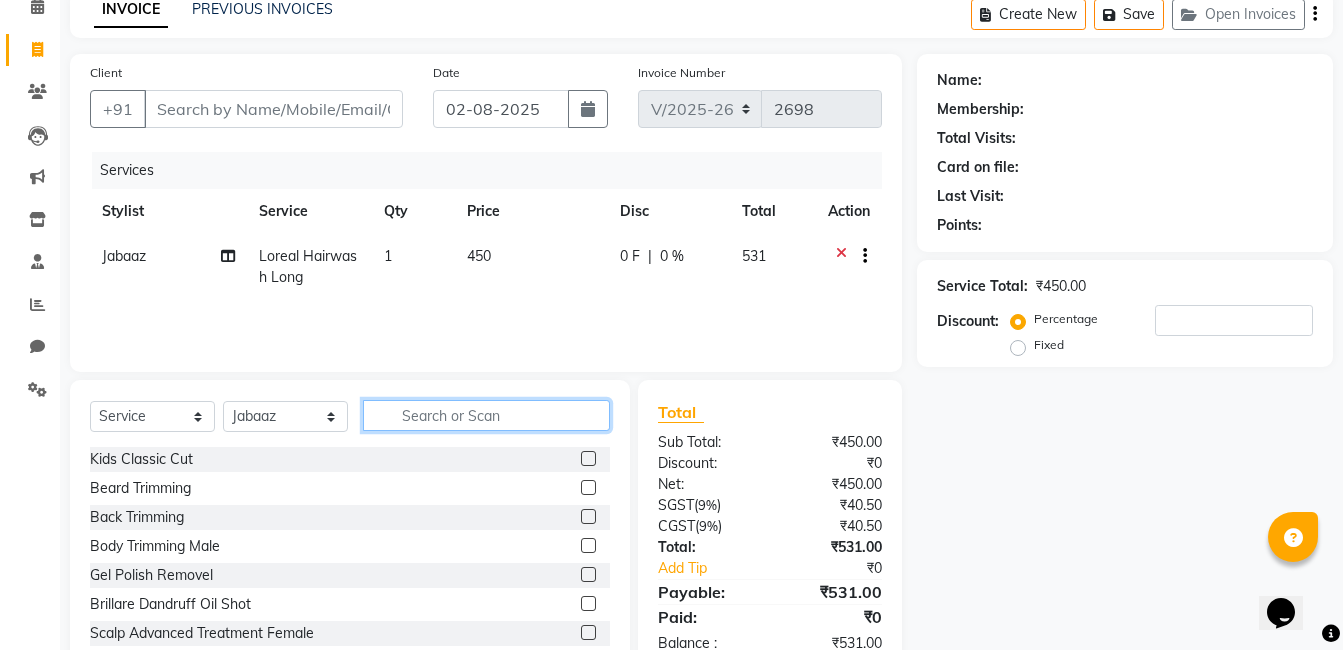 click 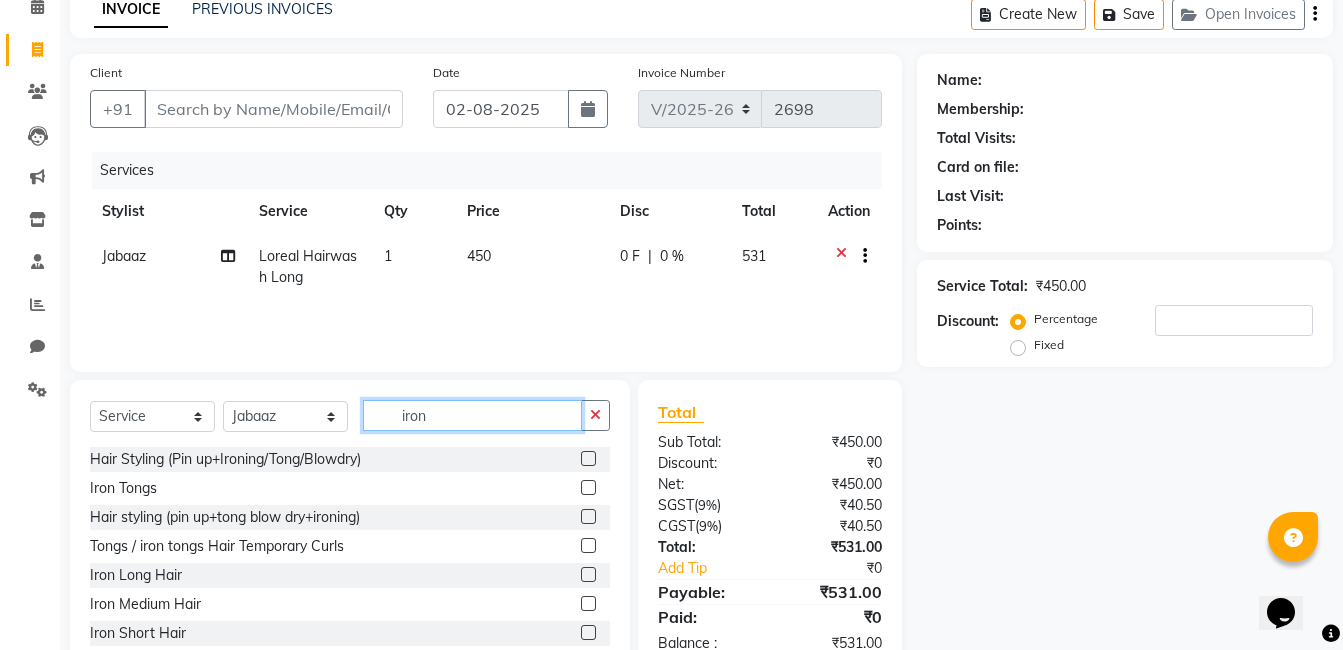 type on "iron" 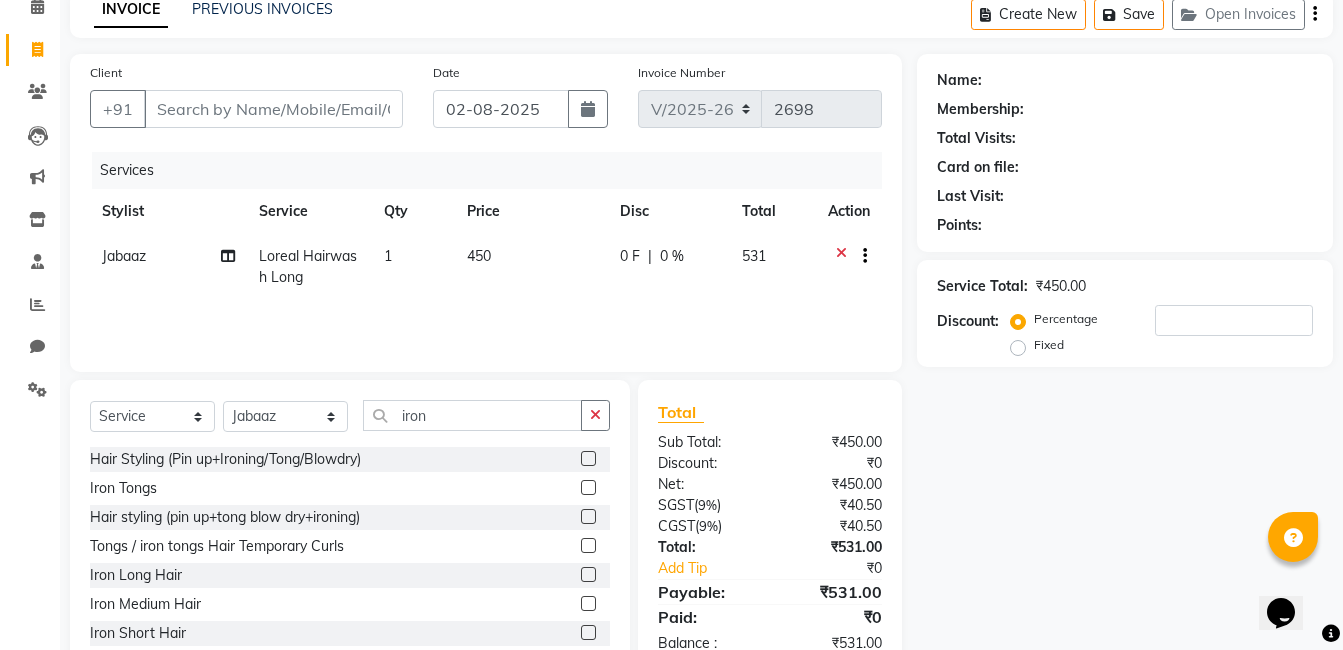 click 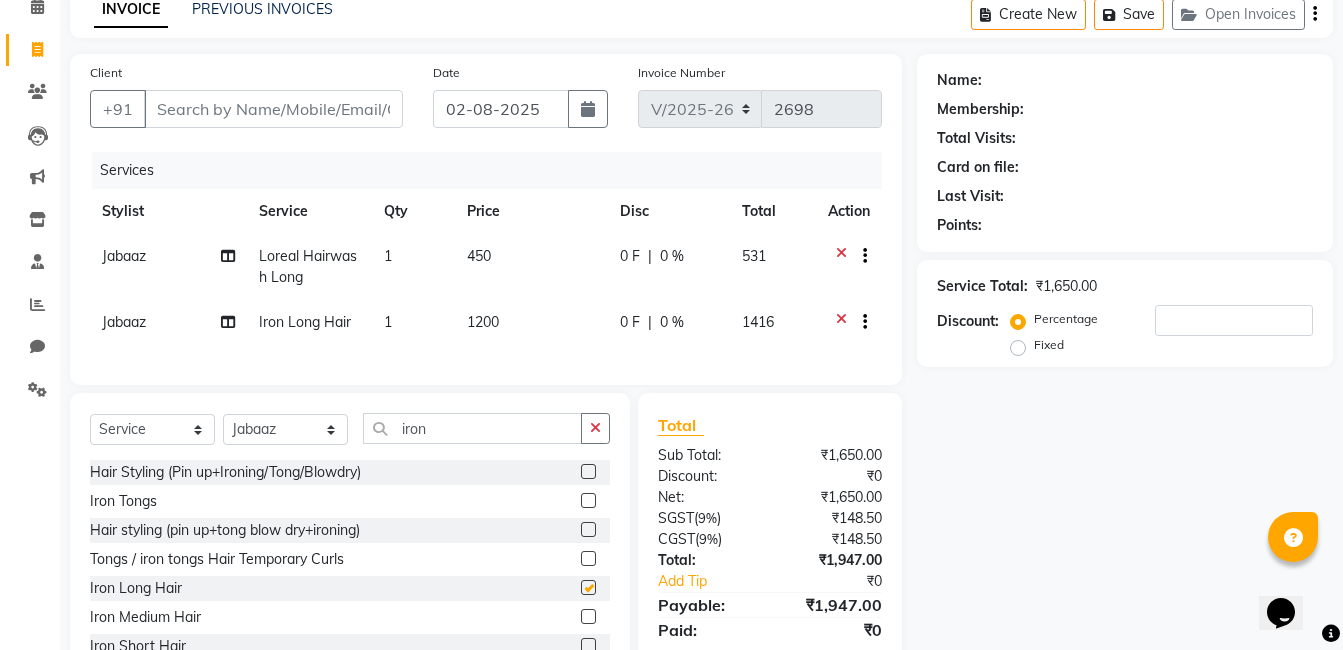 checkbox on "false" 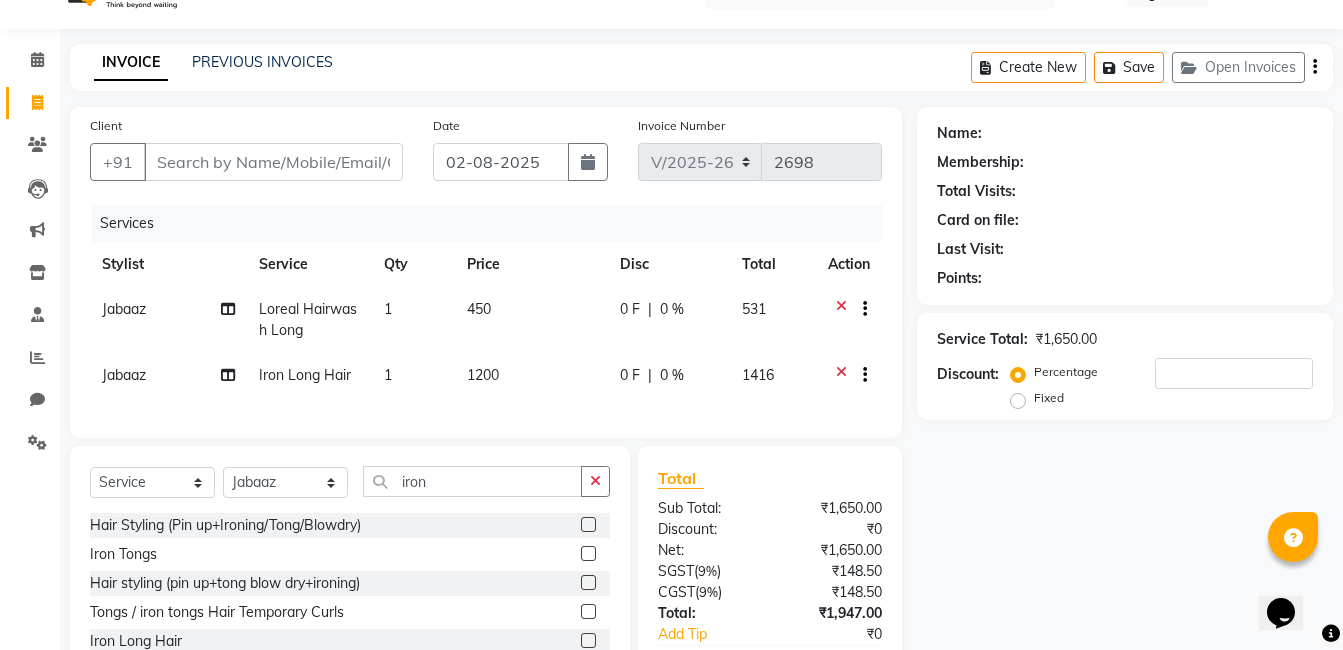 scroll, scrollTop: 0, scrollLeft: 0, axis: both 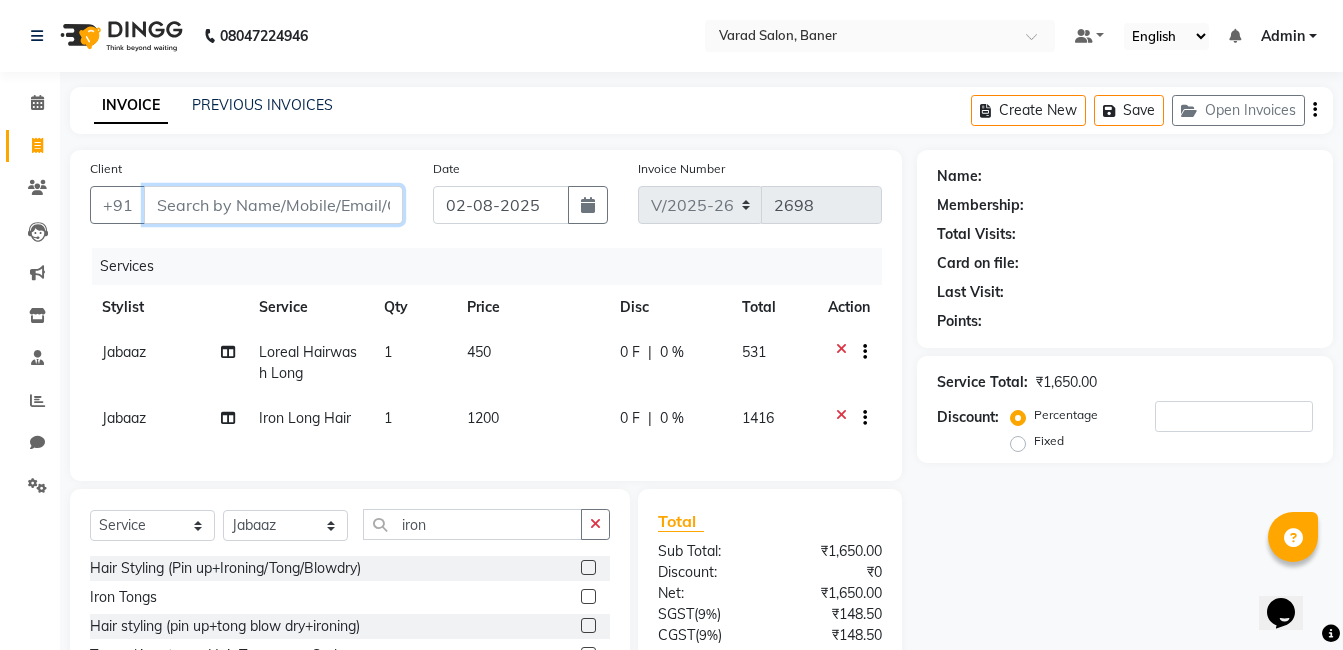 click on "Client" at bounding box center [273, 205] 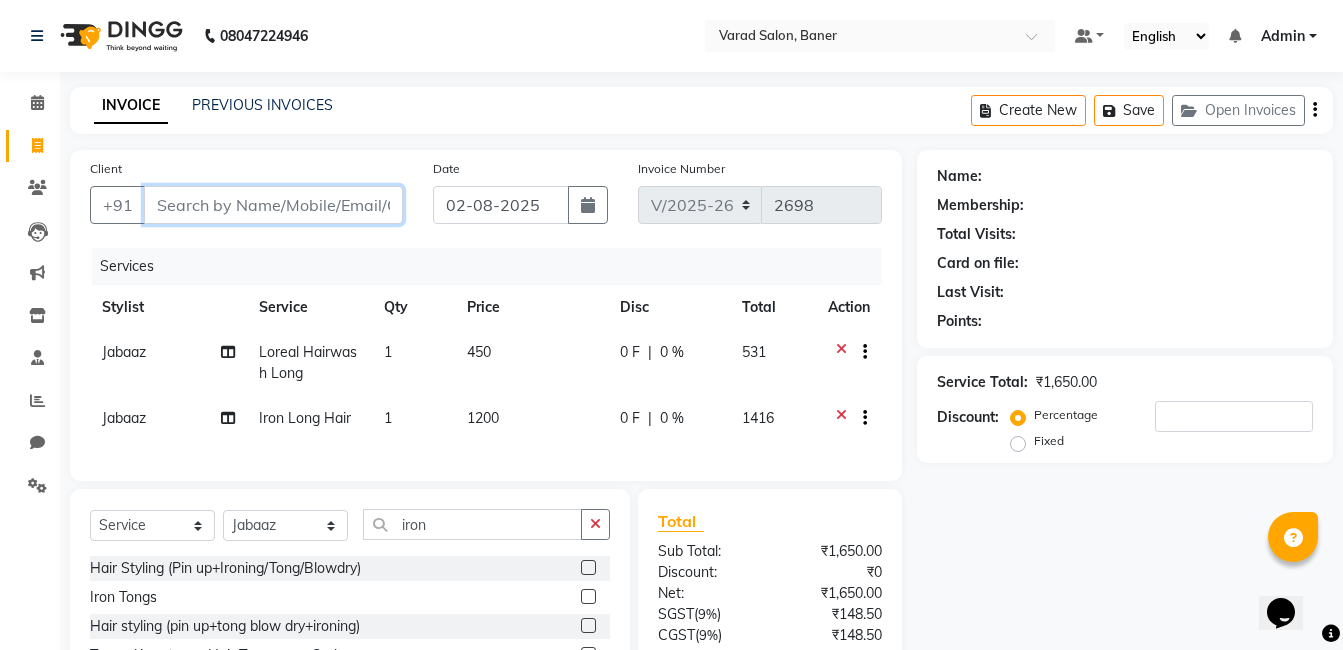 type on "i" 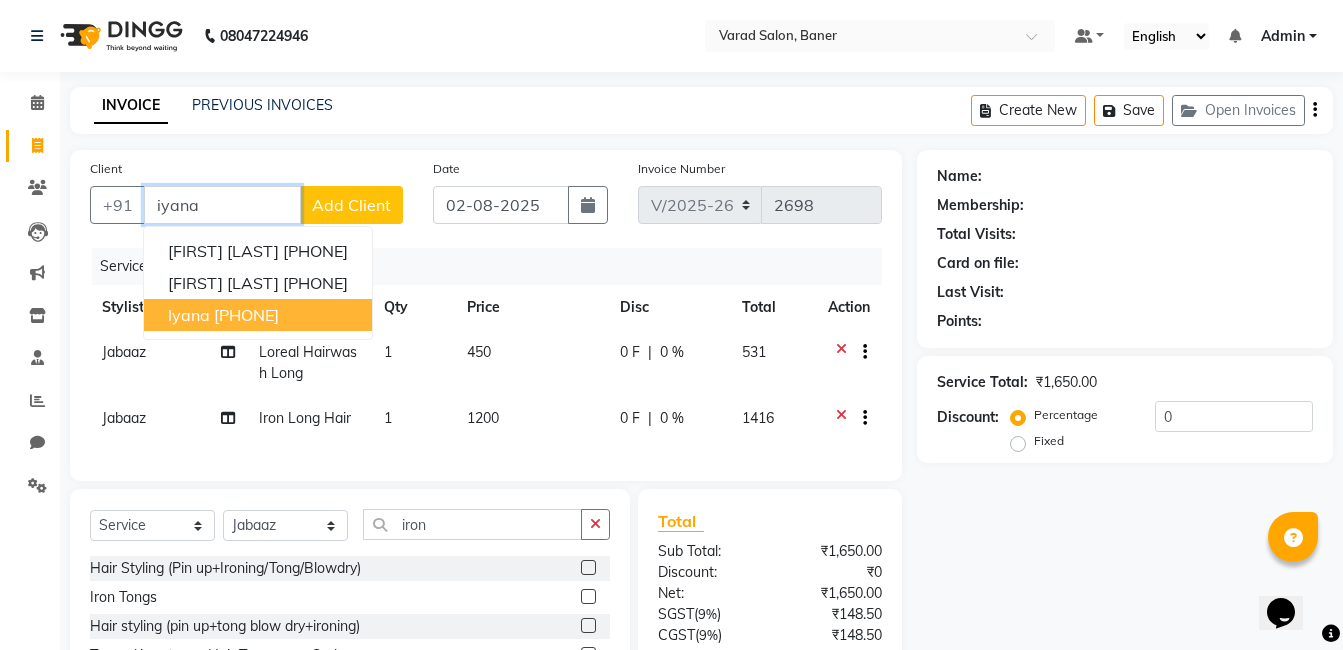 click on "iyana  8411006395" at bounding box center (258, 315) 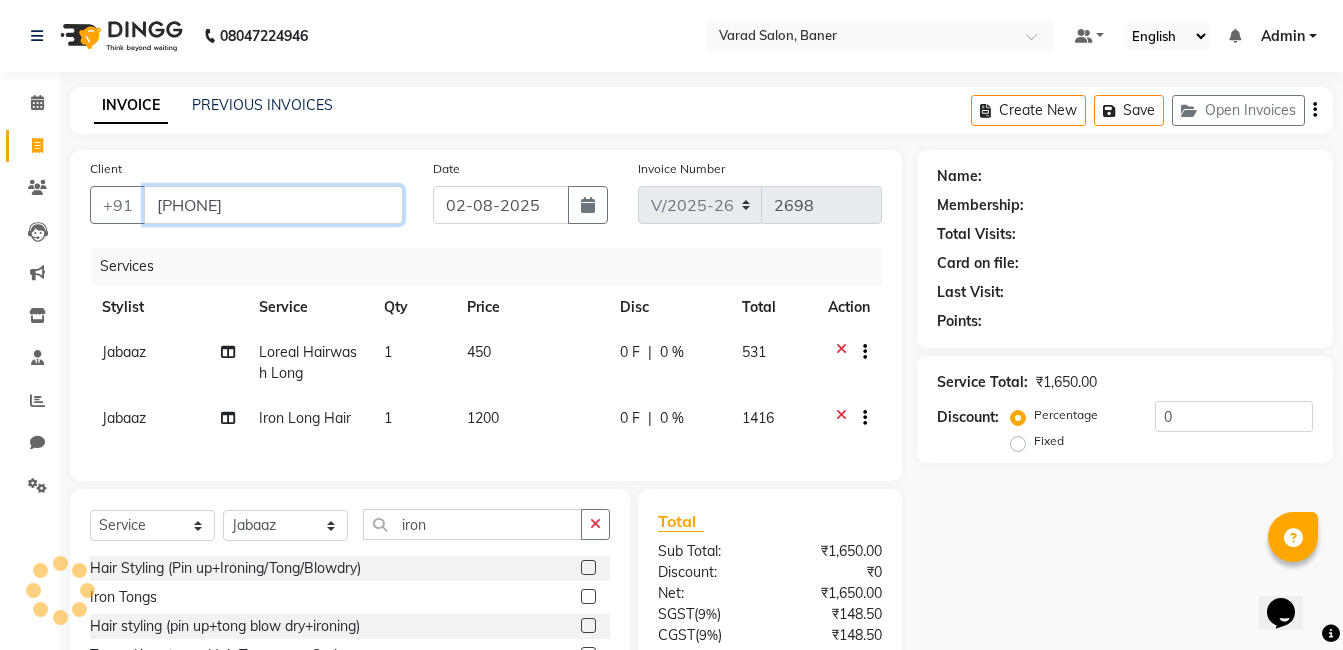 type on "8411006395" 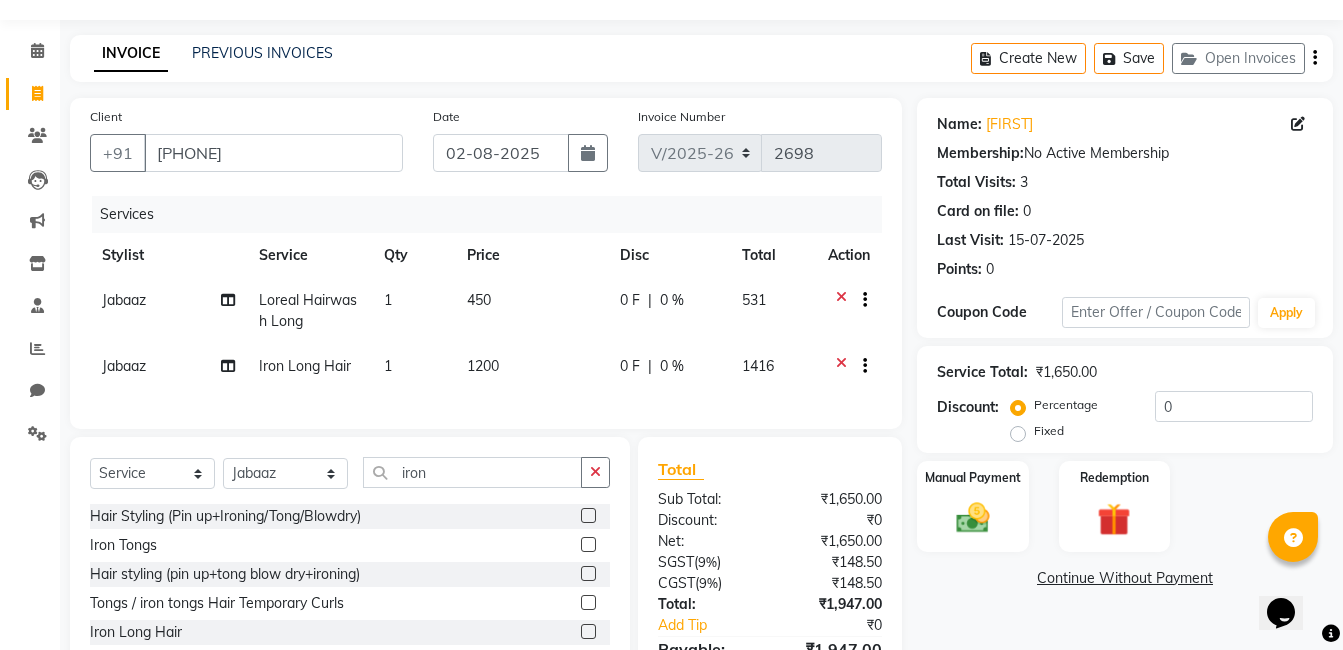 scroll, scrollTop: 100, scrollLeft: 0, axis: vertical 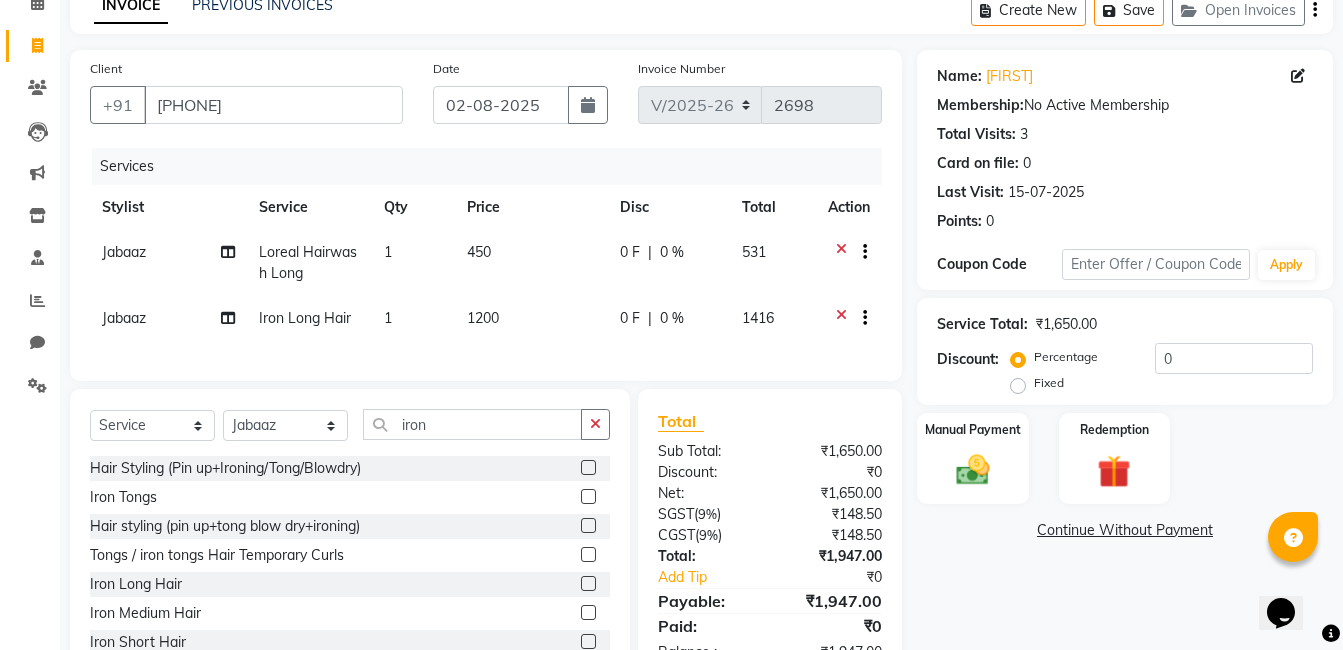 click 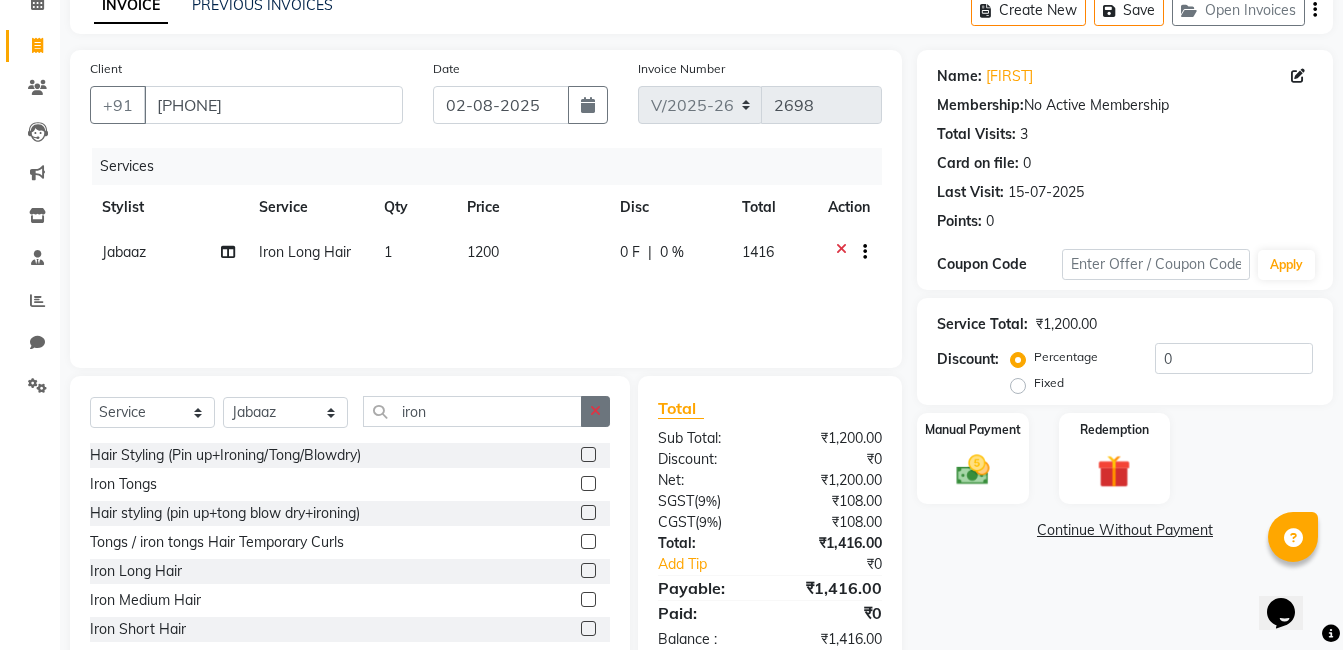 drag, startPoint x: 596, startPoint y: 407, endPoint x: 523, endPoint y: 415, distance: 73.43705 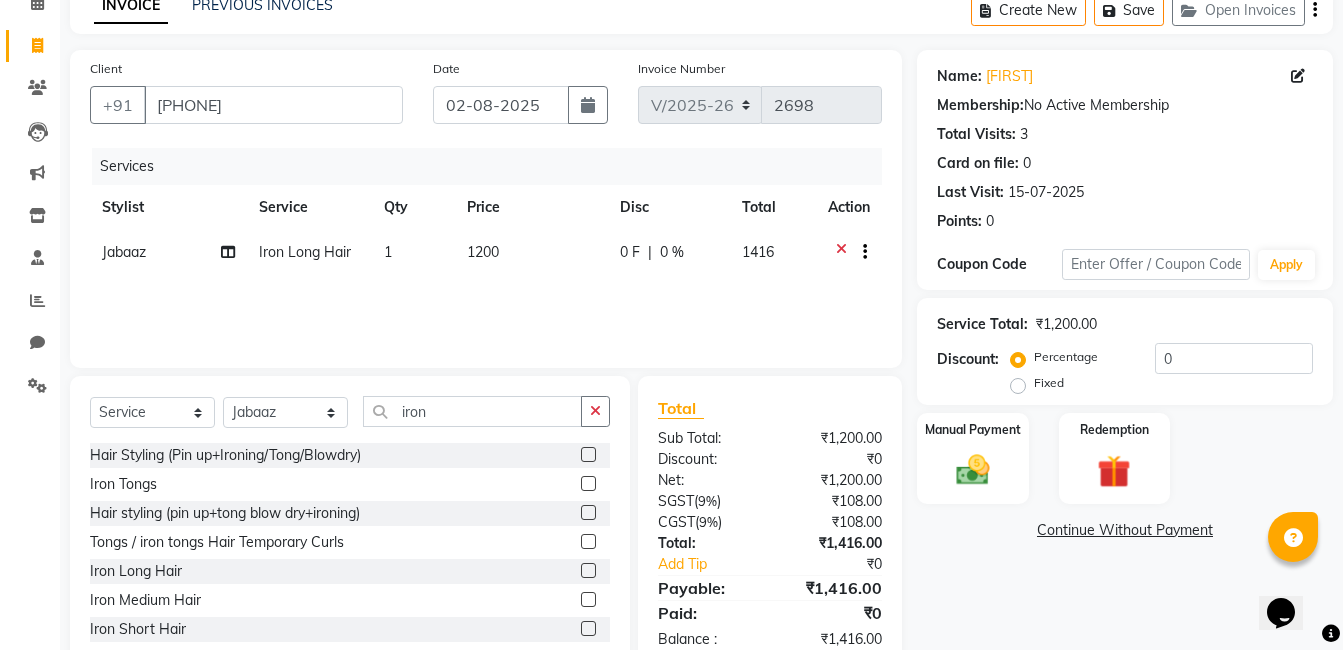 click 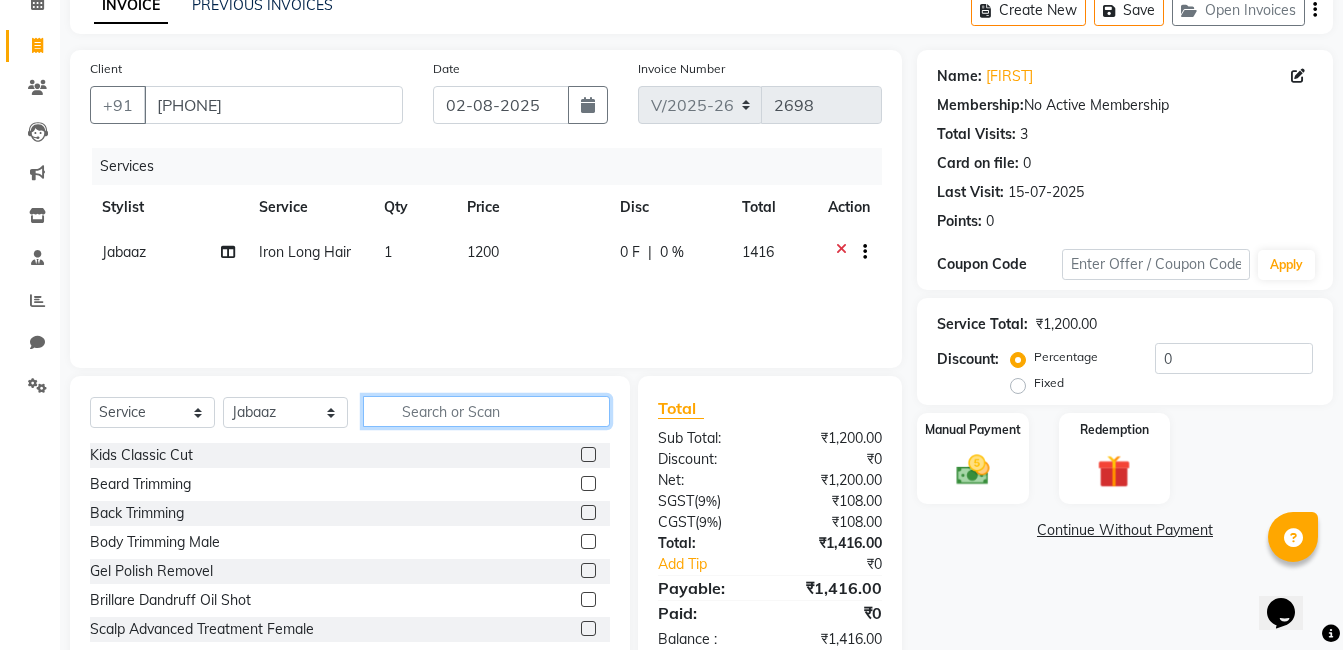 click 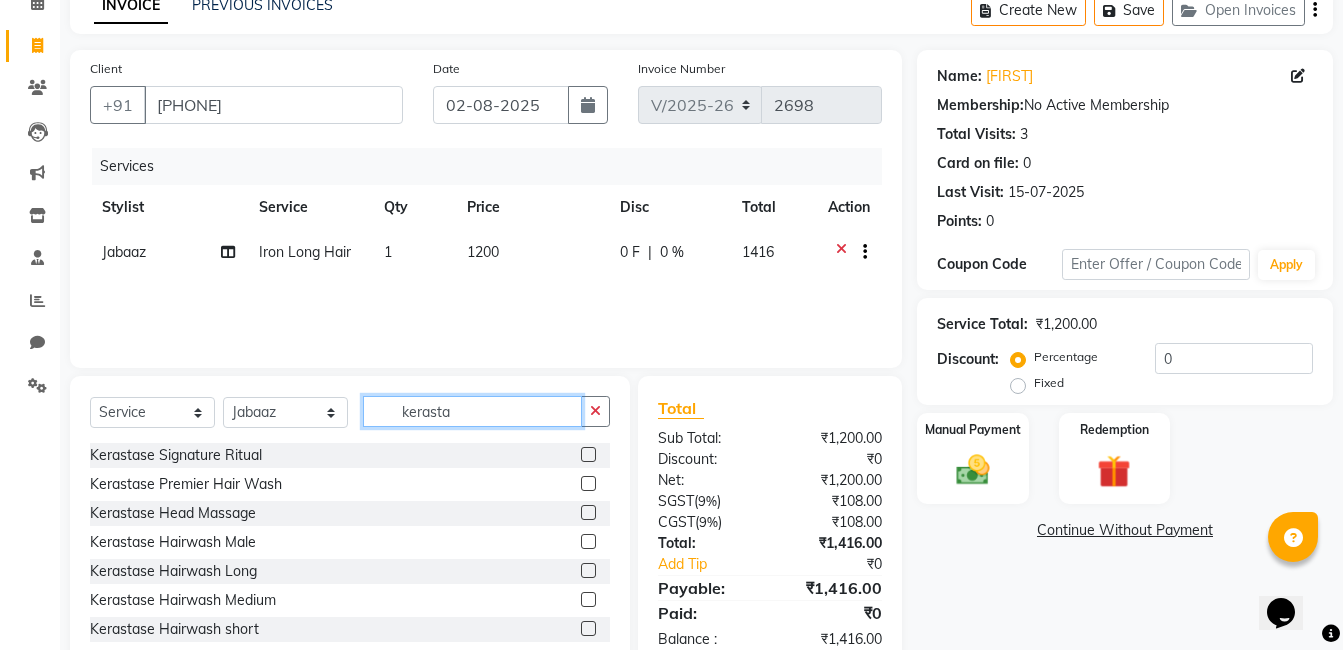 type on "kerasta" 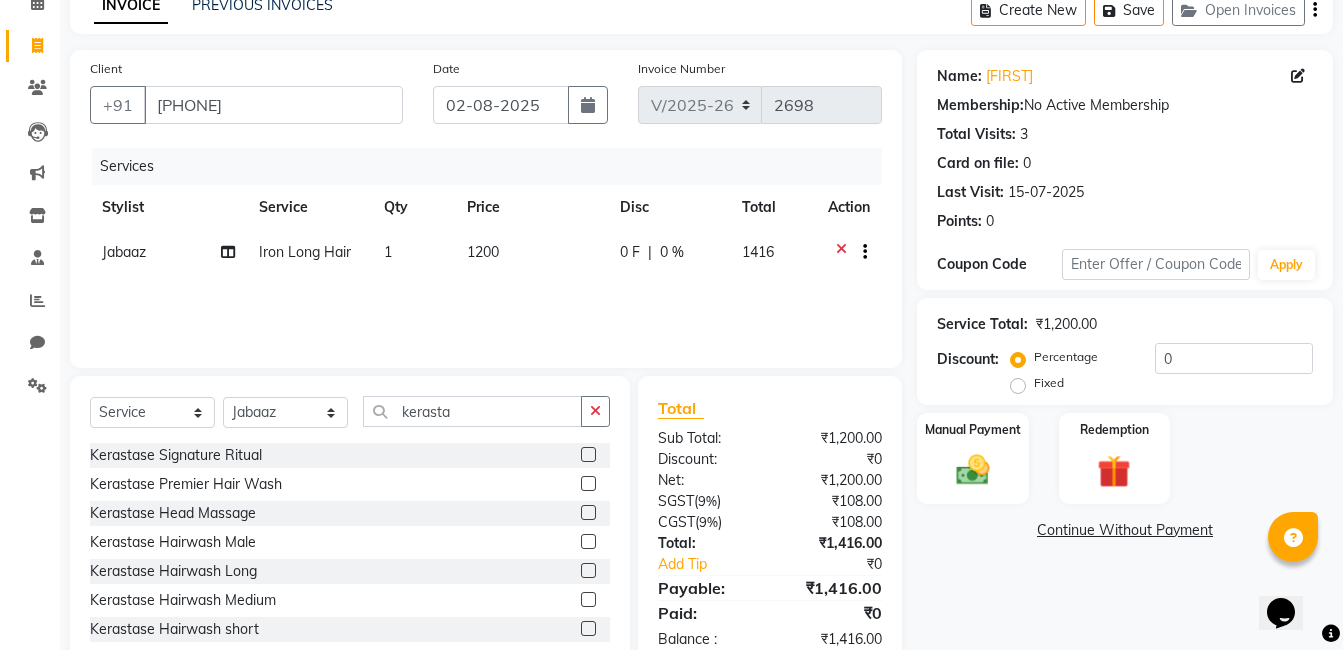 click 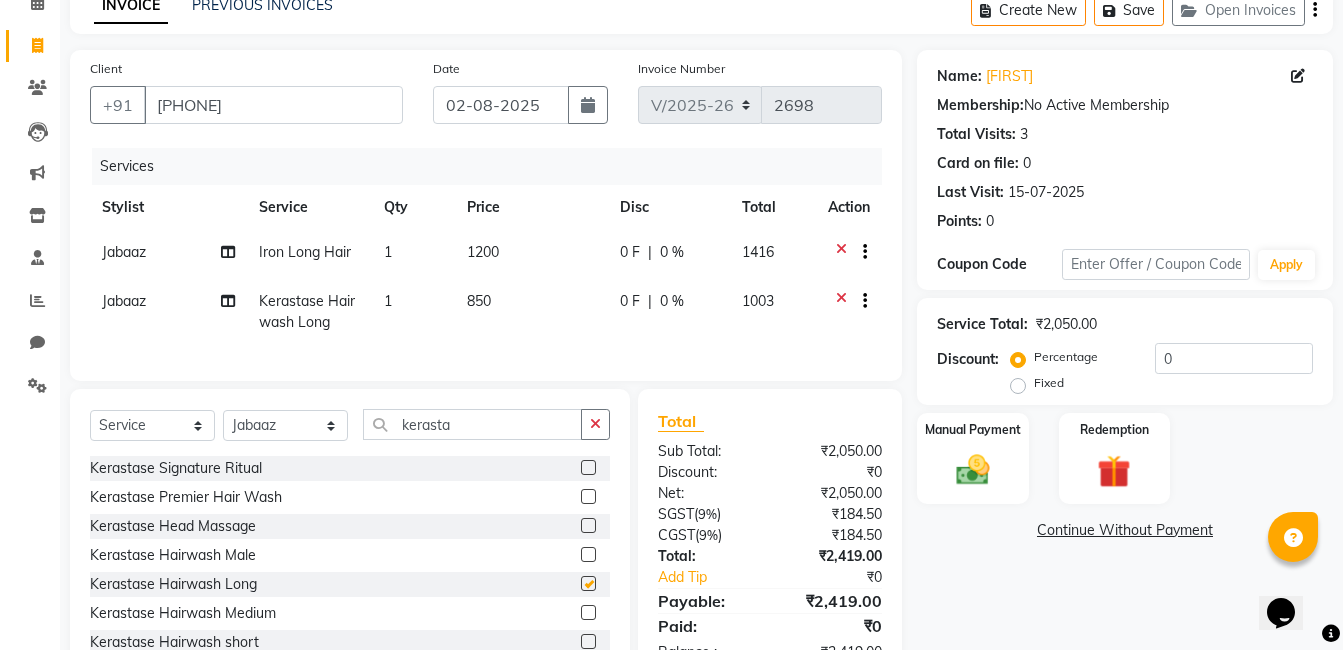 checkbox on "false" 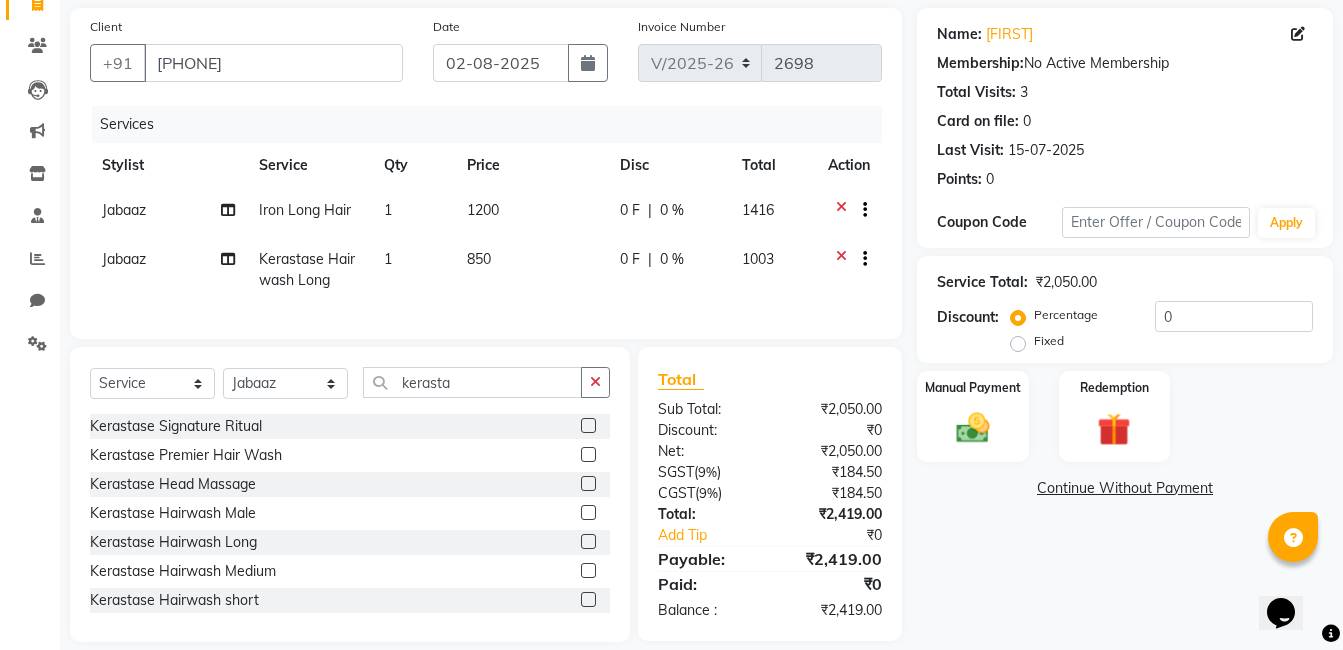 scroll, scrollTop: 179, scrollLeft: 0, axis: vertical 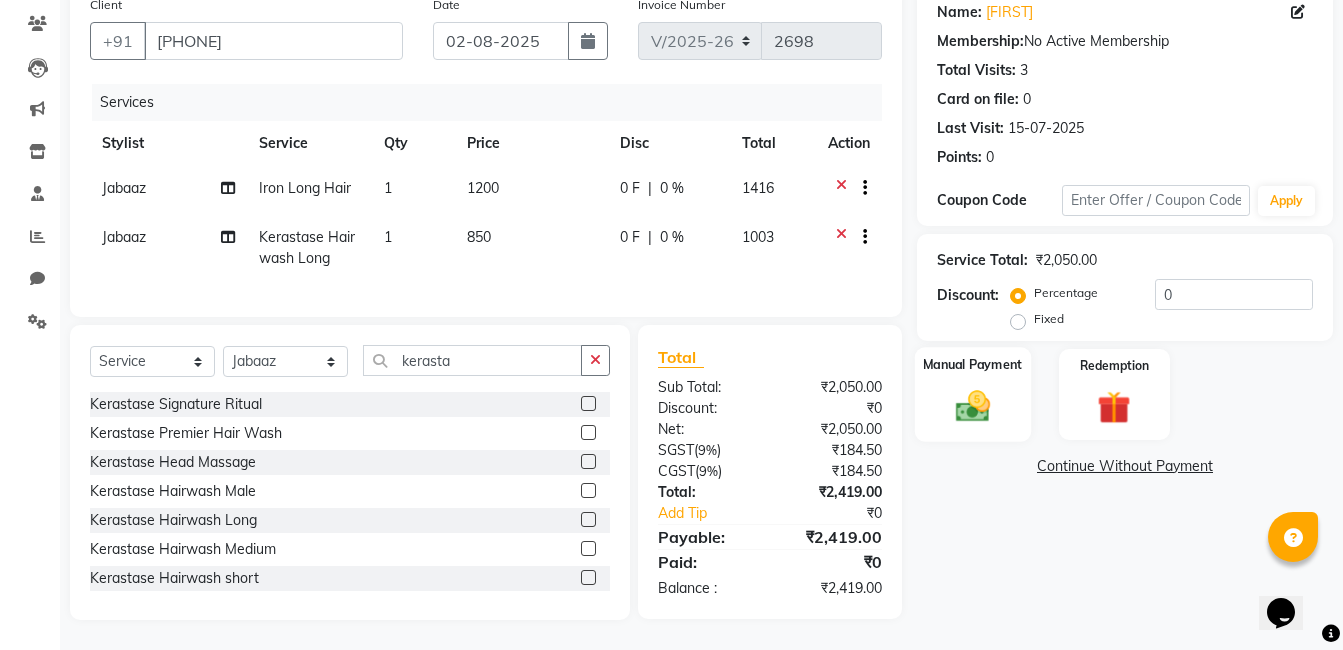 click 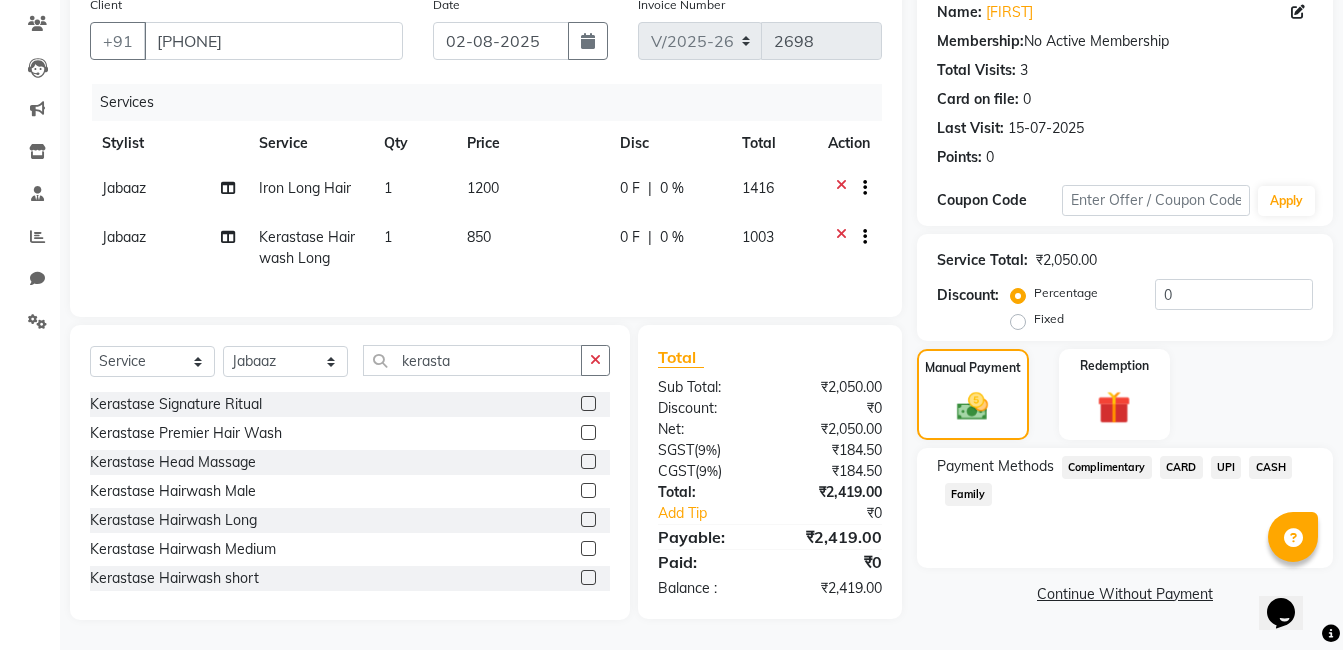 click on "UPI" 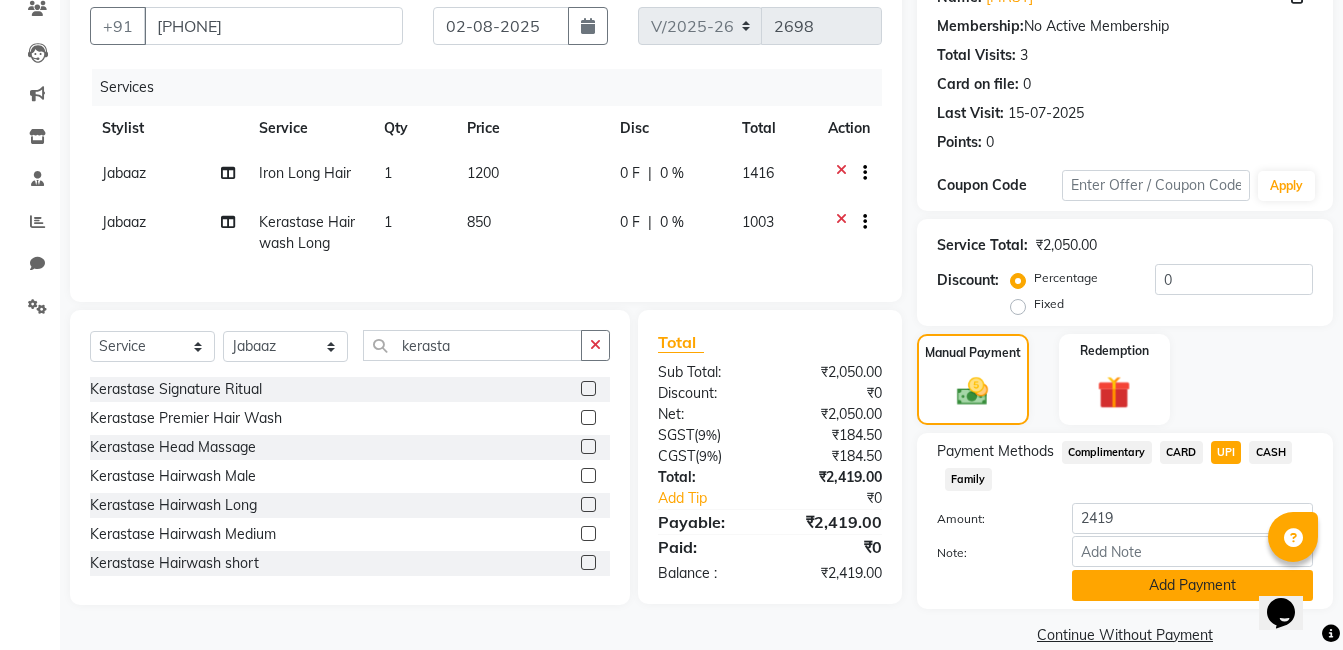 click on "Add Payment" 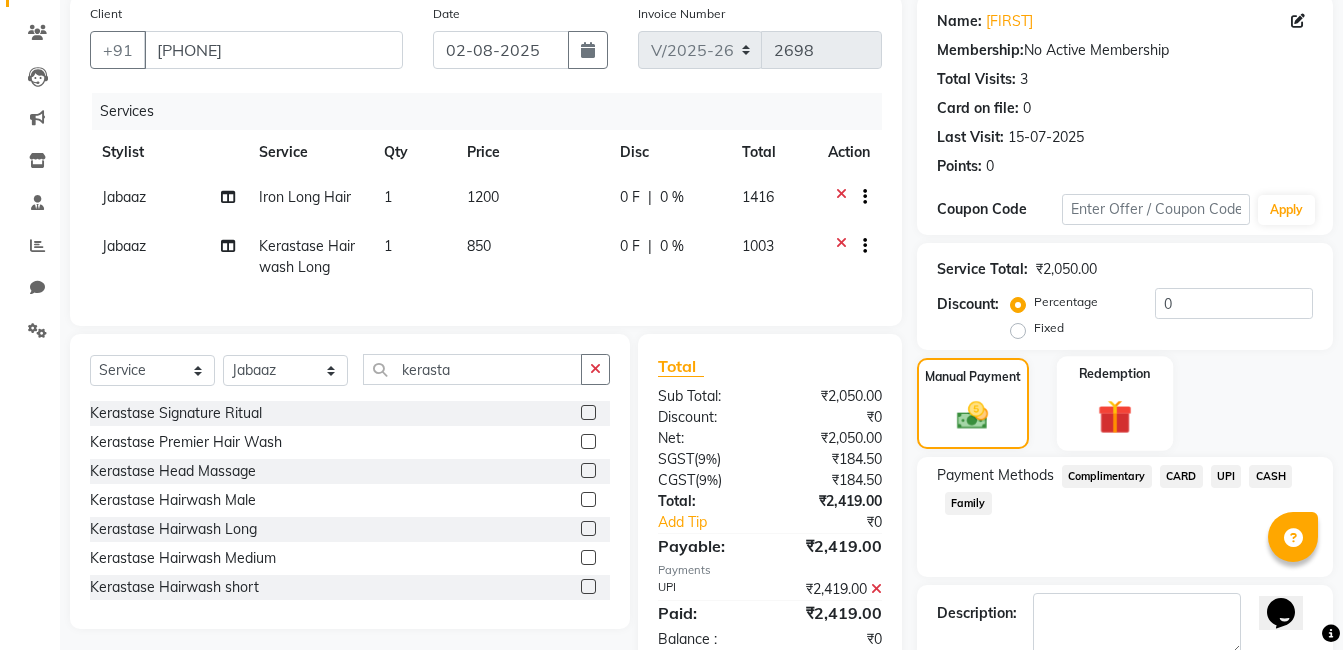 scroll, scrollTop: 266, scrollLeft: 0, axis: vertical 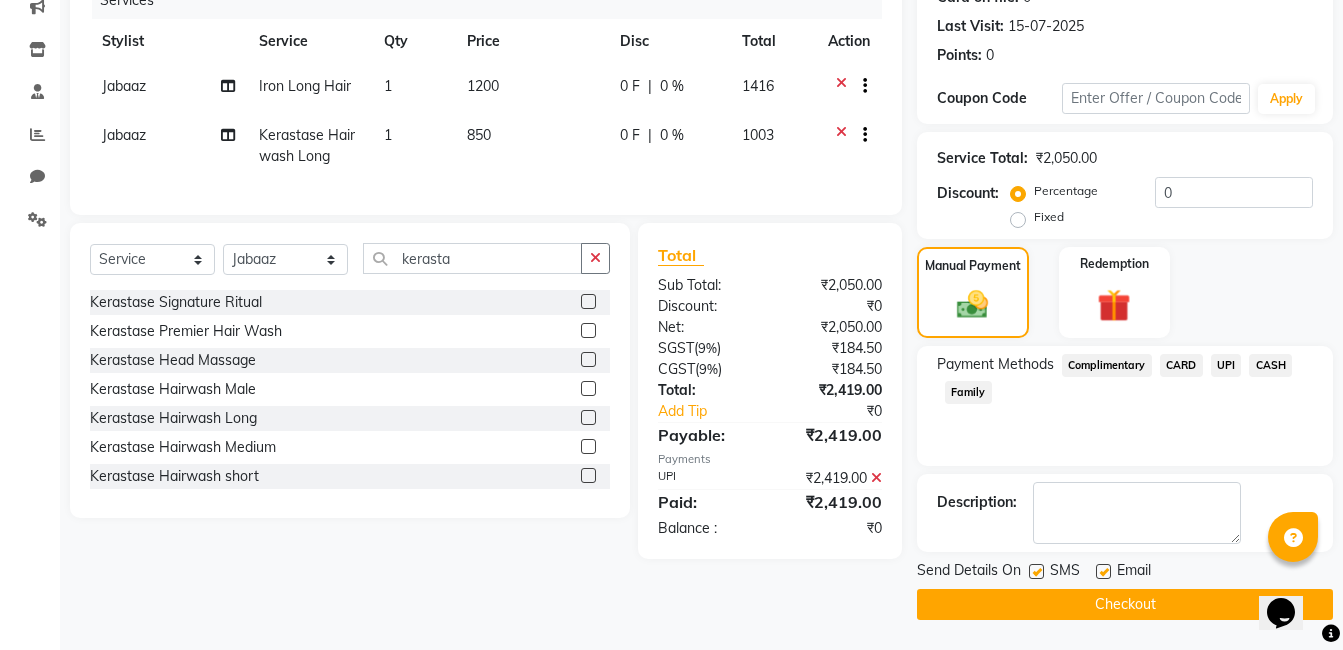 click on "Checkout" 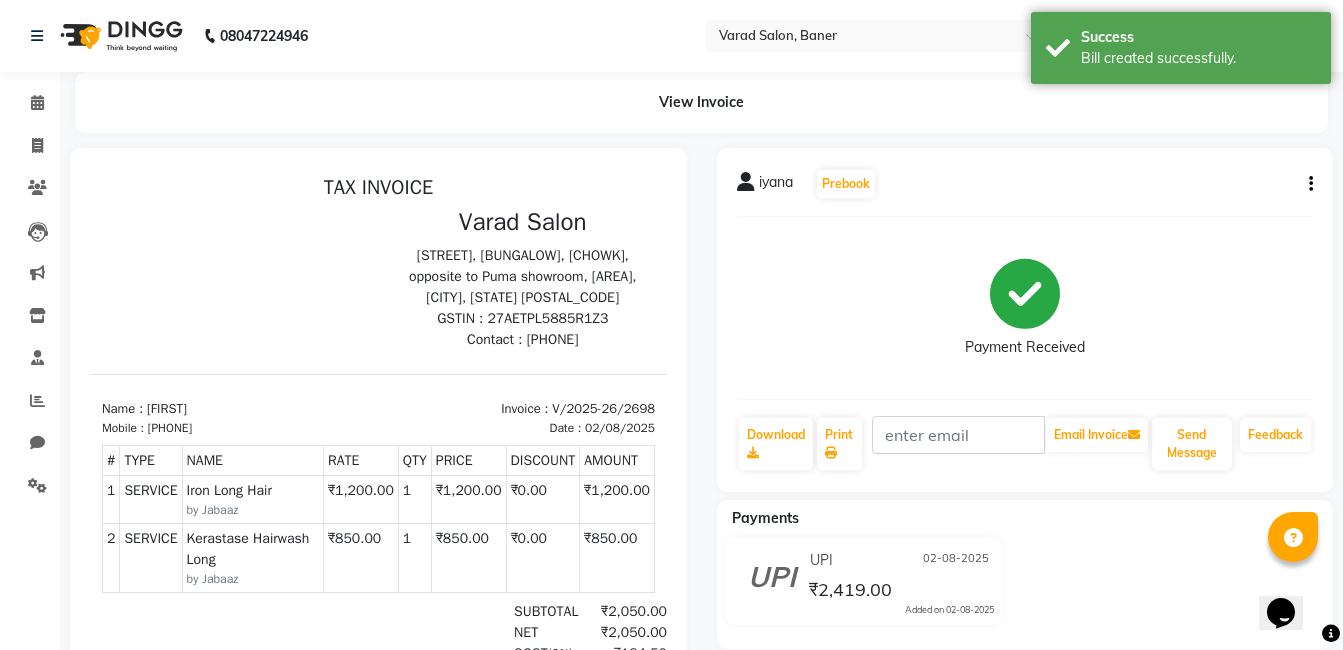 scroll, scrollTop: 0, scrollLeft: 0, axis: both 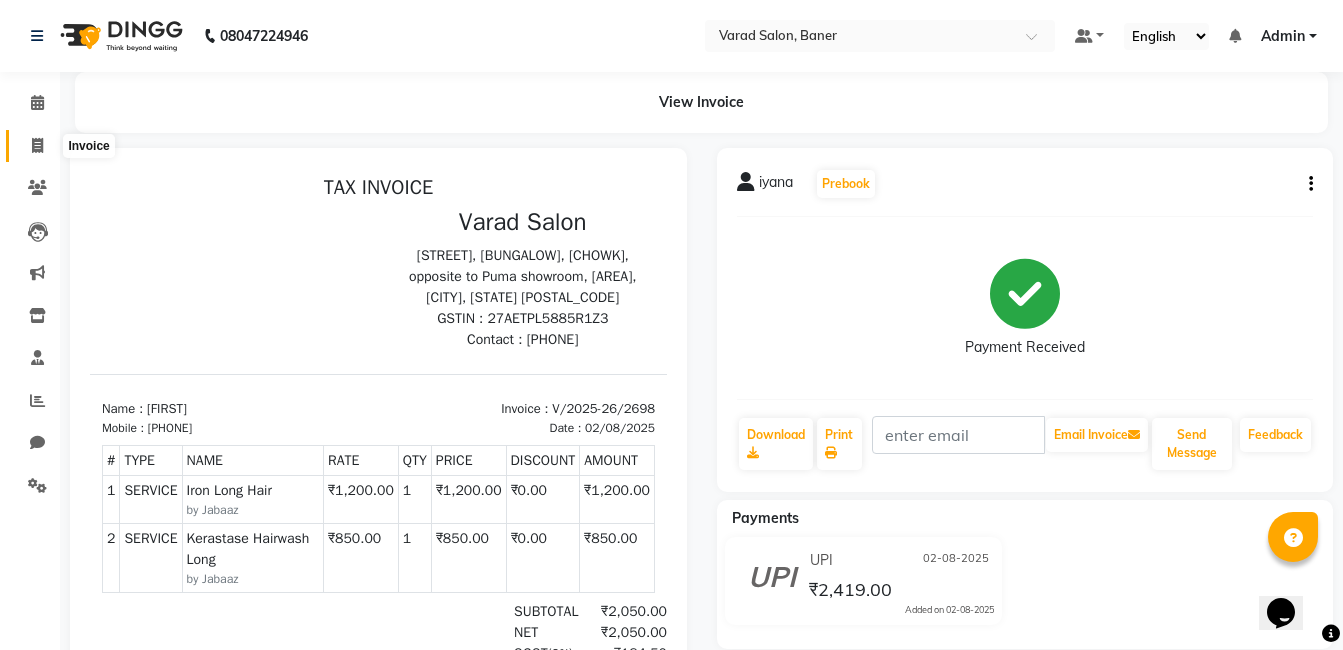 drag, startPoint x: 34, startPoint y: 143, endPoint x: 77, endPoint y: 140, distance: 43.104523 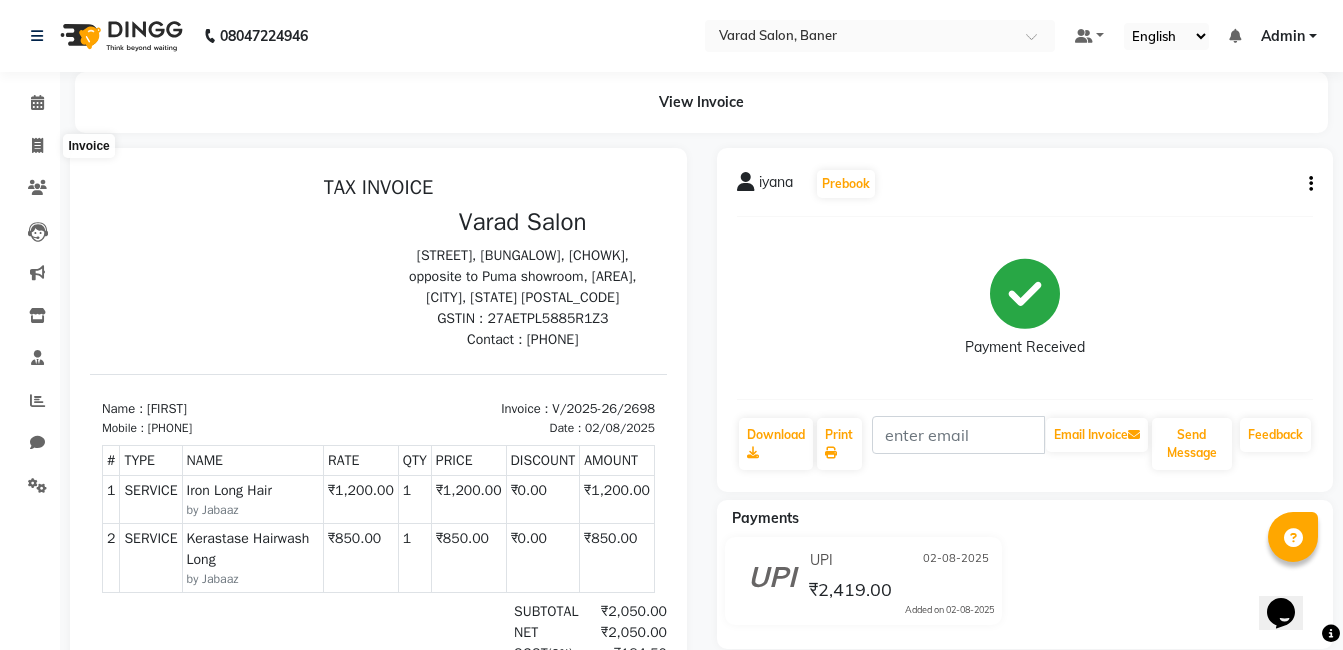 select on "service" 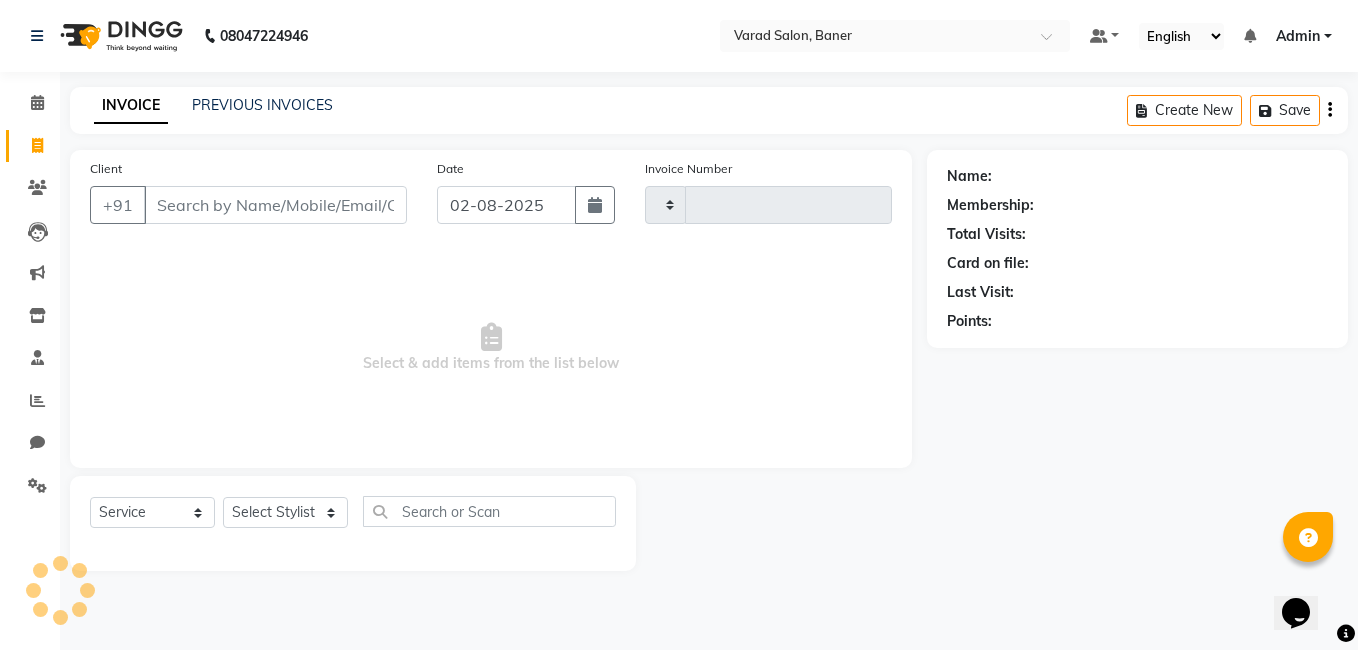 type on "2699" 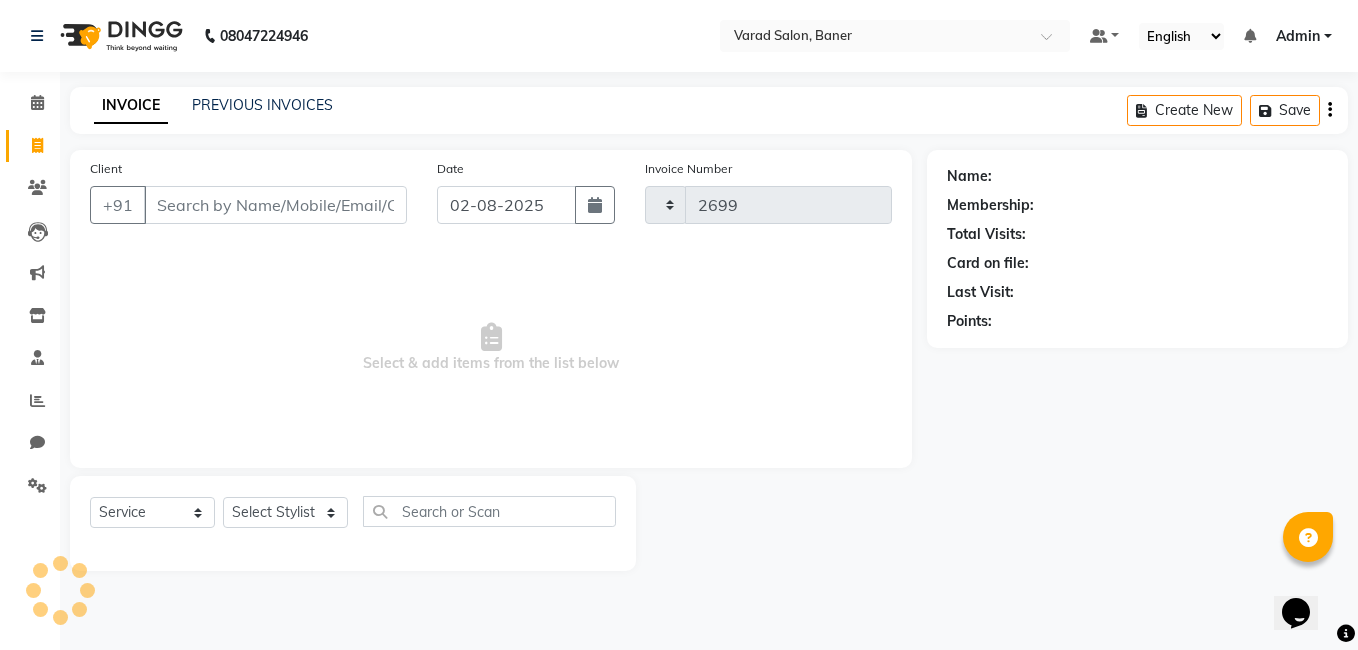 select on "7115" 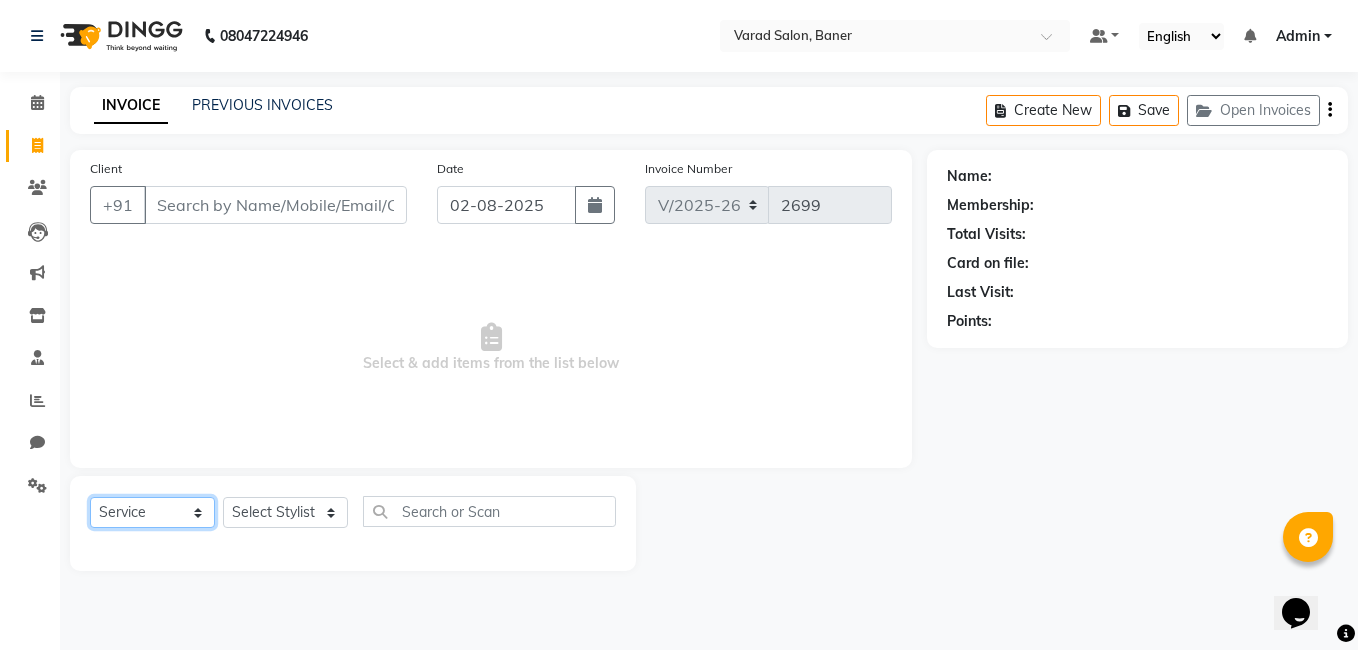 click on "Select  Service  Product  Membership  Package Voucher Prepaid Gift Card" 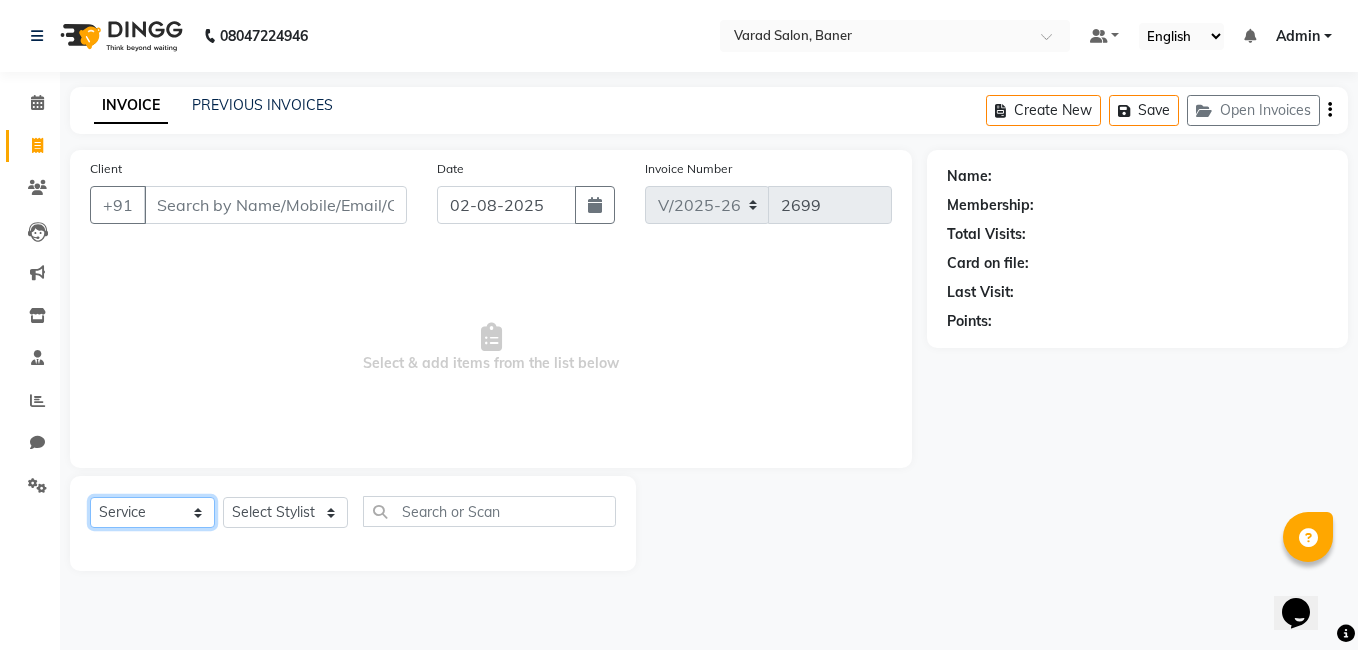 select on "product" 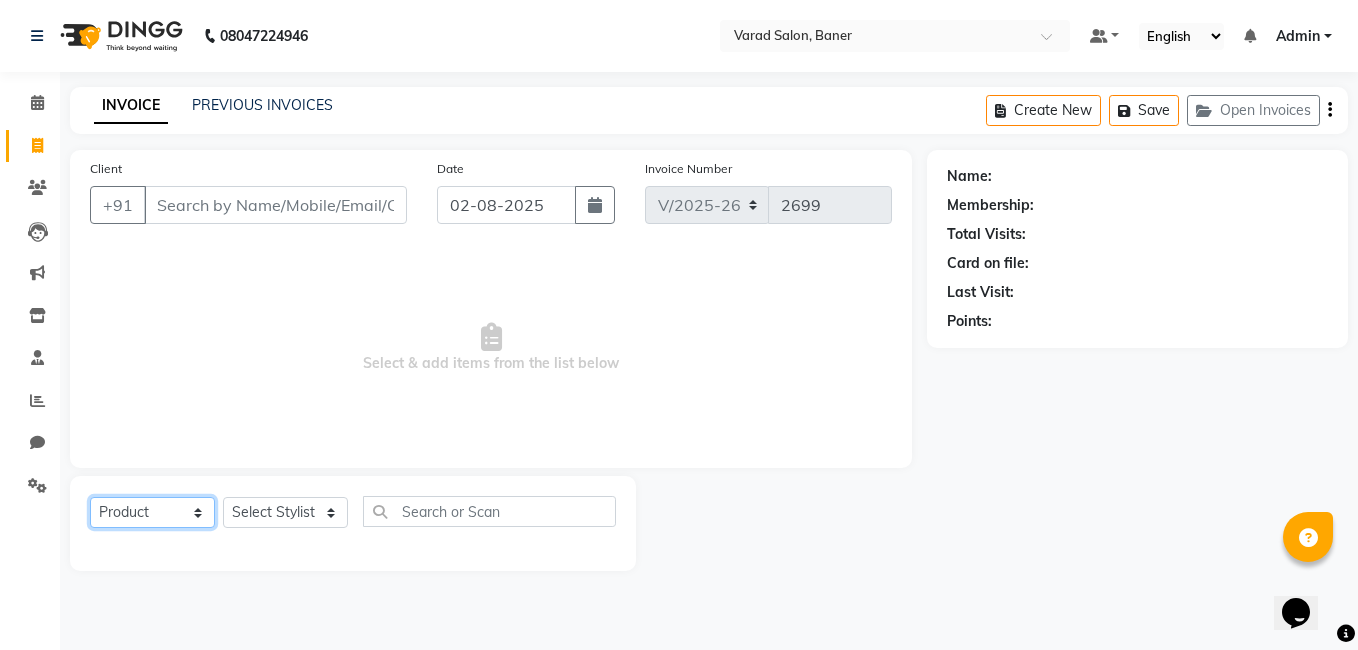 click on "Select  Service  Product  Membership  Package Voucher Prepaid Gift Card" 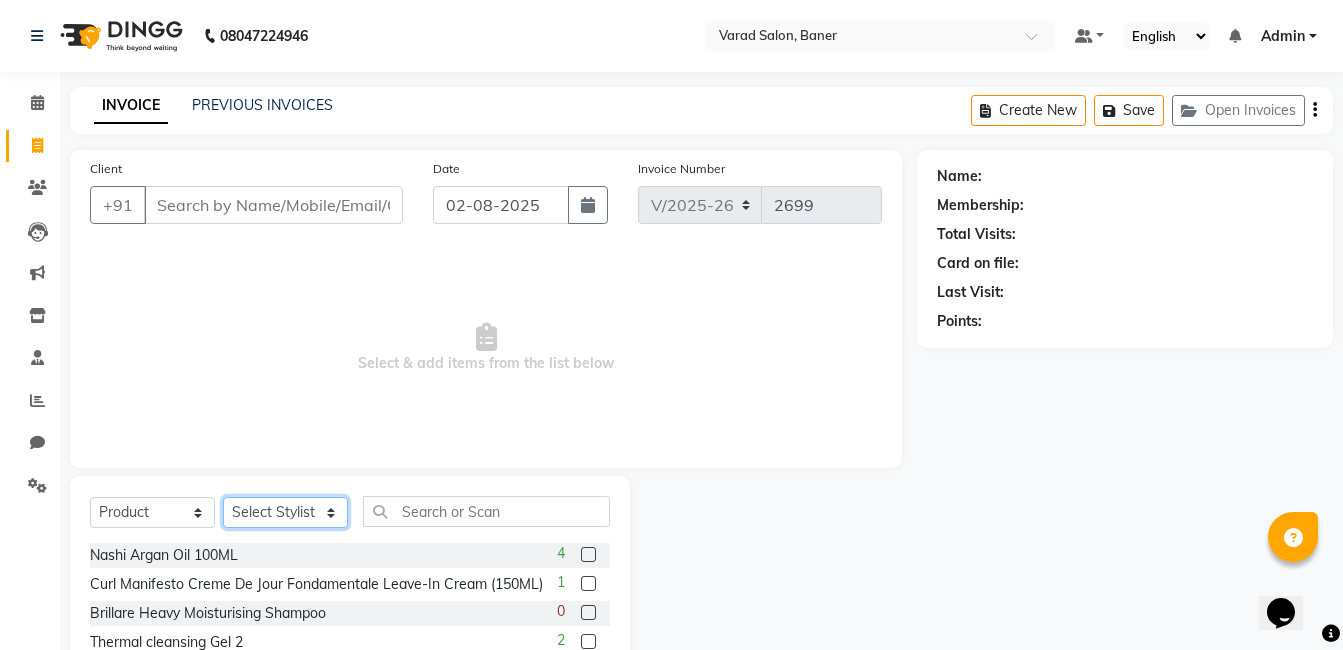 click on "Select Stylist Admin [FIRST] [LAST] [FIRST] [LAST] [FIRST] [LAST] [FIRST] [LAST] [FIRST] [LAST] [FIRST] [LAST] [FIRST] [LAST] [FIRST] [LAST] [FIRST] [LAST] [FIRST] [LAST] [FIRST] [LAST]" 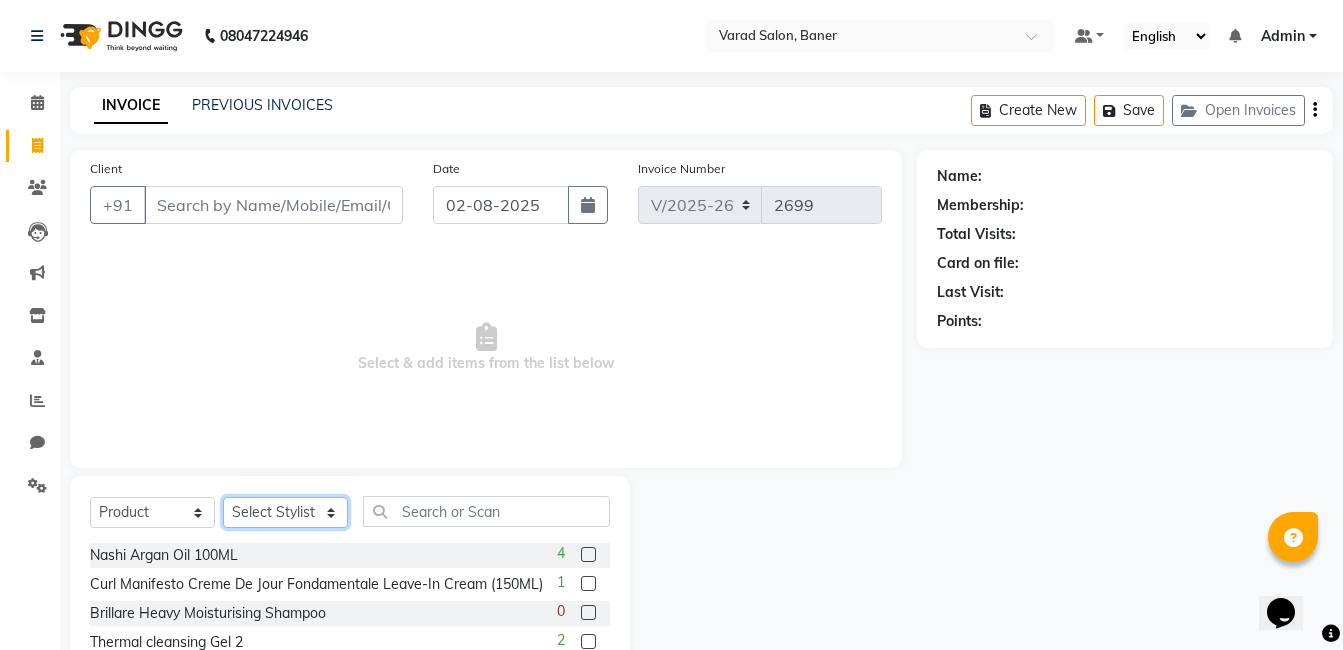 select on "60263" 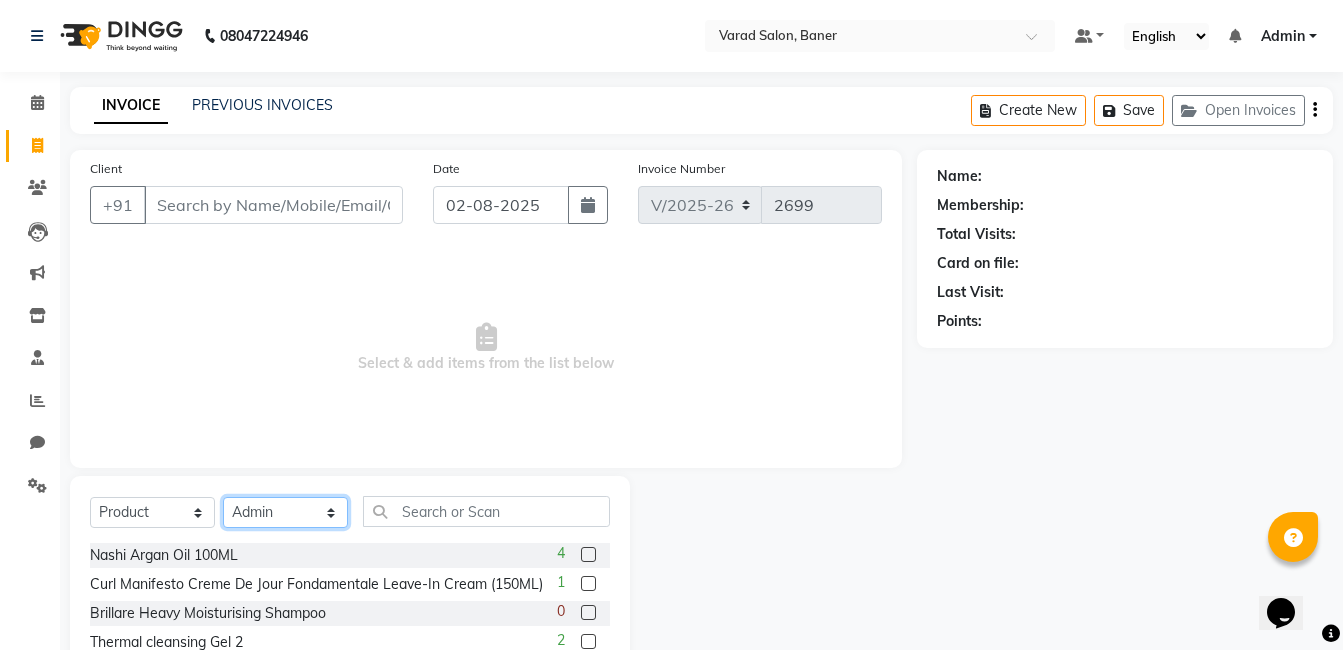 click on "Select Stylist Admin [FIRST] [LAST] [FIRST] [LAST] [FIRST] [LAST] [FIRST] [LAST] [FIRST] [LAST] [FIRST] [LAST] [FIRST] [LAST] [FIRST] [LAST] [FIRST] [LAST] [FIRST] [LAST] [FIRST] [LAST]" 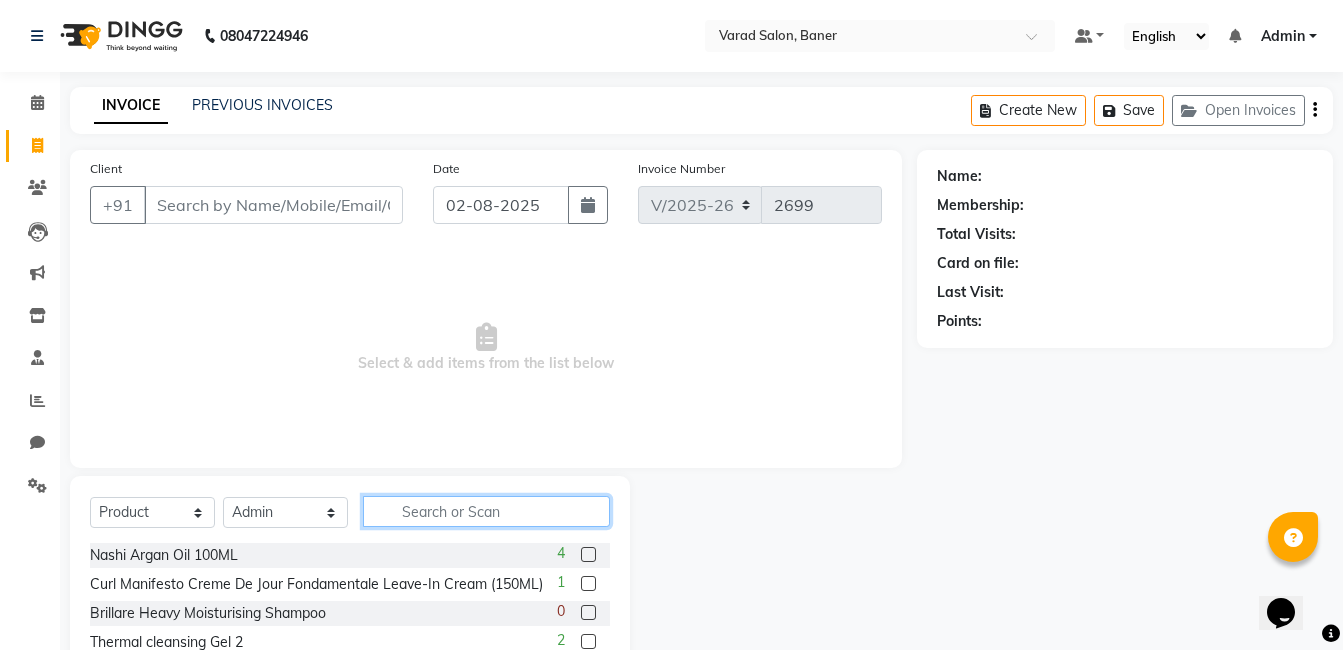click 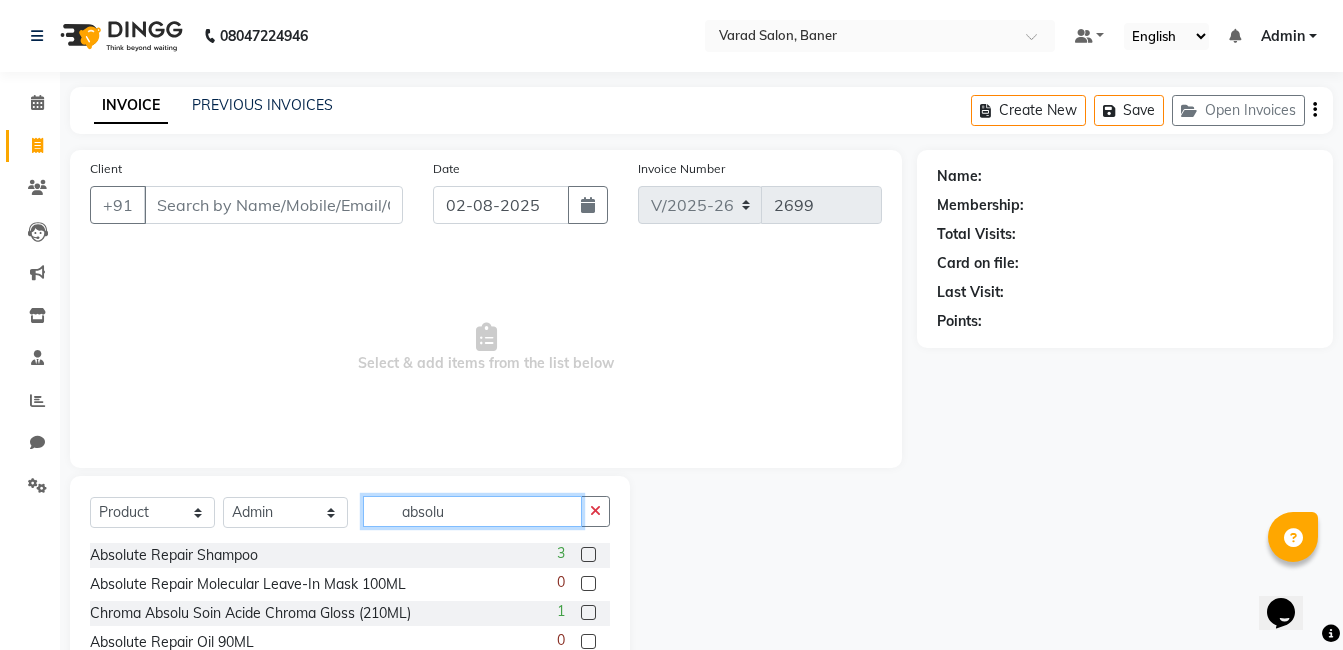type on "absolu" 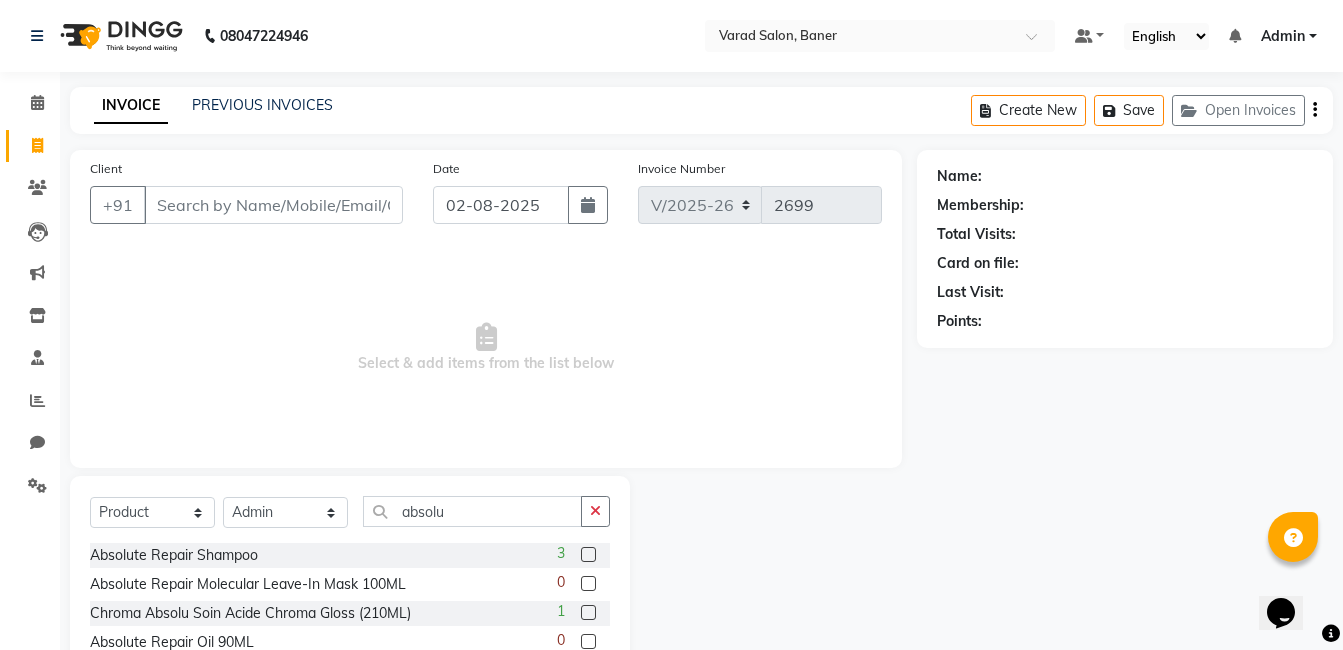 click 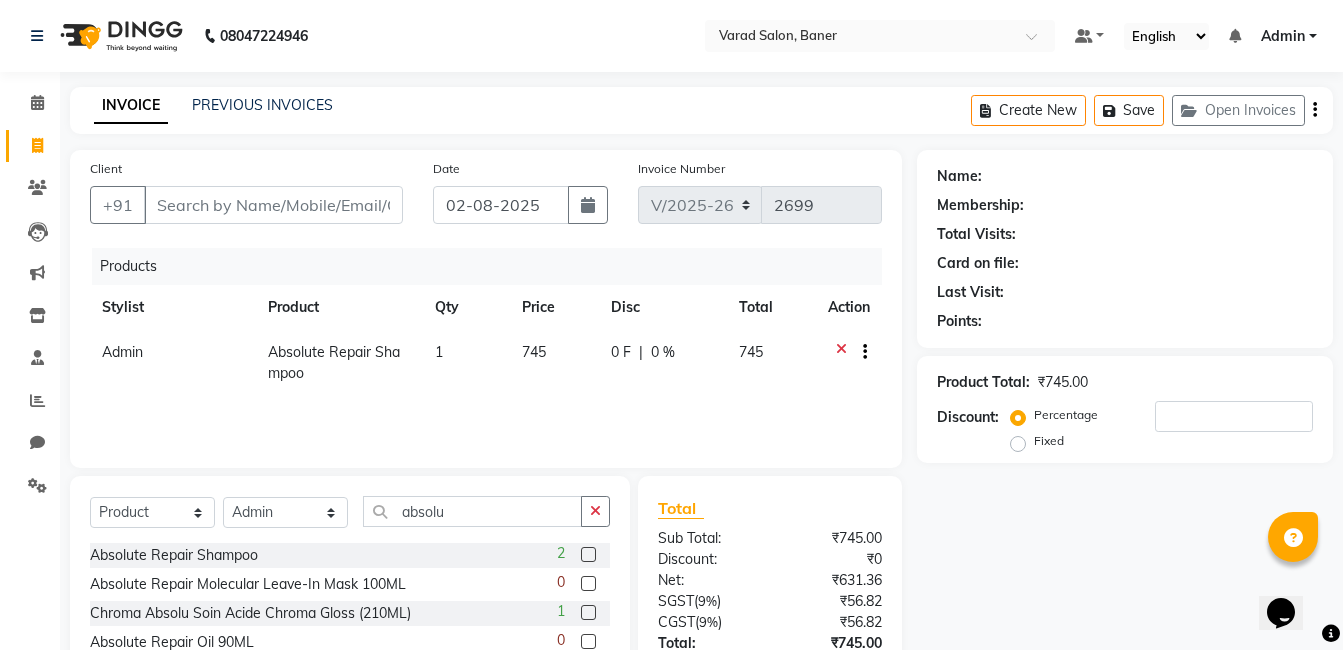 click 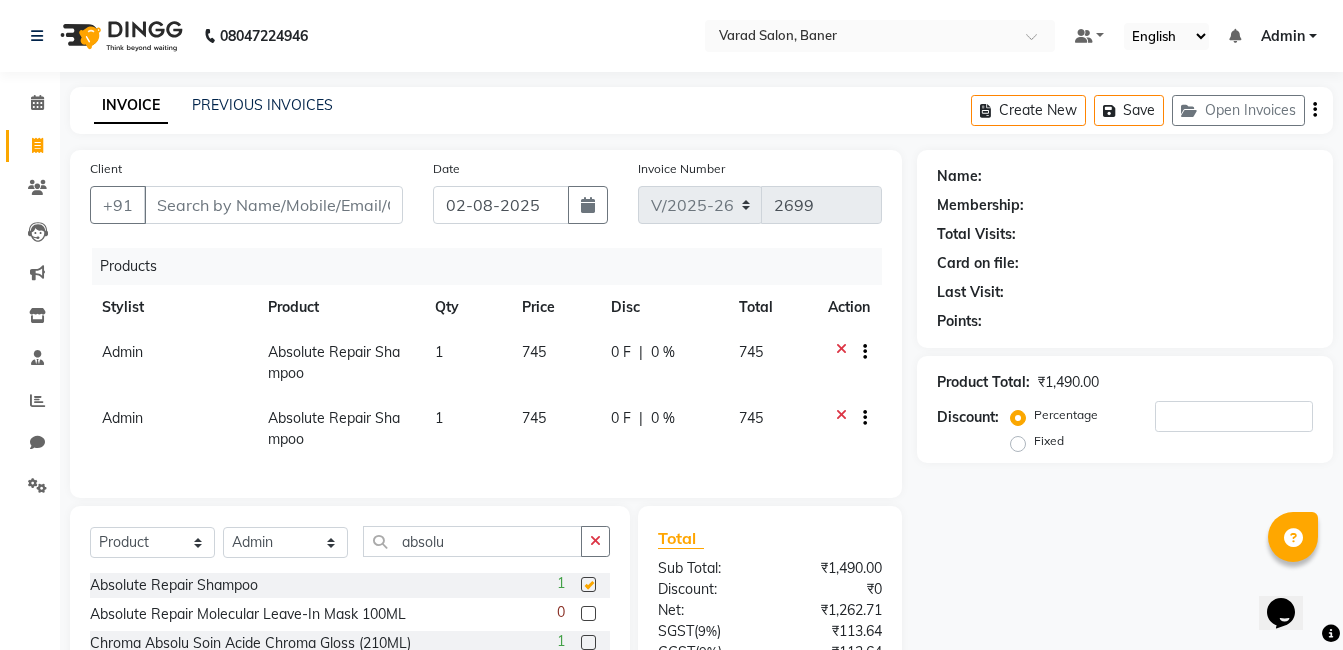 checkbox on "false" 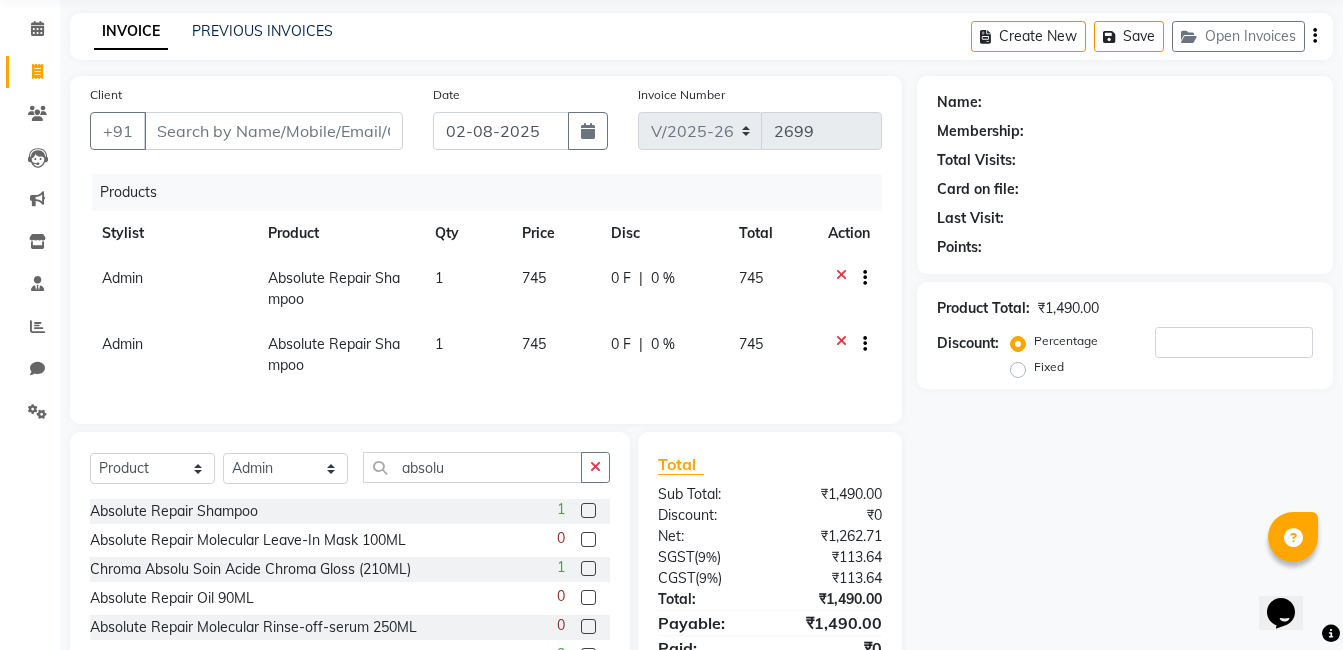 scroll, scrollTop: 196, scrollLeft: 0, axis: vertical 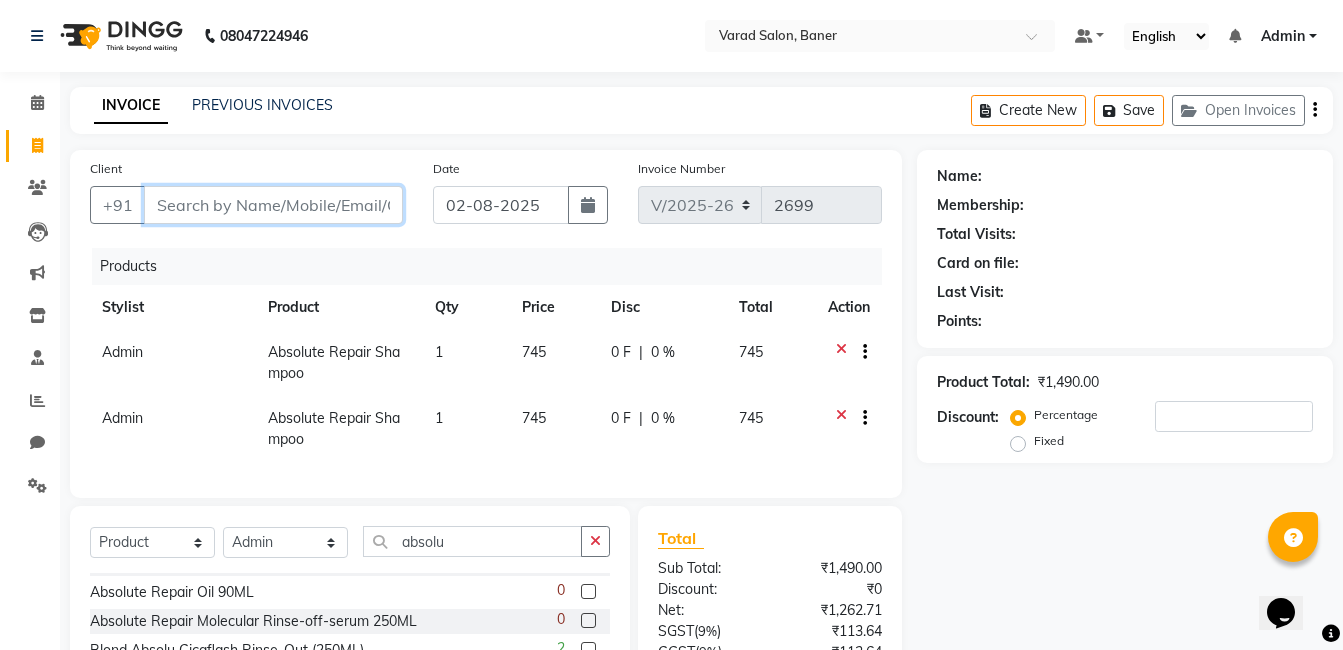 click on "Client" at bounding box center [273, 205] 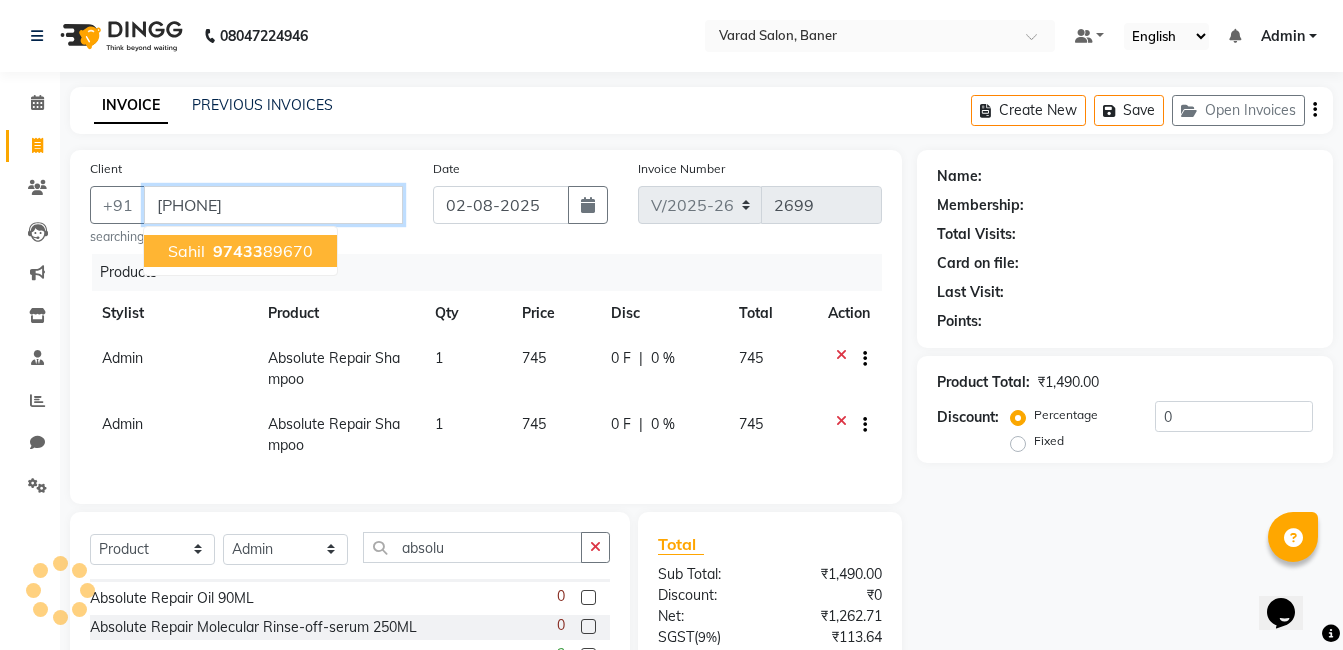 click on "97433" at bounding box center [238, 251] 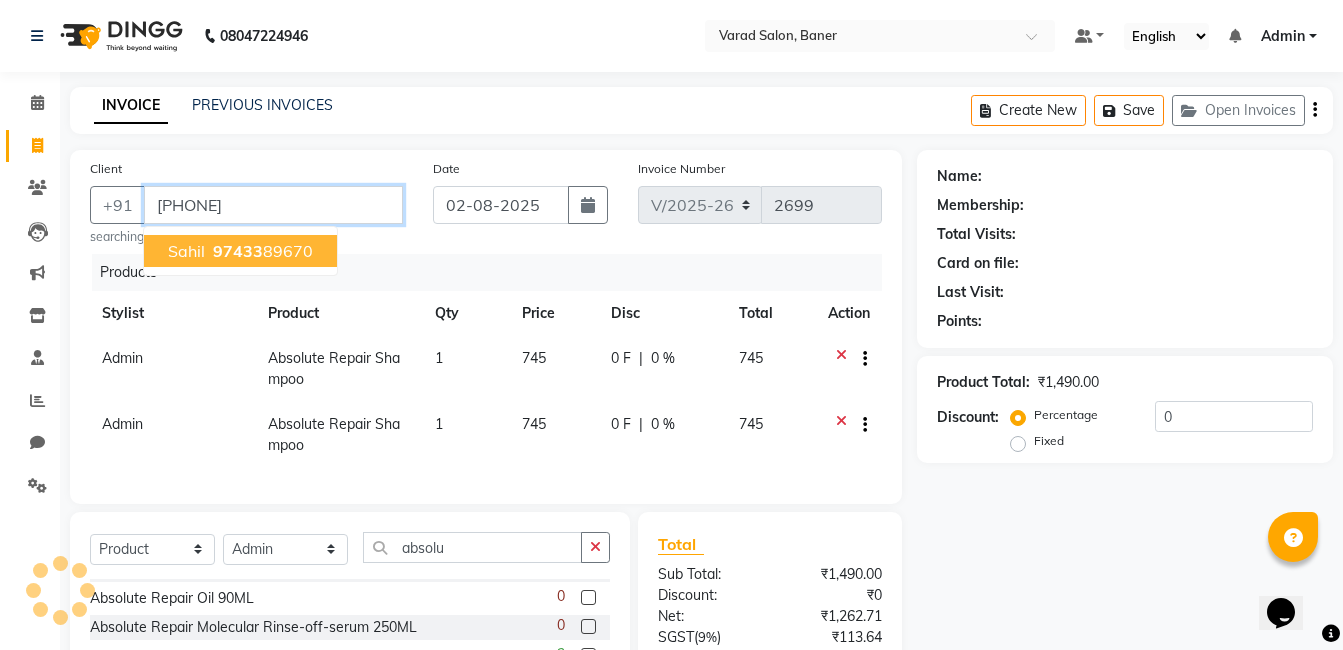 type on "9743389670" 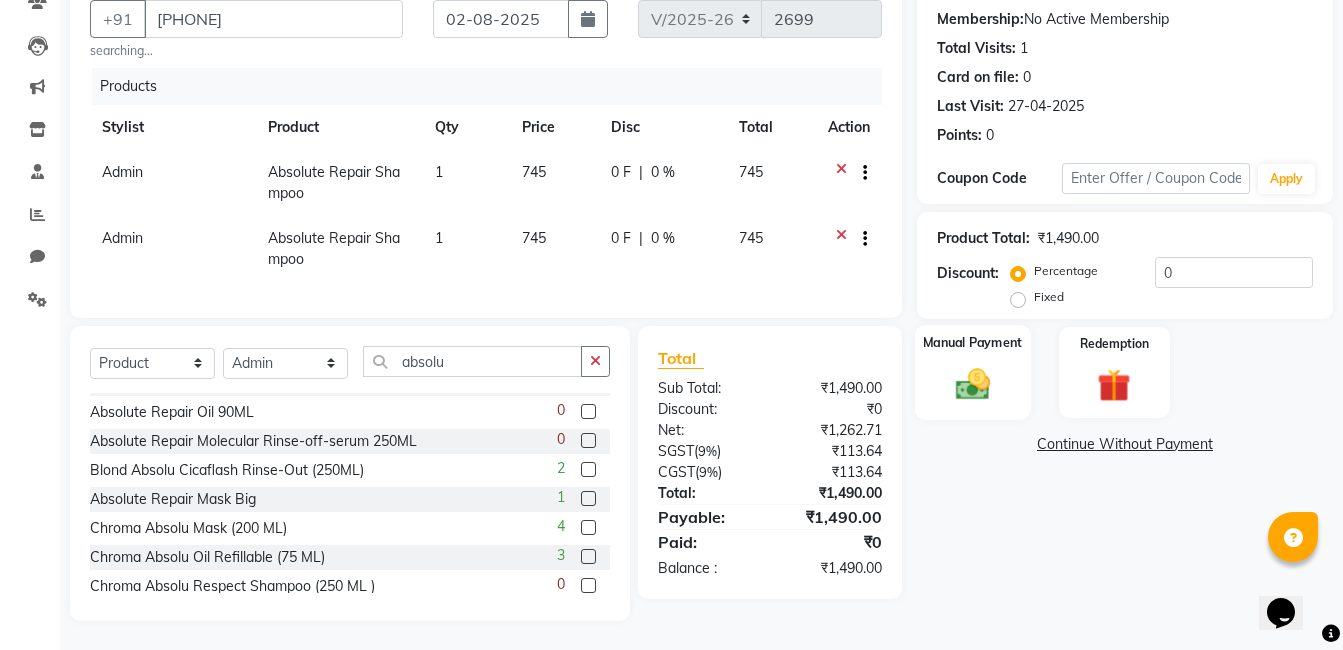 scroll, scrollTop: 202, scrollLeft: 0, axis: vertical 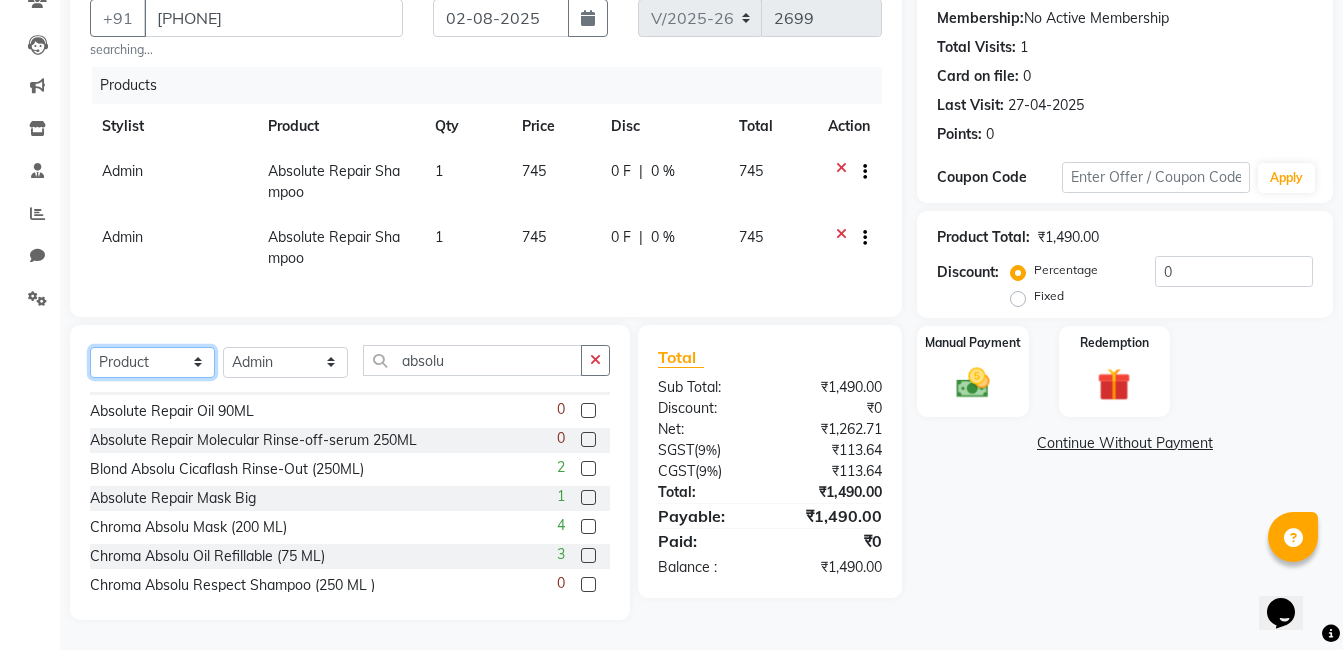click on "Select  Service  Product  Membership  Package Voucher Prepaid Gift Card" 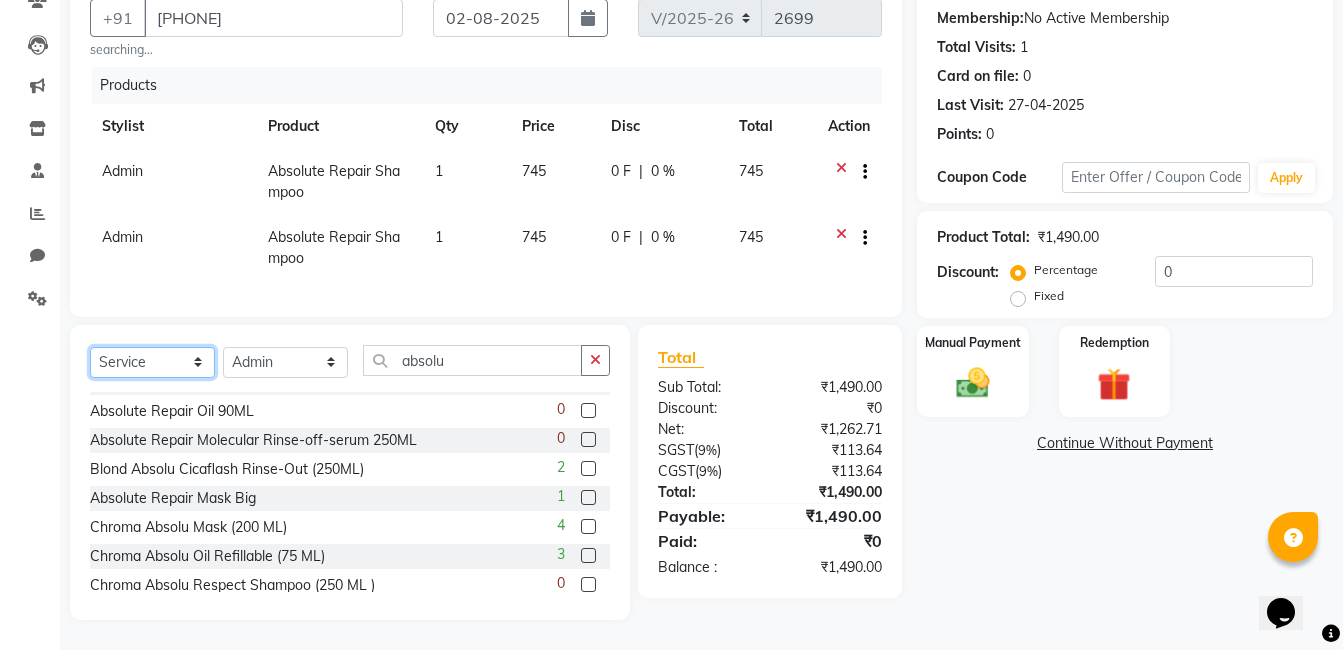click on "Select  Service  Product  Membership  Package Voucher Prepaid Gift Card" 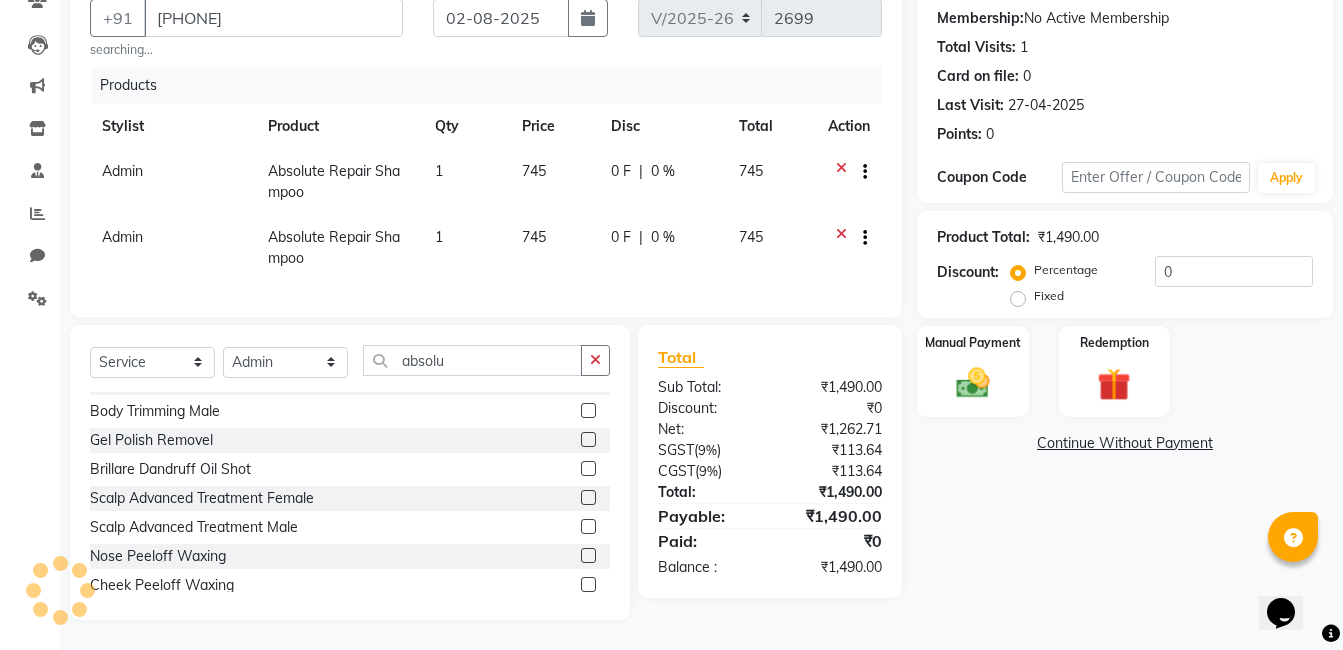 drag, startPoint x: 593, startPoint y: 366, endPoint x: 489, endPoint y: 382, distance: 105.22357 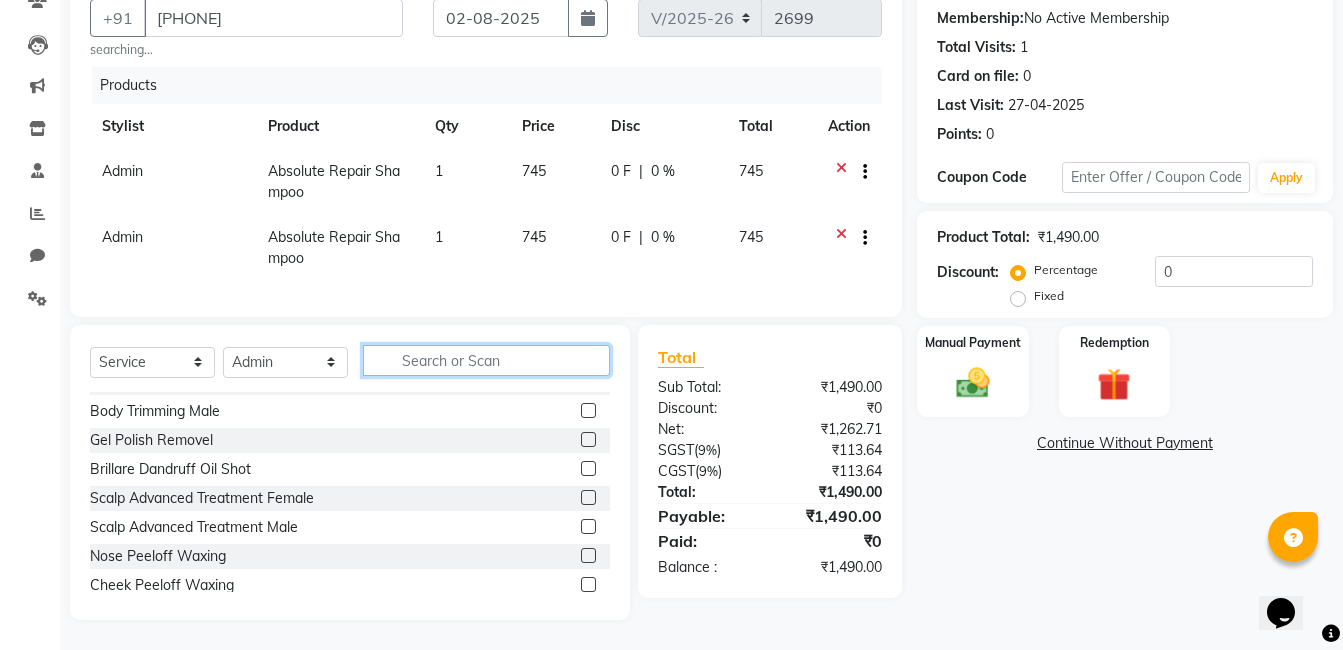 drag, startPoint x: 478, startPoint y: 358, endPoint x: 478, endPoint y: 330, distance: 28 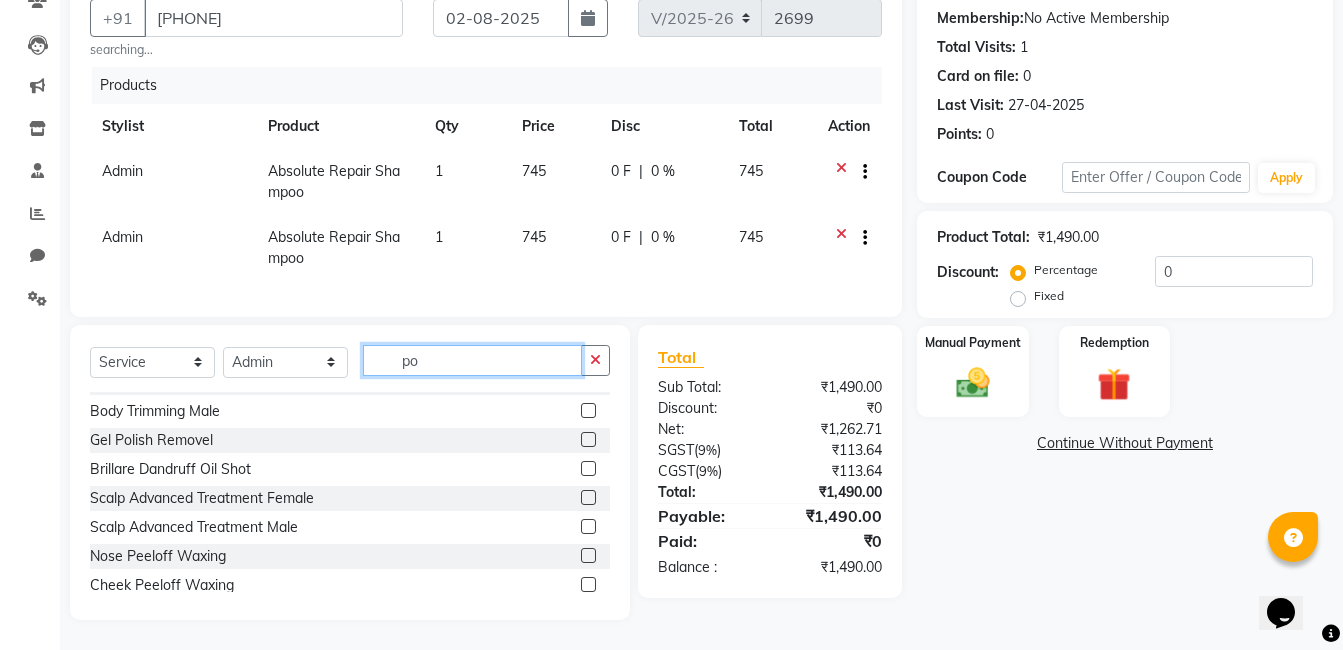 scroll, scrollTop: 0, scrollLeft: 0, axis: both 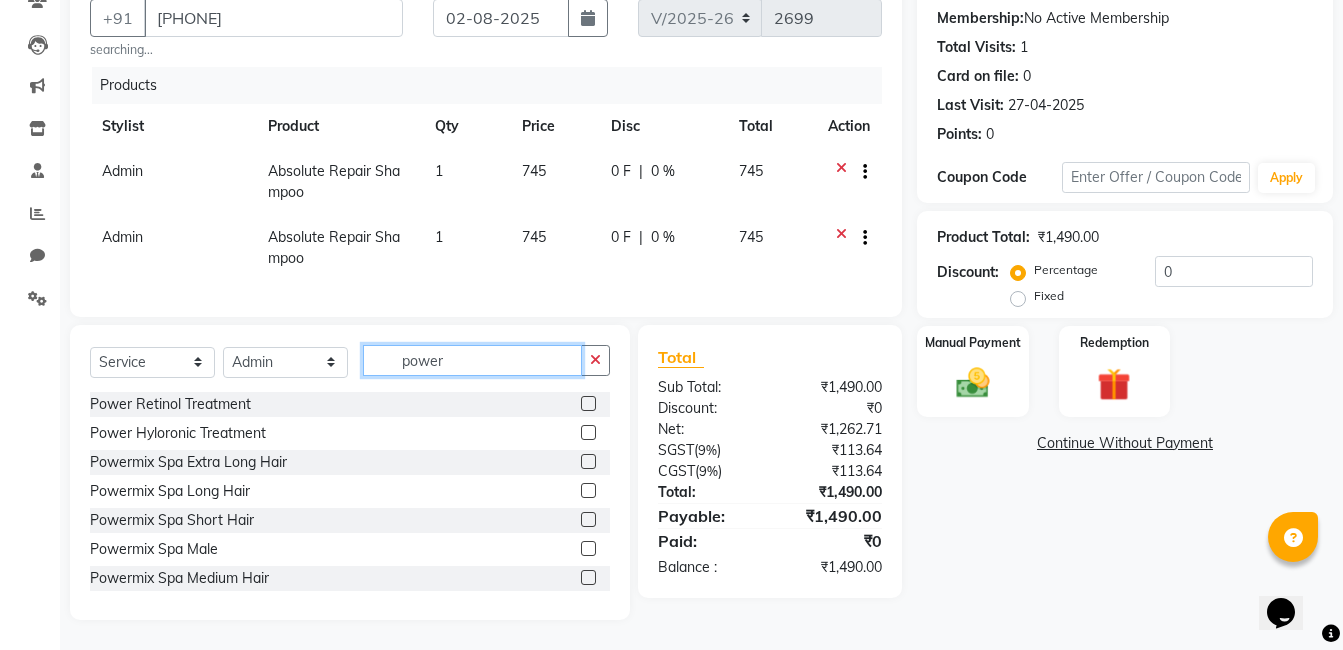 type on "power" 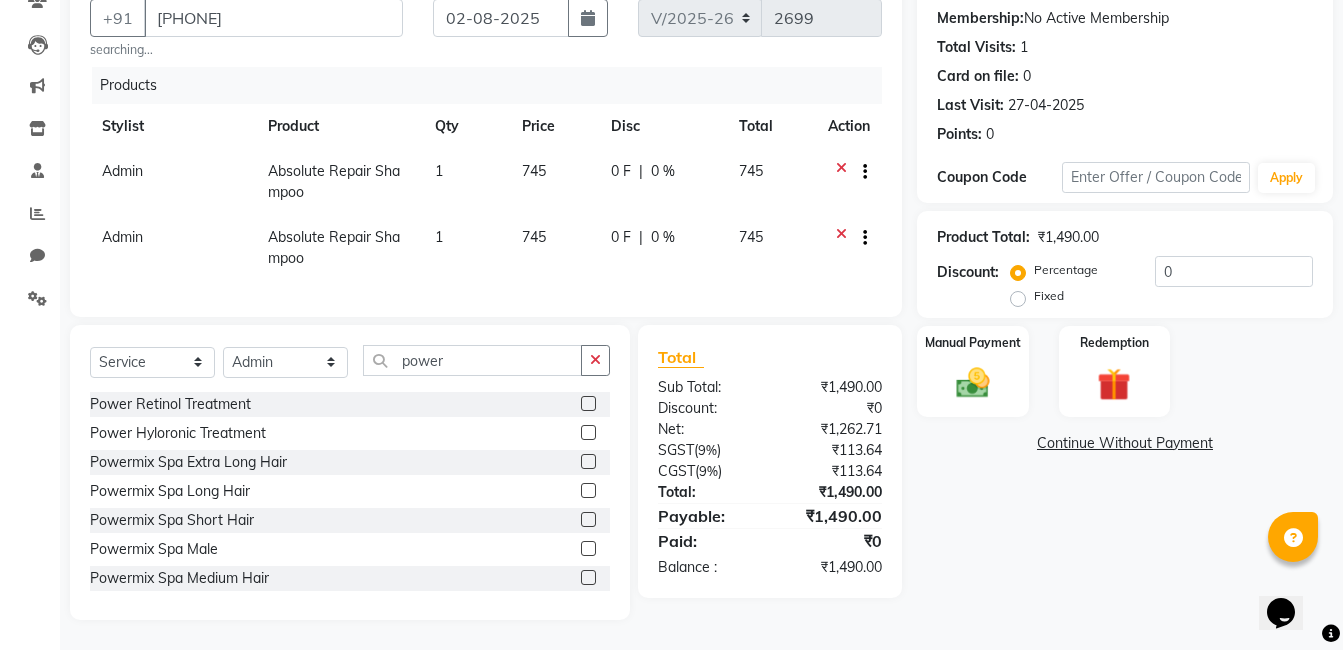 click 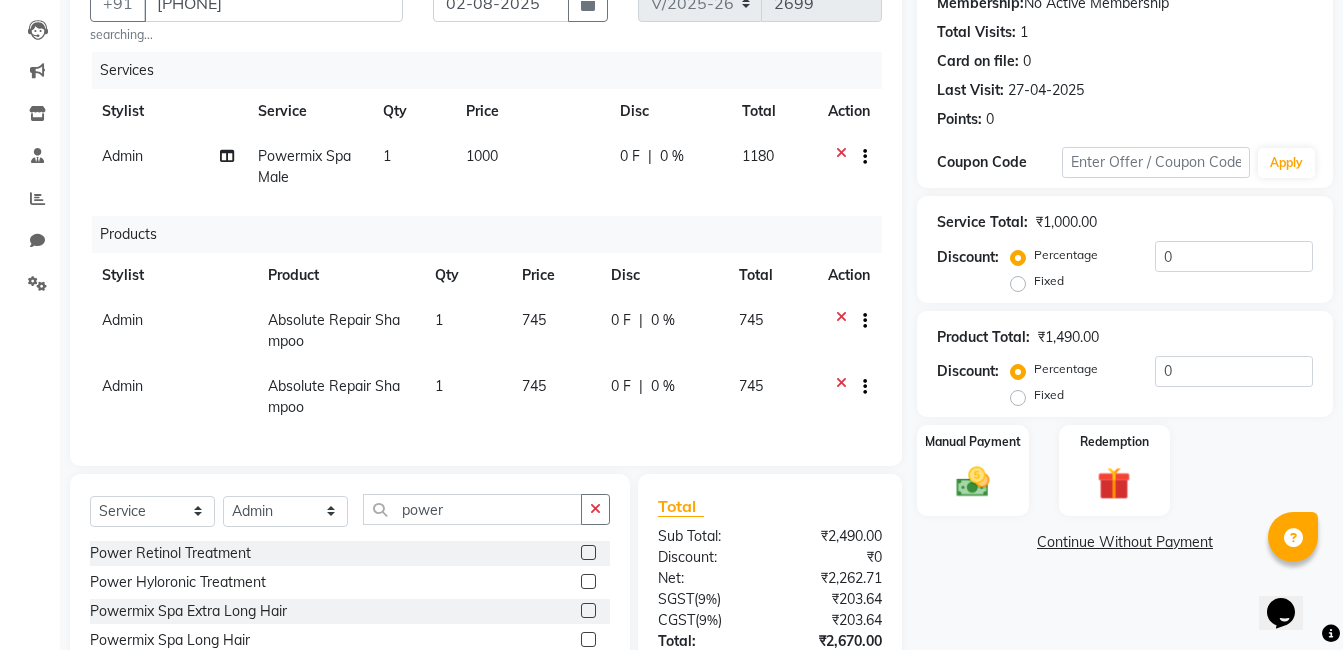 checkbox on "false" 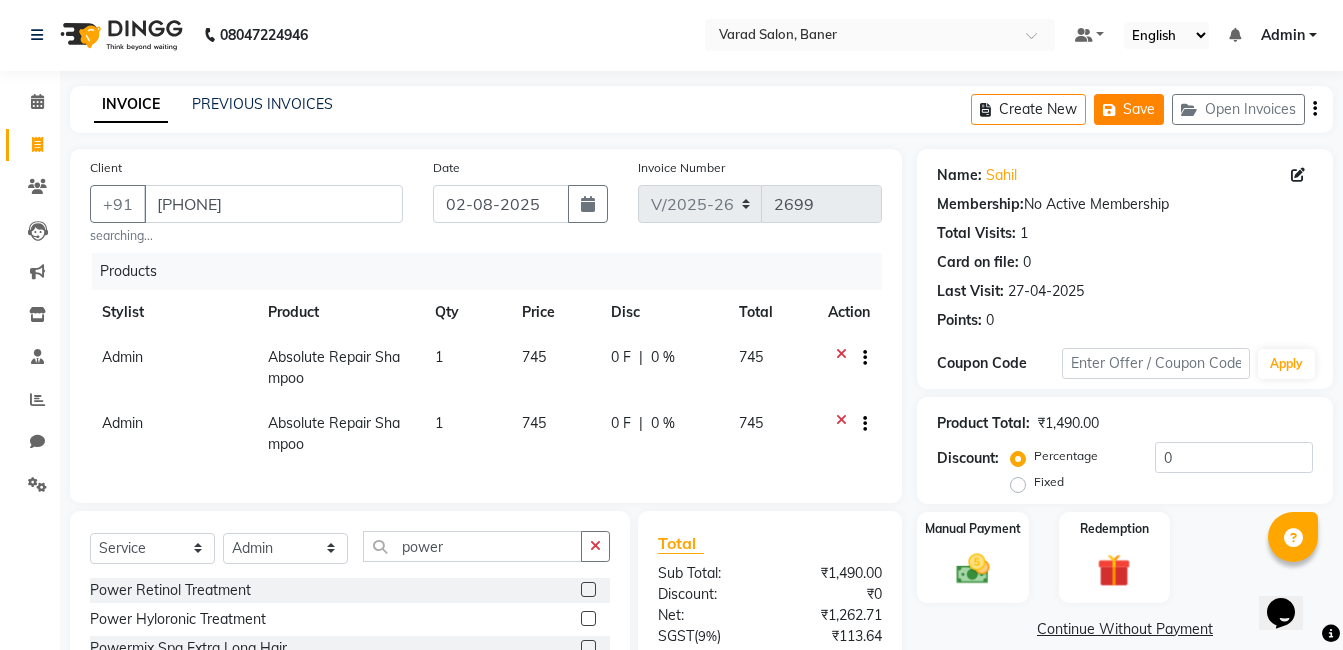 scroll, scrollTop: 0, scrollLeft: 0, axis: both 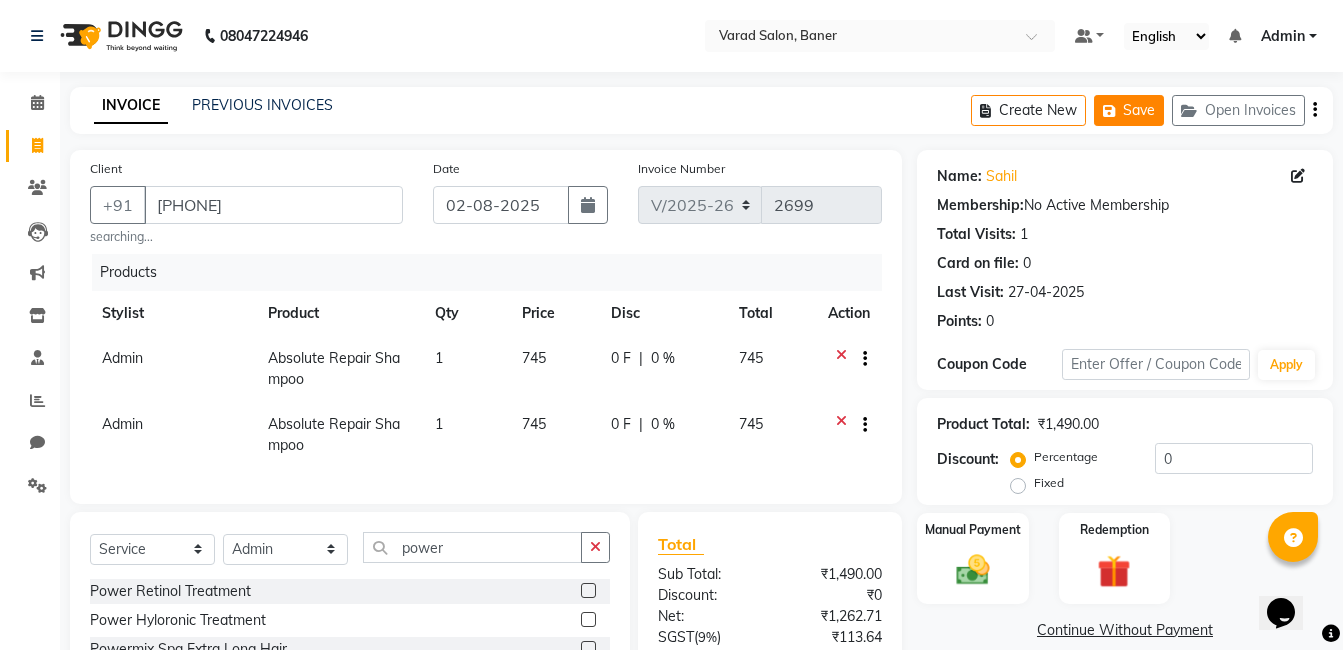 click on "Save" 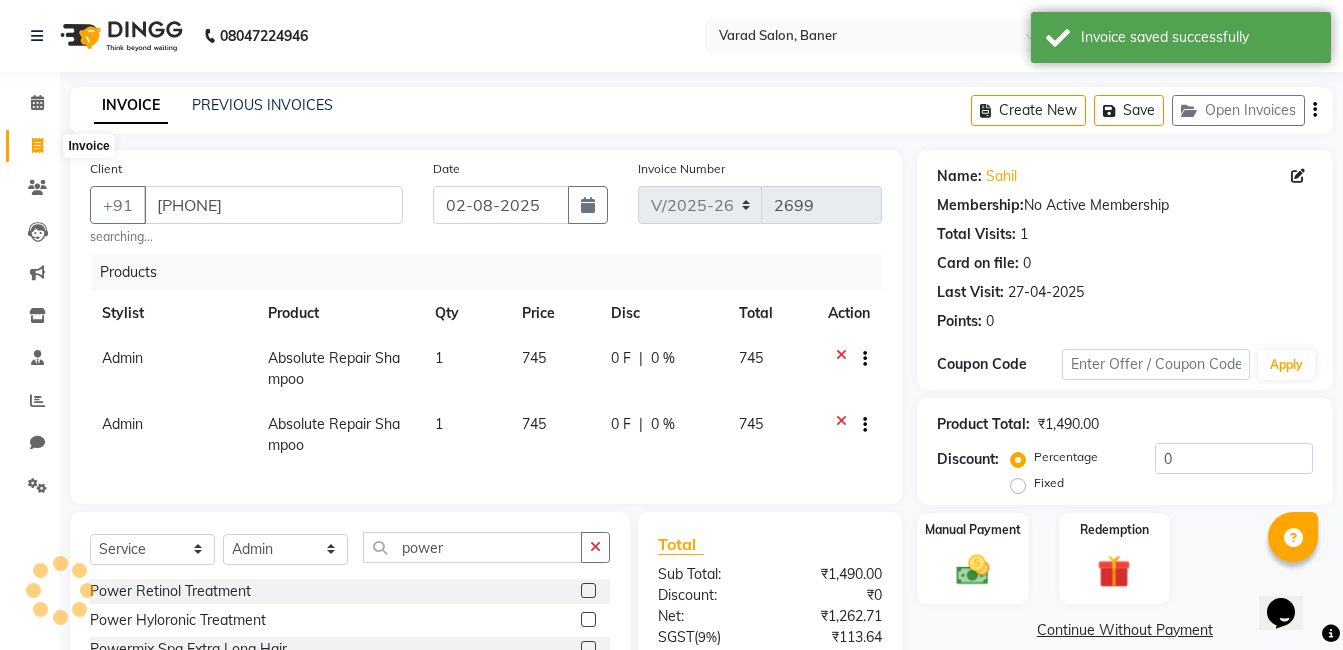 click 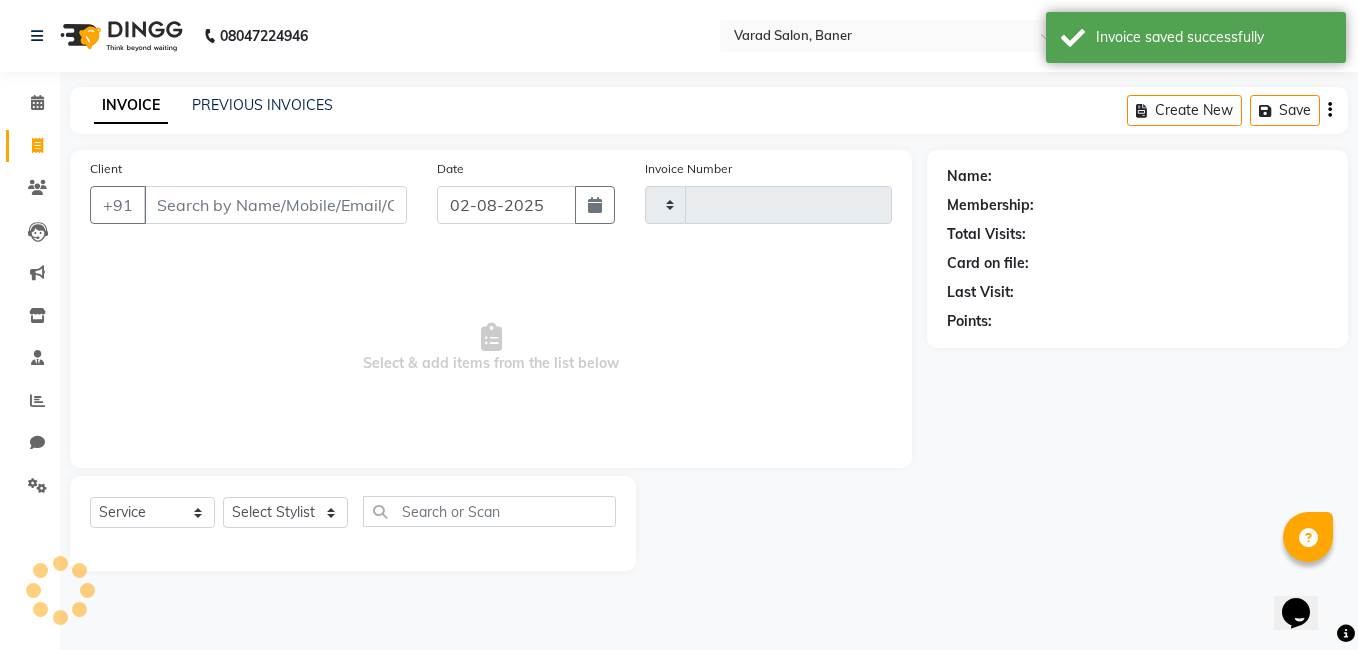 type on "2699" 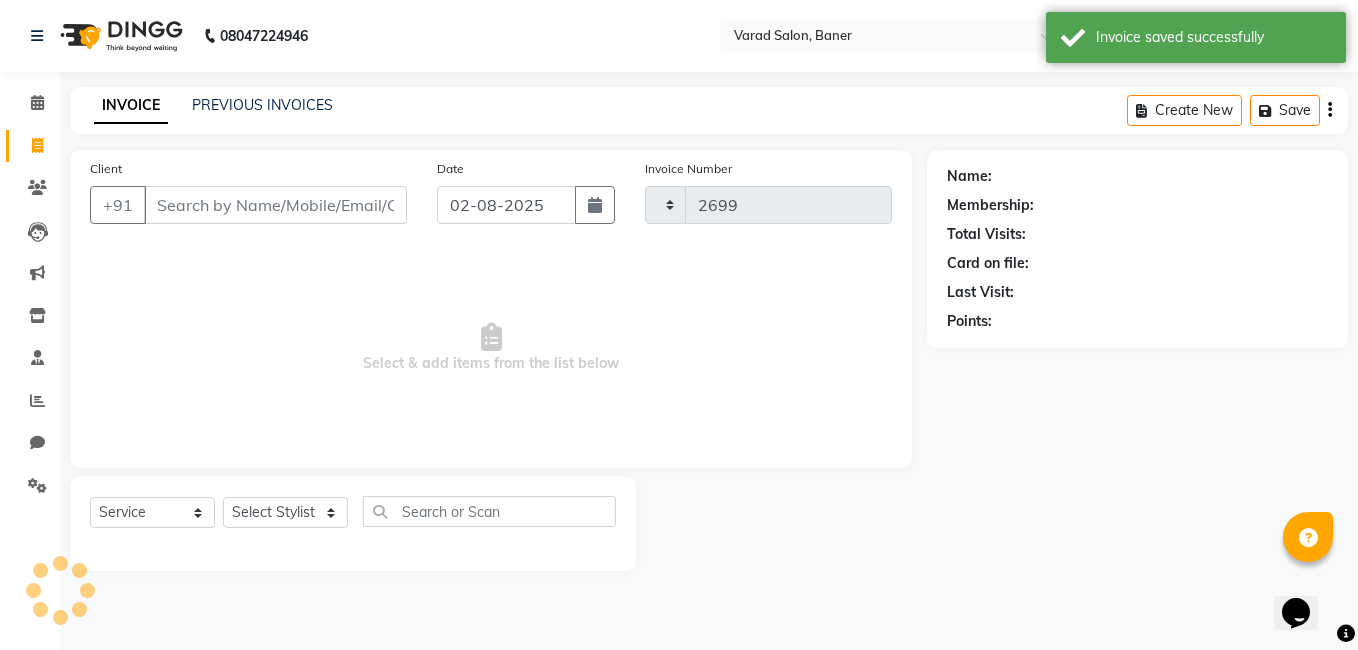 select on "7115" 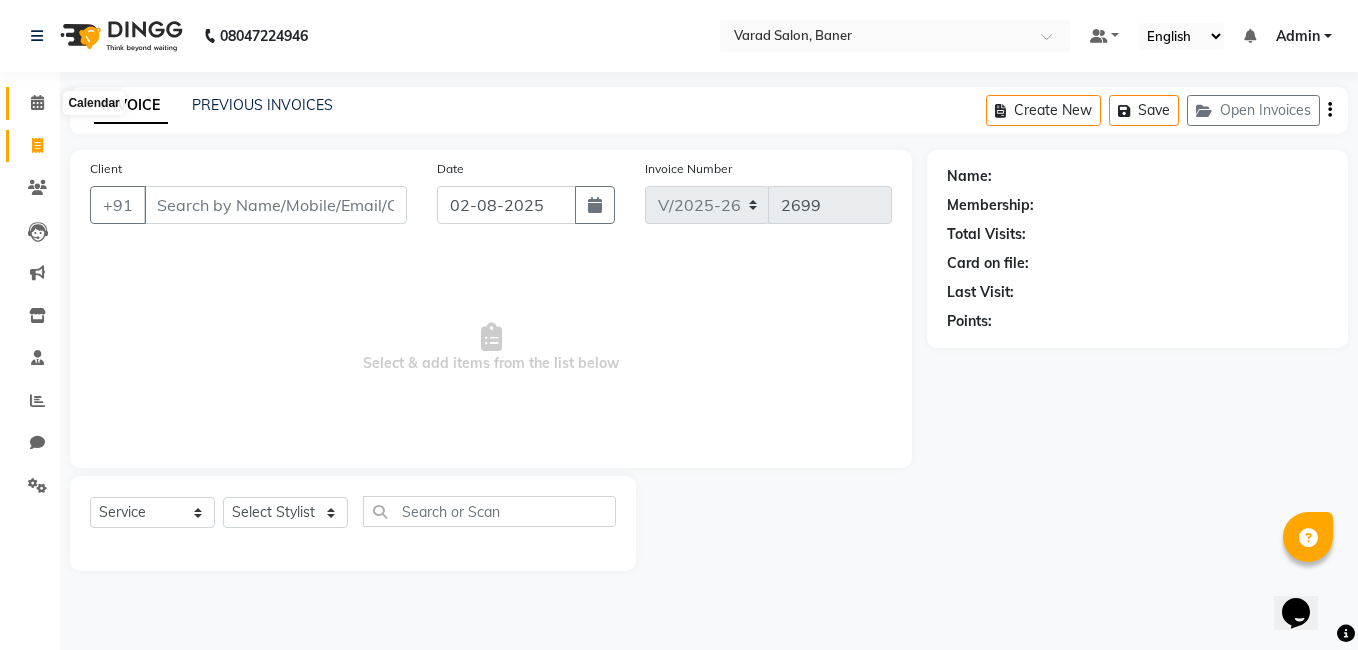 click 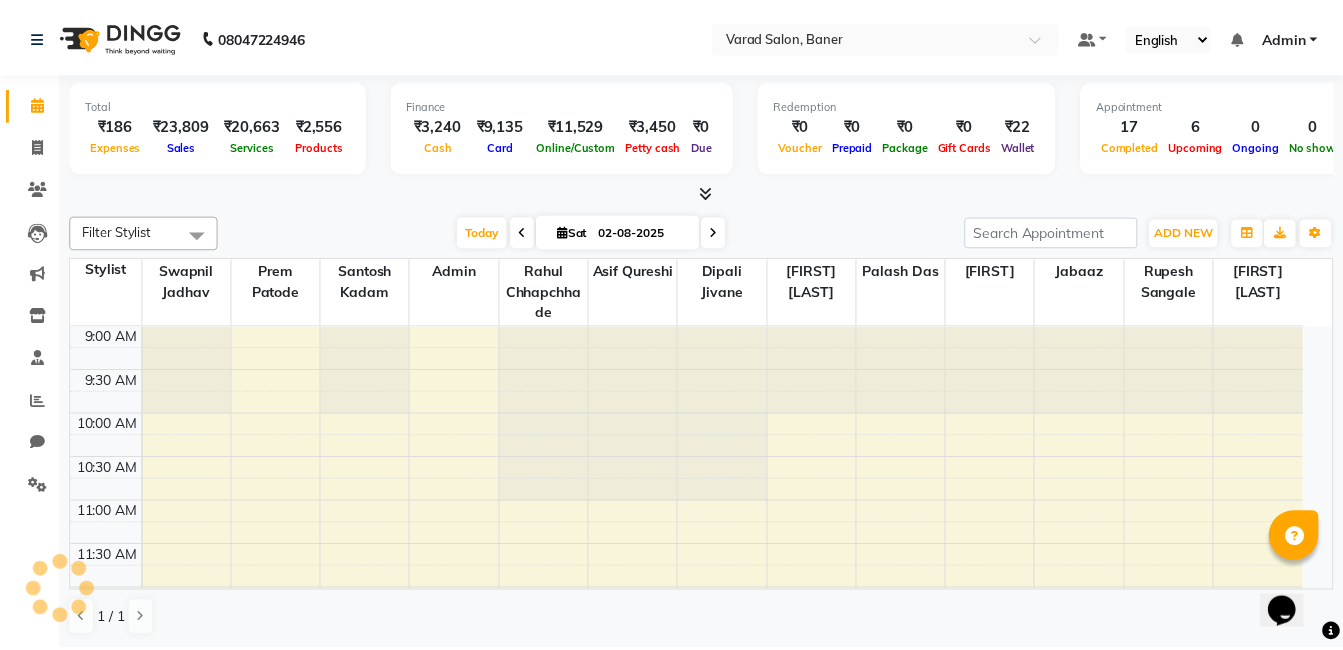 scroll, scrollTop: 0, scrollLeft: 0, axis: both 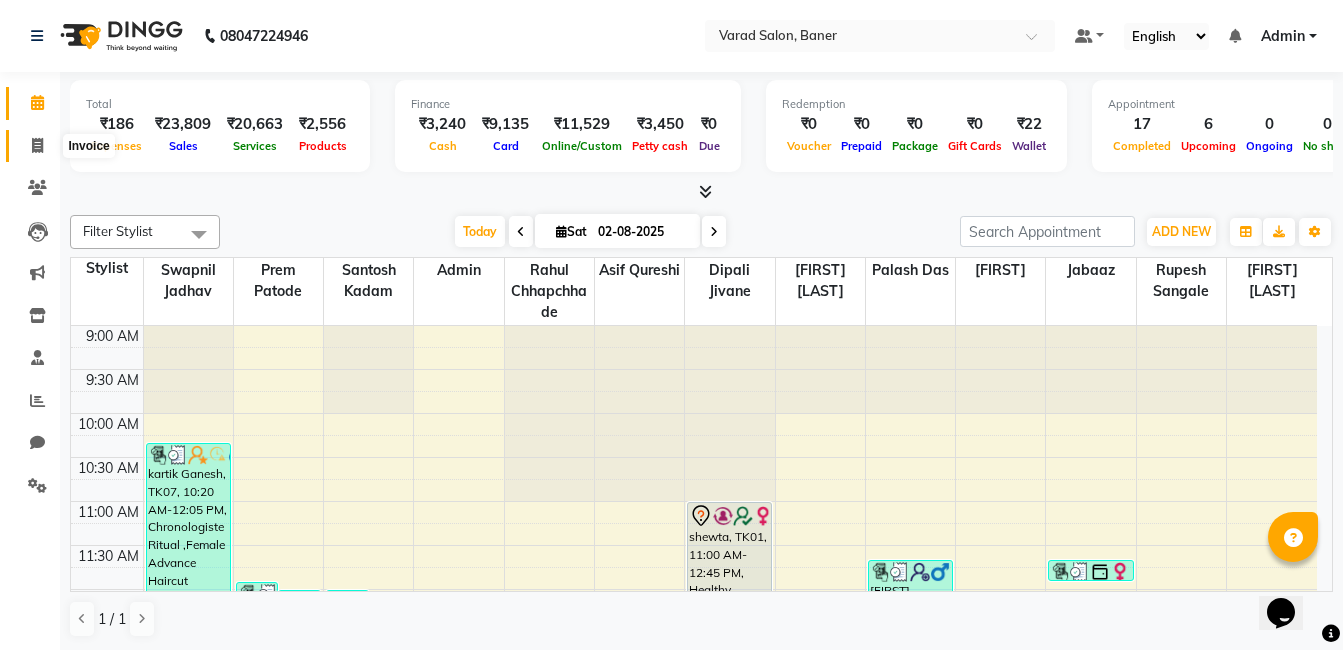 click 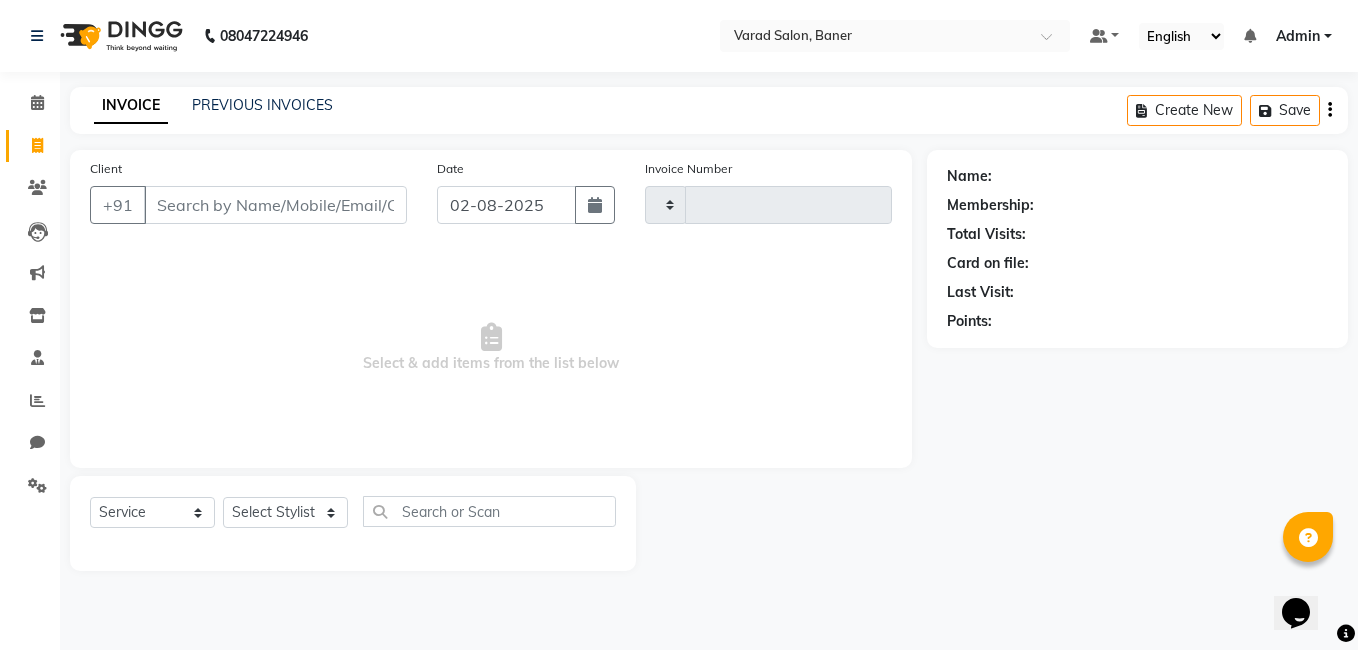 type on "2699" 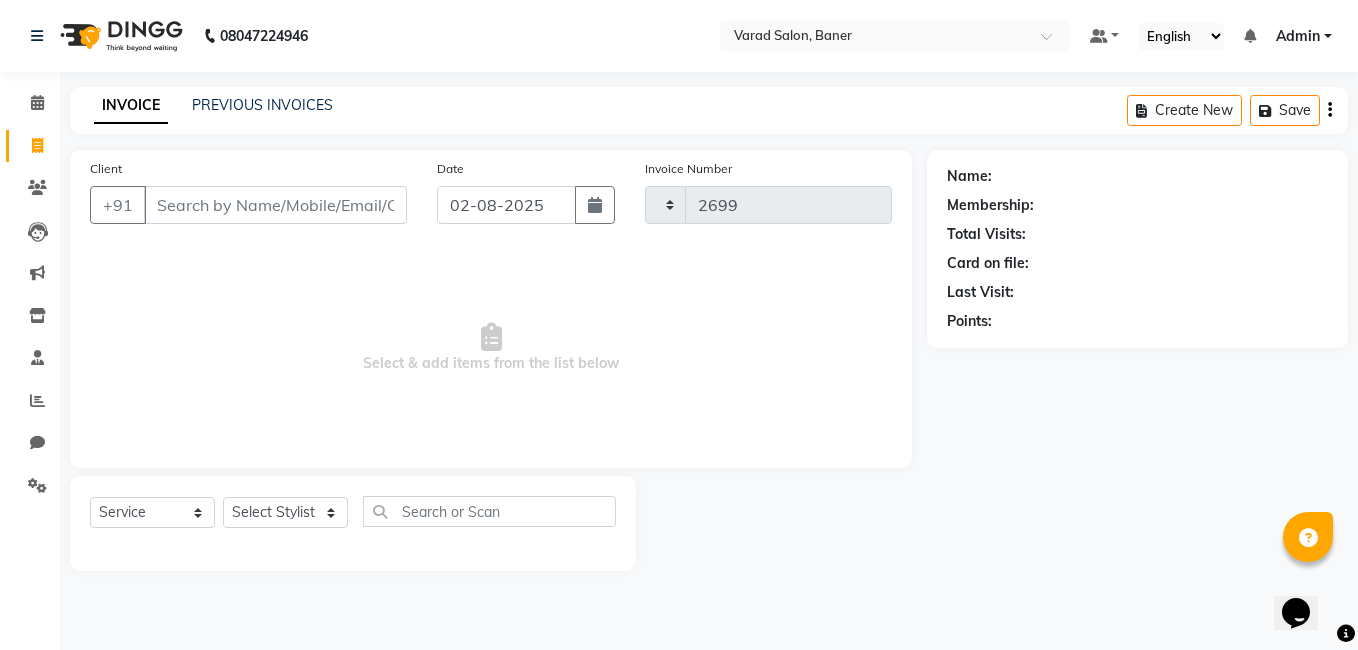 select on "7115" 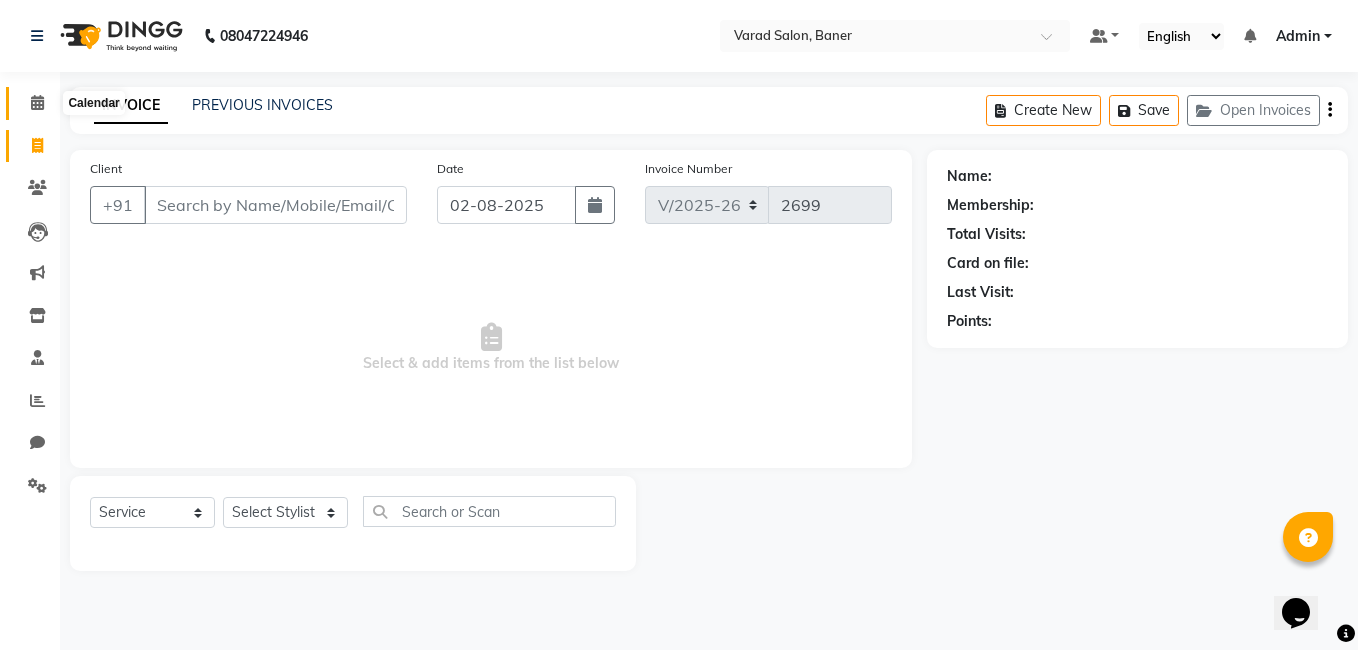 click 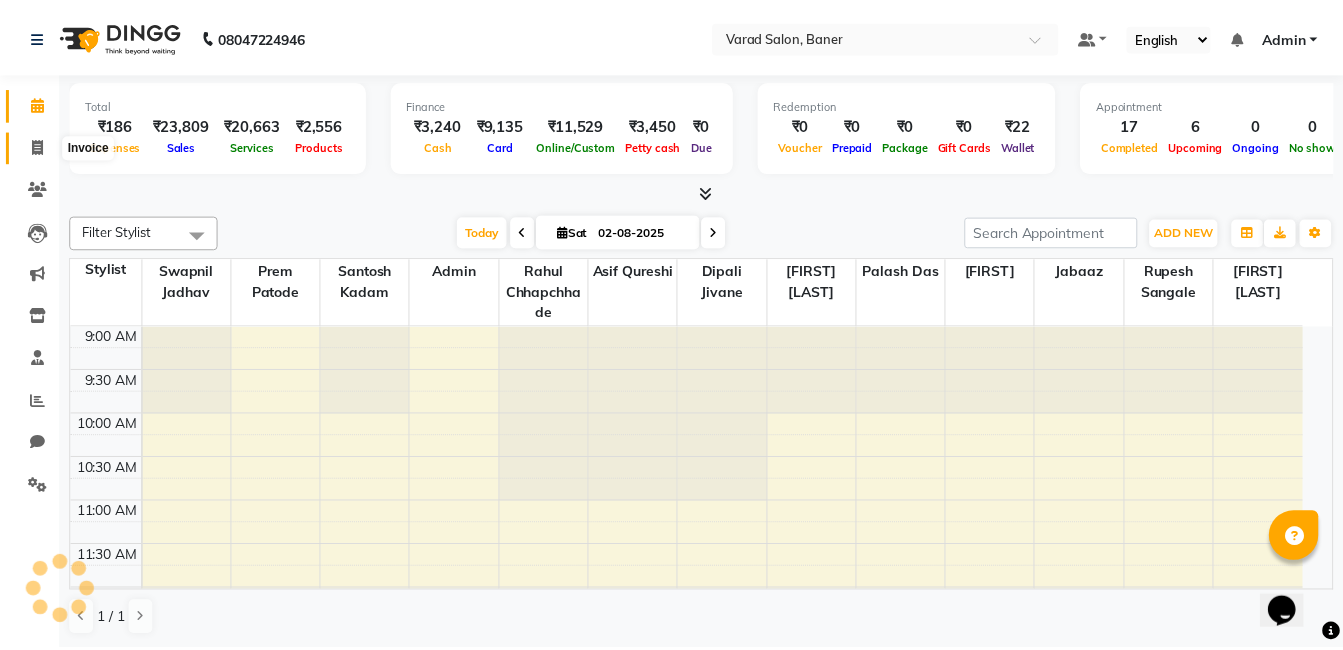 scroll, scrollTop: 0, scrollLeft: 0, axis: both 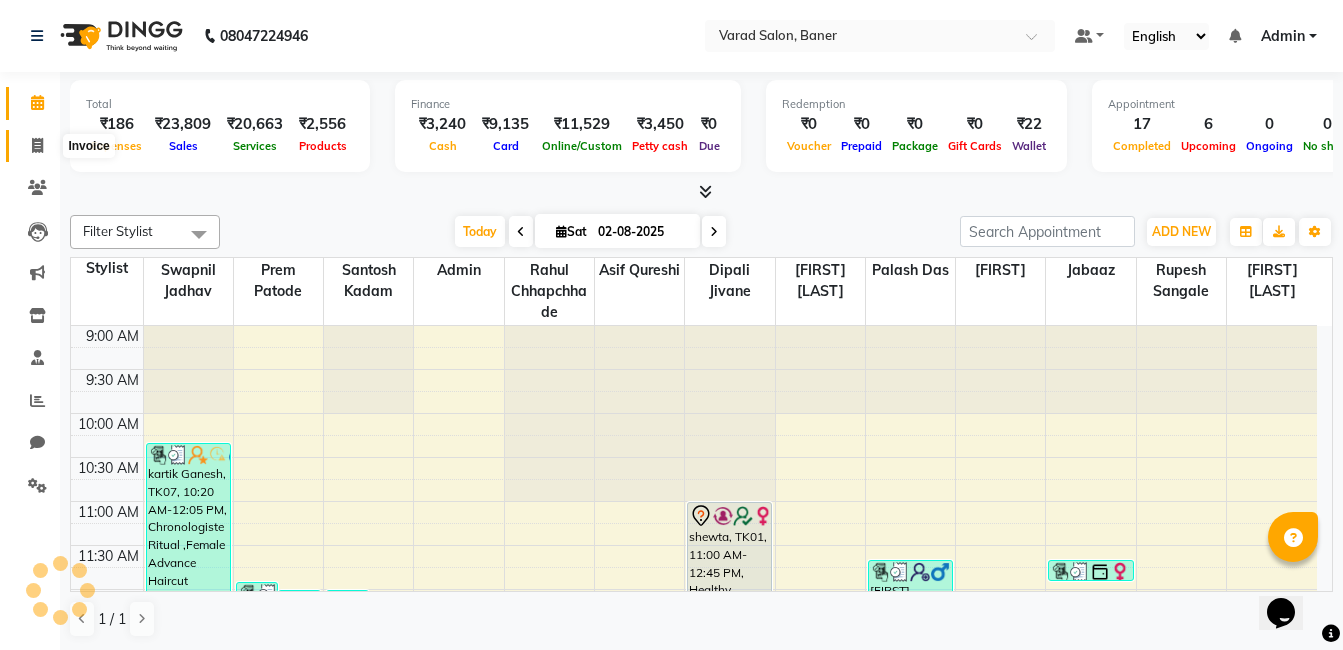click 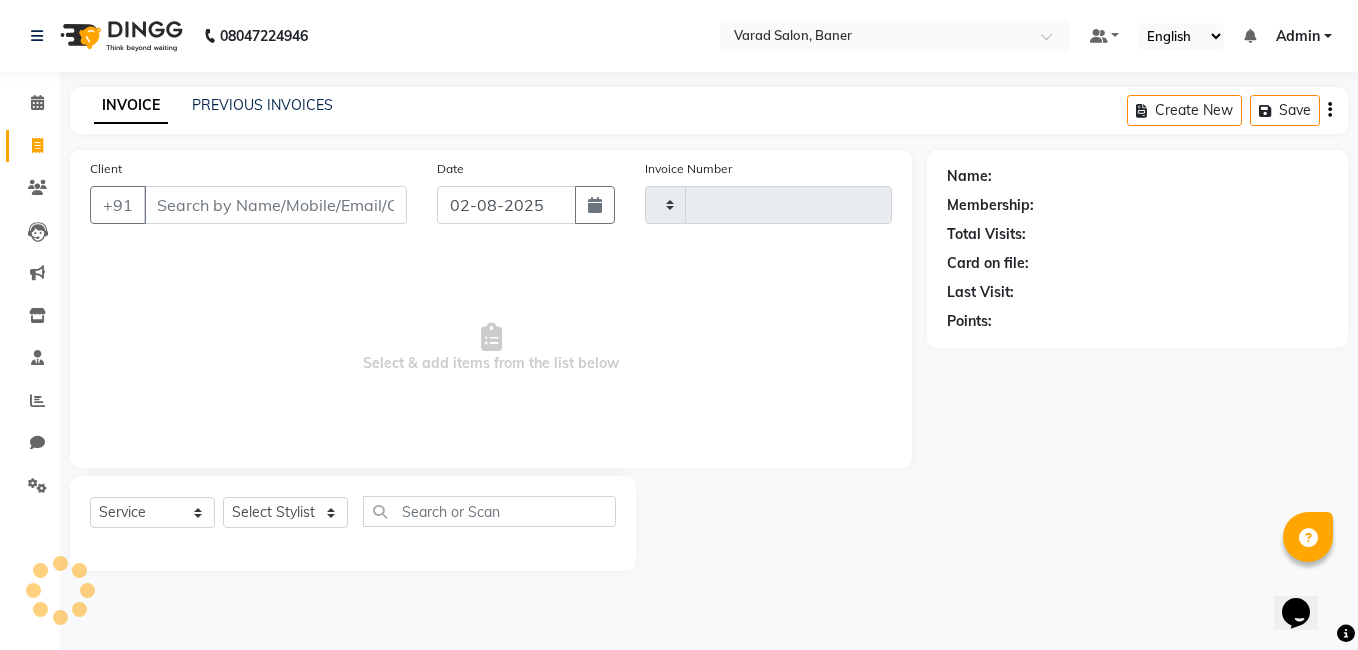 type on "2699" 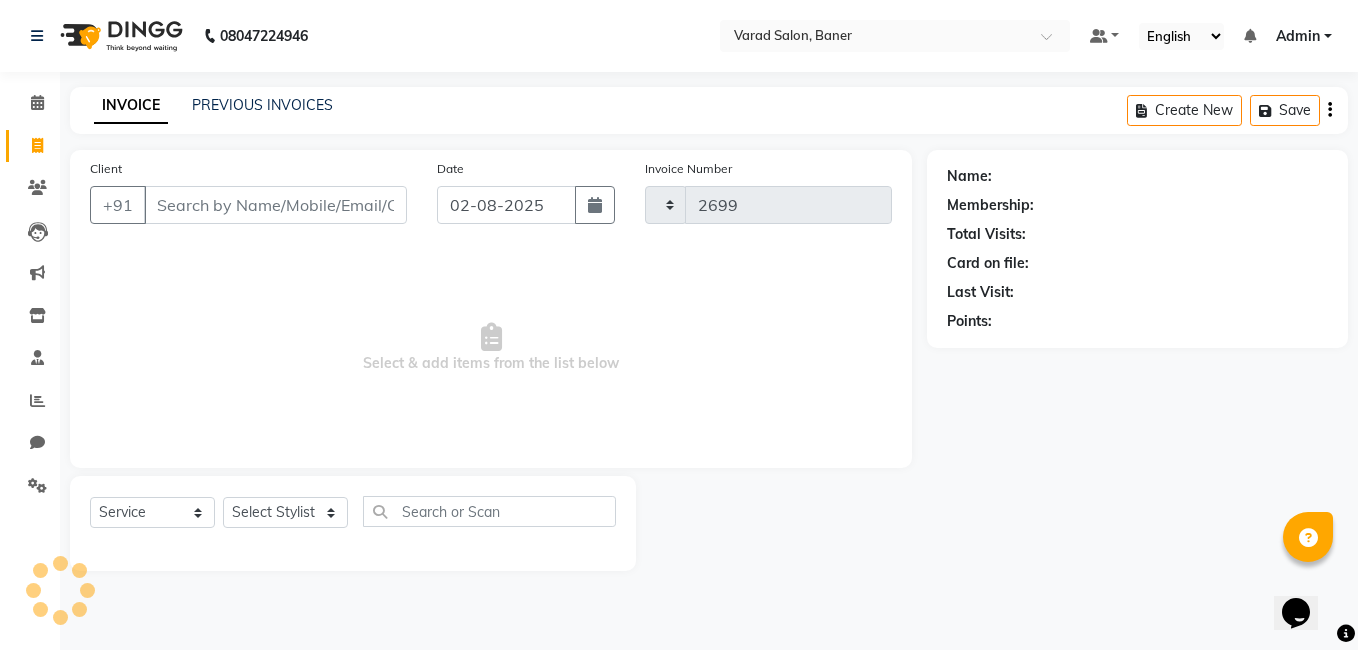 select on "7115" 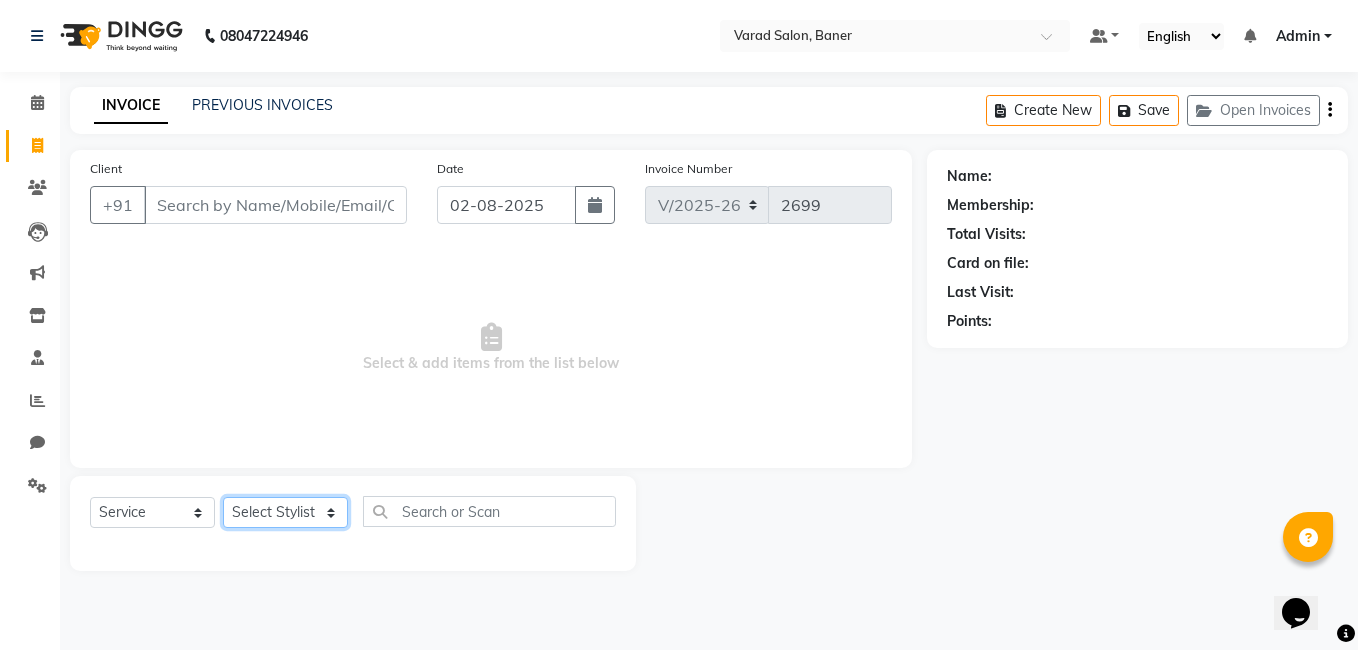 click on "Select Stylist Admin [FIRST] [LAST] [FIRST] [LAST] [FIRST] [LAST] [FIRST] [LAST] [FIRST] [LAST] [FIRST] [LAST] [FIRST] [LAST] [FIRST] [LAST] [FIRST] [LAST] [FIRST] [LAST] [FIRST] [LAST]" 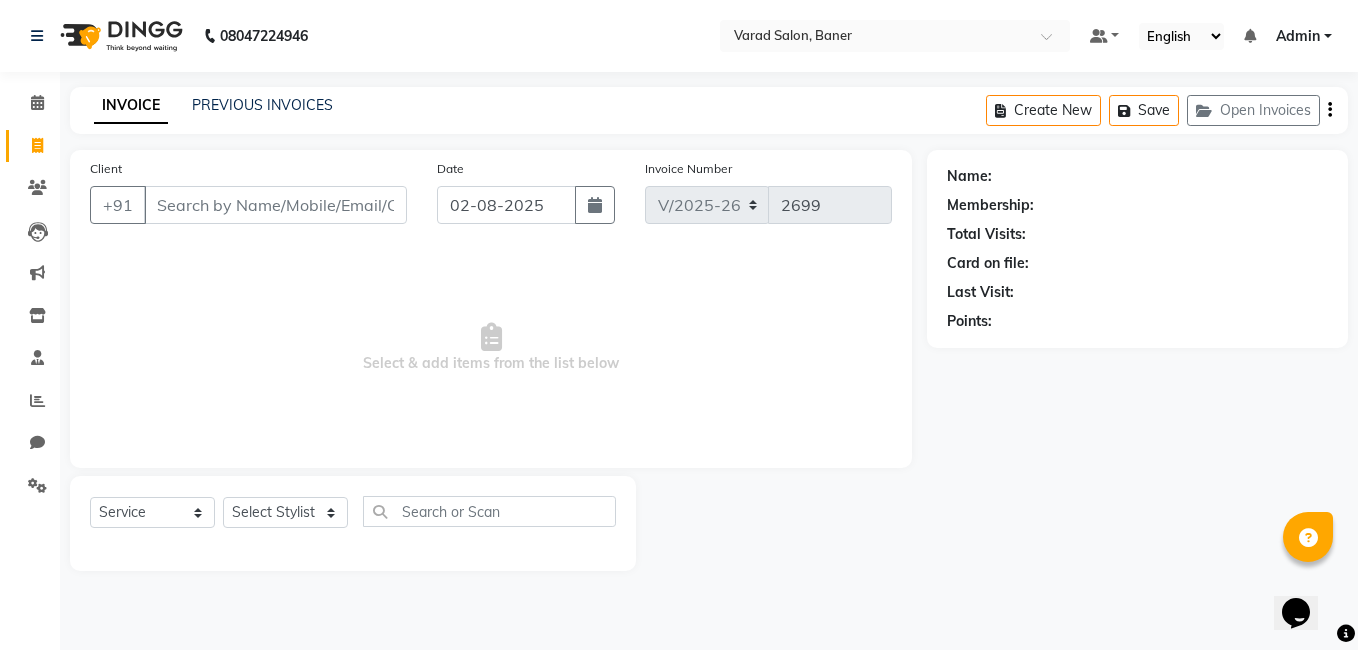 drag, startPoint x: 496, startPoint y: 449, endPoint x: 309, endPoint y: 392, distance: 195.49425 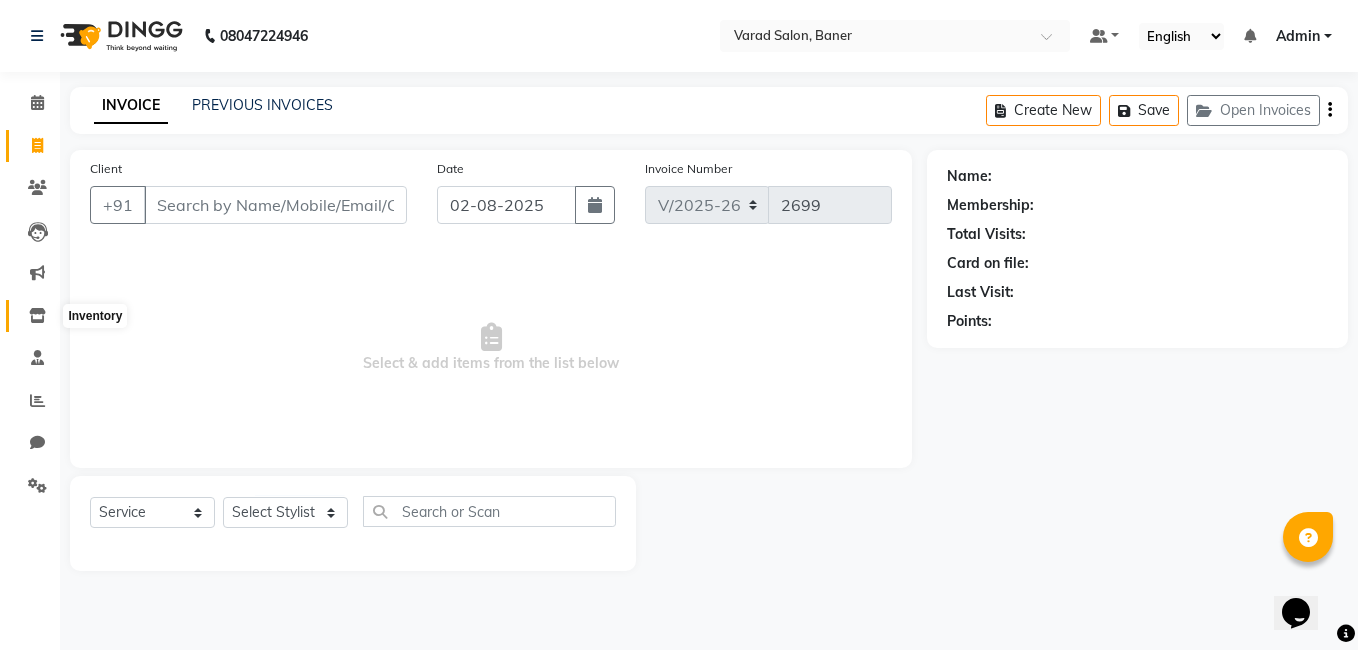 click 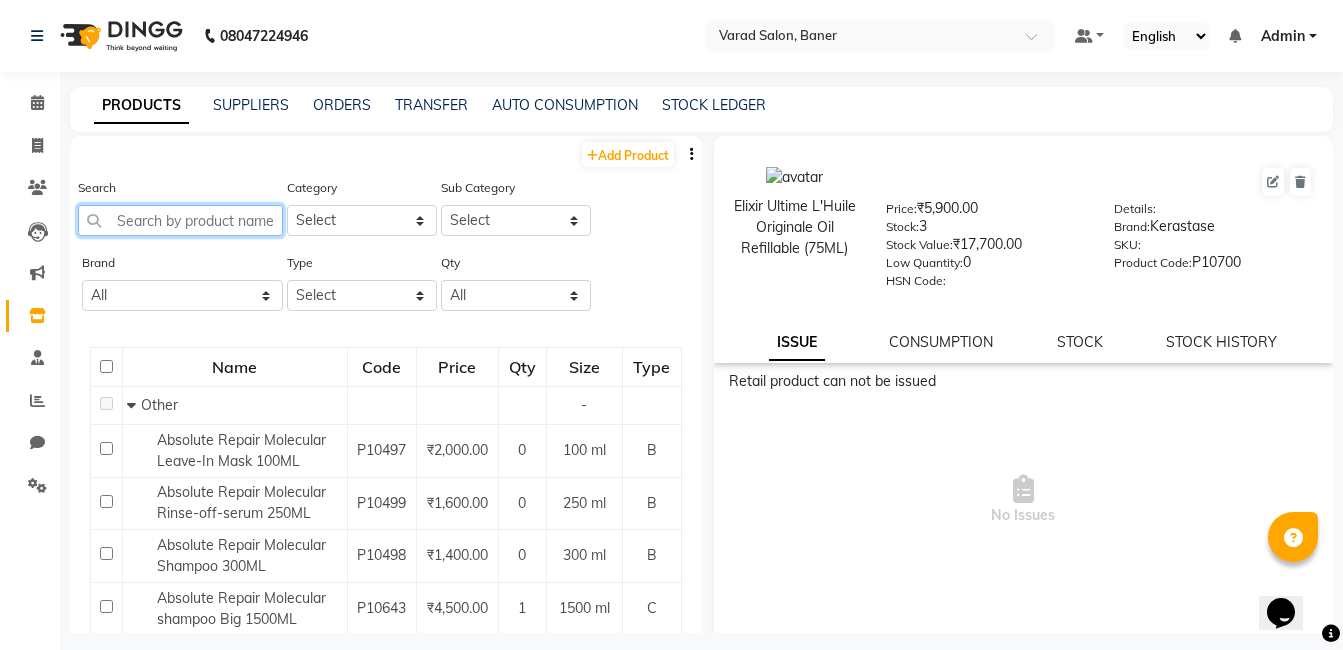 click 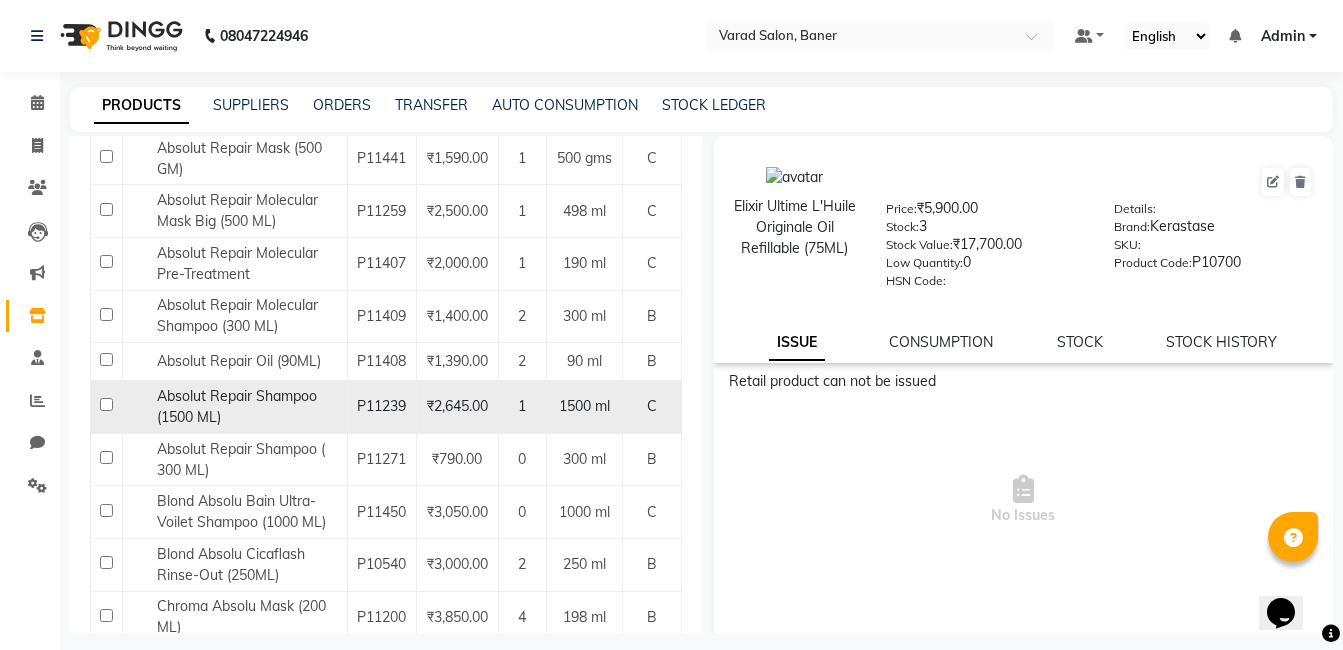 scroll, scrollTop: 700, scrollLeft: 0, axis: vertical 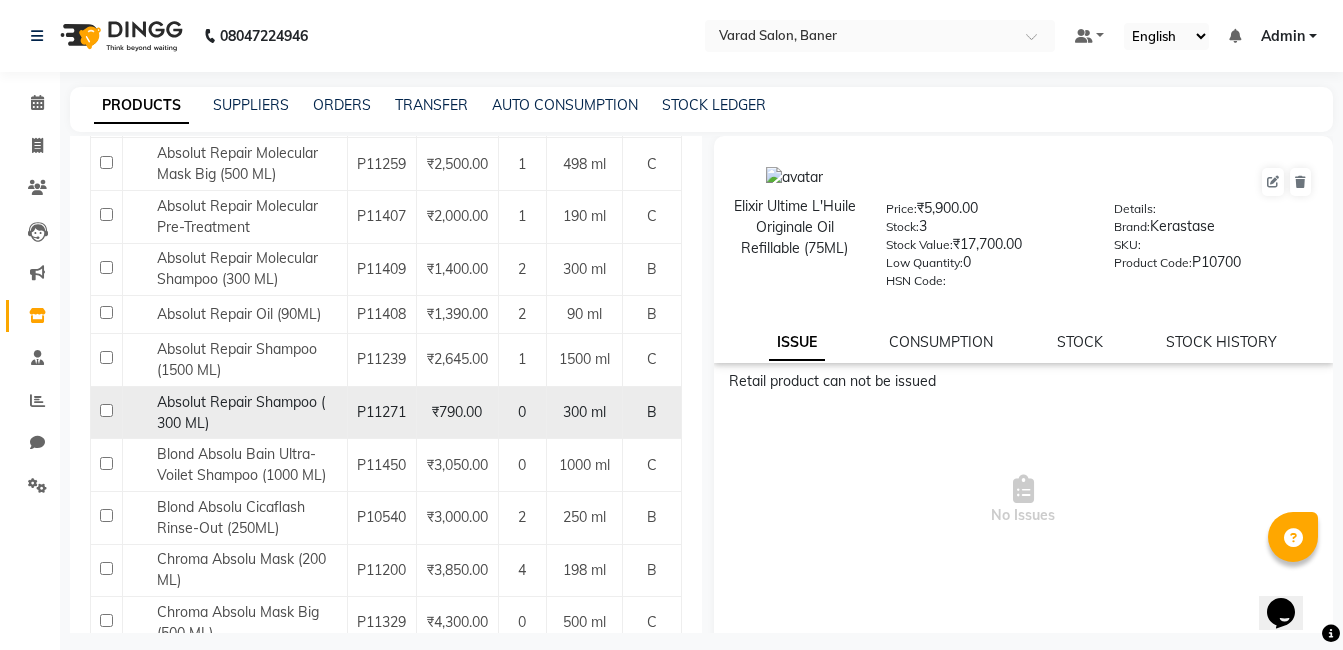 type on "absolu" 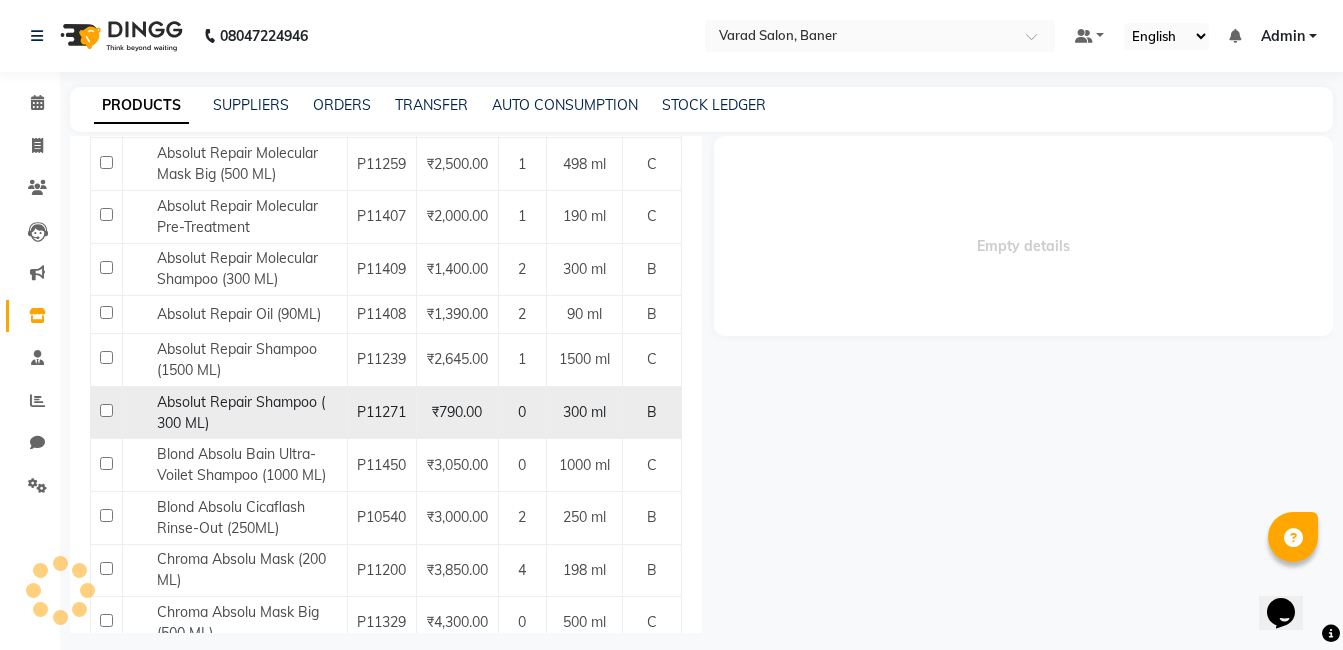select 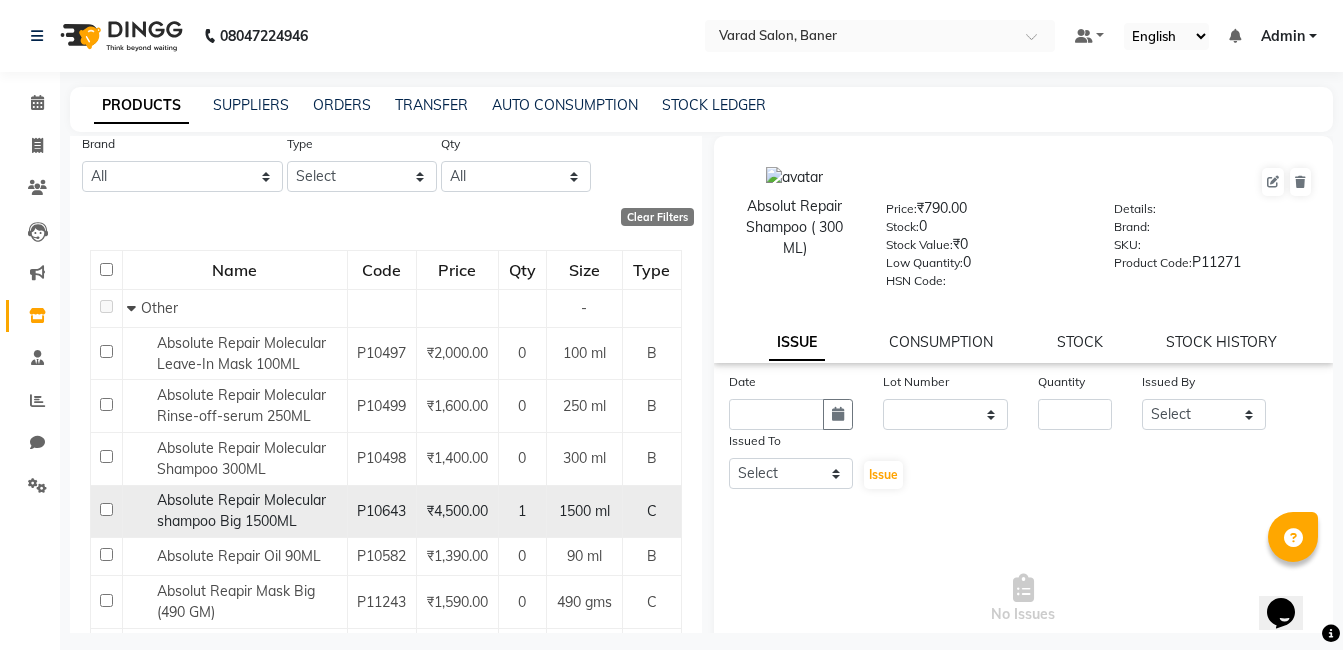 scroll, scrollTop: 0, scrollLeft: 0, axis: both 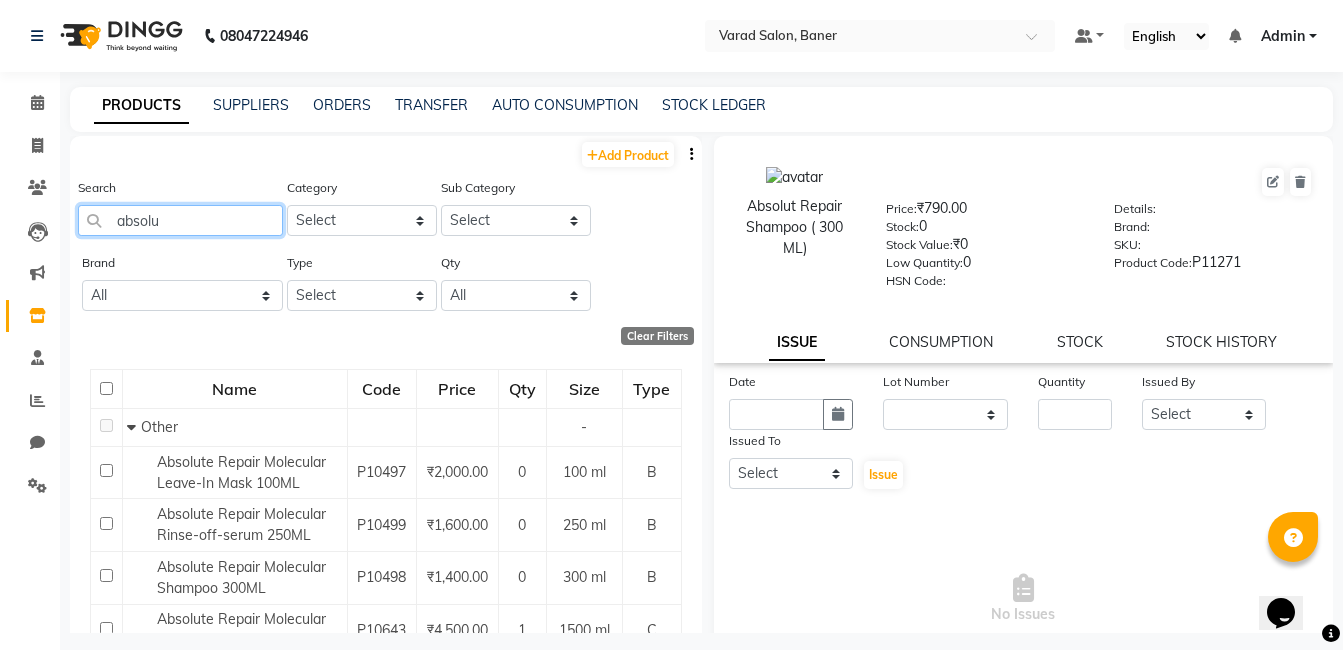 click on "absolu" 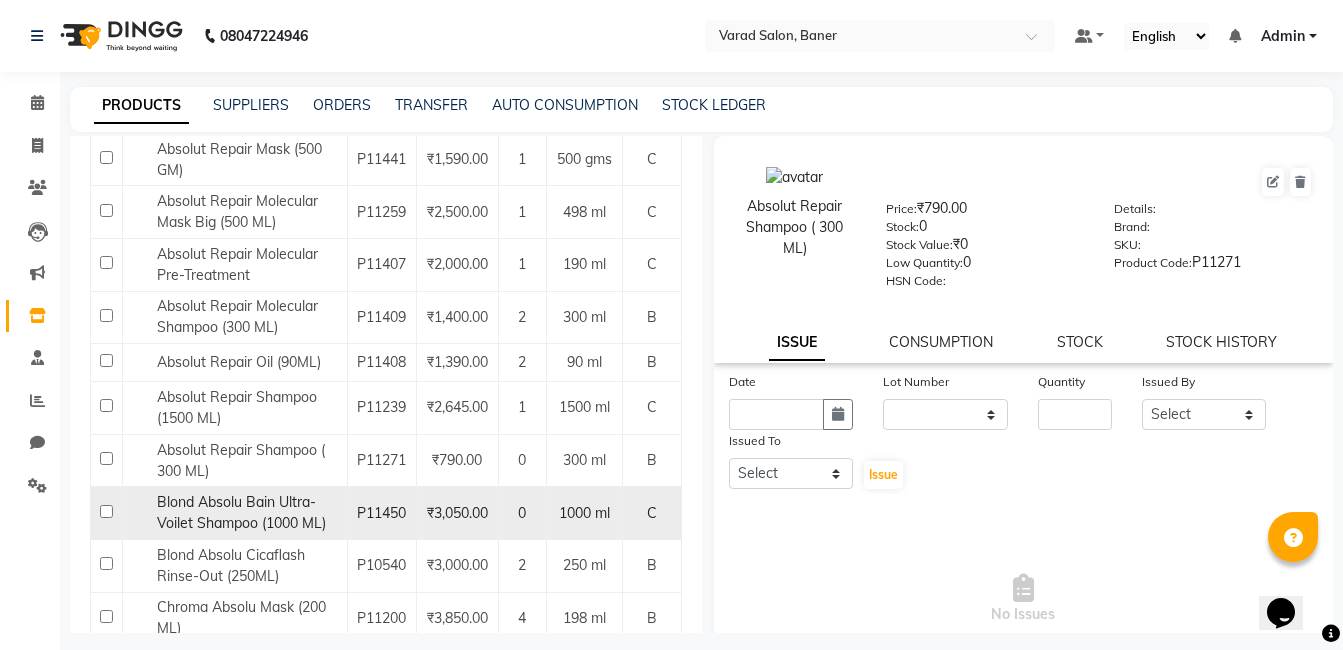 scroll, scrollTop: 700, scrollLeft: 0, axis: vertical 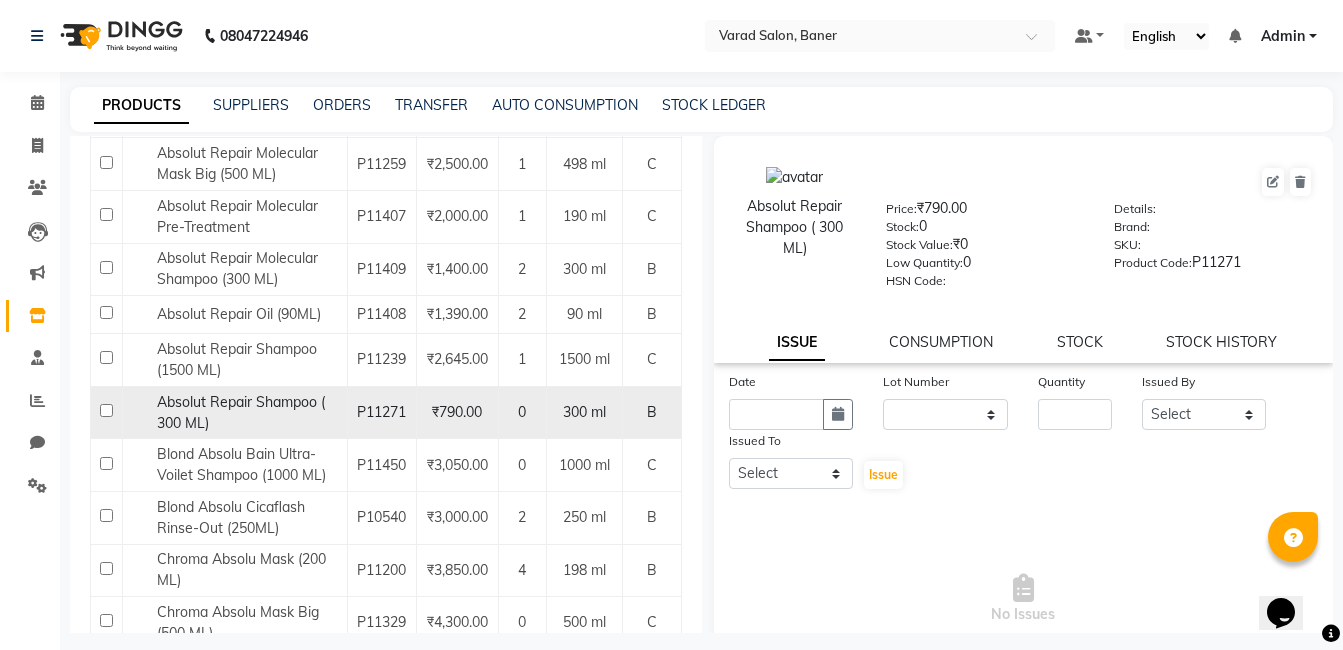 click on "Absolut Repair Shampoo ( 300 ML)" 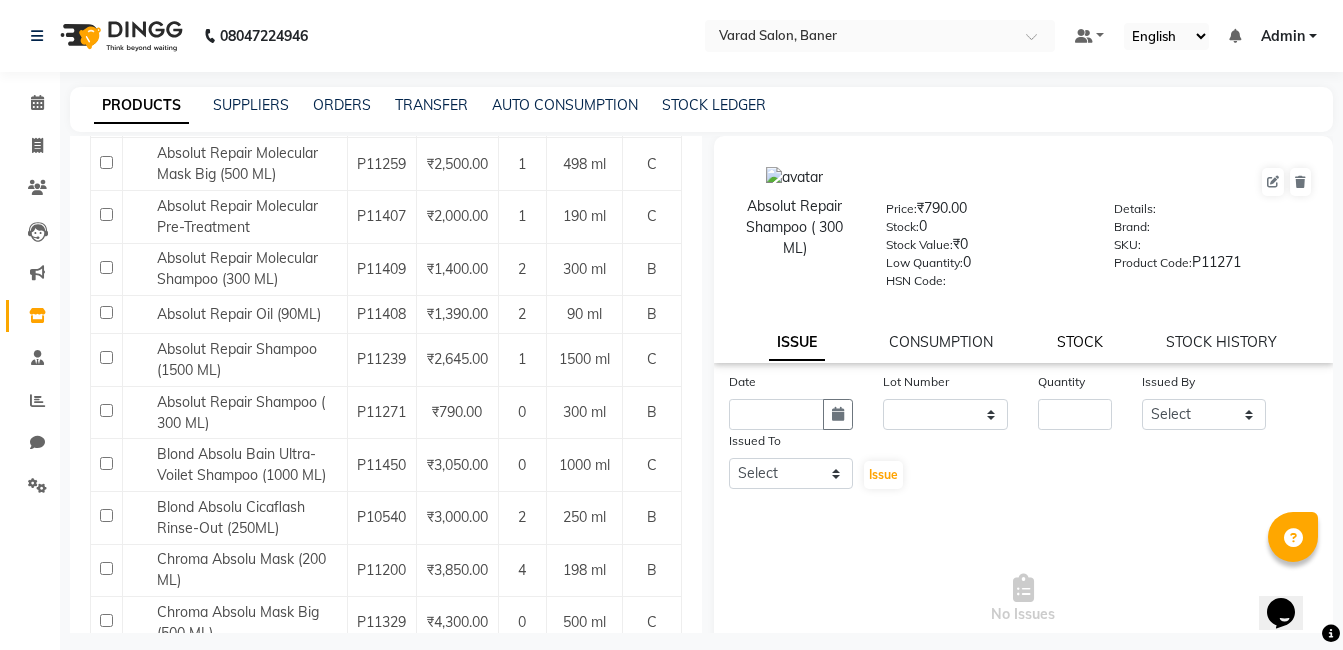 click on "STOCK" 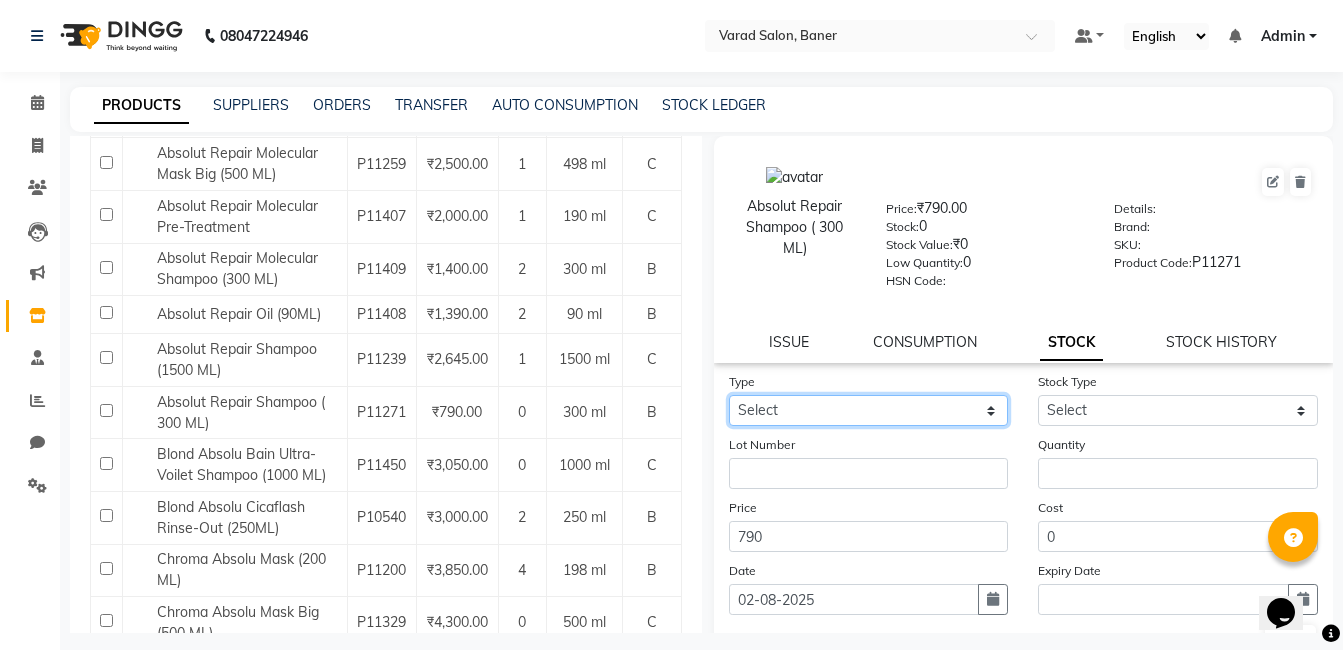 click on "Select In Out" 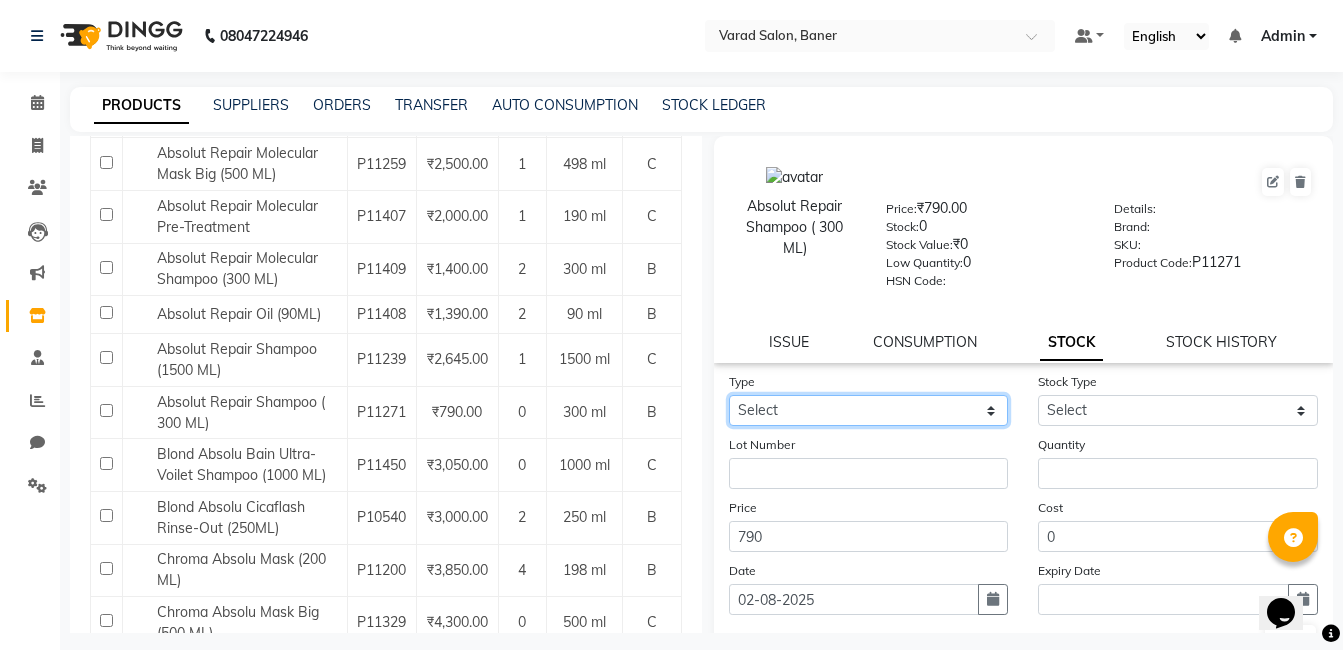 select on "in" 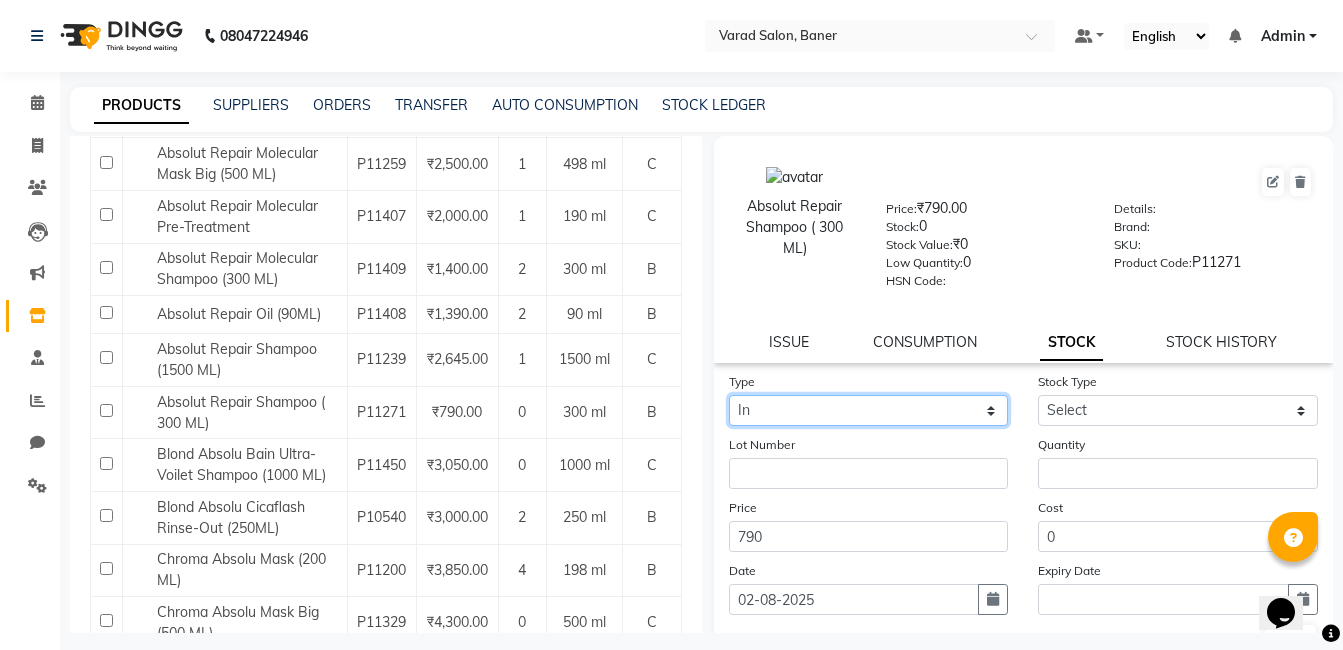 click on "Select In Out" 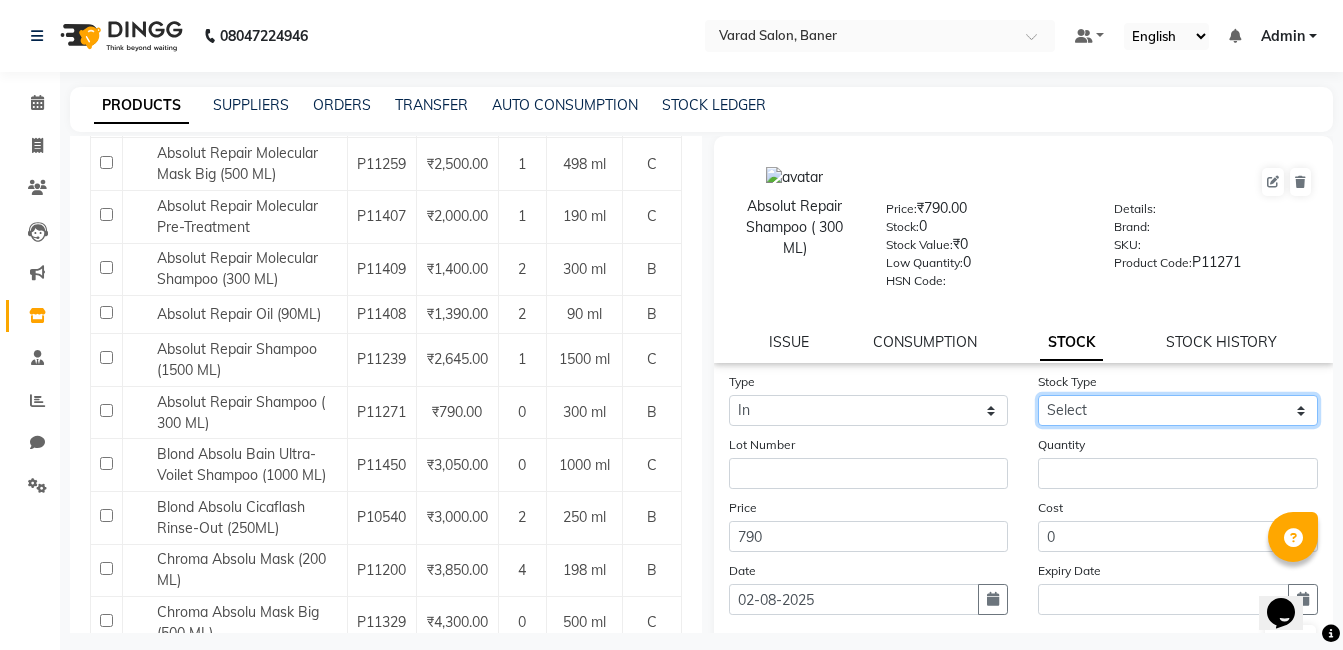 click on "Select New Stock Adjustment Return Other" 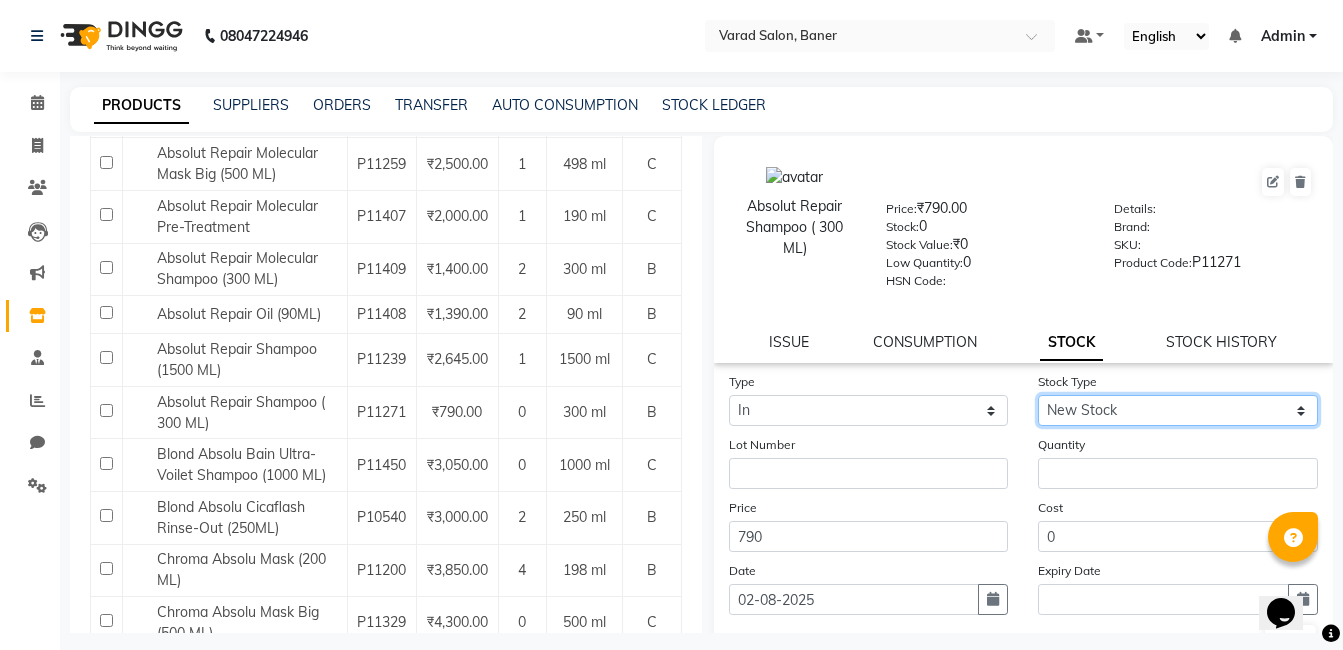 click on "Select New Stock Adjustment Return Other" 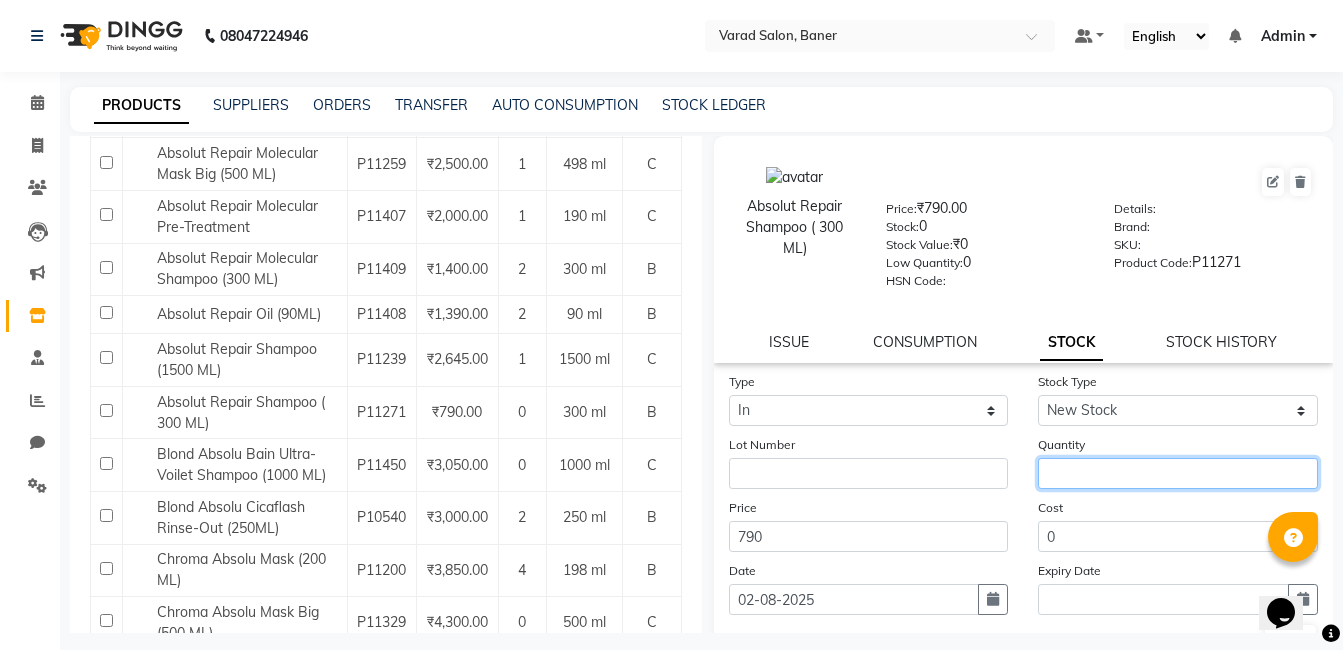 click 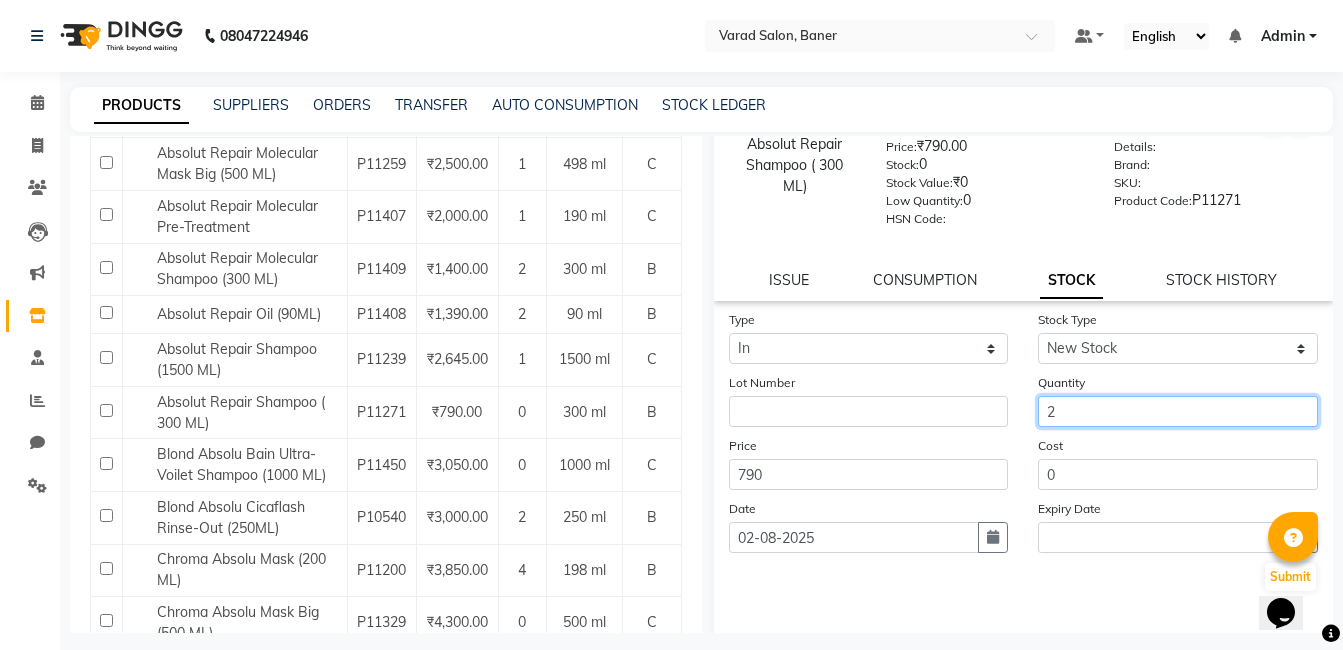 scroll, scrollTop: 138, scrollLeft: 0, axis: vertical 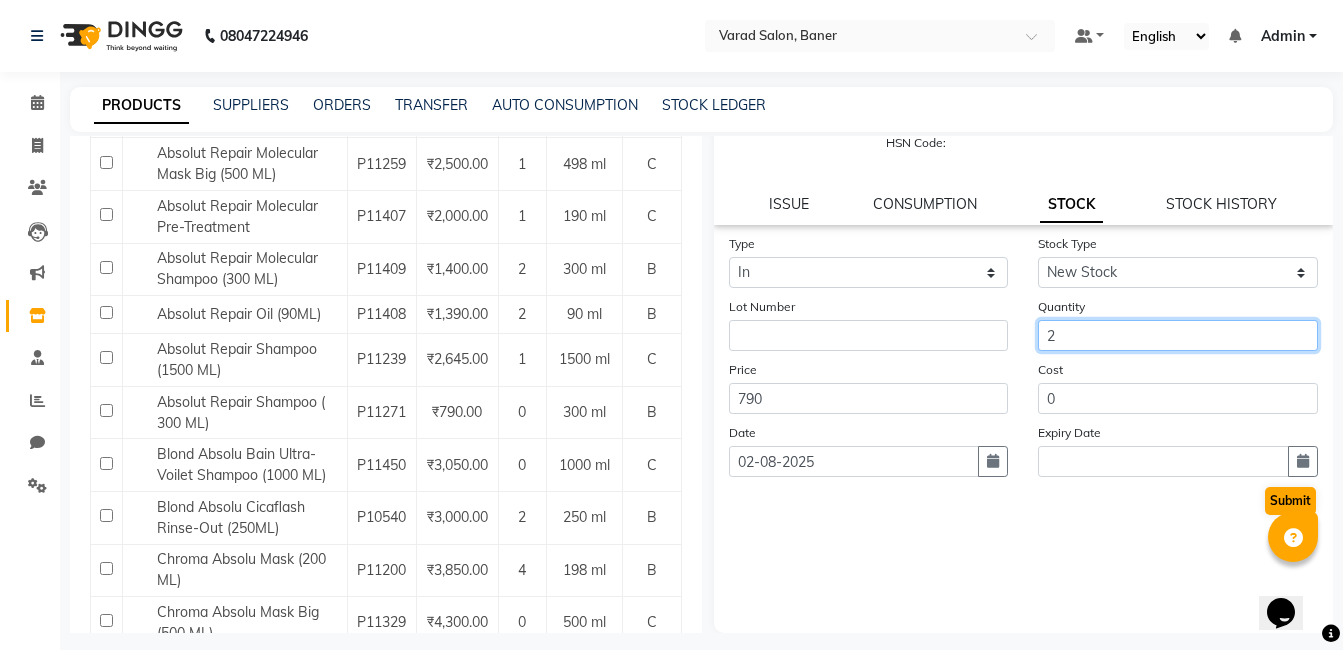 type on "2" 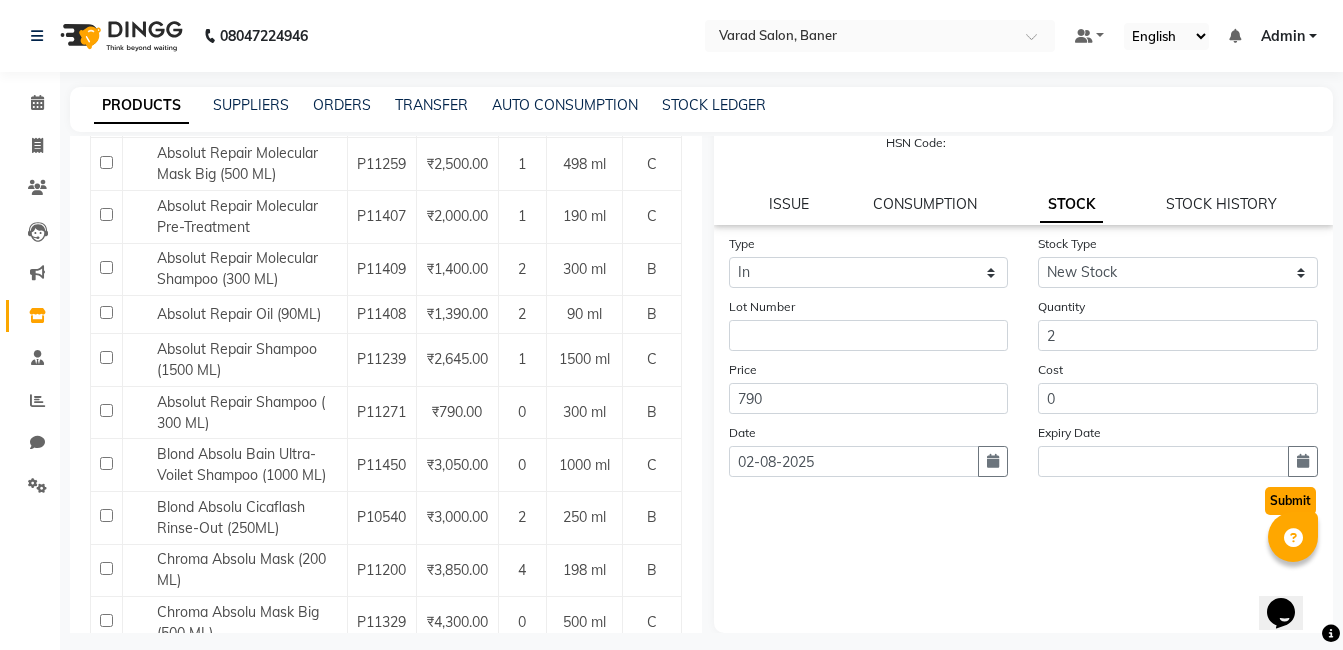 click on "Submit" 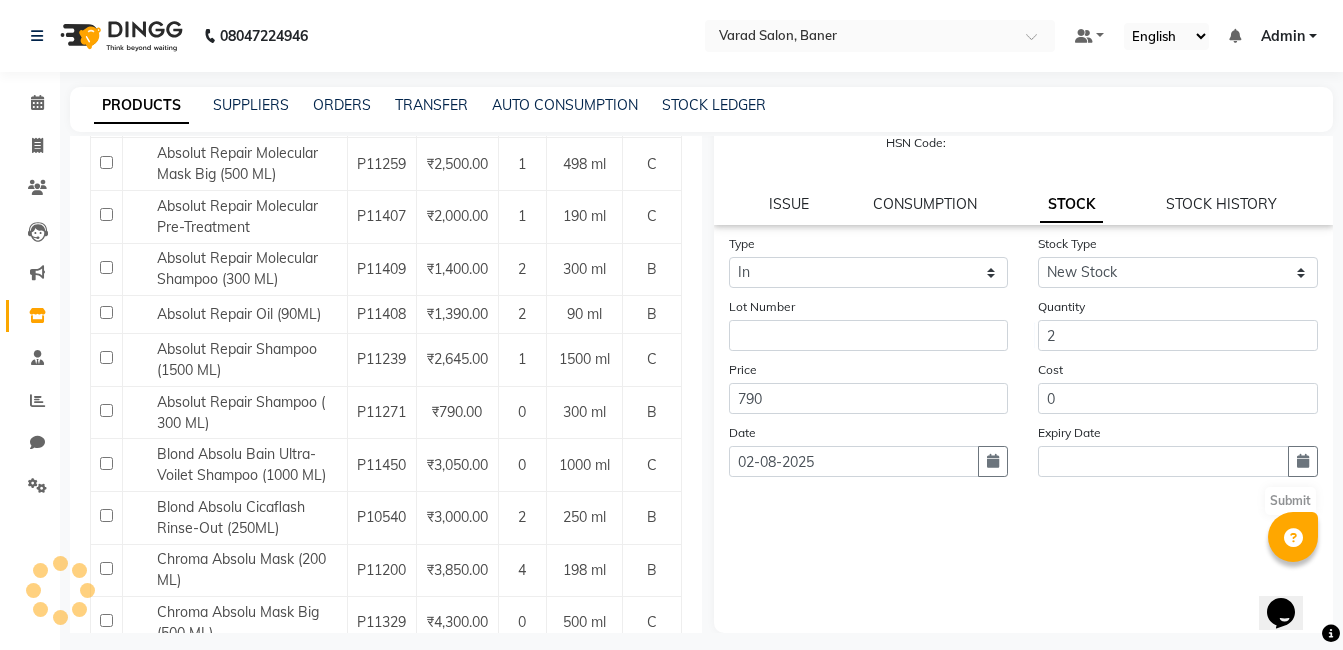 scroll, scrollTop: 0, scrollLeft: 0, axis: both 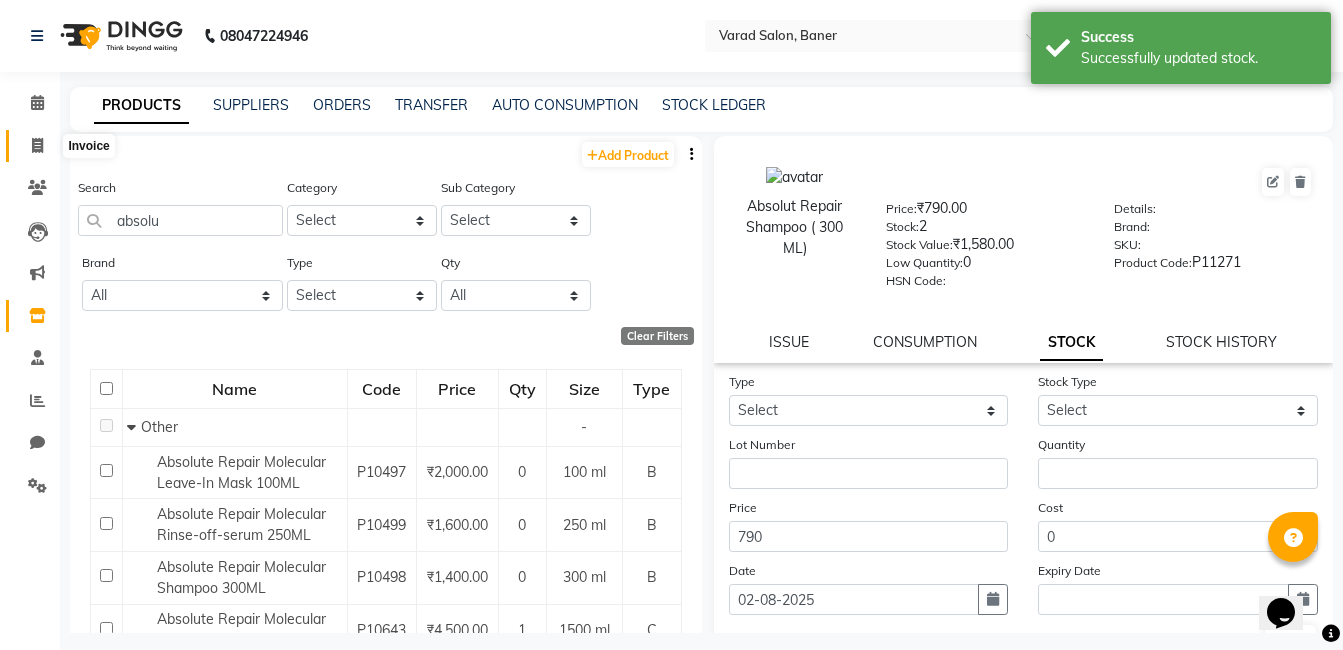 click 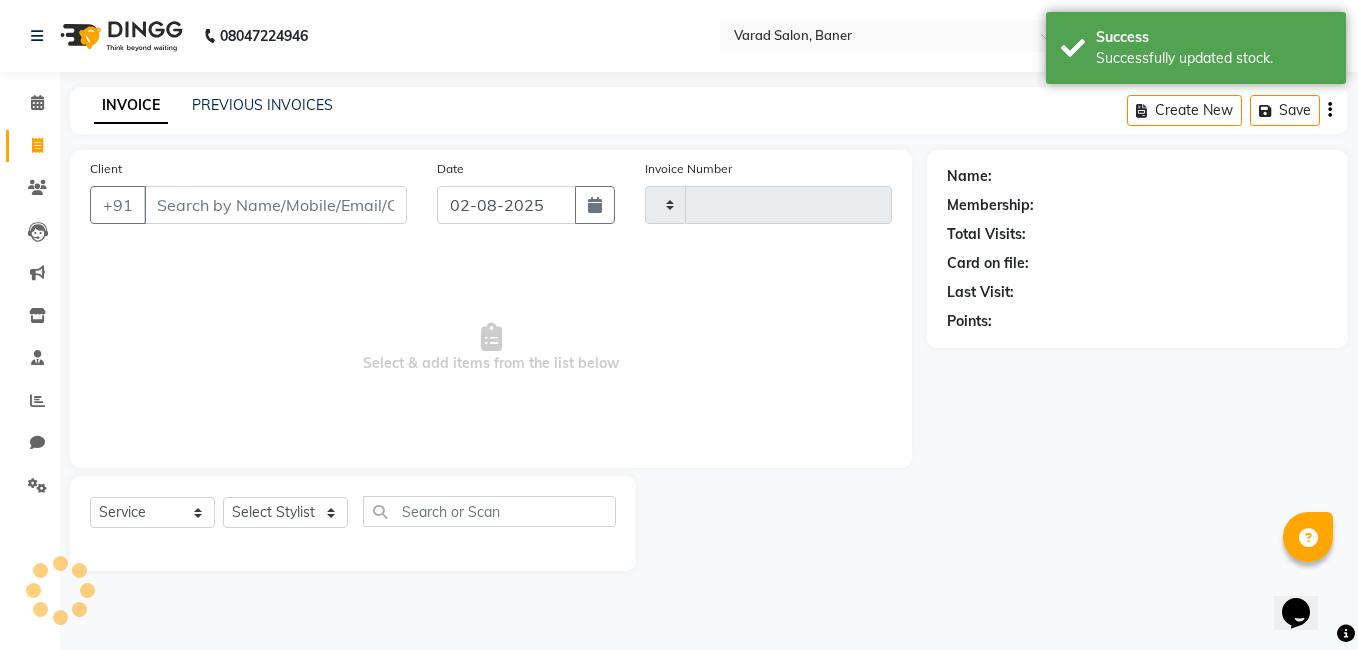 type on "2700" 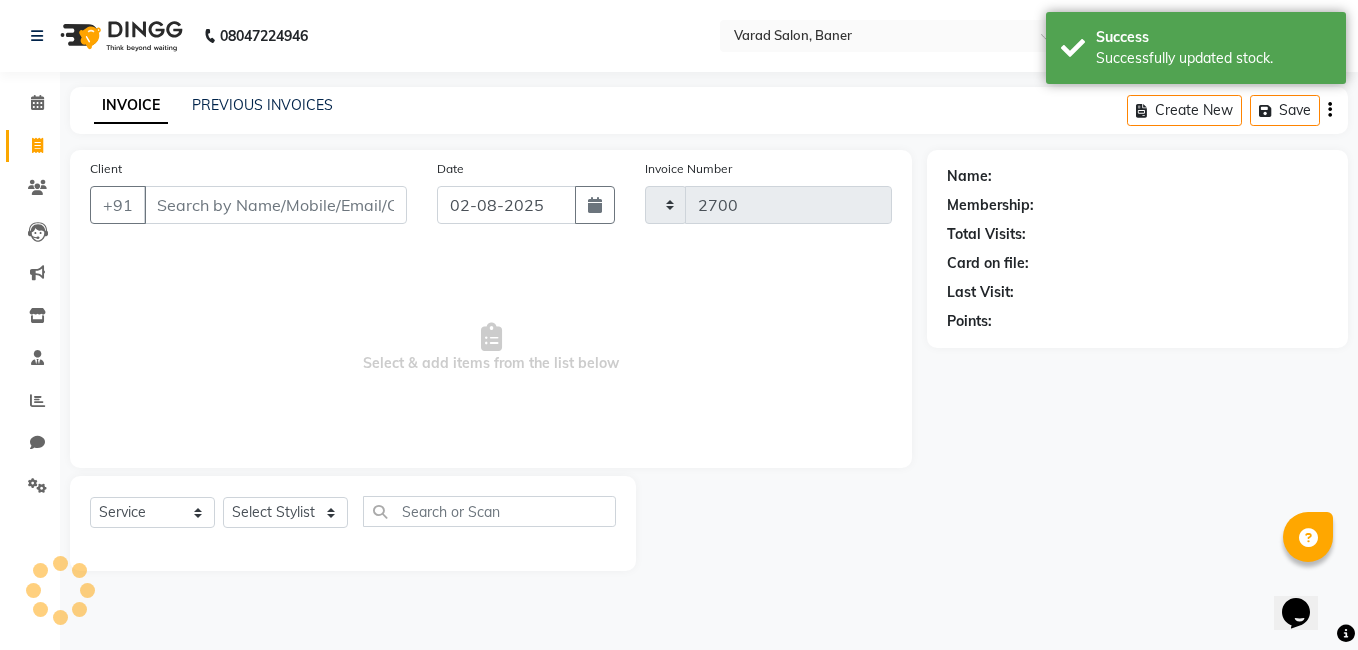 select on "7115" 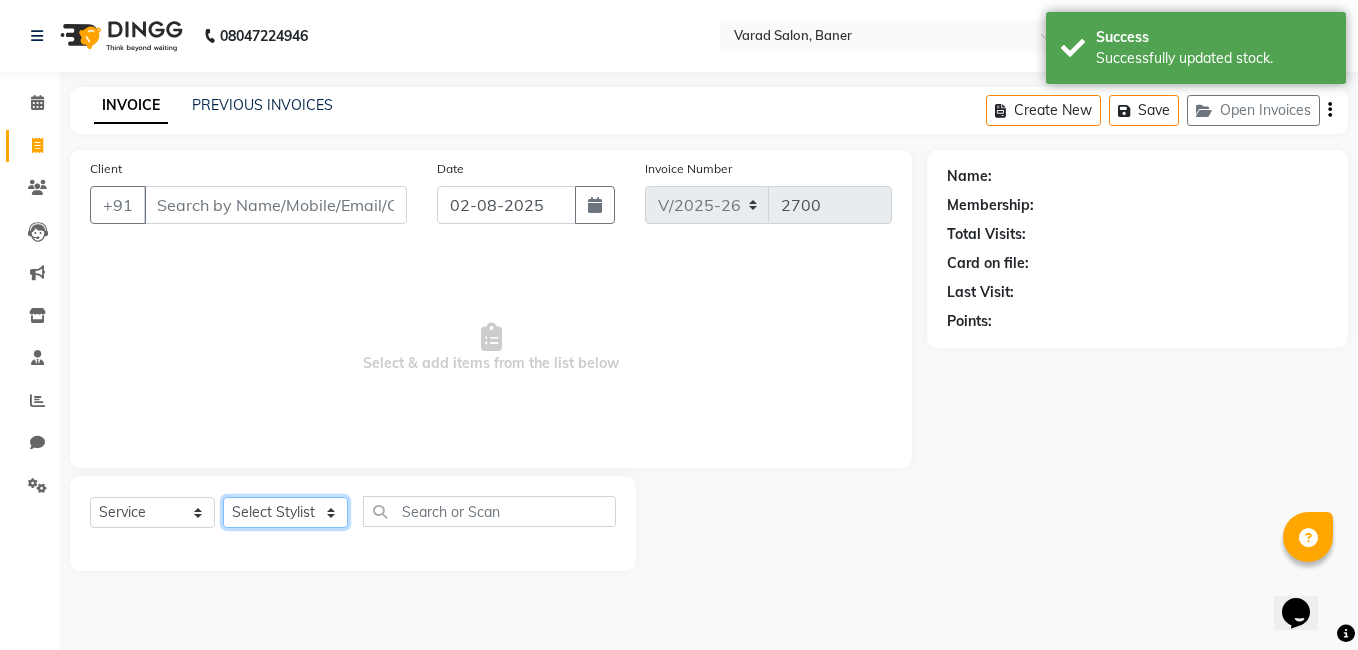 click on "Select Stylist" 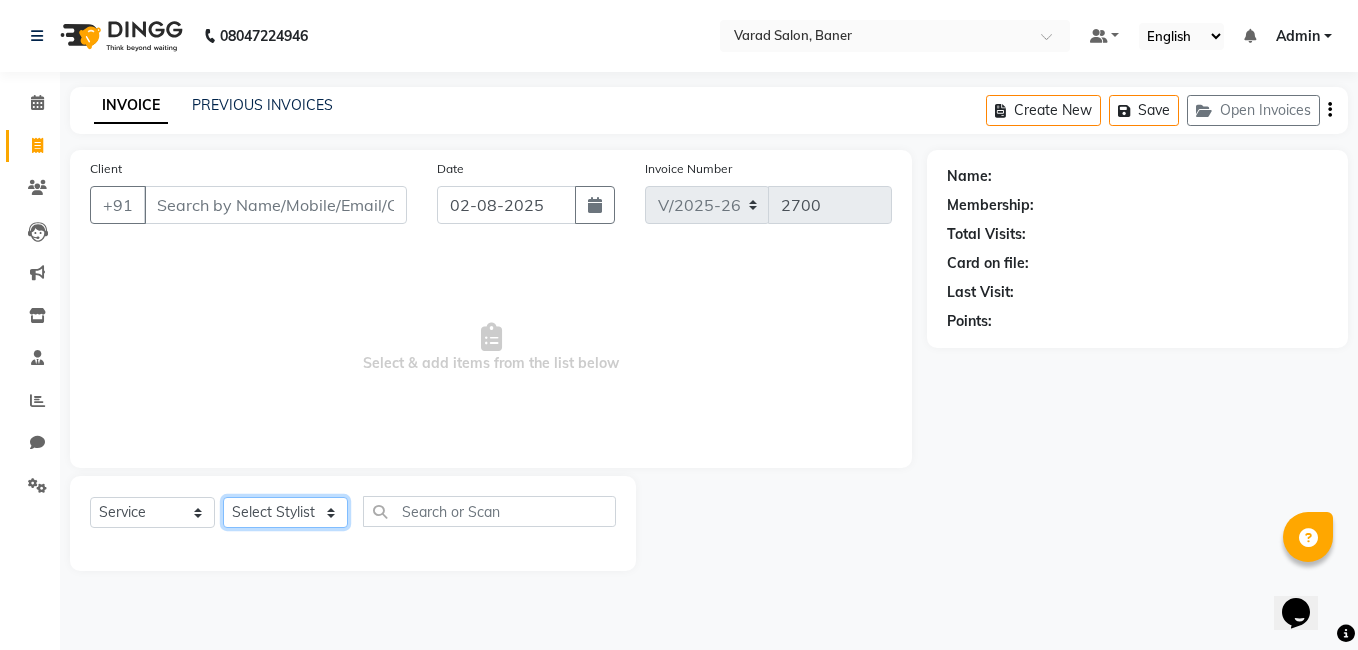 select on "60263" 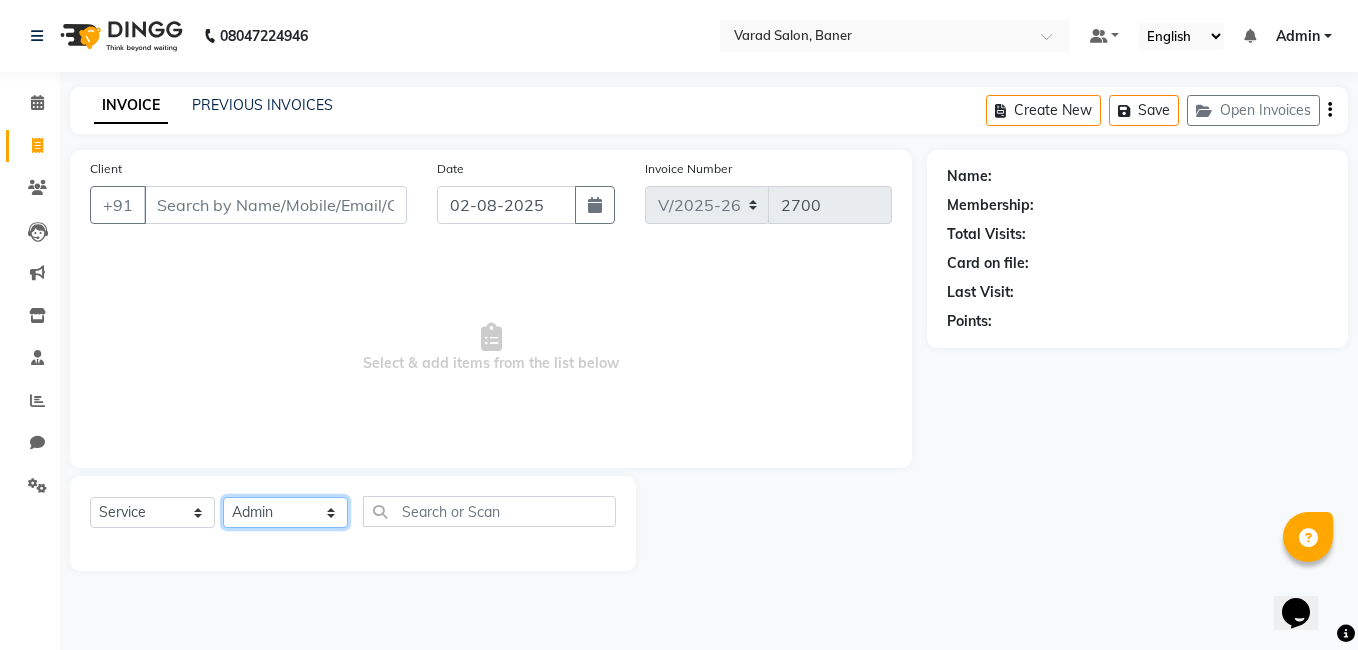 click on "Select Stylist Admin [FIRST] [LAST] [FIRST] [LAST] [FIRST] [LAST] [FIRST] [LAST] [FIRST] [LAST] [FIRST] [LAST] [FIRST] [LAST] [FIRST] [LAST] [FIRST] [LAST] [FIRST] [LAST] [FIRST] [LAST]" 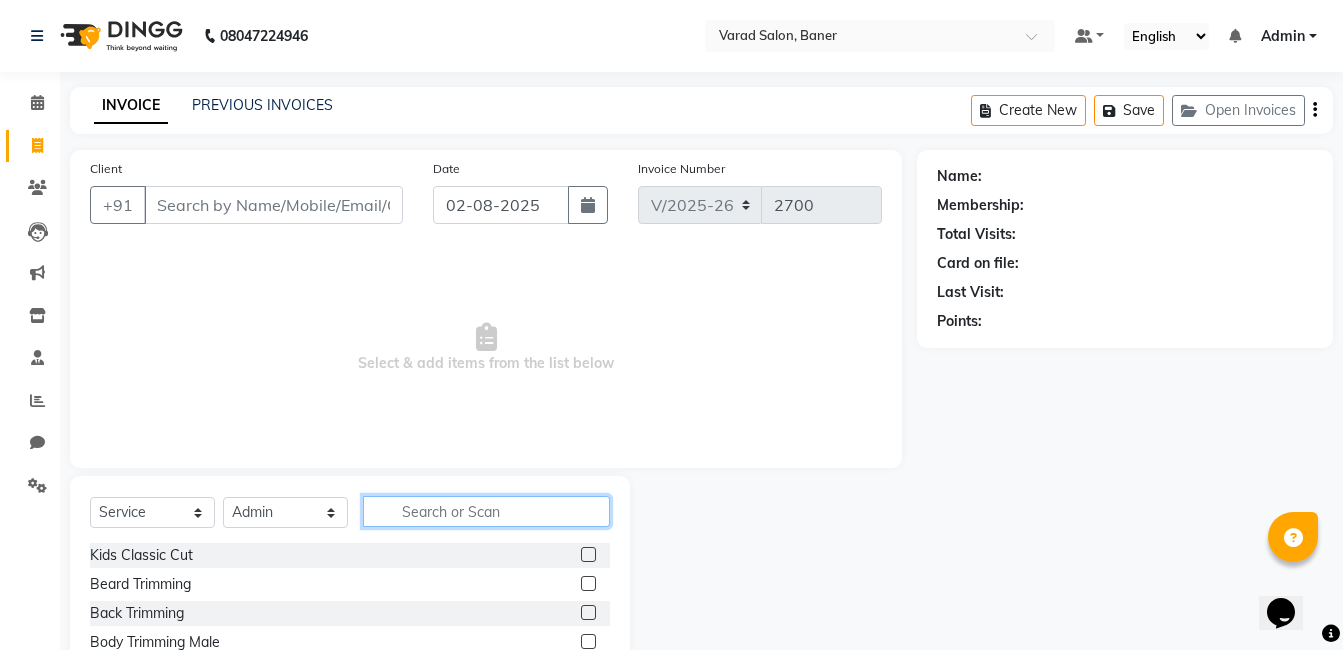 click 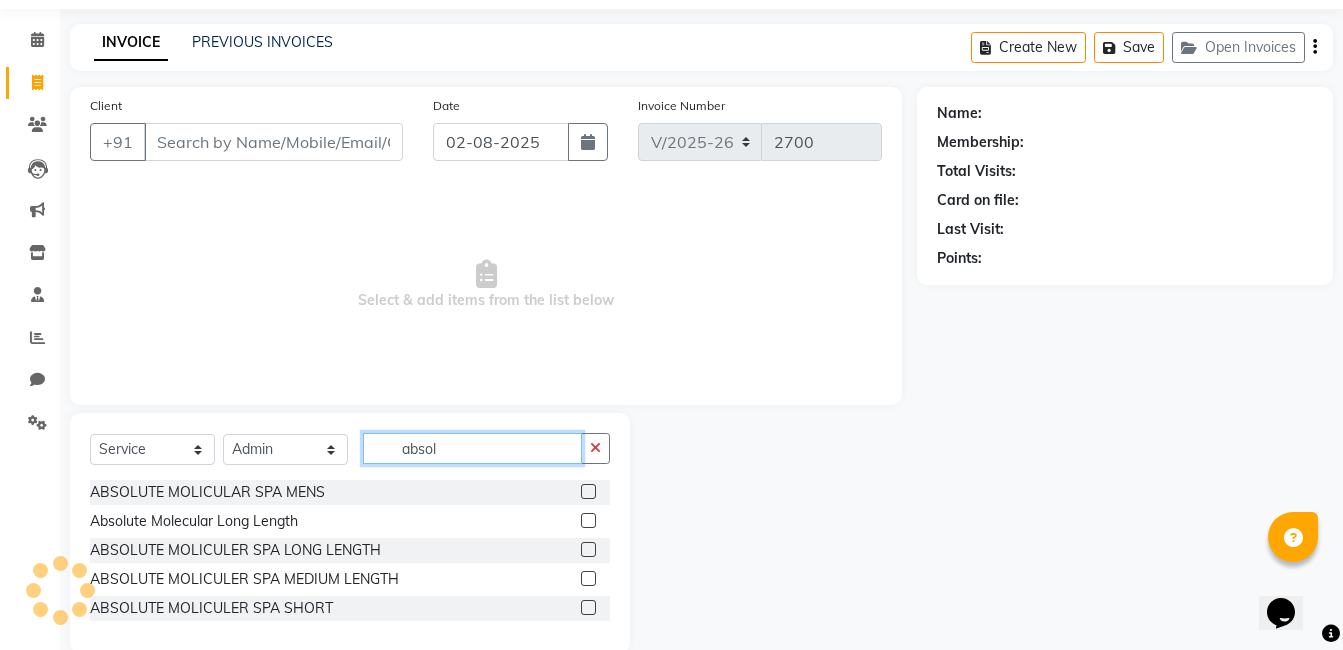 scroll, scrollTop: 96, scrollLeft: 0, axis: vertical 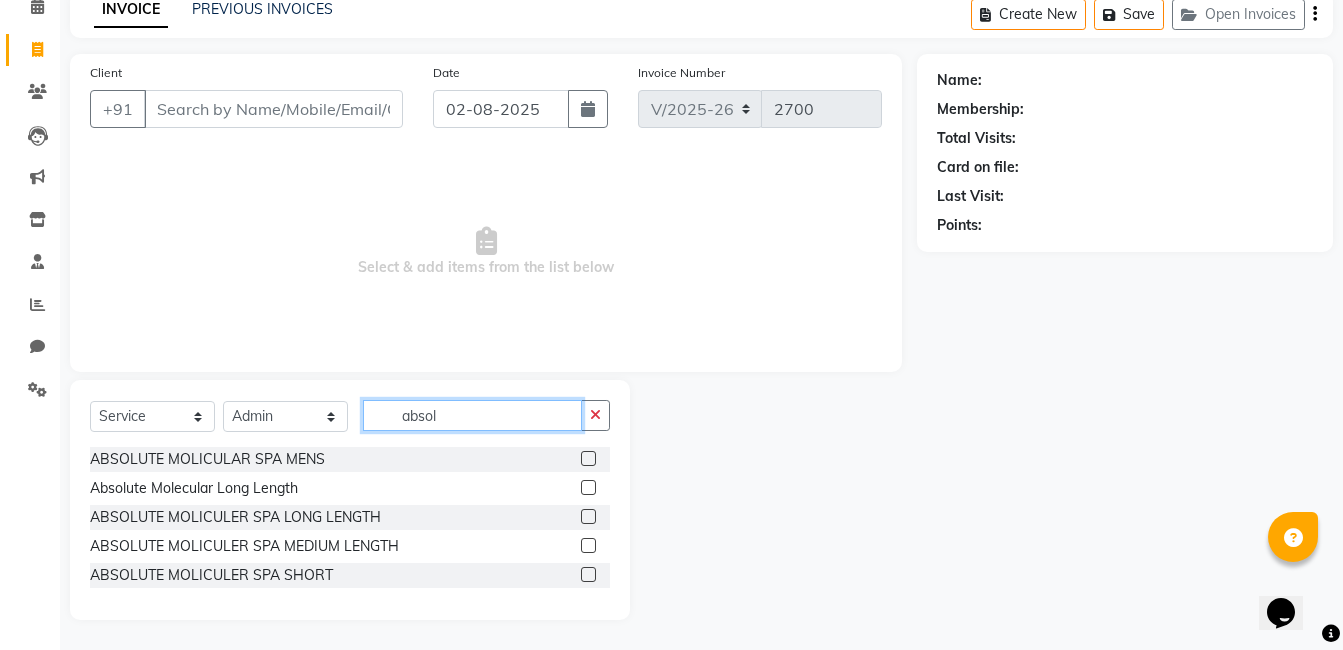 type on "absol" 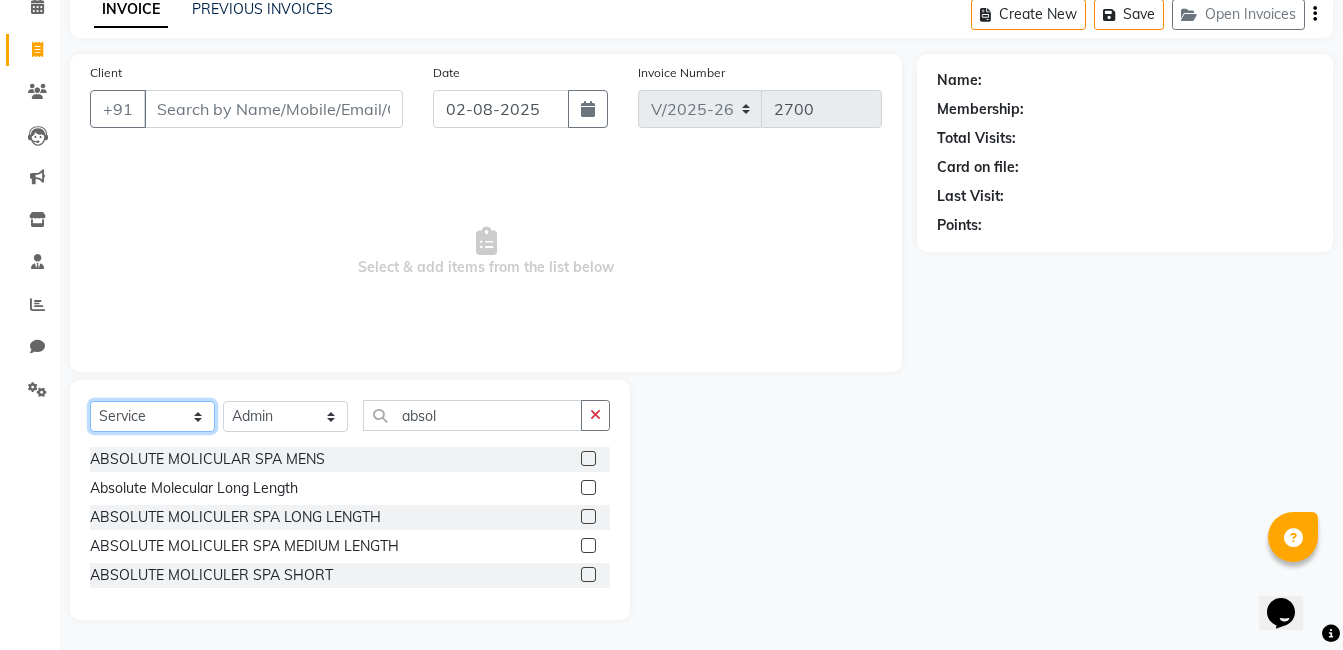 click on "Select  Service  Product  Membership  Package Voucher Prepaid Gift Card" 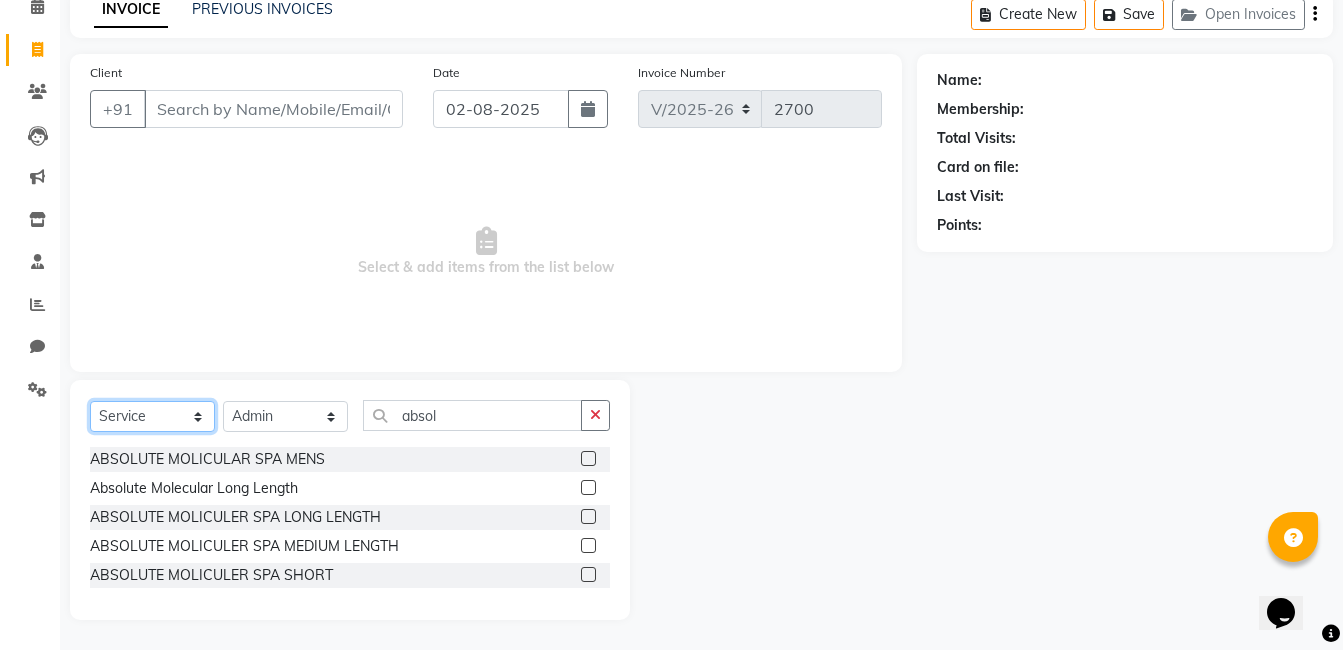 select on "product" 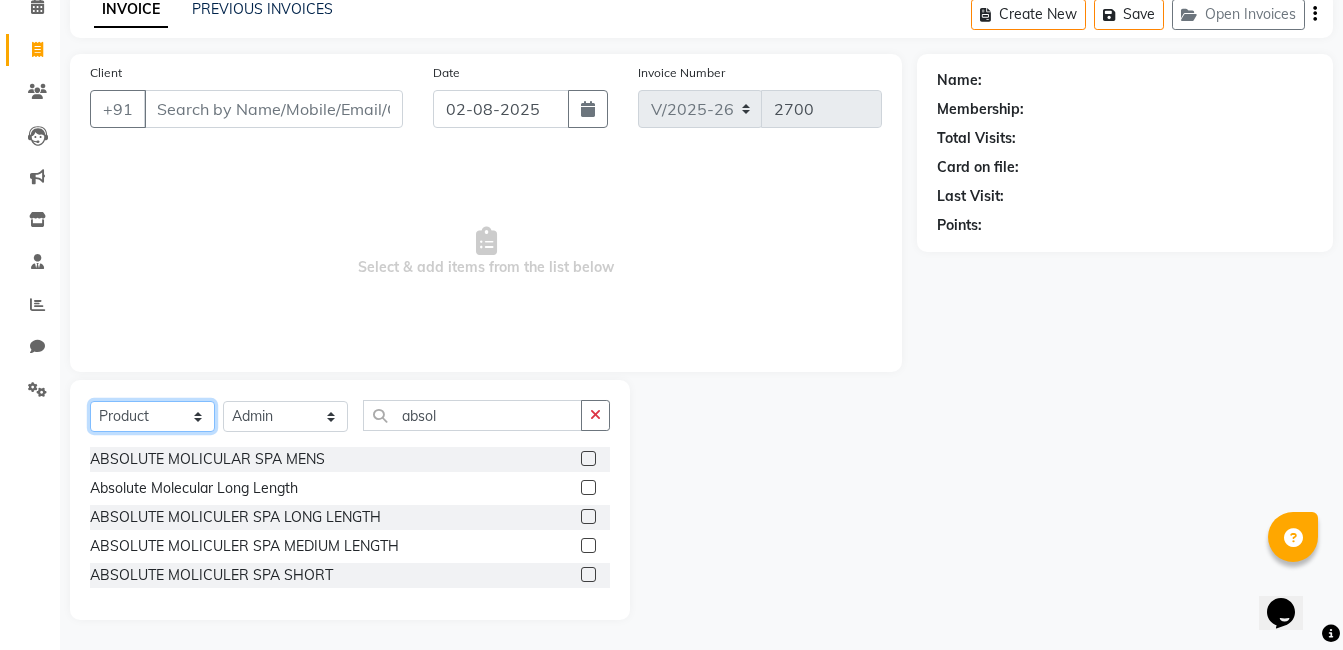 click on "Select  Service  Product  Membership  Package Voucher Prepaid Gift Card" 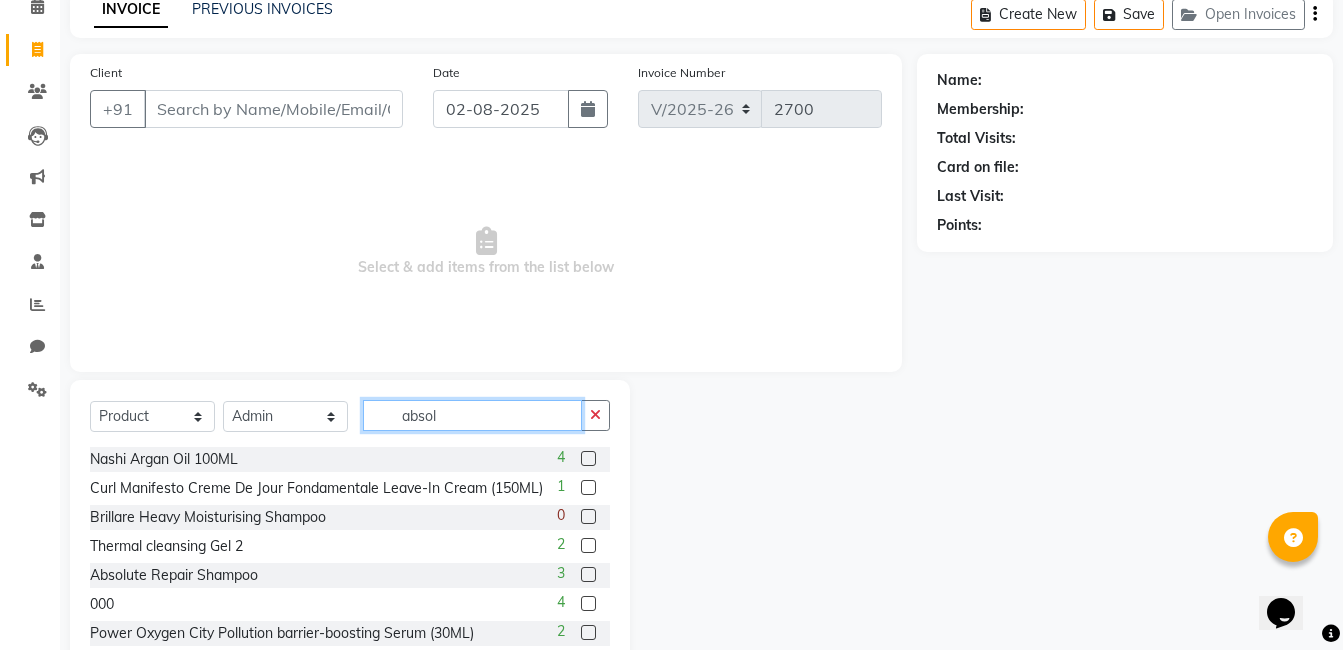click on "absol" 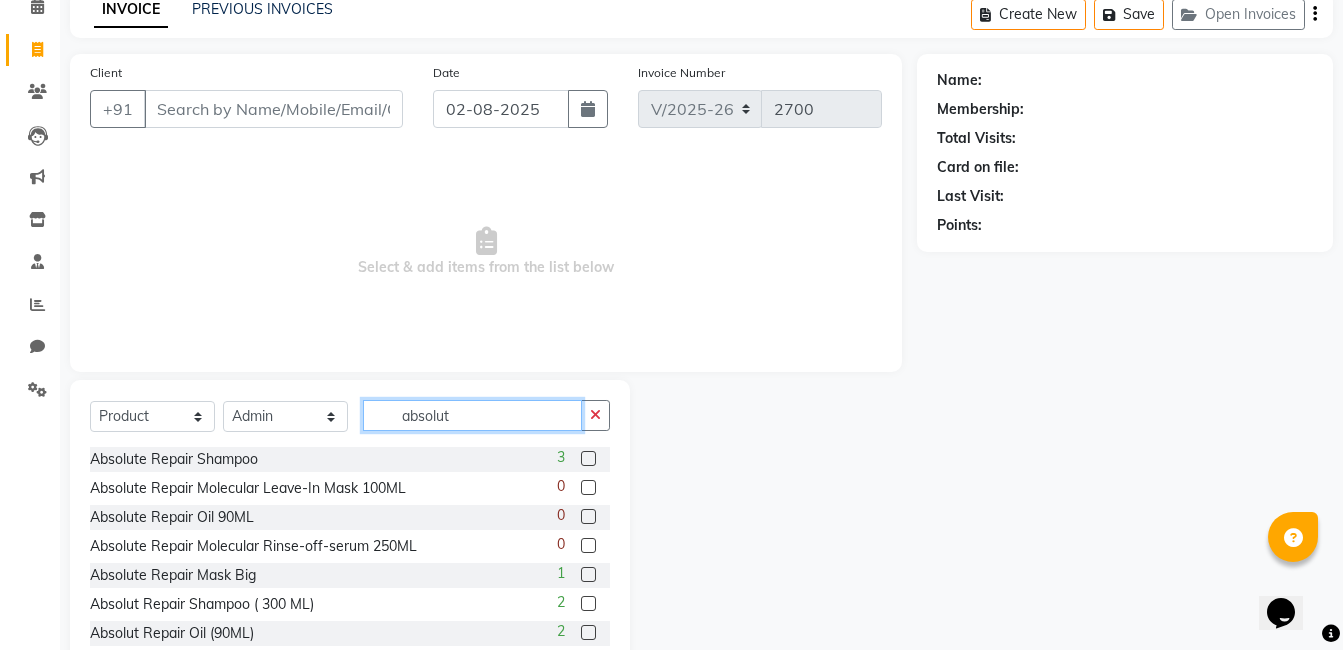 type on "absolut" 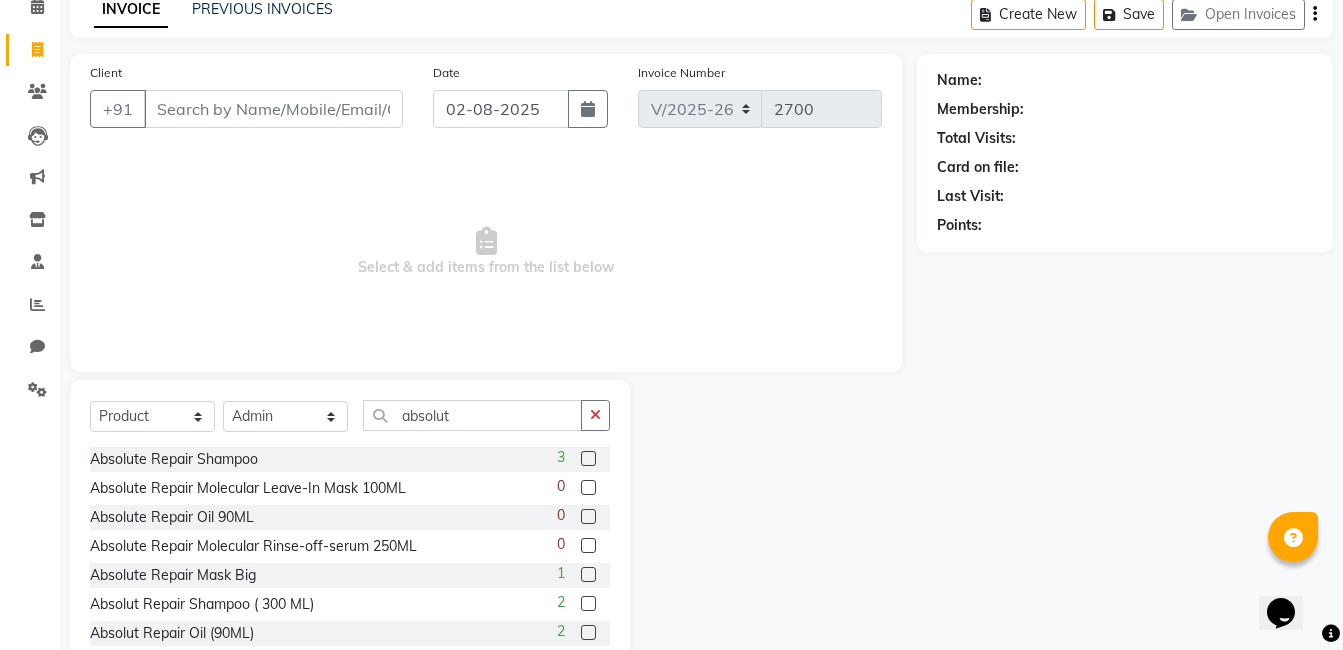 click 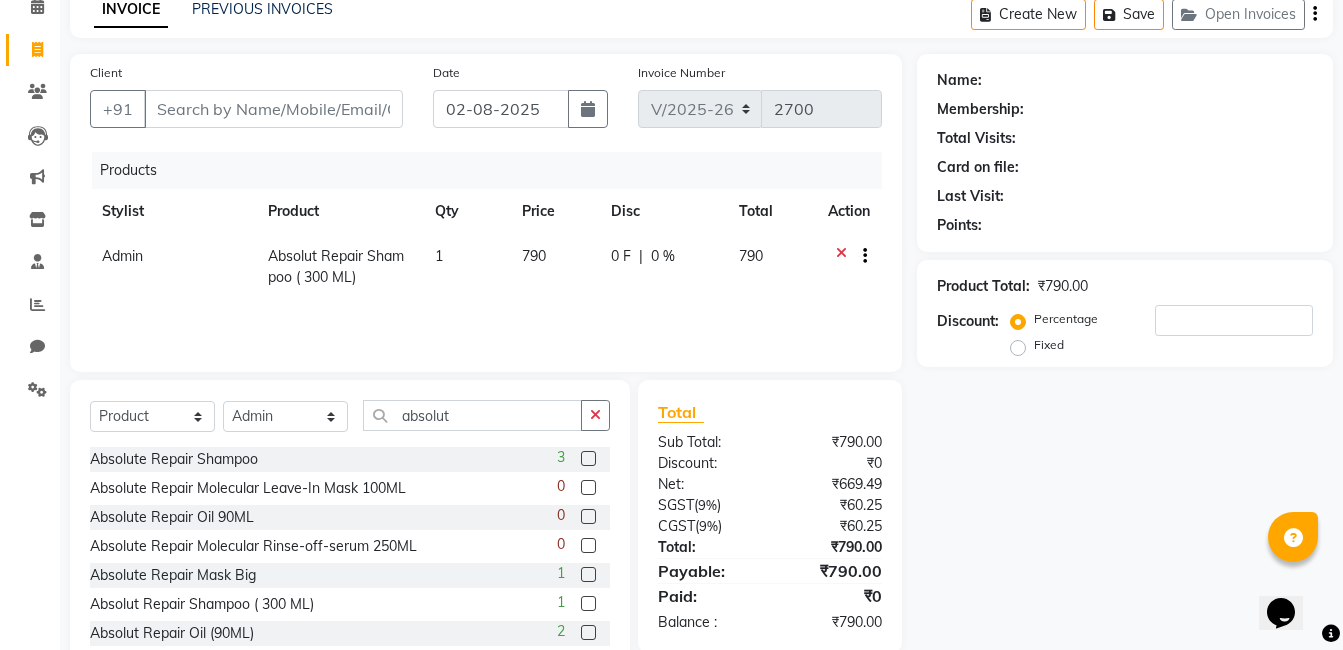 click 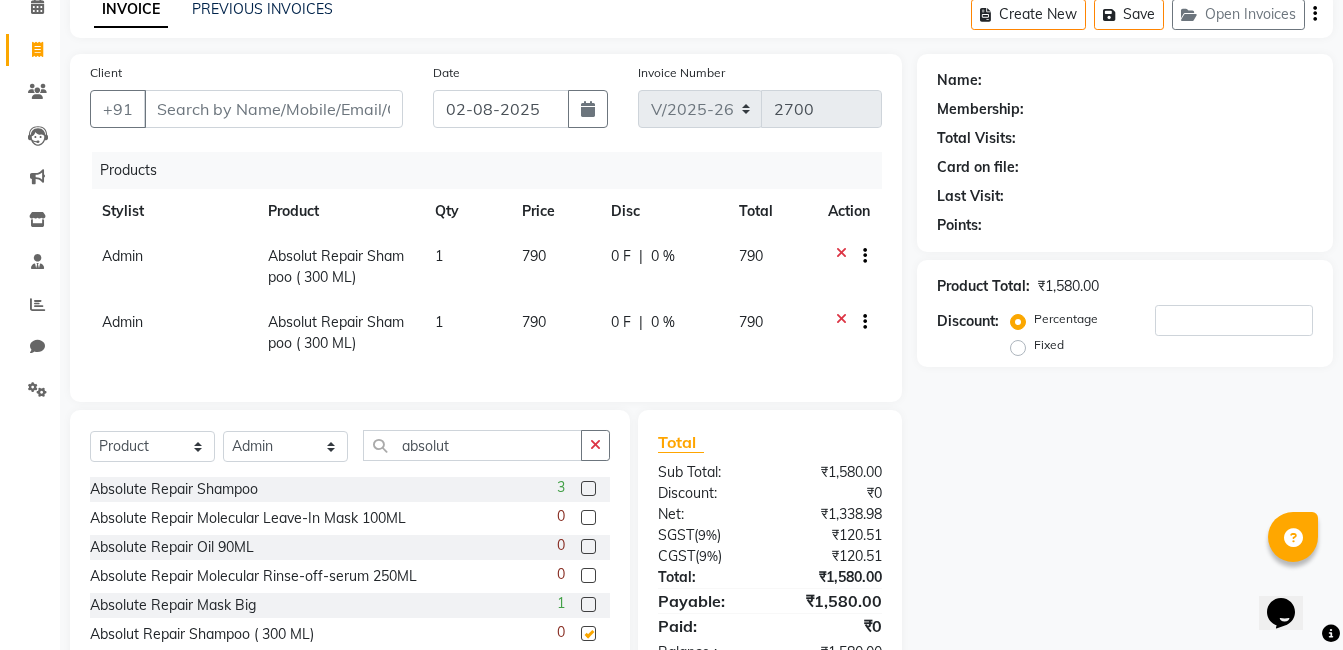 checkbox on "false" 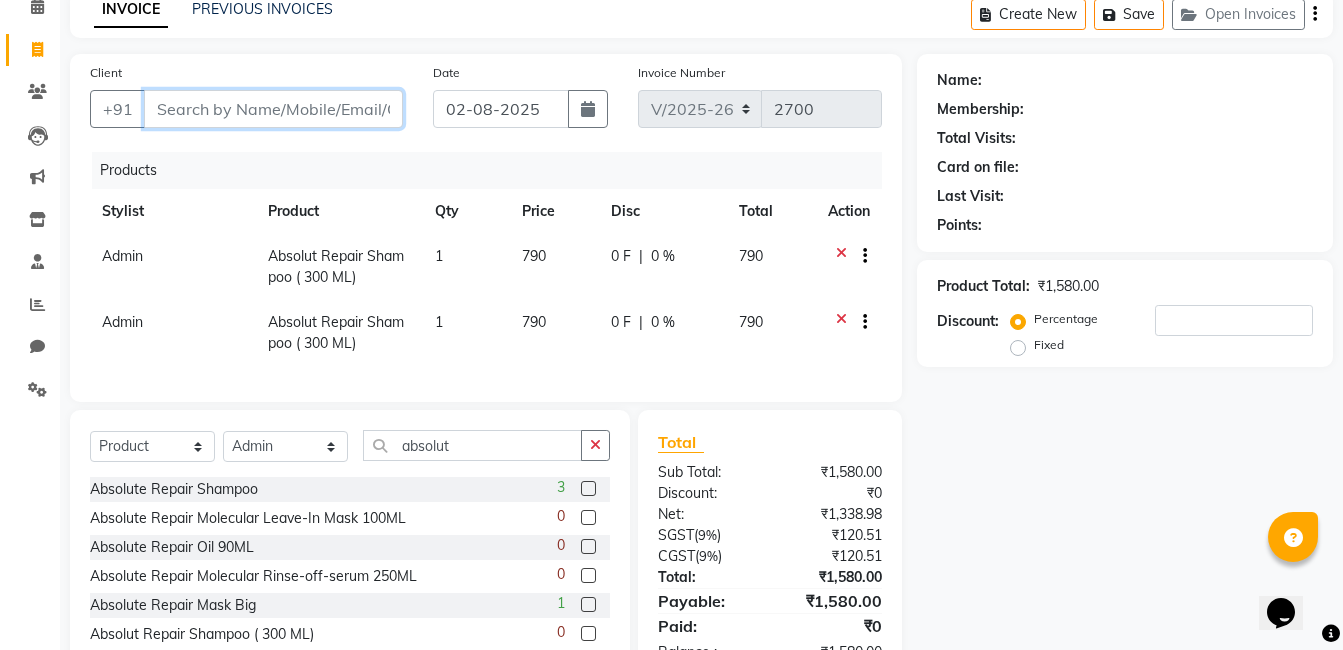paste on "[PHONE]" 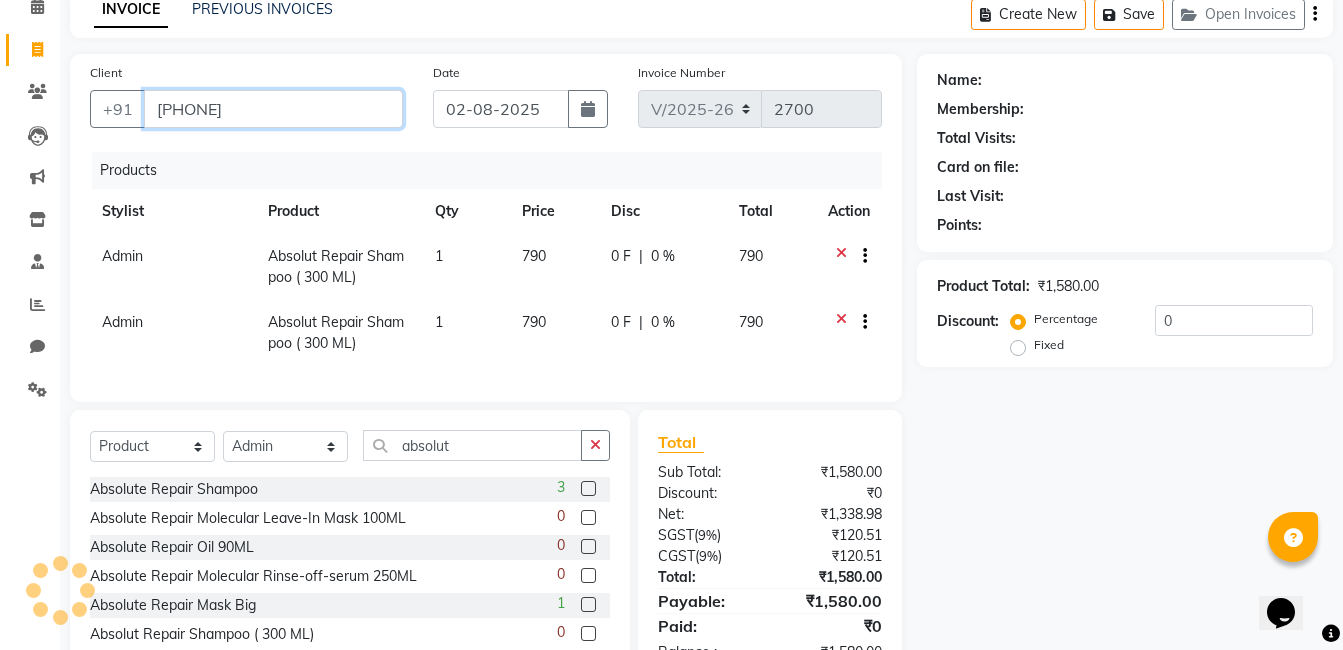 type on "[PHONE]" 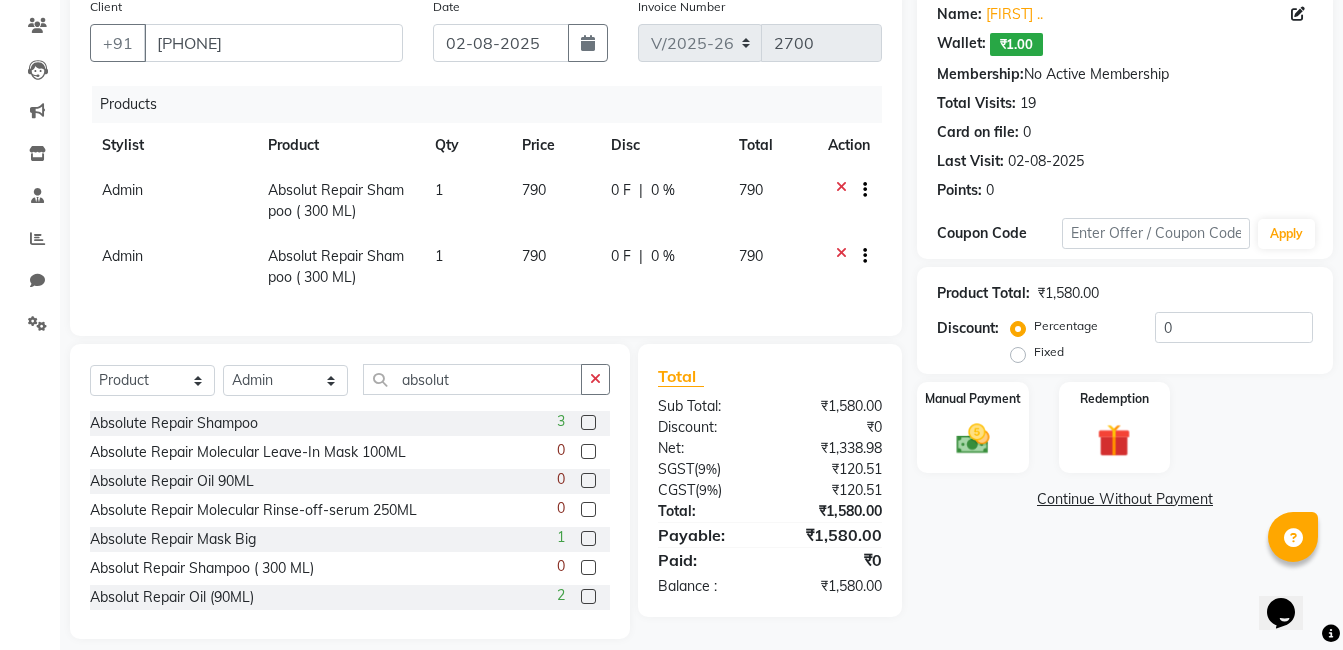 scroll, scrollTop: 196, scrollLeft: 0, axis: vertical 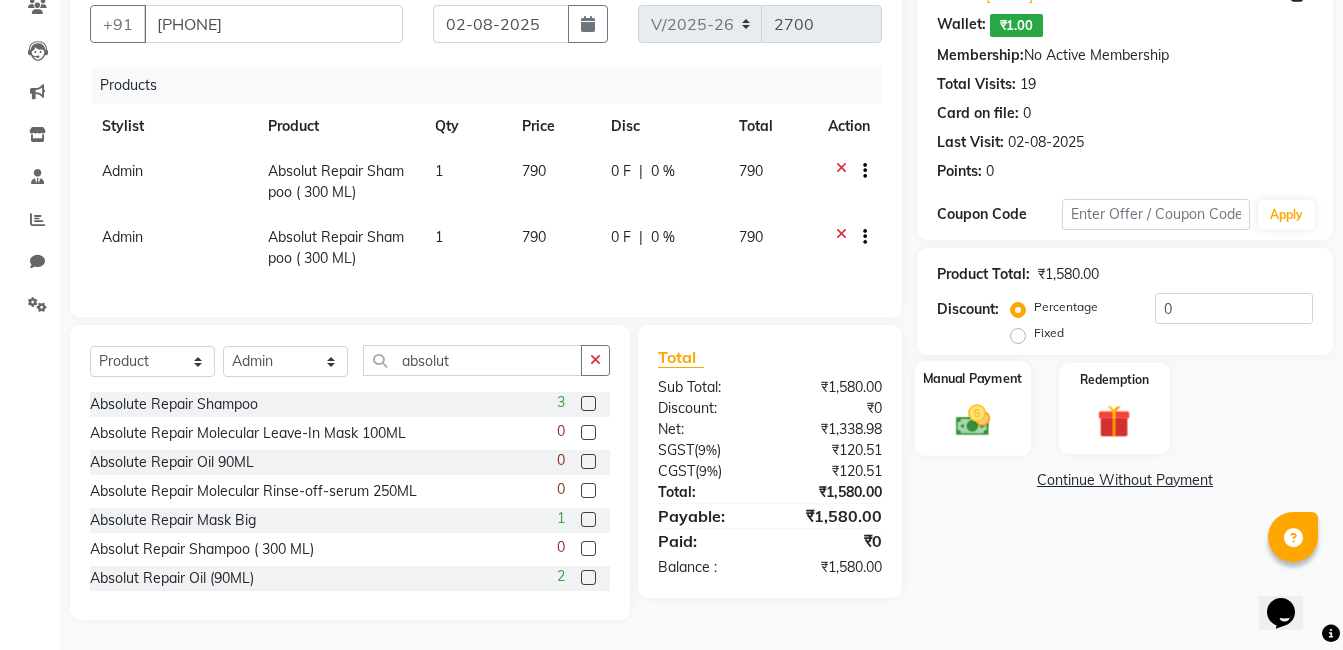 click 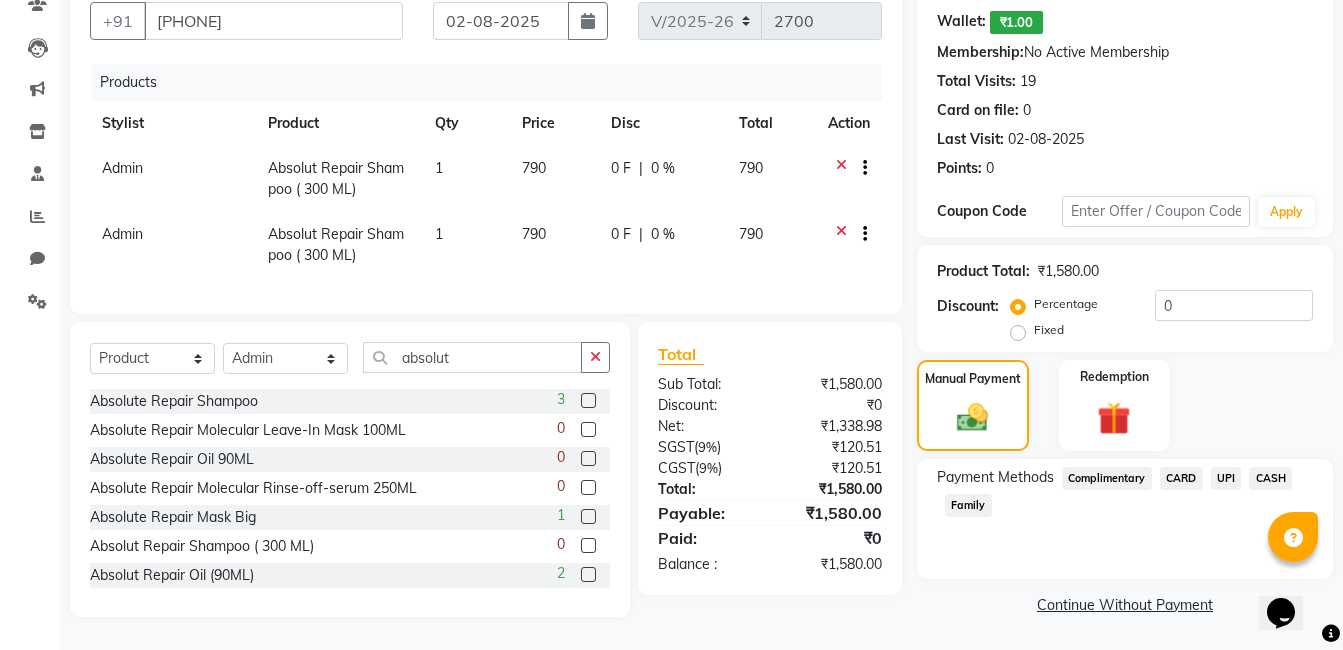 drag, startPoint x: 1223, startPoint y: 468, endPoint x: 1224, endPoint y: 481, distance: 13.038404 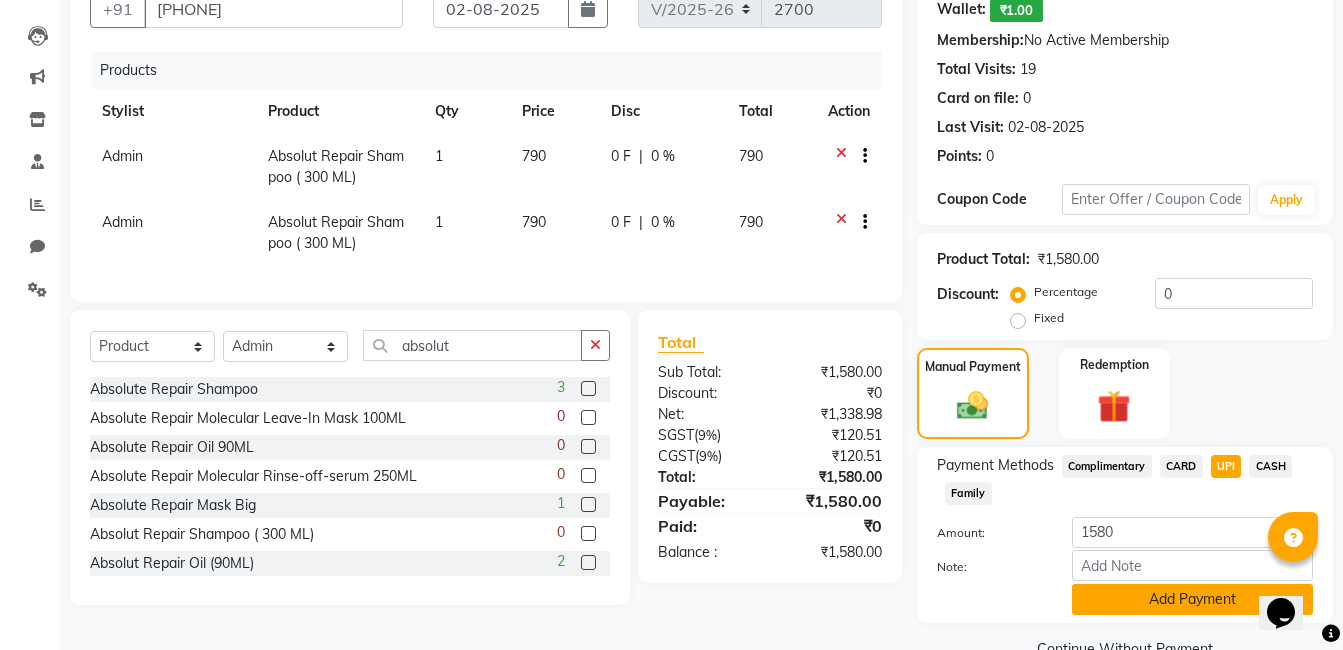 click on "Add Payment" 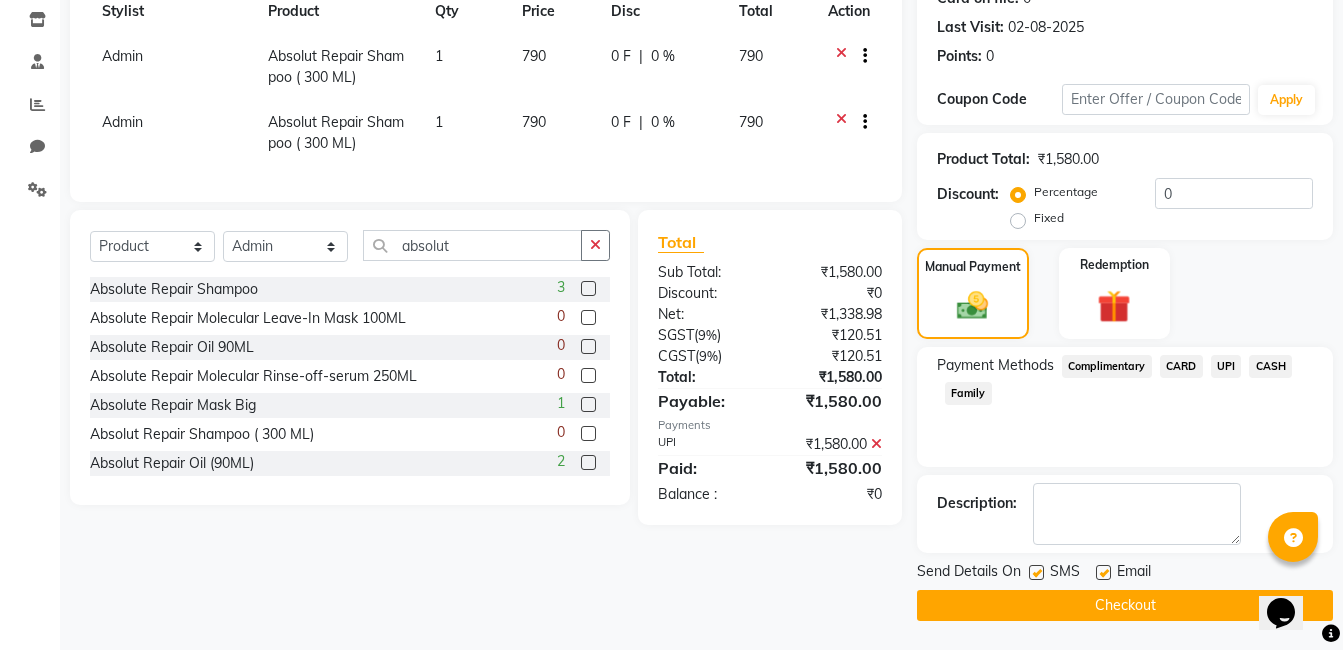 scroll, scrollTop: 297, scrollLeft: 0, axis: vertical 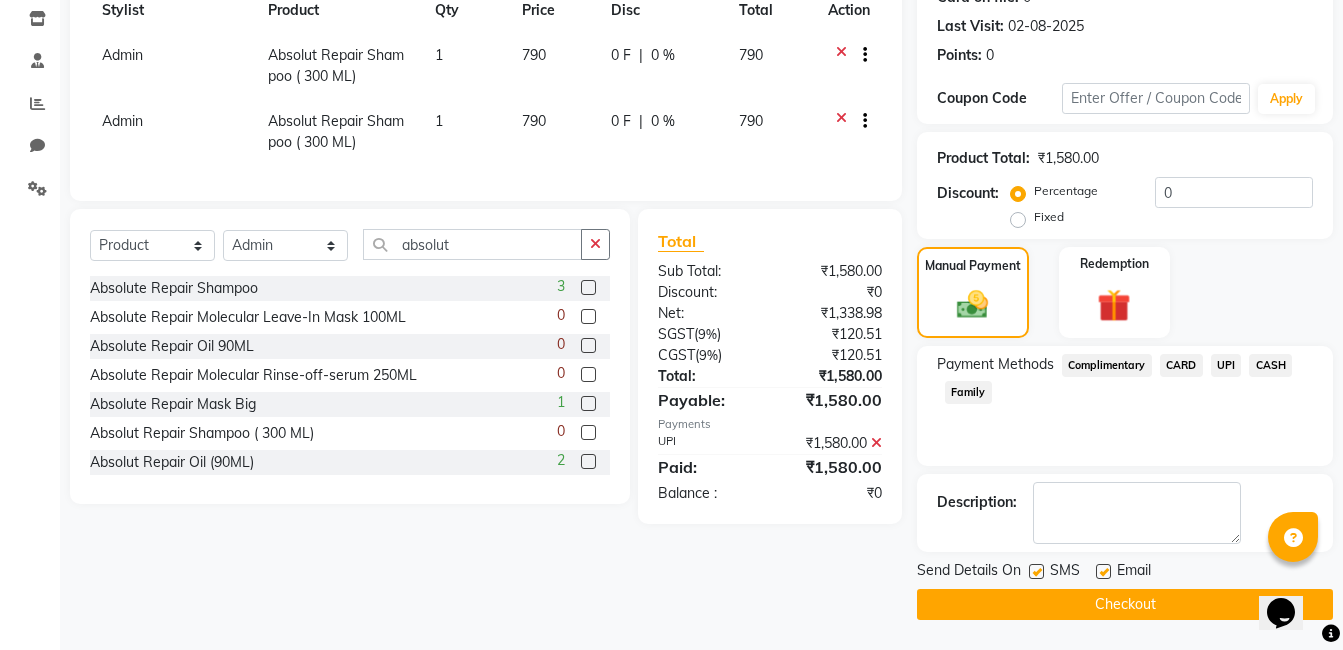 click on "Checkout" 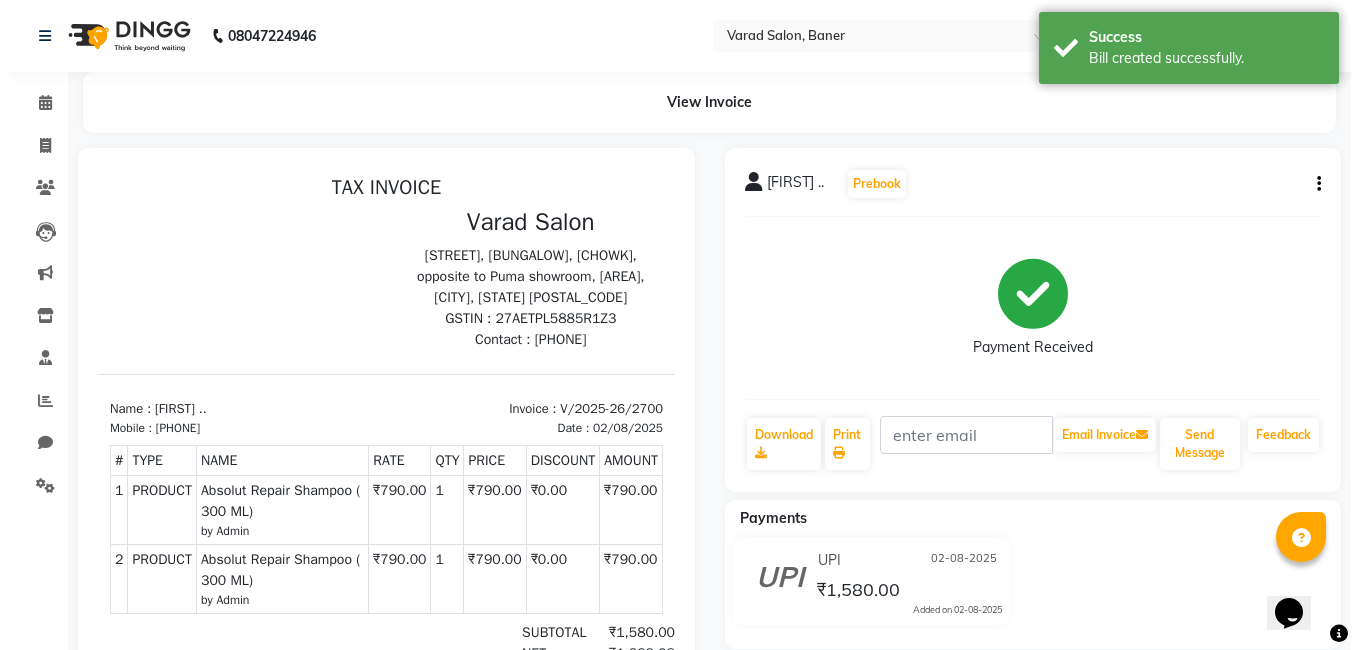 scroll, scrollTop: 0, scrollLeft: 0, axis: both 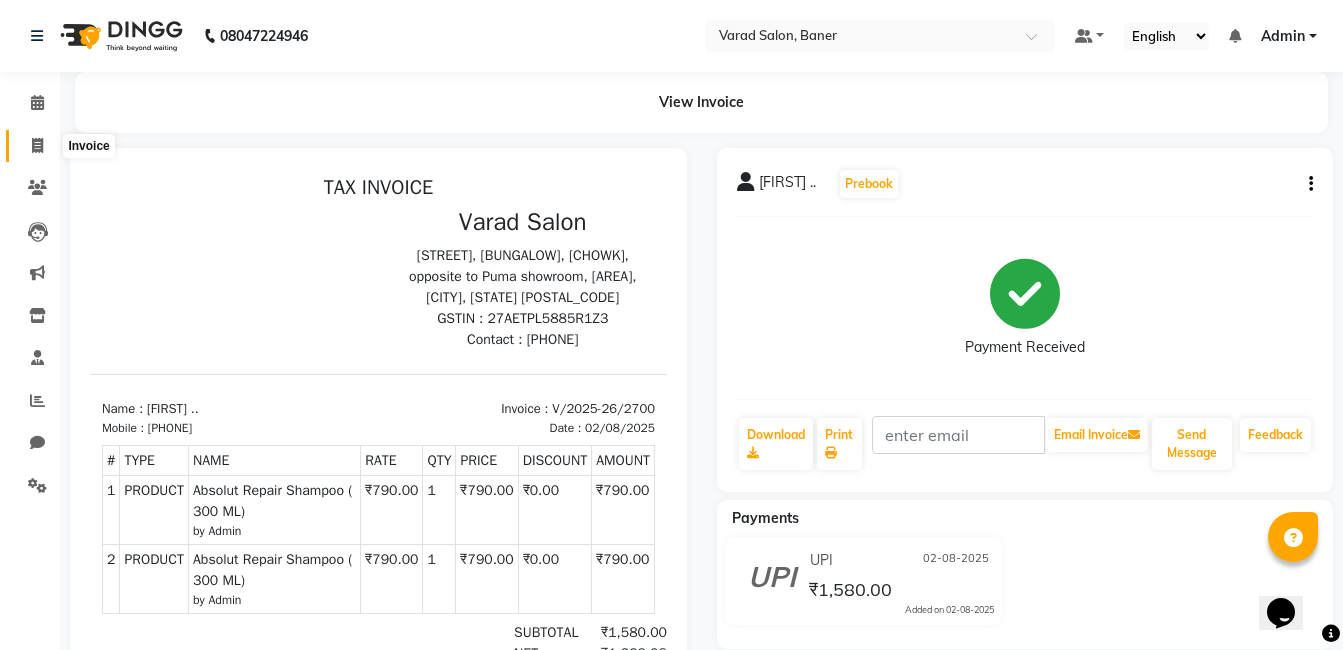 click 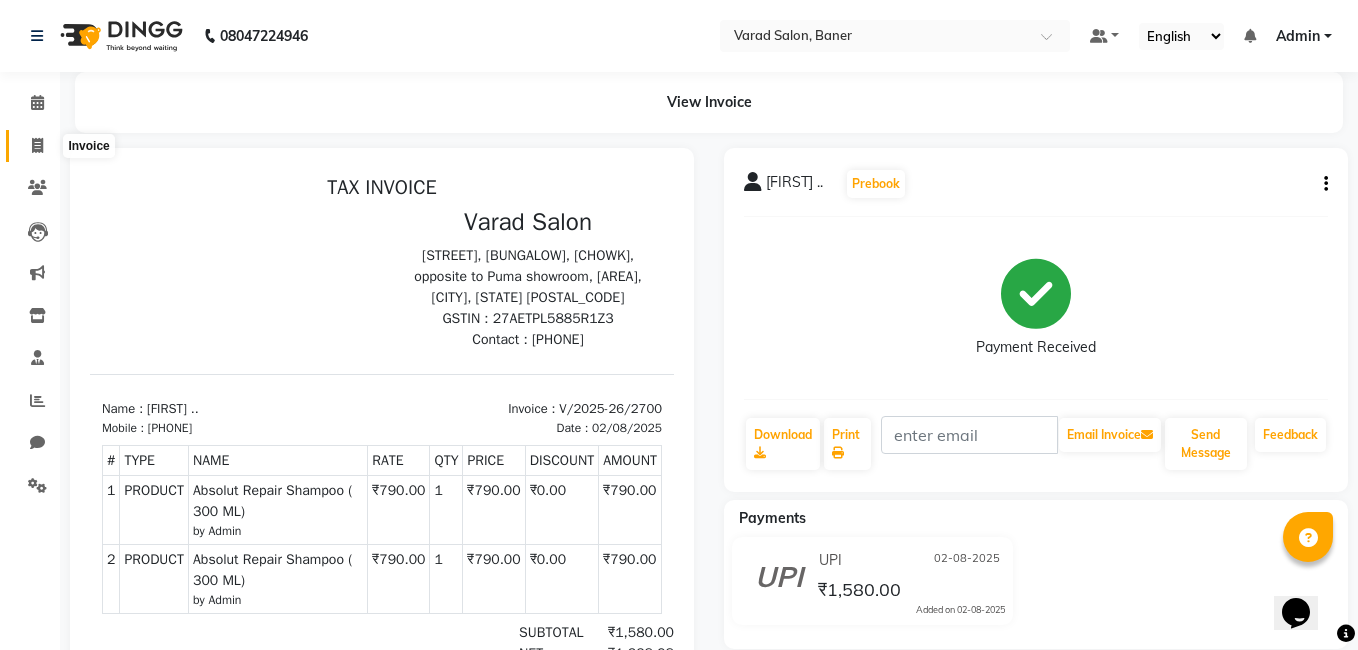 select on "service" 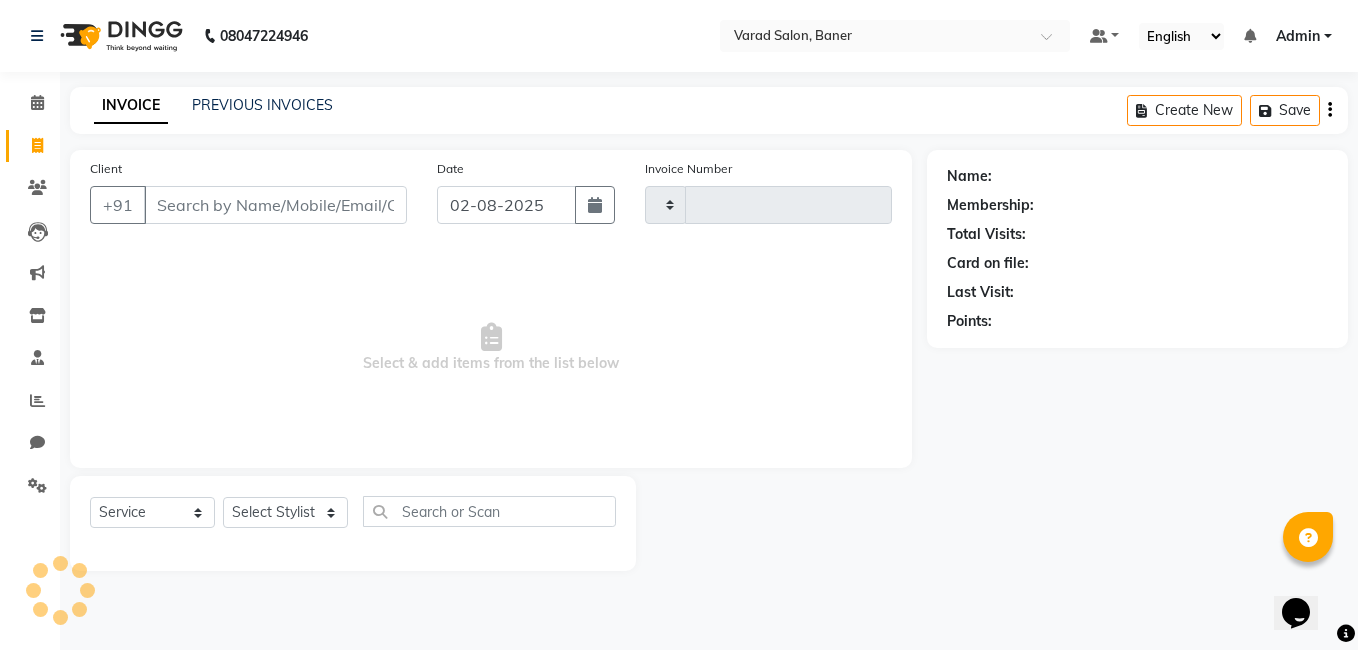 type on "2701" 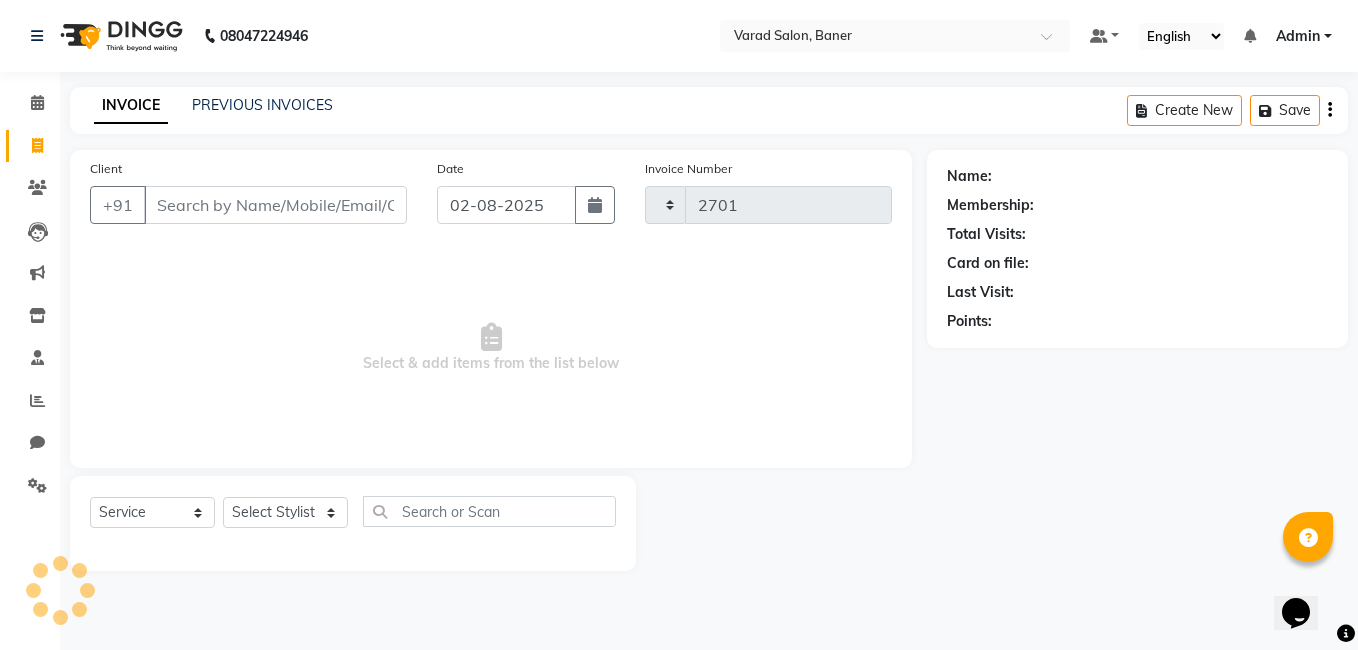 select on "7115" 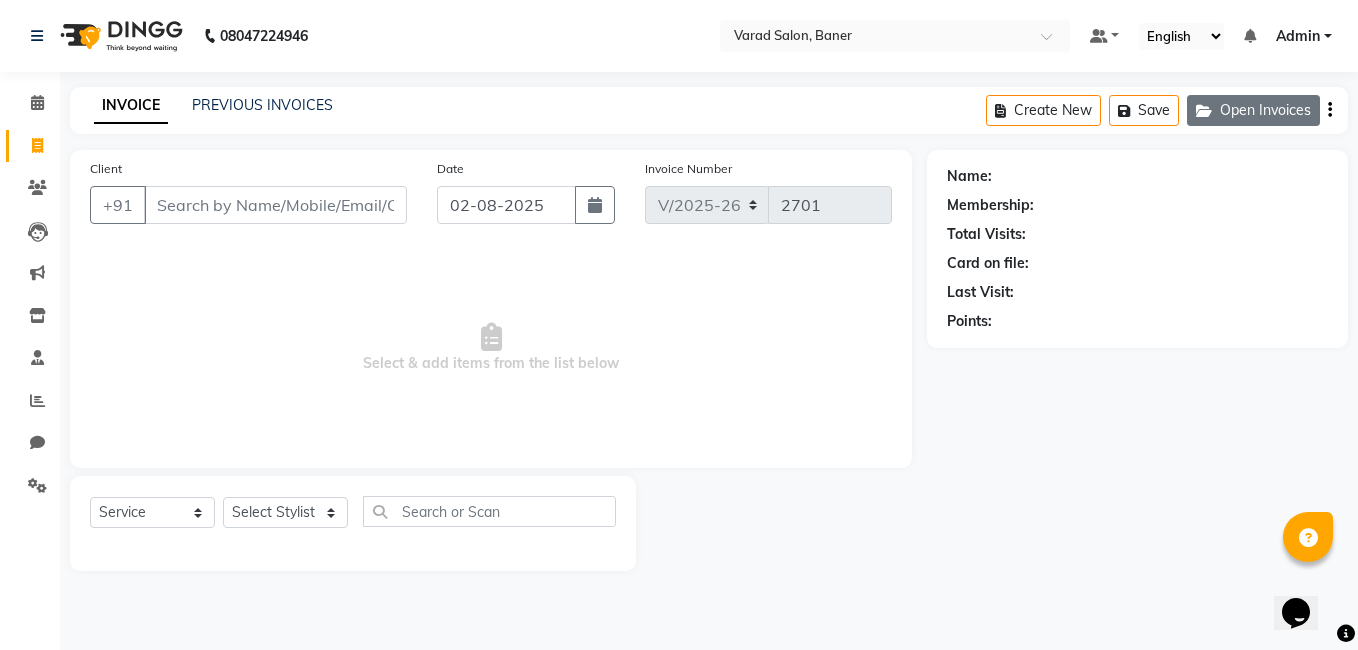 click on "Open Invoices" 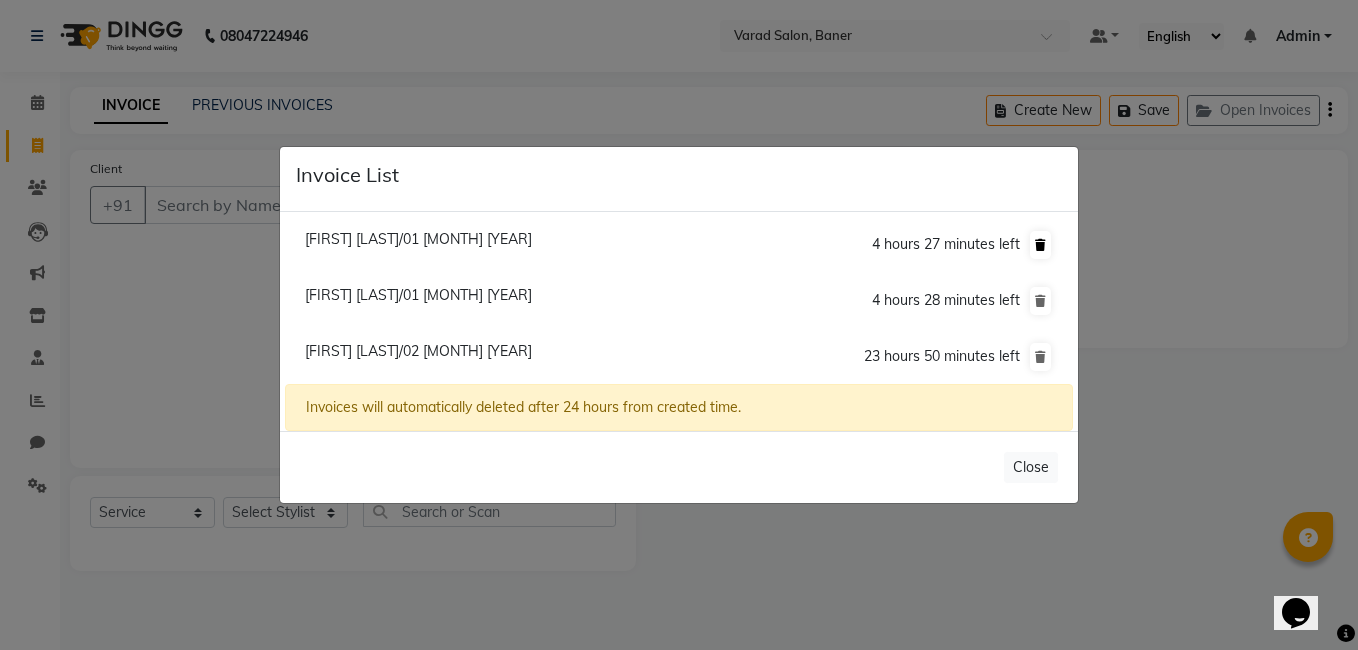 click 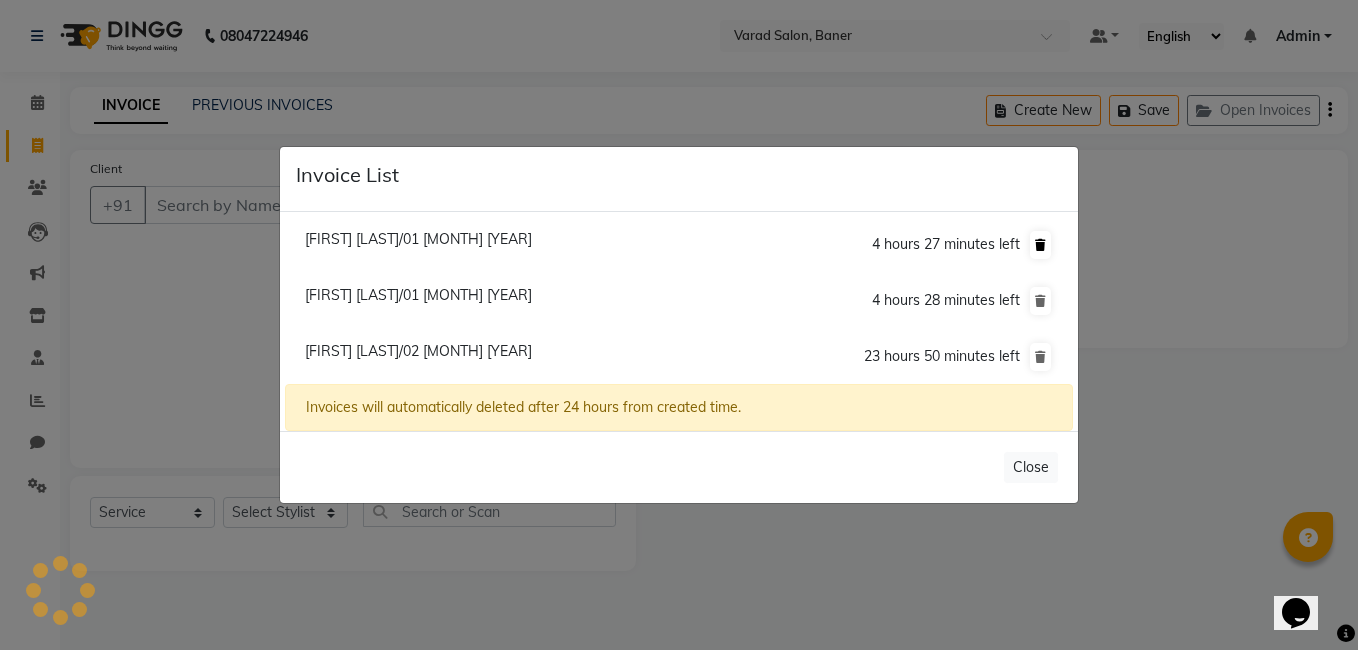 click 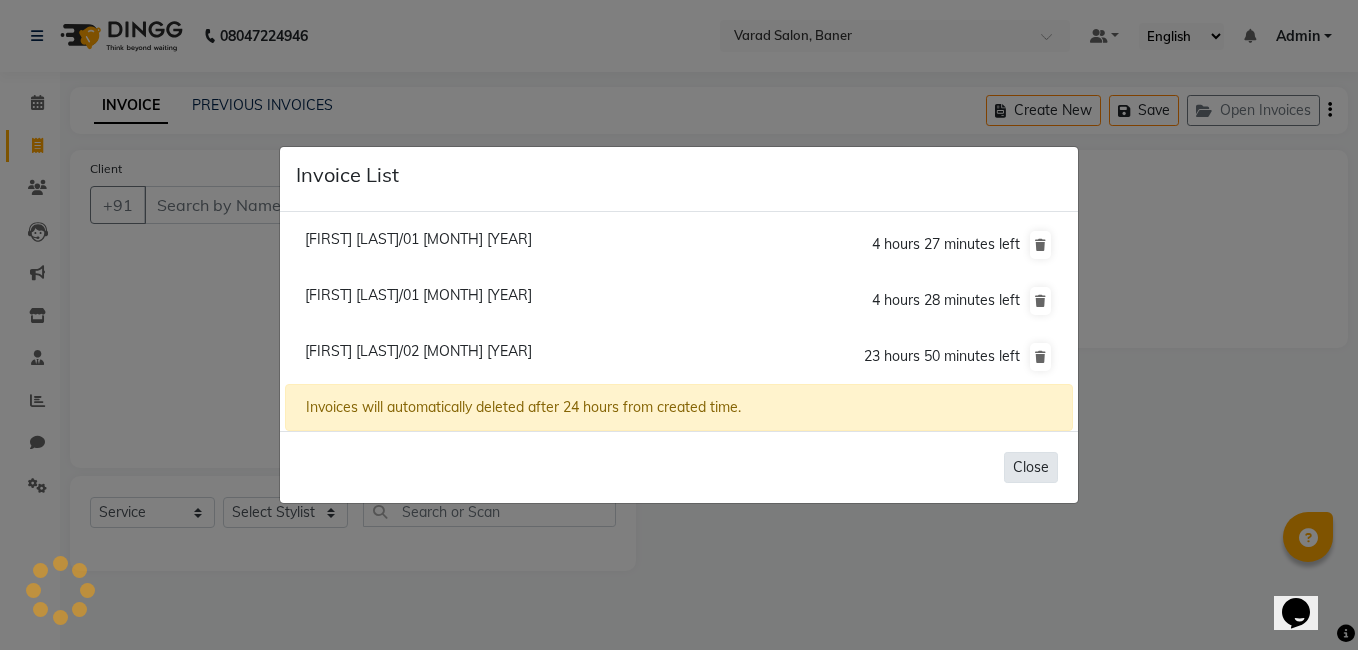 click on "Close" 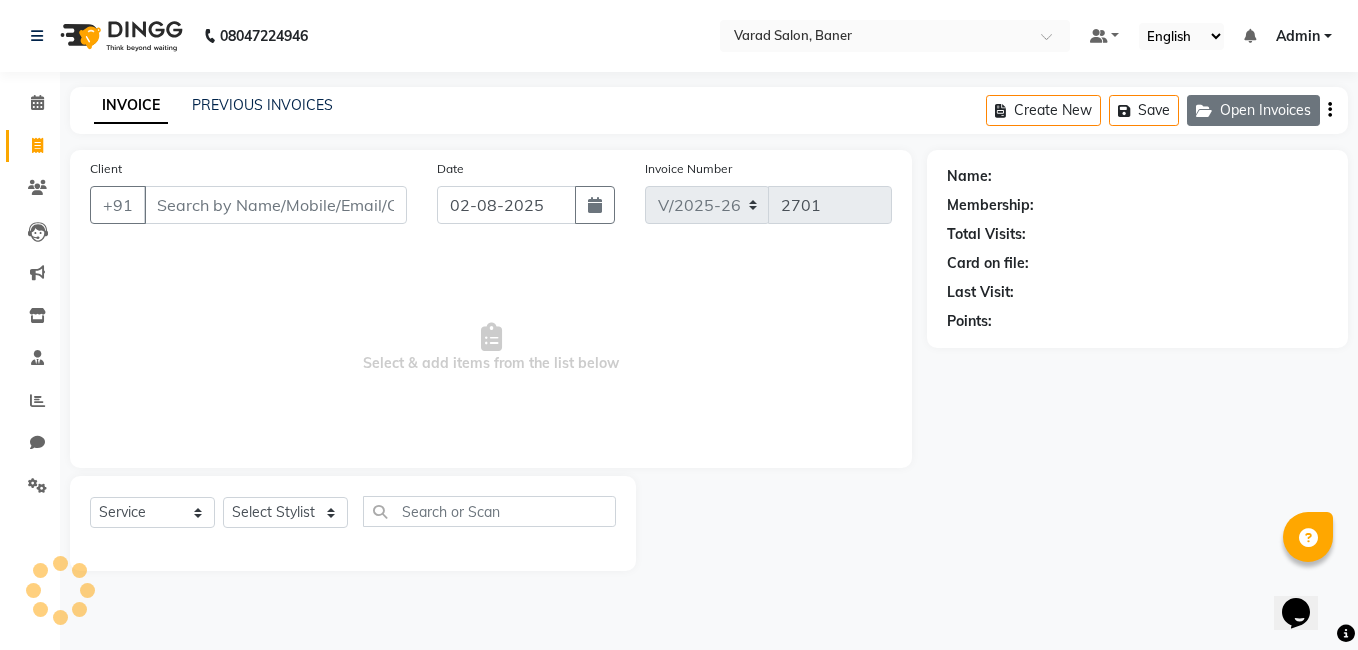 click on "Open Invoices" 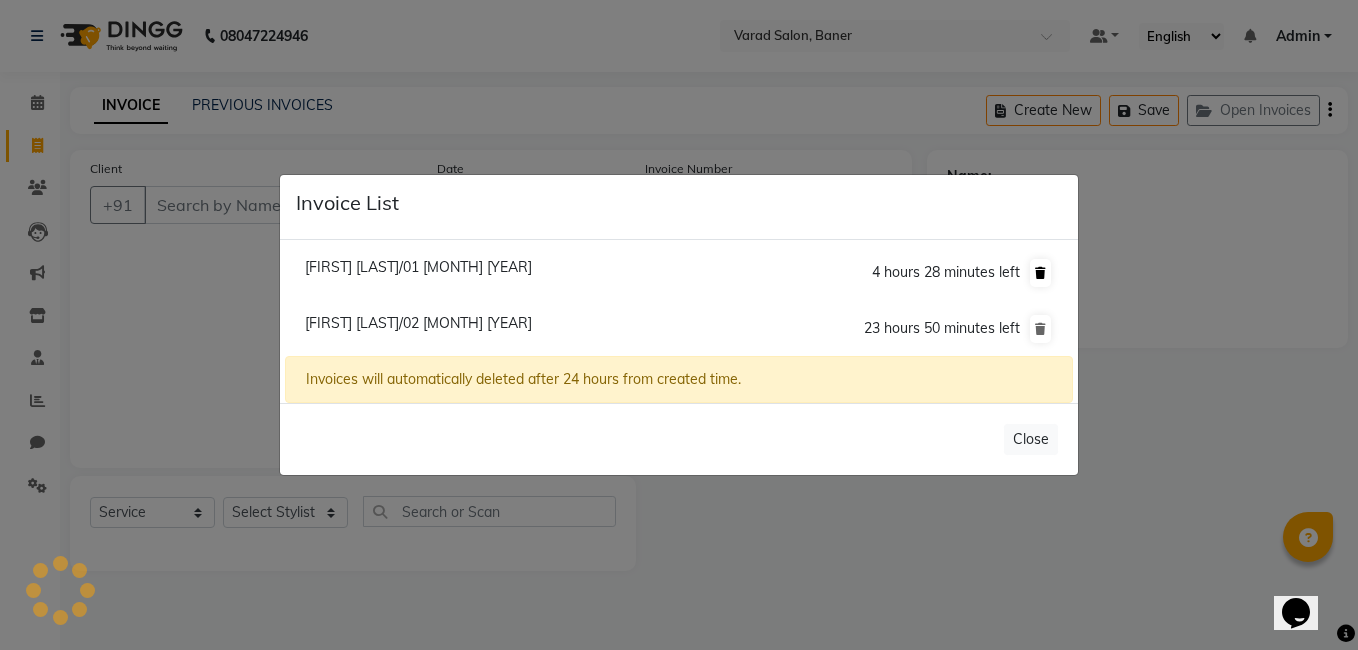 click 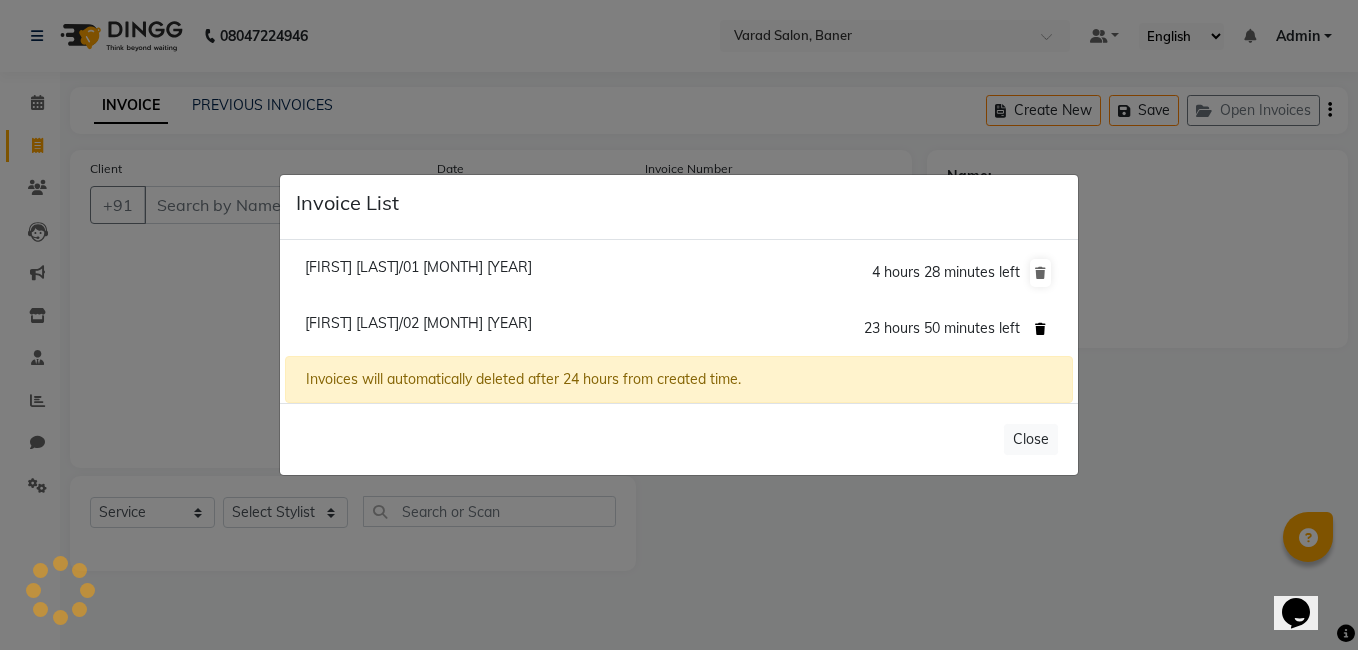 click 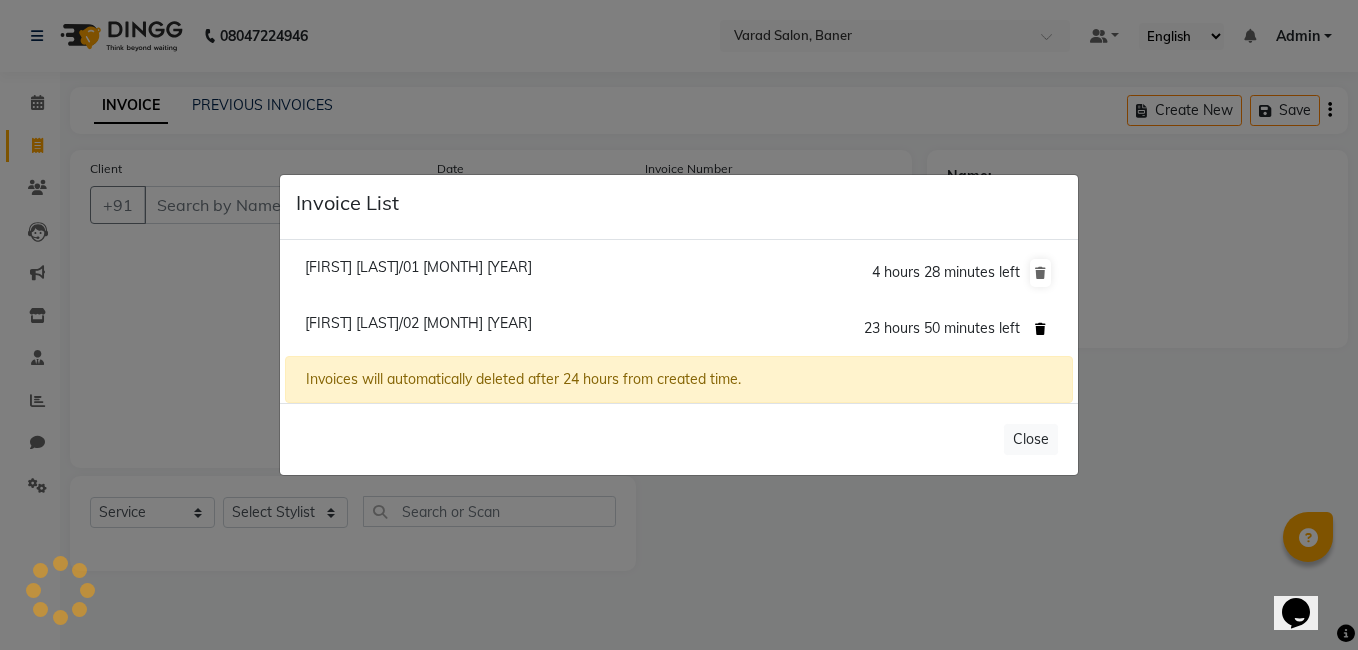 click 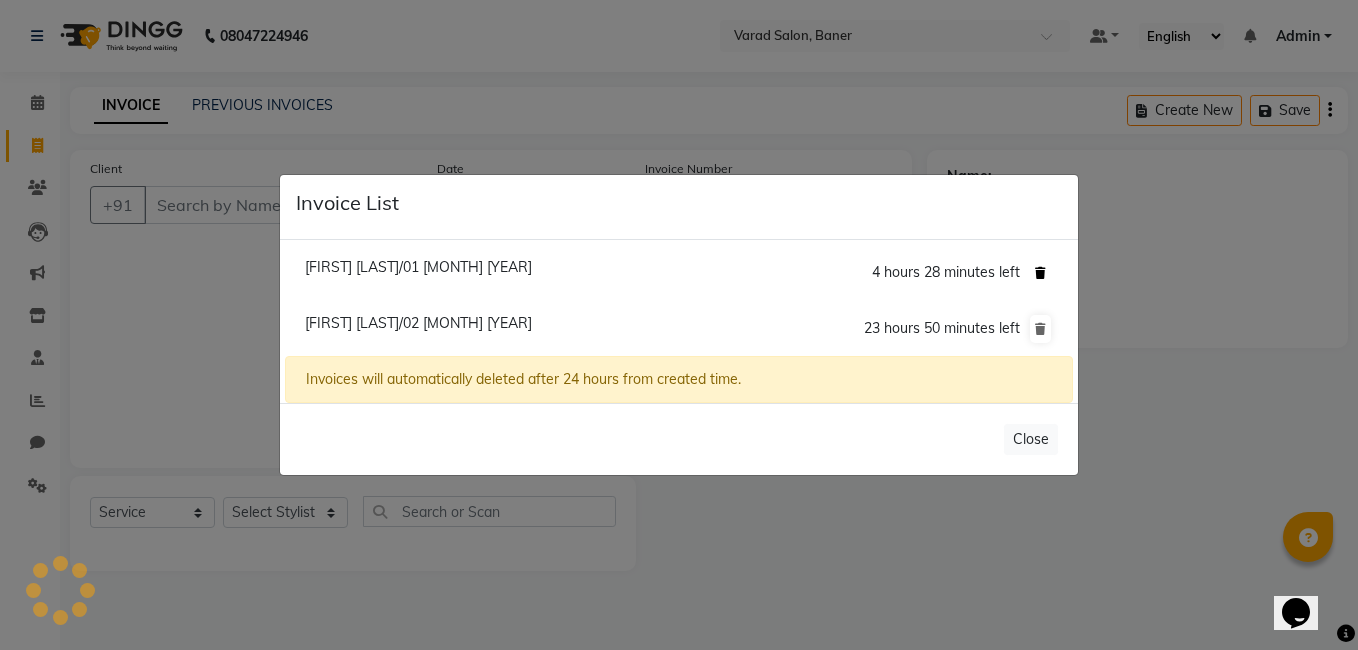 click 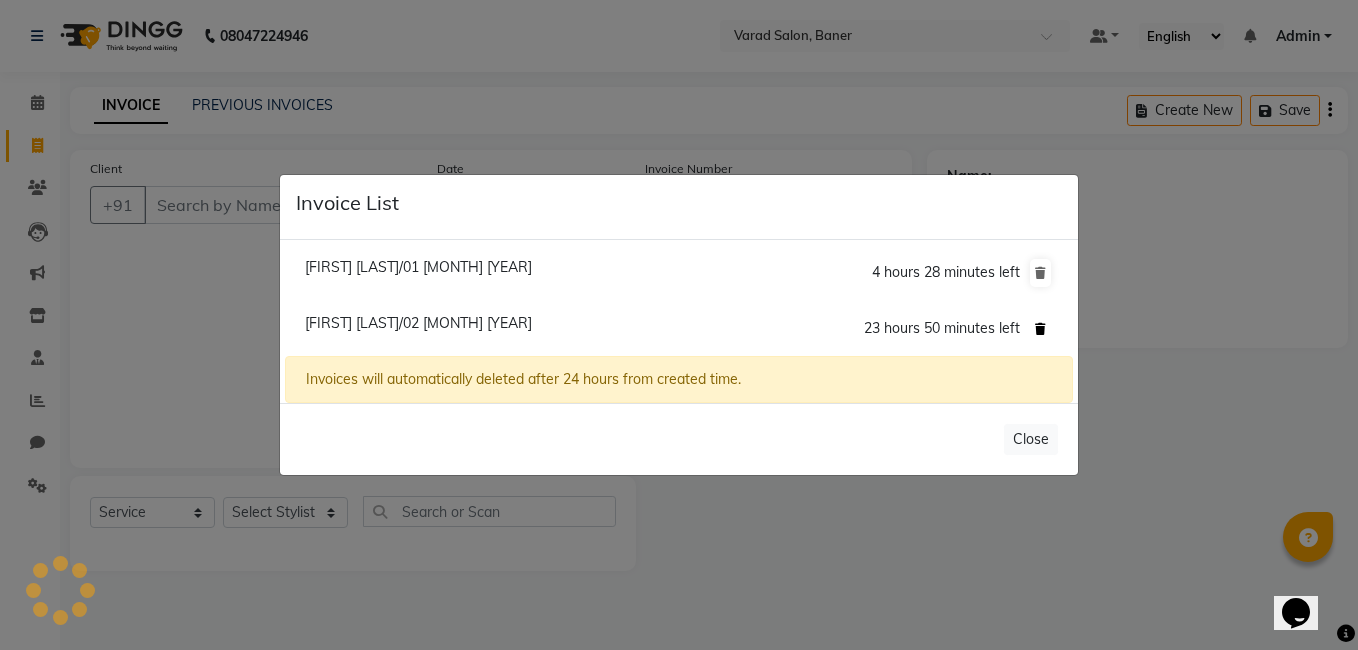 click 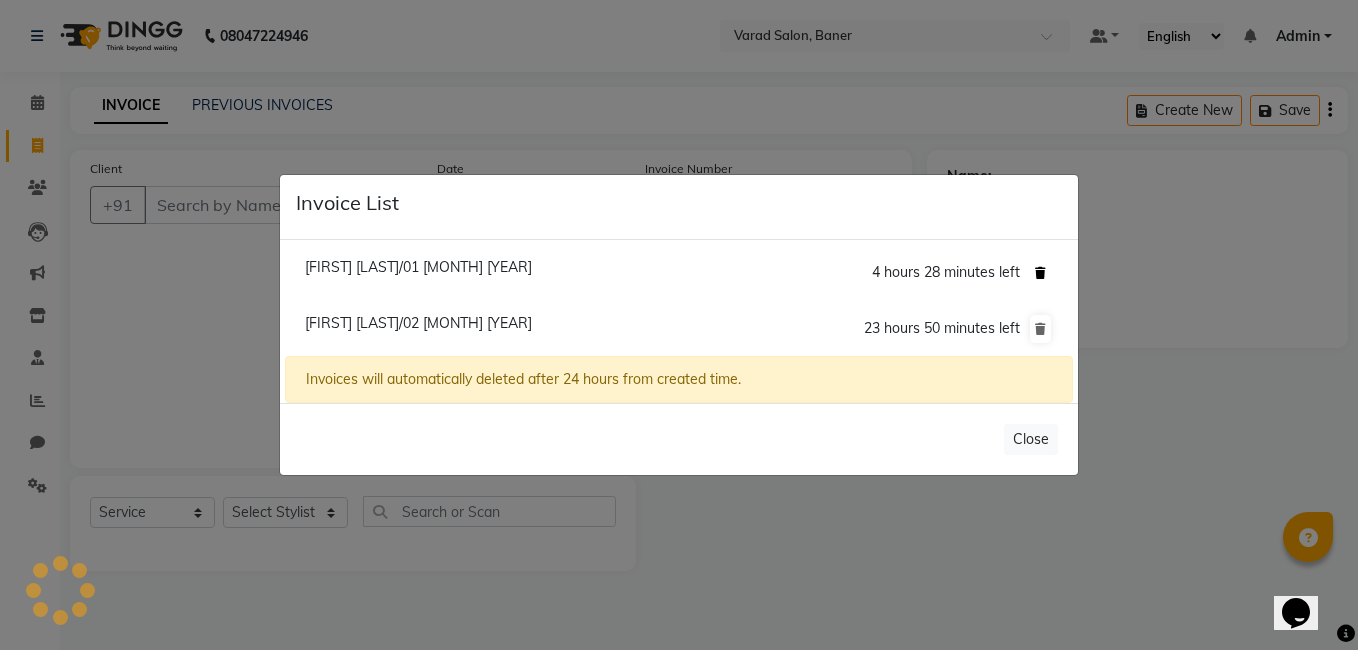 click 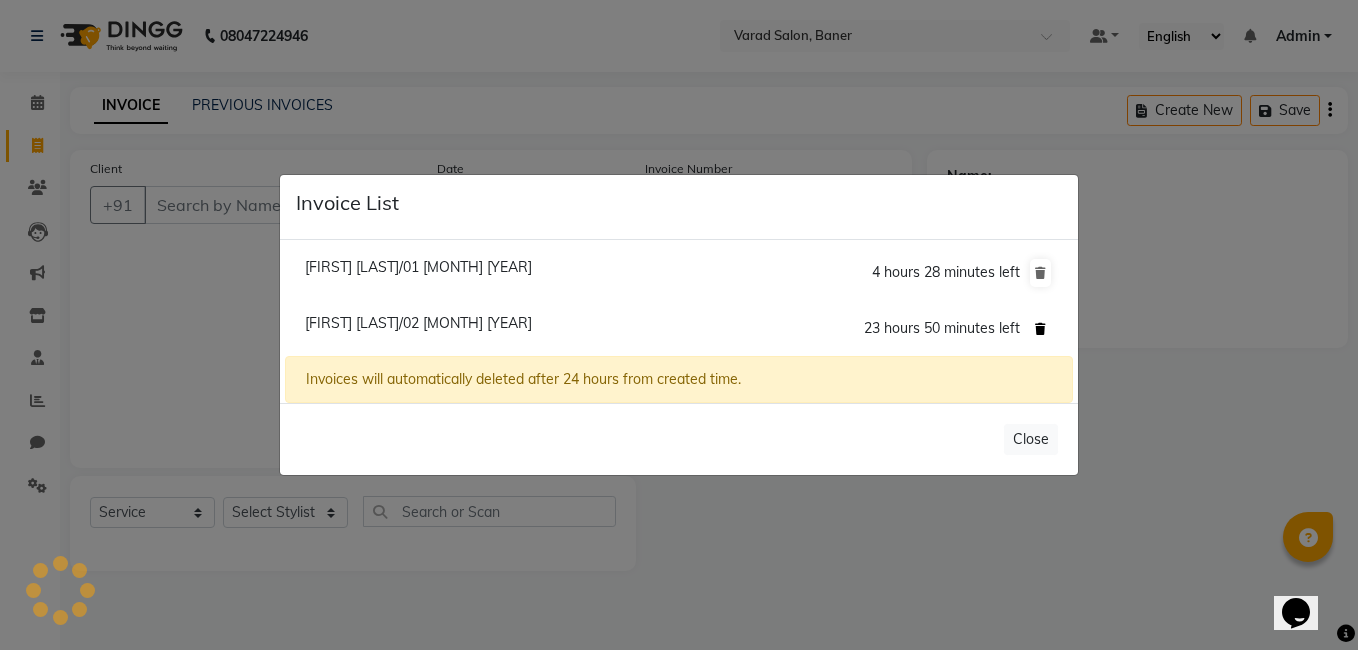 click 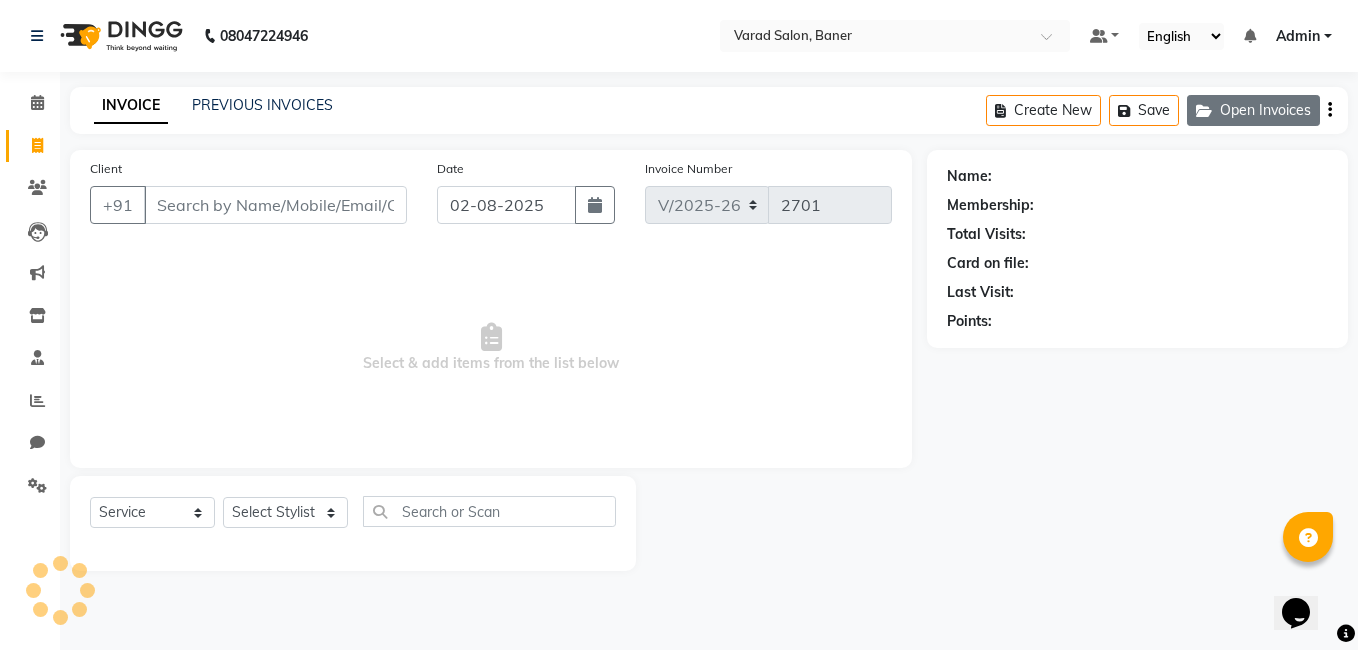 click on "Open Invoices" 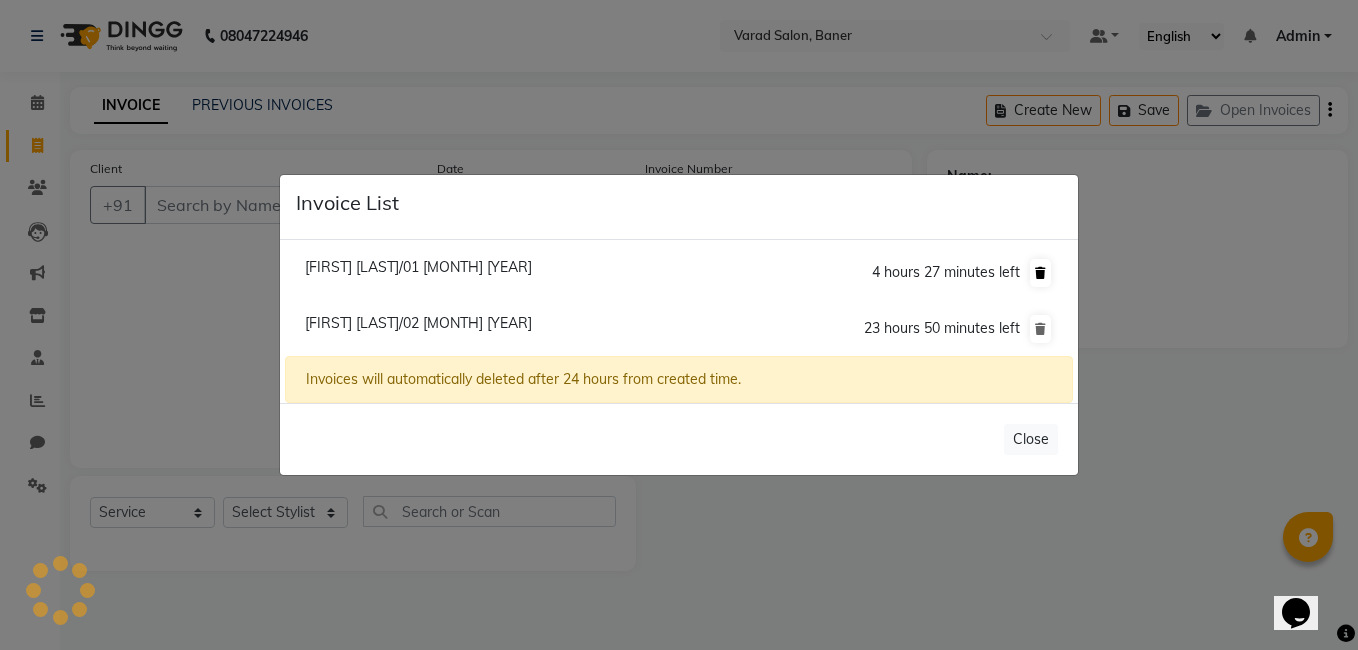 click 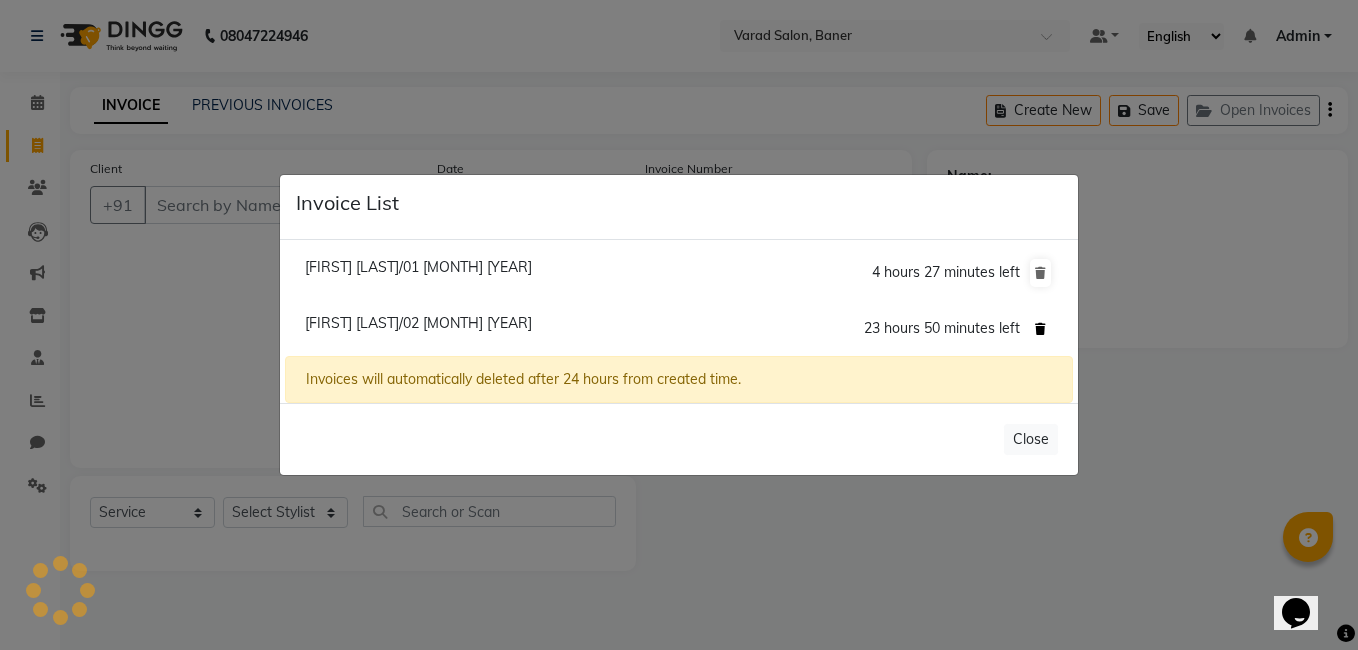 click 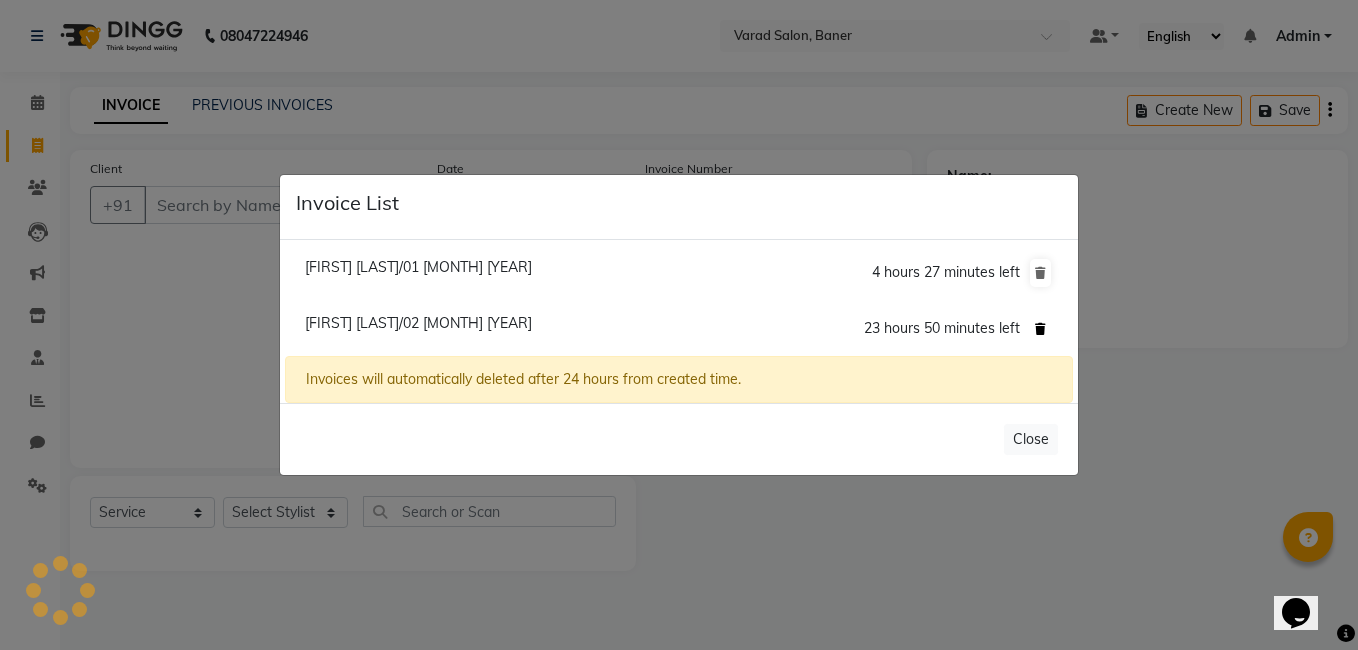 click 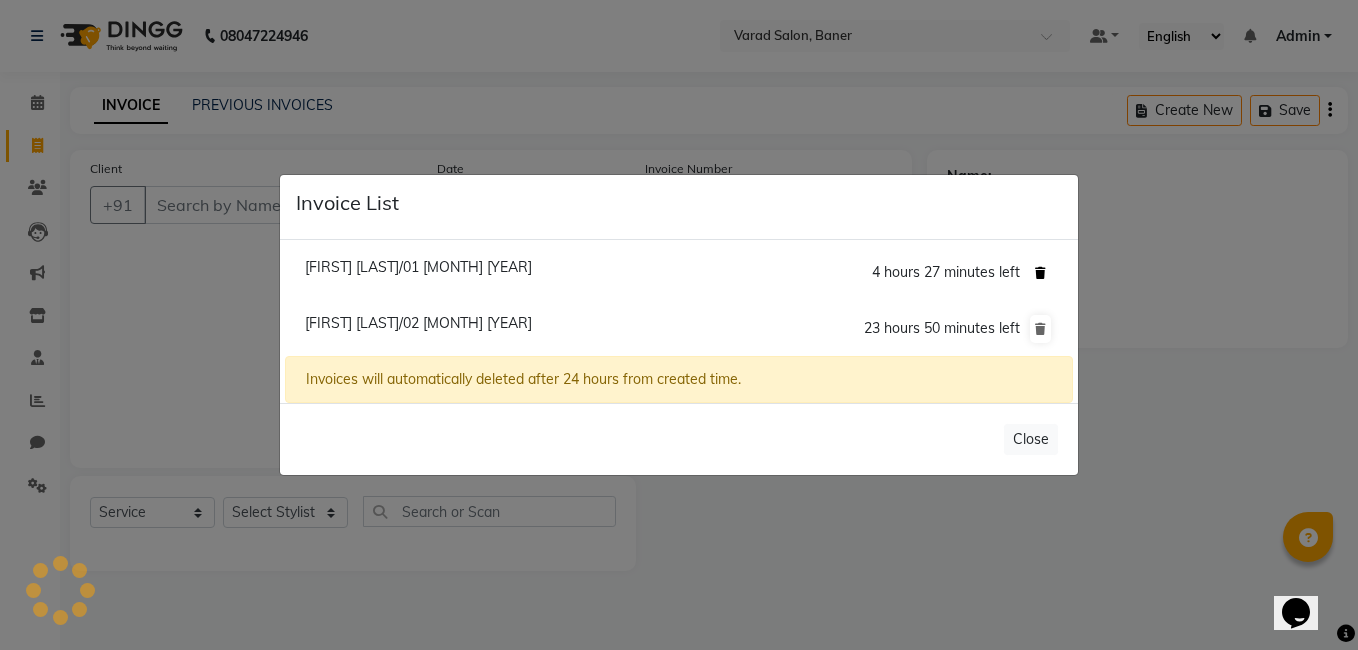 click 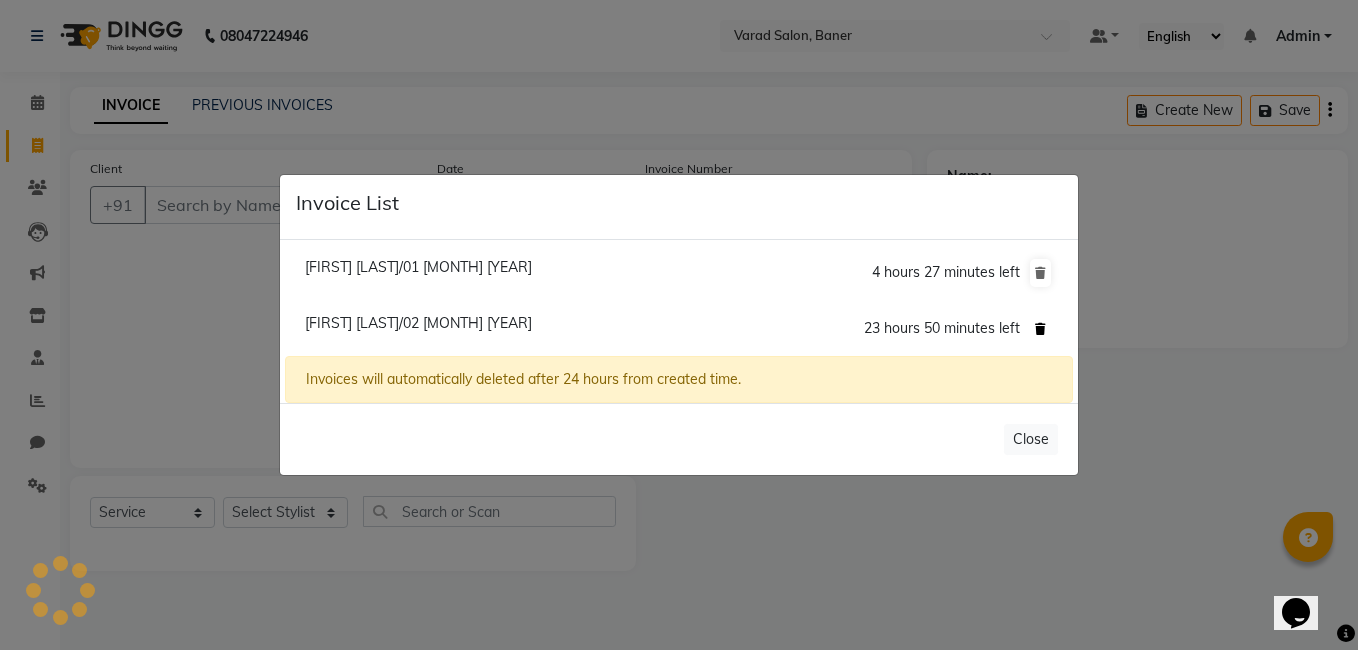 click 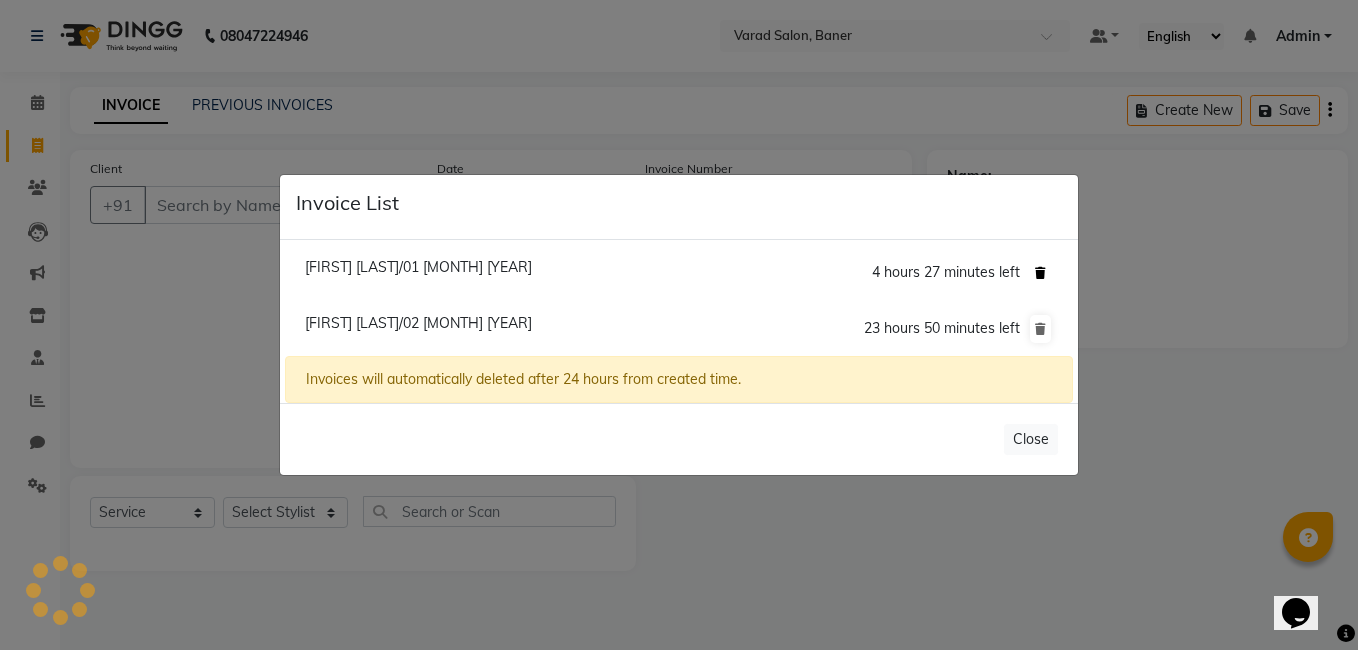 click 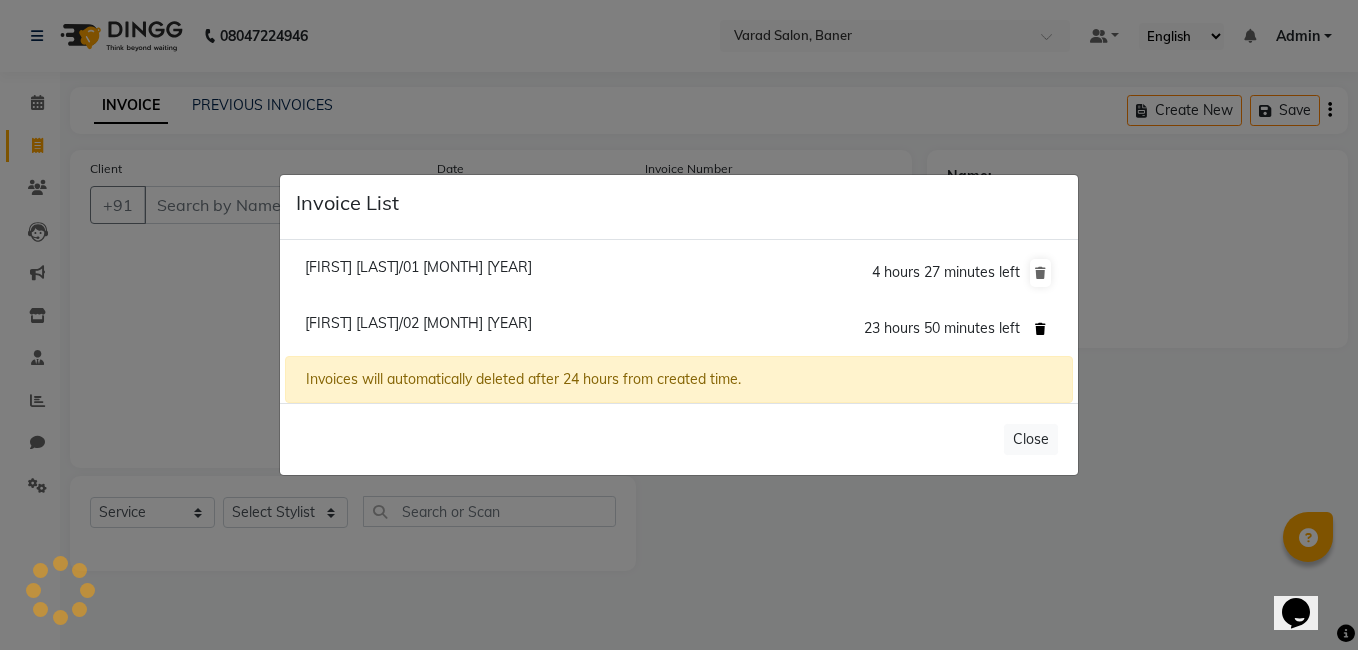 click 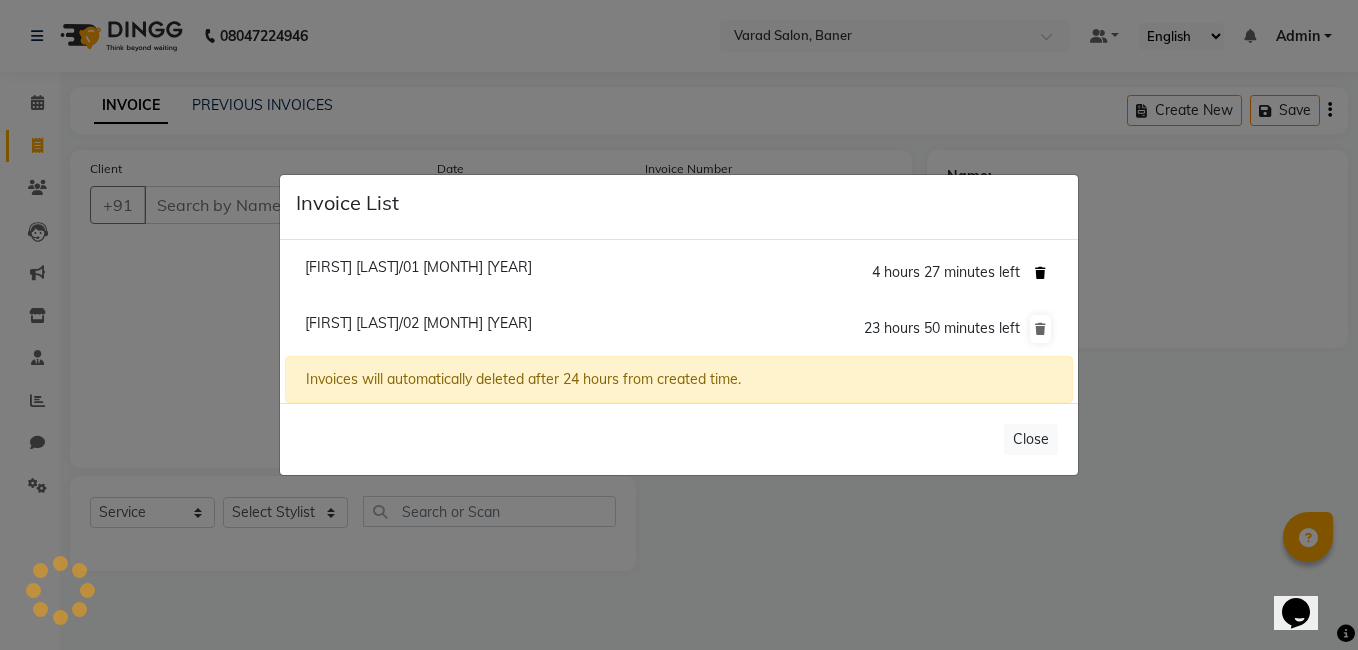 click 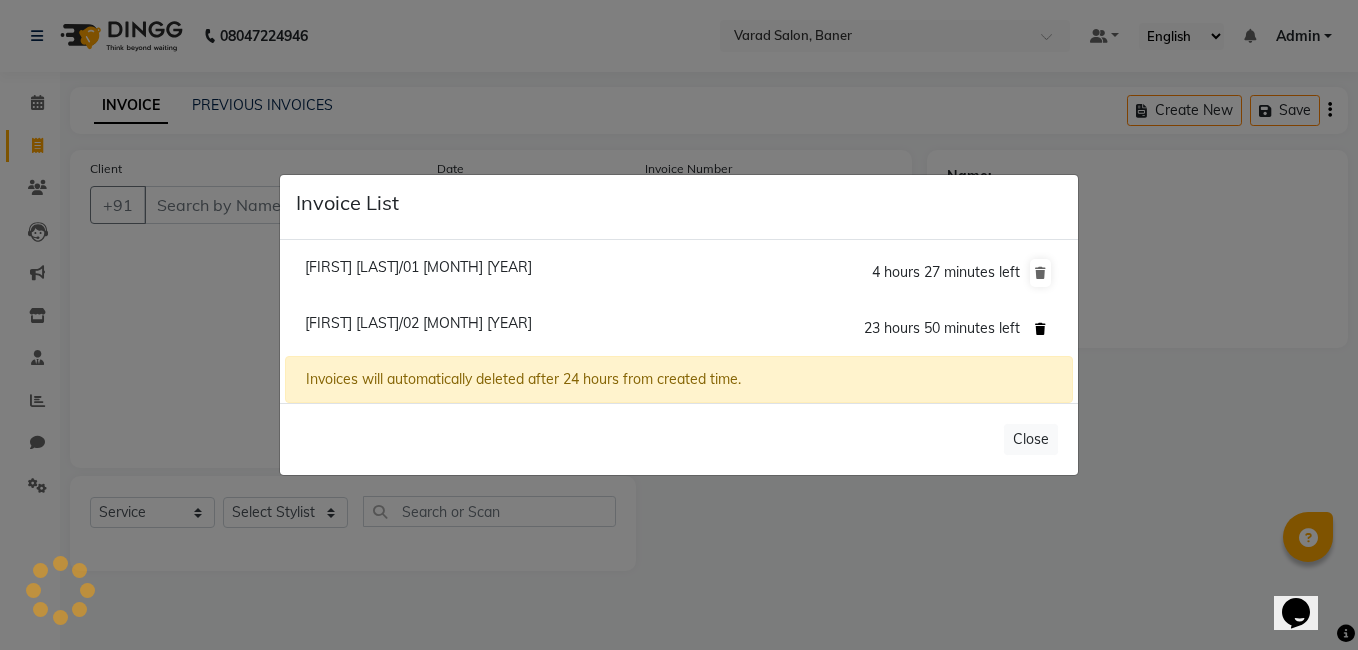 click 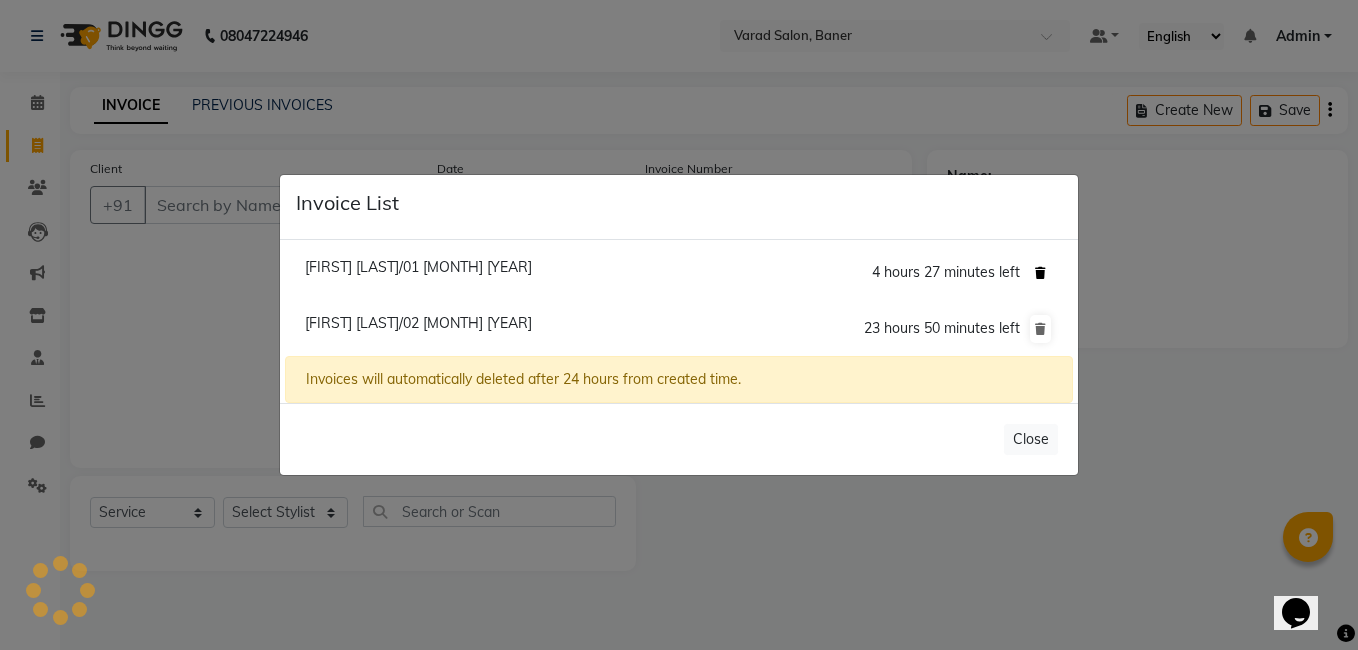 click 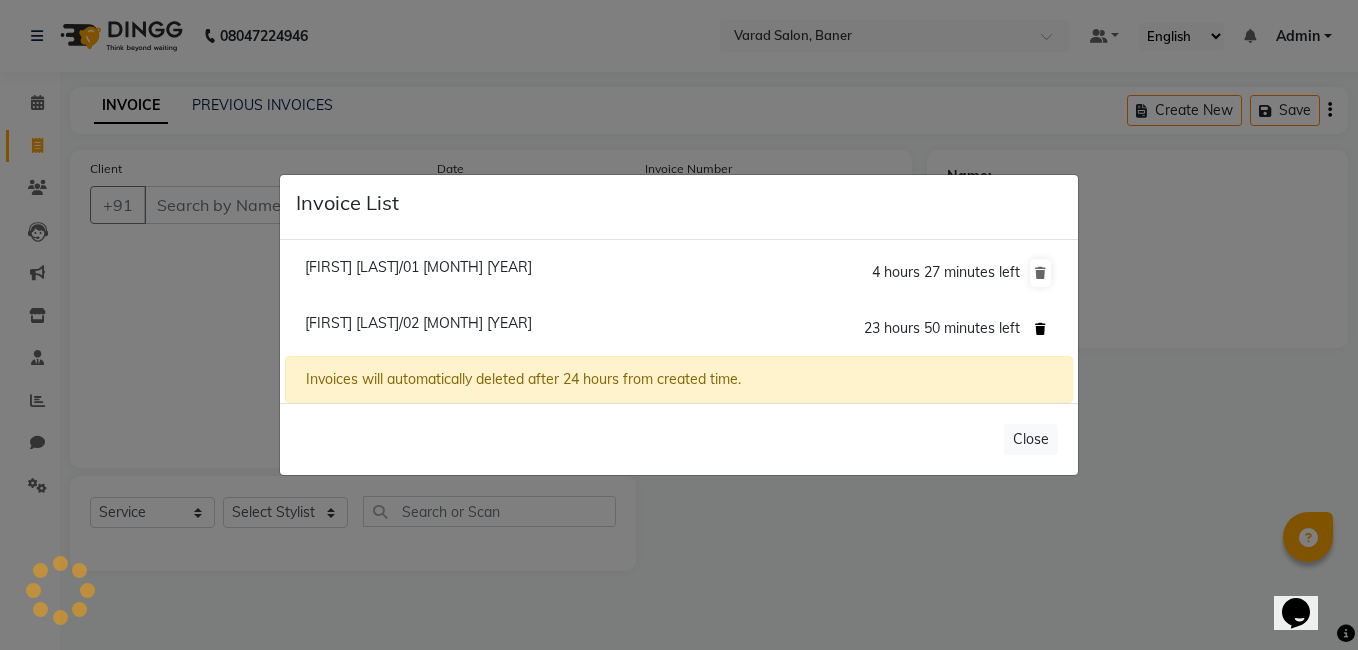 click 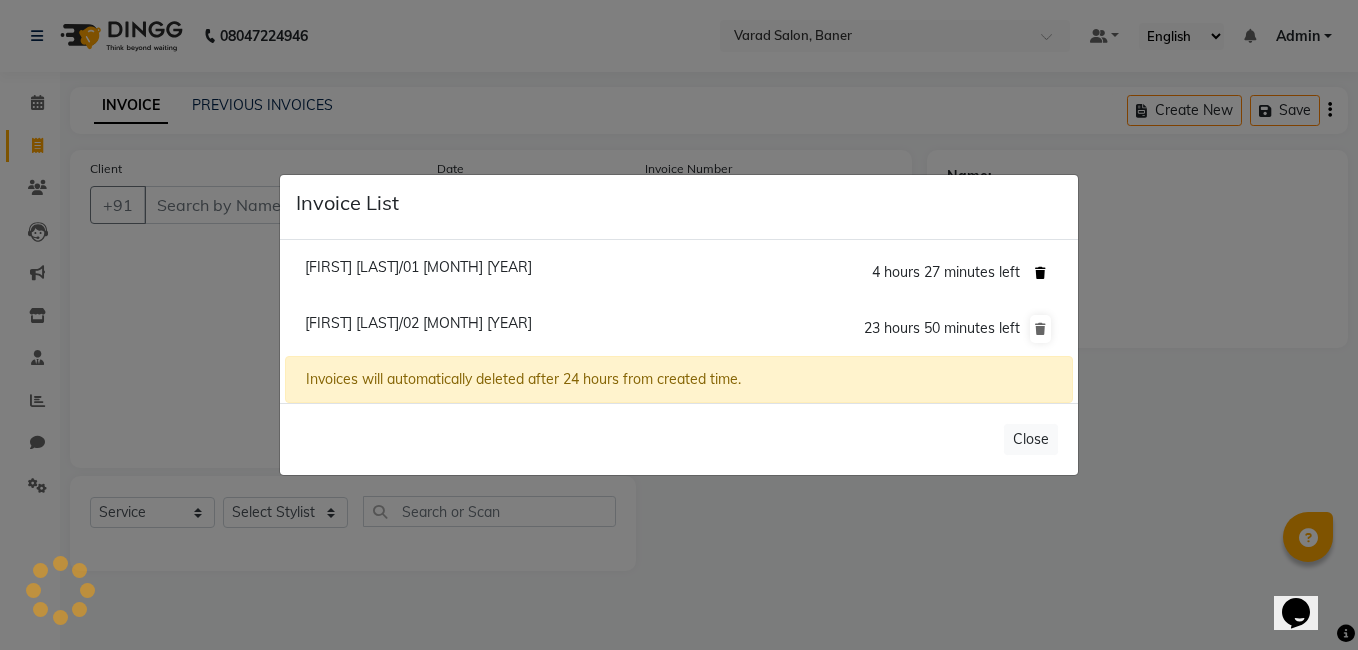 click 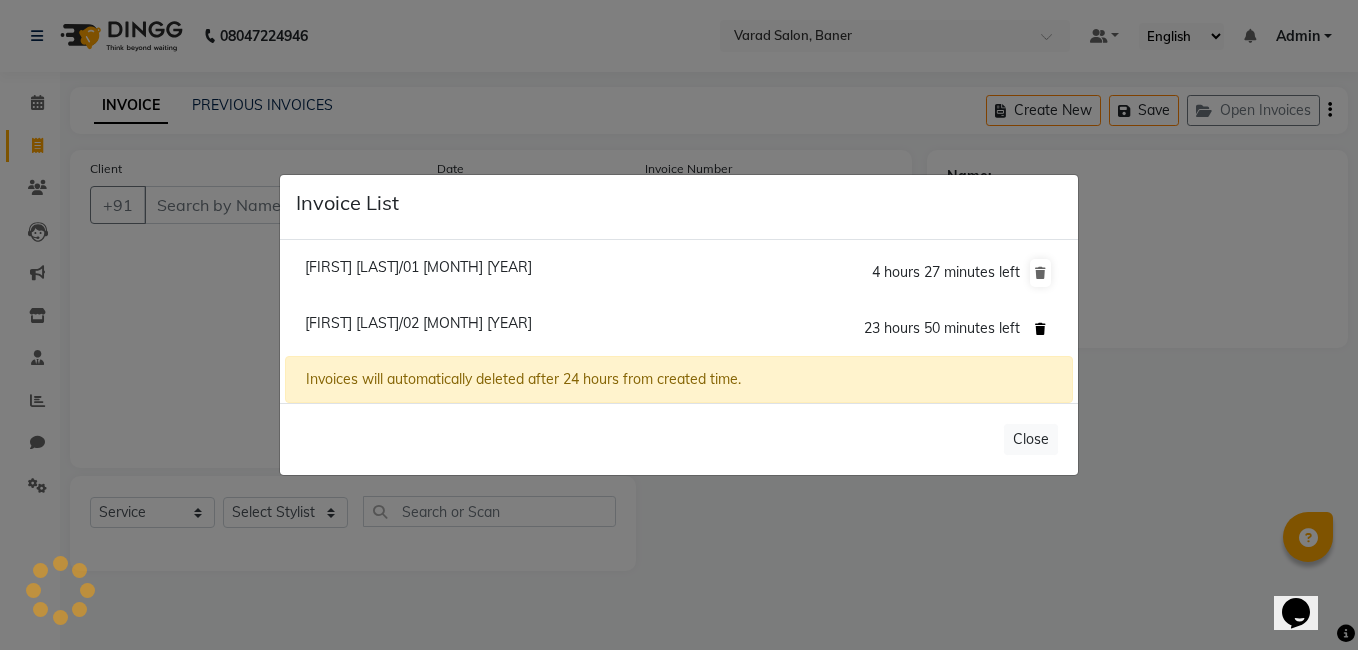 click 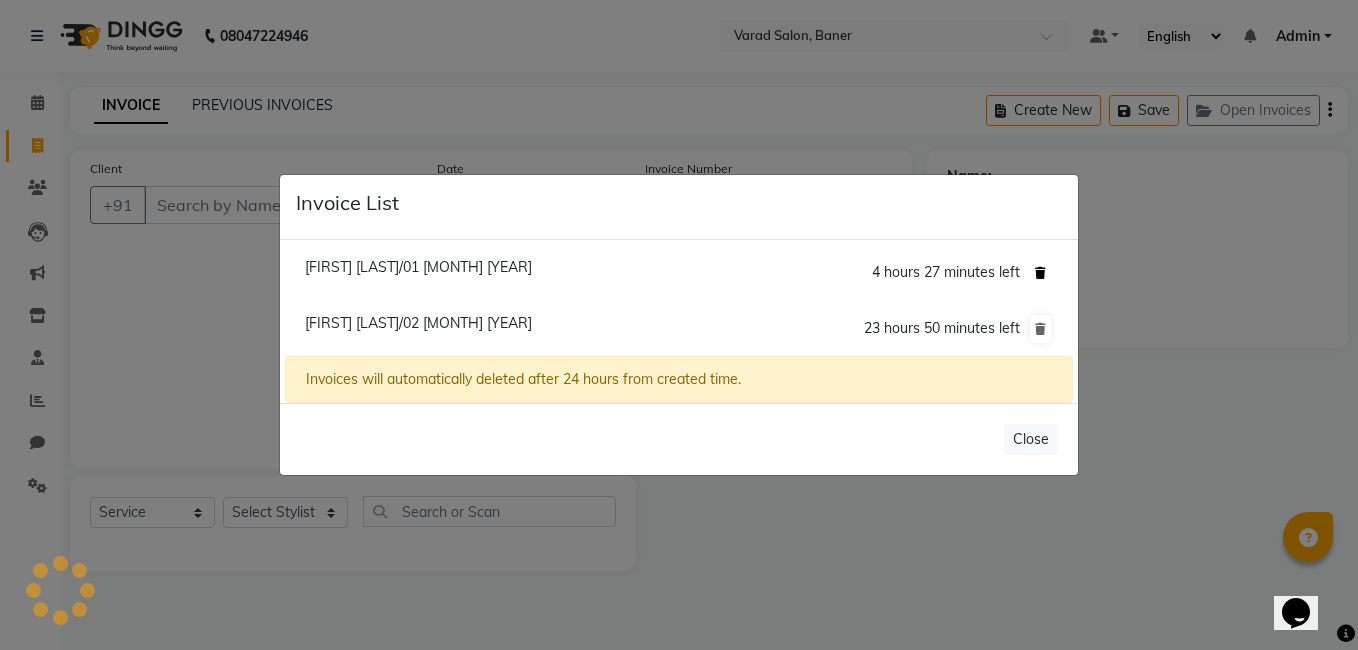 click 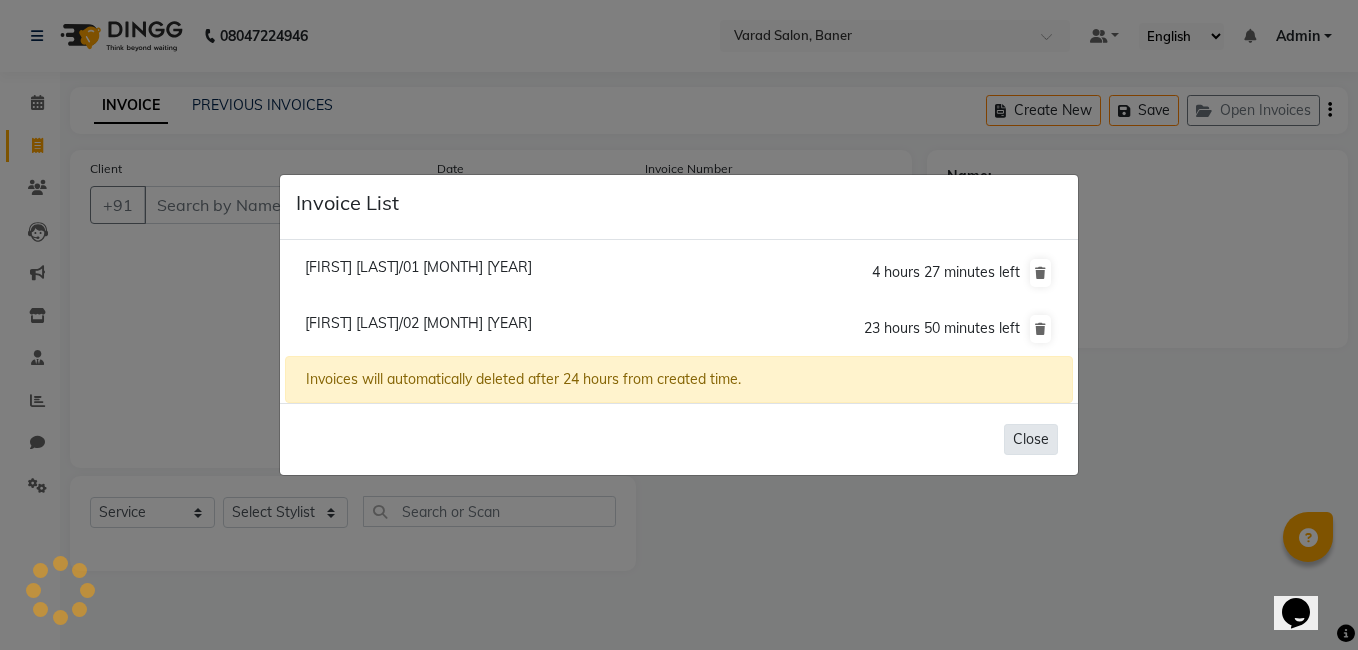 click on "Close" 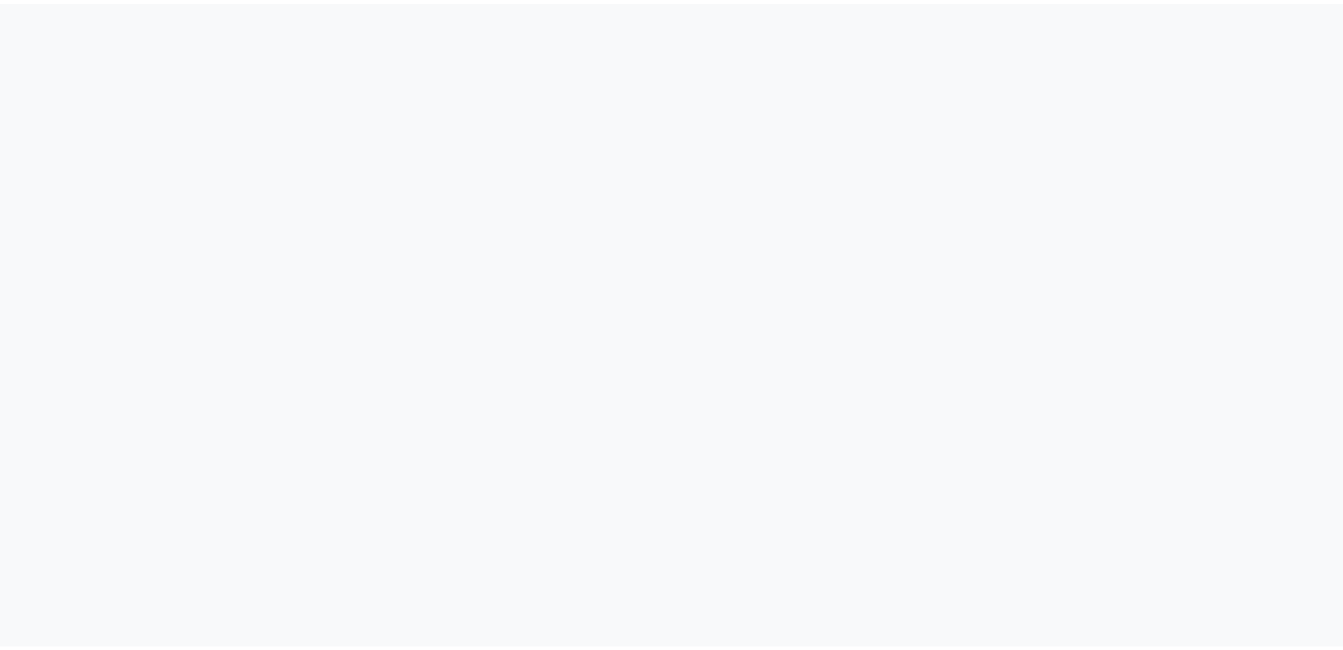 scroll, scrollTop: 0, scrollLeft: 0, axis: both 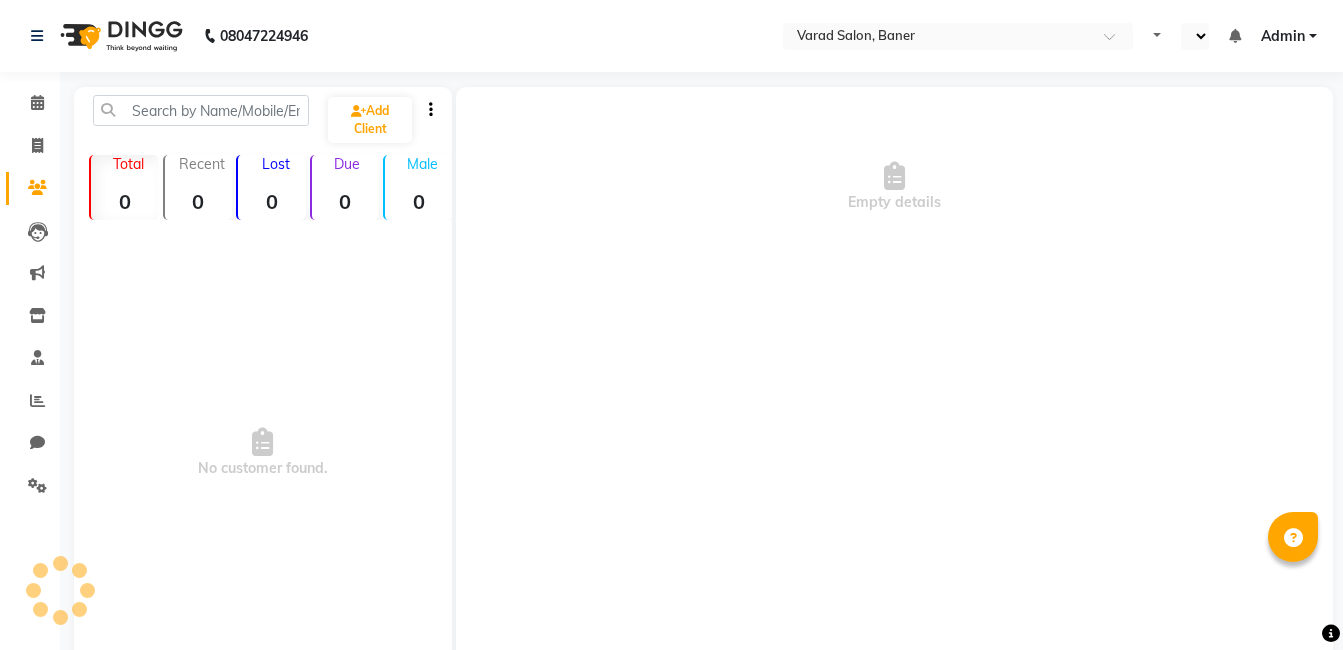 select on "en" 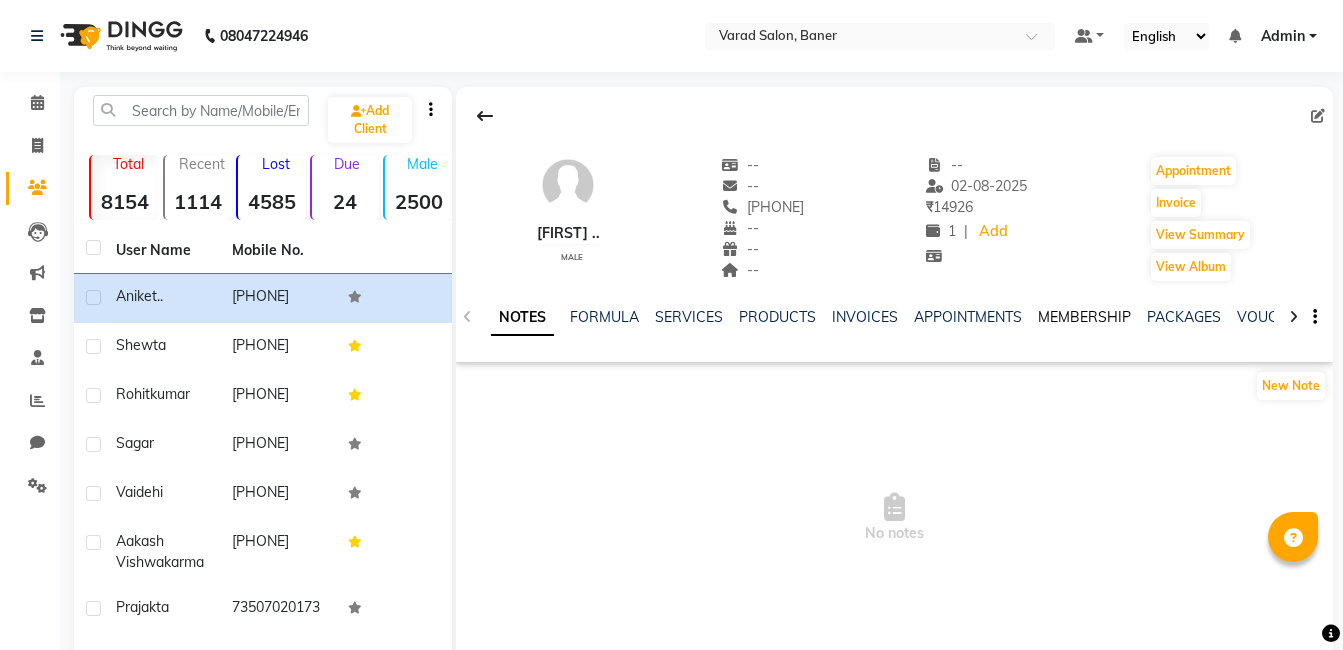 click on "MEMBERSHIP" 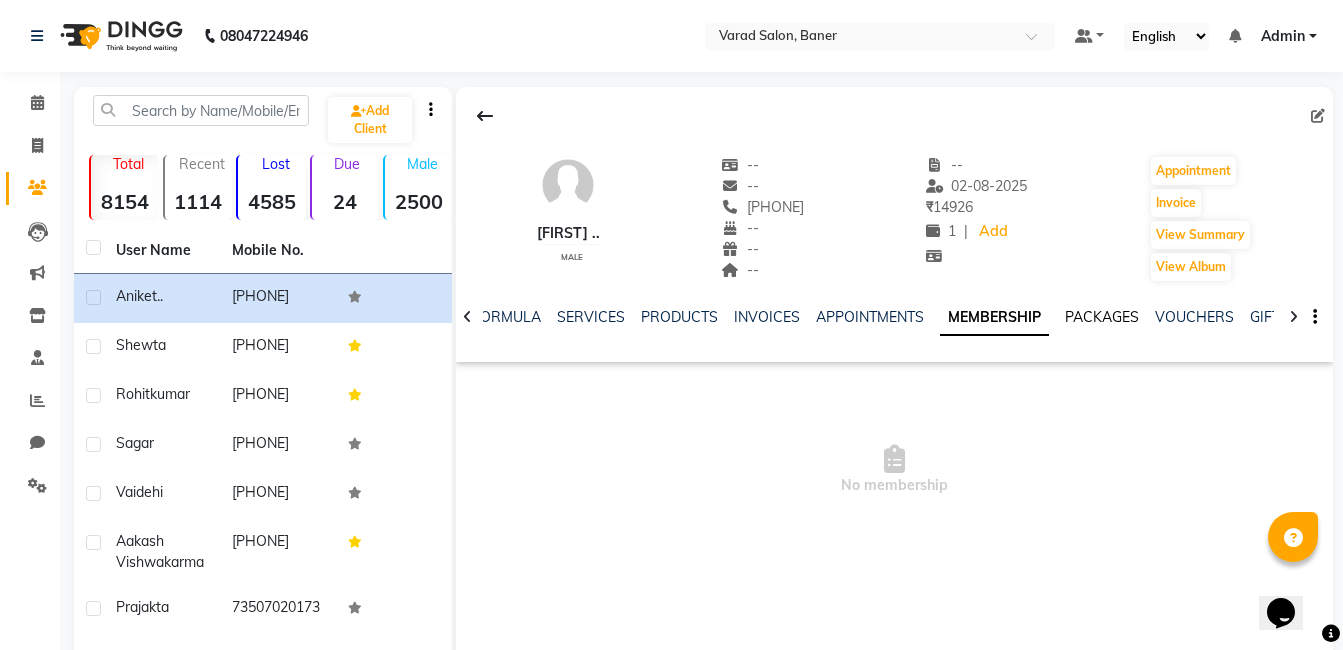 scroll, scrollTop: 0, scrollLeft: 0, axis: both 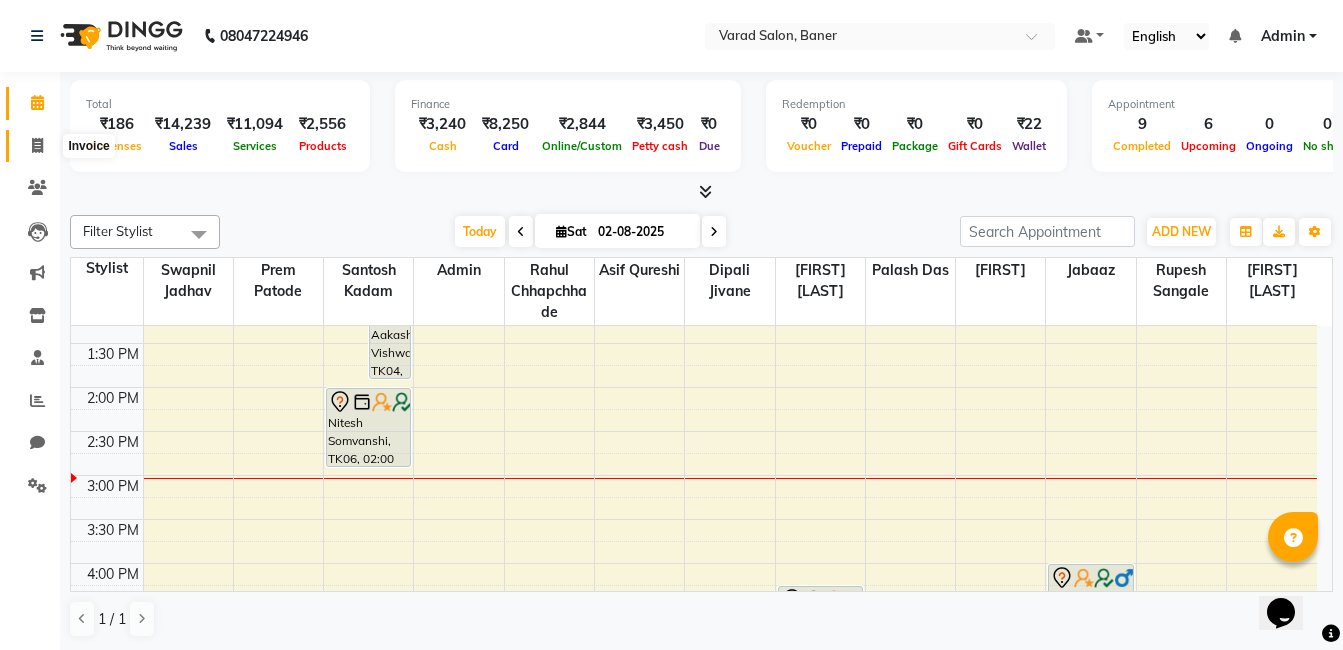 click 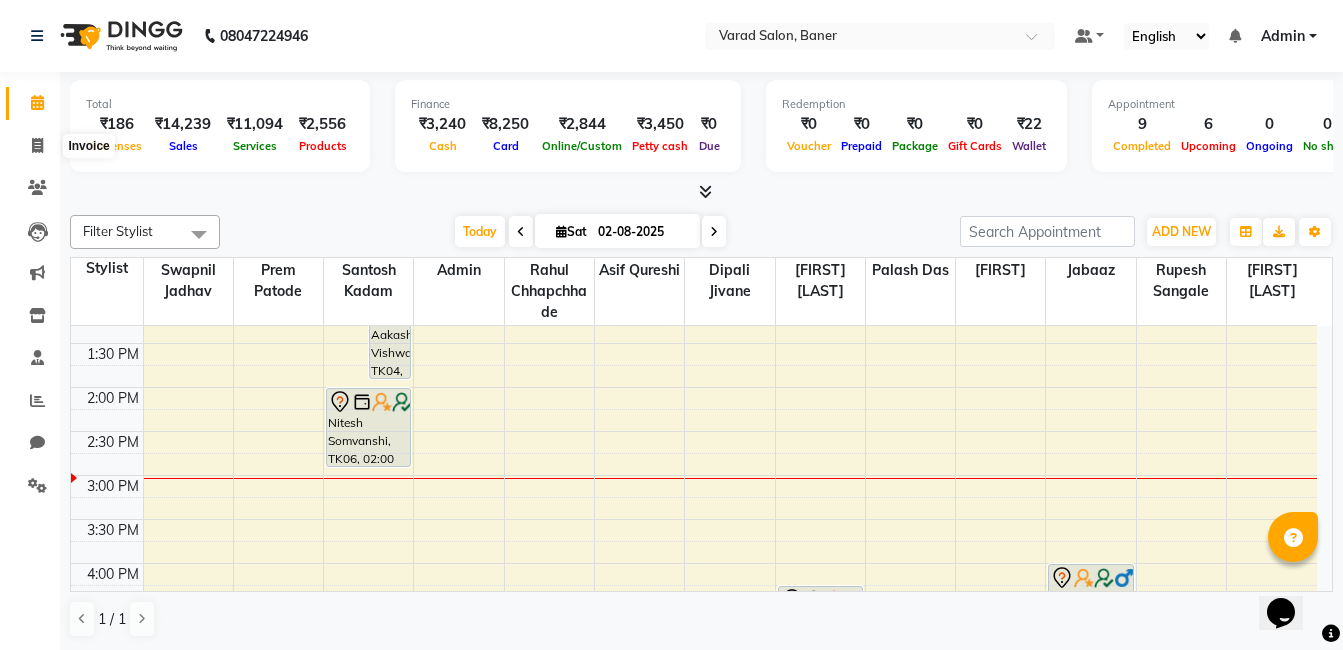 select on "service" 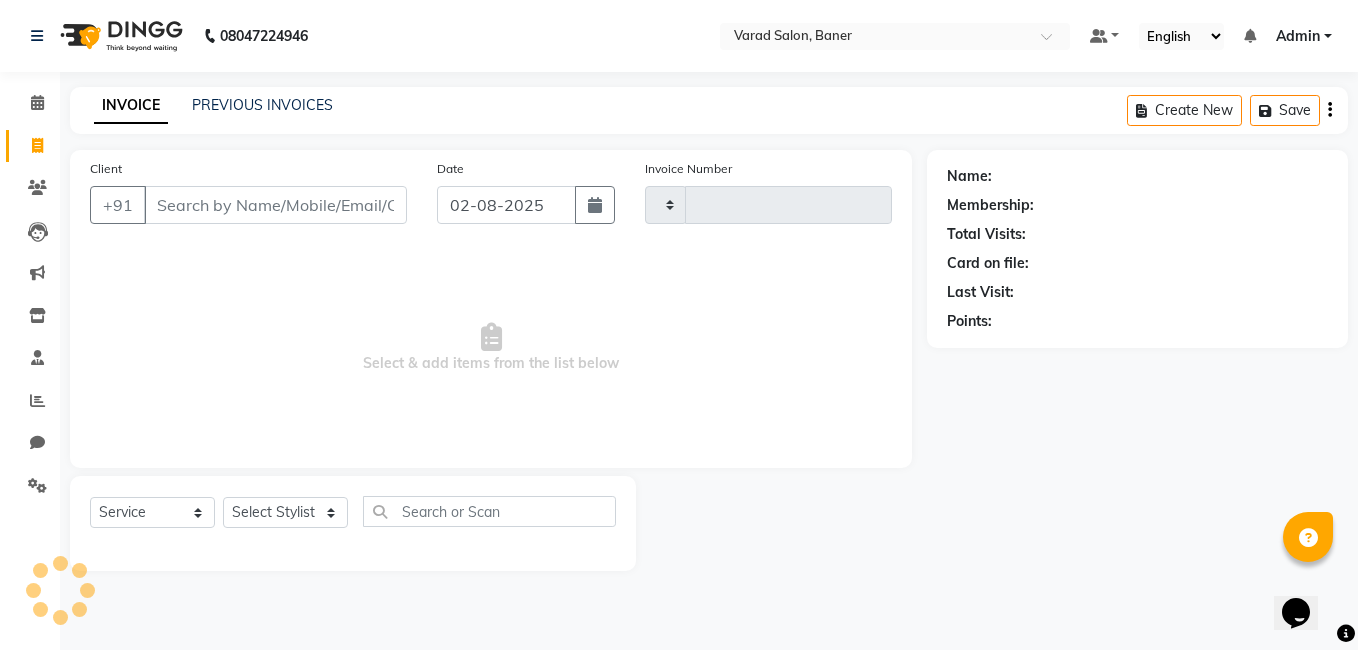 type on "2698" 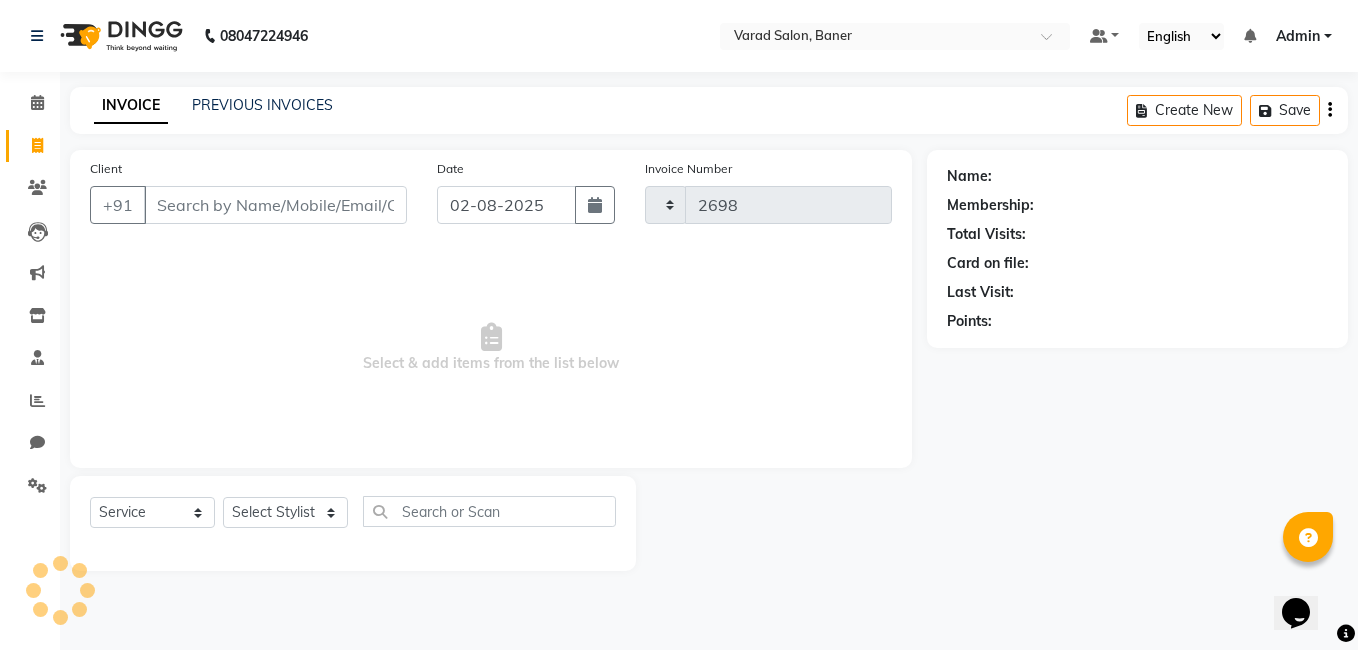 select on "7115" 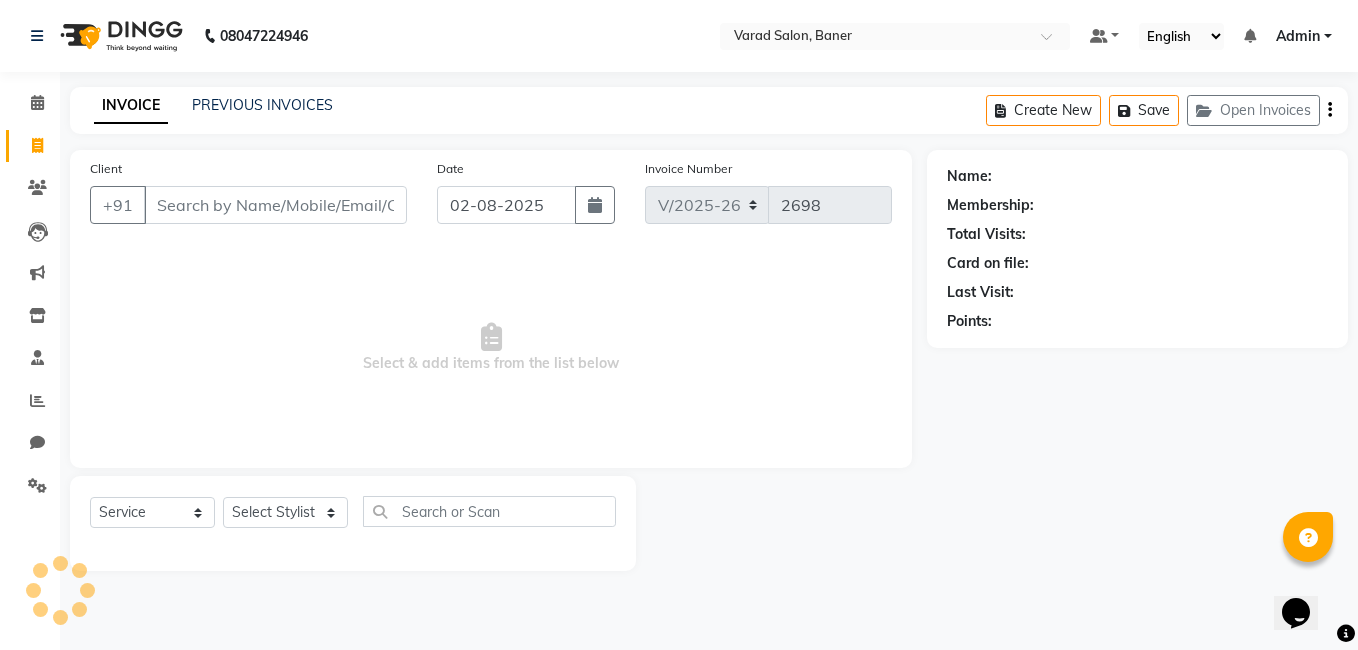click on "Client" at bounding box center [275, 205] 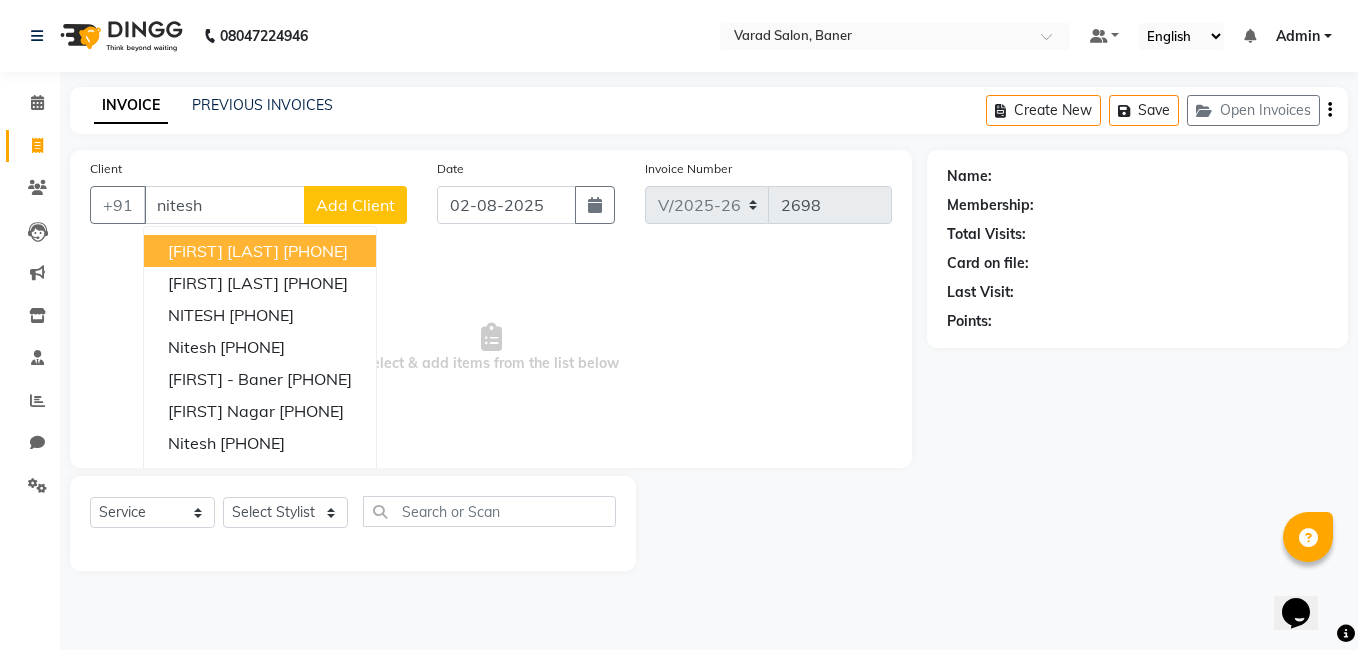 click on "[PHONE]" at bounding box center (315, 251) 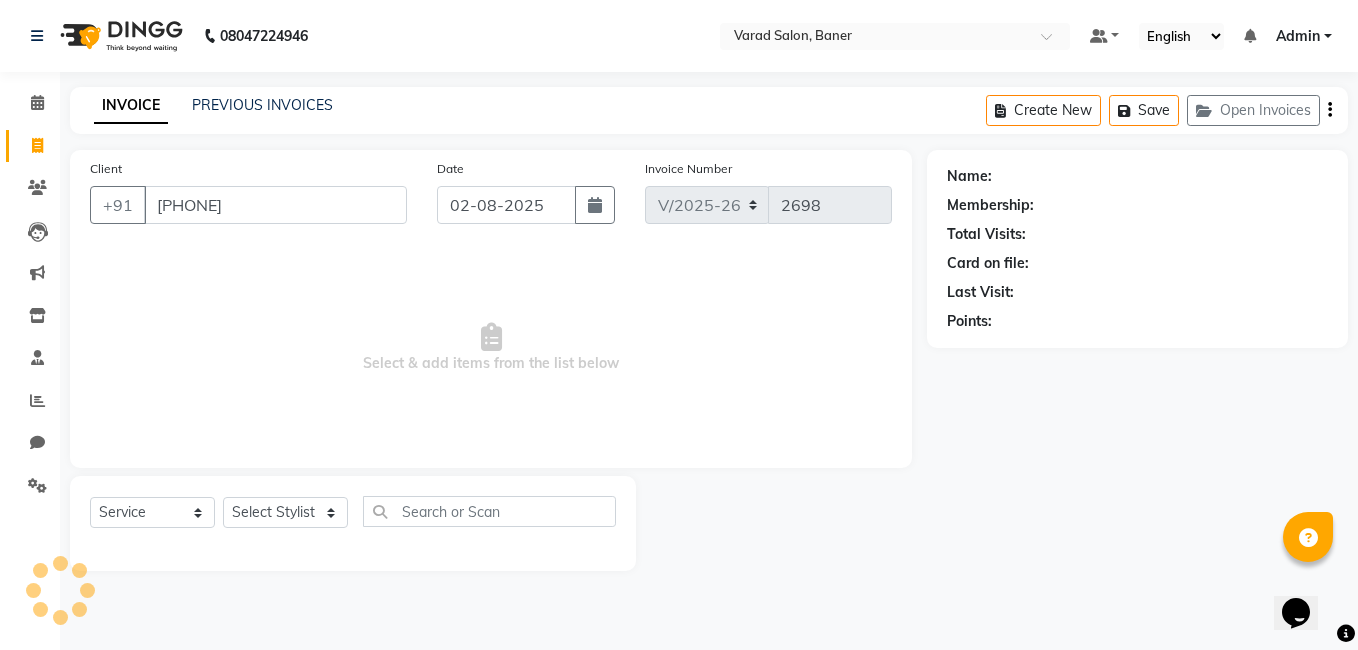 type on "[PHONE]" 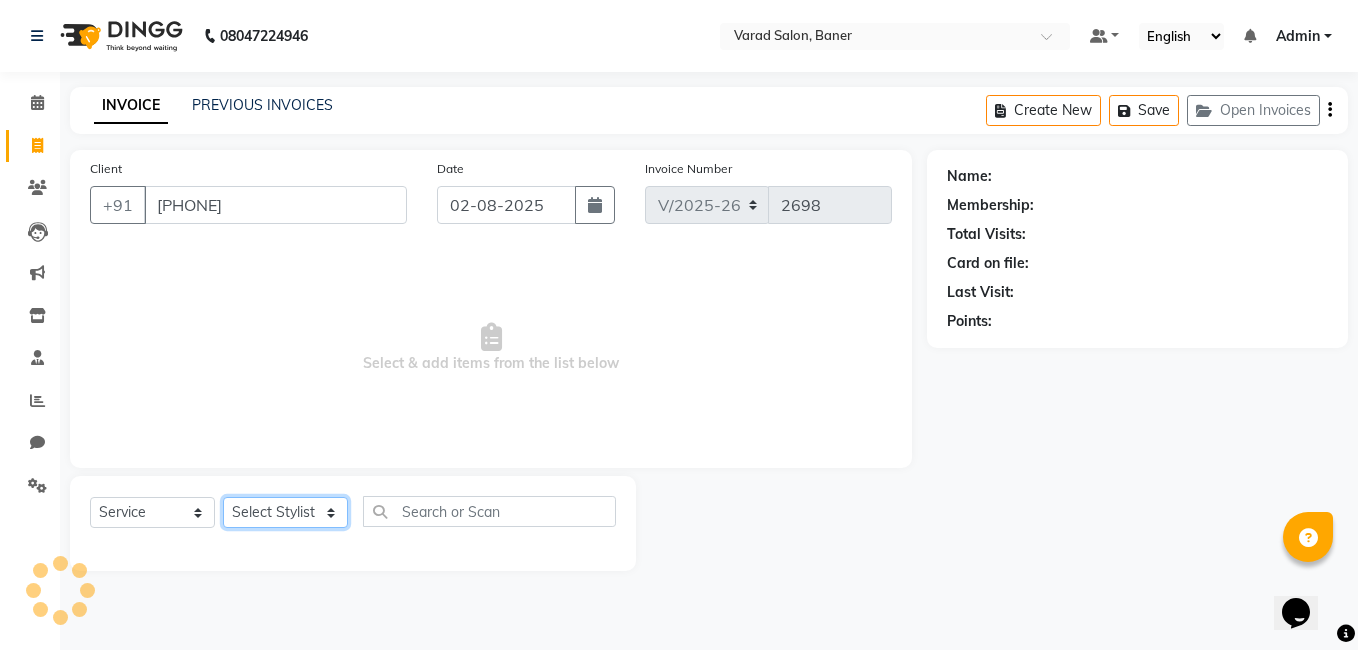 click on "Select Stylist Admin [FIRST] [LAST] [FIRST] [LAST] [FIRST] [LAST] [FIRST] [LAST] [FIRST] [LAST] [FIRST] [LAST] [FIRST] [LAST] [FIRST] [LAST] [FIRST] [LAST] [FIRST] [LAST] [FIRST] [LAST]" 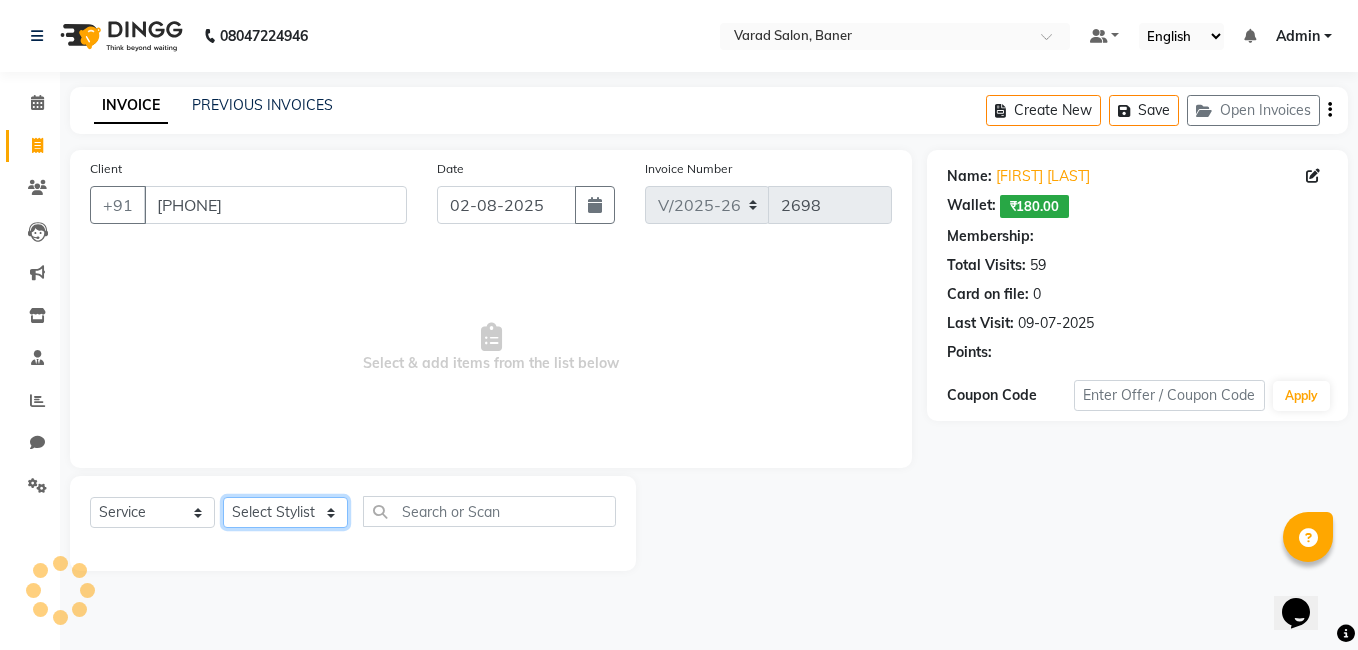 select on "1: Object" 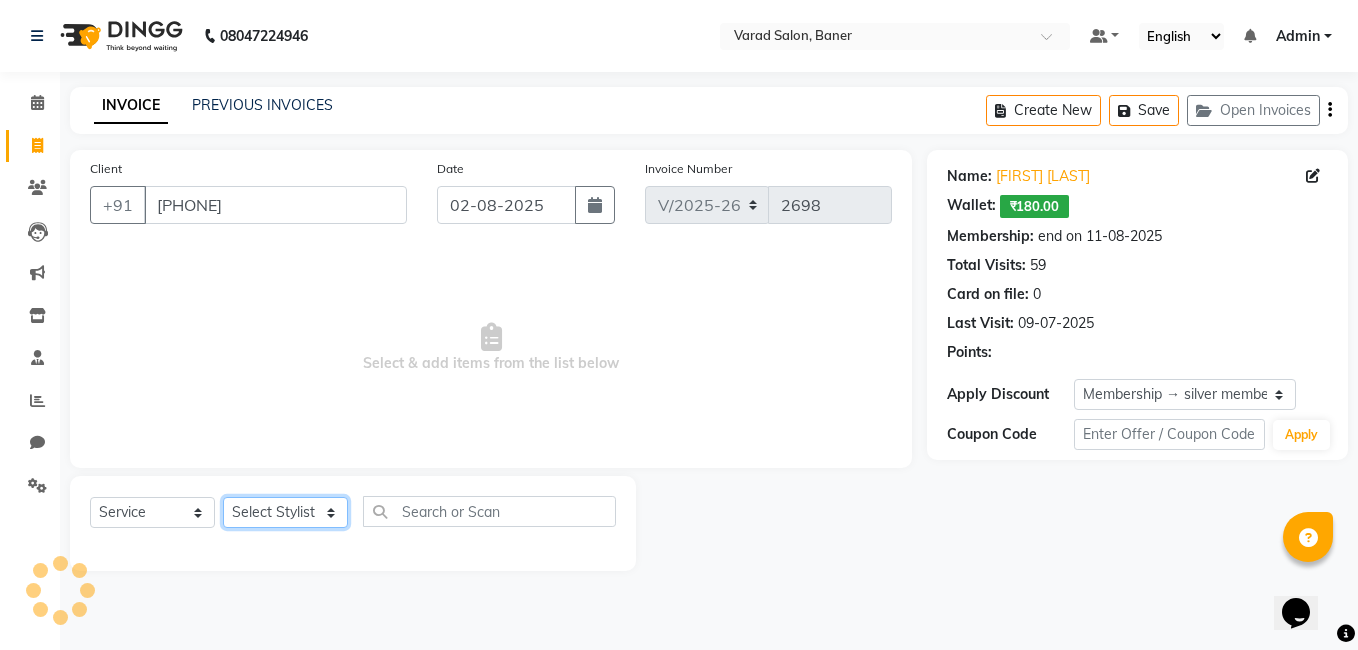 select on "60259" 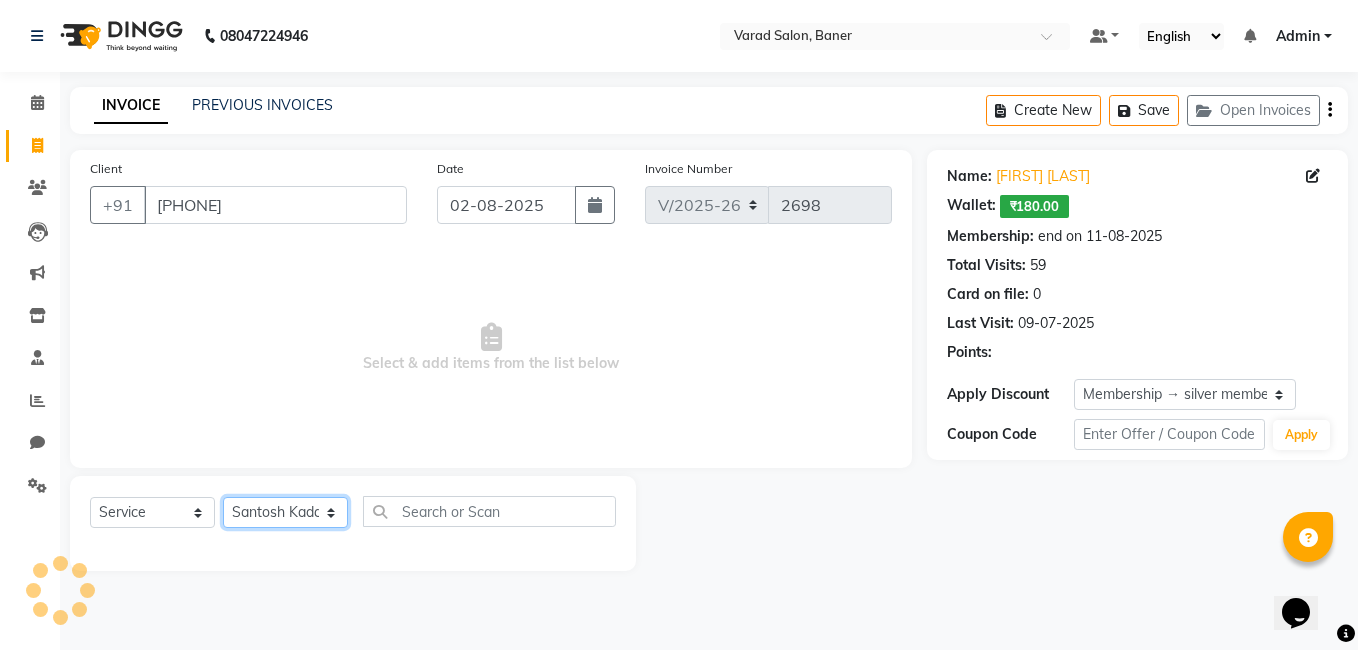 click on "Select Stylist Admin [FIRST] [LAST] [FIRST] [LAST] [FIRST] [LAST] [FIRST] [LAST] [FIRST] [LAST] [FIRST] [LAST] [FIRST] [LAST] [FIRST] [LAST] [FIRST] [LAST] [FIRST] [LAST] [FIRST] [LAST]" 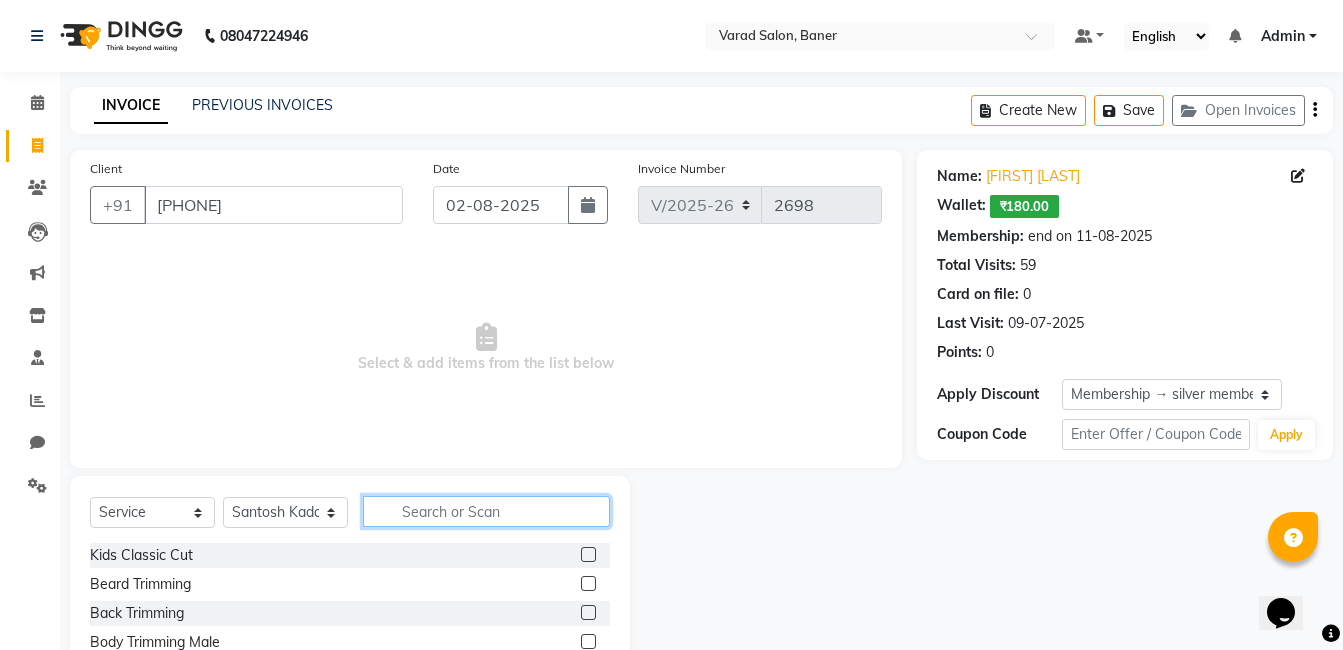 click 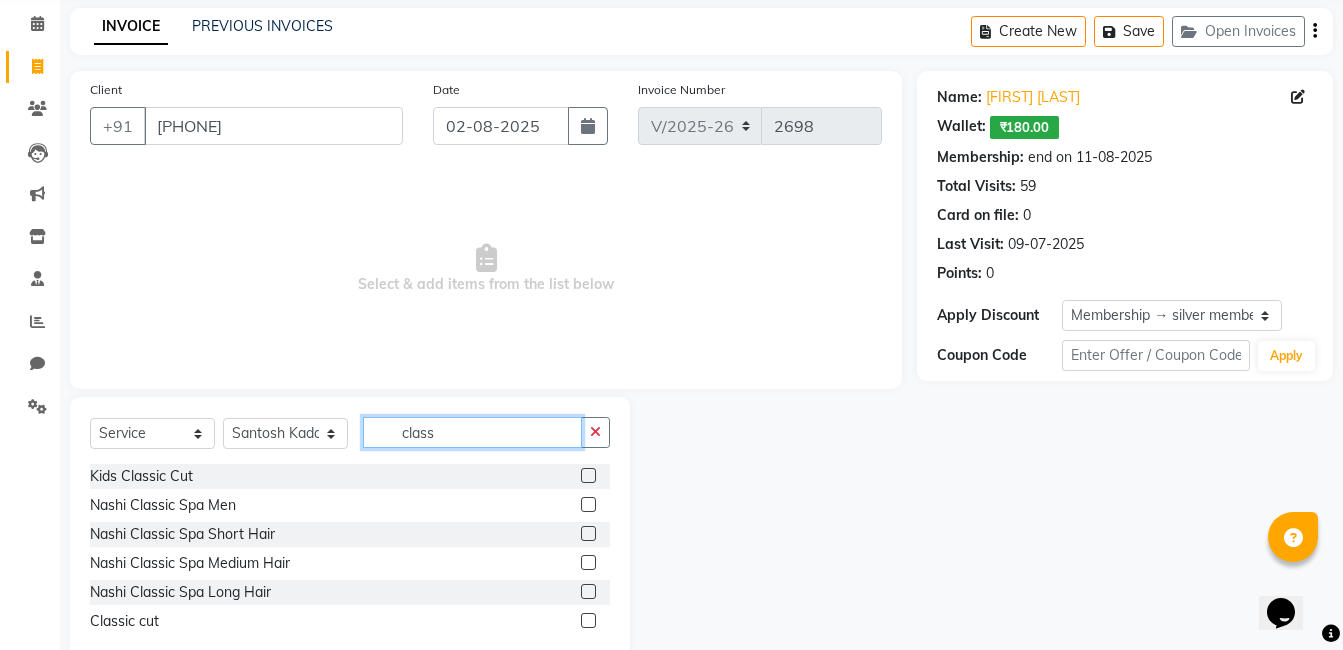 scroll, scrollTop: 125, scrollLeft: 0, axis: vertical 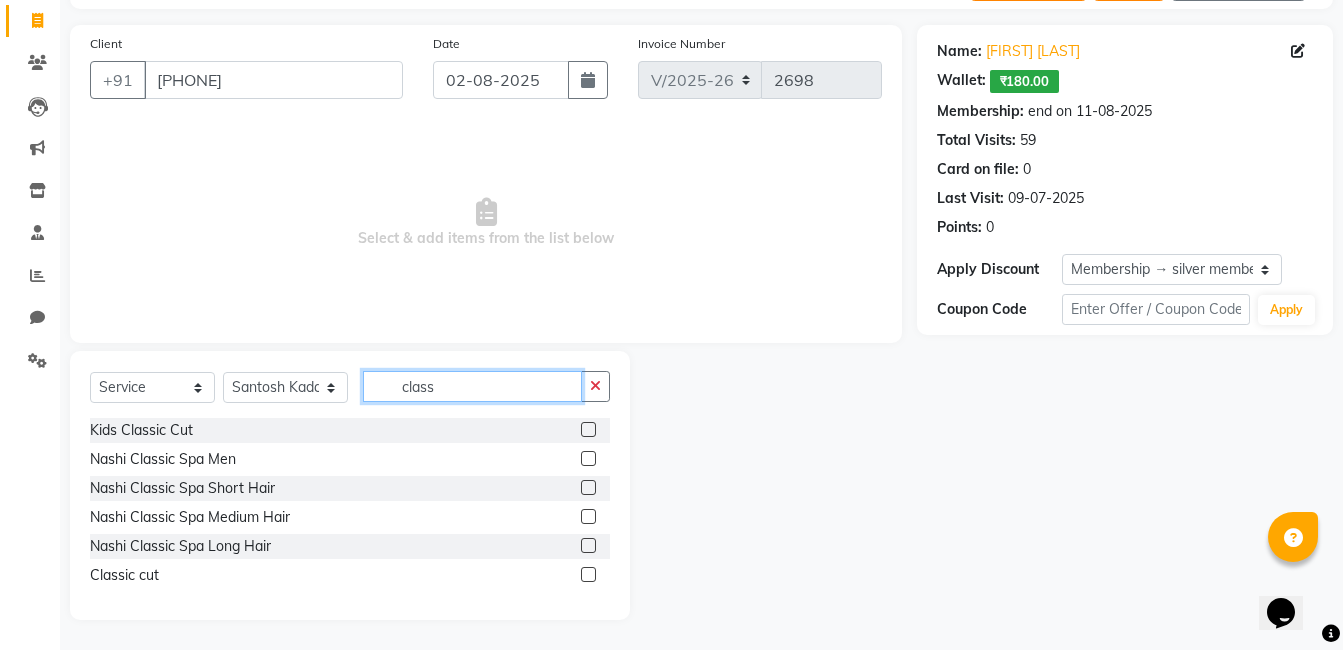 type on "class" 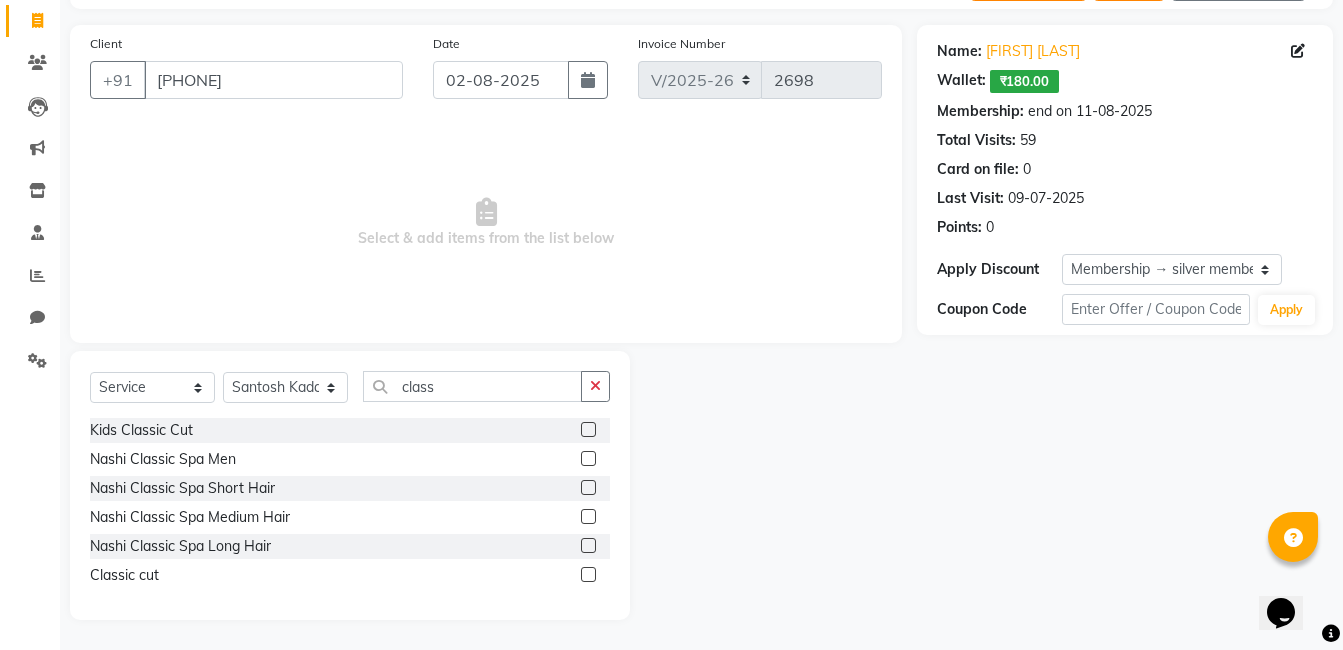 click 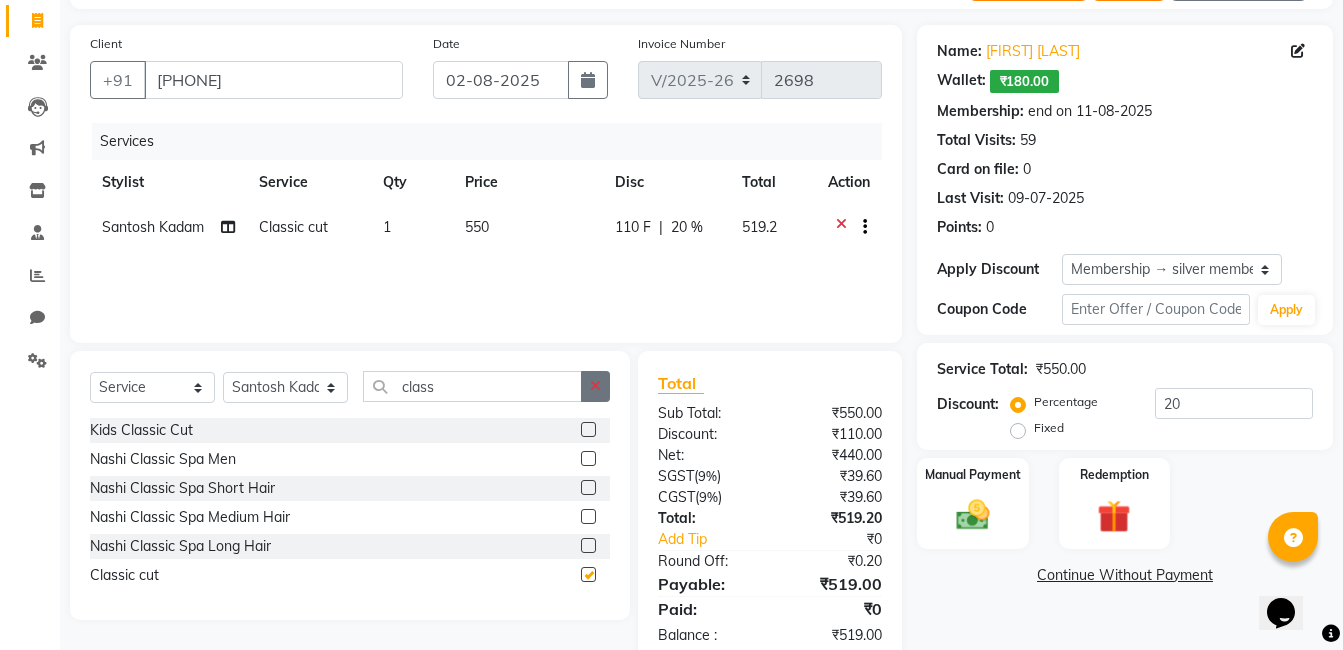 checkbox on "false" 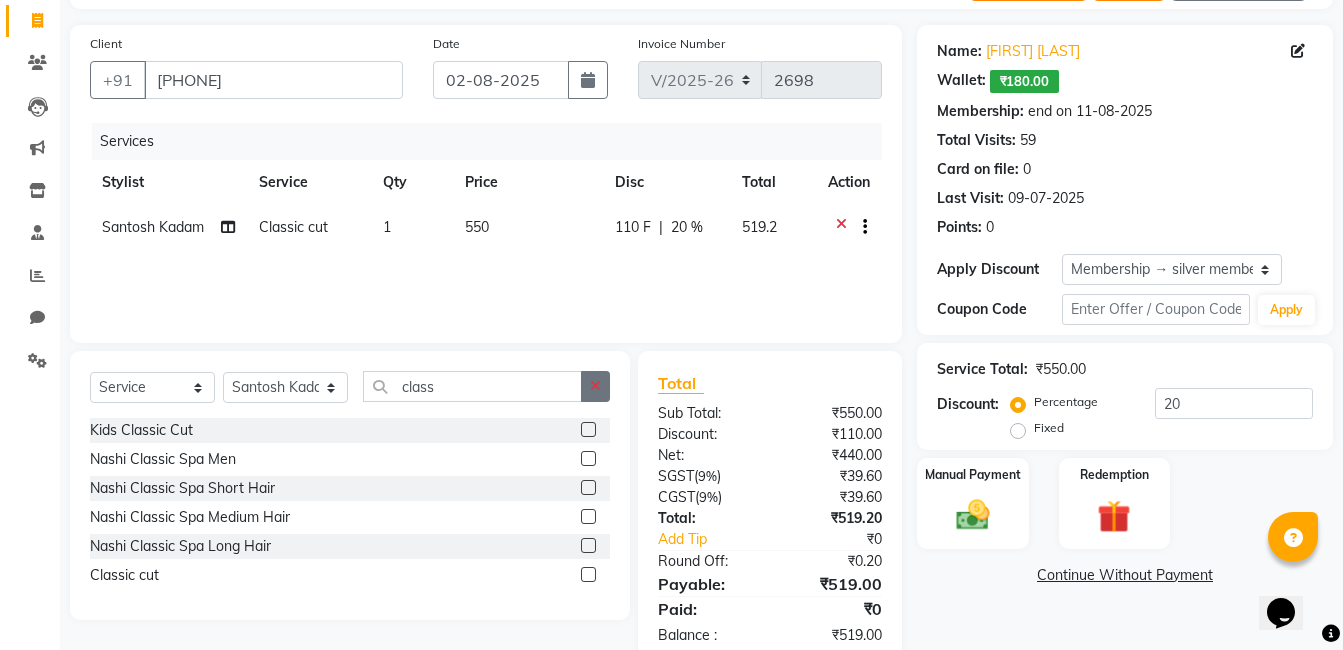 click 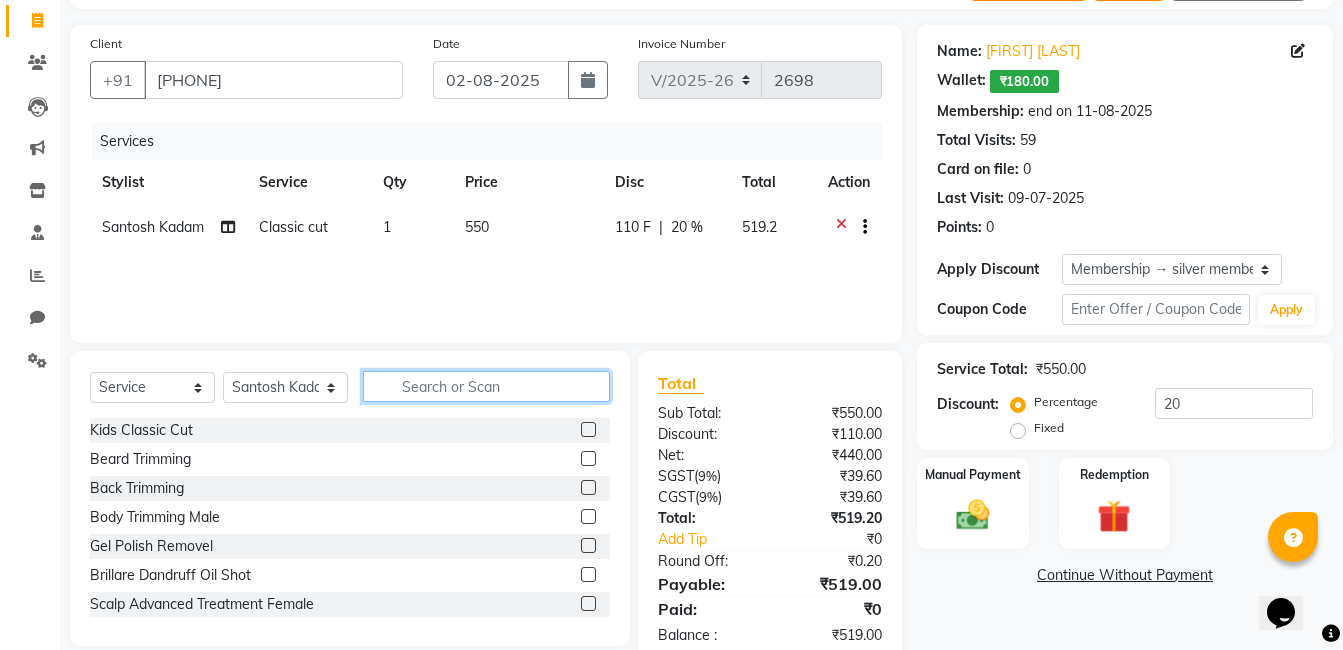click 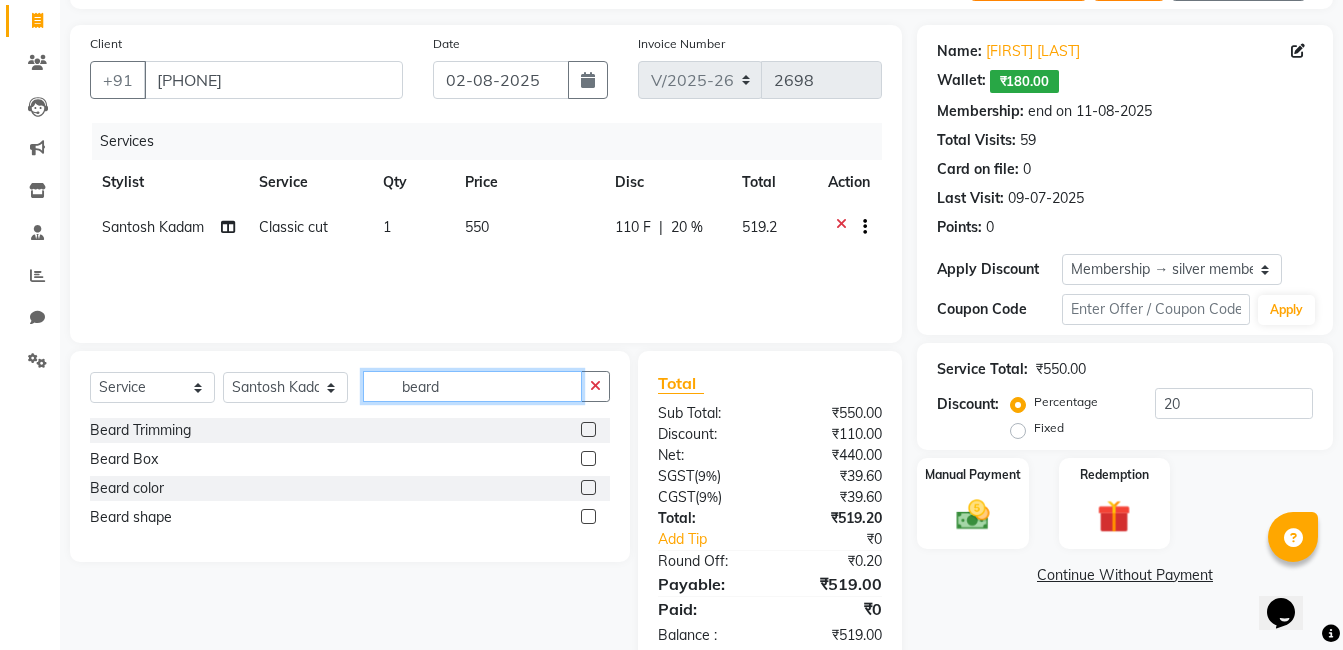 type on "beard" 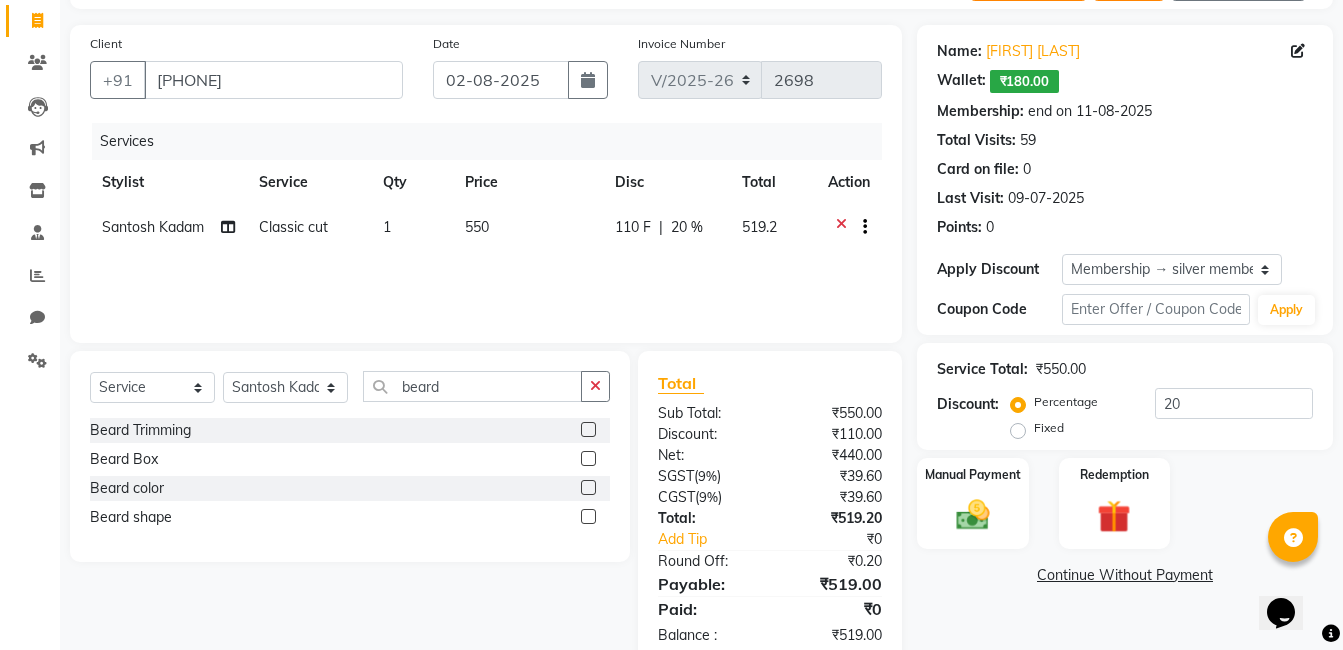 click 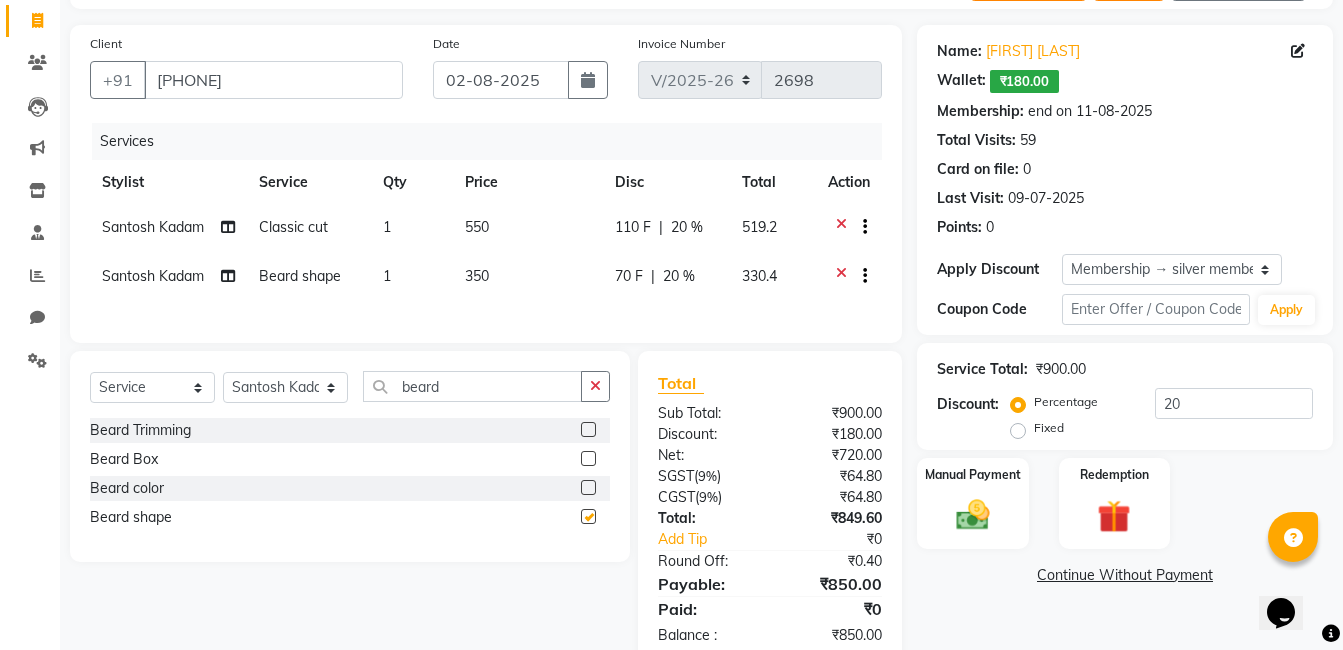 checkbox on "false" 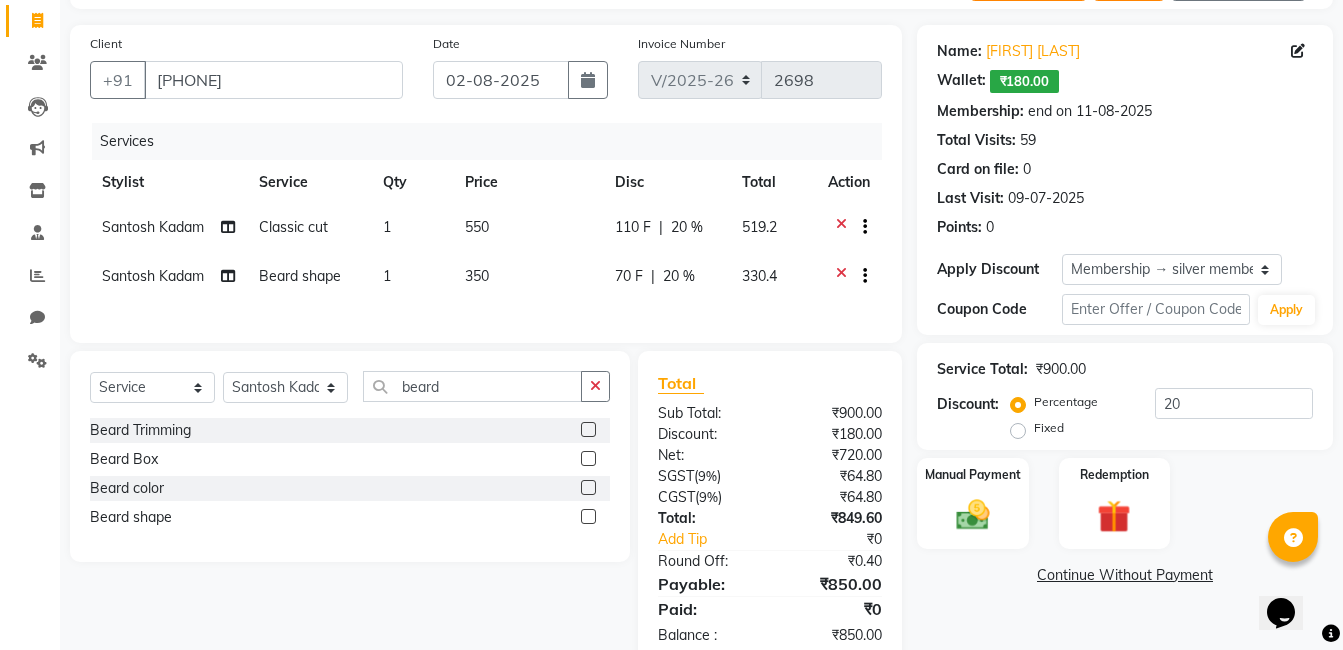 drag, startPoint x: 606, startPoint y: 404, endPoint x: 559, endPoint y: 399, distance: 47.26521 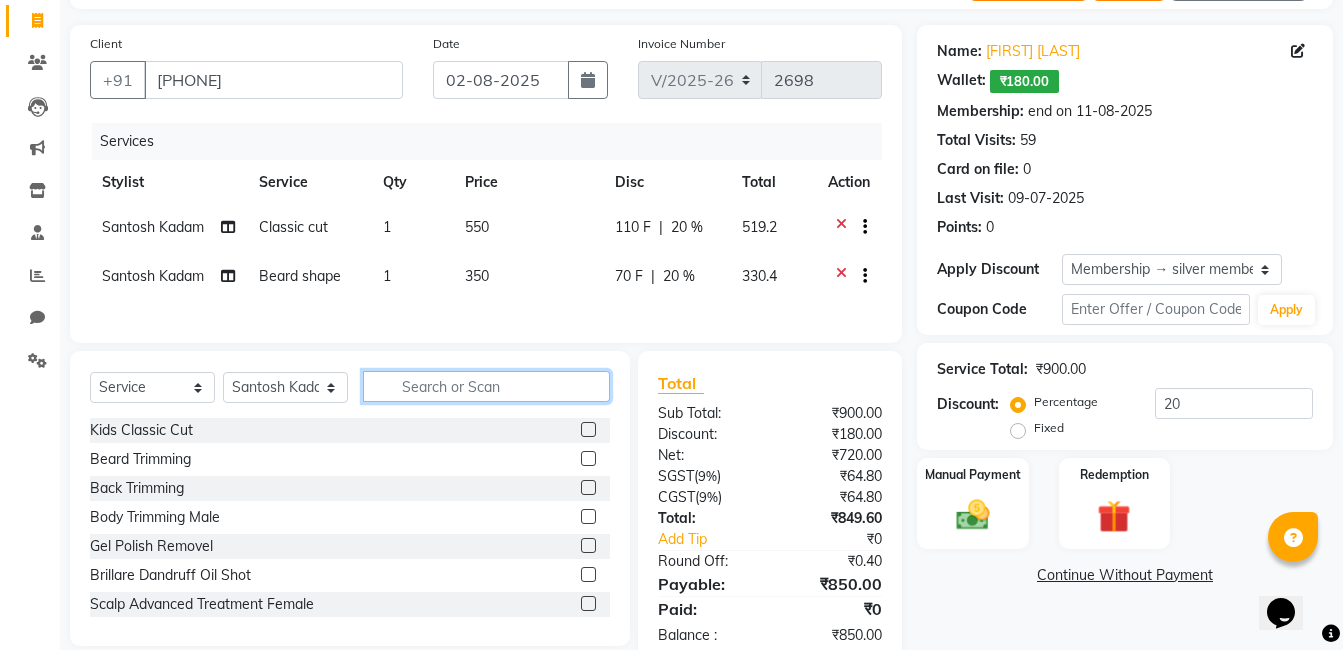 click 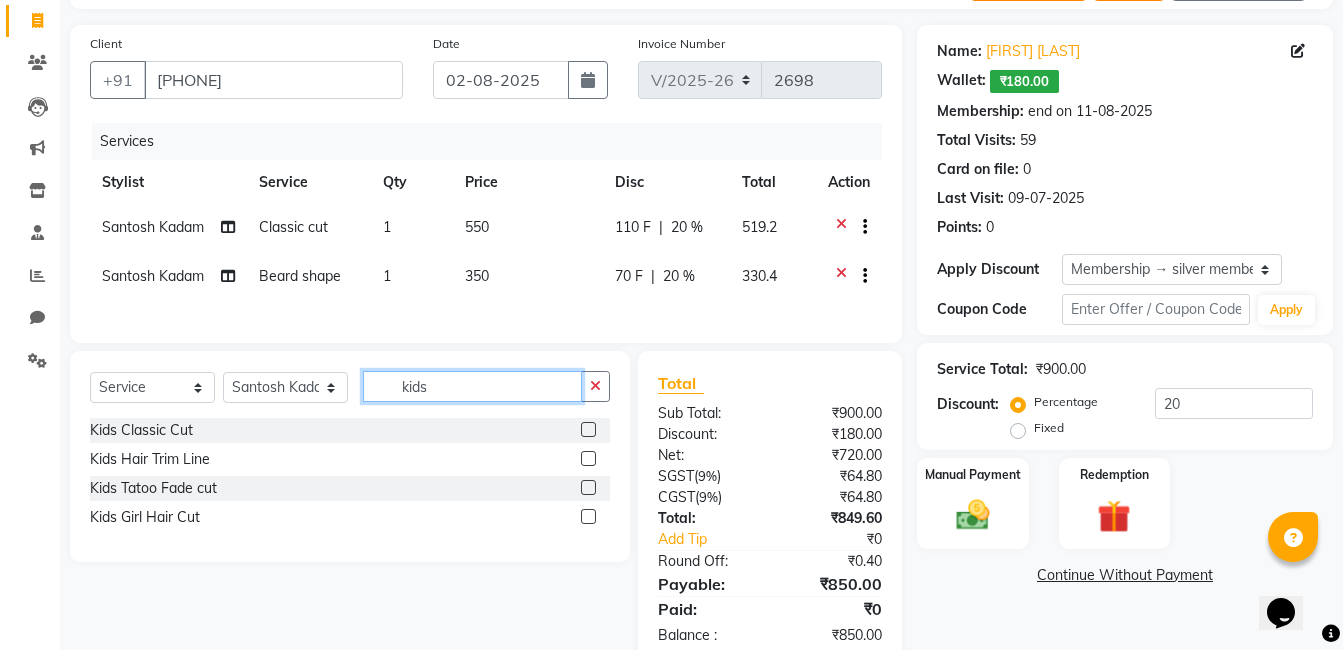 type on "kids" 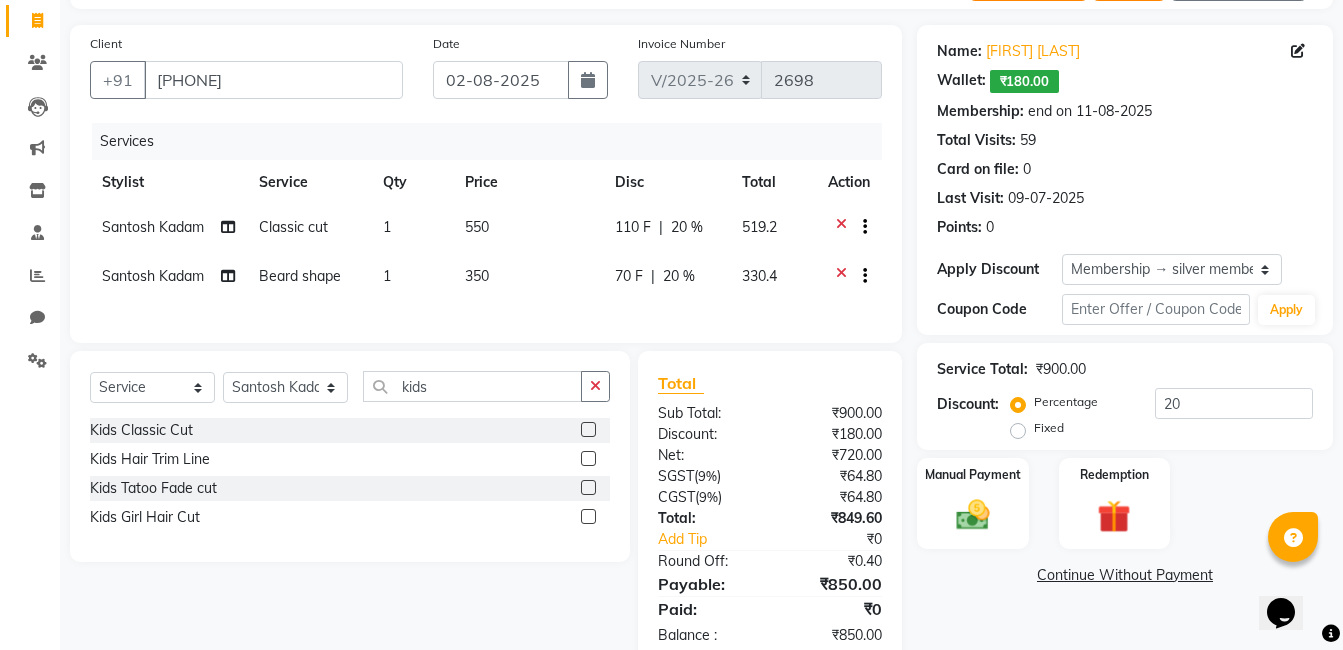 click 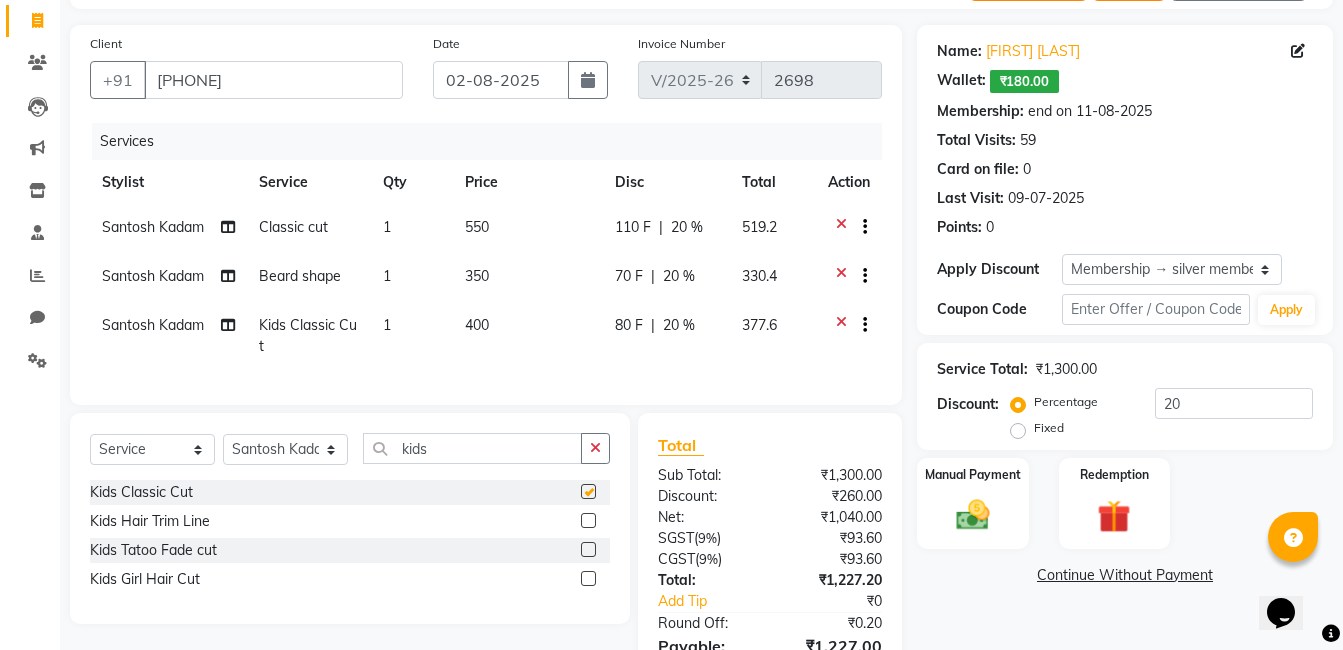 checkbox on "false" 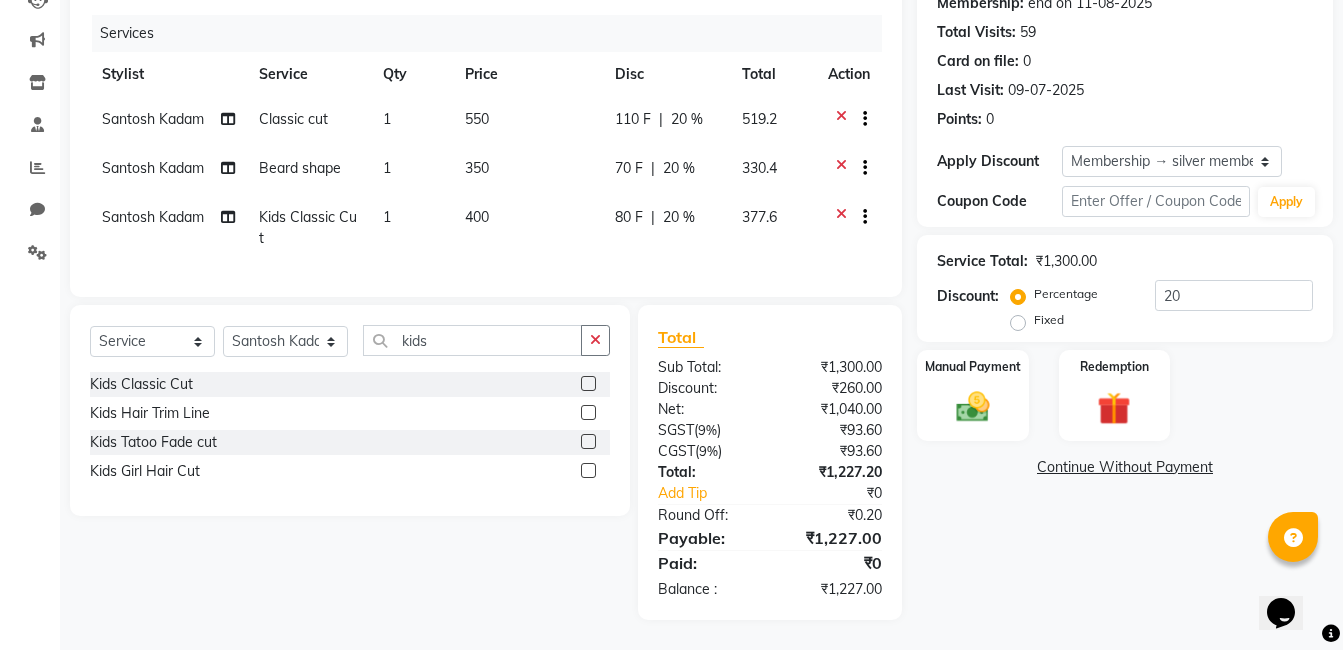 scroll, scrollTop: 0, scrollLeft: 0, axis: both 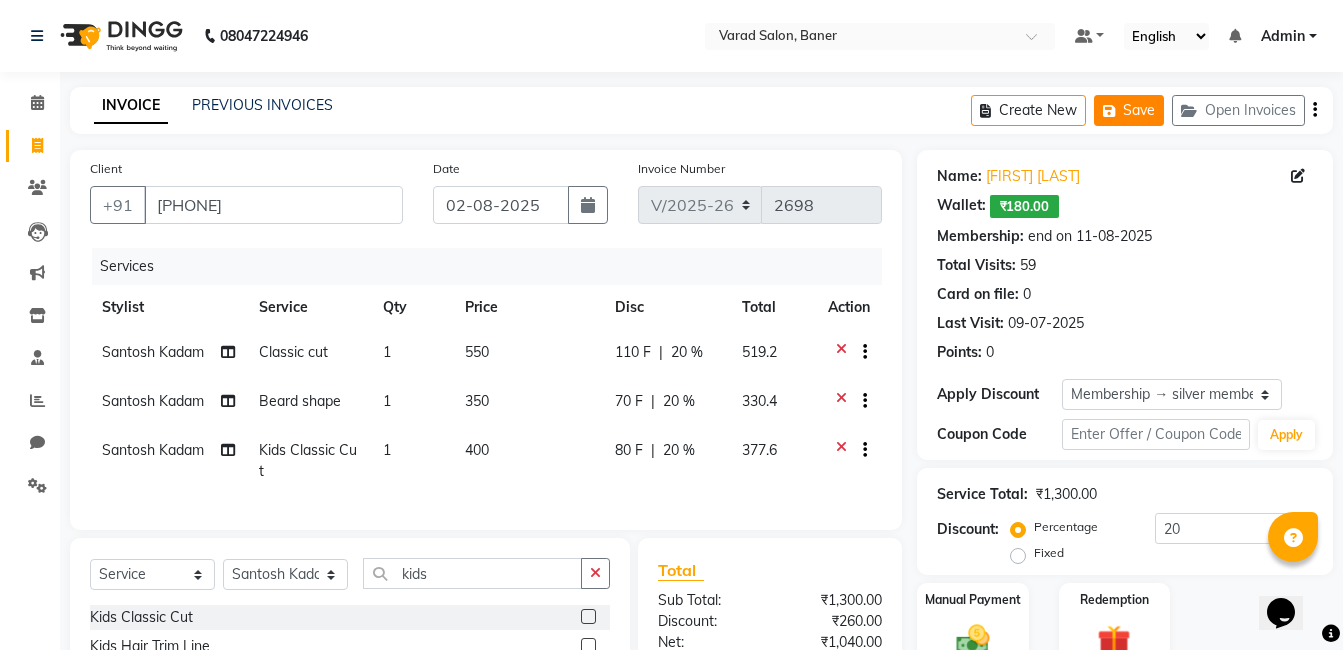 click 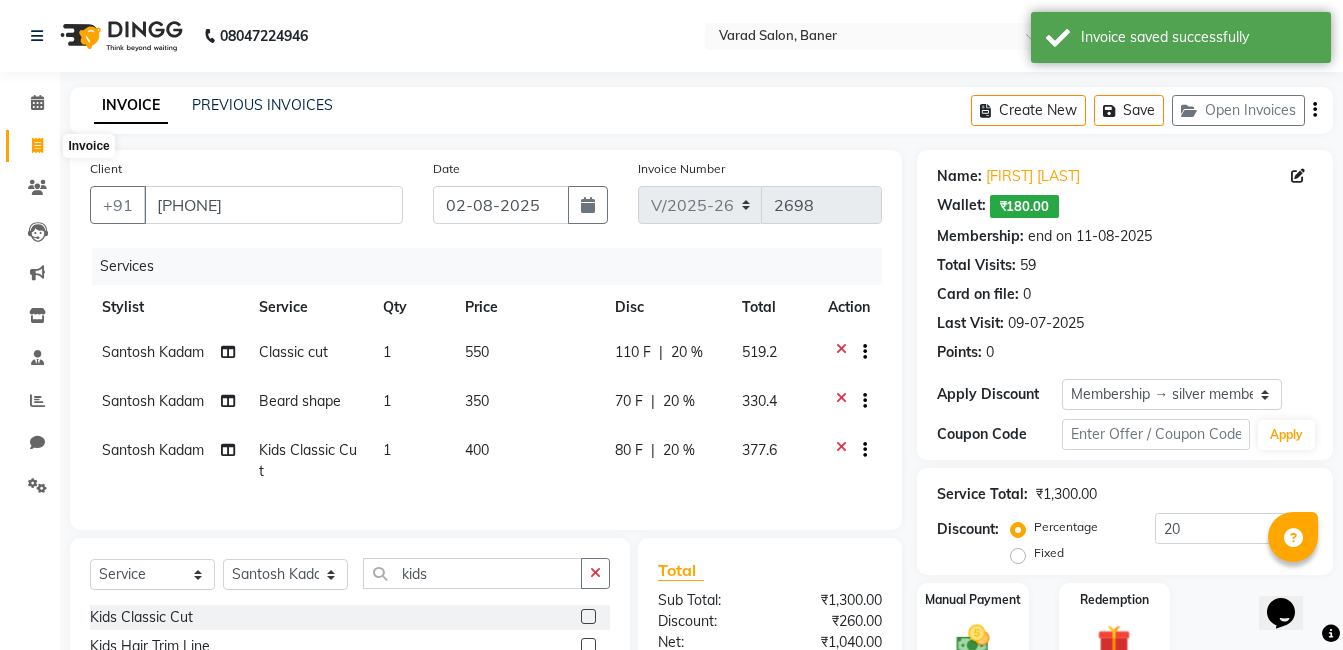 click 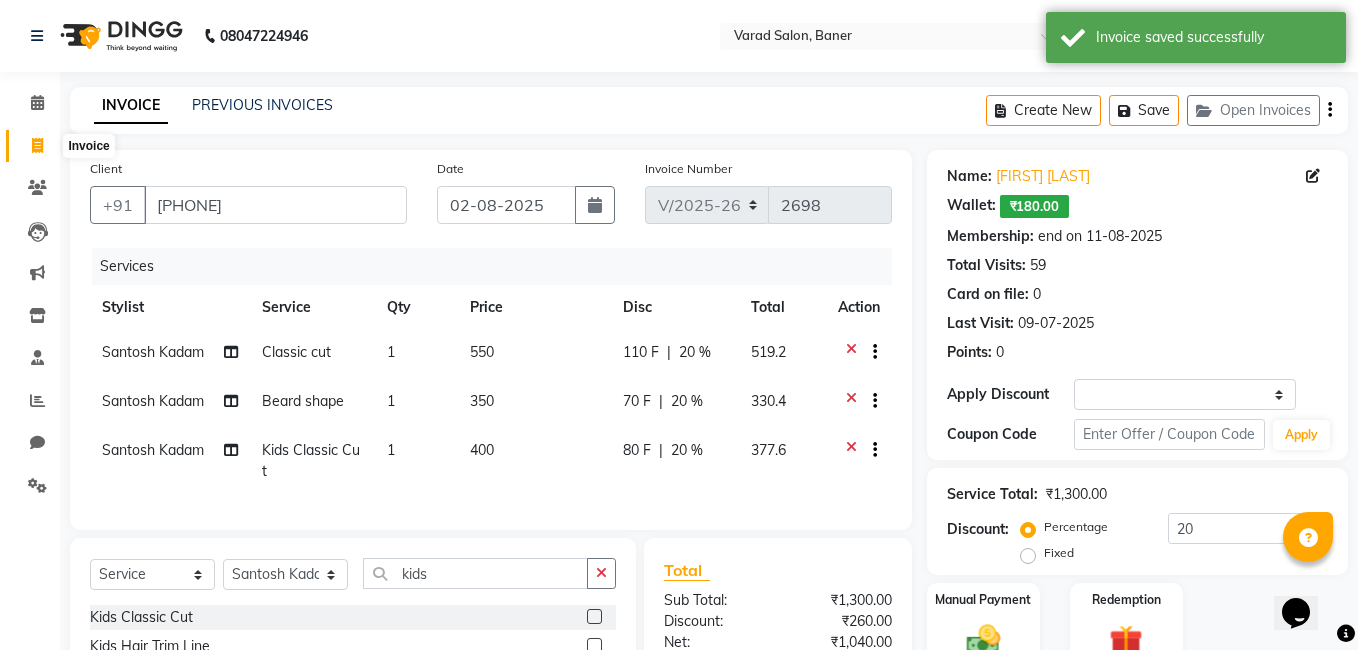 select on "service" 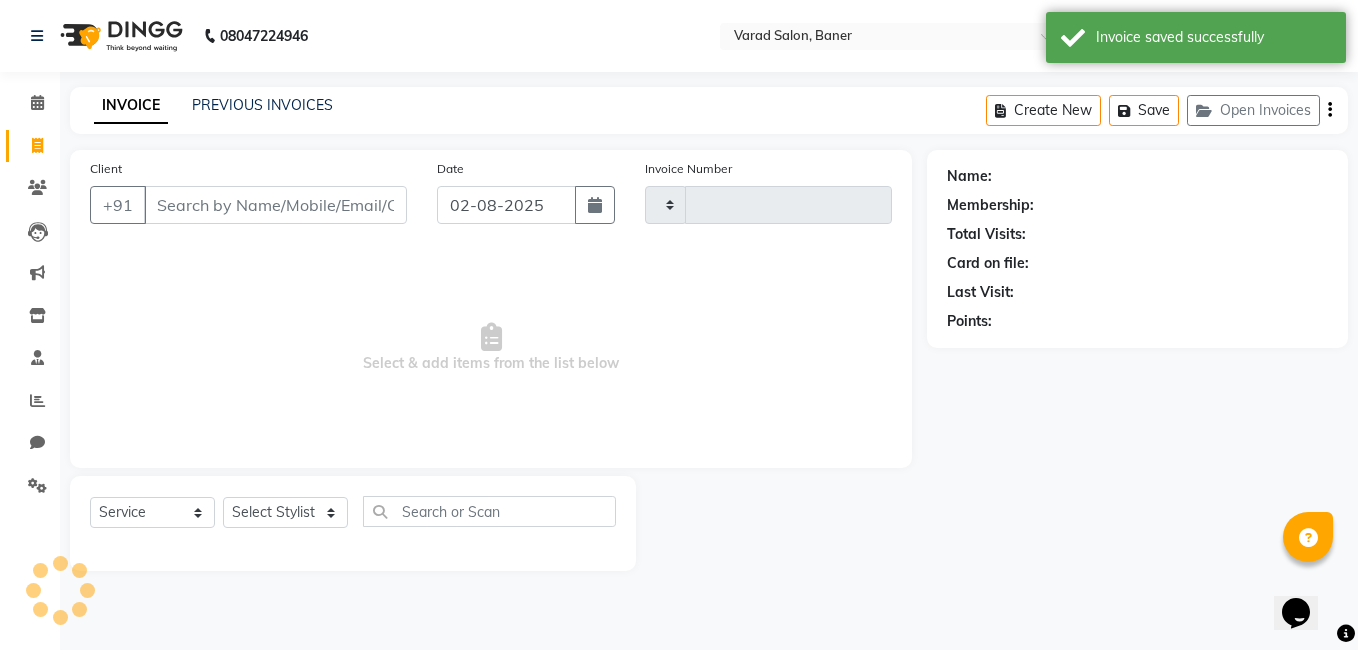 type on "2699" 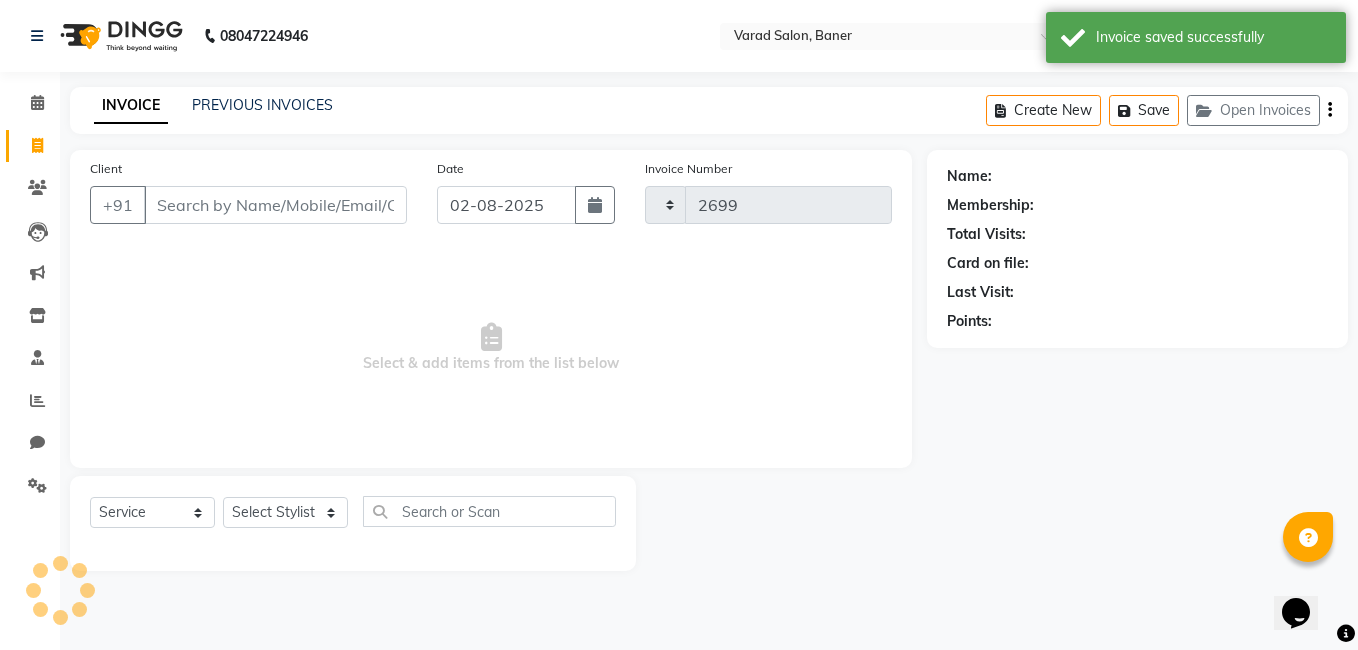 select on "7115" 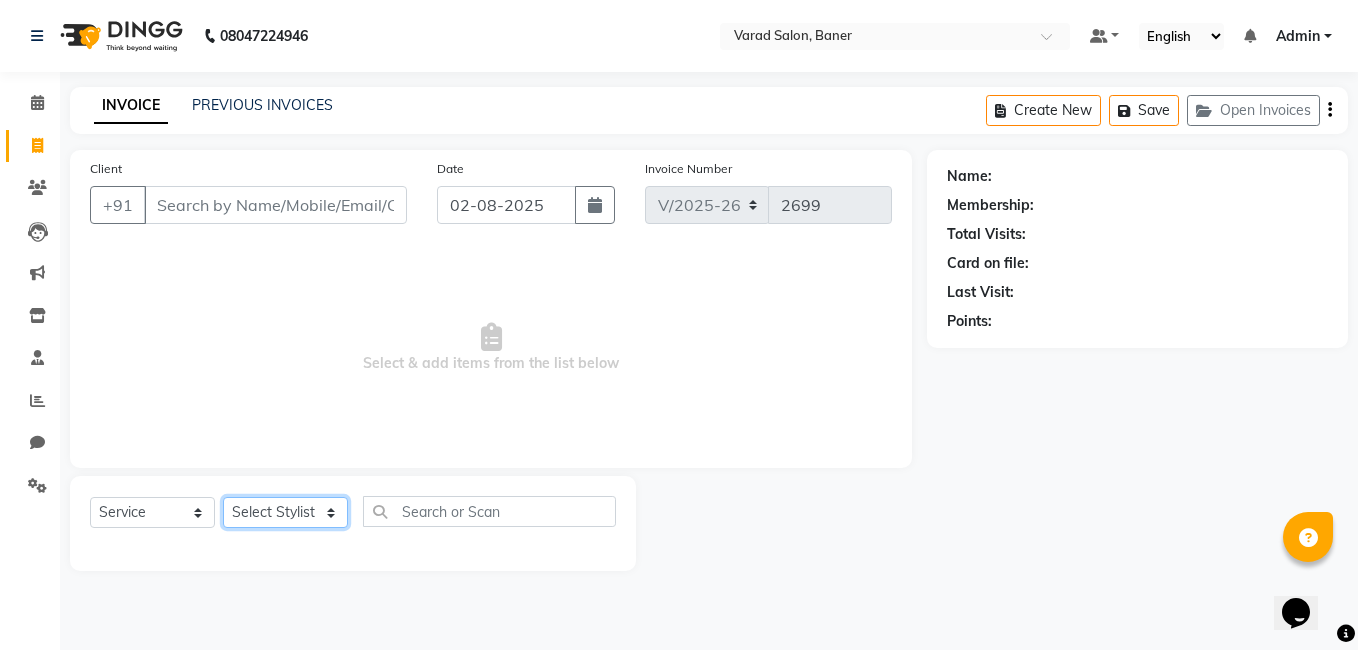 click on "Select Stylist Admin [FIRST] [LAST] [FIRST] [LAST] [FIRST] [LAST] [FIRST] [LAST] [FIRST] [LAST] [FIRST] [LAST] [FIRST] [LAST] [FIRST] [LAST] [FIRST] [LAST] [FIRST] [LAST] [FIRST] [LAST]" 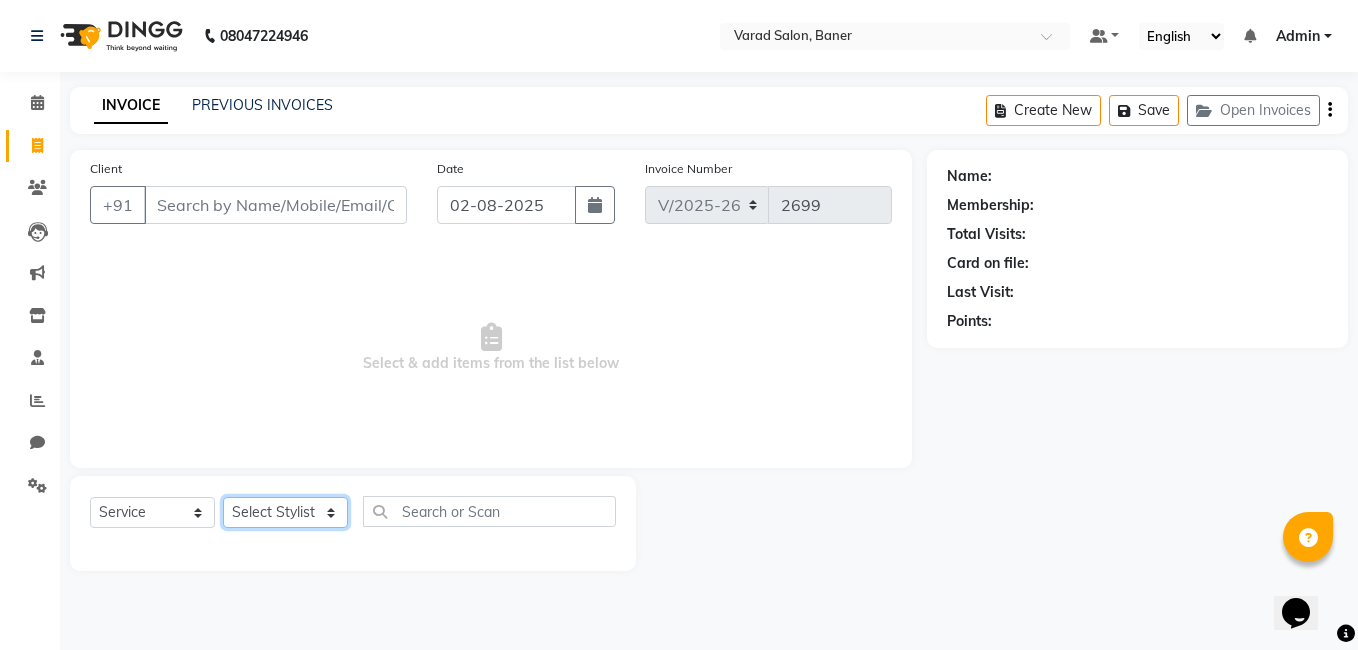 select on "60263" 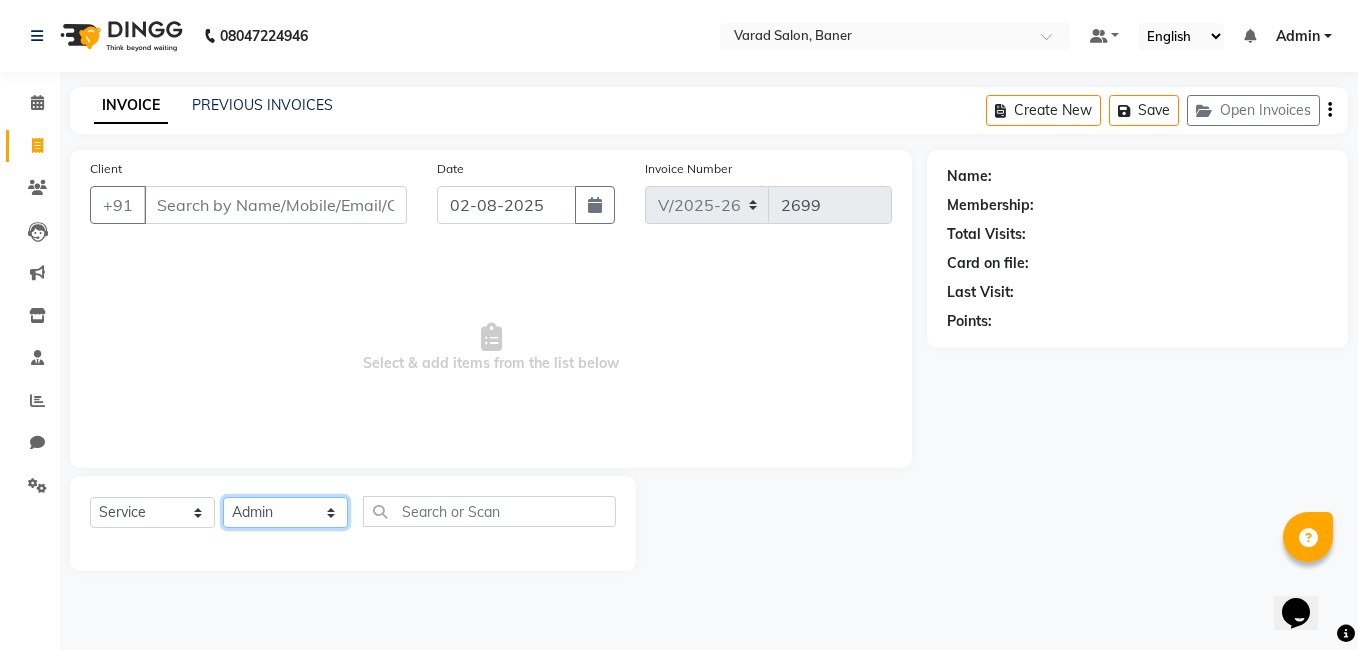 click on "Select Stylist Admin [FIRST] [LAST] [FIRST] [LAST] [FIRST] [LAST] [FIRST] [LAST] [FIRST] [LAST] [FIRST] [LAST] [FIRST] [LAST] [FIRST] [LAST] [FIRST] [LAST] [FIRST] [LAST] [FIRST] [LAST]" 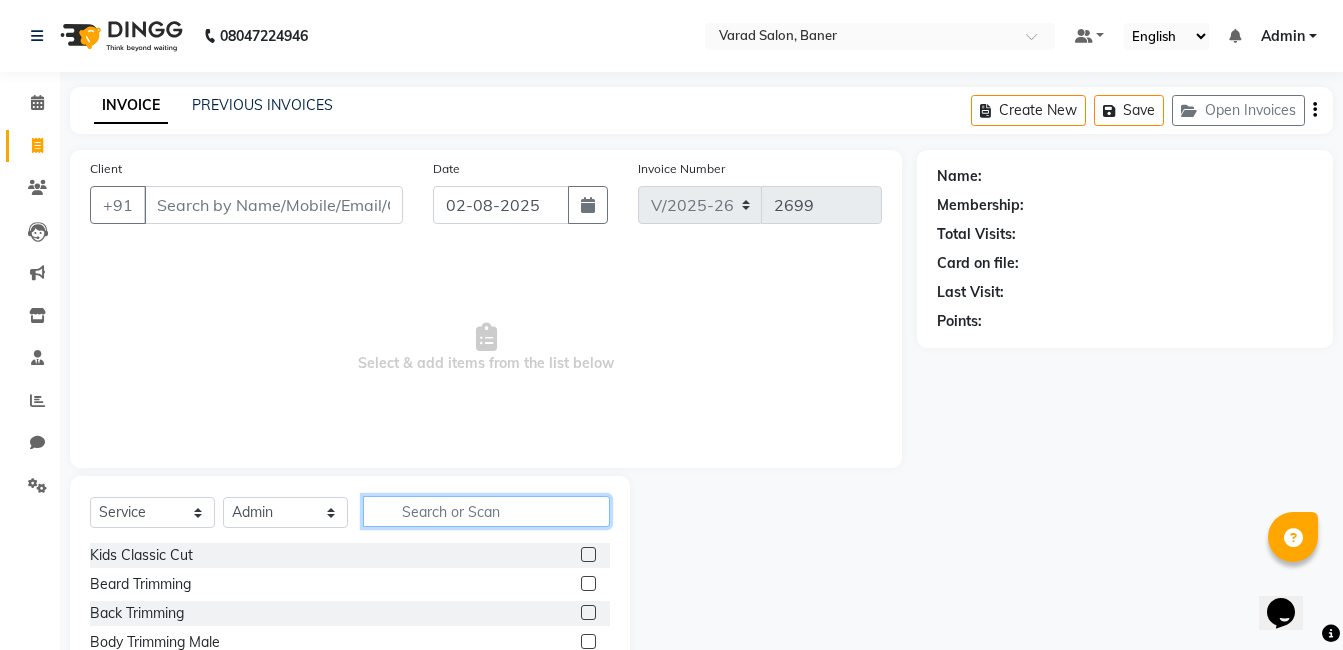 click 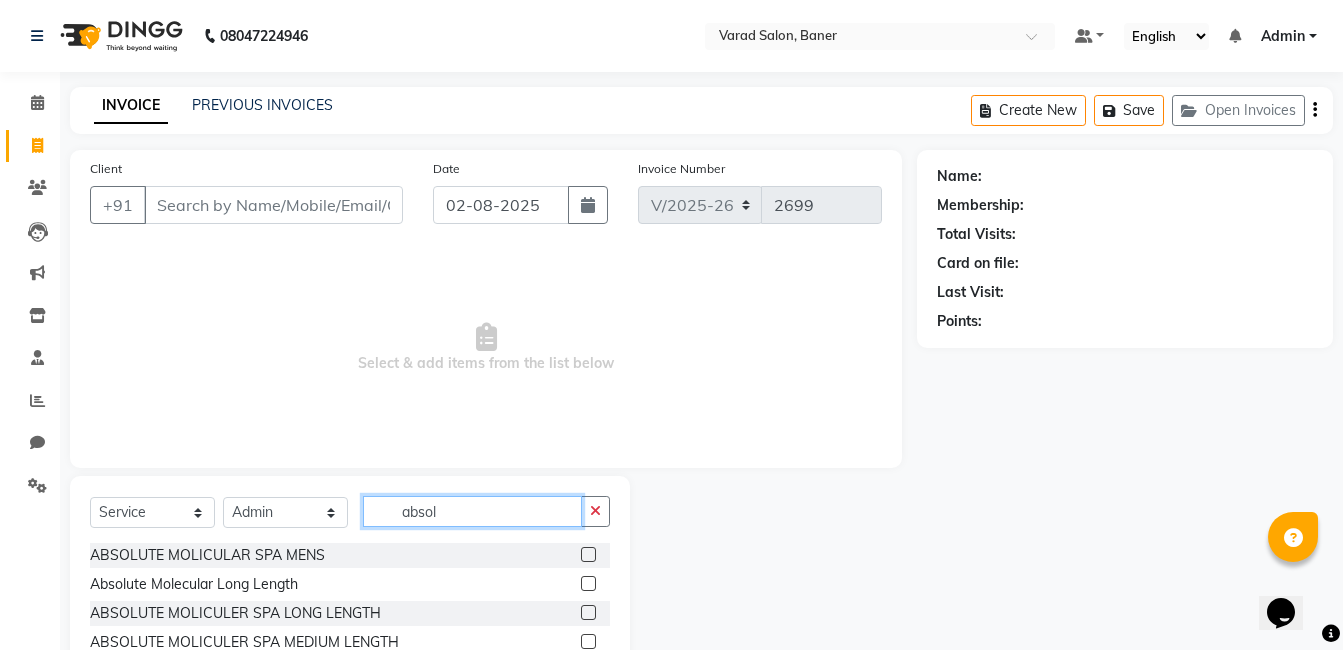 scroll, scrollTop: 96, scrollLeft: 0, axis: vertical 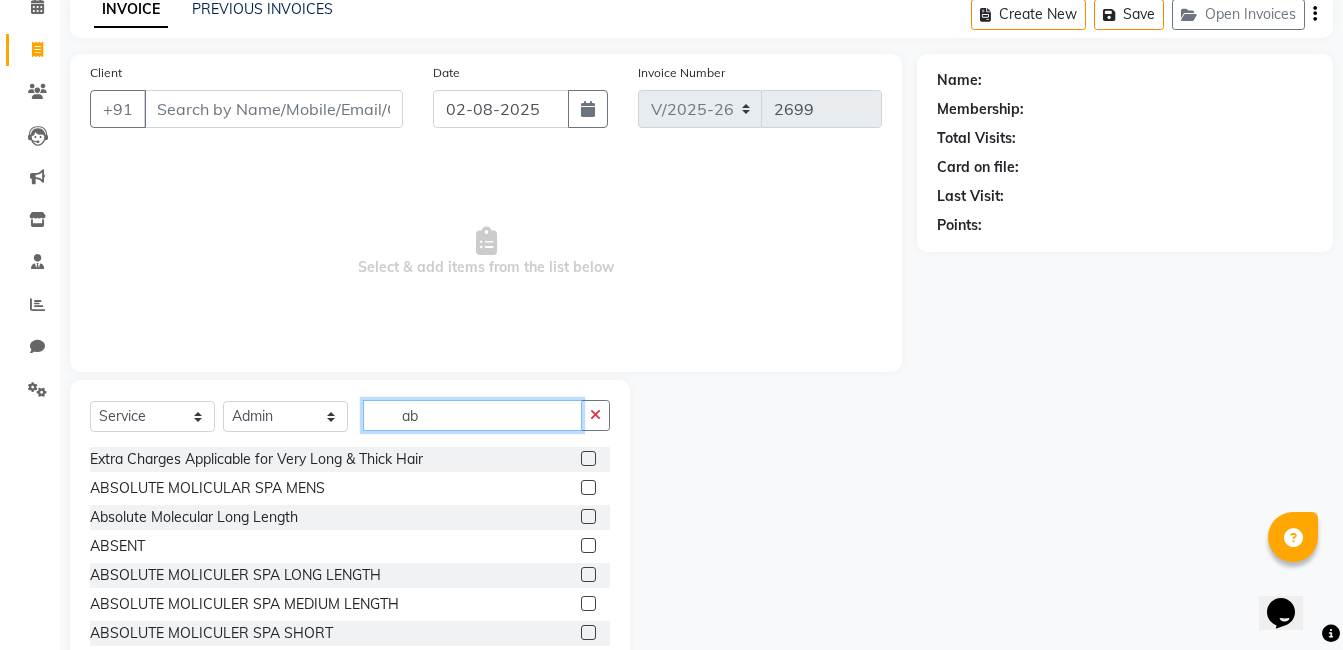 type on "ab" 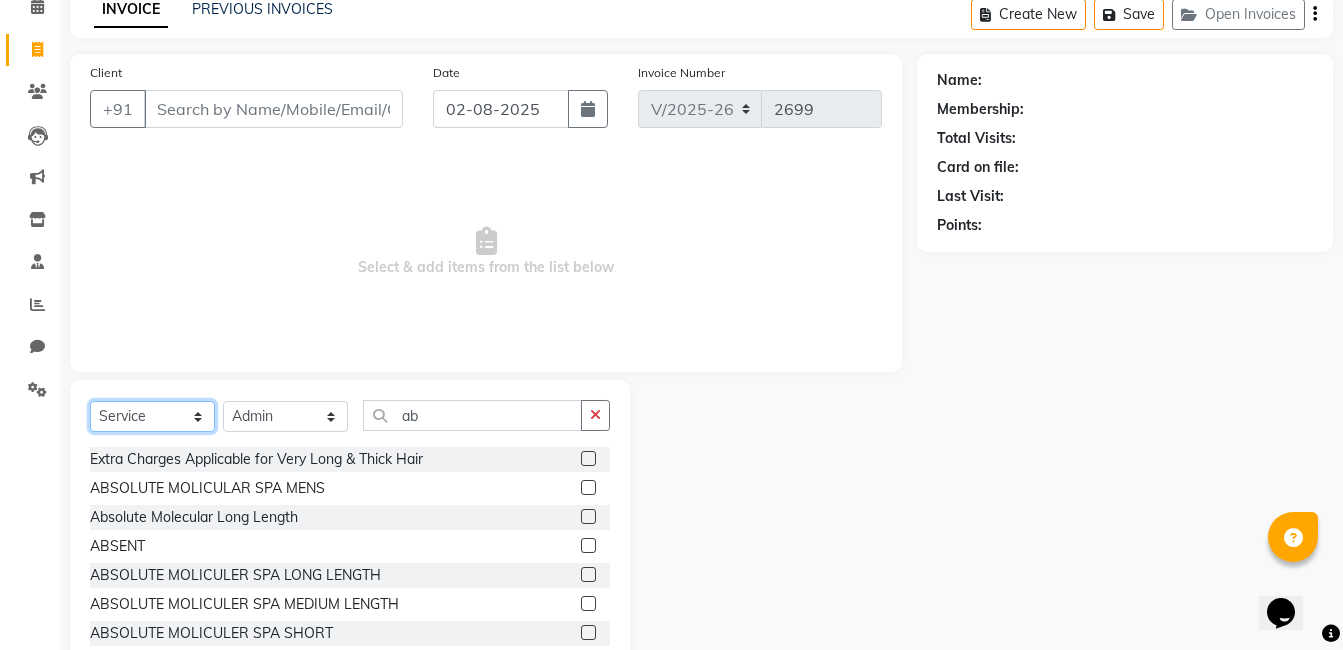 click on "Select  Service  Product  Membership  Package Voucher Prepaid Gift Card" 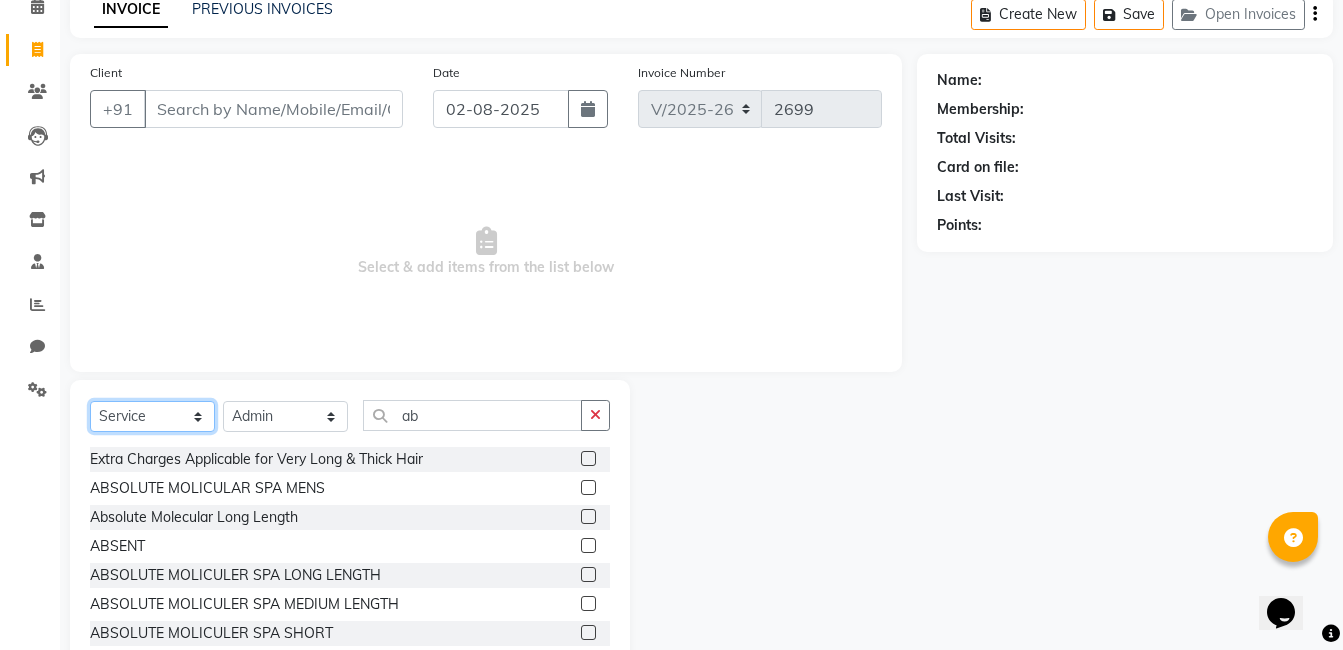 select on "product" 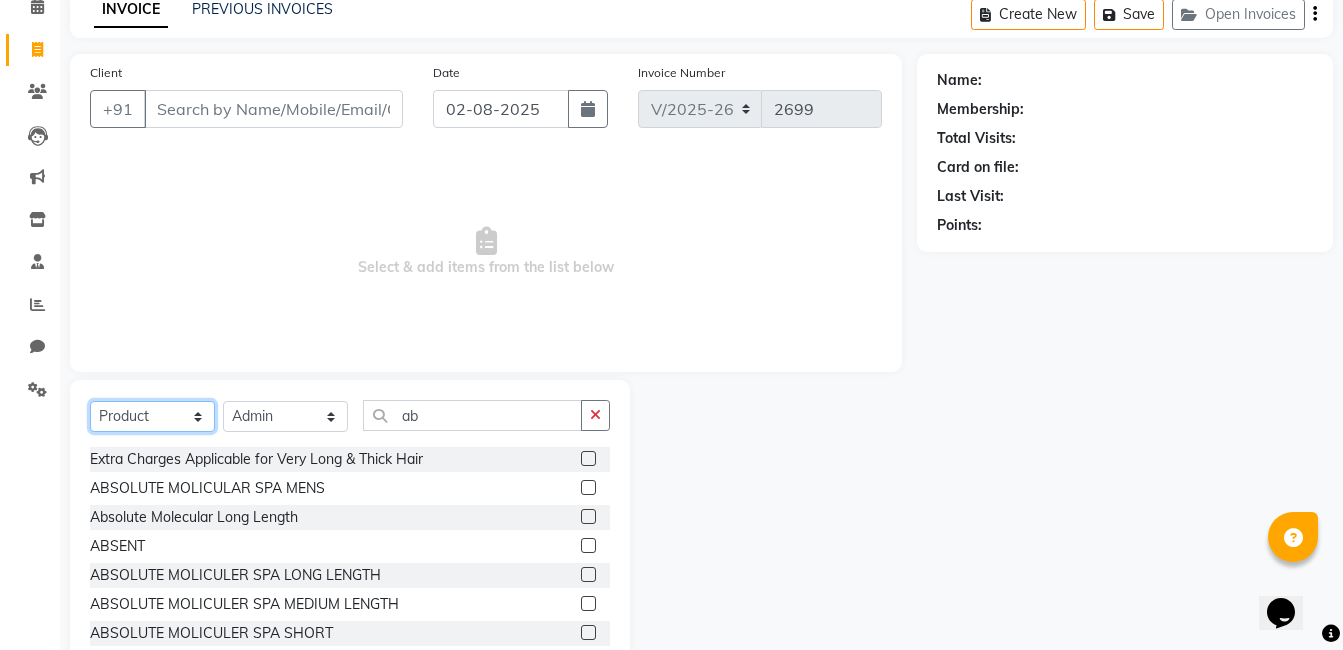 click on "Select  Service  Product  Membership  Package Voucher Prepaid Gift Card" 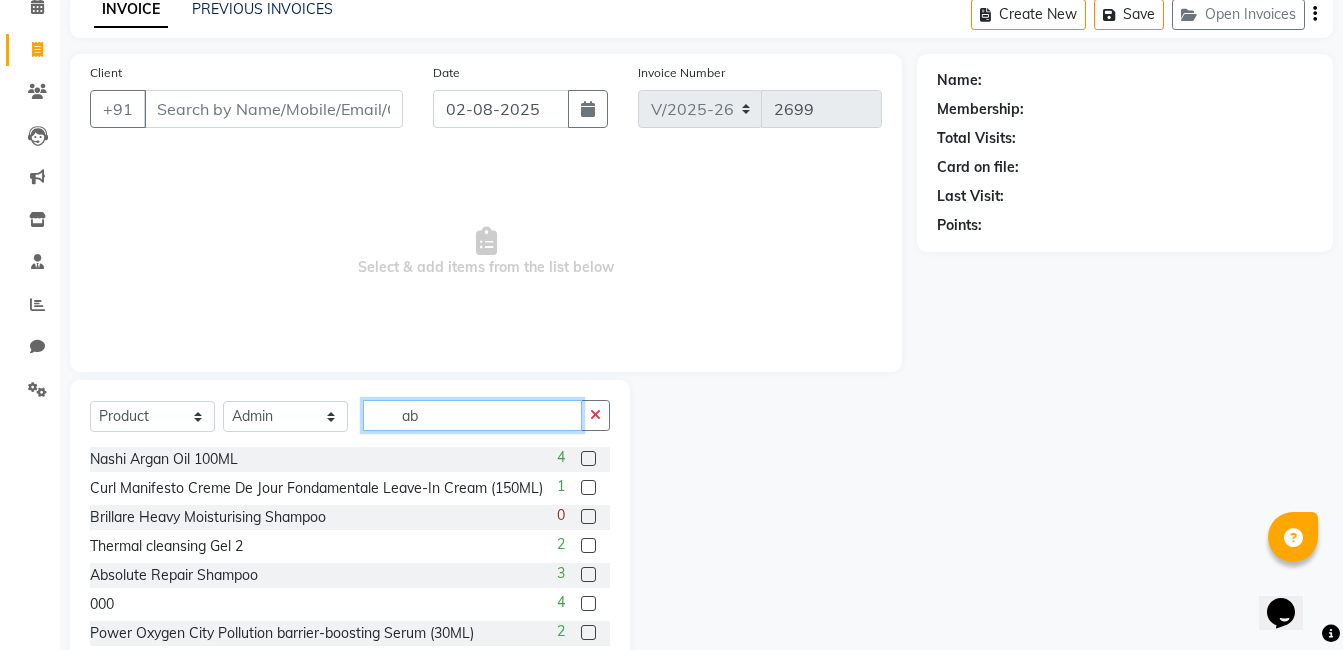 click on "ab" 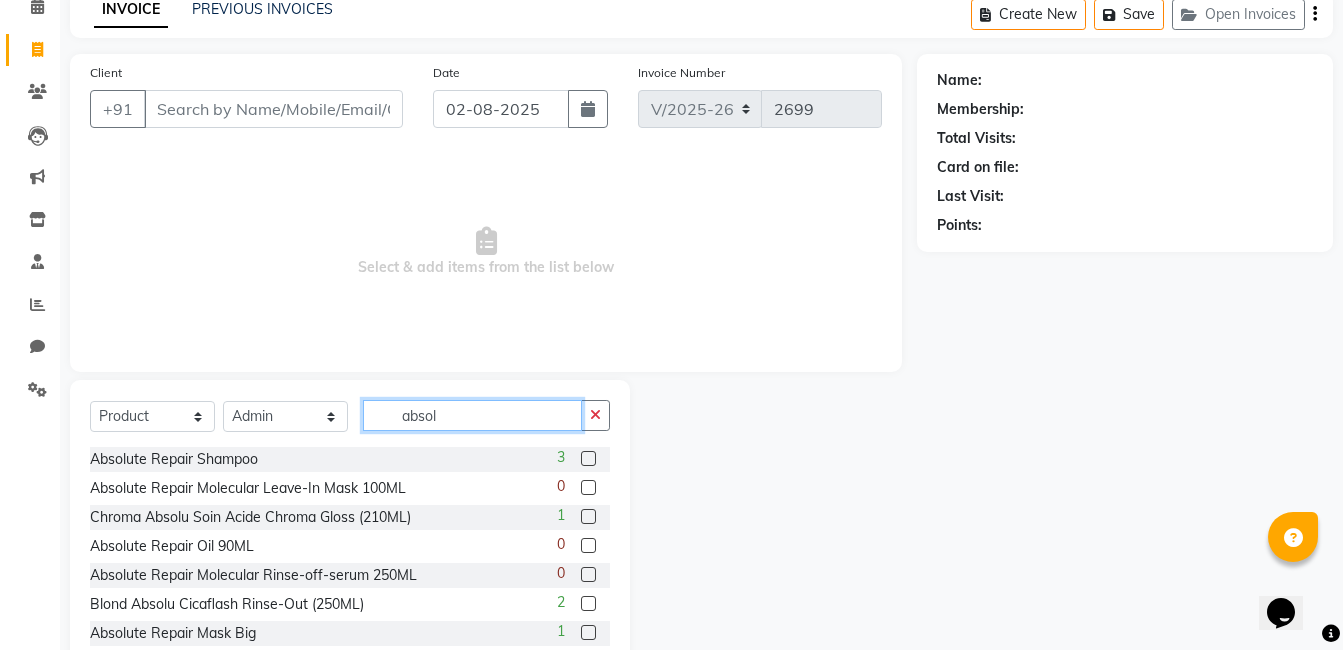type on "absol" 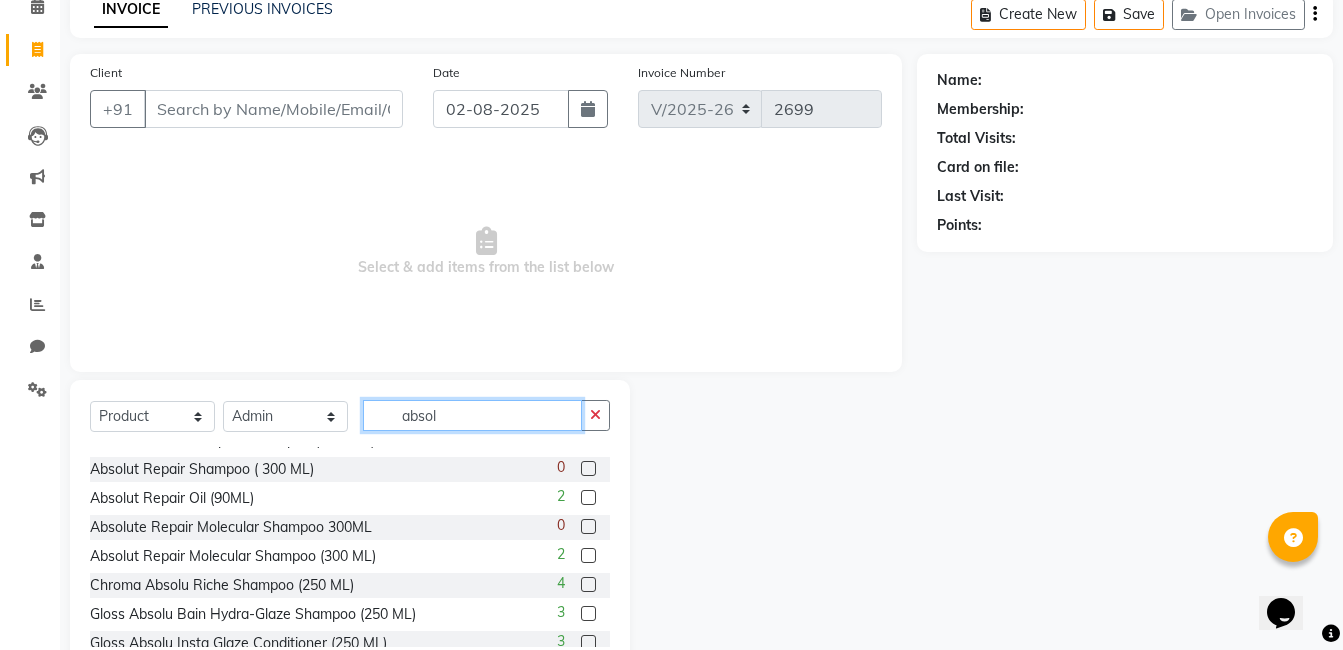 scroll, scrollTop: 180, scrollLeft: 0, axis: vertical 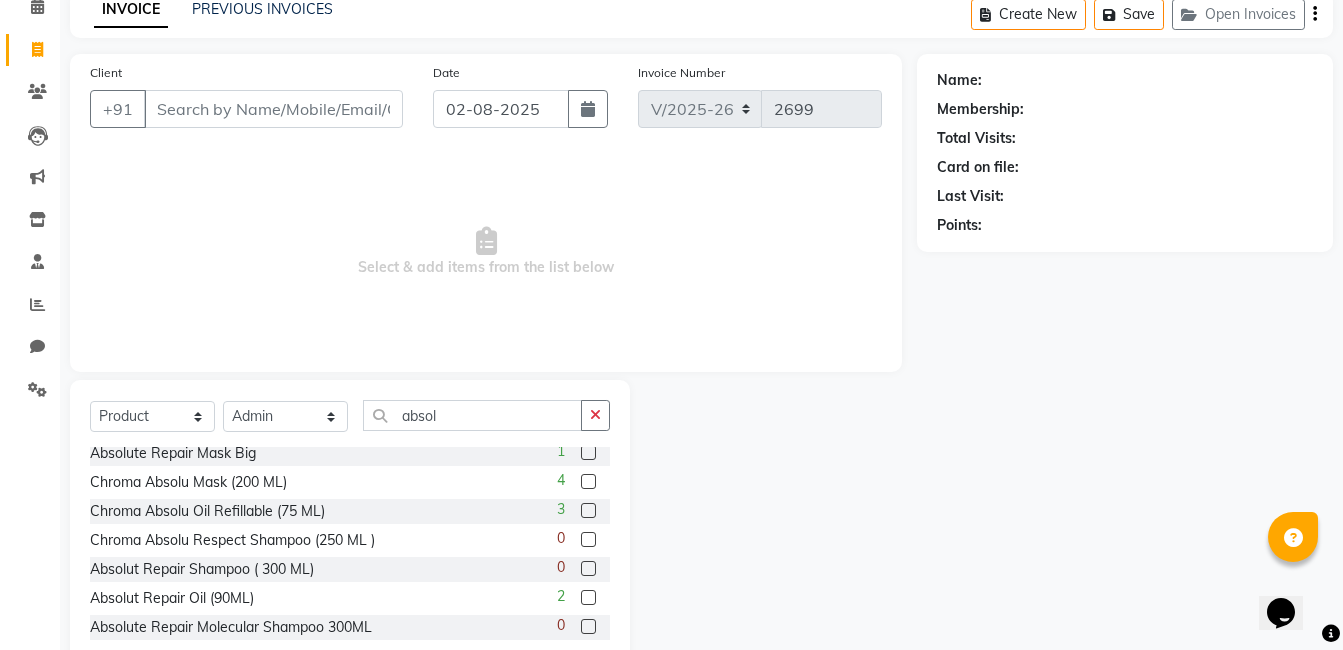 click 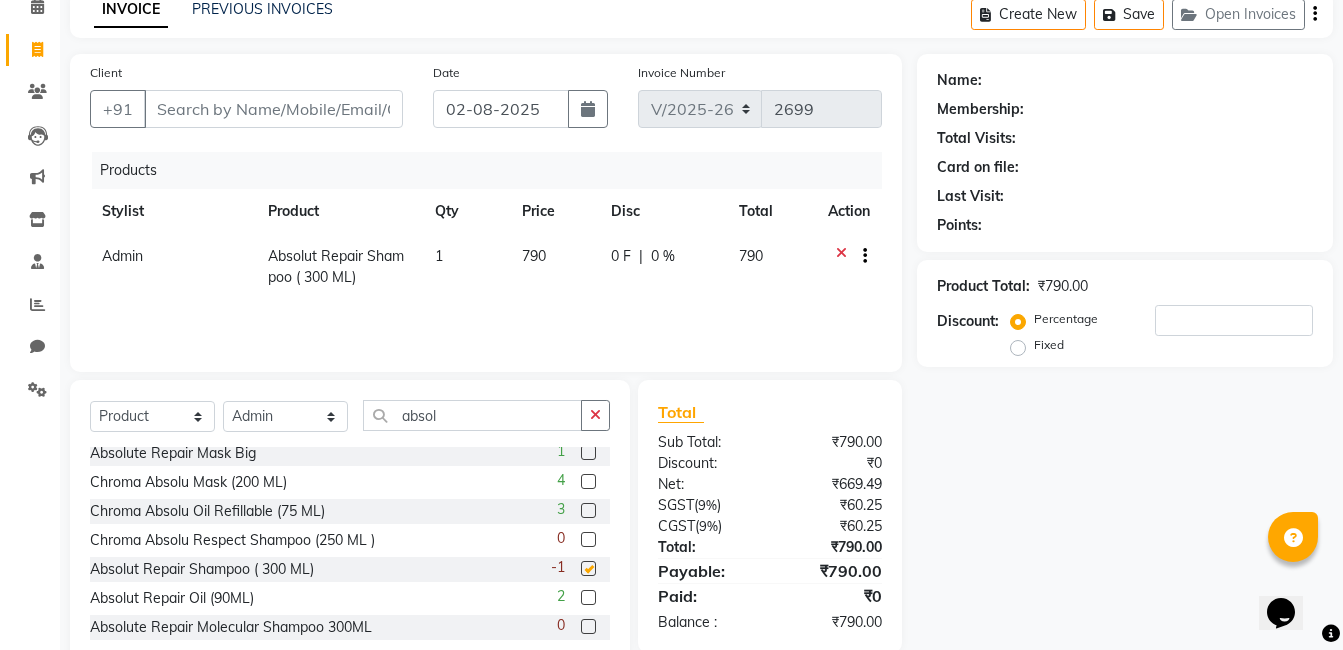checkbox on "false" 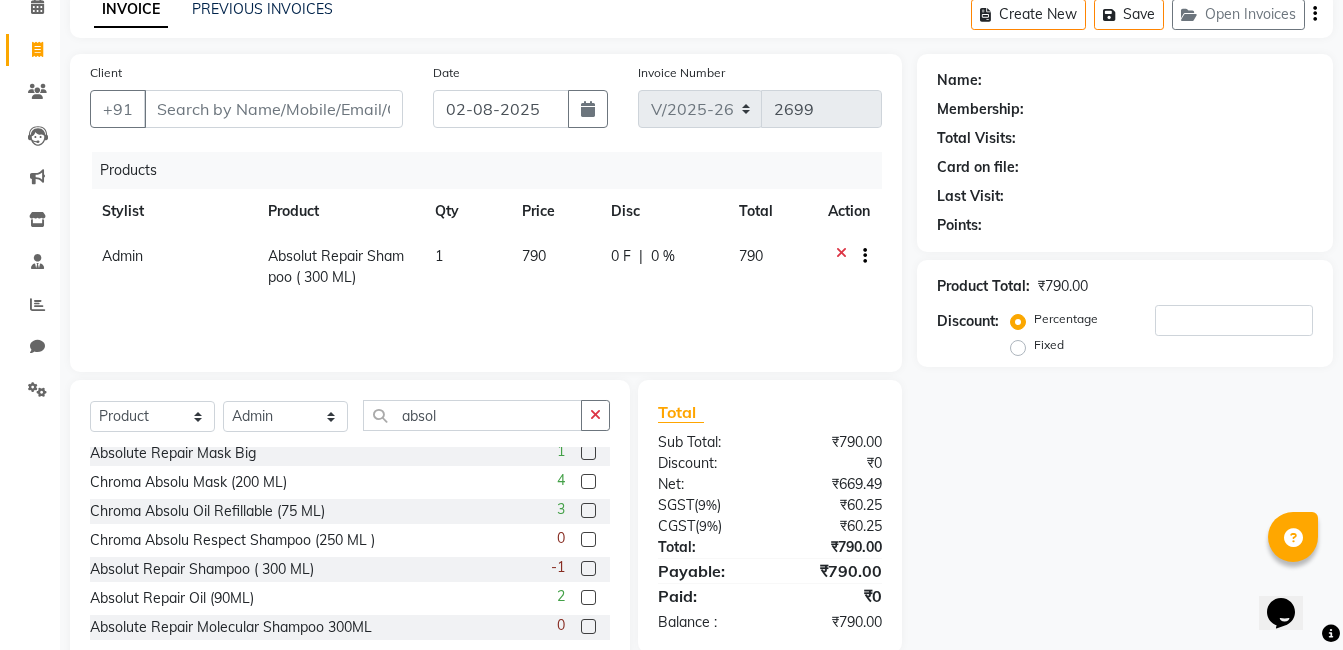 scroll, scrollTop: 0, scrollLeft: 0, axis: both 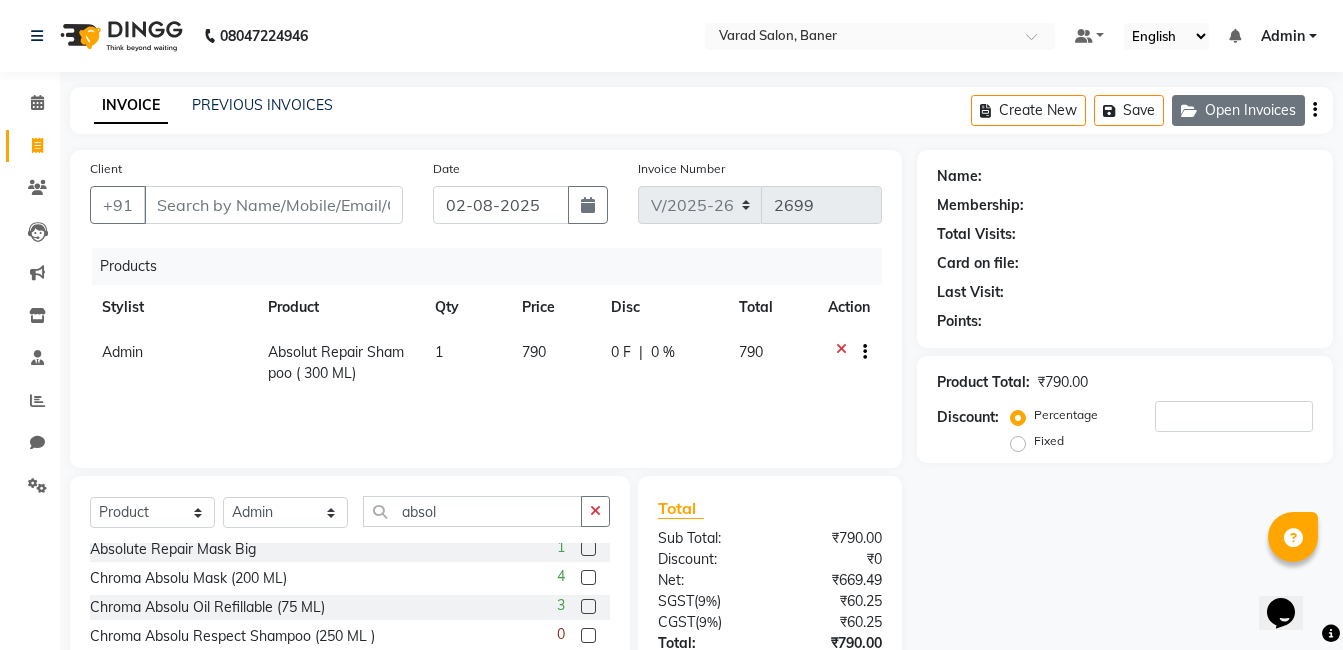 click on "Open Invoices" 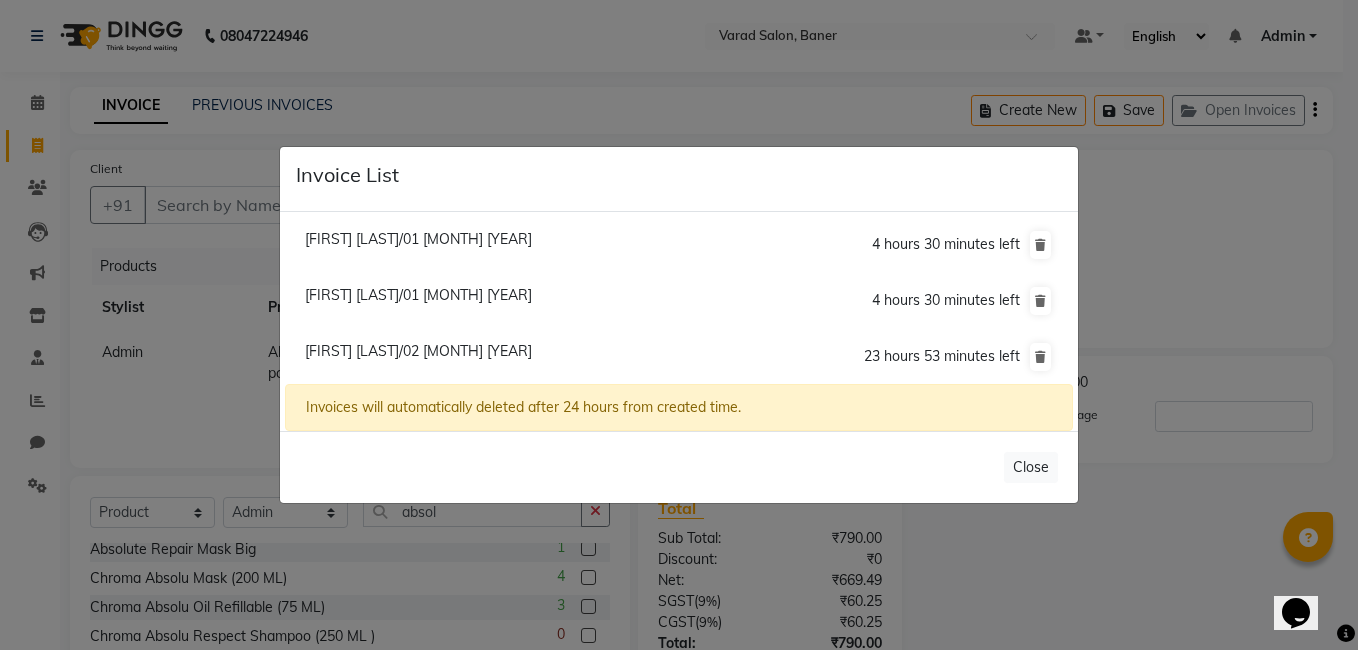 click on "Invoice List  [FIRST] [LAST]/01 [MONTH] [YEAR]  4 hours 30 minutes left  [FIRST] [LAST]/01 [MONTH] [YEAR]  4 hours 30 minutes left  [FIRST] [LAST]/02 [MONTH] [YEAR]  23 hours 53 minutes left  Invoices will automatically deleted after 24 hours from created time.   Close" 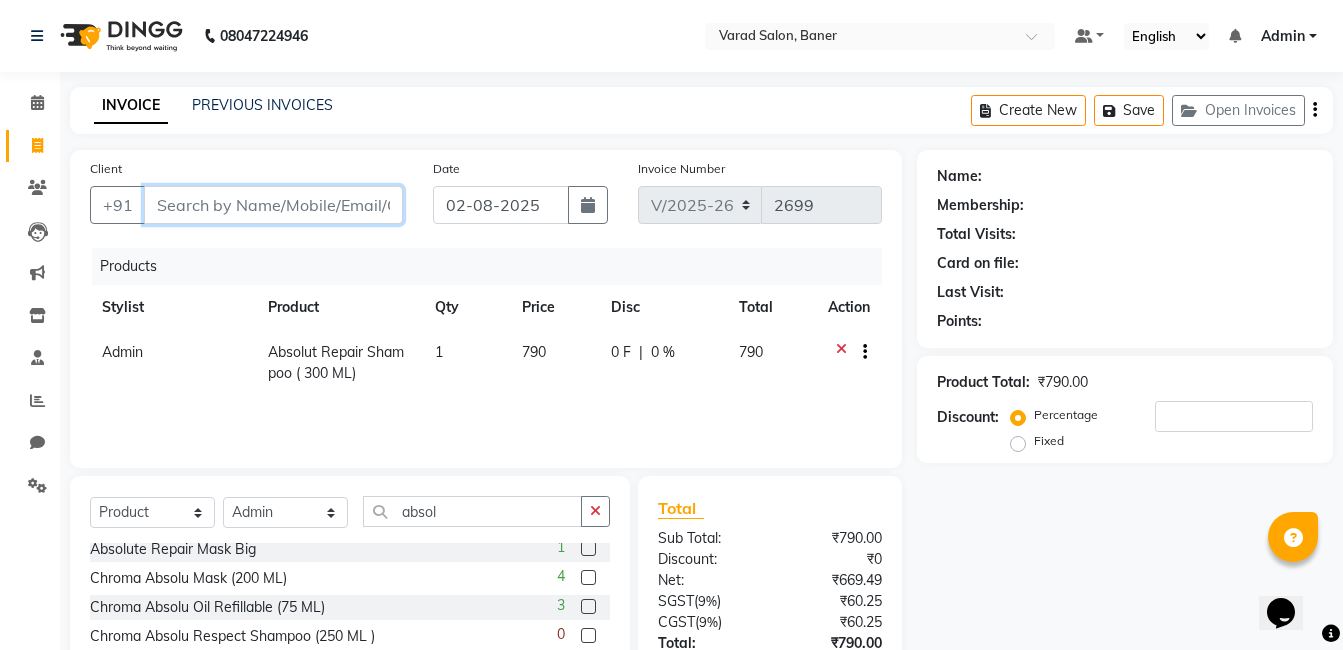 paste on "[PHONE]" 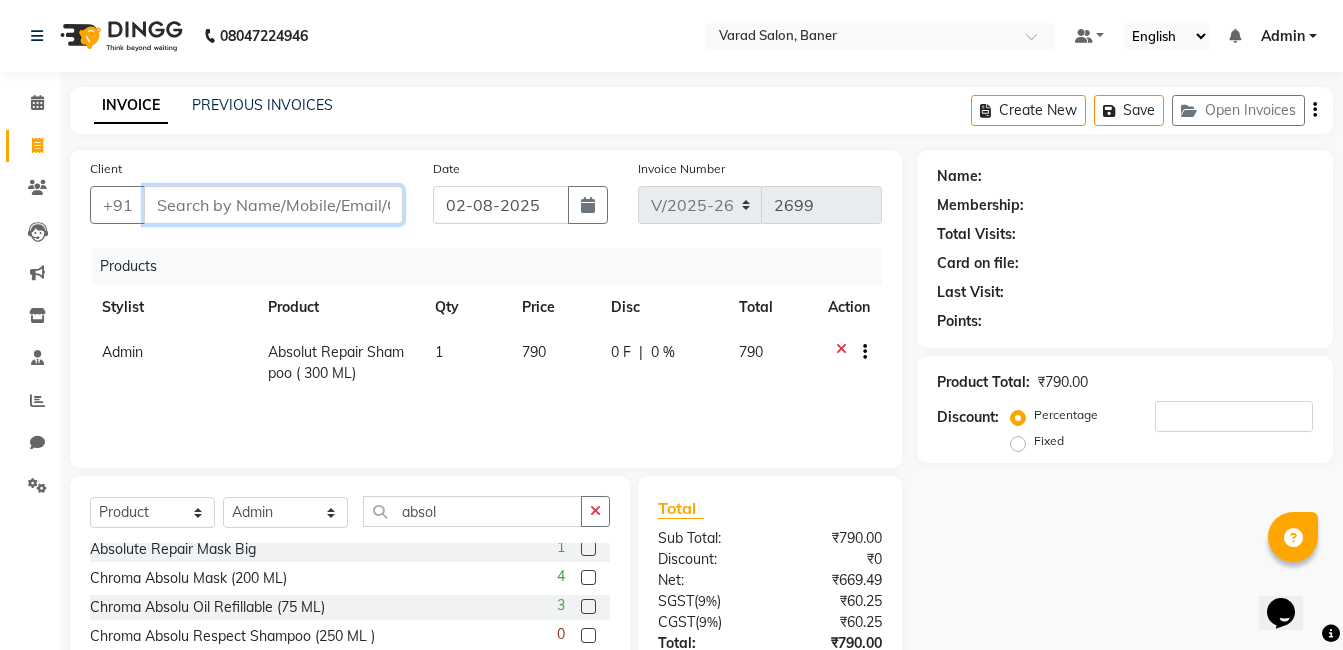 type on "[PHONE]" 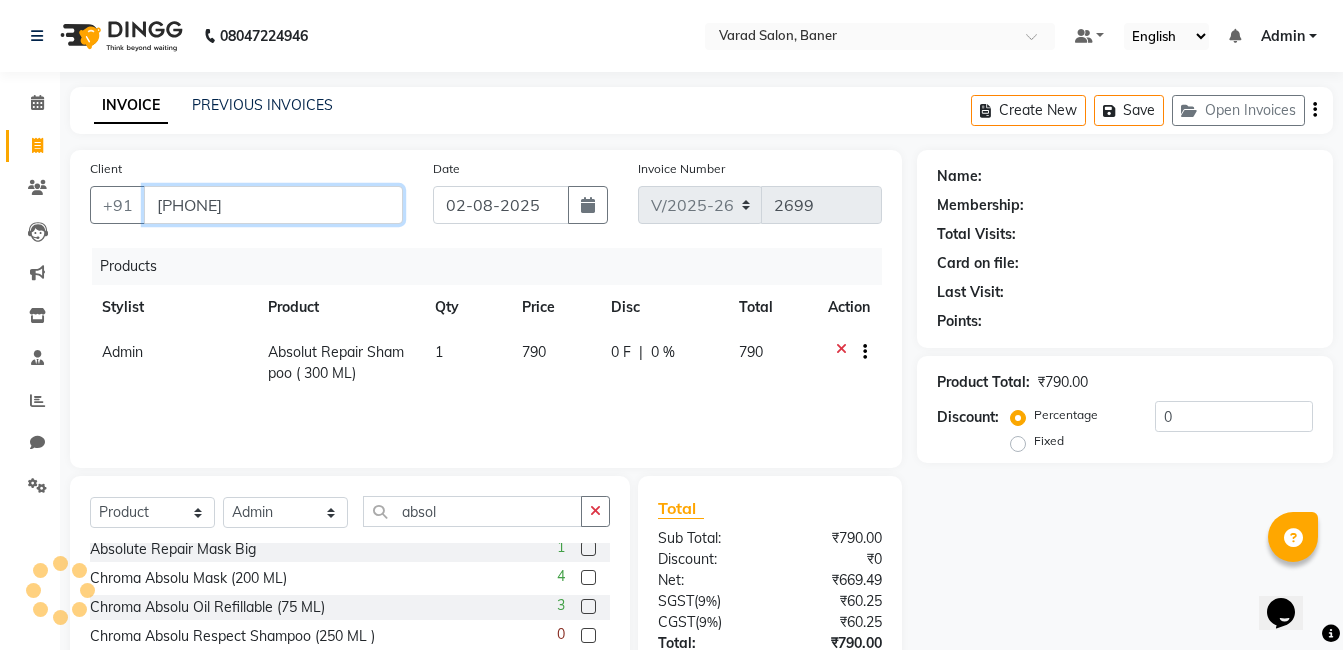 type on "[PHONE]" 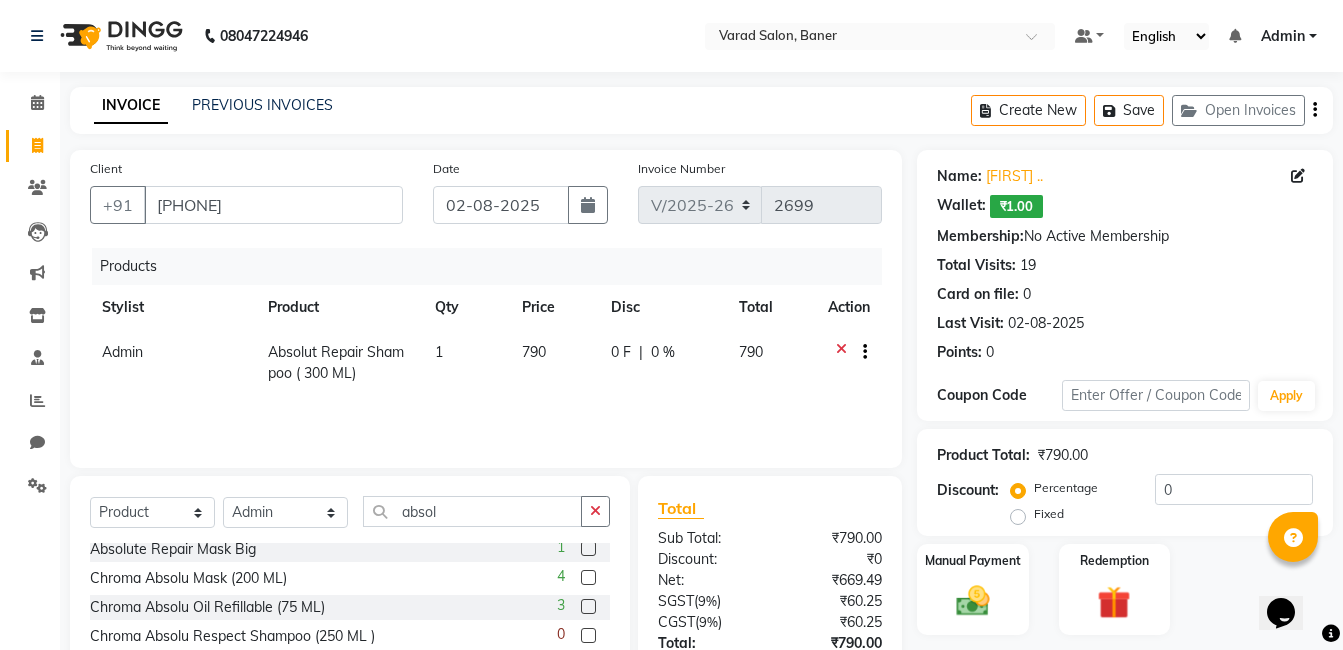 scroll, scrollTop: 151, scrollLeft: 0, axis: vertical 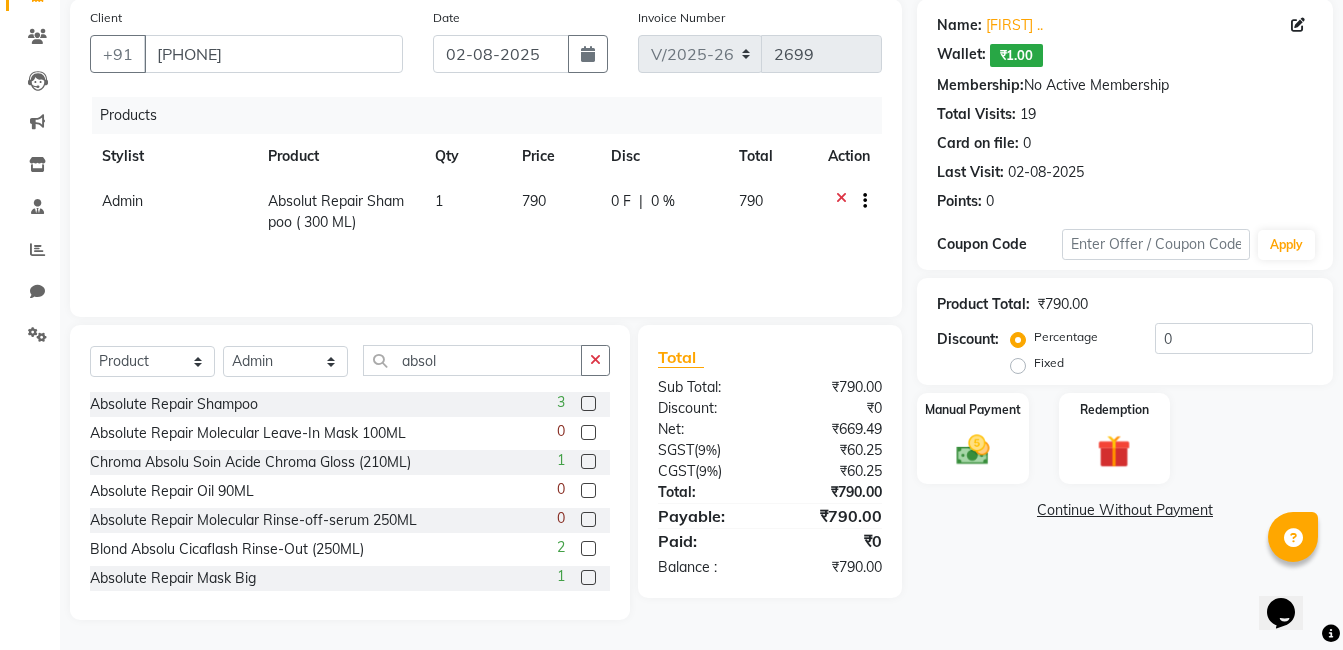 click 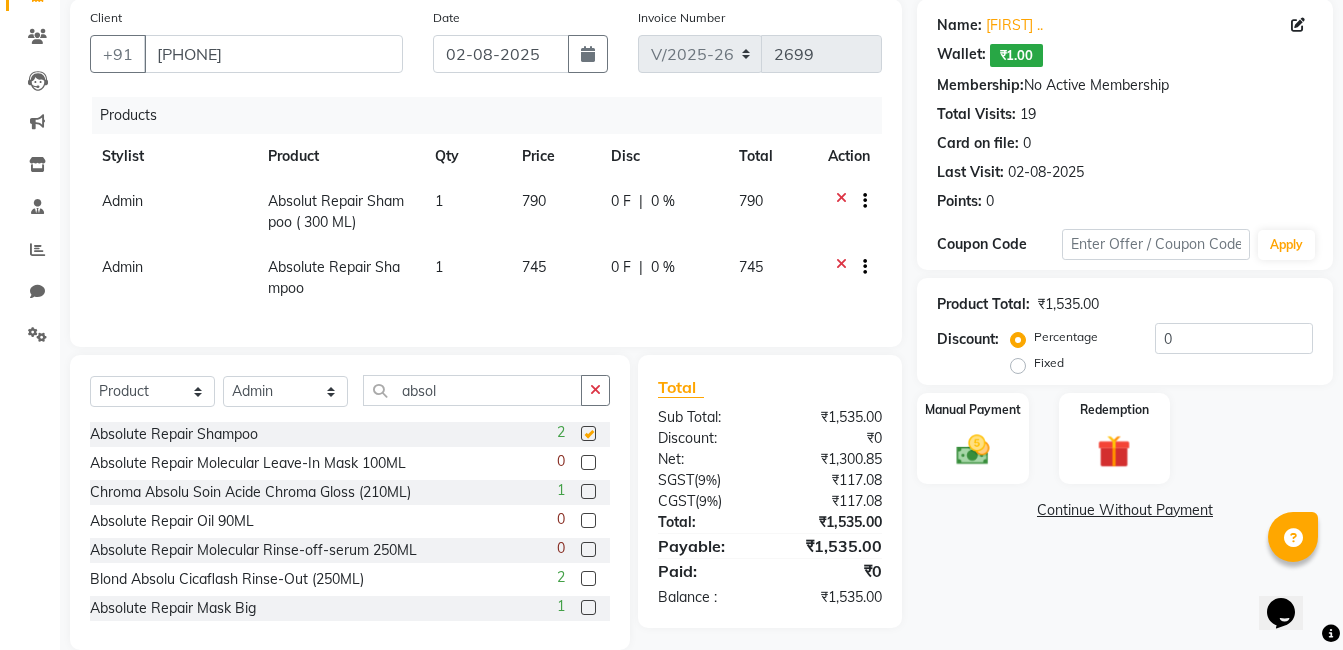 checkbox on "false" 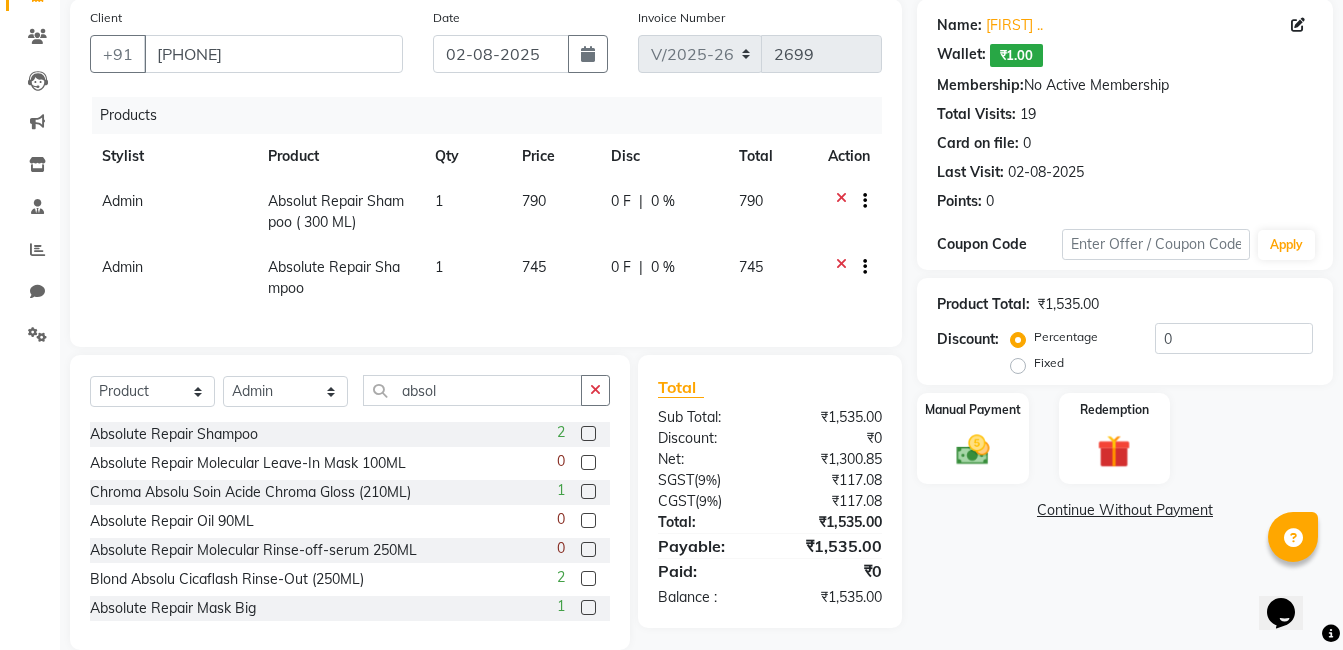click 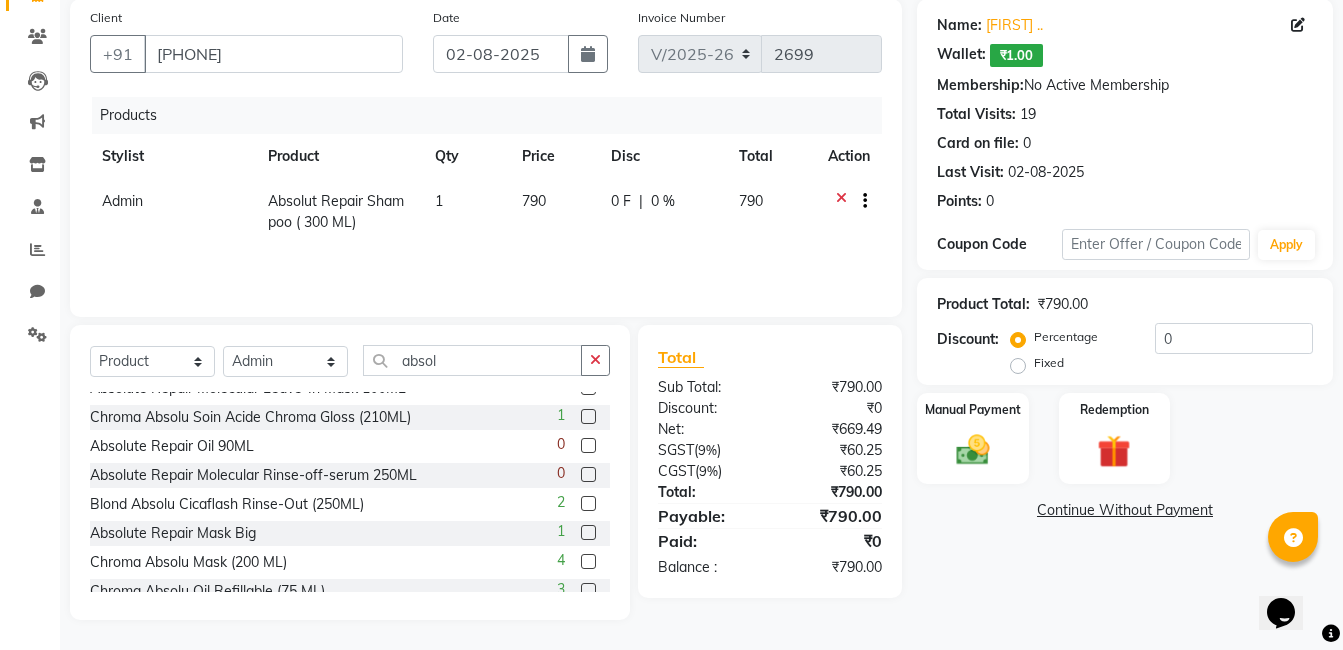 scroll, scrollTop: 0, scrollLeft: 0, axis: both 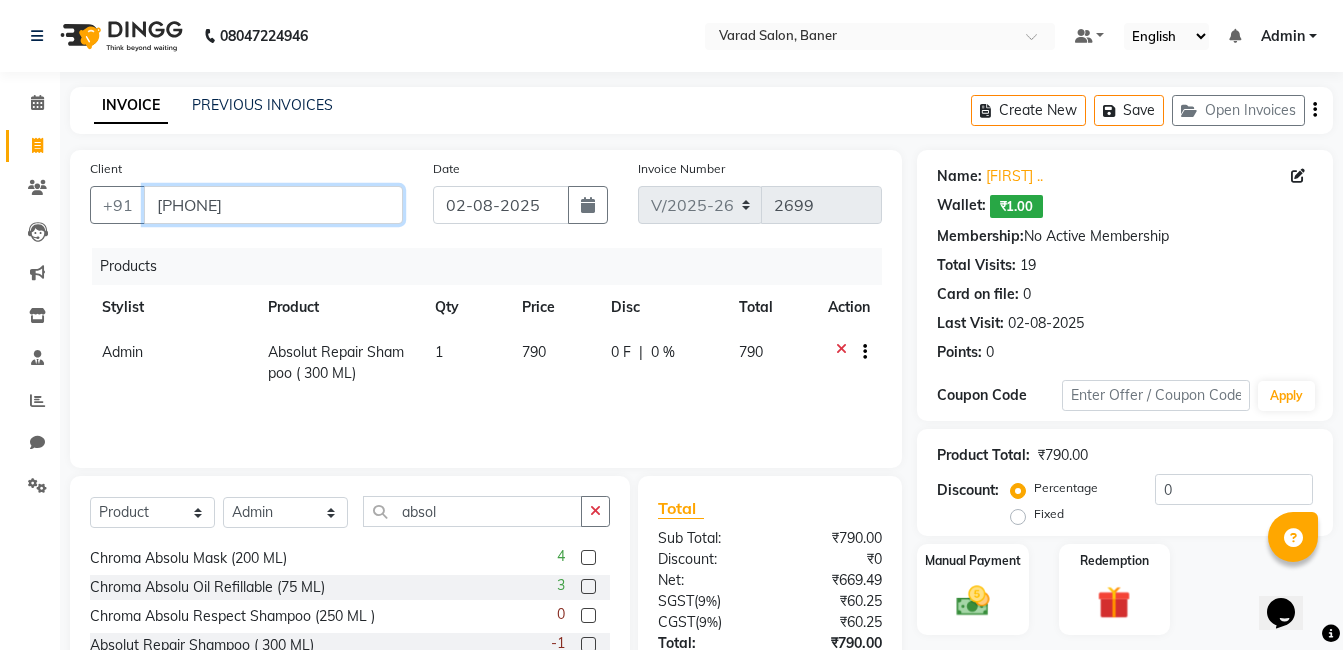 click on "[PHONE]" at bounding box center (273, 205) 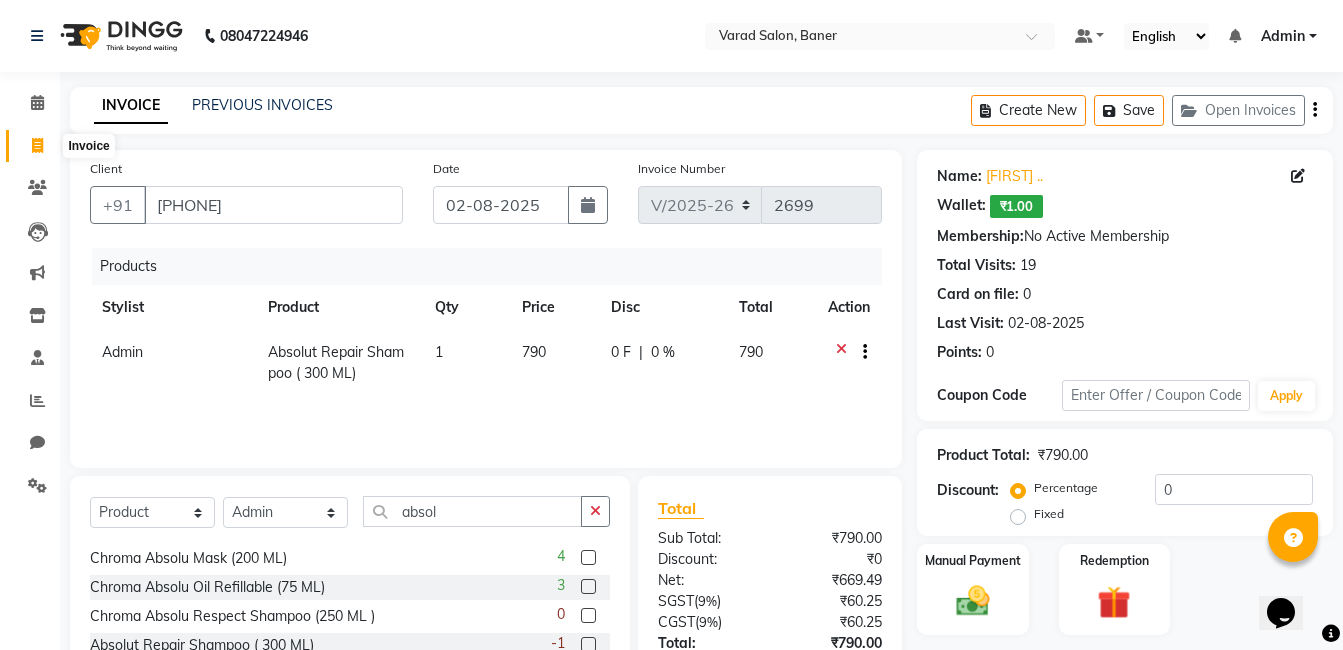click 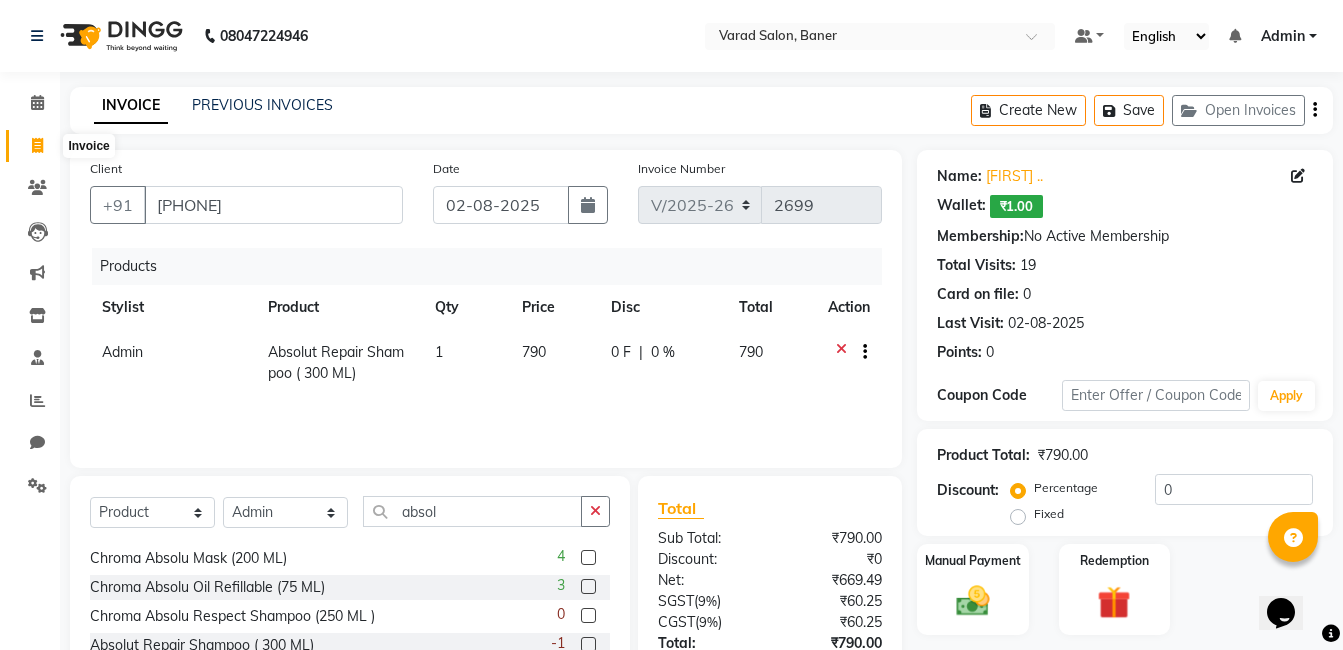 select on "service" 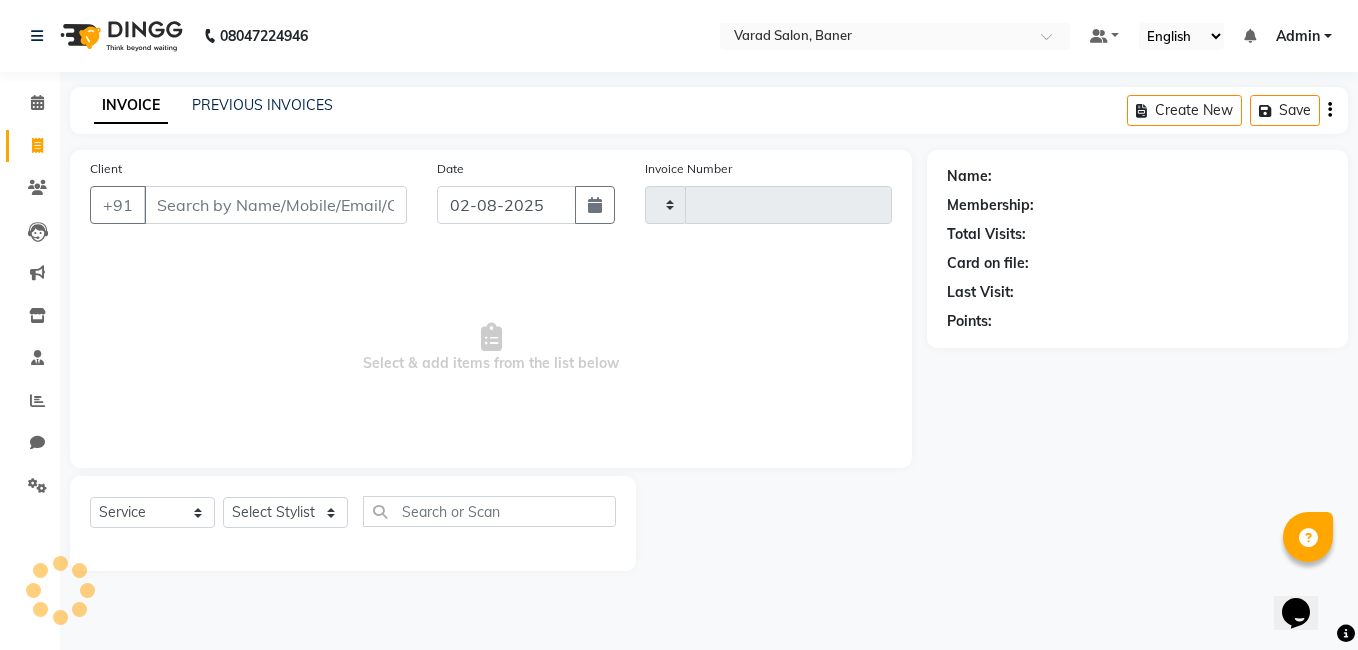 type on "2701" 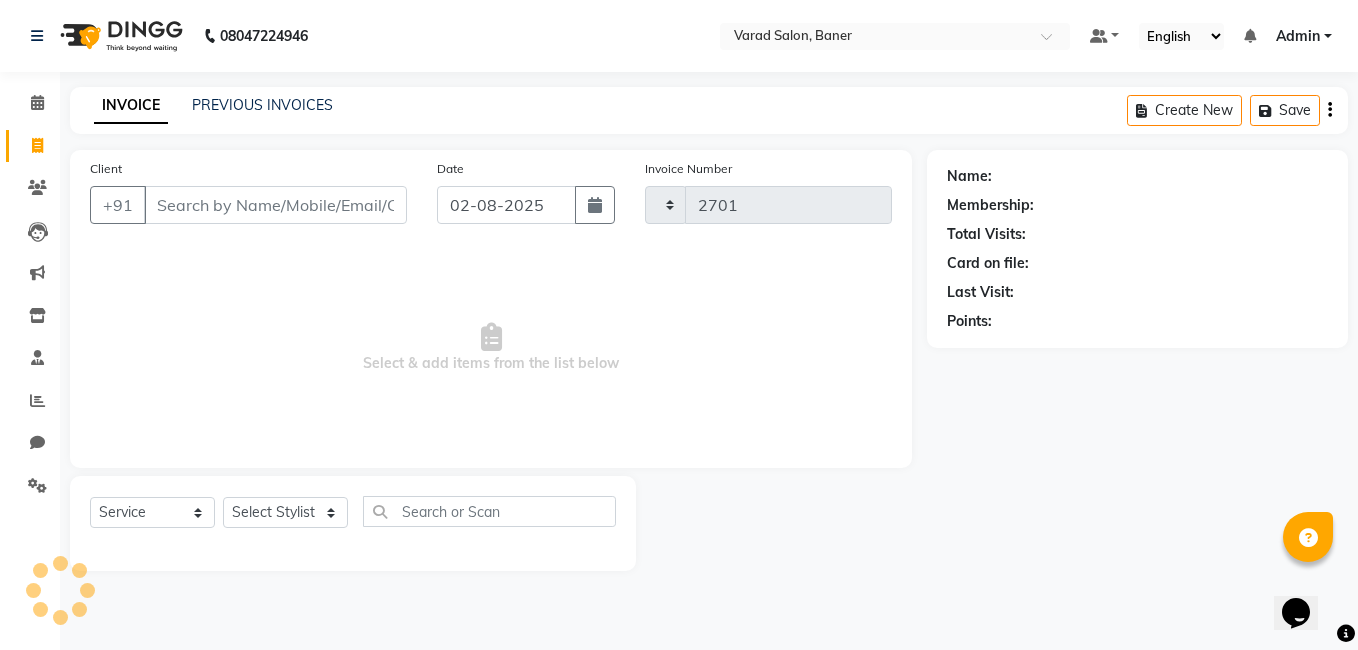 select on "7115" 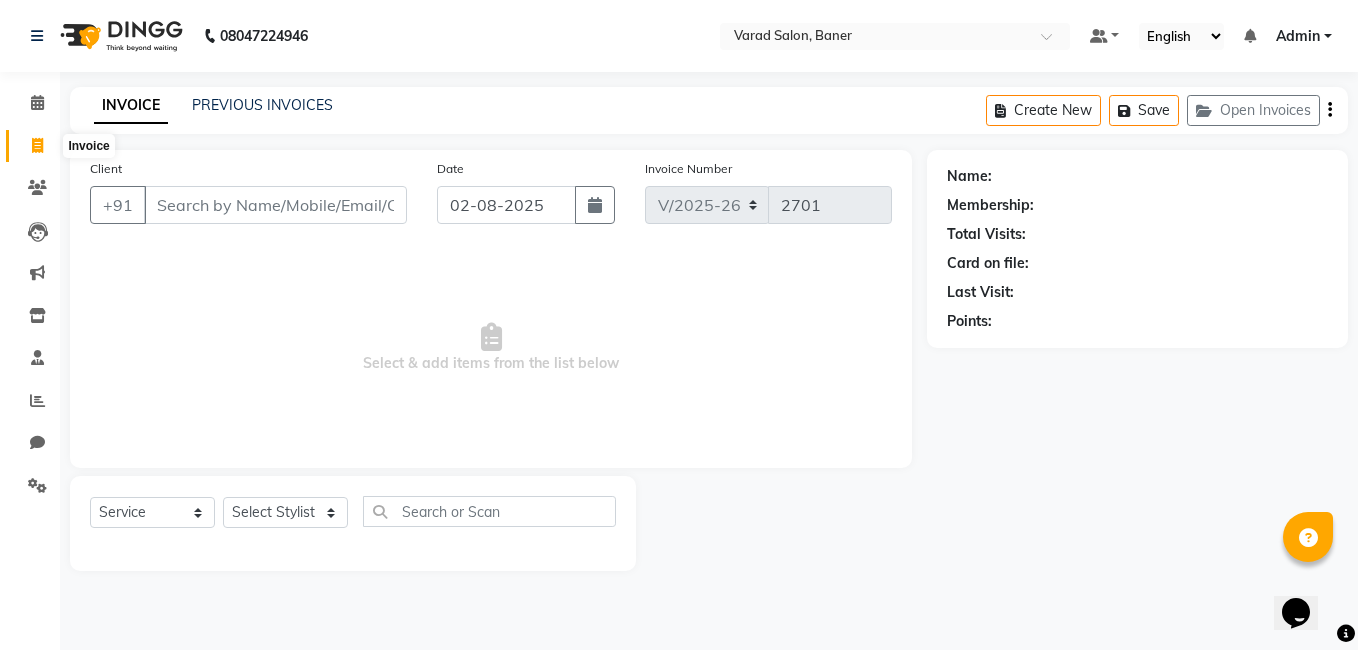 click 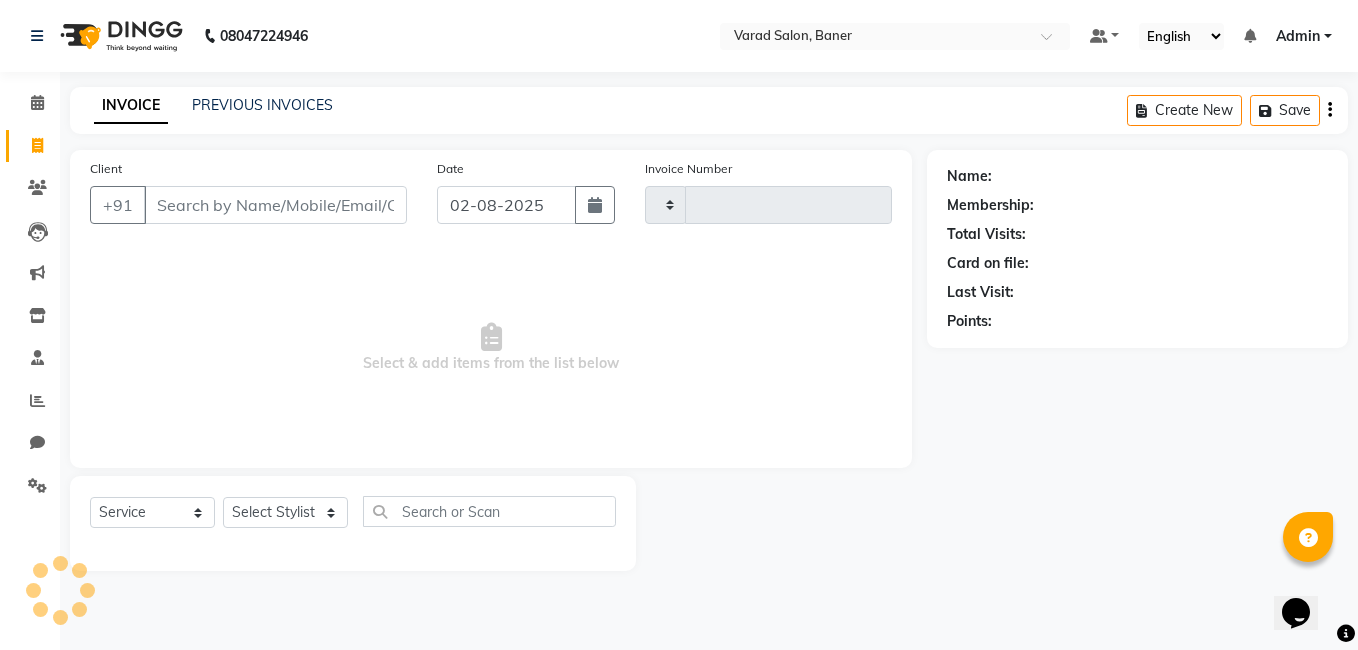 type on "2701" 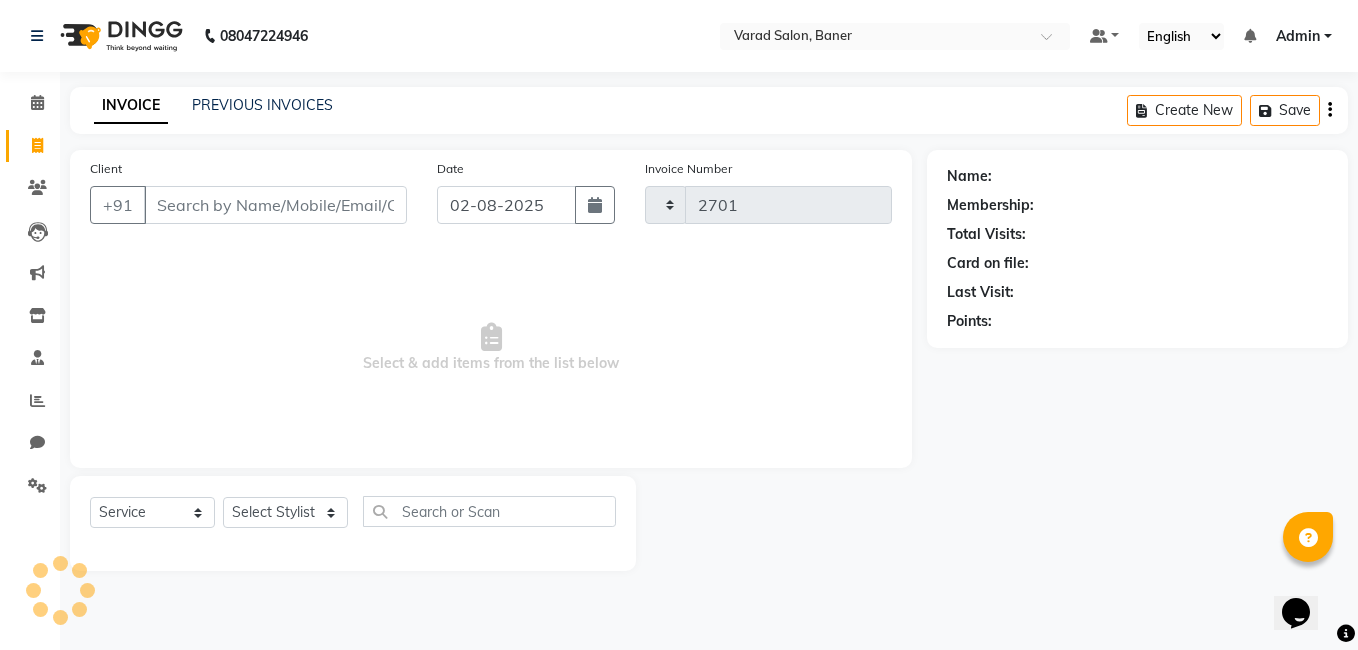 select on "7115" 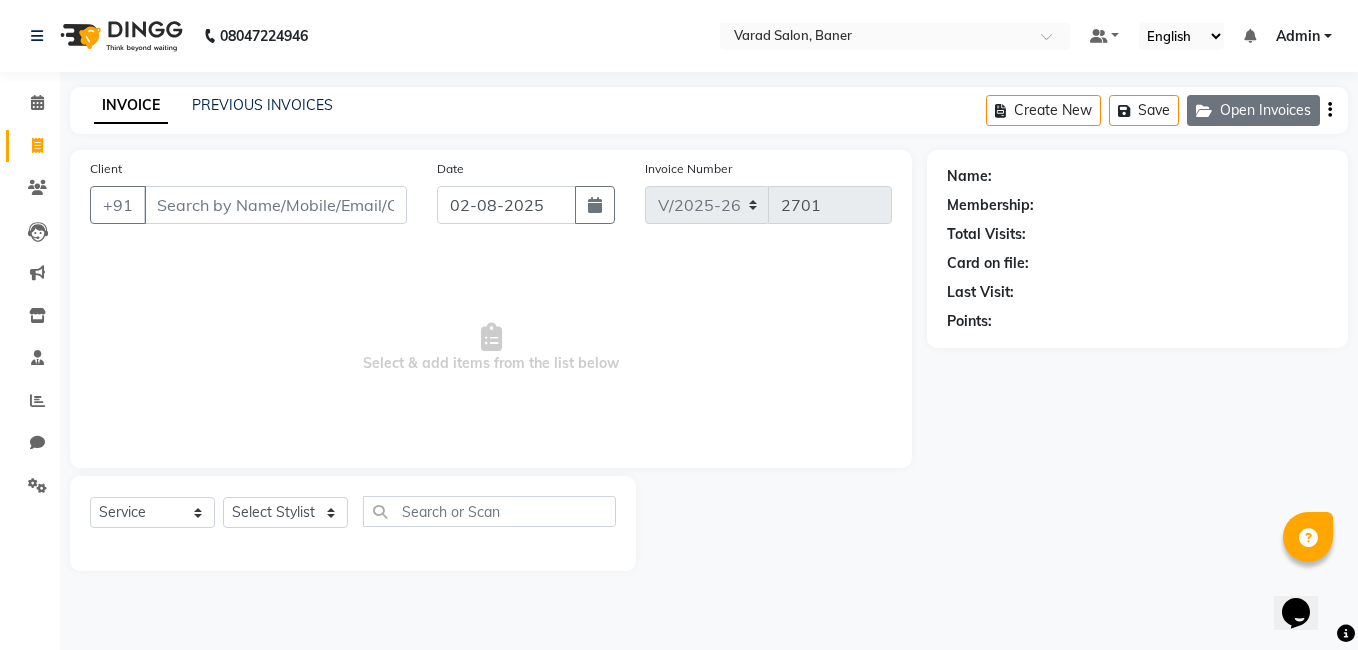 click on "Open Invoices" 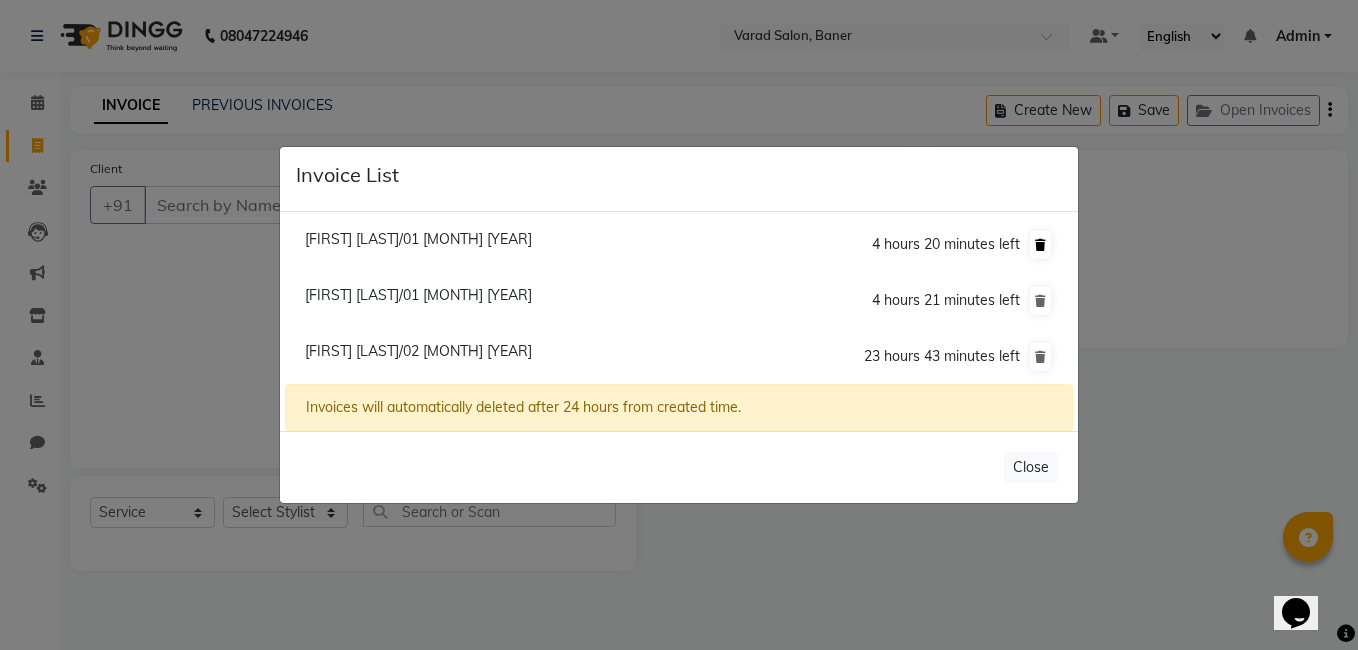 click 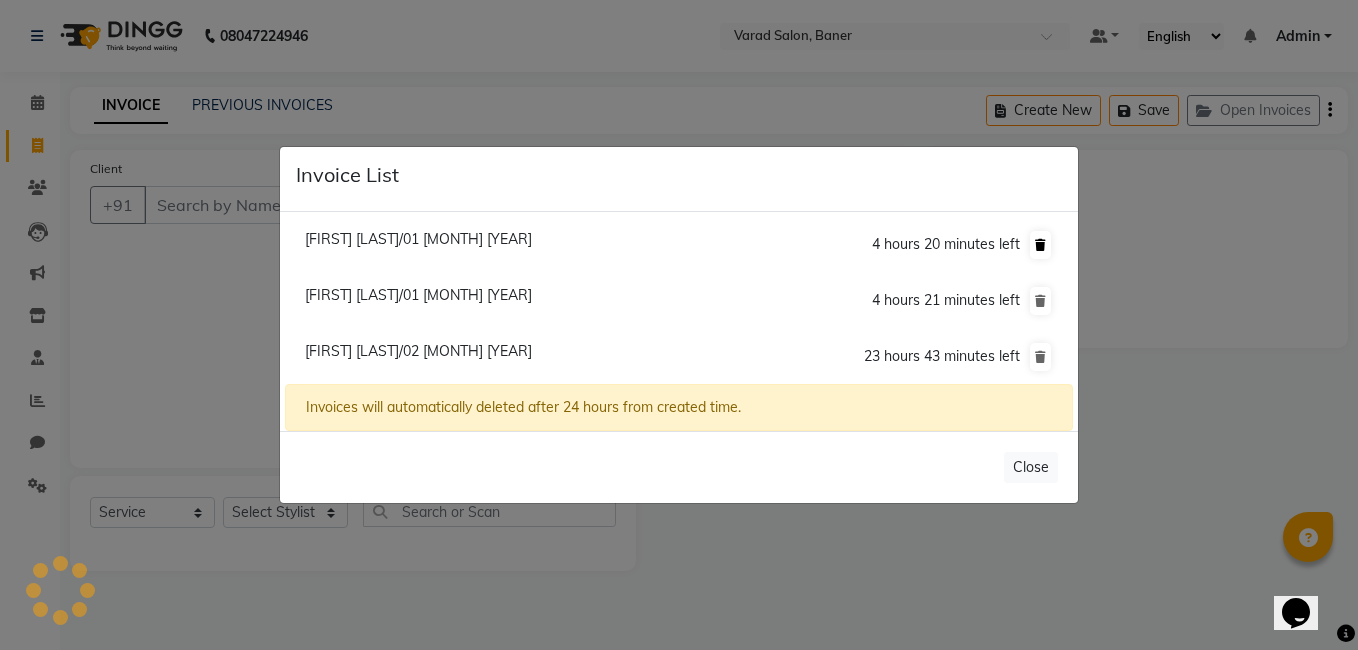click 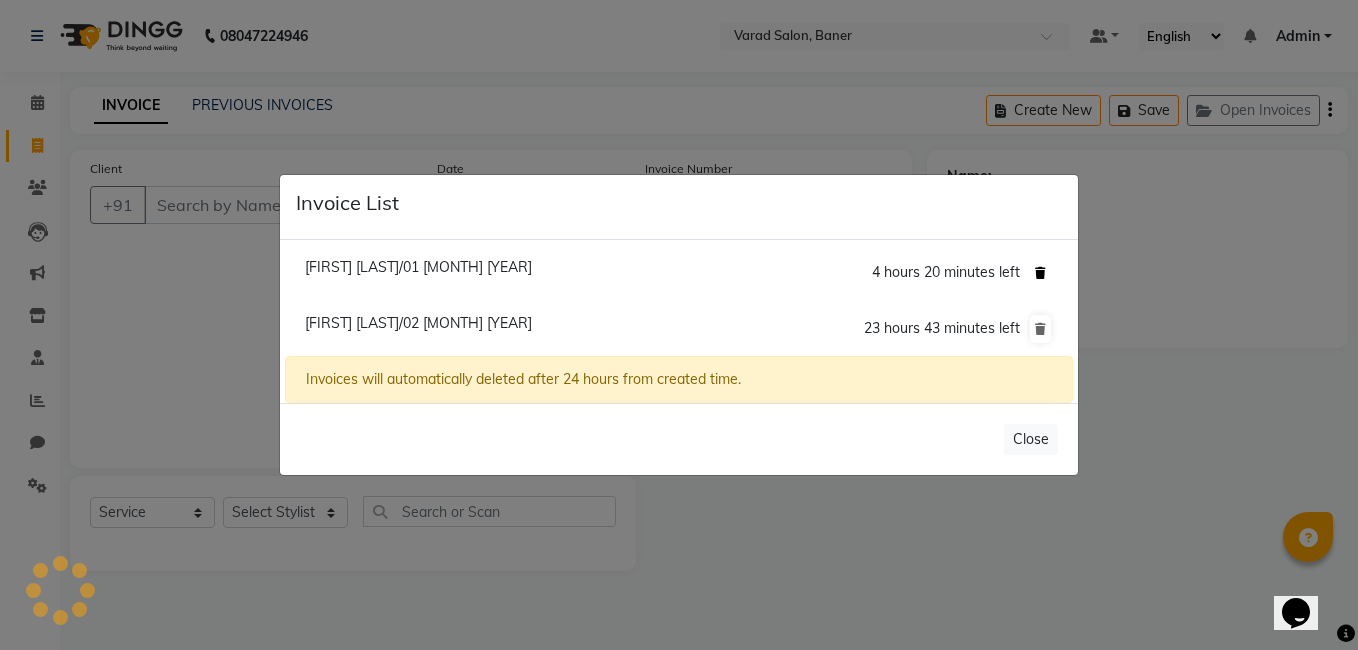 click 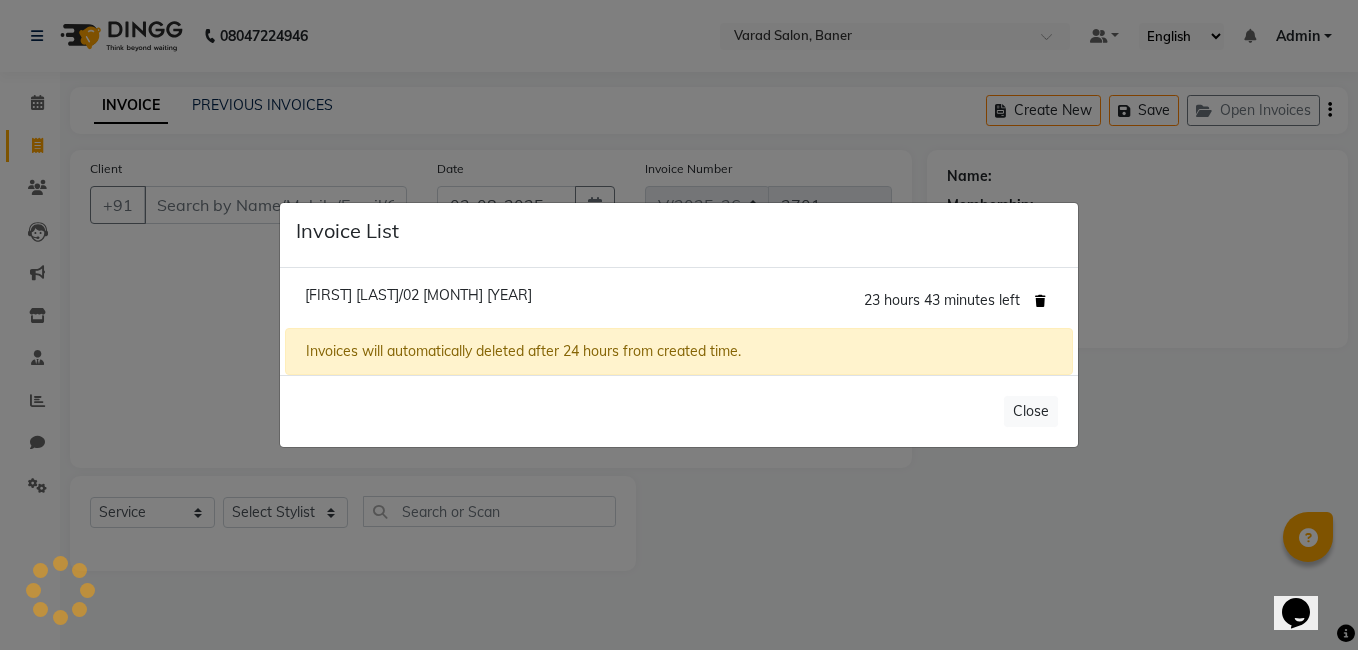 click 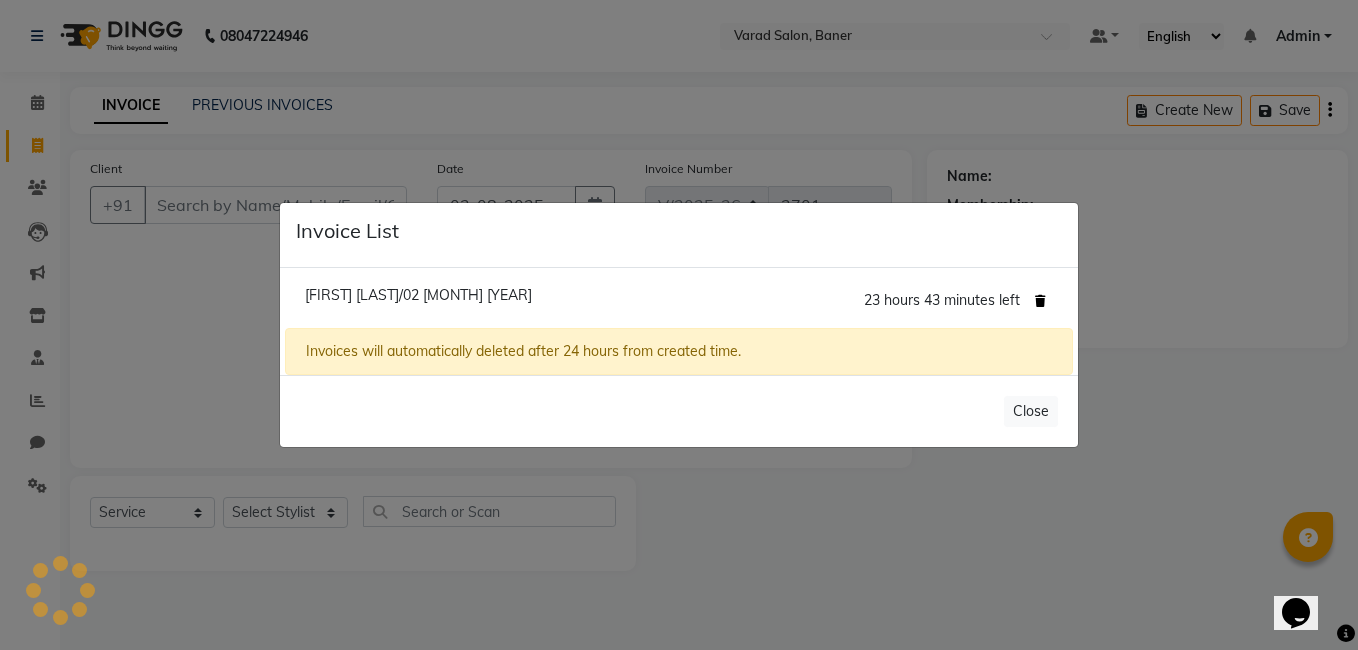 click 